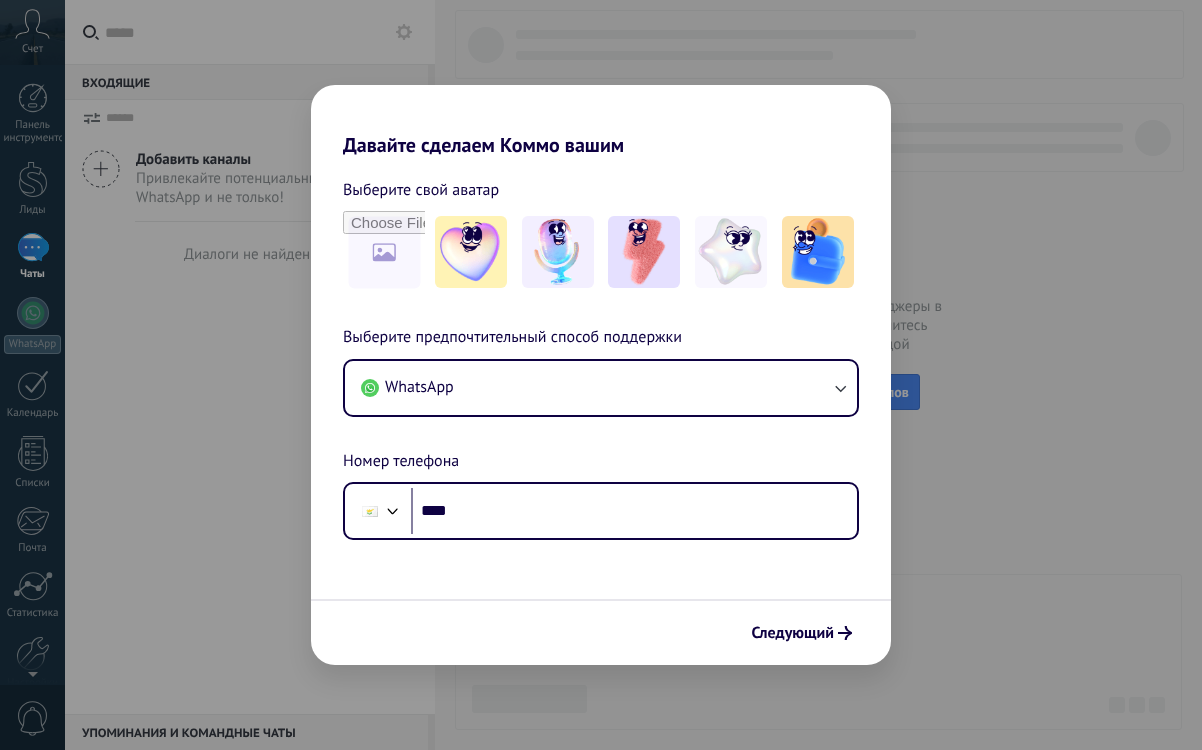 scroll, scrollTop: 0, scrollLeft: 0, axis: both 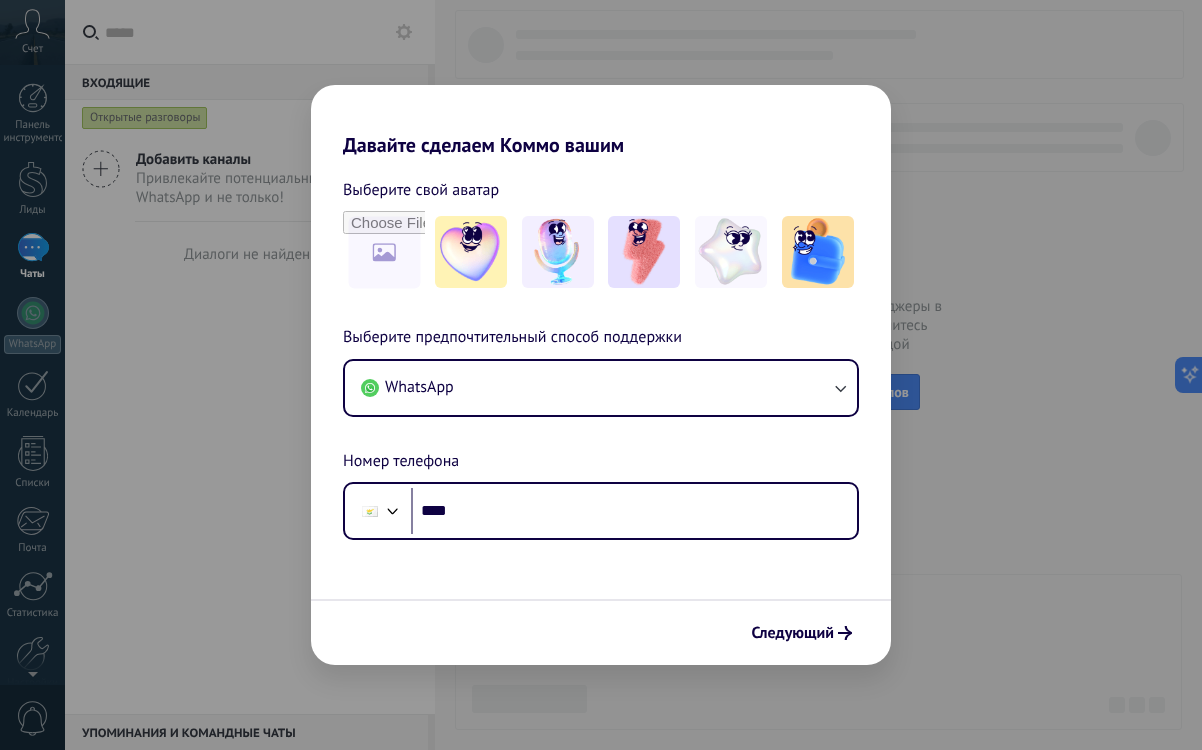 click on "Давайте сделаем Коммо вашим Выберите свой аватар Выберите предпочтительный способ поддержки WhatsApp Номер телефона Телефон **** Следующий" at bounding box center (601, 375) 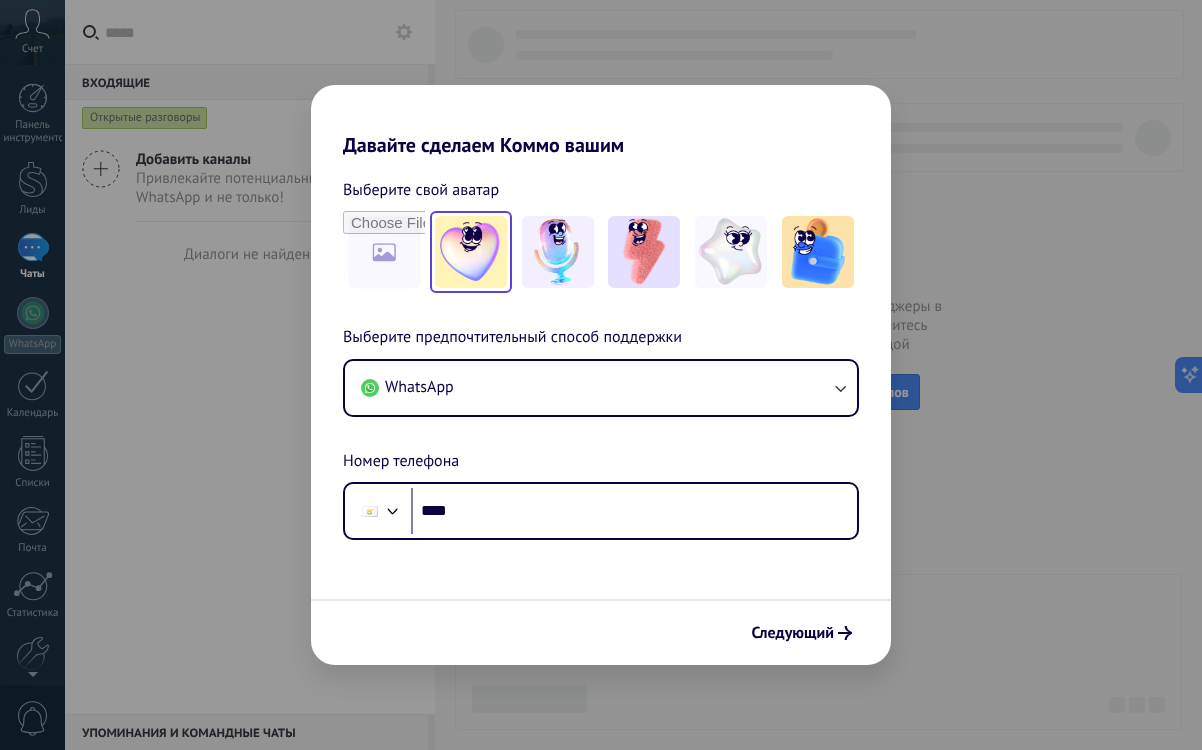 scroll, scrollTop: 0, scrollLeft: 0, axis: both 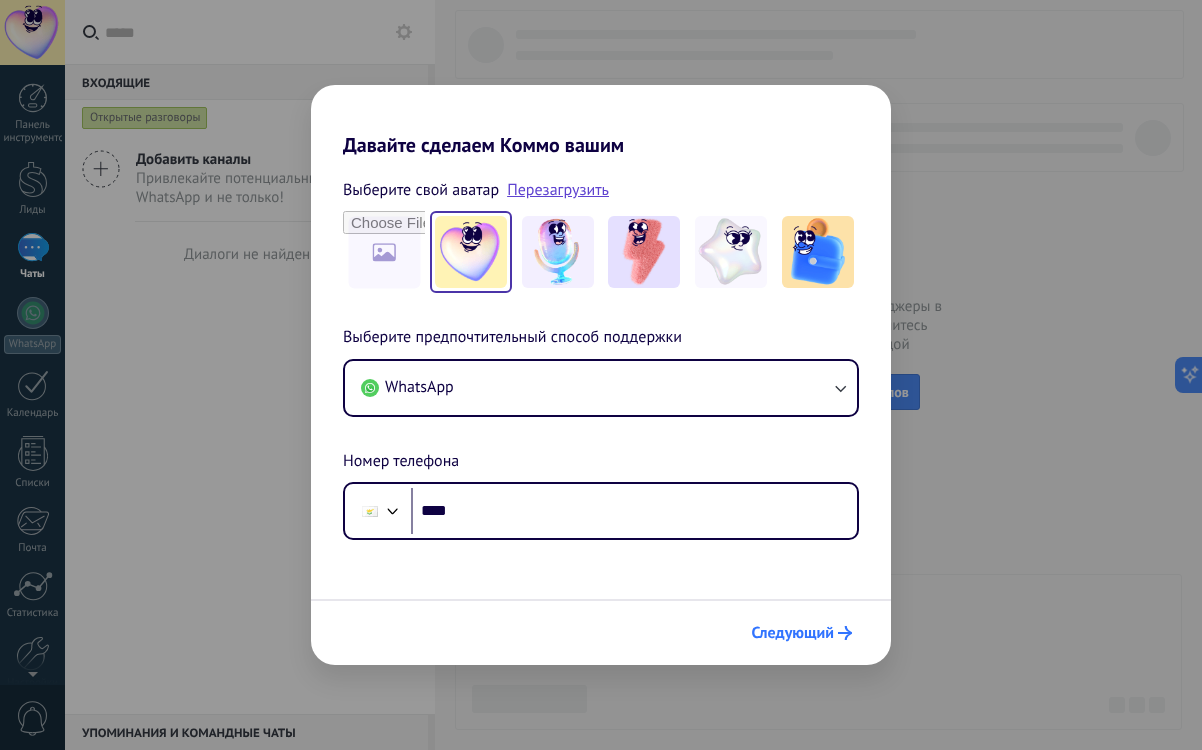 click on "Следующий" at bounding box center [793, 633] 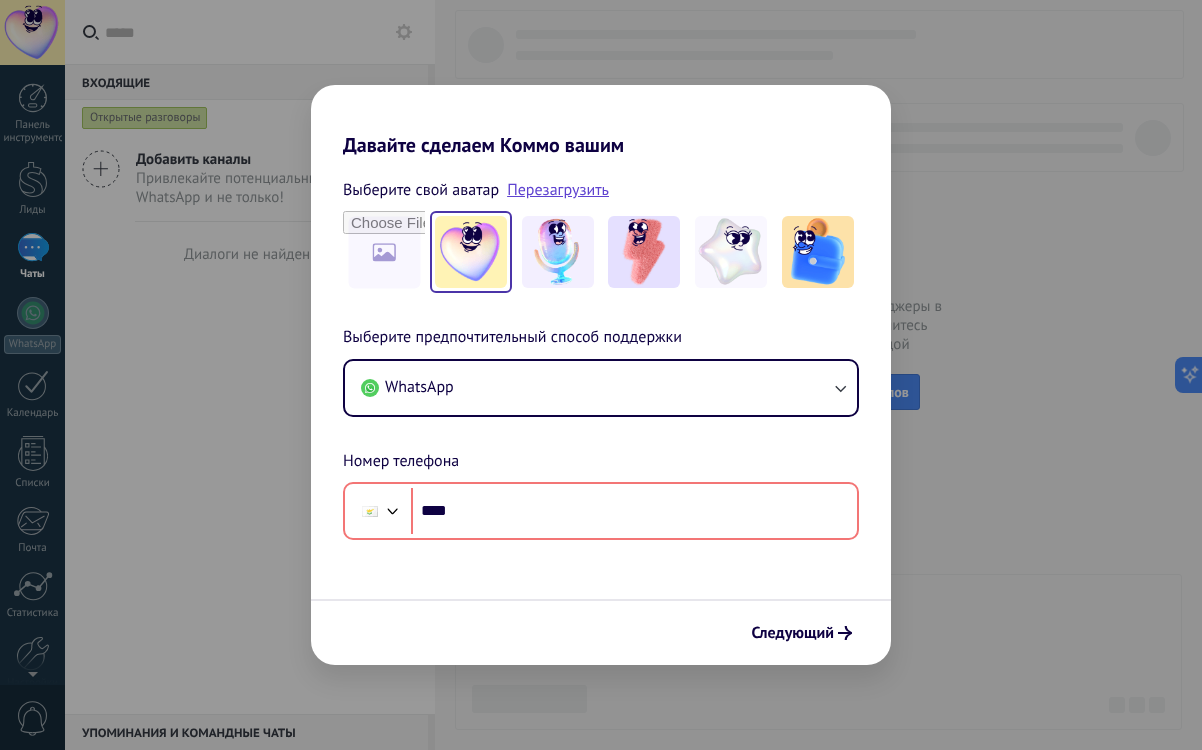 click on "Выберите предпочтительный способ поддержки WhatsApp Номер телефона Телефон ****" at bounding box center (601, 432) 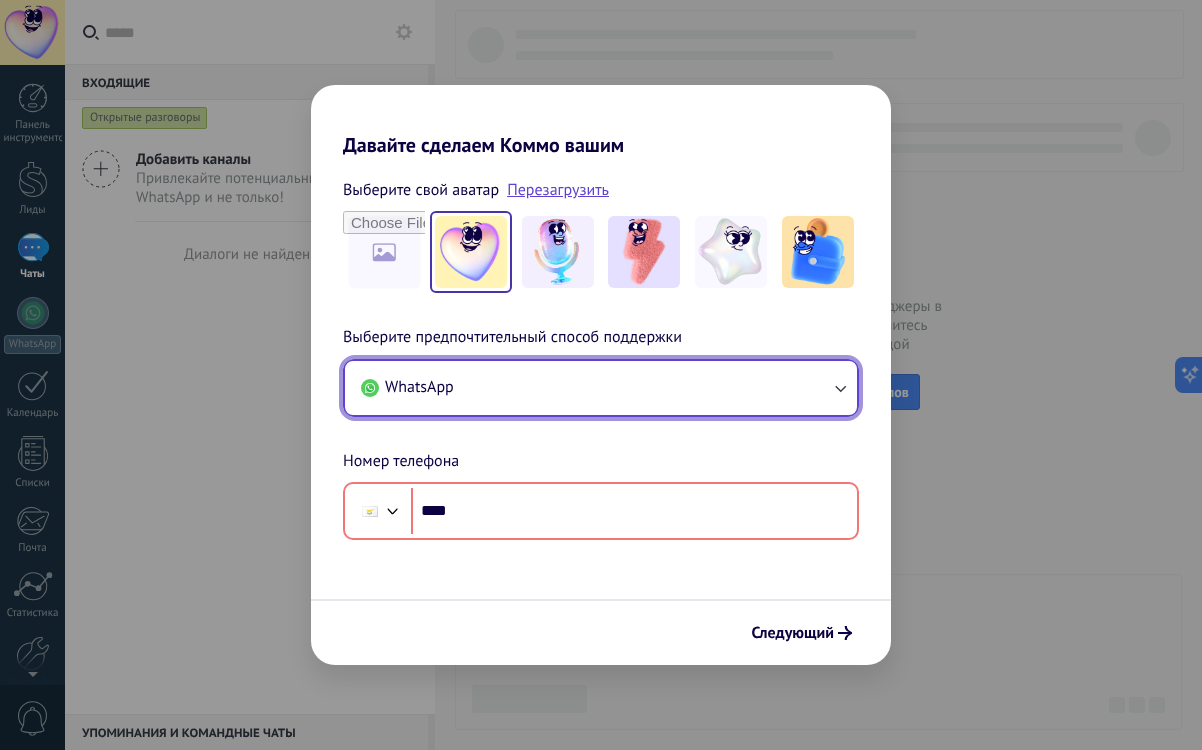 click on "WhatsApp" at bounding box center [601, 388] 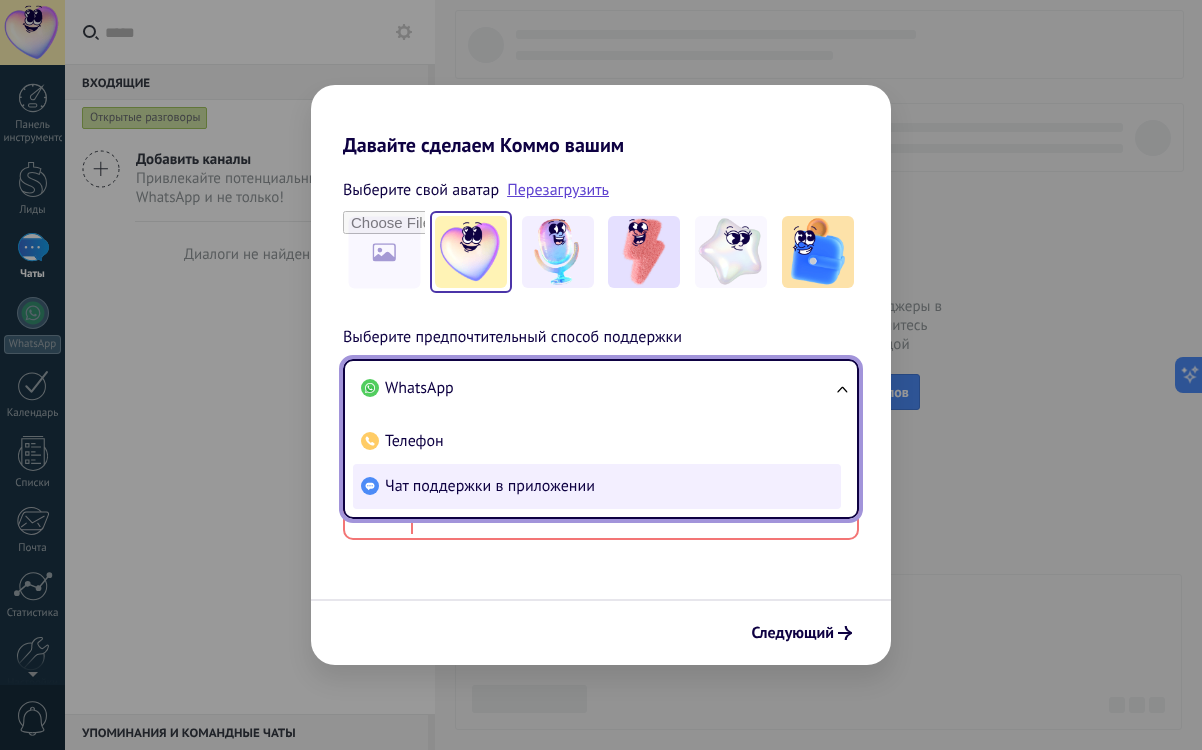 click on "Чат поддержки в приложении" at bounding box center (597, 486) 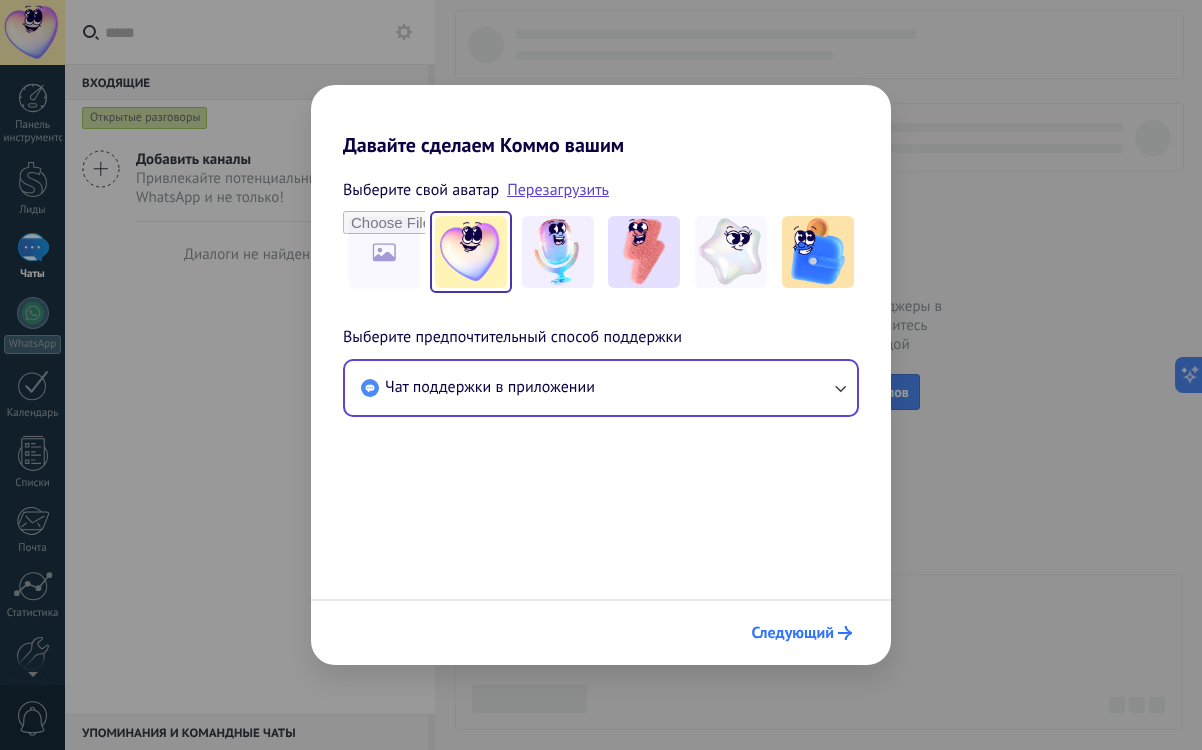 click on "Следующий" at bounding box center [793, 633] 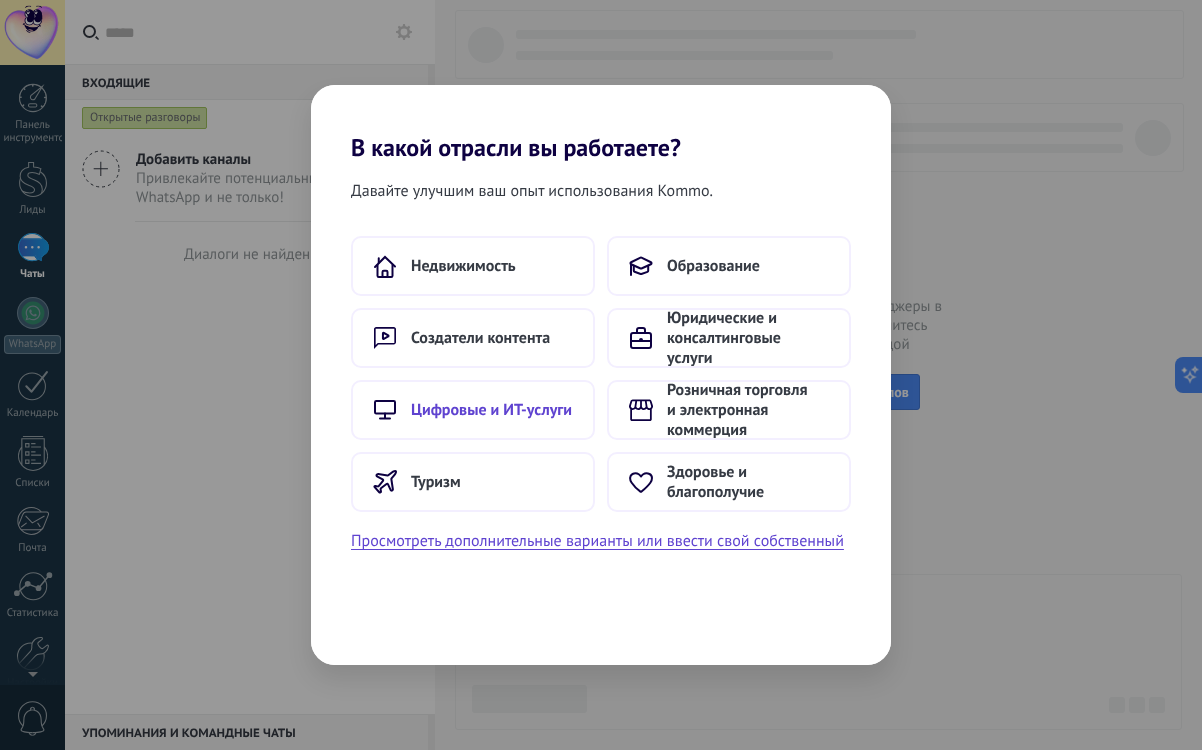 click on "Цифровые и ИТ-услуги" at bounding box center [491, 410] 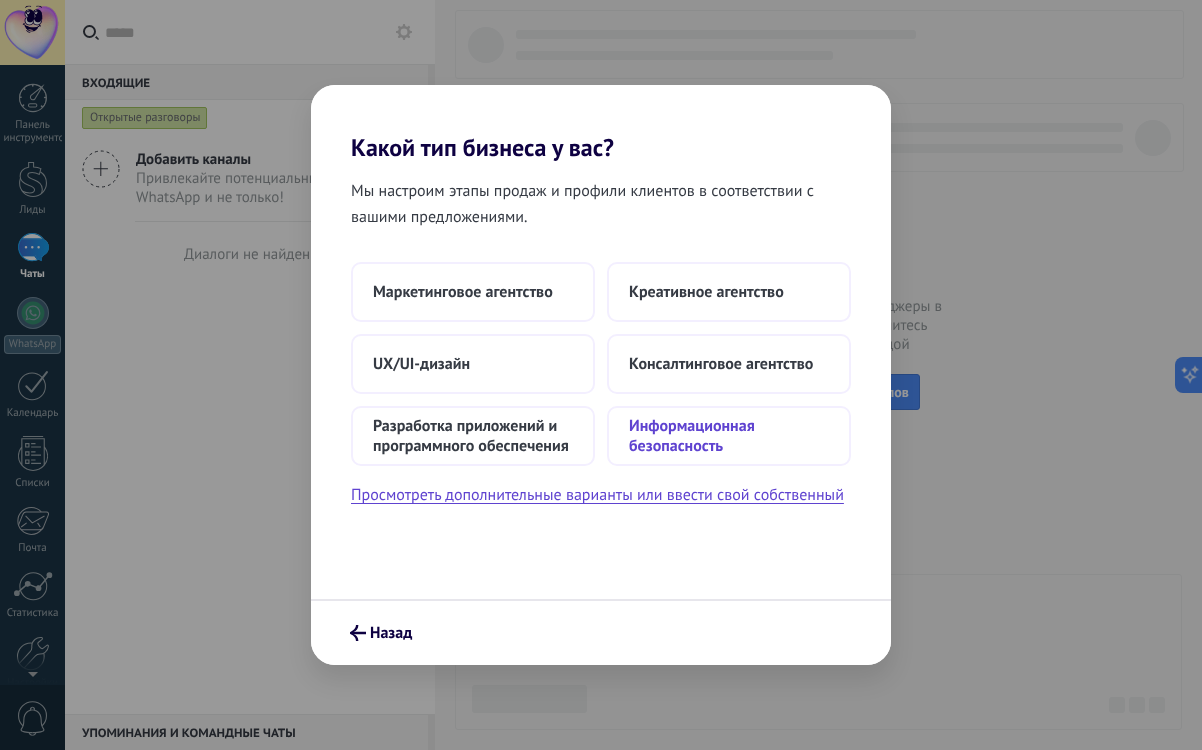 click on "Информационная безопасность" at bounding box center (692, 436) 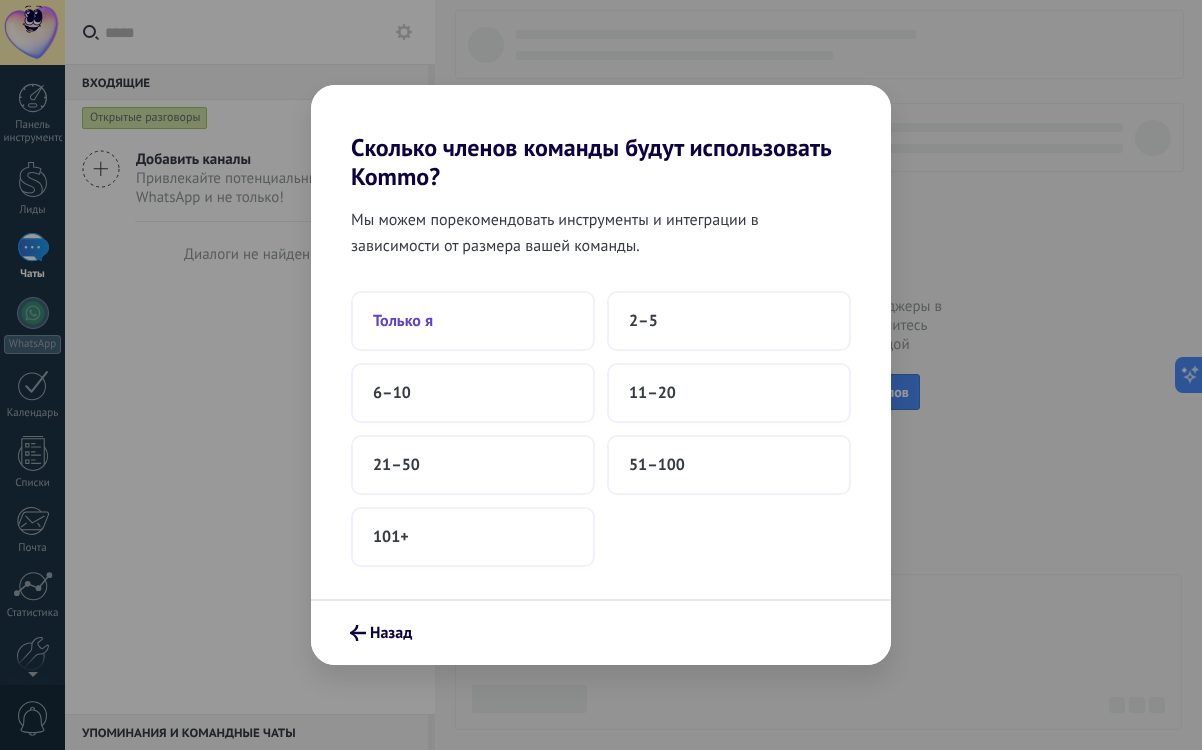 click on "Только я" at bounding box center [473, 321] 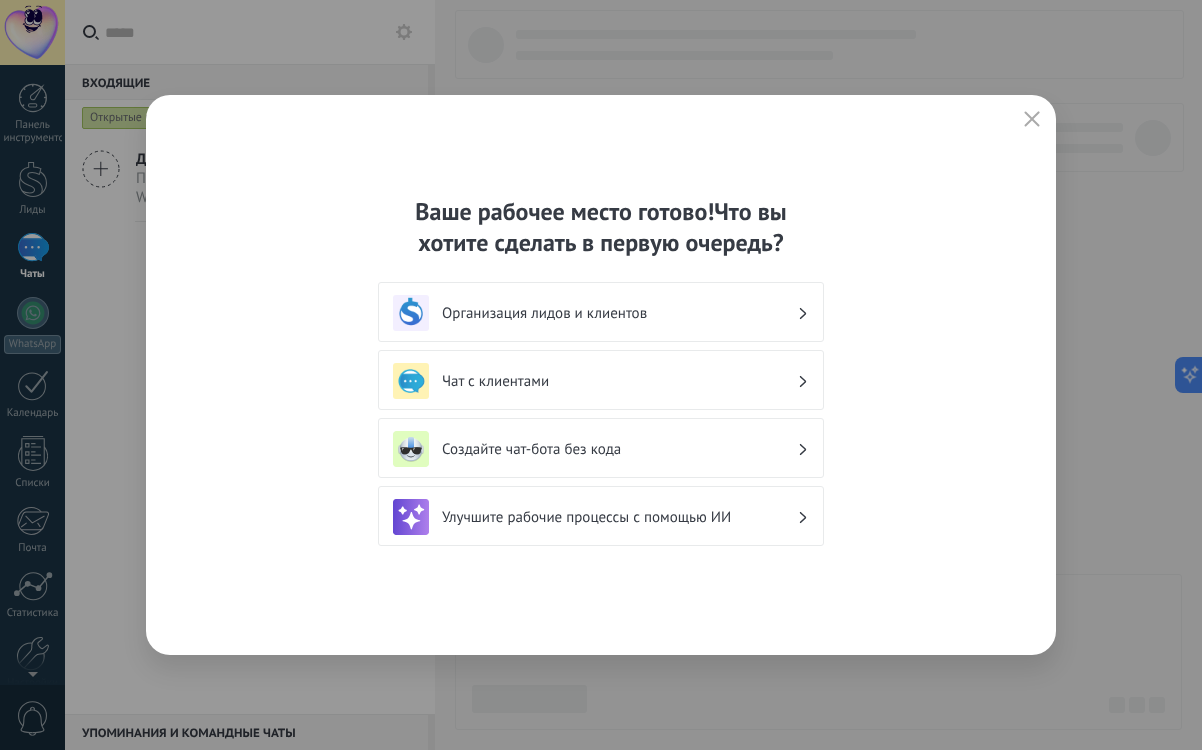 click on "Организация лидов и клиентов" at bounding box center (544, 313) 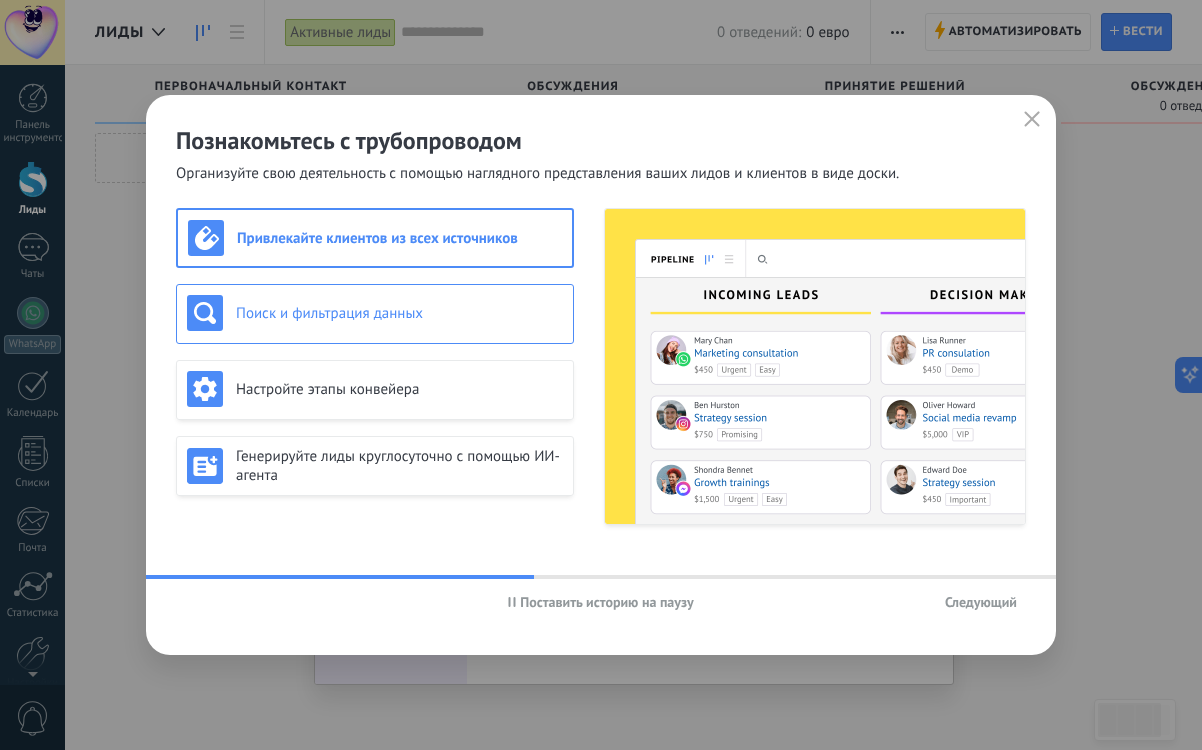 click on "Поиск и фильтрация данных" at bounding box center [329, 313] 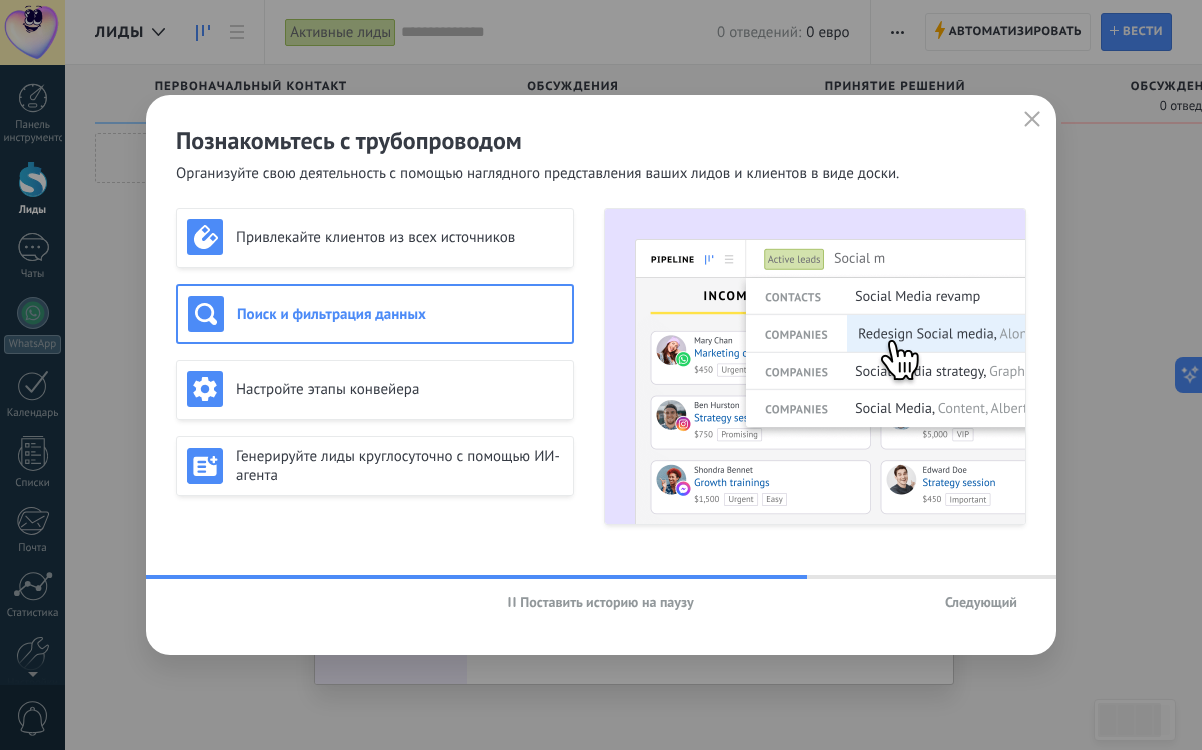 click on "Следующий" at bounding box center [981, 602] 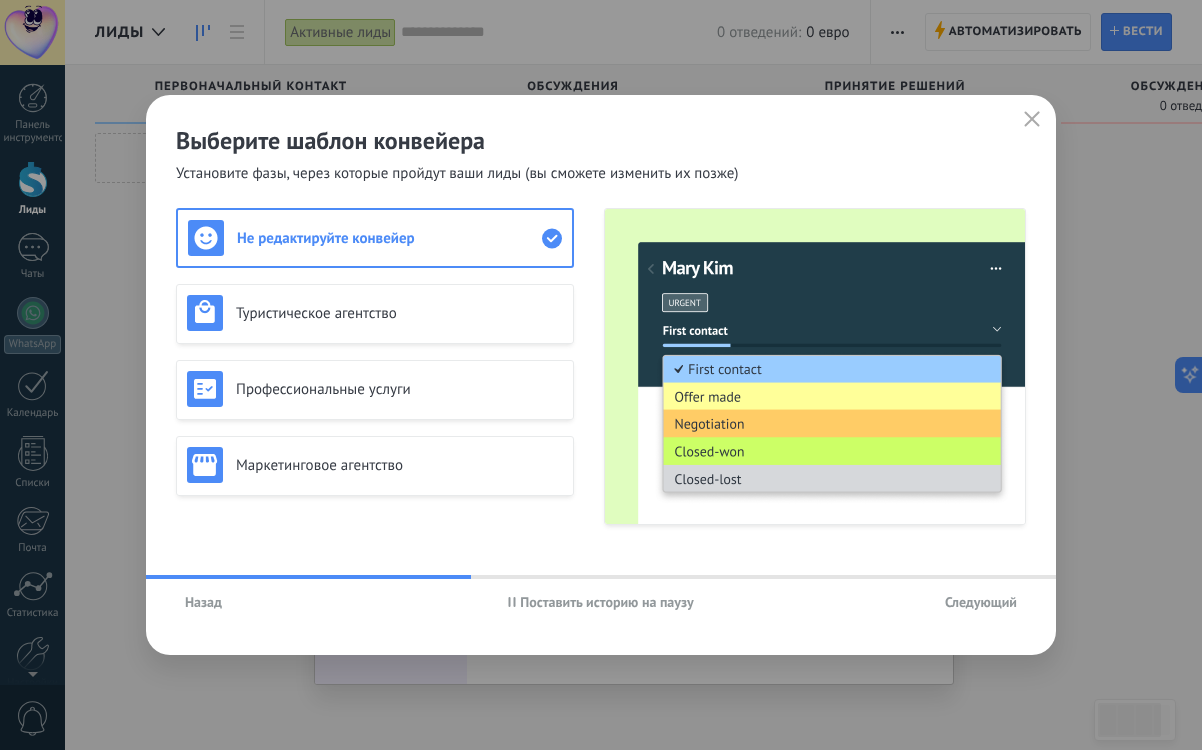 click on "Поставить историю на паузу" at bounding box center [607, 602] 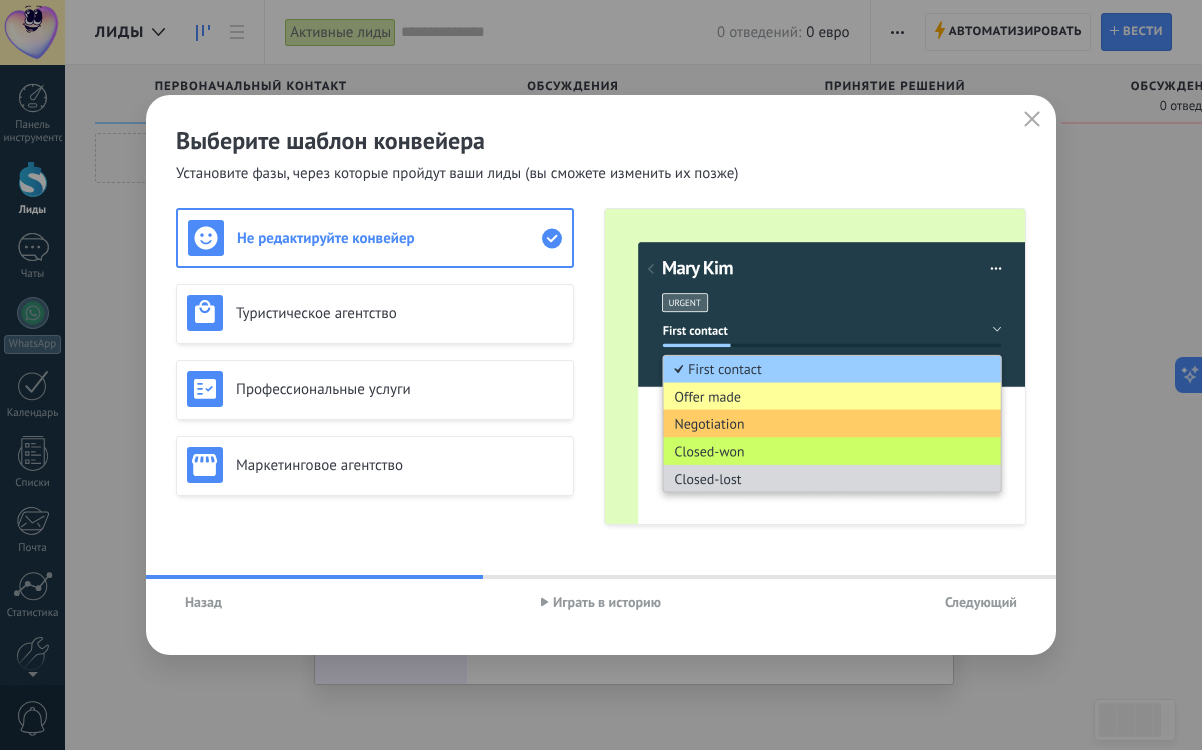 click on "Следующий" at bounding box center (981, 602) 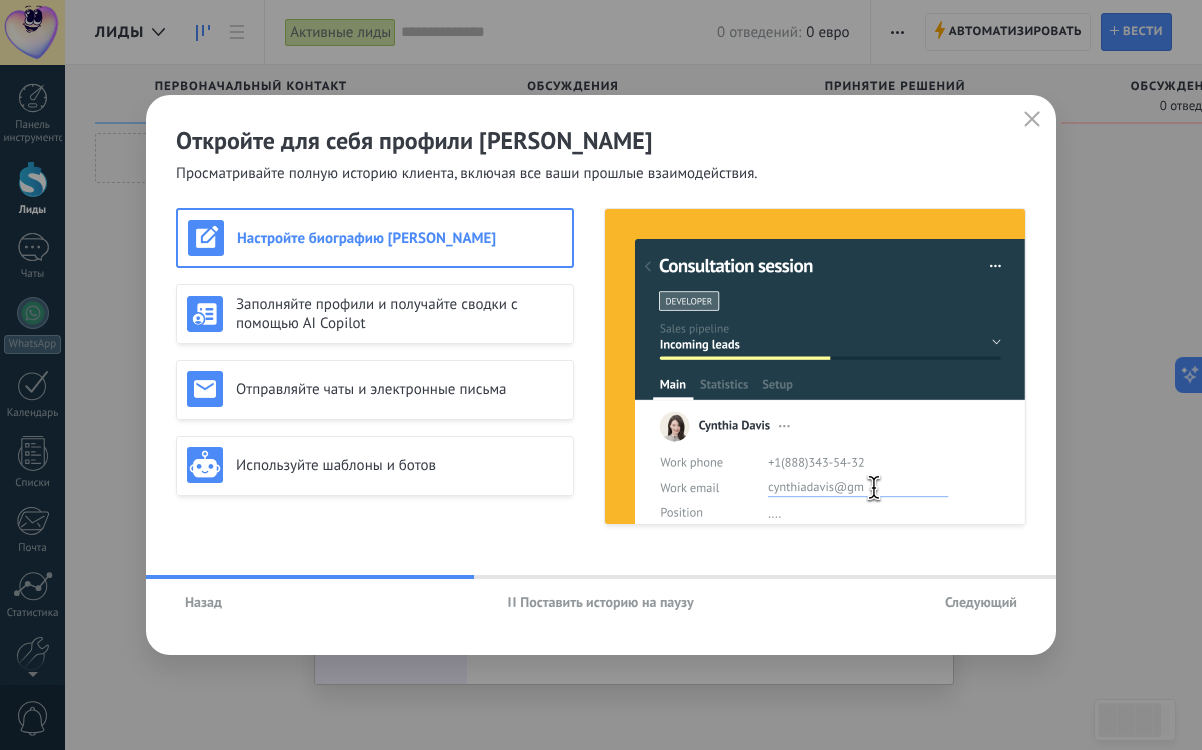 click on "Следующий" at bounding box center (981, 602) 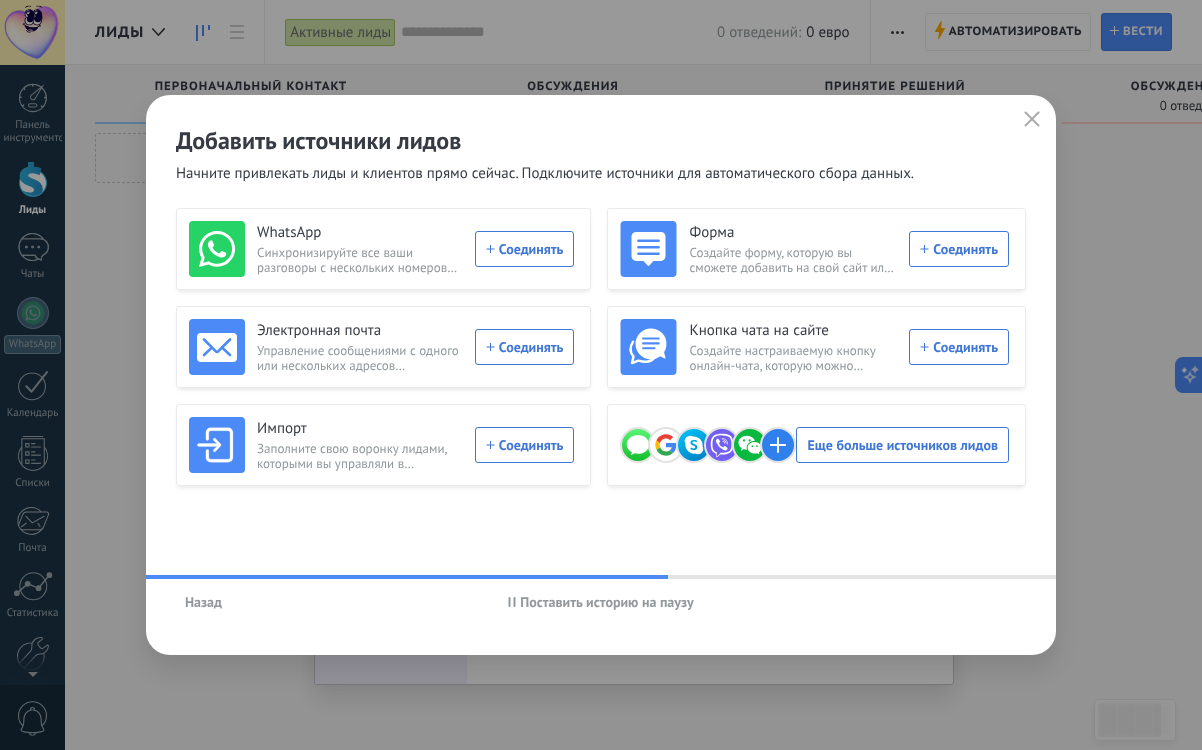 click on "Назад Поставить историю на паузу" at bounding box center (601, 602) 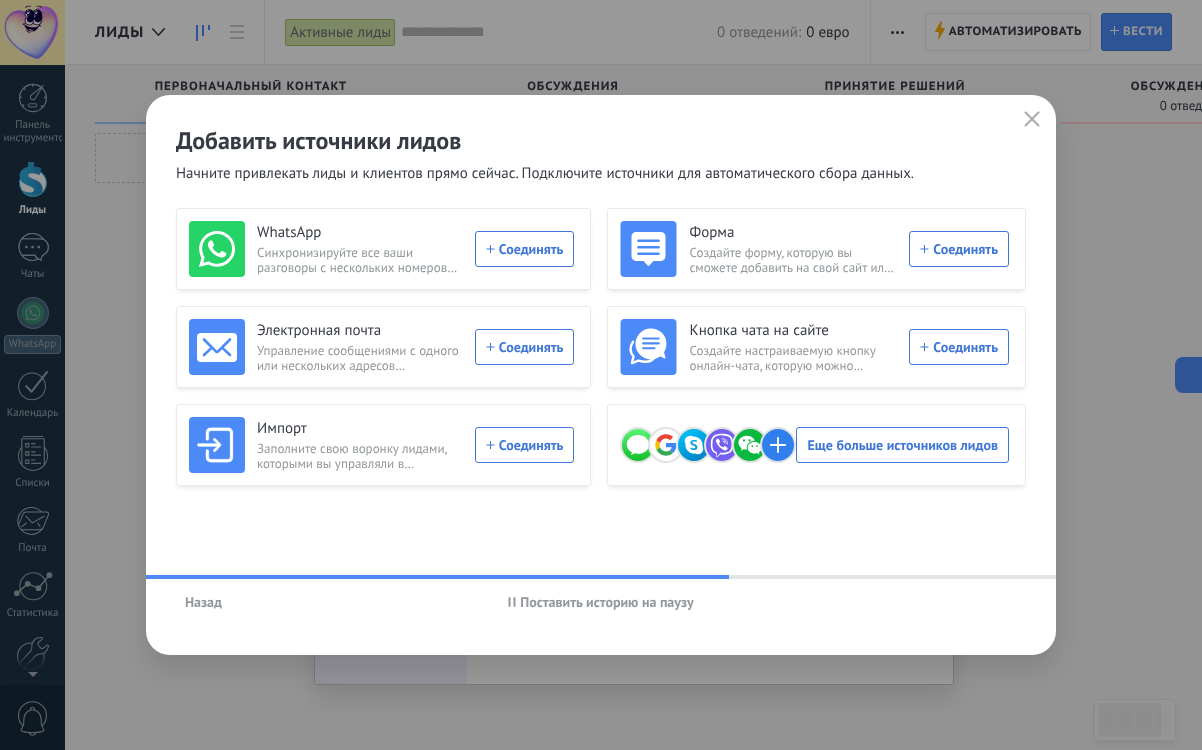 click 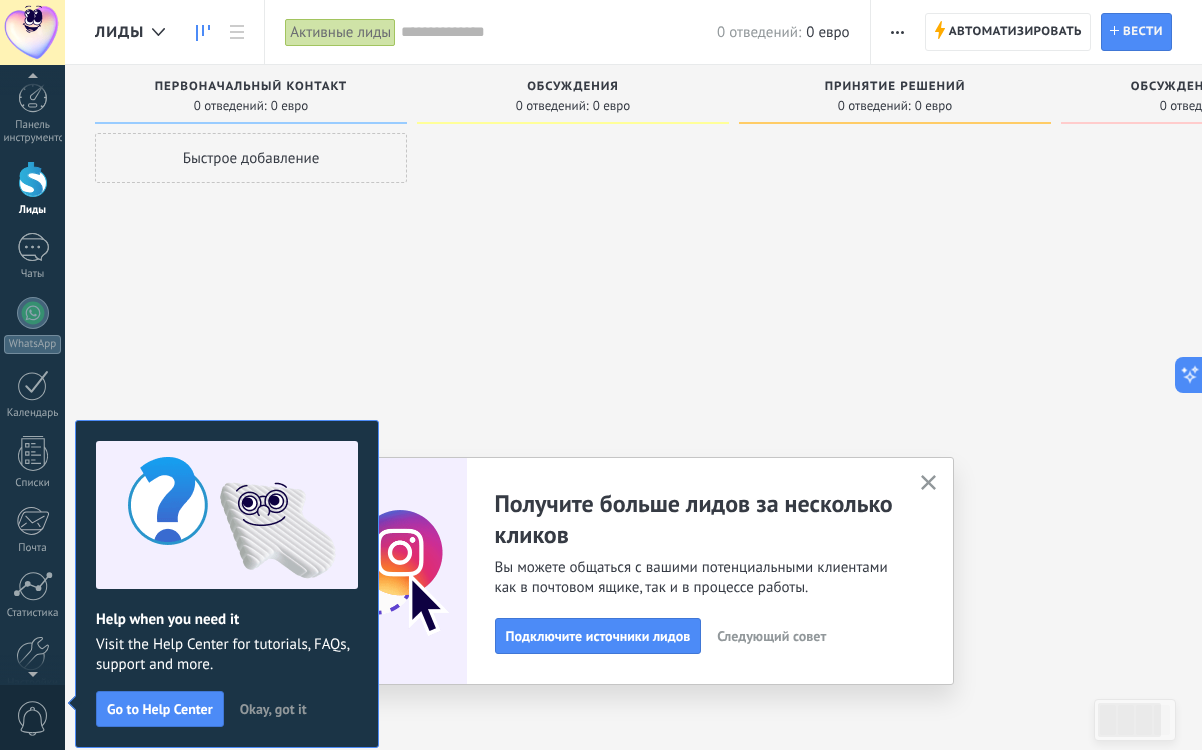 scroll, scrollTop: 106, scrollLeft: 0, axis: vertical 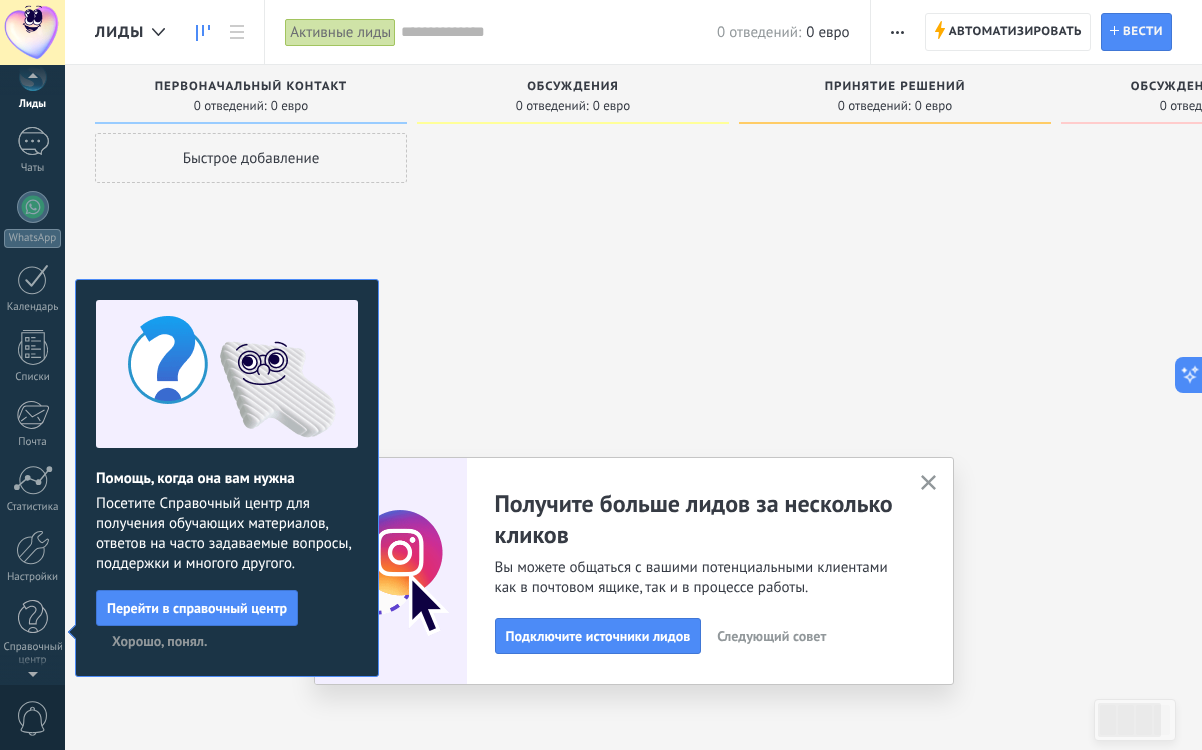 click 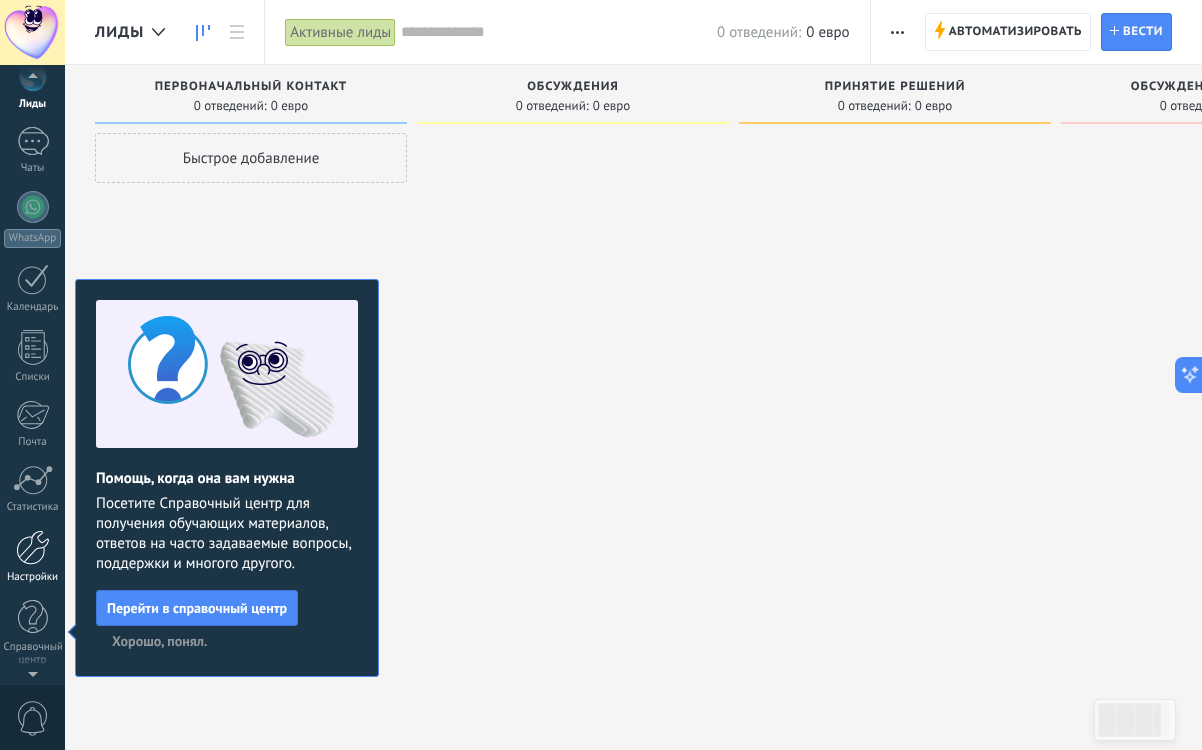scroll, scrollTop: 0, scrollLeft: 0, axis: both 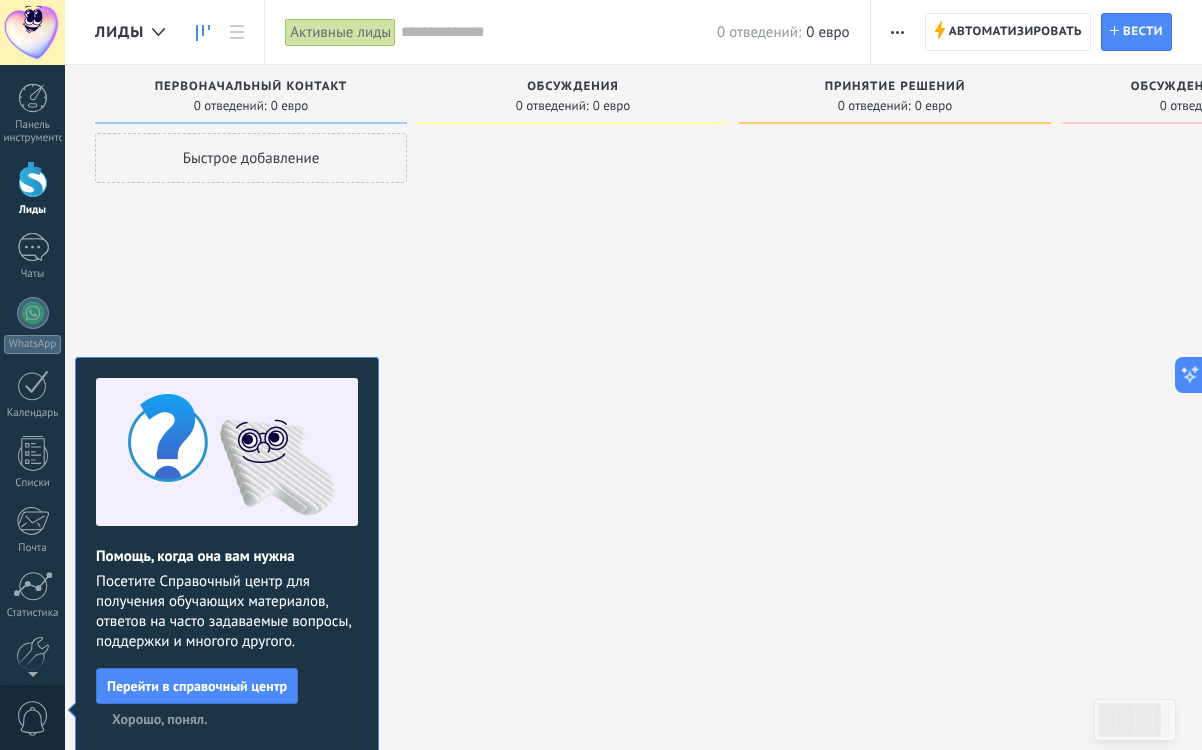click on "Быстрое добавление" at bounding box center [251, 377] 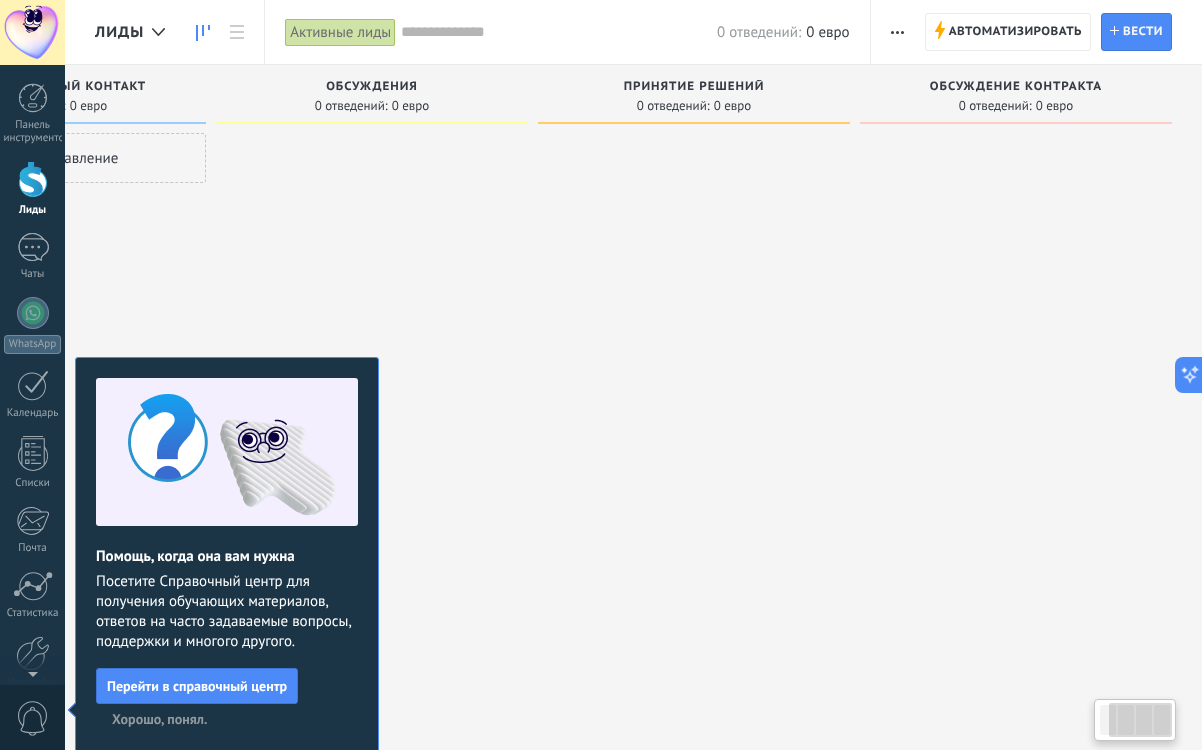 scroll, scrollTop: 0, scrollLeft: 0, axis: both 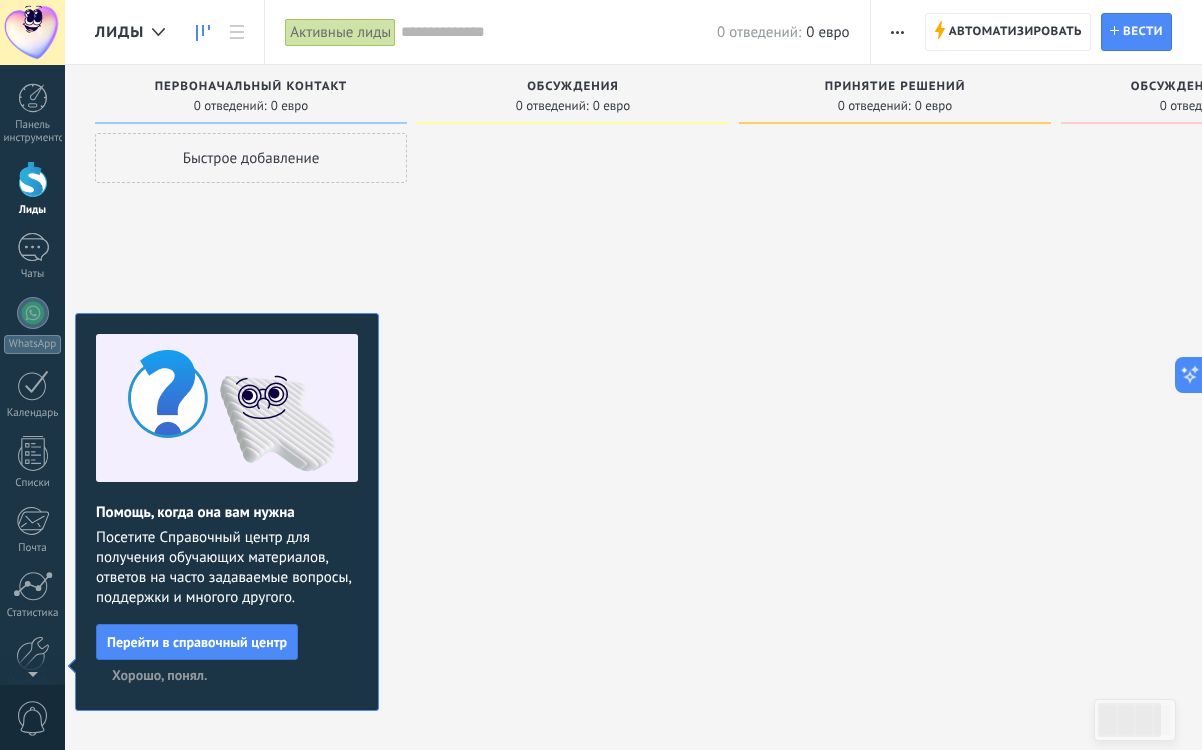 click on "Лиды" at bounding box center (119, 32) 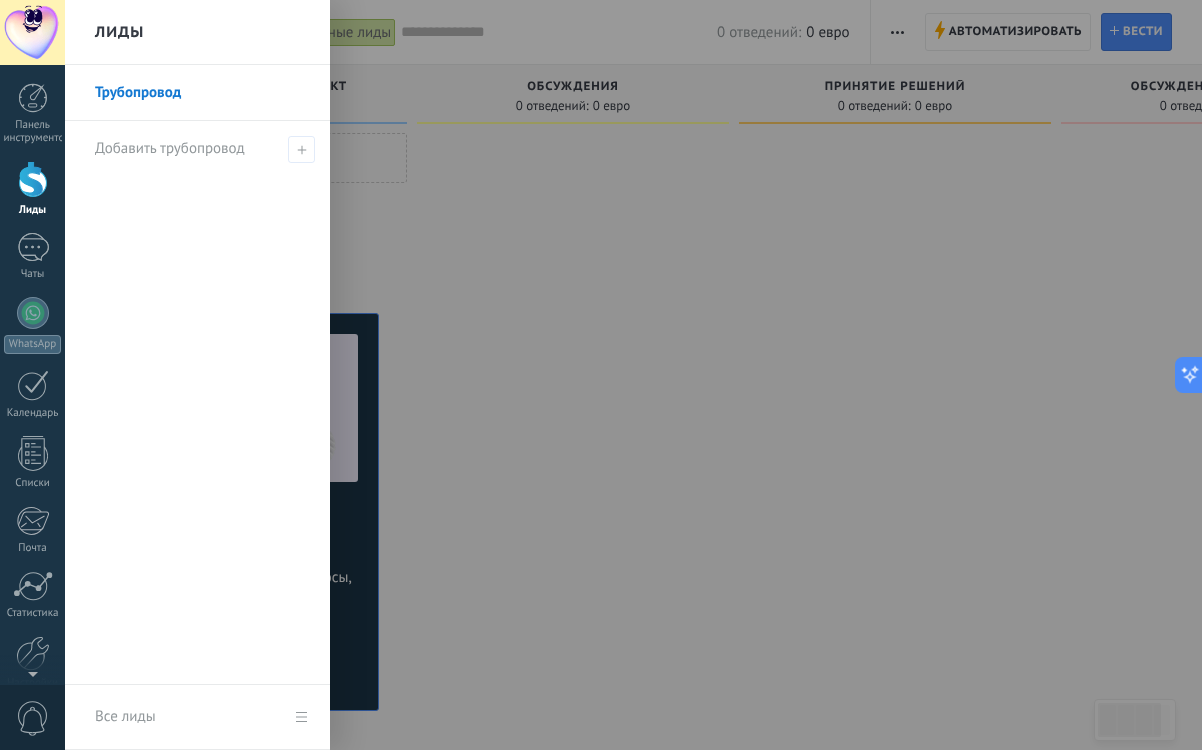 click at bounding box center (666, 375) 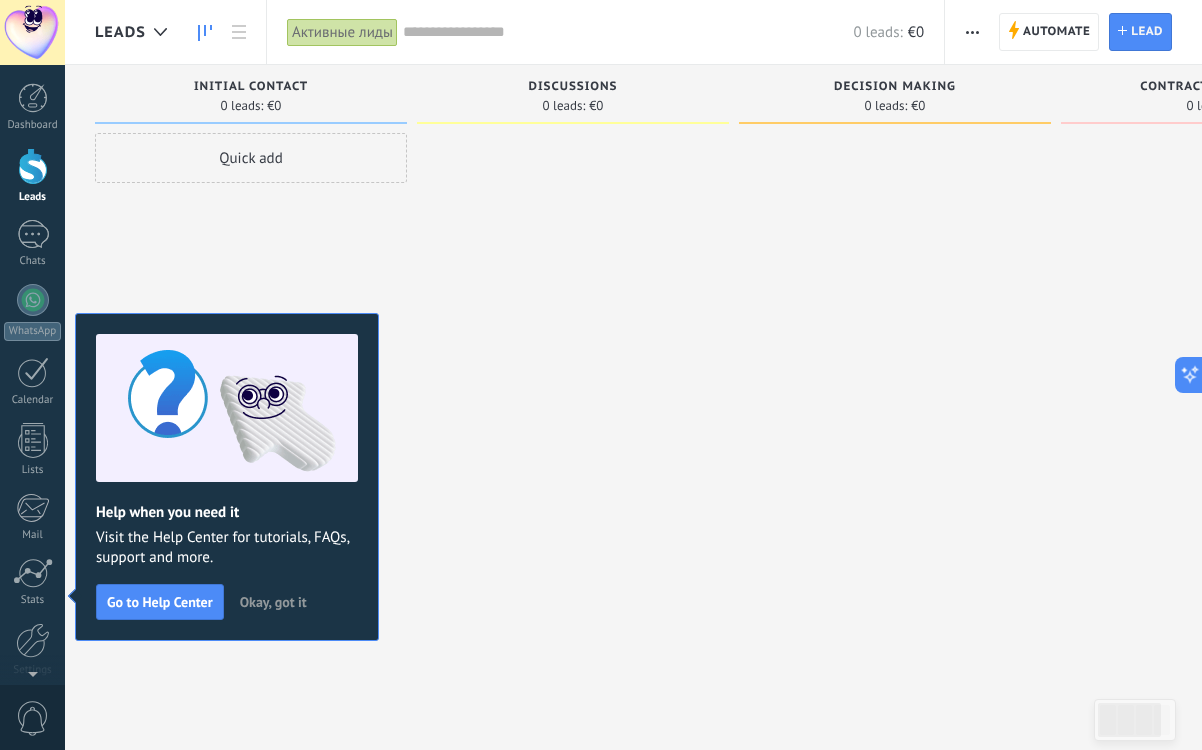 click at bounding box center (573, 377) 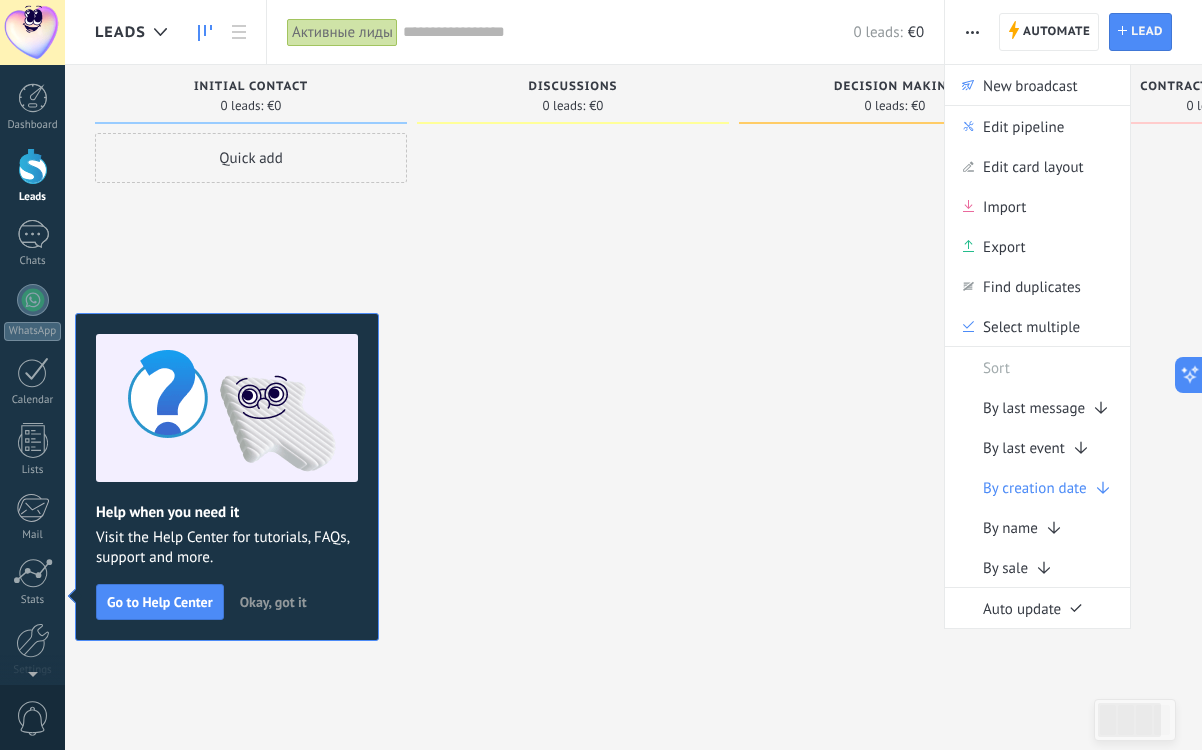 click at bounding box center (895, 377) 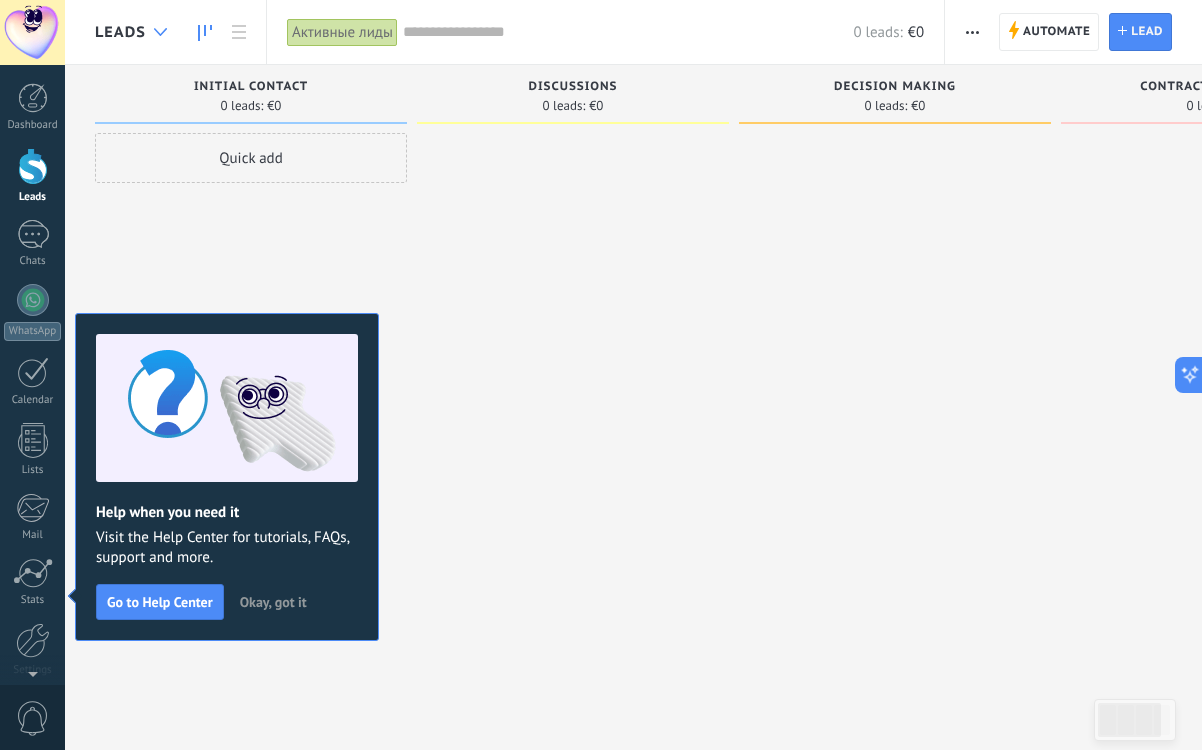 click at bounding box center (160, 32) 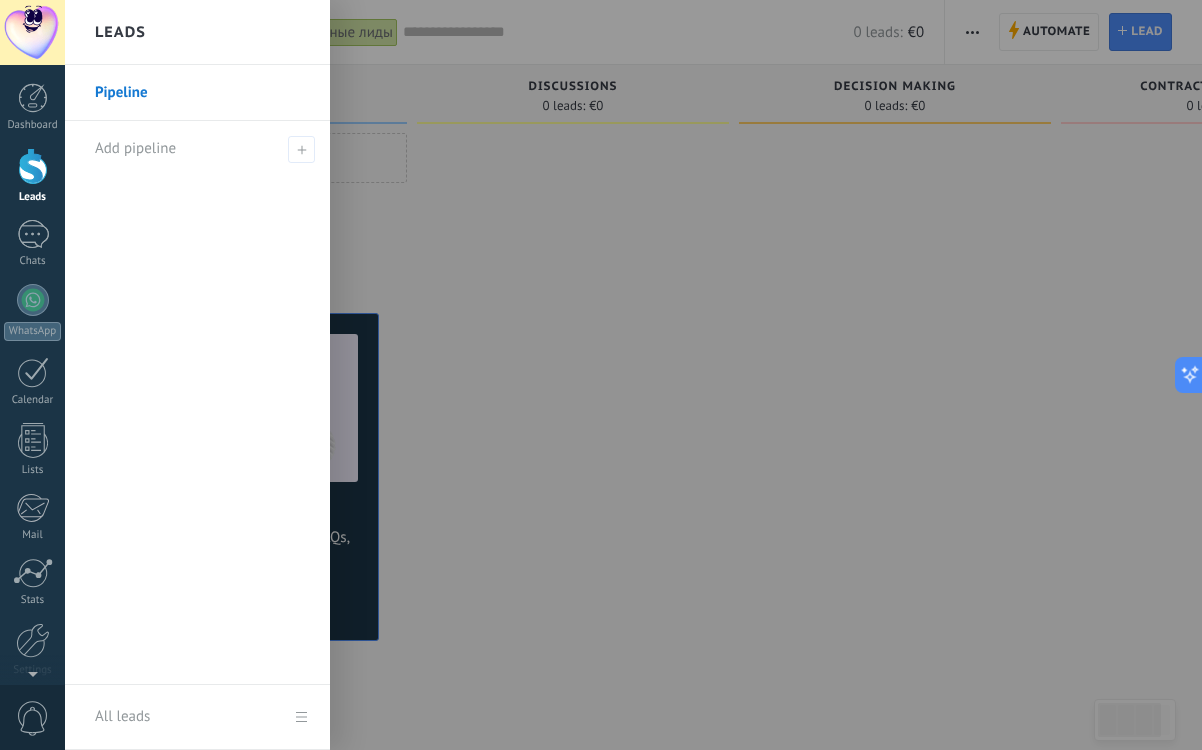 click at bounding box center (666, 375) 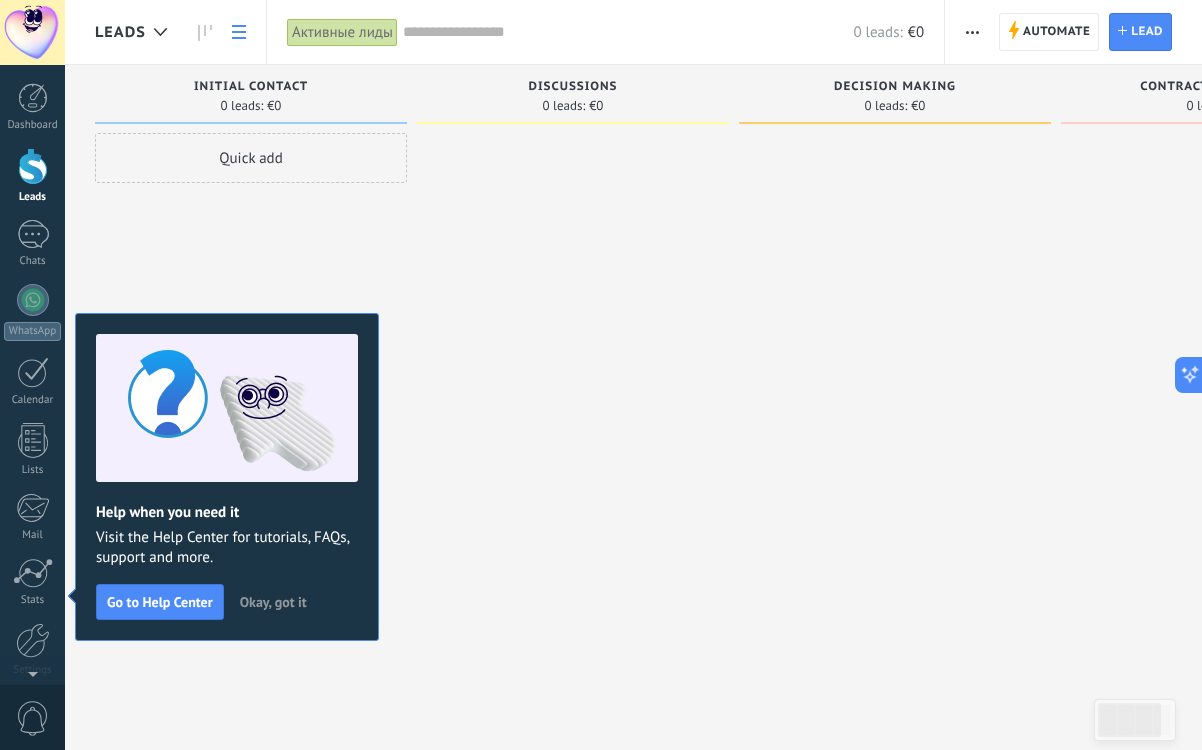 click at bounding box center [239, 32] 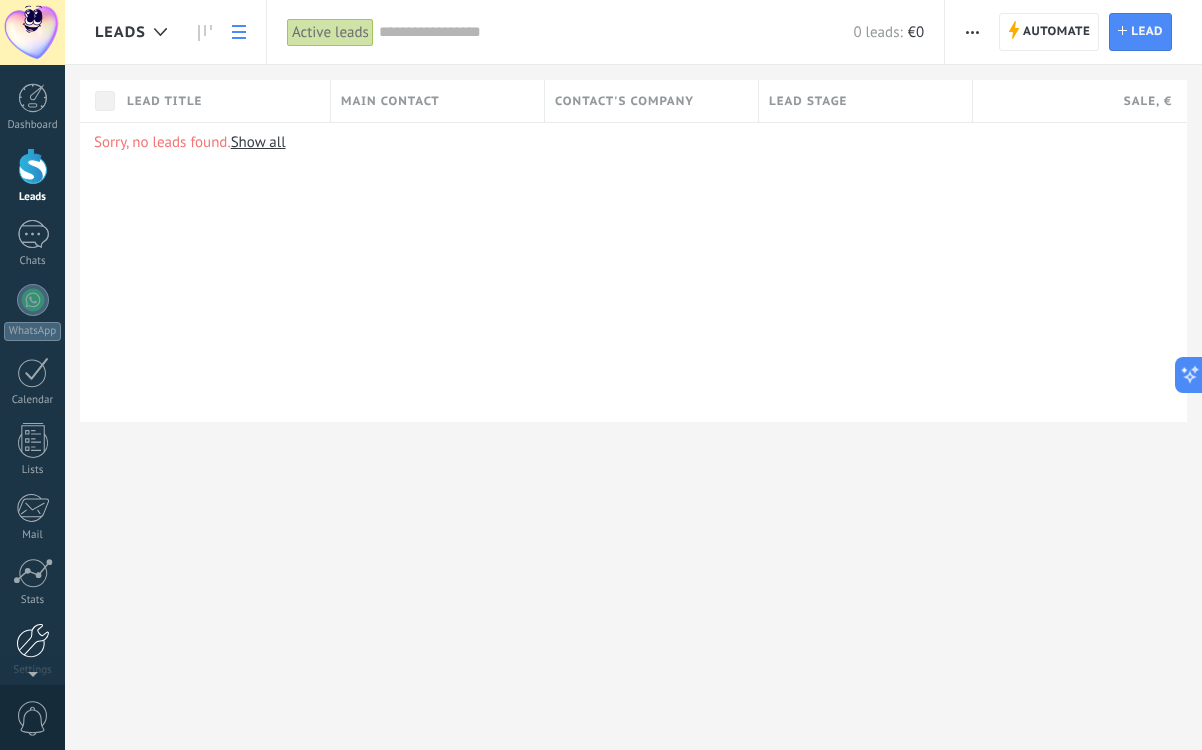 click at bounding box center (33, 640) 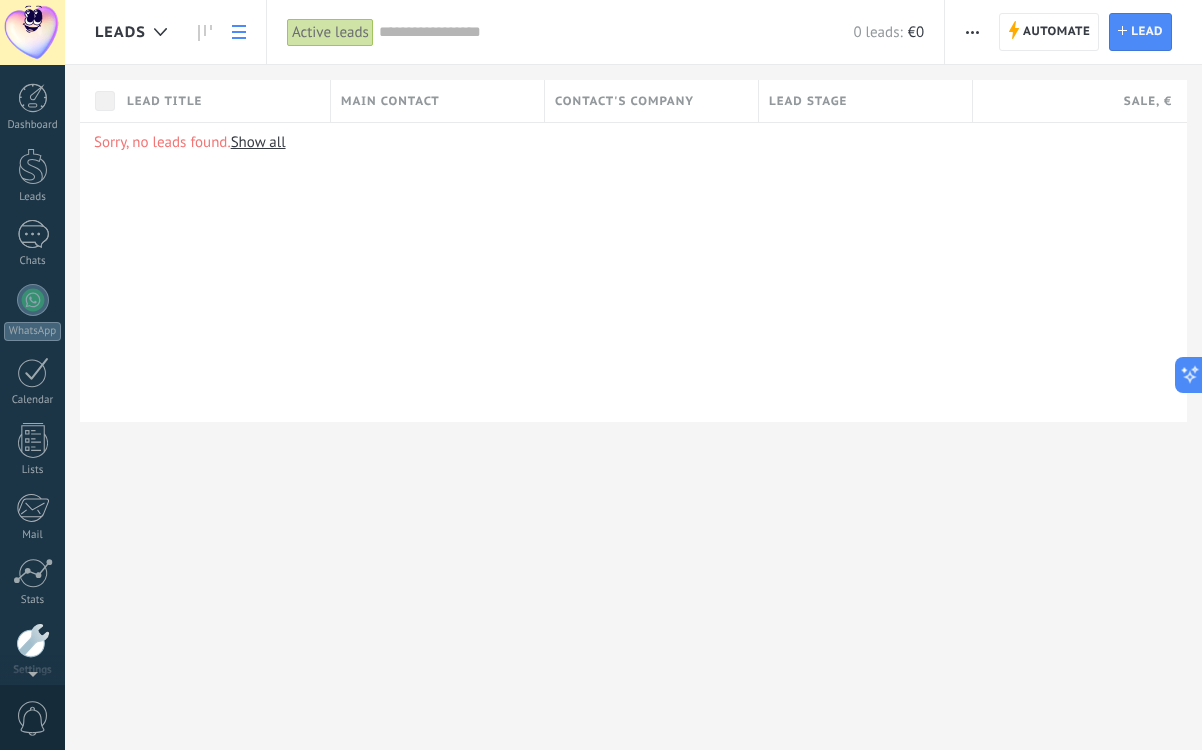 scroll, scrollTop: 82, scrollLeft: 0, axis: vertical 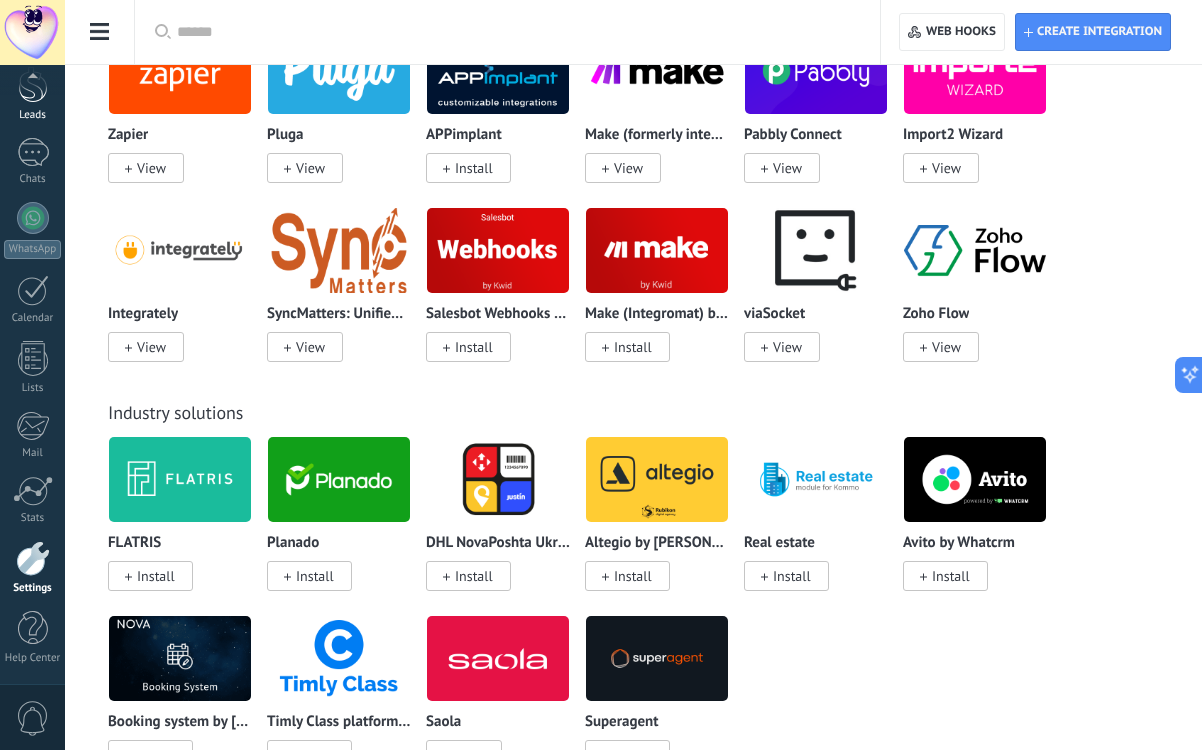 click at bounding box center (33, 84) 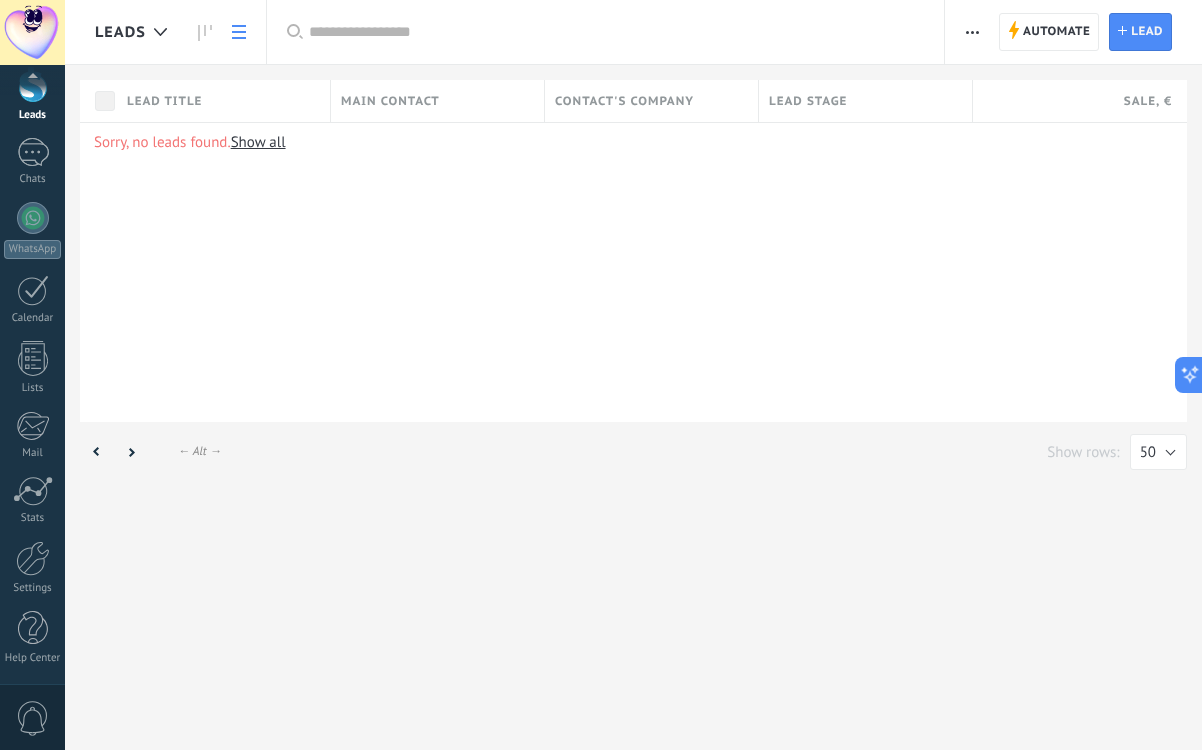 scroll, scrollTop: 0, scrollLeft: 0, axis: both 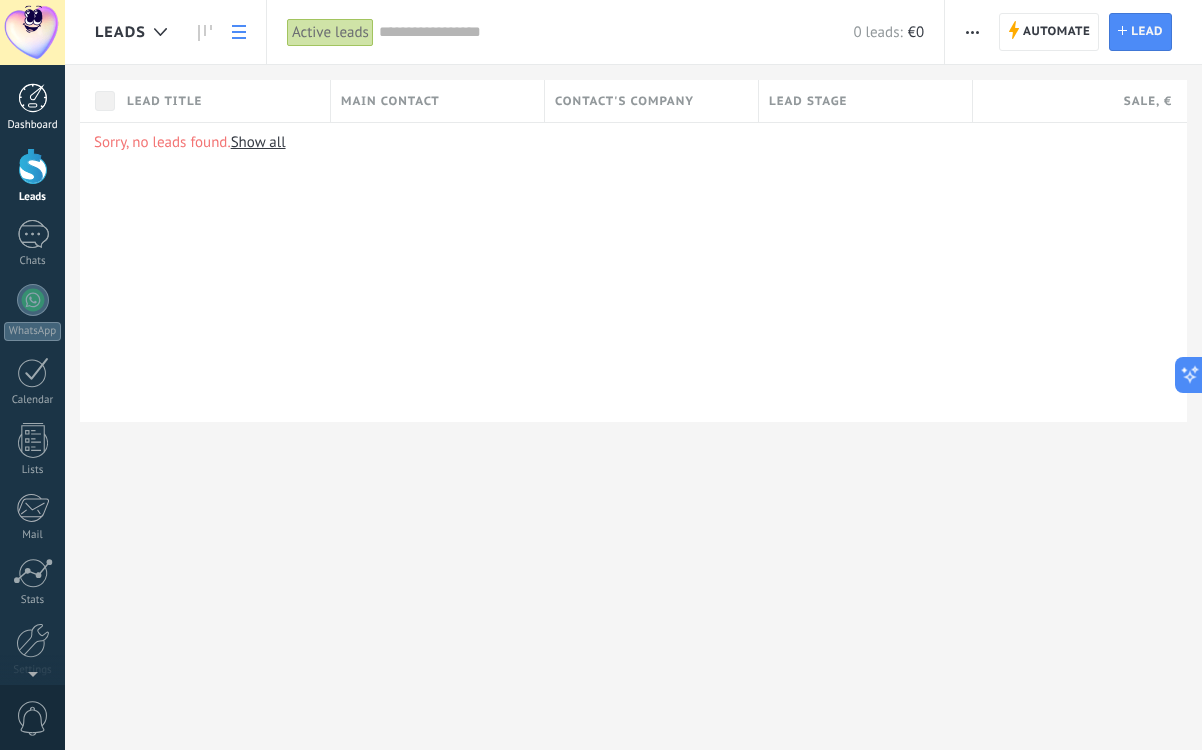 click at bounding box center (33, 98) 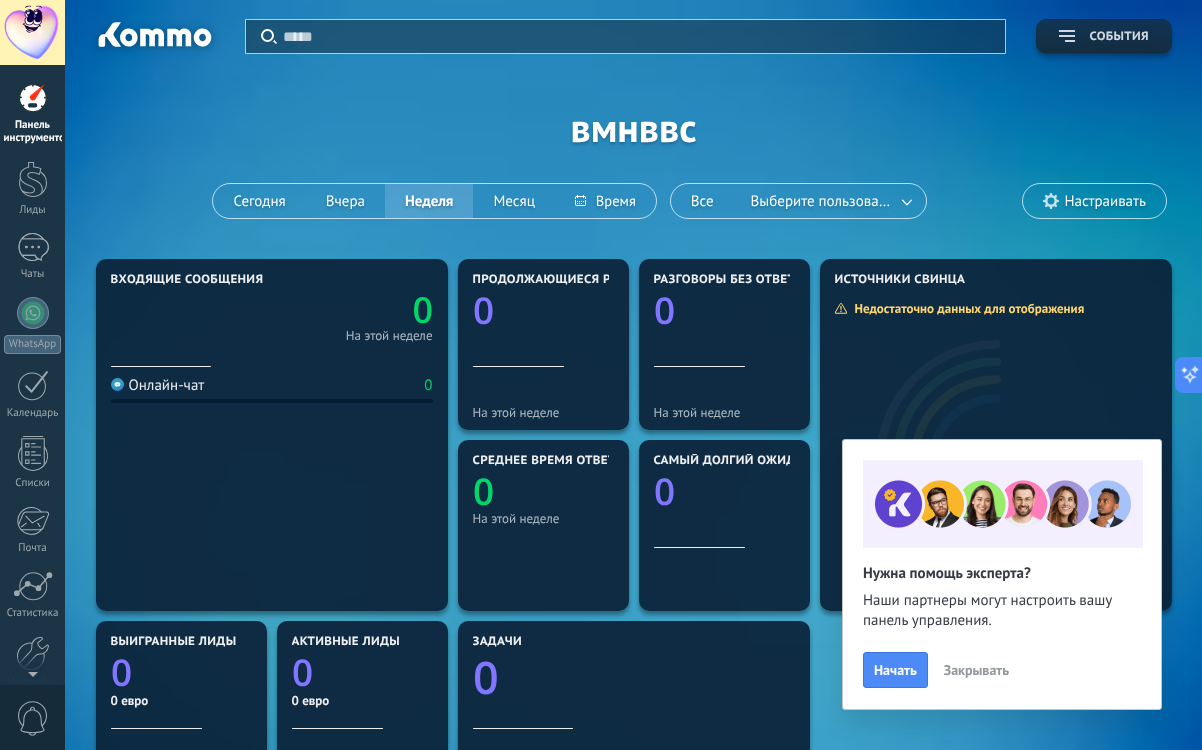 click on "События" at bounding box center [1119, 36] 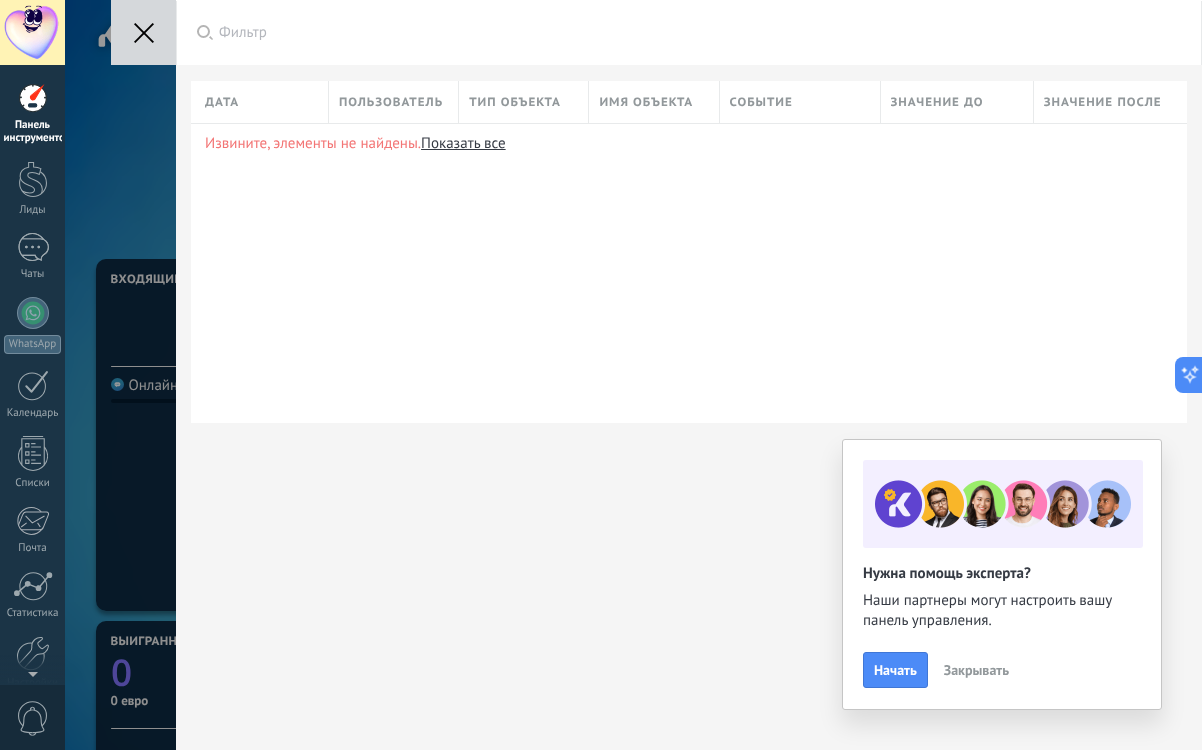 click on "Применять Фильтр Все виды деятельности Мои события Сегодня Вчера В этом месяце Сохранять В любое время В любое время Сегодня Вчера Последний ** 30 дней На этой неделе На прошлой неделе В этом месяце В прошлом месяце В этом квартале В этом году Выбрать все Все типы объектов События Выбрать все  Очистить ХОРОШО Отмена Применять Перезагрузить Дата Пользователь Тип объекта Имя объекта Событие Значение до Значение после Извините, элементы не найдены.   Показать все" at bounding box center [633, 375] 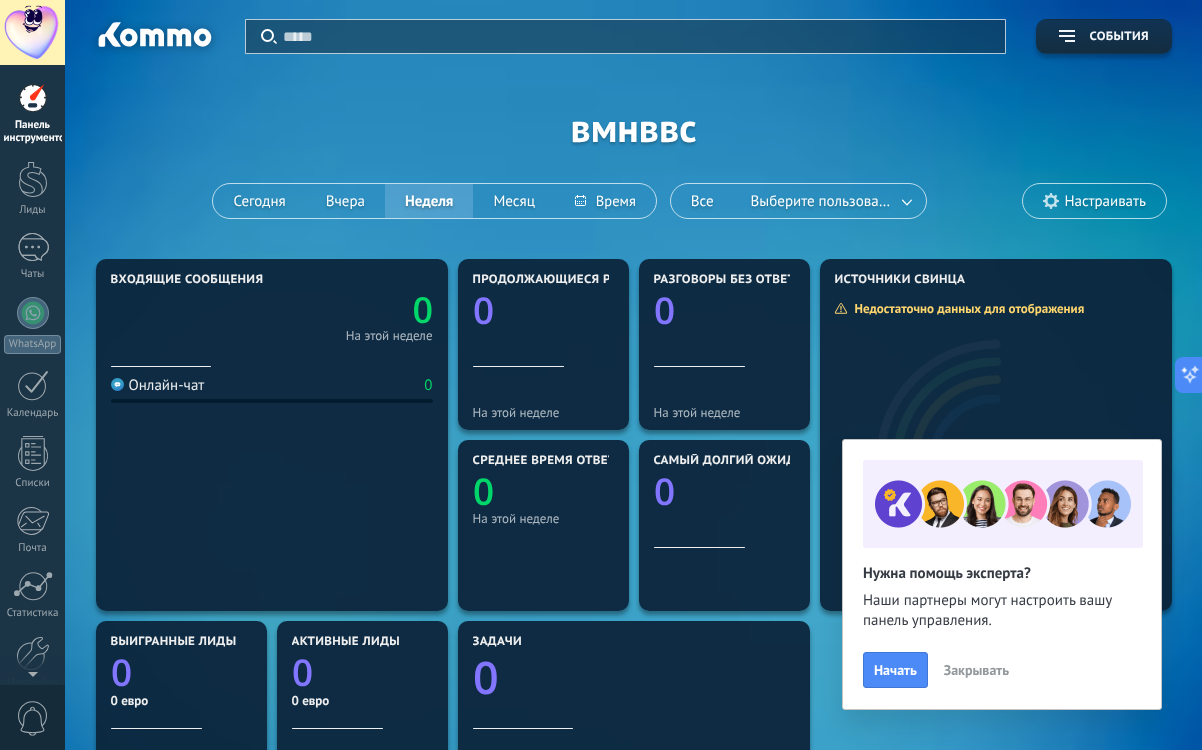click on "Панель инструментов" at bounding box center (37, 131) 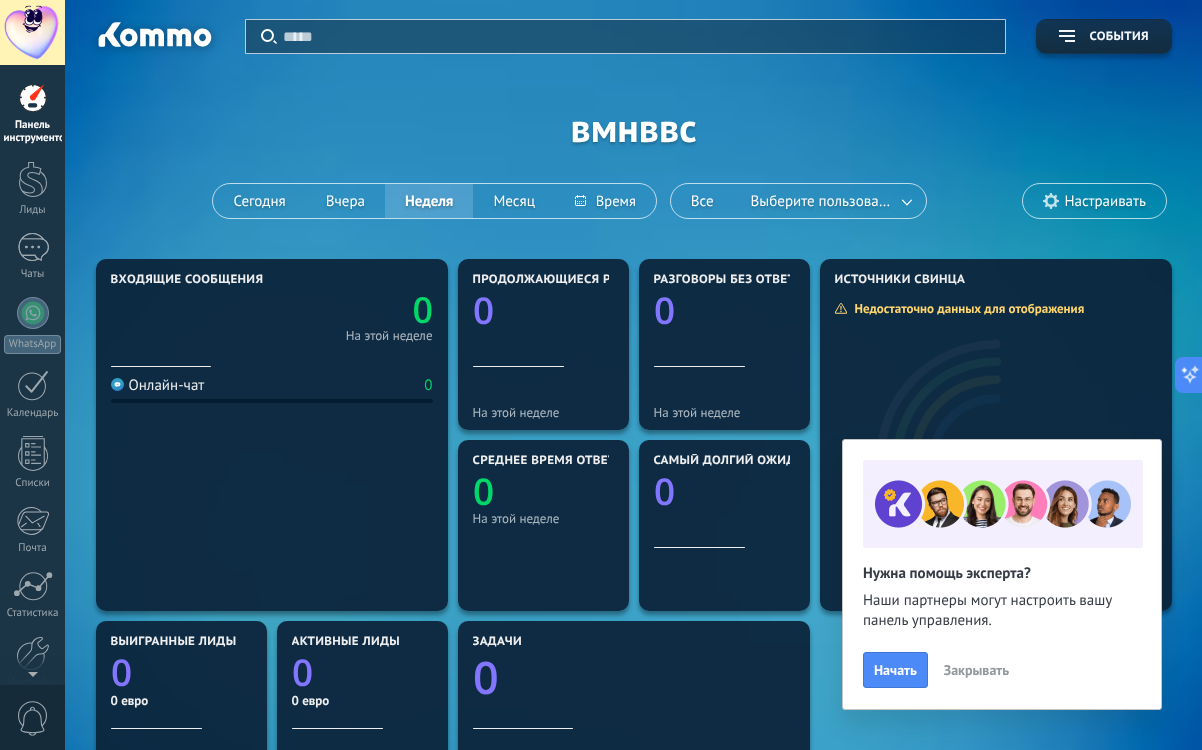 click on "Настраивать" at bounding box center (1105, 201) 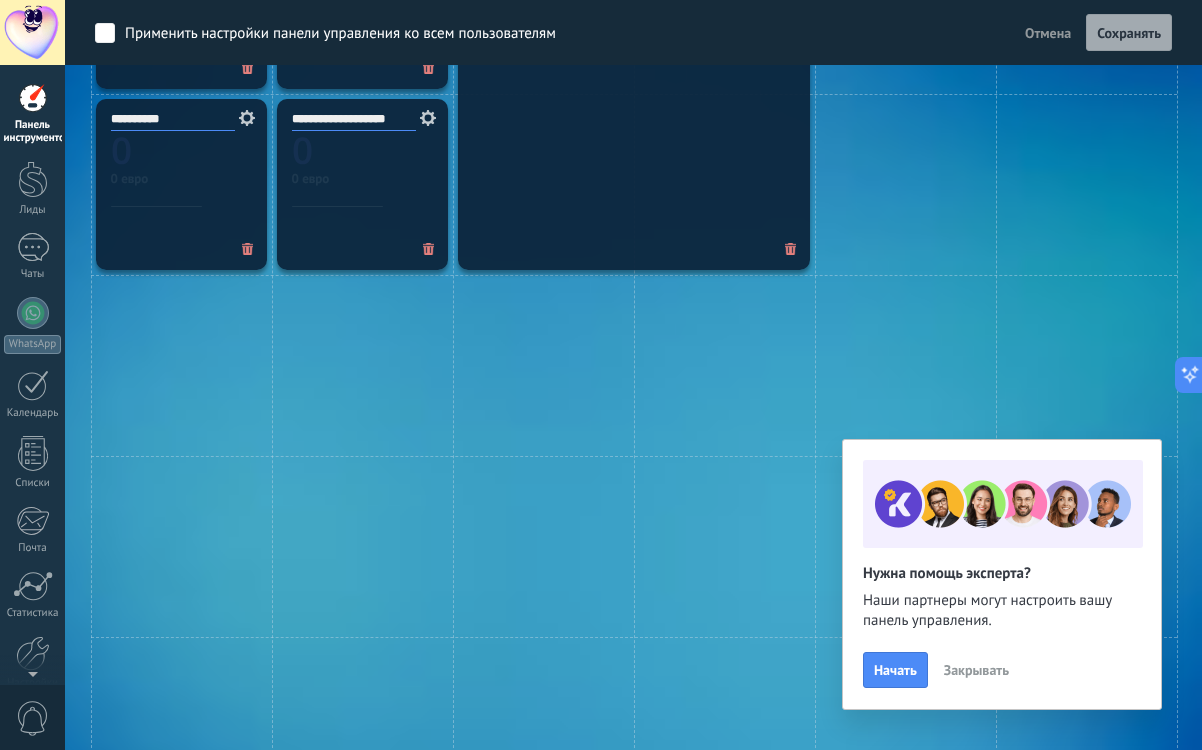 scroll, scrollTop: 1129, scrollLeft: 0, axis: vertical 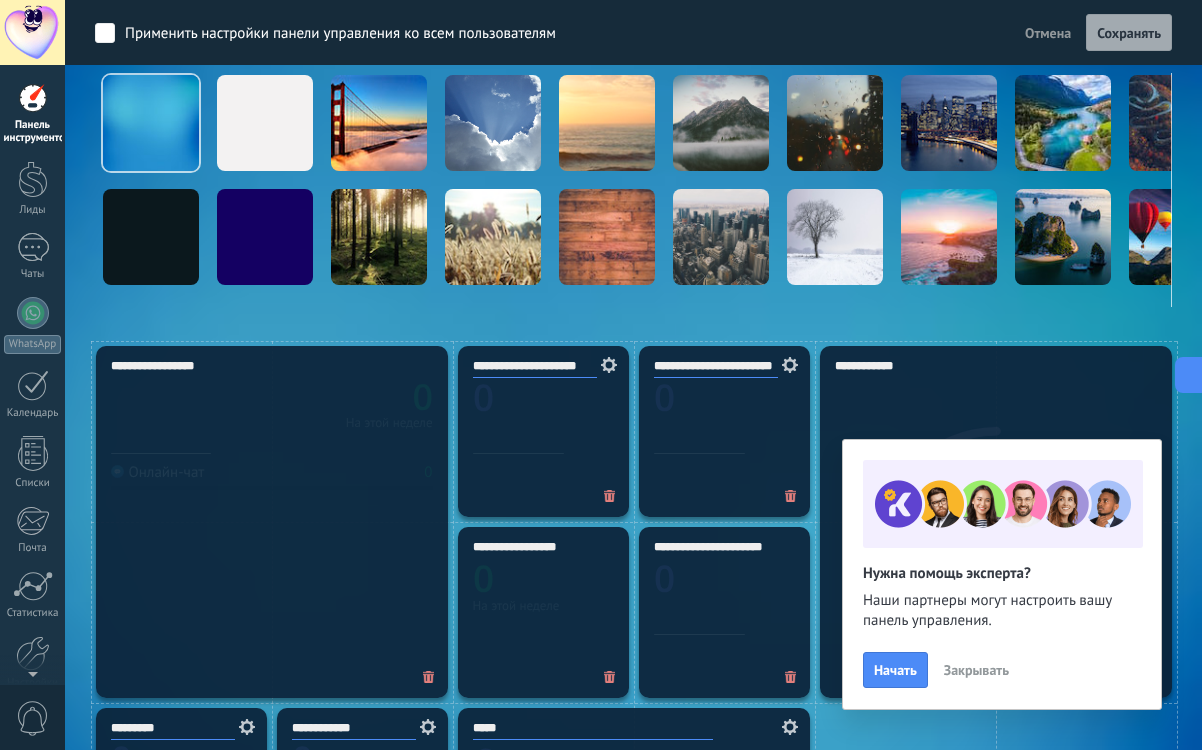 click at bounding box center [33, 98] 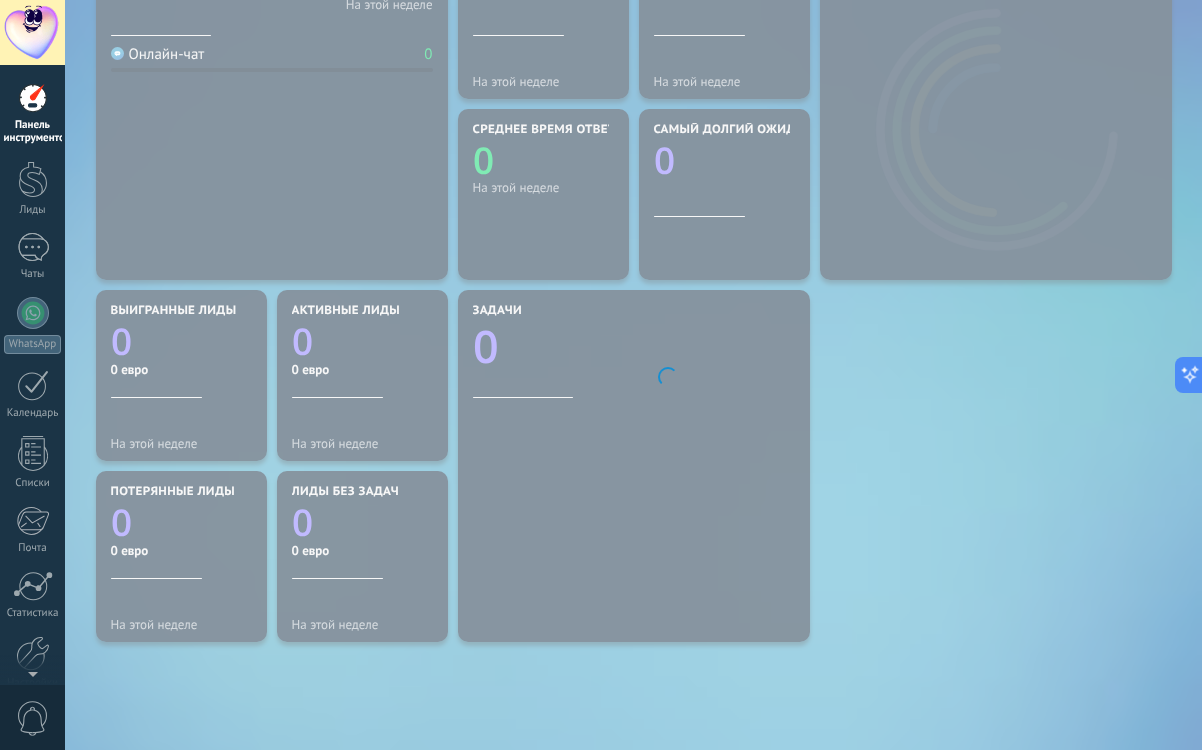 scroll, scrollTop: 0, scrollLeft: 0, axis: both 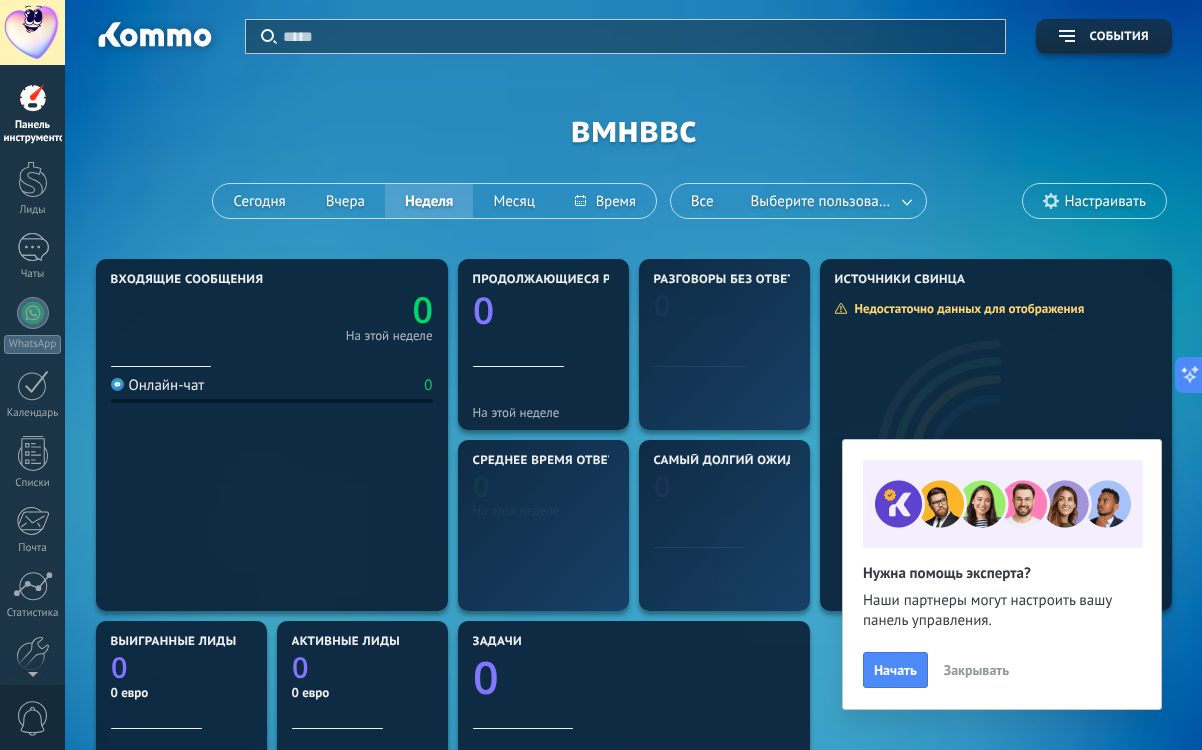 click at bounding box center [32, 32] 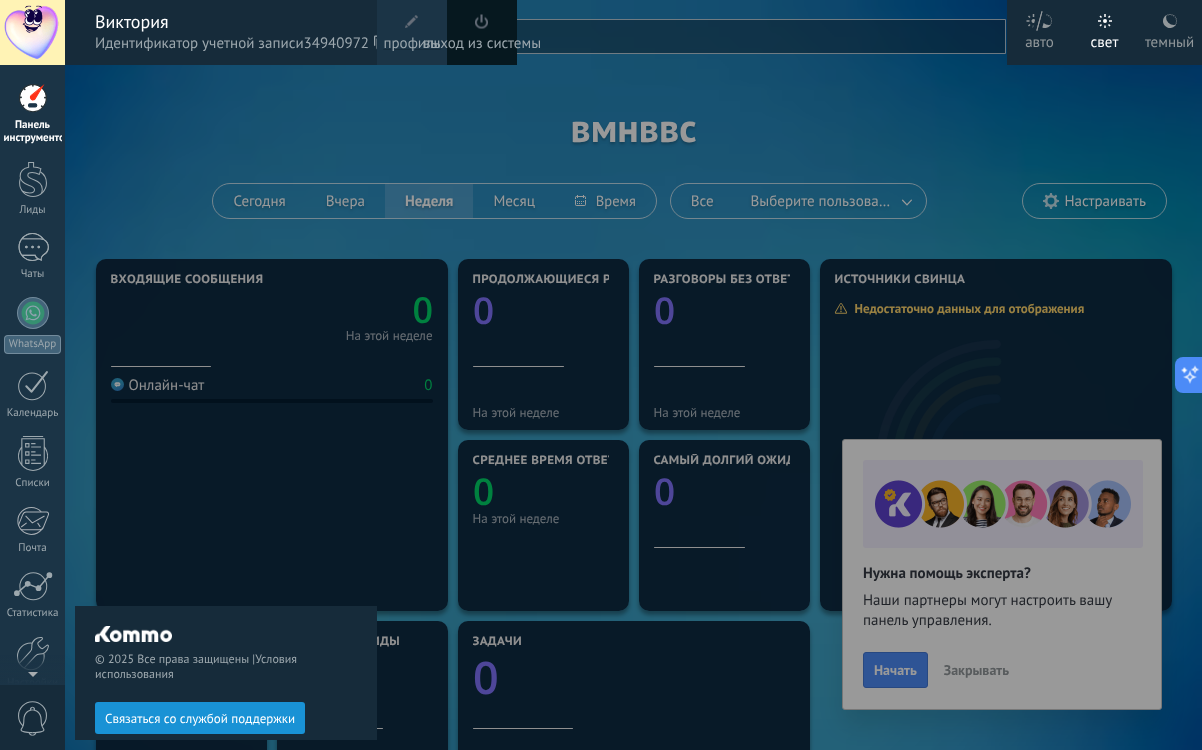 click on "Идентификатор учетной записи" at bounding box center [199, 43] 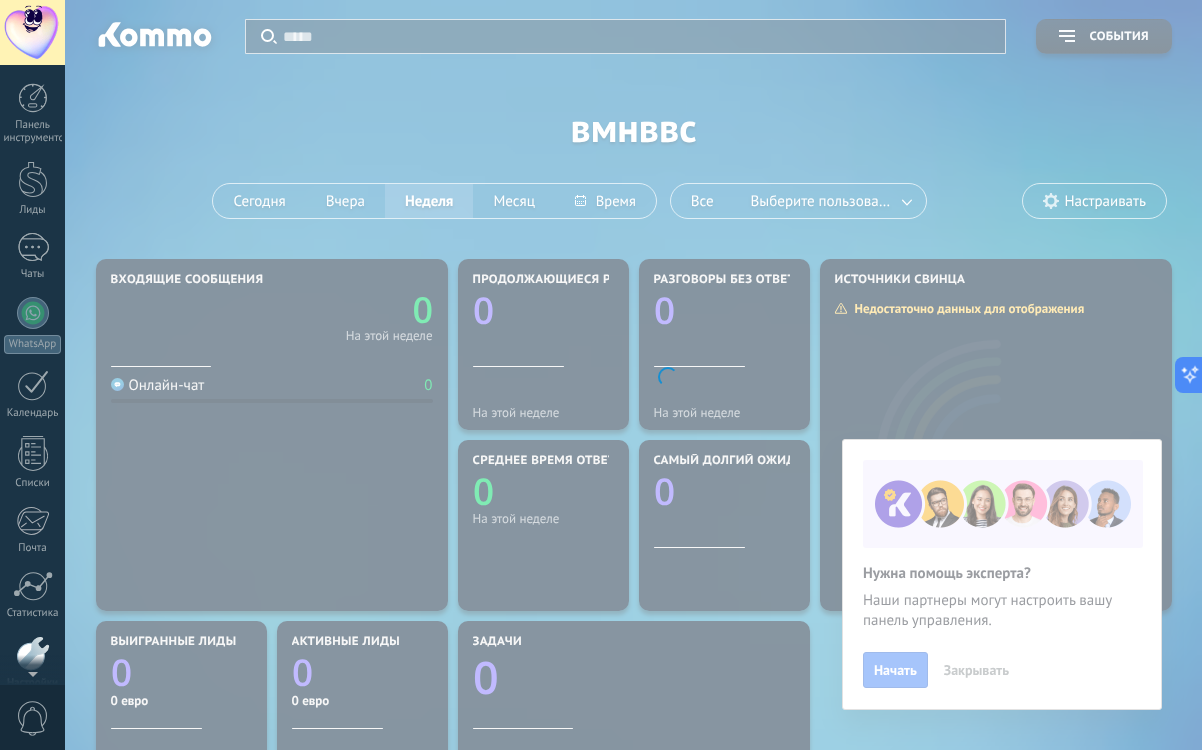 scroll, scrollTop: 108, scrollLeft: 0, axis: vertical 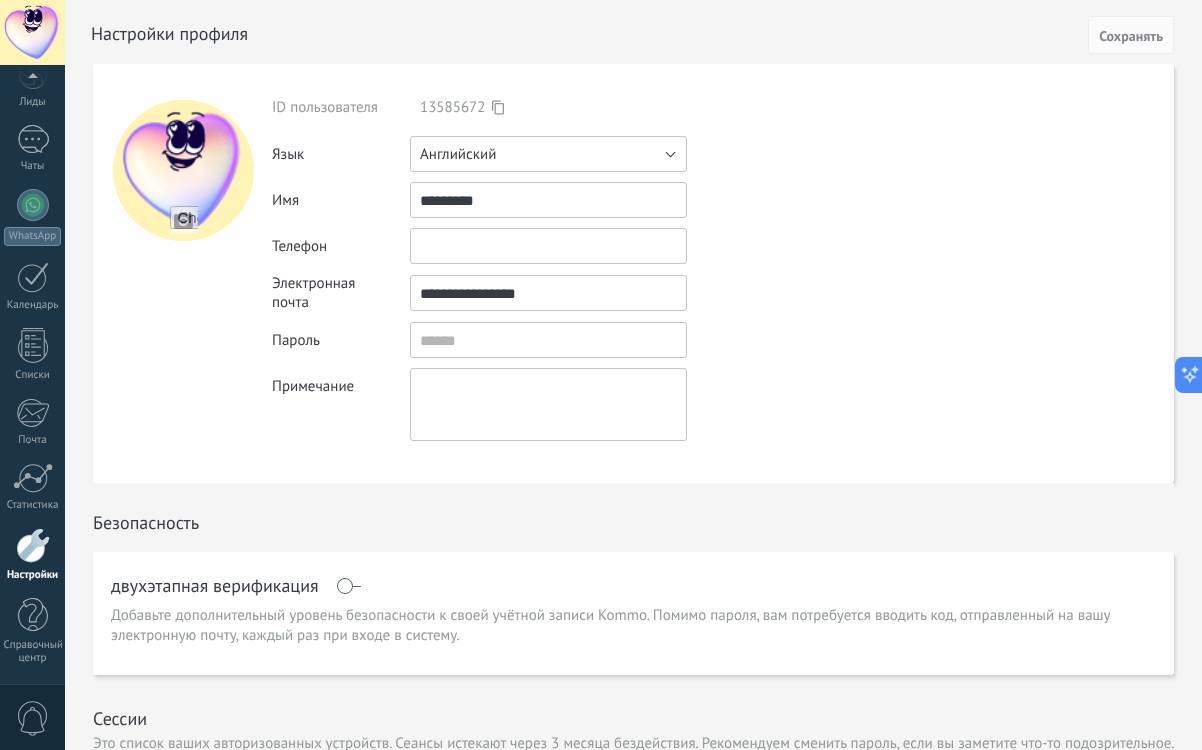 click on "Английский" at bounding box center [548, 154] 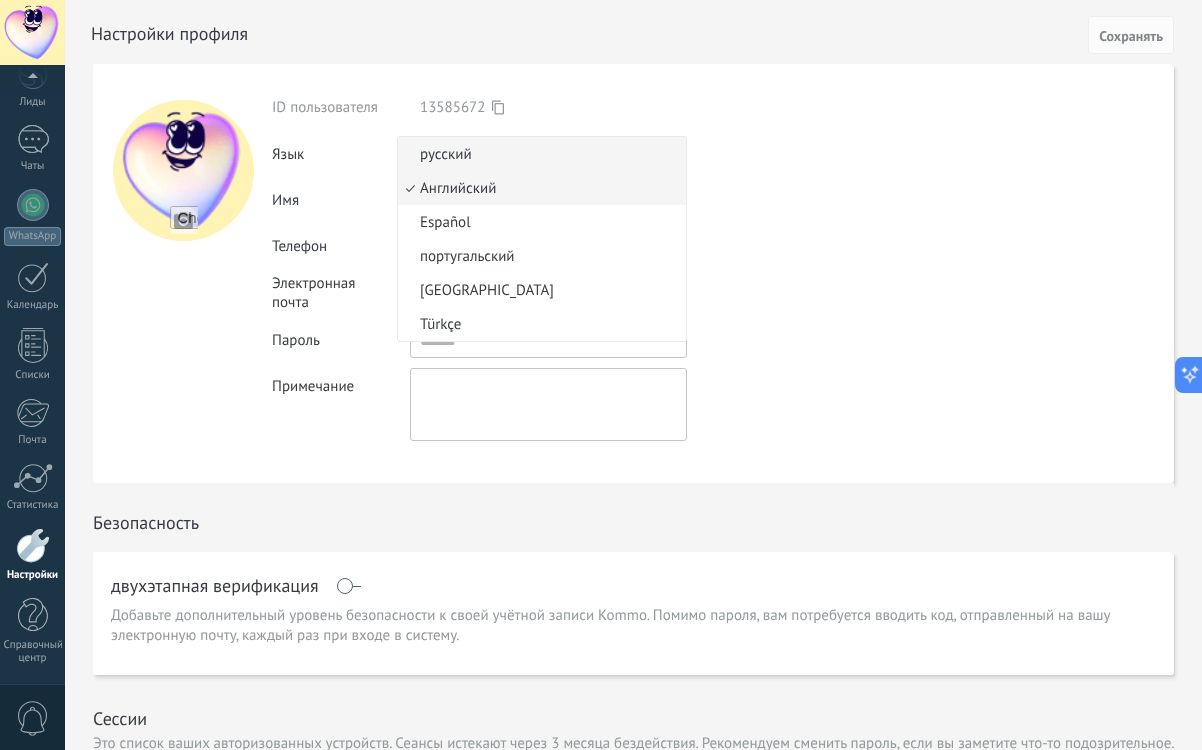 click on "русский" at bounding box center (539, 154) 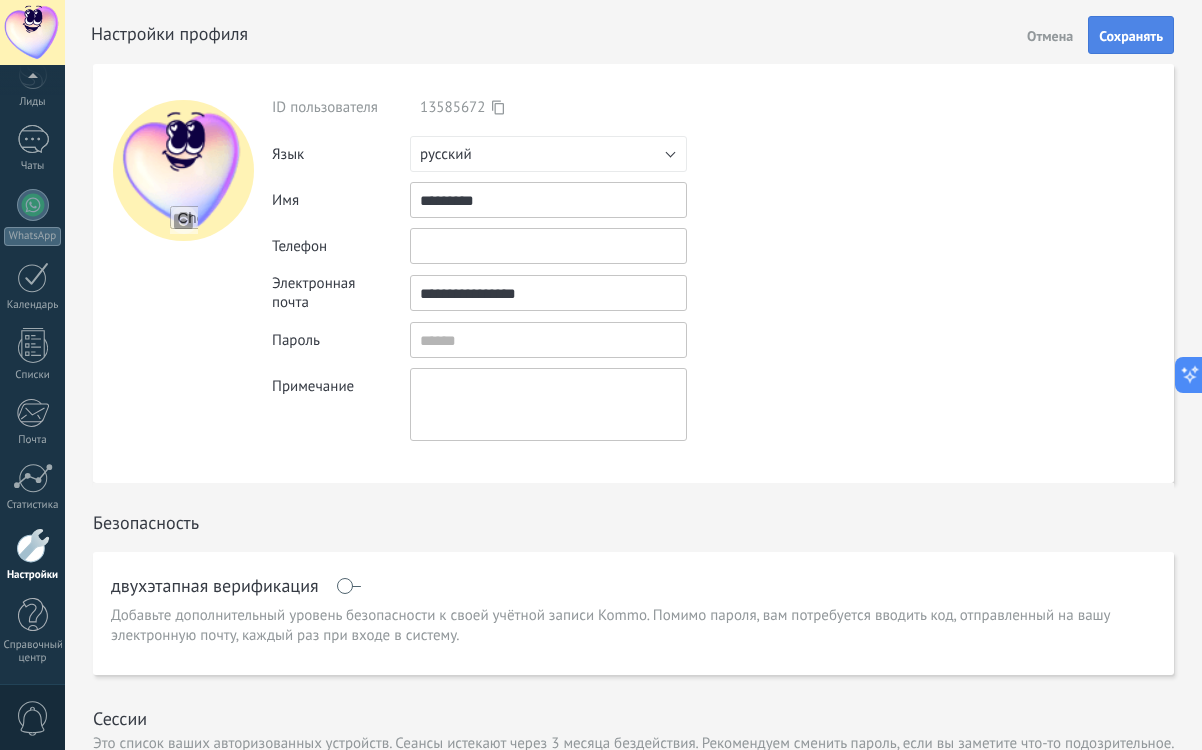 click on "Сохранять" at bounding box center [1131, 36] 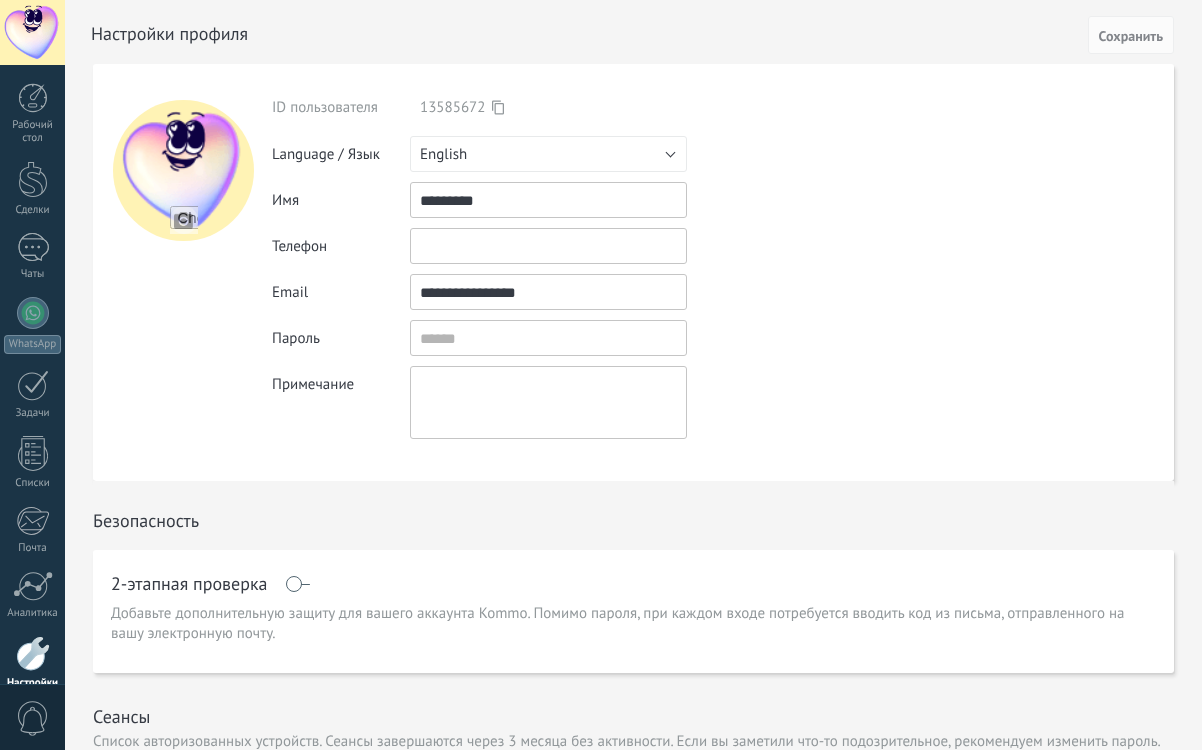 scroll, scrollTop: 0, scrollLeft: 0, axis: both 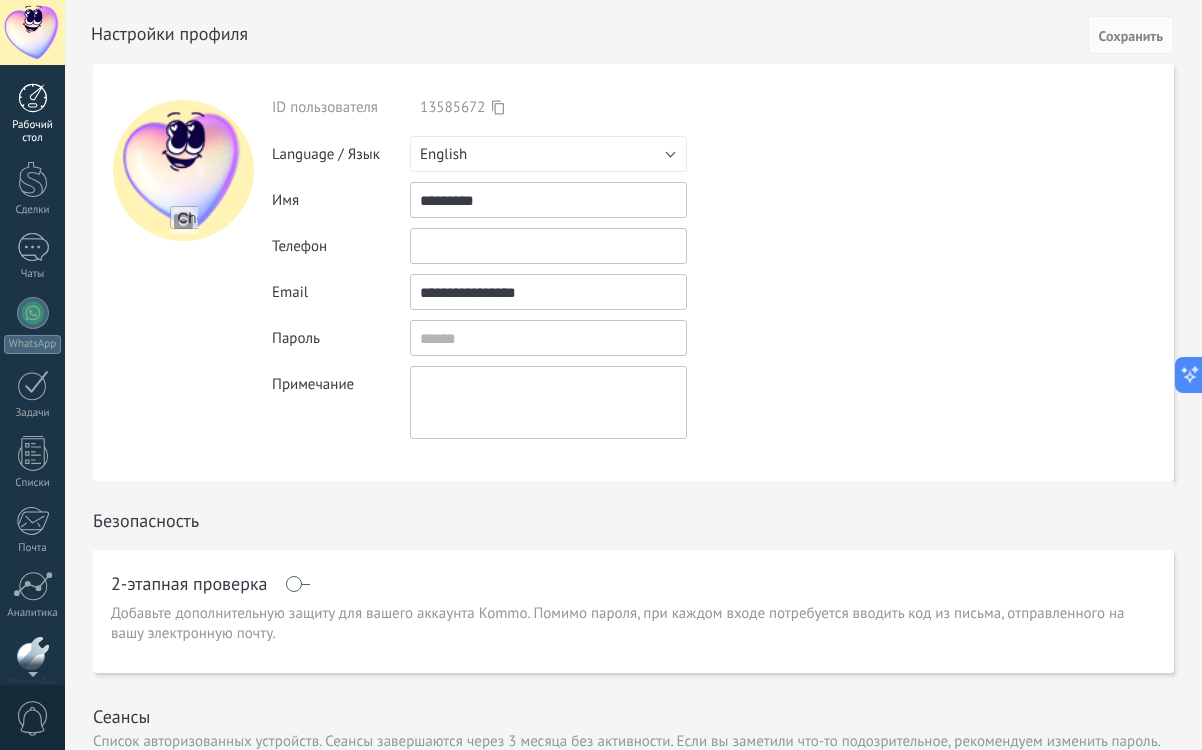 click on "Рабочий стол" at bounding box center (33, 132) 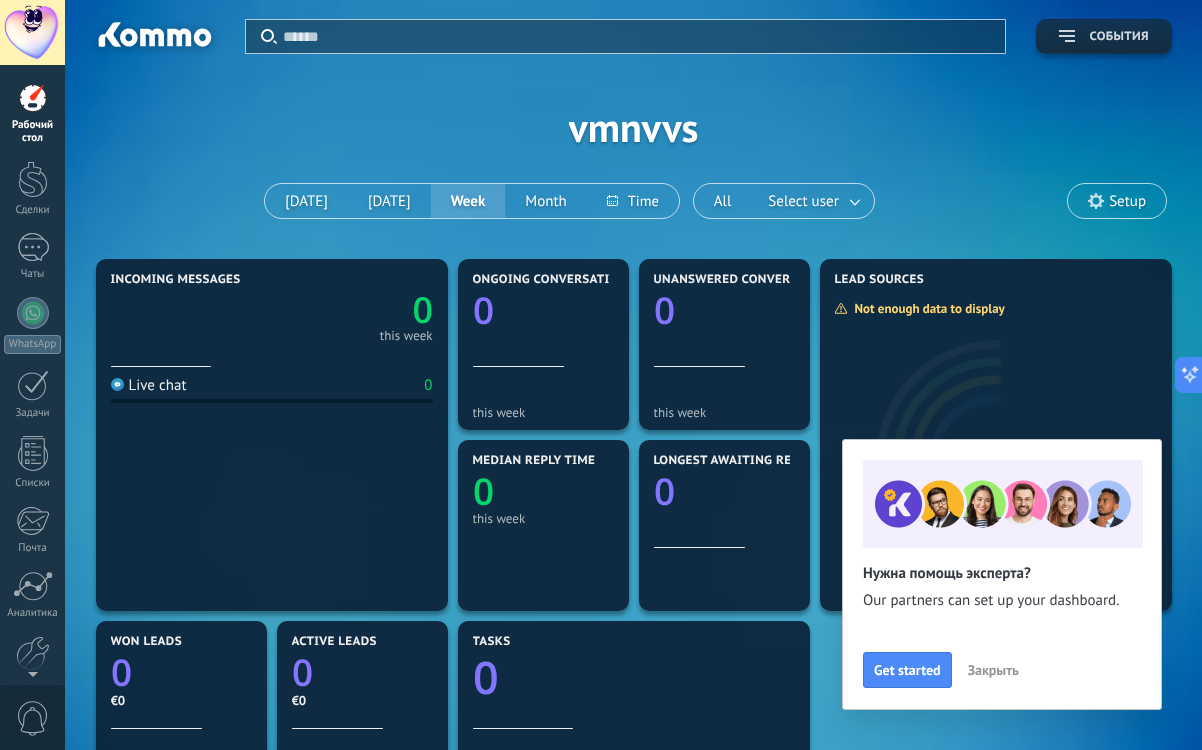 click on "События" at bounding box center [1119, 37] 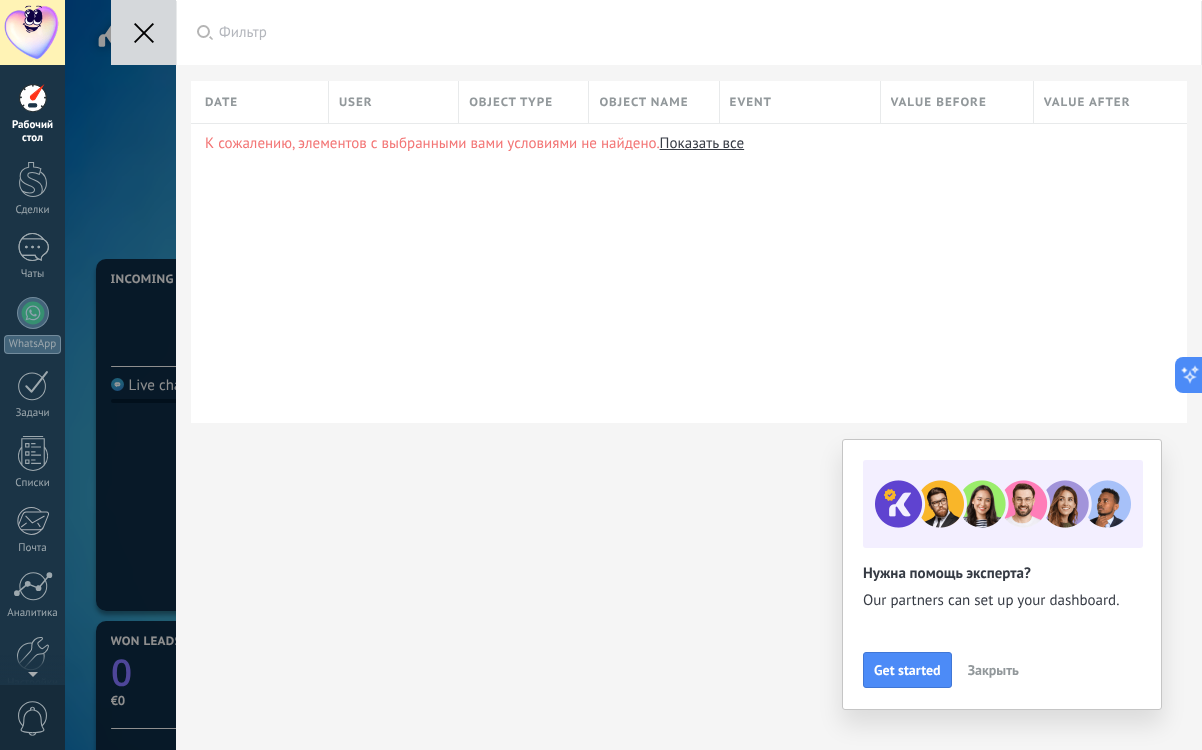 click on "Применить Фильтр All activities My events Today Yesterday This month Cохранить Any time Any time Today Yesterday Last  ** 30  days This week Last week This month Last month This quarter This year Выбрать всё All Events Выбрать всё Очистить ОК Cancel Применить Сбросить Date User Object type Object name Event Value before Value after К сожалению, элементов с выбранными вами условиями не найдено.  Показать все" at bounding box center [633, 375] 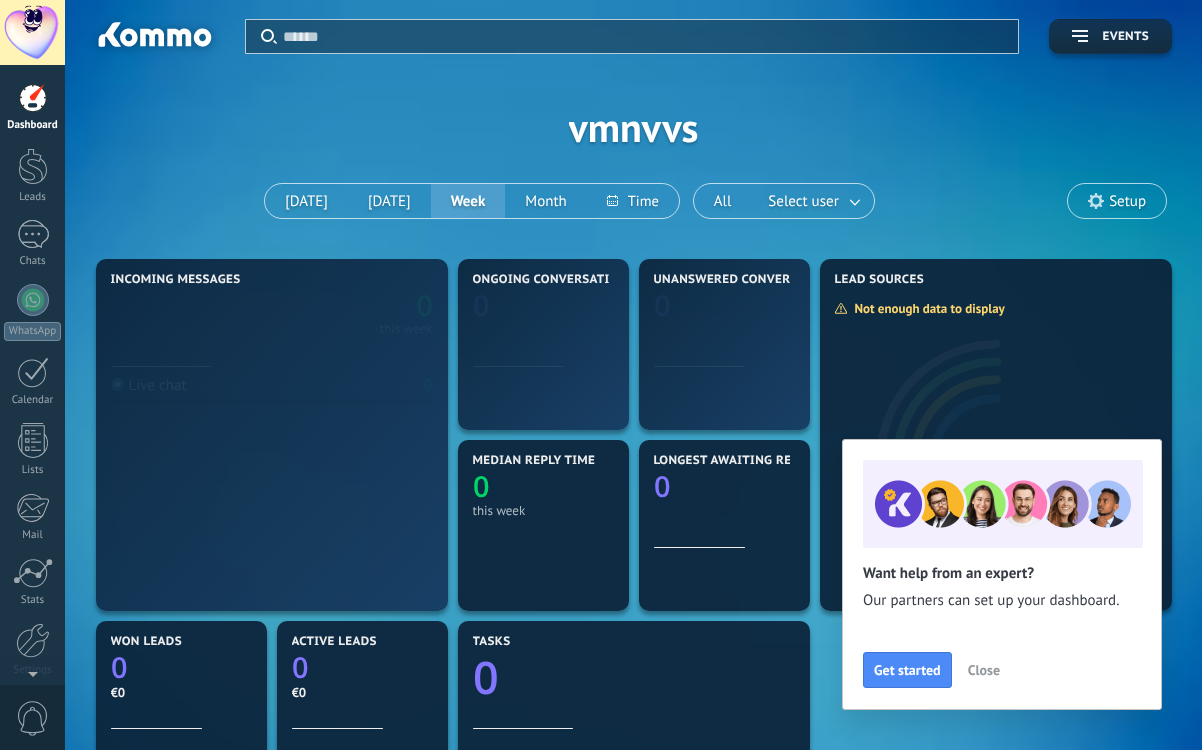 scroll, scrollTop: 0, scrollLeft: 0, axis: both 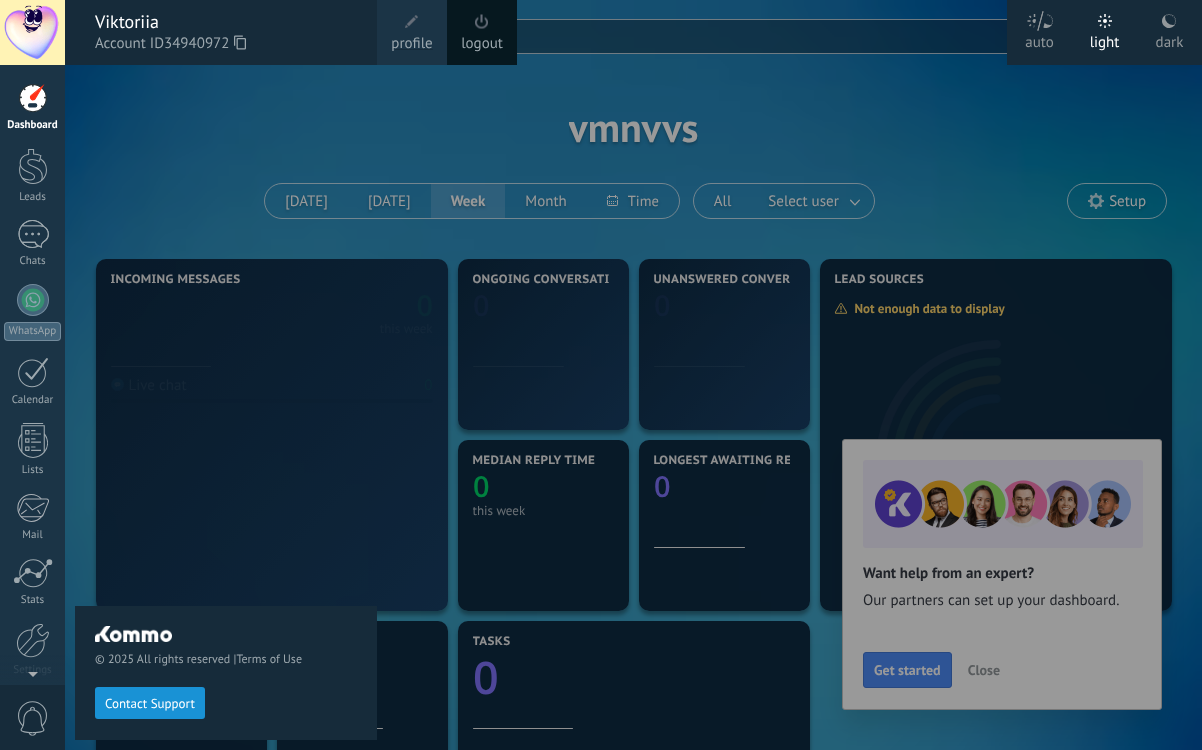 click on "Account ID
34940972" at bounding box center (226, 44) 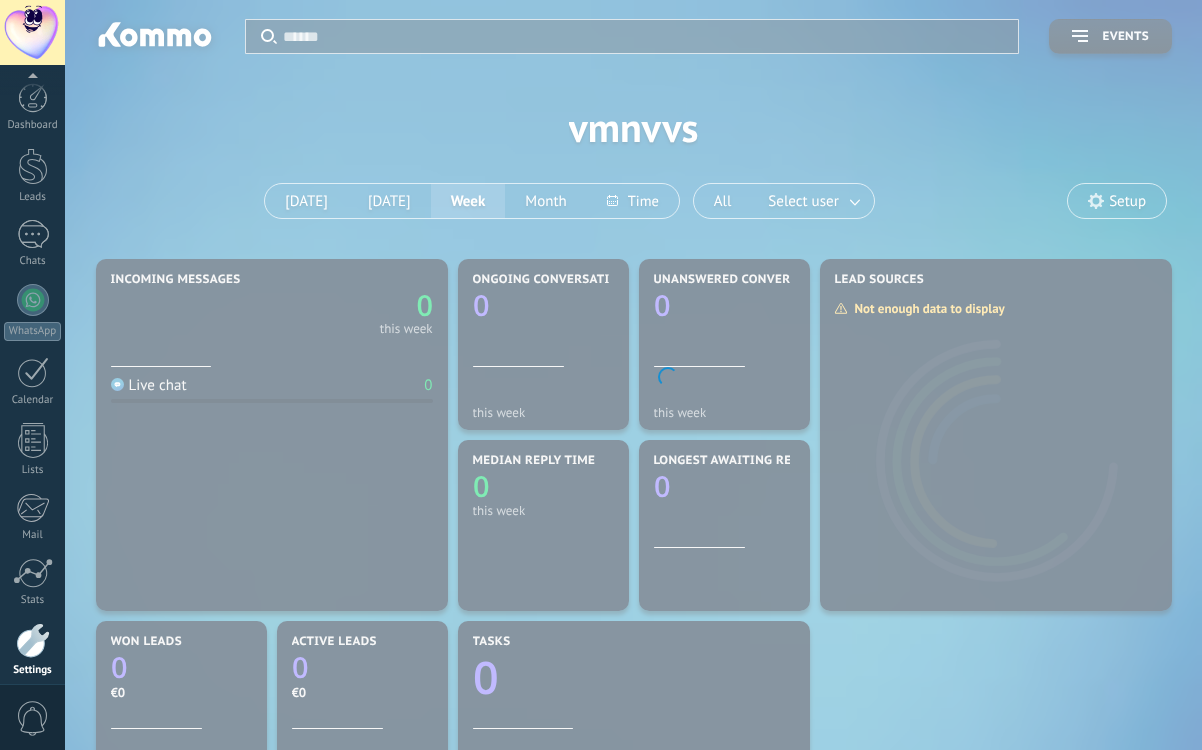 scroll, scrollTop: 82, scrollLeft: 0, axis: vertical 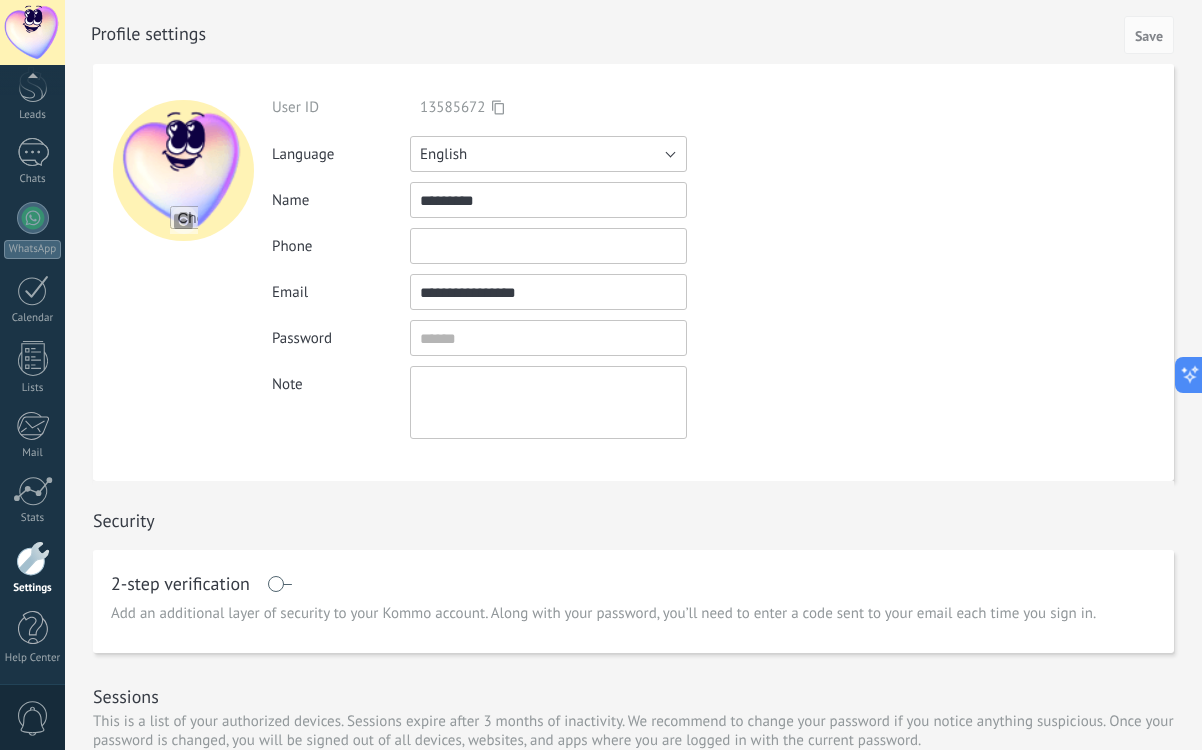 click on "English" at bounding box center (548, 154) 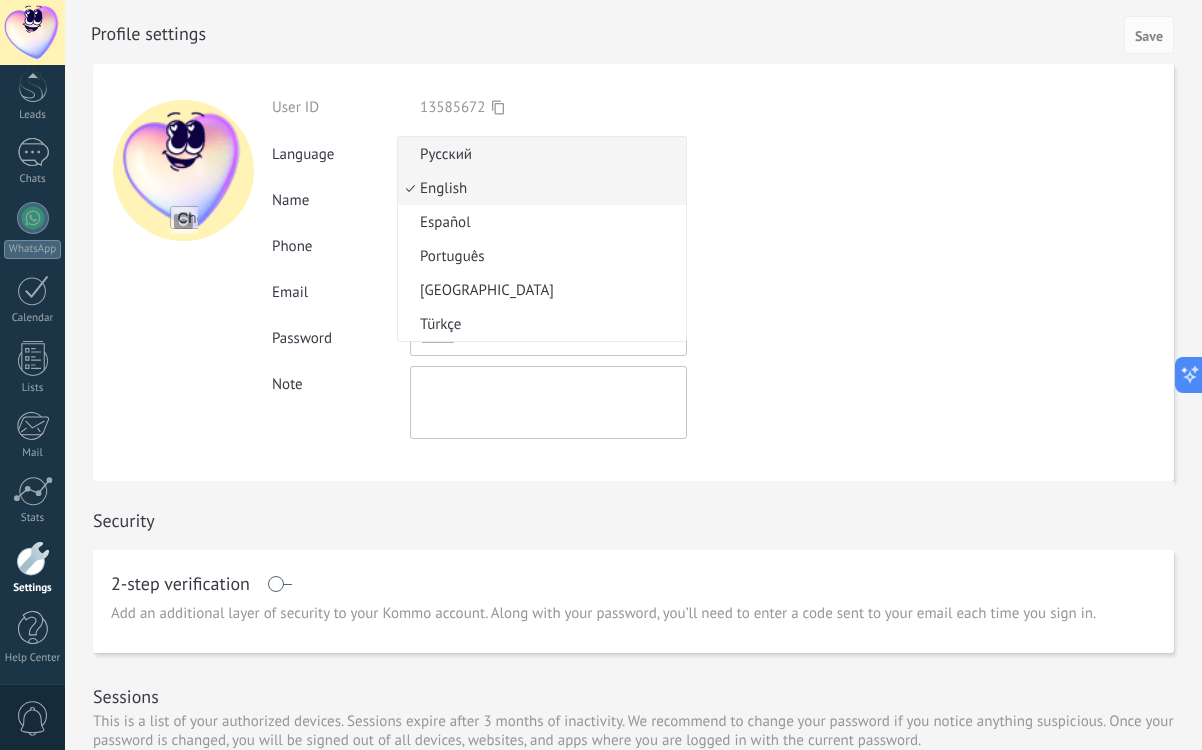 click on "Русский" at bounding box center [539, 154] 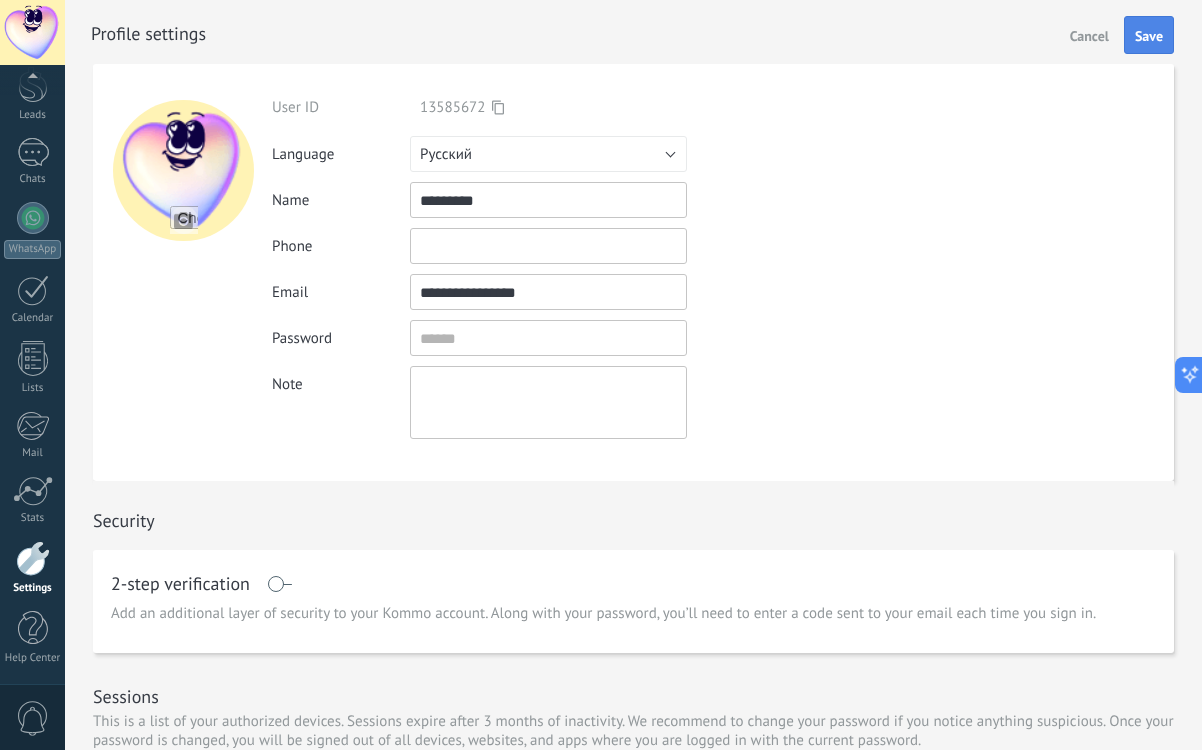 click on "Save" at bounding box center (1149, 36) 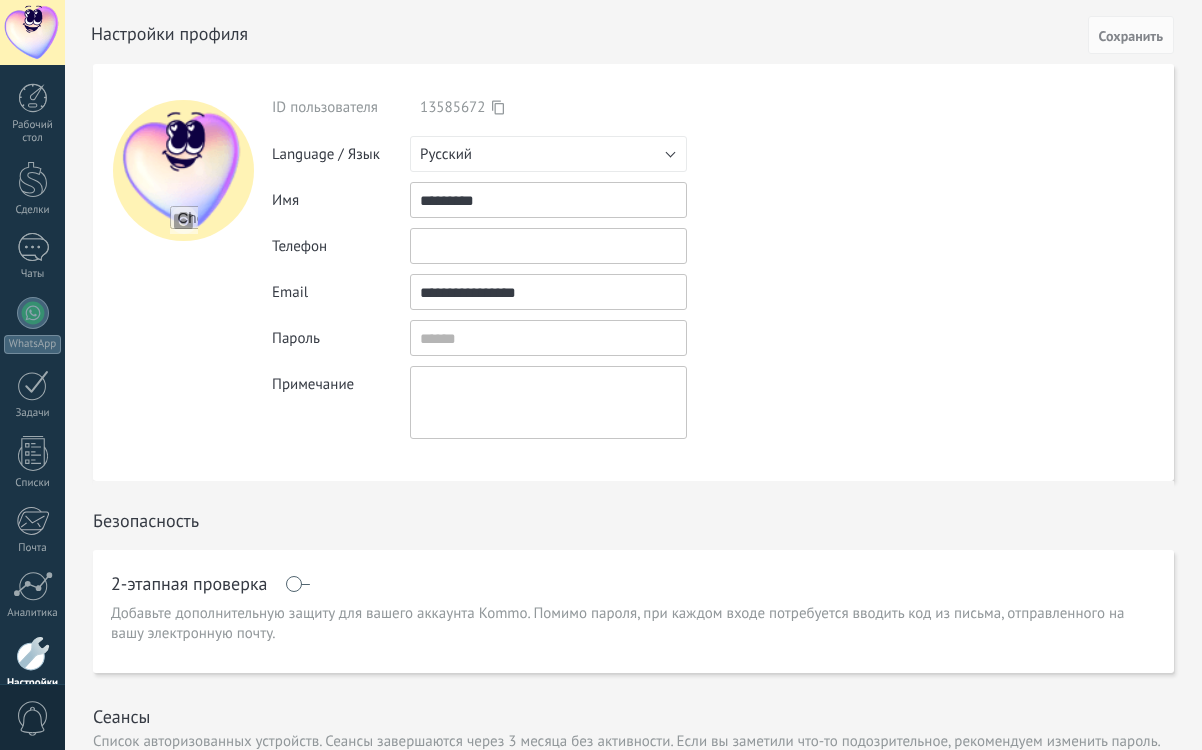 scroll, scrollTop: 0, scrollLeft: 0, axis: both 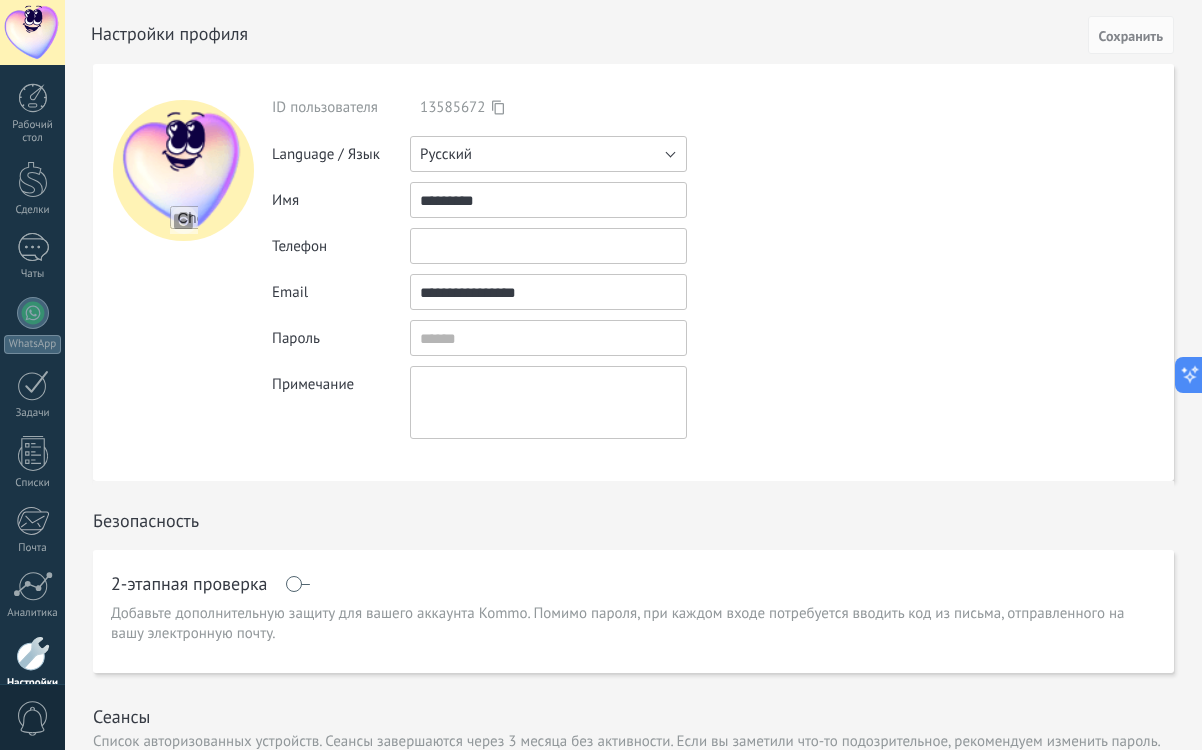 click on "Русский" at bounding box center (548, 154) 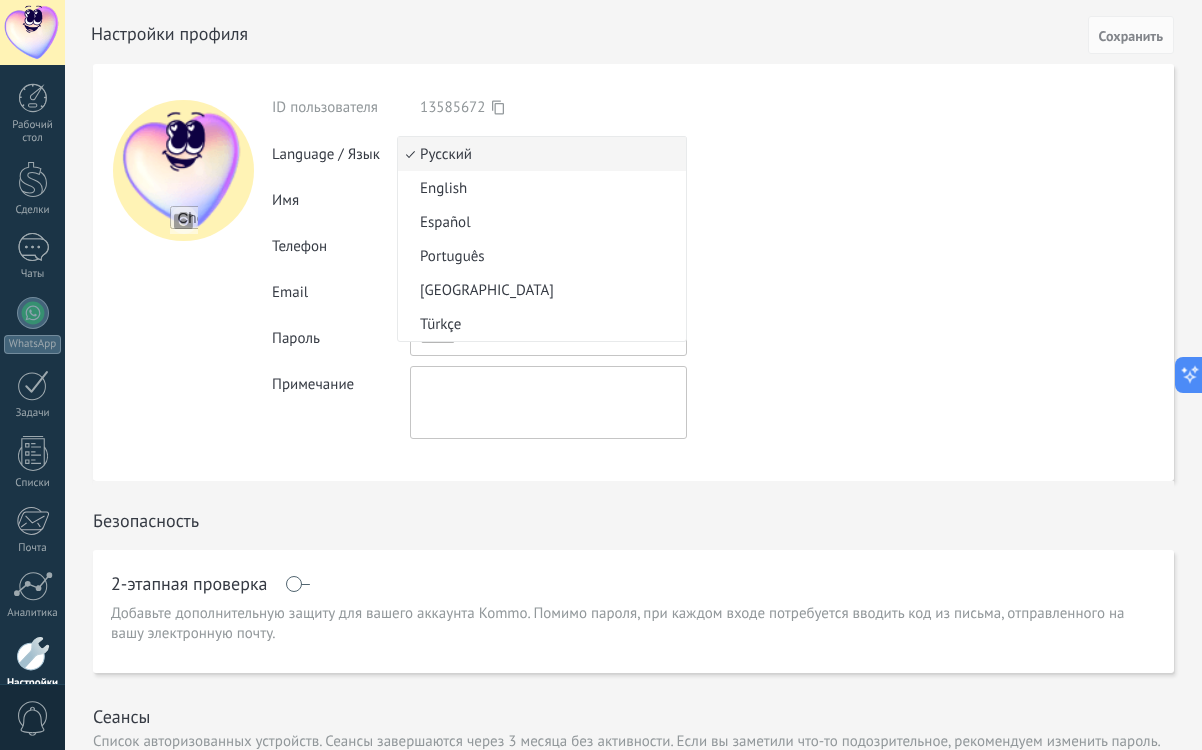 click on "Русский" at bounding box center [539, 154] 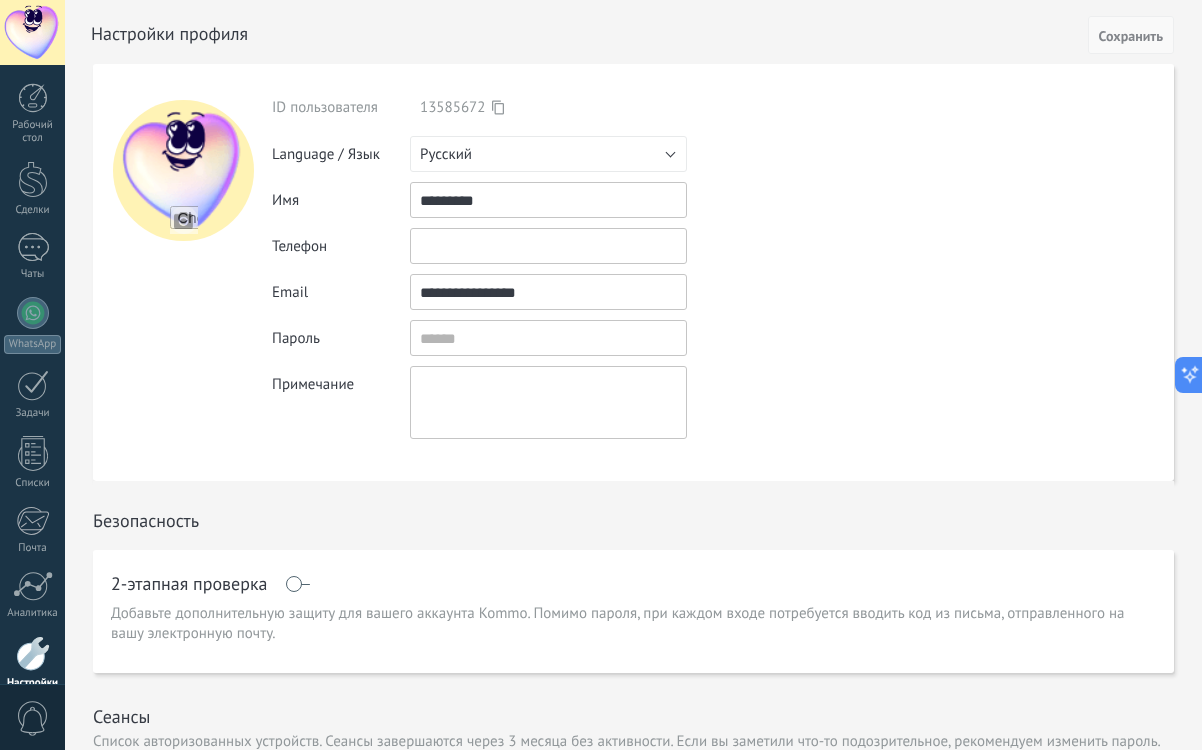 click on "Сохранить" at bounding box center (1131, 35) 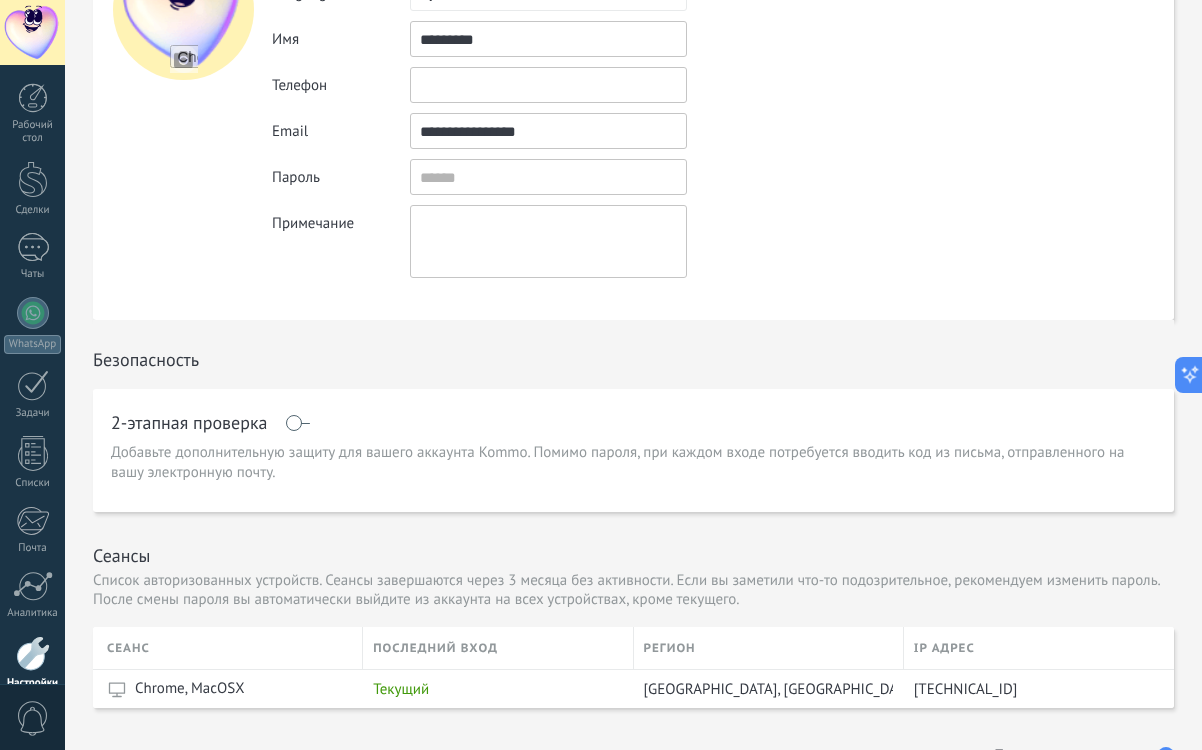 scroll, scrollTop: 0, scrollLeft: 0, axis: both 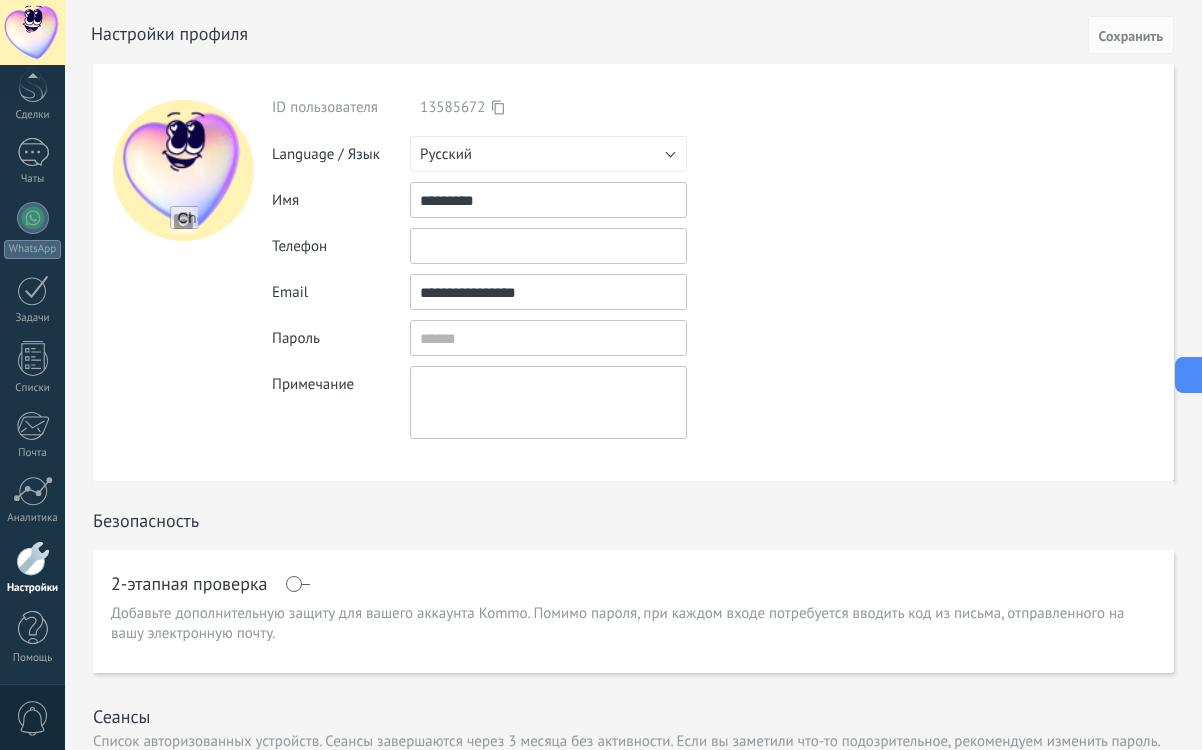 click at bounding box center [32, 32] 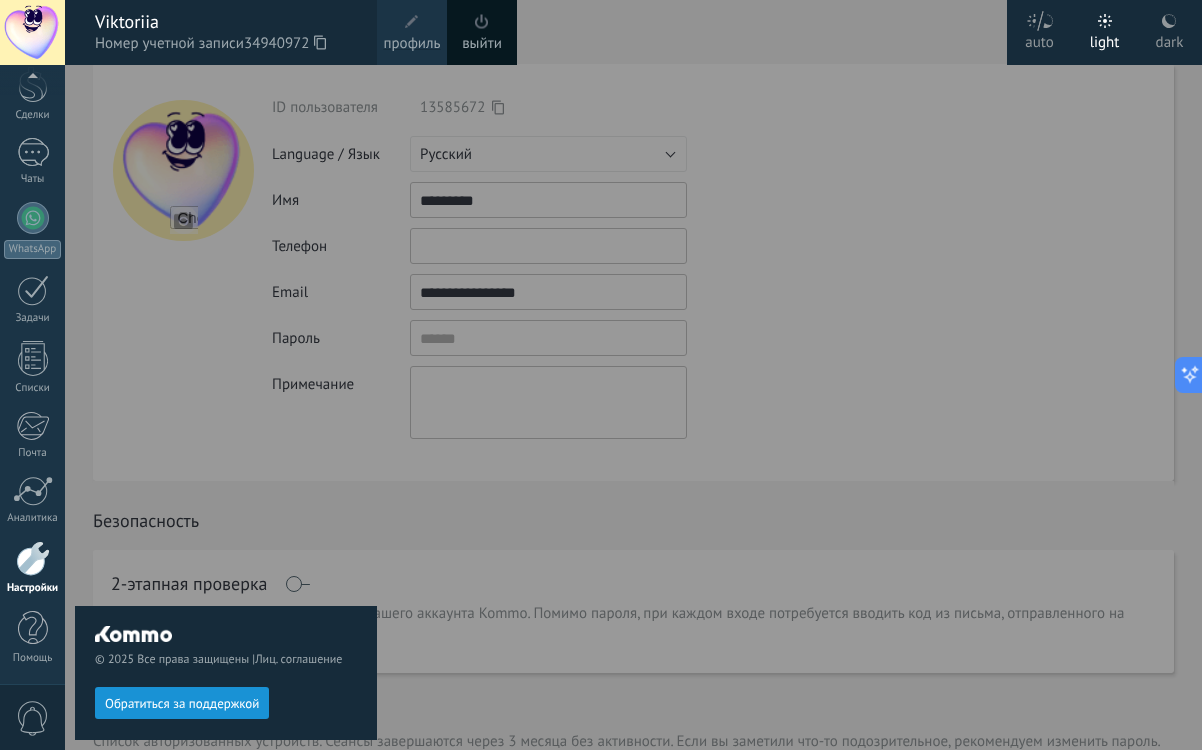 scroll, scrollTop: 0, scrollLeft: 0, axis: both 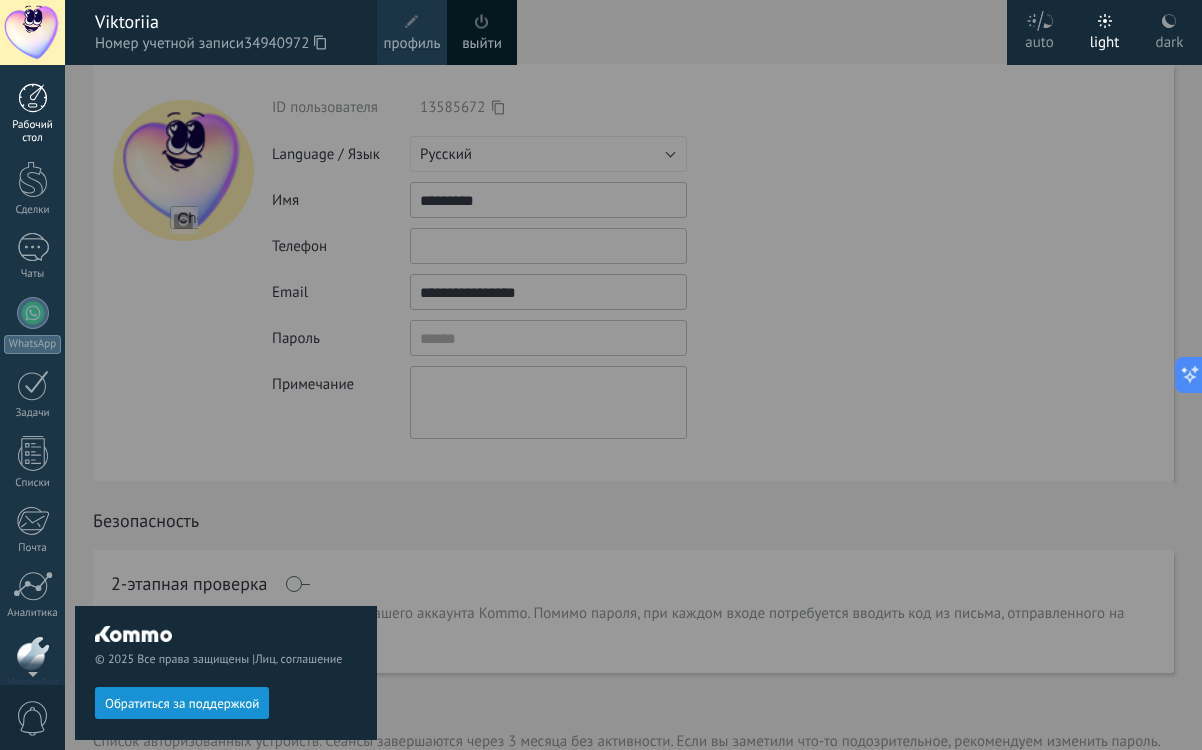 click at bounding box center (33, 98) 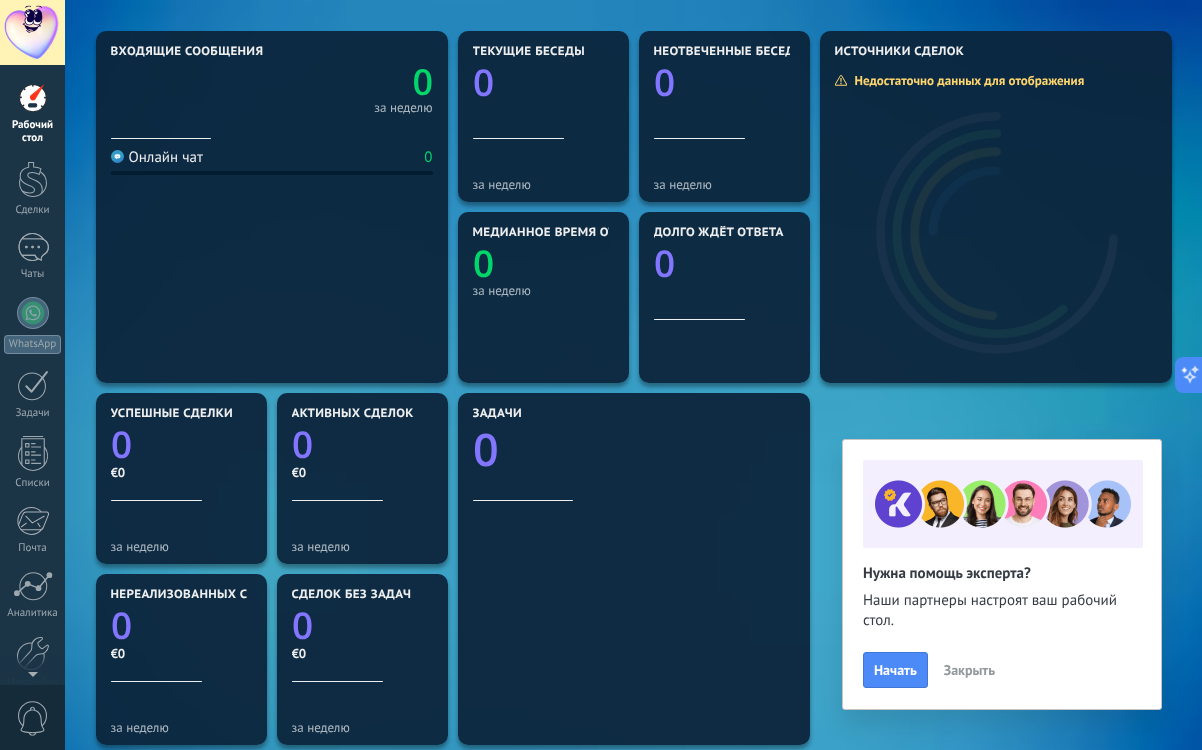 scroll, scrollTop: 225, scrollLeft: 0, axis: vertical 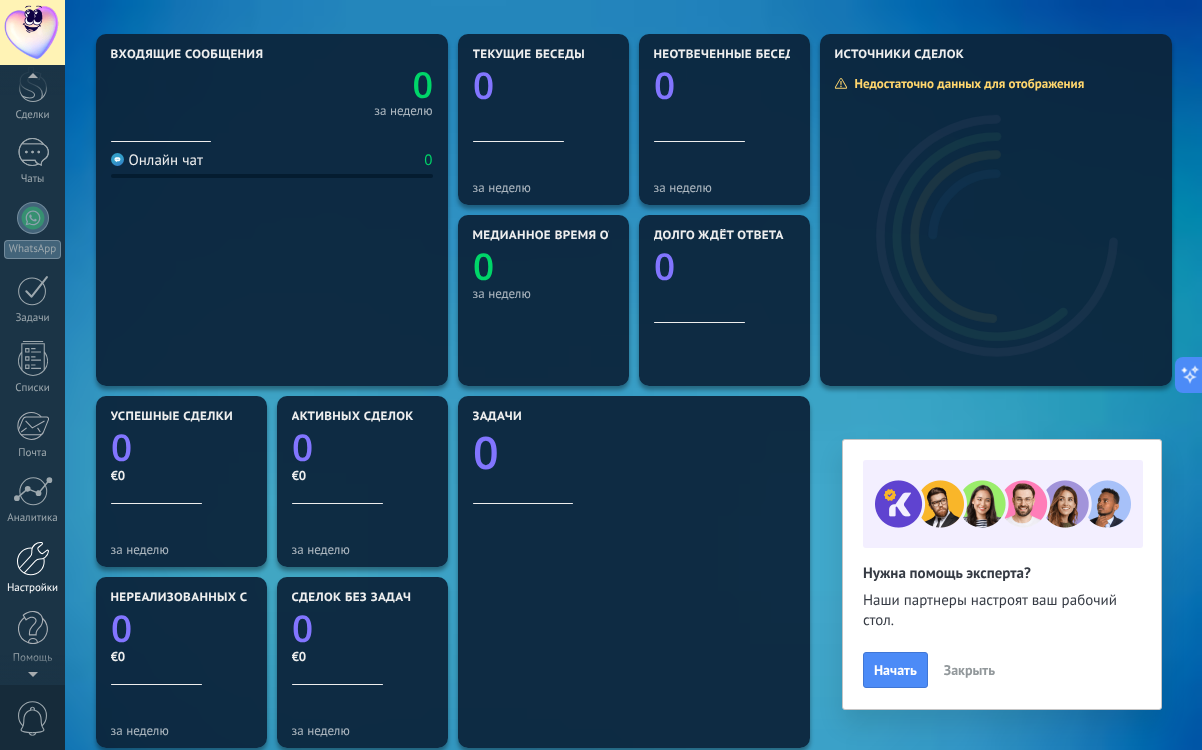 click at bounding box center [33, 558] 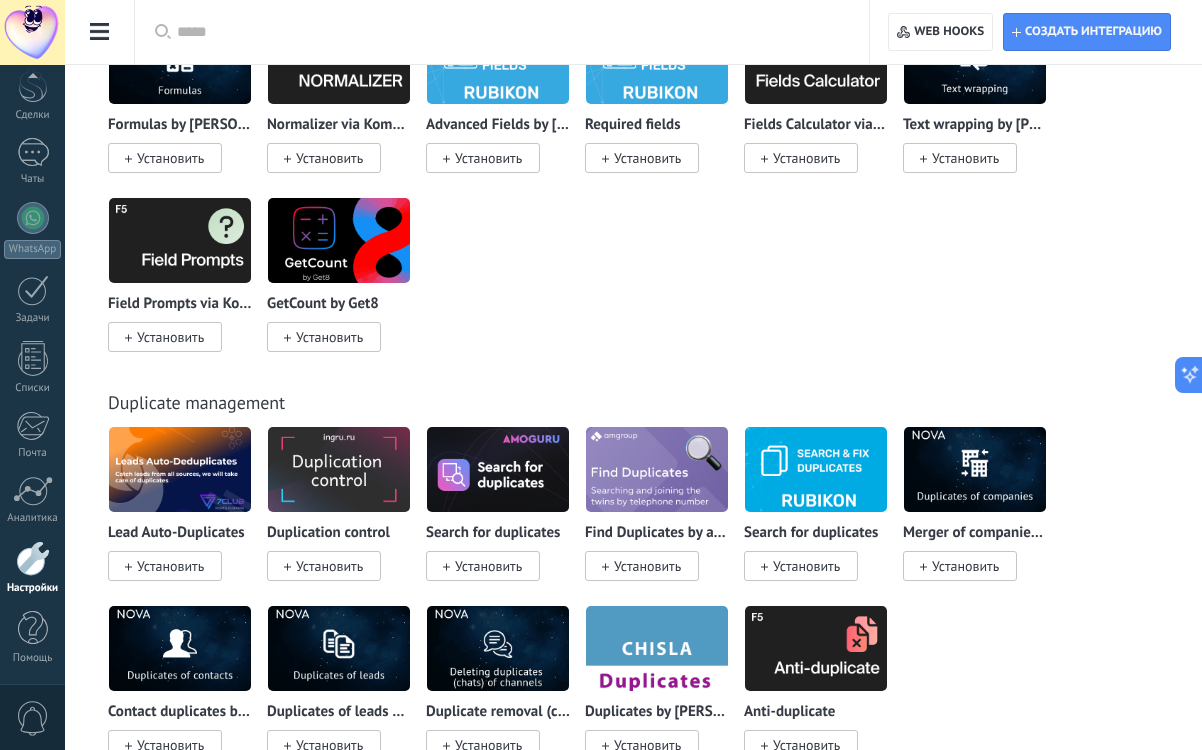scroll, scrollTop: 10326, scrollLeft: 0, axis: vertical 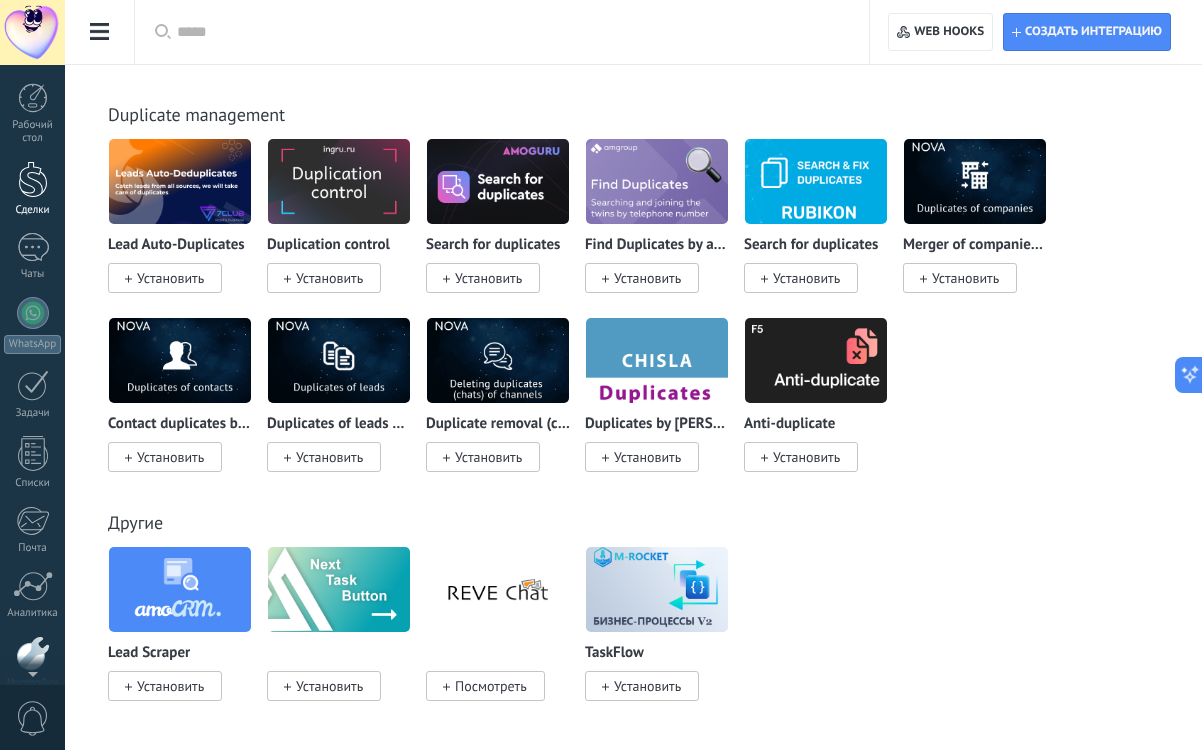 click at bounding box center [33, 179] 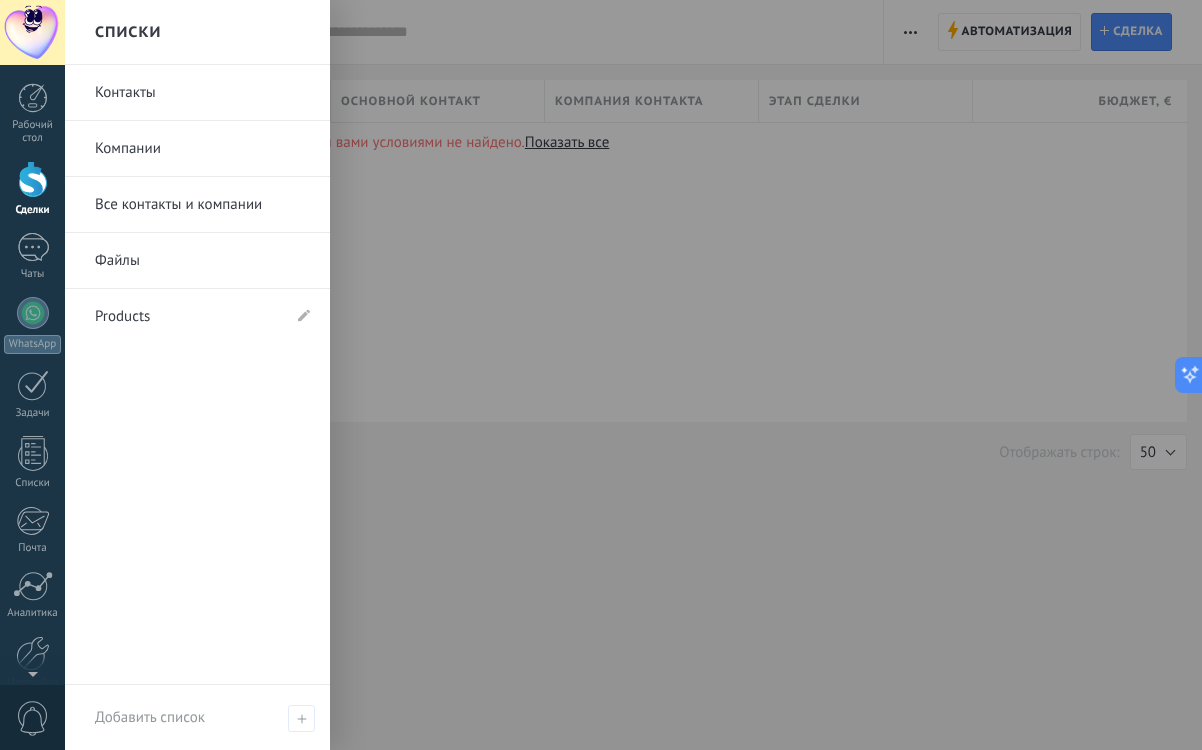 scroll, scrollTop: 0, scrollLeft: 0, axis: both 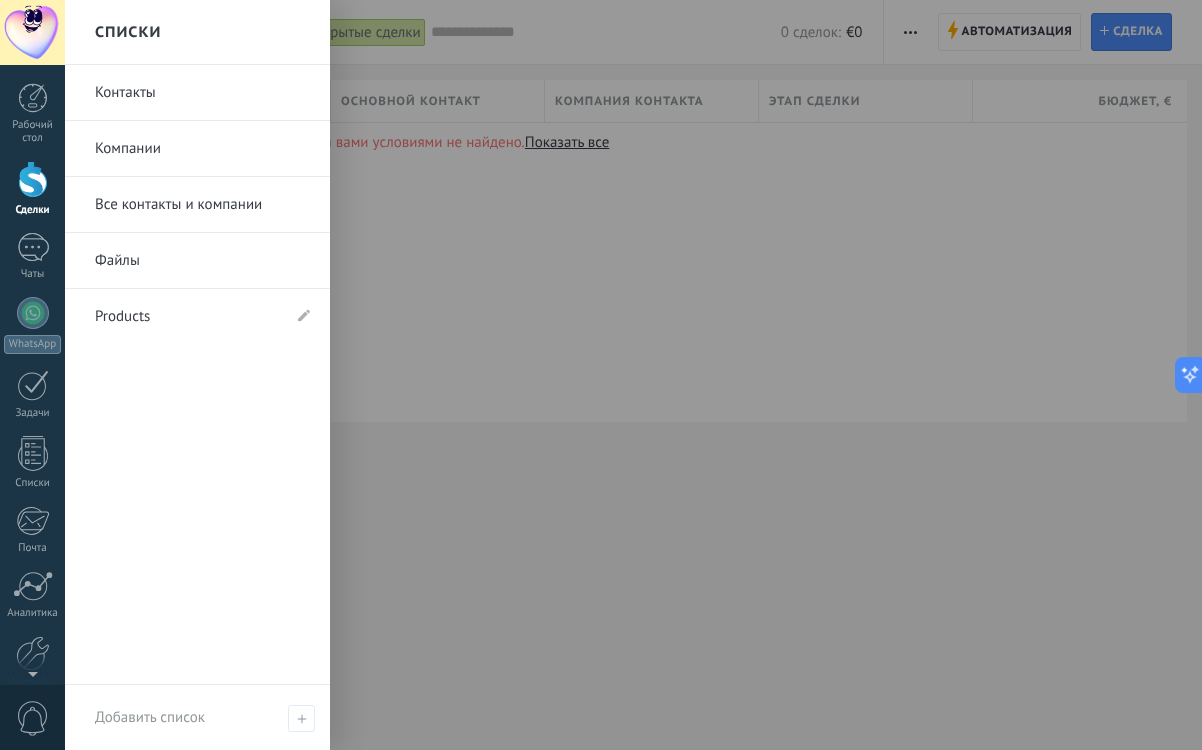 click on "Products" at bounding box center (197, 316) 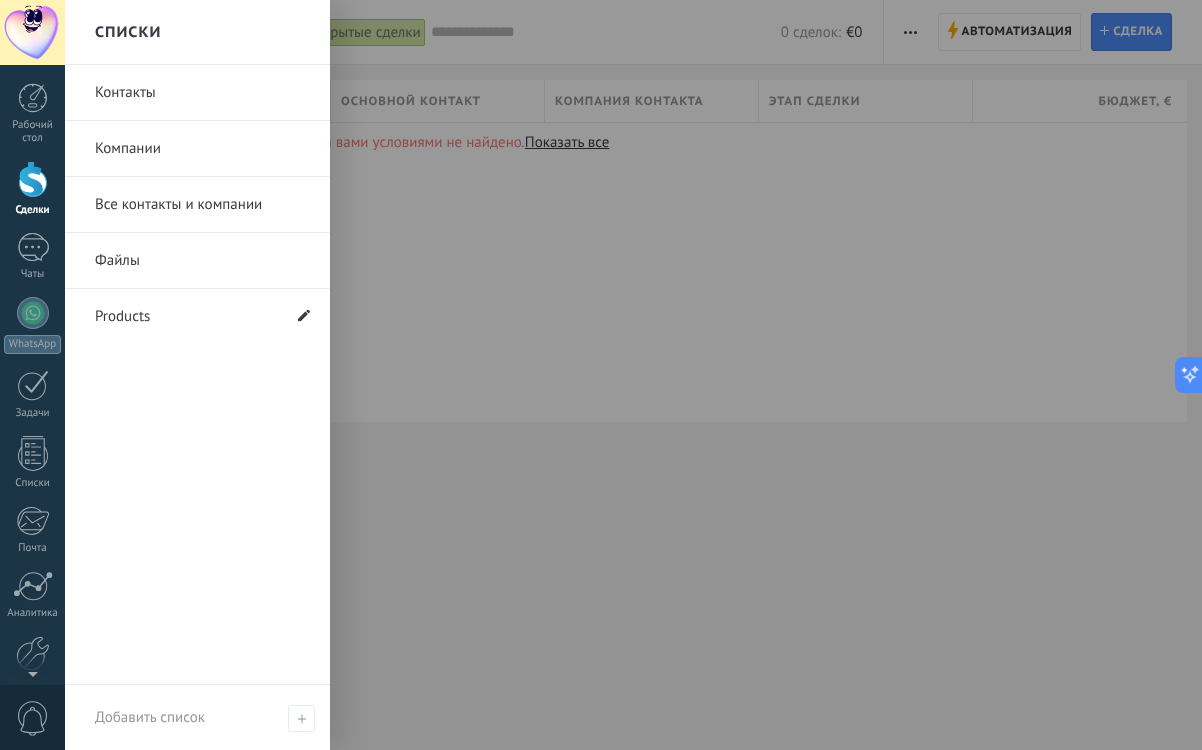click 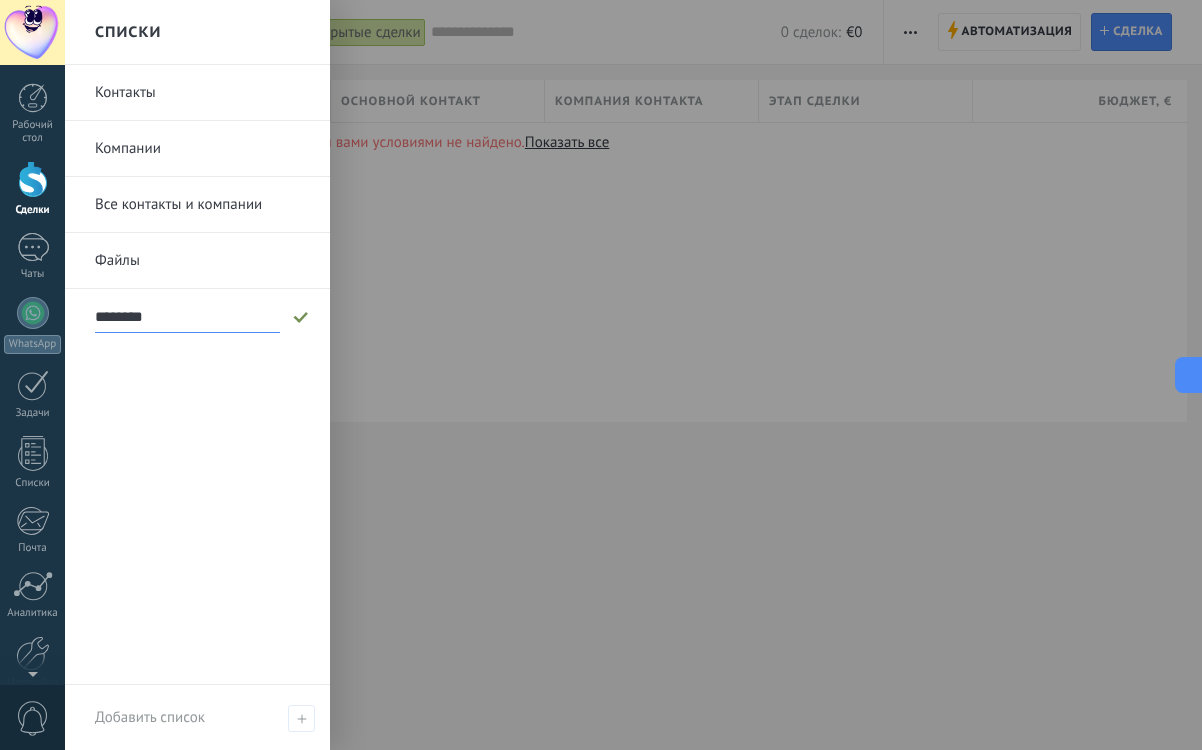 click on "Контакты Компании Все контакты и компании Файлы Products ********" at bounding box center [197, 375] 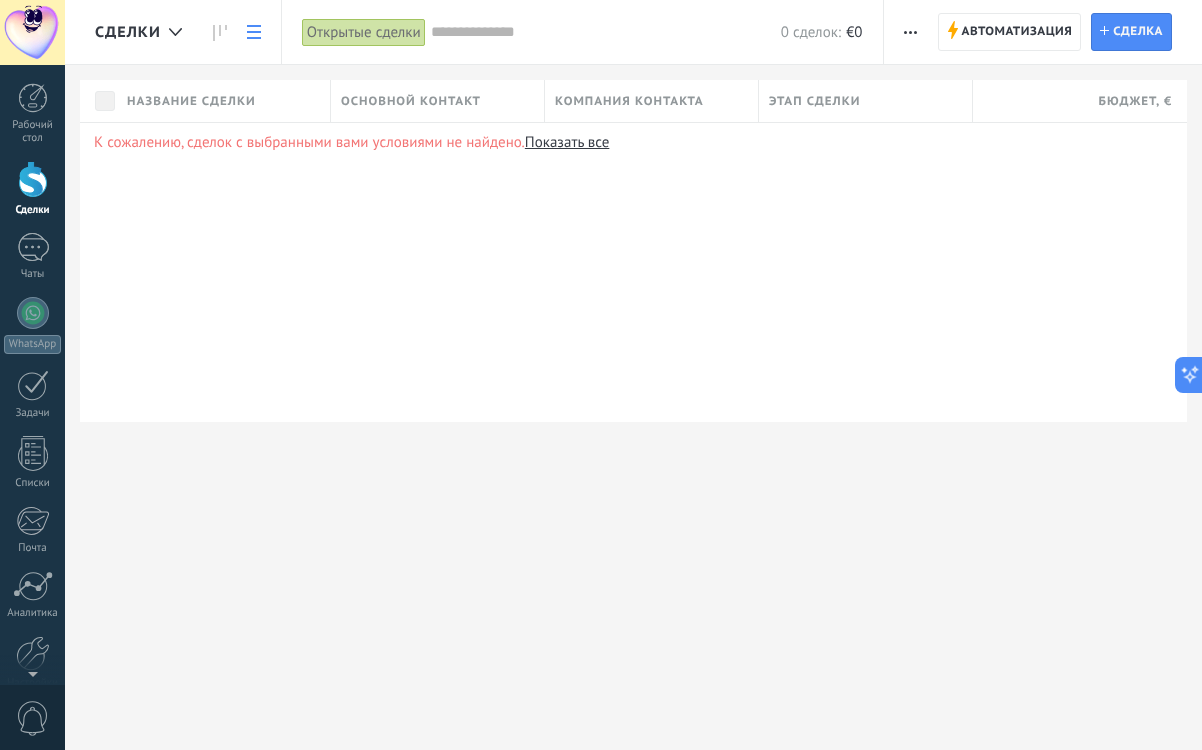 click on "К сожалению, сделок с выбранными вами условиями не найдено.  Показать все" at bounding box center [633, 142] 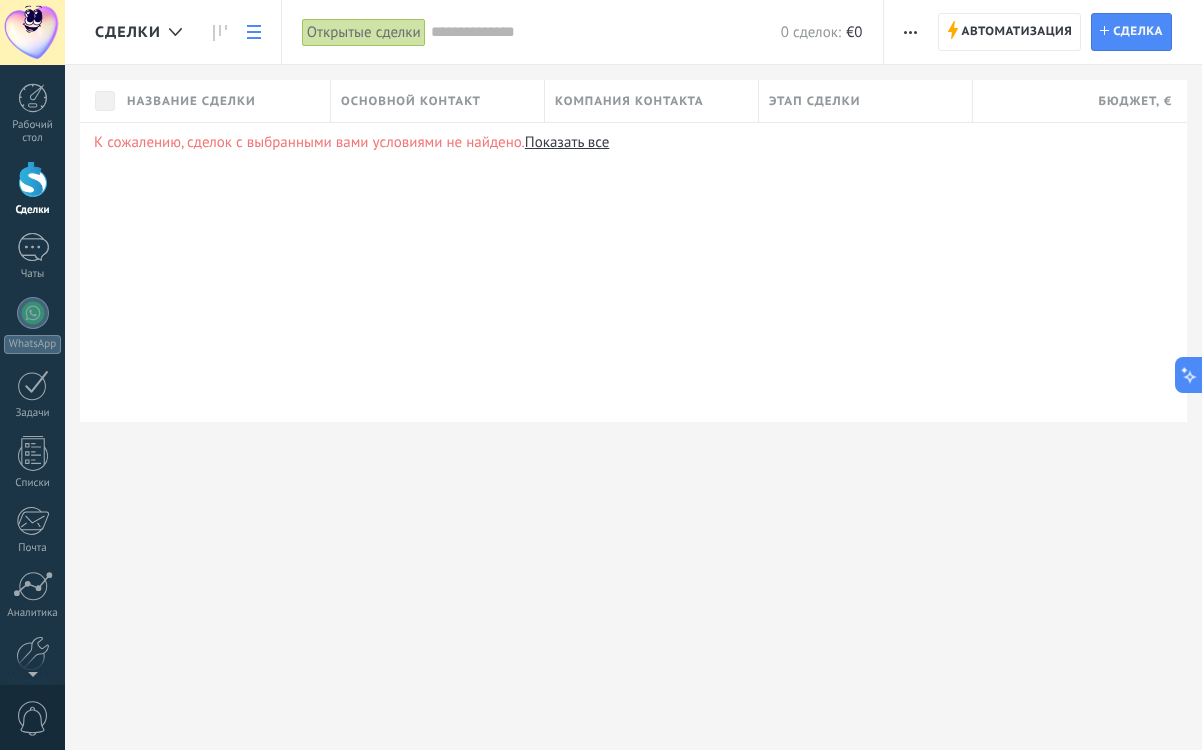 click on "Показать все" at bounding box center (567, 142) 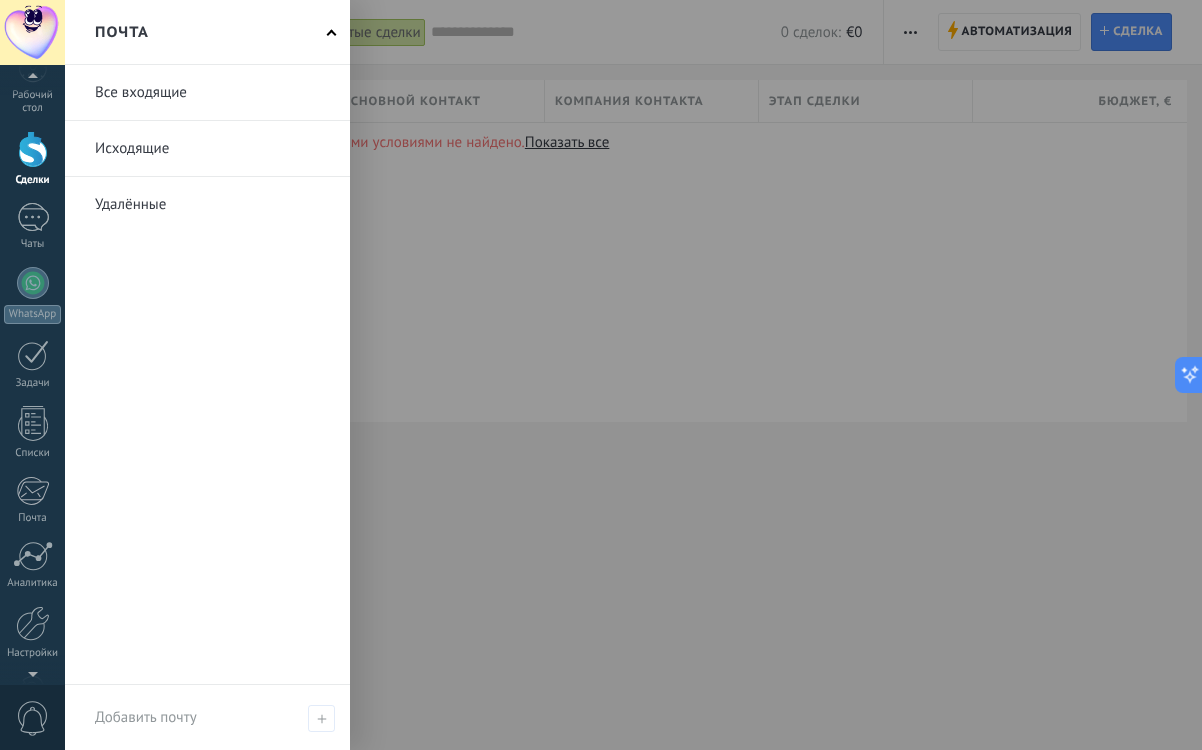 scroll, scrollTop: 42, scrollLeft: 0, axis: vertical 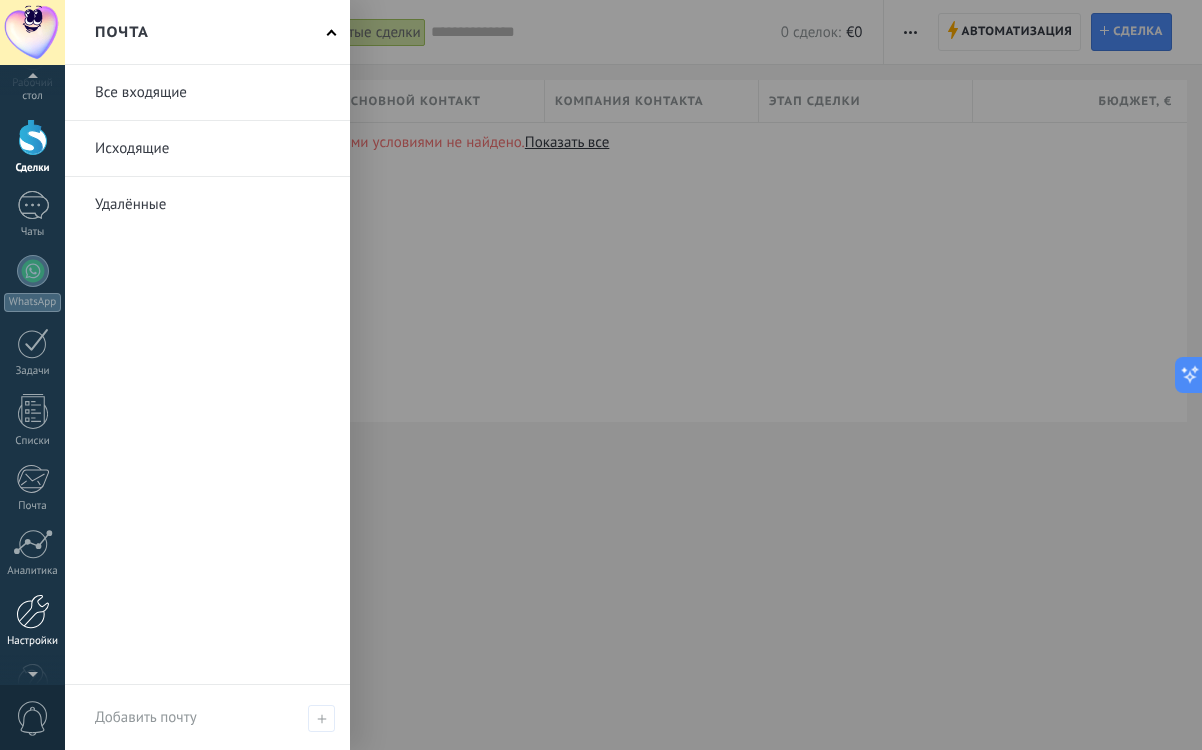 click at bounding box center (33, 611) 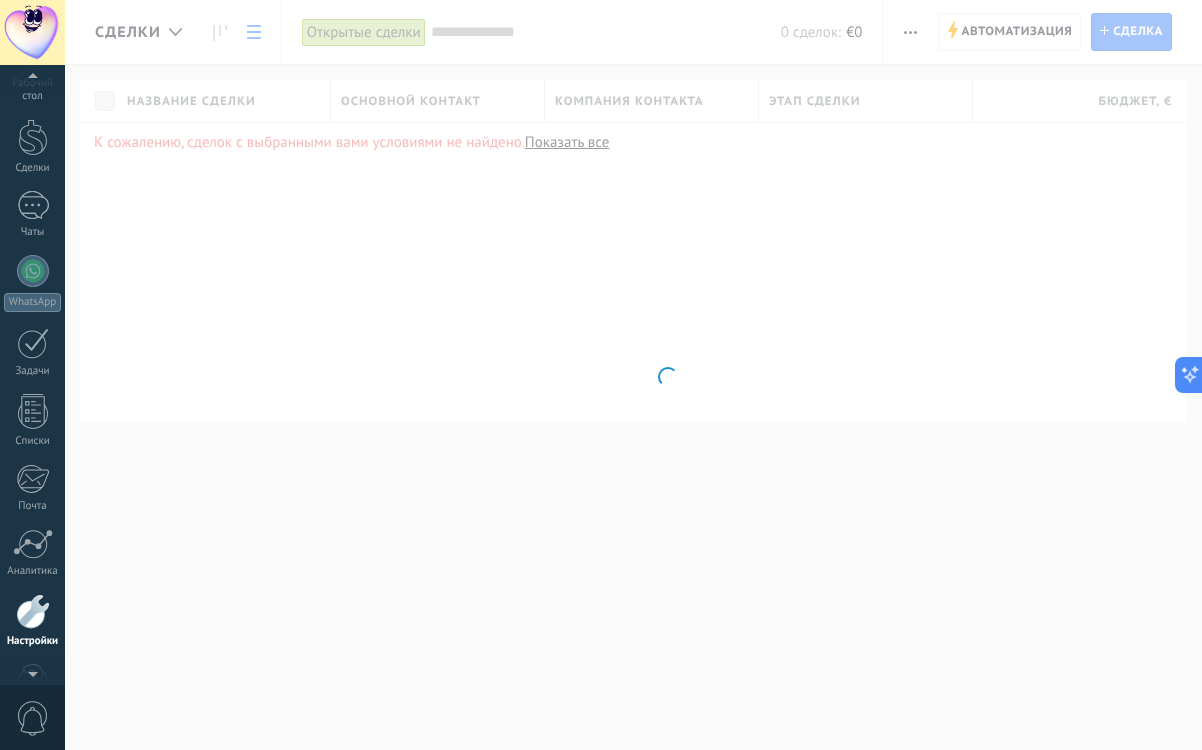 scroll, scrollTop: 95, scrollLeft: 0, axis: vertical 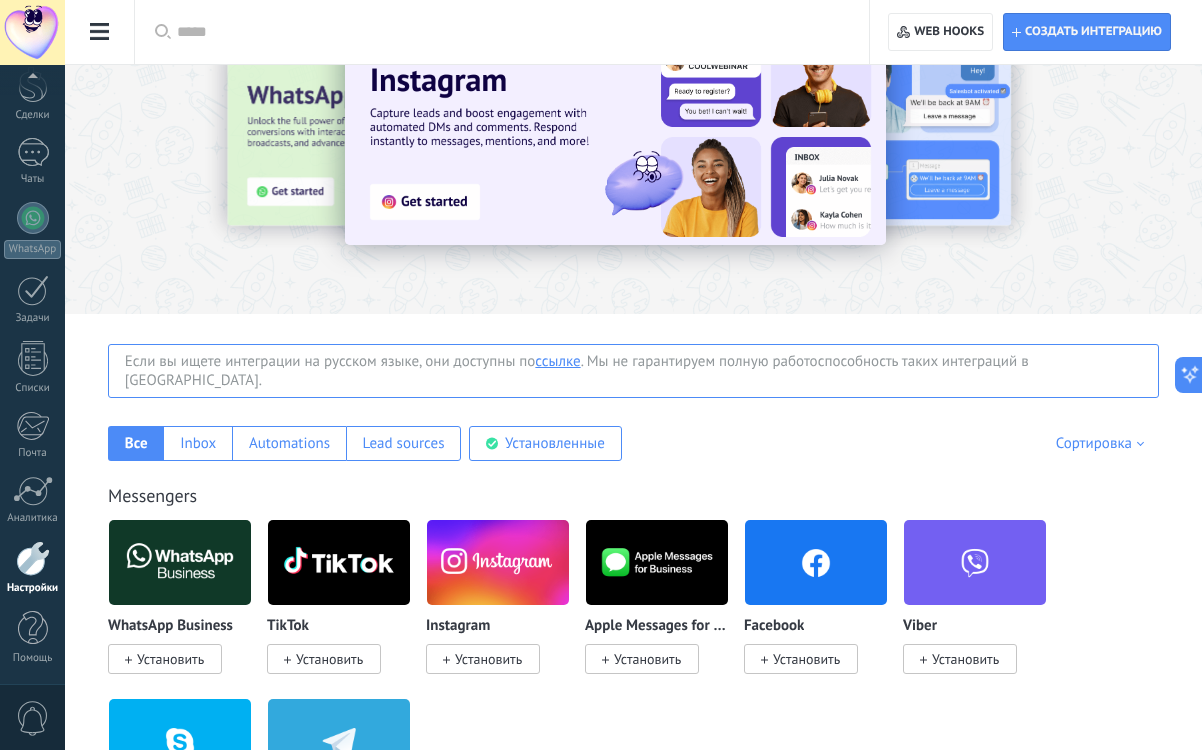 click at bounding box center [509, 32] 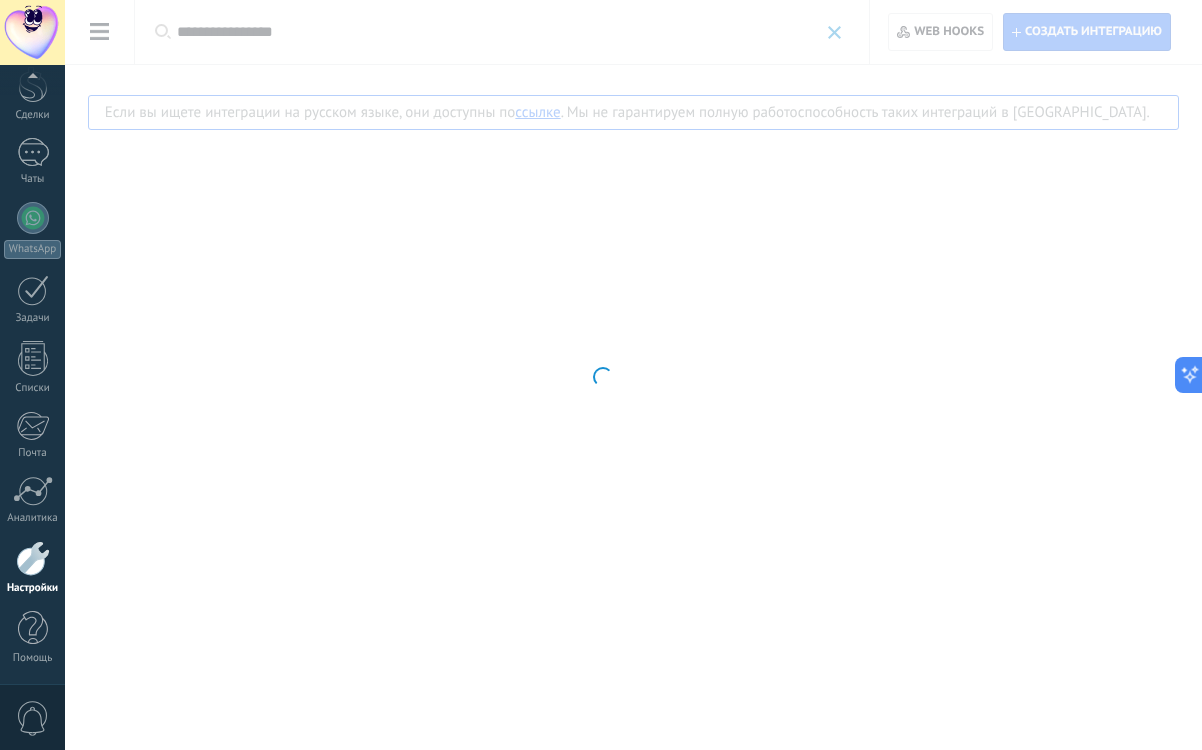 scroll, scrollTop: 0, scrollLeft: 0, axis: both 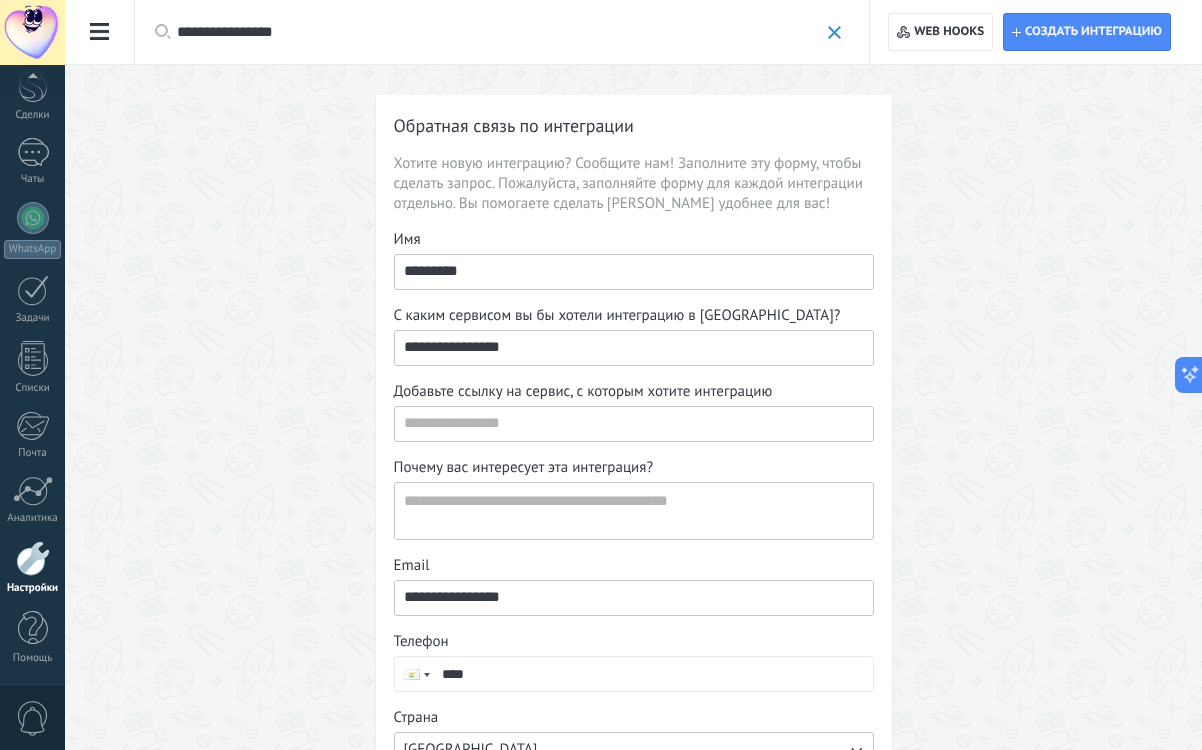 click on "**********" at bounding box center [497, 32] 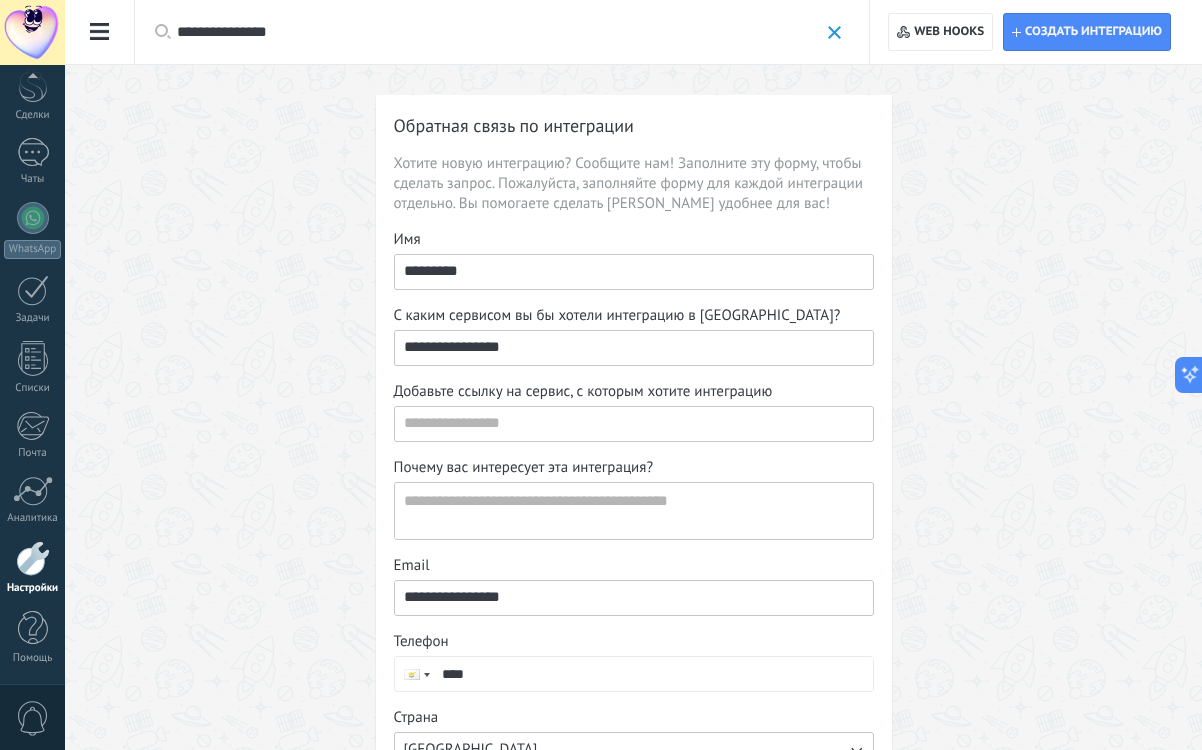 type on "**********" 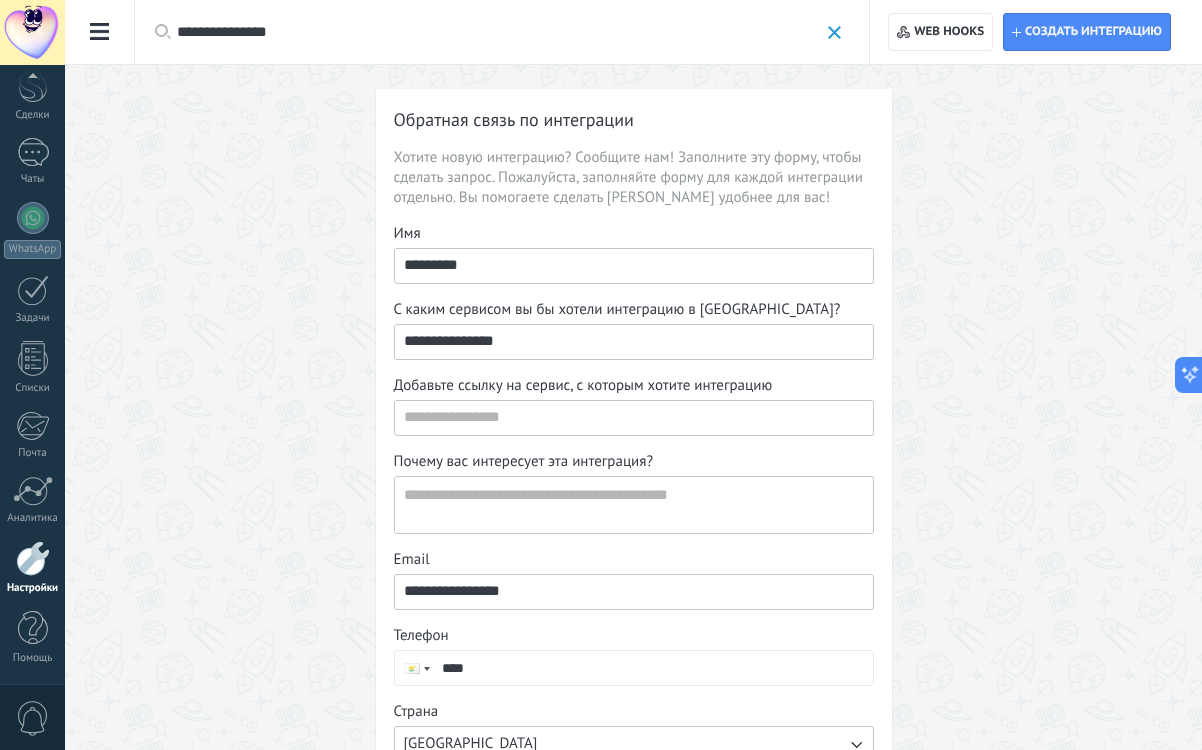 scroll, scrollTop: 0, scrollLeft: 0, axis: both 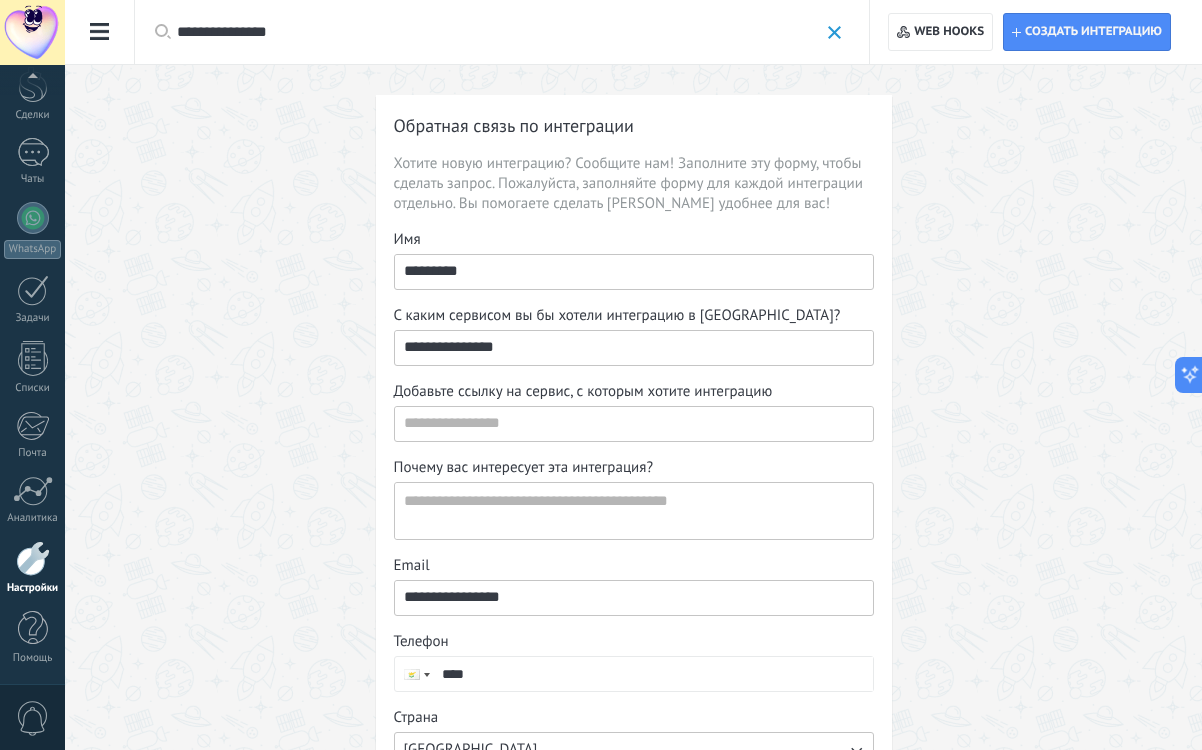 click at bounding box center [834, 32] 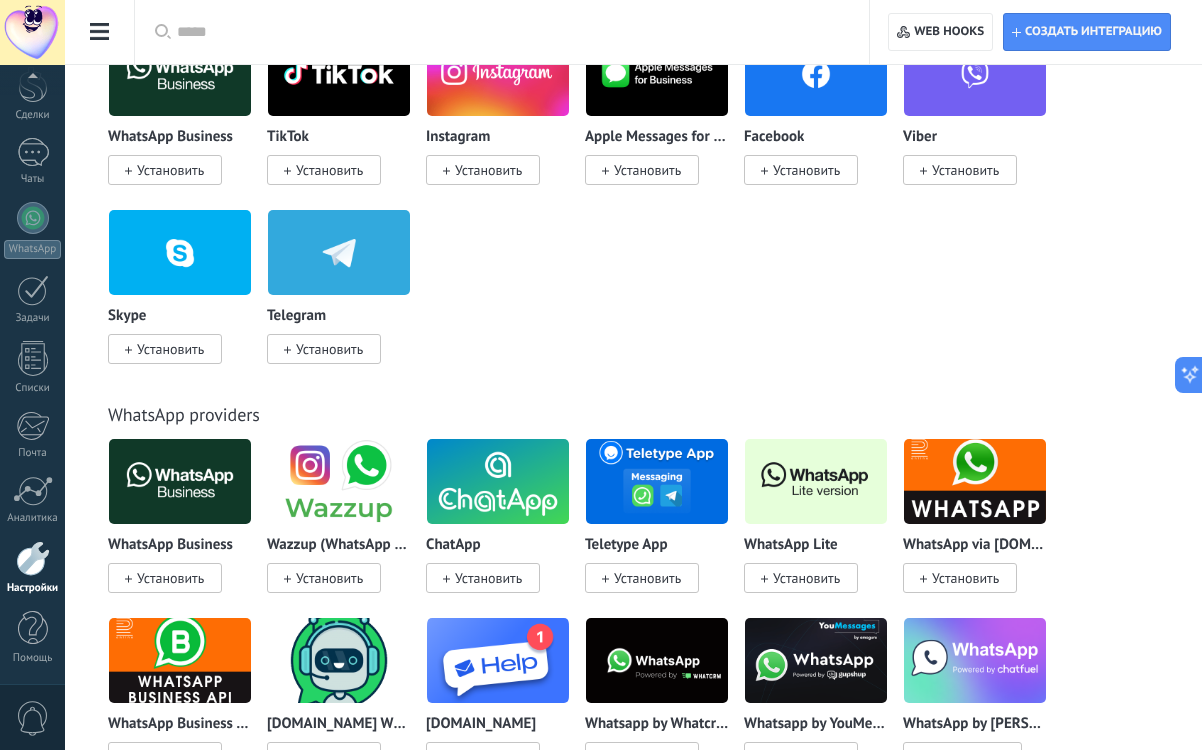 scroll, scrollTop: 575, scrollLeft: 0, axis: vertical 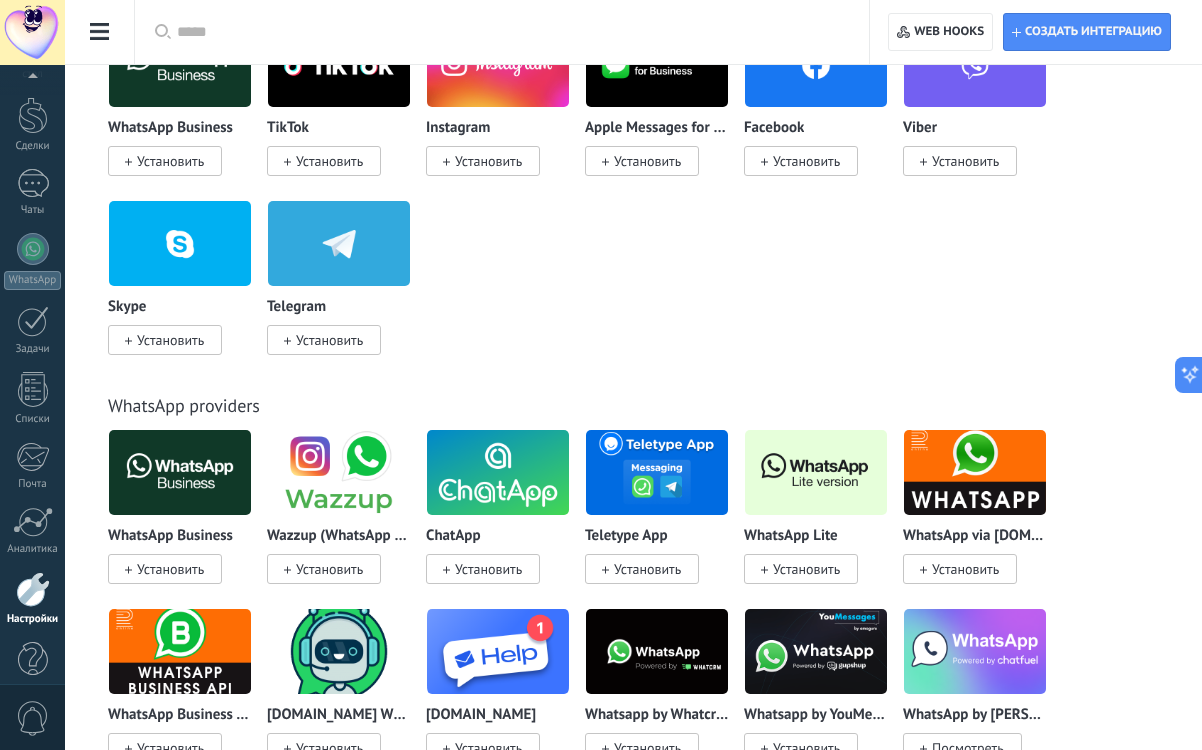 click at bounding box center (32, 80) 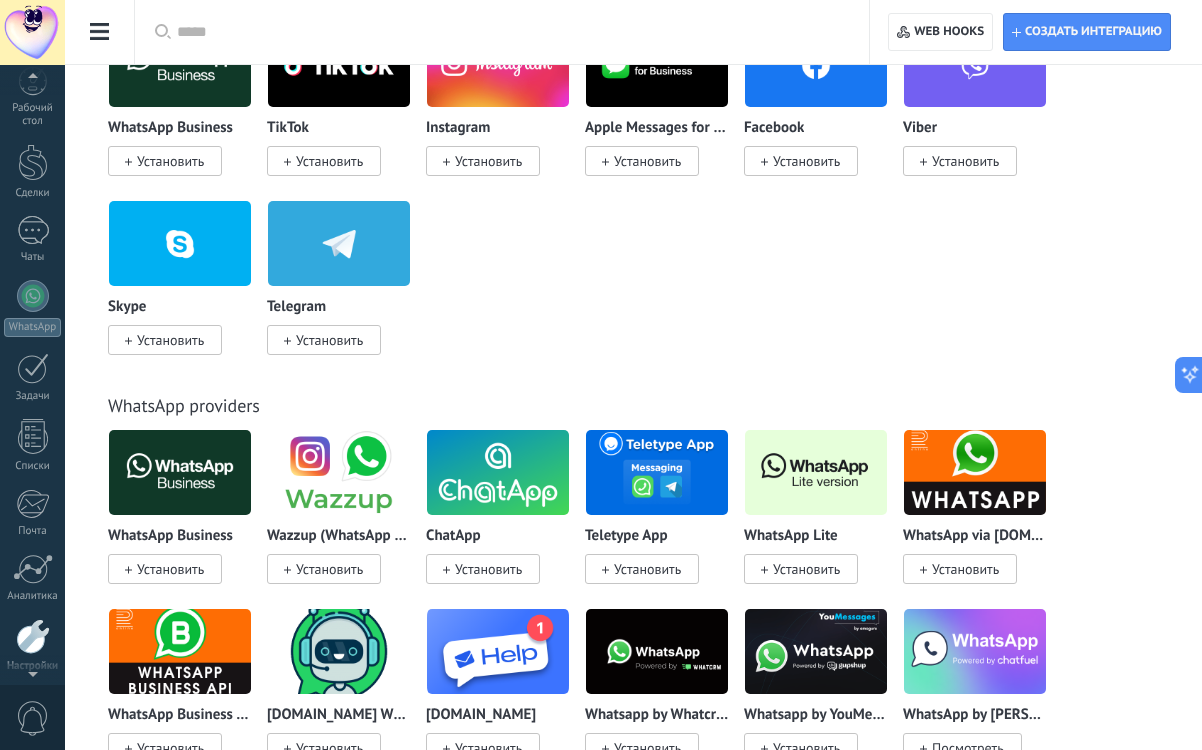 scroll, scrollTop: 0, scrollLeft: 0, axis: both 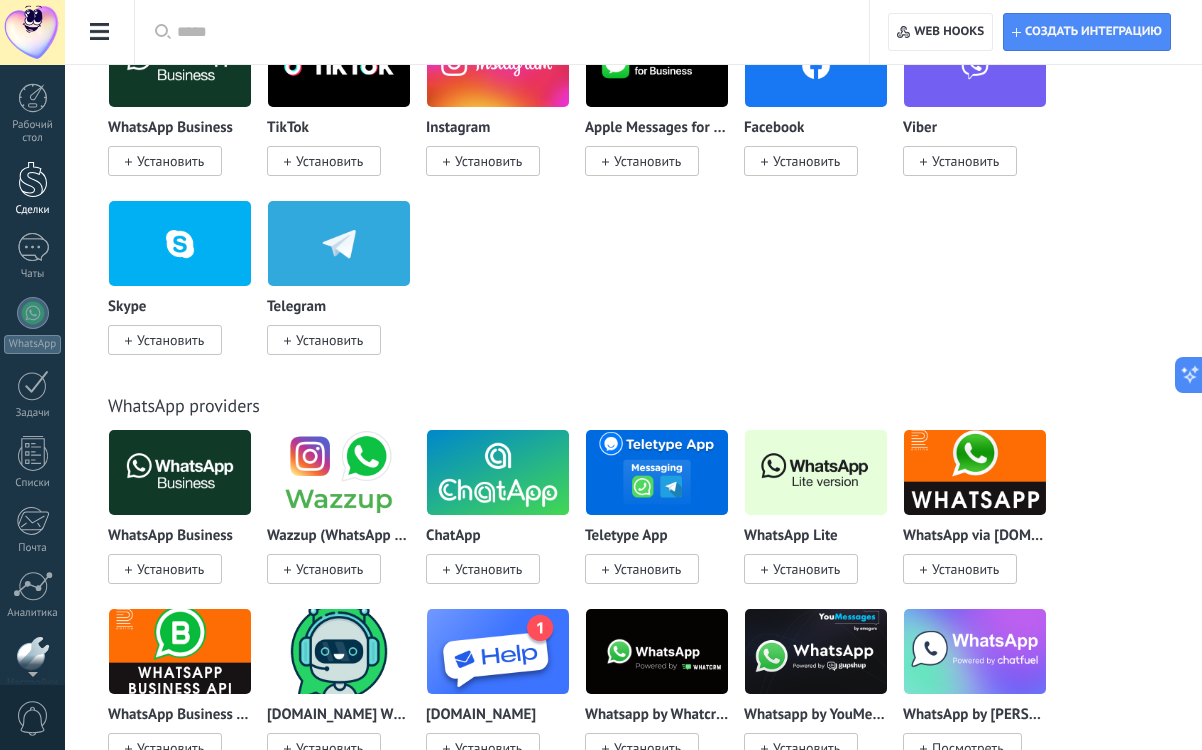 click at bounding box center [33, 179] 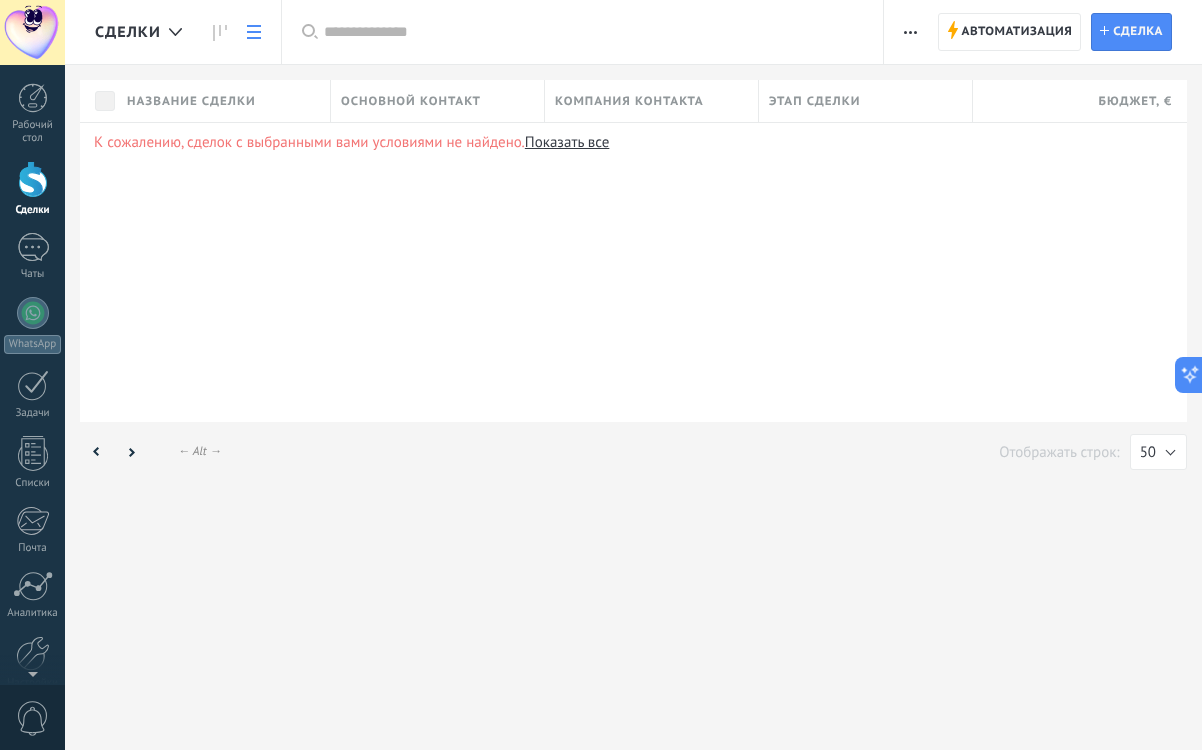 scroll, scrollTop: 0, scrollLeft: 0, axis: both 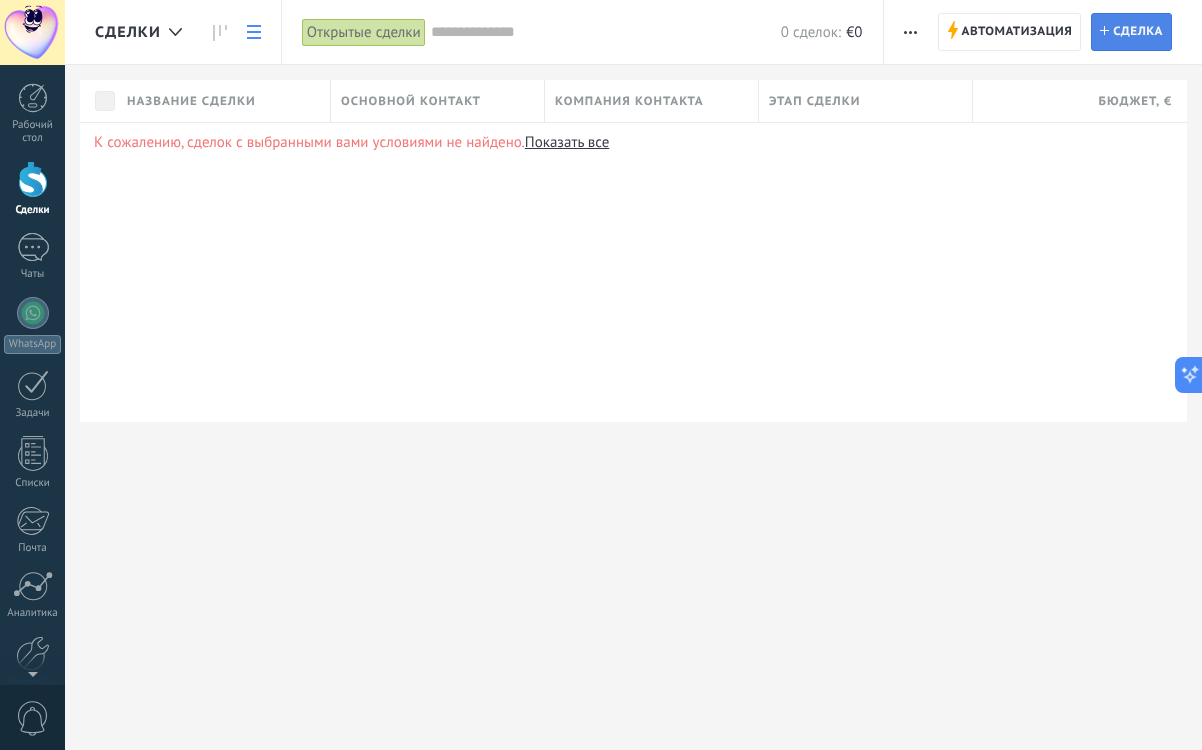 click on "Сделка" at bounding box center [1138, 32] 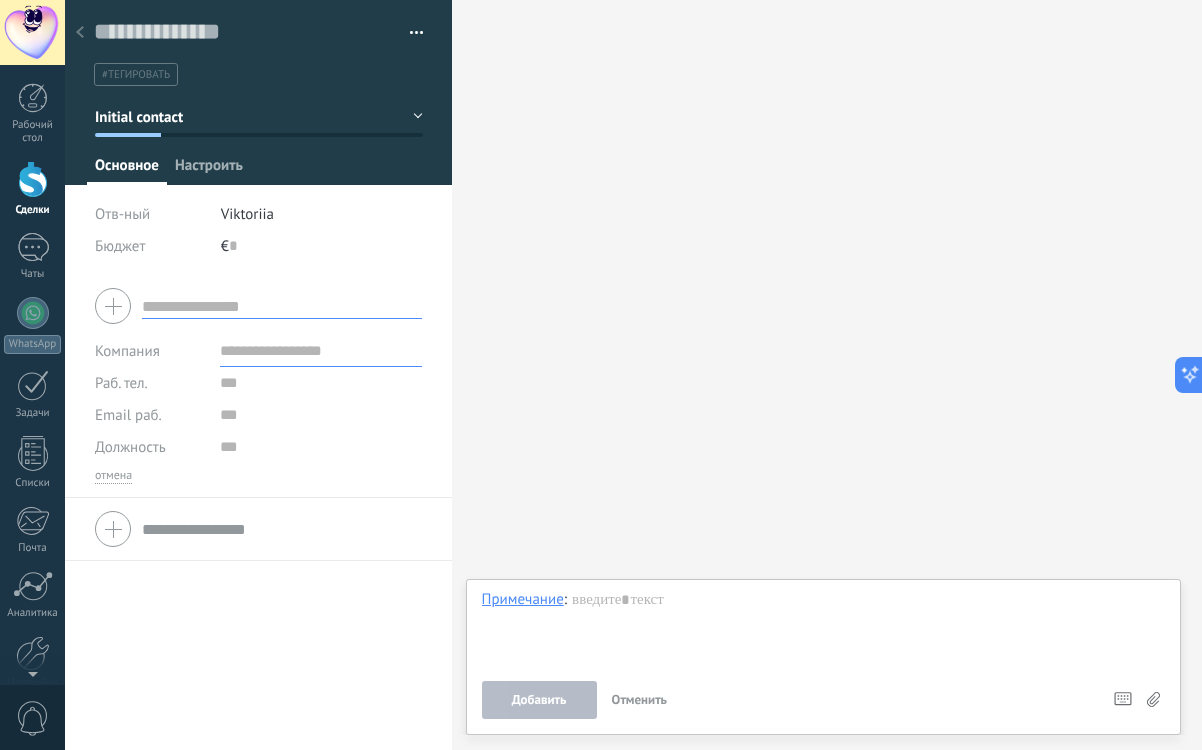 click on "Настроить" at bounding box center (209, 170) 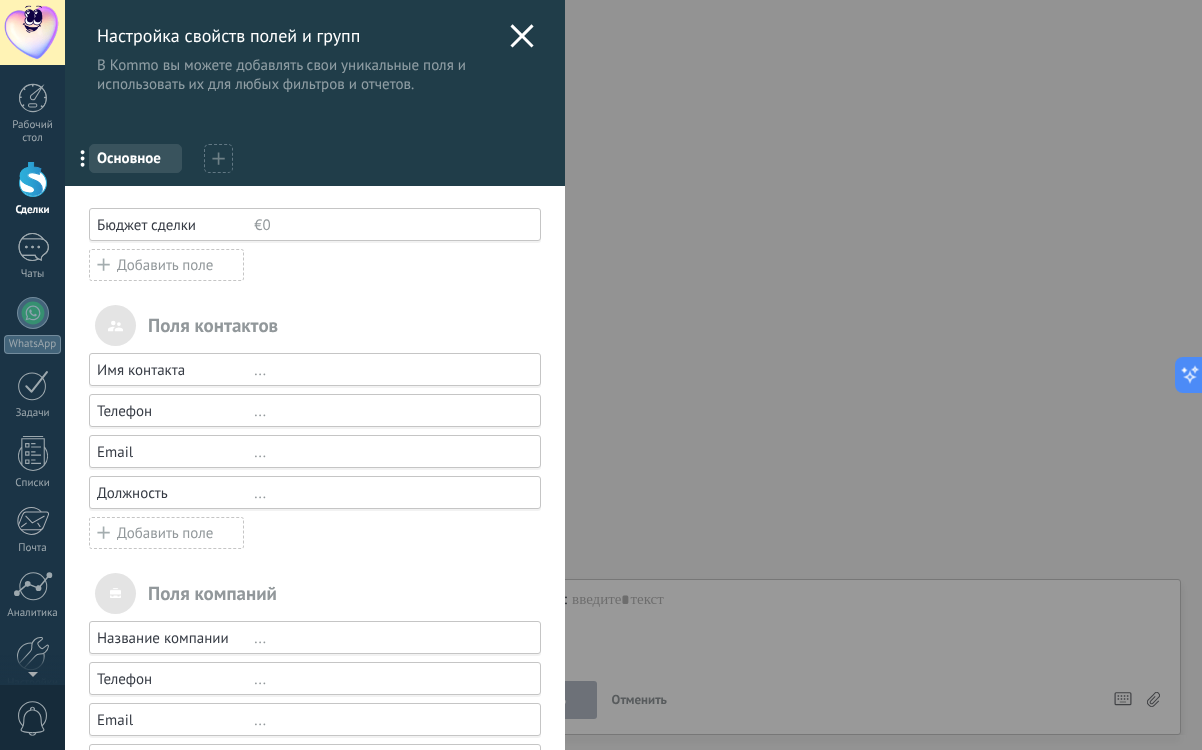 scroll, scrollTop: 142, scrollLeft: 0, axis: vertical 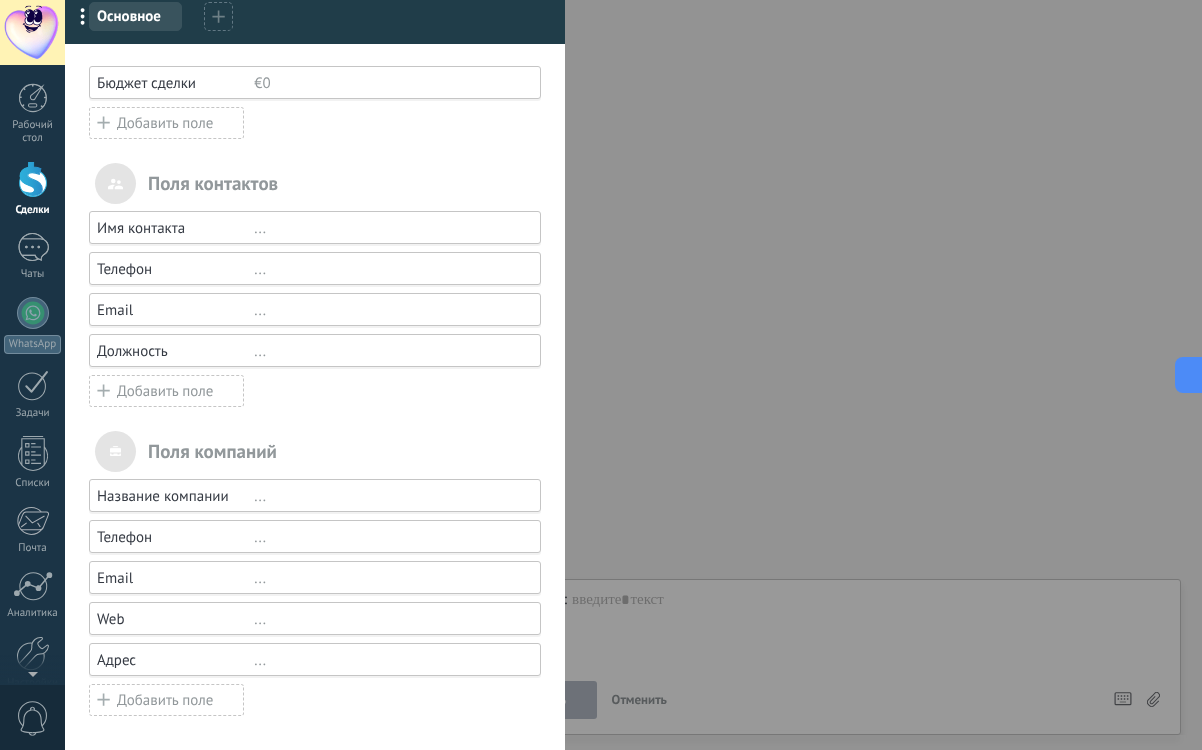click on "Название компании" at bounding box center [175, 496] 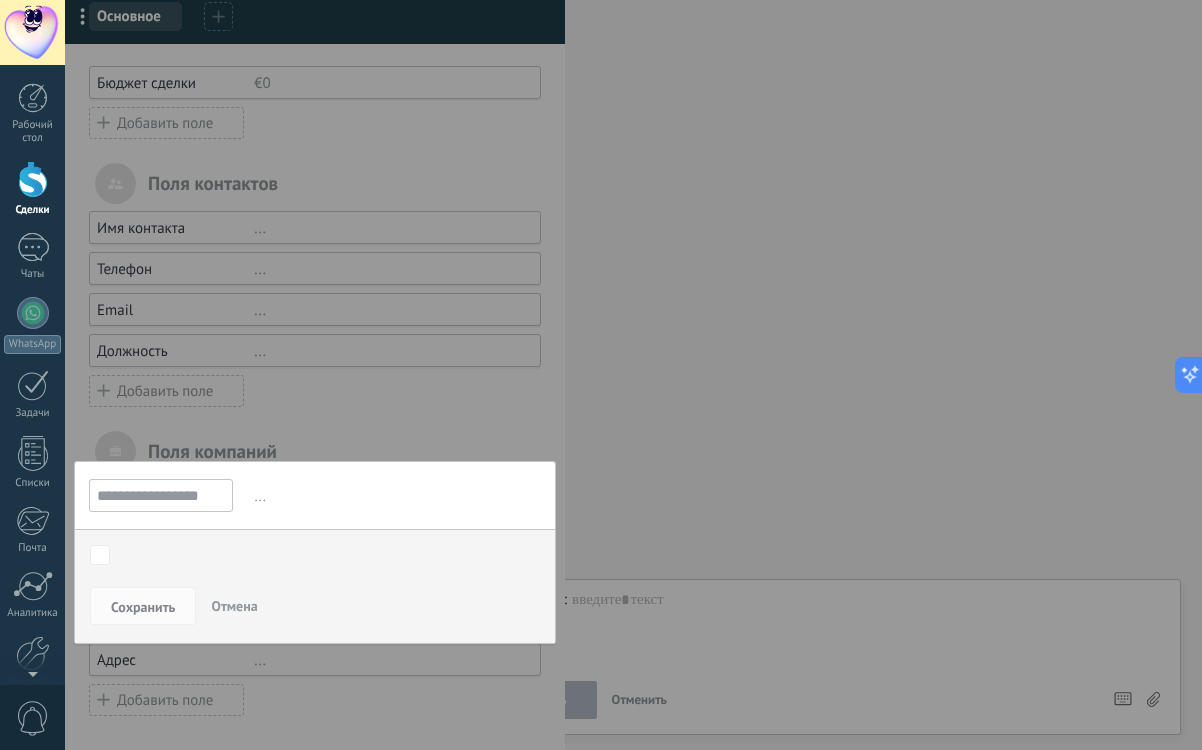 click on "**********" at bounding box center [161, 495] 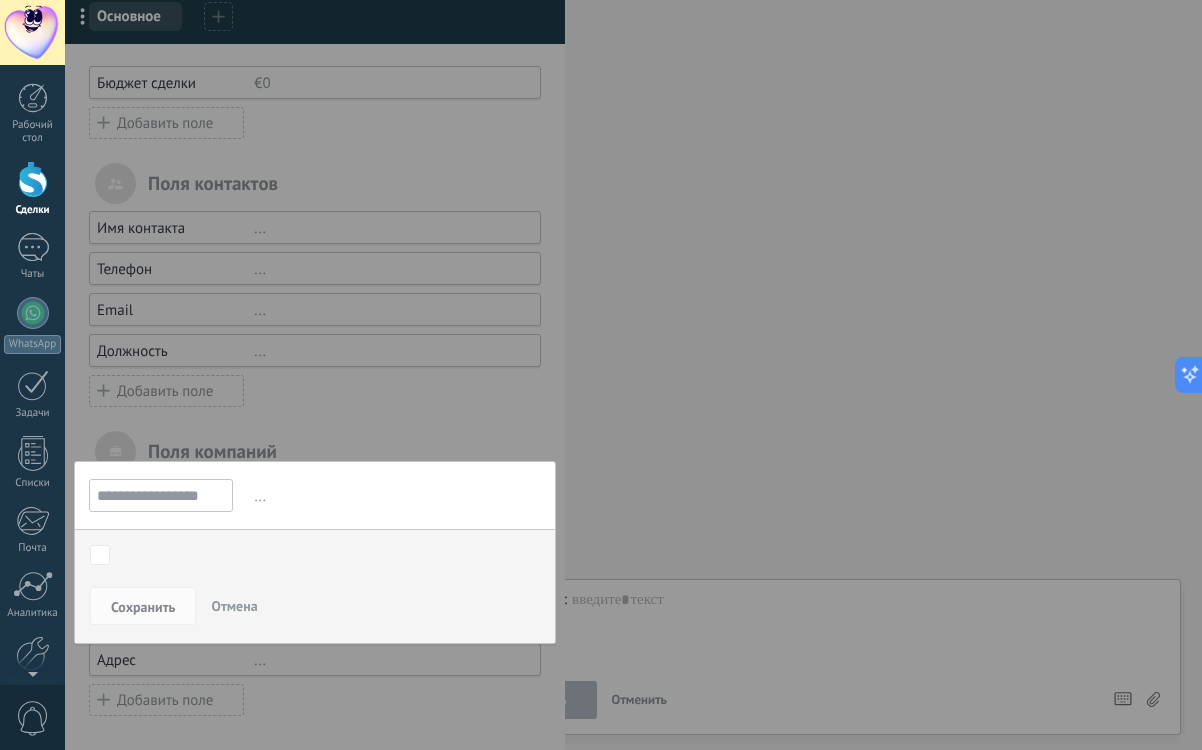 click on "..." at bounding box center [395, 496] 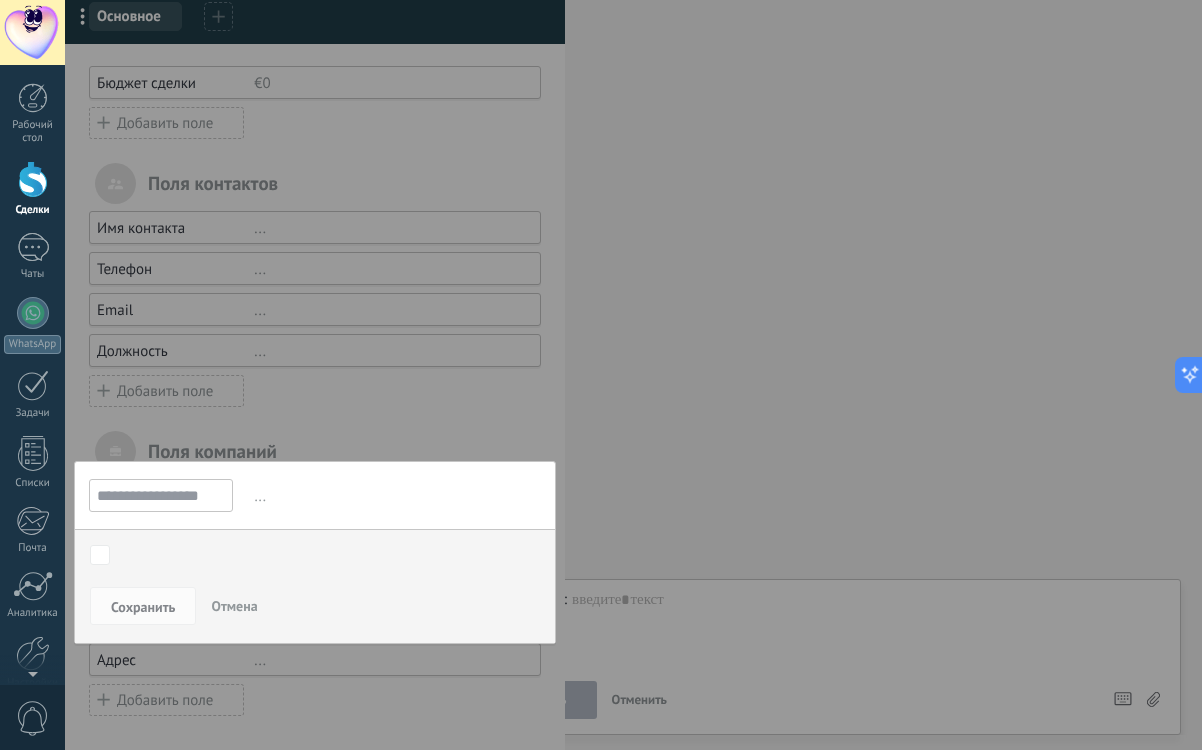 click on "Initial contact Discussions Decision making Contract discussion Closed - won Closed - lost" at bounding box center [0, 0] 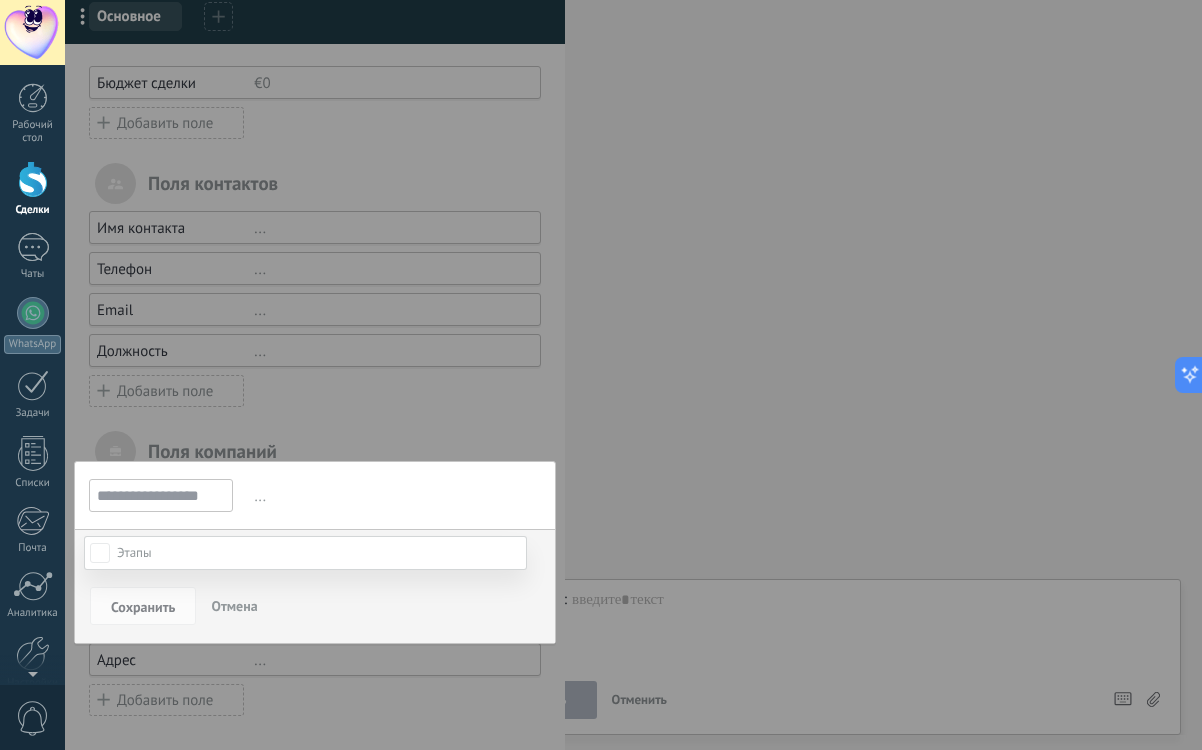 click at bounding box center (633, 375) 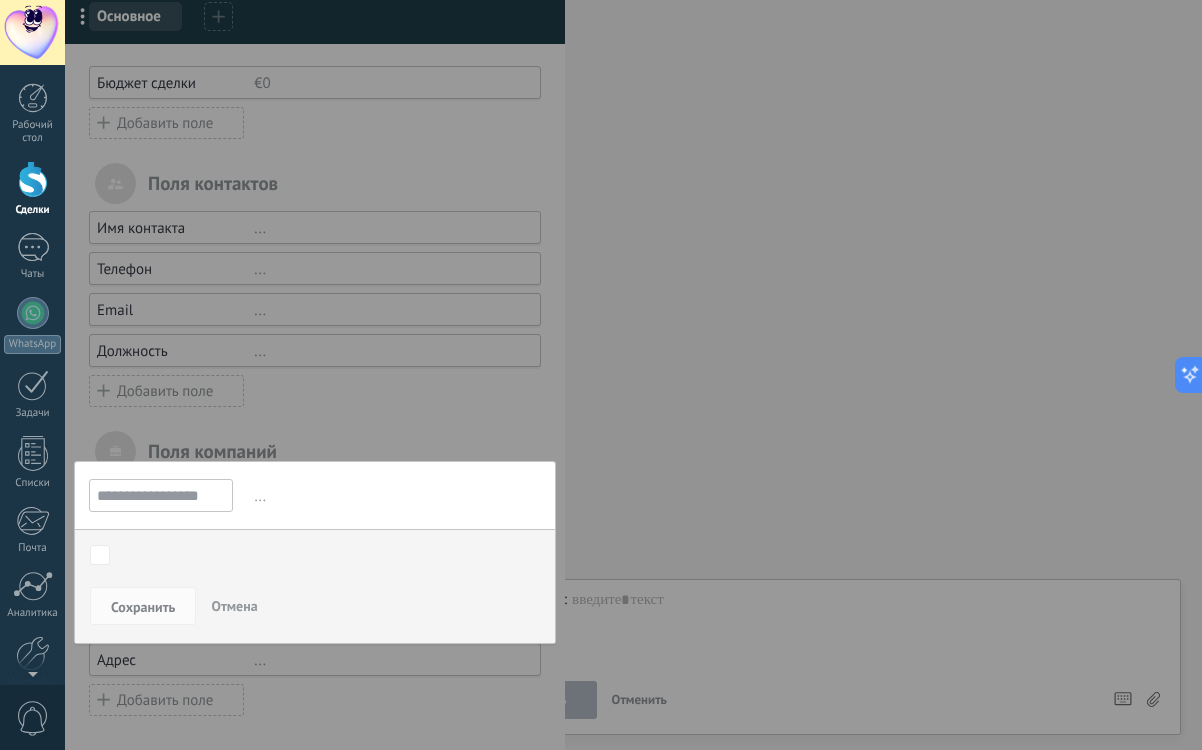 click on "**********" at bounding box center (161, 495) 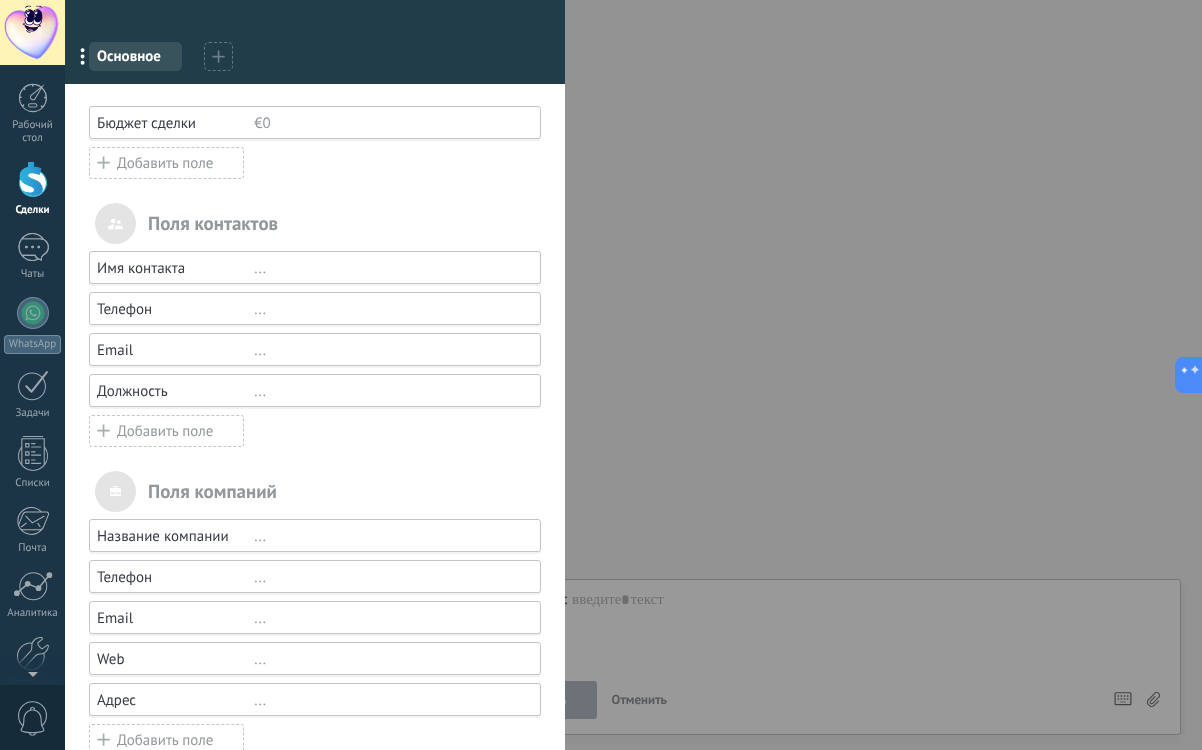 scroll, scrollTop: 109, scrollLeft: 0, axis: vertical 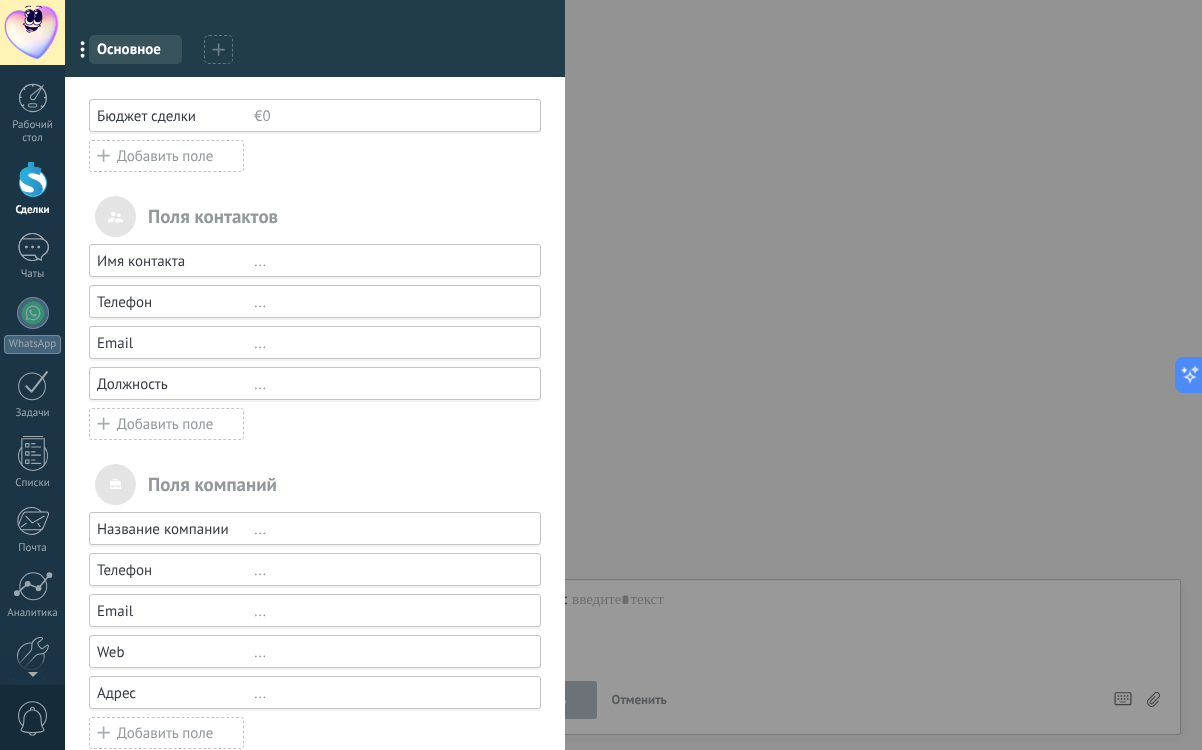 click on "..." at bounding box center [388, 261] 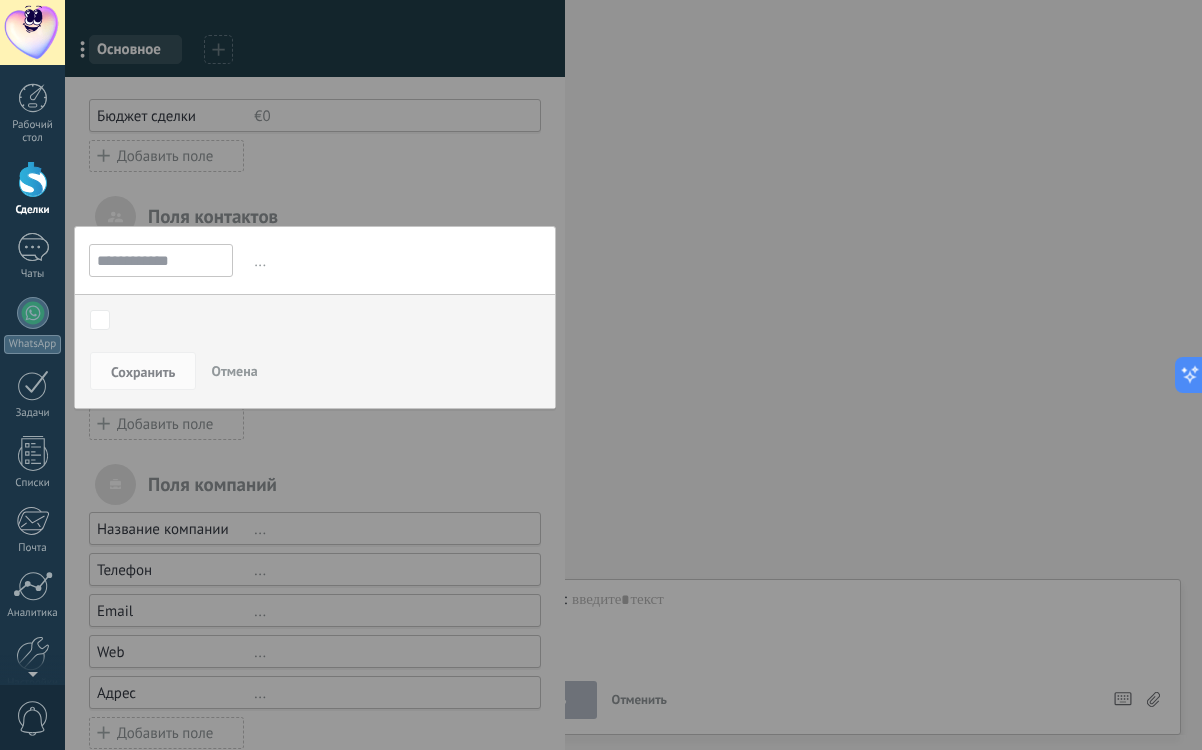 click on "**********" at bounding box center [161, 260] 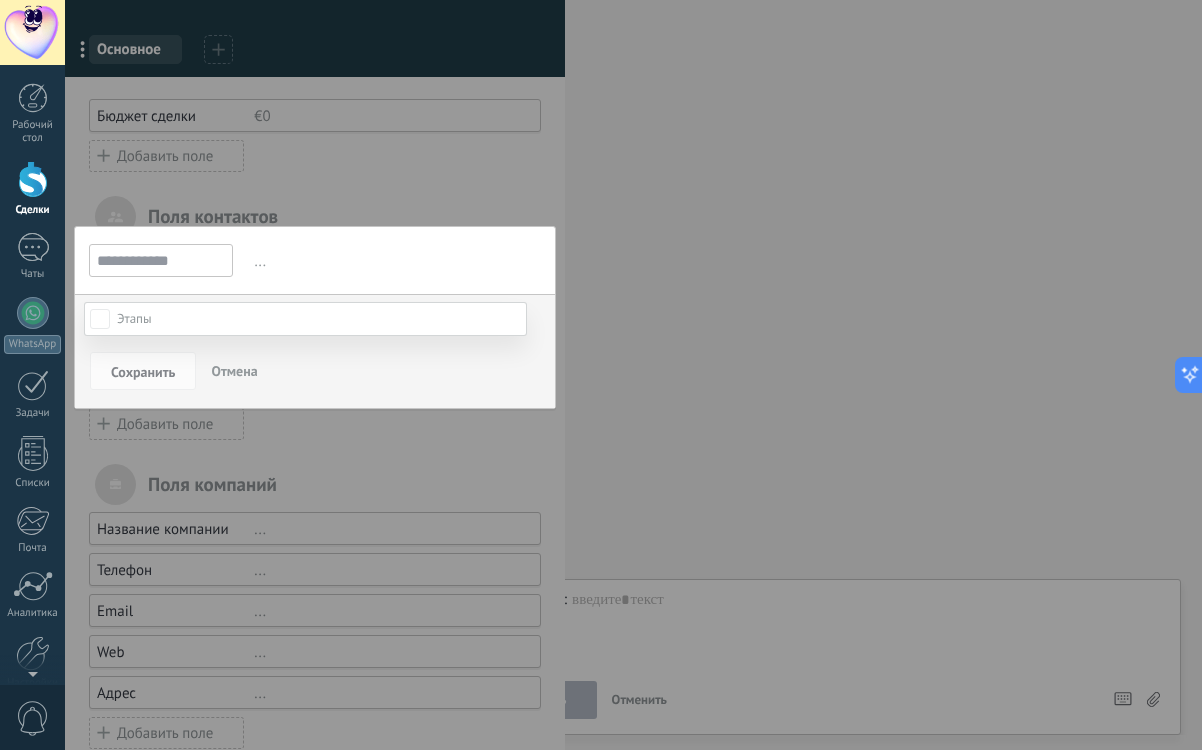 click at bounding box center [633, 375] 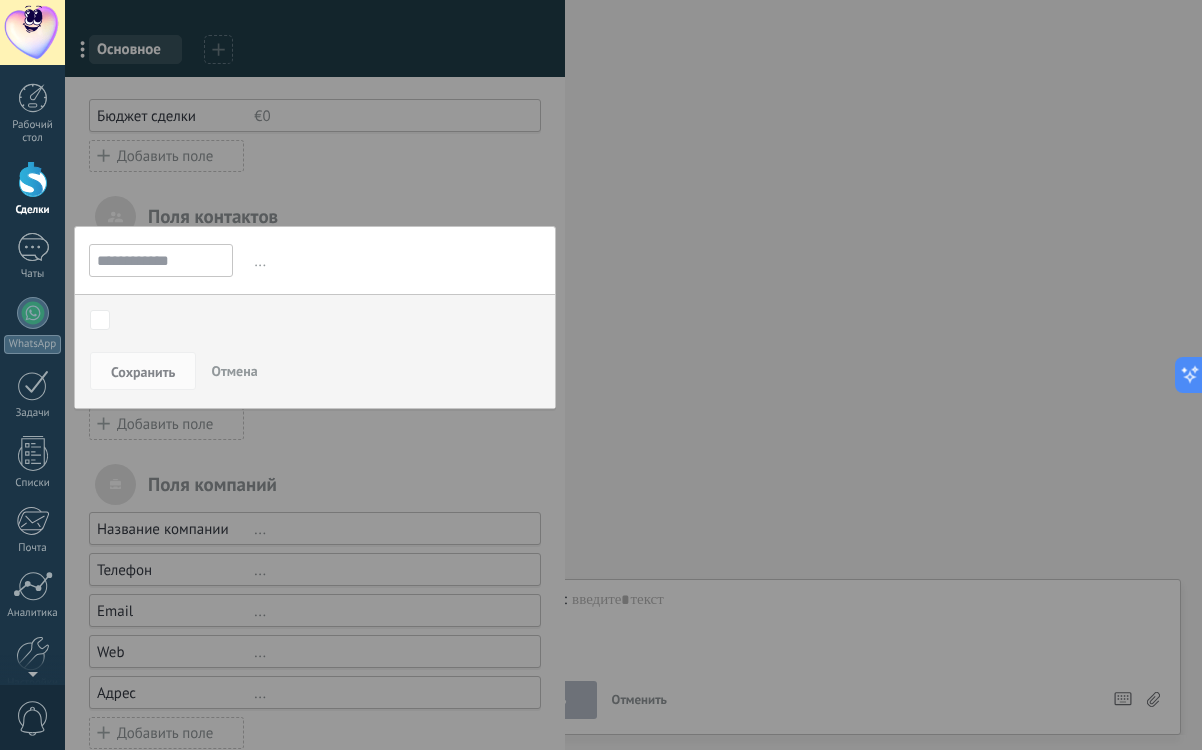 click on ".abccls-1,.abccls-2{fill-rule:evenodd}.abccls-2{fill:#fff} .abfcls-1{fill:none}.abfcls-2{fill:#fff} .abncls-1{isolation:isolate}.abncls-2{opacity:.06}.abncls-2,.abncls-3,.abncls-6{mix-blend-mode:multiply}.abncls-3{opacity:.15}.abncls-4,.abncls-8{fill:#fff}.abncls-5{fill:url(#abnlinear-gradient)}.abncls-6{opacity:.04}.abncls-7{fill:url(#abnlinear-gradient-2)}.abncls-8{fill-rule:evenodd} .abqst0{fill:#ffa200} .abwcls-1{fill:#252525} .cls-1{isolation:isolate} .acicls-1{fill:none} .aclcls-1{fill:#232323} .acnst0{display:none} .addcls-1,.addcls-2{fill:none;stroke-miterlimit:10}.addcls-1{stroke:#dfe0e5}.addcls-2{stroke:#a1a7ab} .adecls-1,.adecls-2{fill:none;stroke-miterlimit:10}.adecls-1{stroke:#dfe0e5}.adecls-2{stroke:#a1a7ab} .adqcls-1{fill:#8591a5;fill-rule:evenodd} .aeccls-1{fill:#5c9f37} .aeecls-1{fill:#f86161} .aejcls-1{fill:#8591a5;fill-rule:evenodd} .aekcls-1{fill-rule:evenodd} .aelcls-1{fill-rule:evenodd;fill:currentColor} .aemcls-1{fill-rule:evenodd;fill:currentColor} .aencls-2{fill:#f86161;opacity:.3}" at bounding box center (601, 375) 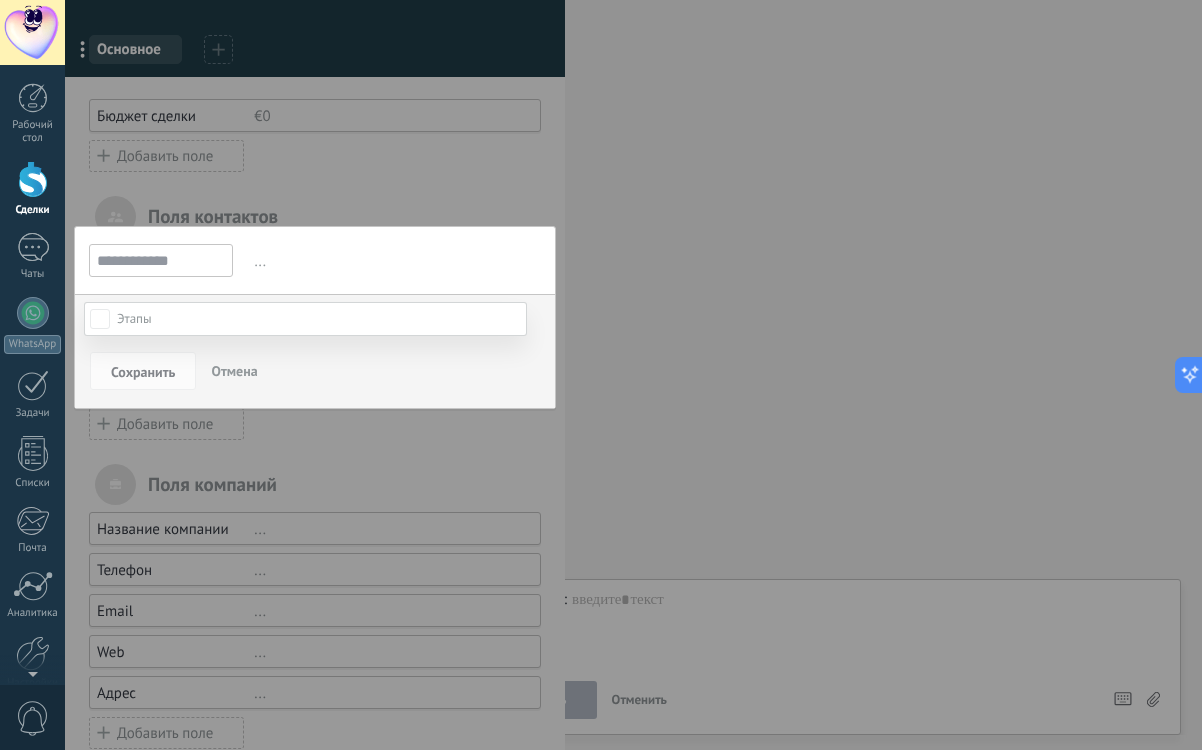 click on ".abccls-1,.abccls-2{fill-rule:evenodd}.abccls-2{fill:#fff} .abfcls-1{fill:none}.abfcls-2{fill:#fff} .abncls-1{isolation:isolate}.abncls-2{opacity:.06}.abncls-2,.abncls-3,.abncls-6{mix-blend-mode:multiply}.abncls-3{opacity:.15}.abncls-4,.abncls-8{fill:#fff}.abncls-5{fill:url(#abnlinear-gradient)}.abncls-6{opacity:.04}.abncls-7{fill:url(#abnlinear-gradient-2)}.abncls-8{fill-rule:evenodd} .abqst0{fill:#ffa200} .abwcls-1{fill:#252525} .cls-1{isolation:isolate} .acicls-1{fill:none} .aclcls-1{fill:#232323} .acnst0{display:none} .addcls-1,.addcls-2{fill:none;stroke-miterlimit:10}.addcls-1{stroke:#dfe0e5}.addcls-2{stroke:#a1a7ab} .adecls-1,.adecls-2{fill:none;stroke-miterlimit:10}.adecls-1{stroke:#dfe0e5}.adecls-2{stroke:#a1a7ab} .adqcls-1{fill:#8591a5;fill-rule:evenodd} .aeccls-1{fill:#5c9f37} .aeecls-1{fill:#f86161} .aejcls-1{fill:#8591a5;fill-rule:evenodd} .aekcls-1{fill-rule:evenodd} .aelcls-1{fill-rule:evenodd;fill:currentColor} .aemcls-1{fill-rule:evenodd;fill:currentColor} .aencls-2{fill:#f86161;opacity:.3}" at bounding box center [601, 375] 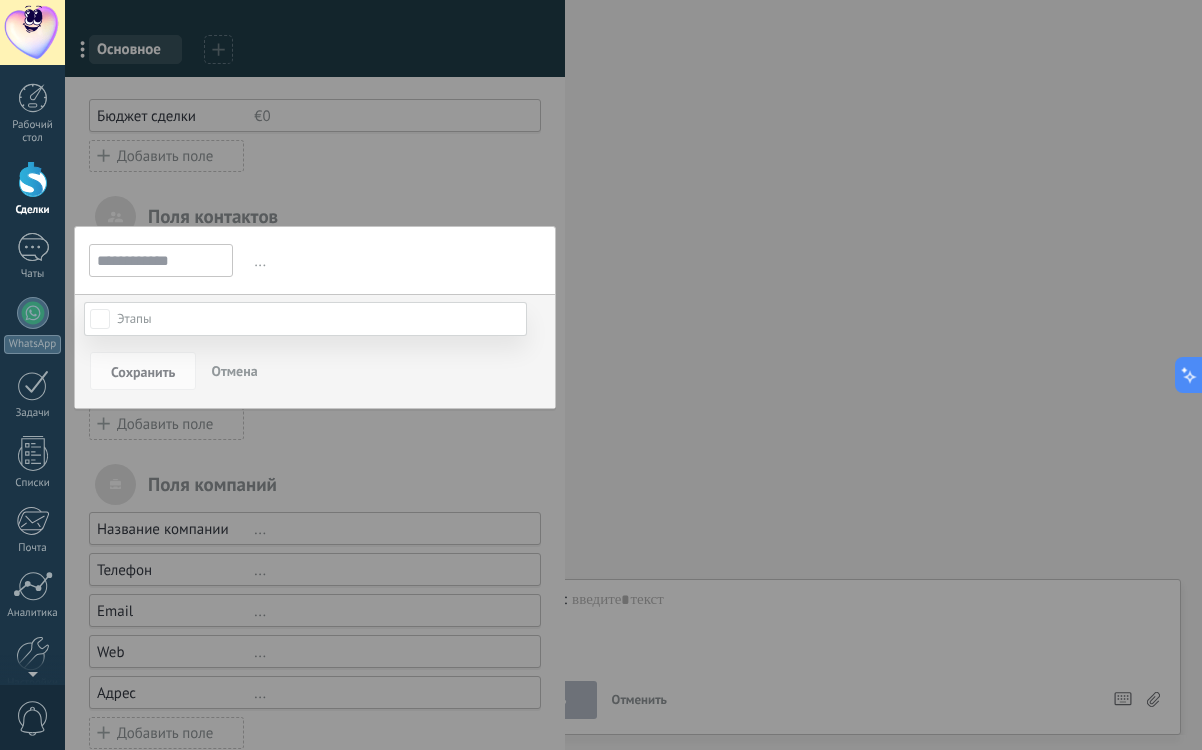 click on ".abccls-1,.abccls-2{fill-rule:evenodd}.abccls-2{fill:#fff} .abfcls-1{fill:none}.abfcls-2{fill:#fff} .abncls-1{isolation:isolate}.abncls-2{opacity:.06}.abncls-2,.abncls-3,.abncls-6{mix-blend-mode:multiply}.abncls-3{opacity:.15}.abncls-4,.abncls-8{fill:#fff}.abncls-5{fill:url(#abnlinear-gradient)}.abncls-6{opacity:.04}.abncls-7{fill:url(#abnlinear-gradient-2)}.abncls-8{fill-rule:evenodd} .abqst0{fill:#ffa200} .abwcls-1{fill:#252525} .cls-1{isolation:isolate} .acicls-1{fill:none} .aclcls-1{fill:#232323} .acnst0{display:none} .addcls-1,.addcls-2{fill:none;stroke-miterlimit:10}.addcls-1{stroke:#dfe0e5}.addcls-2{stroke:#a1a7ab} .adecls-1,.adecls-2{fill:none;stroke-miterlimit:10}.adecls-1{stroke:#dfe0e5}.adecls-2{stroke:#a1a7ab} .adqcls-1{fill:#8591a5;fill-rule:evenodd} .aeccls-1{fill:#5c9f37} .aeecls-1{fill:#f86161} .aejcls-1{fill:#8591a5;fill-rule:evenodd} .aekcls-1{fill-rule:evenodd} .aelcls-1{fill-rule:evenodd;fill:currentColor} .aemcls-1{fill-rule:evenodd;fill:currentColor} .aencls-2{fill:#f86161;opacity:.3}" at bounding box center [601, 375] 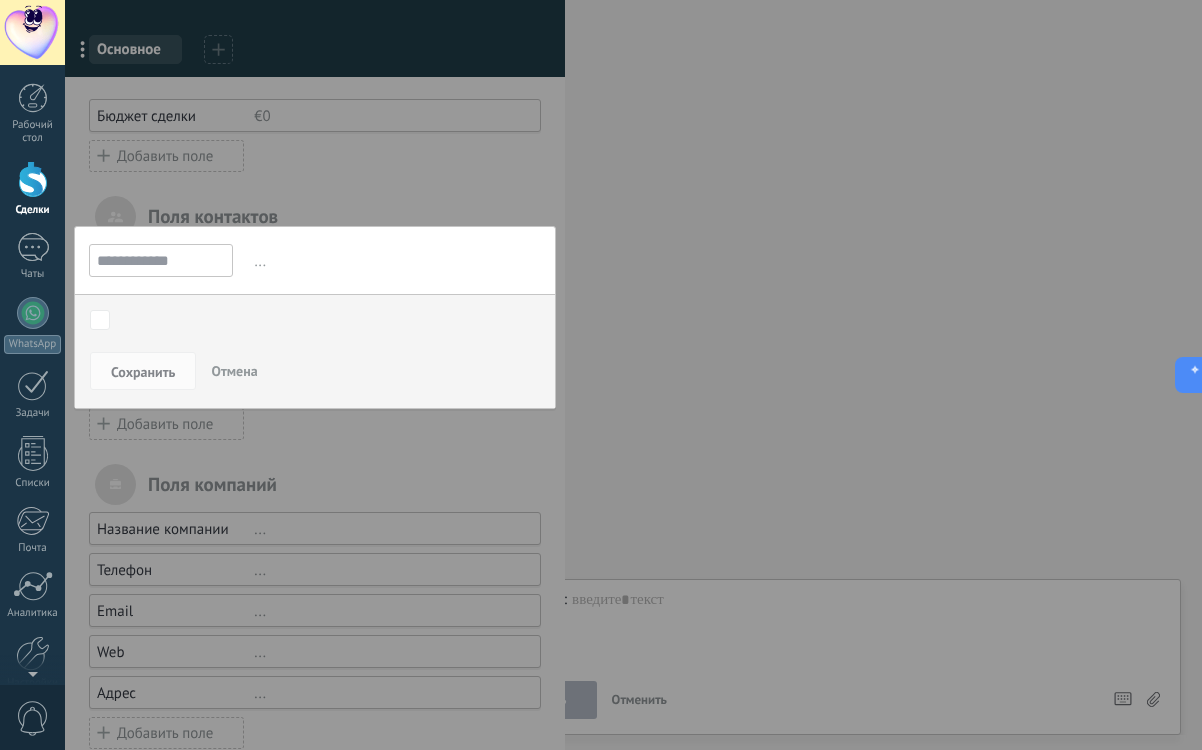 click on ".abccls-1,.abccls-2{fill-rule:evenodd}.abccls-2{fill:#fff} .abfcls-1{fill:none}.abfcls-2{fill:#fff} .abncls-1{isolation:isolate}.abncls-2{opacity:.06}.abncls-2,.abncls-3,.abncls-6{mix-blend-mode:multiply}.abncls-3{opacity:.15}.abncls-4,.abncls-8{fill:#fff}.abncls-5{fill:url(#abnlinear-gradient)}.abncls-6{opacity:.04}.abncls-7{fill:url(#abnlinear-gradient-2)}.abncls-8{fill-rule:evenodd} .abqst0{fill:#ffa200} .abwcls-1{fill:#252525} .cls-1{isolation:isolate} .acicls-1{fill:none} .aclcls-1{fill:#232323} .acnst0{display:none} .addcls-1,.addcls-2{fill:none;stroke-miterlimit:10}.addcls-1{stroke:#dfe0e5}.addcls-2{stroke:#a1a7ab} .adecls-1,.adecls-2{fill:none;stroke-miterlimit:10}.adecls-1{stroke:#dfe0e5}.adecls-2{stroke:#a1a7ab} .adqcls-1{fill:#8591a5;fill-rule:evenodd} .aeccls-1{fill:#5c9f37} .aeecls-1{fill:#f86161} .aejcls-1{fill:#8591a5;fill-rule:evenodd} .aekcls-1{fill-rule:evenodd} .aelcls-1{fill-rule:evenodd;fill:currentColor} .aemcls-1{fill-rule:evenodd;fill:currentColor} .aencls-2{fill:#f86161;opacity:.3}" at bounding box center [601, 375] 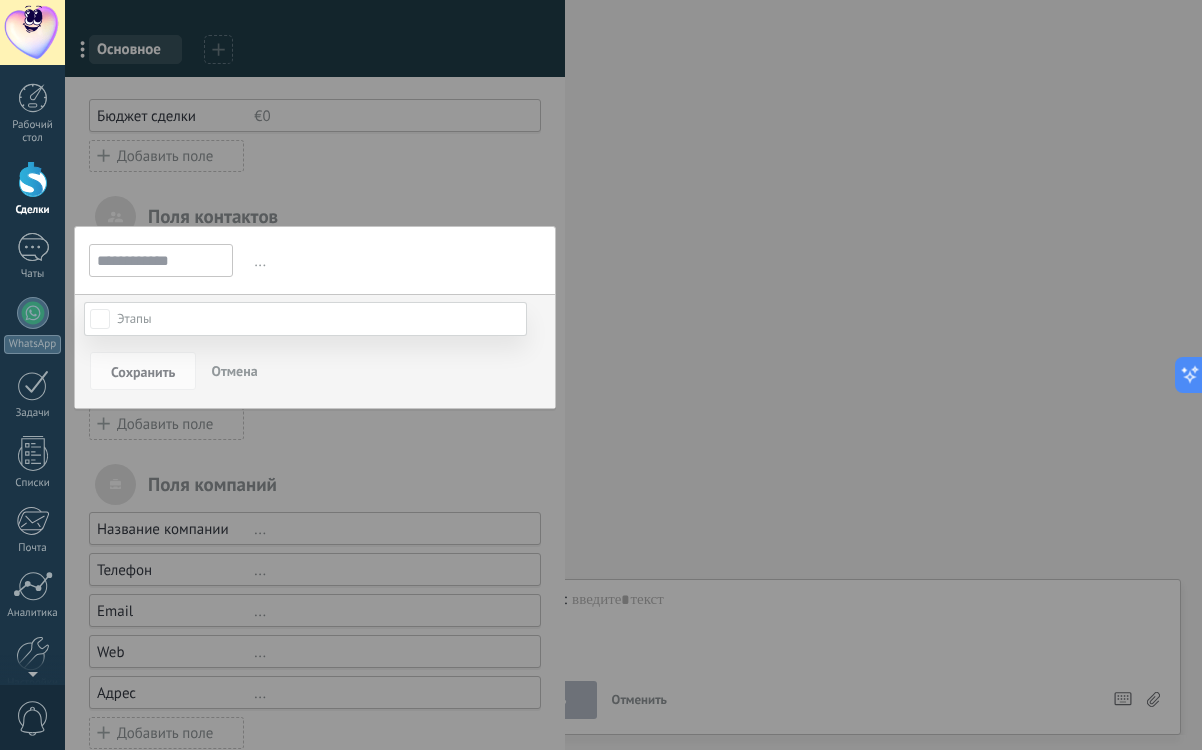 click on ".abccls-1,.abccls-2{fill-rule:evenodd}.abccls-2{fill:#fff} .abfcls-1{fill:none}.abfcls-2{fill:#fff} .abncls-1{isolation:isolate}.abncls-2{opacity:.06}.abncls-2,.abncls-3,.abncls-6{mix-blend-mode:multiply}.abncls-3{opacity:.15}.abncls-4,.abncls-8{fill:#fff}.abncls-5{fill:url(#abnlinear-gradient)}.abncls-6{opacity:.04}.abncls-7{fill:url(#abnlinear-gradient-2)}.abncls-8{fill-rule:evenodd} .abqst0{fill:#ffa200} .abwcls-1{fill:#252525} .cls-1{isolation:isolate} .acicls-1{fill:none} .aclcls-1{fill:#232323} .acnst0{display:none} .addcls-1,.addcls-2{fill:none;stroke-miterlimit:10}.addcls-1{stroke:#dfe0e5}.addcls-2{stroke:#a1a7ab} .adecls-1,.adecls-2{fill:none;stroke-miterlimit:10}.adecls-1{stroke:#dfe0e5}.adecls-2{stroke:#a1a7ab} .adqcls-1{fill:#8591a5;fill-rule:evenodd} .aeccls-1{fill:#5c9f37} .aeecls-1{fill:#f86161} .aejcls-1{fill:#8591a5;fill-rule:evenodd} .aekcls-1{fill-rule:evenodd} .aelcls-1{fill-rule:evenodd;fill:currentColor} .aemcls-1{fill-rule:evenodd;fill:currentColor} .aencls-2{fill:#f86161;opacity:.3}" at bounding box center [601, 375] 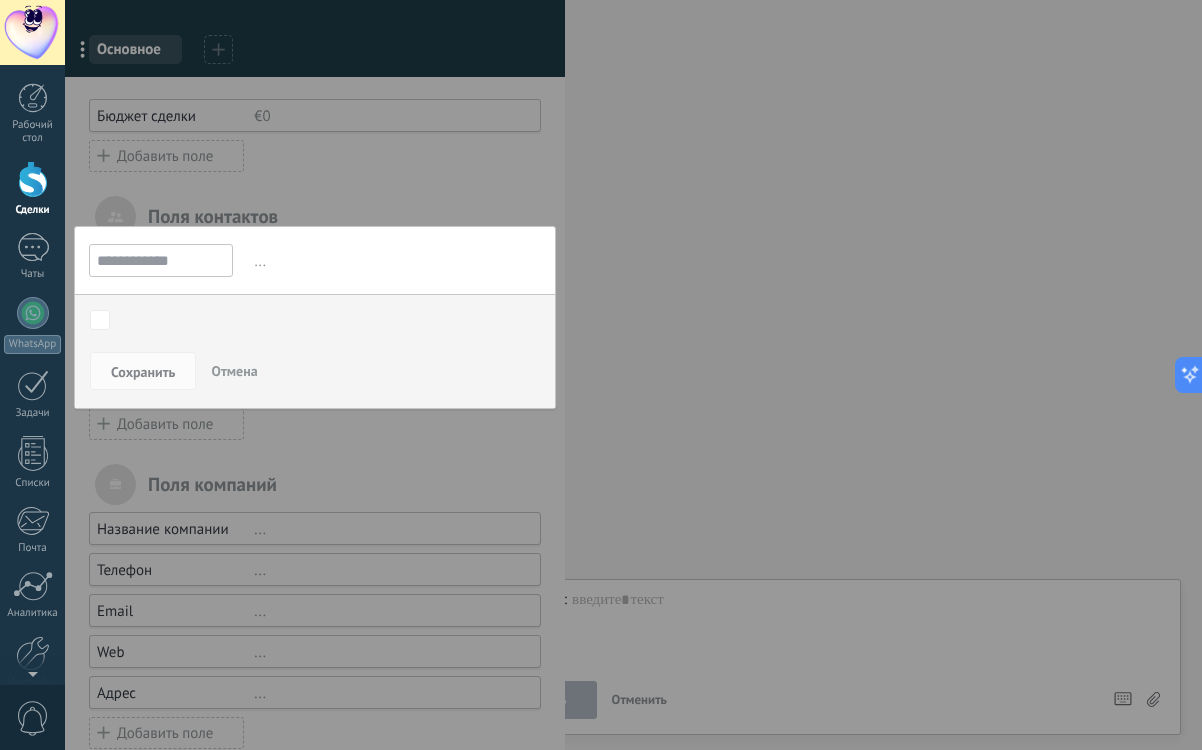 click on "**********" at bounding box center (161, 260) 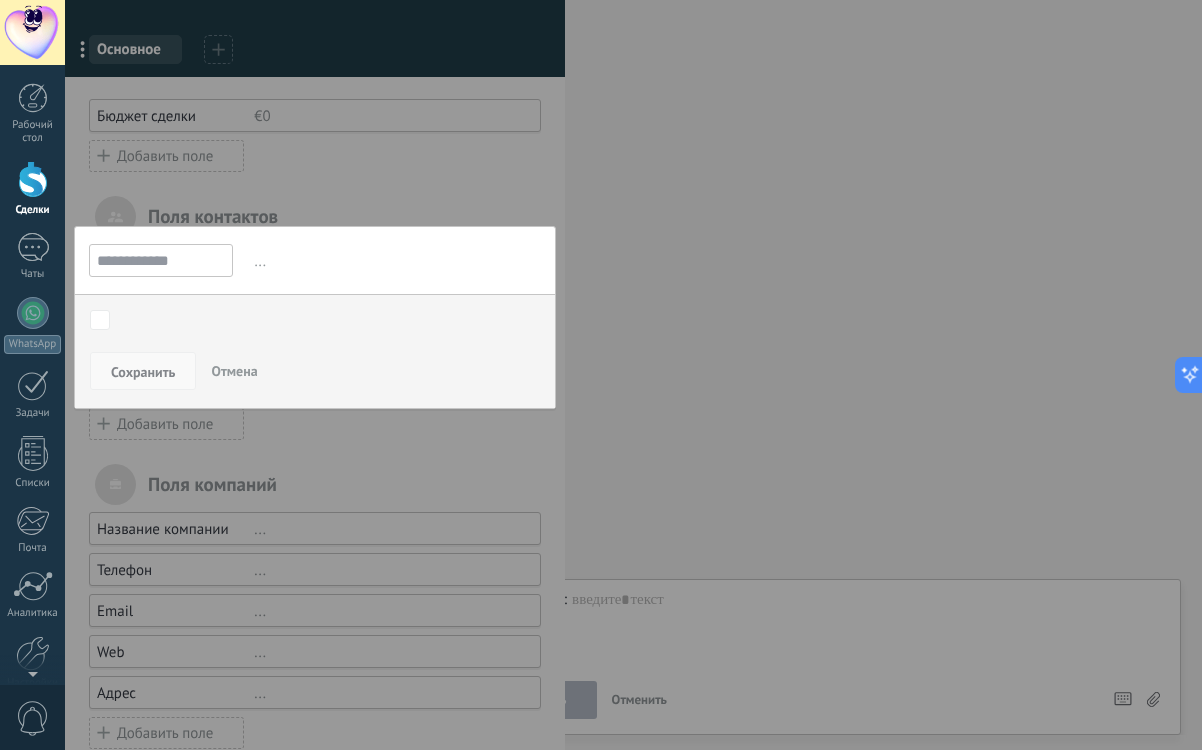 click on "Сохранить" at bounding box center [143, 372] 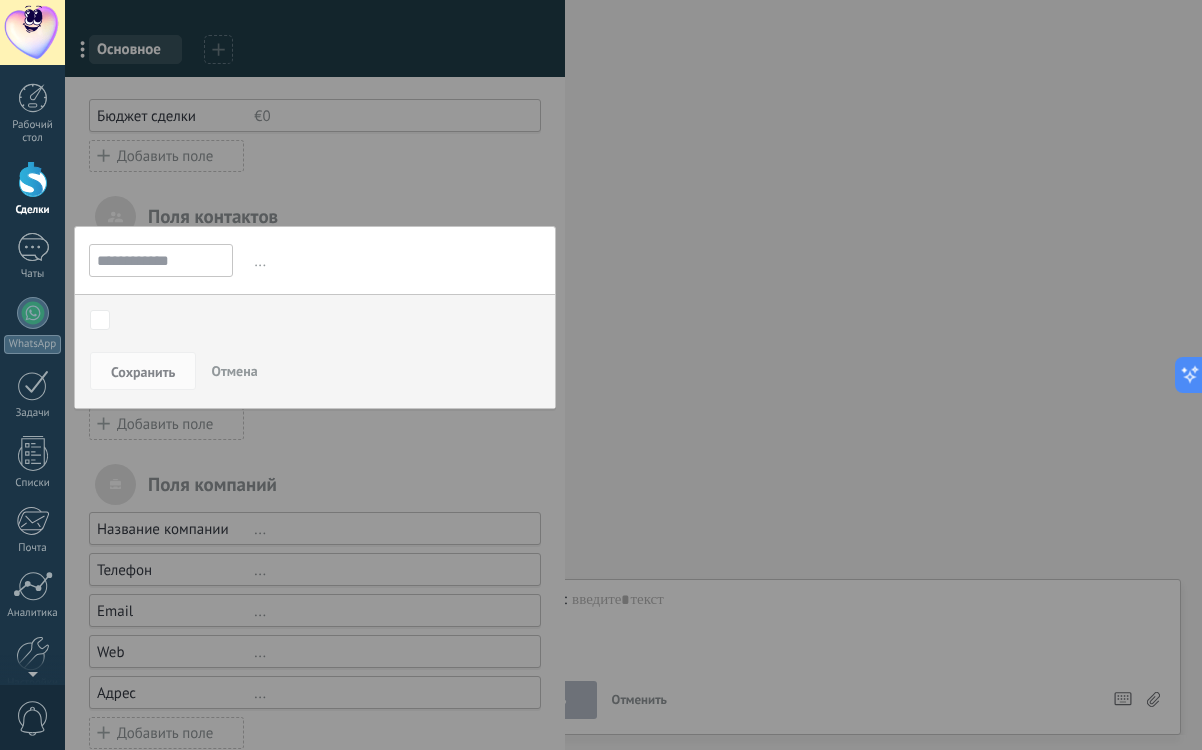 click on "**********" at bounding box center (161, 260) 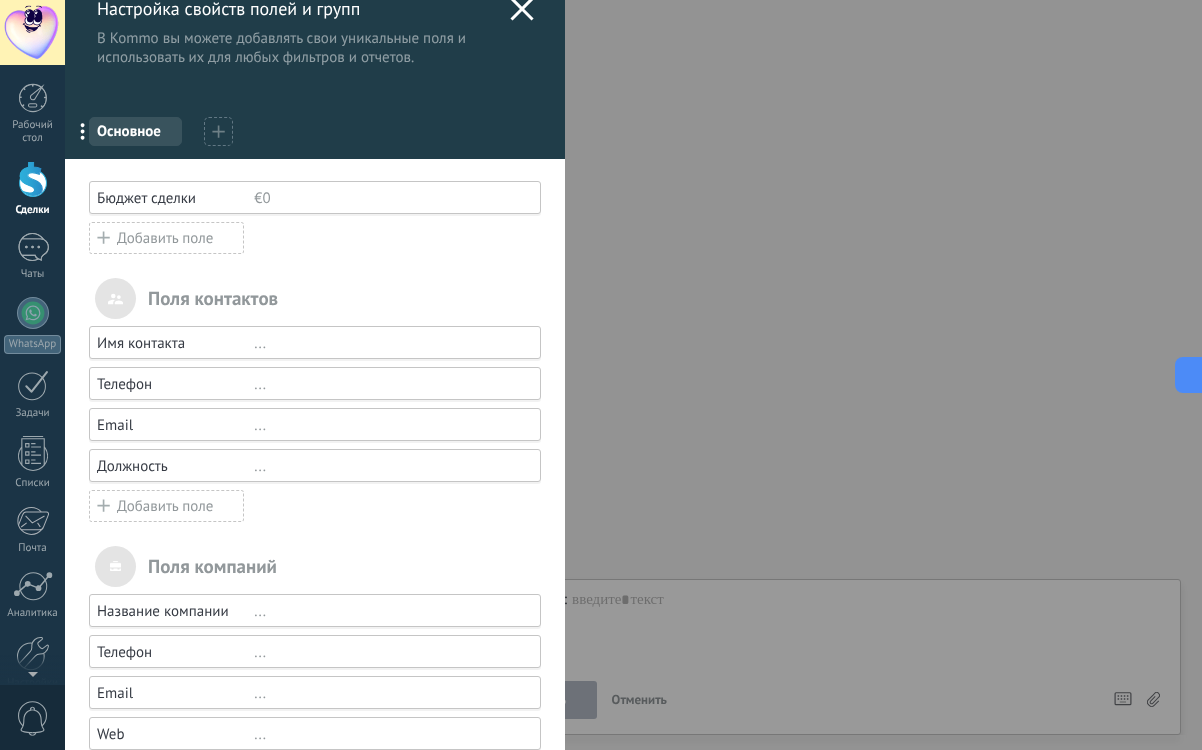 scroll, scrollTop: 24, scrollLeft: 0, axis: vertical 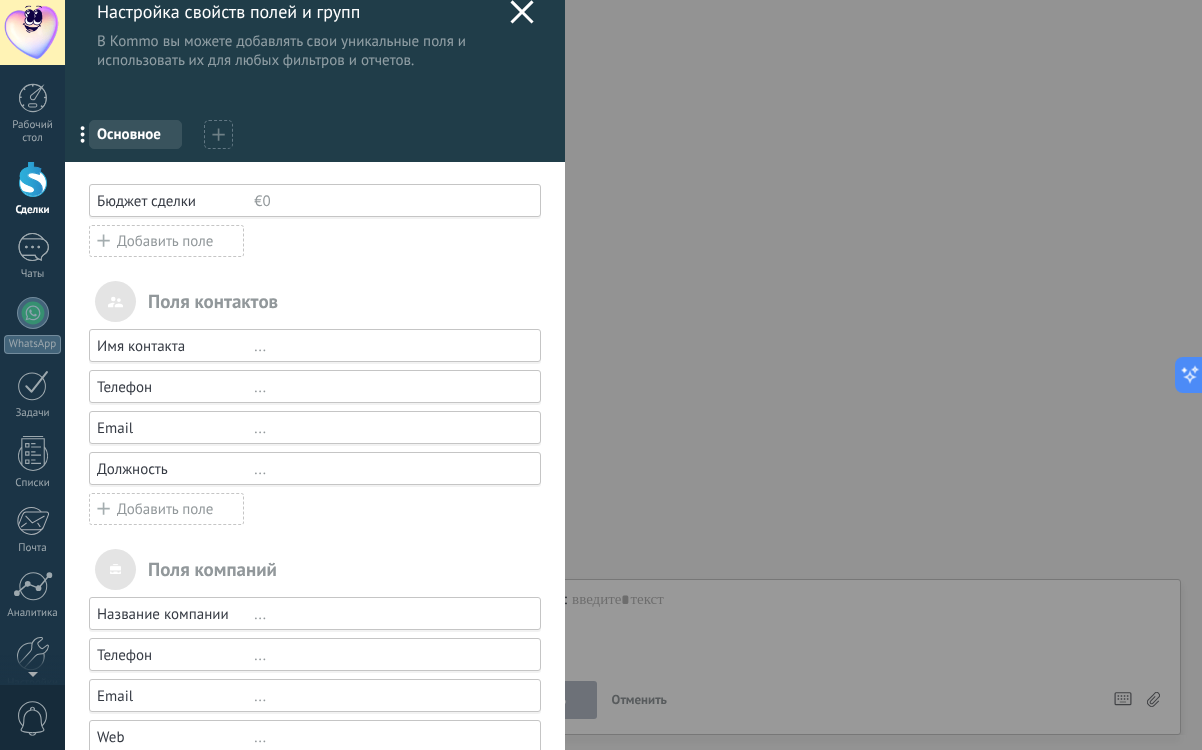 click 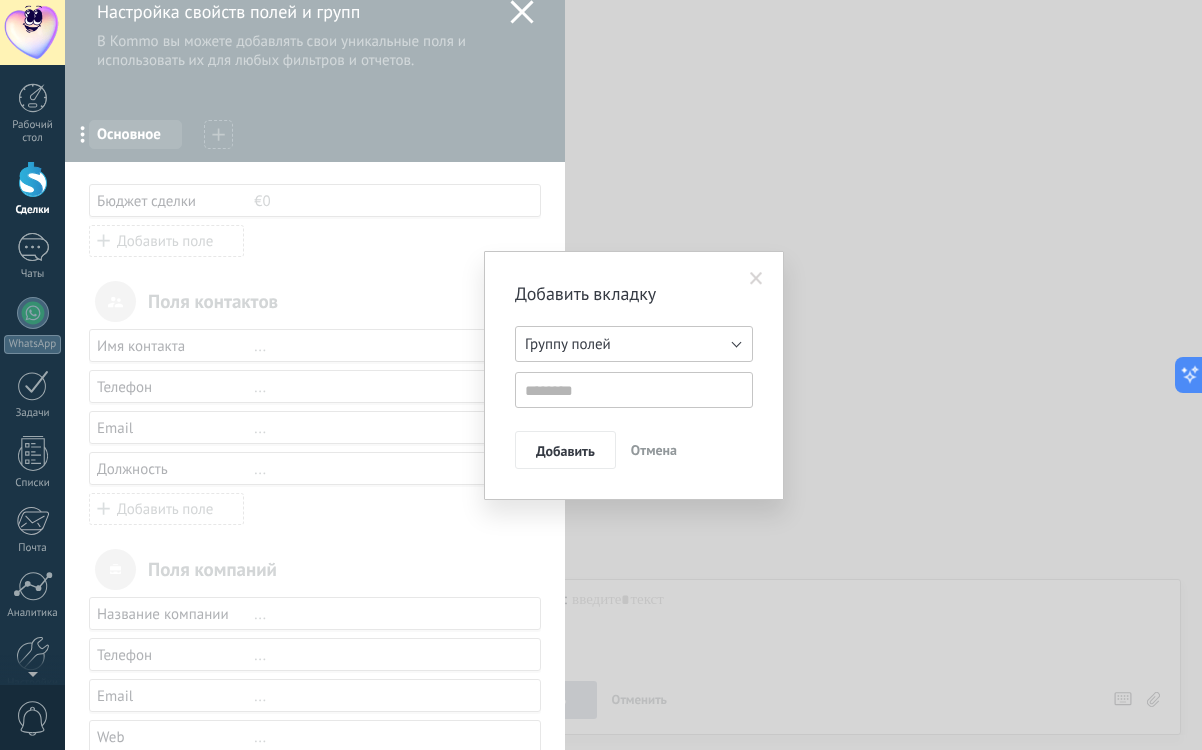 click on "Группу полей" at bounding box center (568, 344) 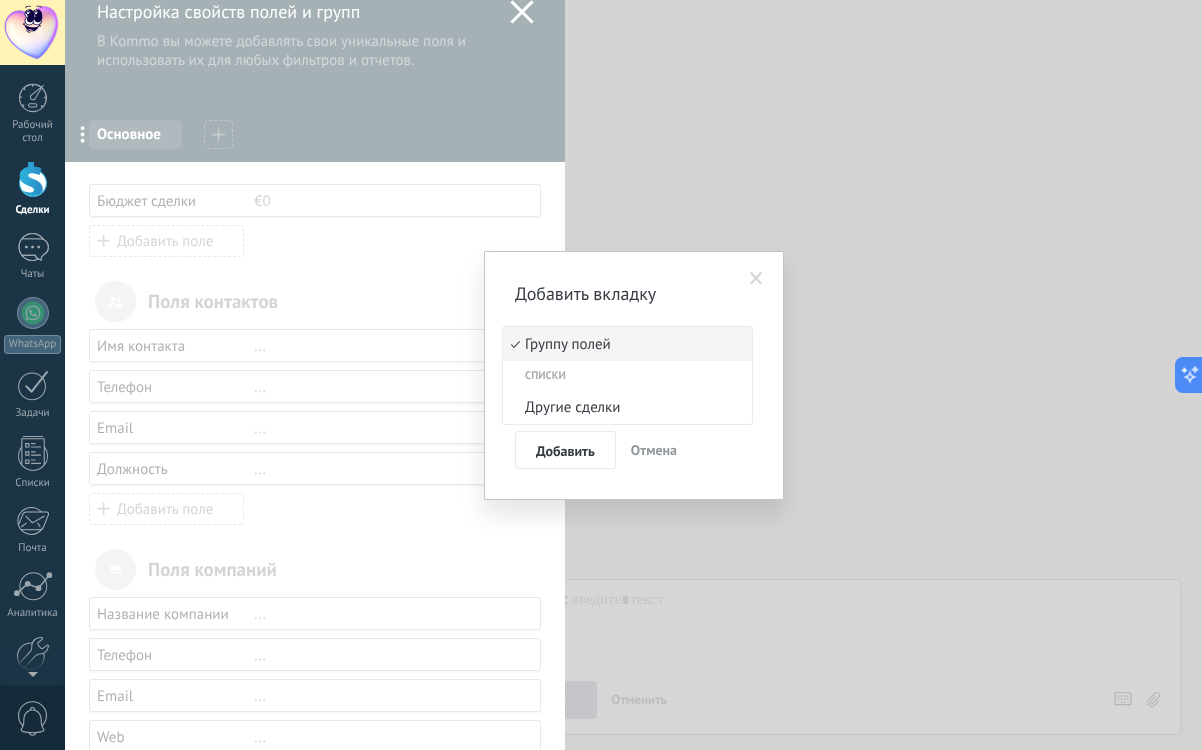 click at bounding box center (756, 279) 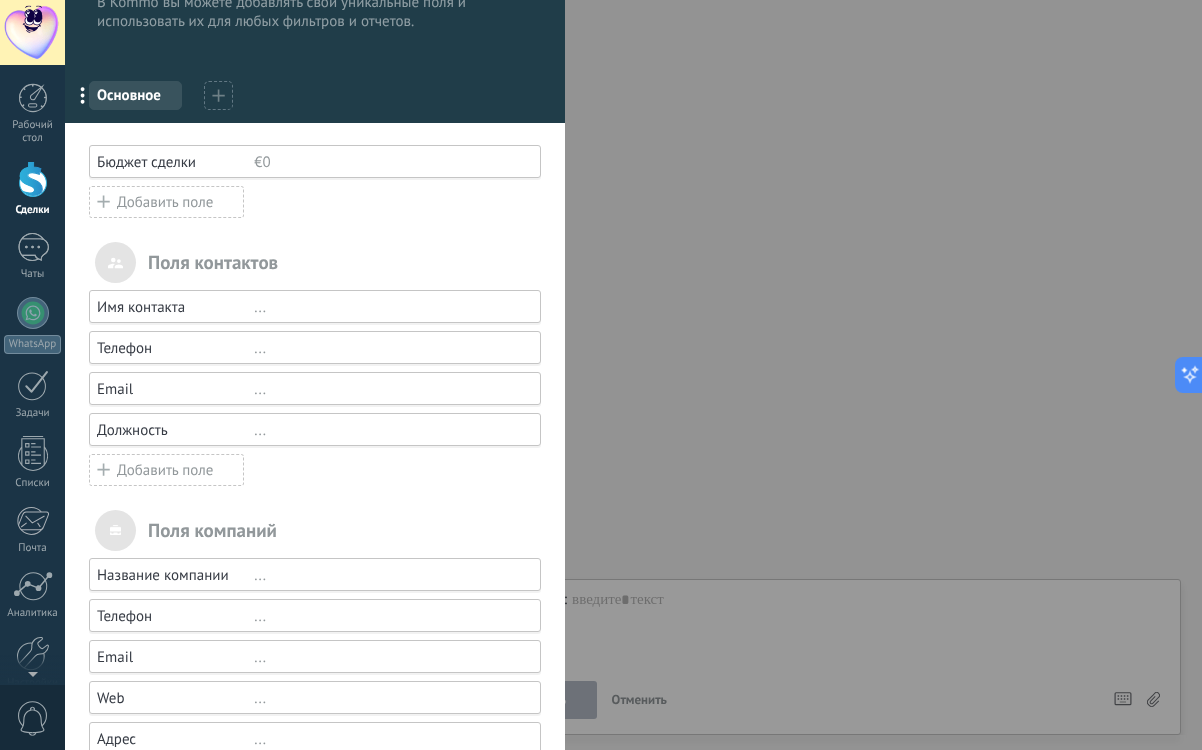 scroll, scrollTop: 142, scrollLeft: 0, axis: vertical 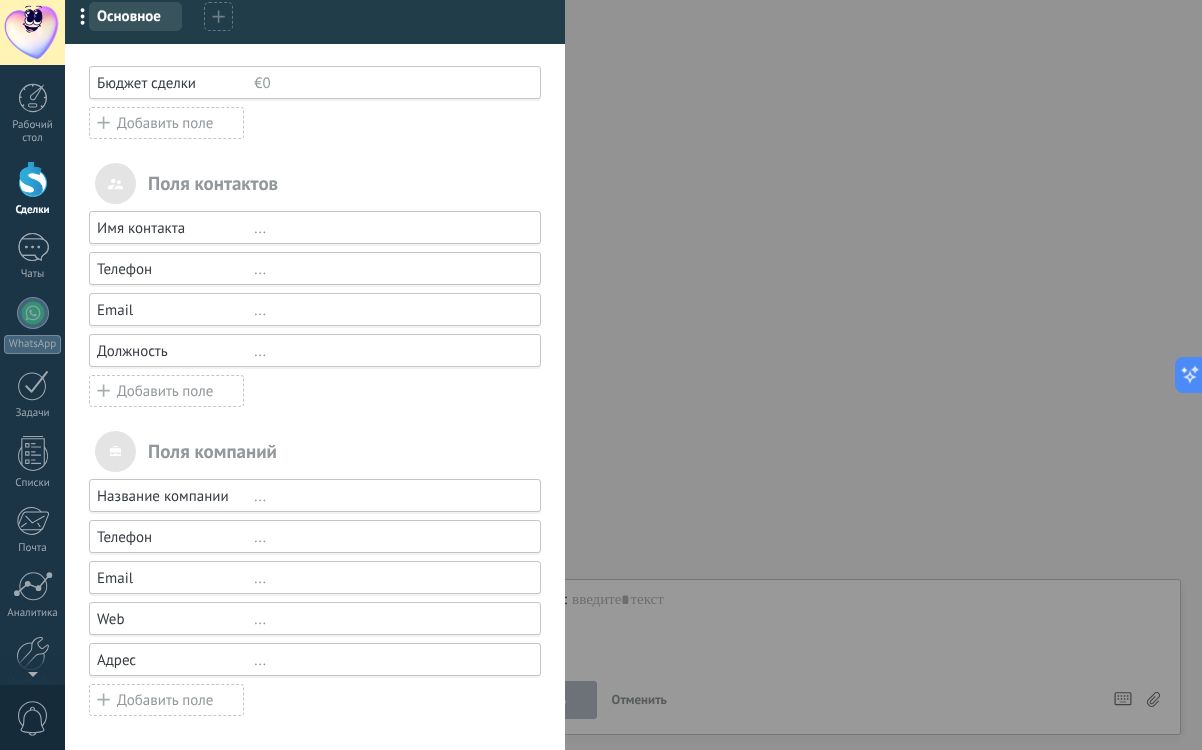 click on "Название компании ... Телефон ... Email ... Web ... Адрес ... Добавить поле" at bounding box center (315, 598) 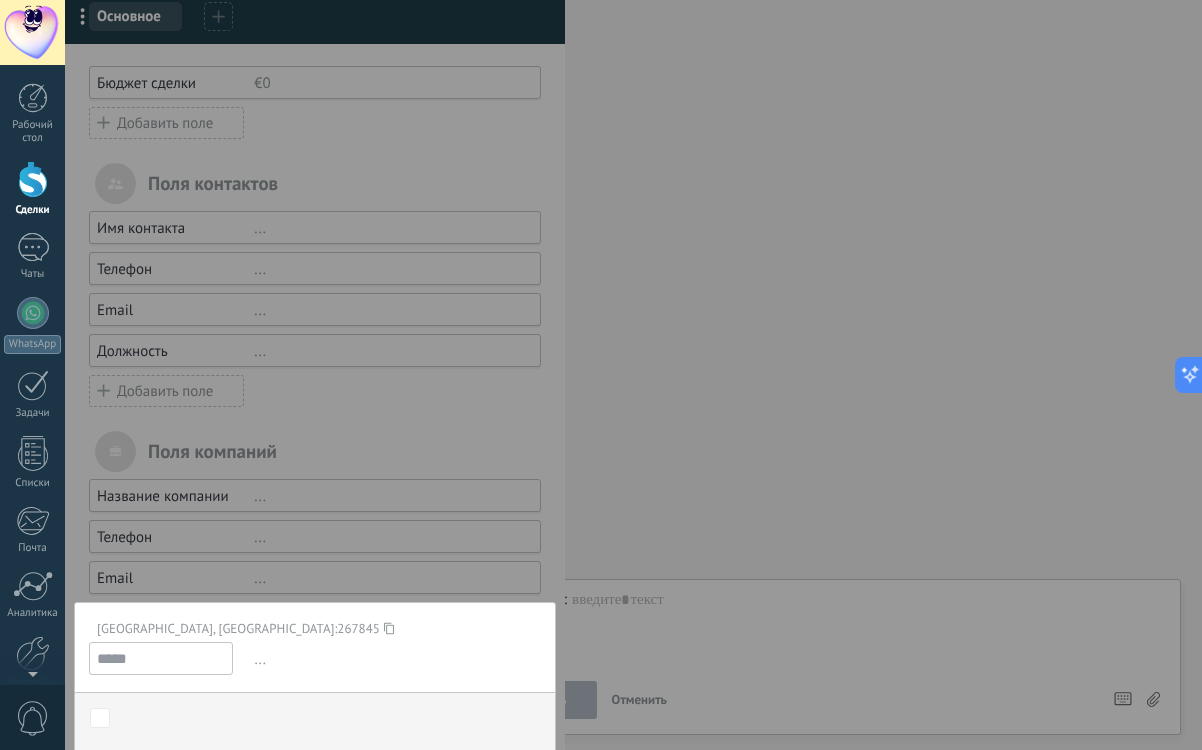 click on "*****" at bounding box center (161, 658) 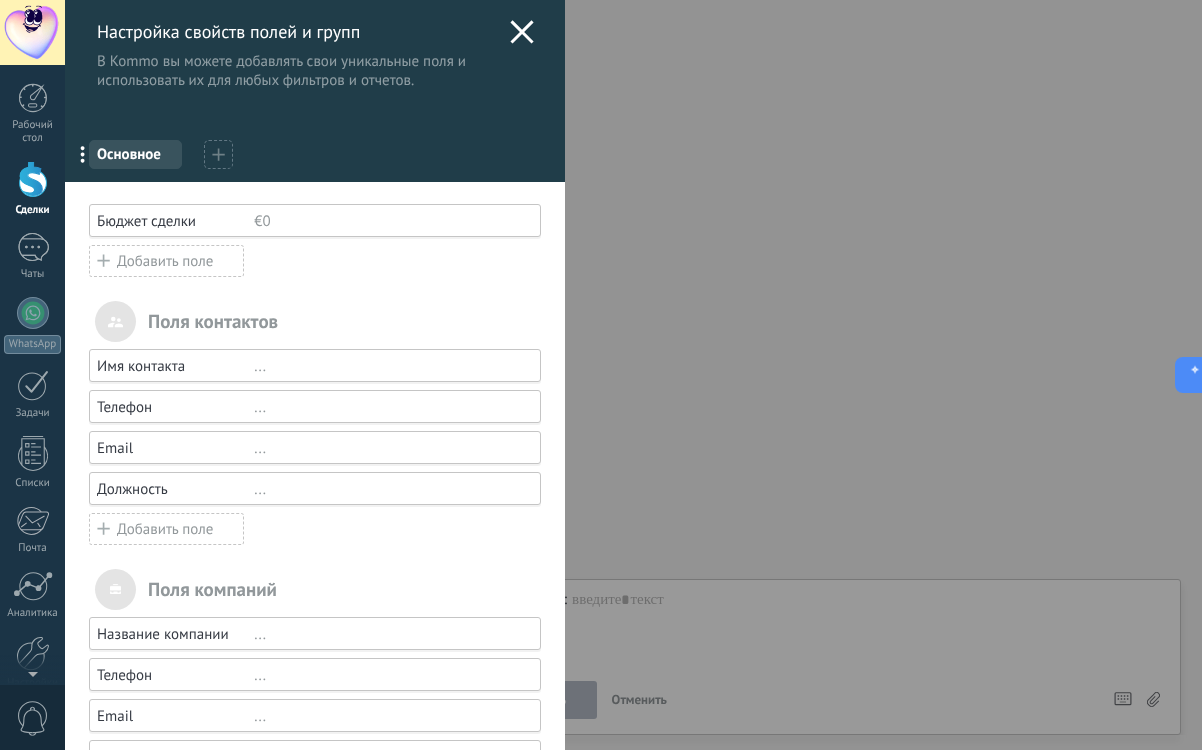 scroll, scrollTop: 0, scrollLeft: 0, axis: both 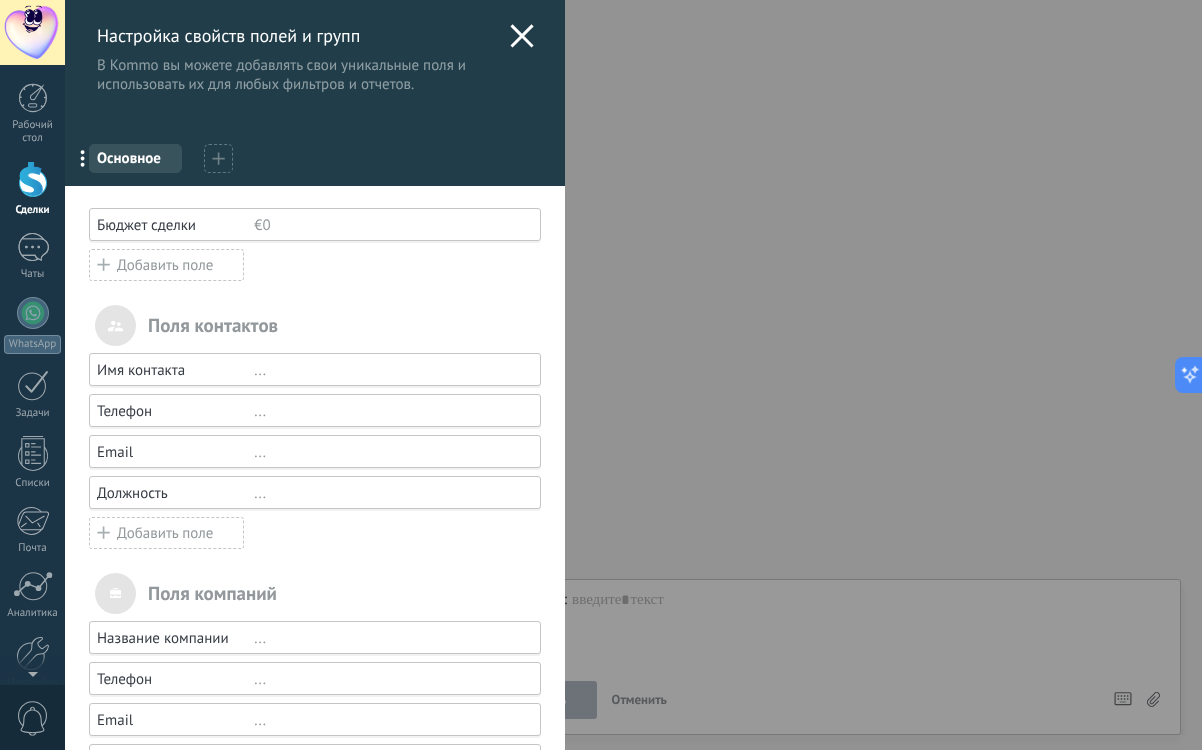 click on "Добавить поле" at bounding box center (166, 265) 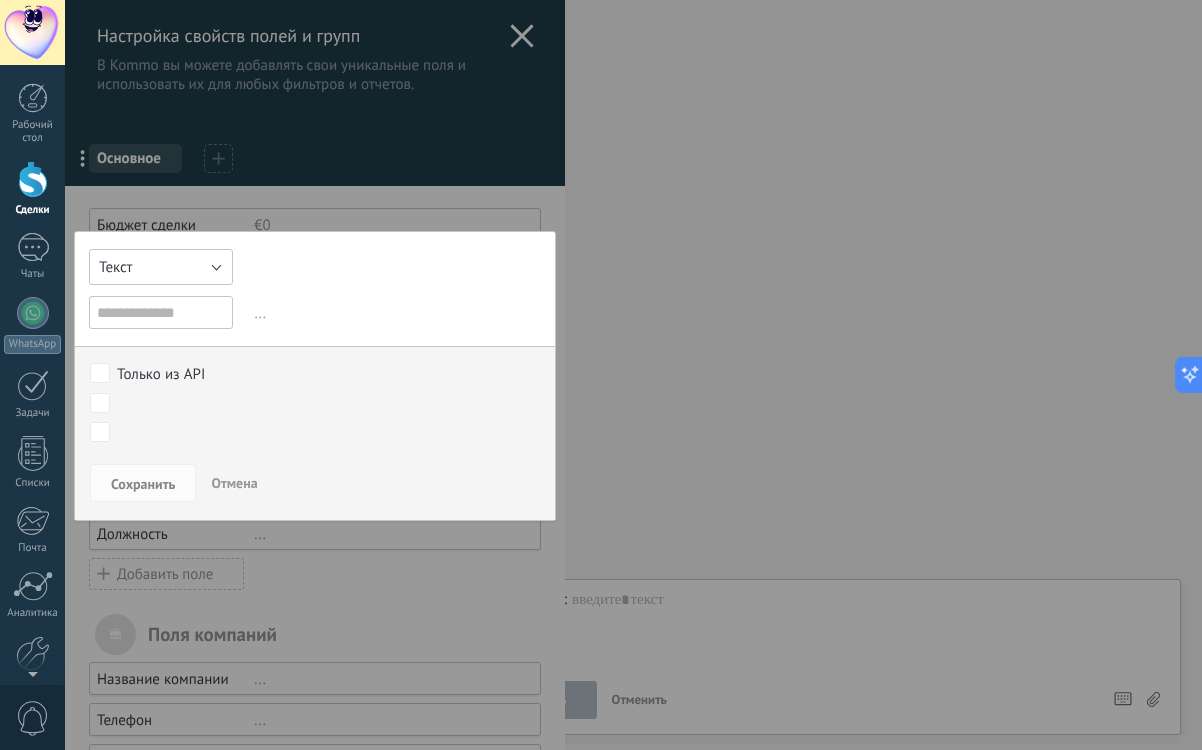 click on "Текст" at bounding box center (161, 267) 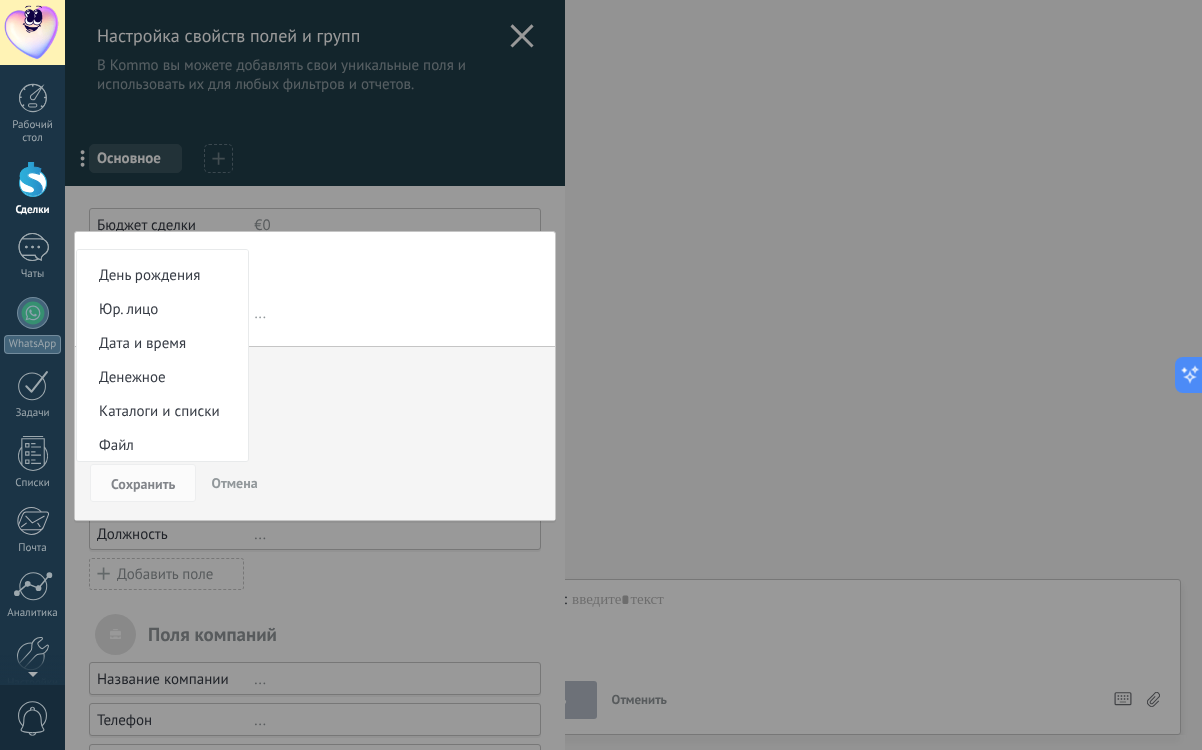 scroll, scrollTop: 375, scrollLeft: 0, axis: vertical 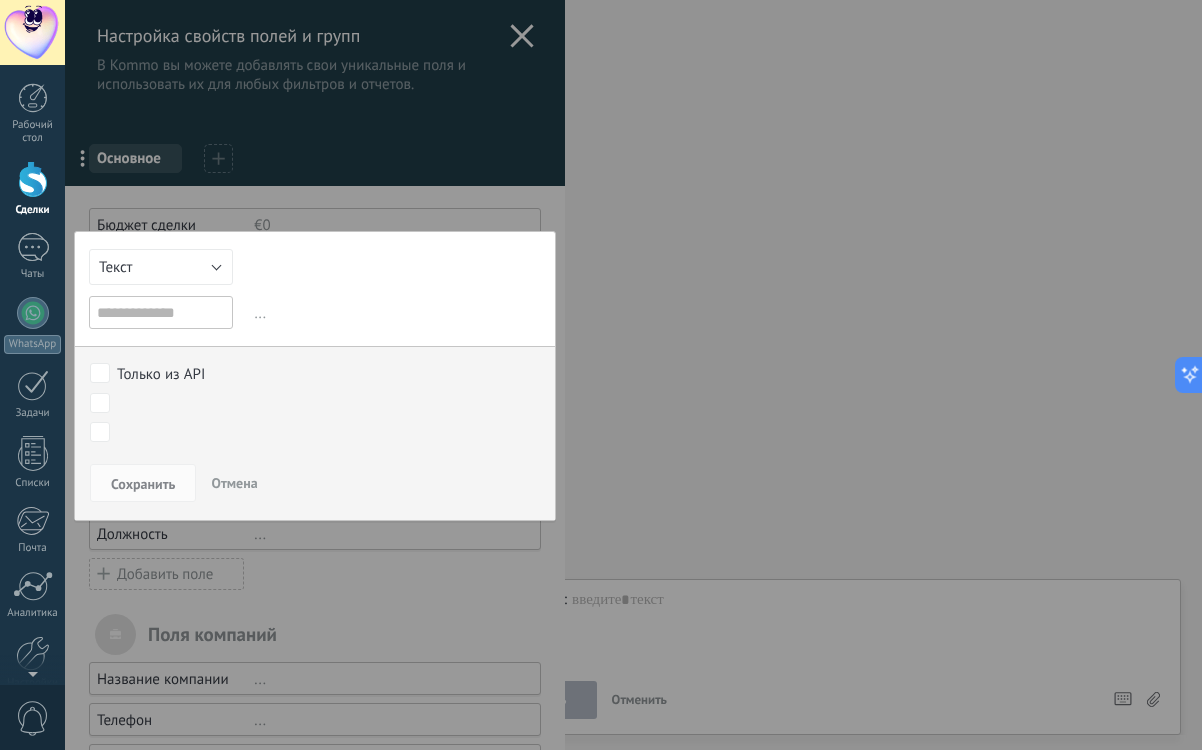 click at bounding box center [315, 468] 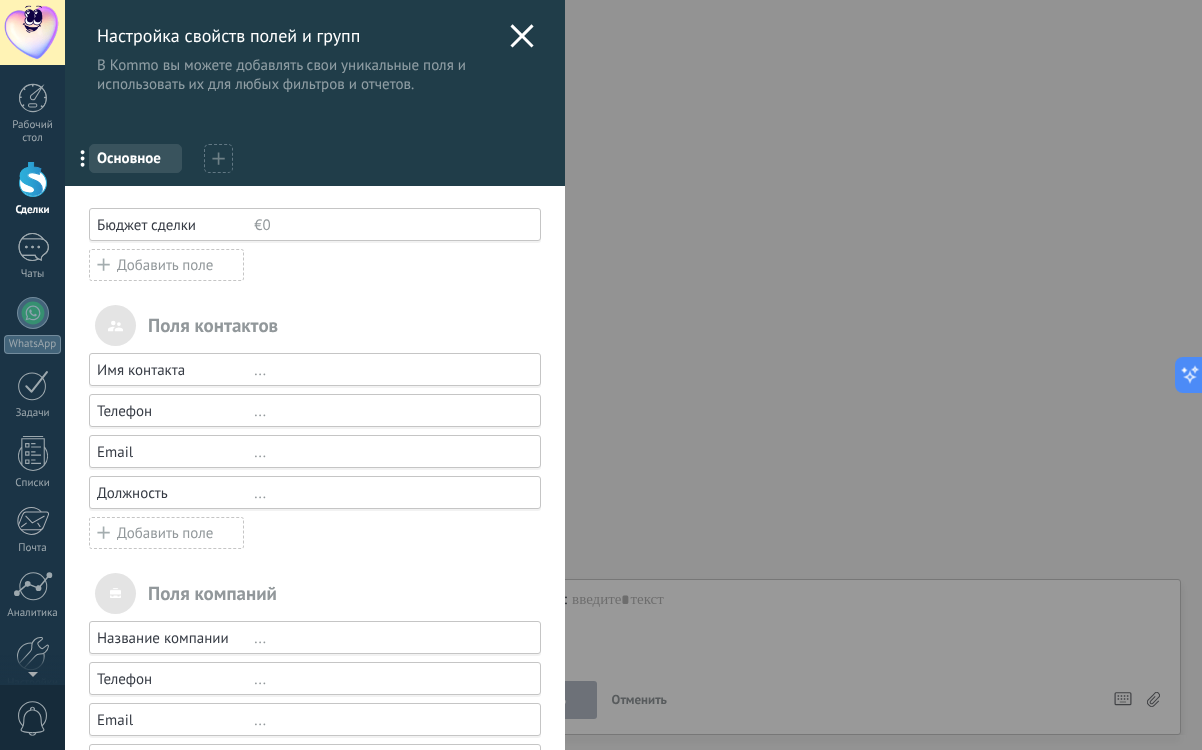 click on "Телефон" at bounding box center [175, 411] 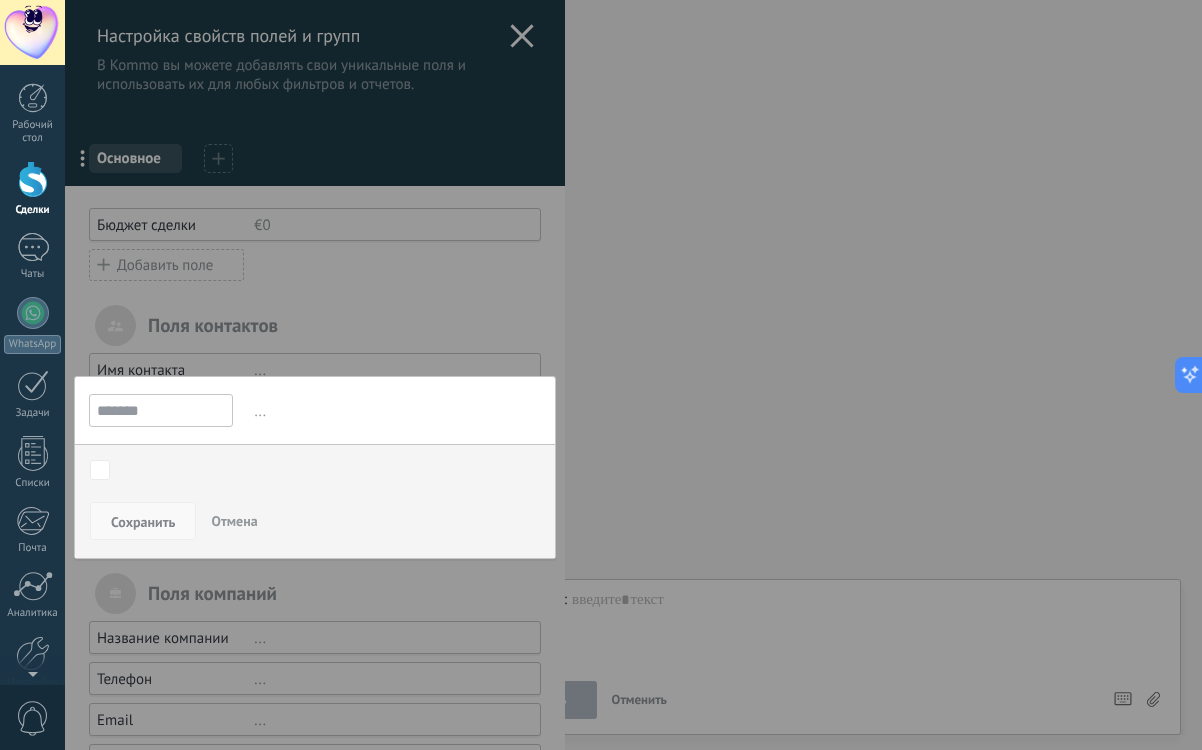 click on "Сохранить" at bounding box center (143, 522) 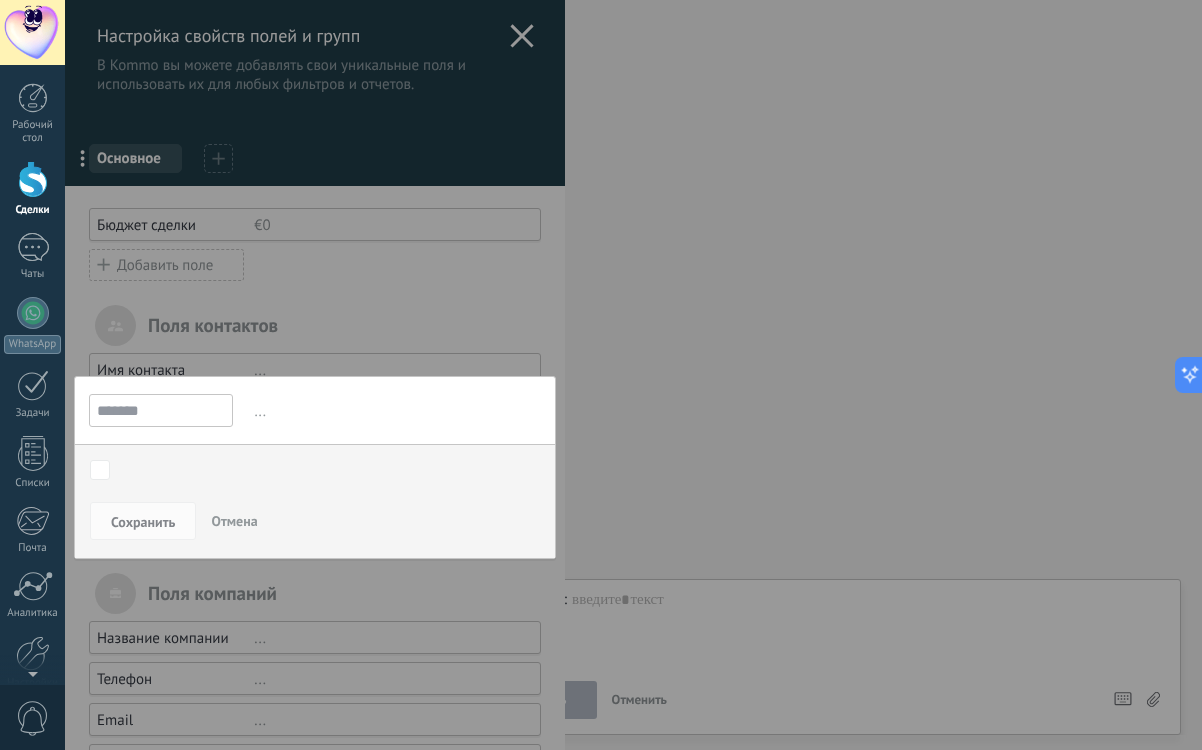 click on "Отмена" at bounding box center [234, 521] 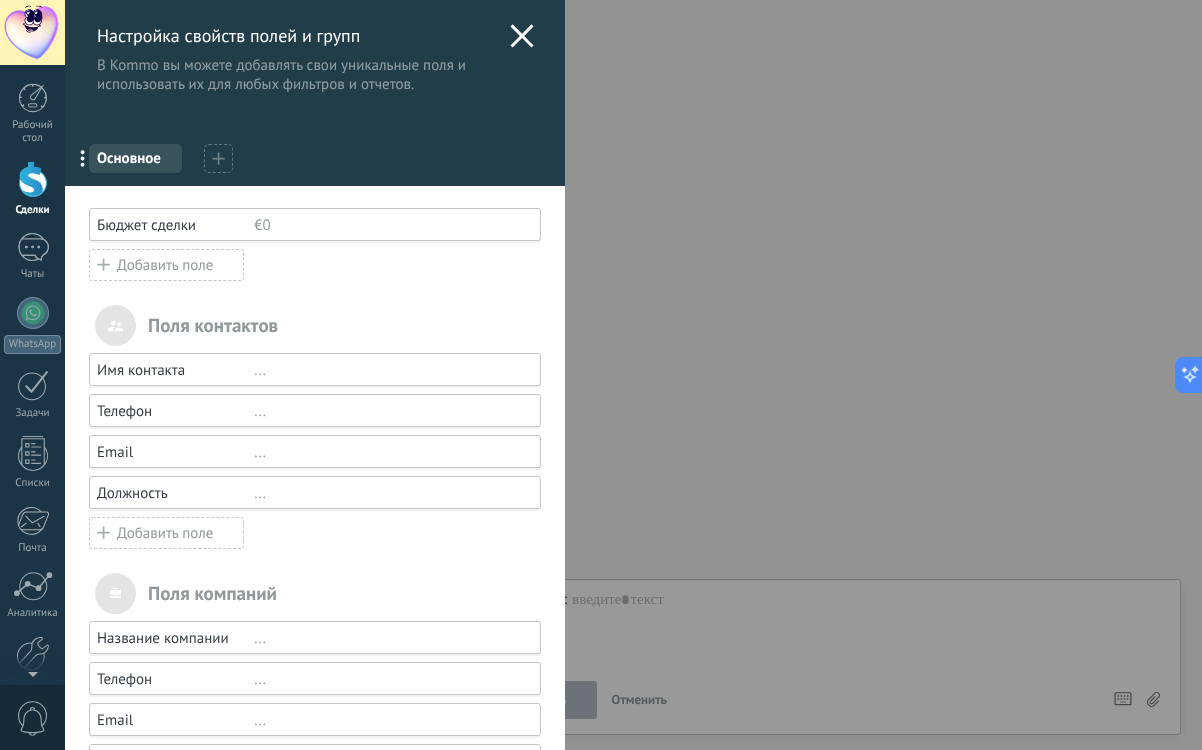 click on "Добавить поле" at bounding box center (166, 533) 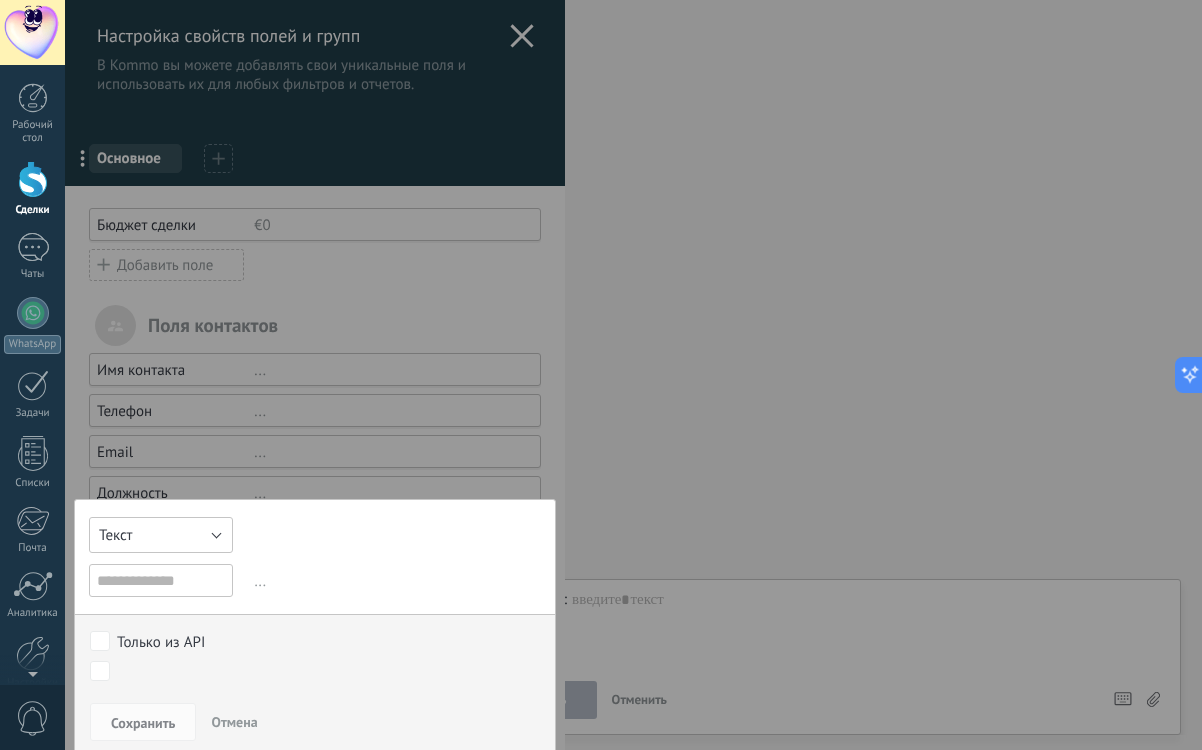 click on "Текст" at bounding box center (161, 535) 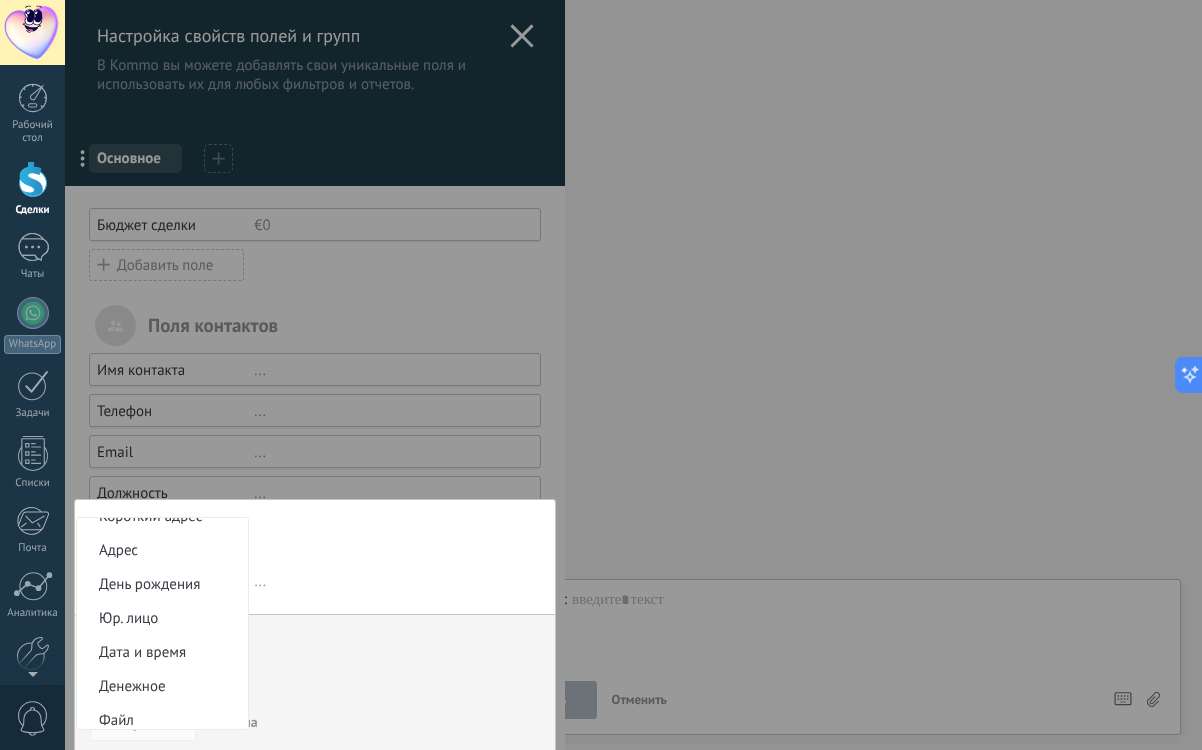 scroll, scrollTop: 341, scrollLeft: 0, axis: vertical 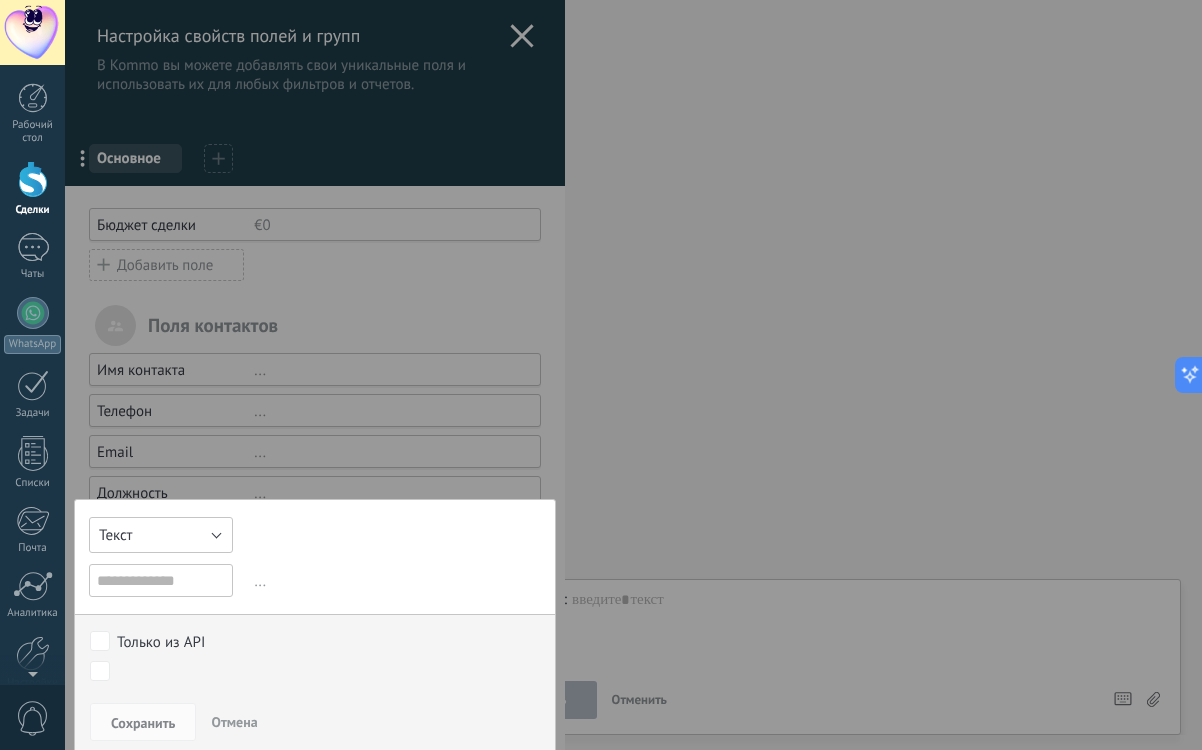 click on "Текст" at bounding box center [161, 535] 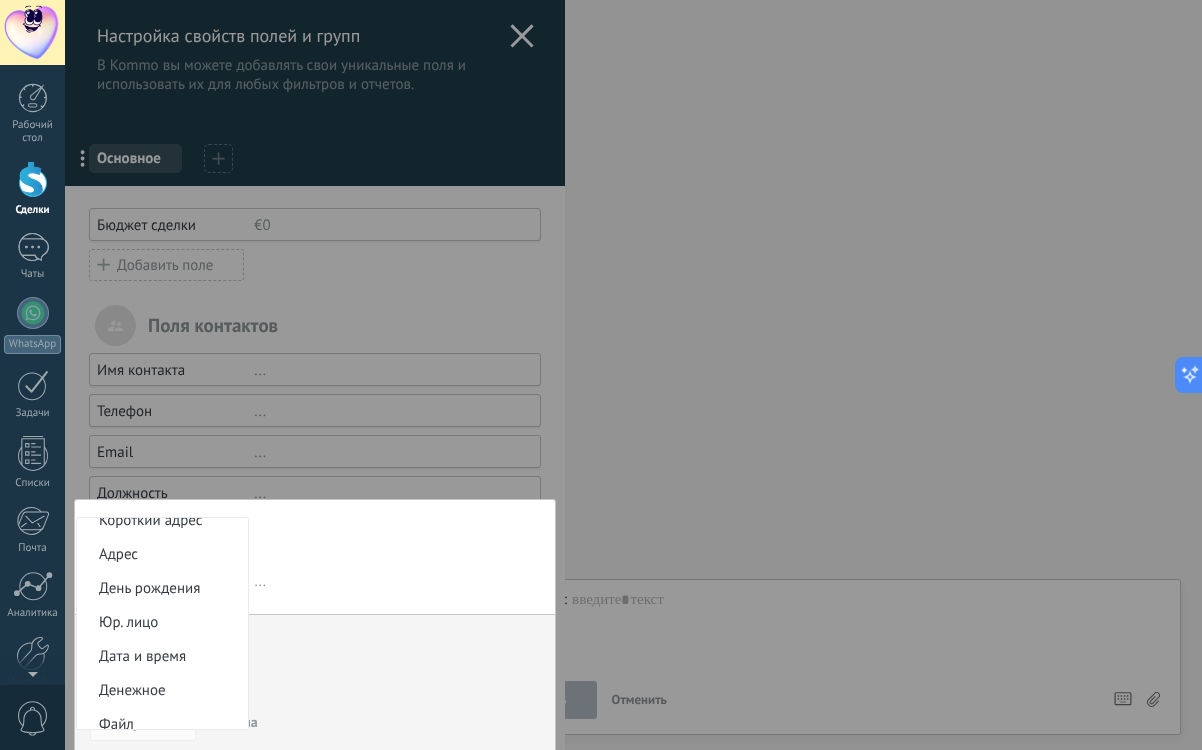 scroll, scrollTop: 341, scrollLeft: 0, axis: vertical 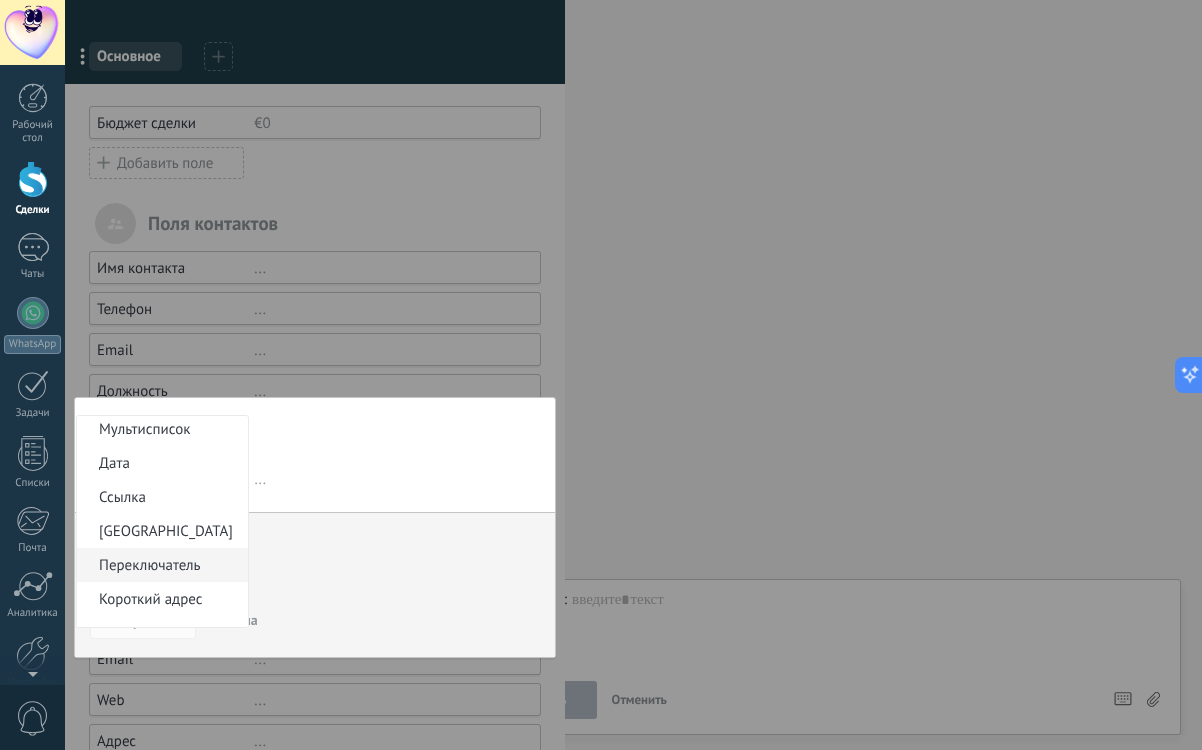 click on "Переключатель" at bounding box center [159, 565] 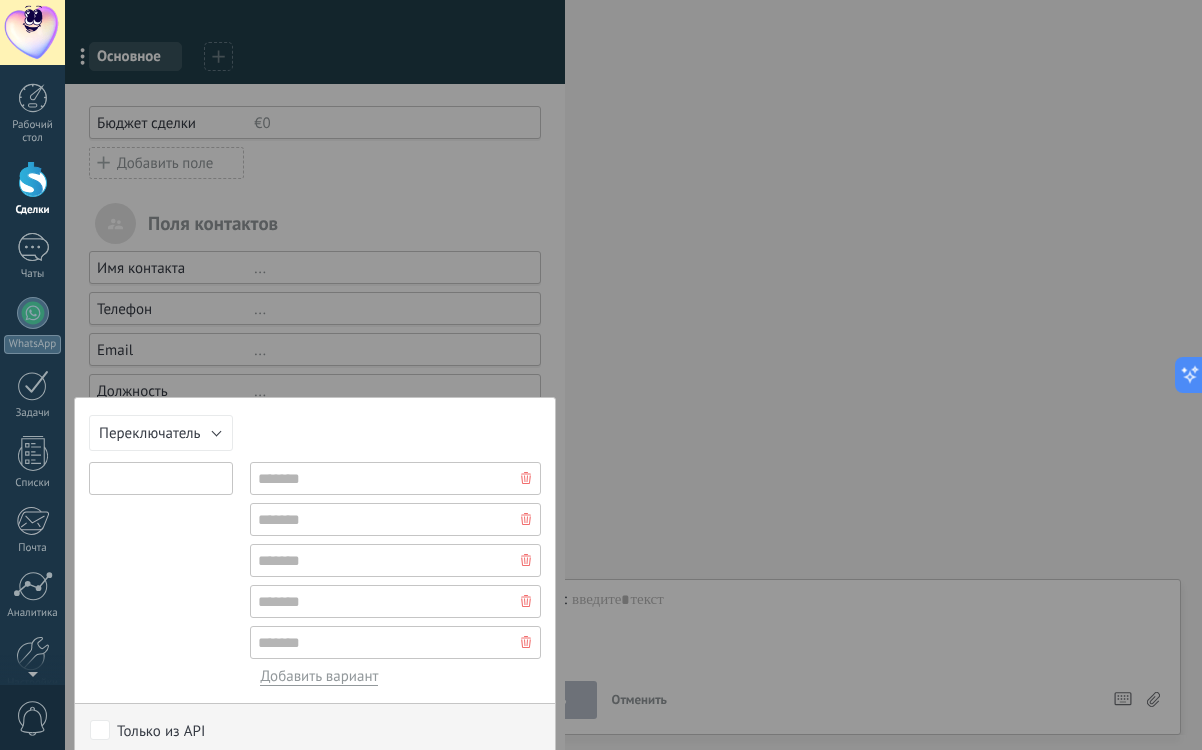click at bounding box center [161, 478] 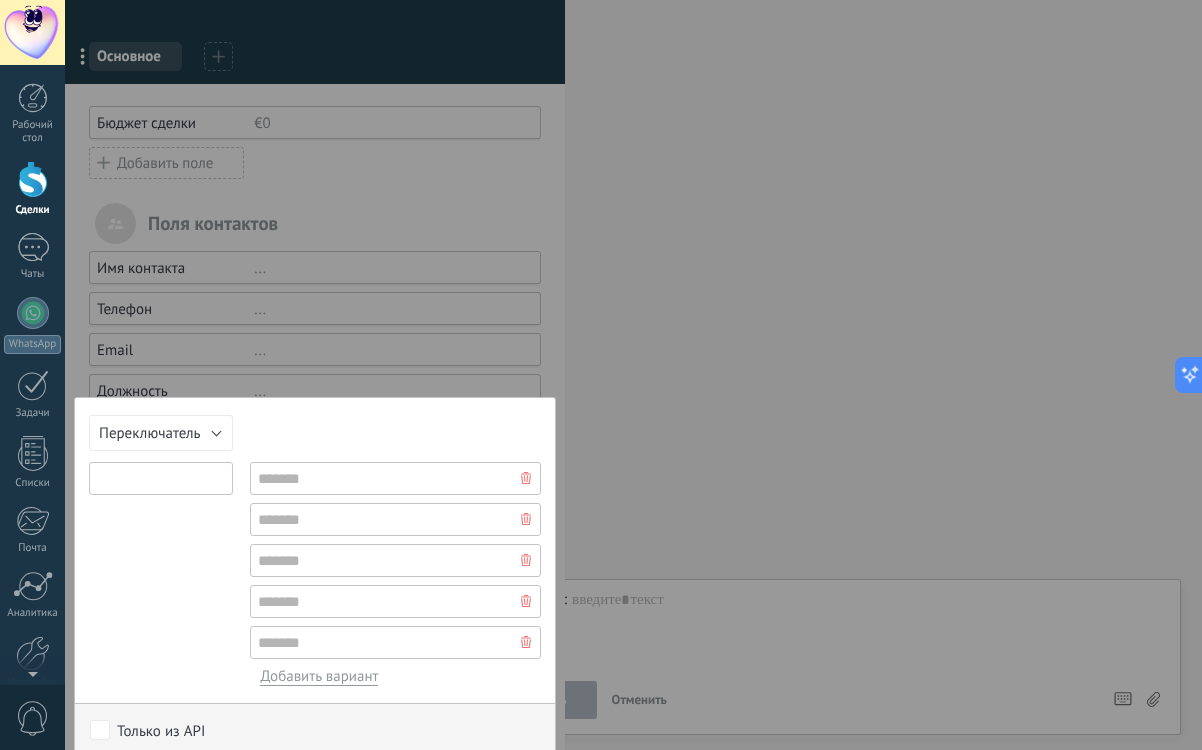 click at bounding box center [161, 478] 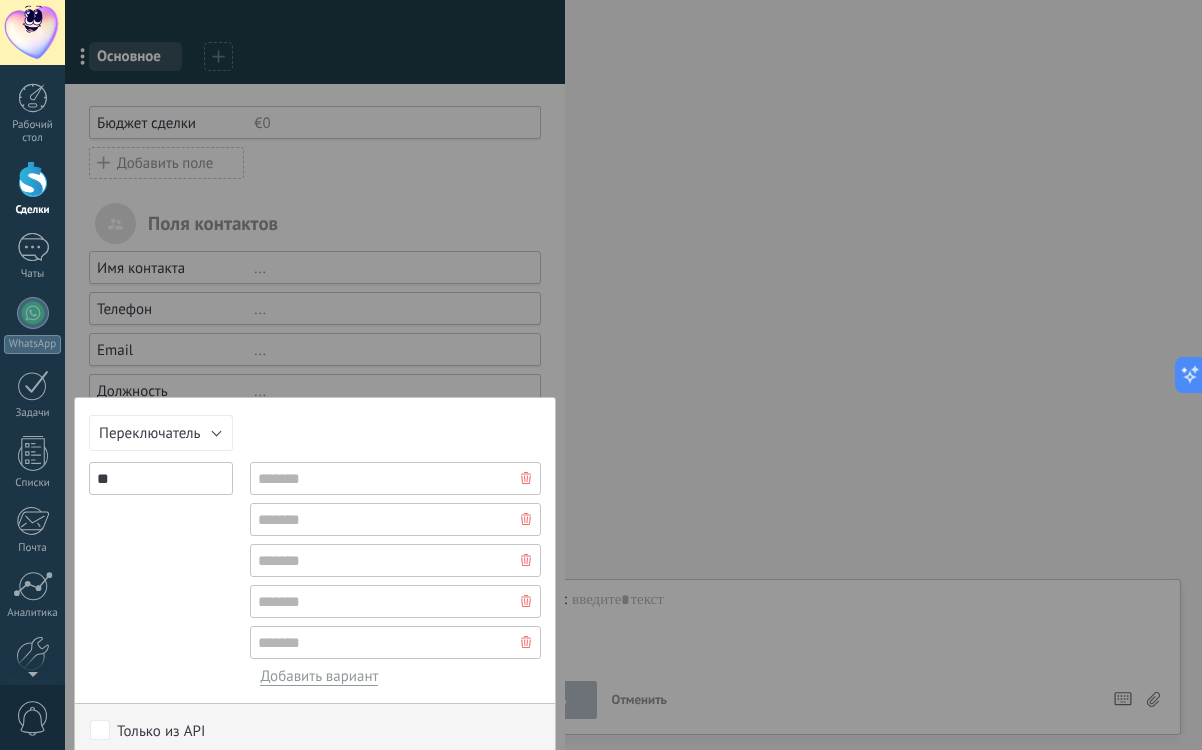 type on "*" 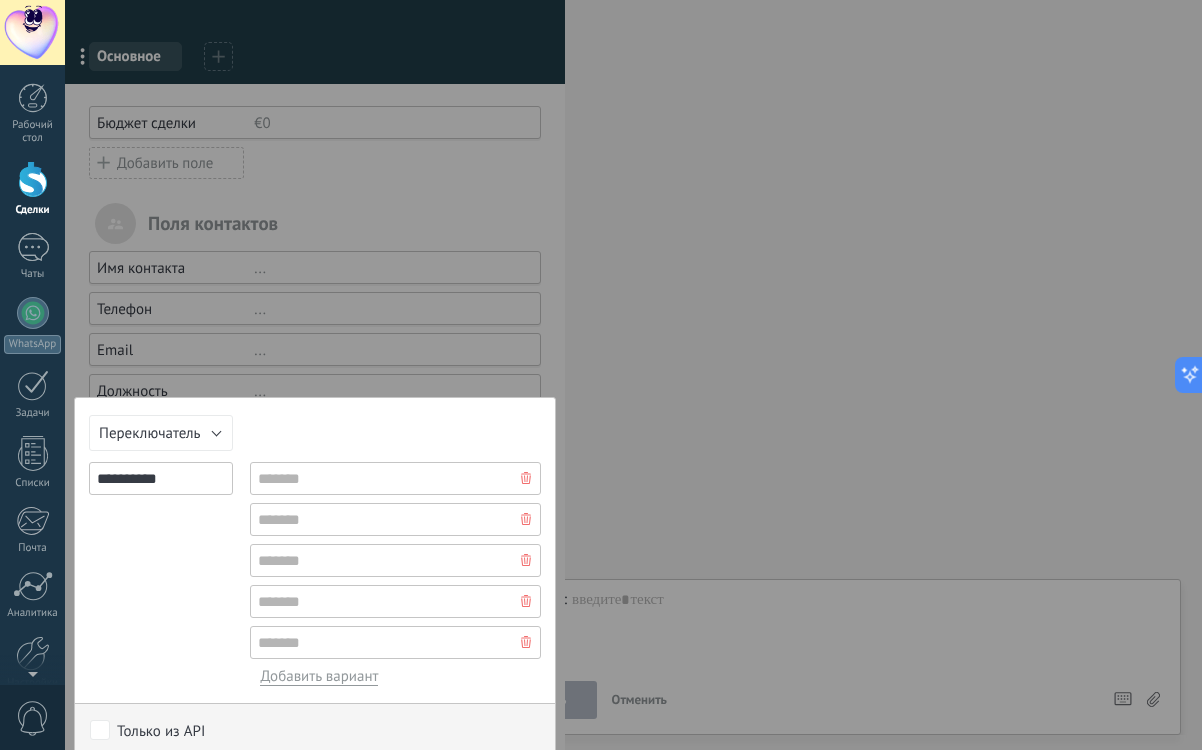 type on "**********" 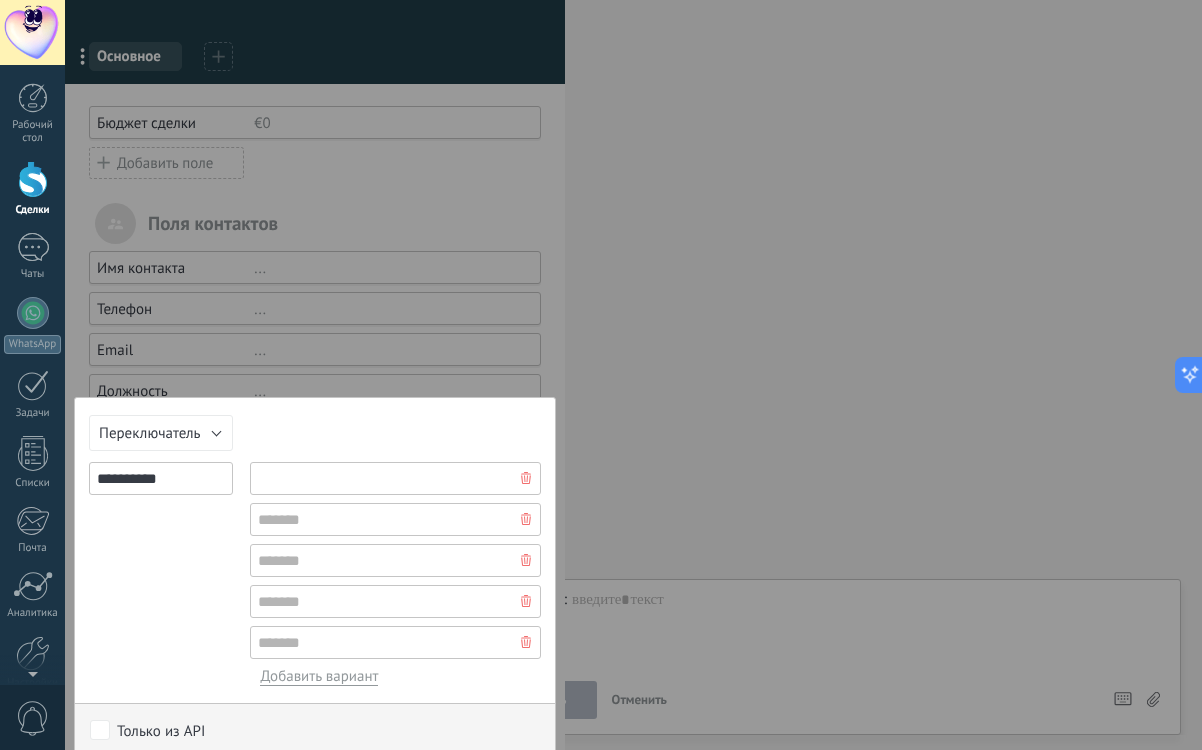 click at bounding box center (395, 478) 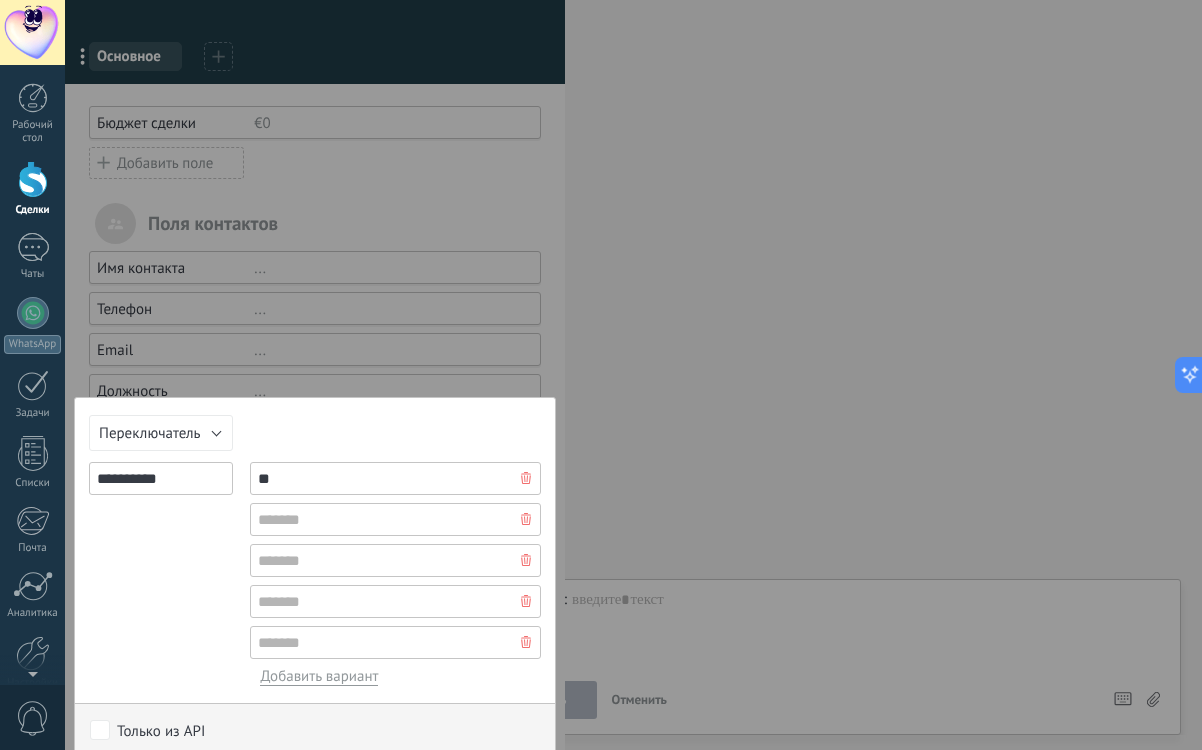 type on "*" 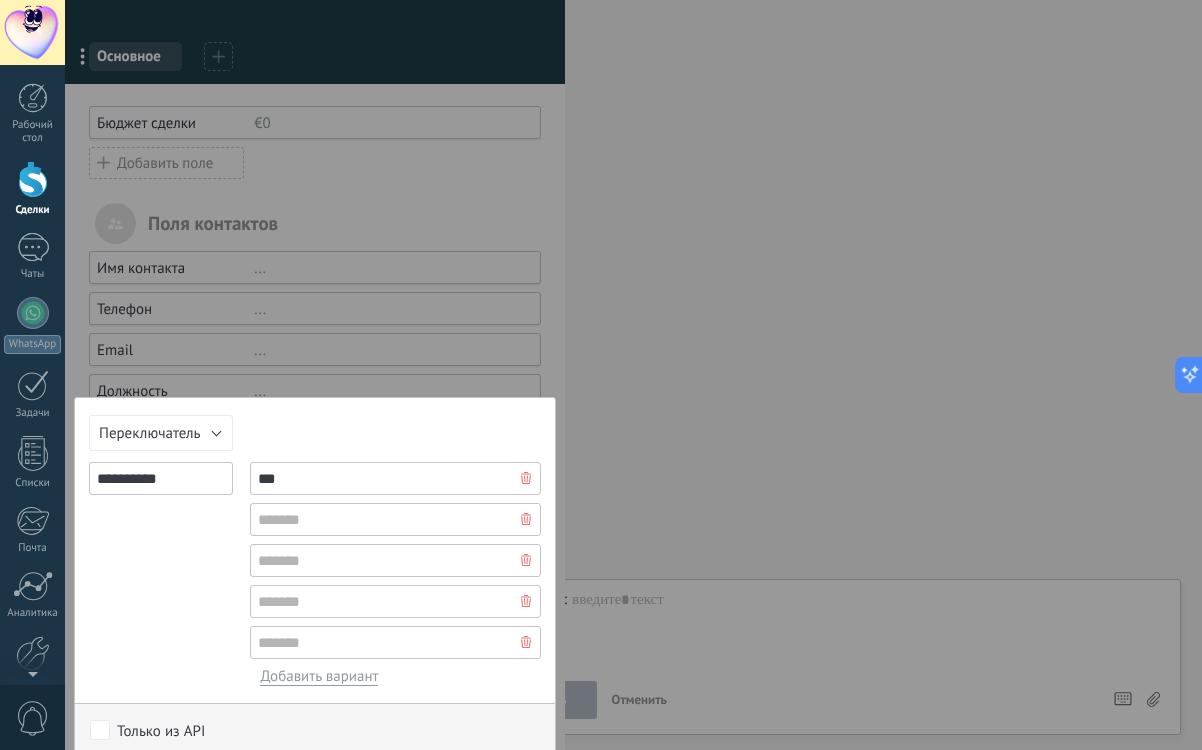 type on "***" 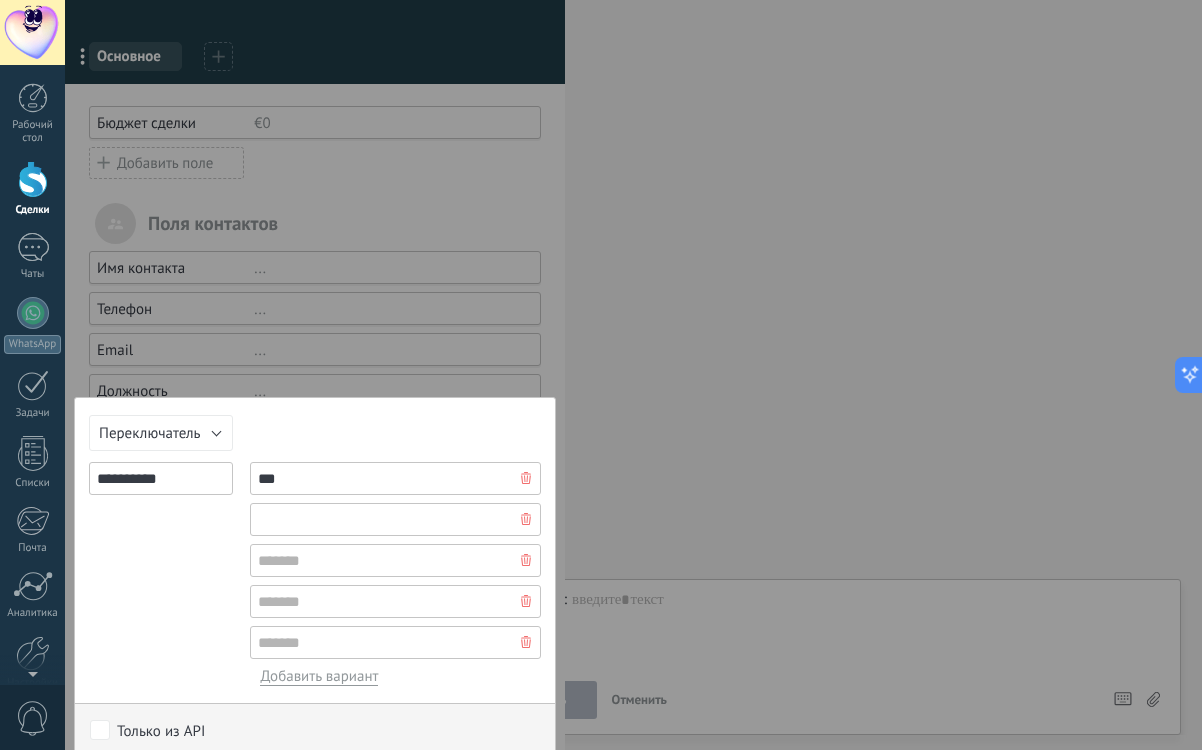 click at bounding box center [395, 519] 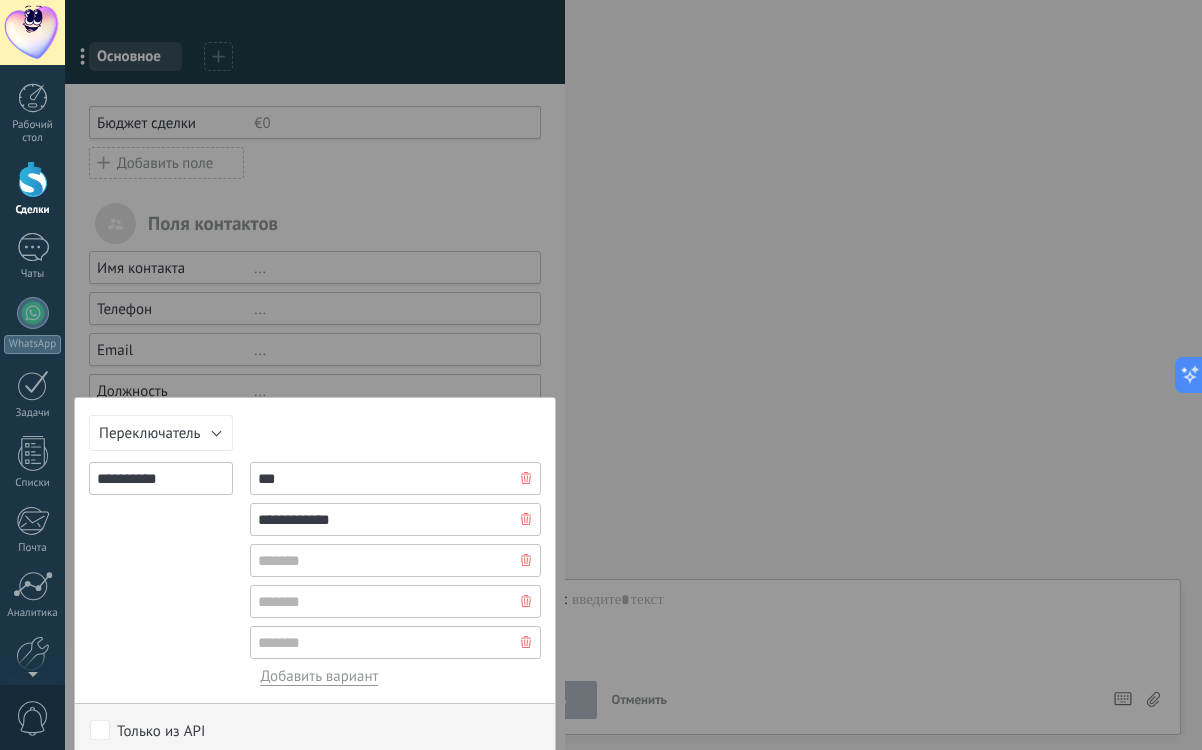 type on "**********" 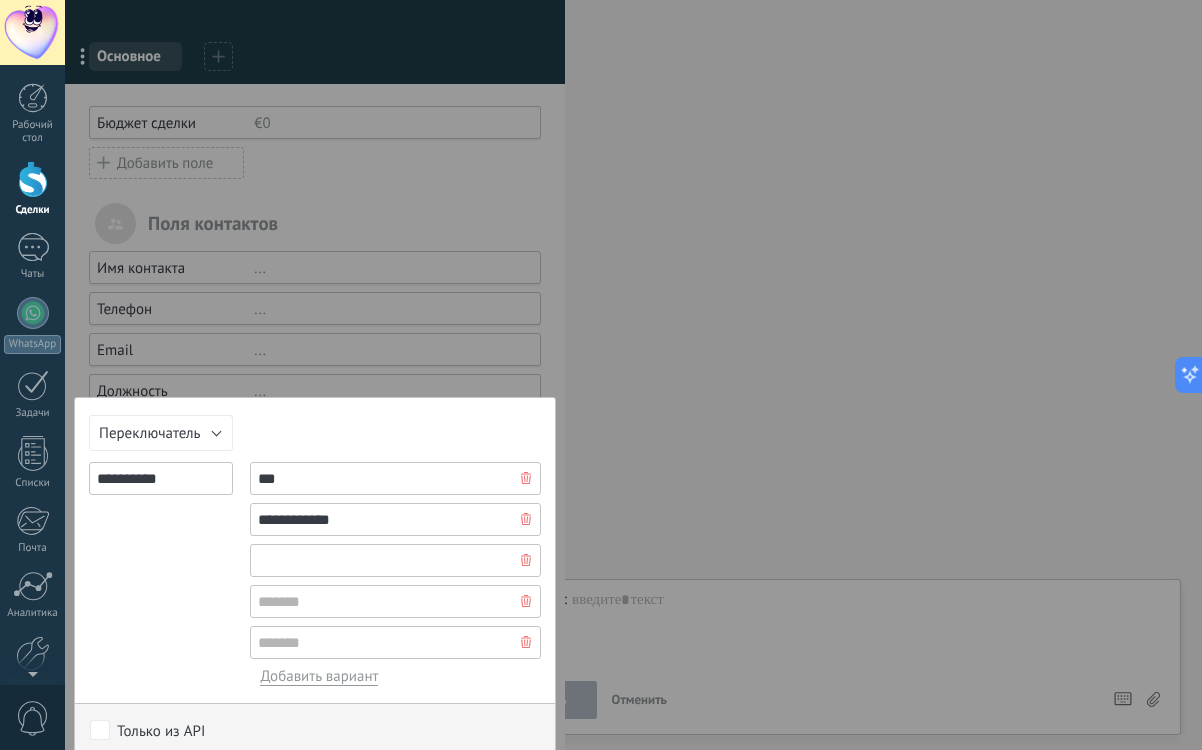 click at bounding box center (395, 560) 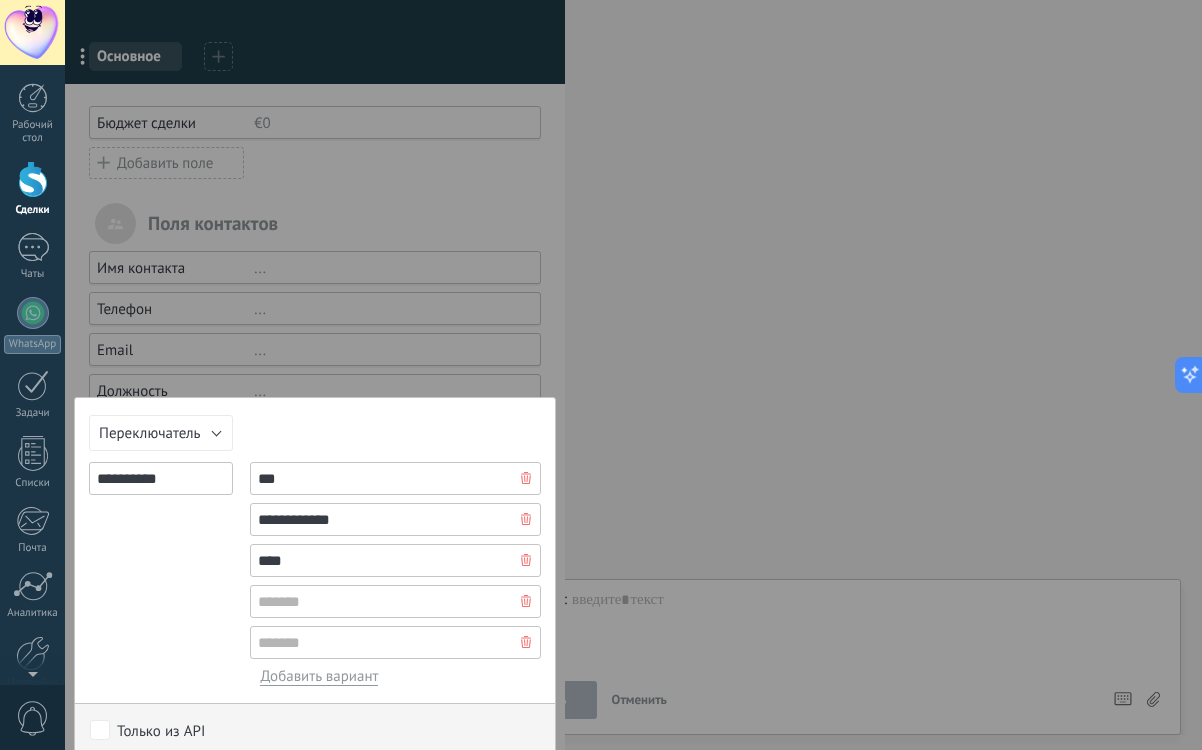 type on "****" 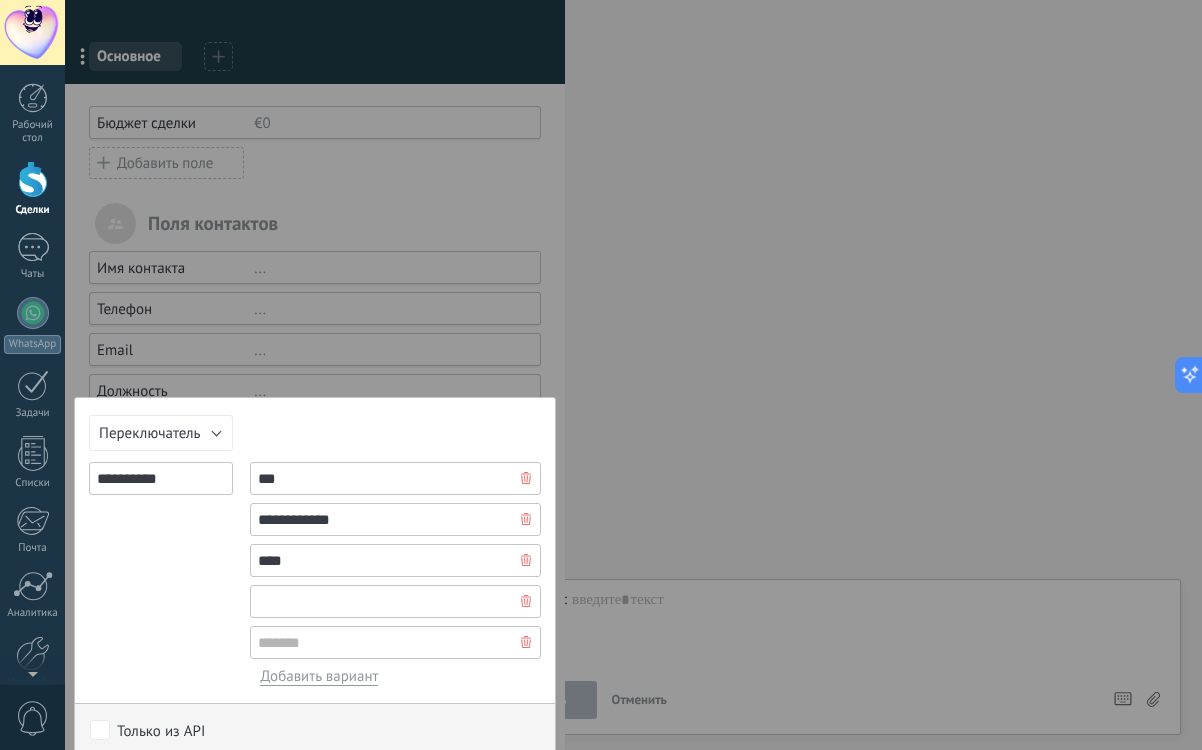click at bounding box center [395, 601] 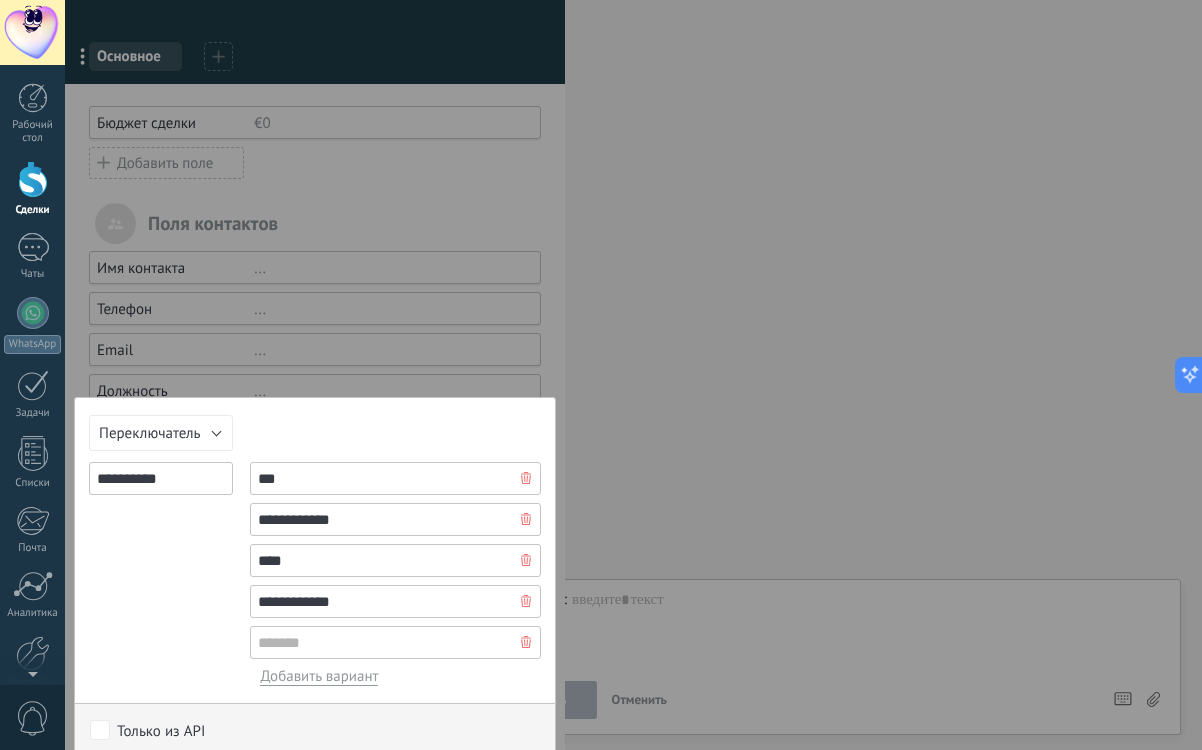 type on "**********" 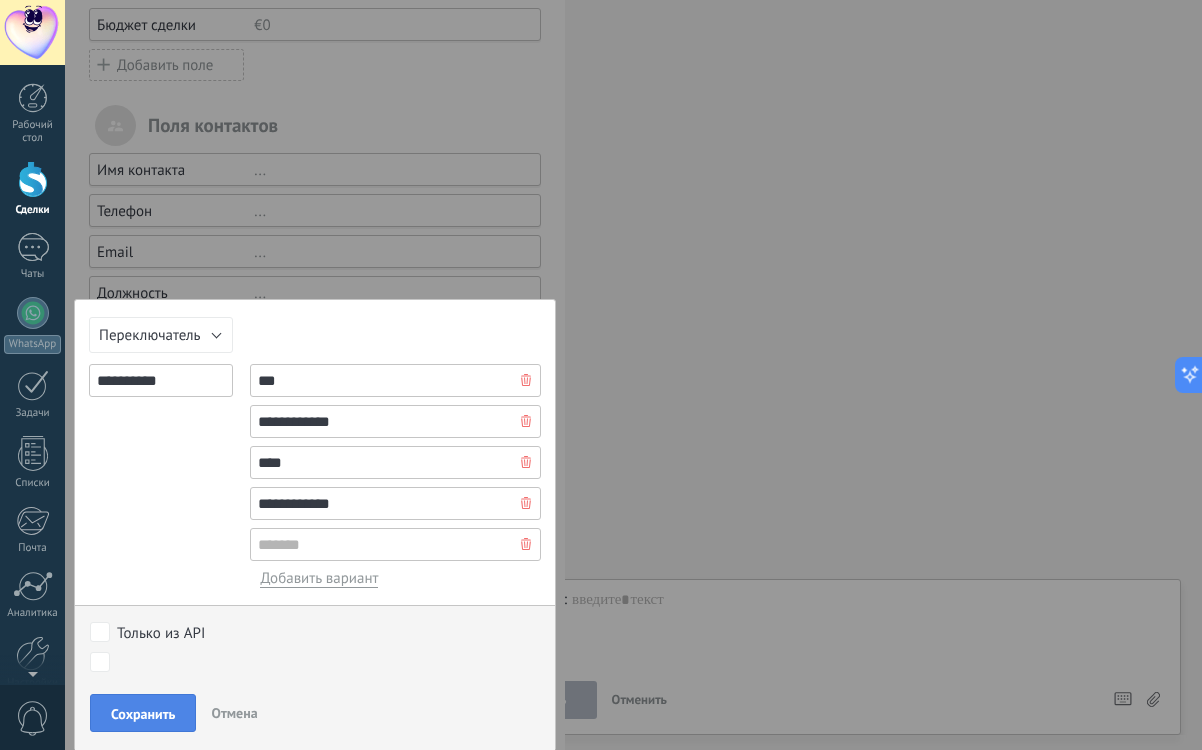 click on "Сохранить" at bounding box center (143, 714) 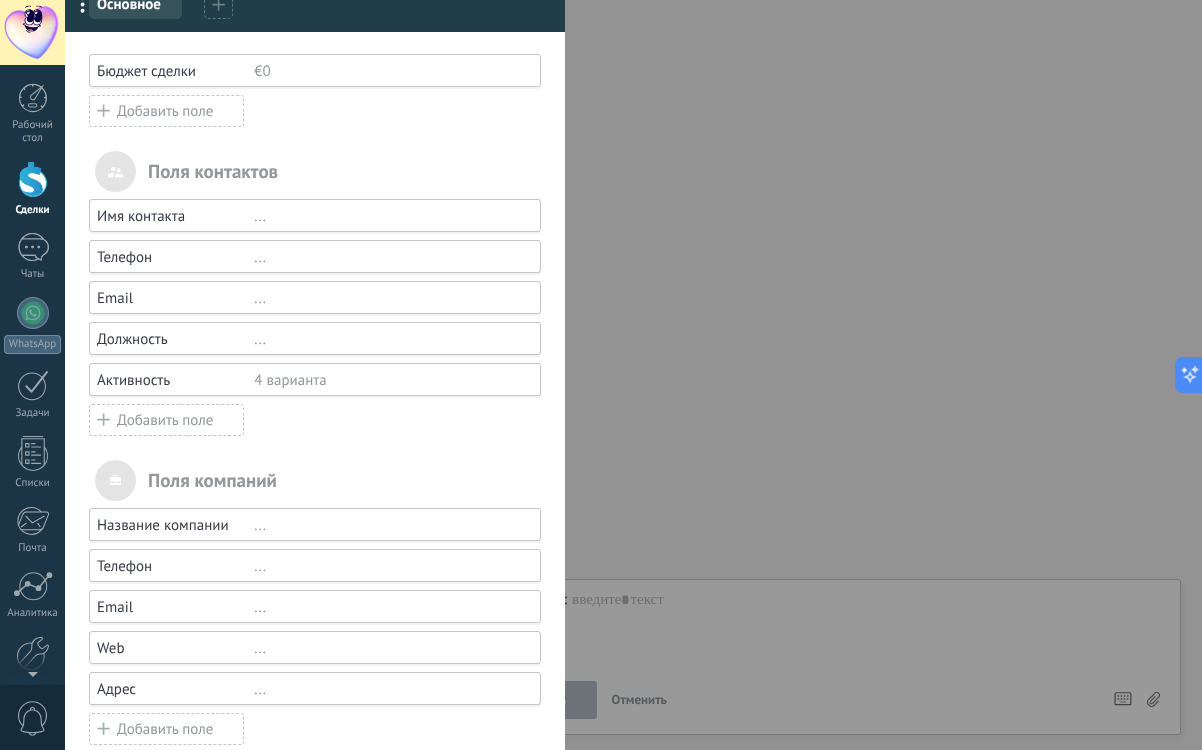 scroll, scrollTop: 151, scrollLeft: 0, axis: vertical 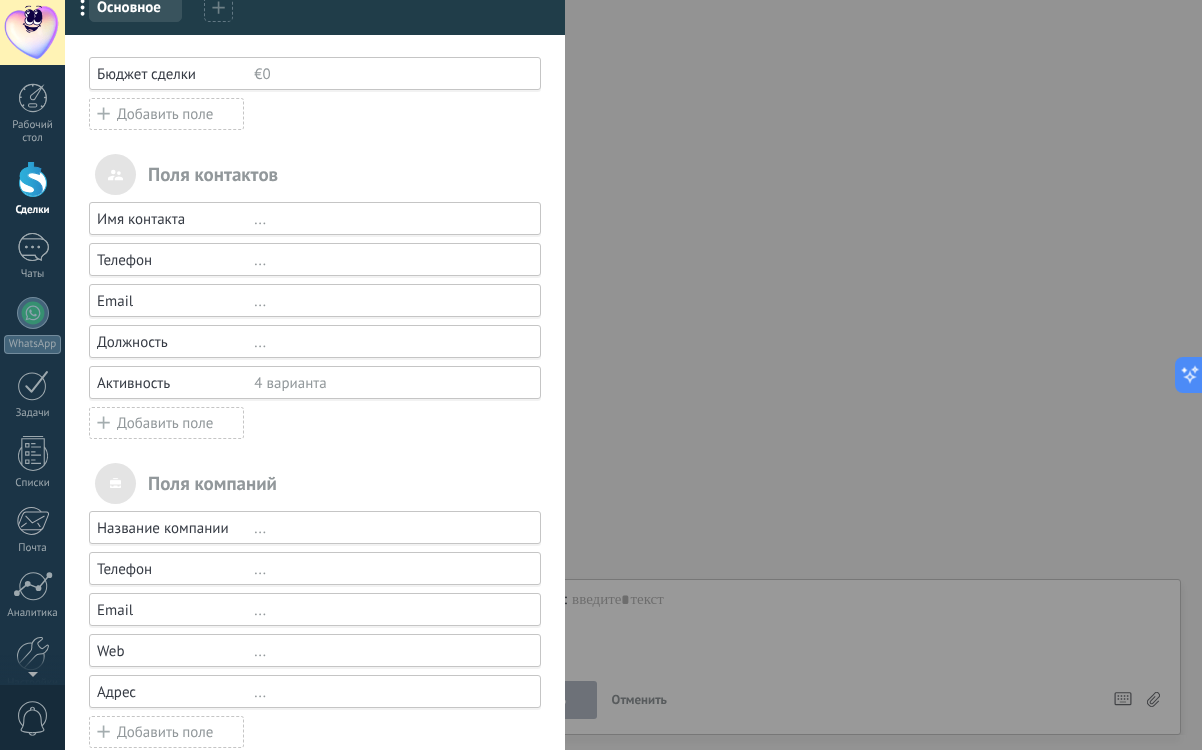 click on "Добавить поле" at bounding box center (166, 423) 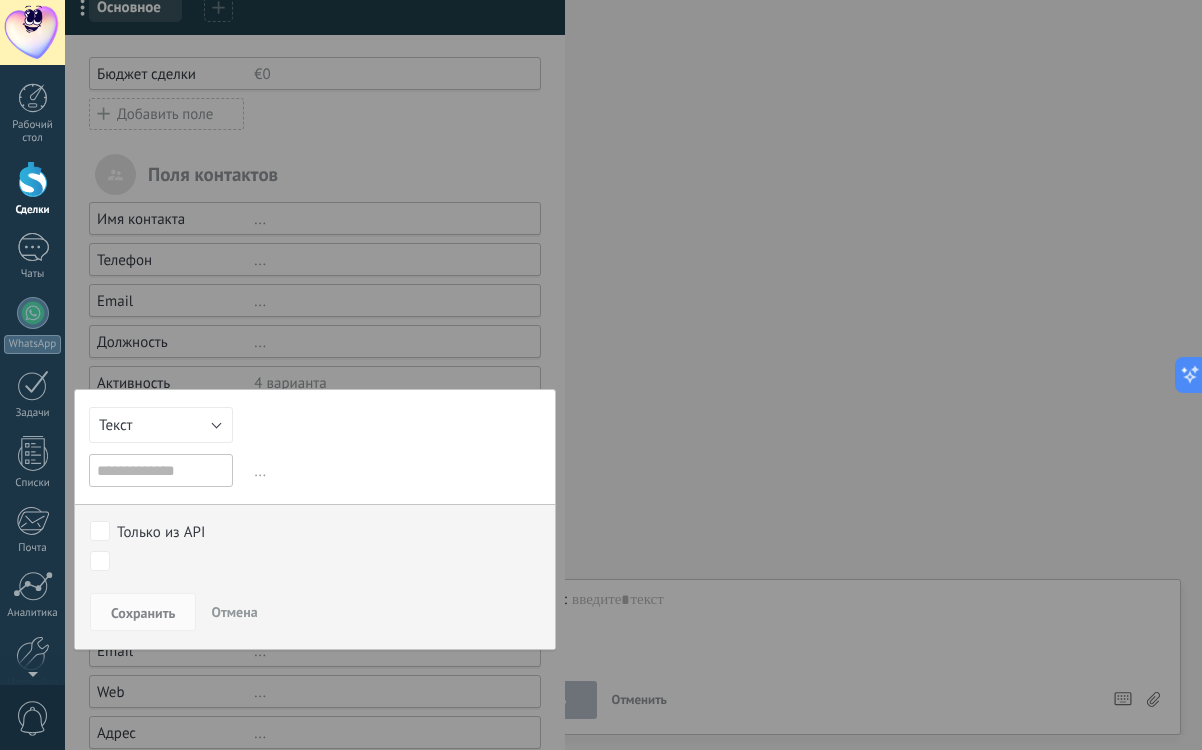 click at bounding box center [161, 470] 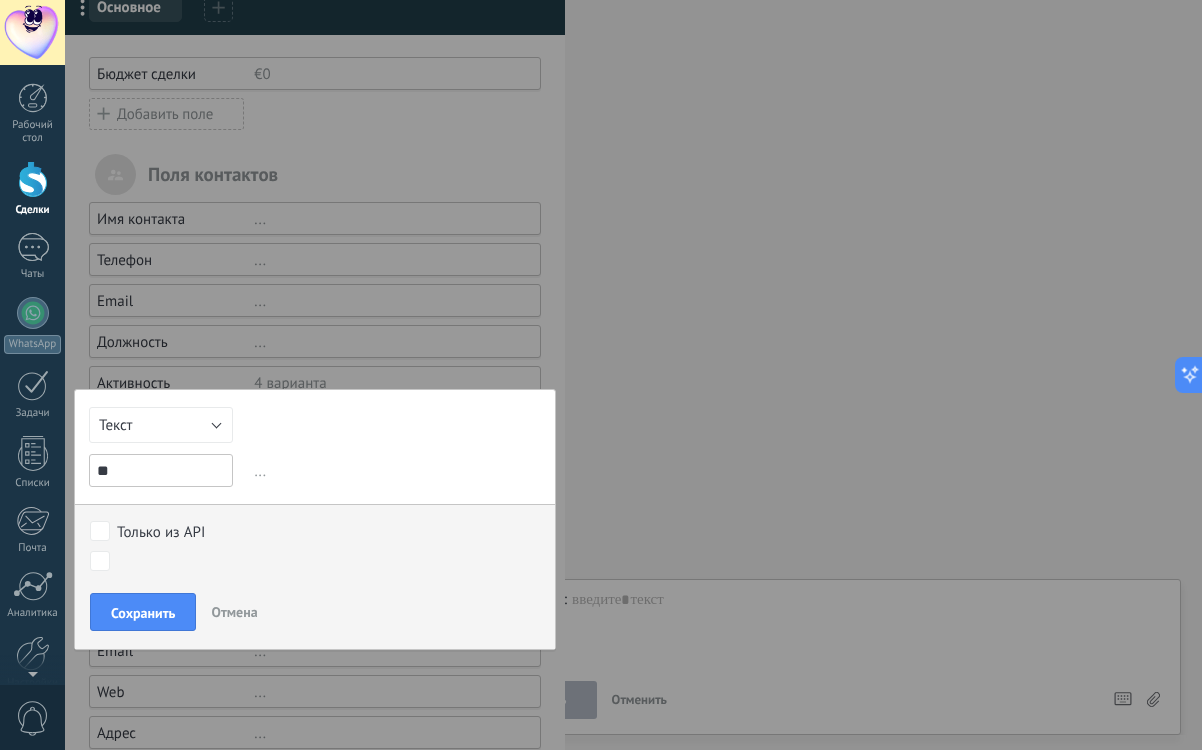 type on "*" 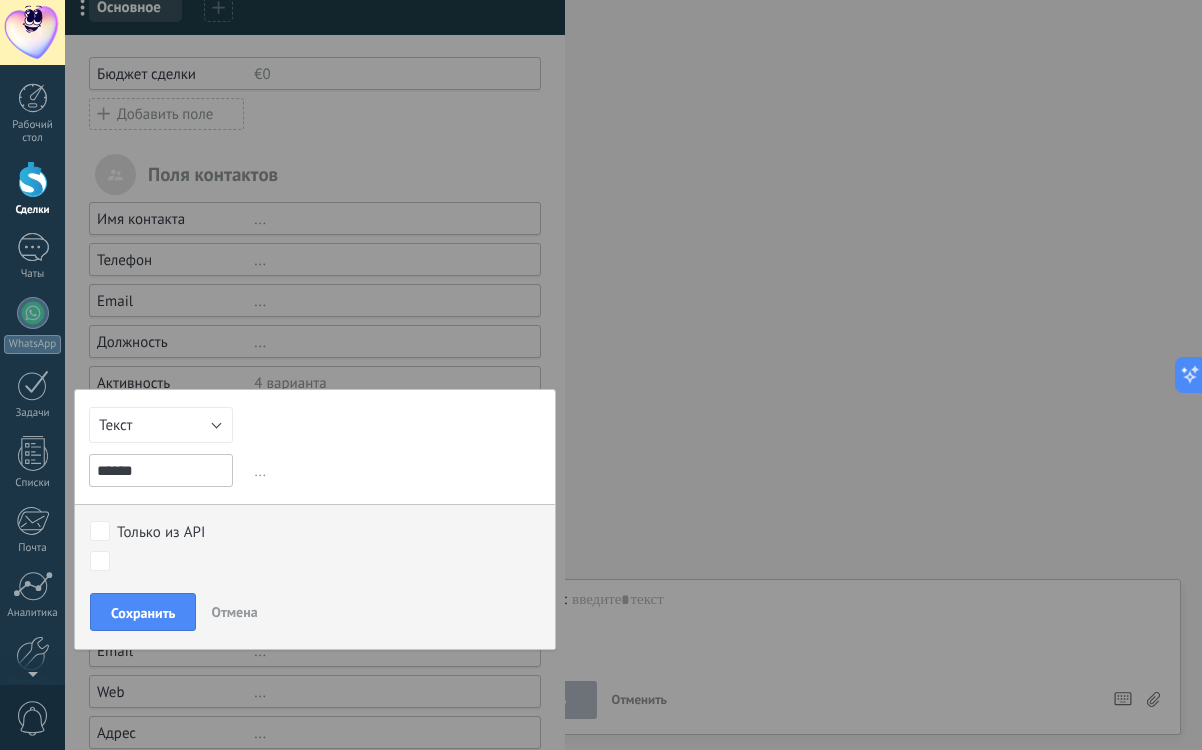 type on "******" 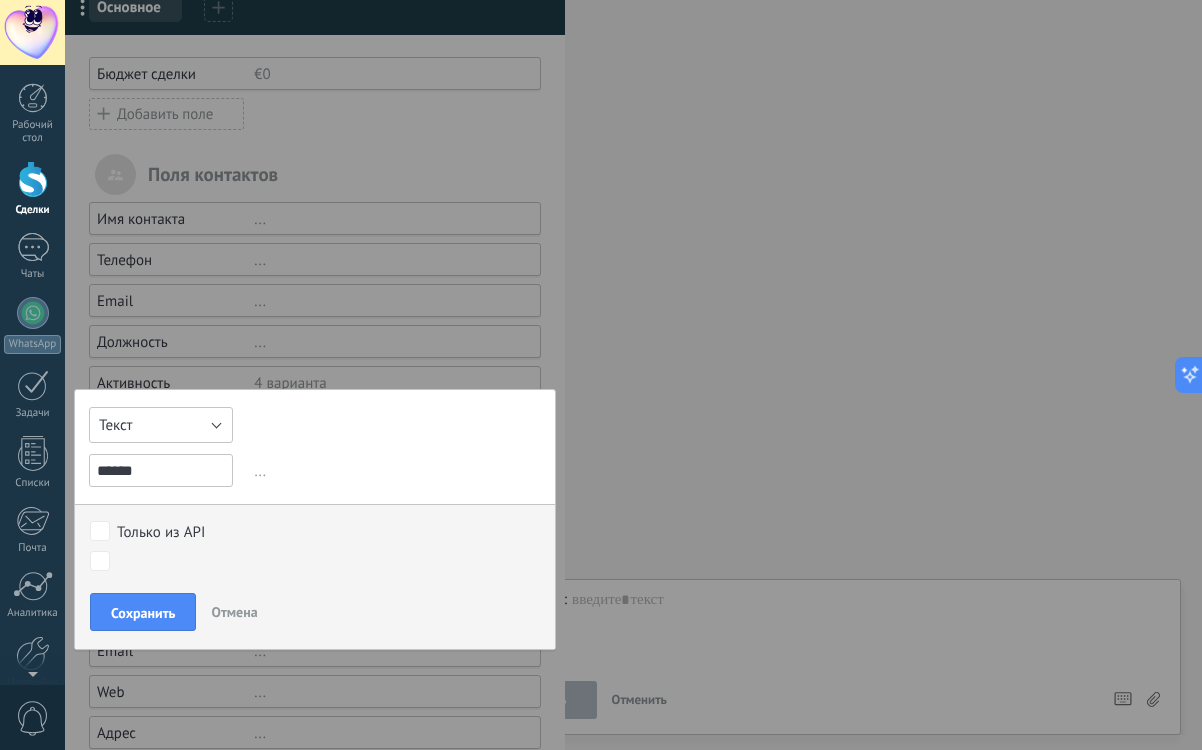 click on "Текст" at bounding box center [161, 425] 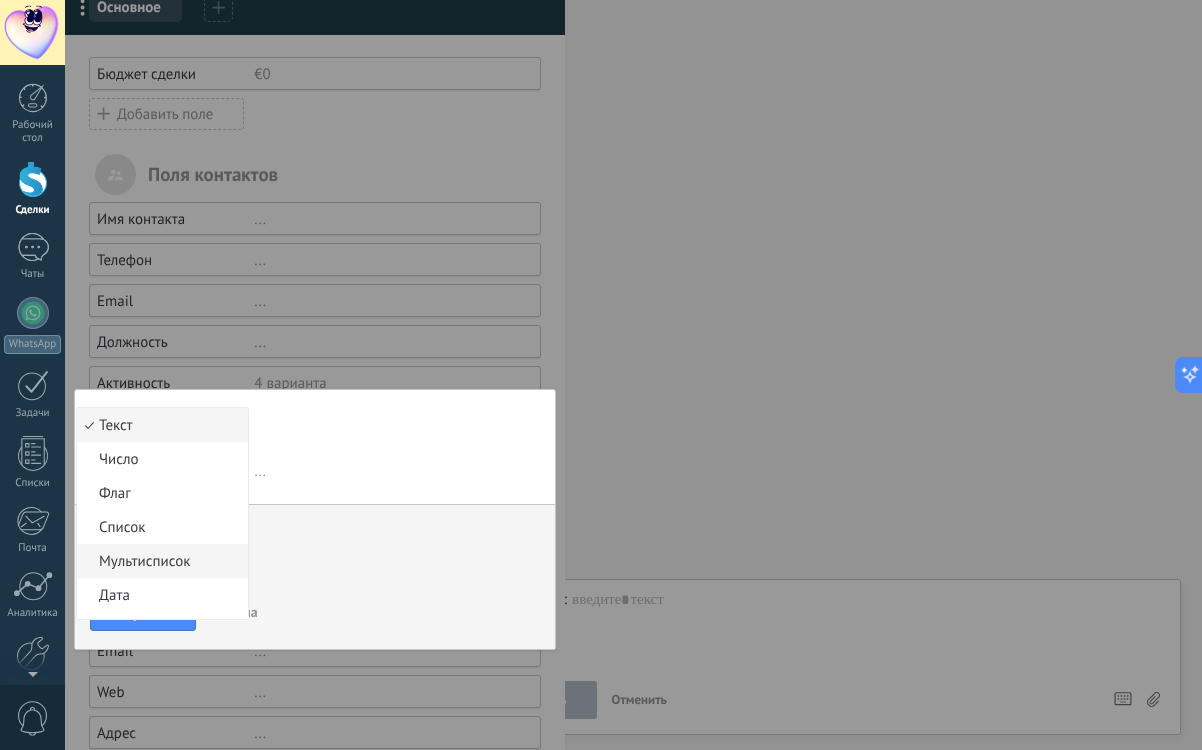 click on "Мультисписок" at bounding box center (159, 561) 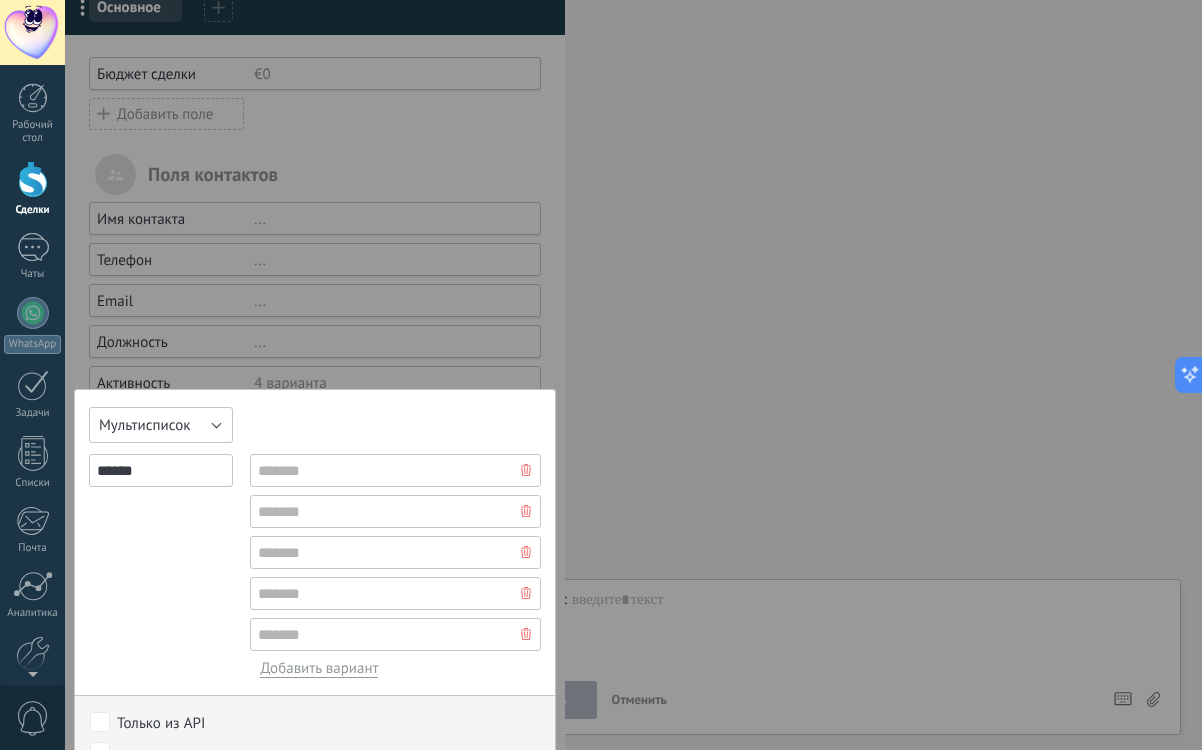 click on "Мультисписок" at bounding box center (161, 425) 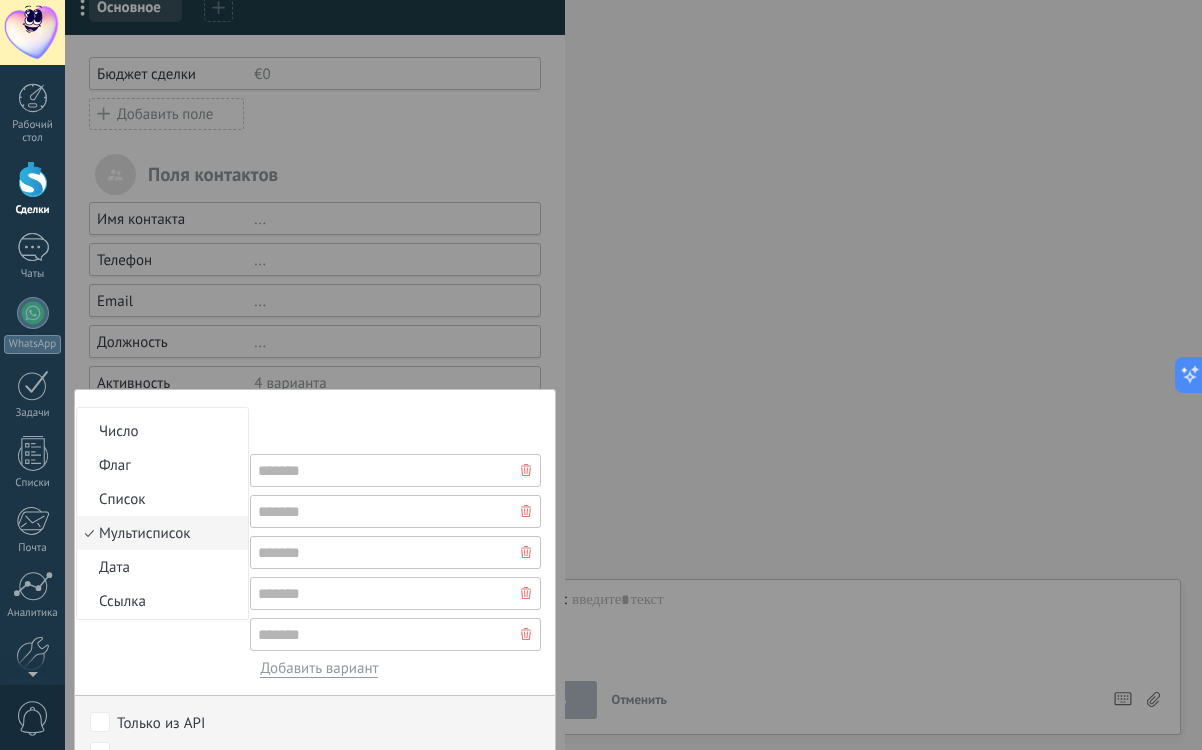 scroll, scrollTop: 0, scrollLeft: 0, axis: both 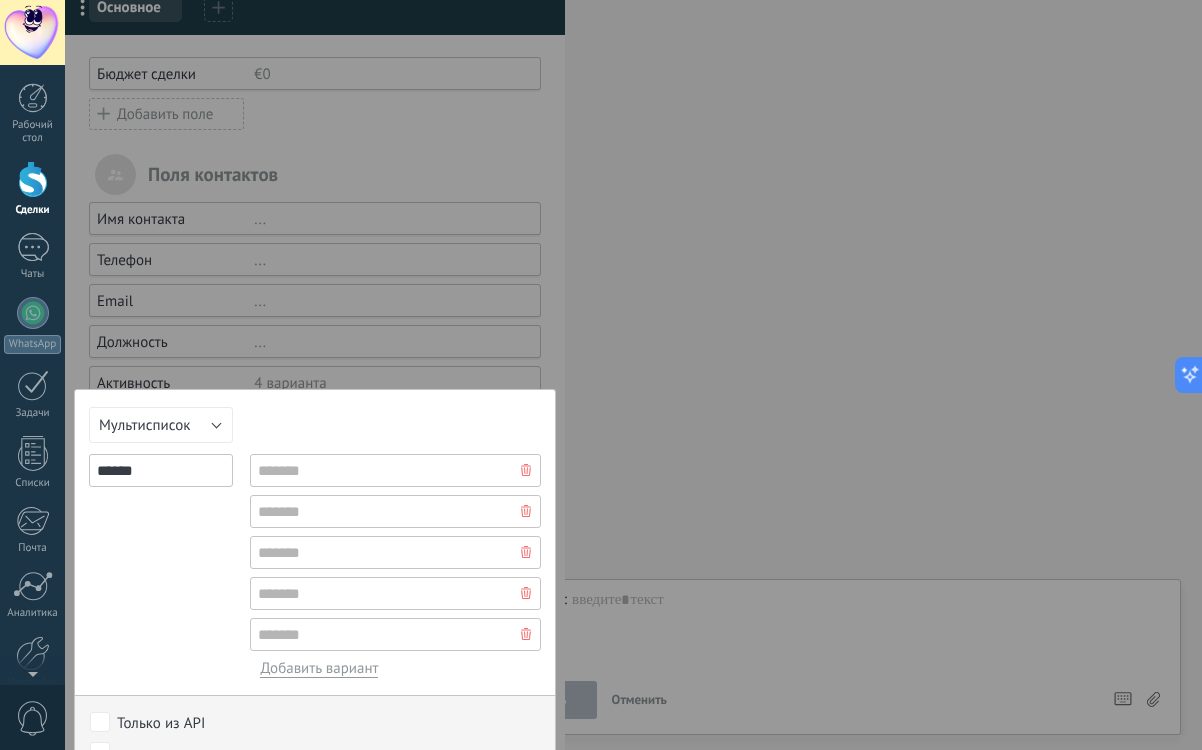 click on "******" at bounding box center (161, 566) 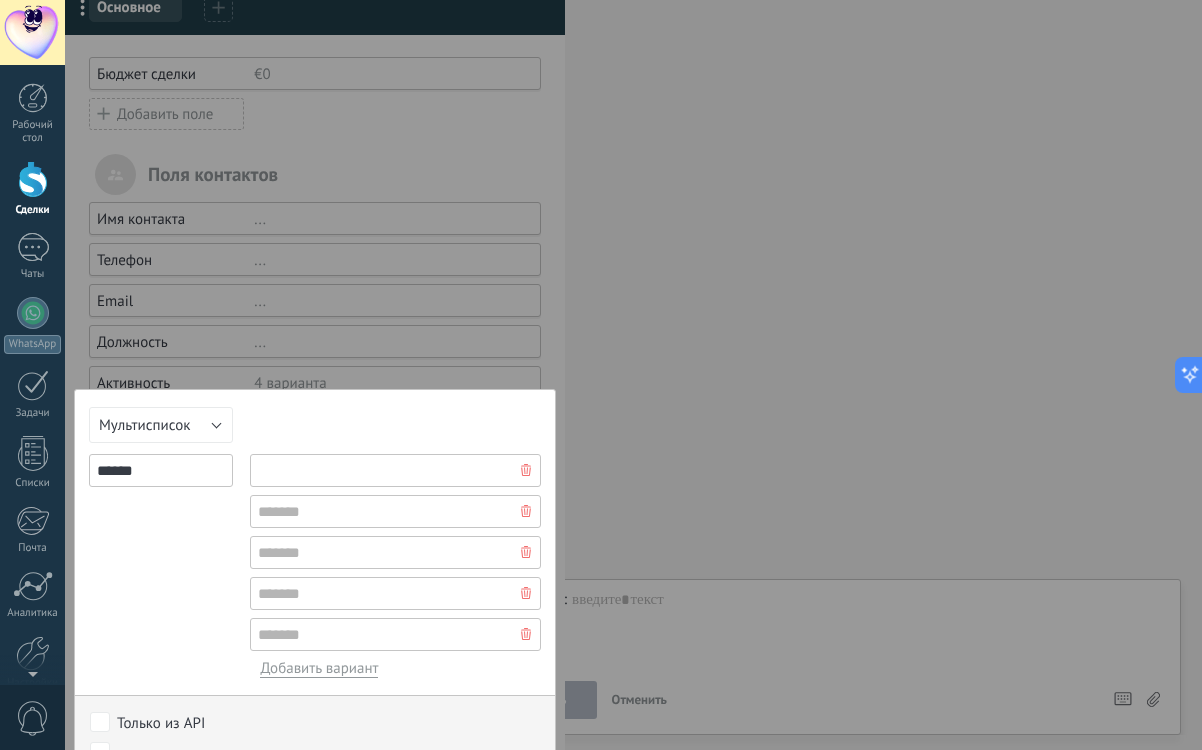 click at bounding box center (395, 470) 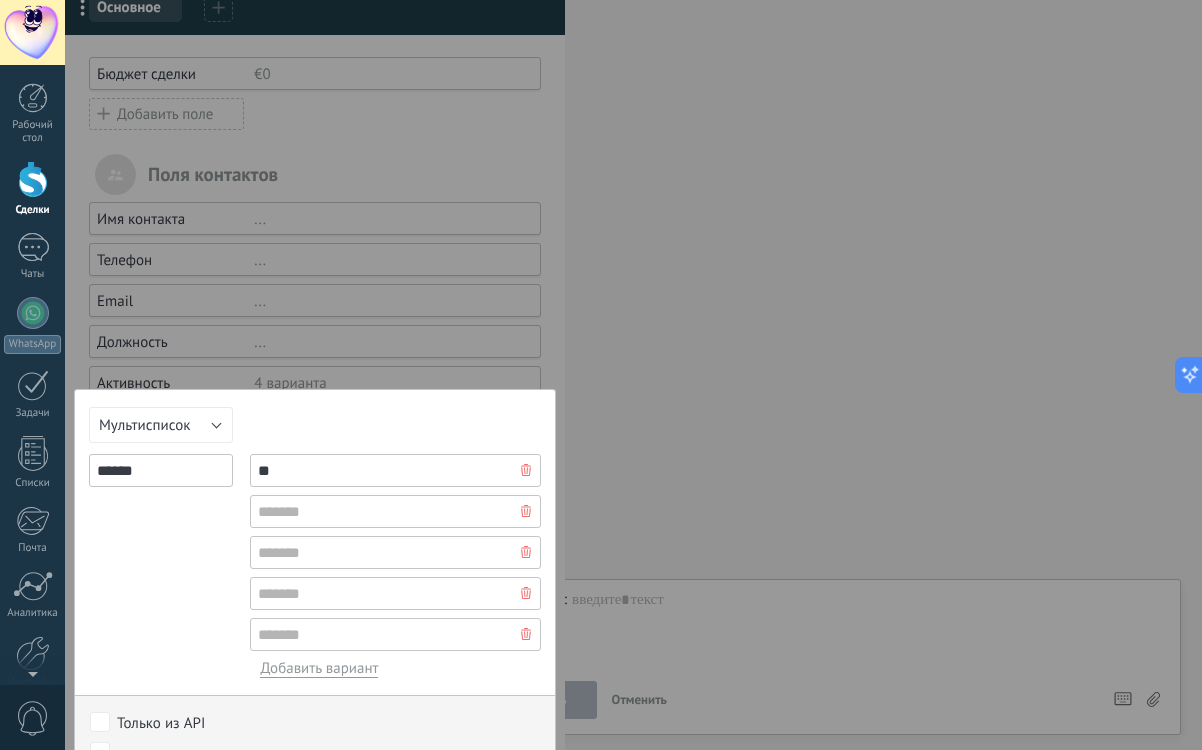 type on "*" 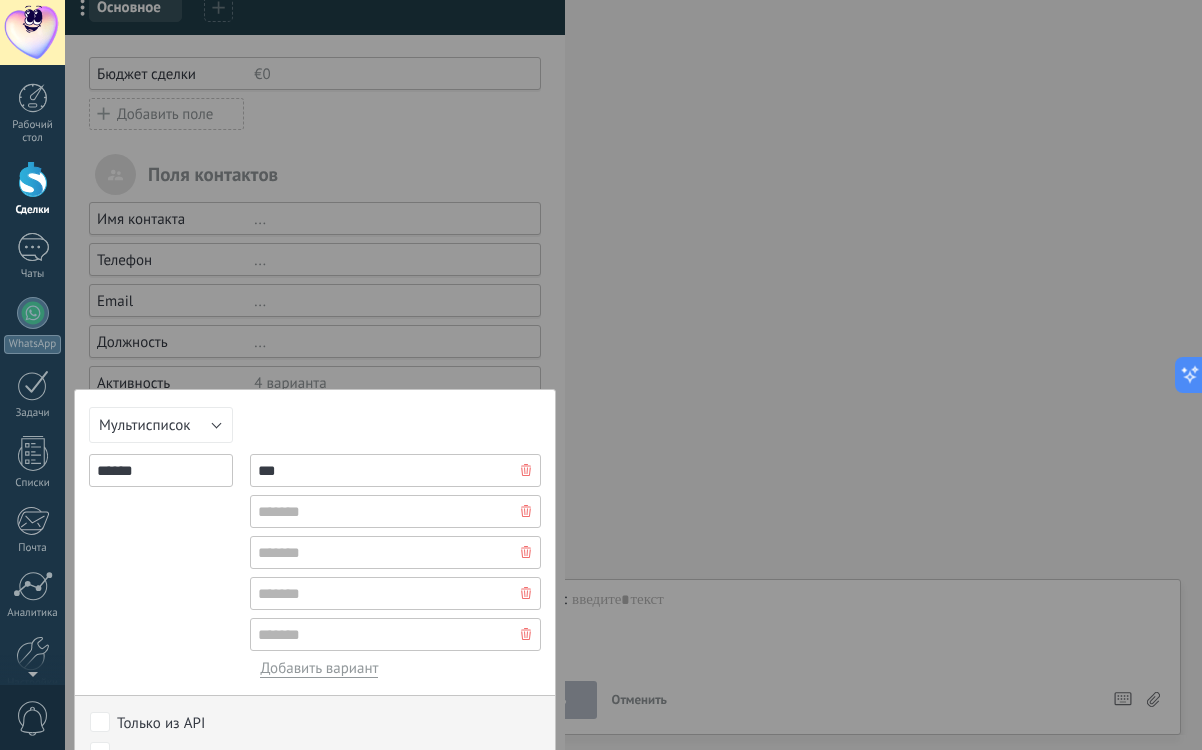type on "***" 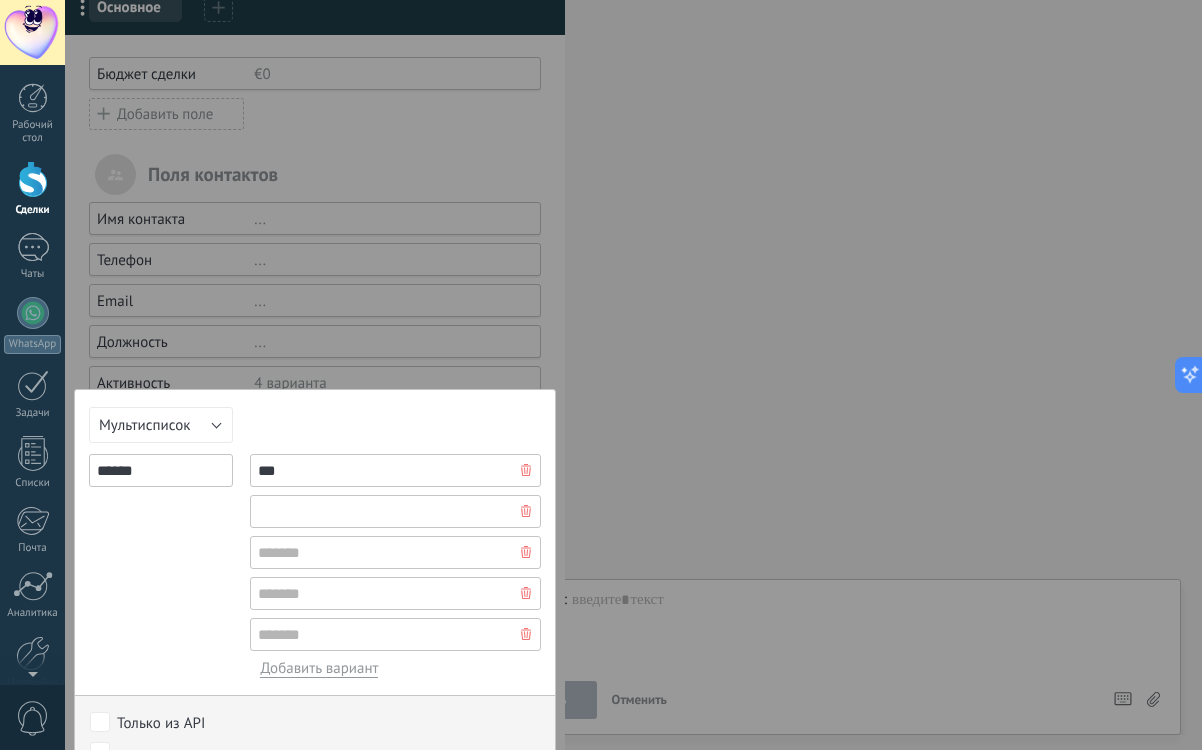 click at bounding box center [395, 511] 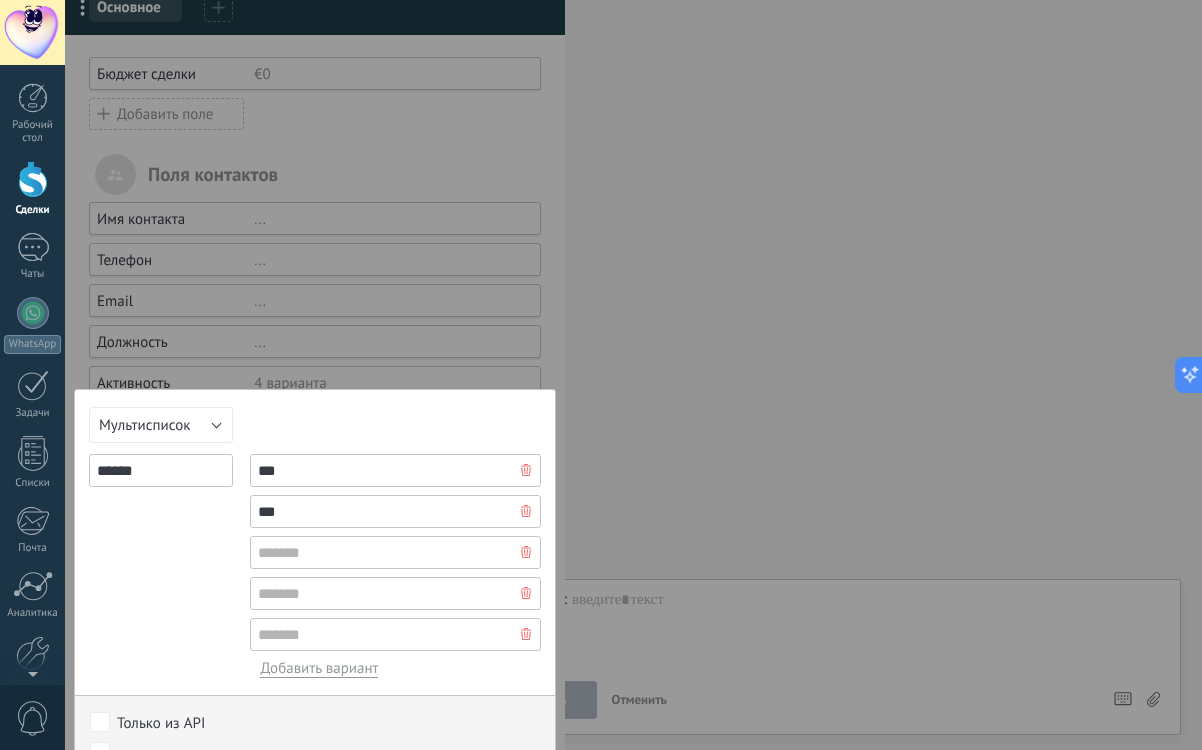 type on "***" 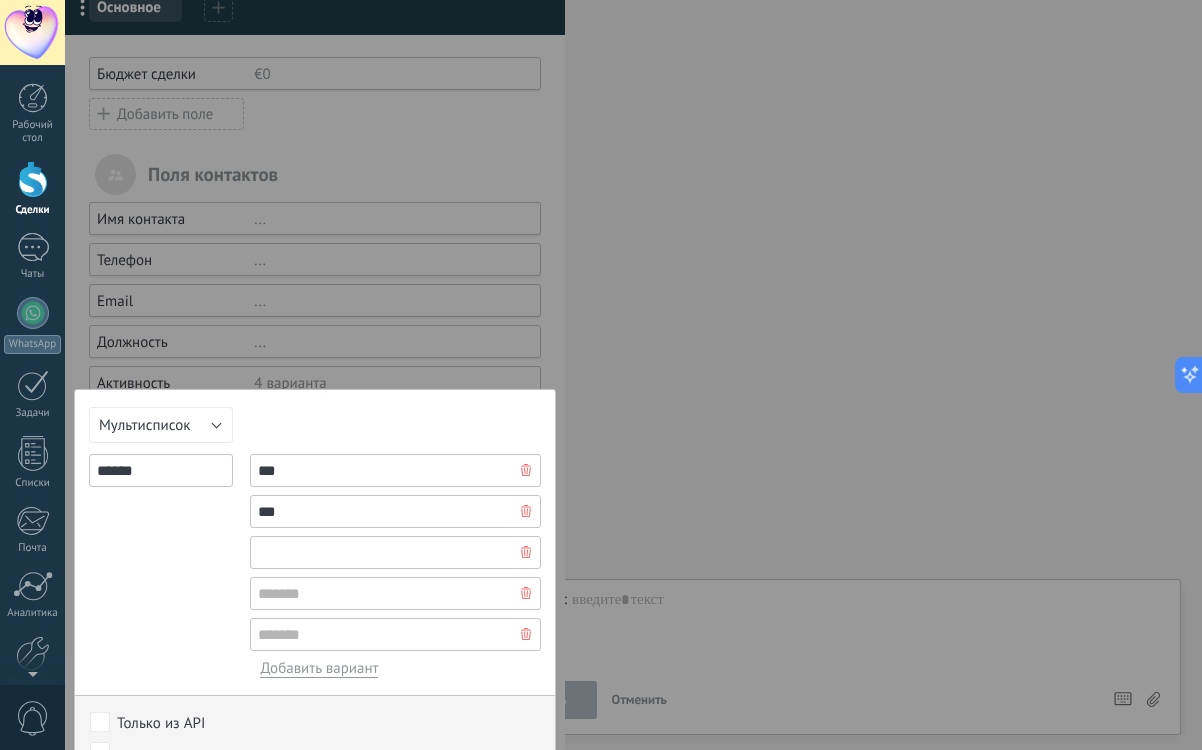 click at bounding box center [395, 552] 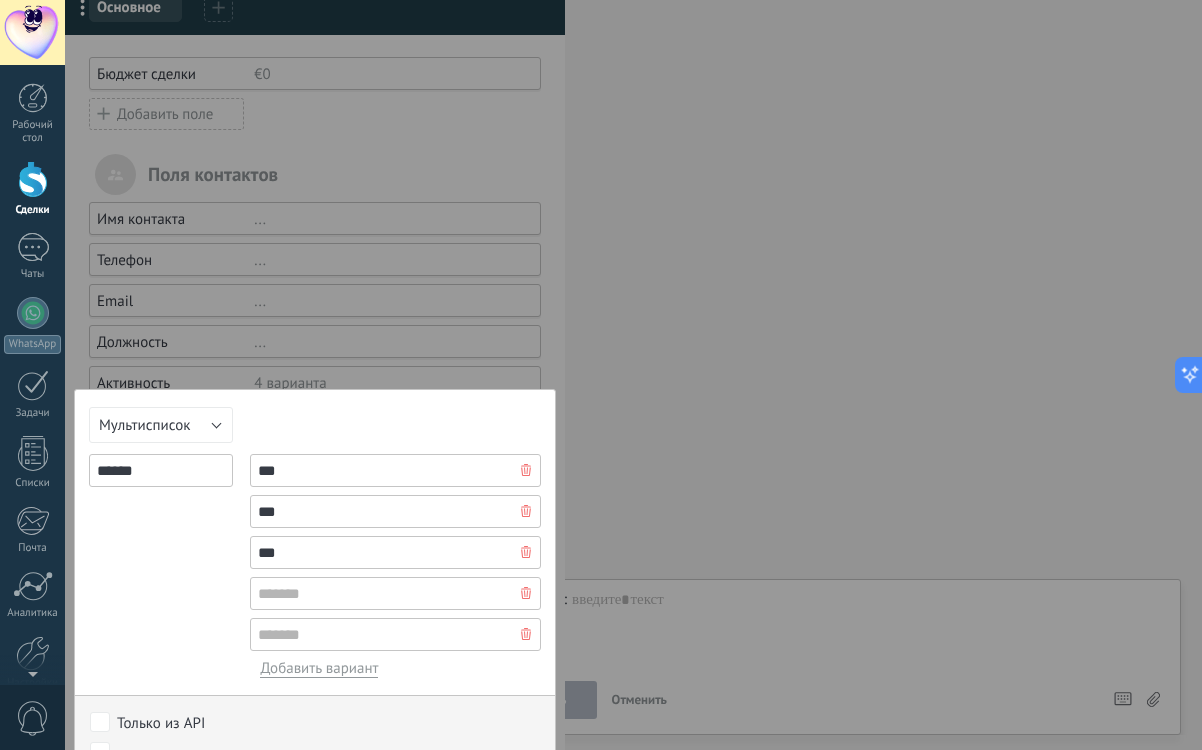 type on "***" 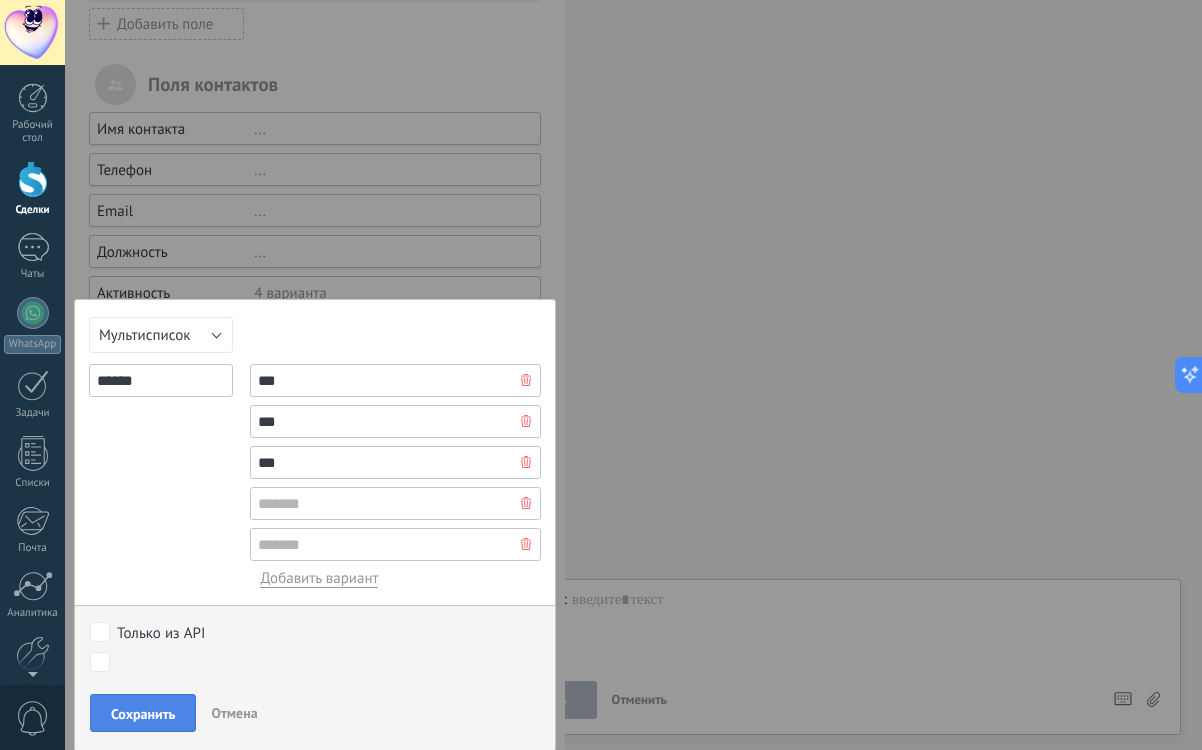 click on "Сохранить" at bounding box center (143, 713) 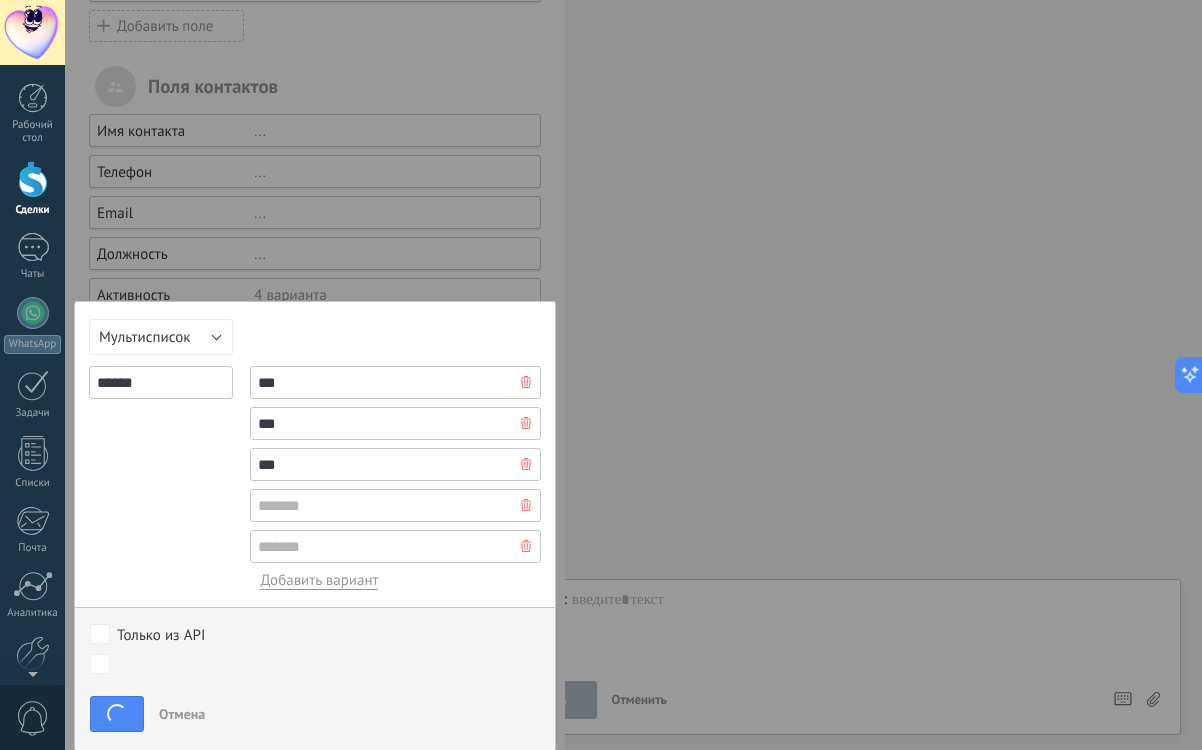 scroll, scrollTop: 224, scrollLeft: 0, axis: vertical 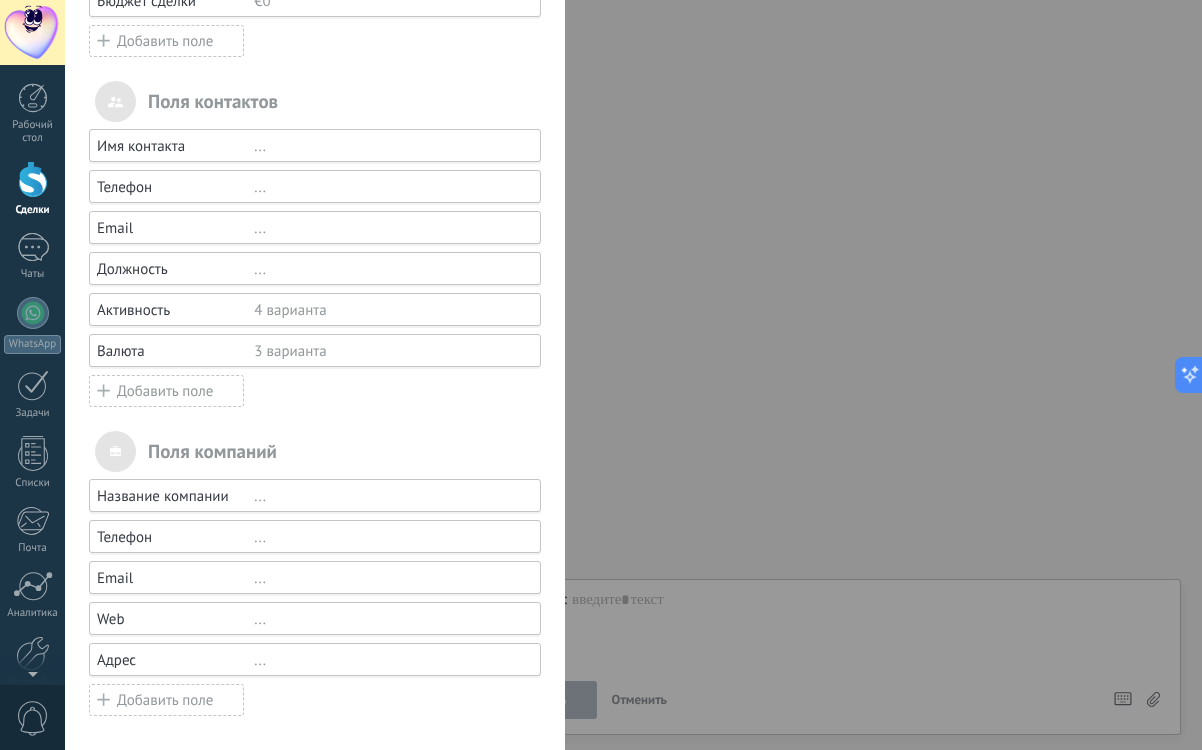 click on "Активность" at bounding box center [175, 310] 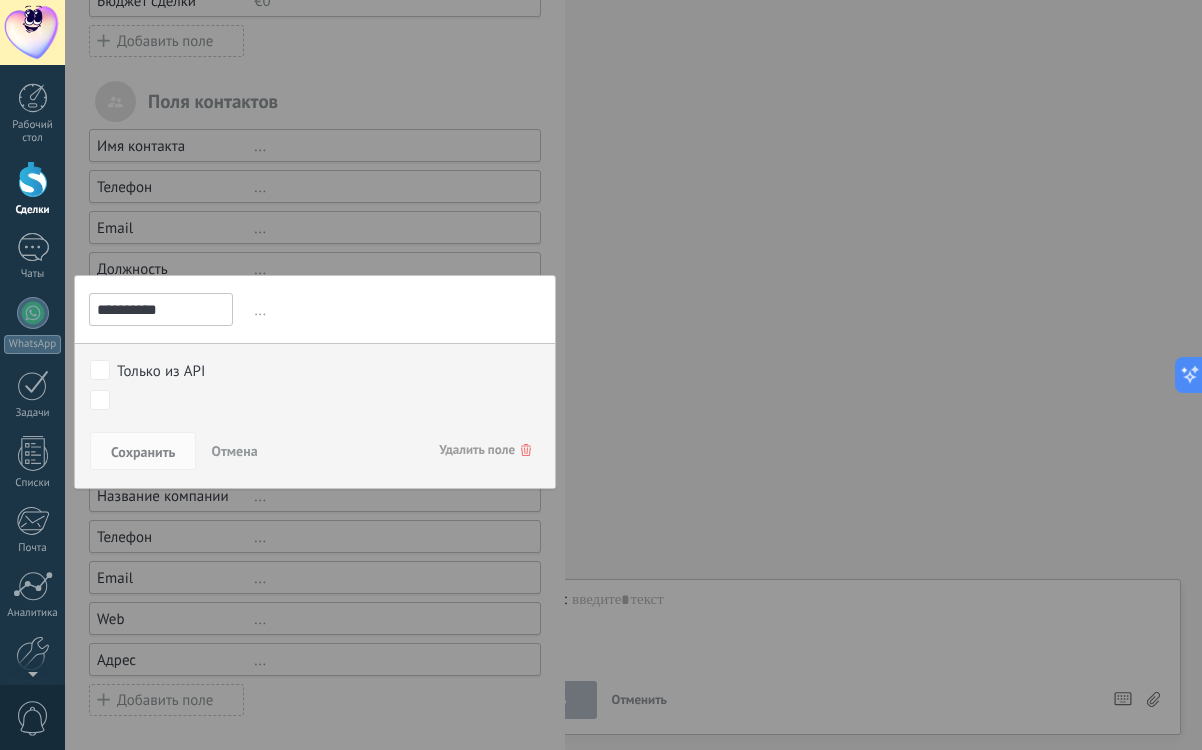 drag, startPoint x: 175, startPoint y: 304, endPoint x: -9, endPoint y: 290, distance: 184.53185 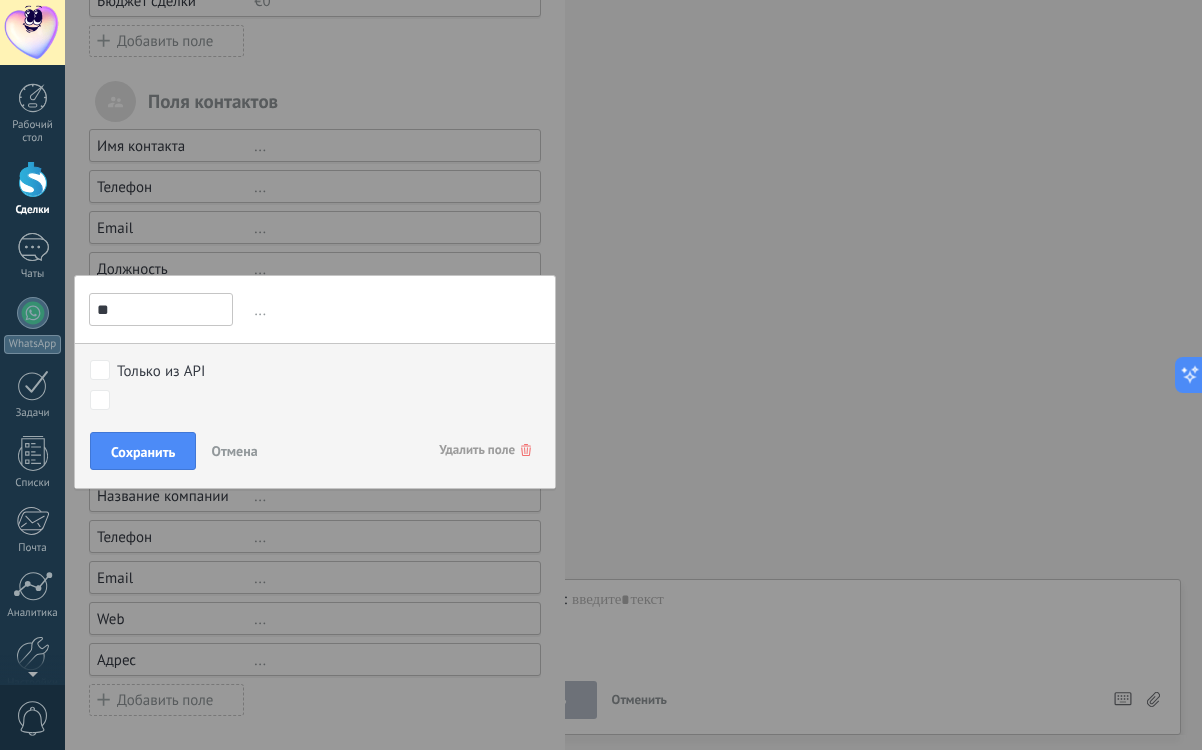 type on "*" 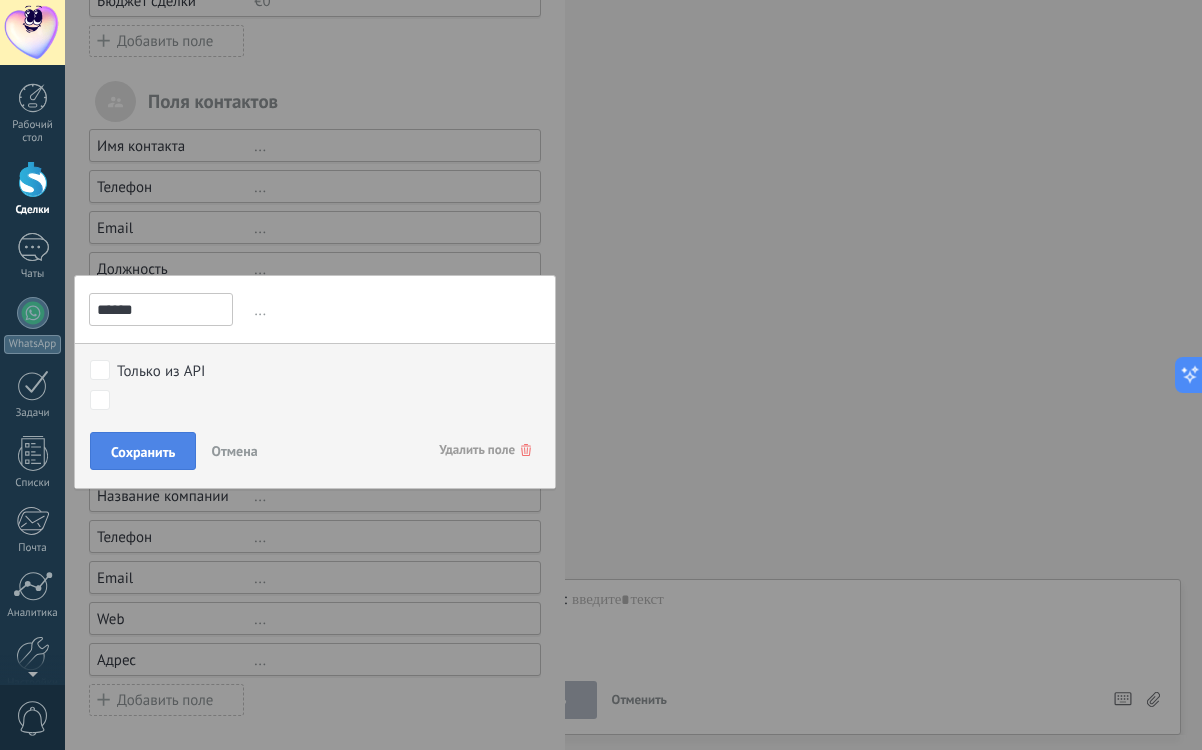type on "******" 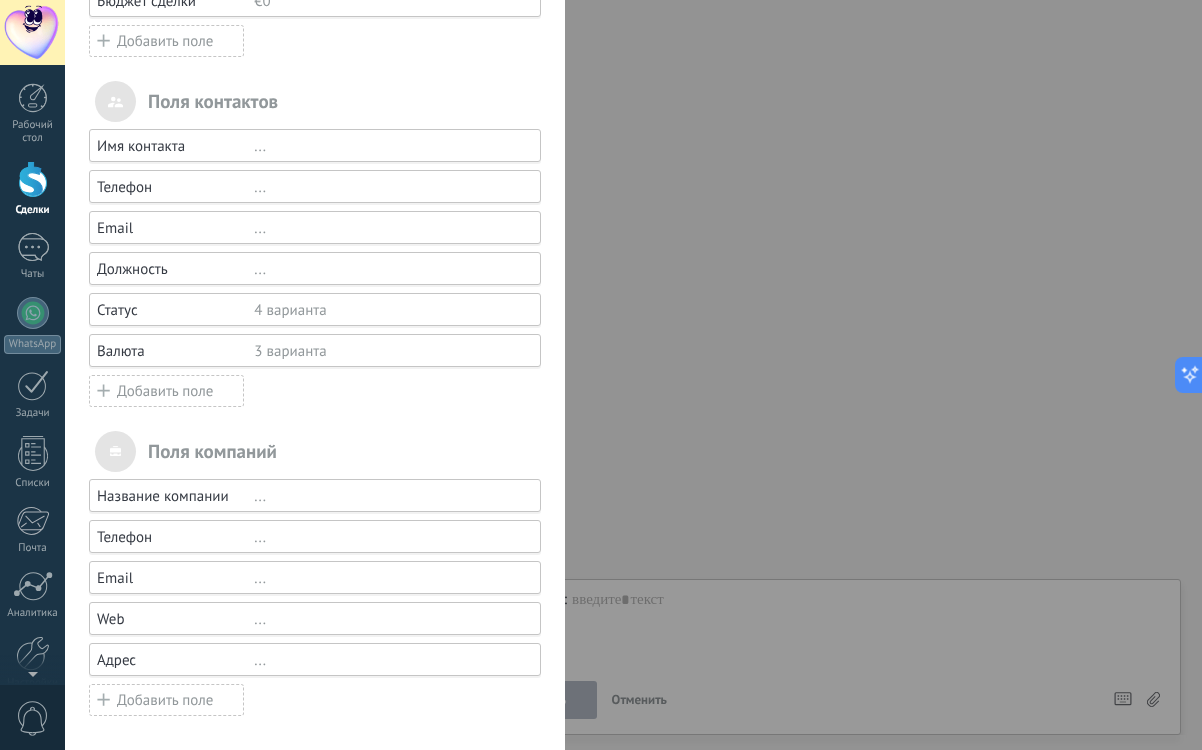 click on "Должность ..." at bounding box center (315, 268) 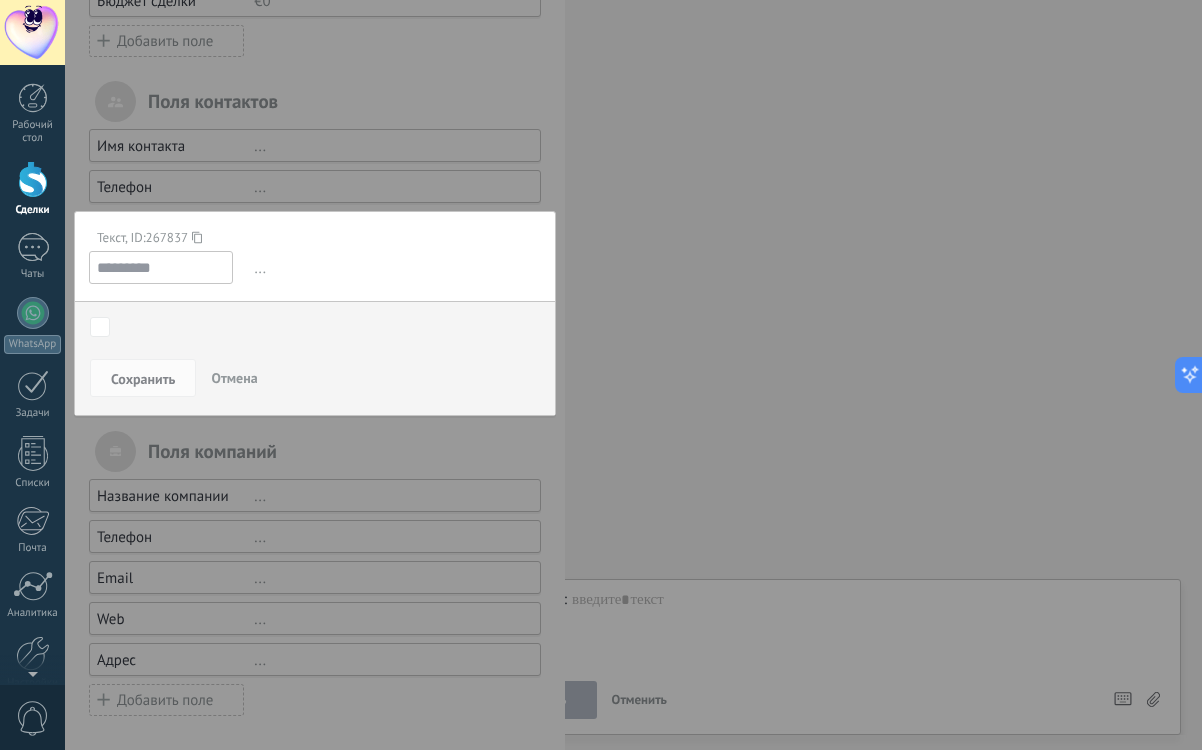 click on "Initial contact Discussions Decision making Contract discussion Closed - won Closed - lost" at bounding box center [0, 0] 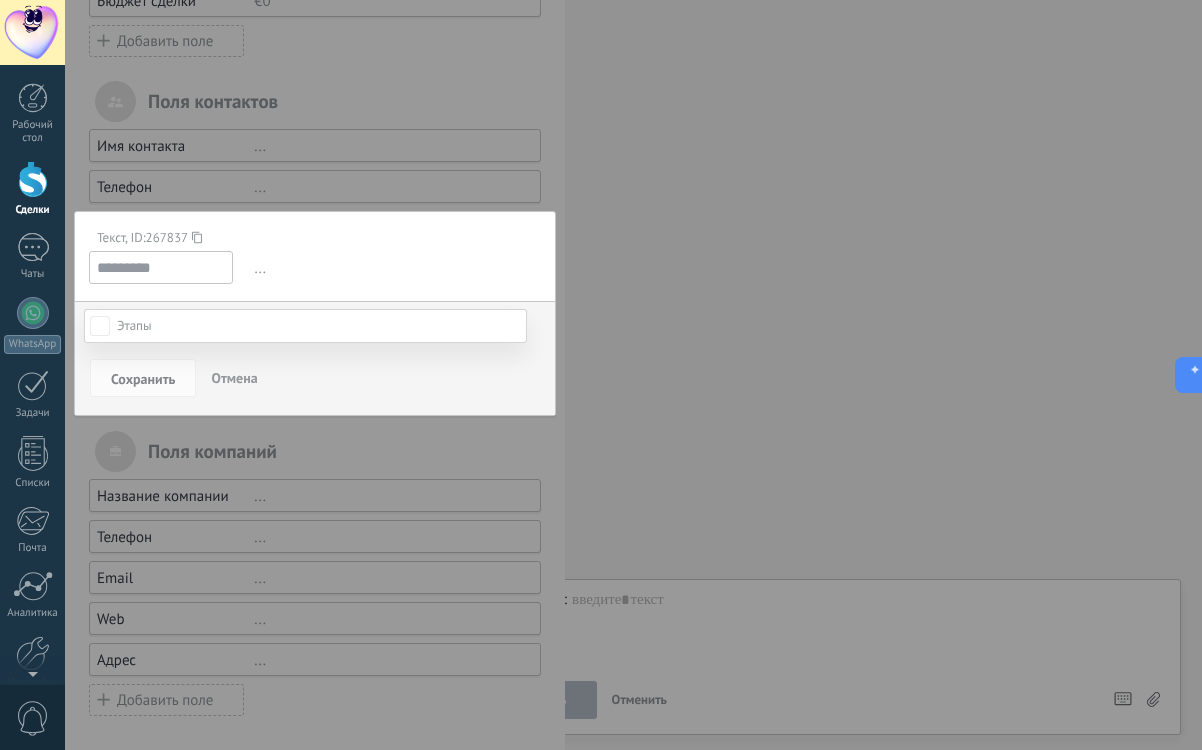 click at bounding box center (305, 326) 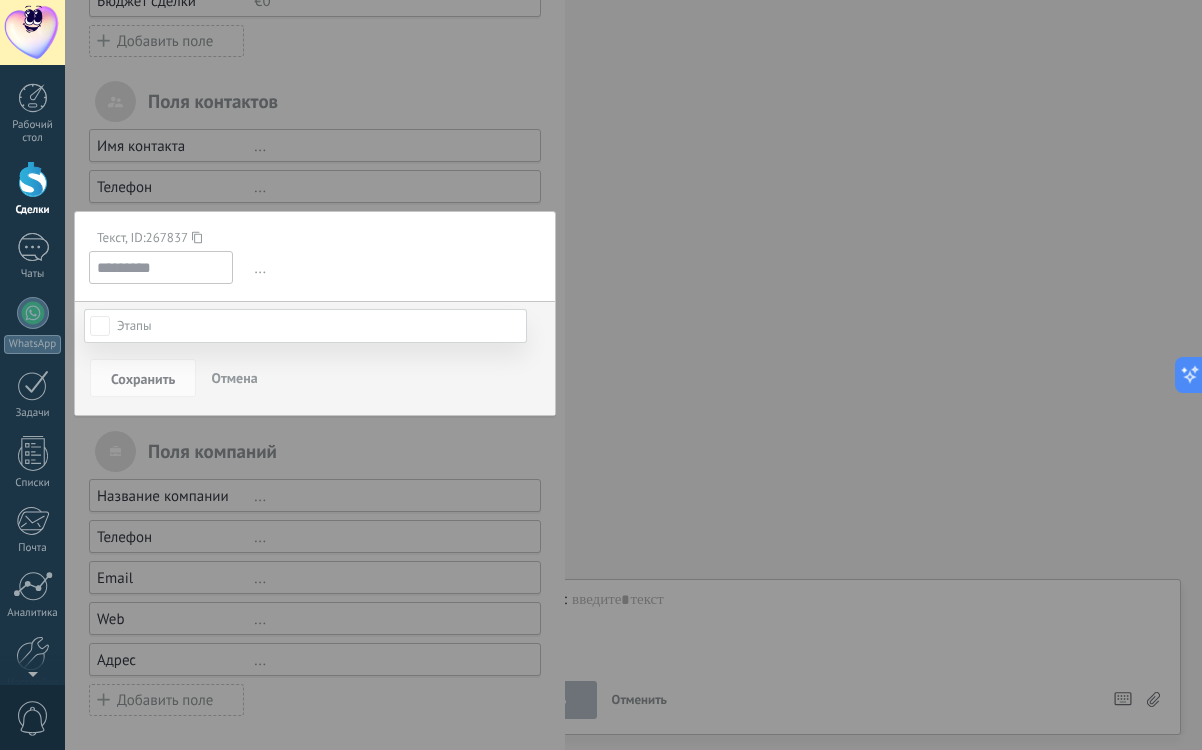 click at bounding box center (633, 375) 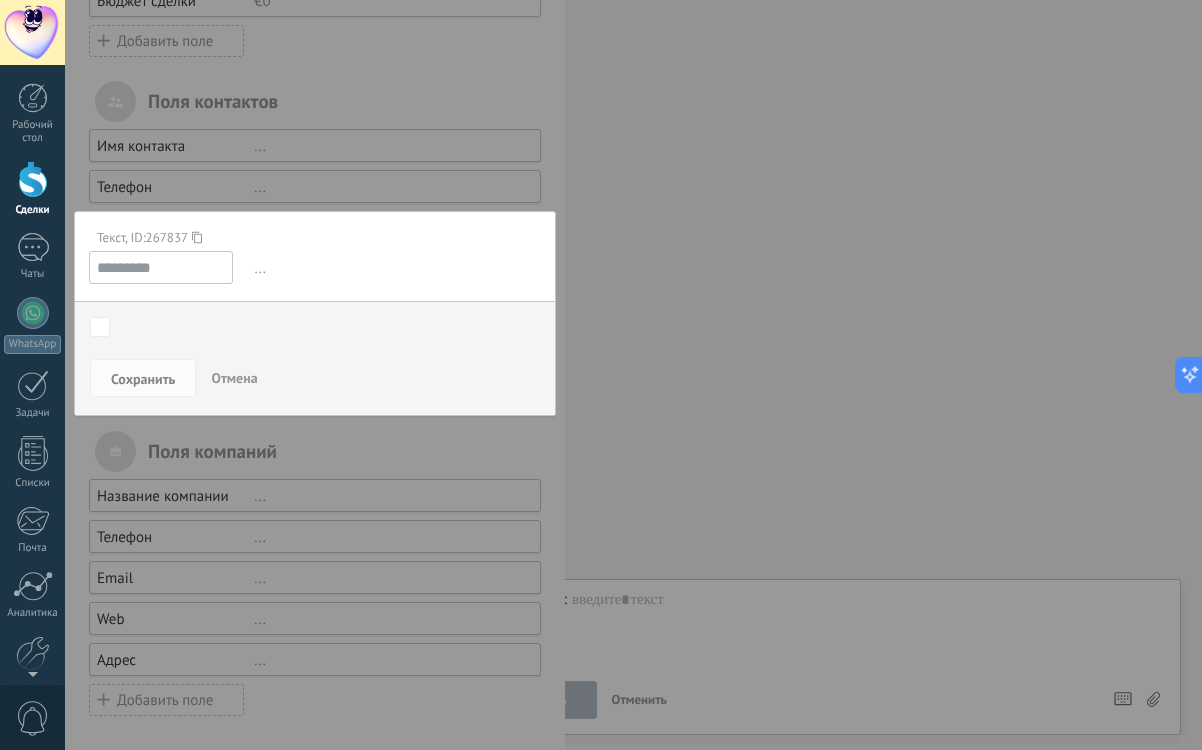 click at bounding box center (315, 264) 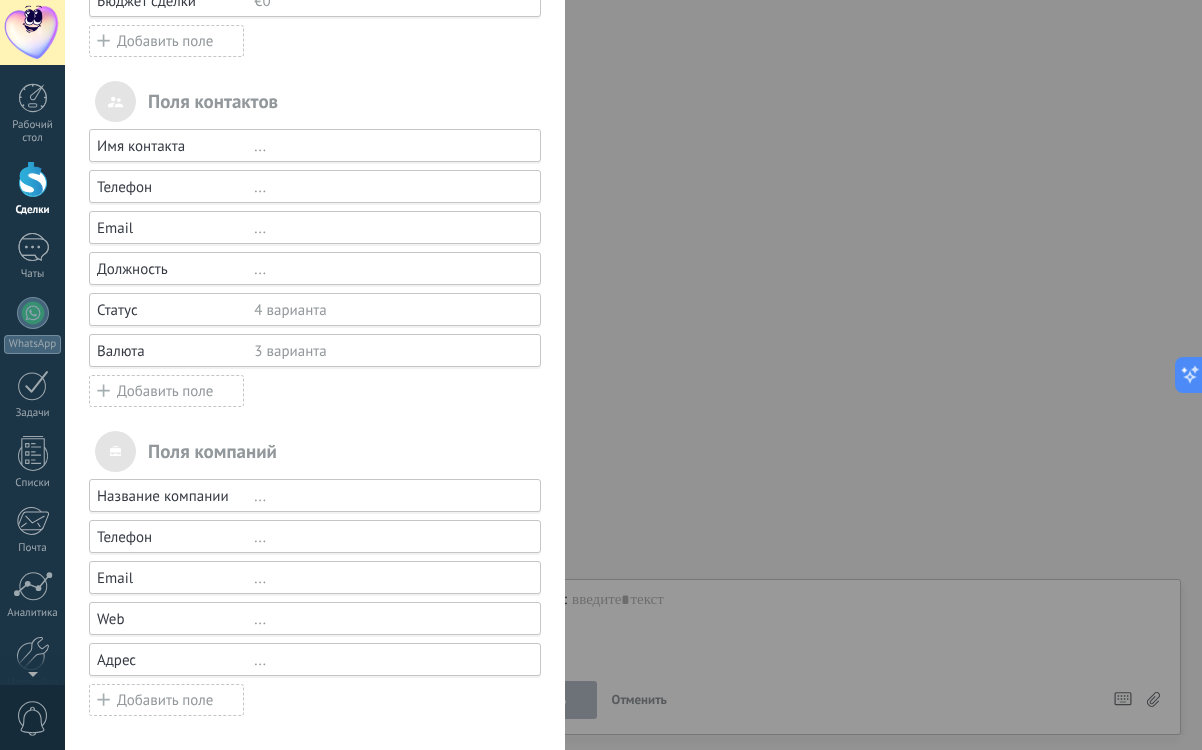 click on "Имя контакта ... Телефон ... Email ... Должность ... Статус 4 варианта Валюта 3 варианта Добавить поле" at bounding box center (315, 268) 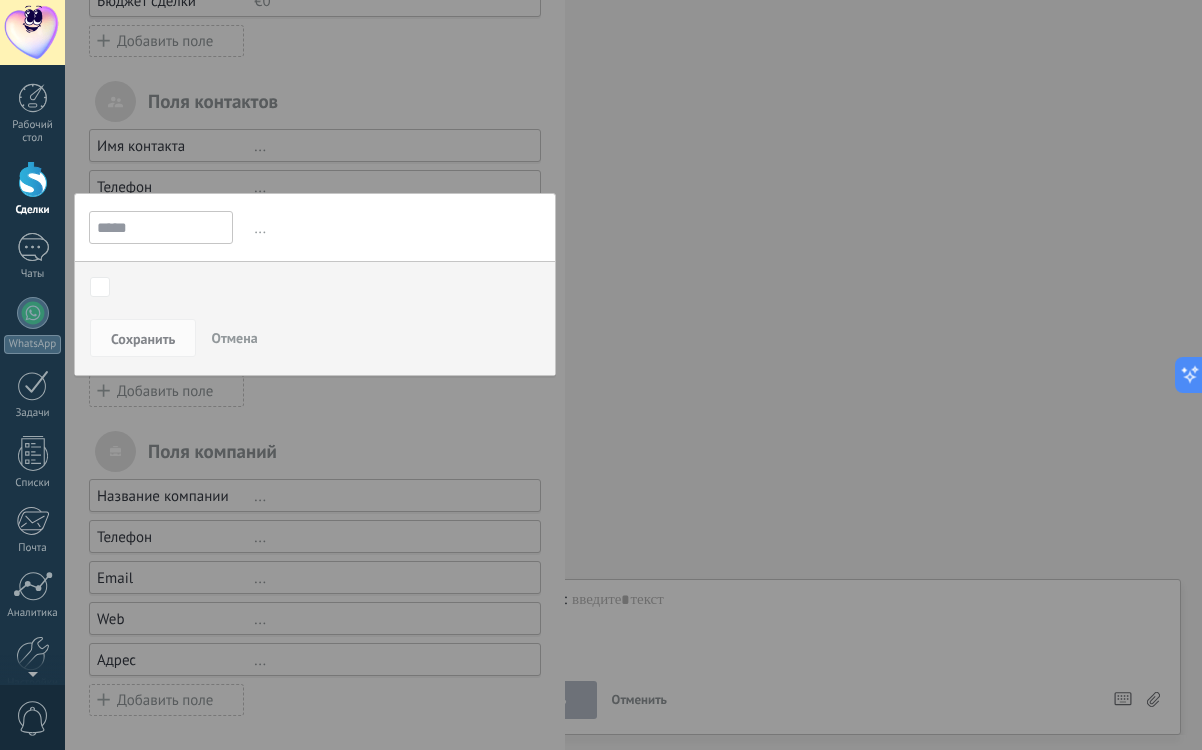click at bounding box center [315, 264] 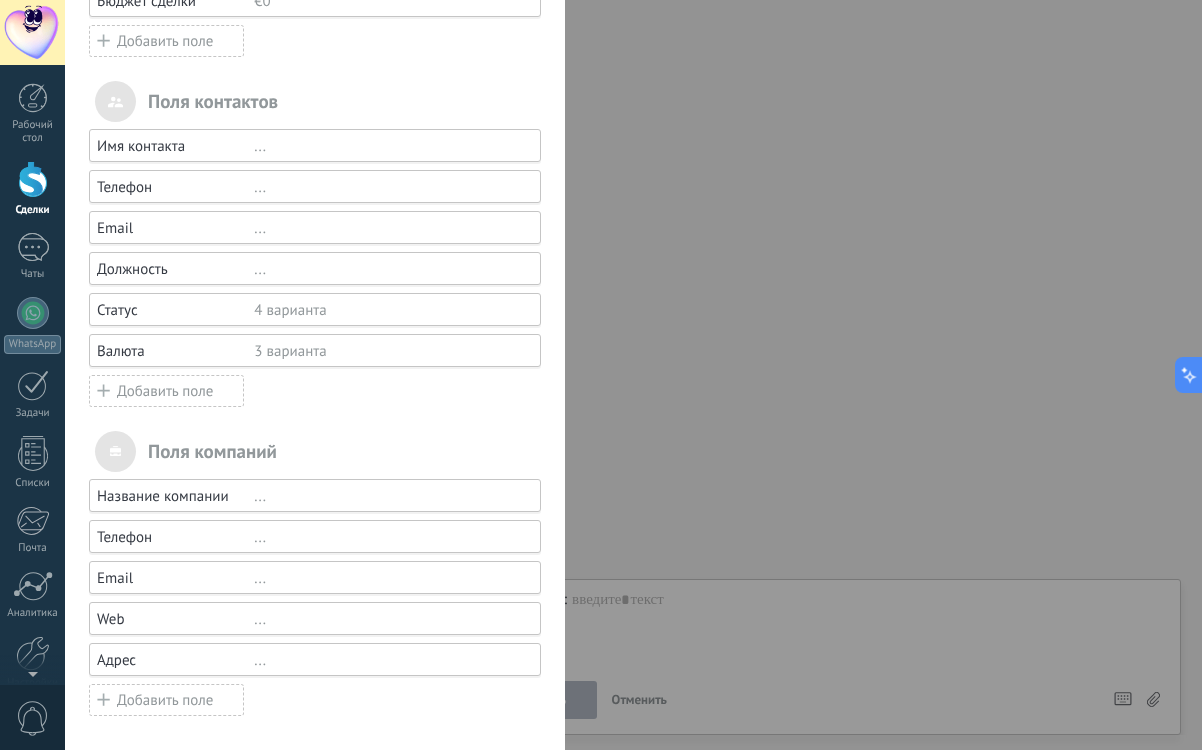 click on "Добавить поле" at bounding box center (166, 391) 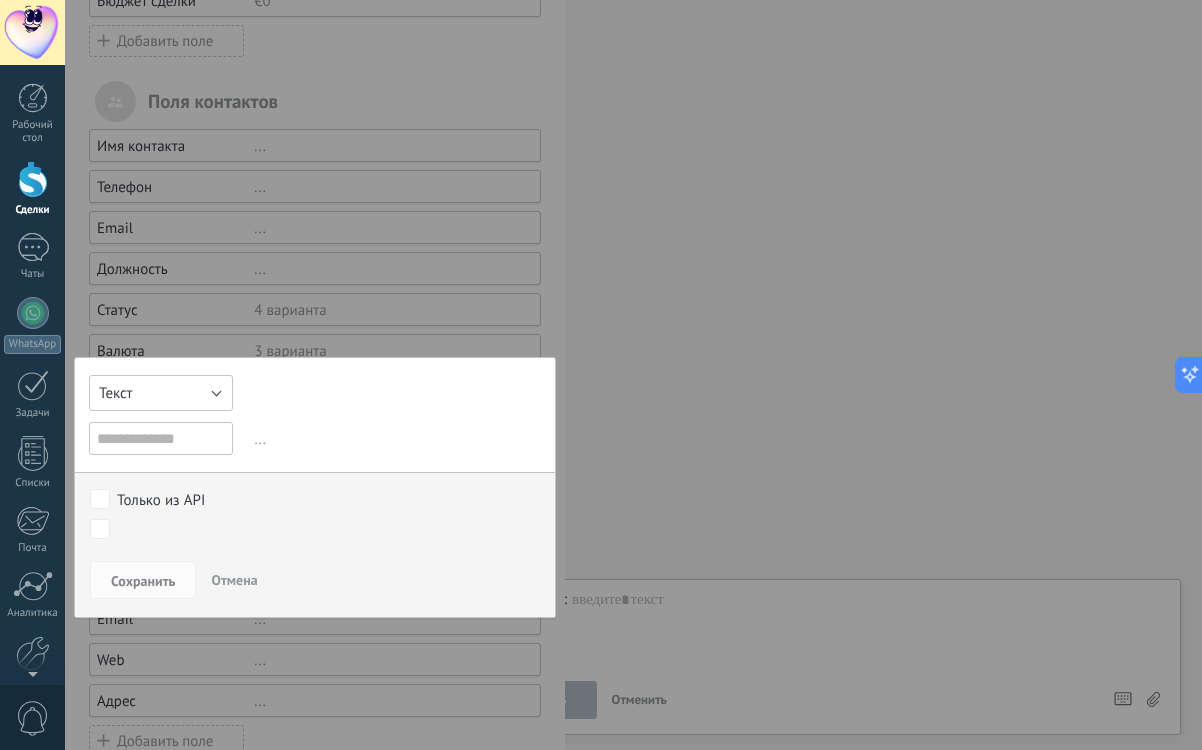 click on "Текст" at bounding box center [161, 393] 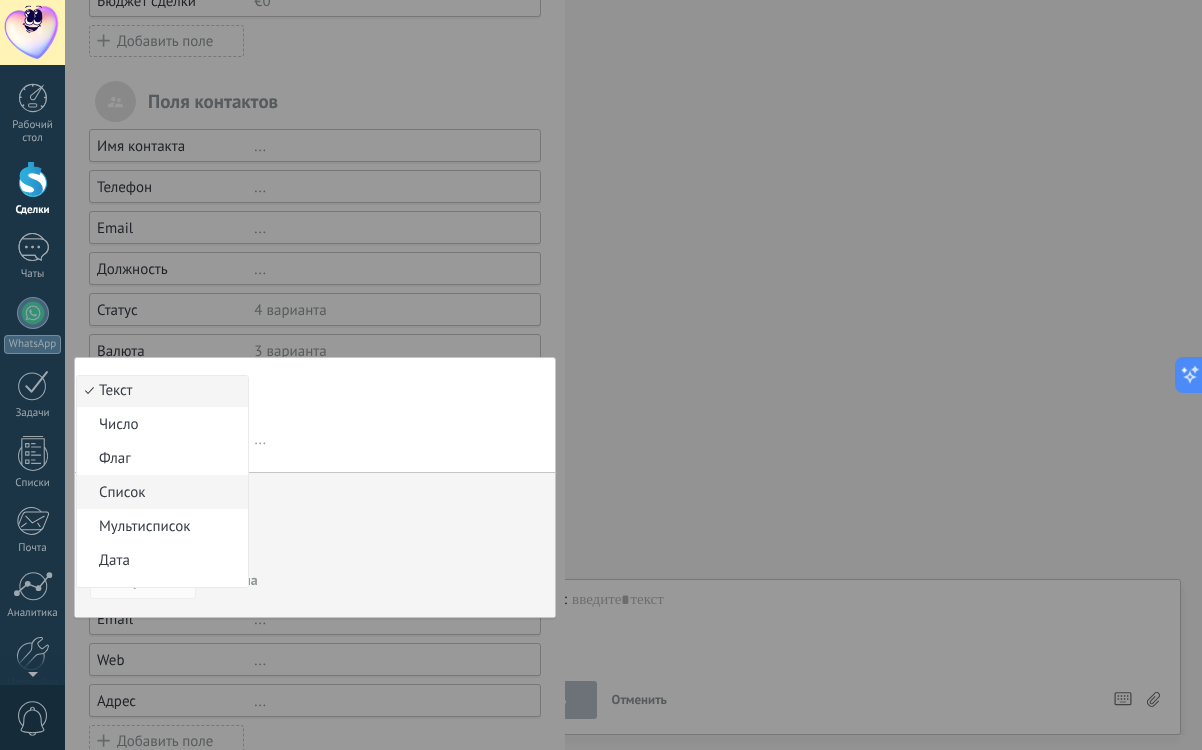 scroll, scrollTop: 0, scrollLeft: 0, axis: both 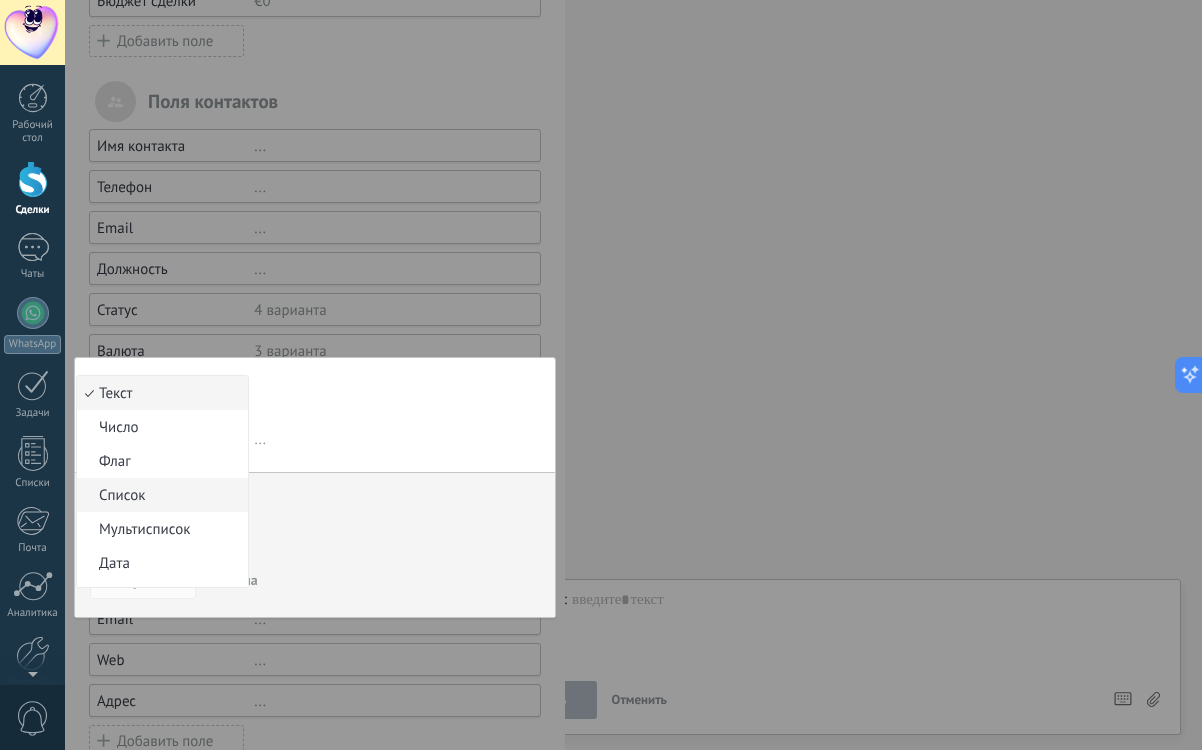 click on "Список" at bounding box center [159, 495] 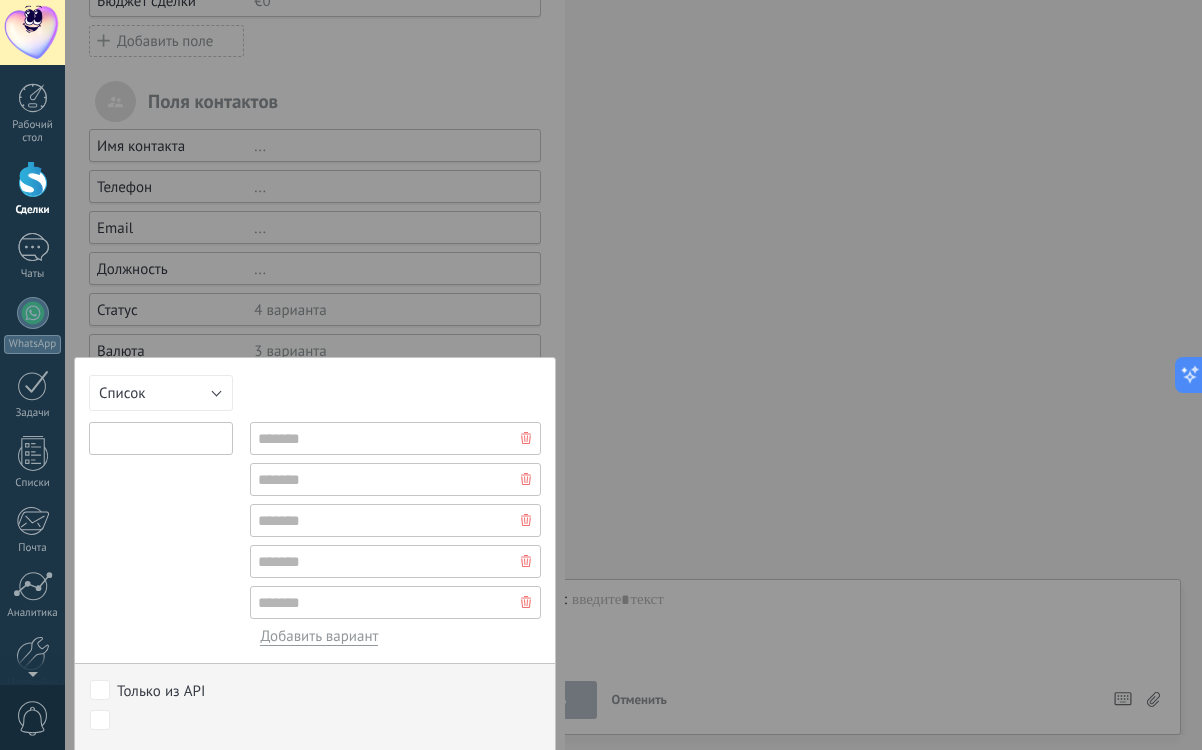 click at bounding box center (161, 438) 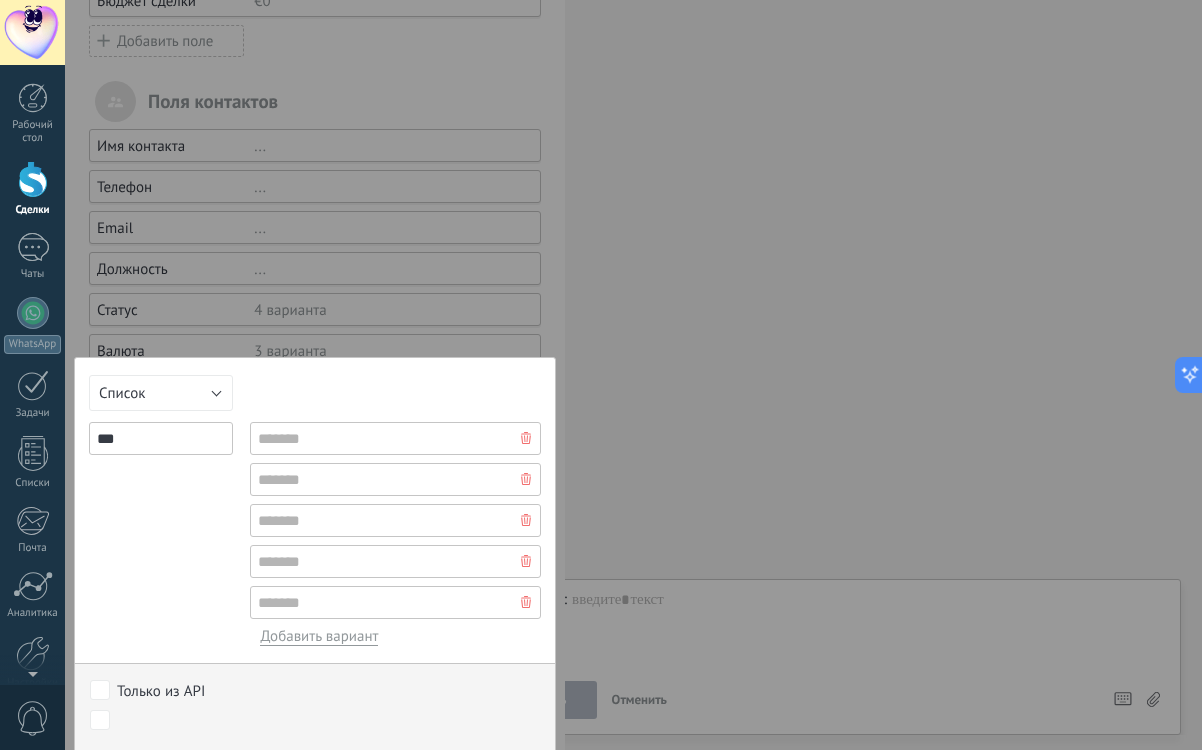 type on "***" 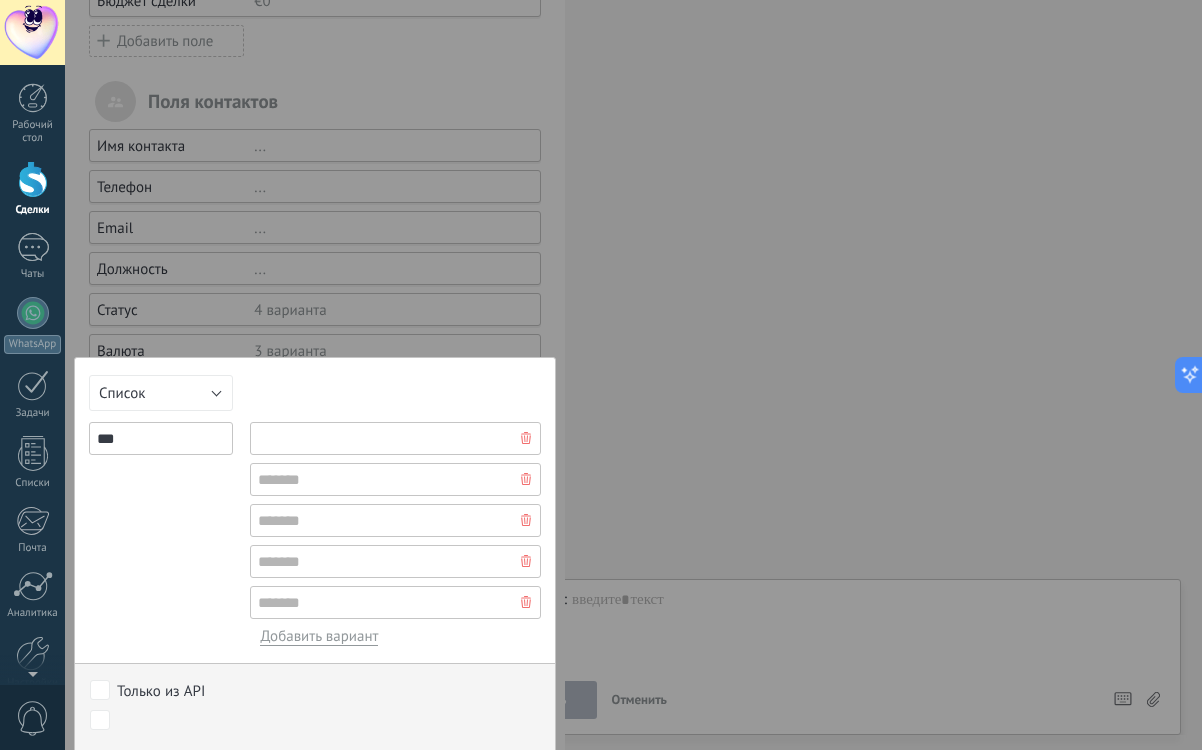 click at bounding box center [395, 438] 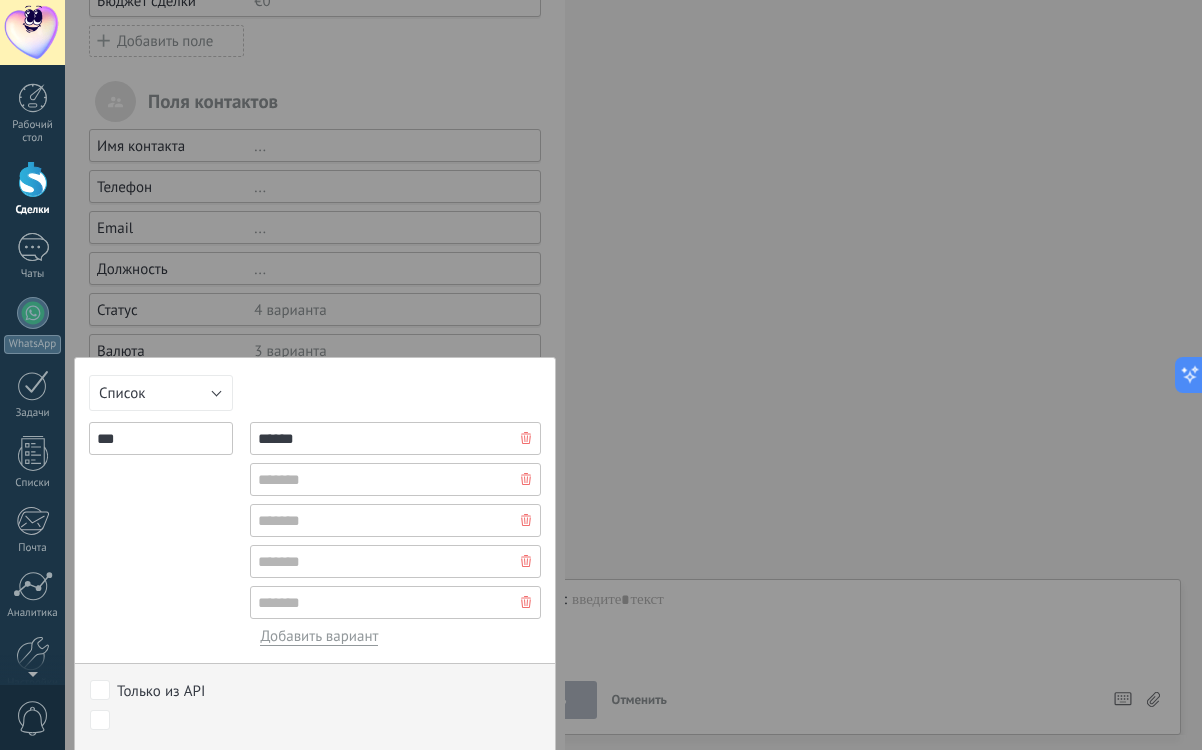 type on "******" 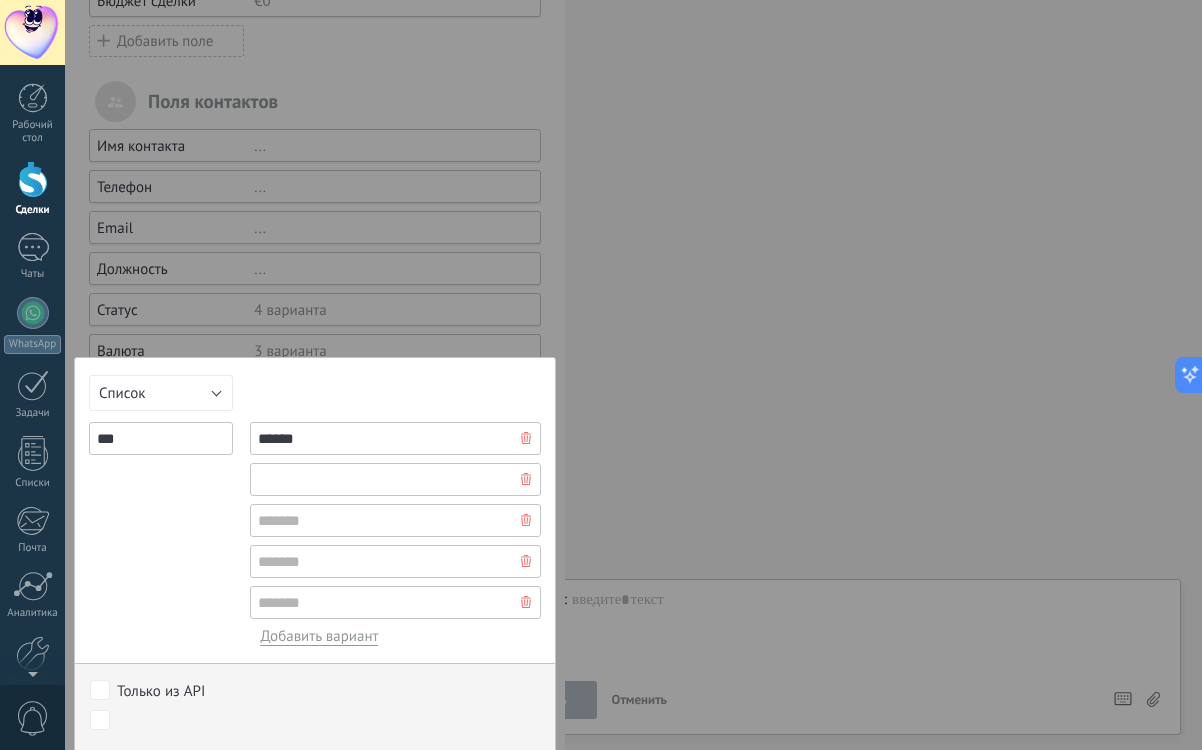 click at bounding box center [395, 479] 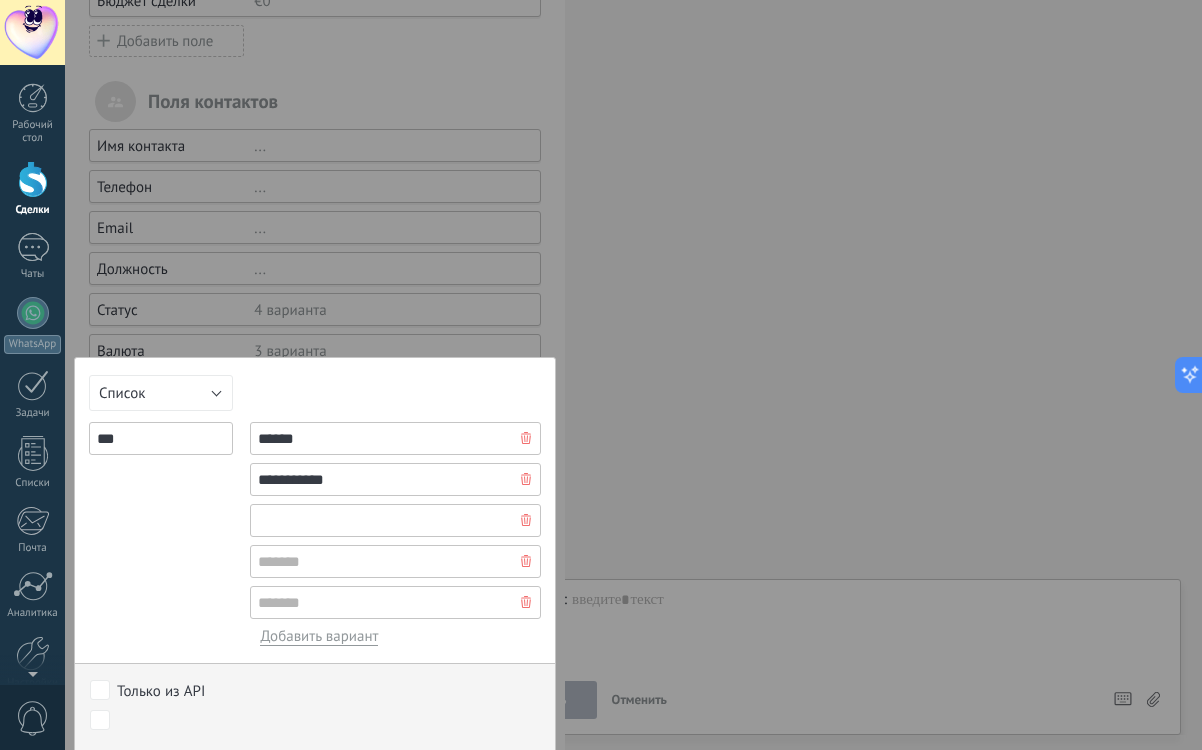 click at bounding box center (395, 520) 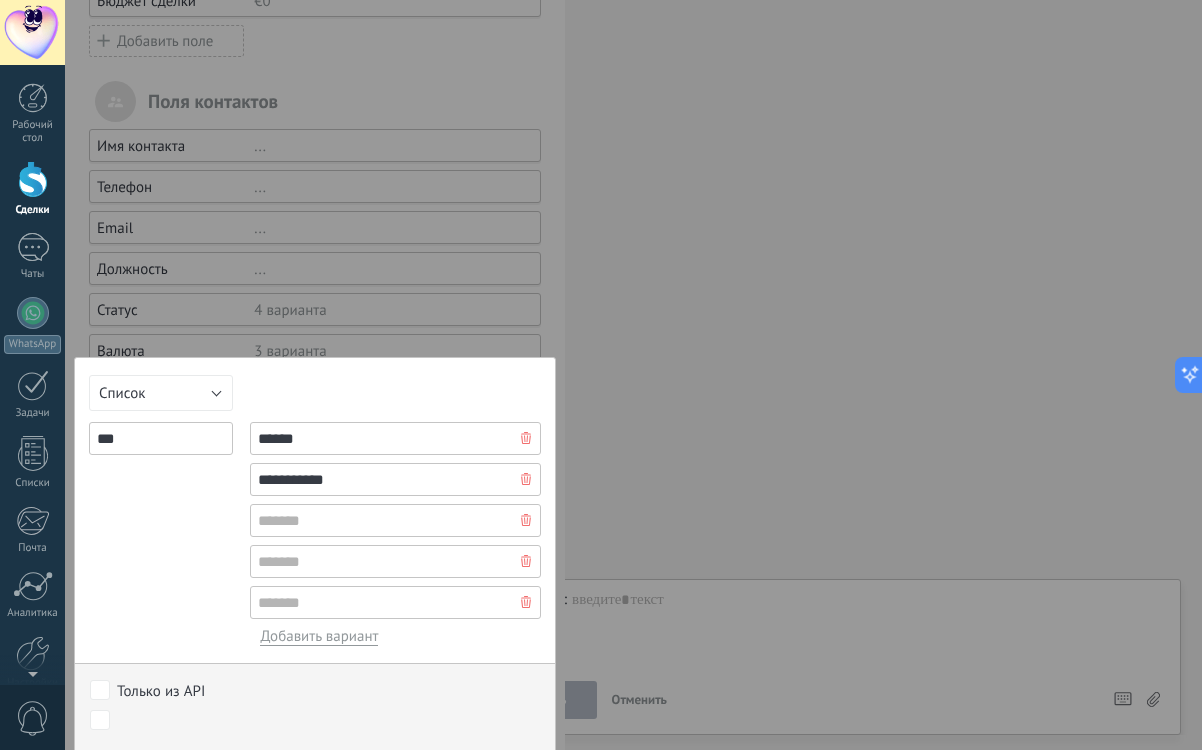 drag, startPoint x: 352, startPoint y: 477, endPoint x: 156, endPoint y: 477, distance: 196 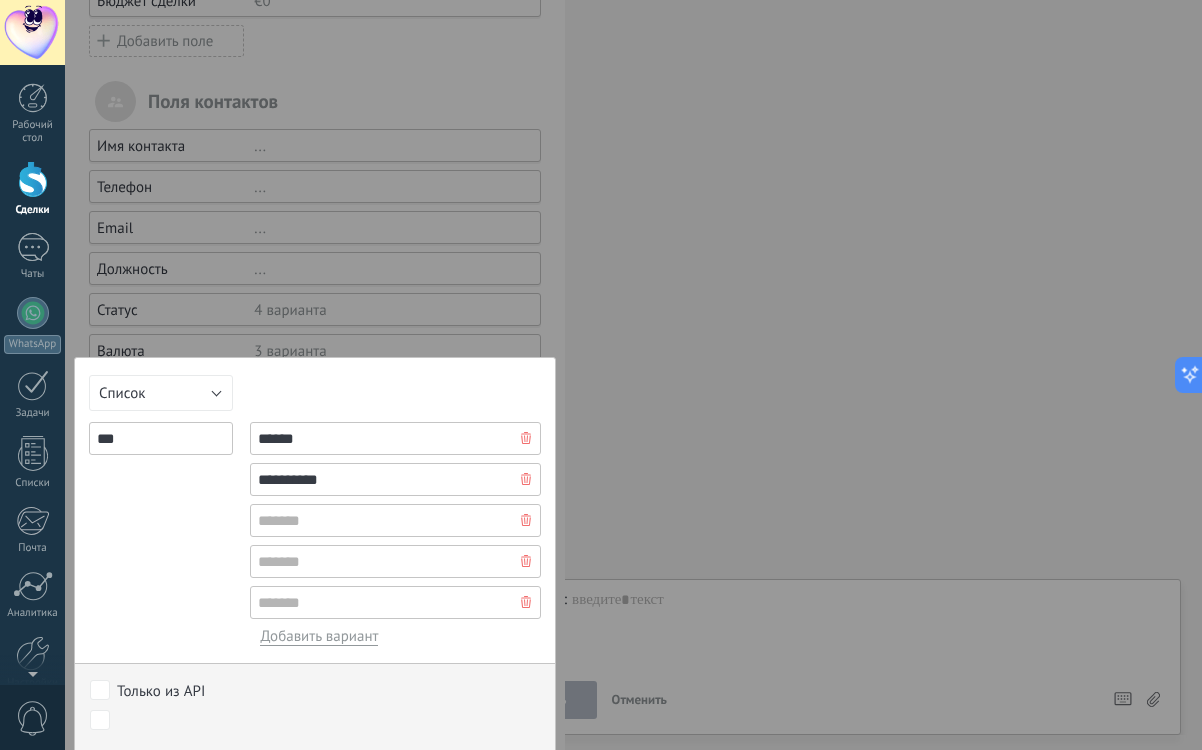 type on "**********" 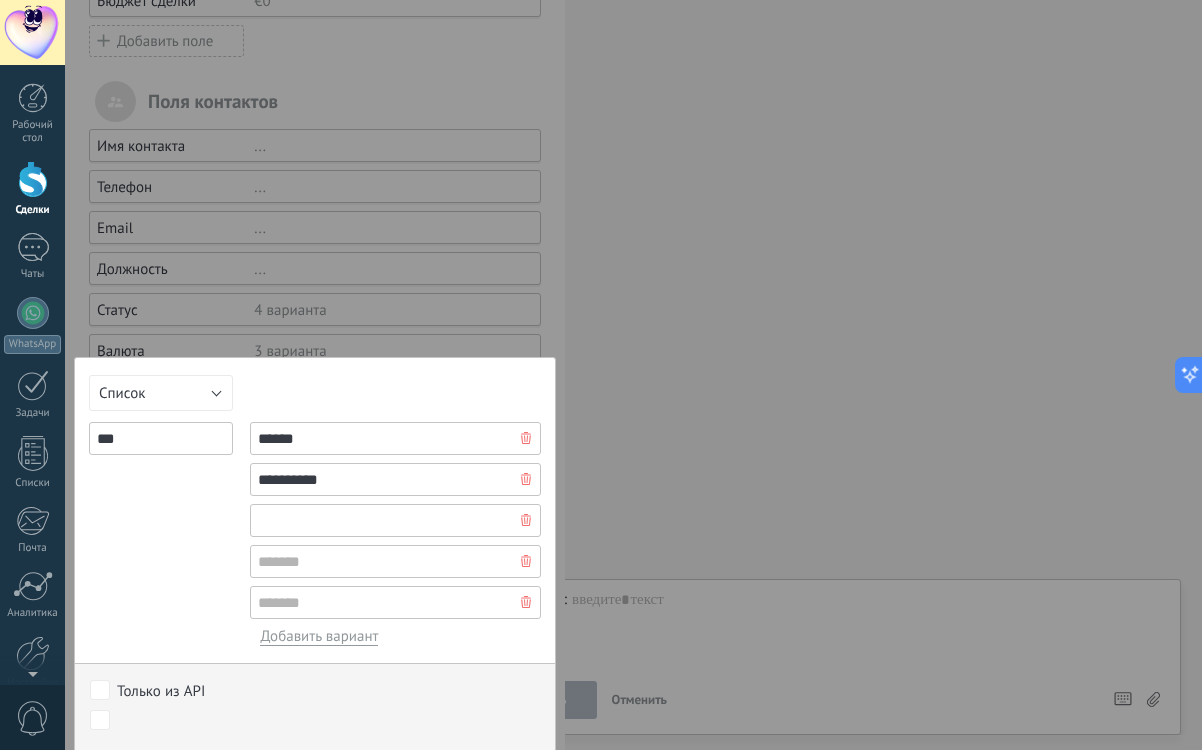 click at bounding box center (395, 520) 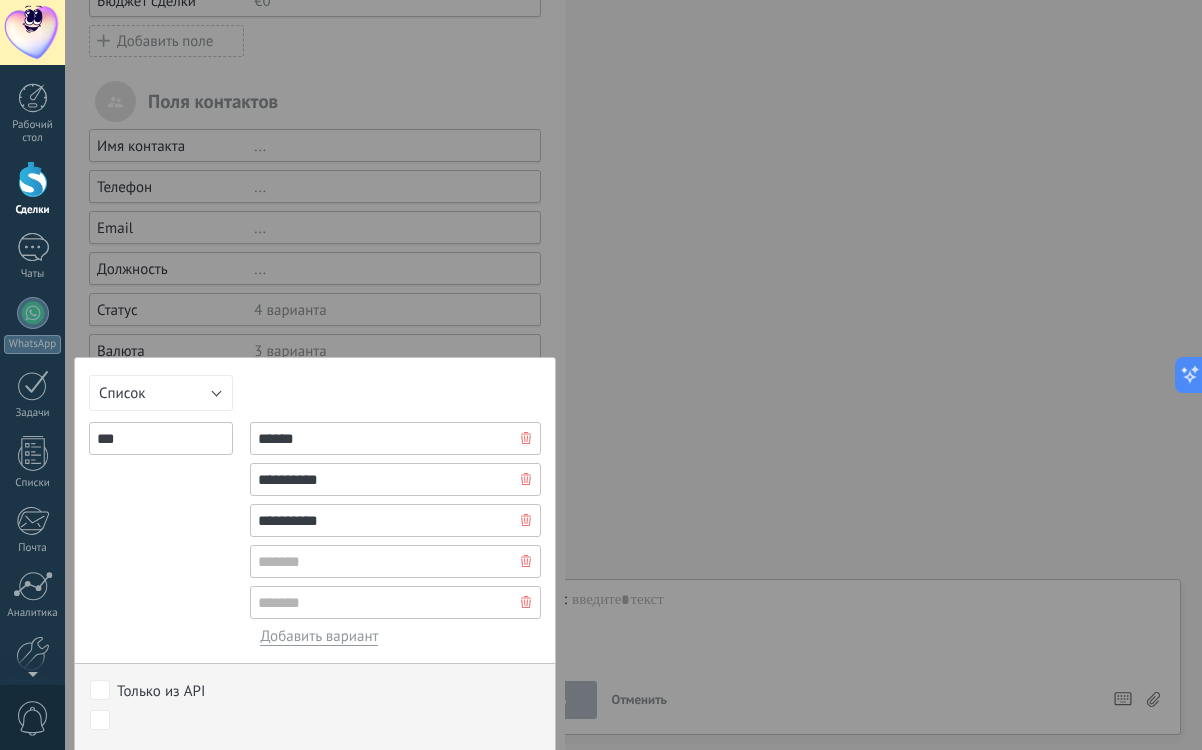 type on "**********" 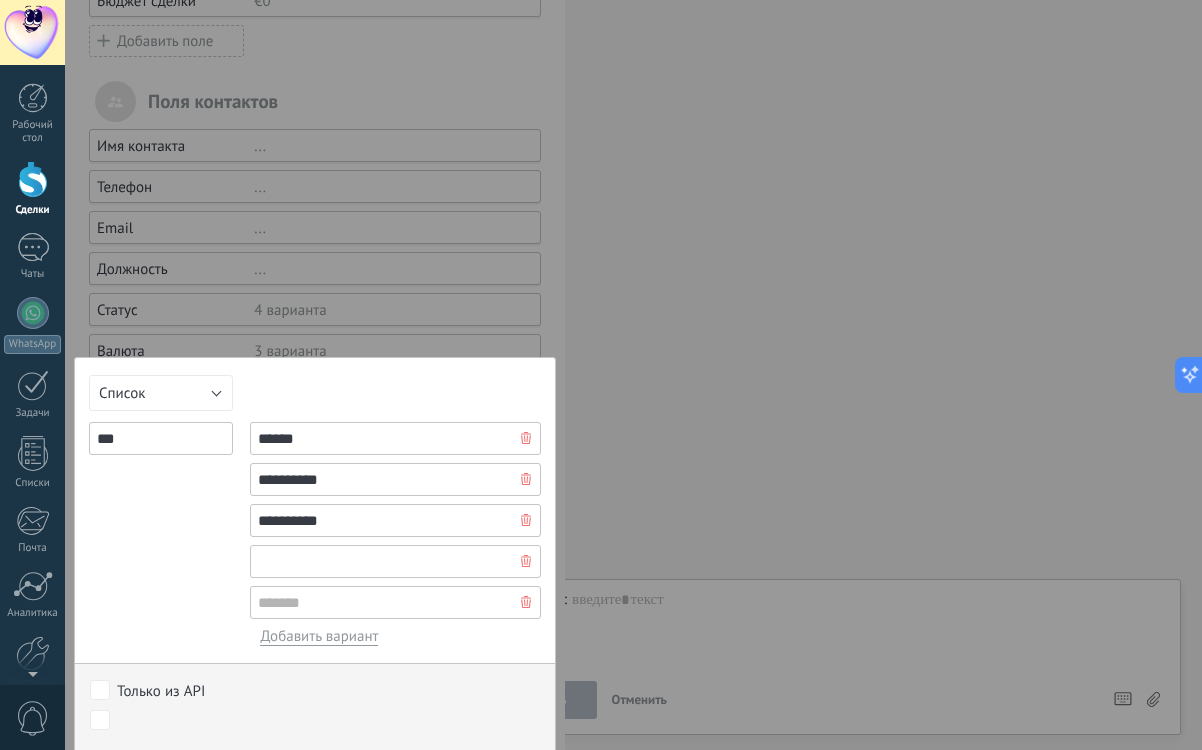 click at bounding box center [395, 561] 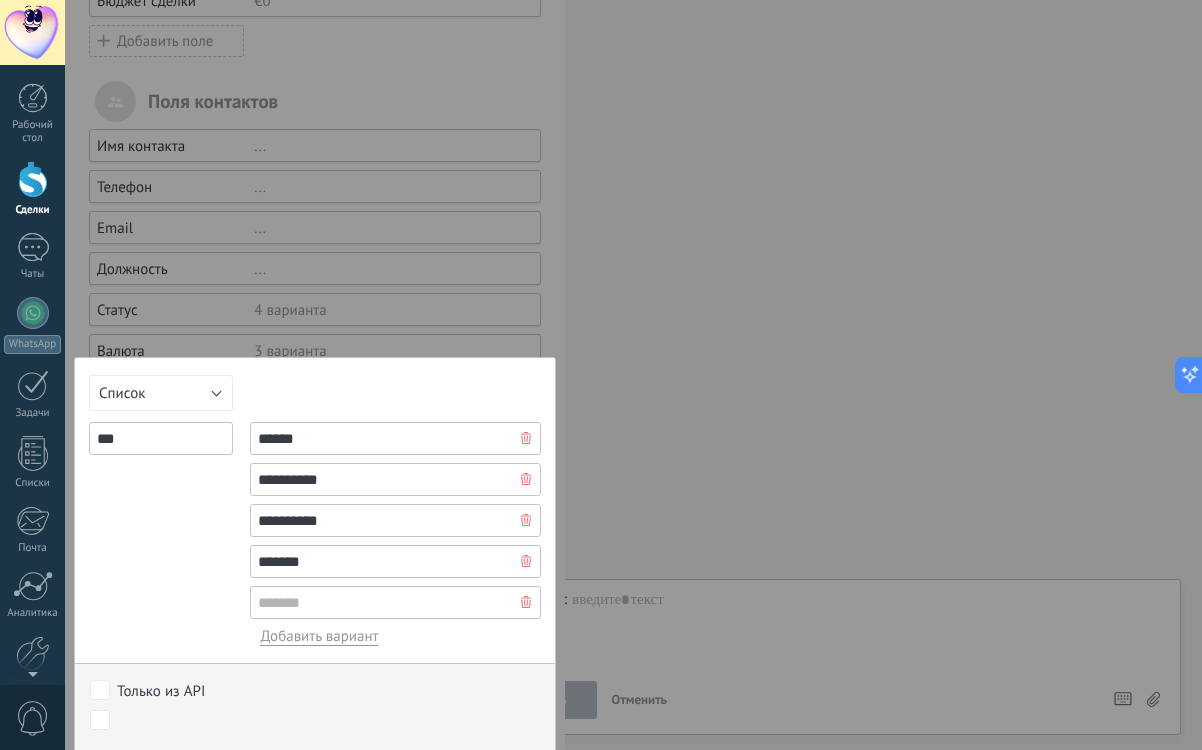 type on "*******" 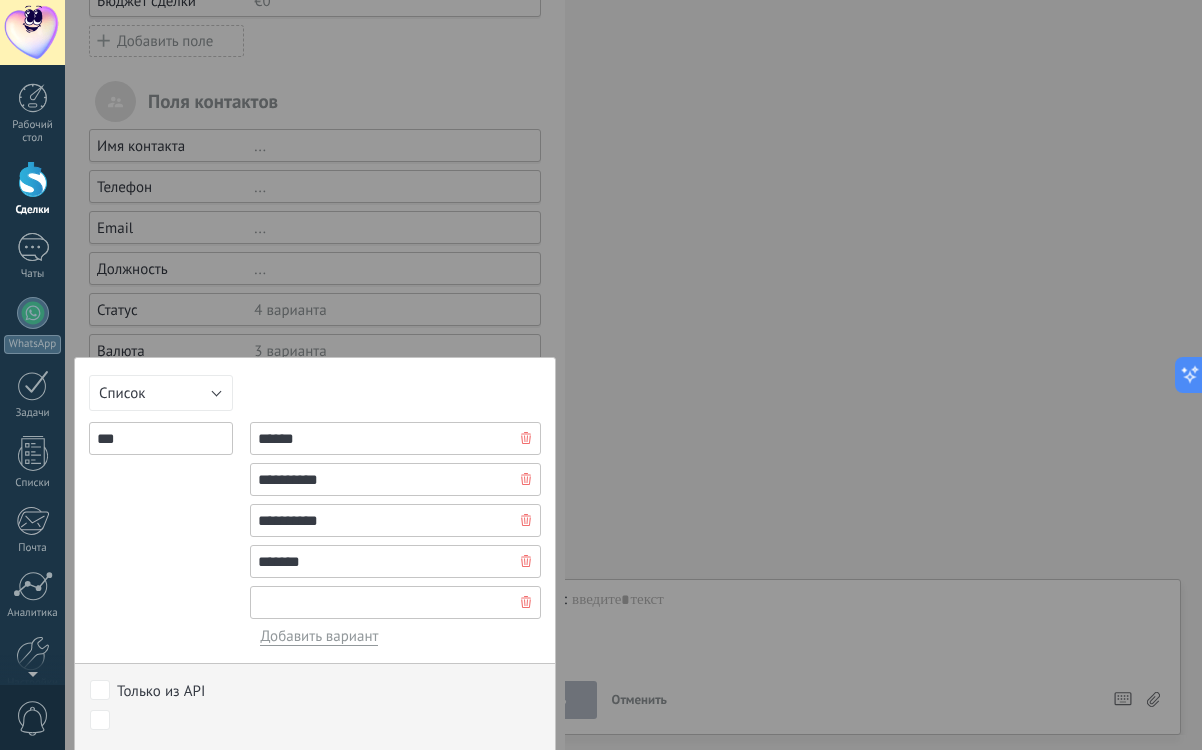 click at bounding box center (395, 602) 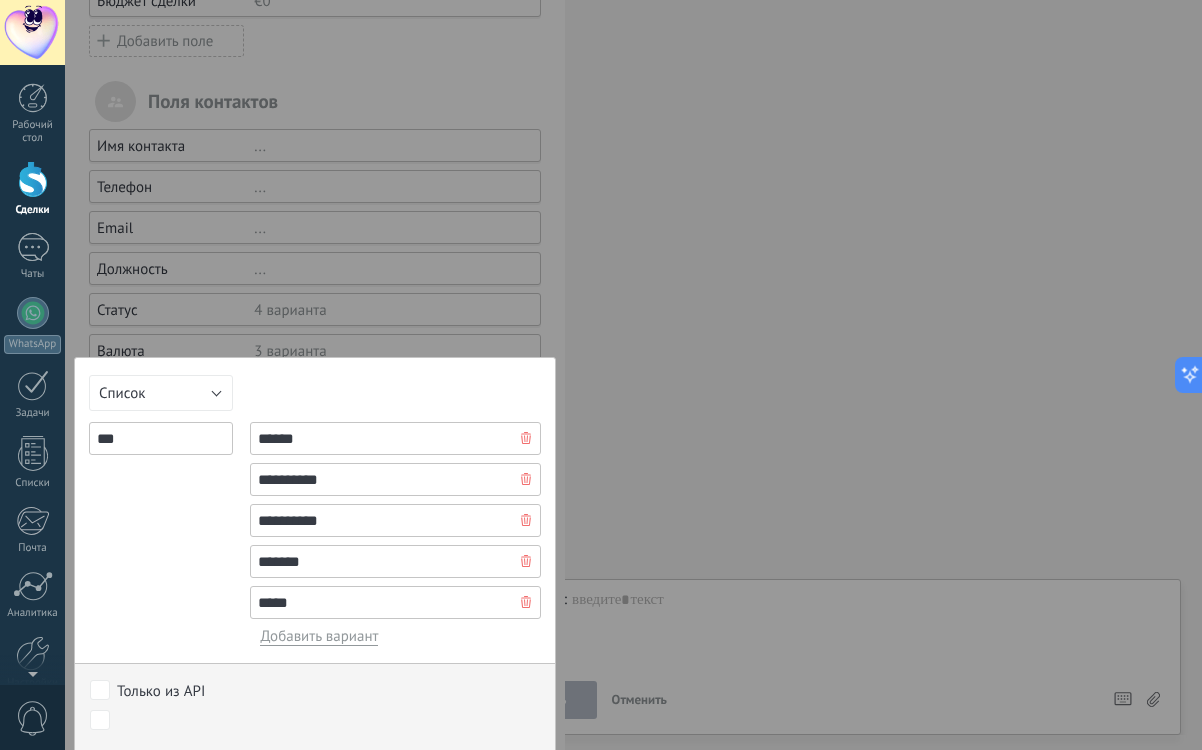 type on "*****" 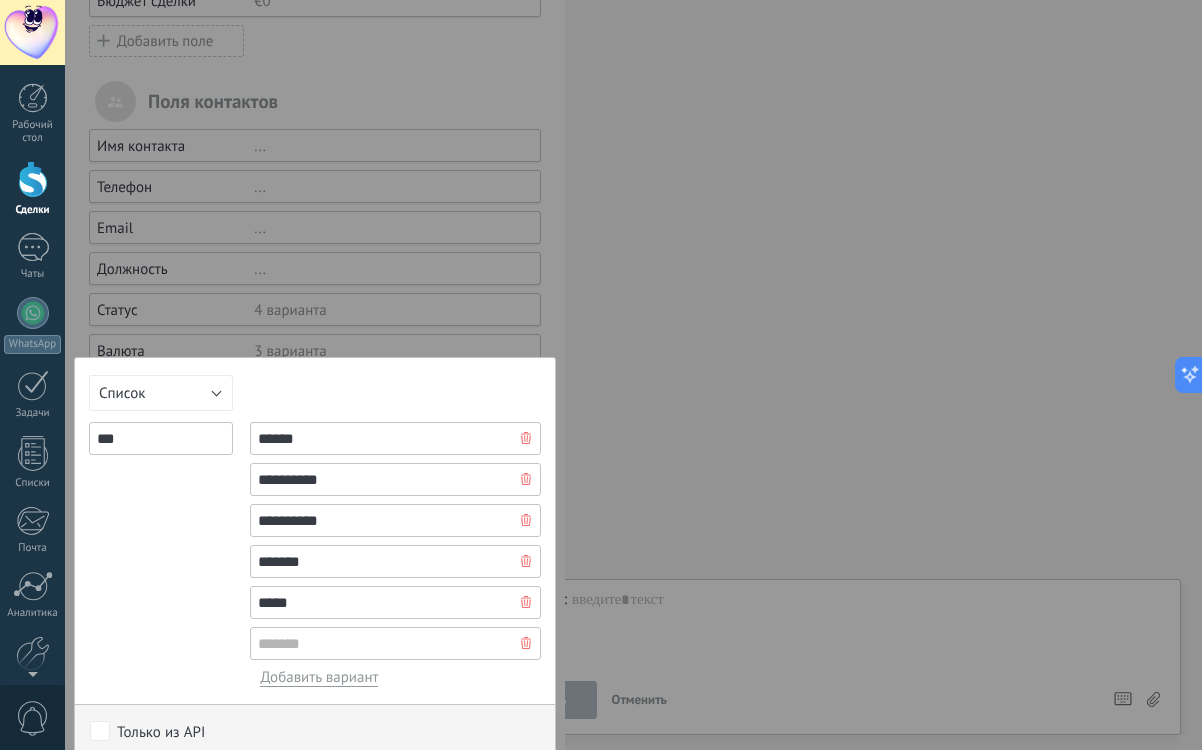 click at bounding box center [395, 643] 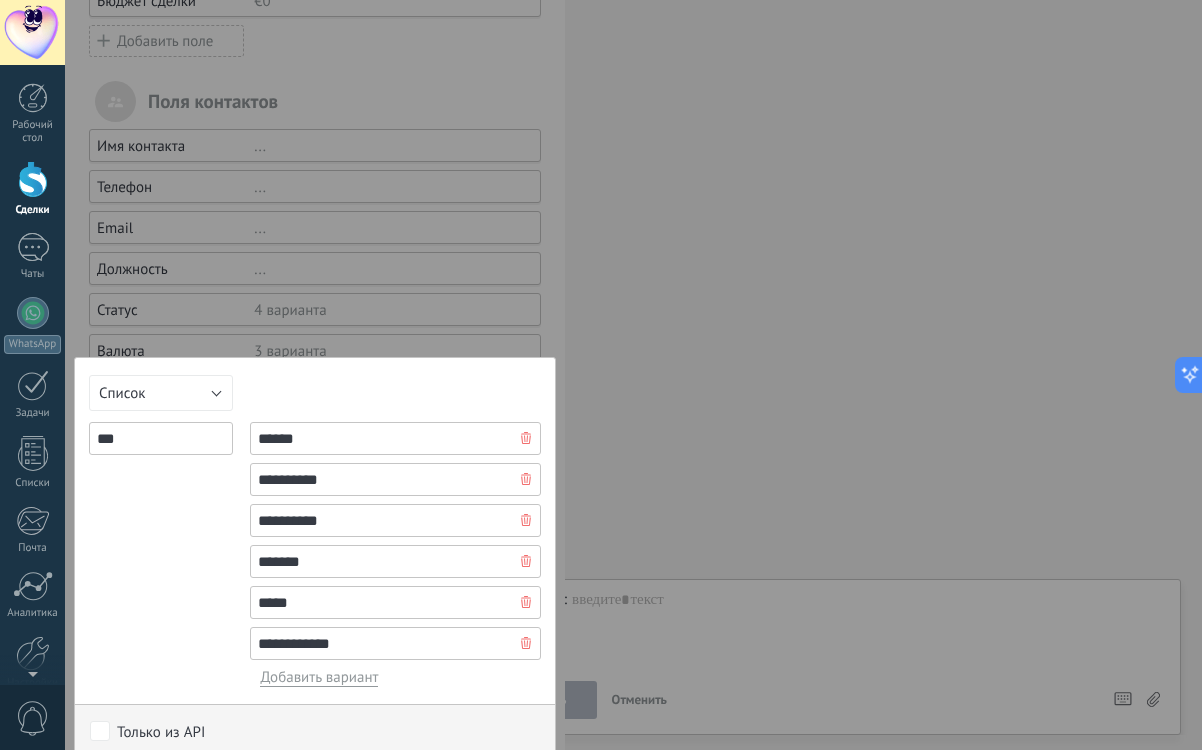 type on "**********" 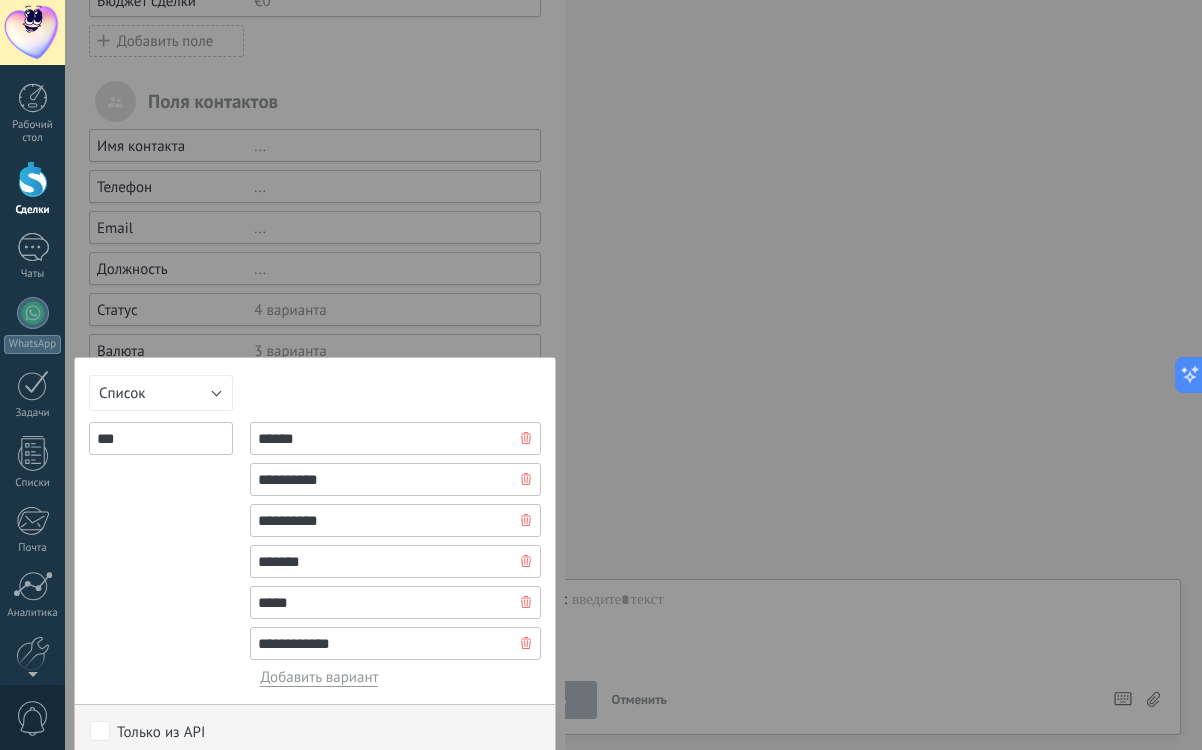 click on "Добавить вариант" at bounding box center (319, 677) 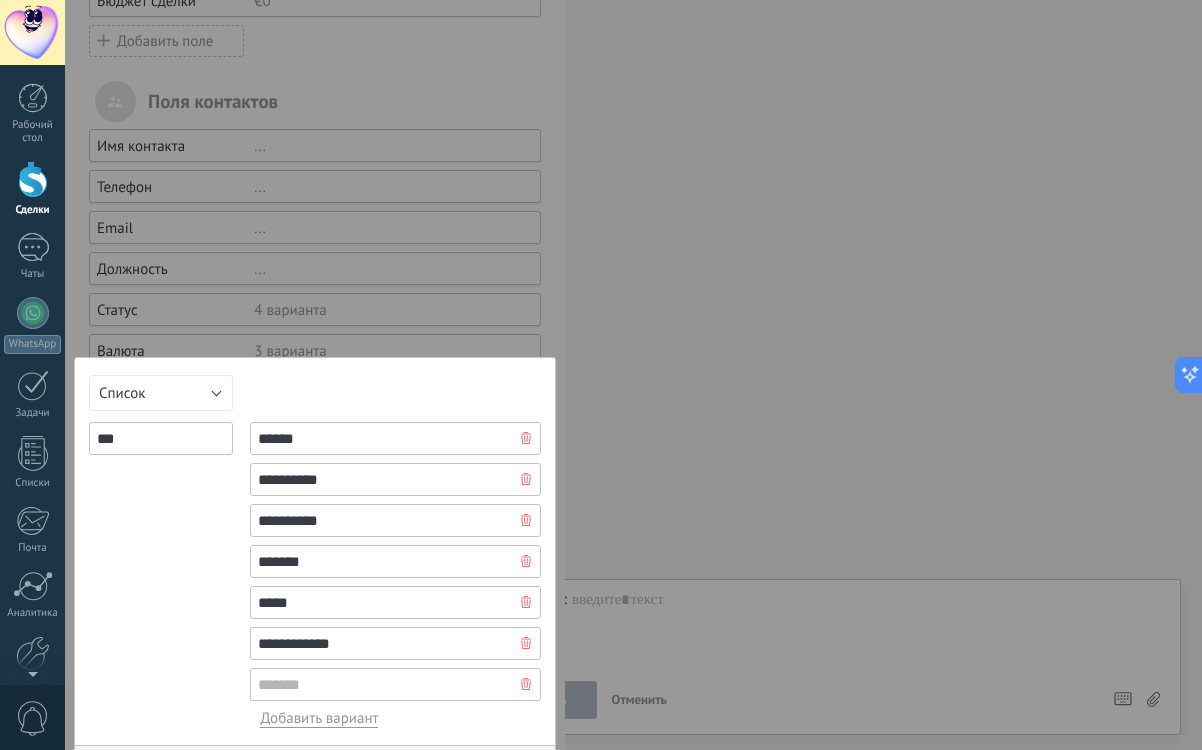 click at bounding box center (395, 684) 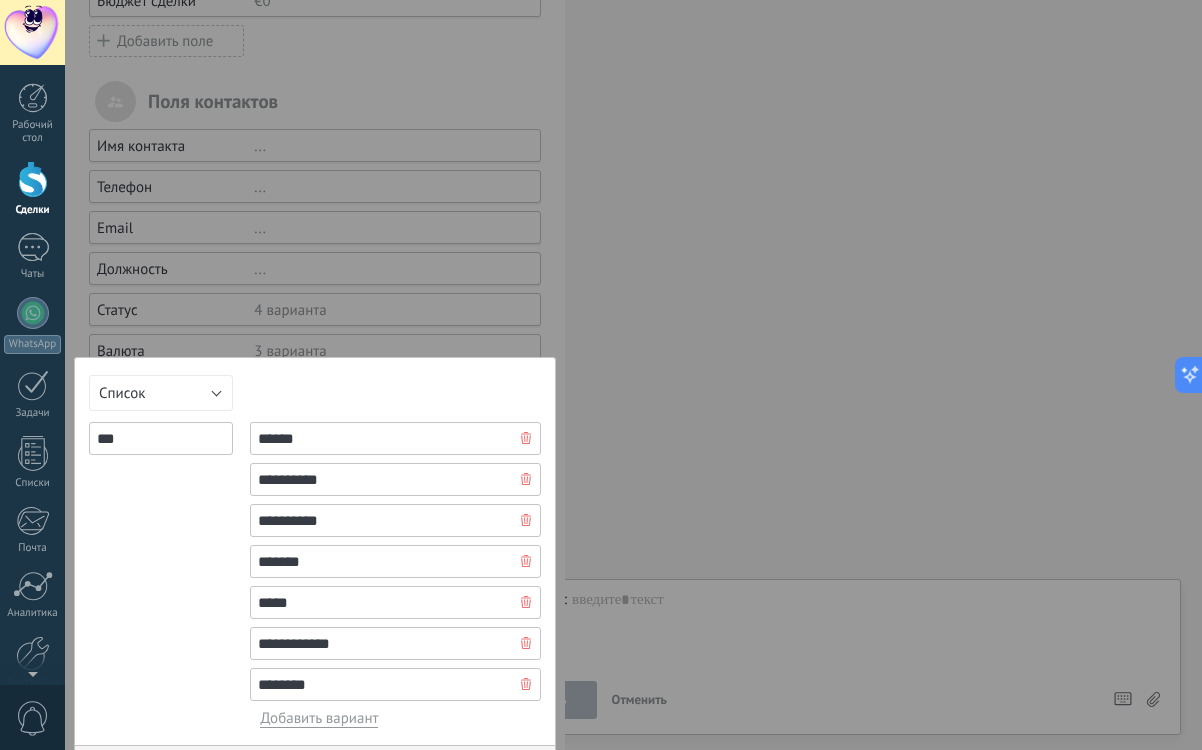 type on "********" 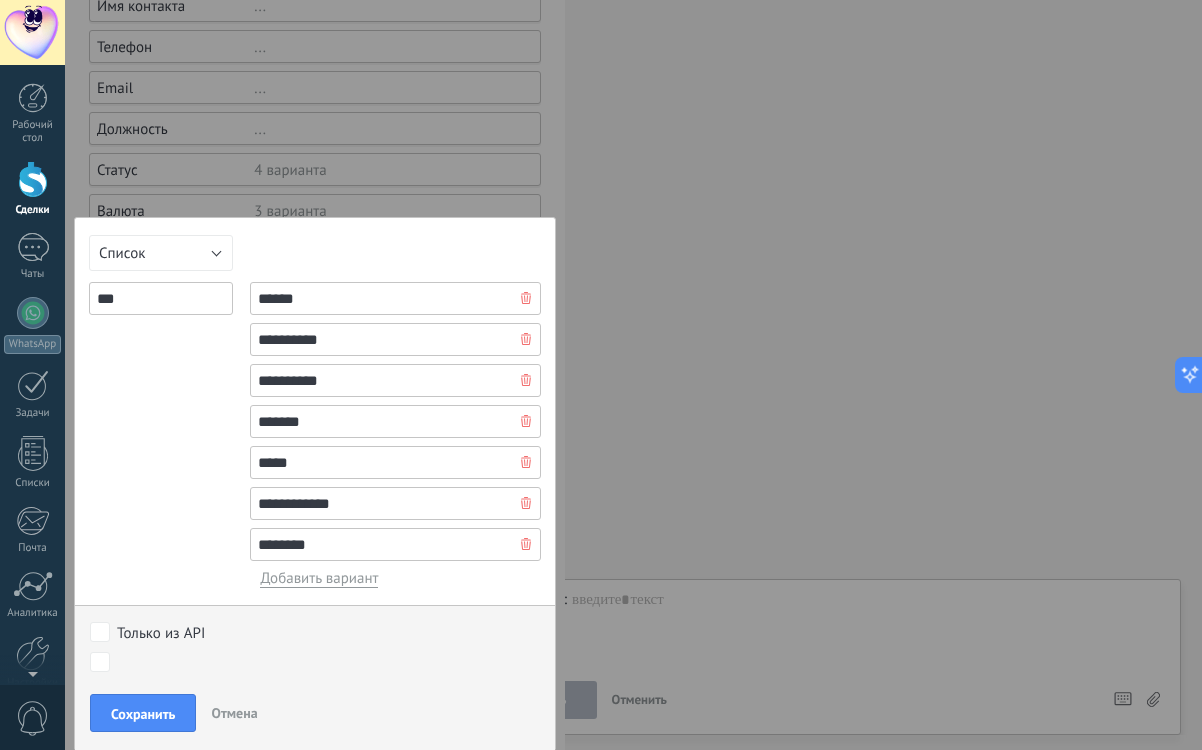 scroll, scrollTop: 361, scrollLeft: 0, axis: vertical 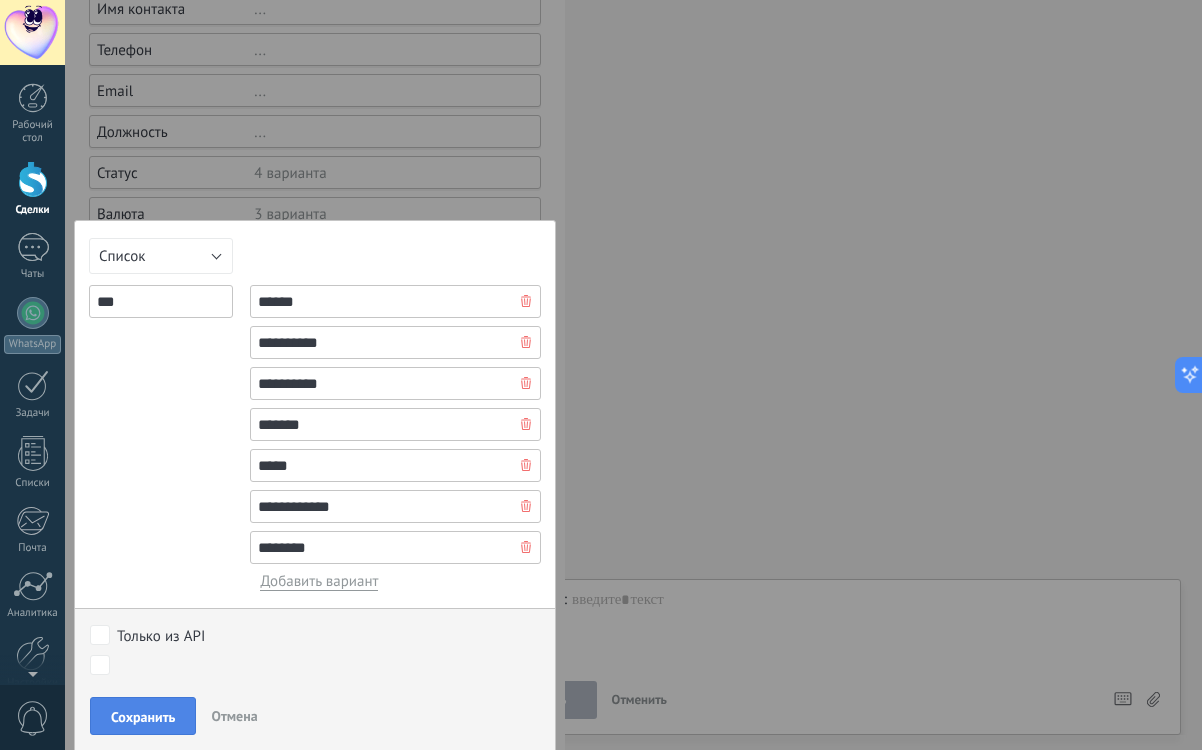 click on "Сохранить" at bounding box center (143, 717) 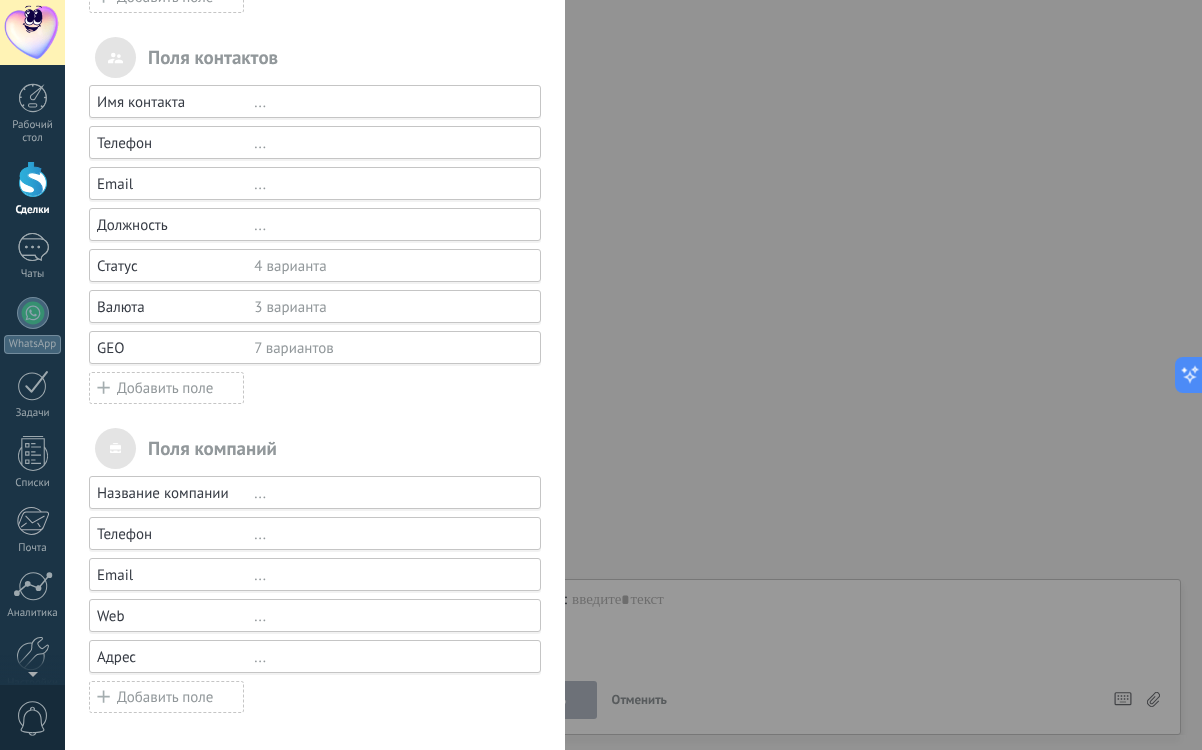scroll, scrollTop: 265, scrollLeft: 0, axis: vertical 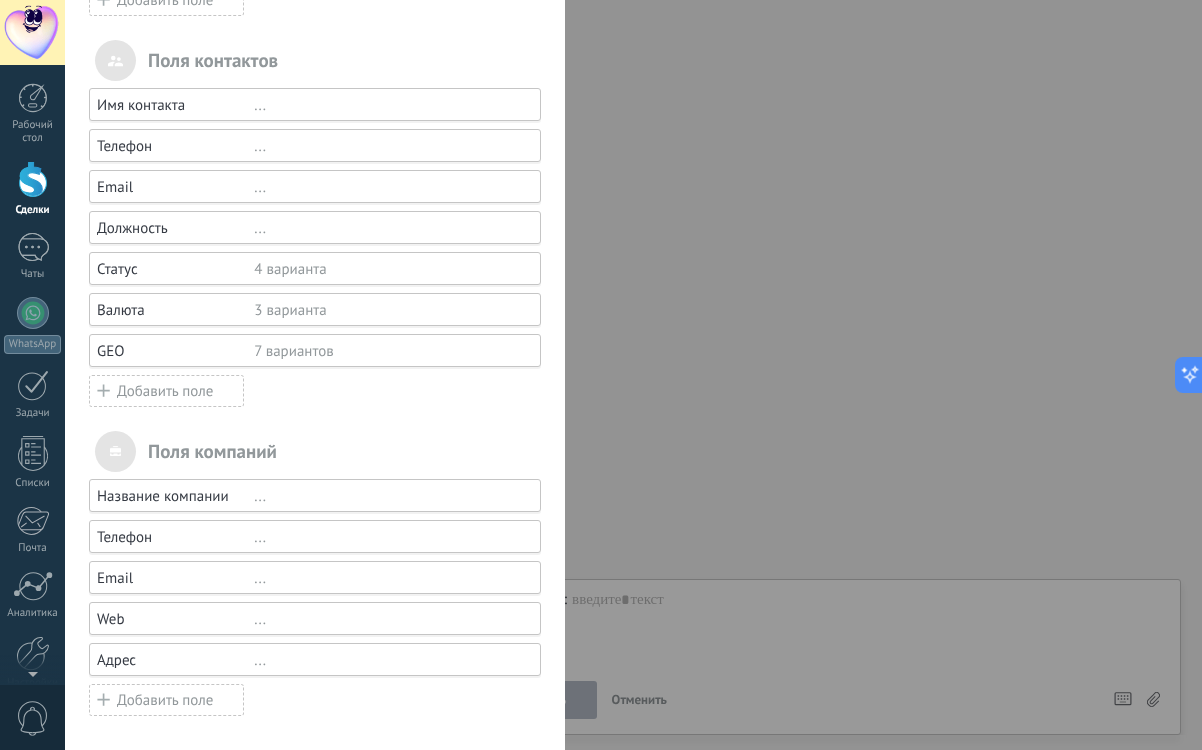 click on "Добавить поле" at bounding box center (166, 391) 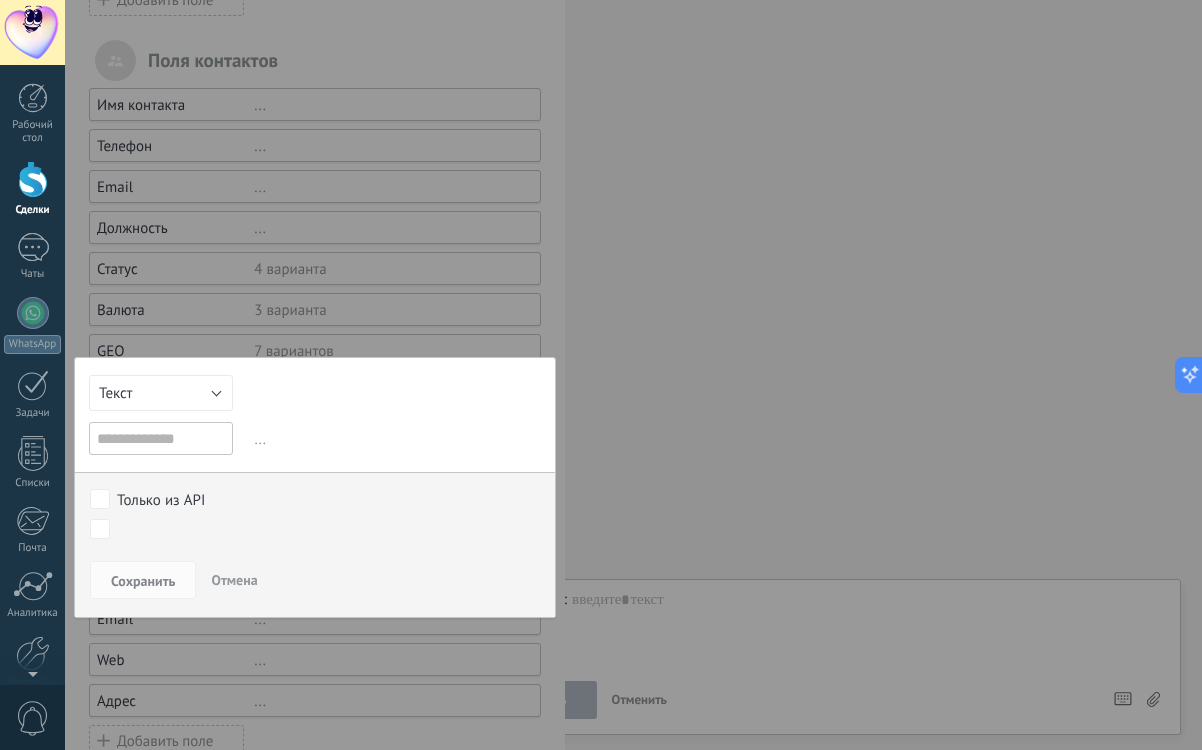 scroll, scrollTop: 306, scrollLeft: 0, axis: vertical 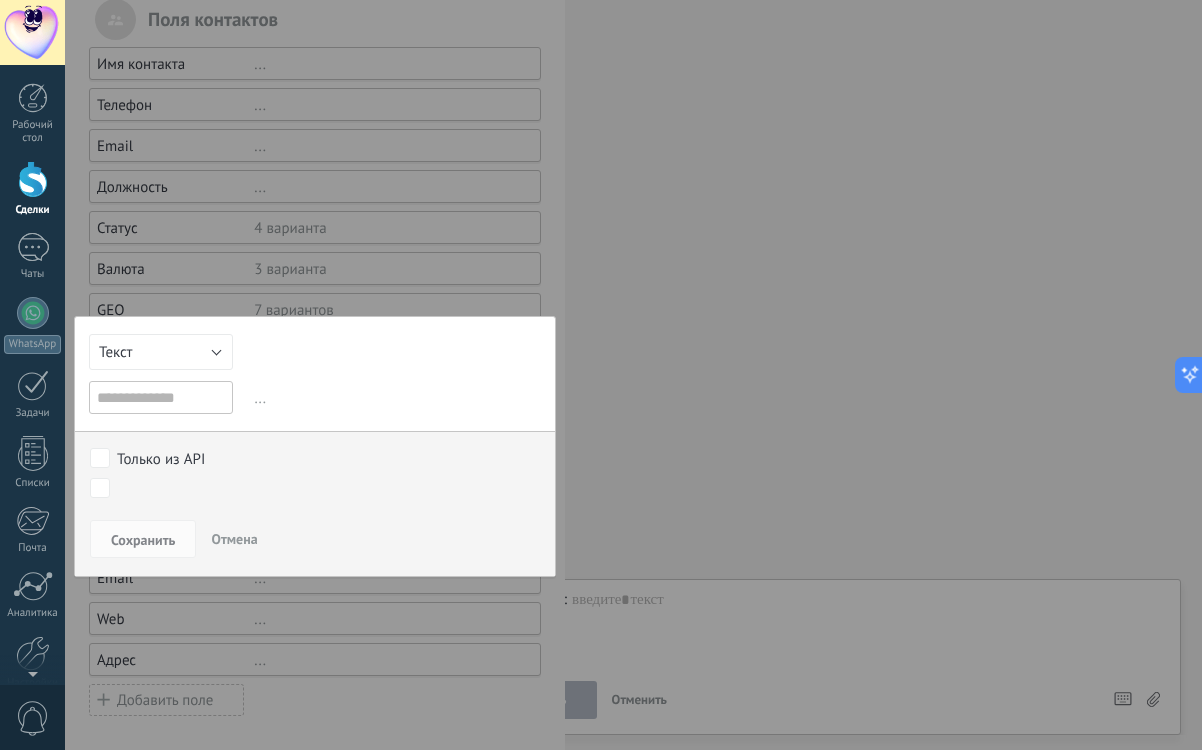 click at bounding box center (161, 397) 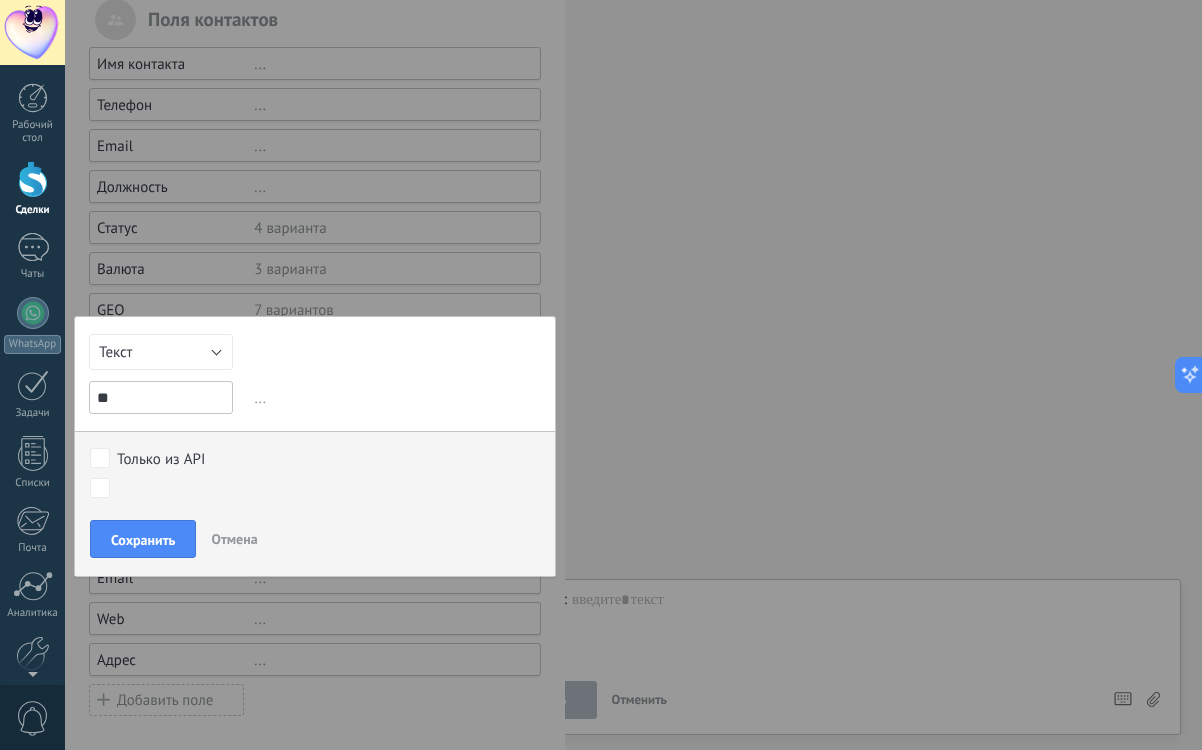 type on "*" 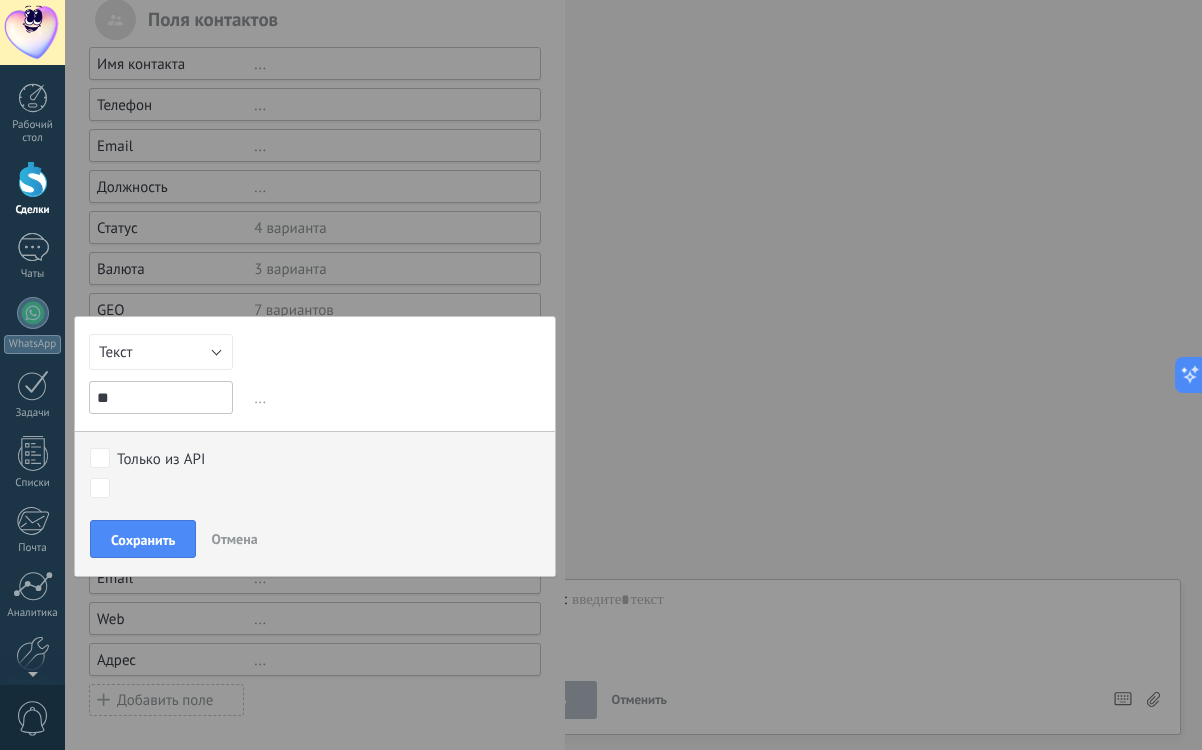 type on "*" 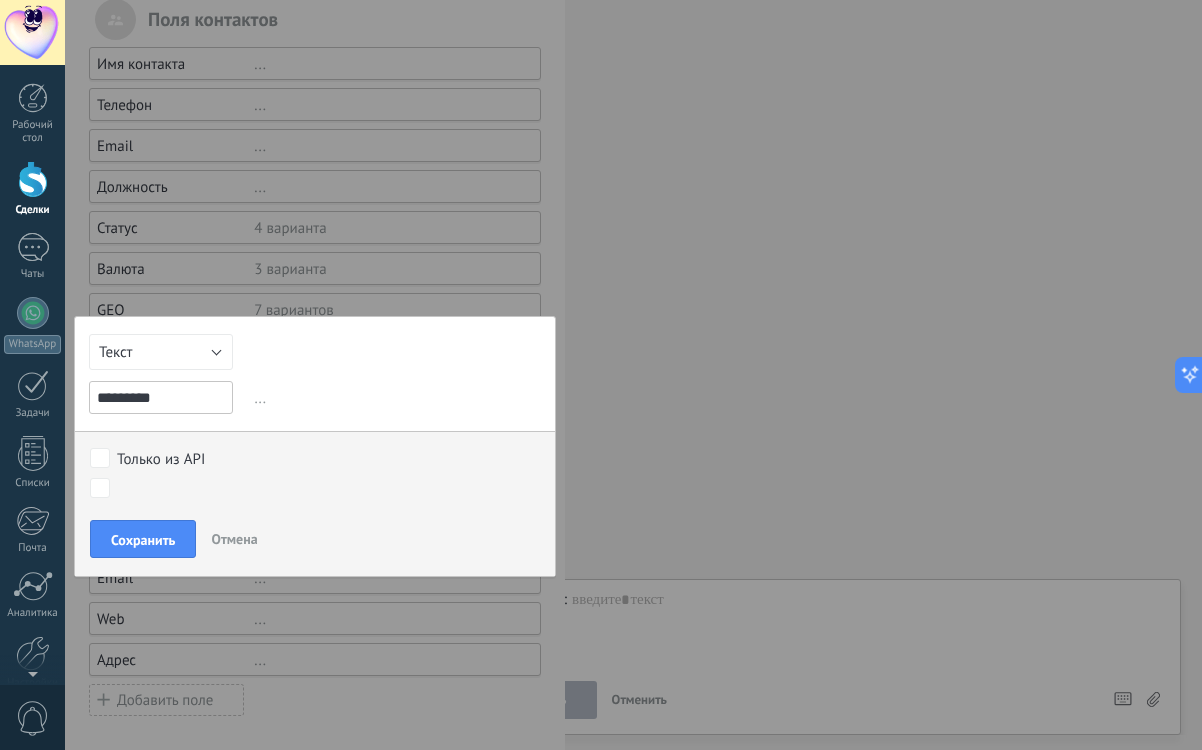 type on "*********" 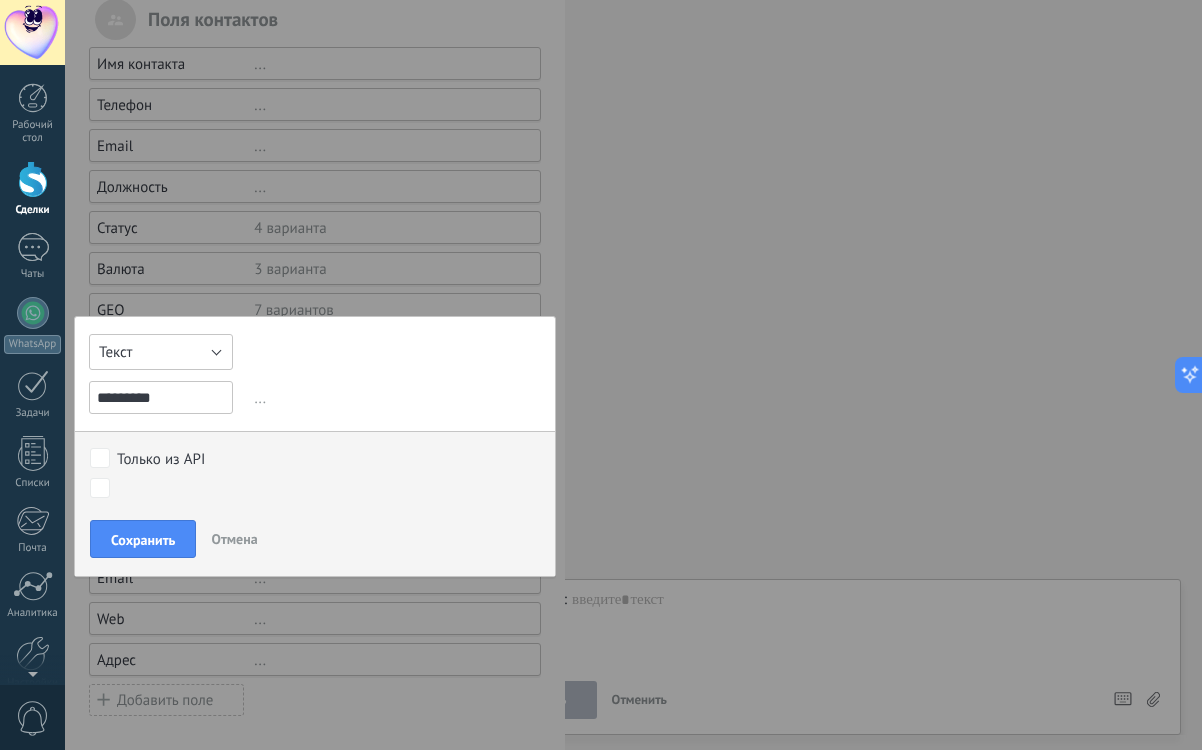 click on "Текст" at bounding box center (161, 352) 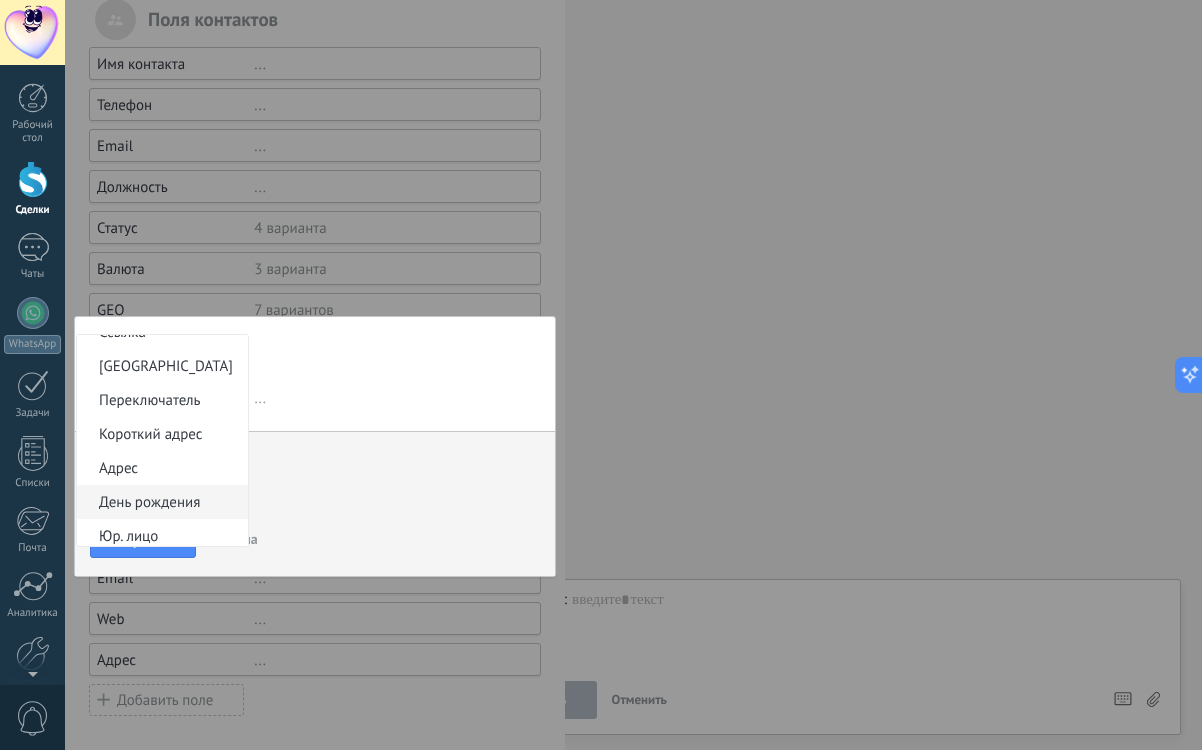 scroll, scrollTop: 218, scrollLeft: 0, axis: vertical 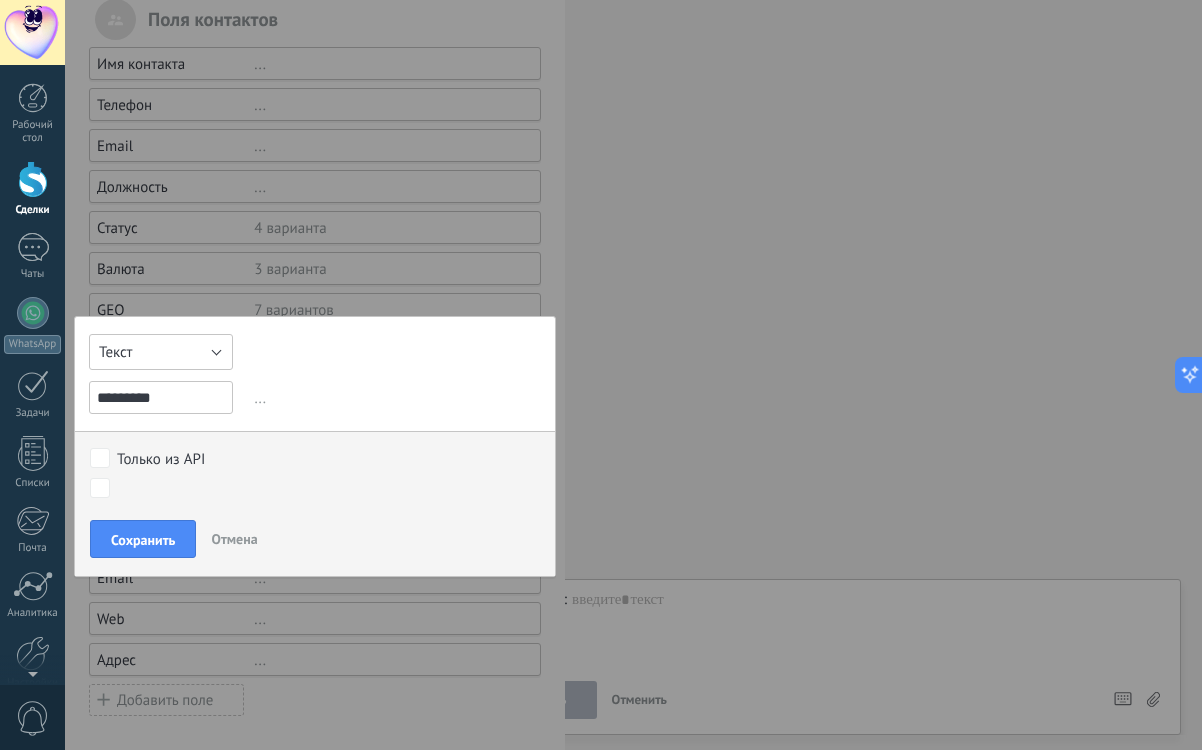 click on "Текст" at bounding box center [161, 352] 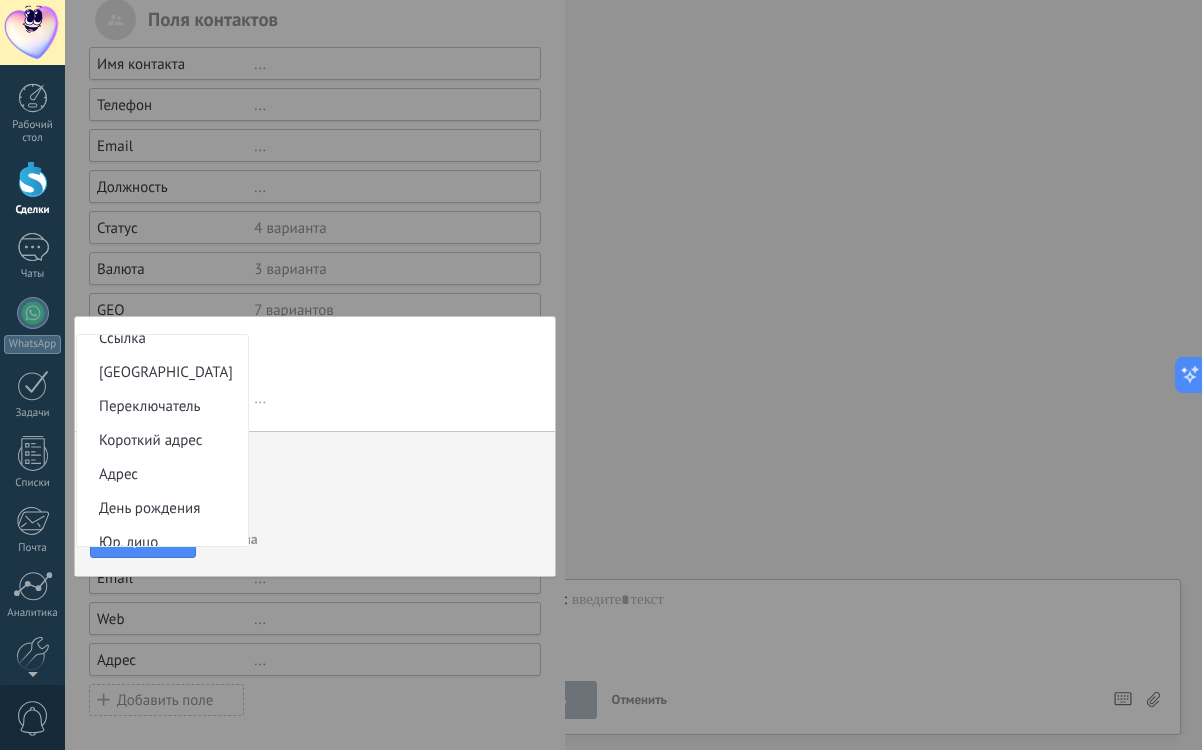 scroll, scrollTop: 0, scrollLeft: 0, axis: both 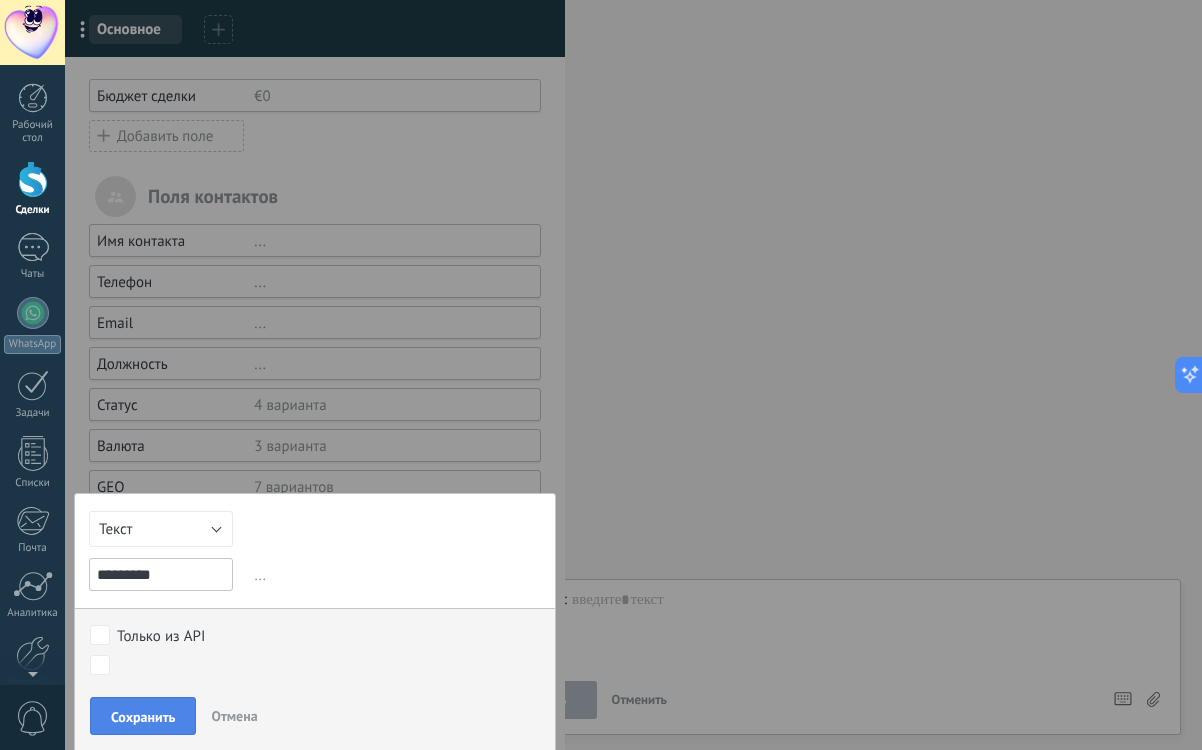 click on "Сохранить" at bounding box center [143, 717] 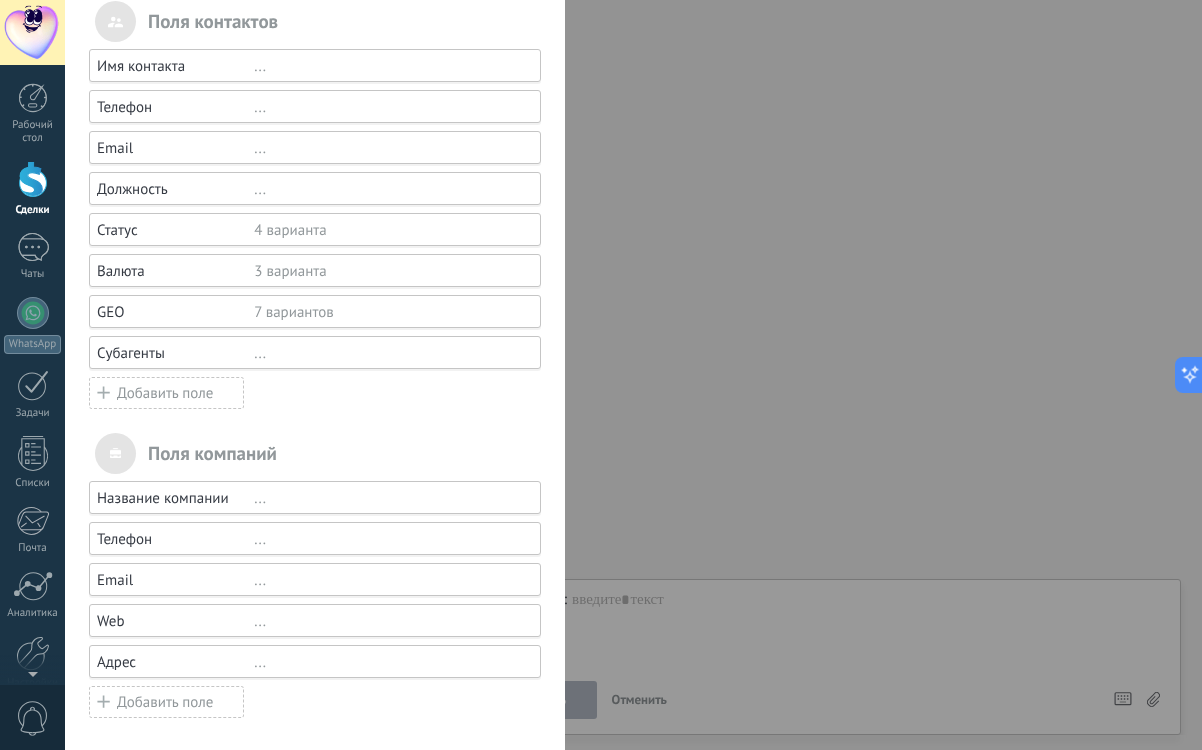 scroll, scrollTop: 306, scrollLeft: 0, axis: vertical 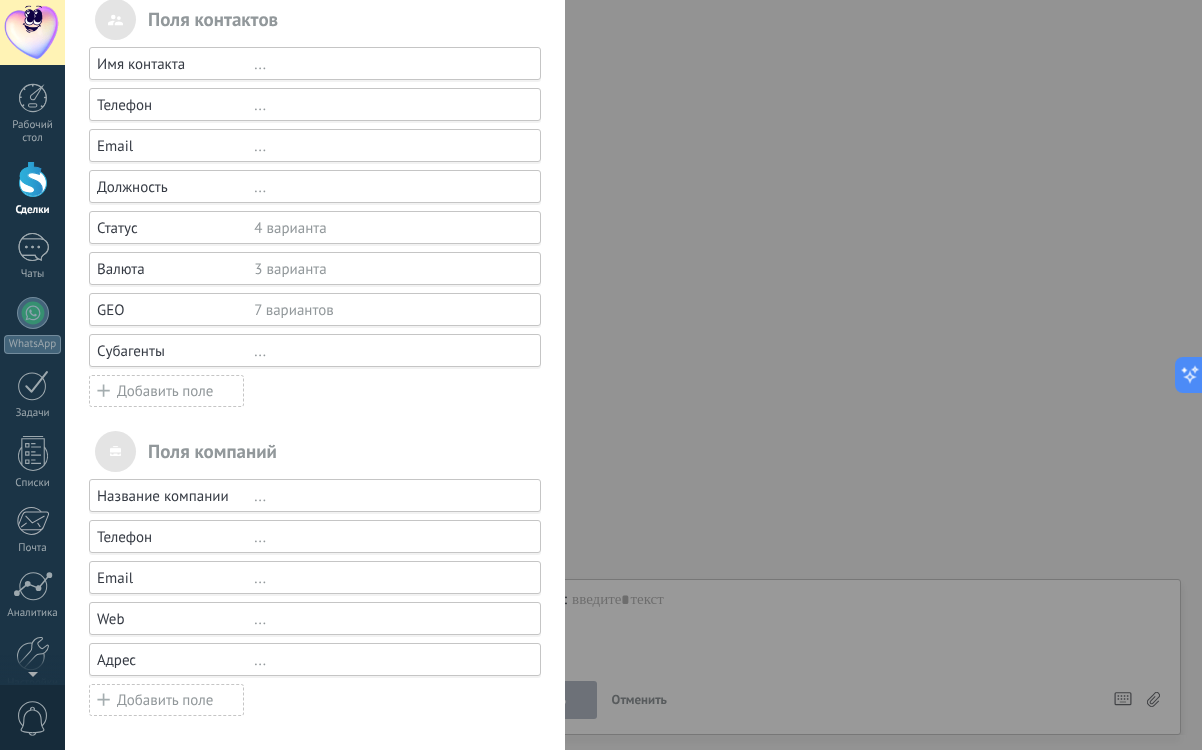 click on "Название компании" at bounding box center (175, 496) 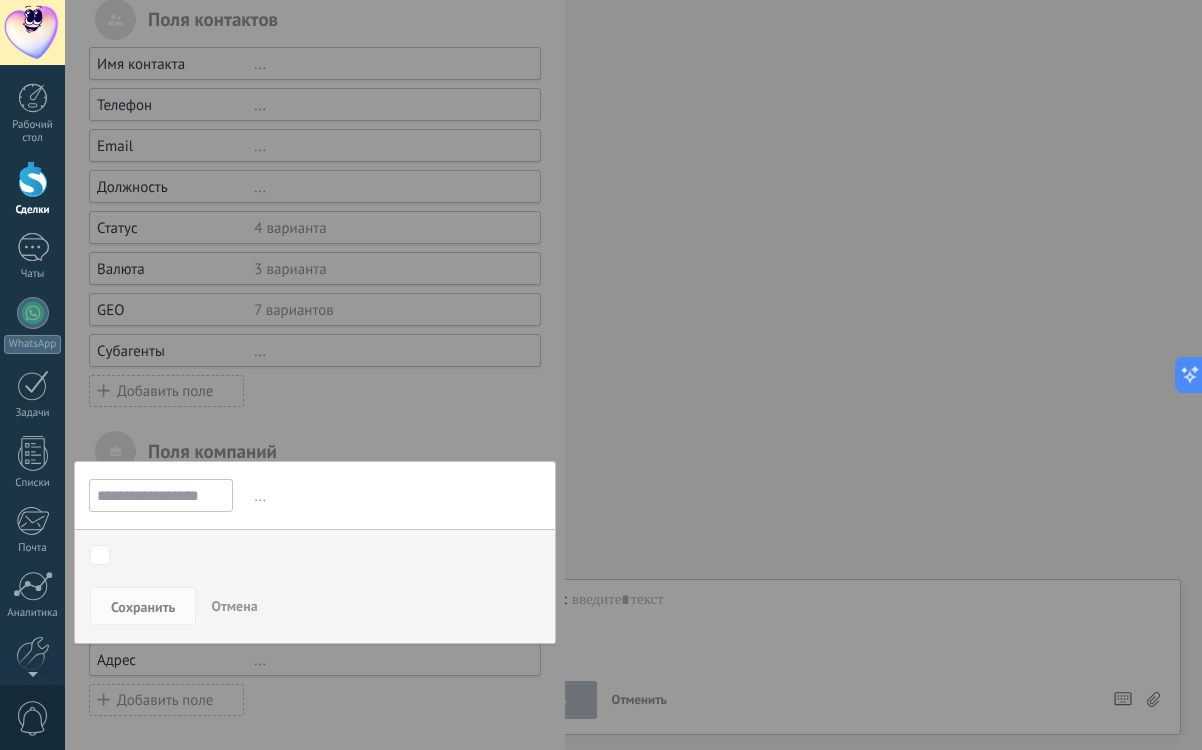 click at bounding box center [315, 223] 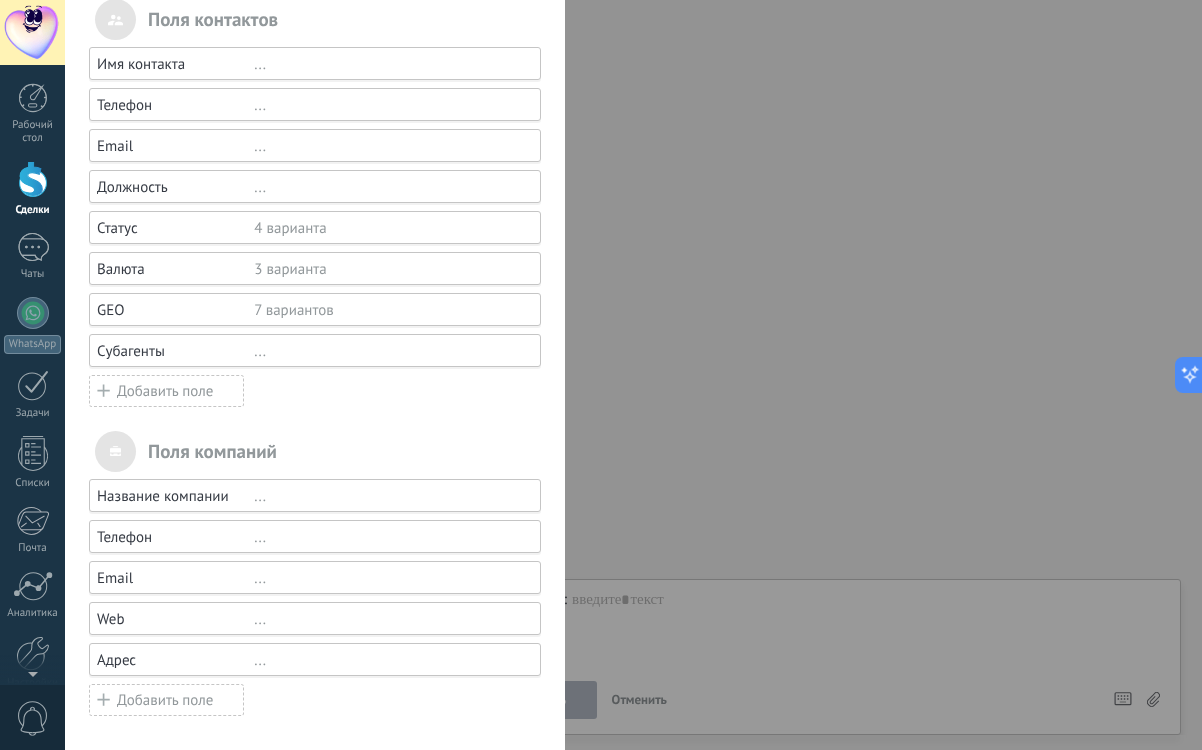 click on "Адрес ..." at bounding box center (315, 659) 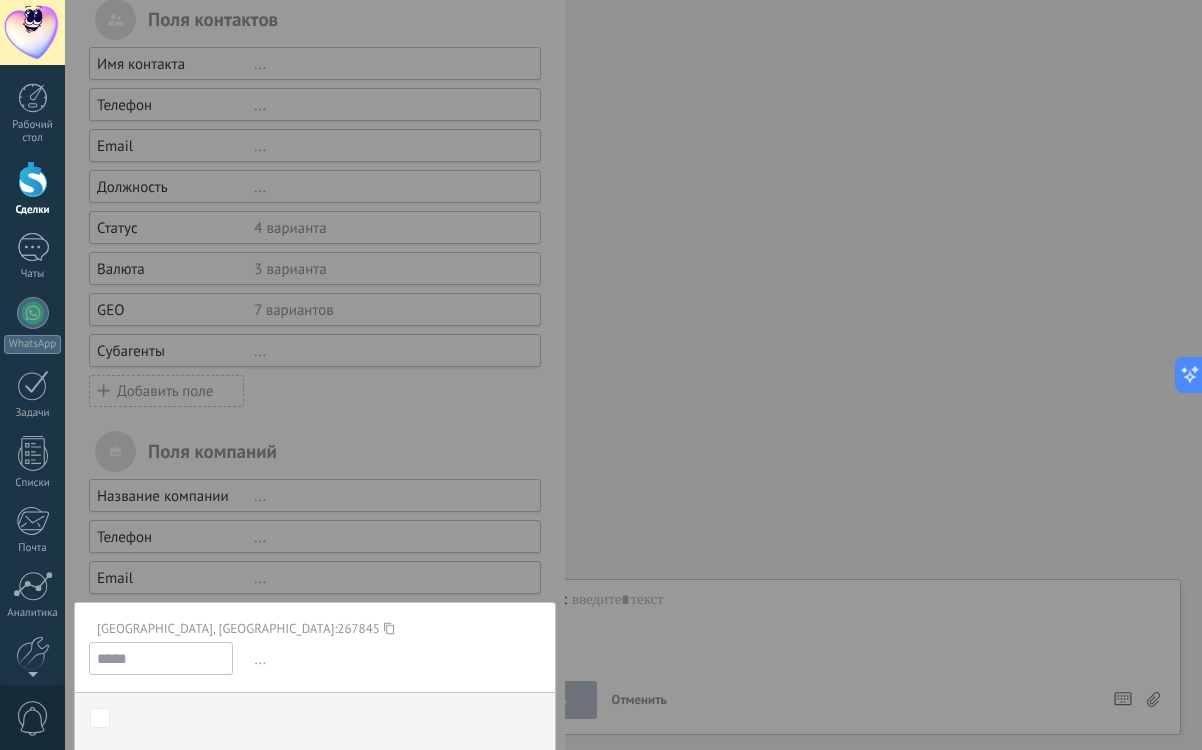 click at bounding box center [315, 223] 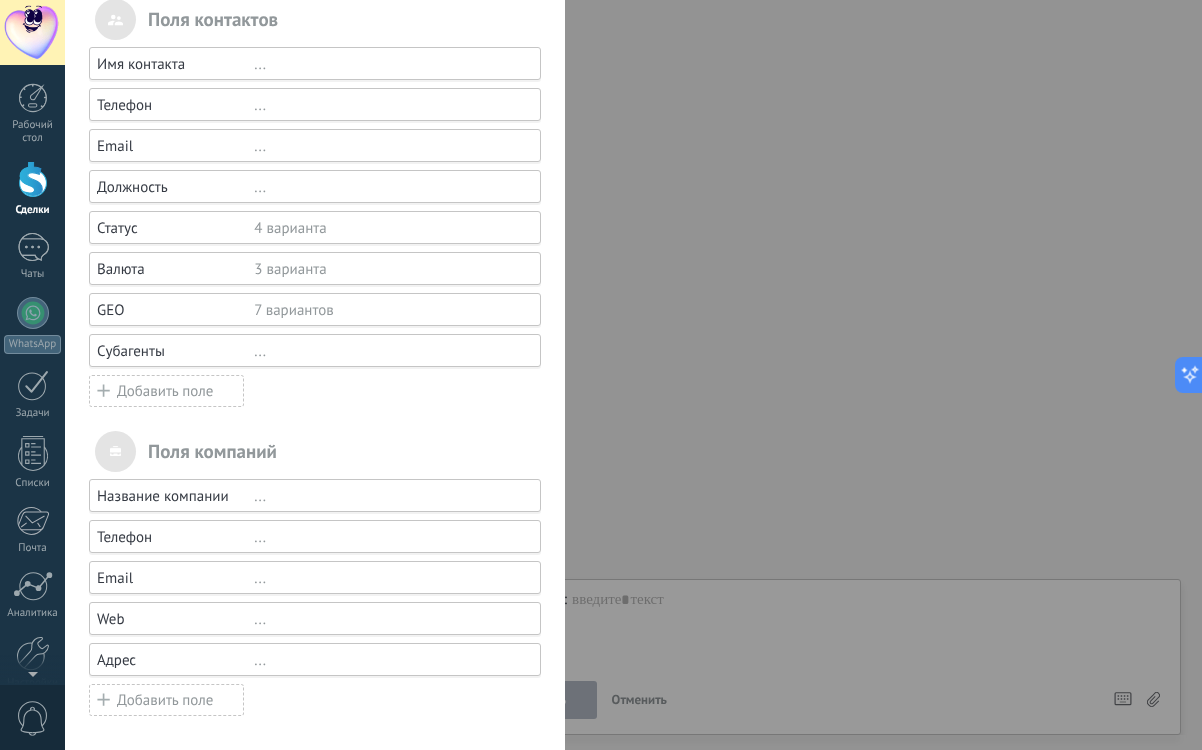 click on "Добавить поле" at bounding box center (166, 700) 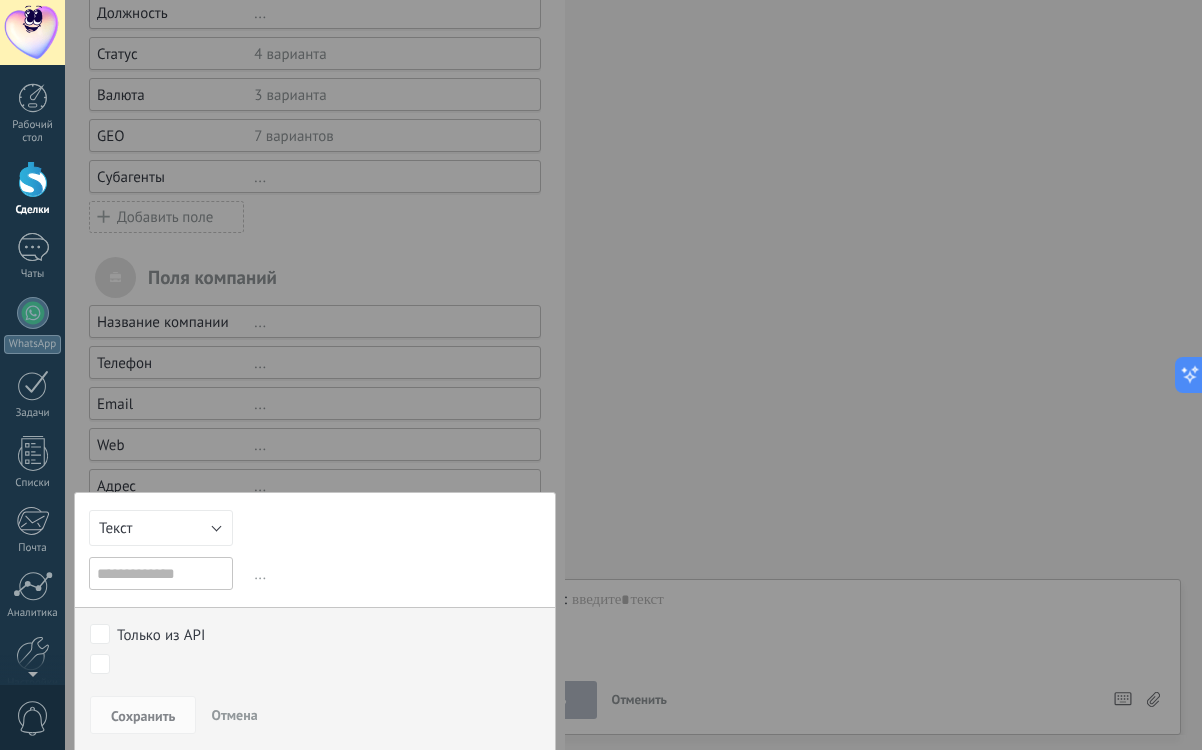 scroll, scrollTop: 475, scrollLeft: 0, axis: vertical 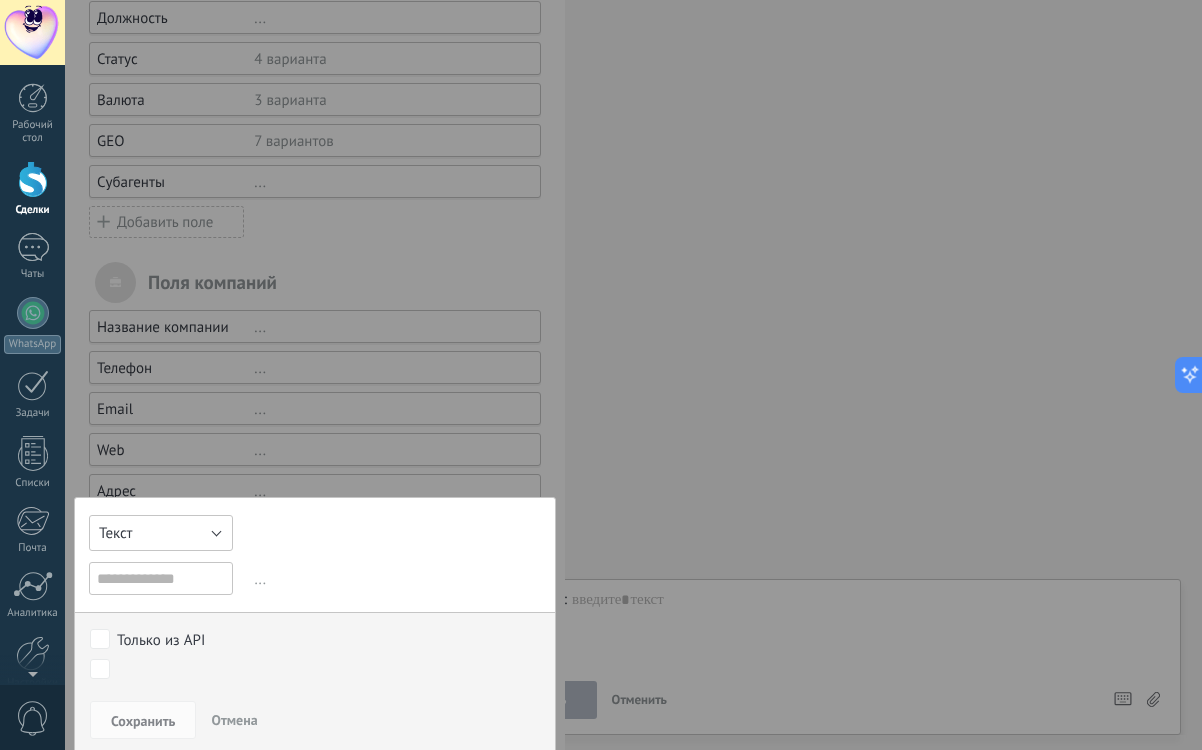 click on "Текст" at bounding box center [161, 533] 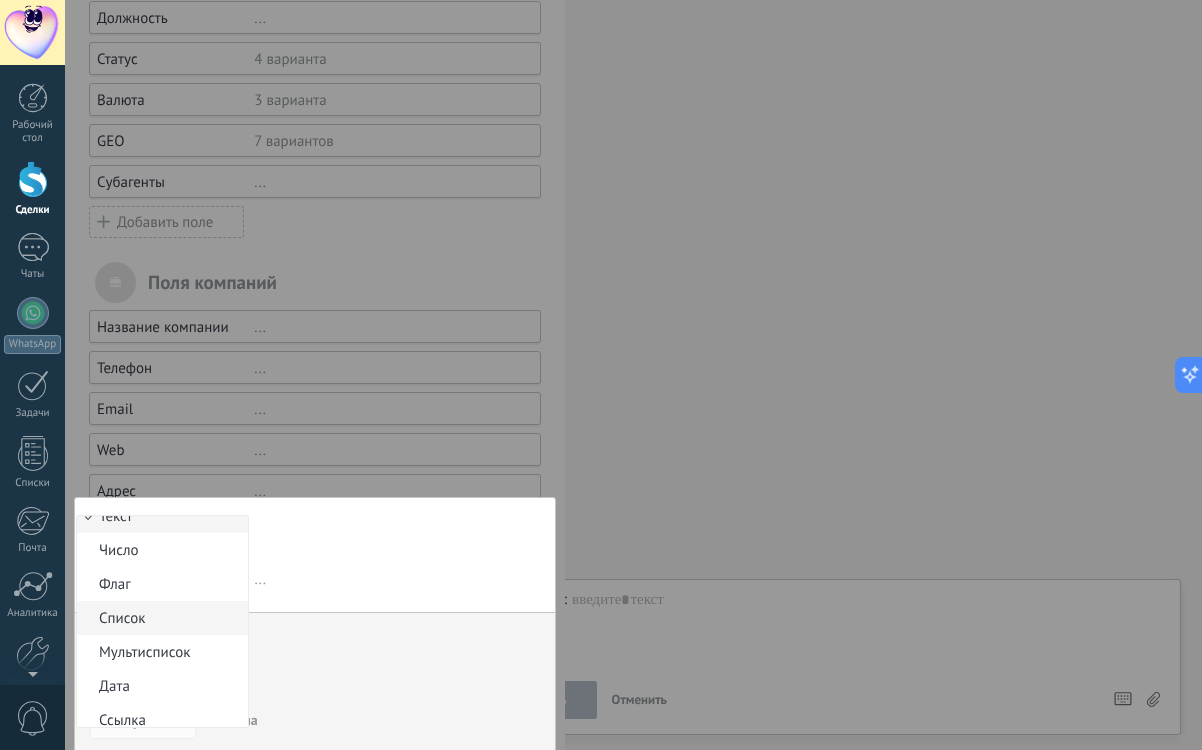 scroll, scrollTop: 0, scrollLeft: 0, axis: both 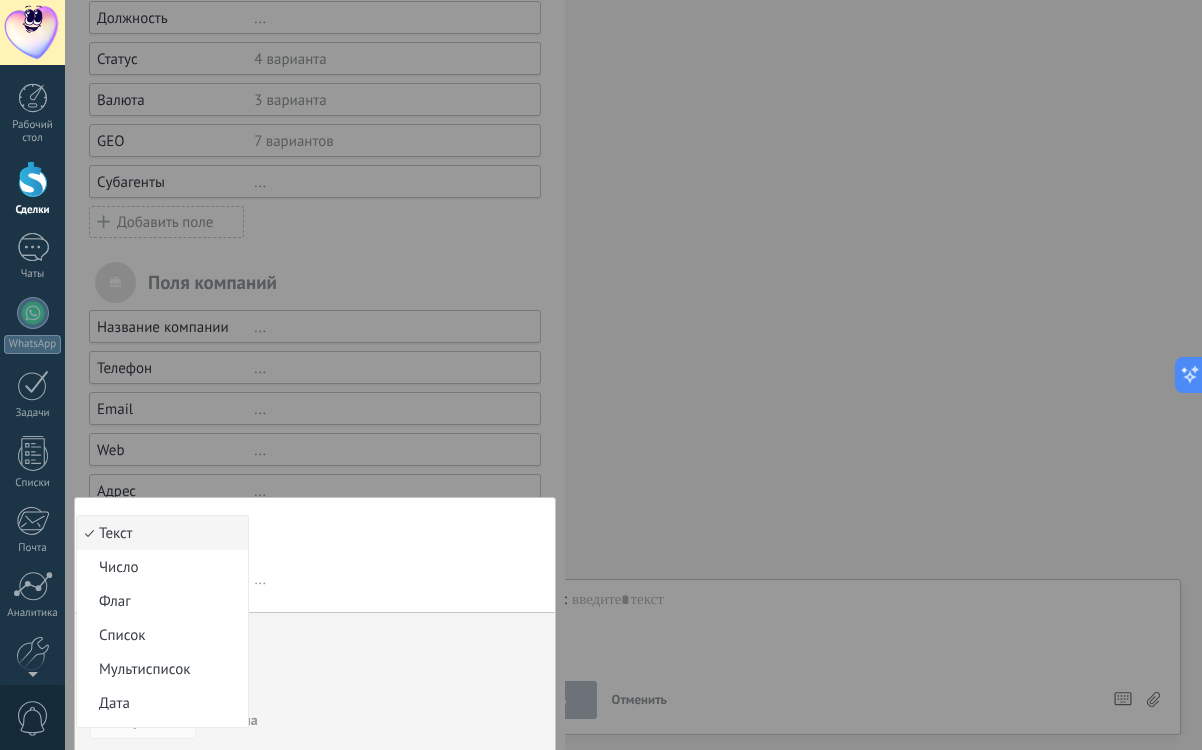 click on "Текст Число Флаг Список Мультисписок Дата Ссылка Текстовая область Переключатель Короткий адрес Адрес День рождения Юр. лицо Дата и время Денежное Файл Текст ... The currency is only used to display the sign and correctly format the value. Conversions to the lead currency or other similar operations are not supported Вычислять значение по формуле = [ — выбрать поле * — умножить / — разделить + — сложить - — вычесть ( ) — взять в скобки Вы можете указать автоматическое вычисление значения по формуле. Например, формула  [Бюджет] * 0.2  поможет рассчитать размер скидки в 20% от бюджета. Только из API Initial contact Discussions Decision making Contract discussion" at bounding box center [315, 627] 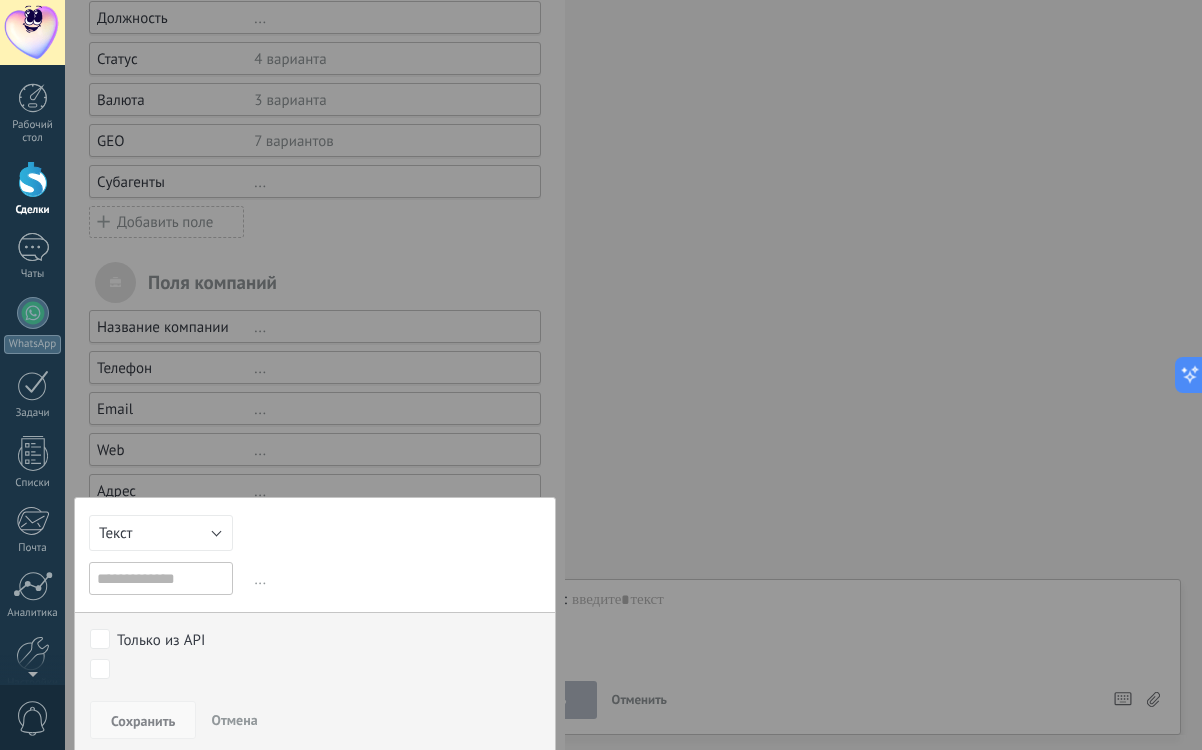click on "Сохранить" at bounding box center [143, 721] 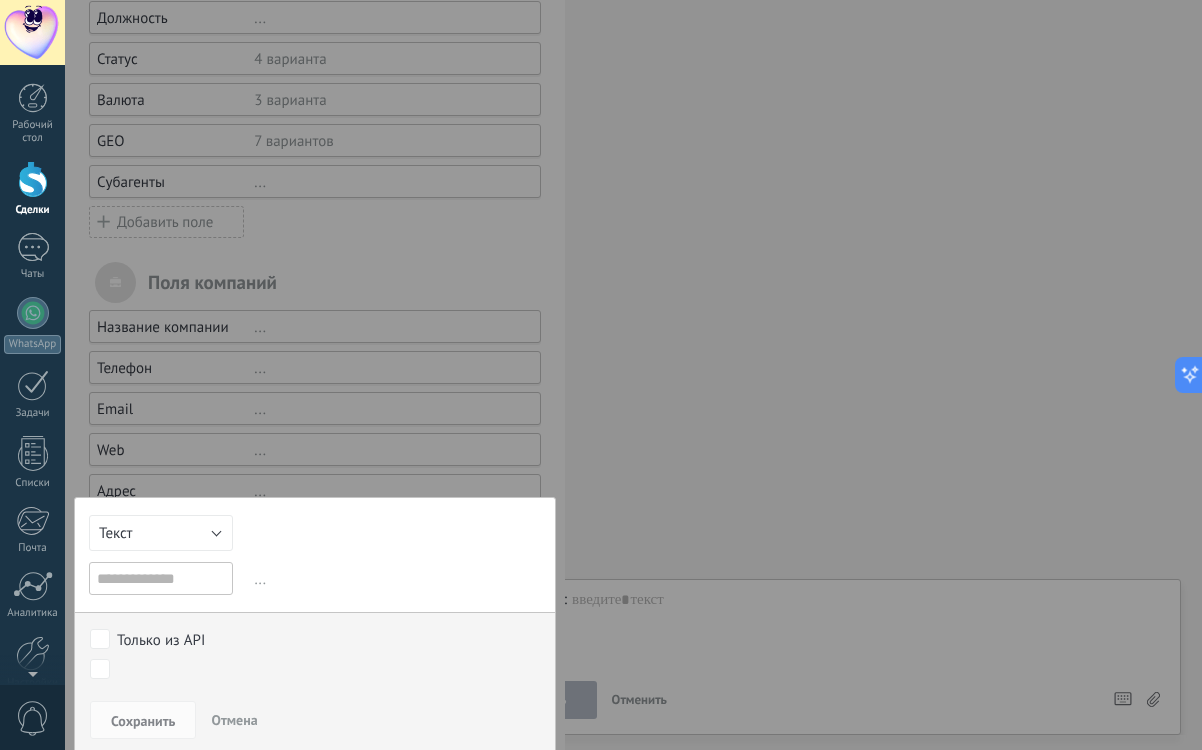 click at bounding box center (315, 75) 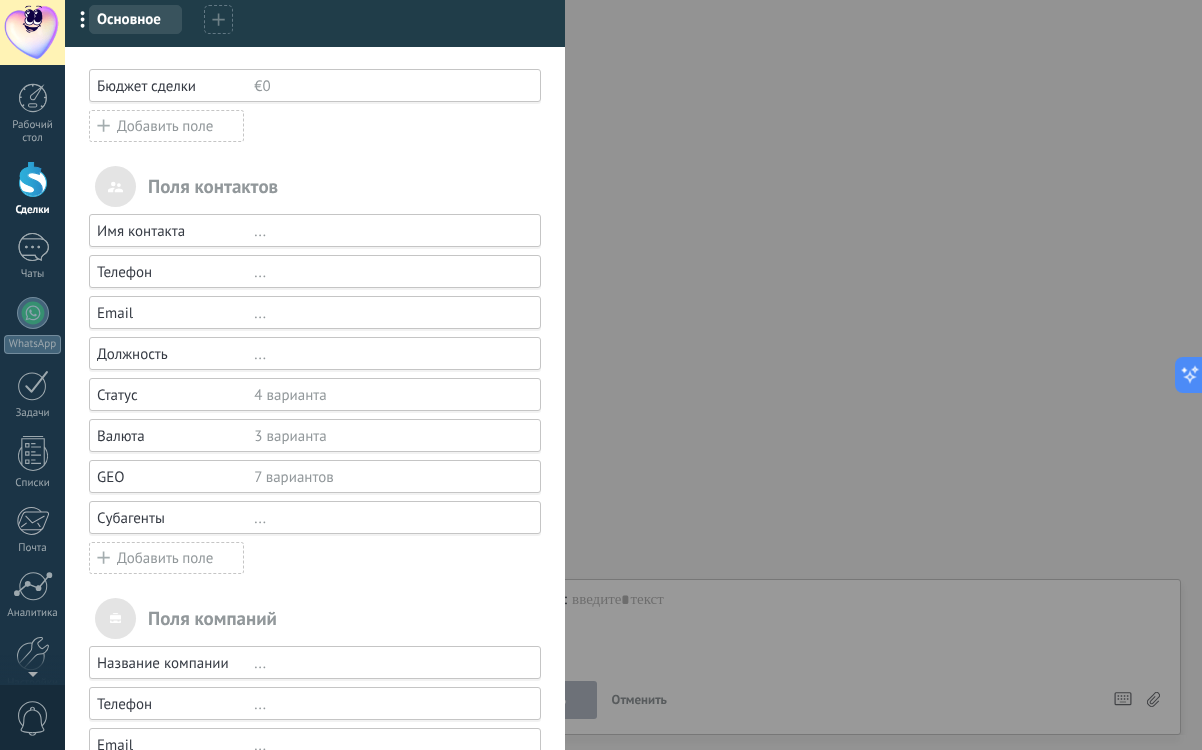 scroll, scrollTop: 0, scrollLeft: 0, axis: both 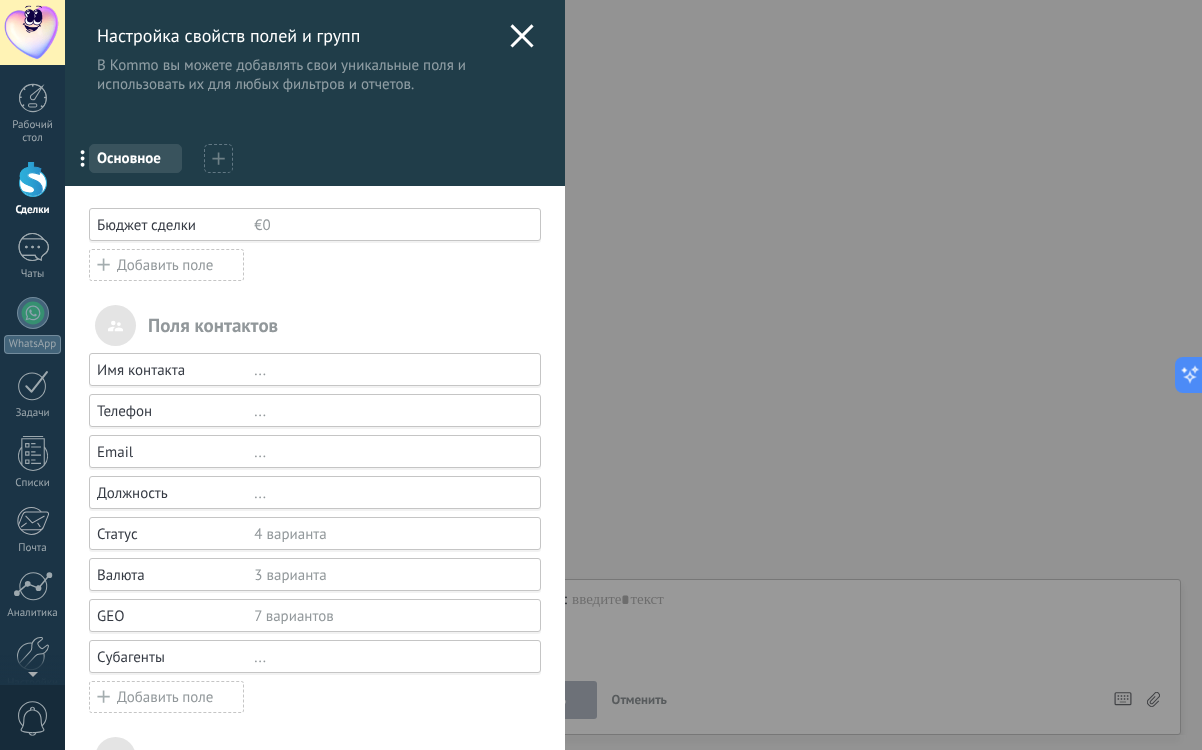 click 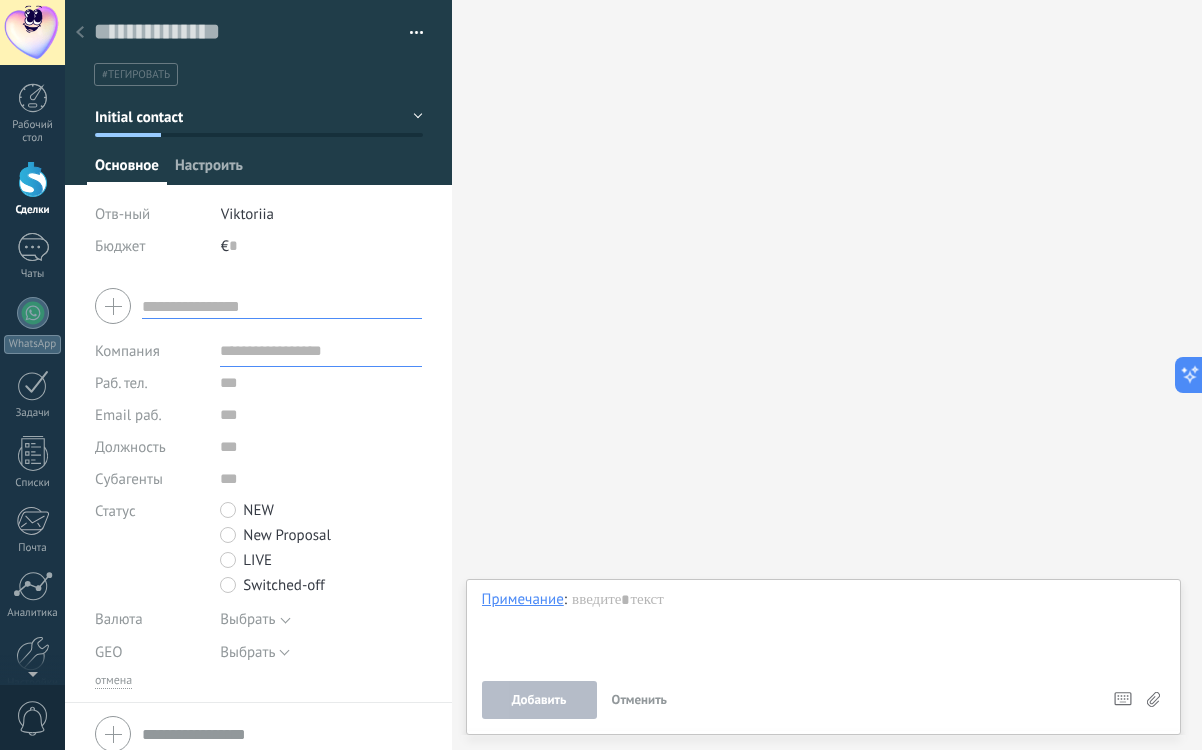click on "Настроить" at bounding box center (209, 170) 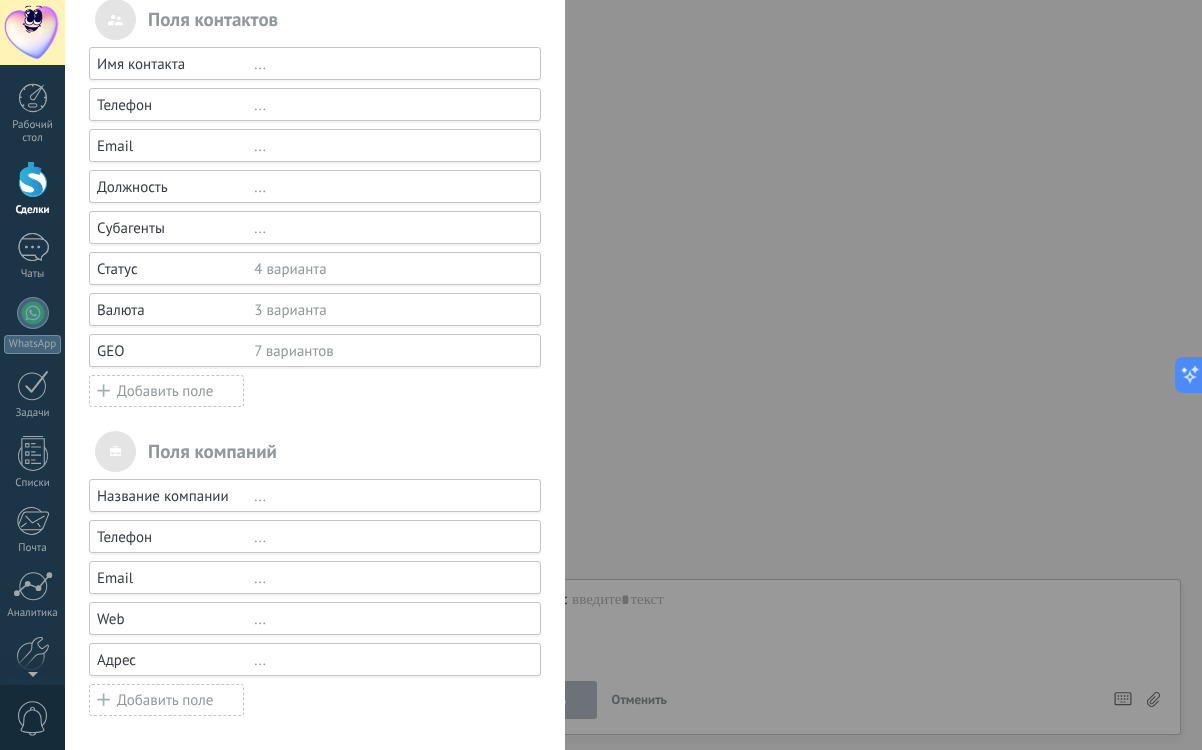 scroll, scrollTop: 0, scrollLeft: 0, axis: both 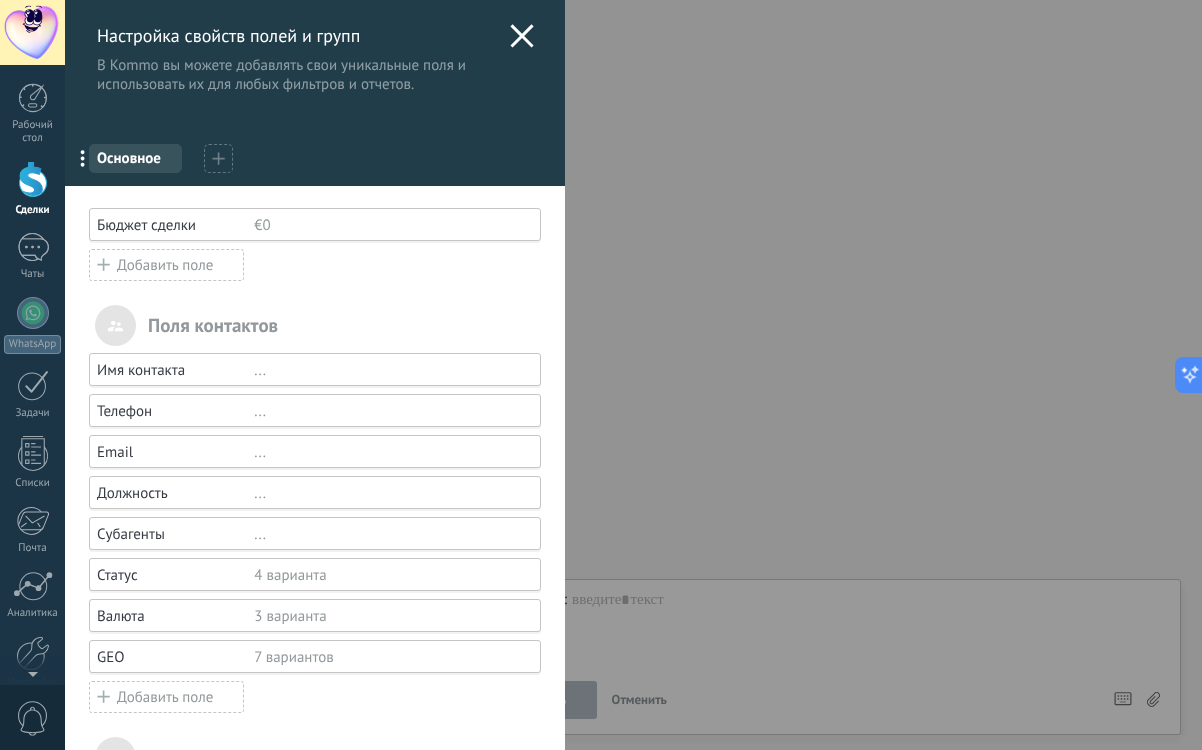 click on "Основное" at bounding box center (135, 158) 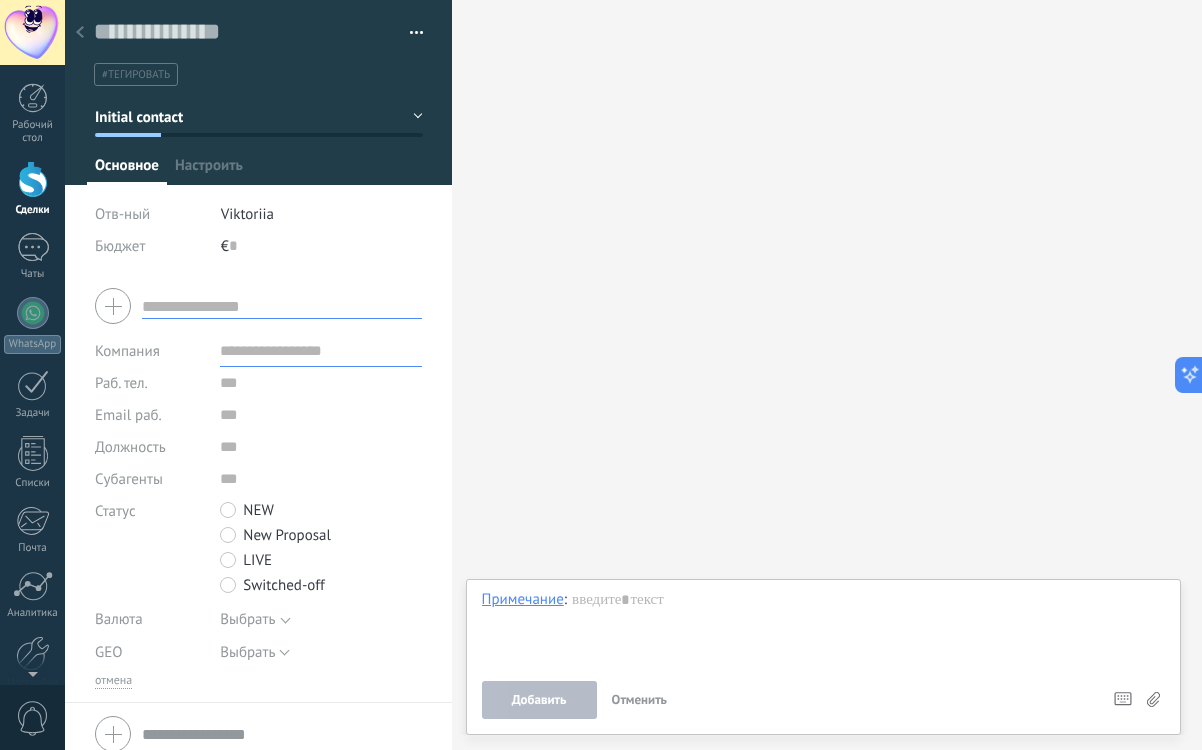 click on "Рабочий стол
Сделки
Чаты
WhatsApp
Покупатели" at bounding box center (32, 431) 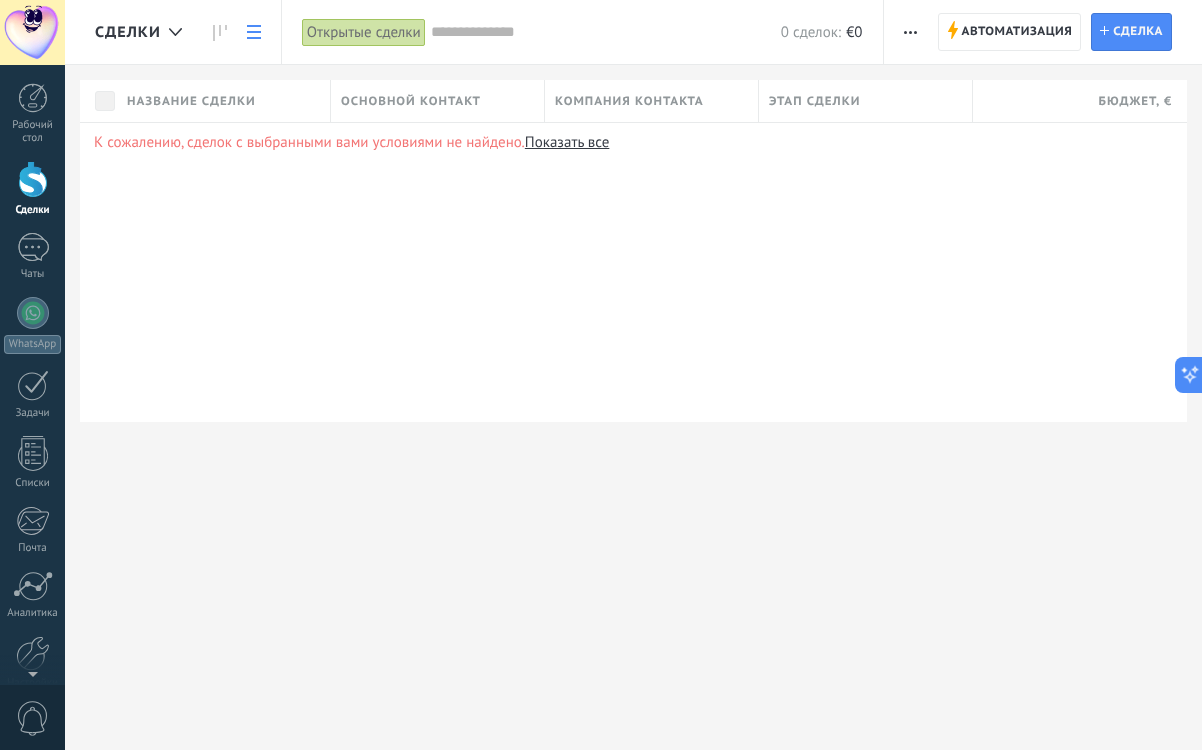 click on "Название сделки" at bounding box center [191, 101] 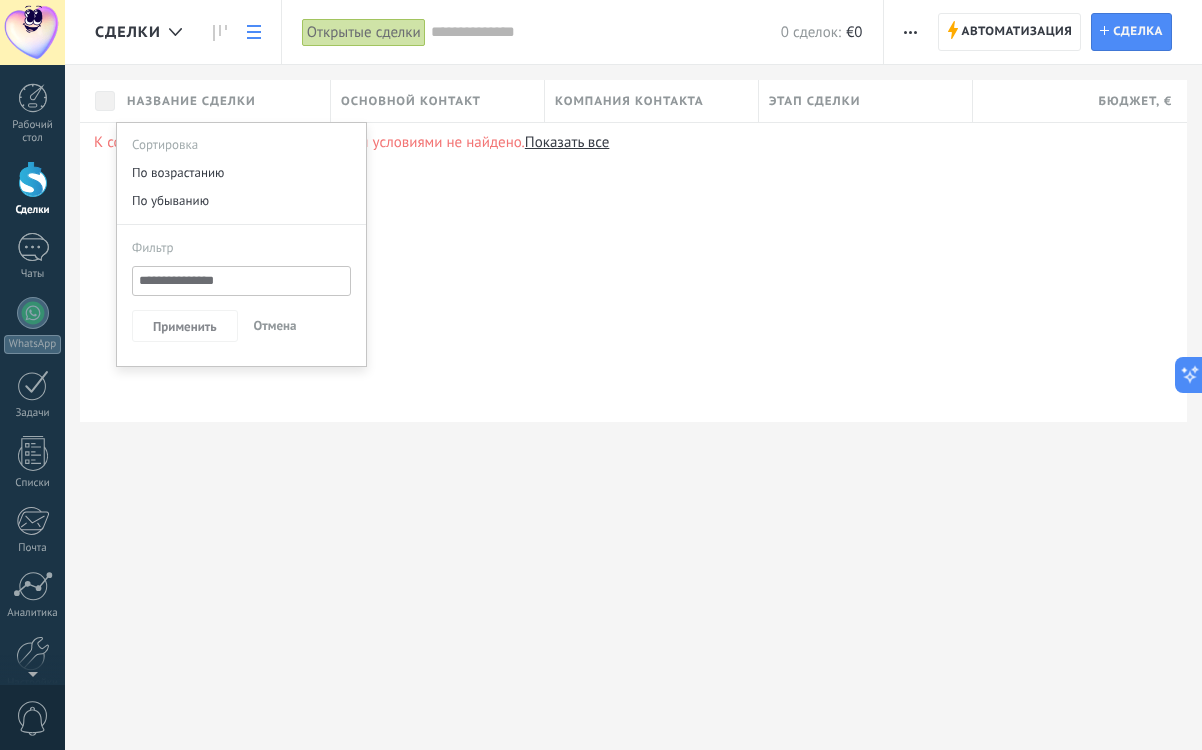 click on "К сожалению, сделок с выбранными вами условиями не найдено.  Показать все" at bounding box center [633, 272] 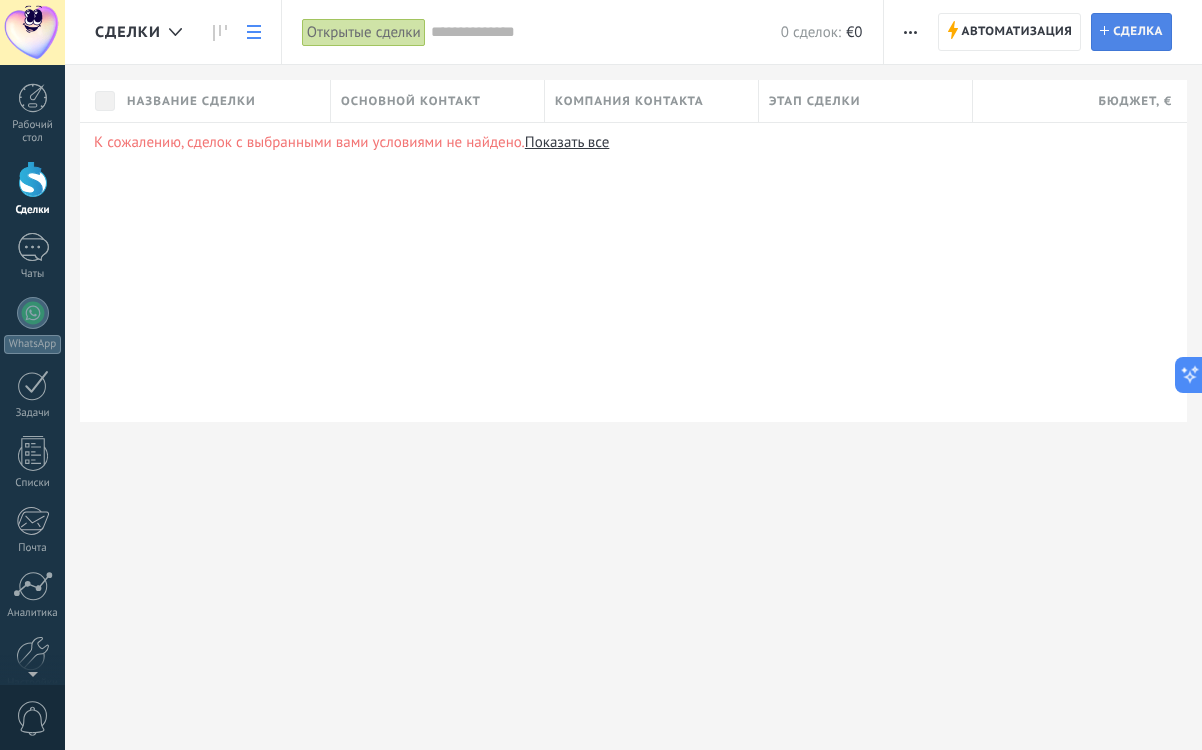 click on "Сделка" at bounding box center (1138, 32) 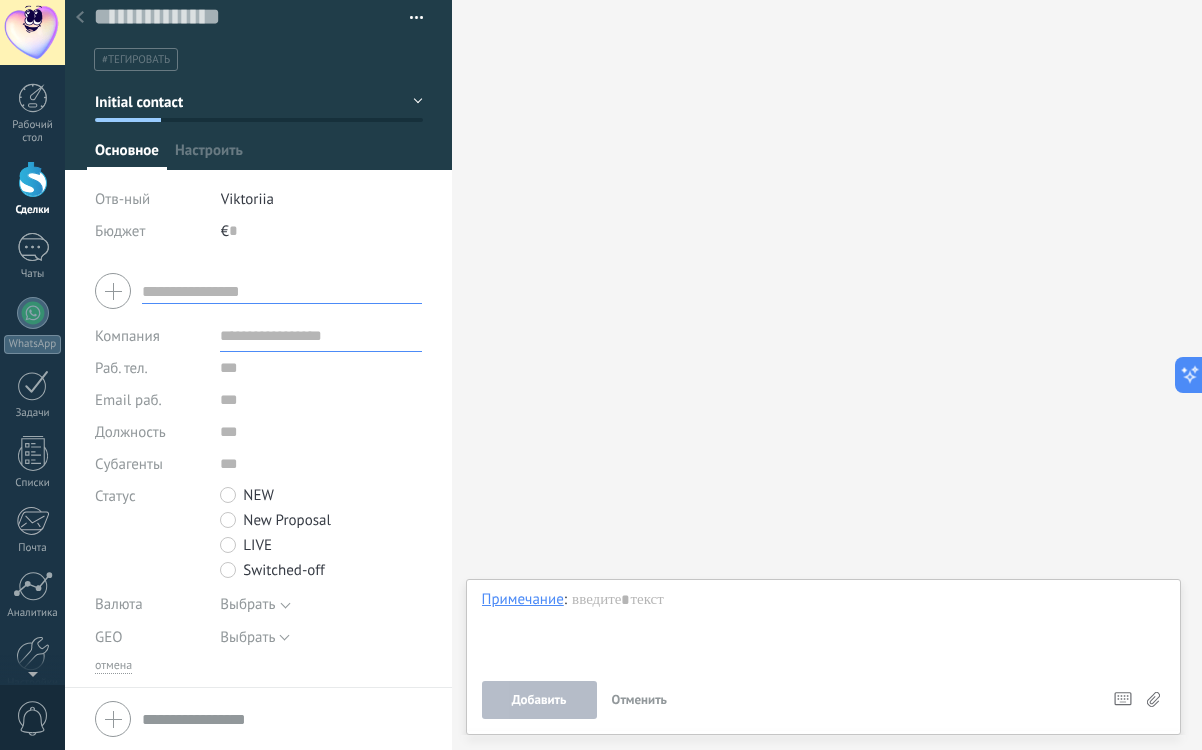scroll, scrollTop: 19, scrollLeft: 0, axis: vertical 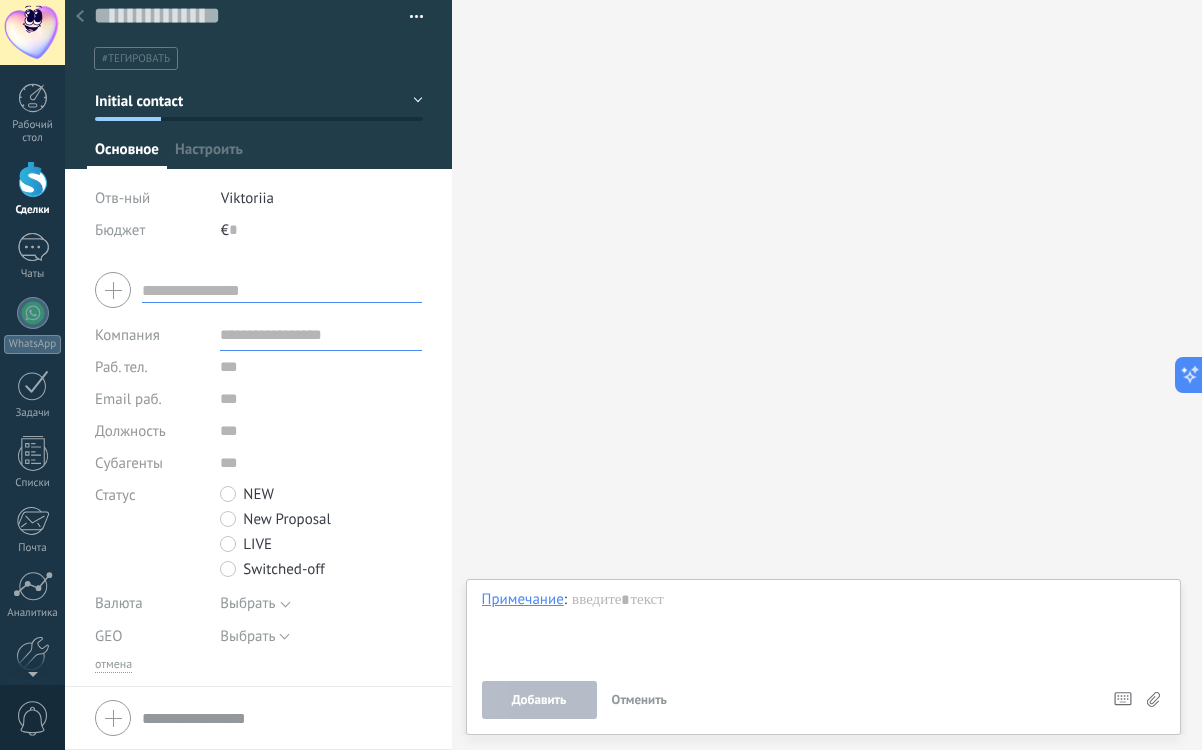 click at bounding box center [282, 290] 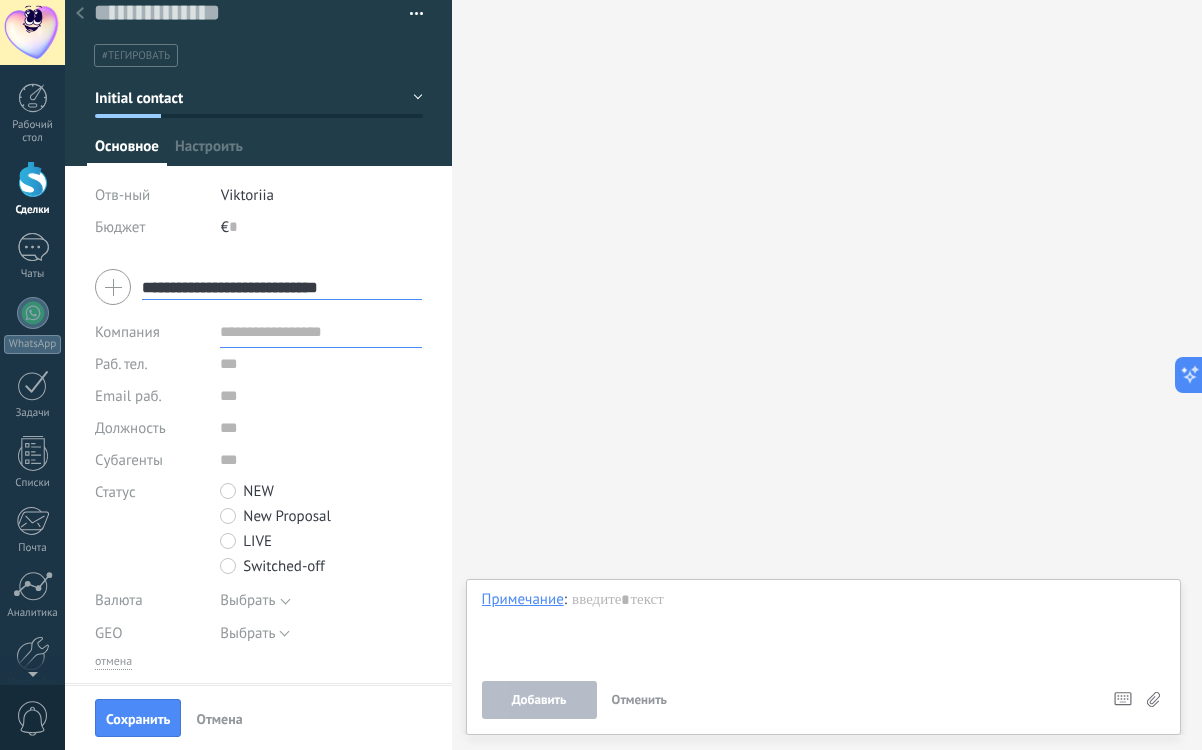 type on "**********" 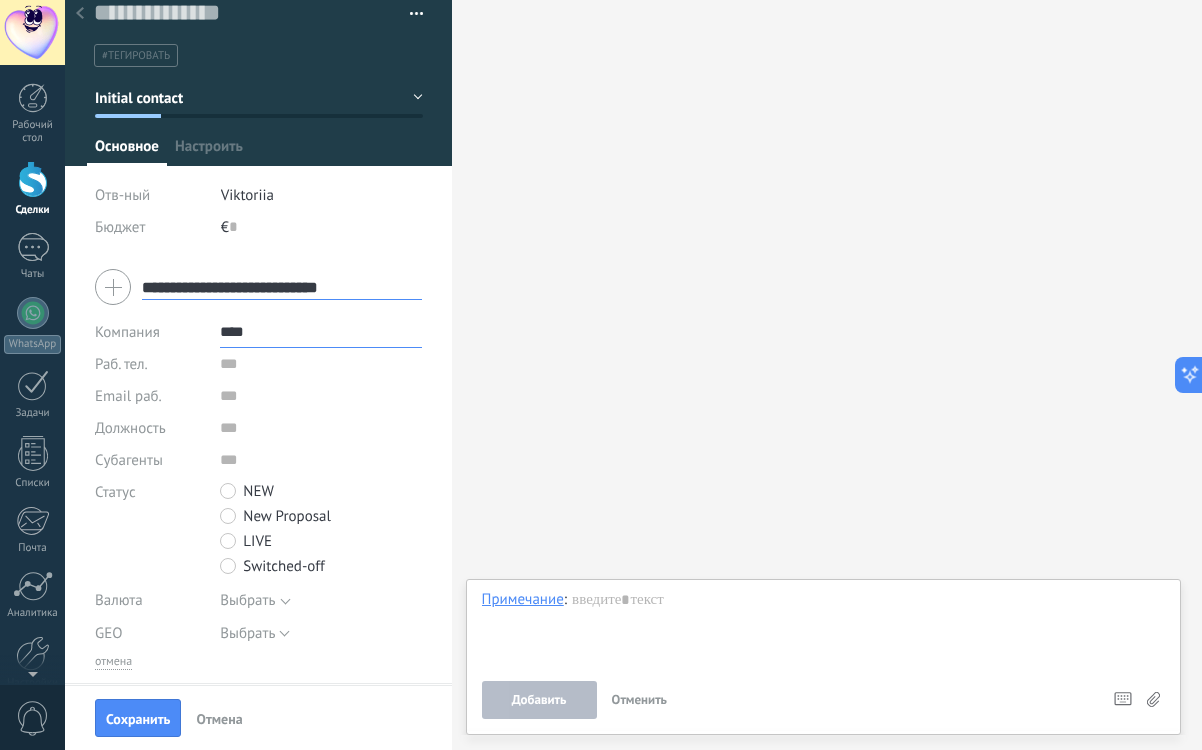 type on "****" 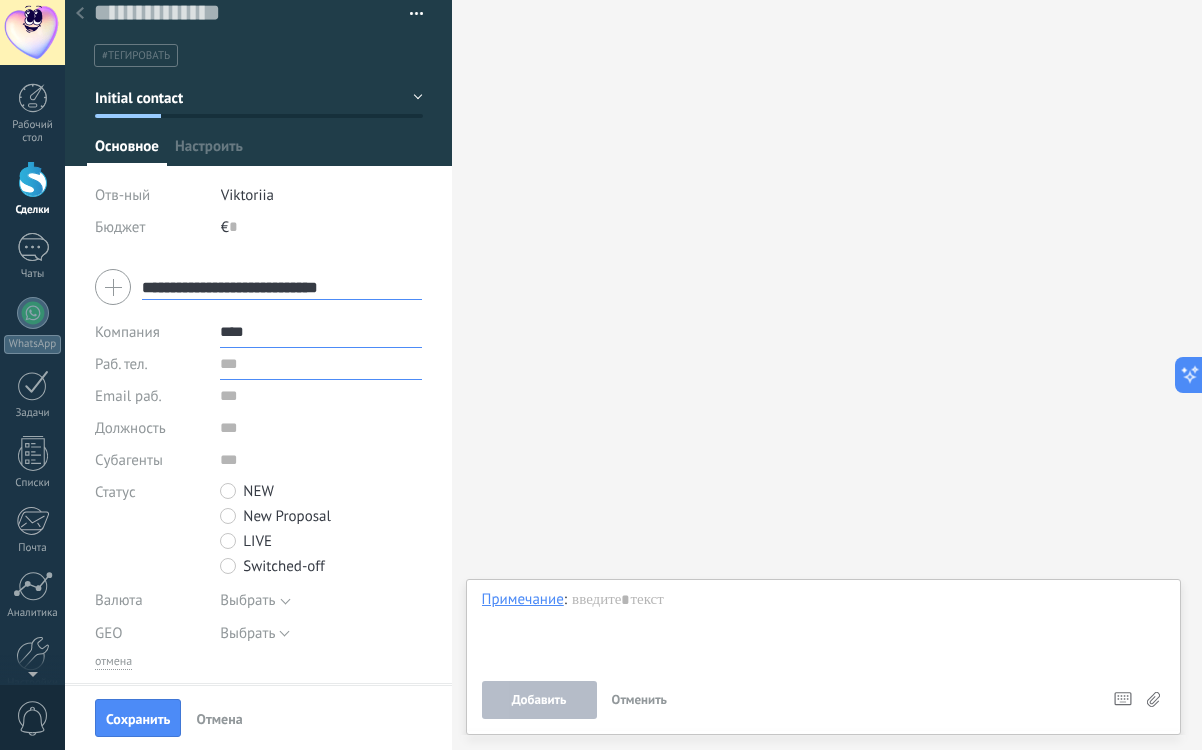 type on "****" 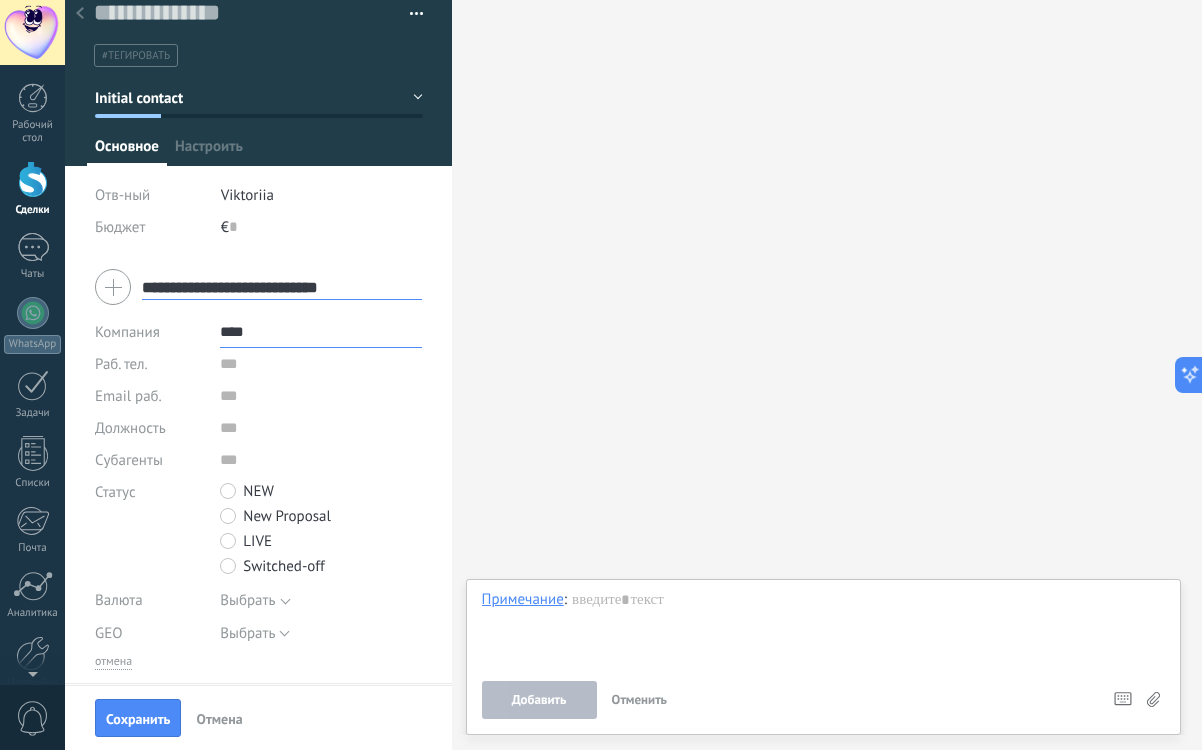 click on "Выбрать" at bounding box center (247, 600) 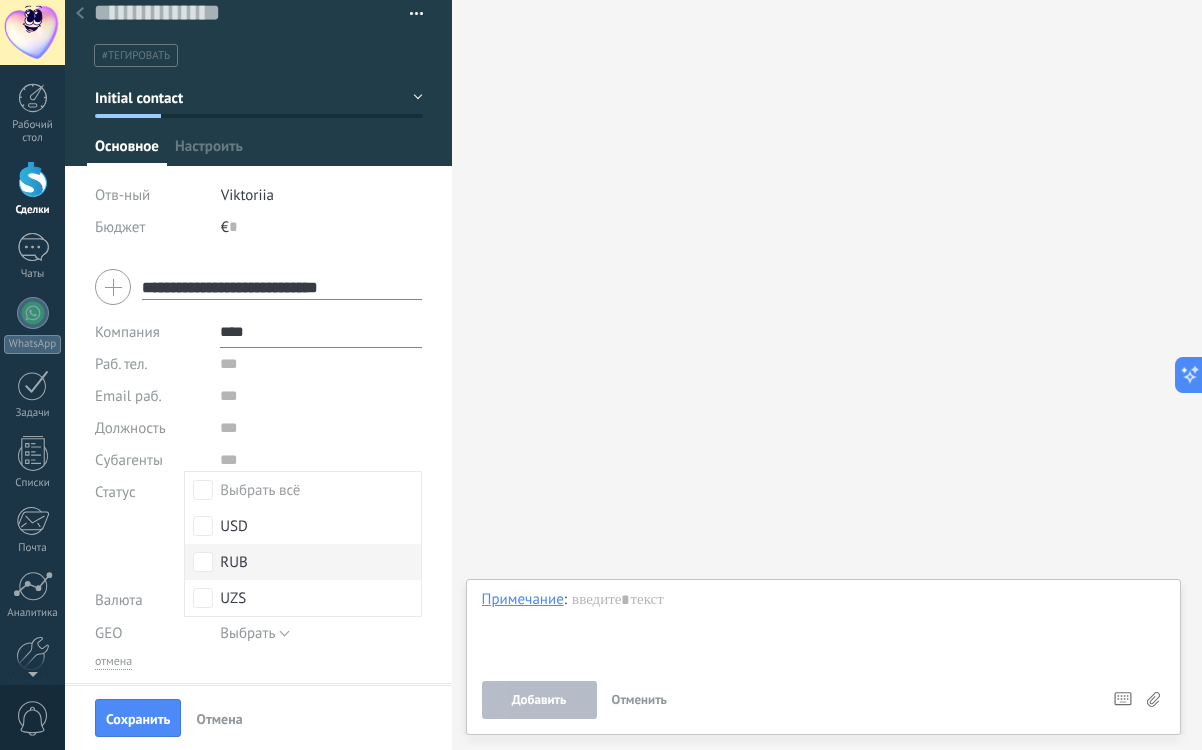 click on "RUB" at bounding box center [302, 562] 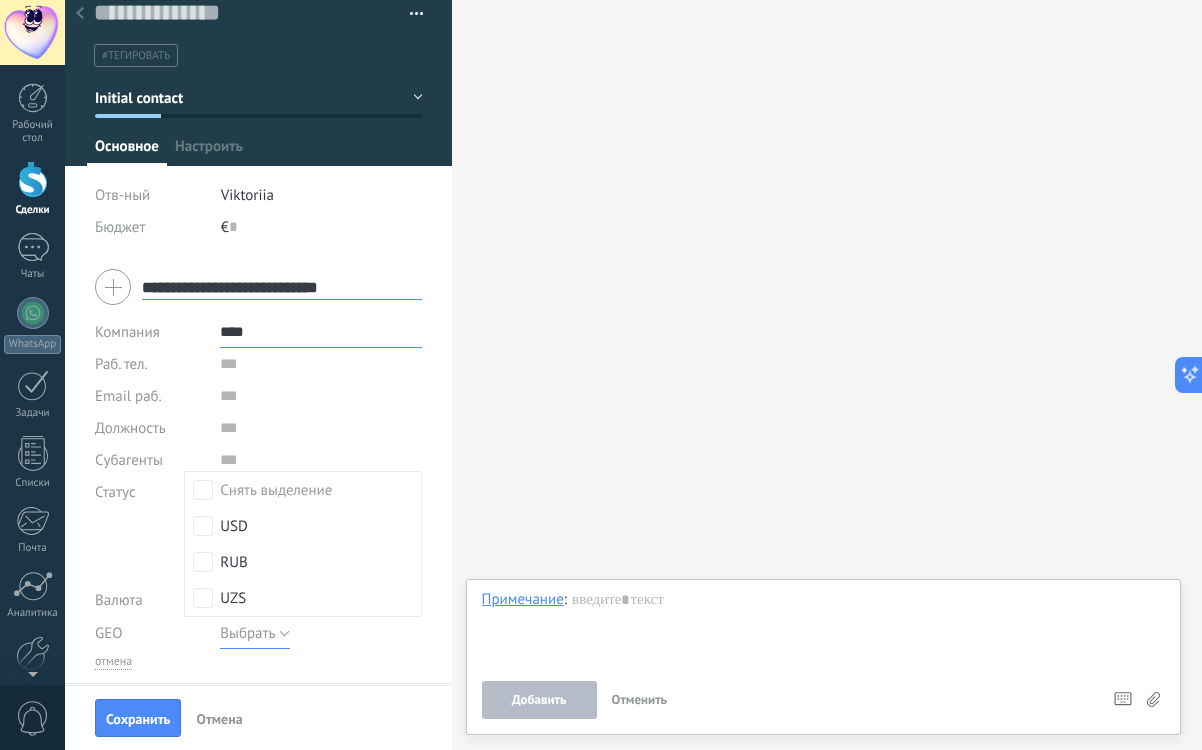 click on "Выбрать" at bounding box center (247, 633) 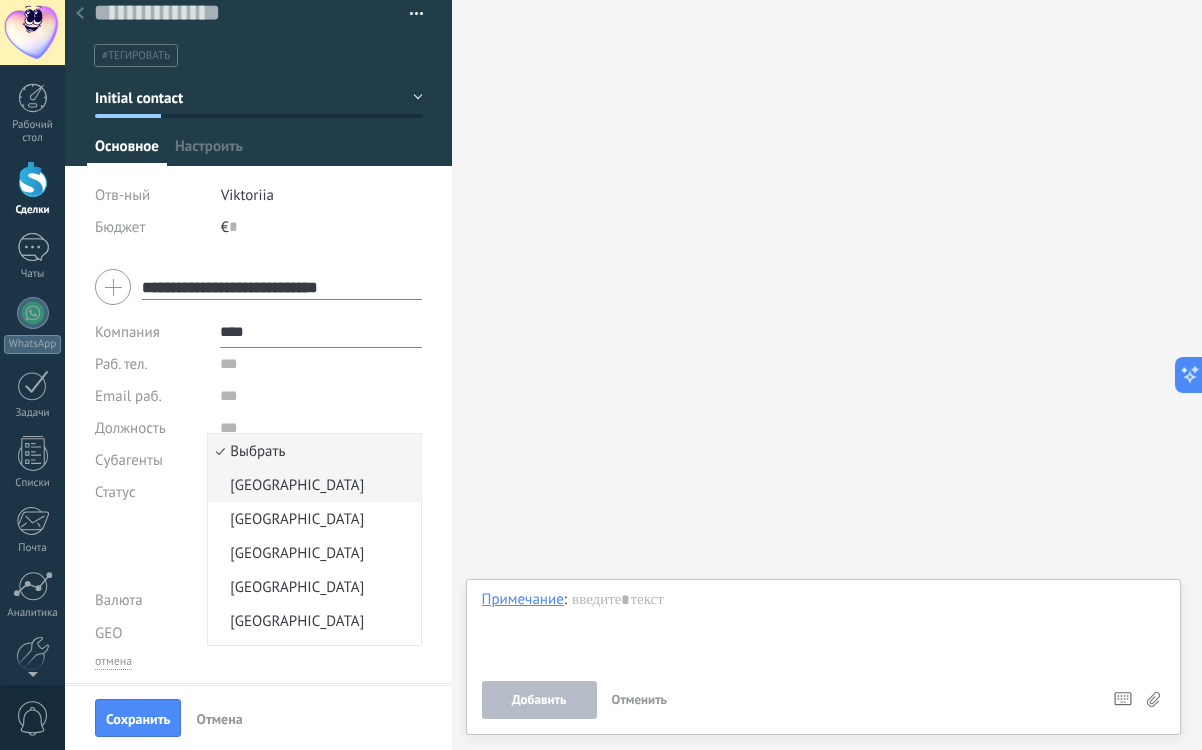 click on "[GEOGRAPHIC_DATA]" at bounding box center (311, 485) 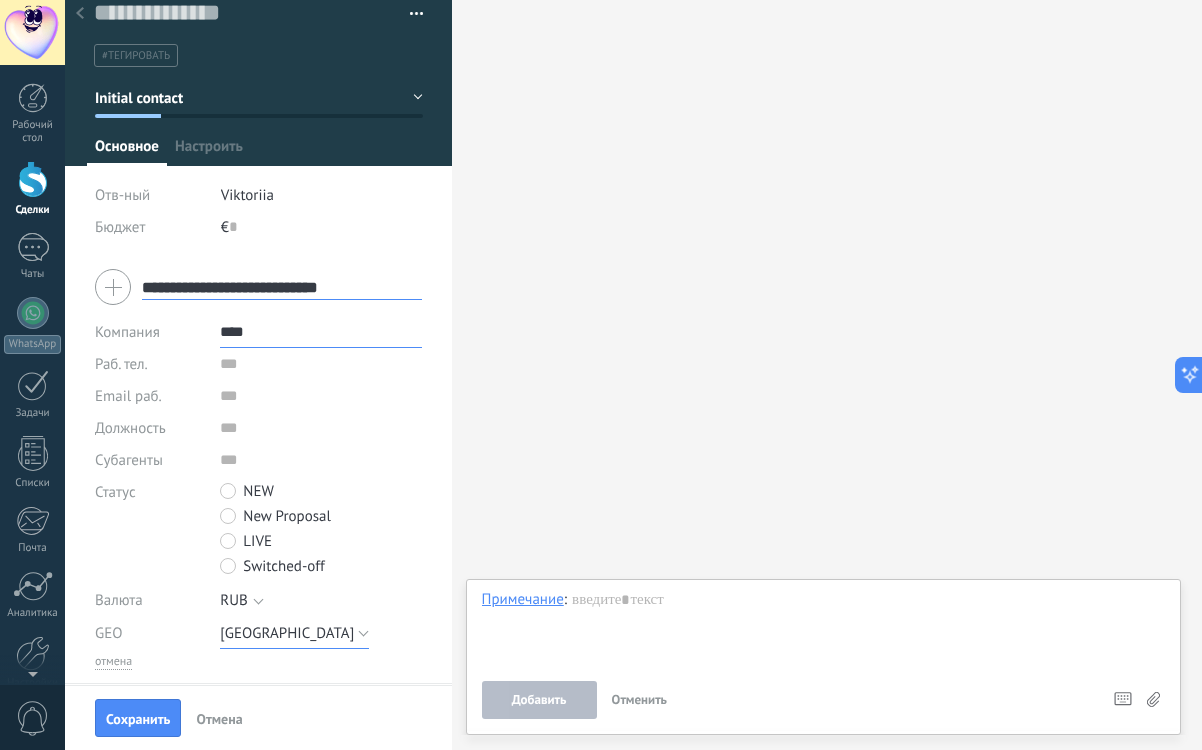 scroll, scrollTop: 84, scrollLeft: 0, axis: vertical 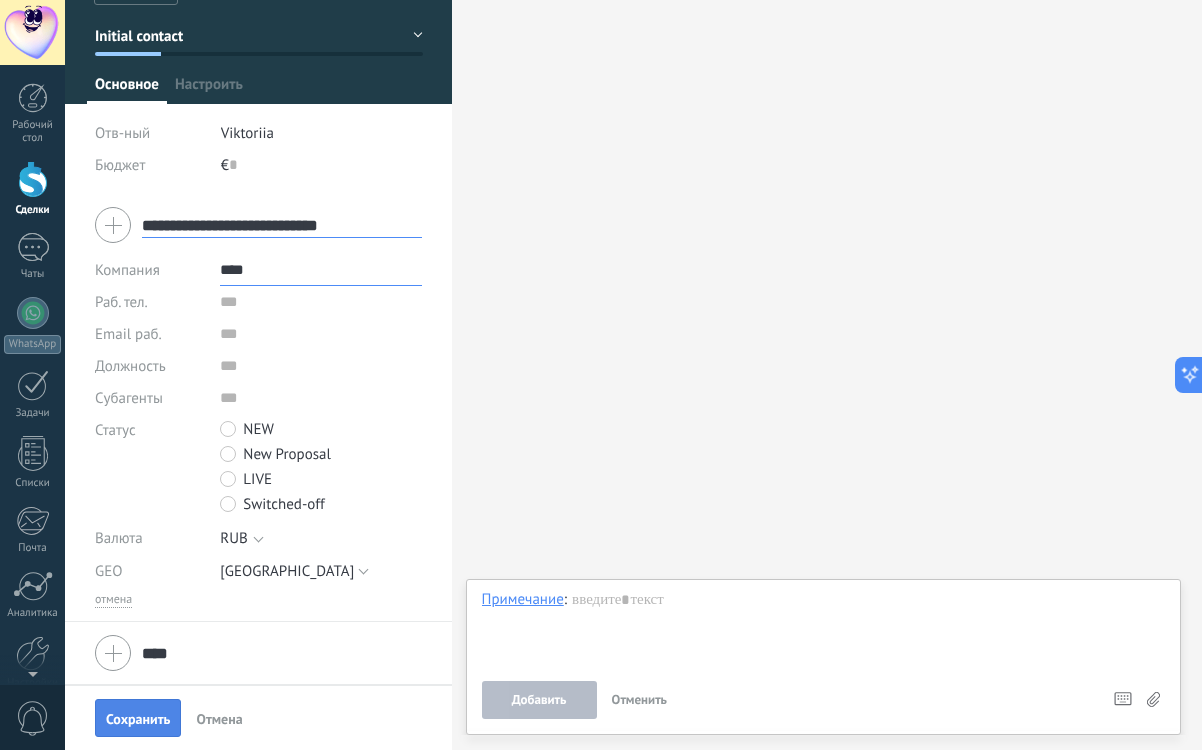 click on "Сохранить" at bounding box center (138, 719) 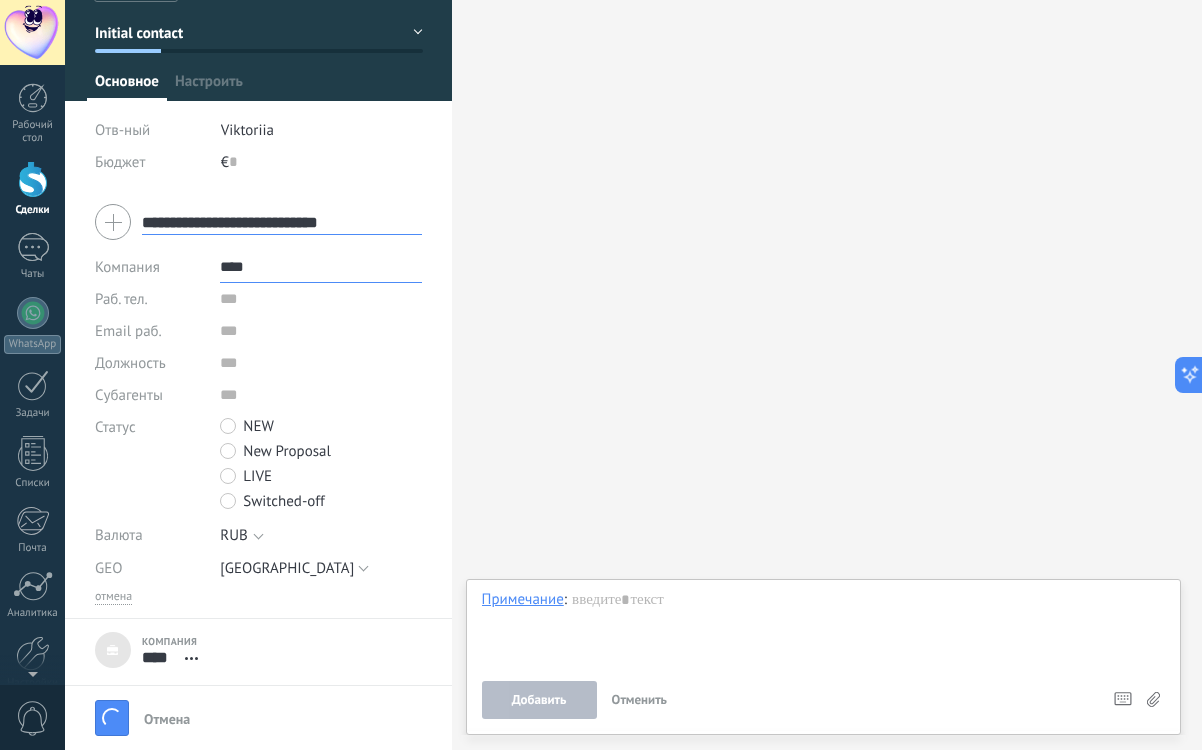 type 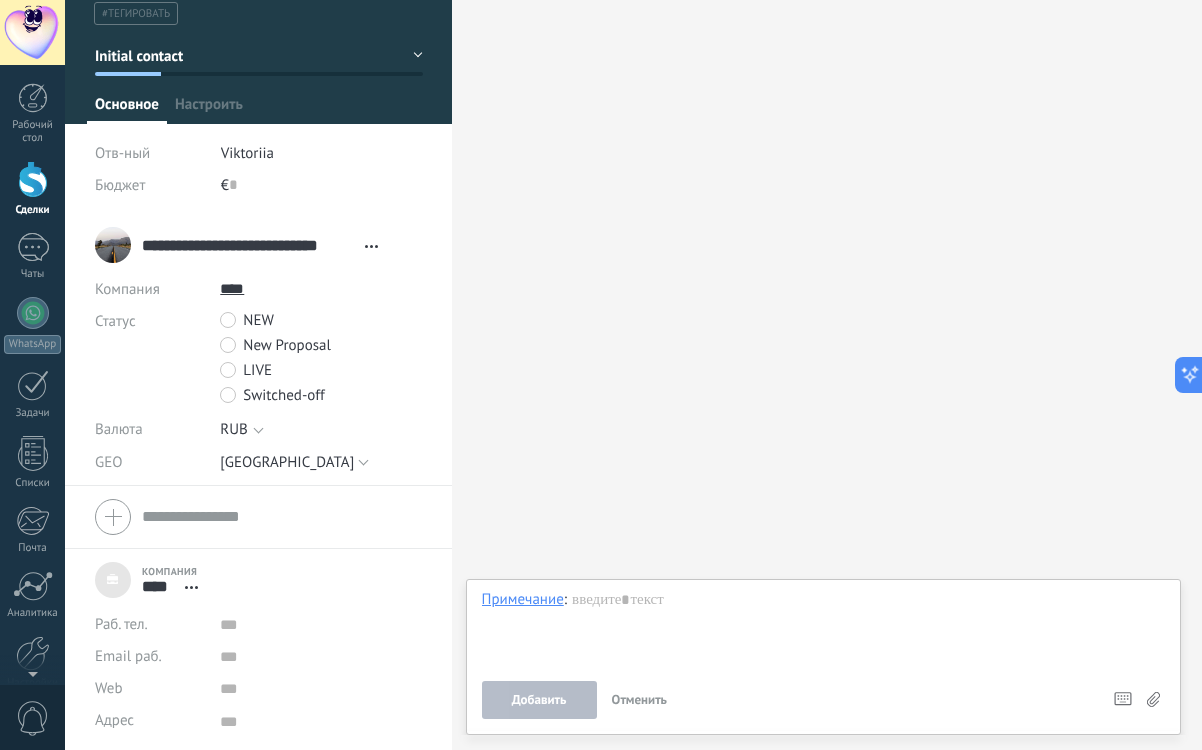scroll, scrollTop: 20, scrollLeft: 0, axis: vertical 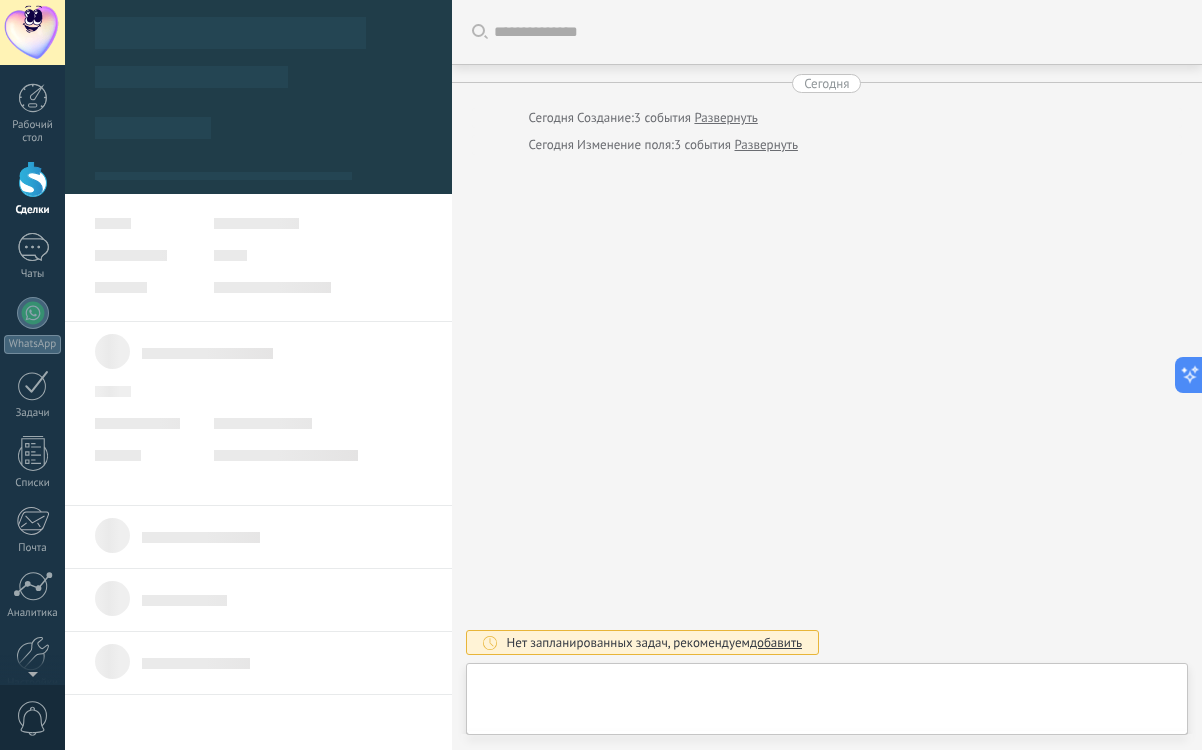type on "***" 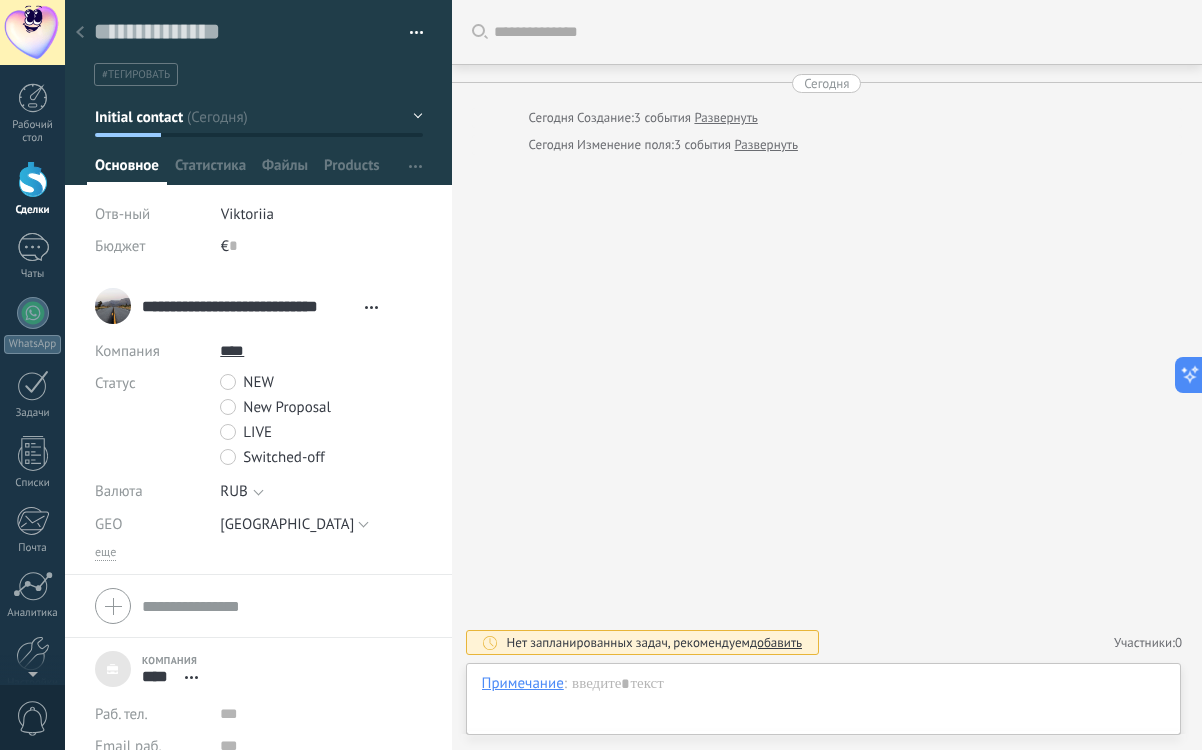 scroll, scrollTop: 20, scrollLeft: 0, axis: vertical 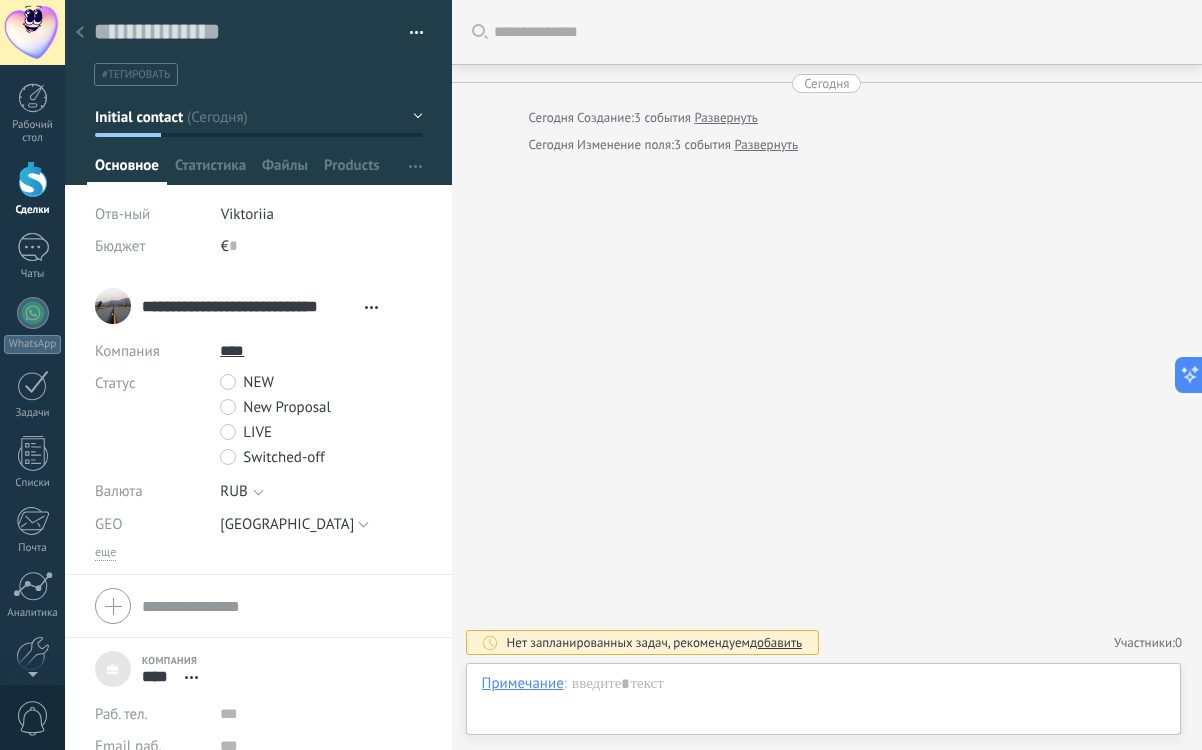 click on "**********" at bounding box center [241, 306] 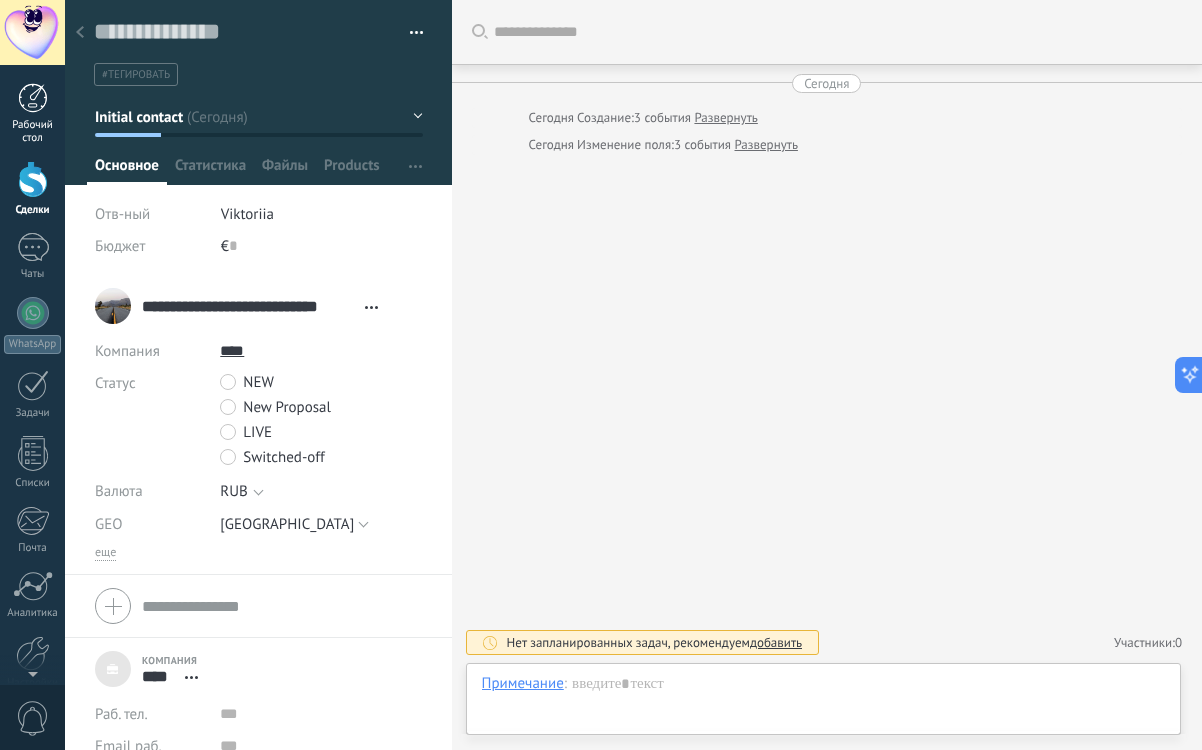 click on "Рабочий стол" at bounding box center [33, 132] 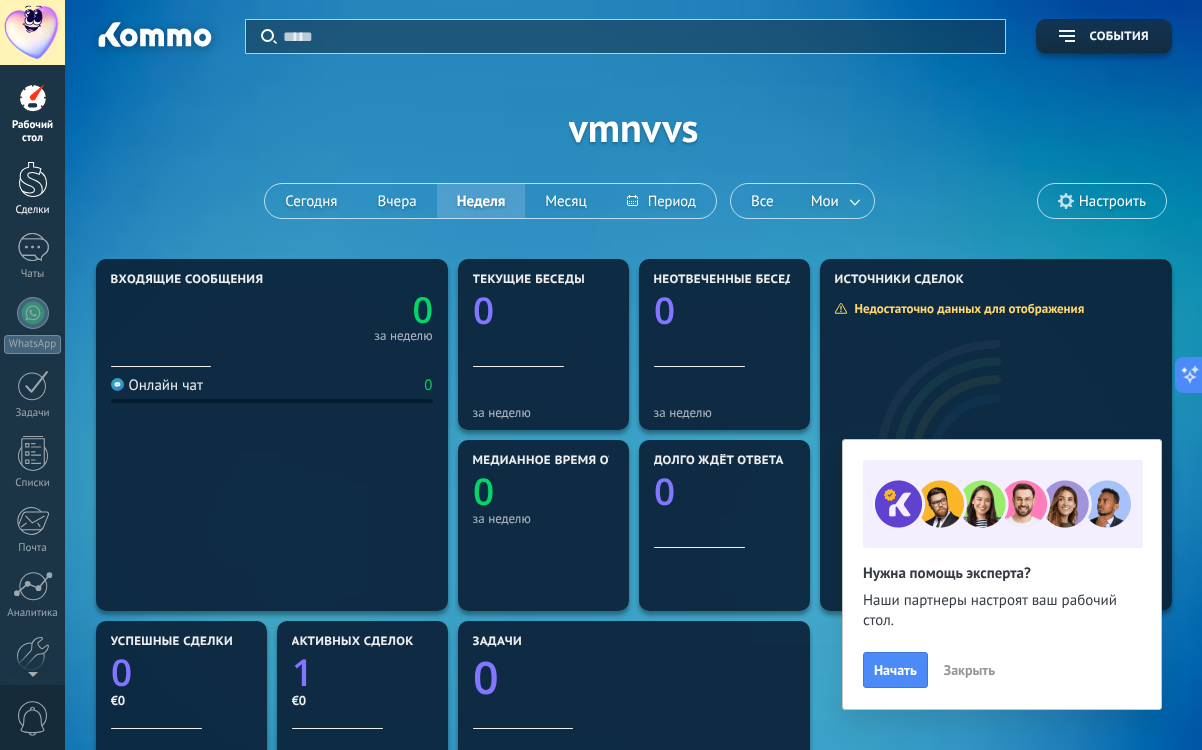 click at bounding box center (33, 179) 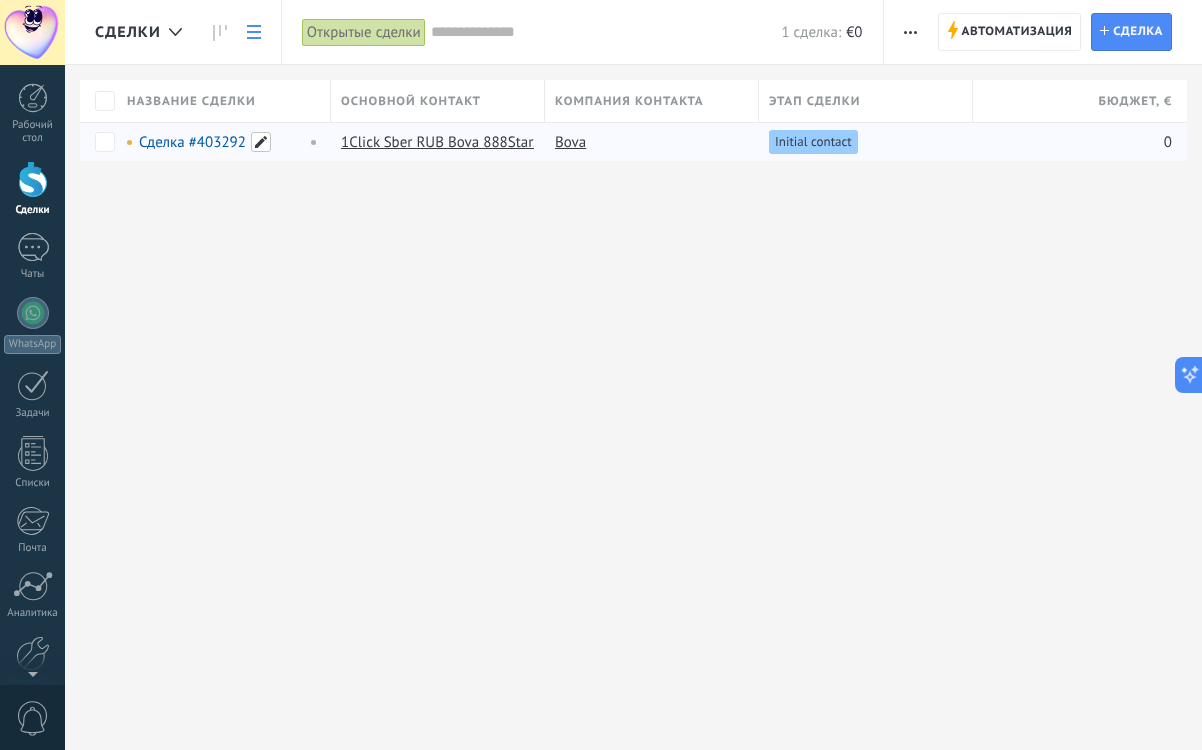 click at bounding box center (261, 142) 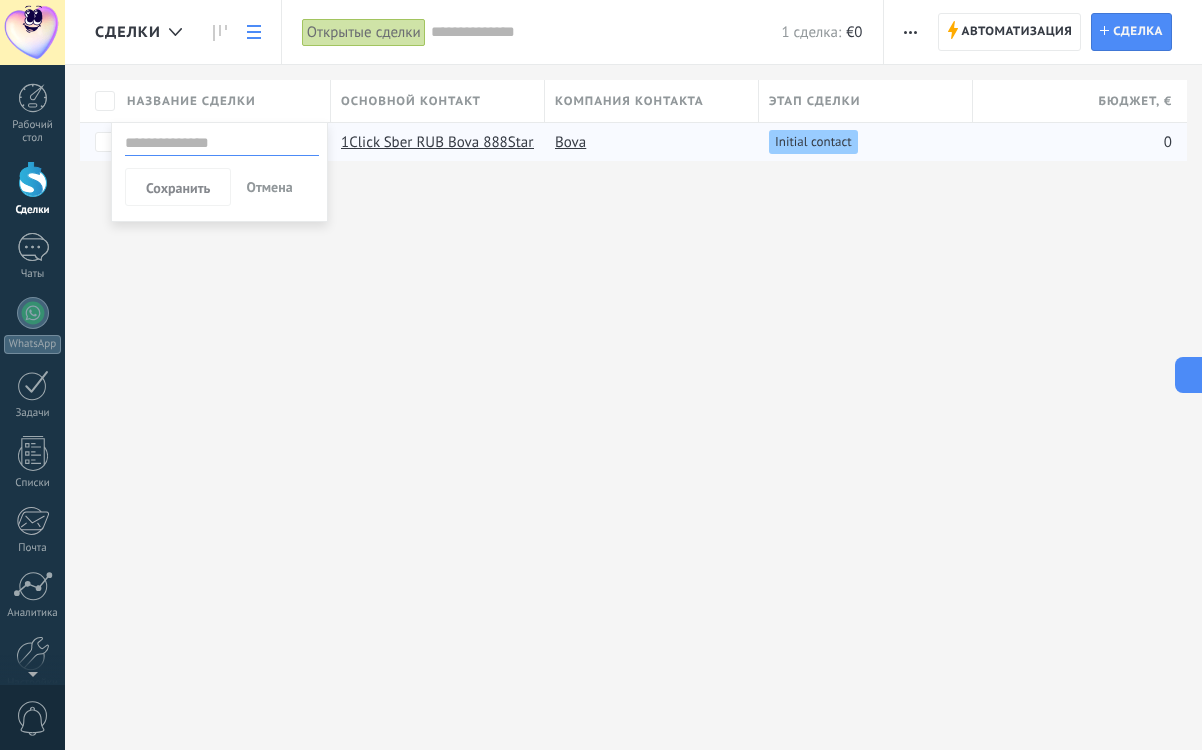 click at bounding box center [222, 143] 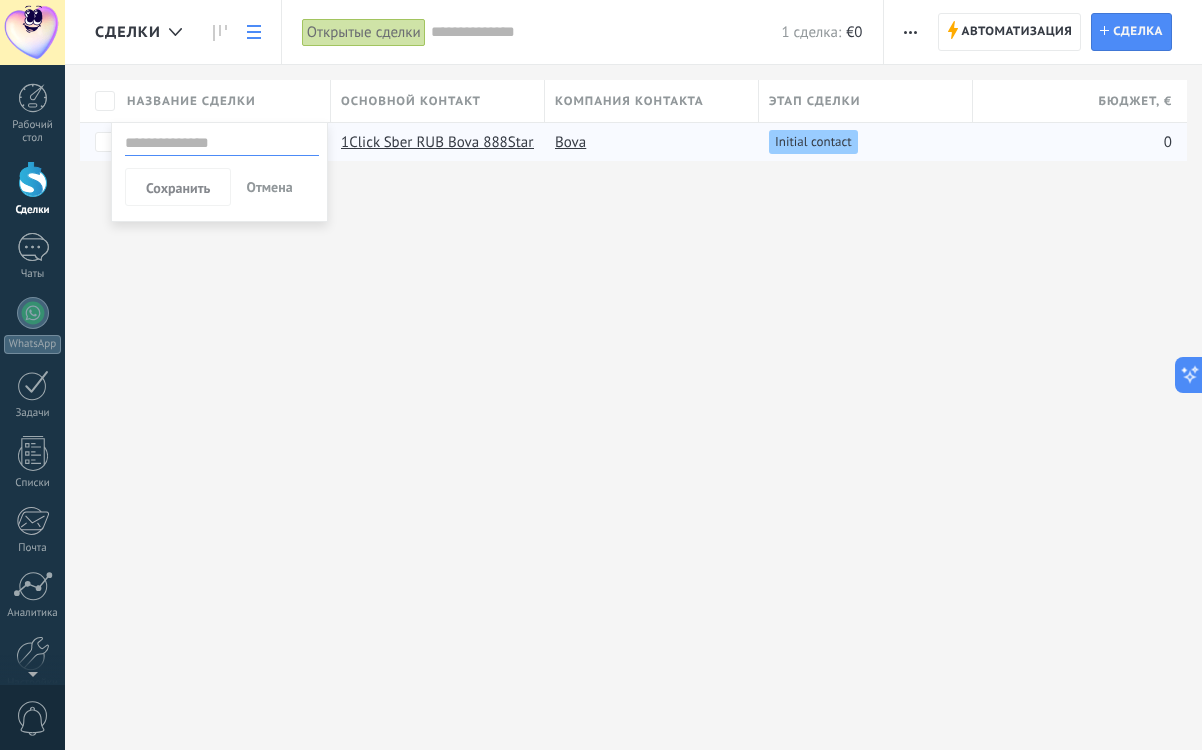 click at bounding box center (222, 143) 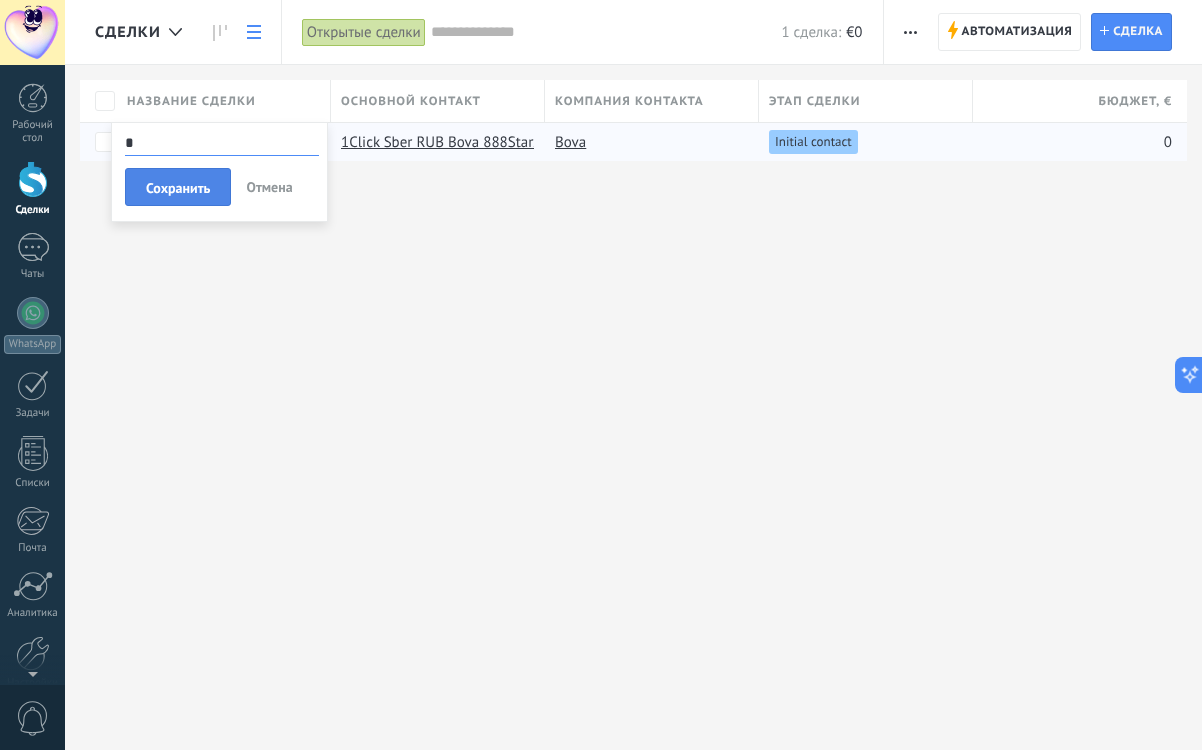 type on "*" 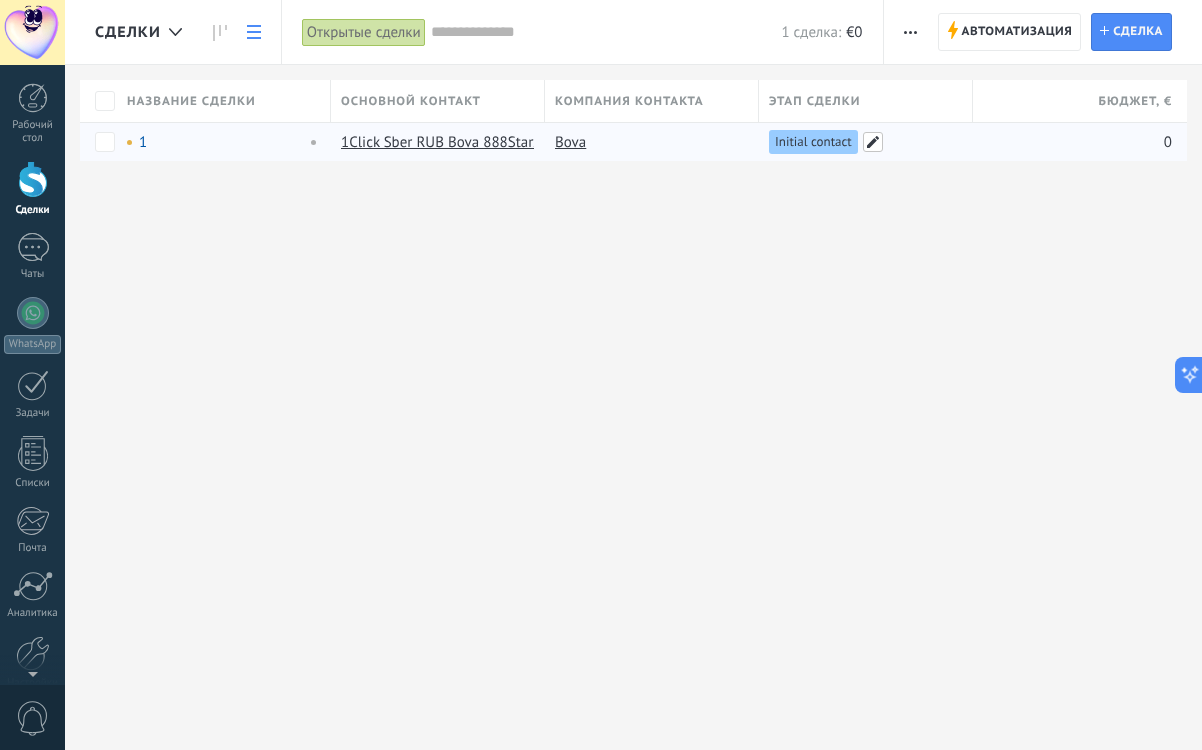 click at bounding box center [873, 142] 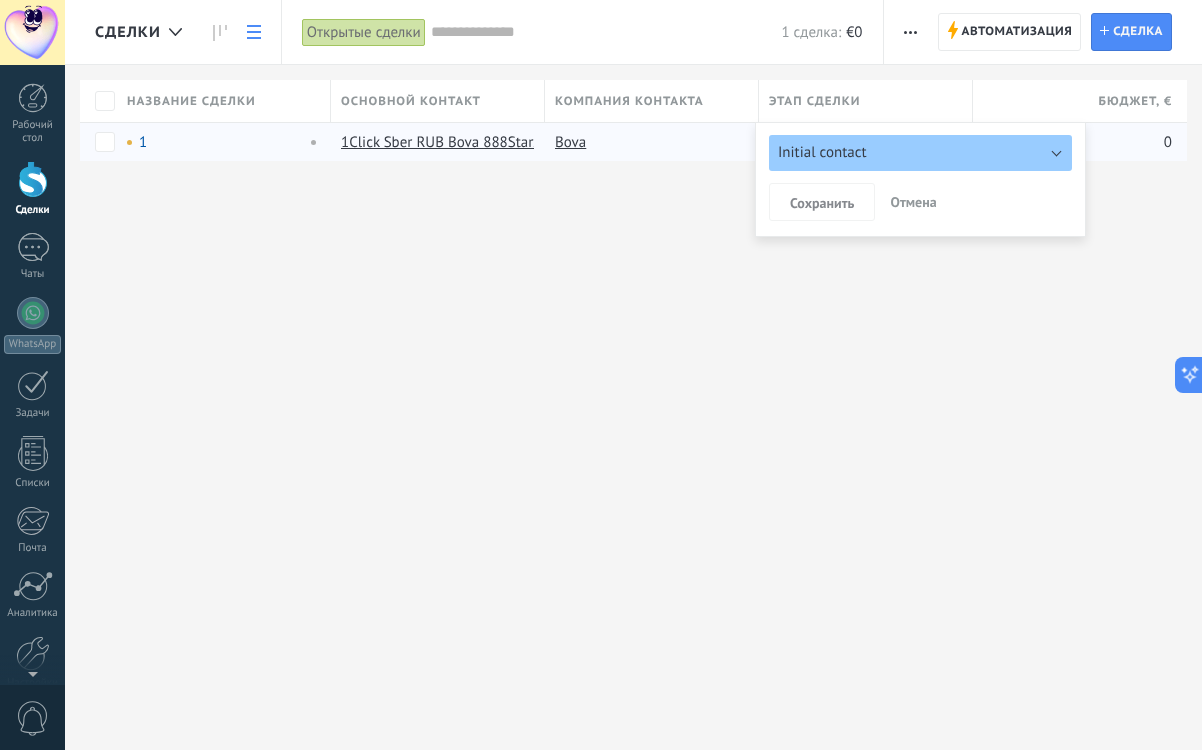 click on "Initial contact" at bounding box center (920, 153) 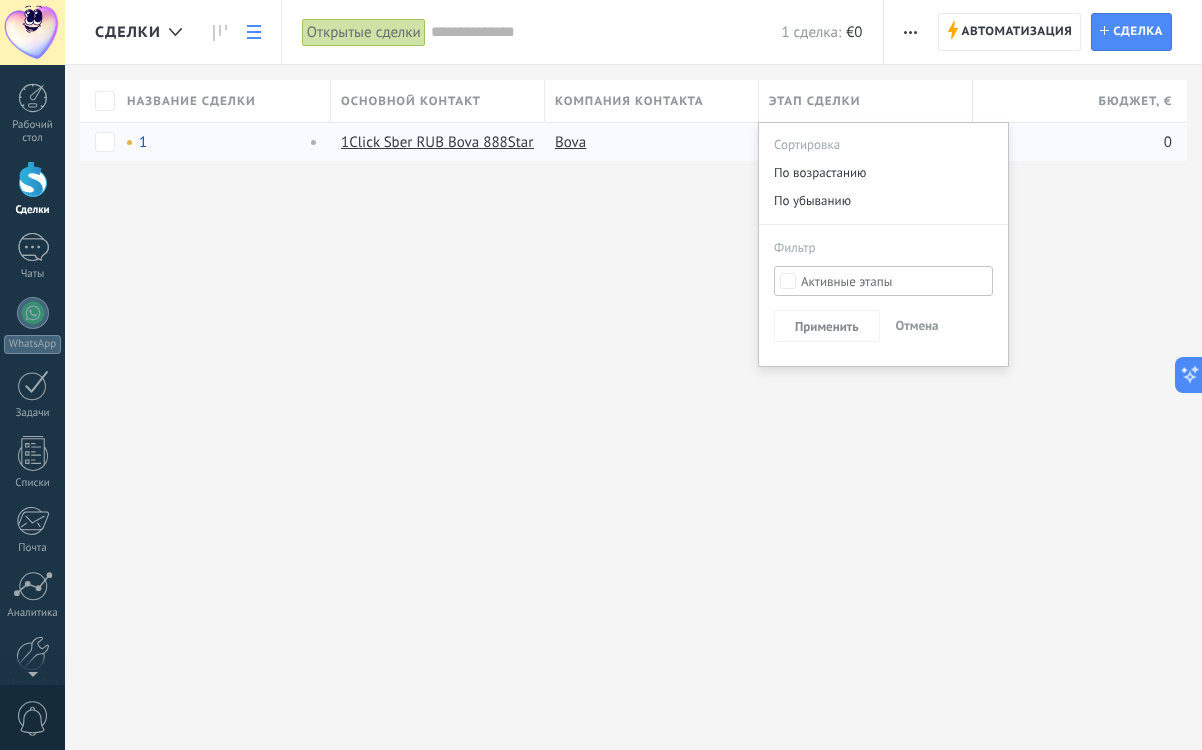click on "Активные этапы" at bounding box center [846, 281] 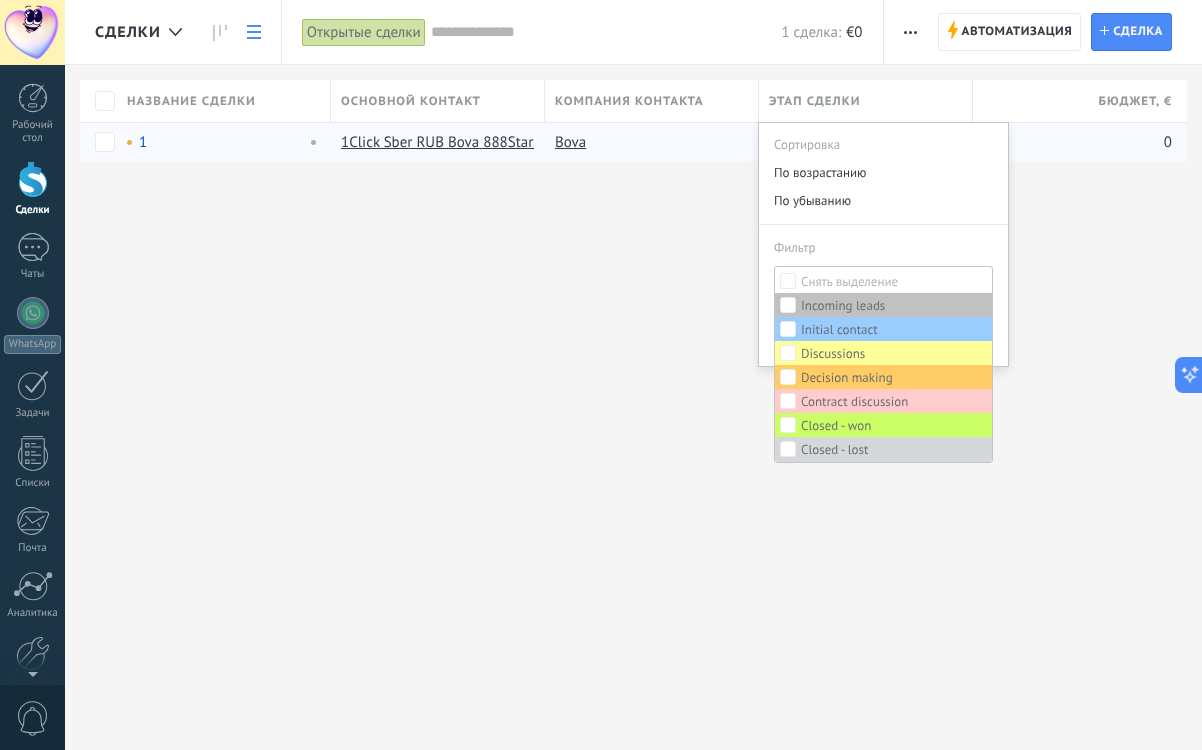 click on "Сделки Автоматизация воронки Новая рассылка Редактировать воронку Печать Настройки таблицы Импорт Экспорт Поиск дублей Автоматизация Автоматизация воронки Сделка Новая сделка Открытые сделки Применить 1 сделка:  €0 Открытые сделки Только мои сделки Успешно завершенные Нереализованные сделки Сделки без задач Сделки c просроченными задачами Удаленные Cохранить Свойства сделок За все время За все время За сегодня За вчера За последние  ** 30  дней За эту неделю За прошлую неделю За этот месяц За прошлый месяц За квартал За этот год   Снять выделение Discussions" at bounding box center (633, 375) 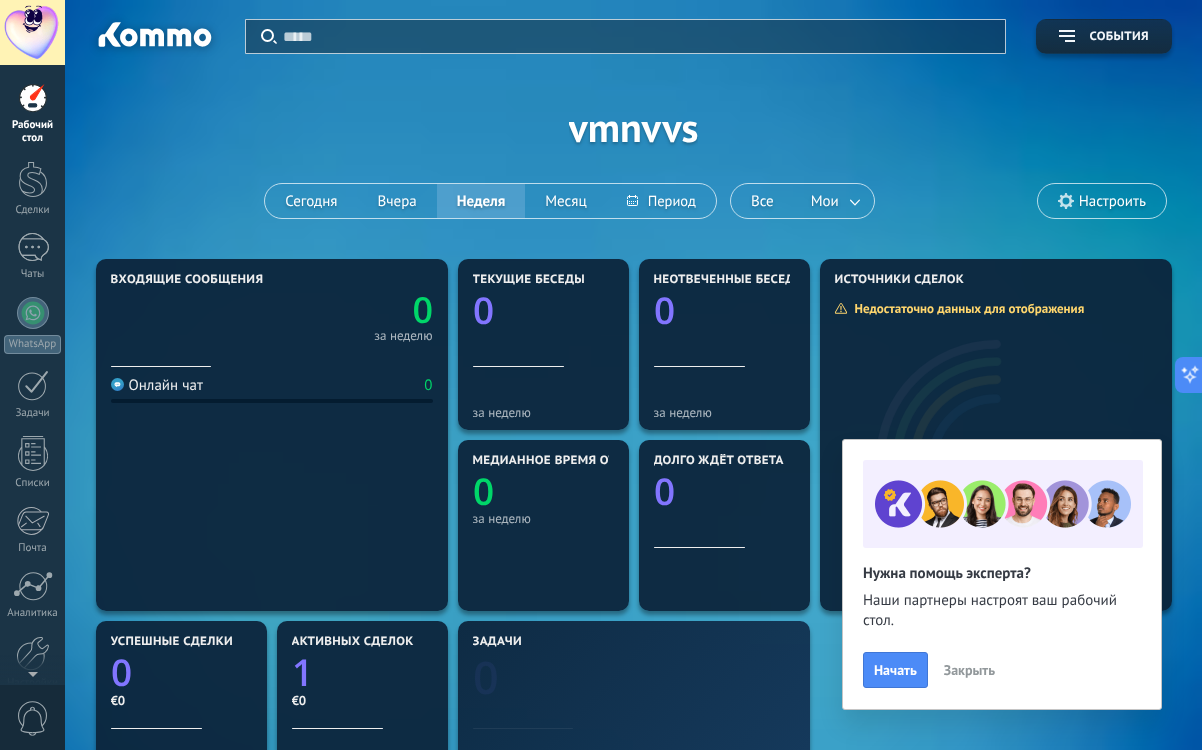 click on "Рабочий стол" at bounding box center [32, 114] 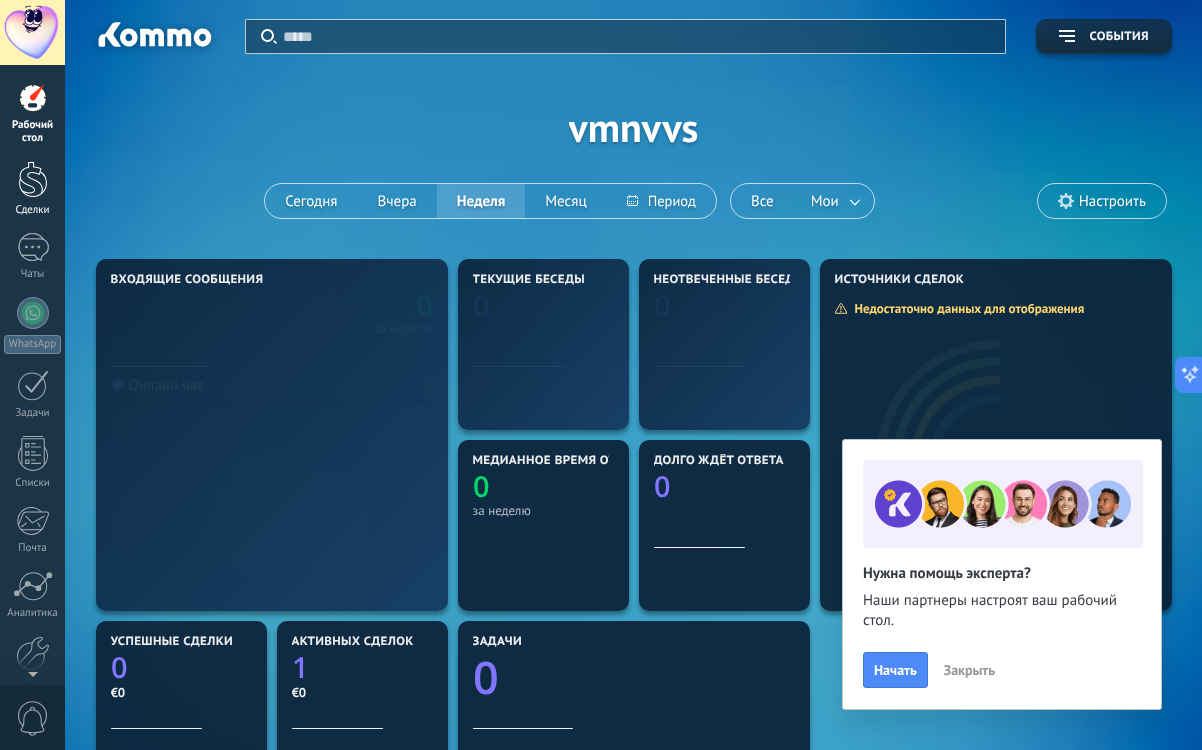 click at bounding box center [33, 179] 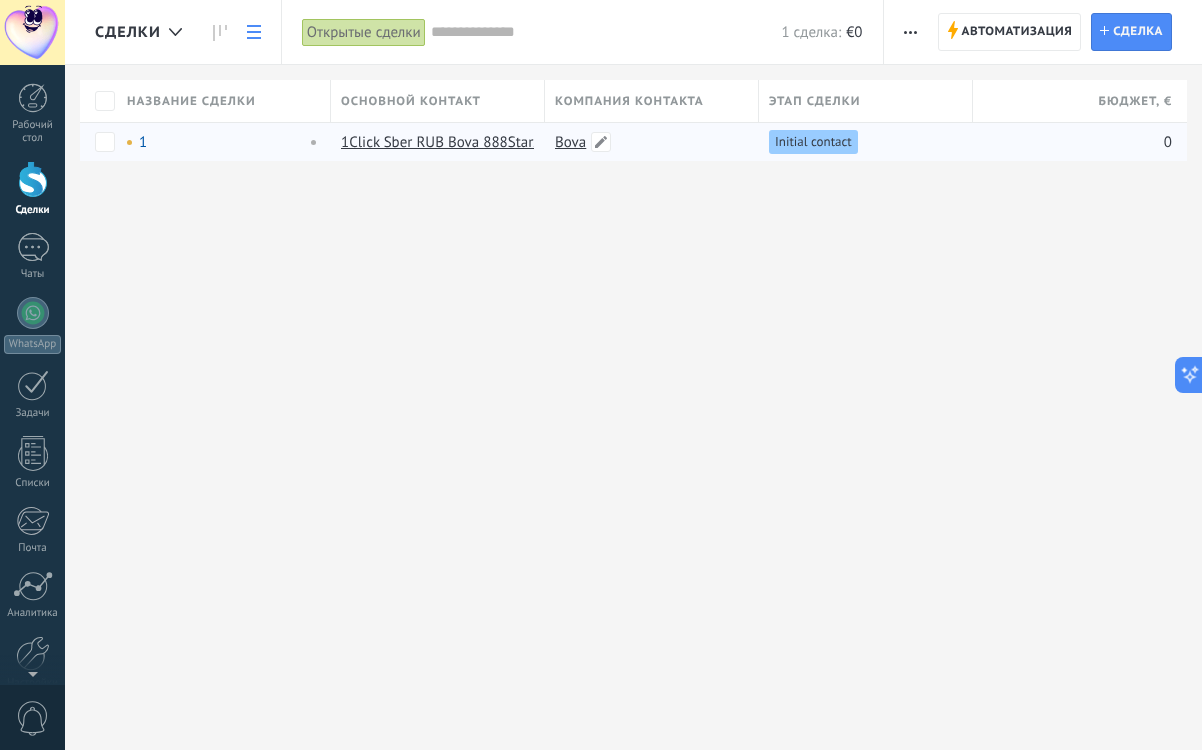 click on "Bova" at bounding box center (570, 142) 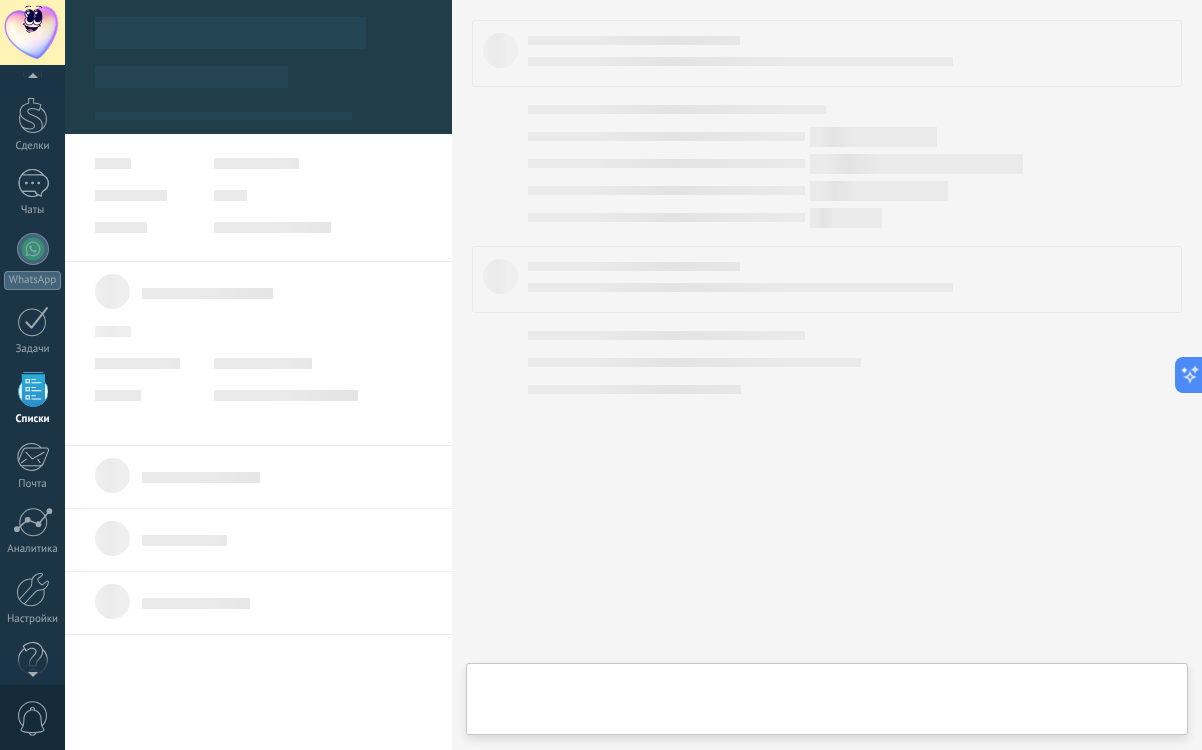 scroll, scrollTop: 65, scrollLeft: 0, axis: vertical 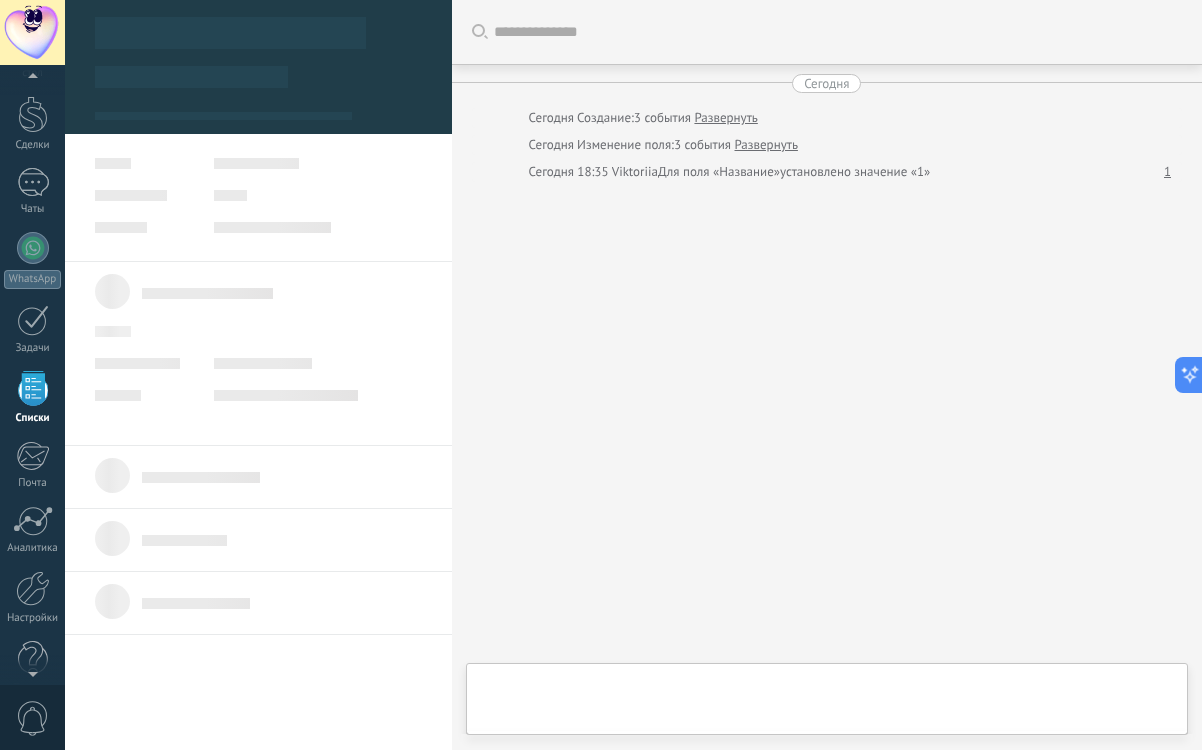 type on "***" 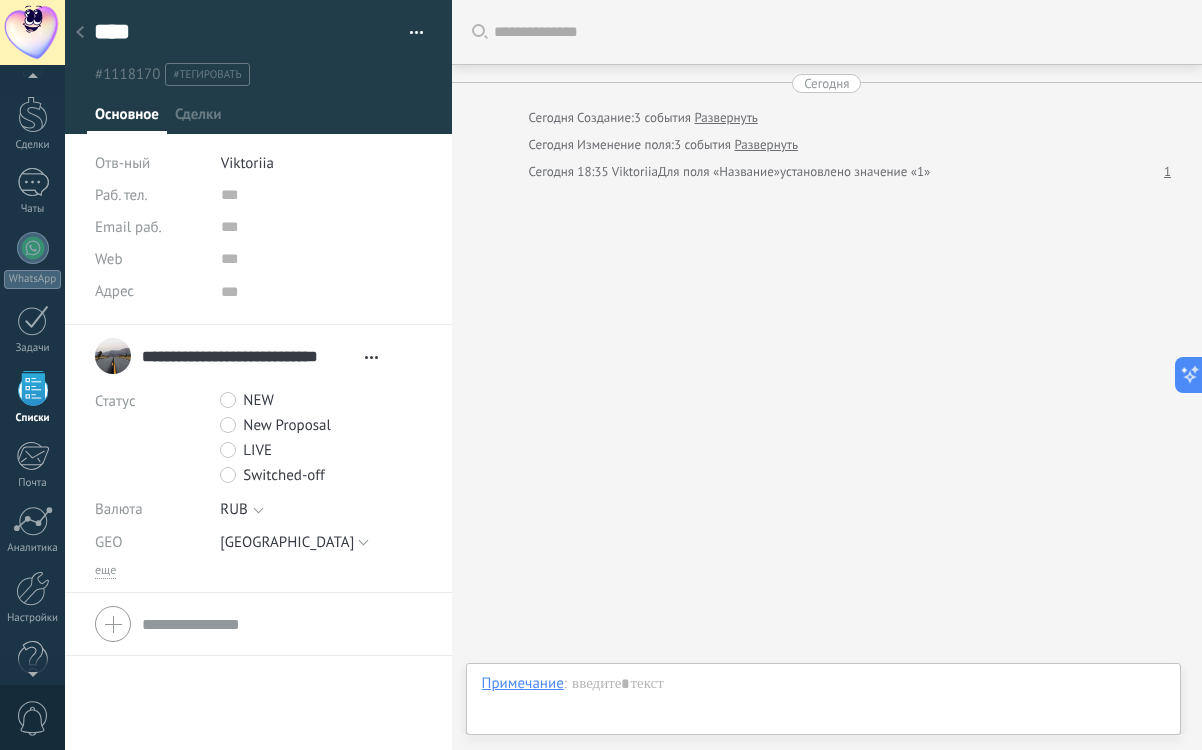 scroll, scrollTop: 20, scrollLeft: 0, axis: vertical 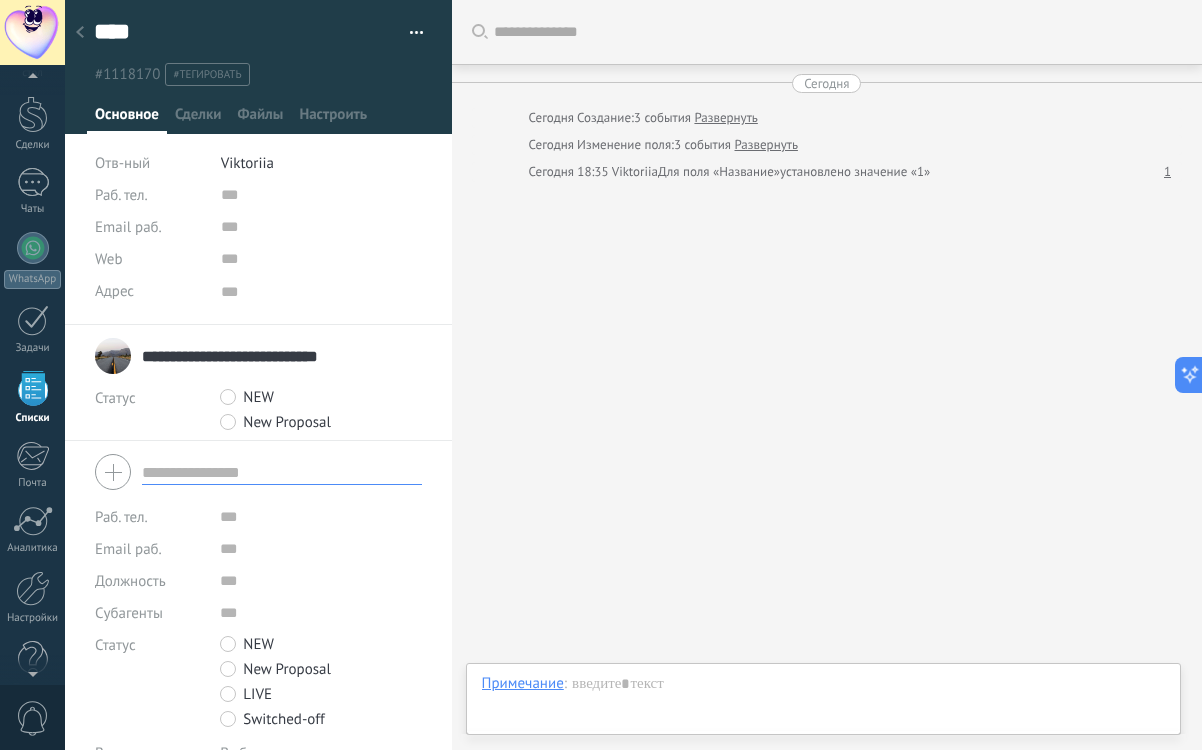 click on "Раб. тел.
Раб.прямой
Мобильный
Факс
Домашний
Другой
Раб. тел.
Позвонить
Копировать
Редактировать
Email раб.
Email личн.
Email др.
Email раб.
Должность Субагенты GEO" at bounding box center [258, 635] 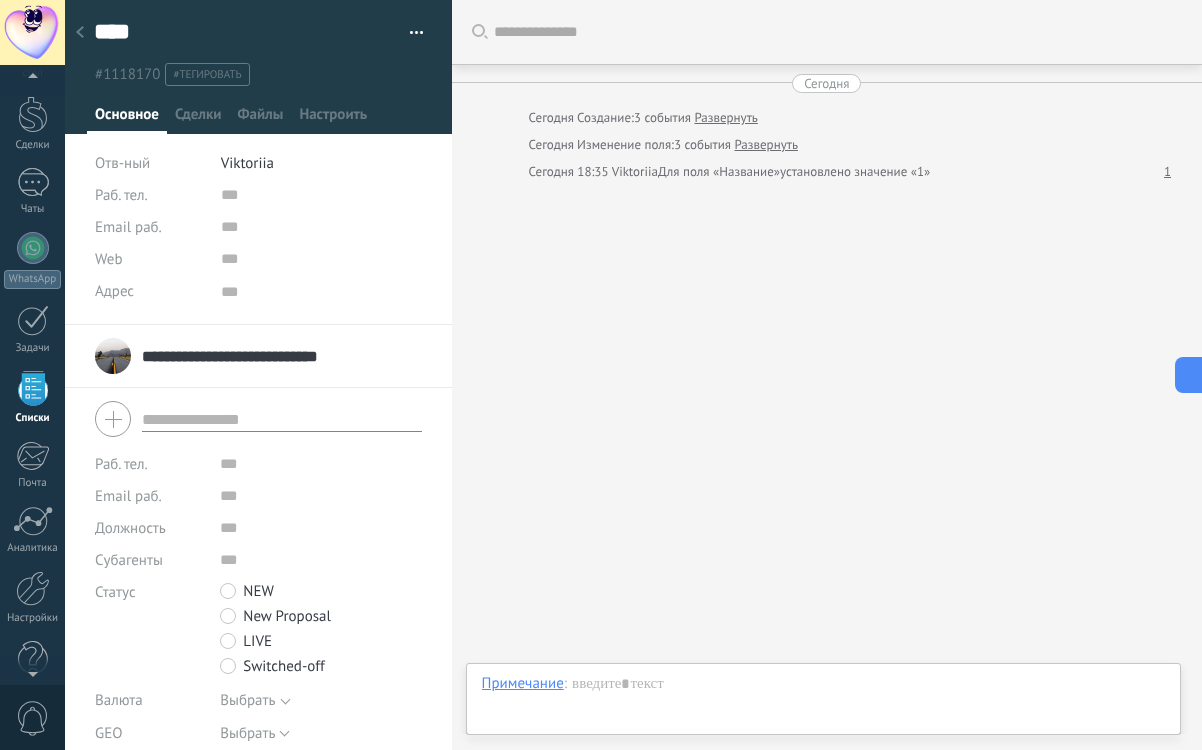 scroll, scrollTop: 36, scrollLeft: 0, axis: vertical 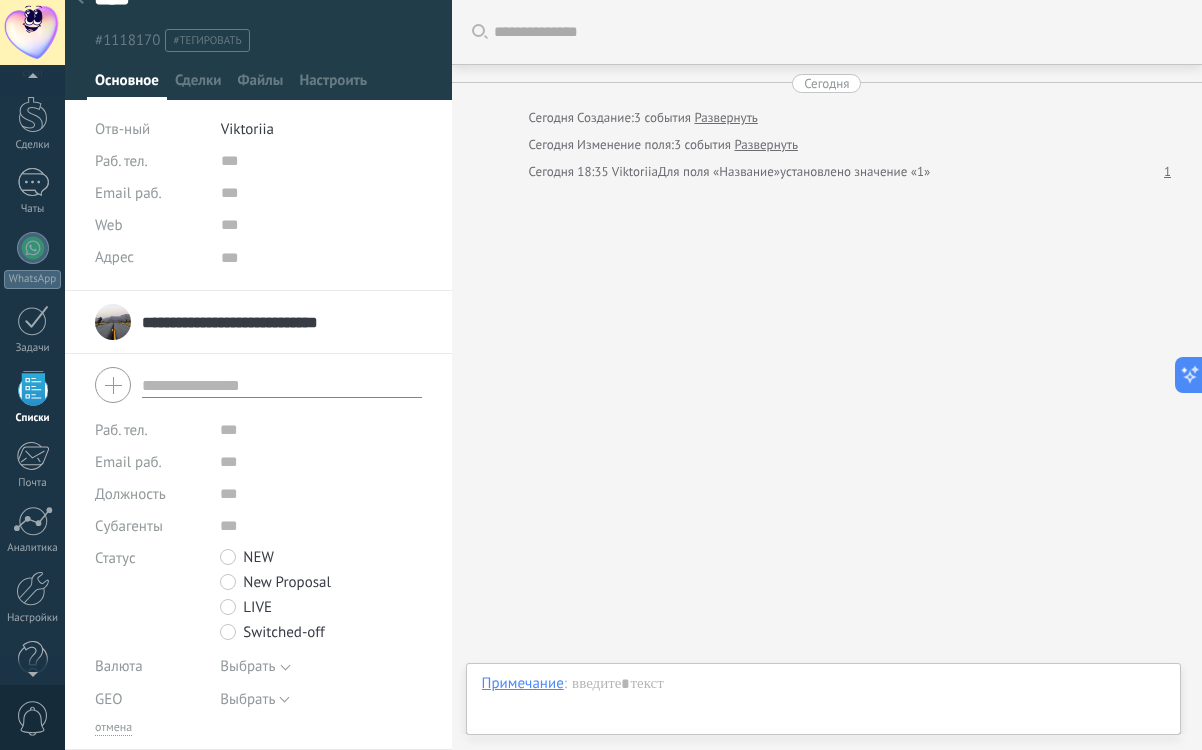 click at bounding box center [282, 385] 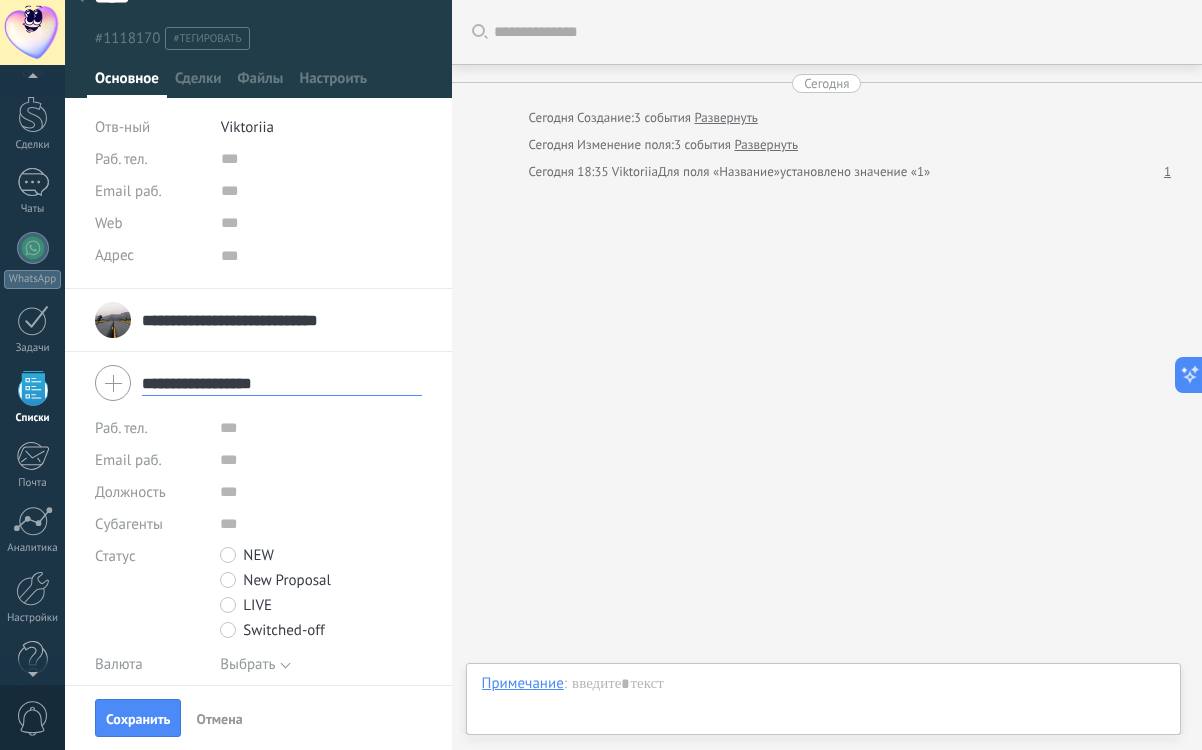 type on "**********" 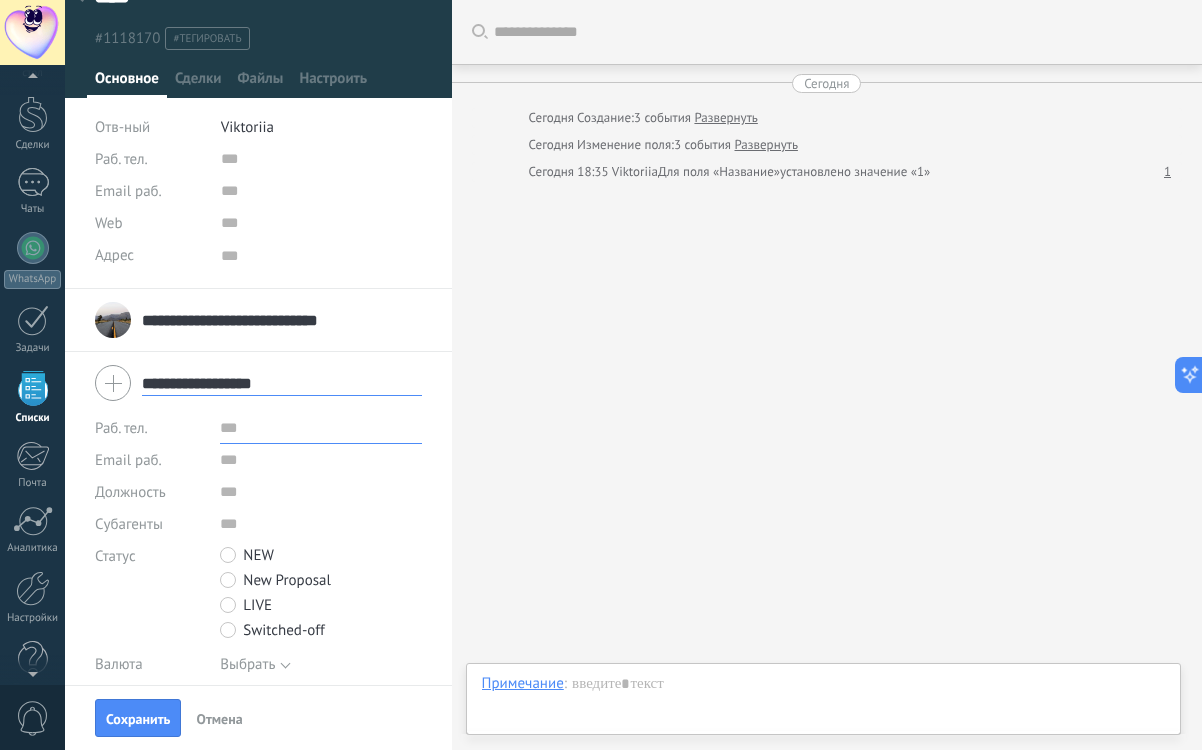 click at bounding box center [320, 428] 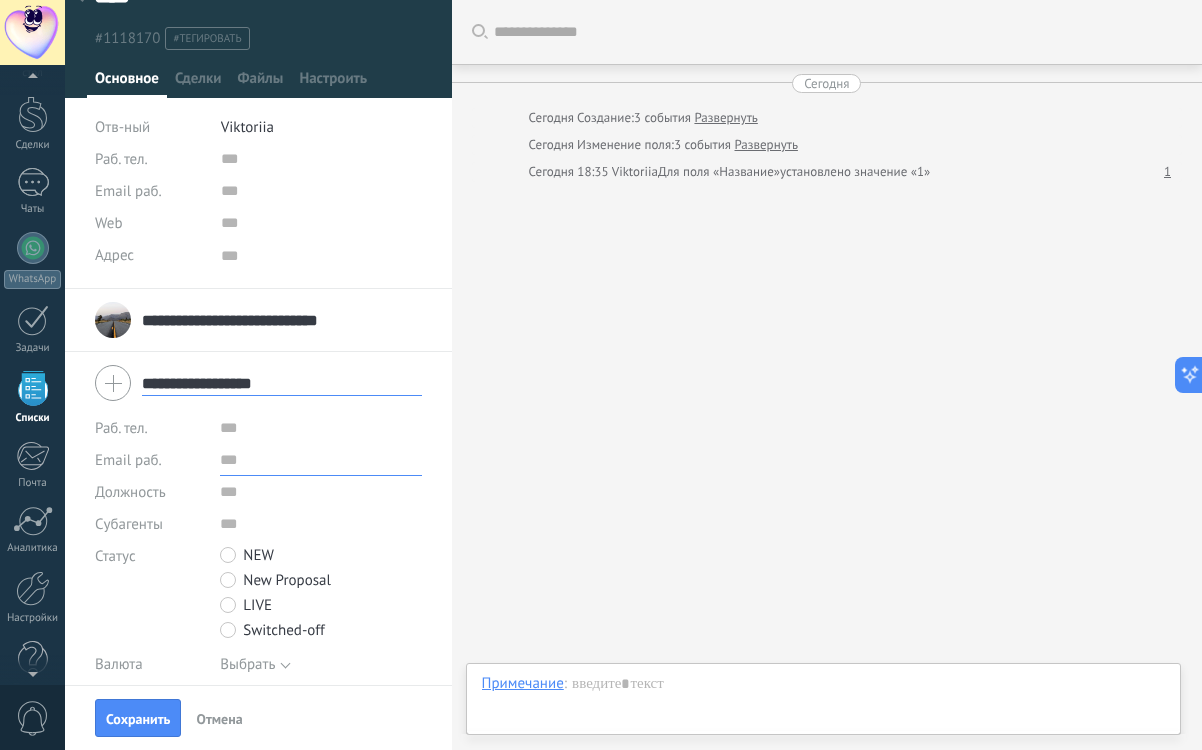 click at bounding box center [320, 460] 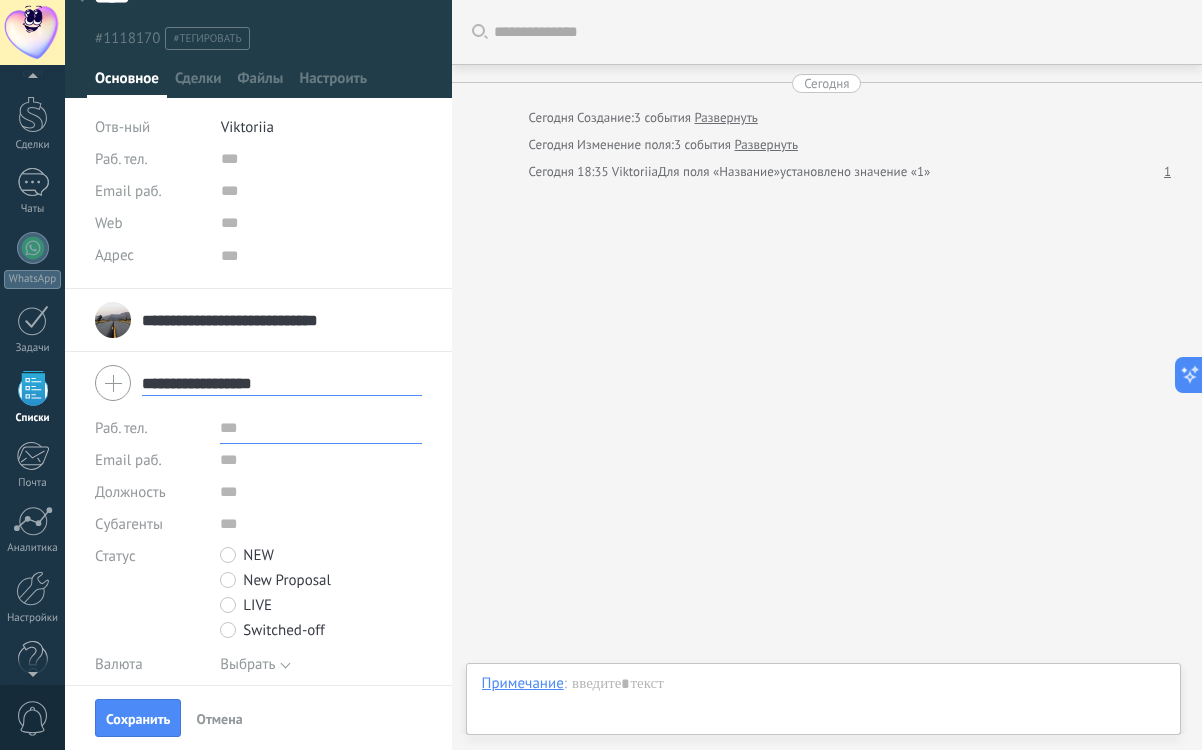 click at bounding box center (320, 428) 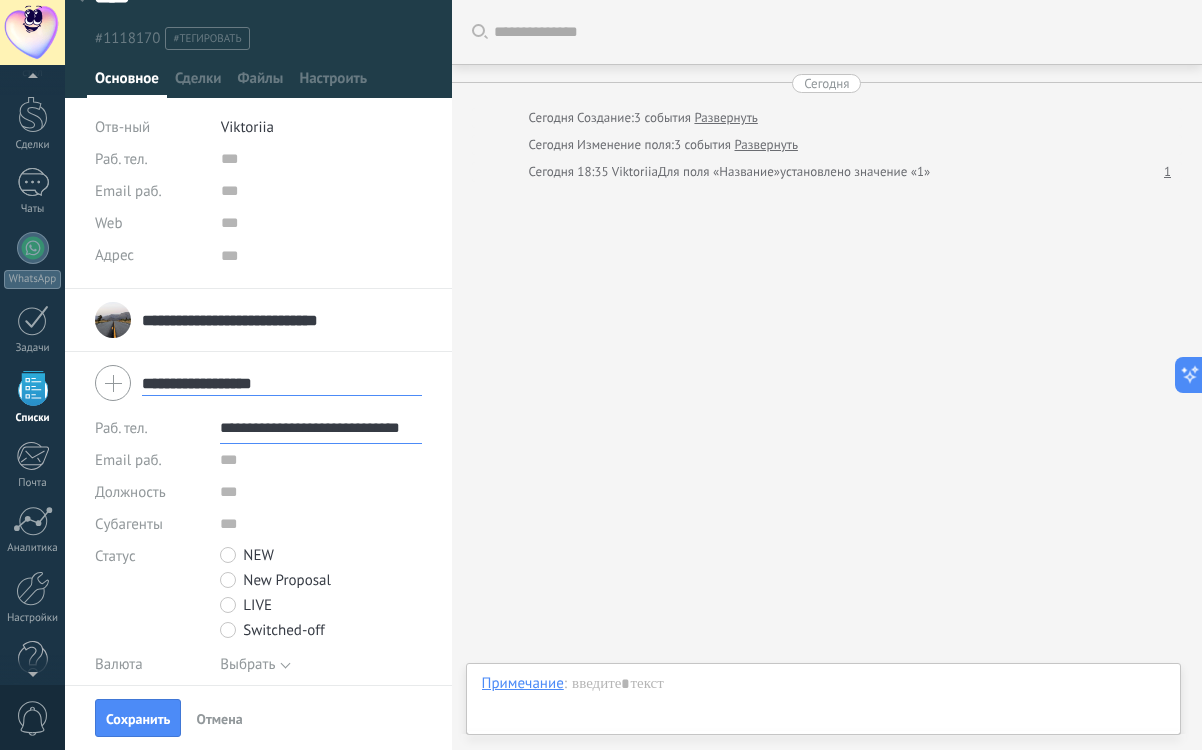 scroll, scrollTop: 0, scrollLeft: 14, axis: horizontal 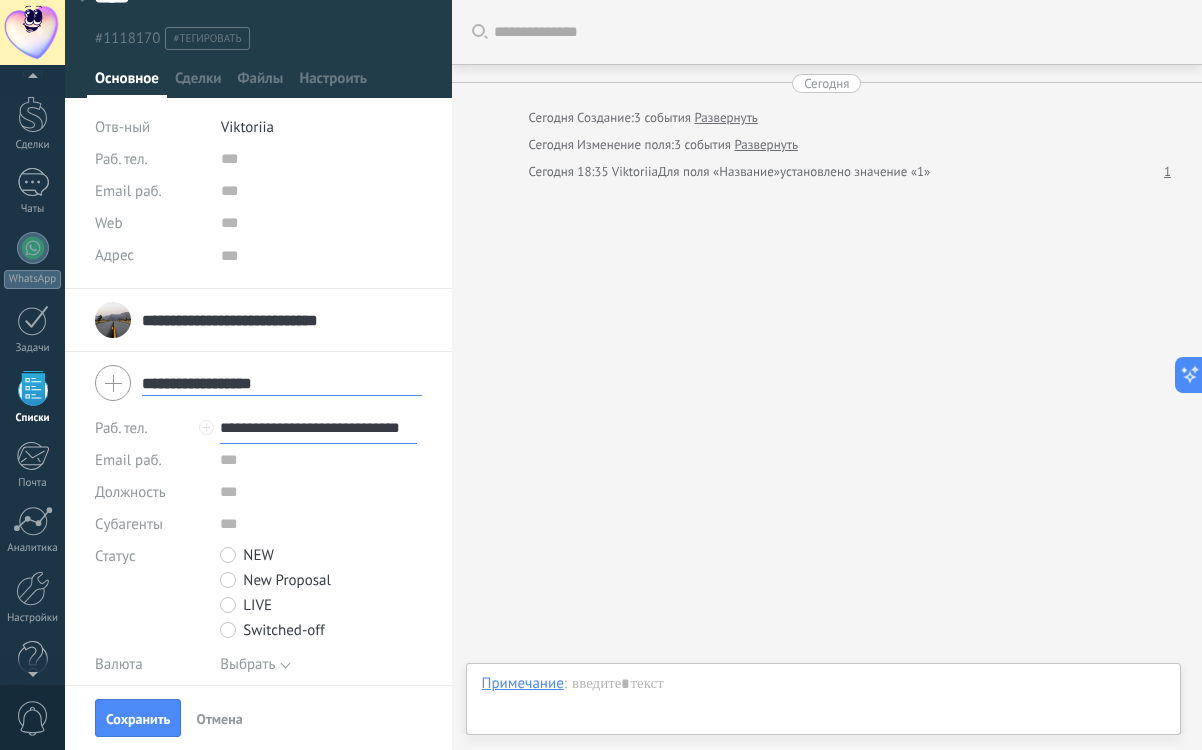 type on "**********" 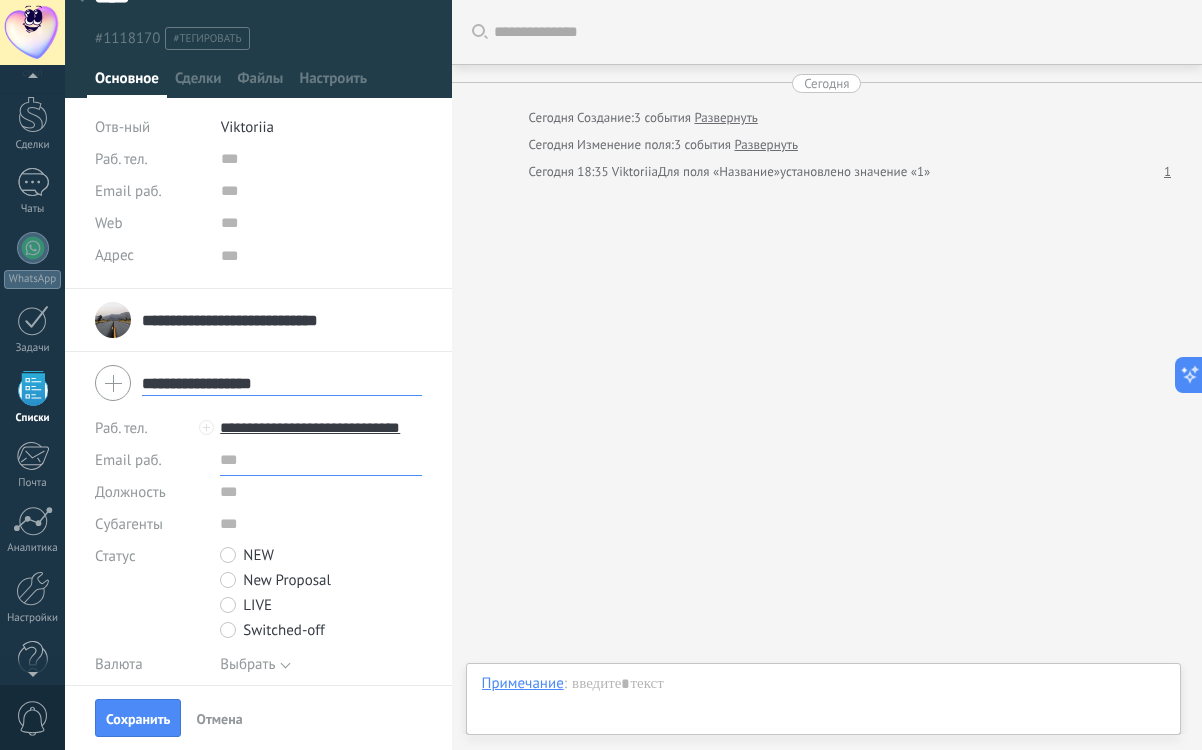 scroll, scrollTop: 0, scrollLeft: 0, axis: both 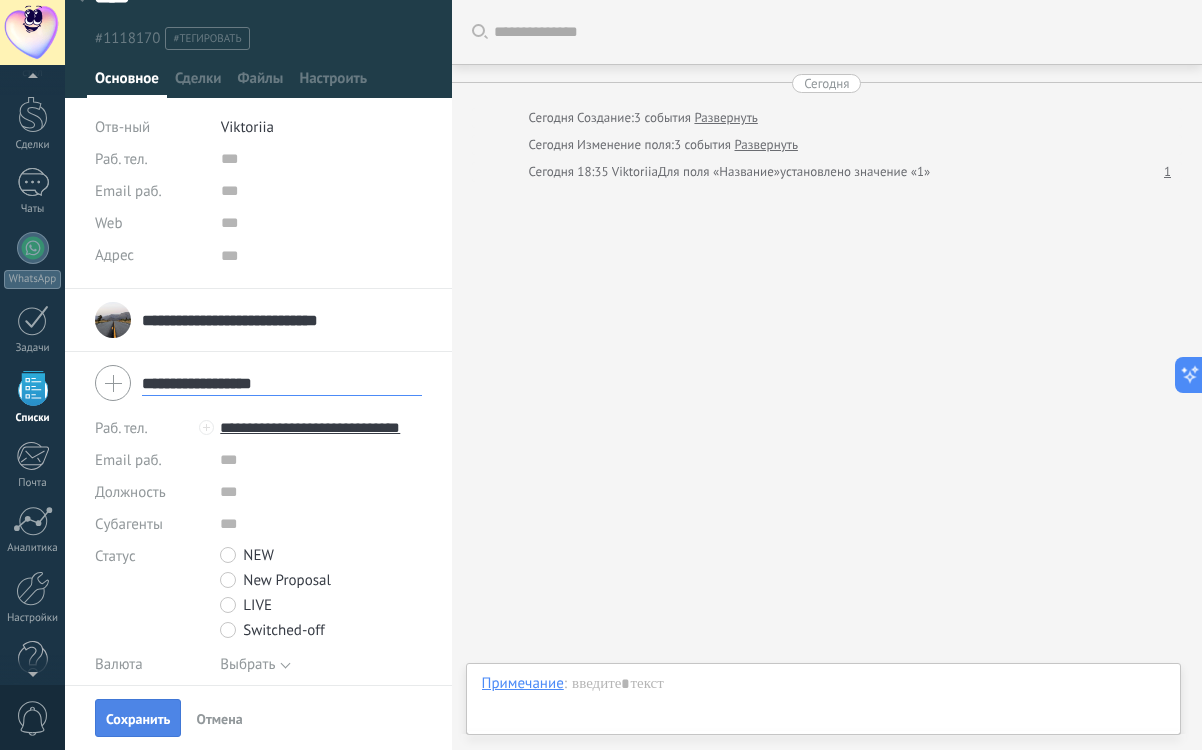 click on "Сохранить" at bounding box center [138, 718] 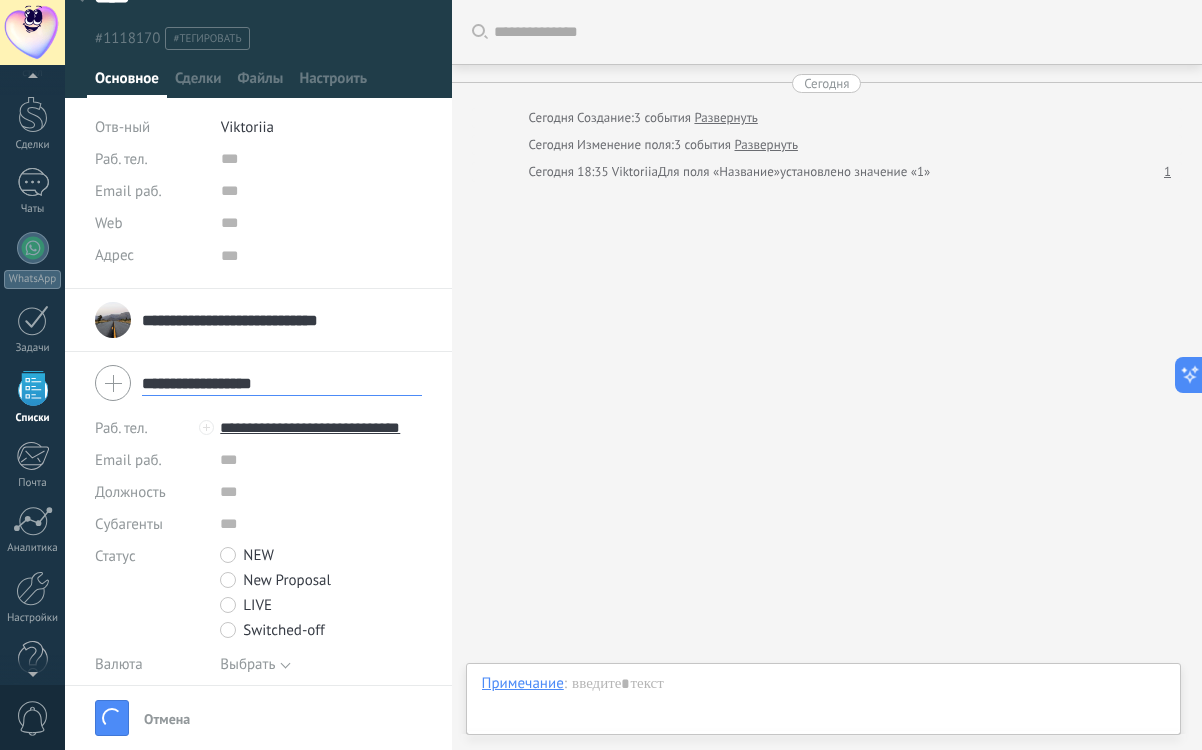 type 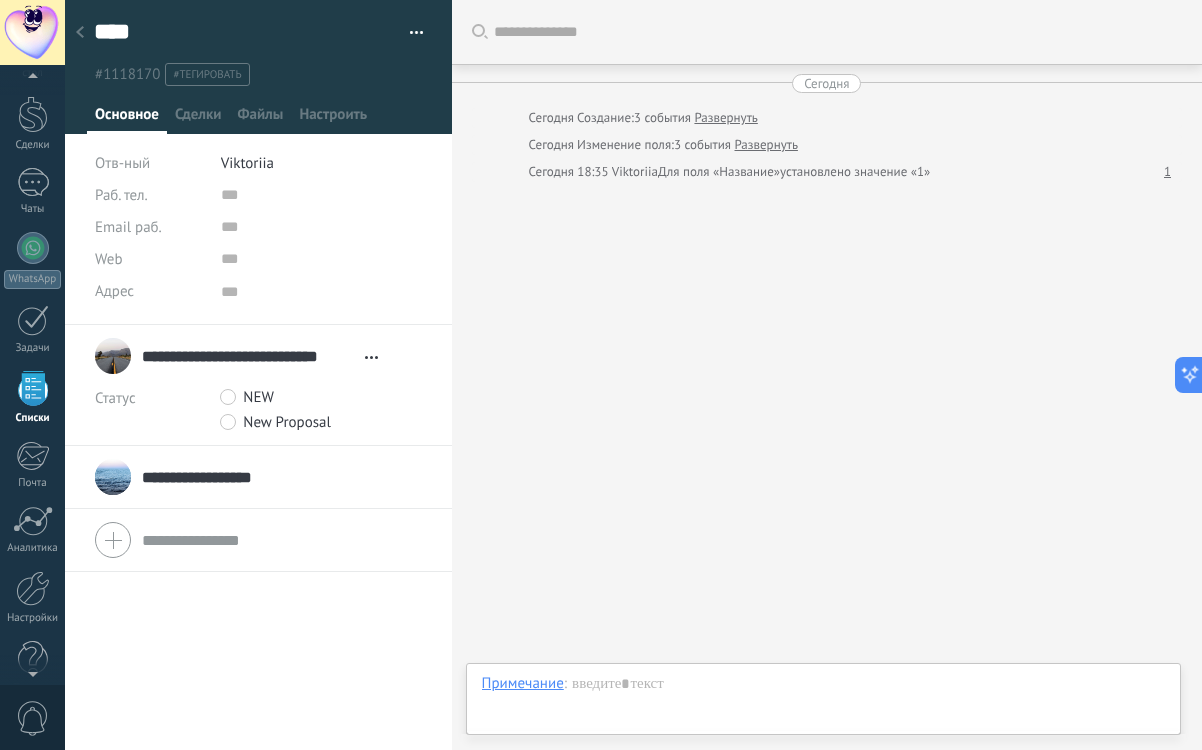 scroll, scrollTop: 0, scrollLeft: 0, axis: both 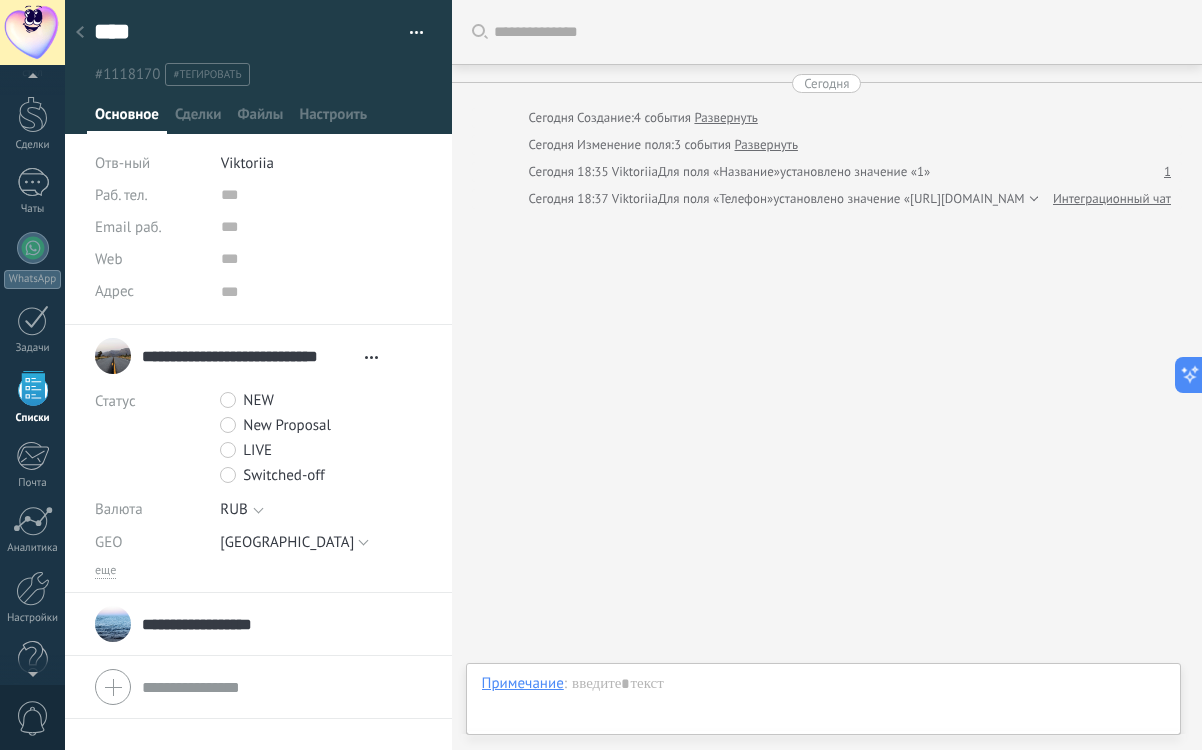 click on "Раб. тел.
Раб.прямой
Мобильный
Факс
Домашний
Другой
Раб. тел.
Позвонить
Копировать
Редактировать
Email раб.
Email личн.
Email др.
Email раб.
Написать" at bounding box center (258, 687) 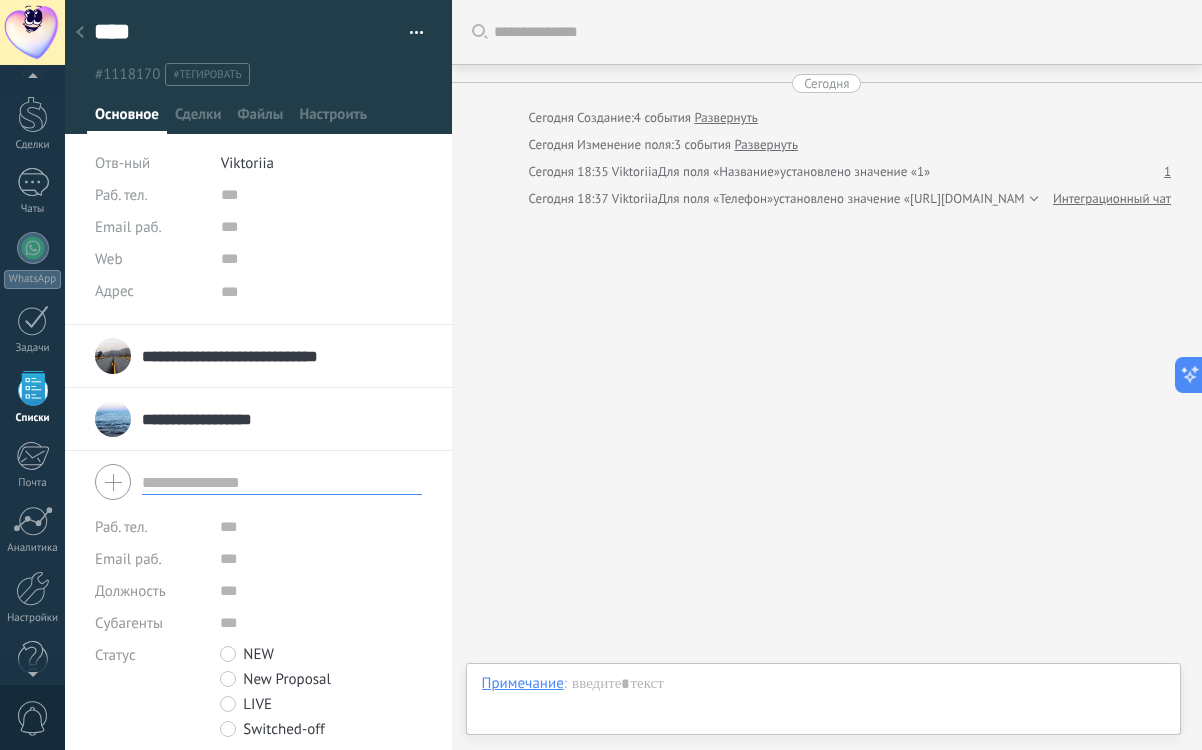 click at bounding box center (282, 482) 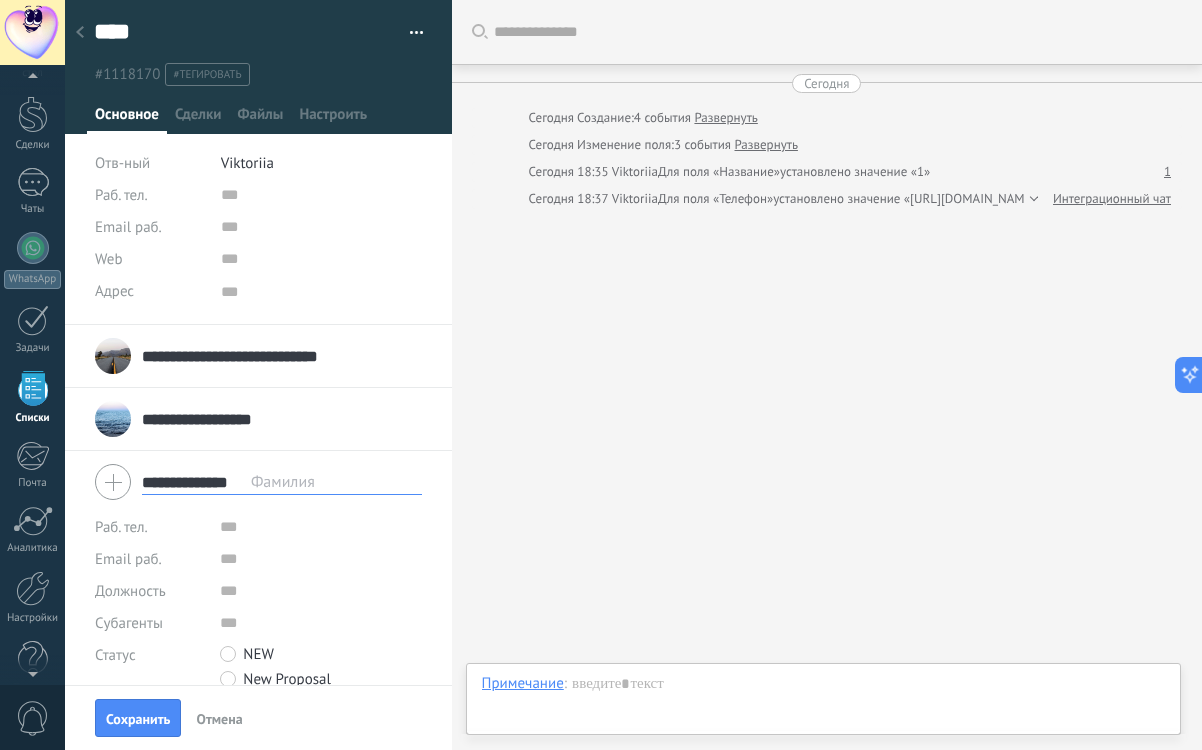 type on "**********" 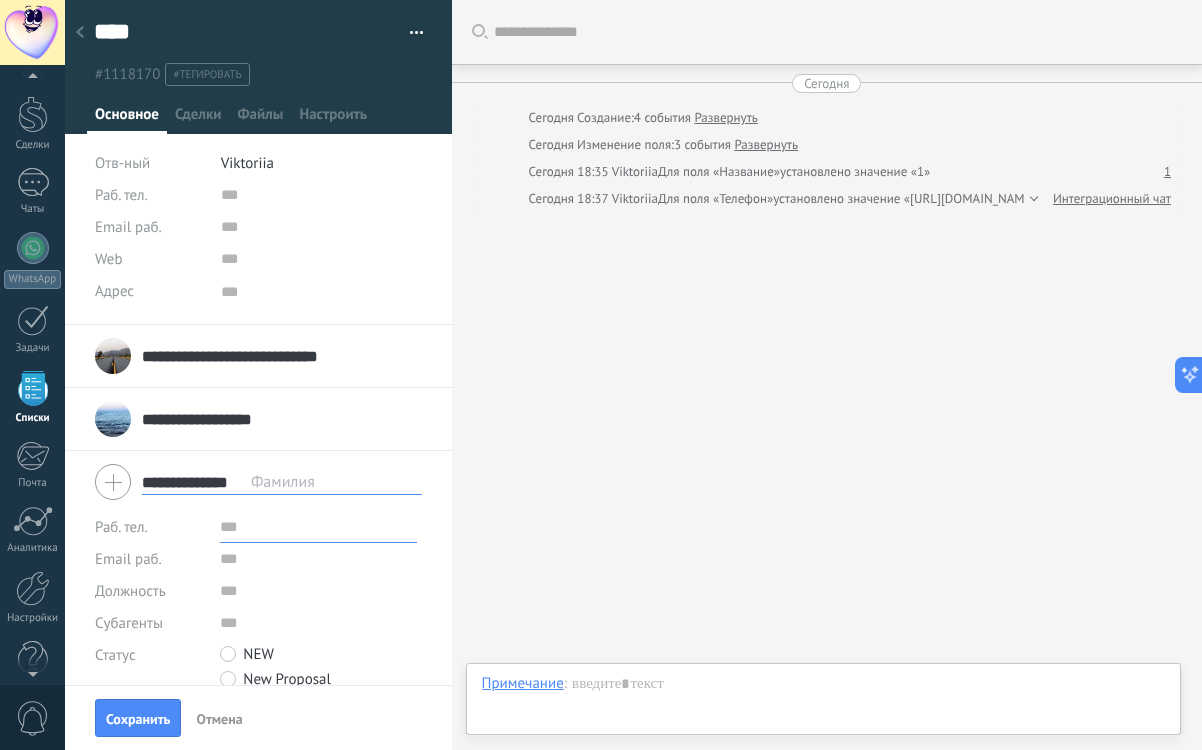 click at bounding box center [318, 527] 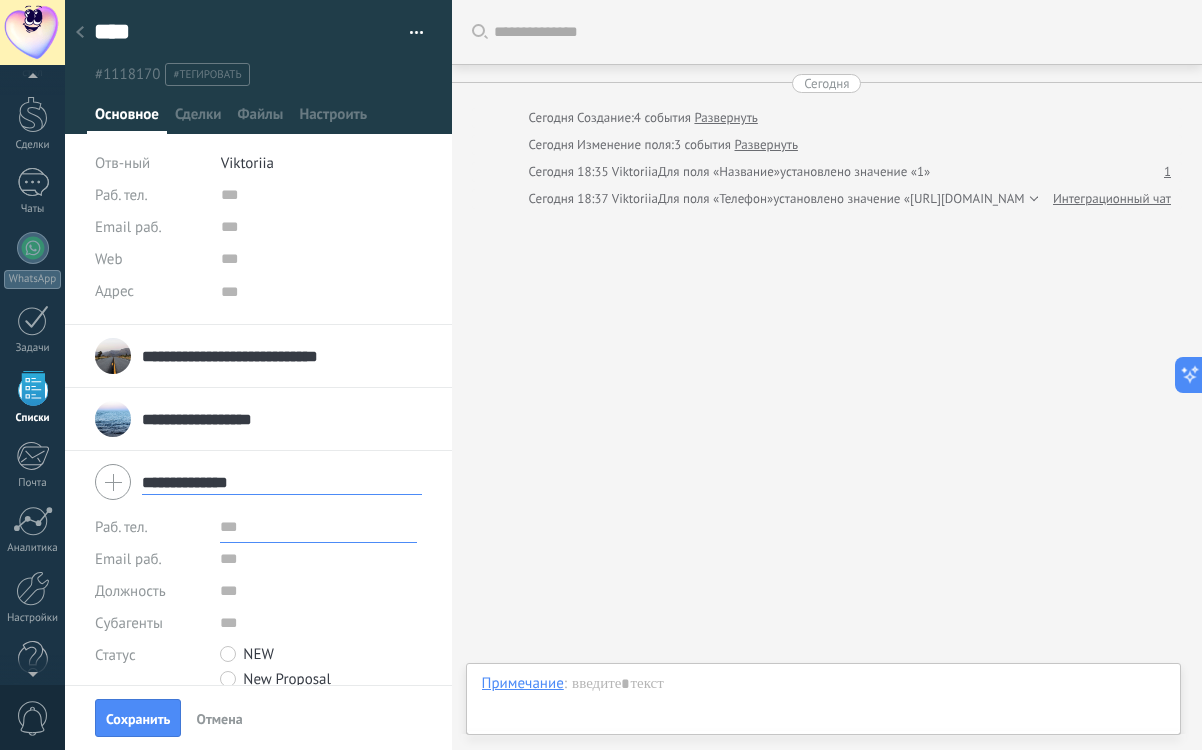 paste on "******" 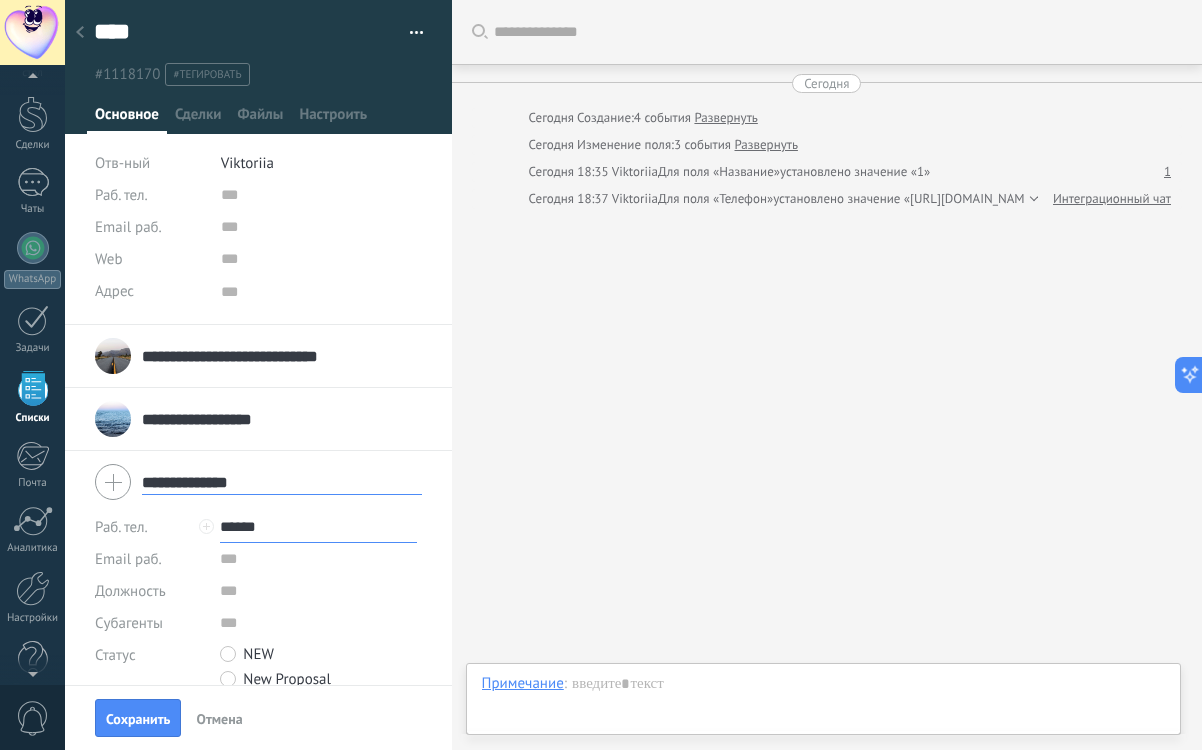 drag, startPoint x: 278, startPoint y: 524, endPoint x: 248, endPoint y: 524, distance: 30 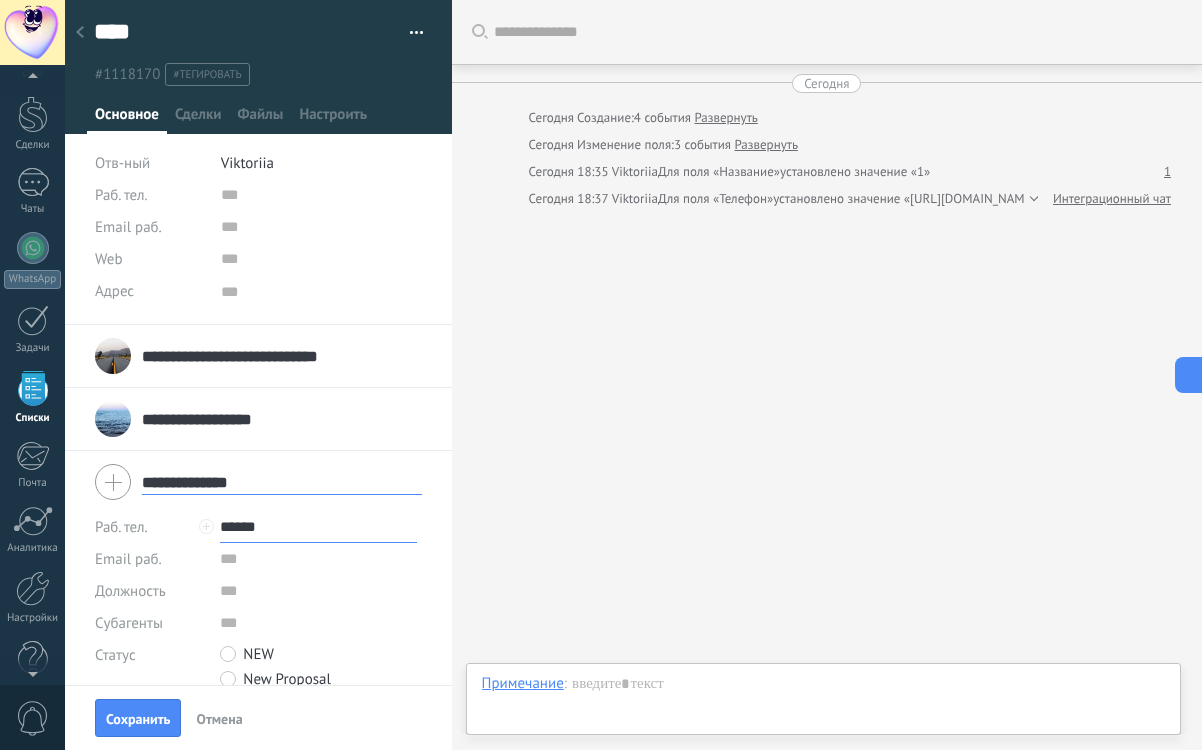 type on "******" 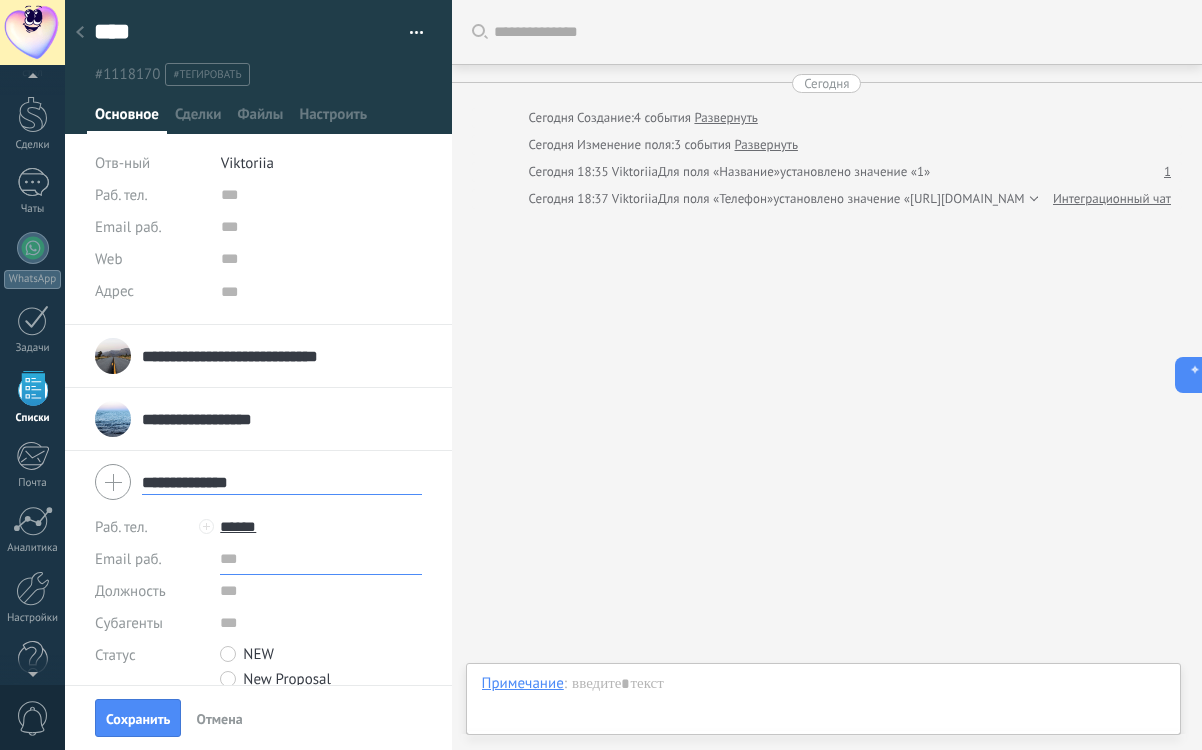 click at bounding box center (320, 559) 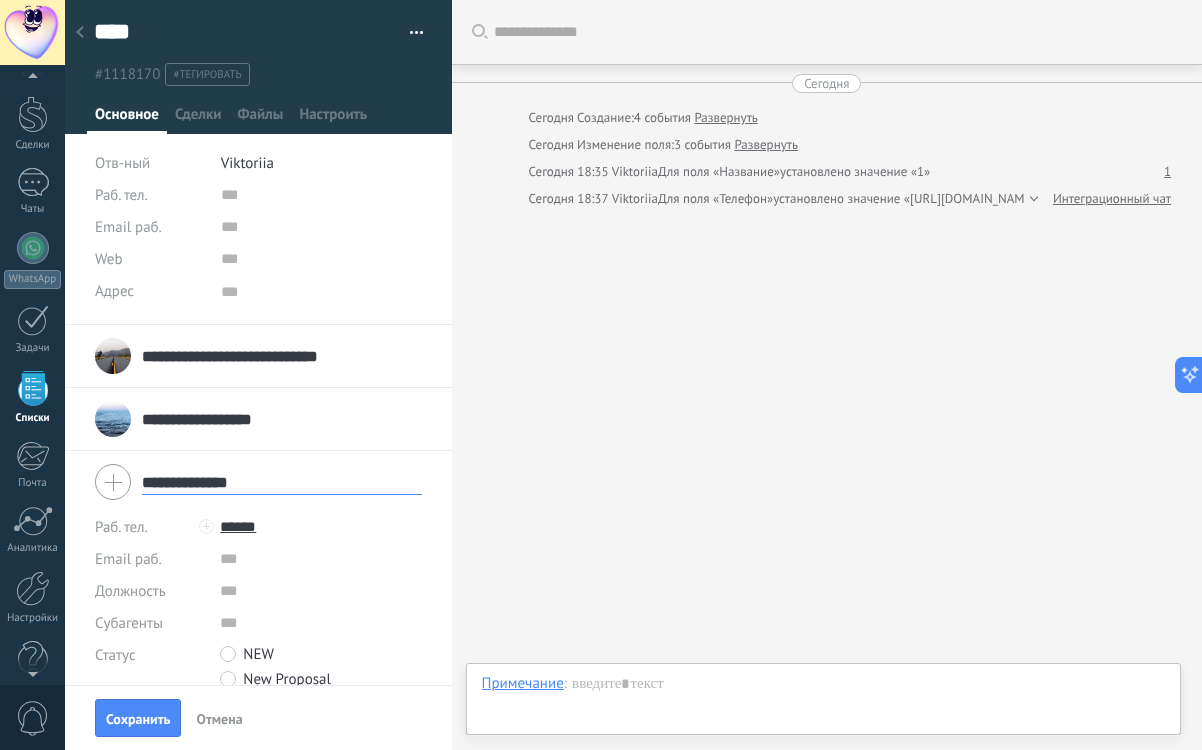 click on "Должность" at bounding box center [150, 591] 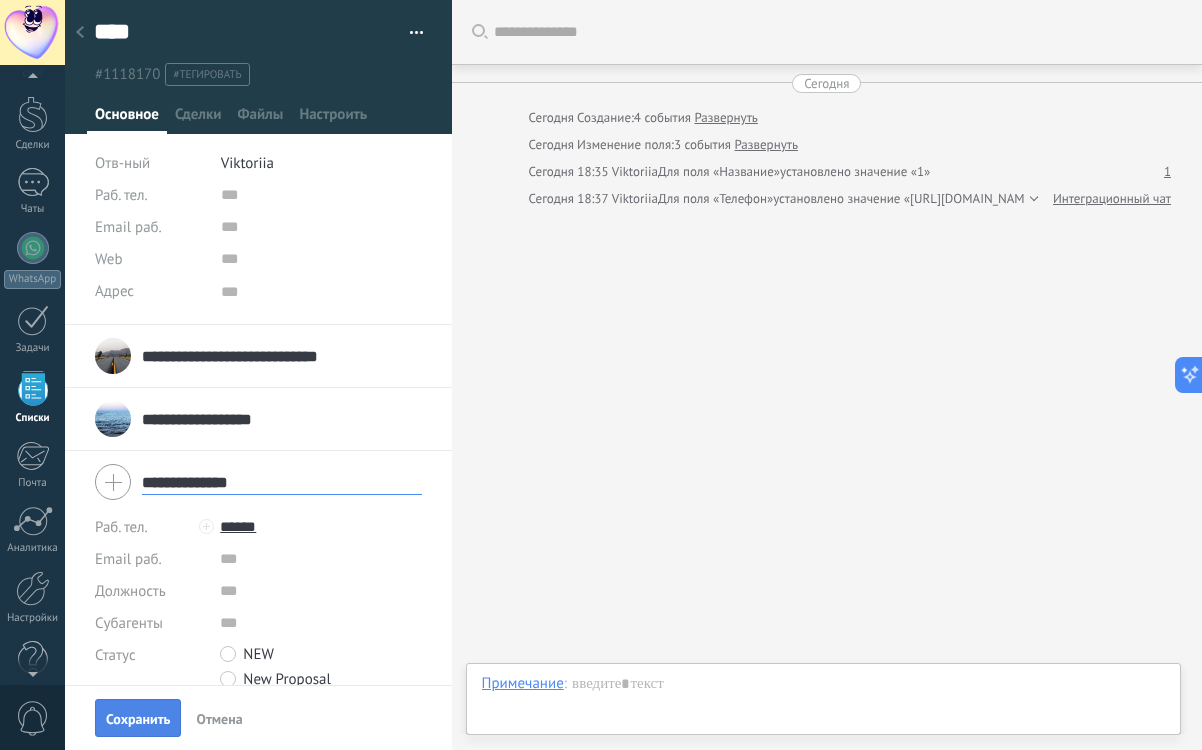 click on "Сохранить" at bounding box center (138, 718) 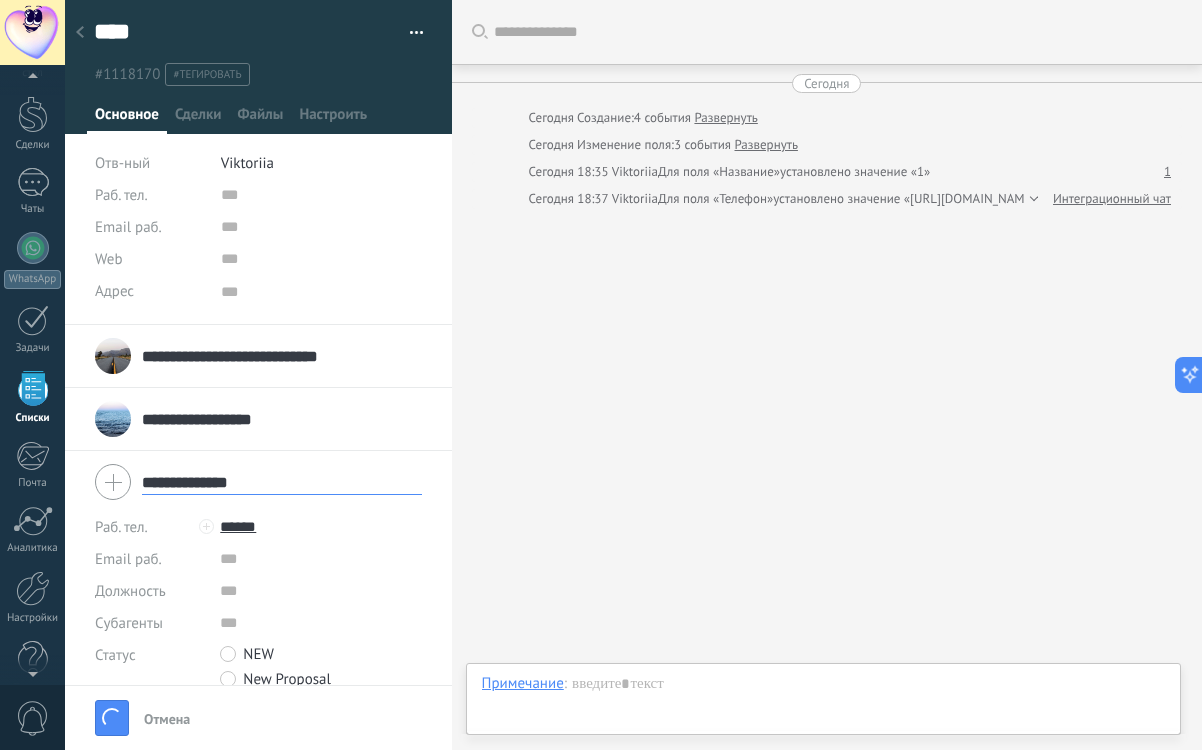 type 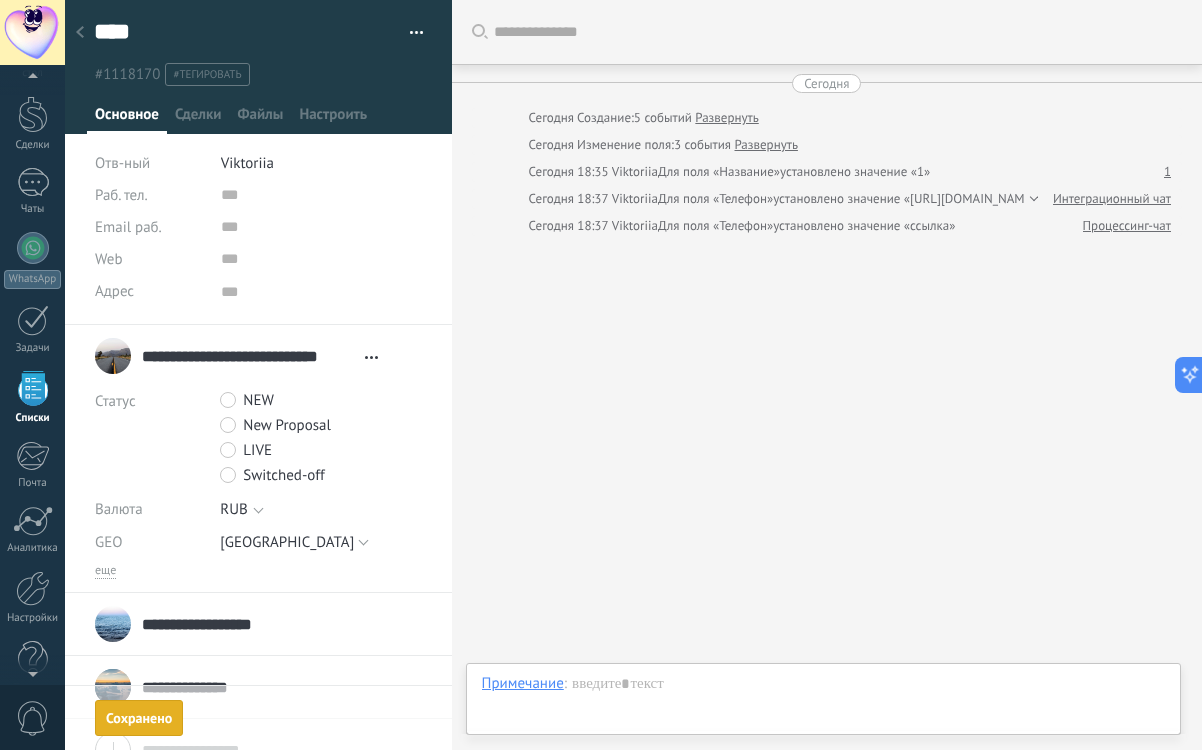 scroll, scrollTop: 34, scrollLeft: 0, axis: vertical 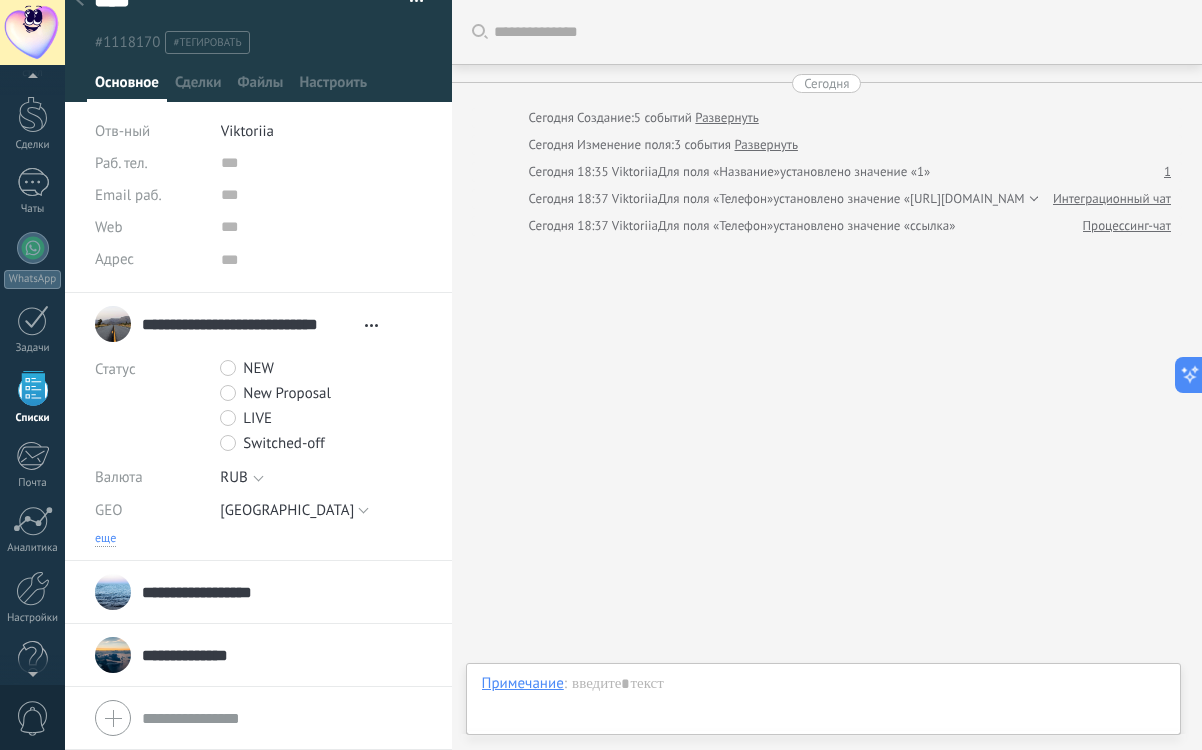 click on "еще" at bounding box center (105, 539) 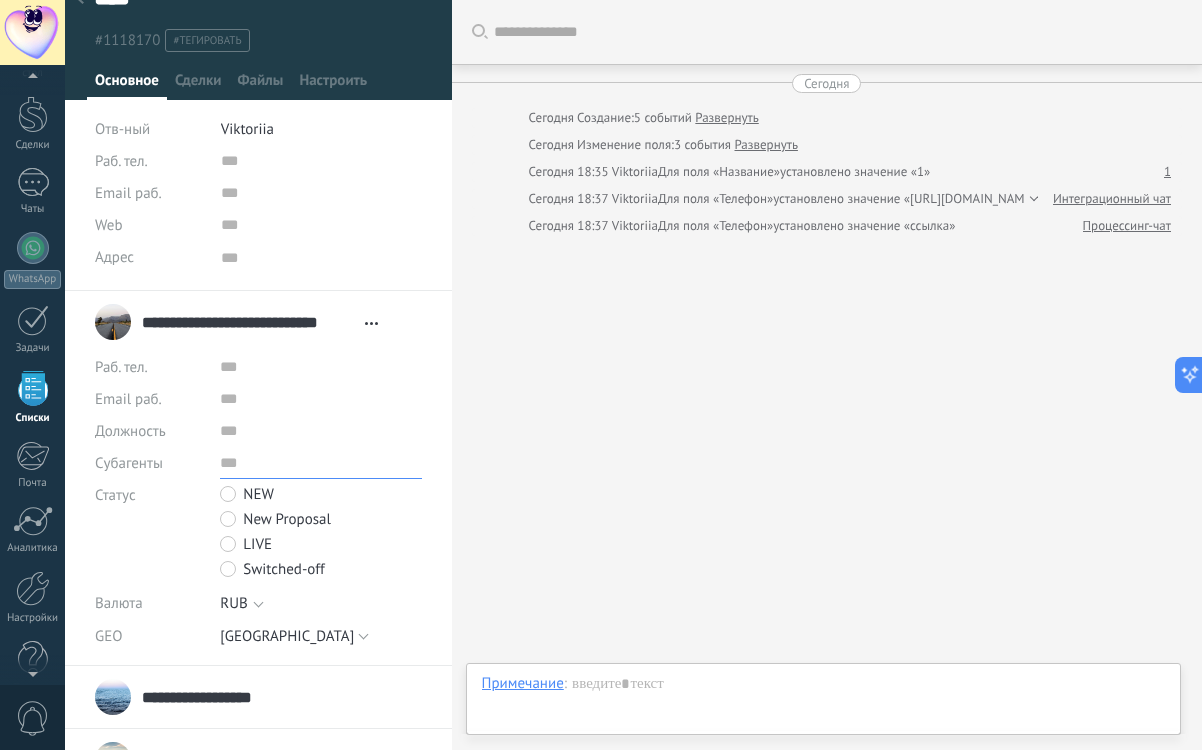 click at bounding box center [320, 463] 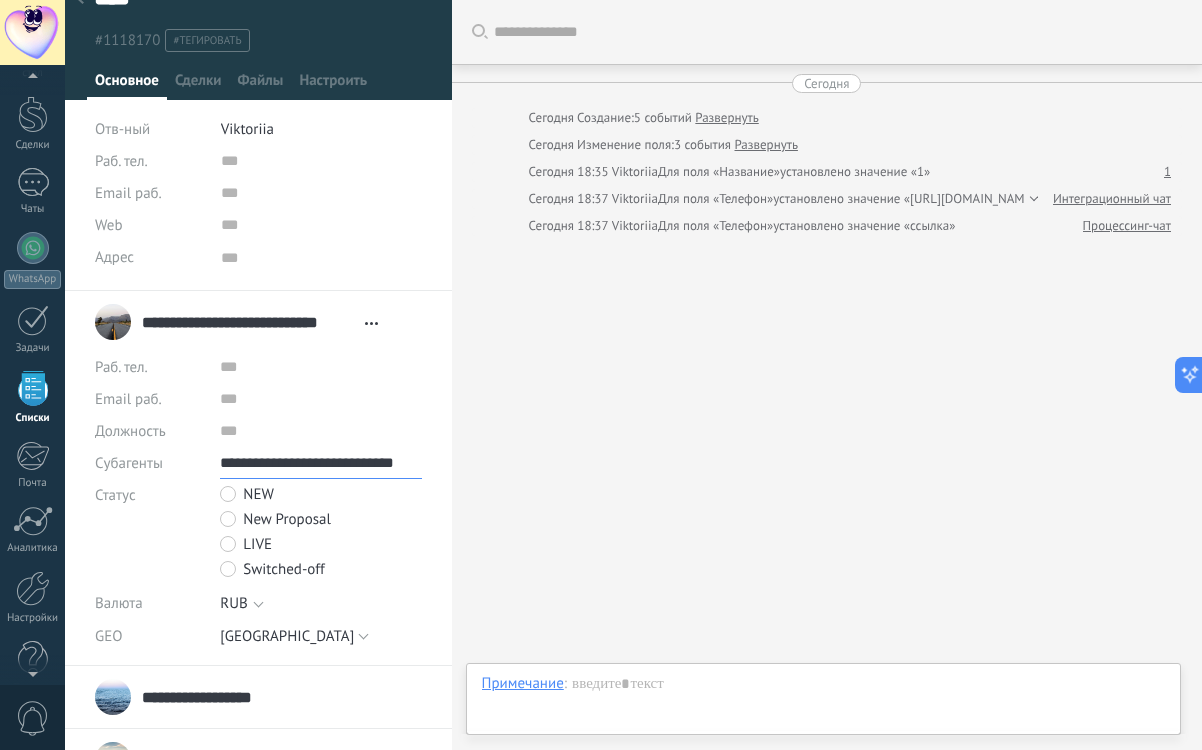 scroll, scrollTop: 0, scrollLeft: 2, axis: horizontal 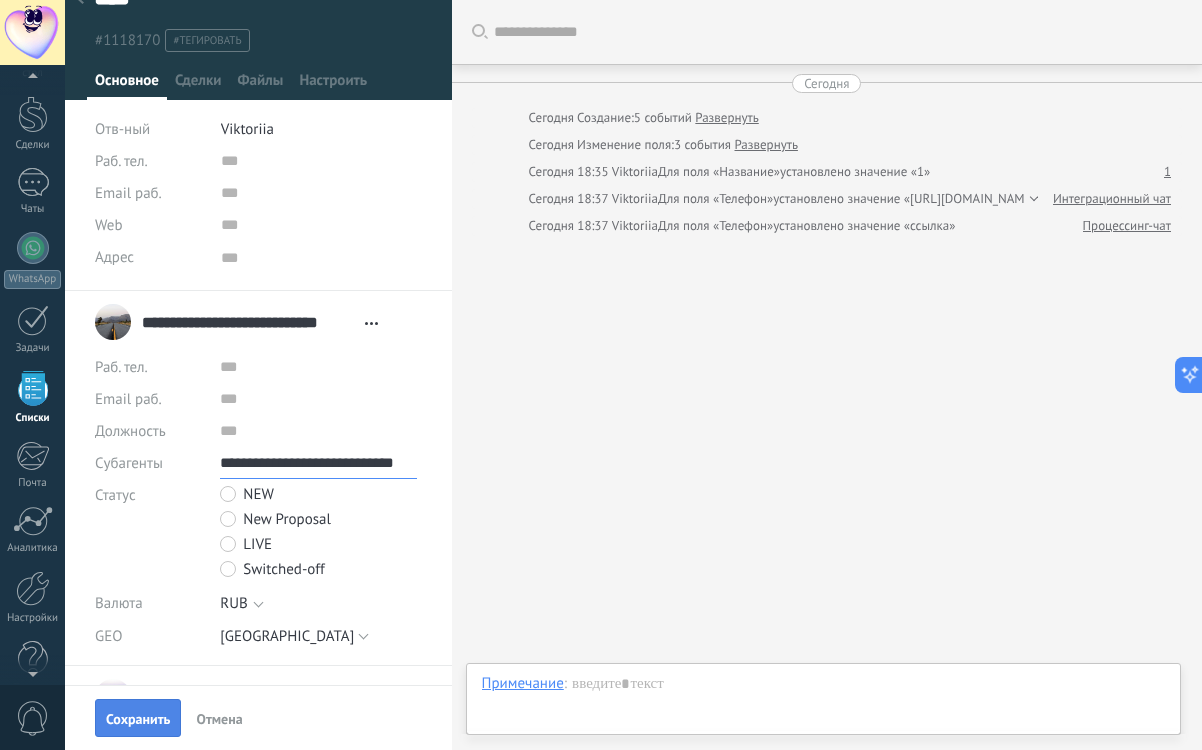 type on "**********" 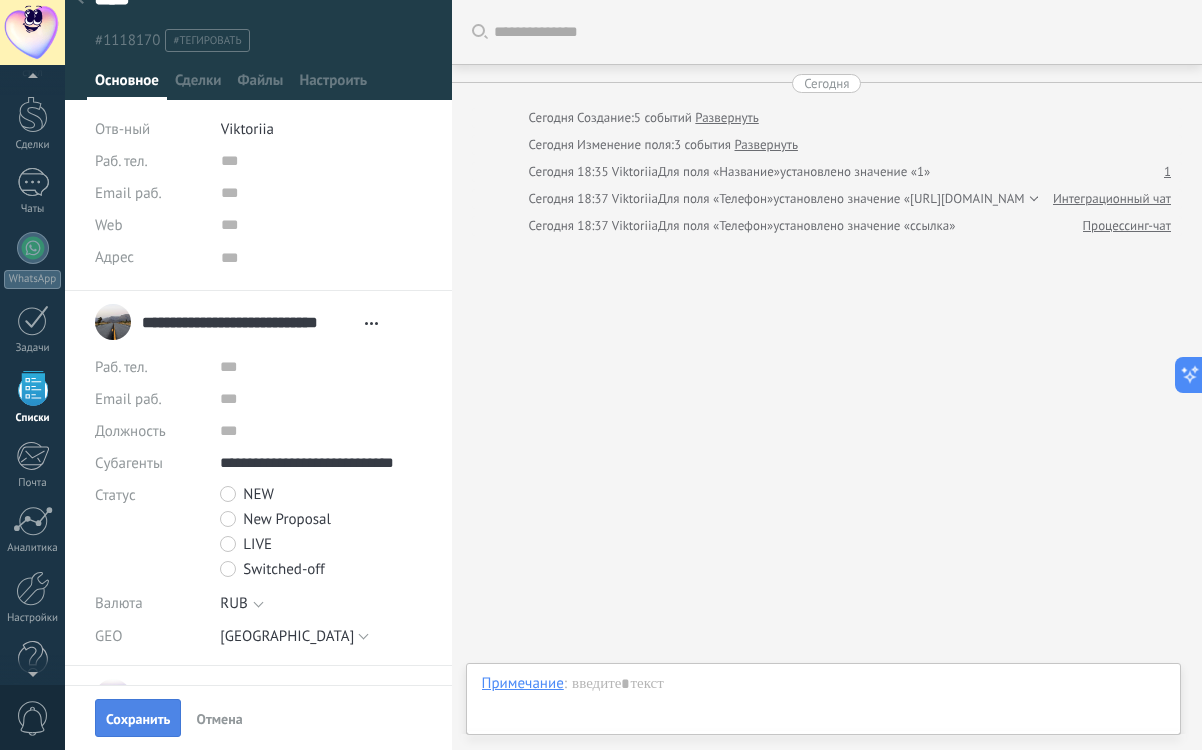 scroll, scrollTop: 0, scrollLeft: 0, axis: both 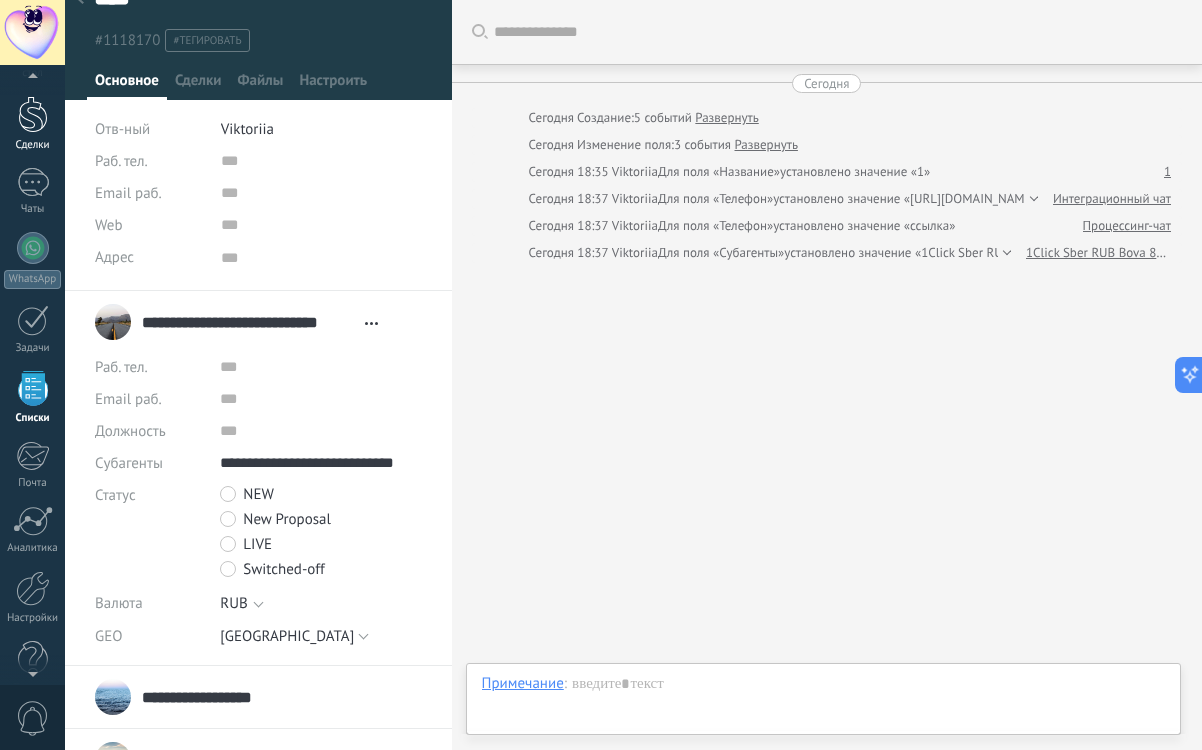 click at bounding box center [33, 114] 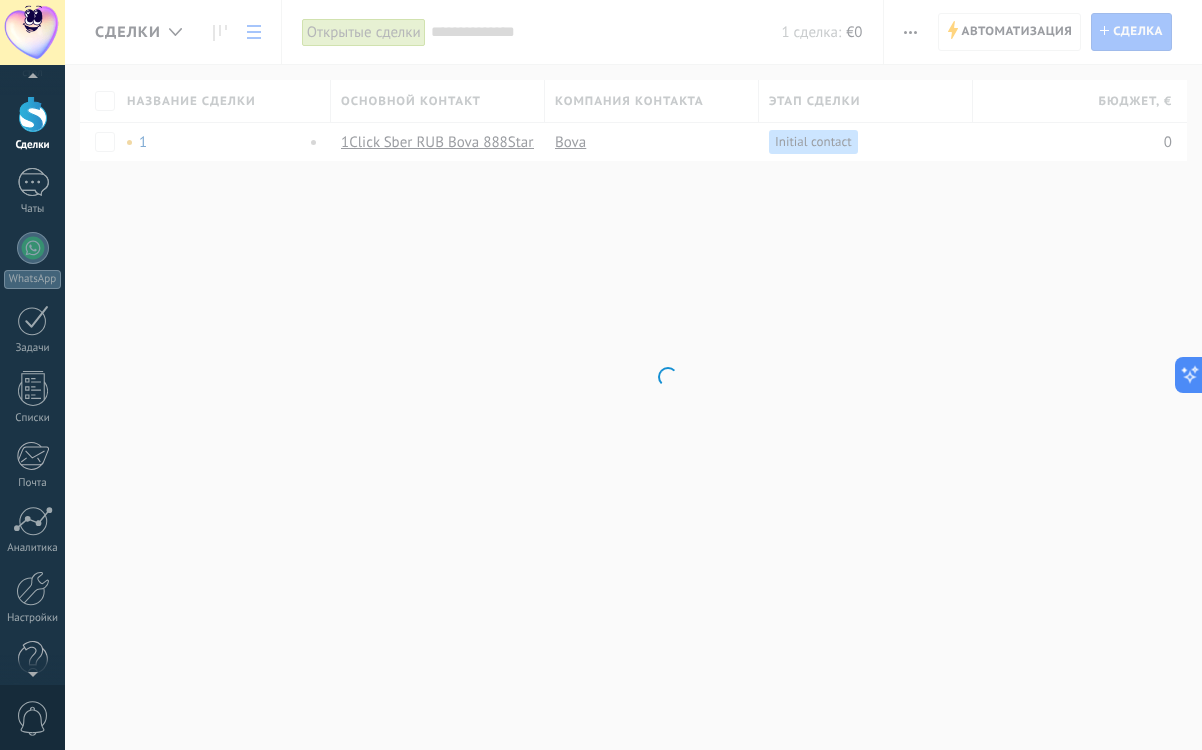 scroll, scrollTop: 0, scrollLeft: 0, axis: both 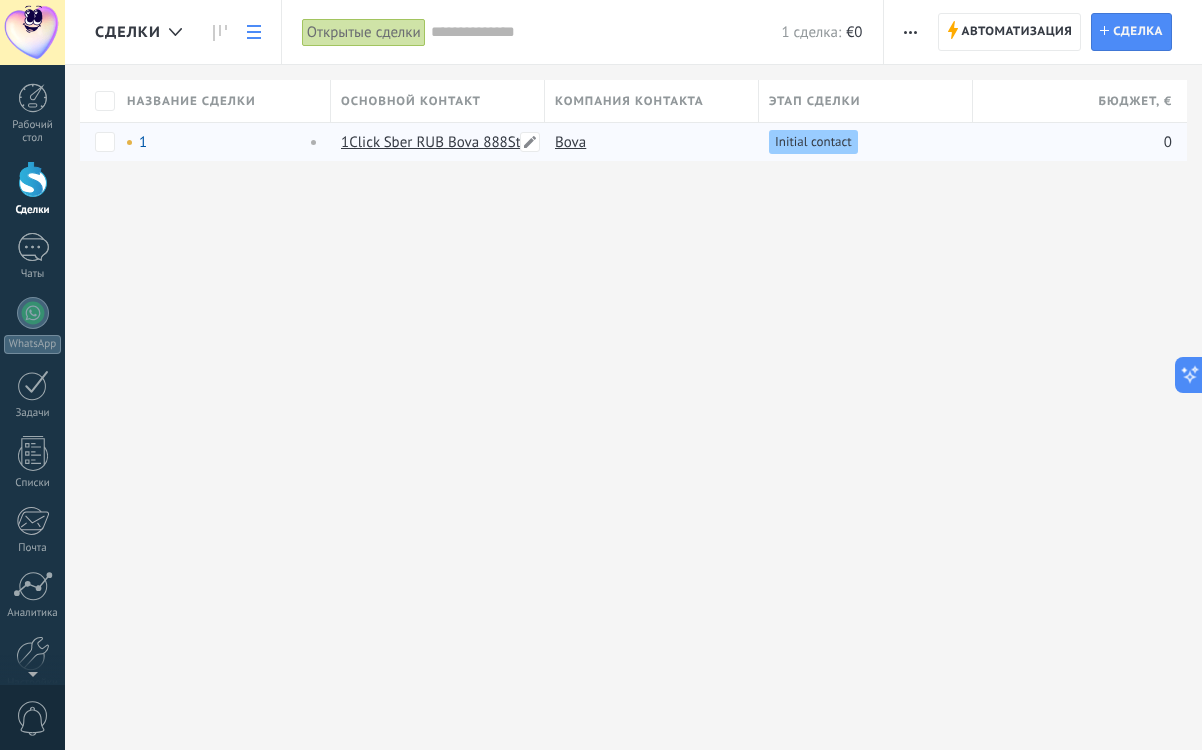 click on "1Click Sber RUB Bova 888Starz" at bounding box center [440, 142] 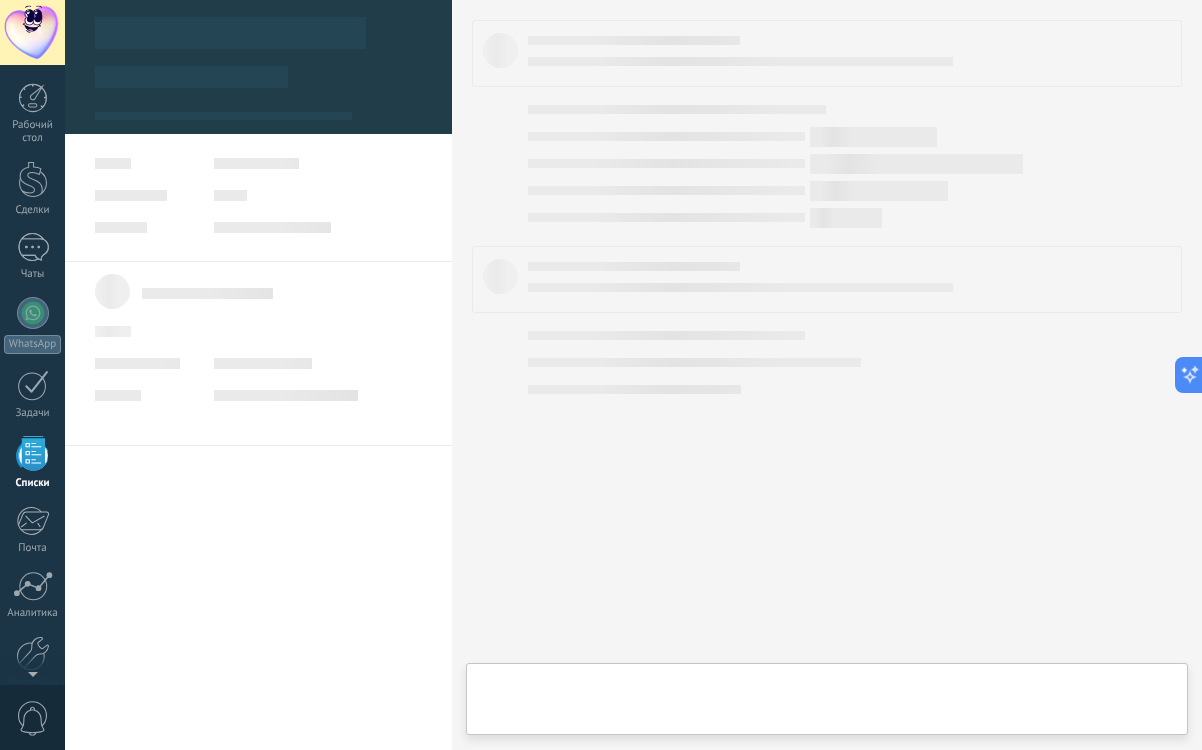 scroll, scrollTop: 65, scrollLeft: 0, axis: vertical 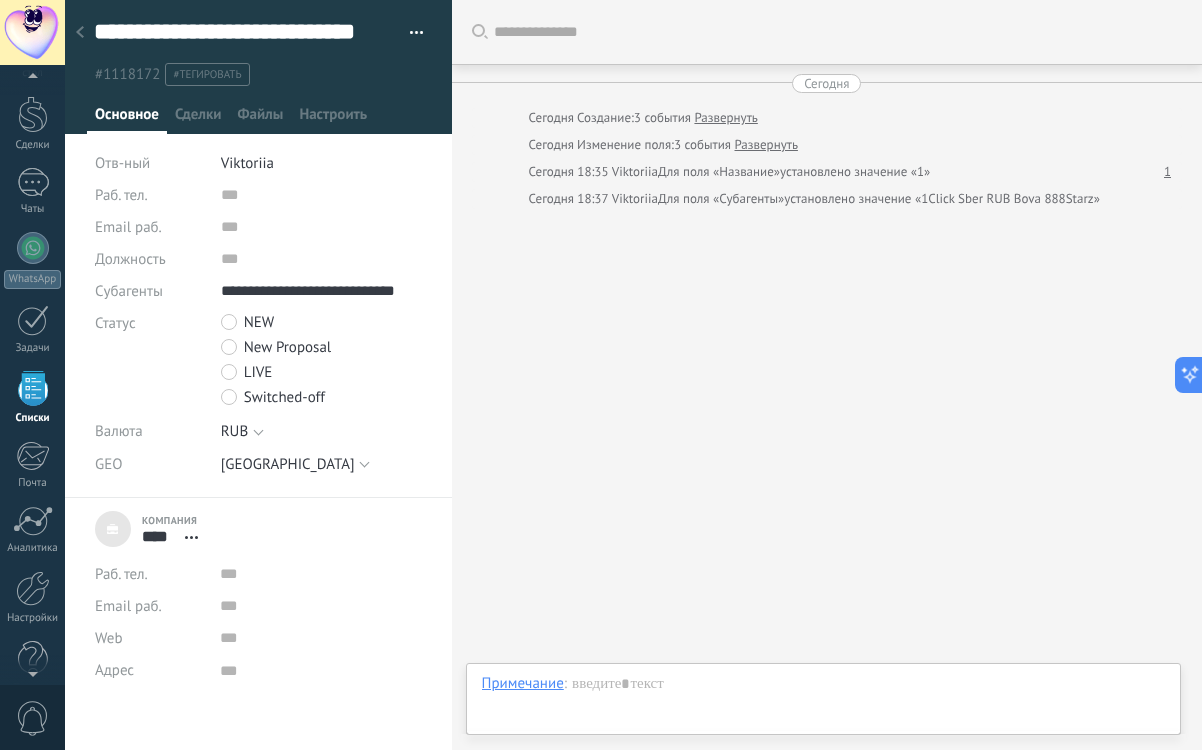 click on "Компания
**** Bova
Перейти в карточку
Открепить" at bounding box center (151, 529) 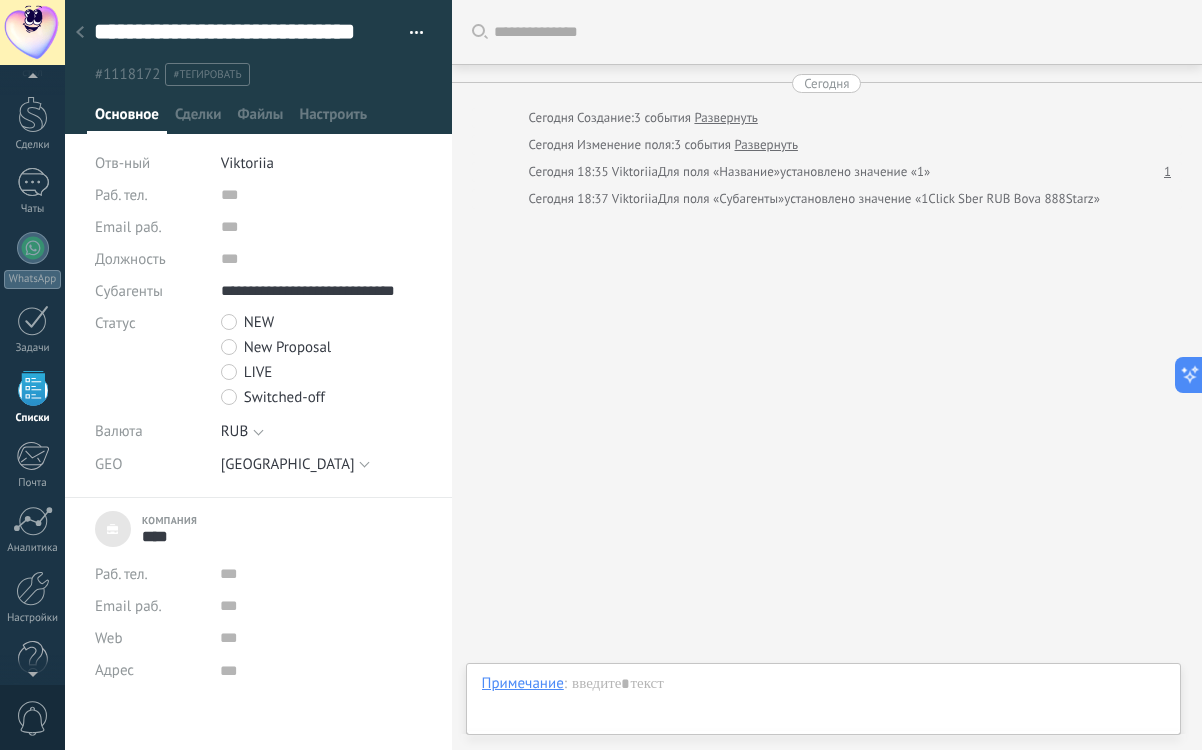 click on "****" at bounding box center (158, 536) 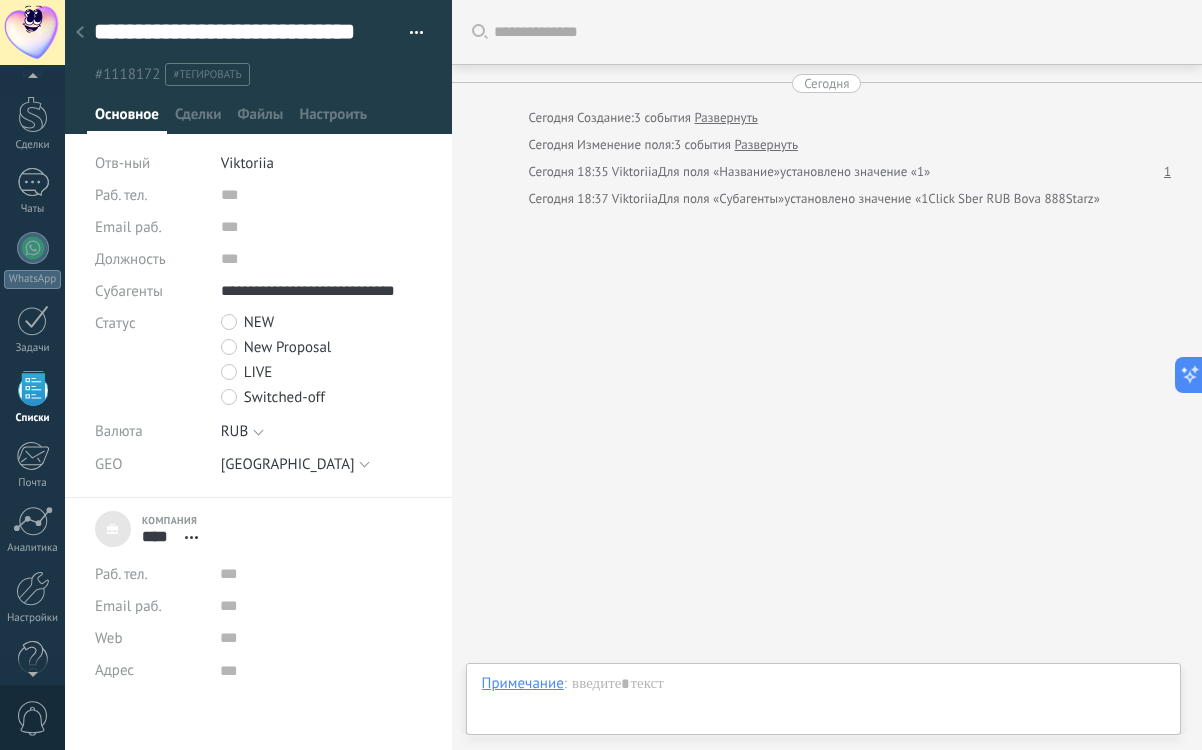 click on "Компания
**** Bova
Перейти в карточку
Открепить" at bounding box center (151, 529) 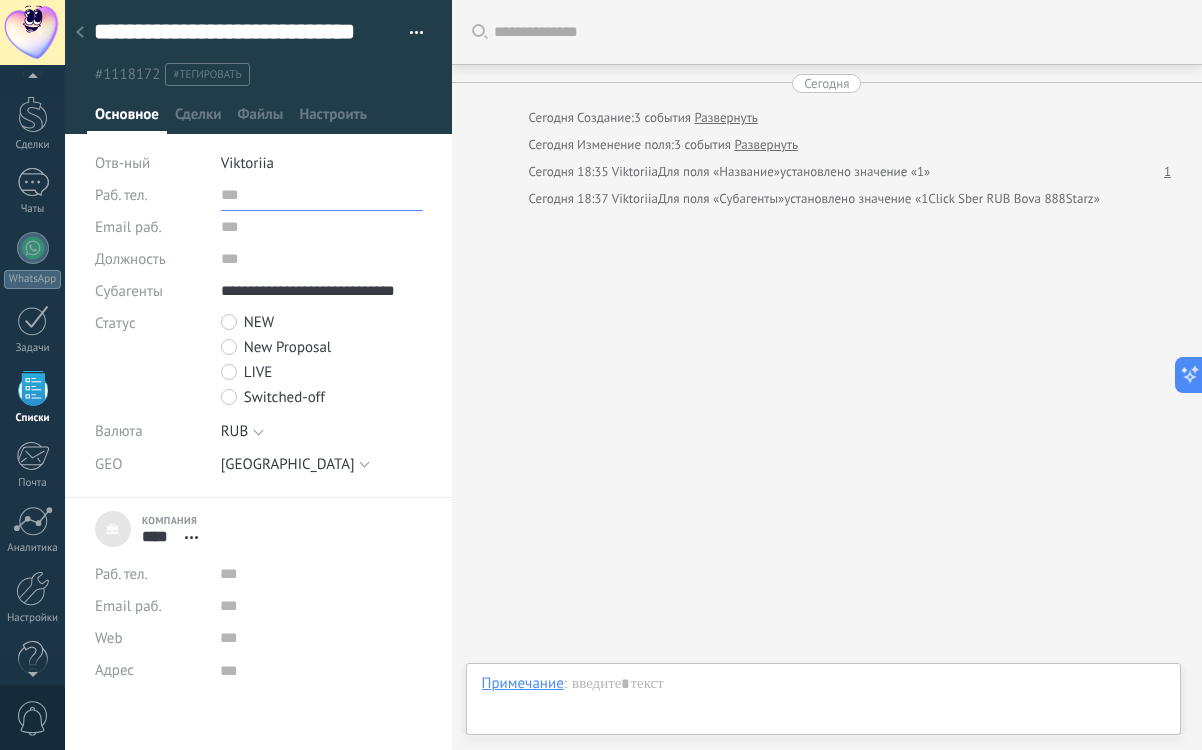 click at bounding box center [322, 195] 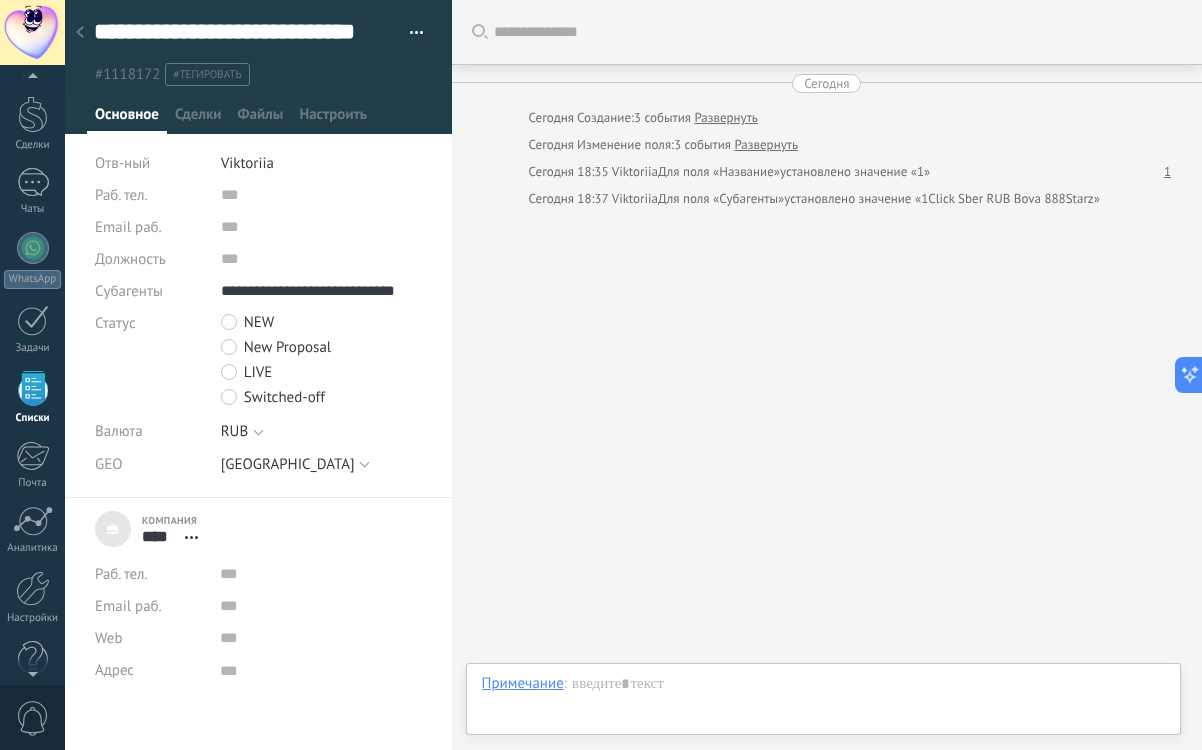 click on "Искать Загрузить еще Сегодня Сегодня Создание:  3 события   Развернуть Сегодня Изменение поля:  3 события   Развернуть Сегодня 18:35 Viktoriia  Для поля «Название»  установлено значение «1» 1 Сегодня 18:37 Viktoriia  Для поля «Субагенты»  установлено значение «1Click Sber RUB Bova 888Starz» Участники:" at bounding box center (827, 375) 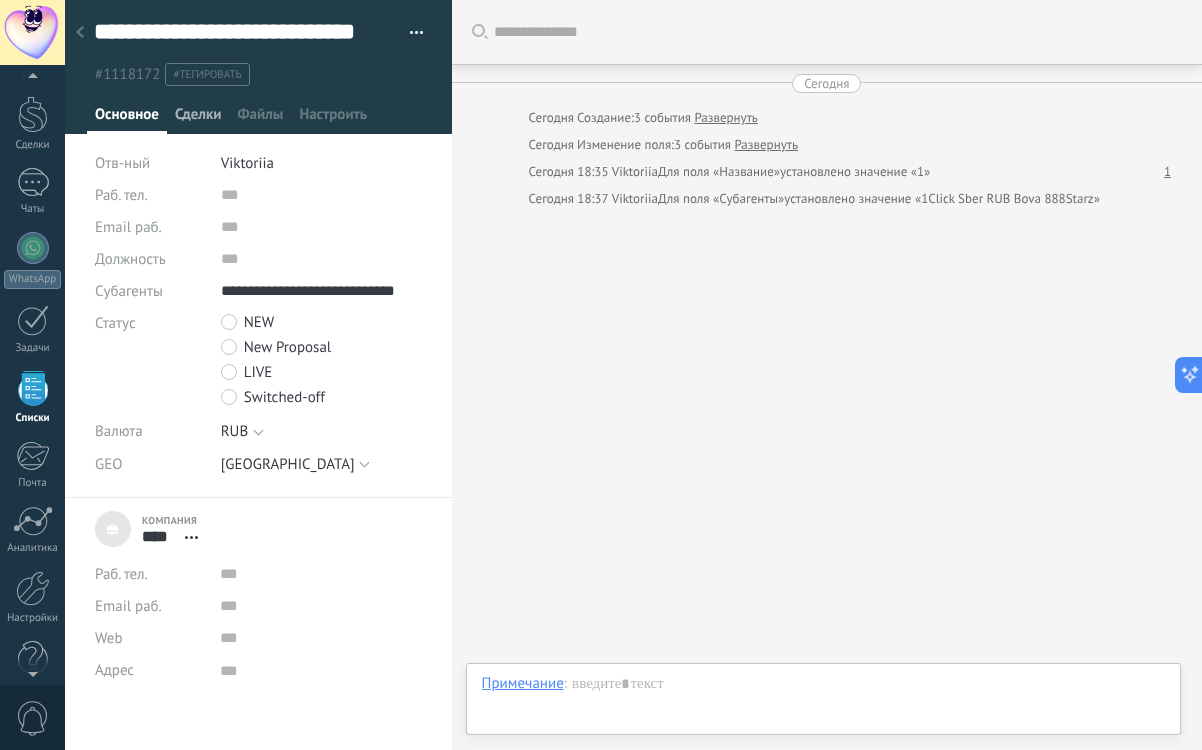click on "Сделки" at bounding box center [198, 119] 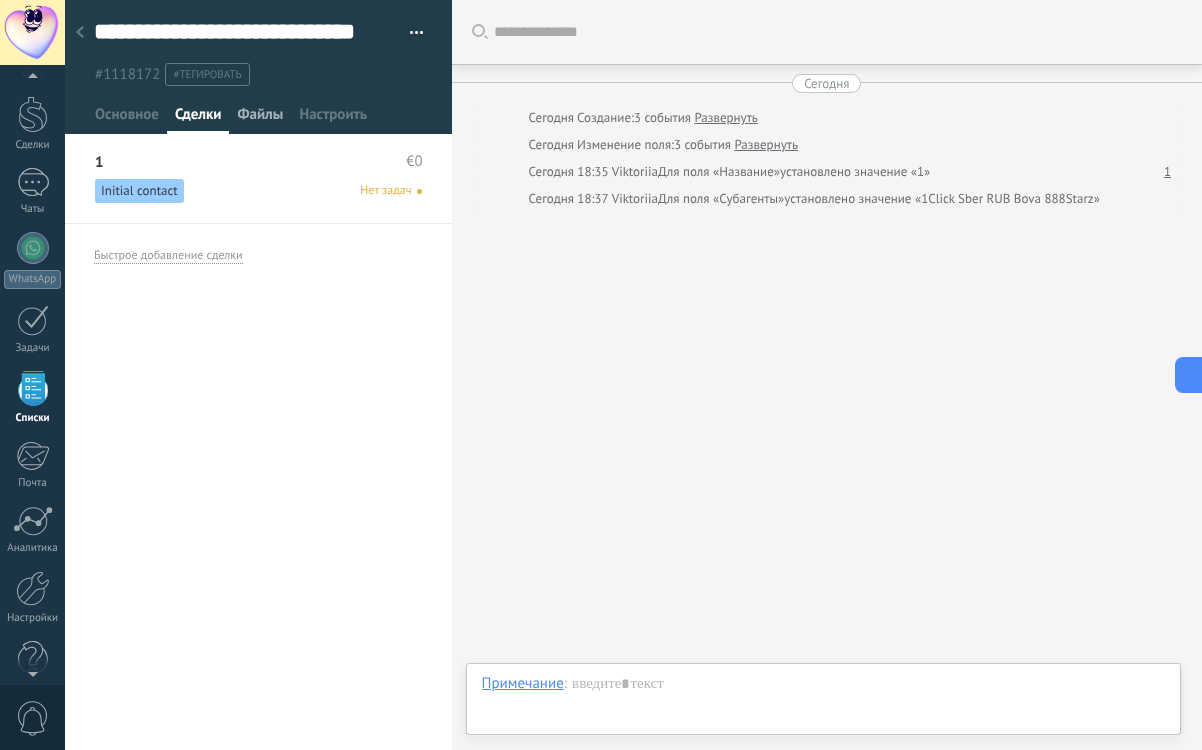 click on "Файлы" at bounding box center (260, 119) 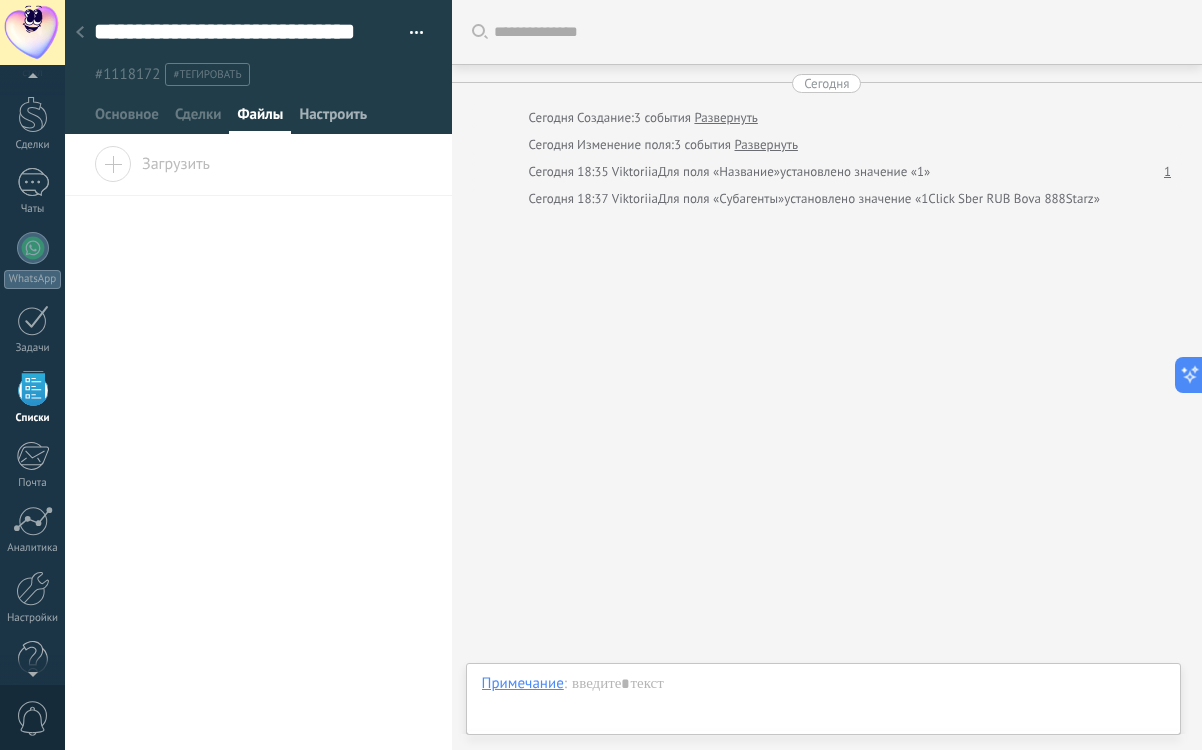 click on "Настроить" at bounding box center [333, 119] 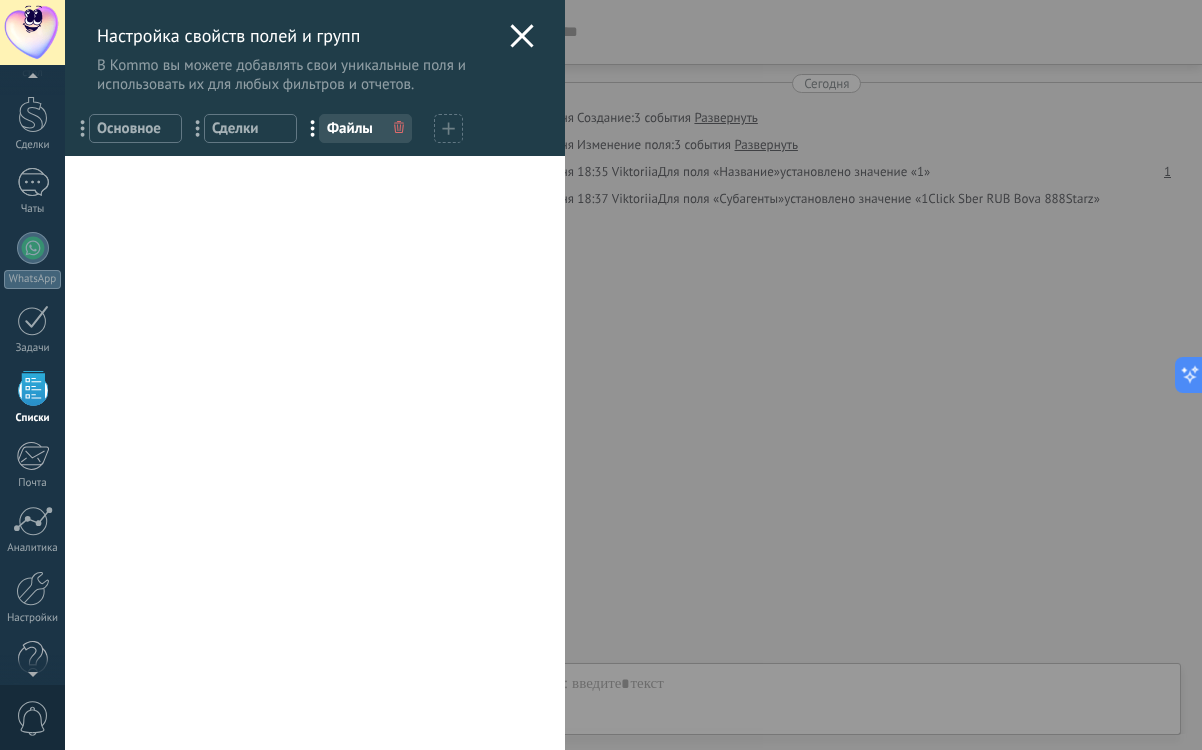 click on "Основное" at bounding box center (135, 128) 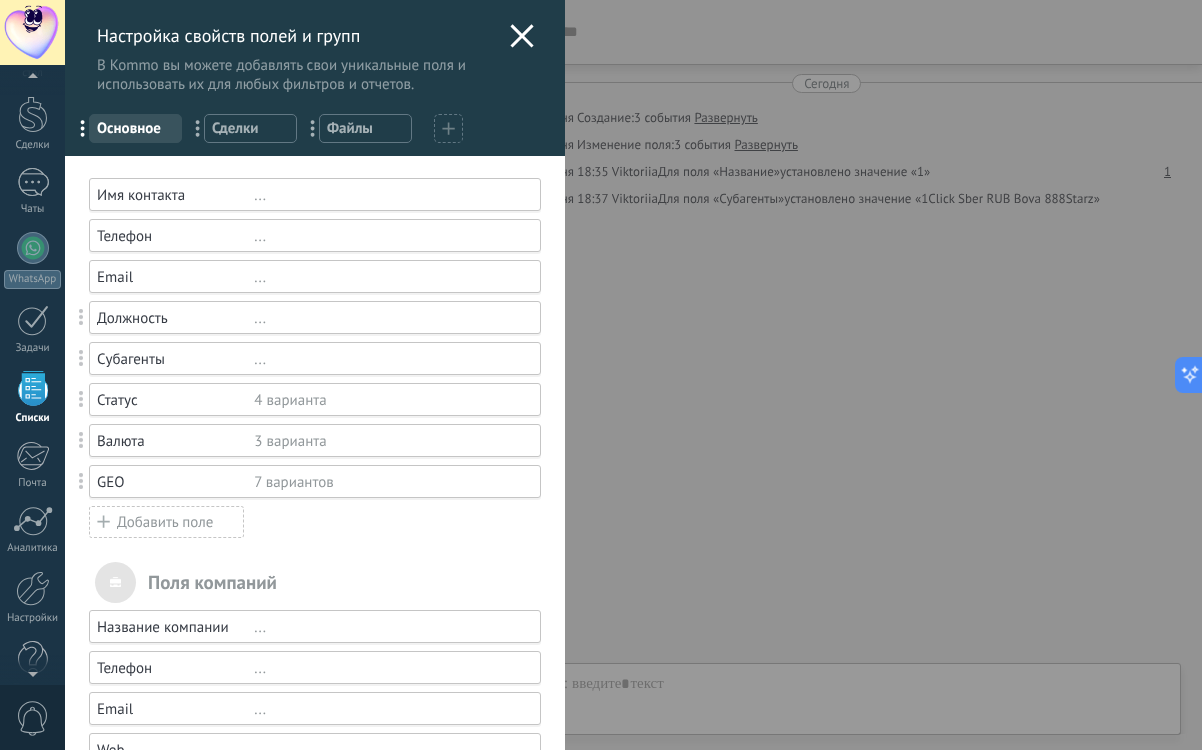 click on "Имя контакта" at bounding box center (175, 195) 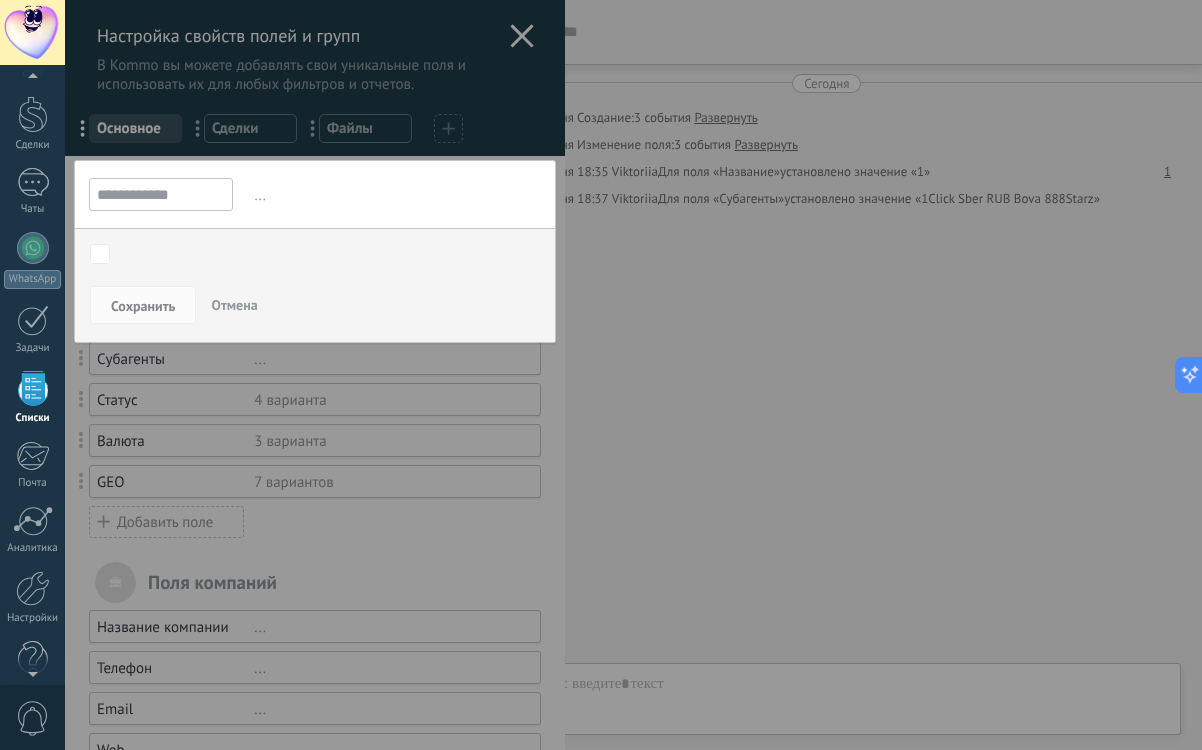 click on "**********" at bounding box center (161, 194) 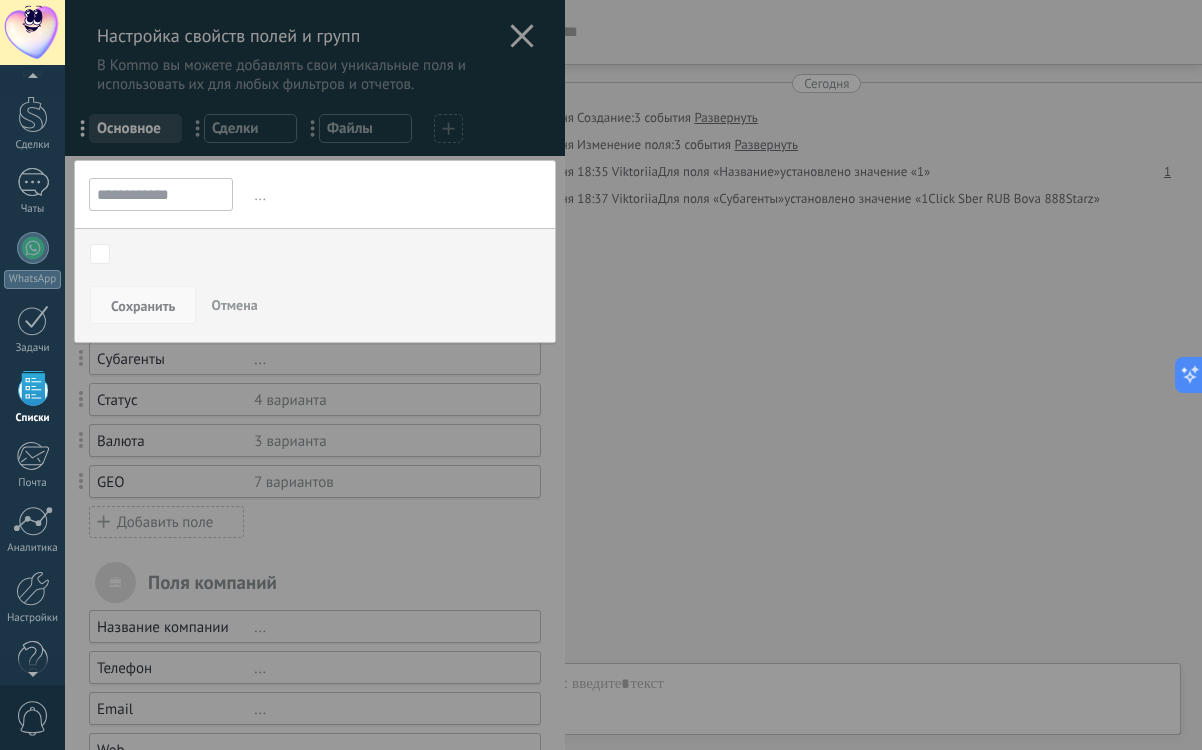click on "Сохранить" at bounding box center [143, 306] 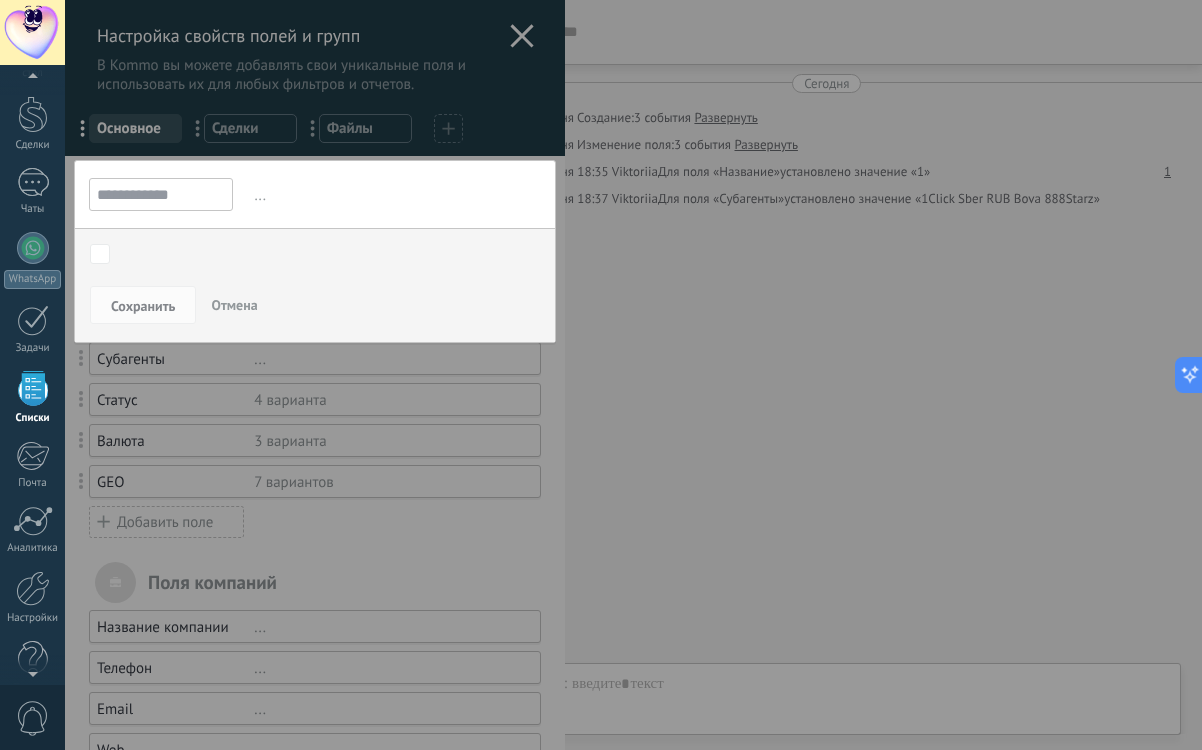 click at bounding box center (315, 442) 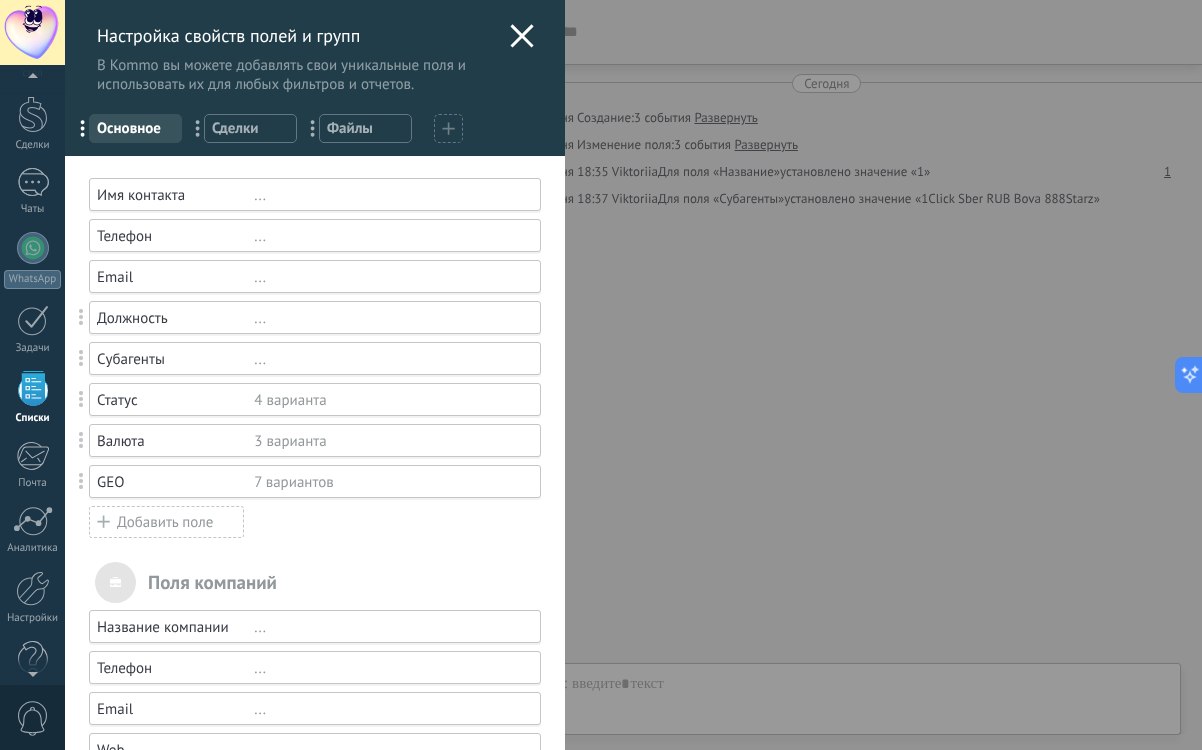 click on "Должность" at bounding box center [175, 318] 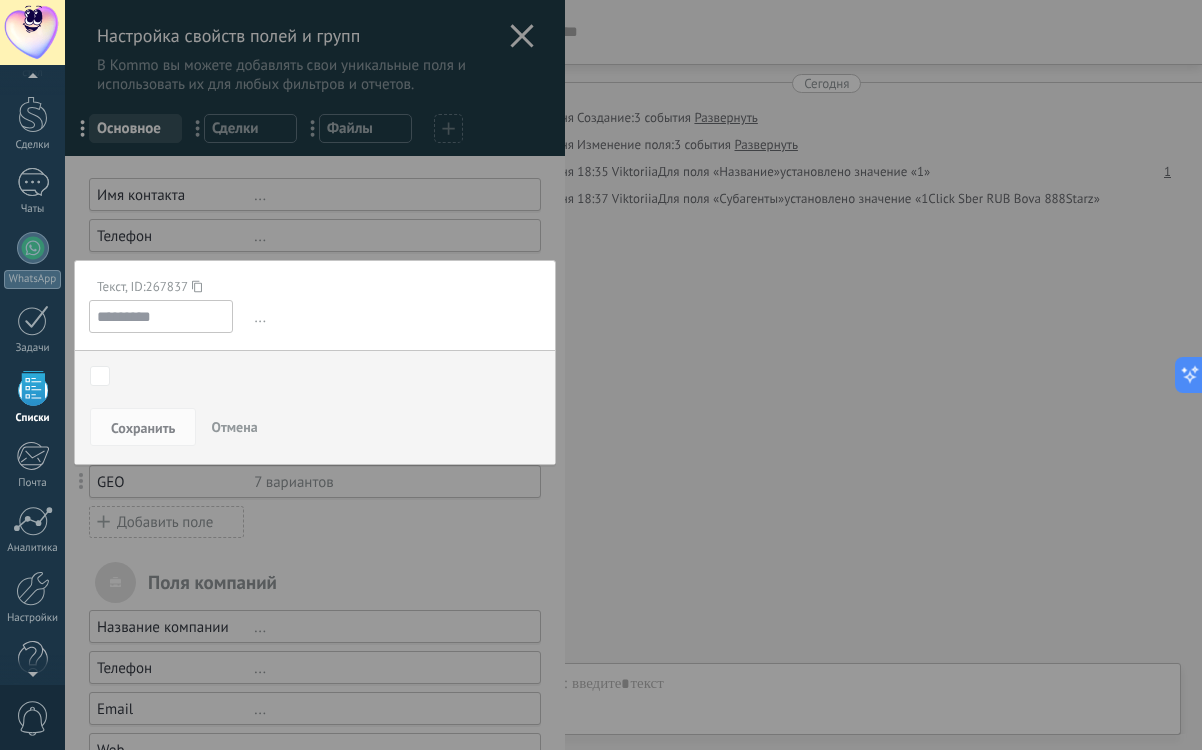 drag, startPoint x: 170, startPoint y: 317, endPoint x: 100, endPoint y: 317, distance: 70 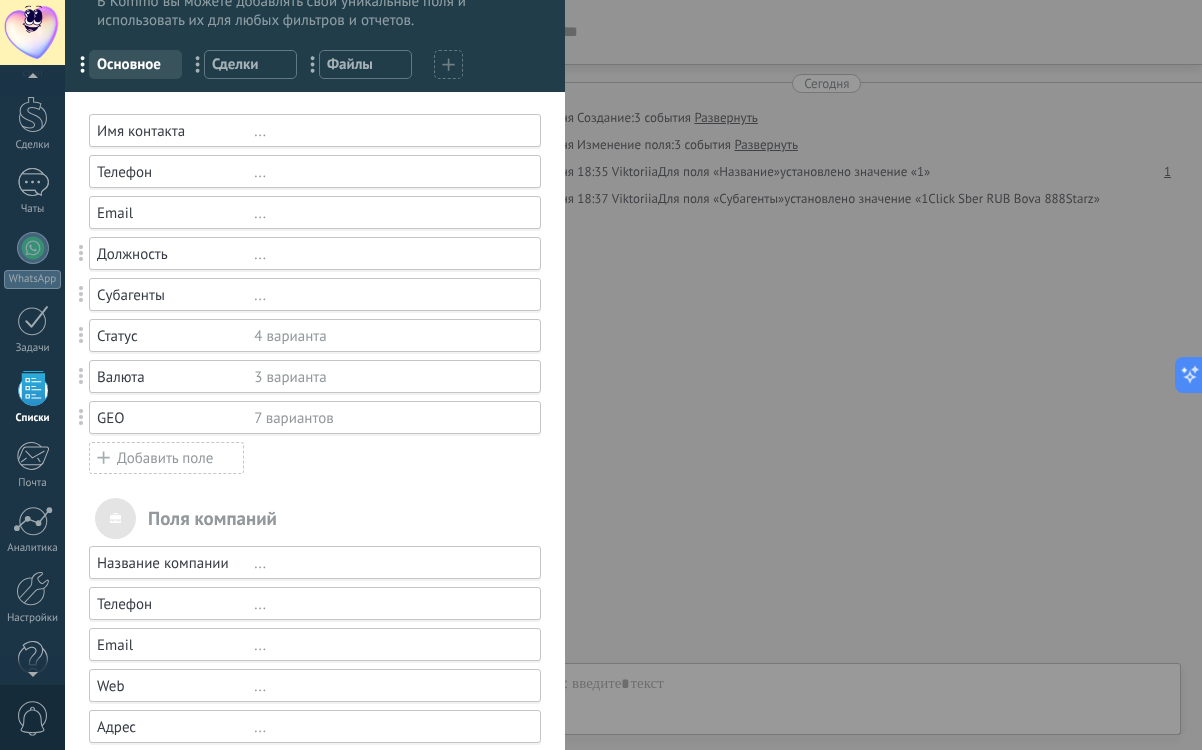 scroll, scrollTop: 62, scrollLeft: 0, axis: vertical 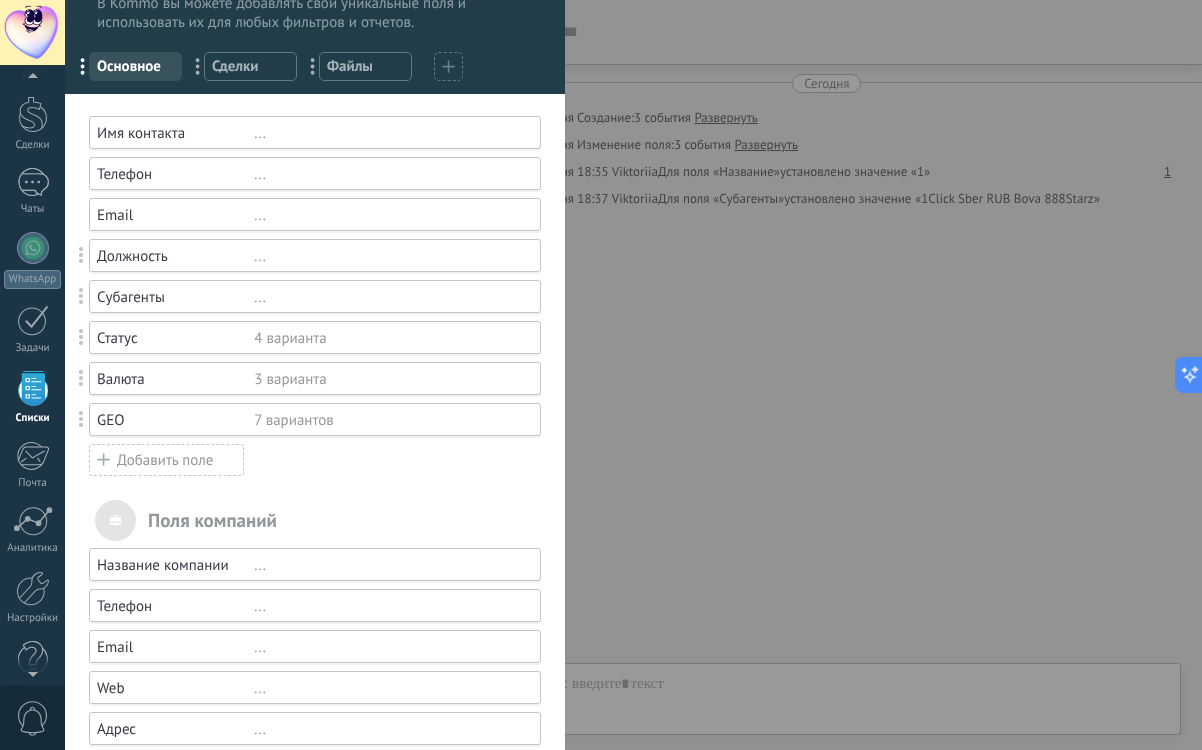 click on "..." at bounding box center (388, 297) 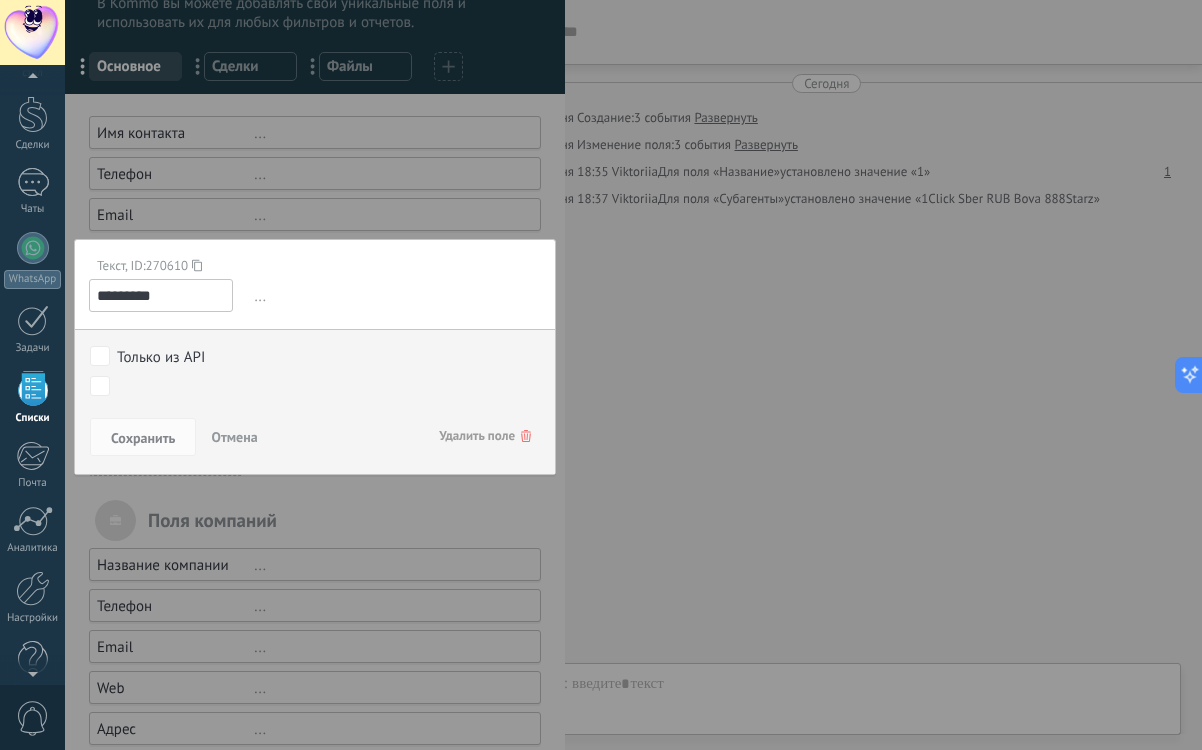 click at bounding box center (315, 380) 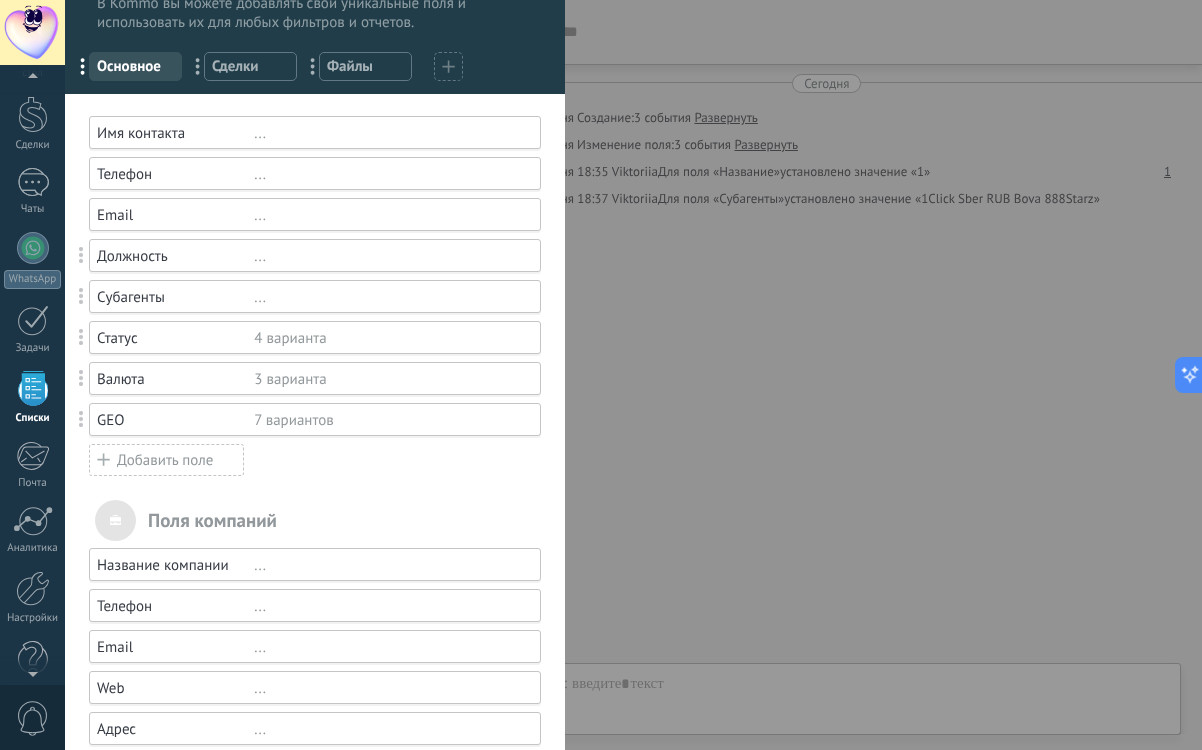 click on "Email" at bounding box center [175, 215] 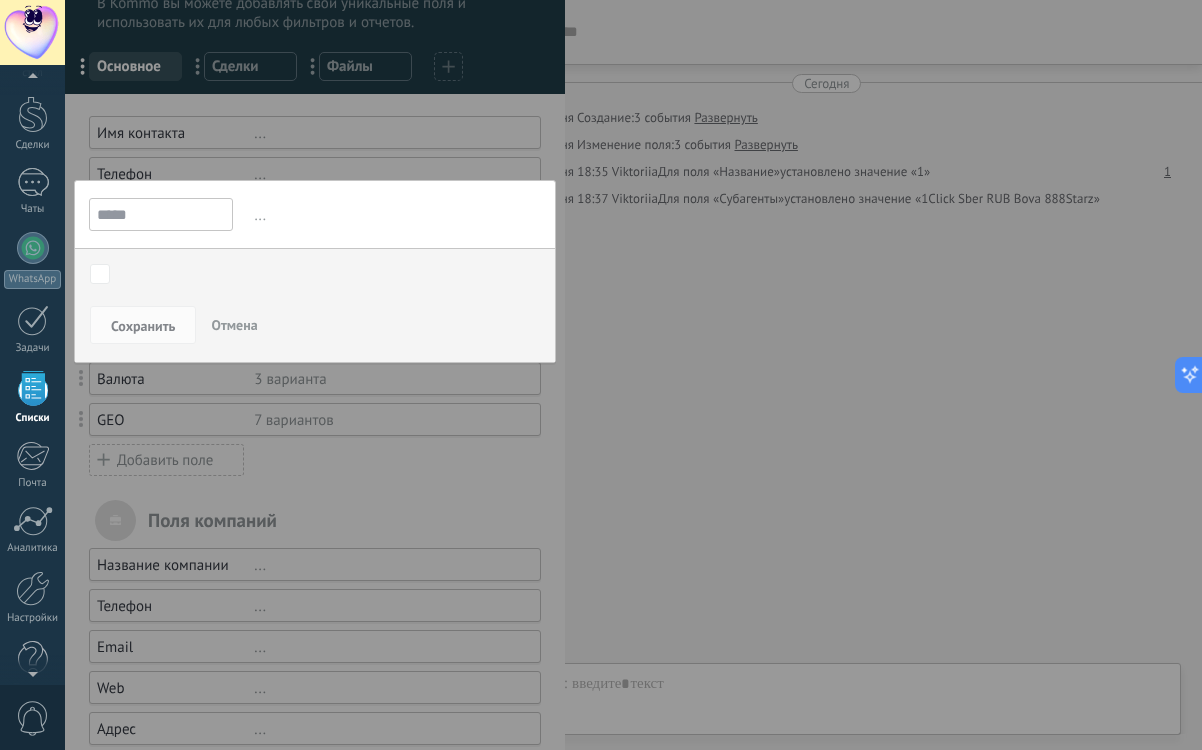 click on "*****" at bounding box center (161, 214) 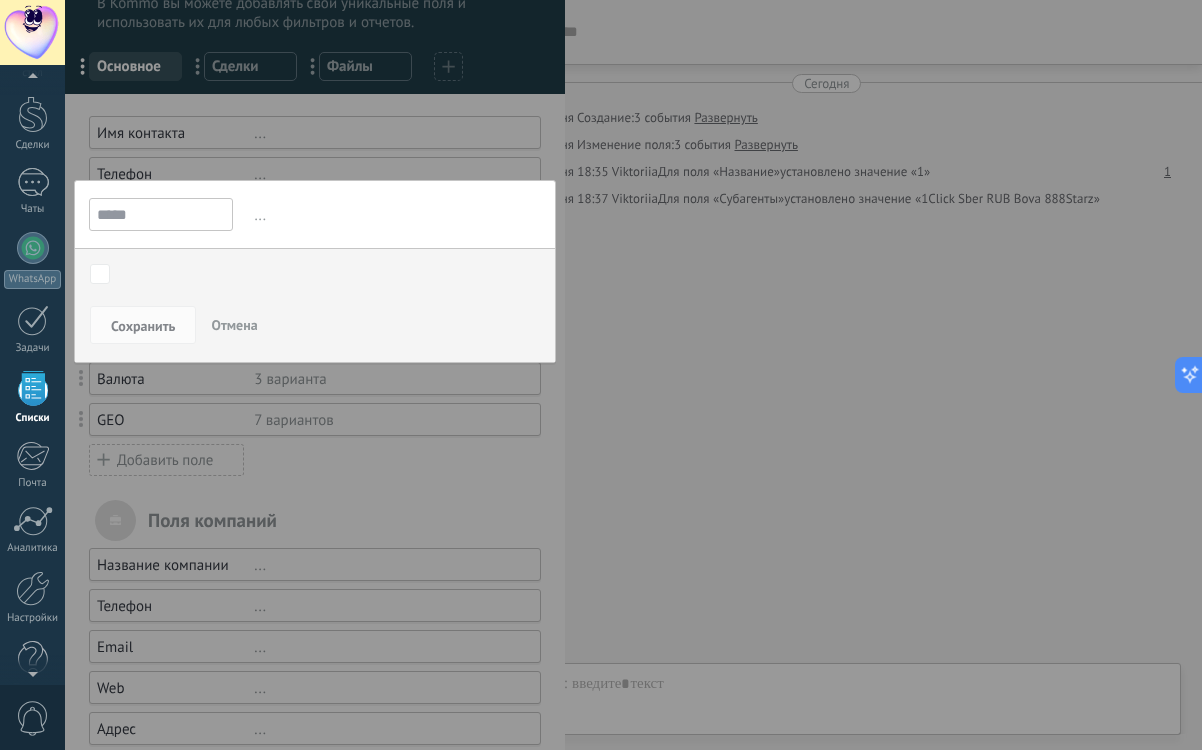 click at bounding box center (315, 380) 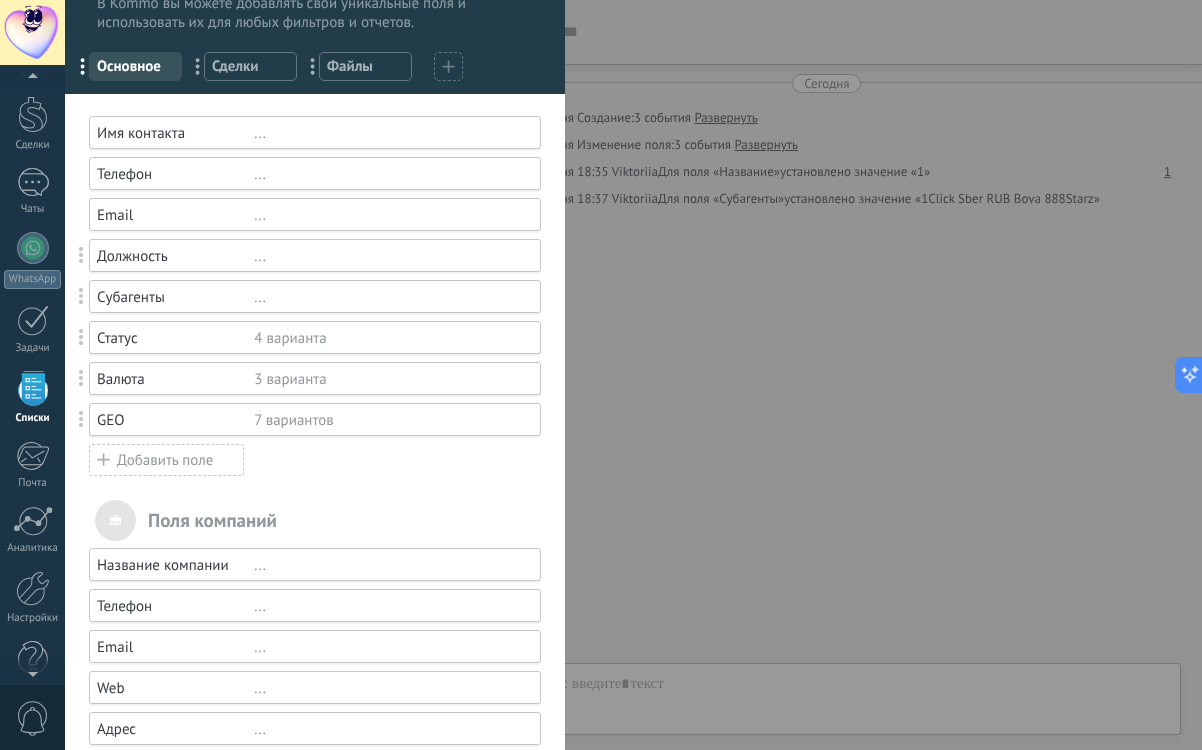 click on "..." at bounding box center (388, 256) 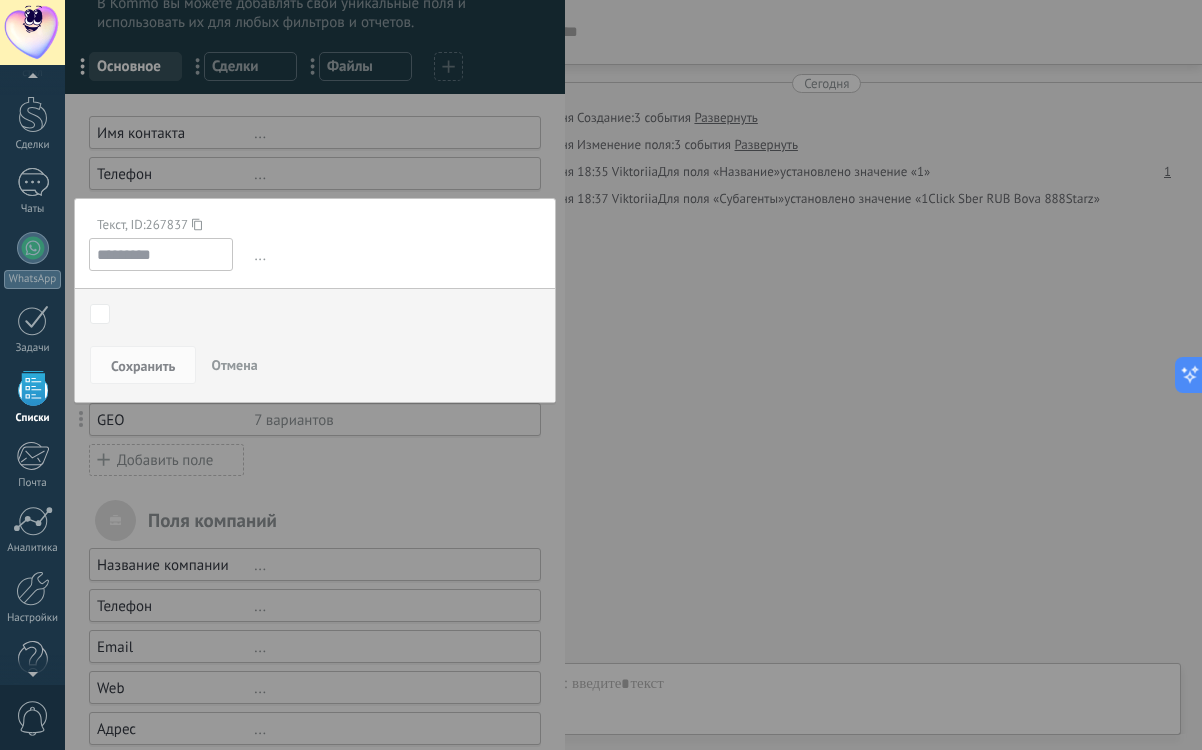 click on "..." at bounding box center (395, 255) 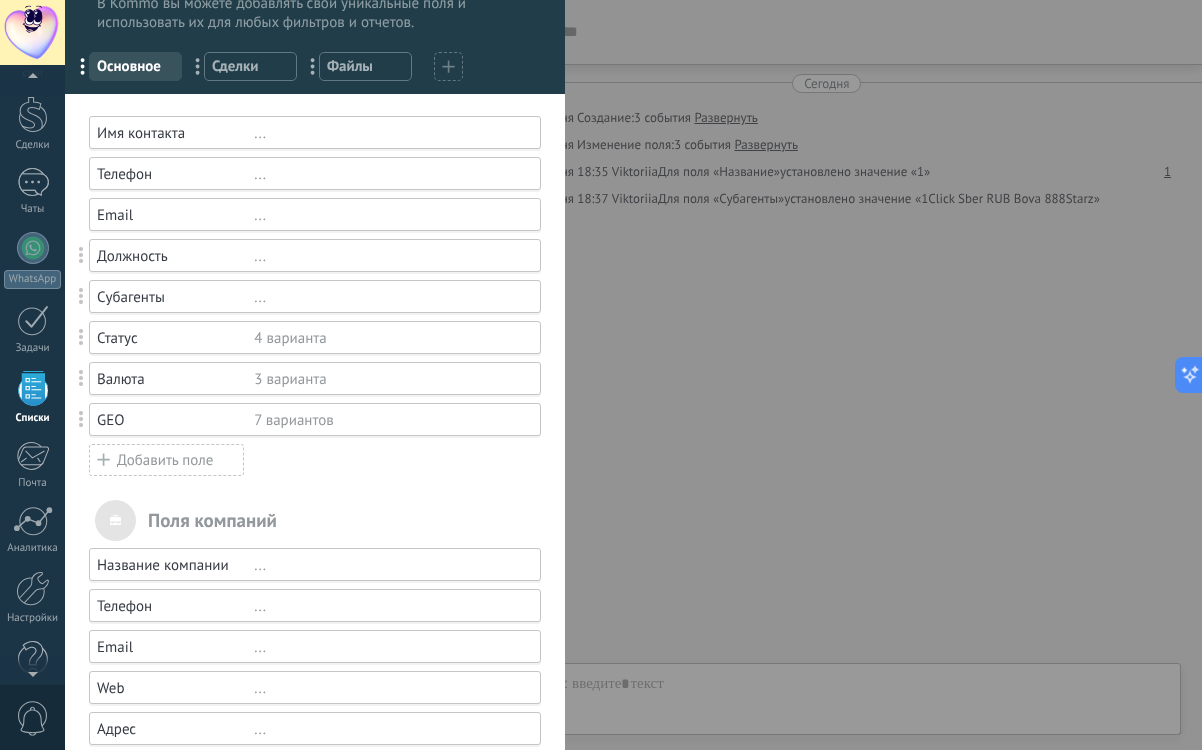 click at bounding box center [81, 255] 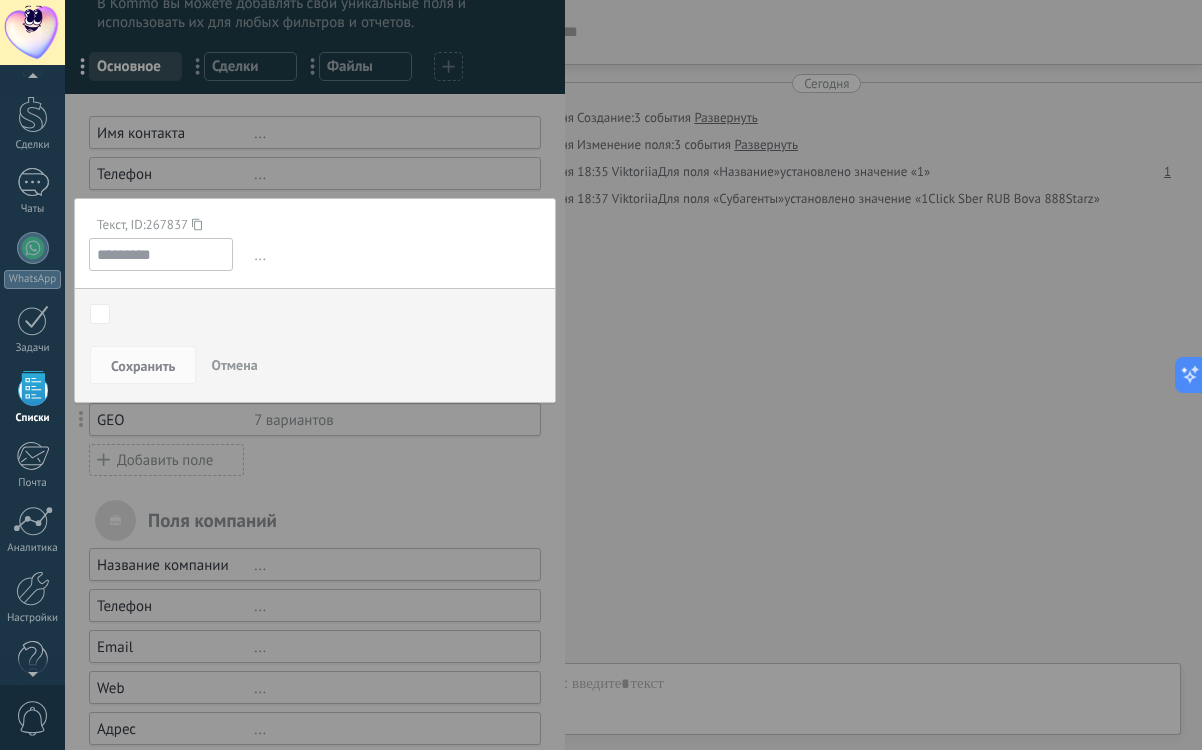 click on "Initial contact Discussions Decision making Contract discussion Closed - won Closed - lost" at bounding box center (0, 0) 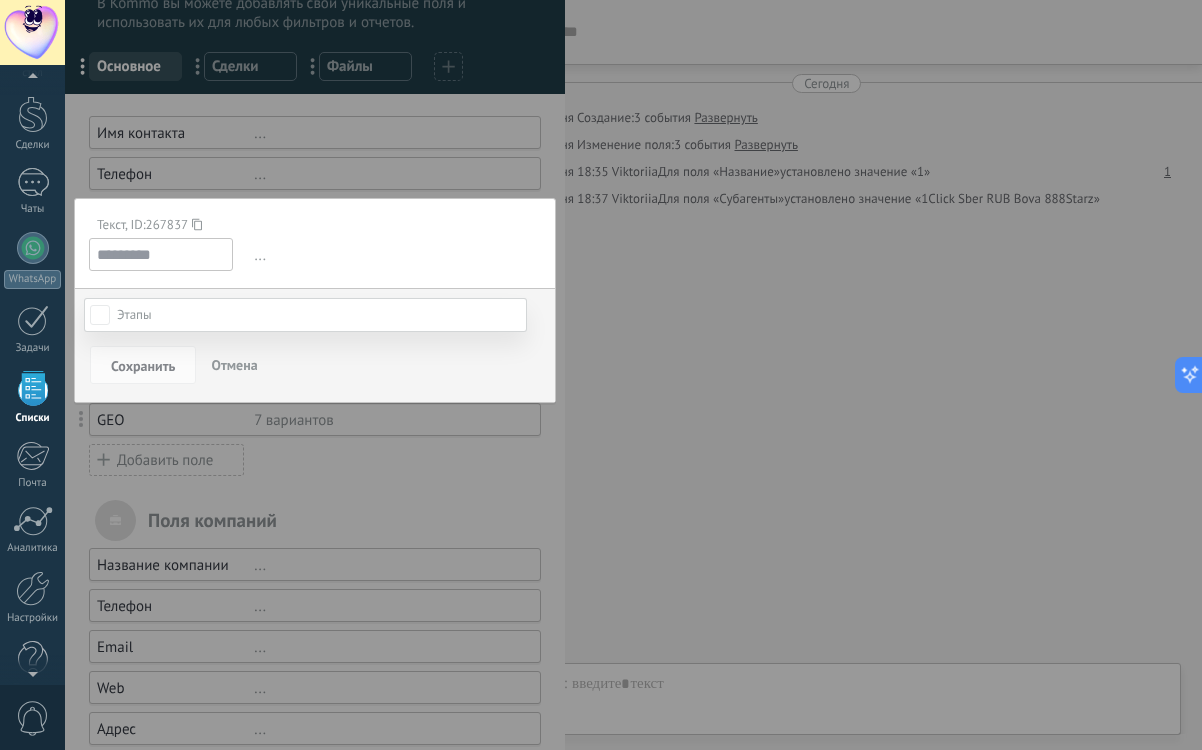 click at bounding box center [633, 375] 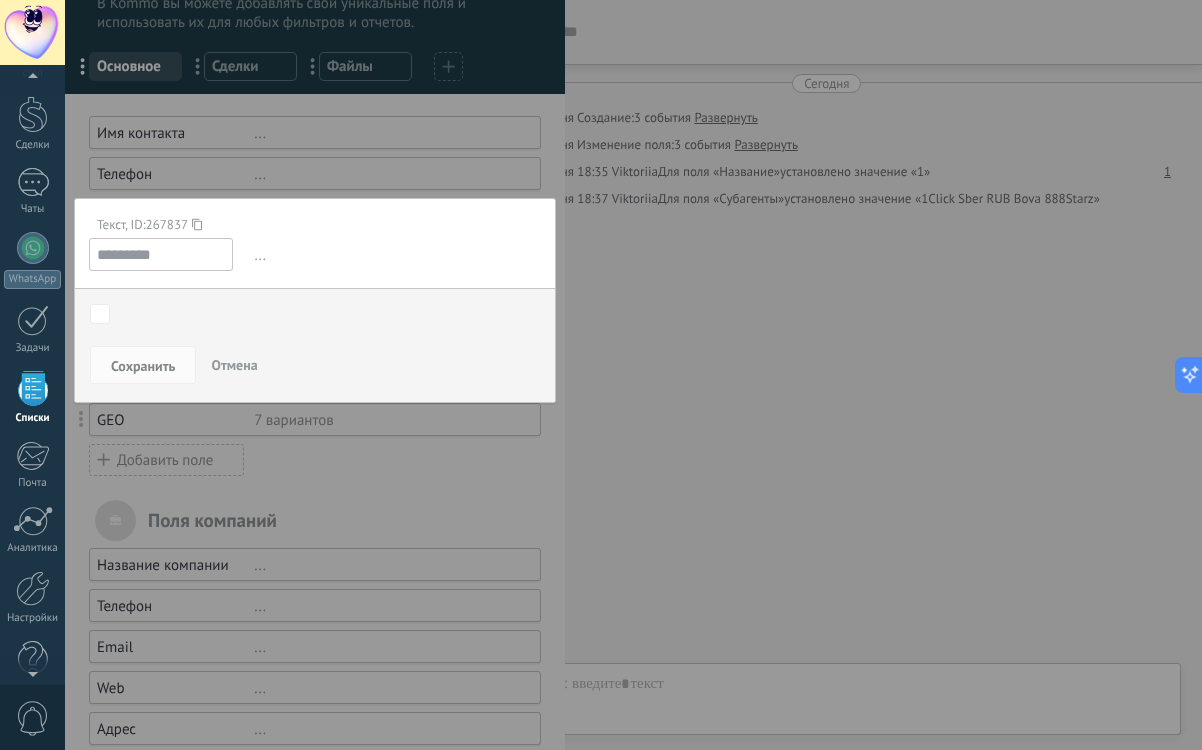 click at bounding box center [315, 380] 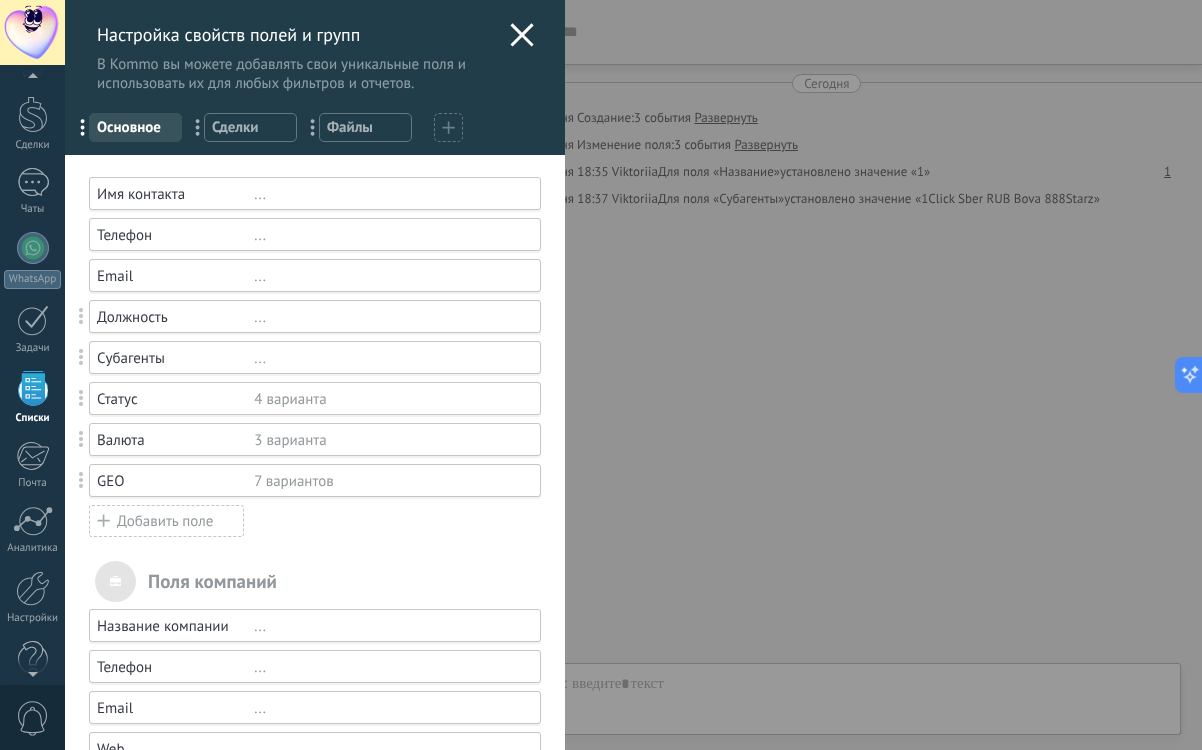scroll, scrollTop: 133, scrollLeft: 0, axis: vertical 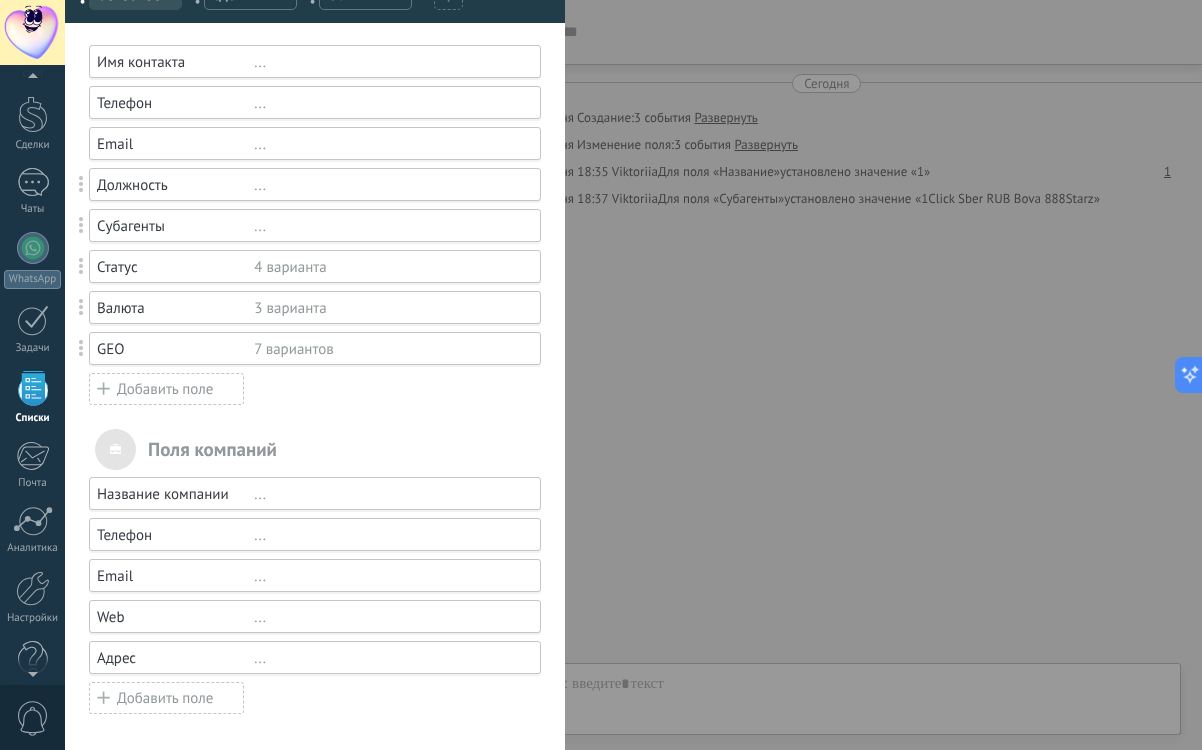 click on "Добавить поле" at bounding box center (166, 698) 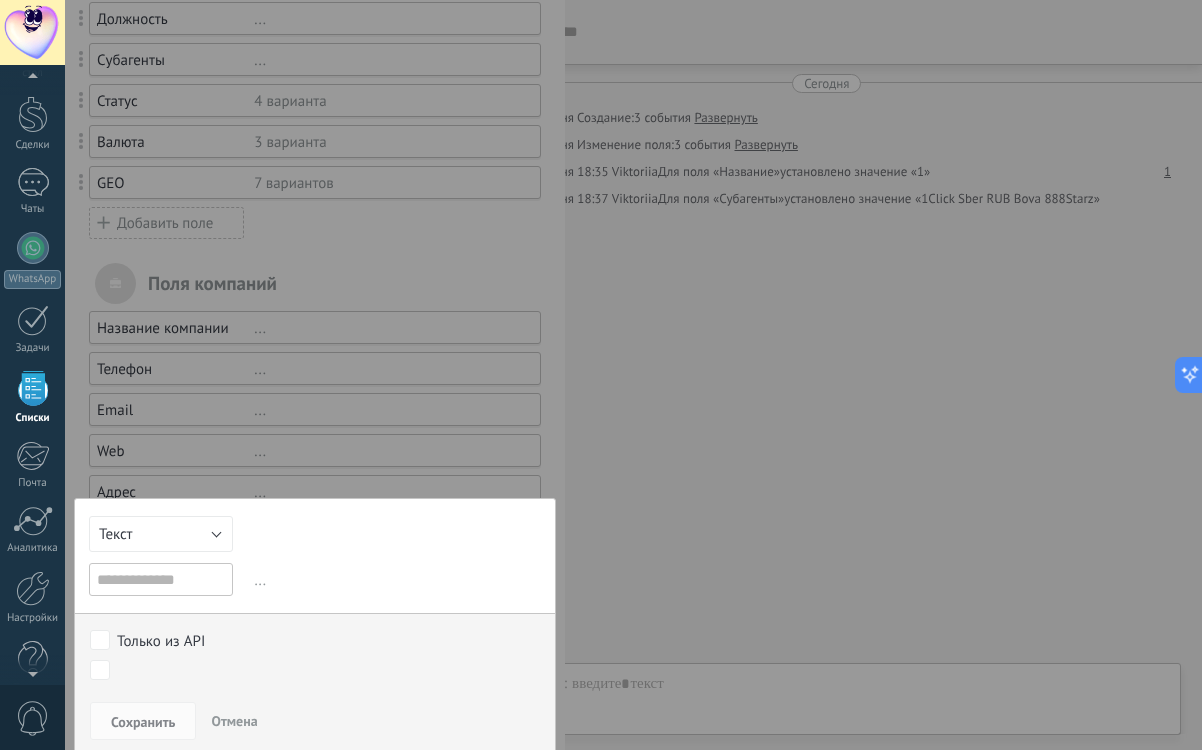 scroll, scrollTop: 308, scrollLeft: 0, axis: vertical 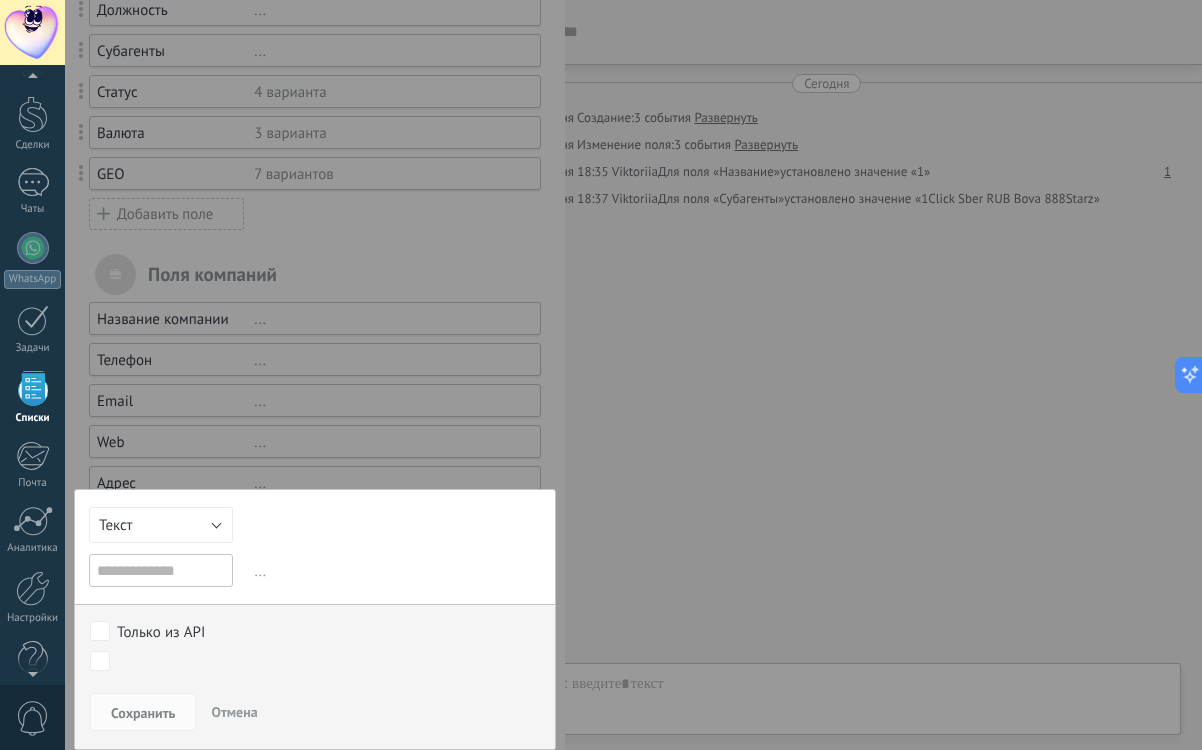 click at bounding box center (315, 154) 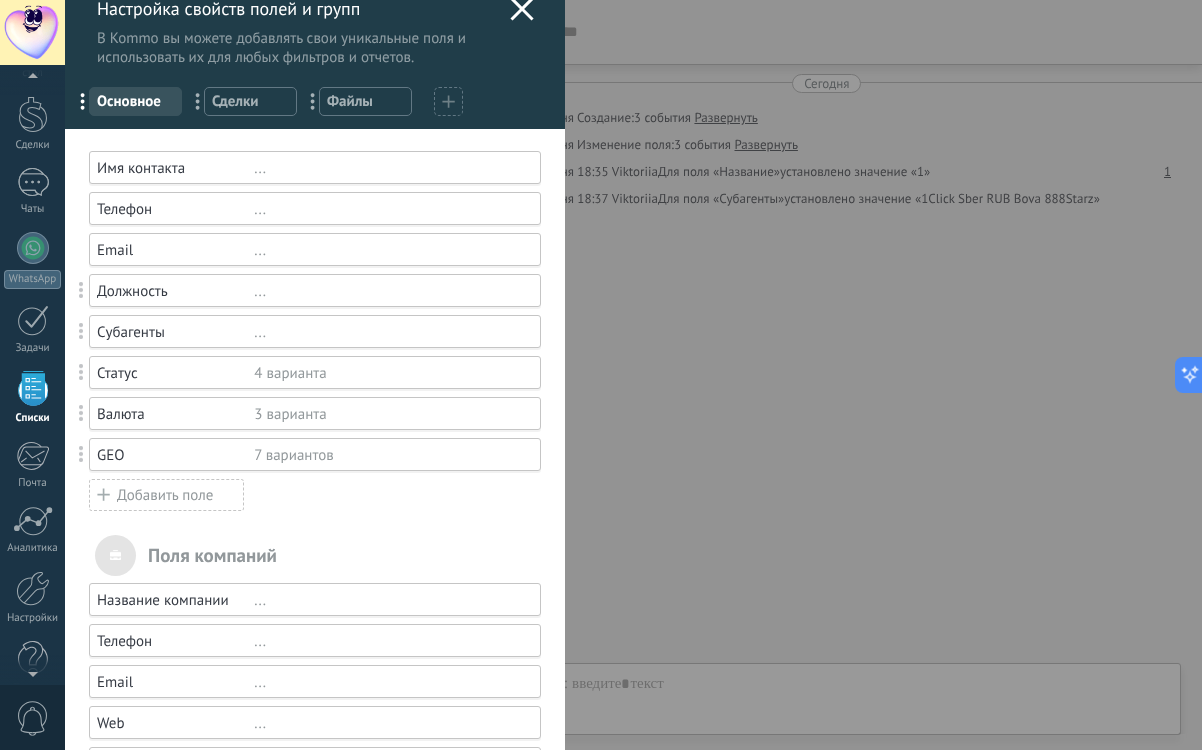 scroll, scrollTop: 0, scrollLeft: 0, axis: both 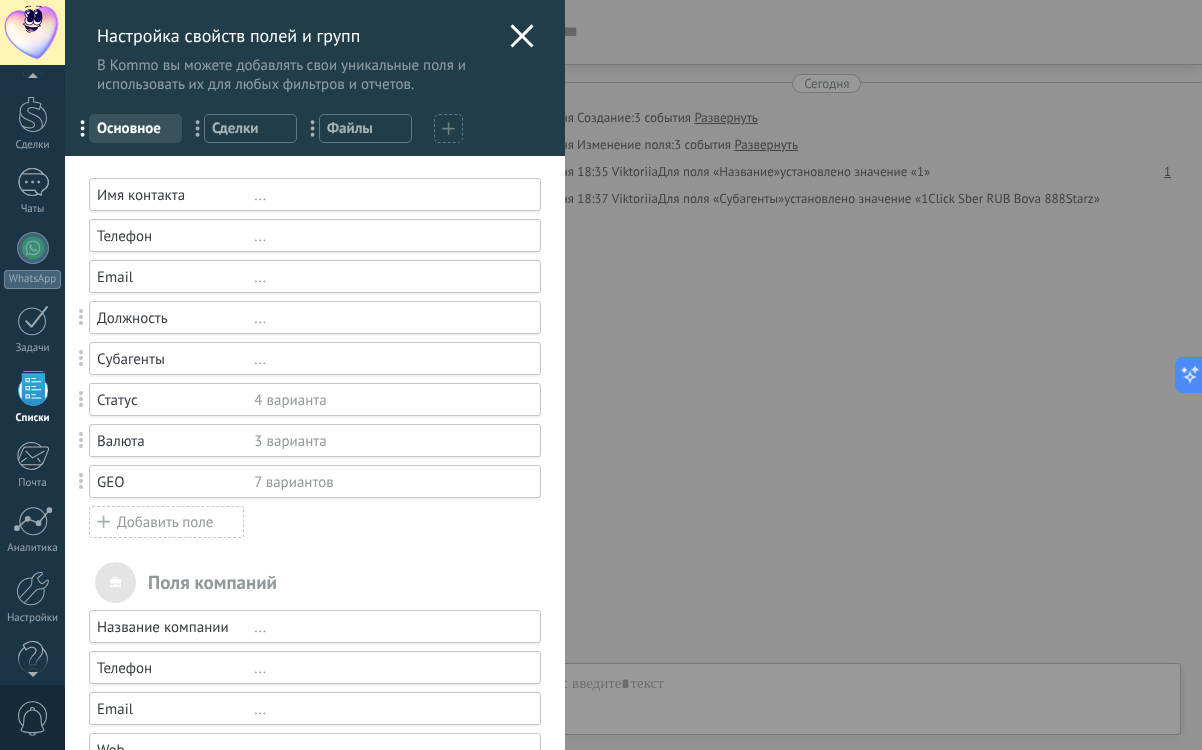 click 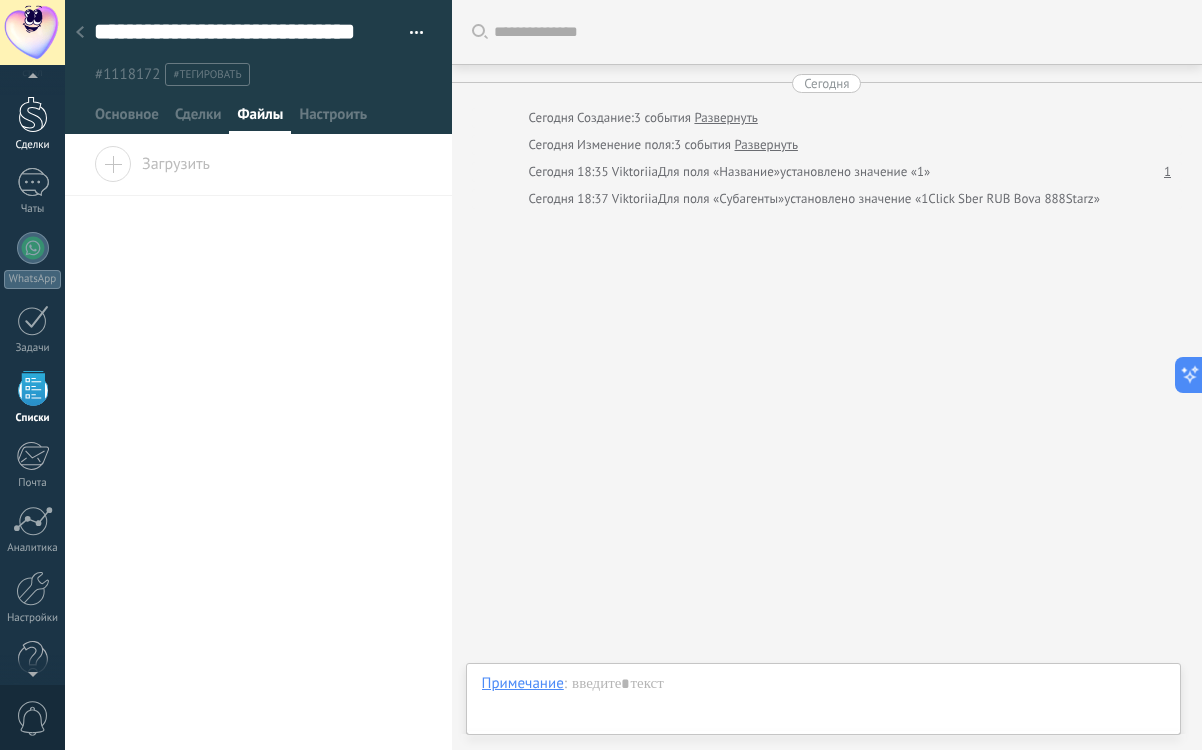 scroll, scrollTop: 20, scrollLeft: 0, axis: vertical 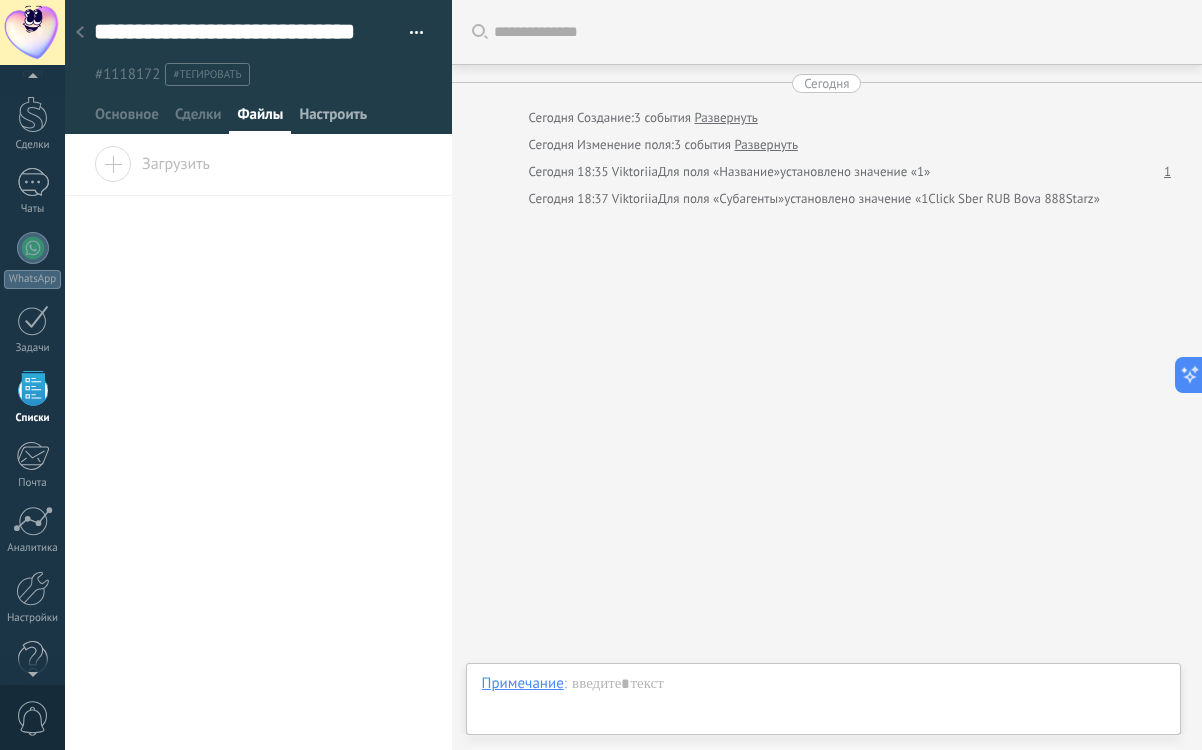 click on "Настроить" at bounding box center [333, 119] 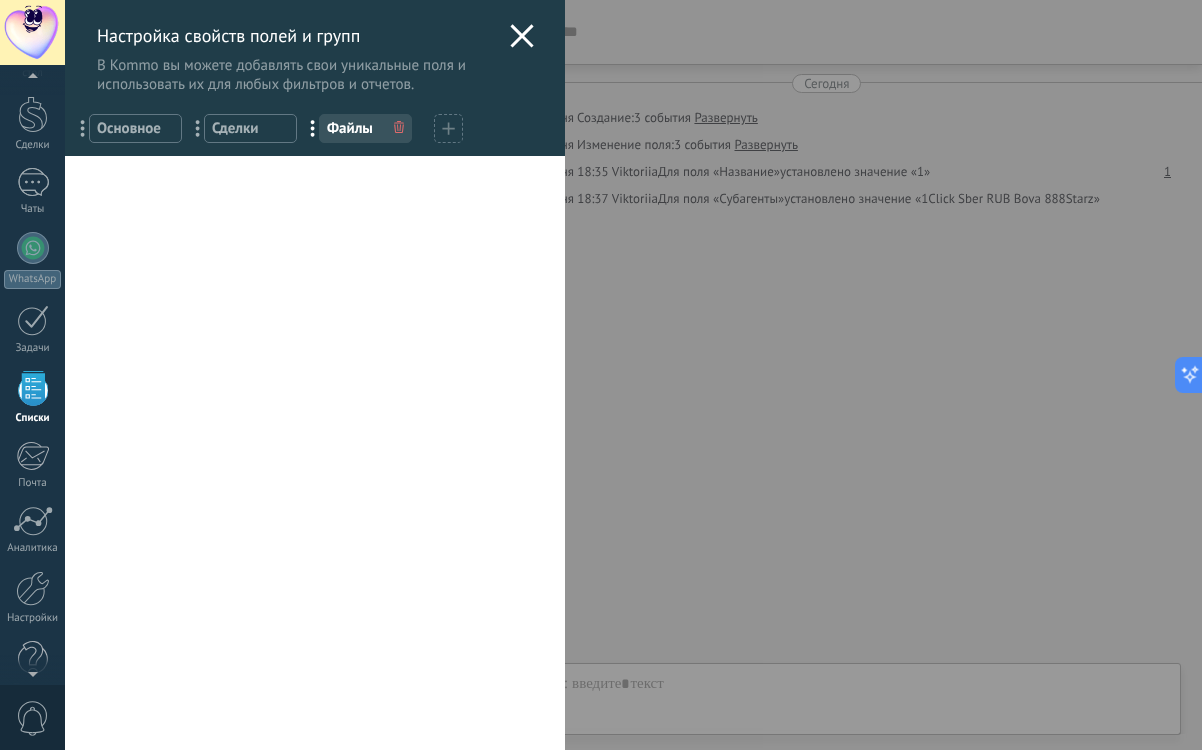 click on "Основное" at bounding box center (135, 128) 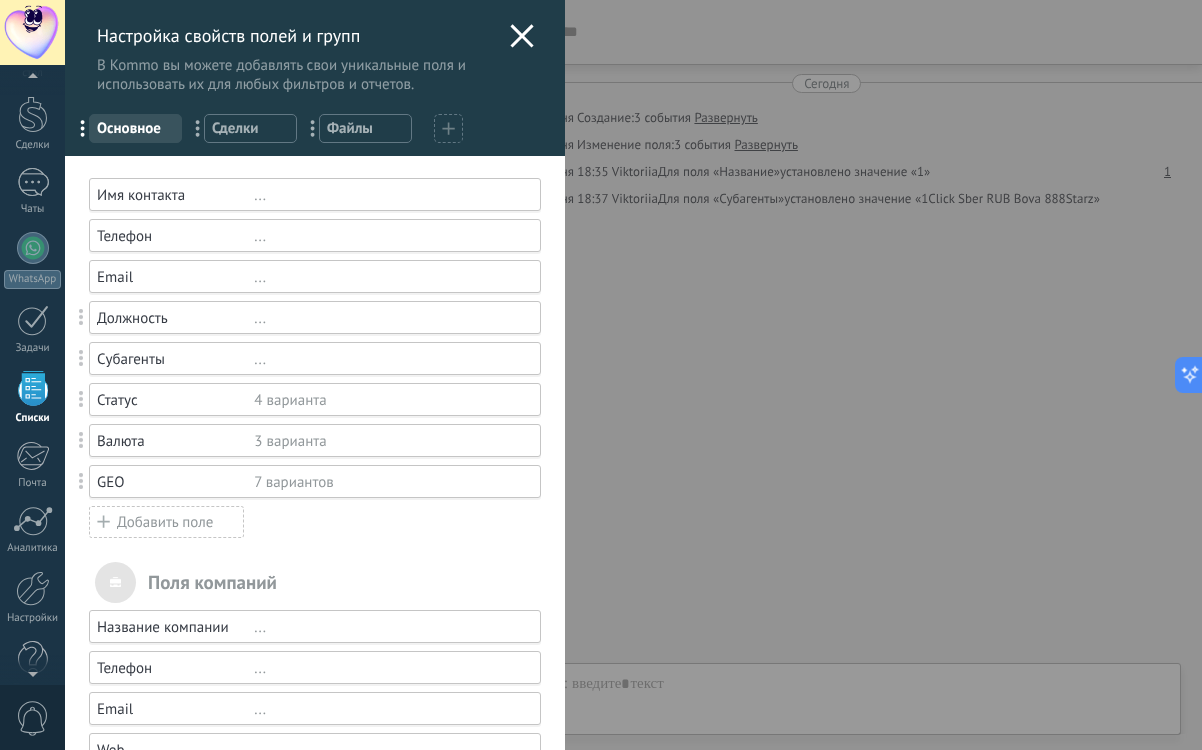 click on "Сделки" at bounding box center (250, 128) 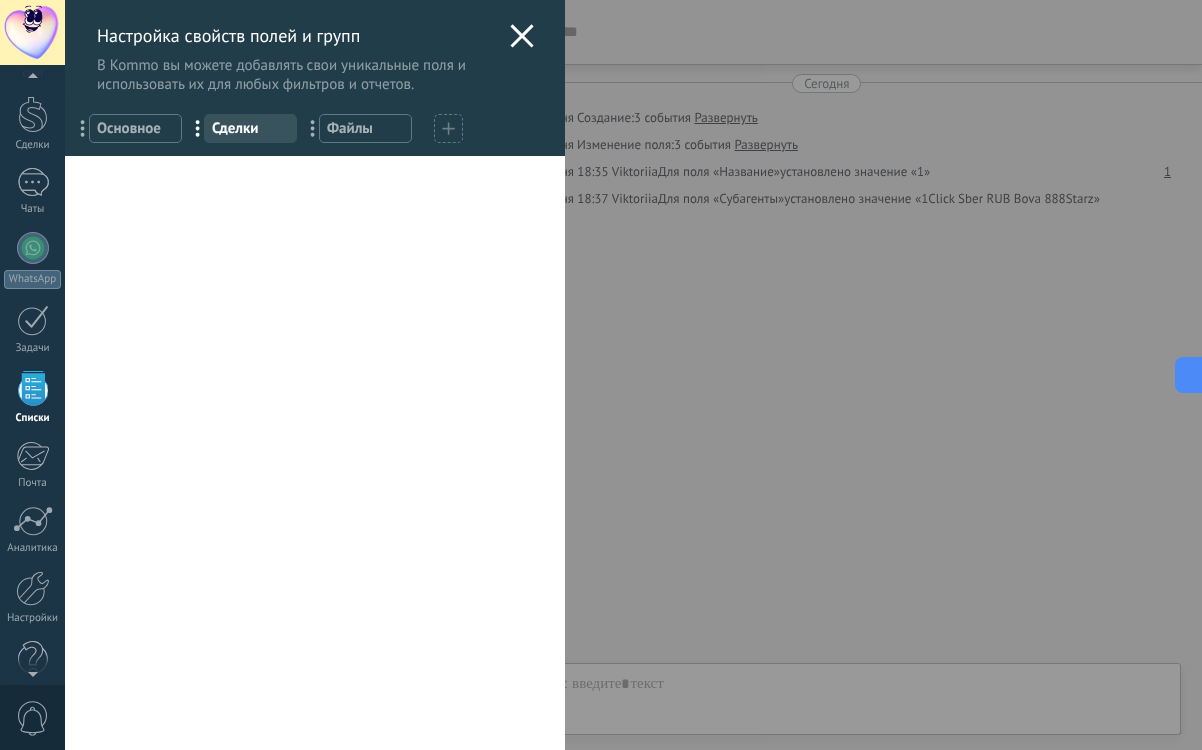 click on "Основное" at bounding box center (135, 128) 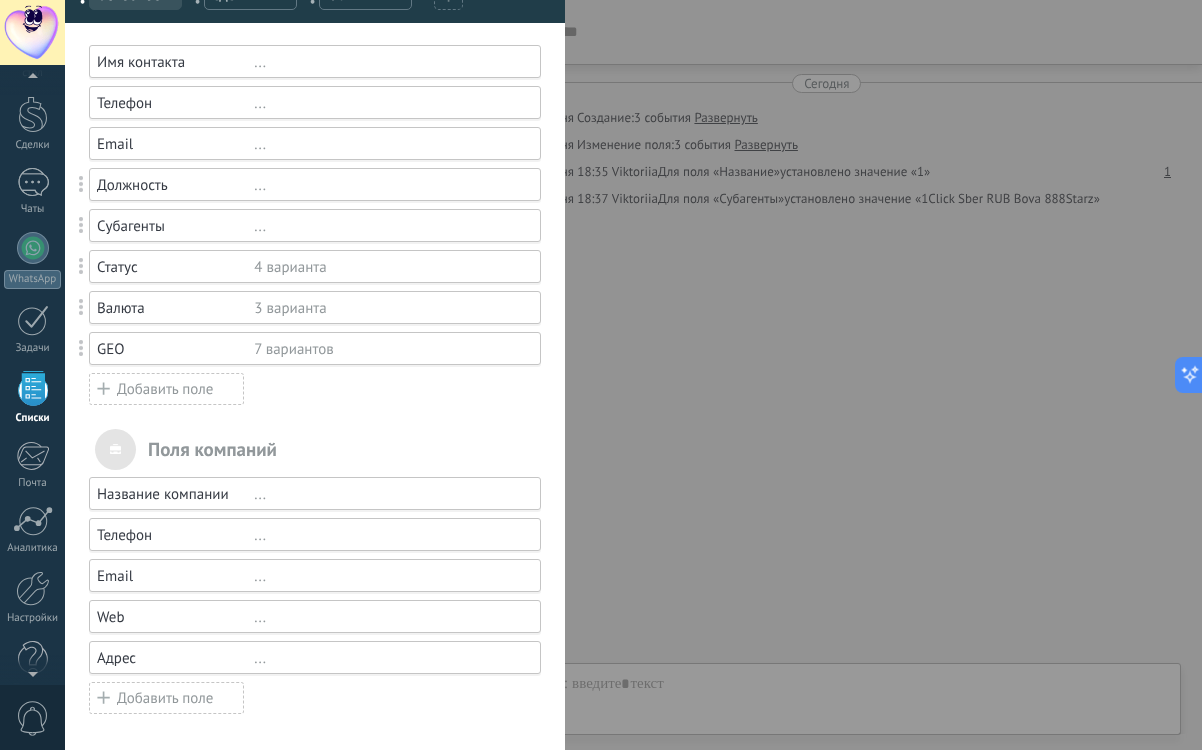 scroll, scrollTop: 0, scrollLeft: 0, axis: both 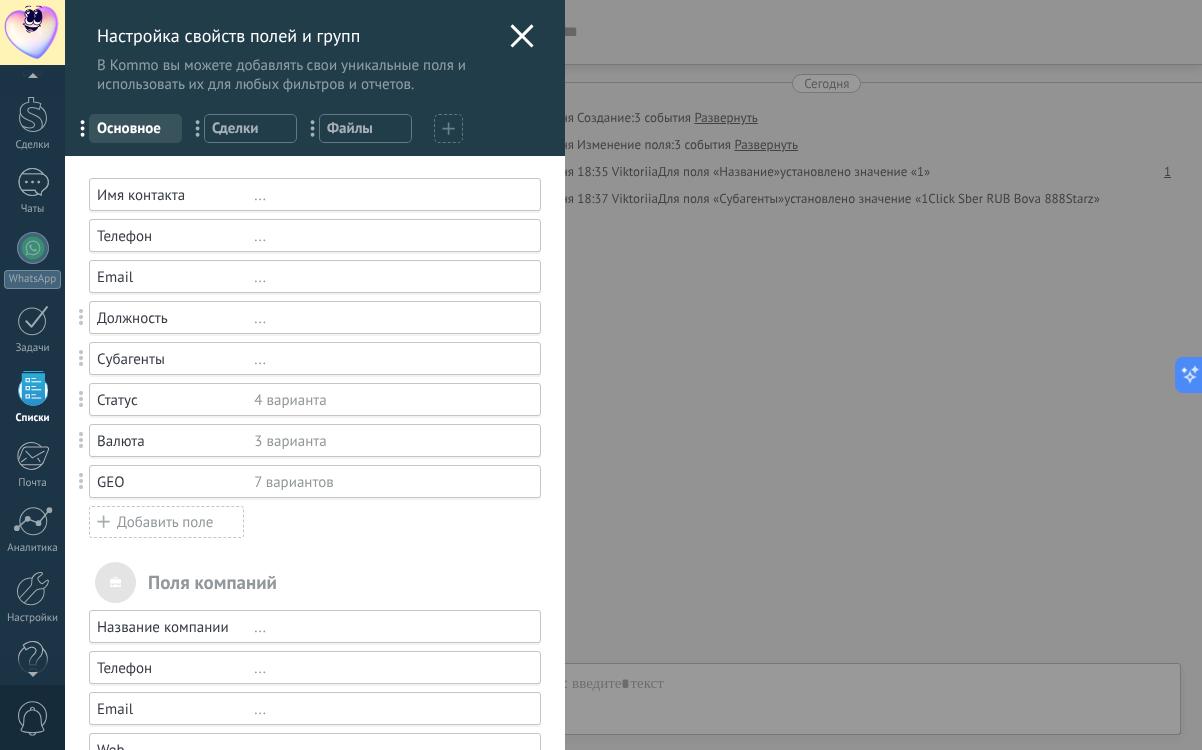 click 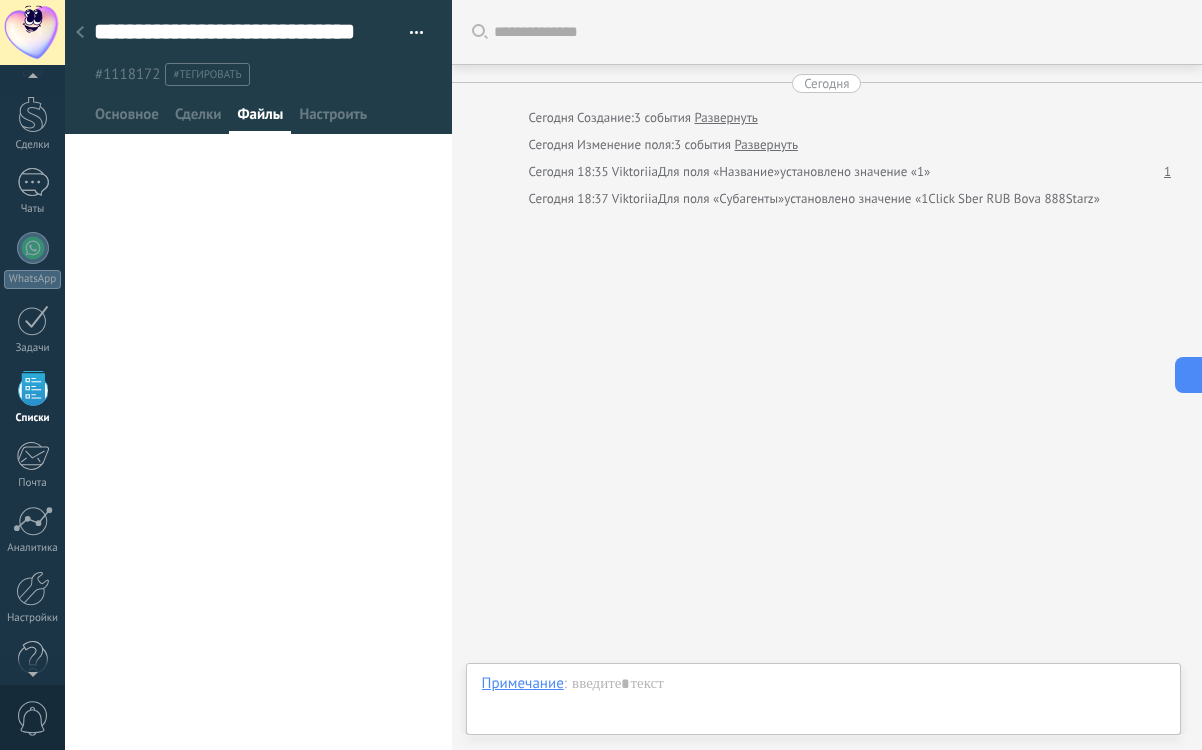 scroll, scrollTop: 32, scrollLeft: 0, axis: vertical 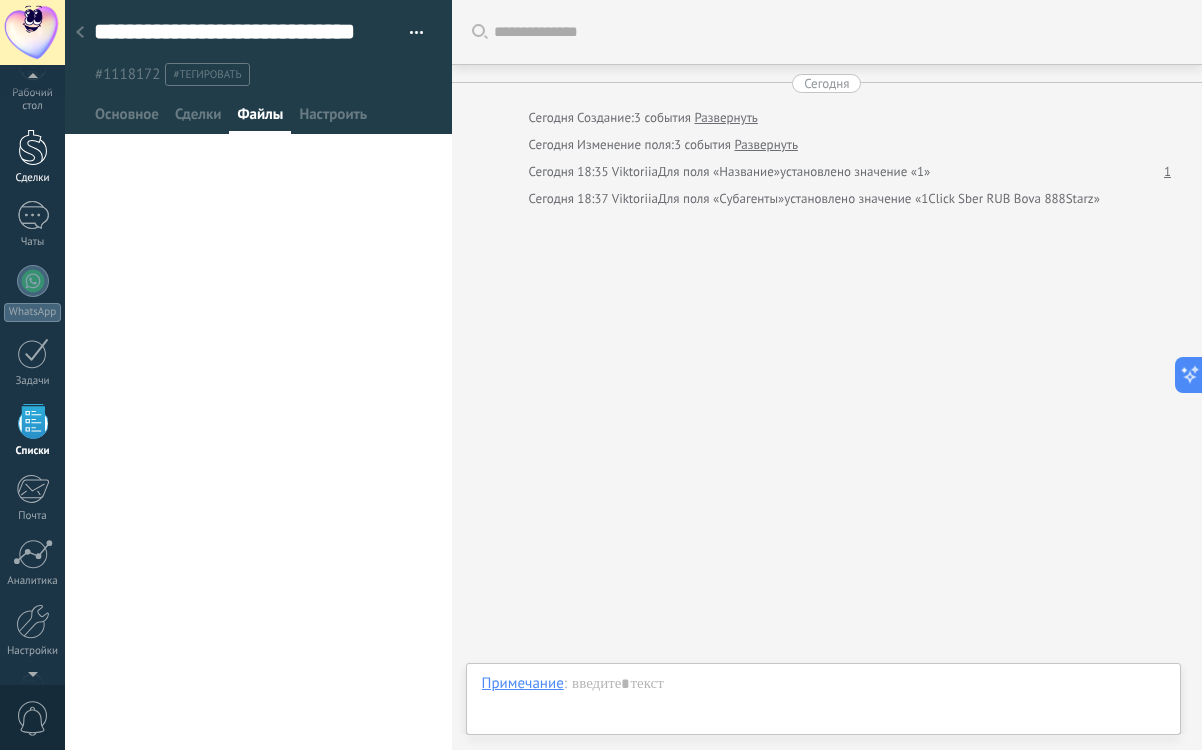 click at bounding box center (33, 147) 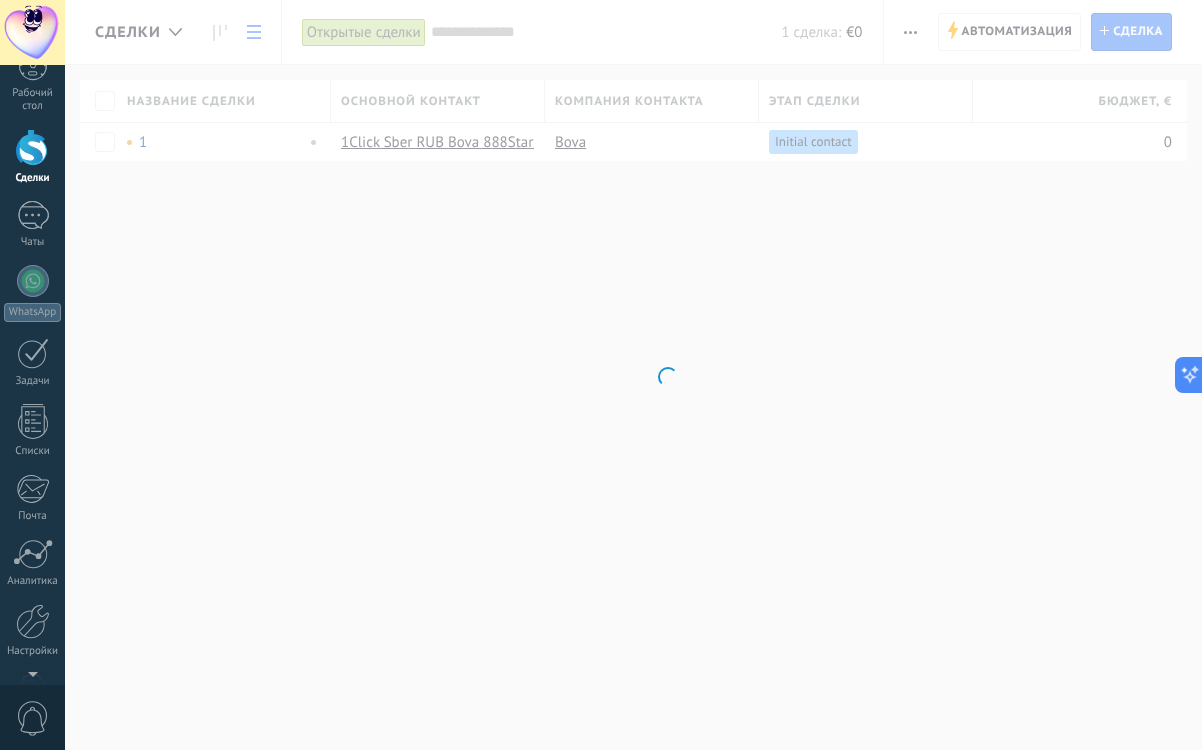scroll, scrollTop: 0, scrollLeft: 0, axis: both 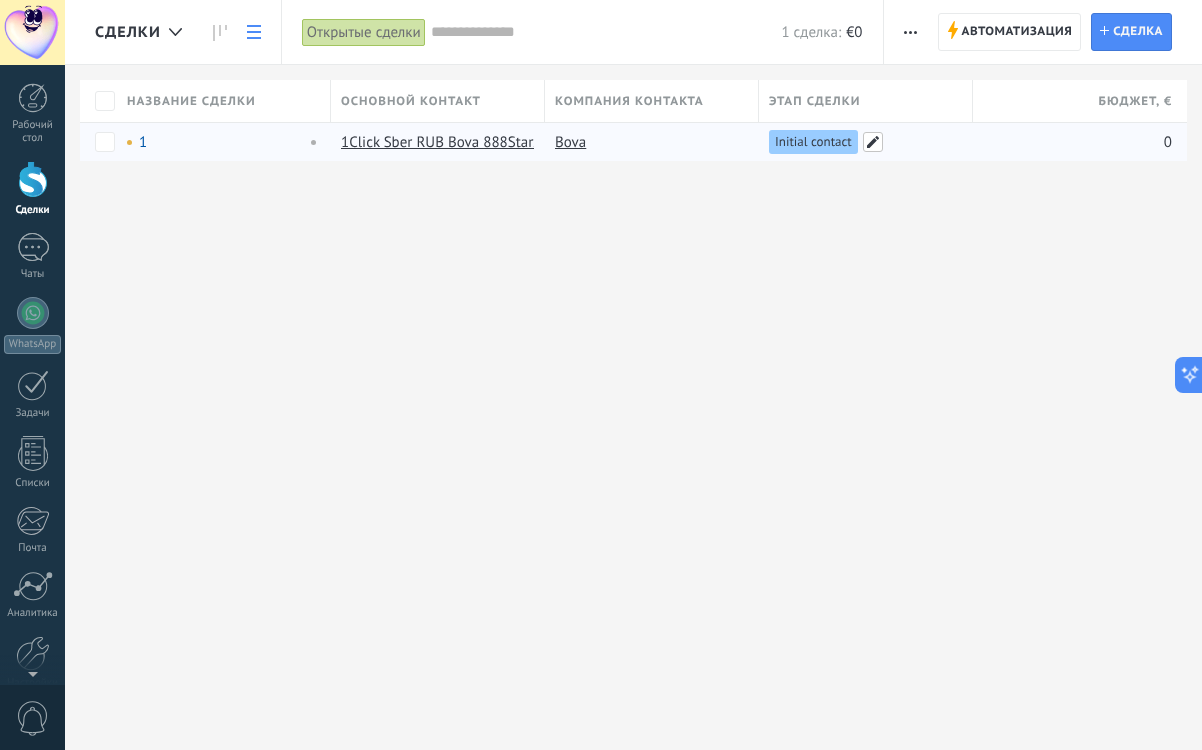 click at bounding box center (873, 142) 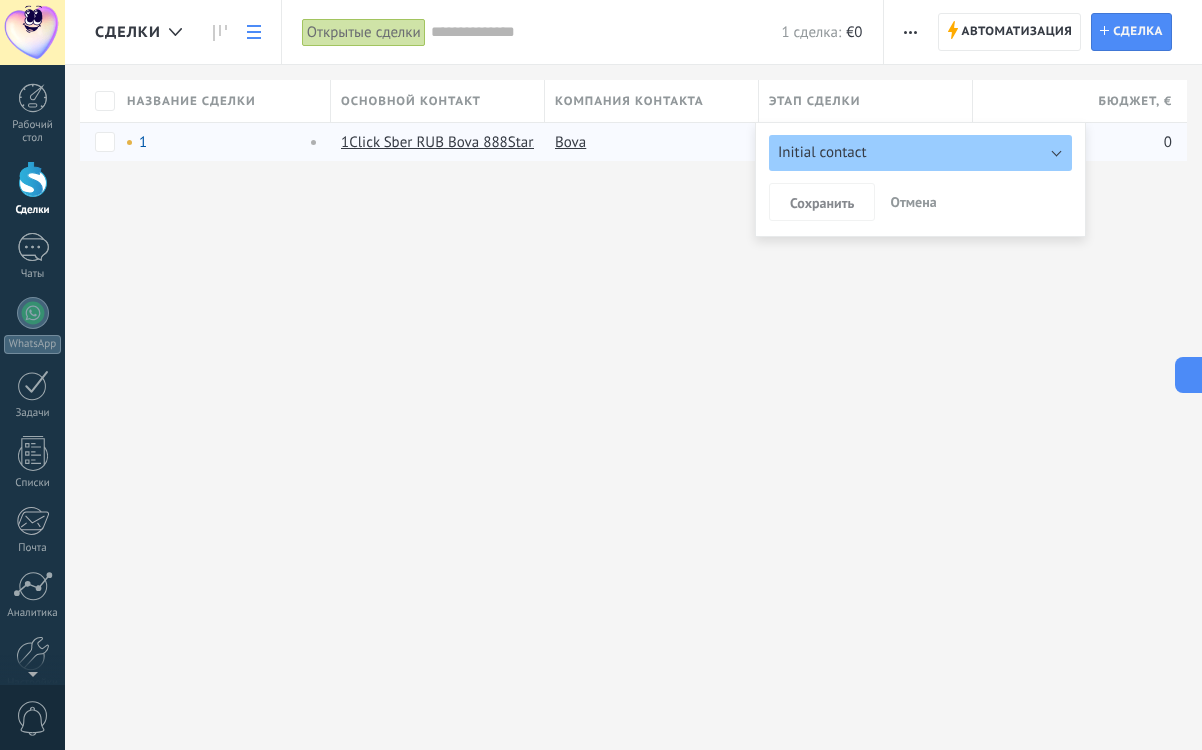 click on "Сделки Автоматизация воронки Новая рассылка Редактировать воронку Печать Настройки таблицы Импорт Экспорт Поиск дублей Автоматизация Автоматизация воронки Сделка Новая сделка Открытые сделки Применить 1 сделка:  €0 Открытые сделки Только мои сделки Успешно завершенные Нереализованные сделки Сделки без задач Сделки c просроченными задачами Удаленные Cохранить Свойства сделок За все время За все время За сегодня За вчера За последние  ** 30  дней За эту неделю За прошлую неделю За этот месяц За прошлый месяц За квартал За этот год   Снять выделение Discussions" at bounding box center [633, 375] 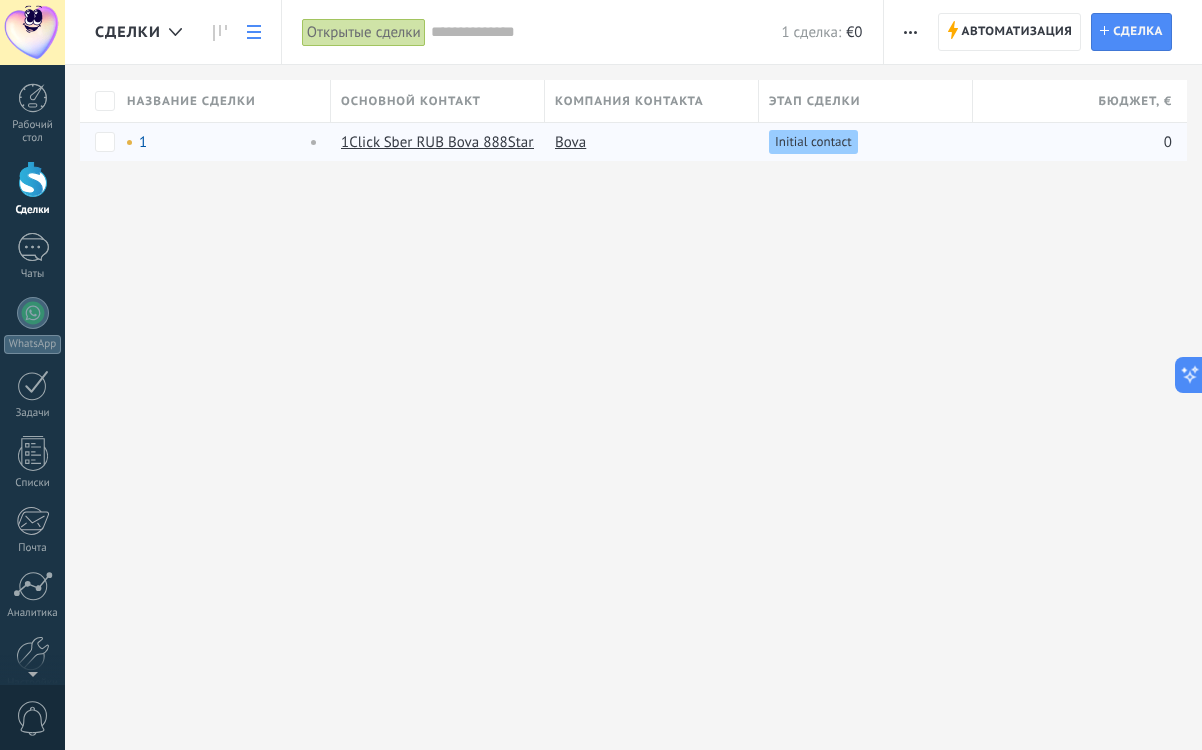 click at bounding box center (606, 32) 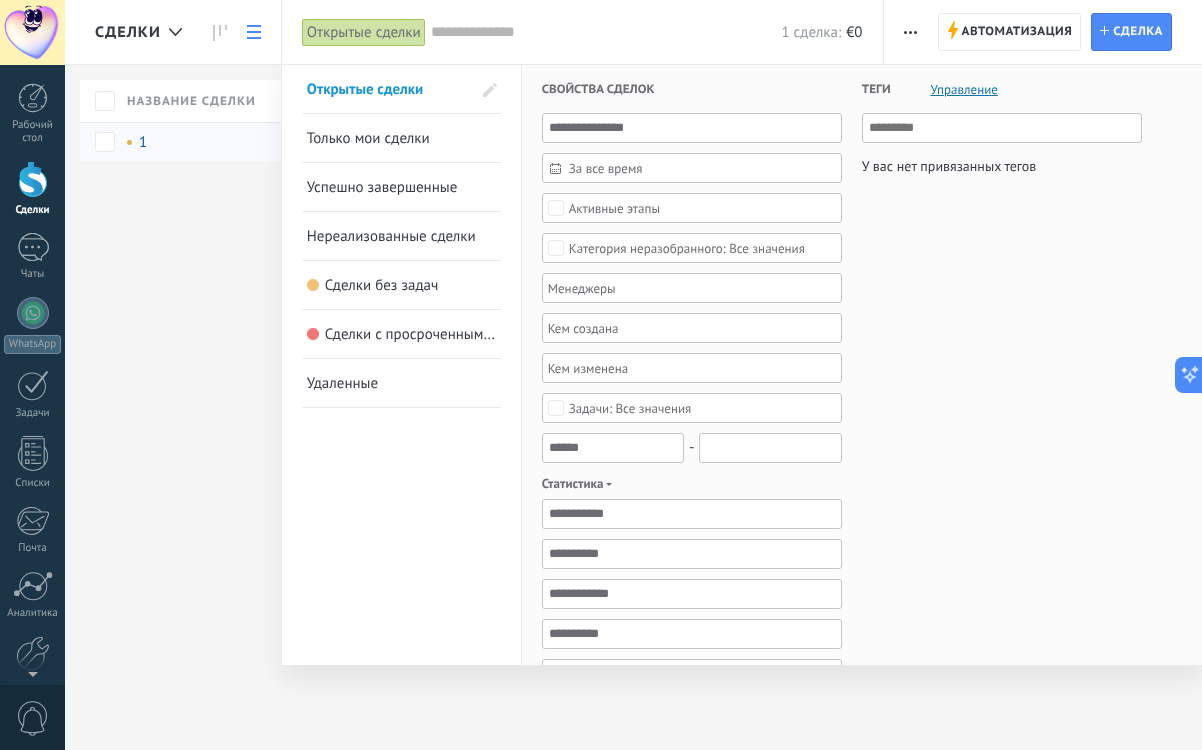 click at bounding box center [601, 375] 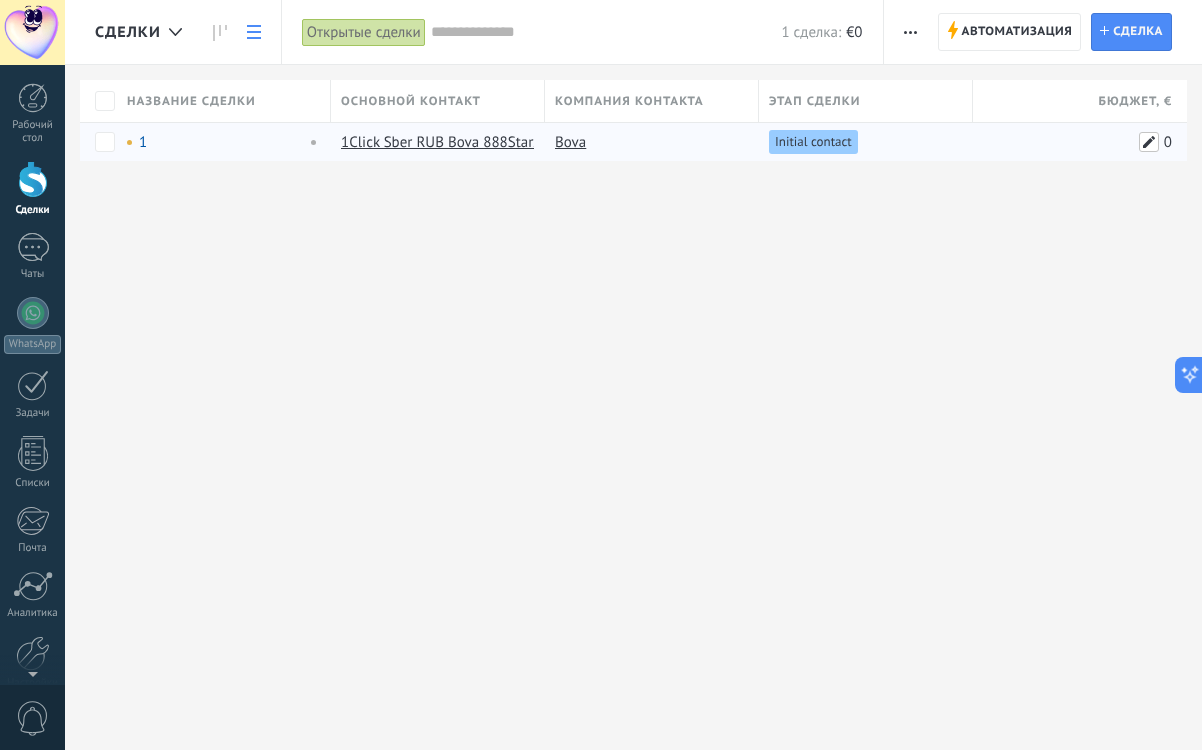 click at bounding box center (1149, 142) 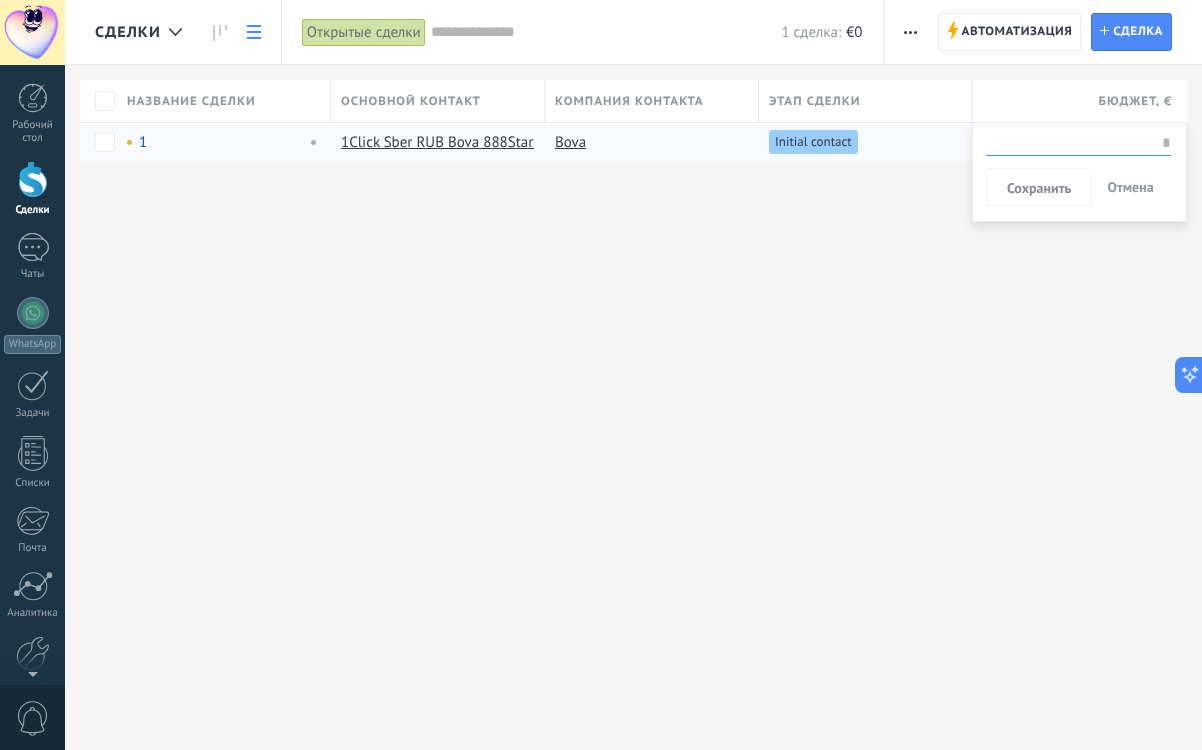 click on "Отмена" at bounding box center (1130, 187) 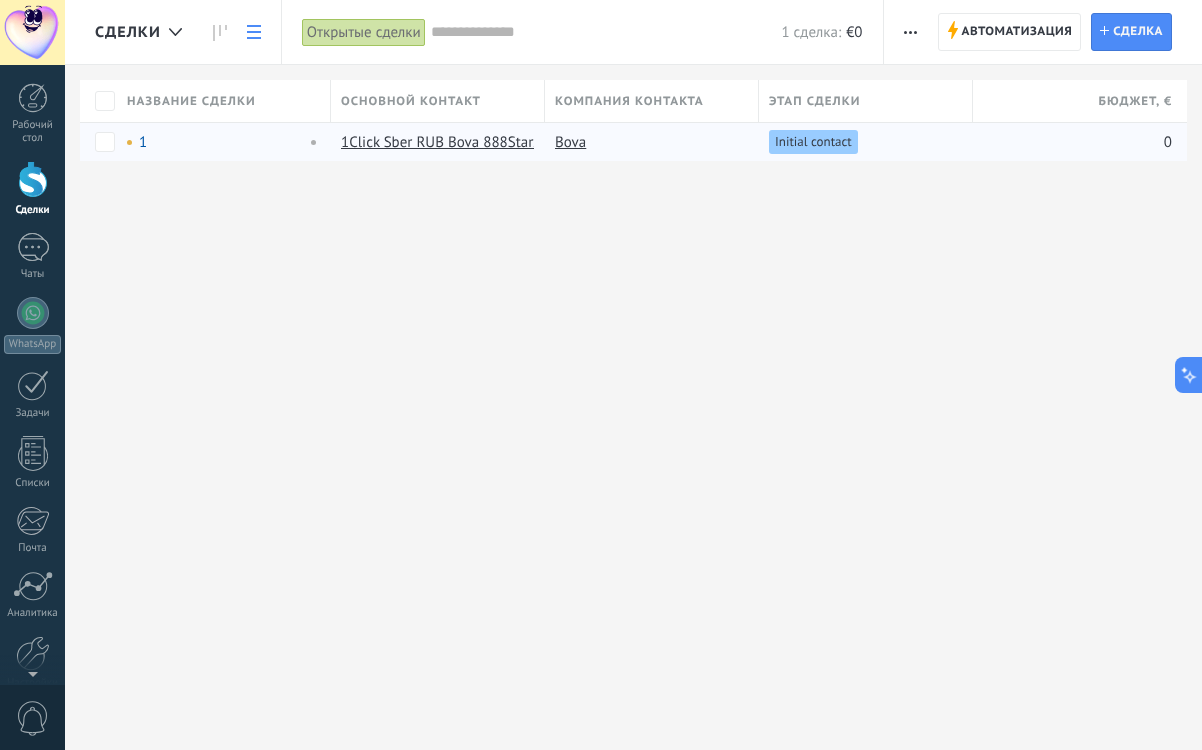 click on "Бюджет , €" at bounding box center [1136, 101] 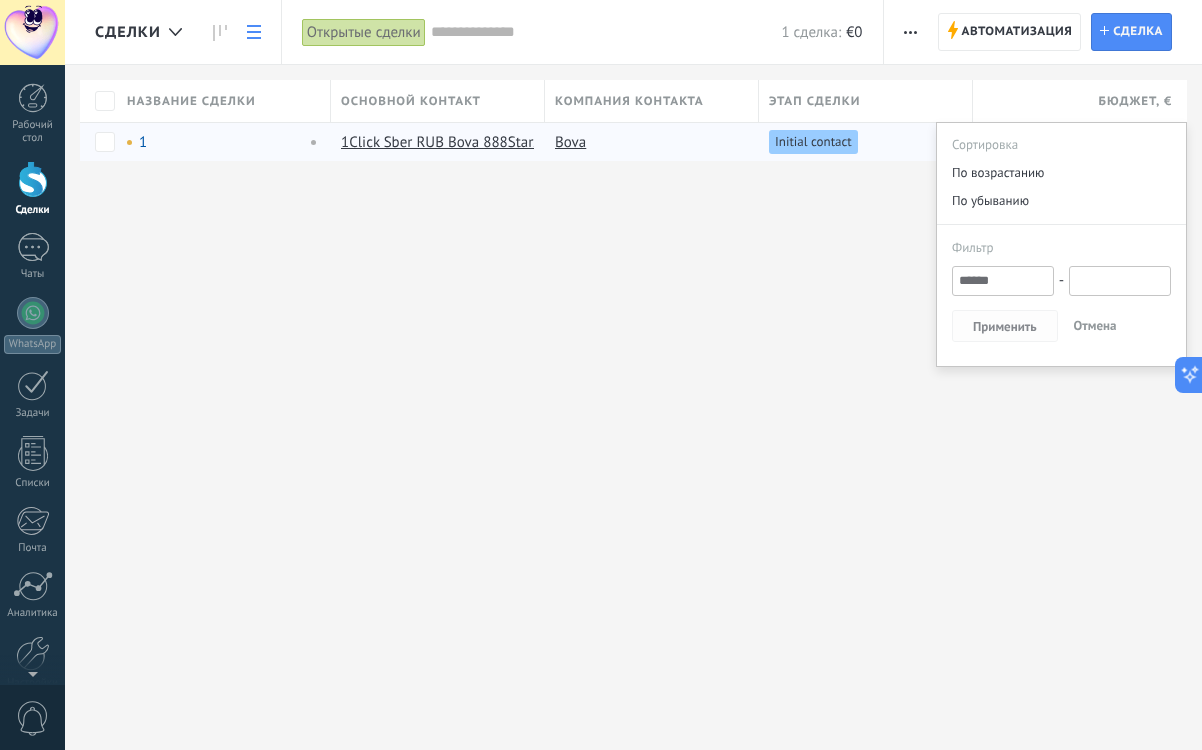 click on "Применить" at bounding box center [1005, 326] 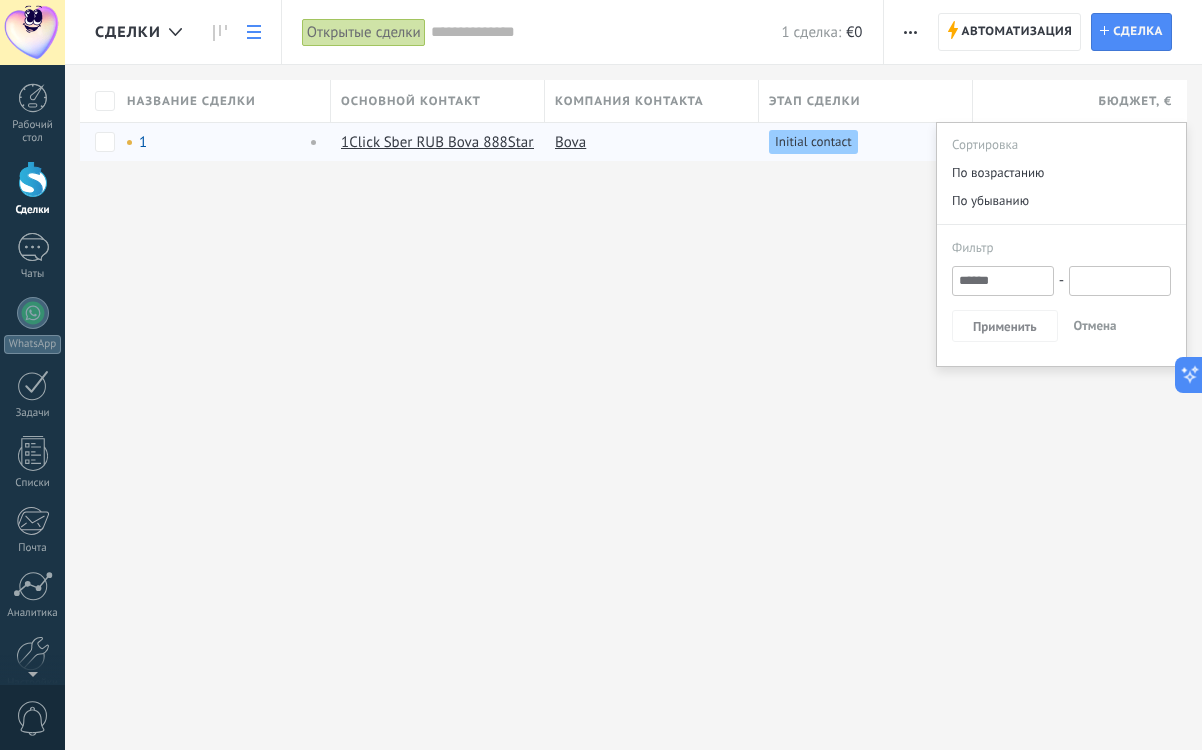 click on "Отмена" at bounding box center [1095, 325] 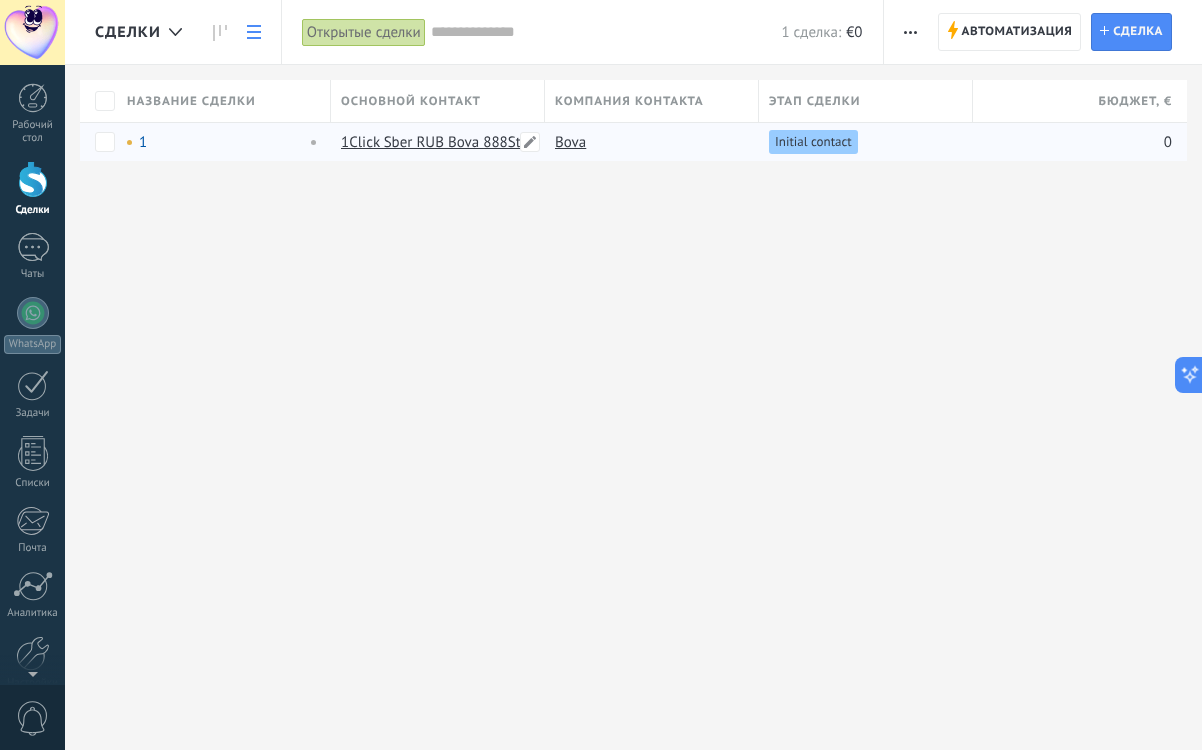 click on "1Click Sber RUB Bova 888Starz" at bounding box center [440, 142] 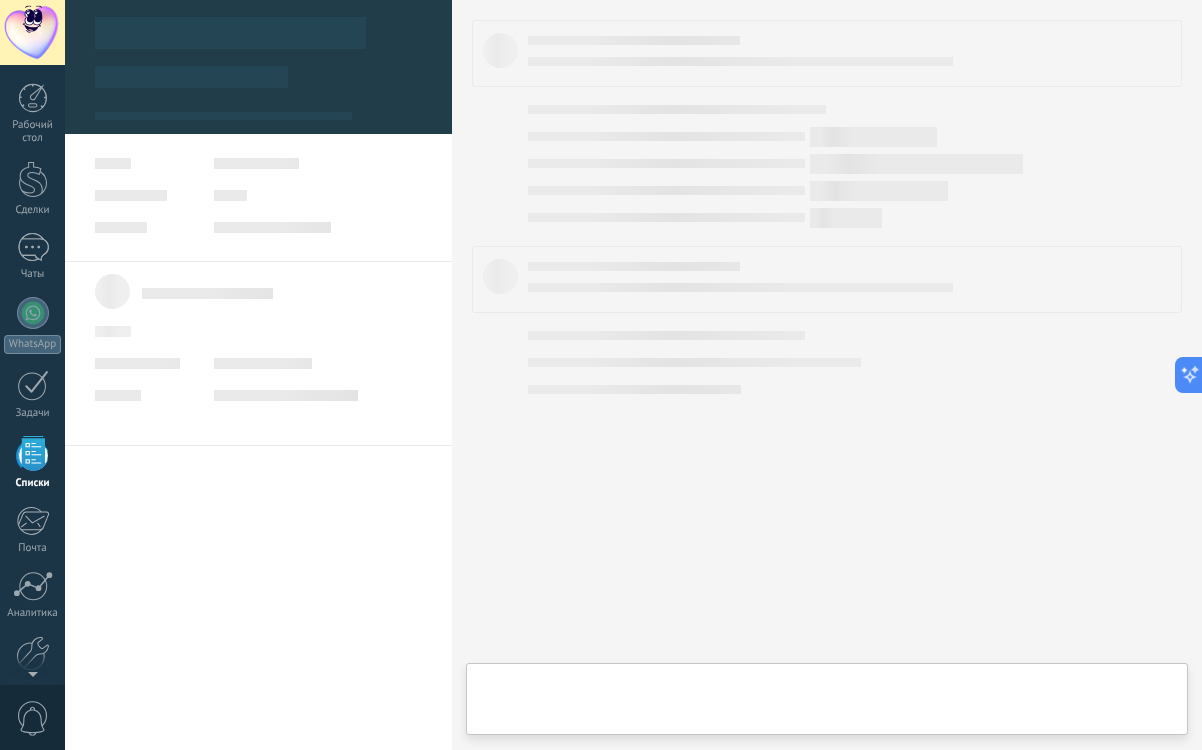 scroll, scrollTop: 65, scrollLeft: 0, axis: vertical 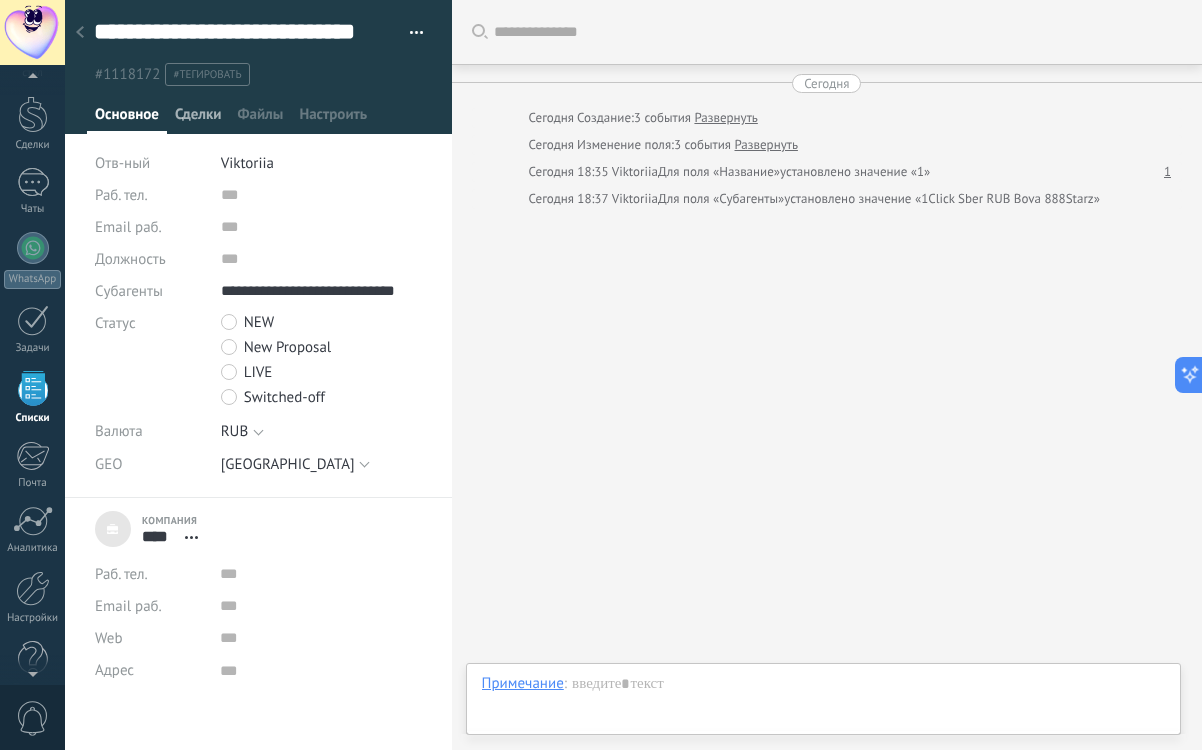 click on "Сделки" at bounding box center [198, 119] 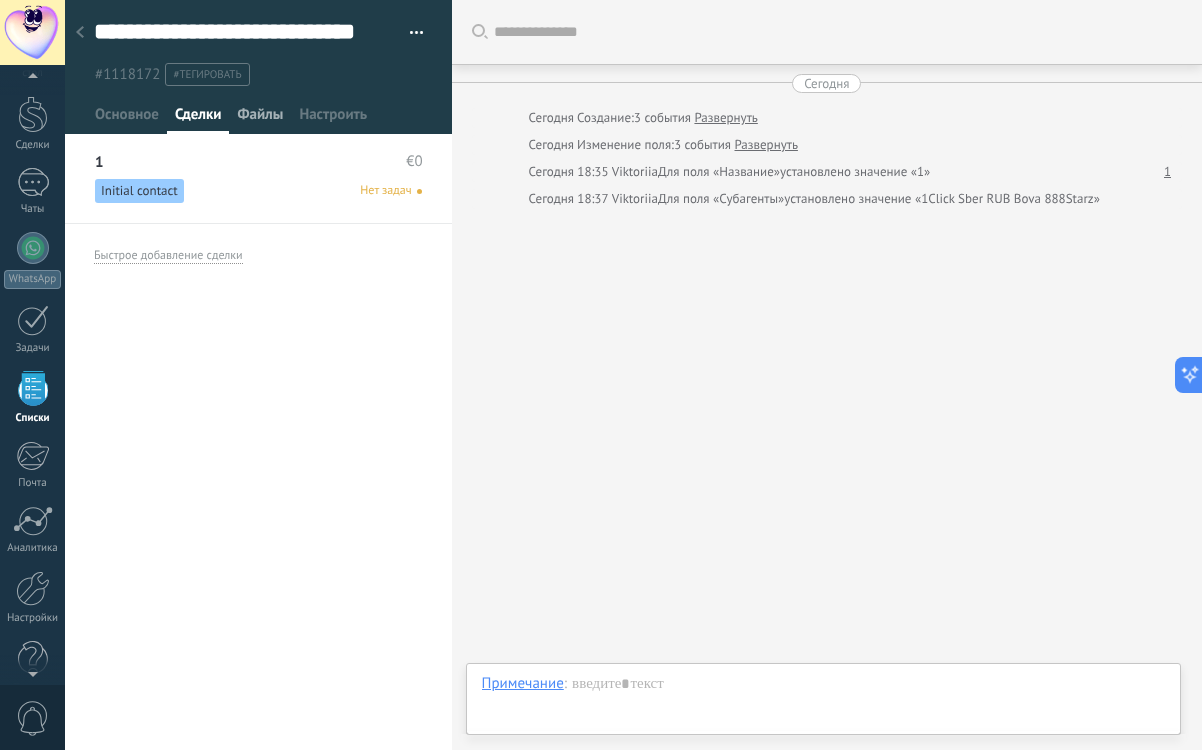 click on "Файлы" at bounding box center (260, 119) 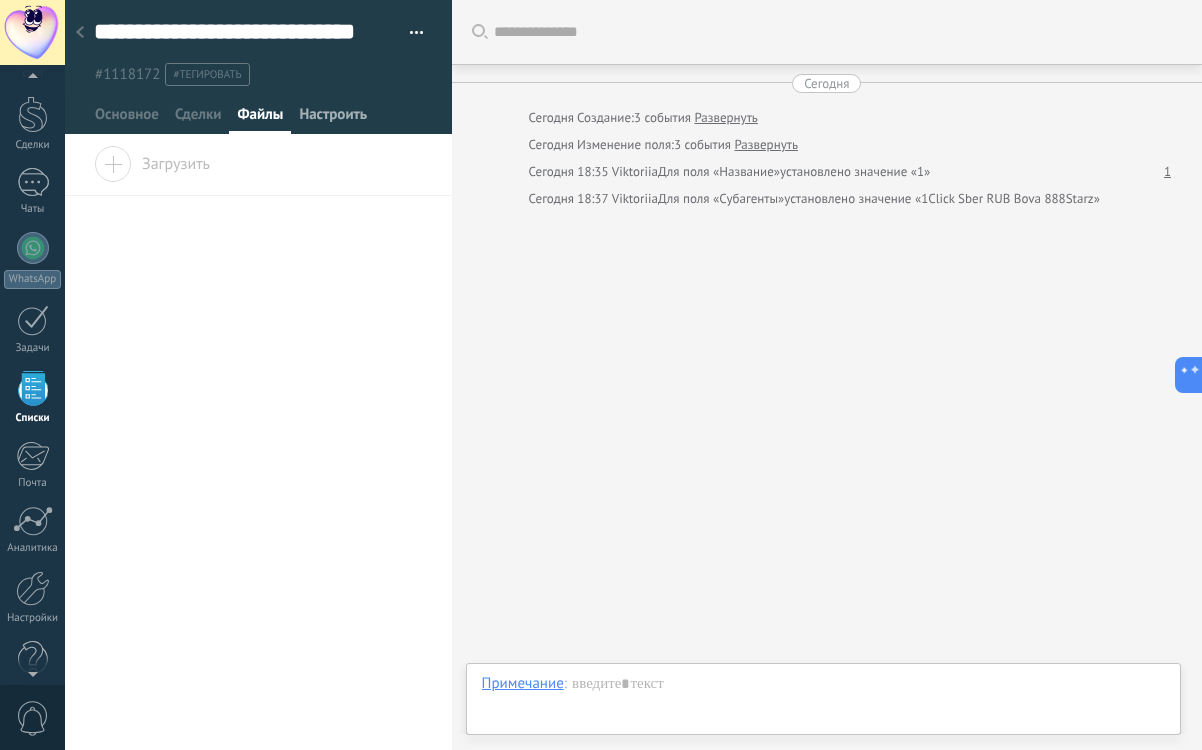 click on "Настроить" at bounding box center [333, 119] 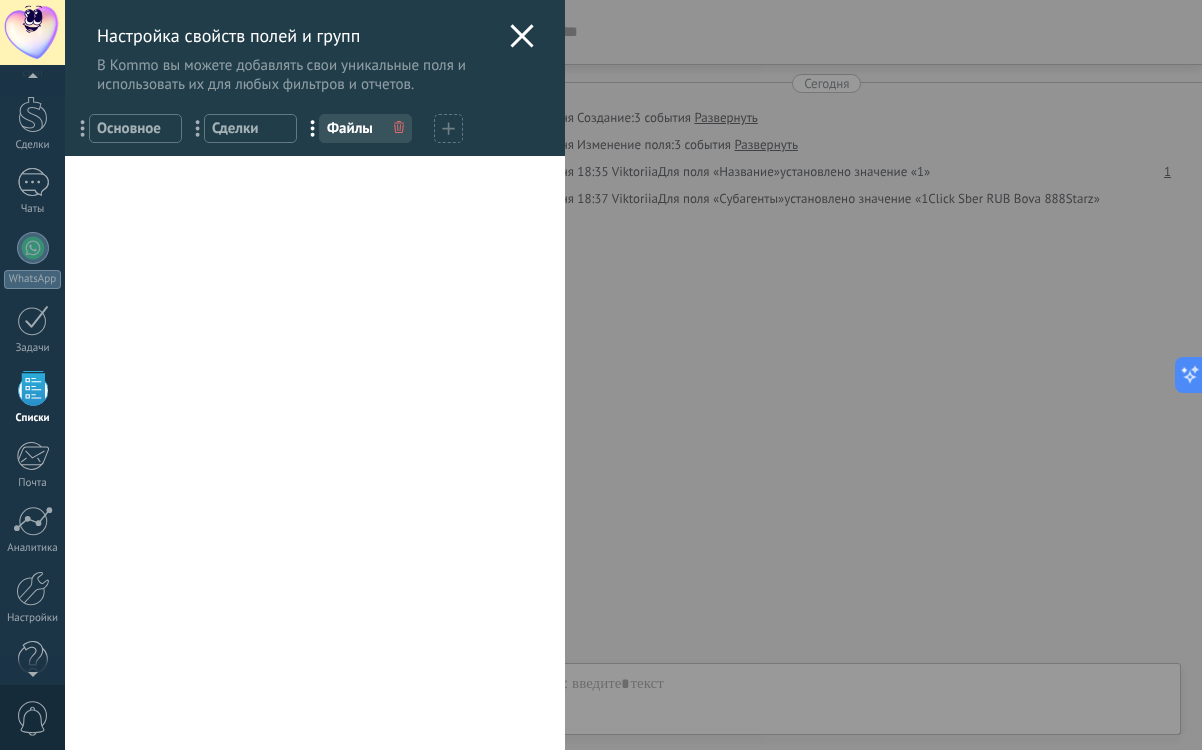 click 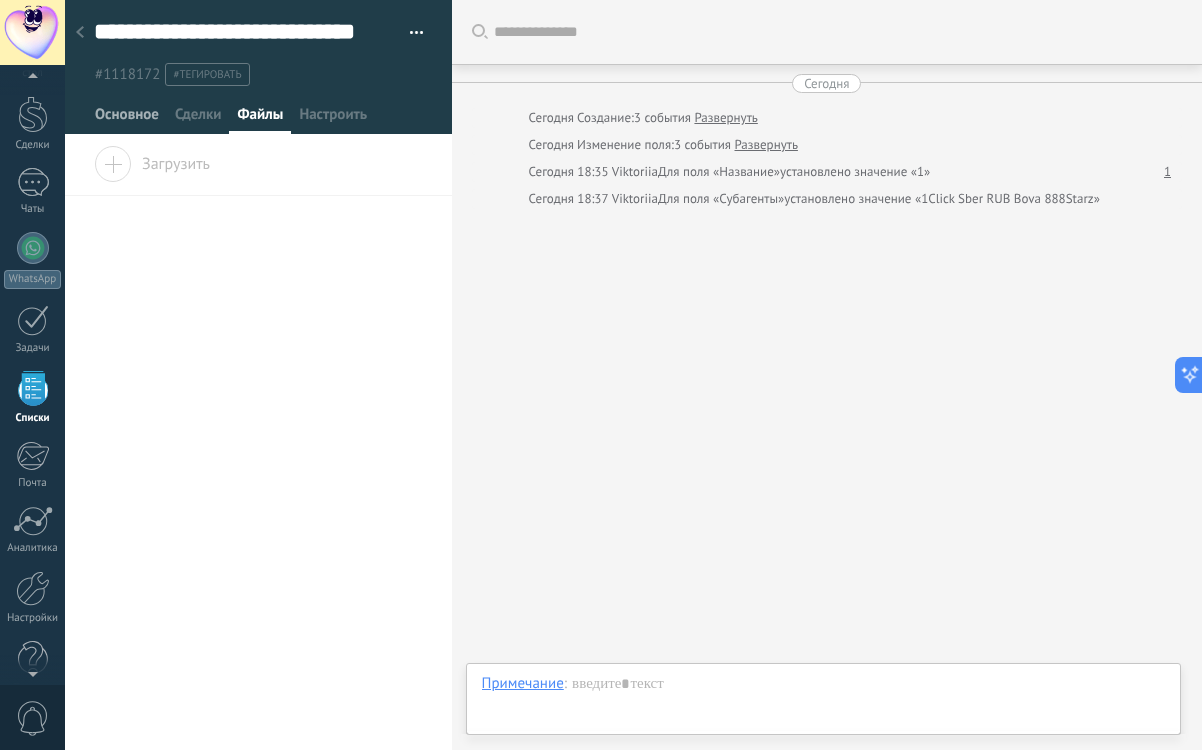 click on "Основное" at bounding box center [127, 119] 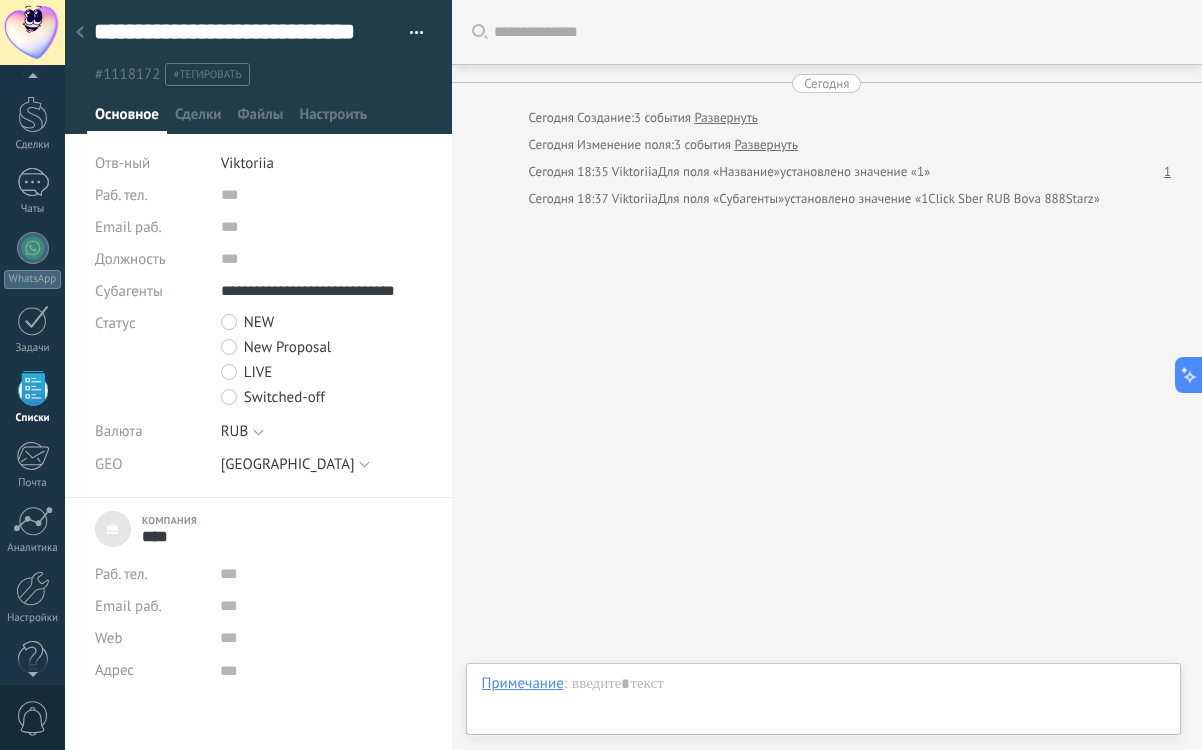 click on "****" at bounding box center (158, 536) 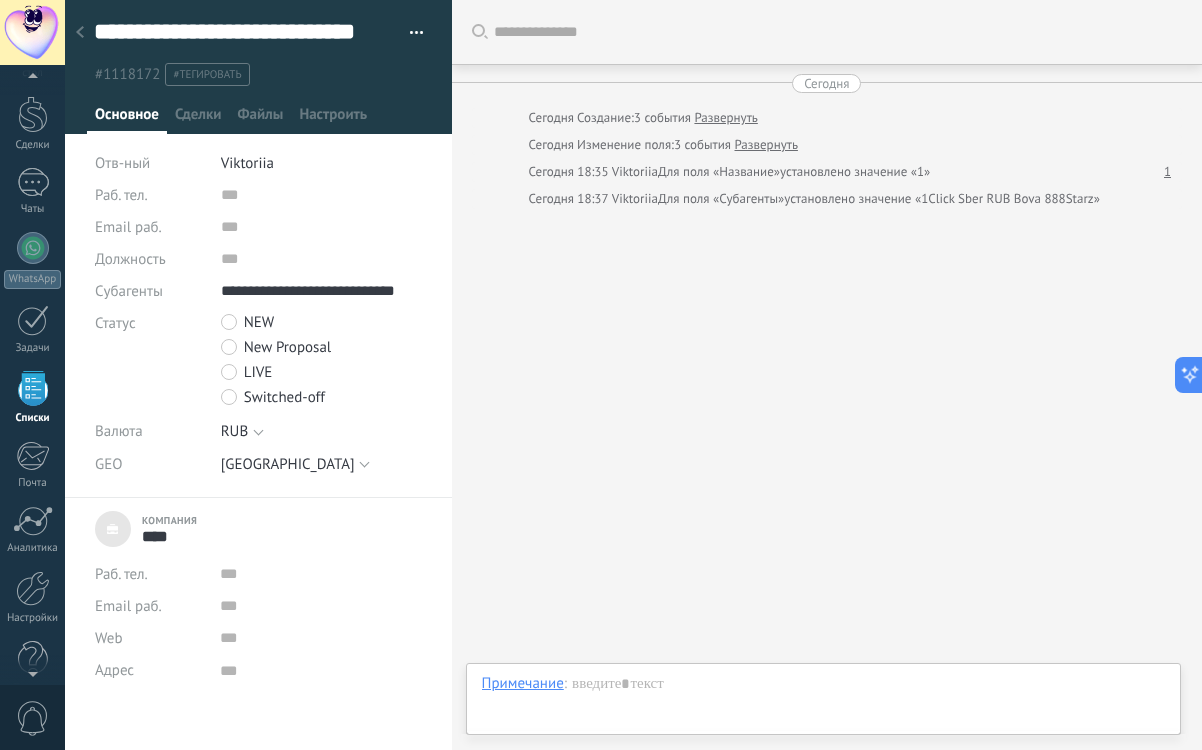 click on "****" at bounding box center (158, 536) 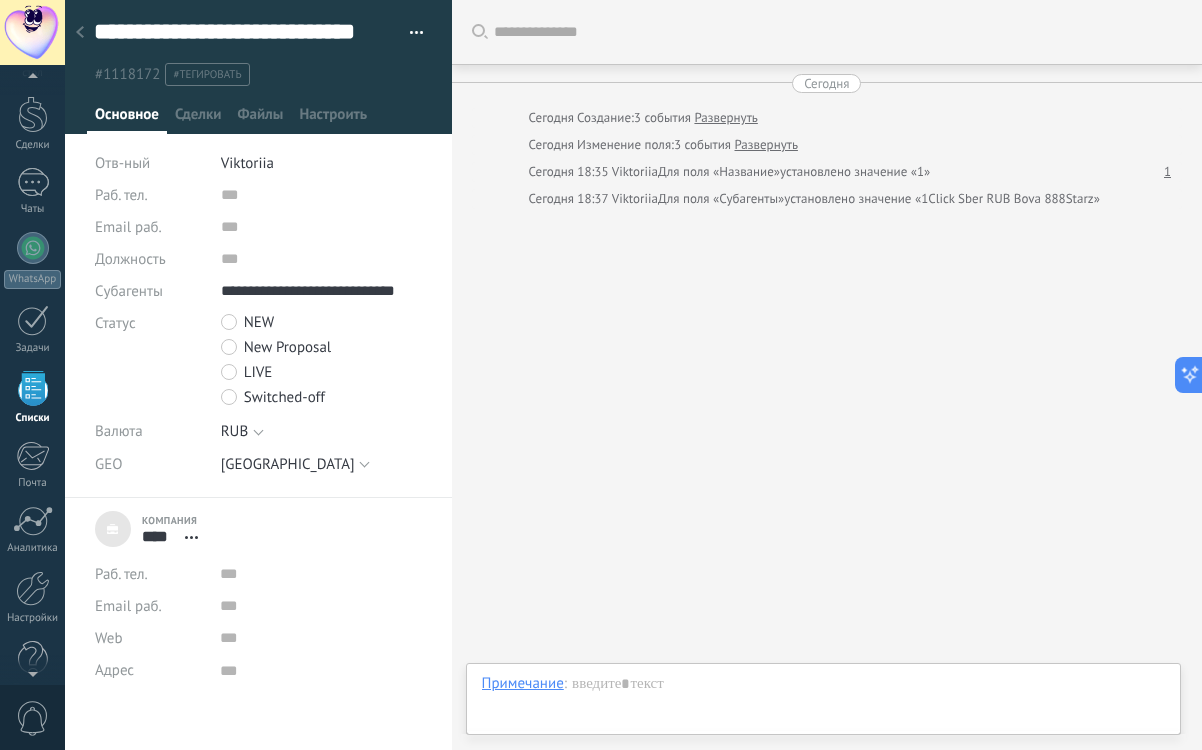 click on "**** Bova
Перейти в карточку
Открепить" at bounding box center (175, 536) 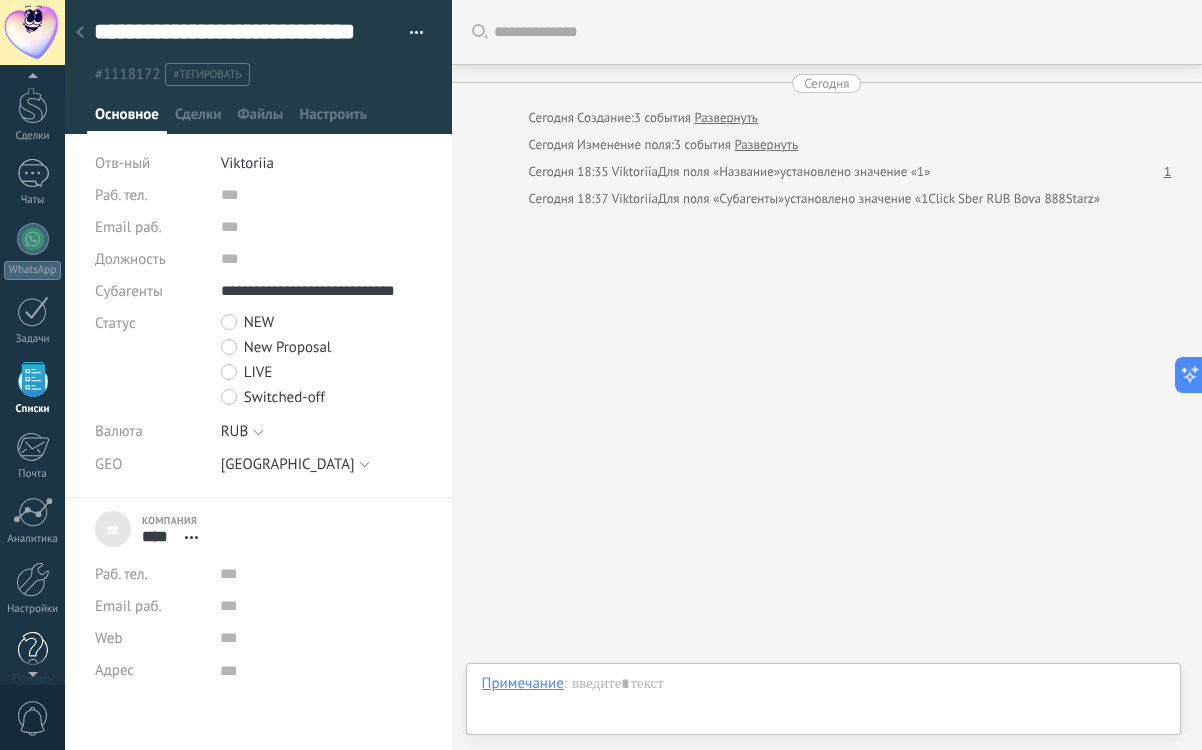 click at bounding box center [33, 649] 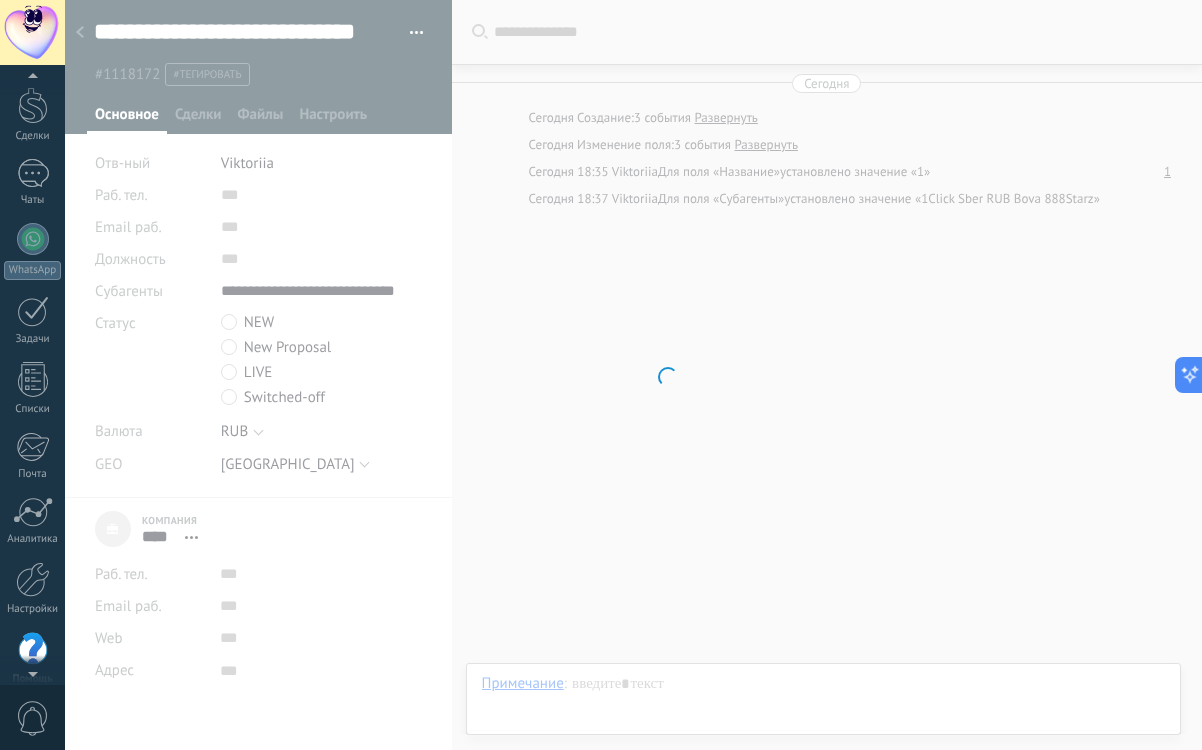scroll, scrollTop: 95, scrollLeft: 0, axis: vertical 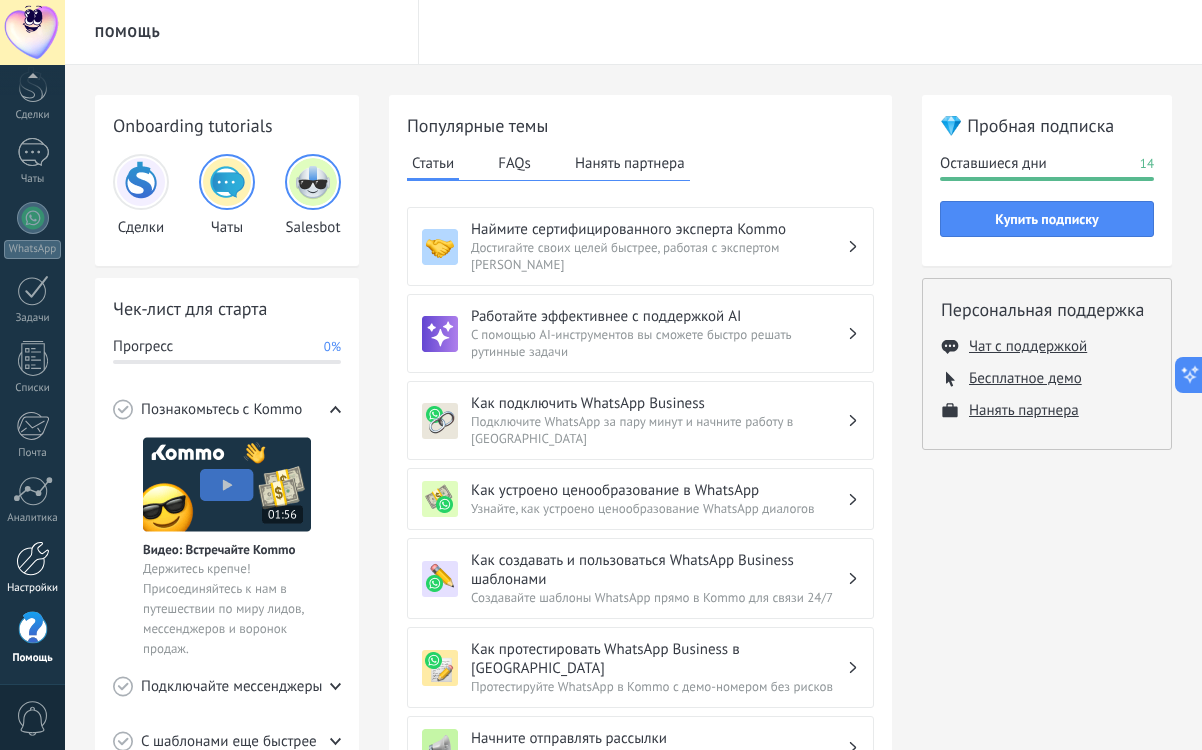 click at bounding box center [33, 558] 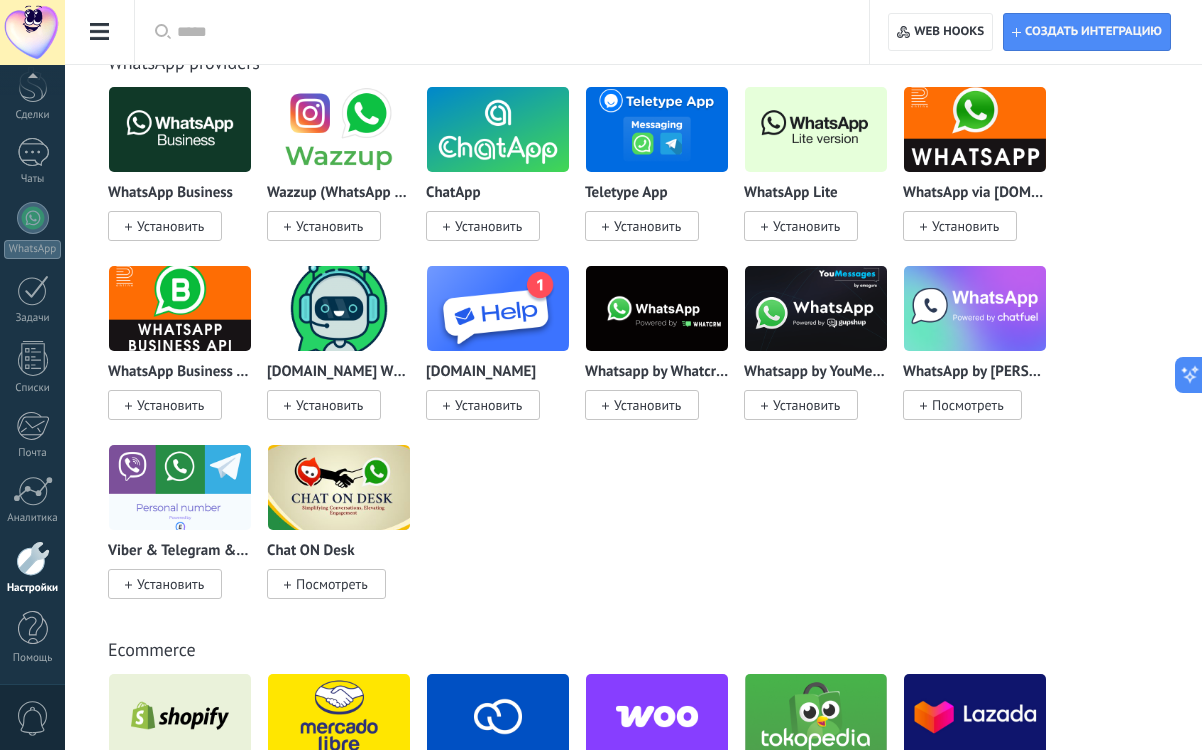 scroll, scrollTop: 0, scrollLeft: 0, axis: both 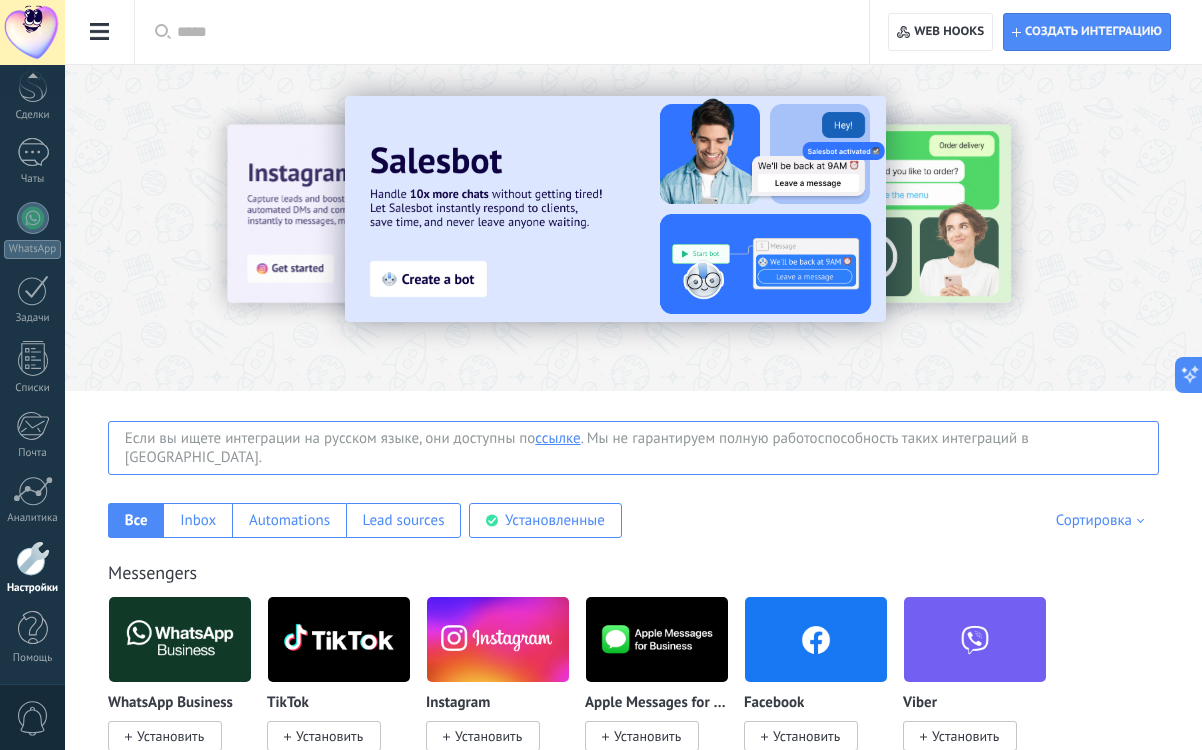 click at bounding box center [100, 32] 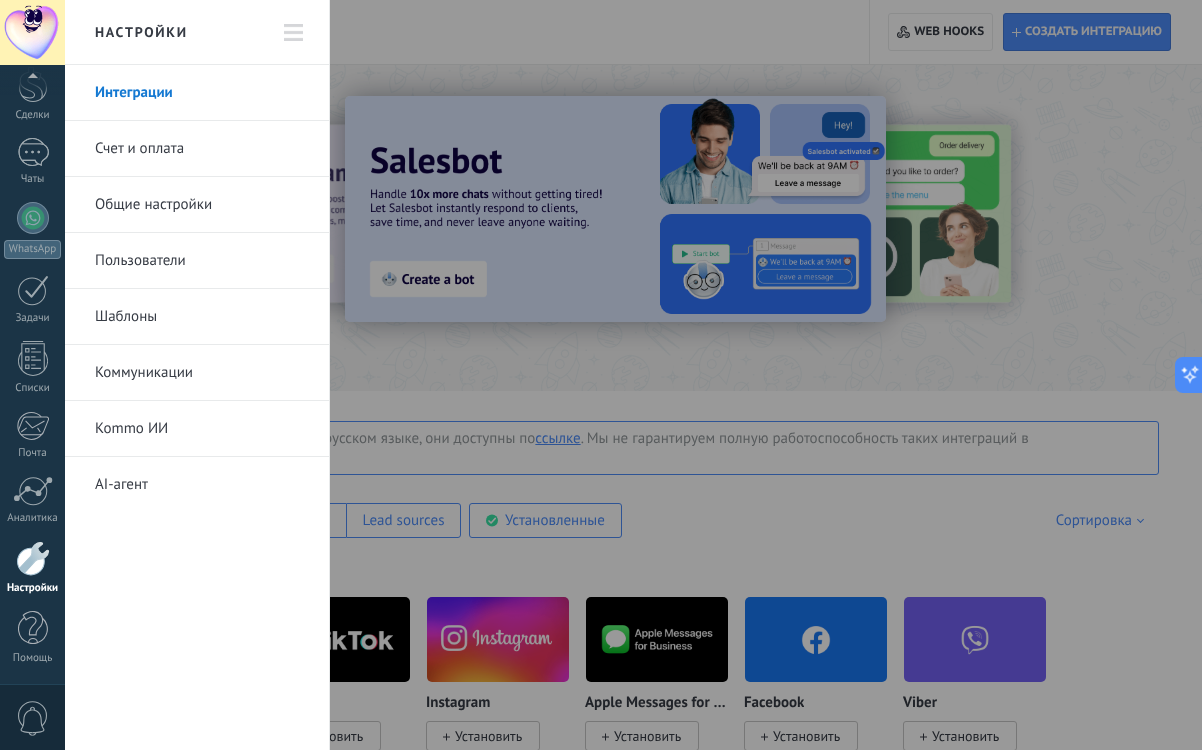 click at bounding box center [601, 375] 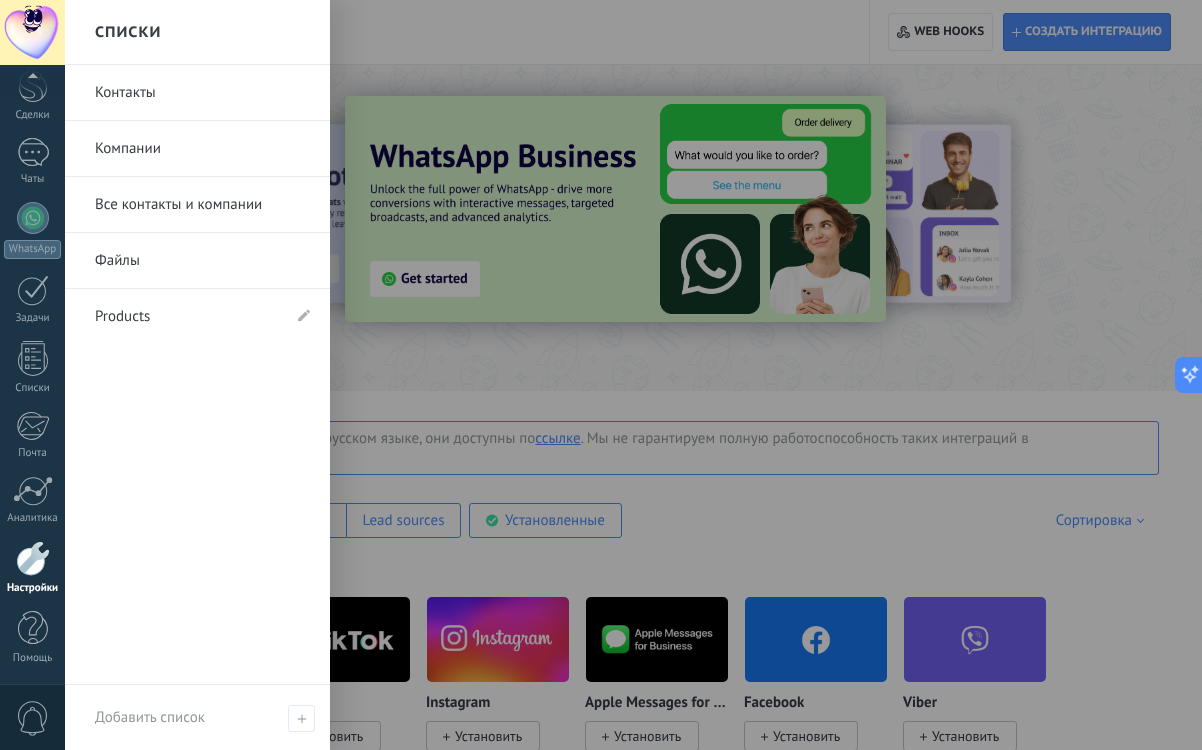 click on "Компании" at bounding box center [202, 149] 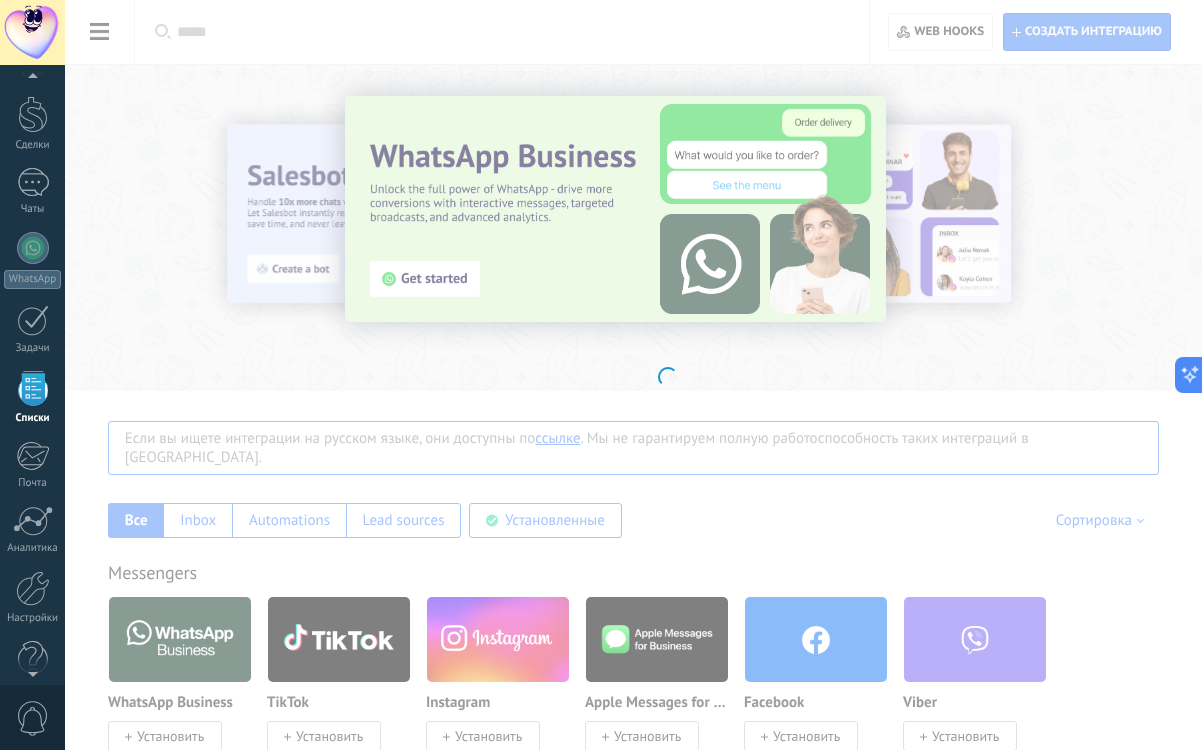 scroll, scrollTop: 65, scrollLeft: 0, axis: vertical 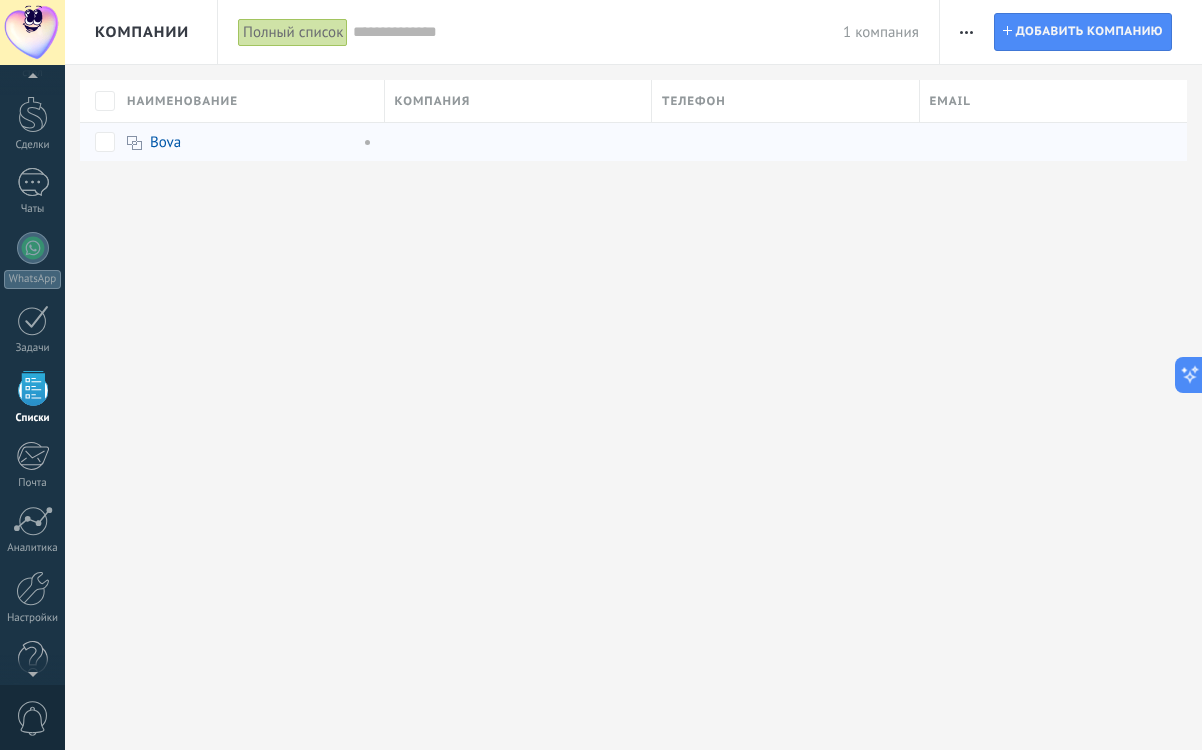 click at bounding box center (514, 142) 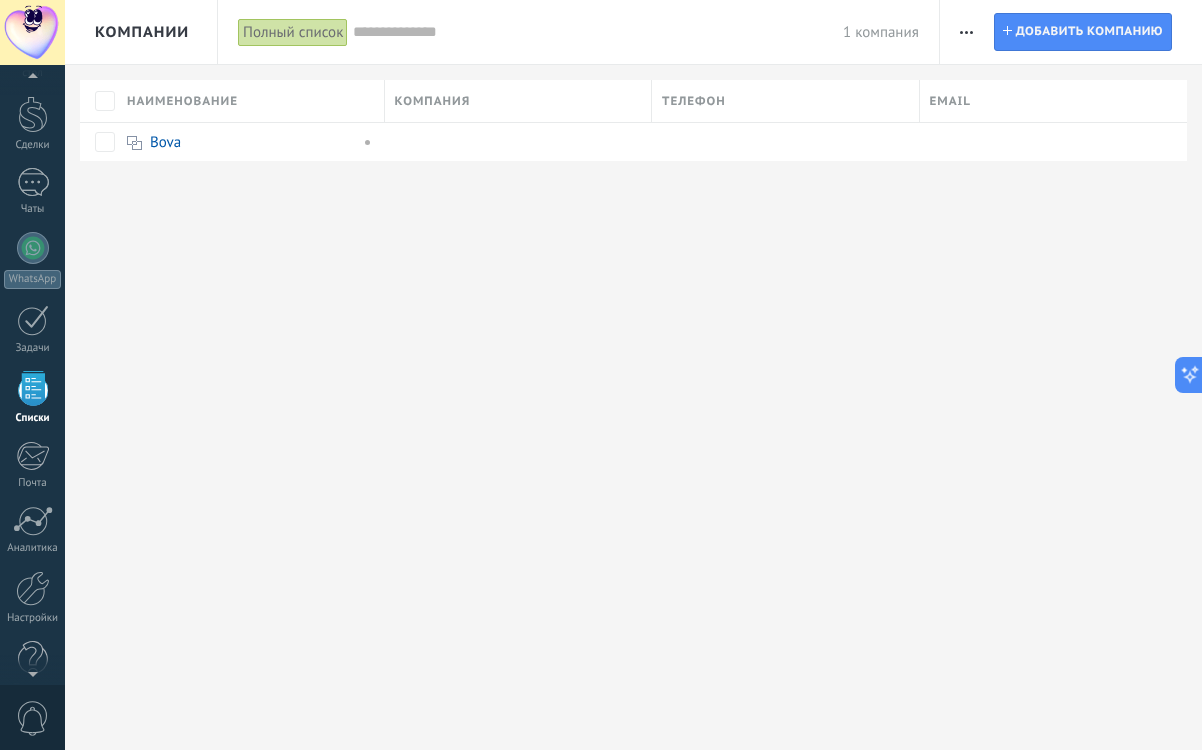 click on "Компания" at bounding box center [518, 101] 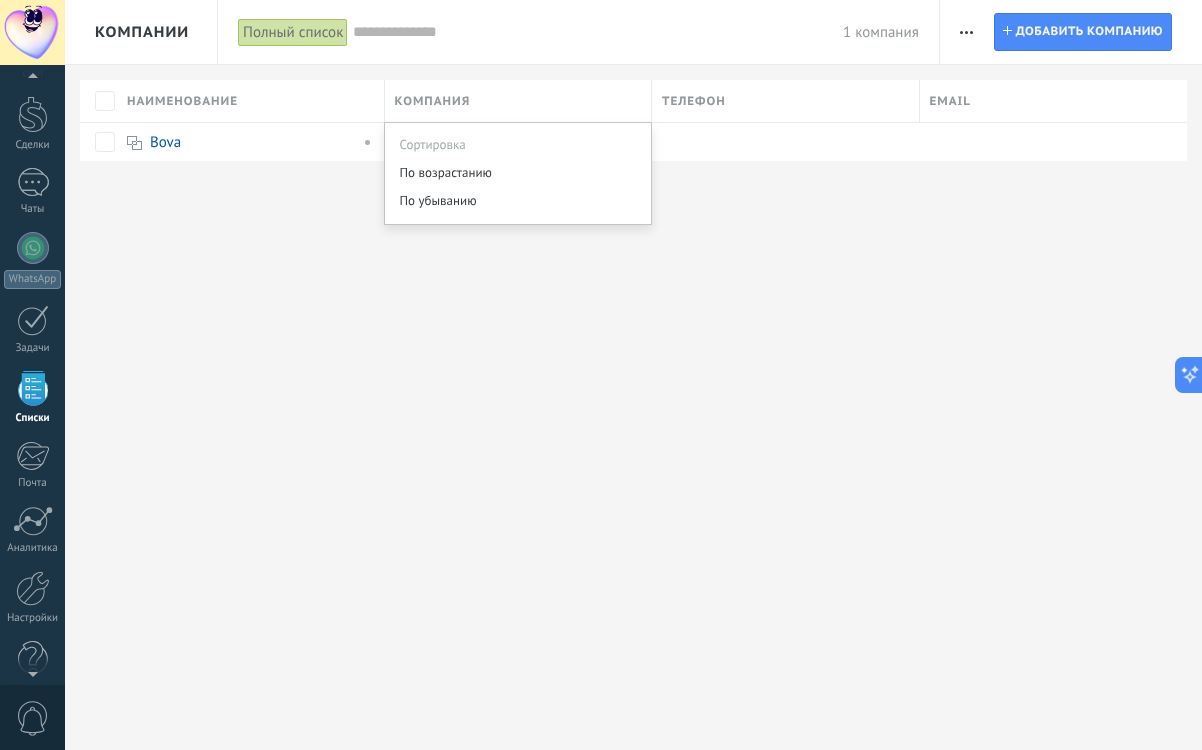 click on "Телефон" at bounding box center (785, 101) 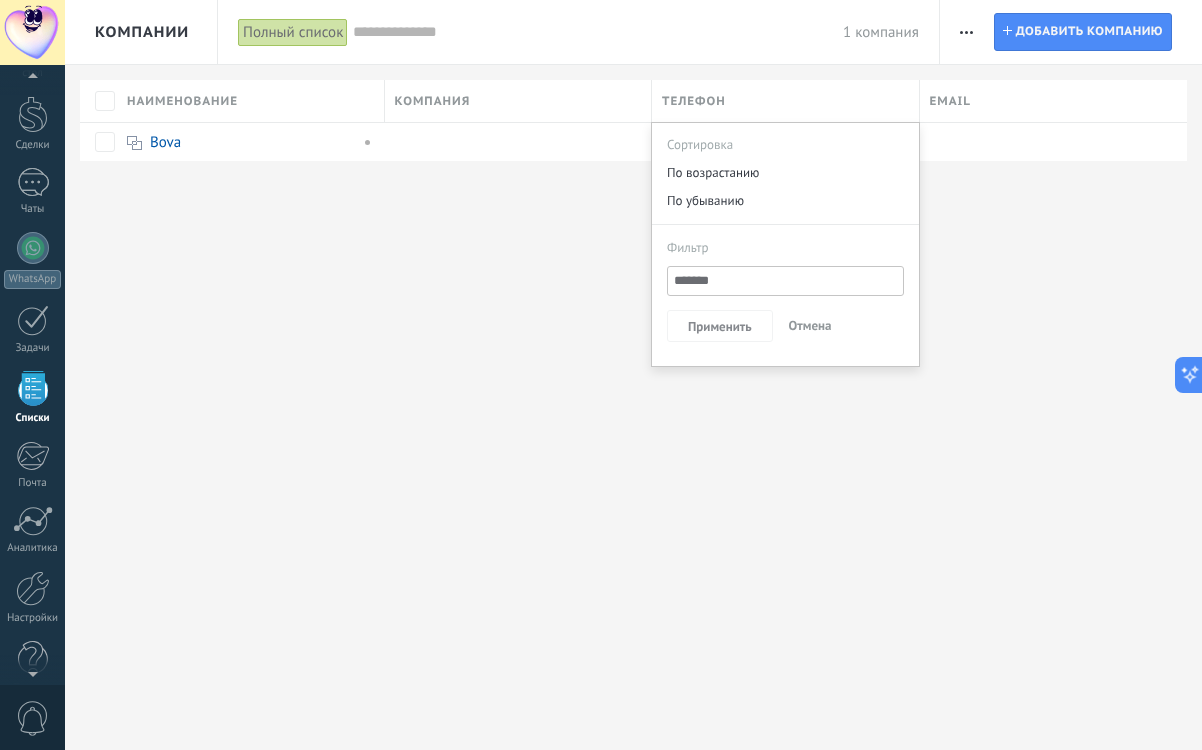 click on "Email" at bounding box center [1054, 101] 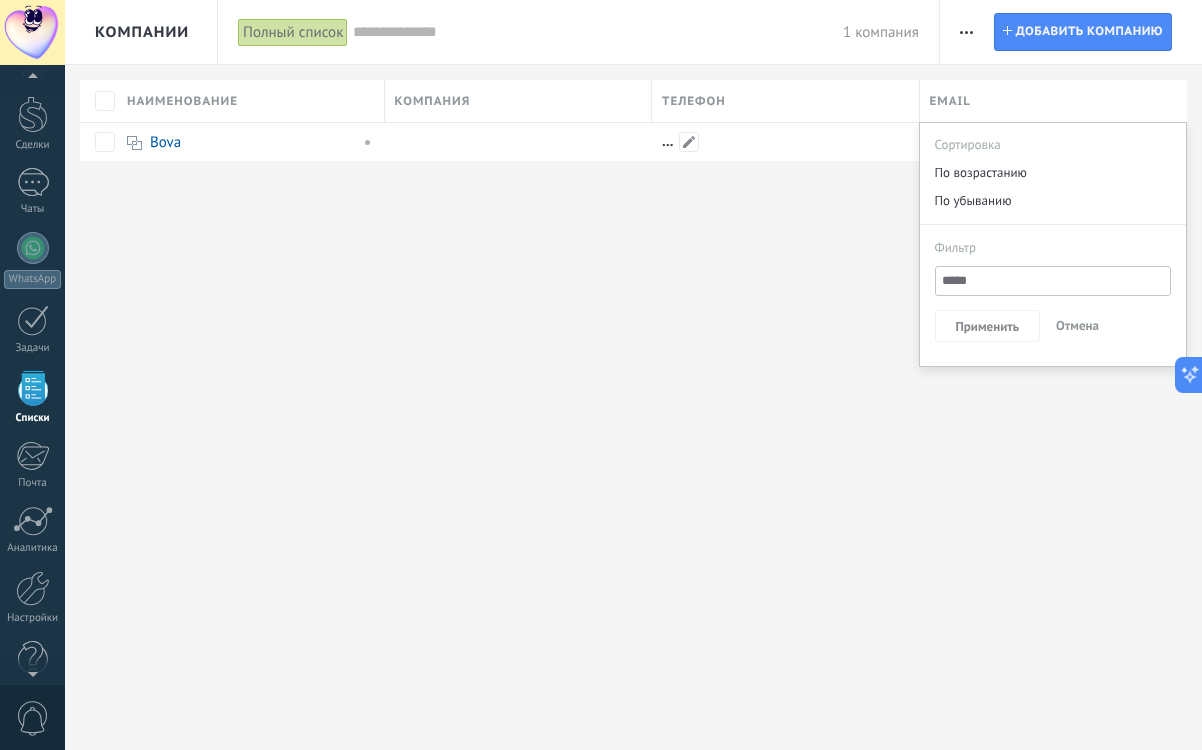 click on "Компании Полный список Применить 1 компания Полный список Контакты без задач Контакты c просроченными задачами Без сделок Удаленные Cохранить За все время За все время За сегодня За вчера За последние  ** 30  дней За эту неделю За прошлую неделю За этот месяц За прошлый месяц За квартал За этот год   Выбрать всё Без сделок Без открытых сделок Initial contact Discussions Decision making Contract discussion Closed - won Closed - lost Активные этапы Выбрать всё Insufficient budget Product does not fit need Not satisfied with conditions Bought from competitor Без причины Причины отказа Выбрать всё На сегодня На завтра На этой неделе В этом месяце" at bounding box center (633, 113) 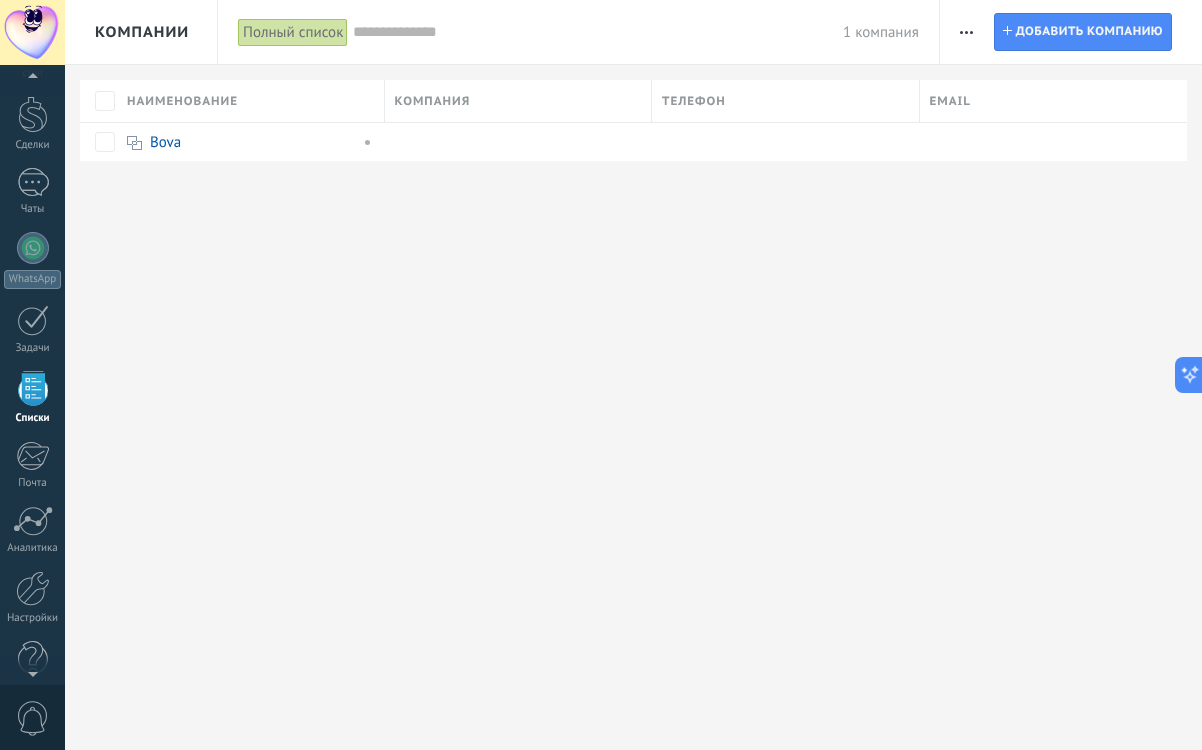 click at bounding box center [966, 32] 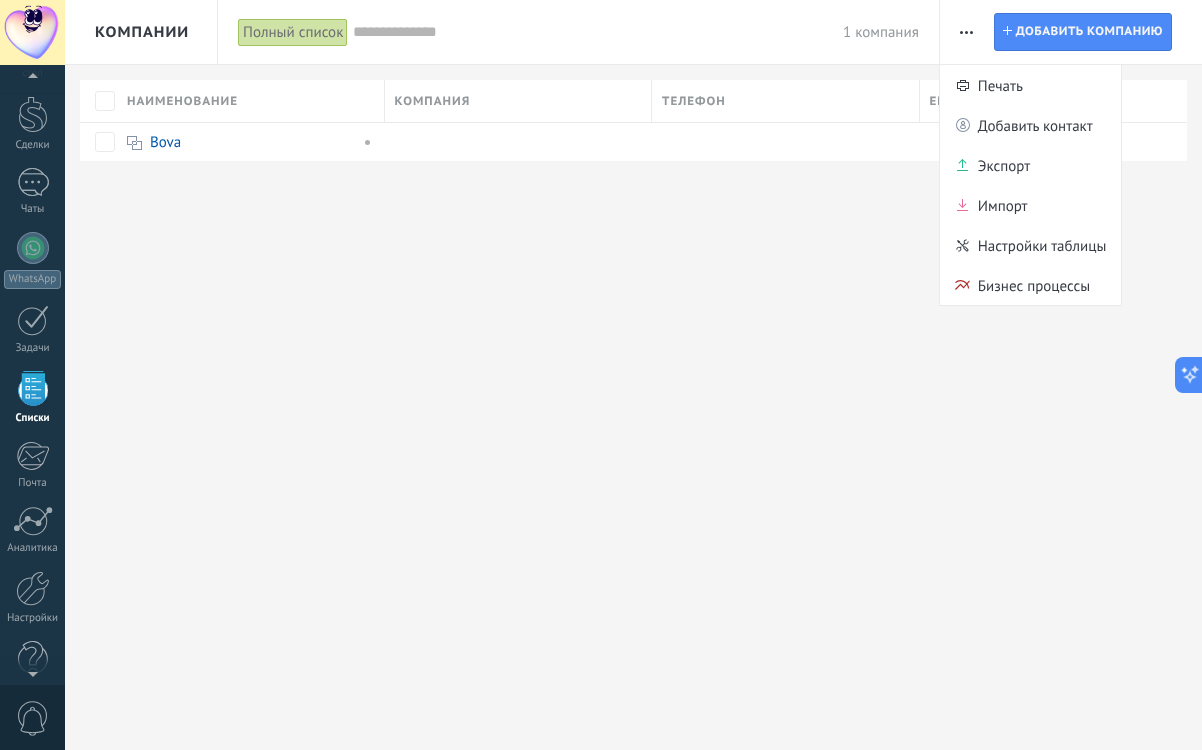 click on "Компании Полный список Применить 1 компания Полный список Контакты без задач Контакты c просроченными задачами Без сделок Удаленные Cохранить За все время За все время За сегодня За вчера За последние  ** 30  дней За эту неделю За прошлую неделю За этот месяц За прошлый месяц За квартал За этот год   Выбрать всё Без сделок Без открытых сделок Initial contact Discussions Decision making Contract discussion Closed - won Closed - lost Активные этапы Выбрать всё Insufficient budget Product does not fit need Not satisfied with conditions Bought from competitor Без причины Причины отказа Выбрать всё На сегодня На завтра На этой неделе В этом месяце" at bounding box center [633, 113] 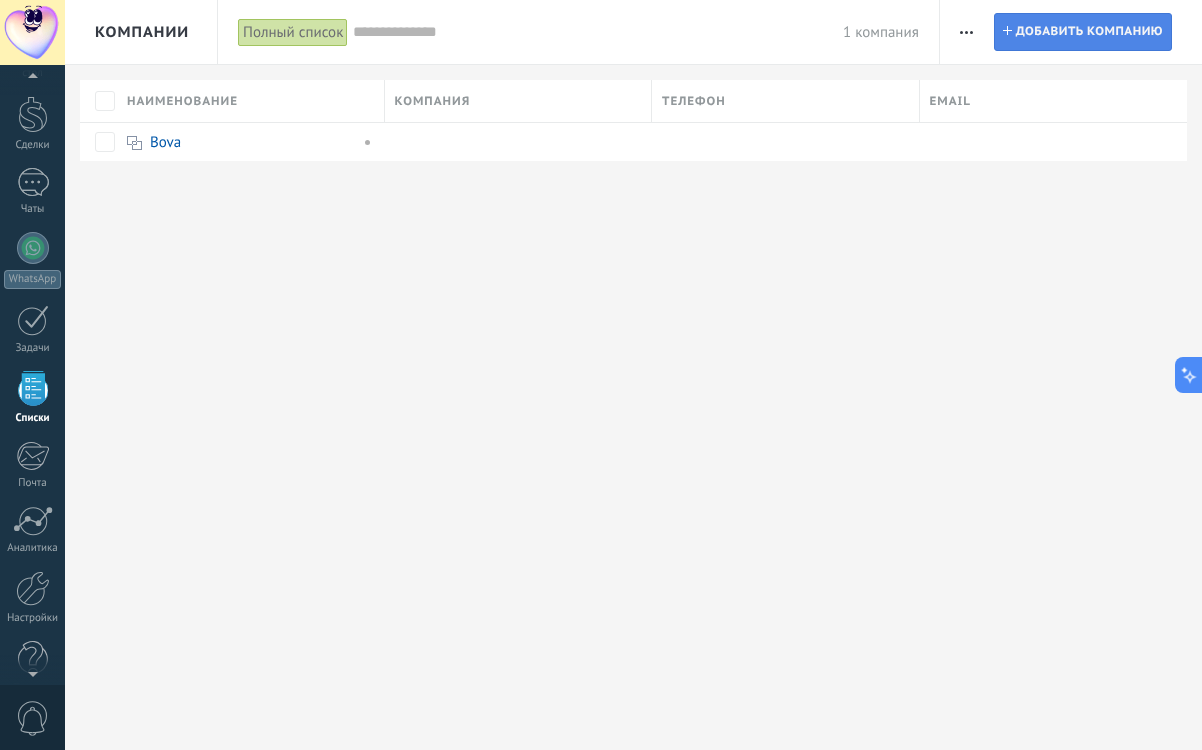 click on "Добавить компанию" at bounding box center [1089, 32] 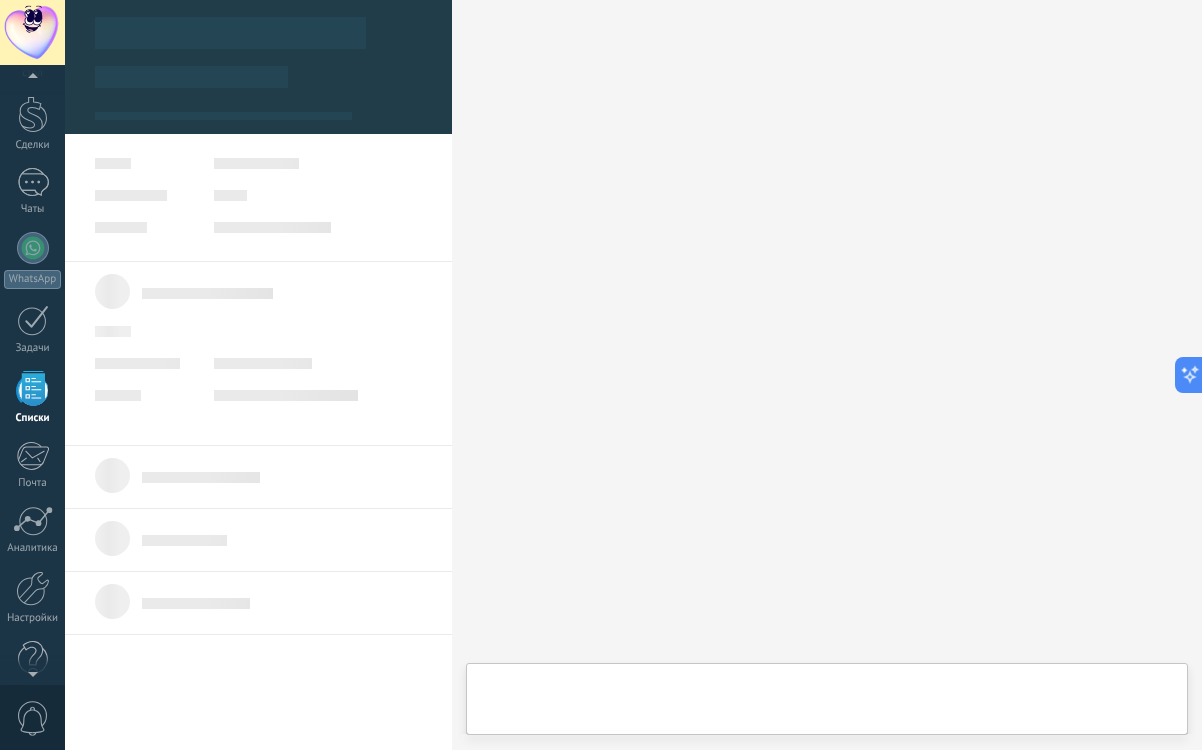 type on "***" 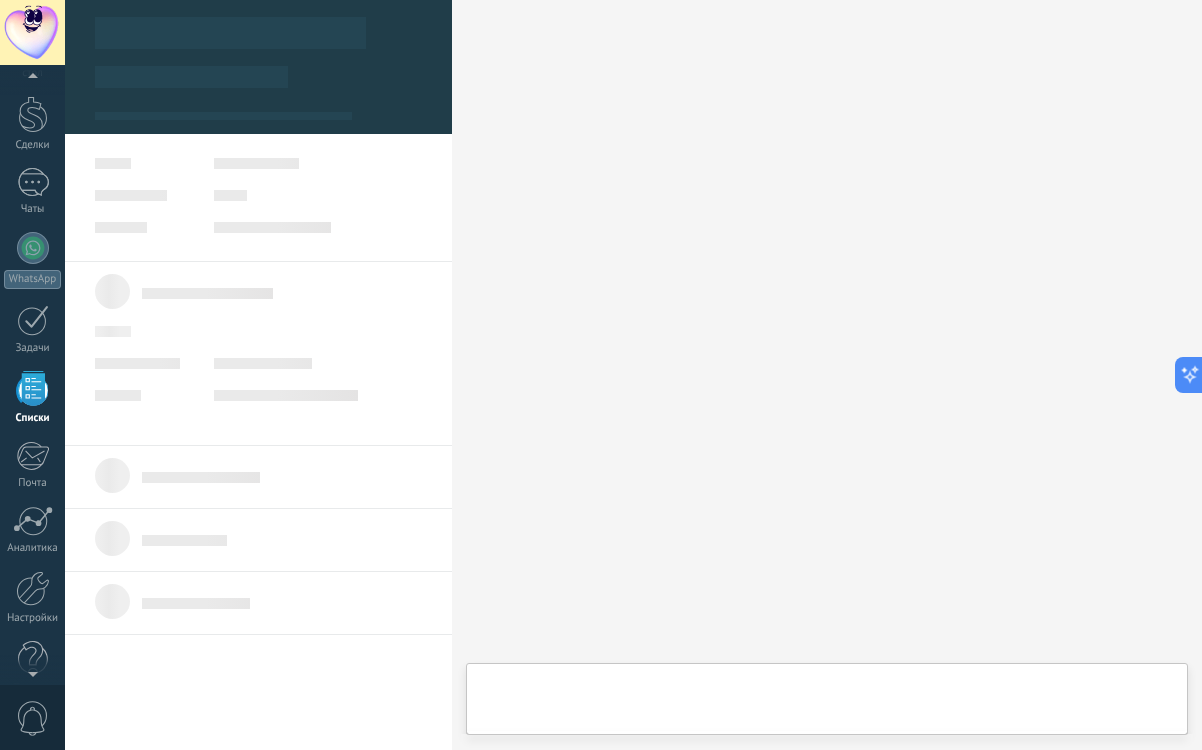 scroll, scrollTop: 20, scrollLeft: 0, axis: vertical 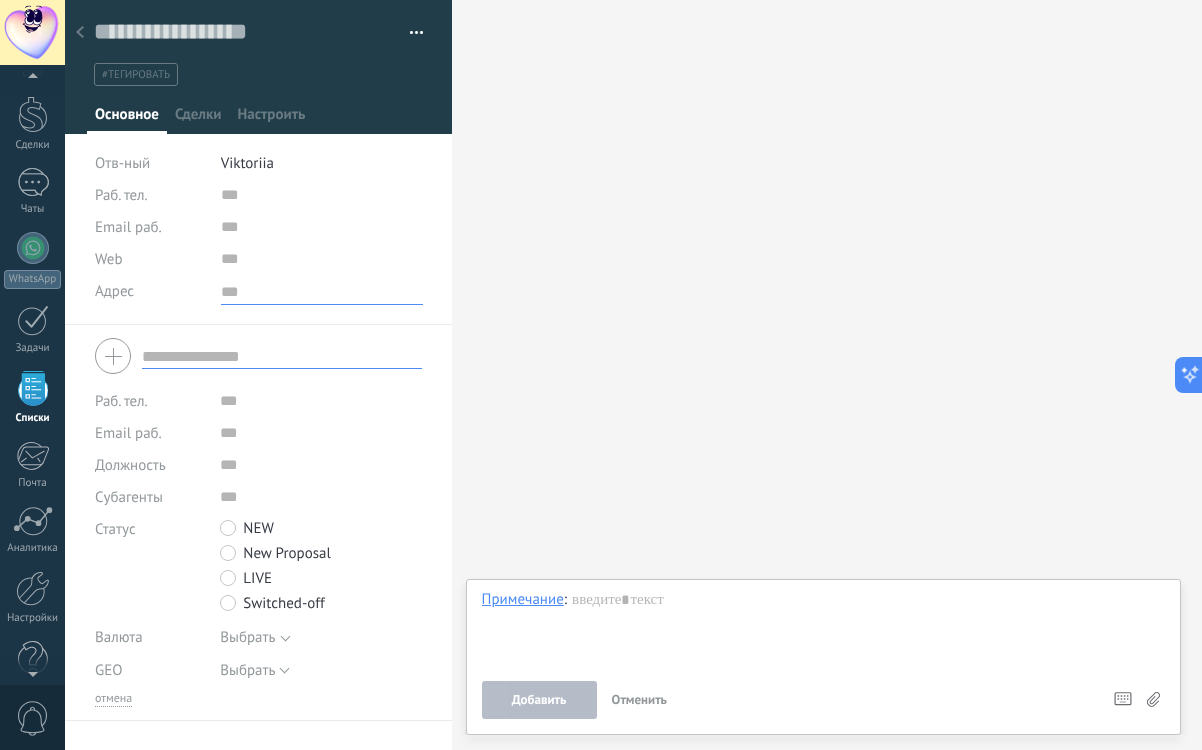 click on "Раб. тел.
Раб.прямой
Мобильный
Факс
Домашний
Другой
Раб. тел.
Позвонить
Копировать
Редактировать
Email раб.
Email личн.
Email др.
Email раб.
Написать
Написать из amoCRM
Копировать
Редактировать
Web" at bounding box center (259, 252) 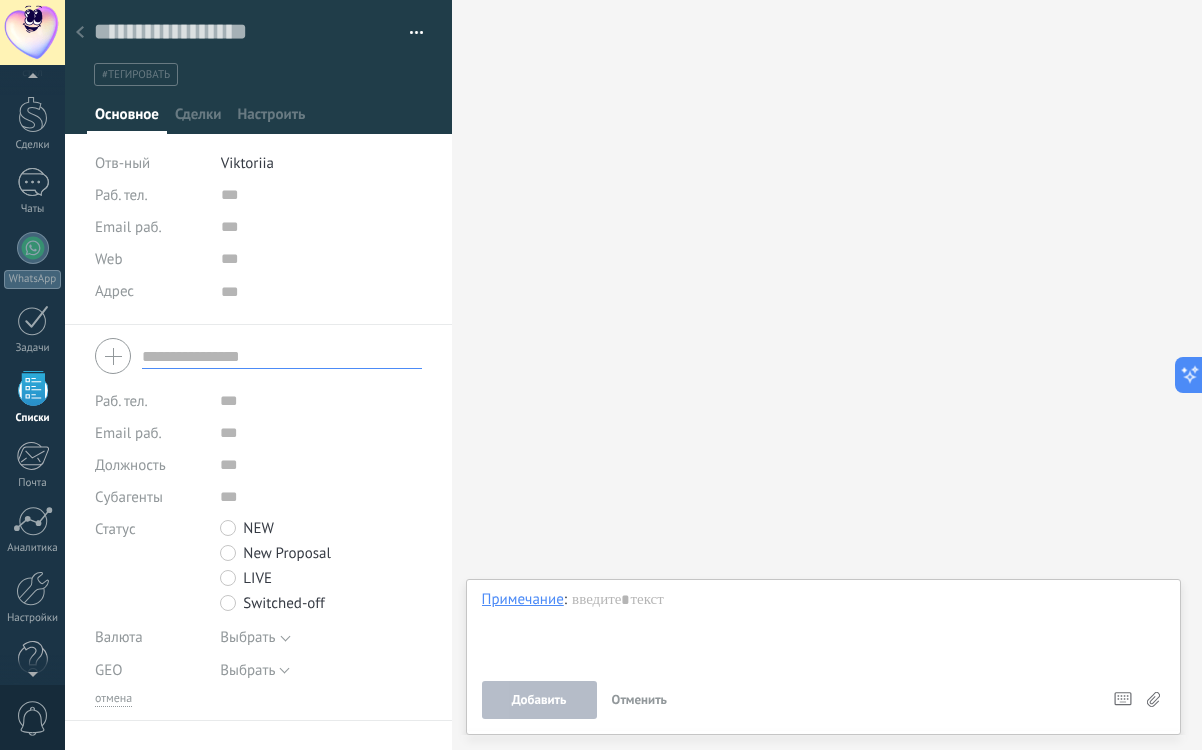 click at bounding box center (282, 356) 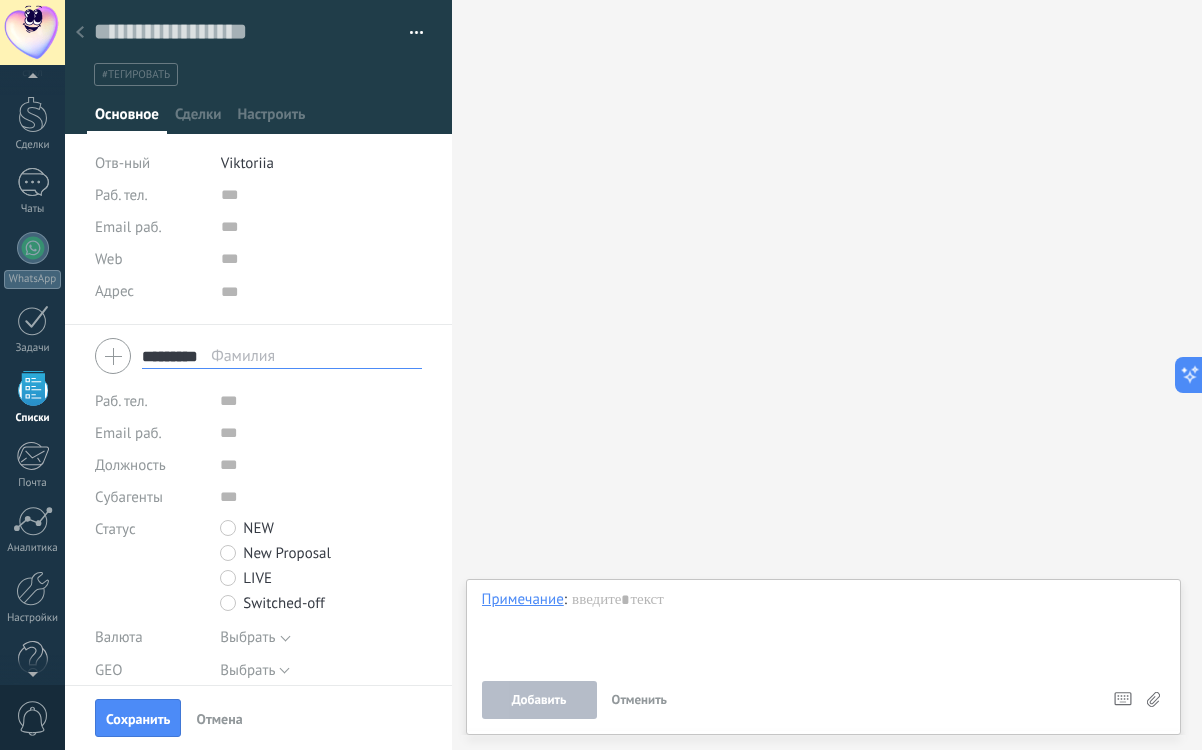 scroll, scrollTop: 38, scrollLeft: 0, axis: vertical 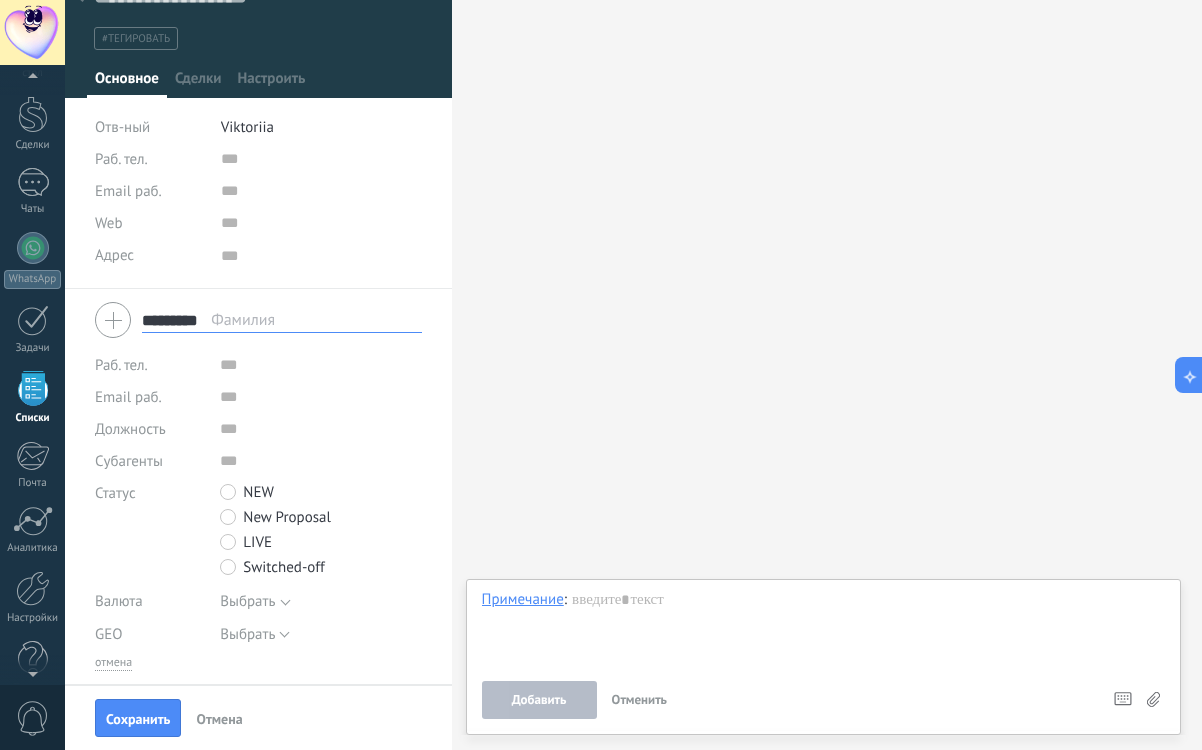 type on "*********" 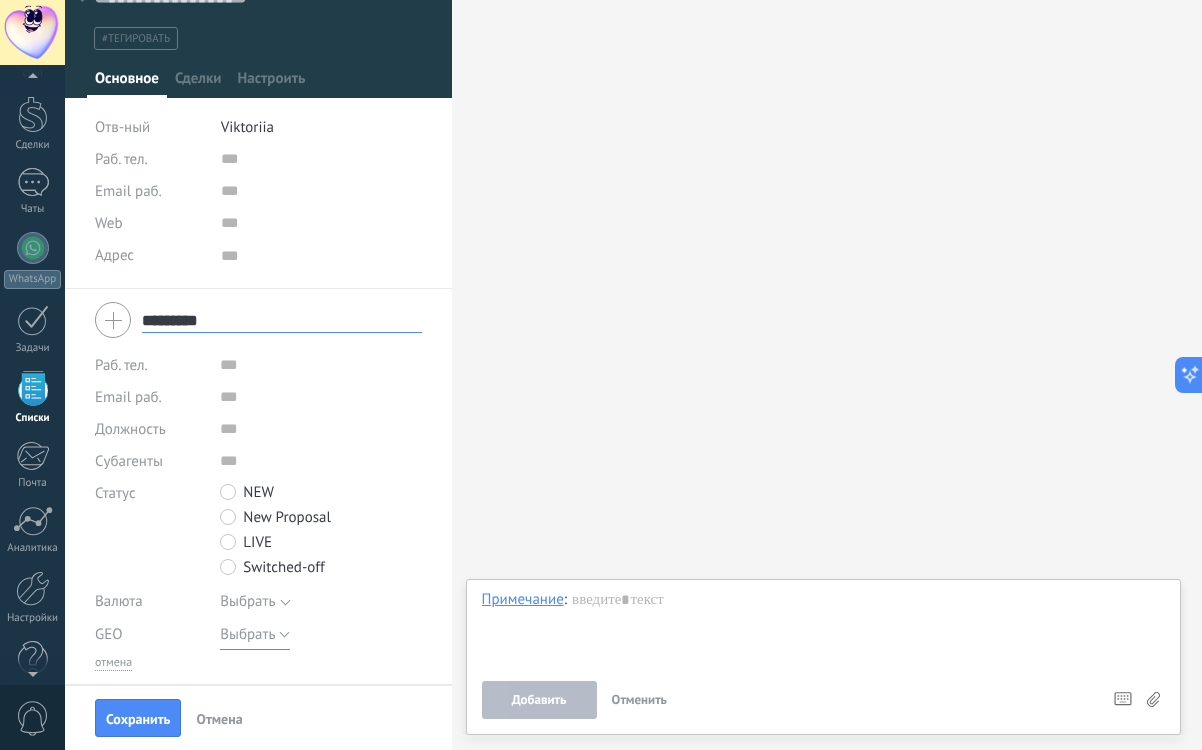 click on "Выбрать" at bounding box center (255, 634) 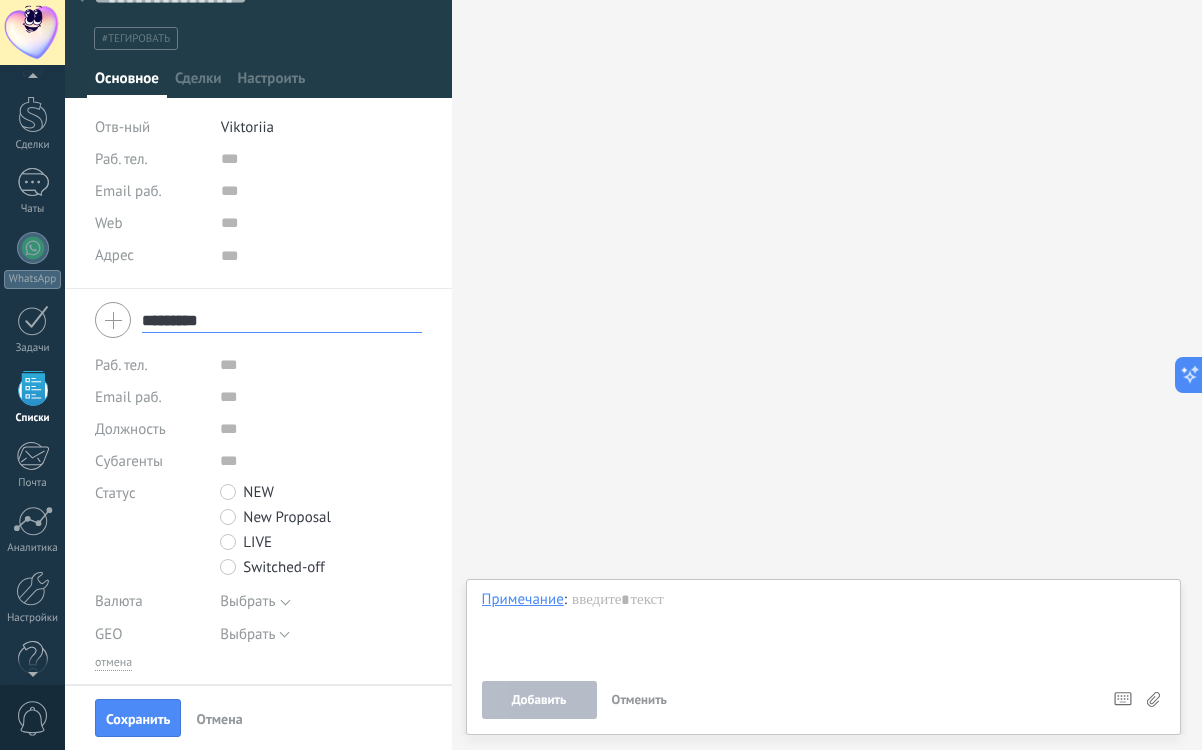 click on "GEO" at bounding box center (150, 634) 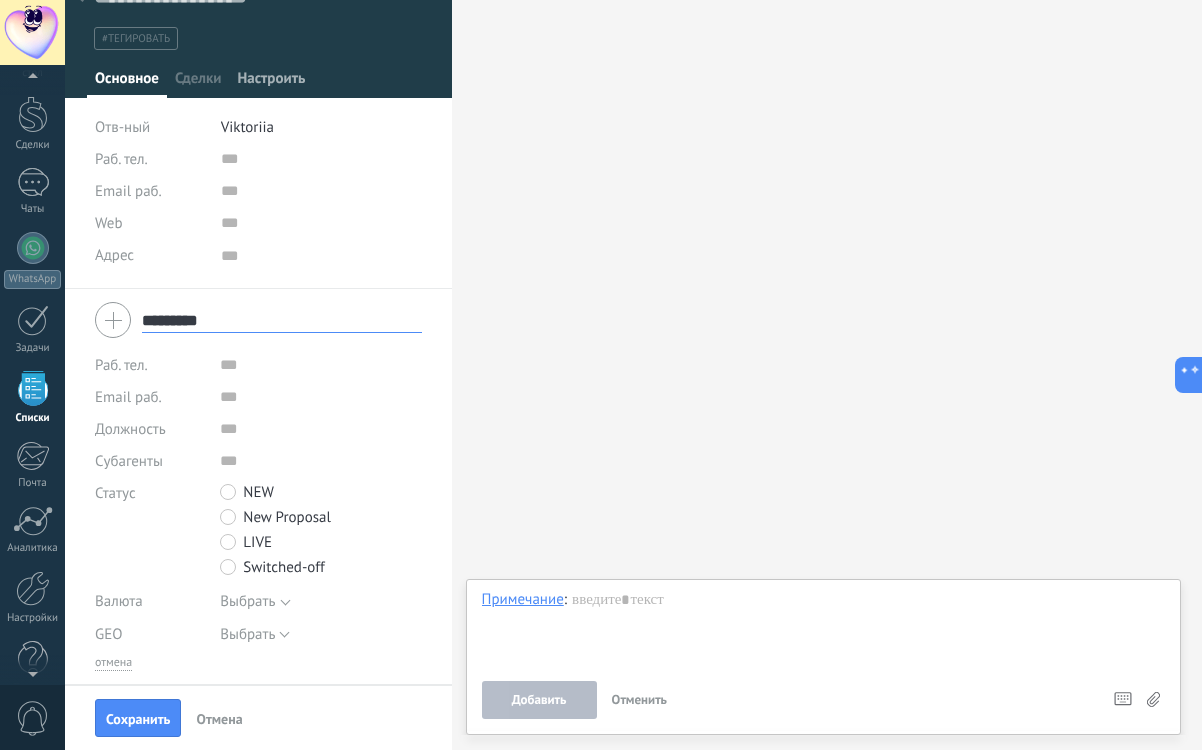 click on "Настроить" at bounding box center [271, 83] 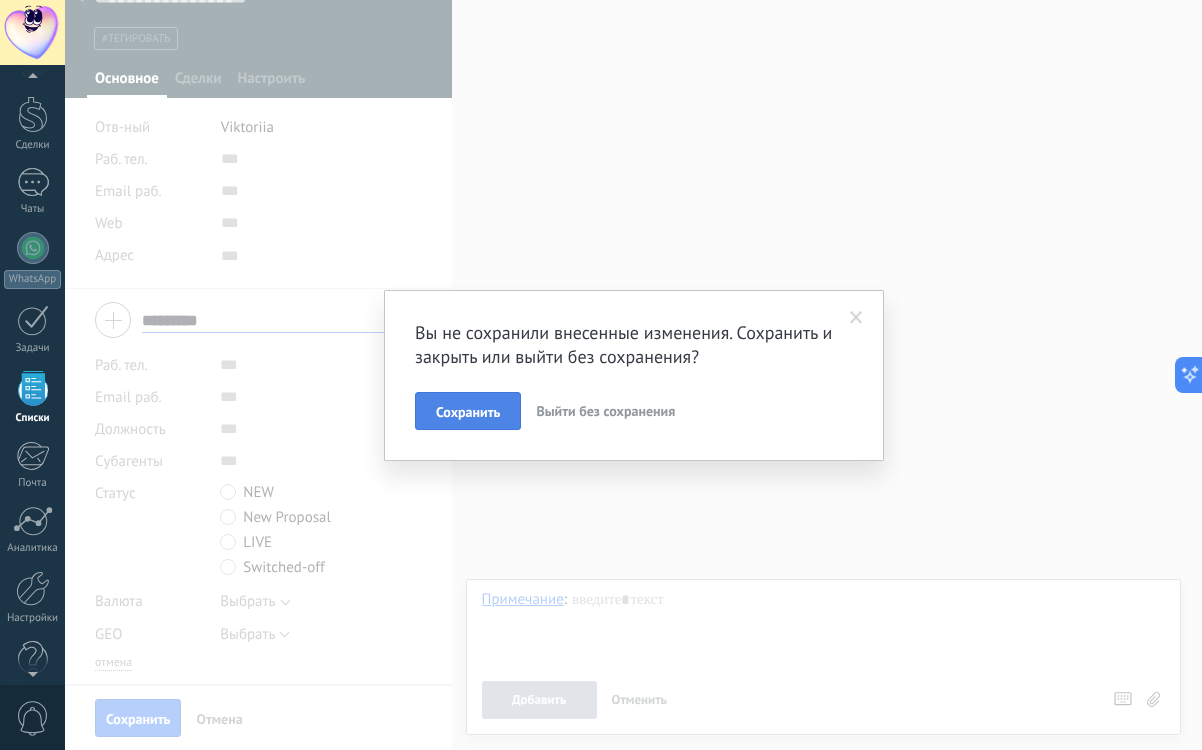 click on "Сохранить" at bounding box center (468, 411) 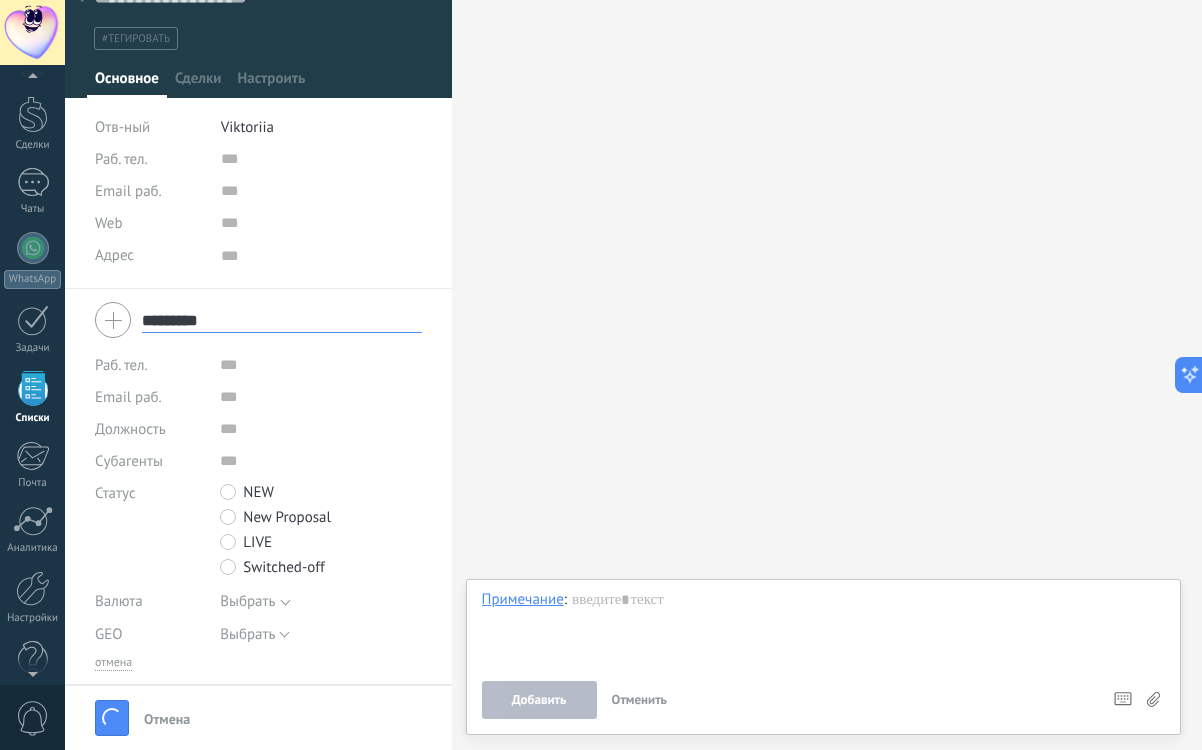 type 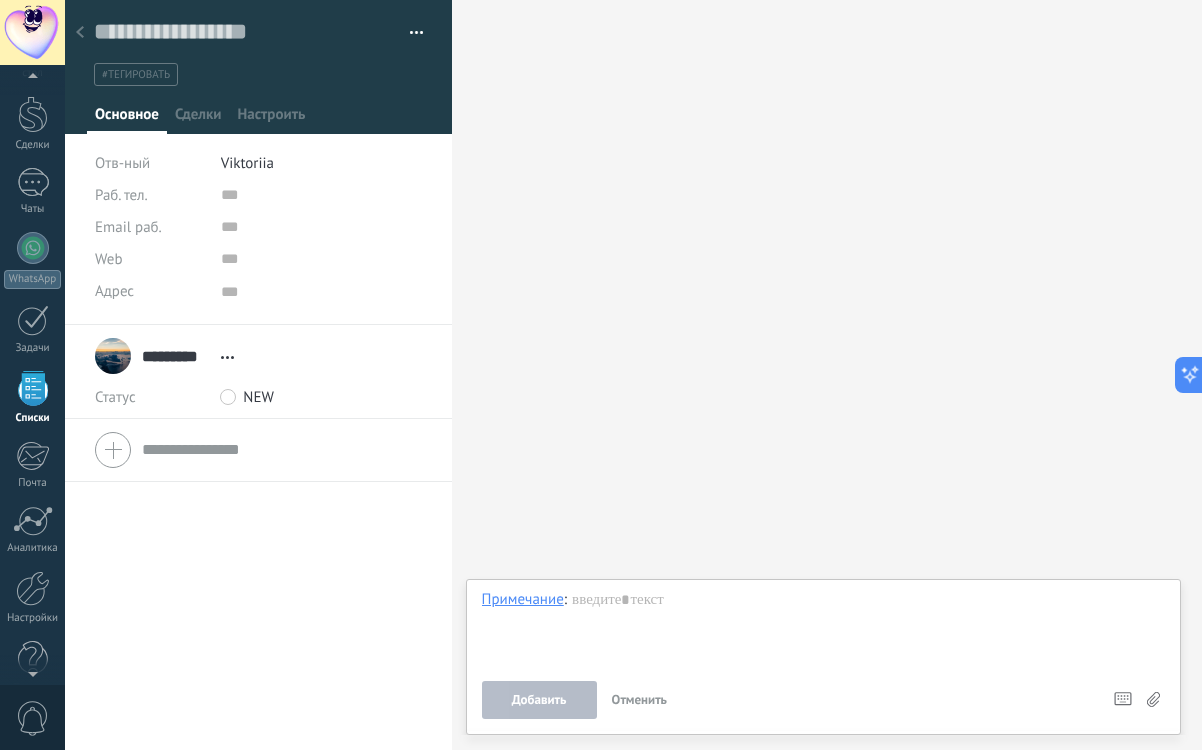 scroll, scrollTop: 0, scrollLeft: 0, axis: both 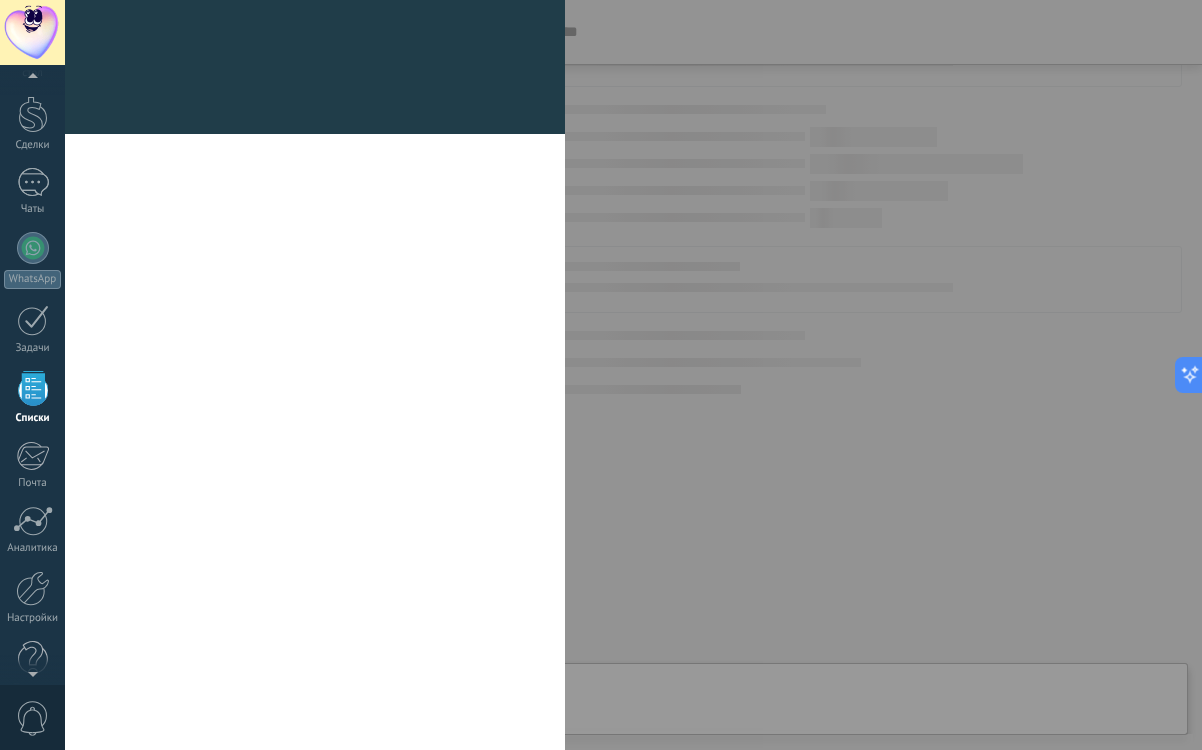 type on "***" 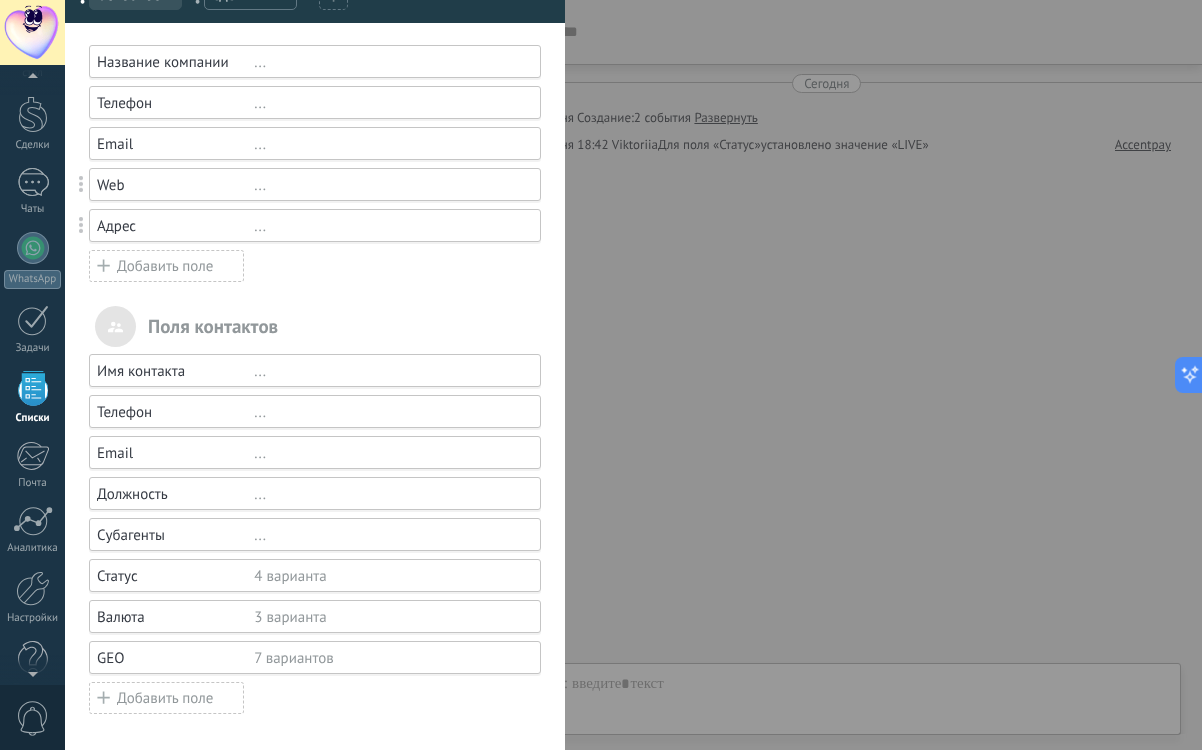 scroll, scrollTop: 0, scrollLeft: 0, axis: both 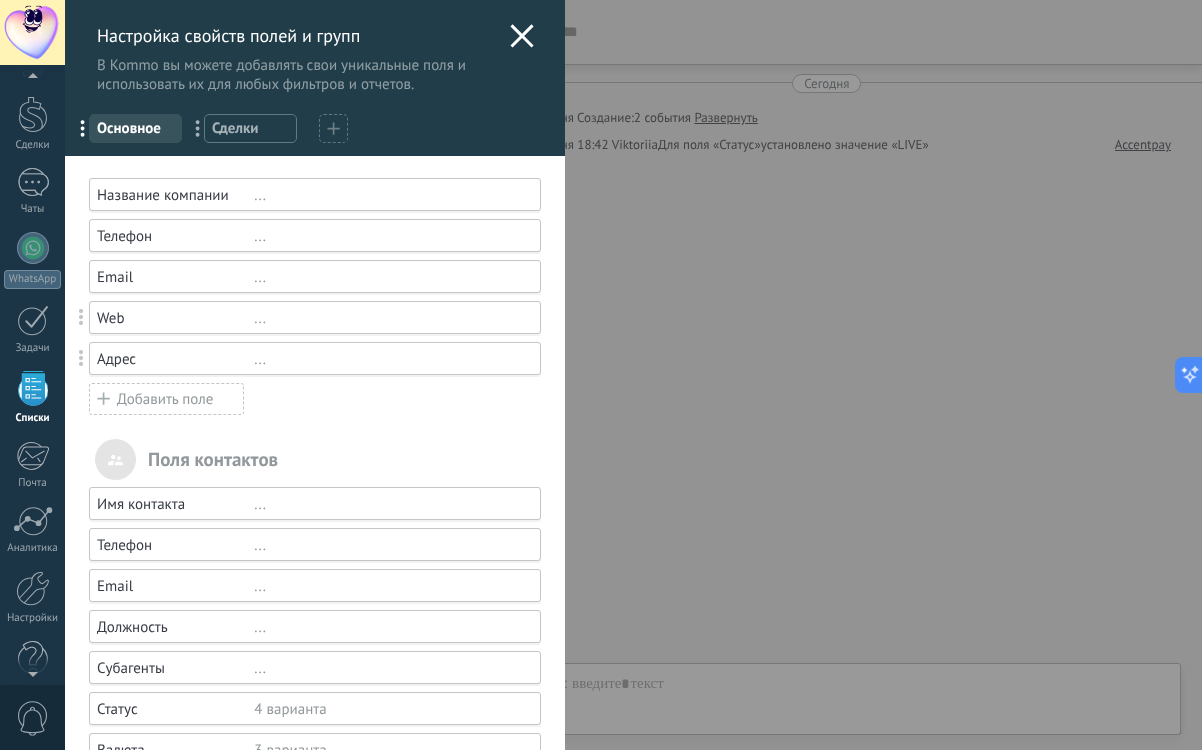 click 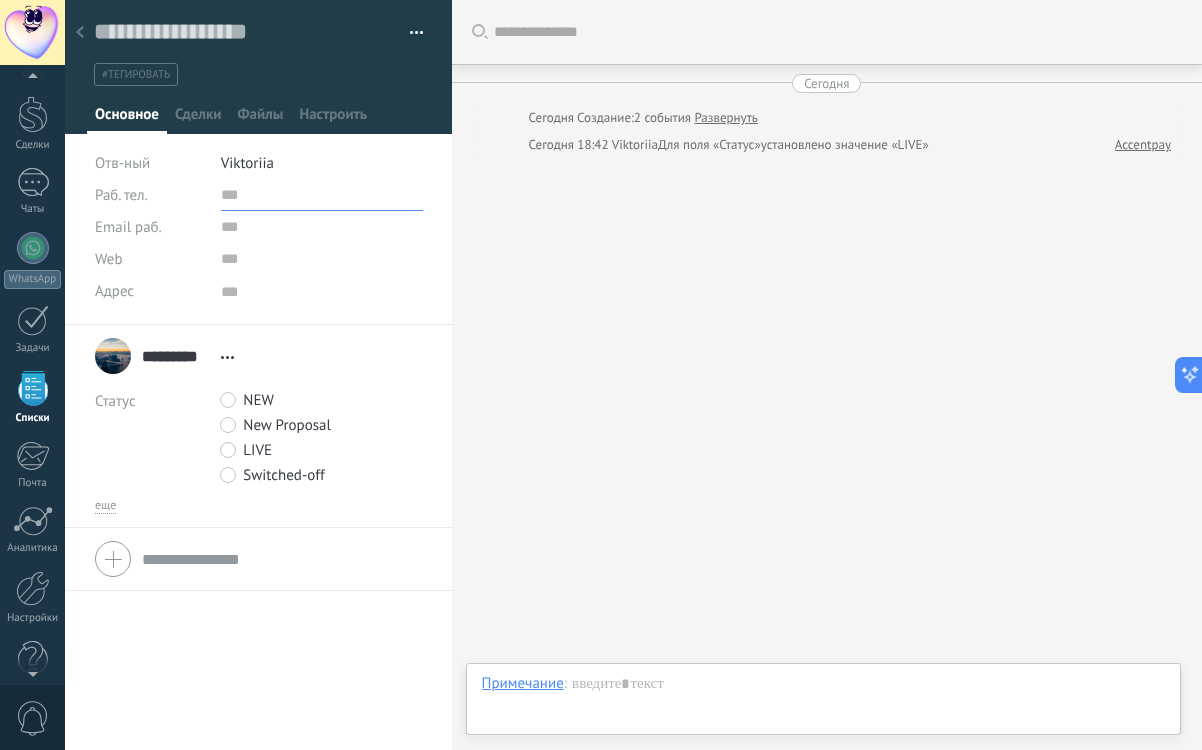 click at bounding box center [322, 195] 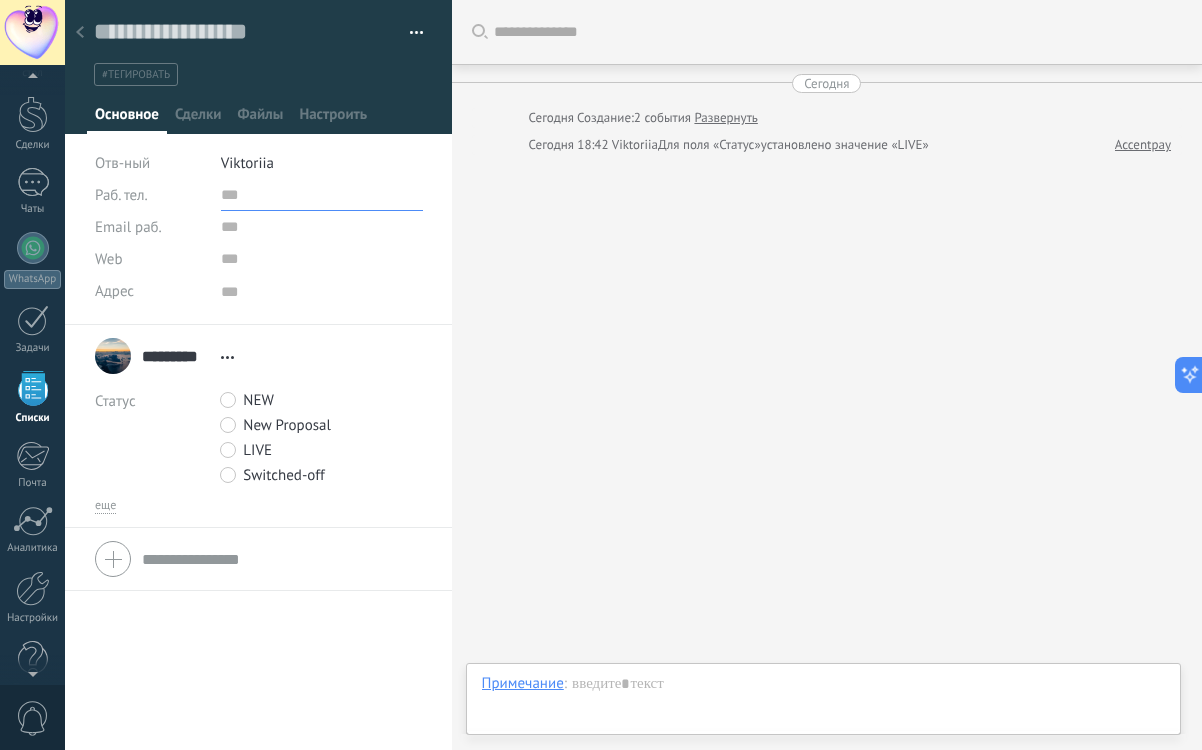 click at bounding box center [322, 195] 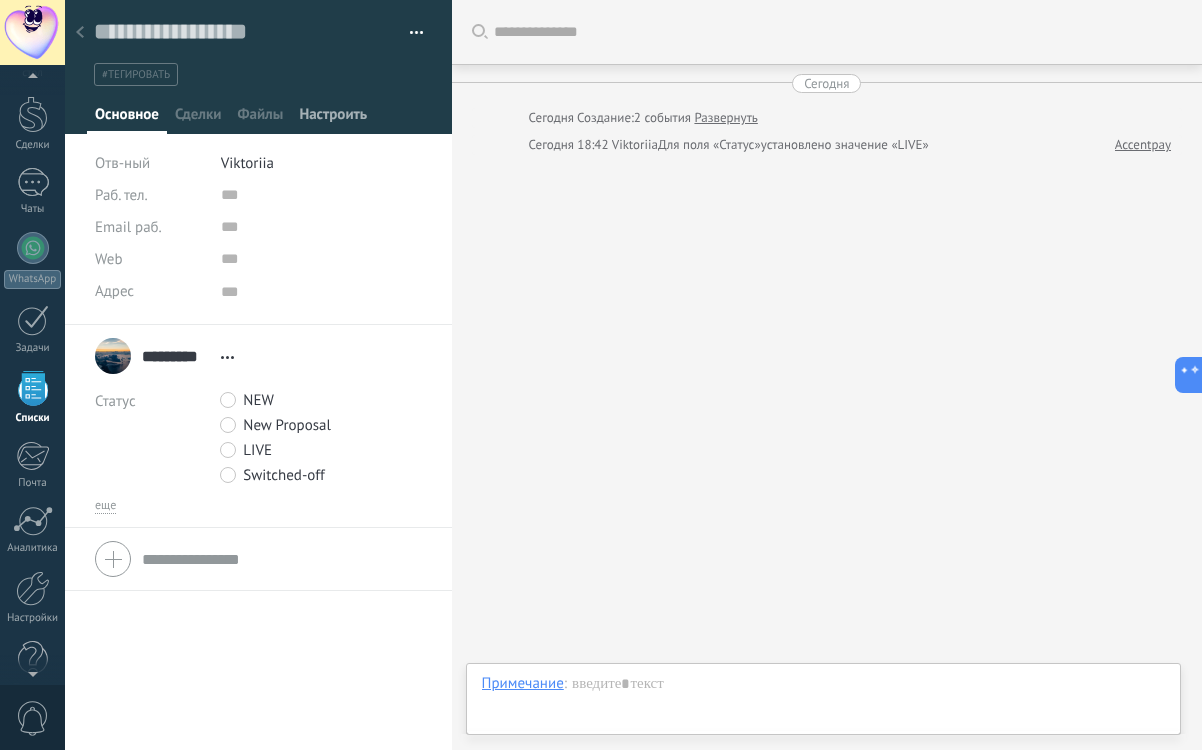 click on "Настроить" at bounding box center [333, 119] 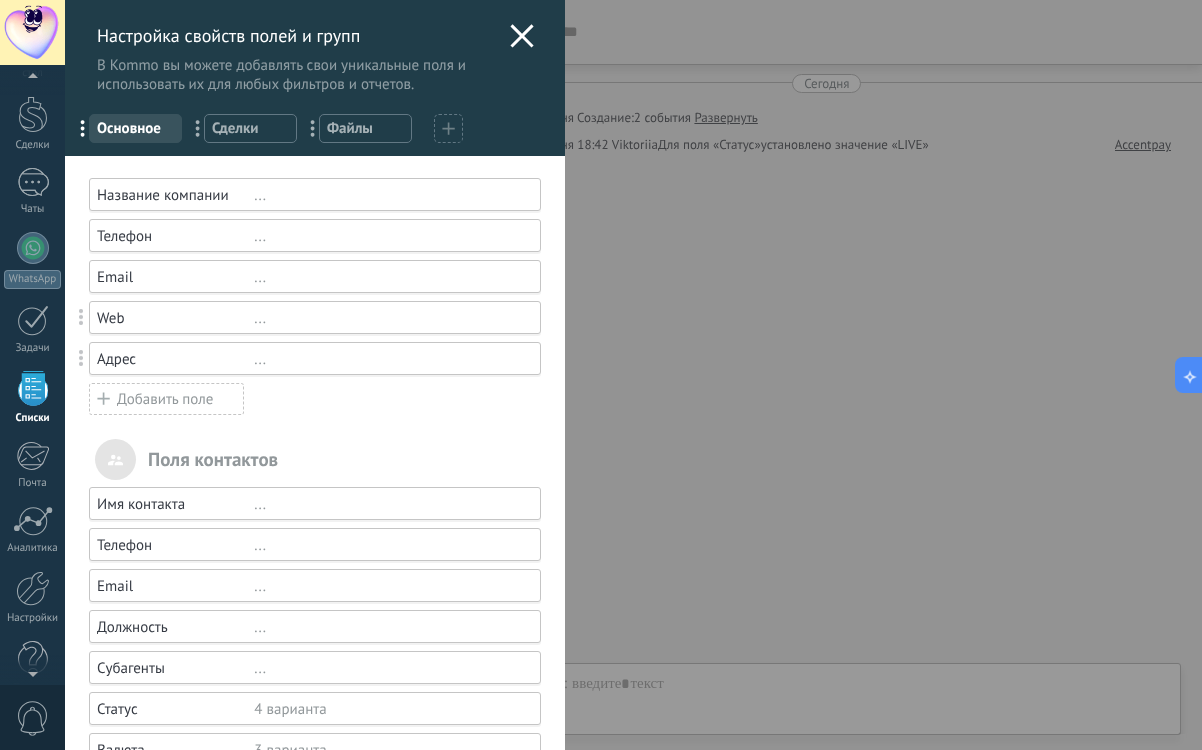 click on "Добавить поле" at bounding box center (166, 399) 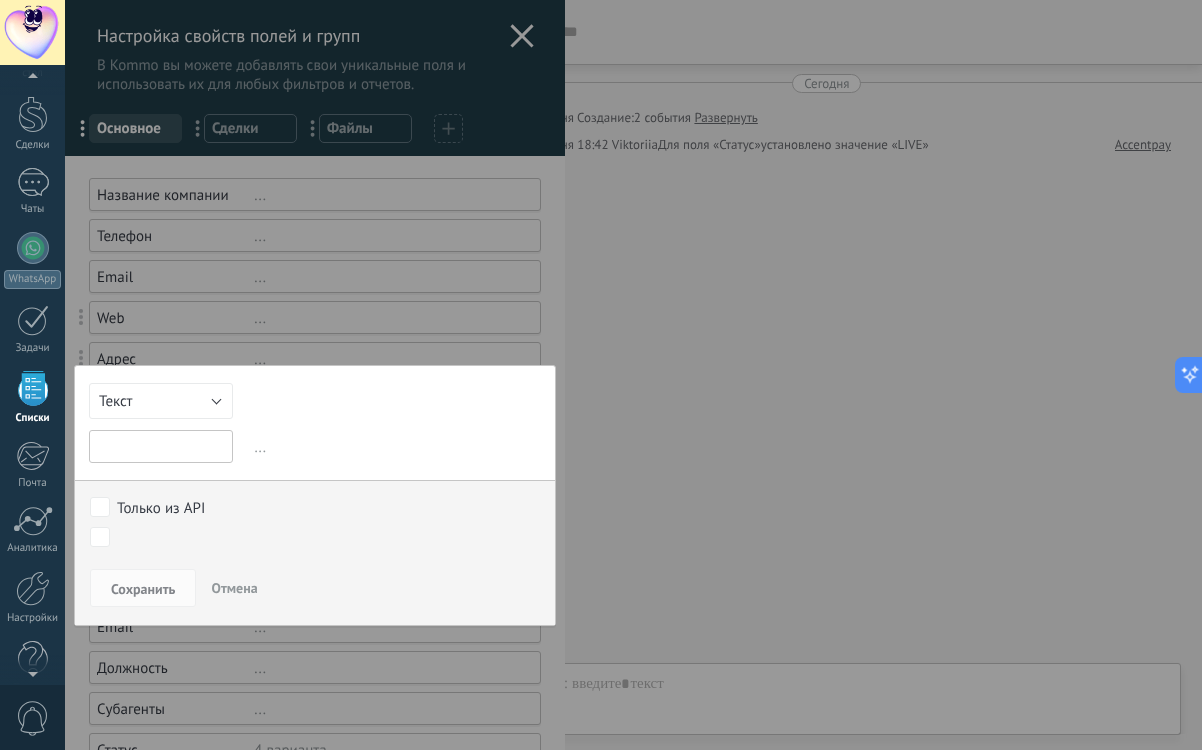 click at bounding box center (161, 446) 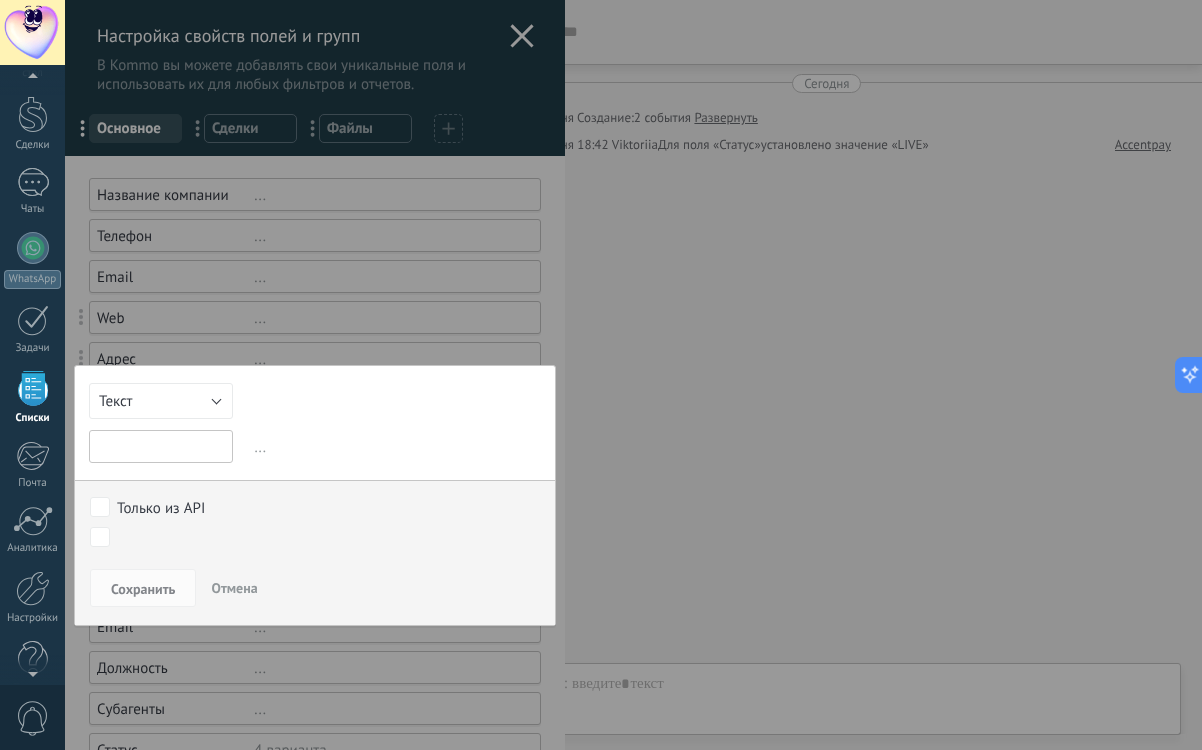 paste on "*********" 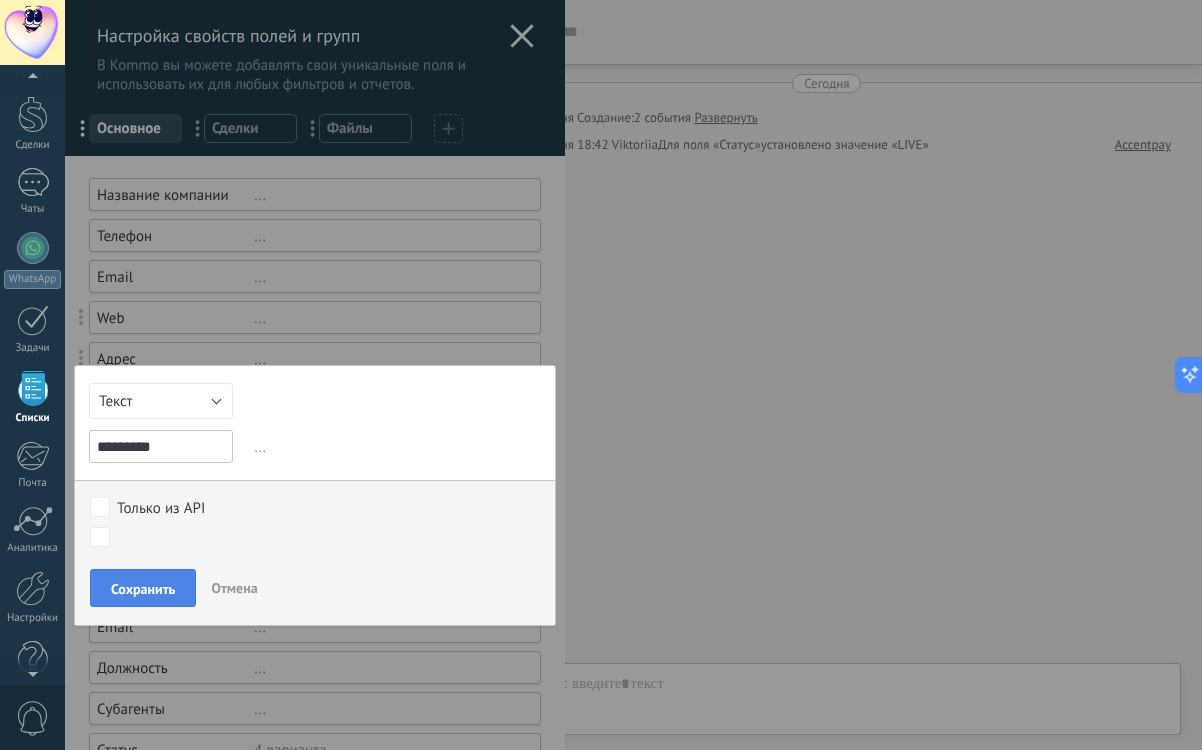 type on "*********" 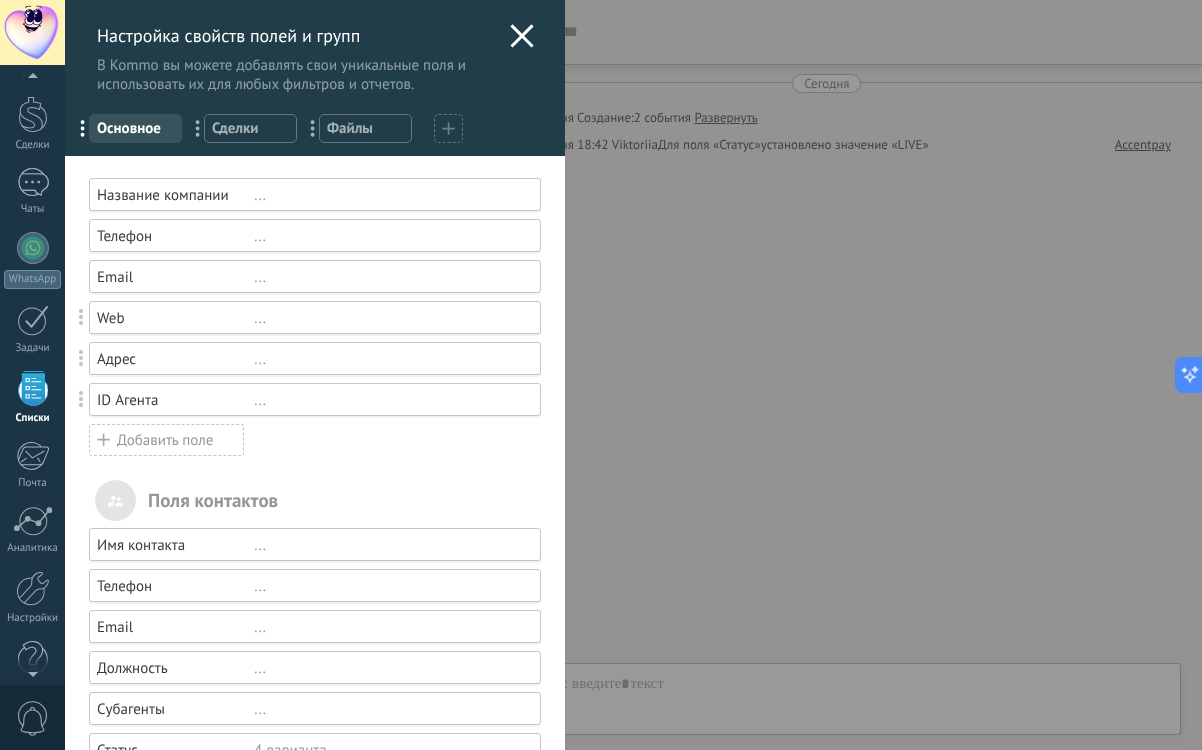 click on "Добавить поле" at bounding box center [166, 440] 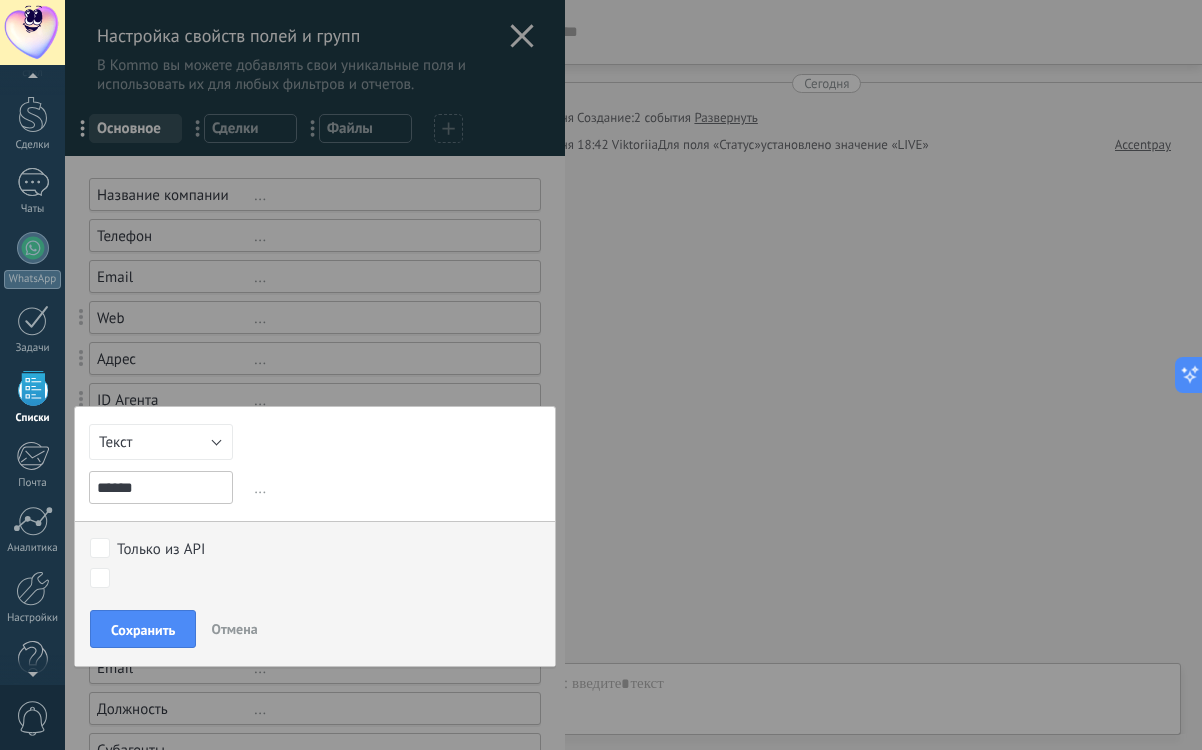 type on "******" 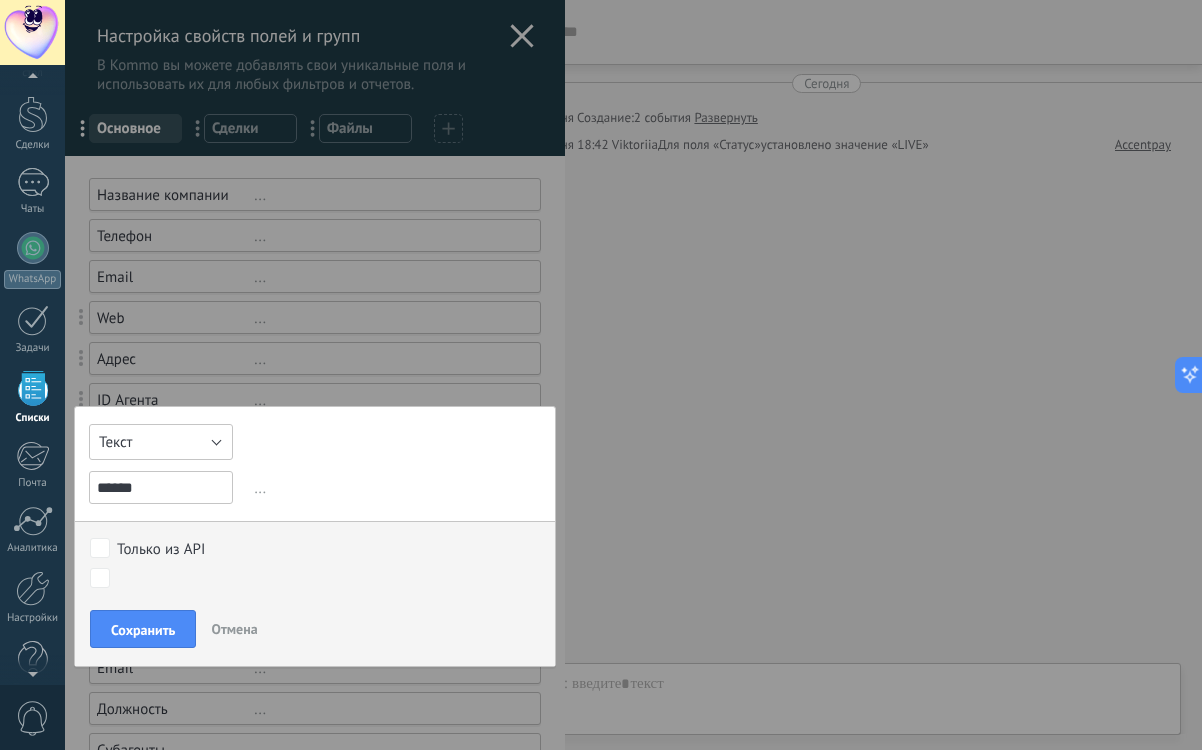 click on "Текст" at bounding box center [161, 442] 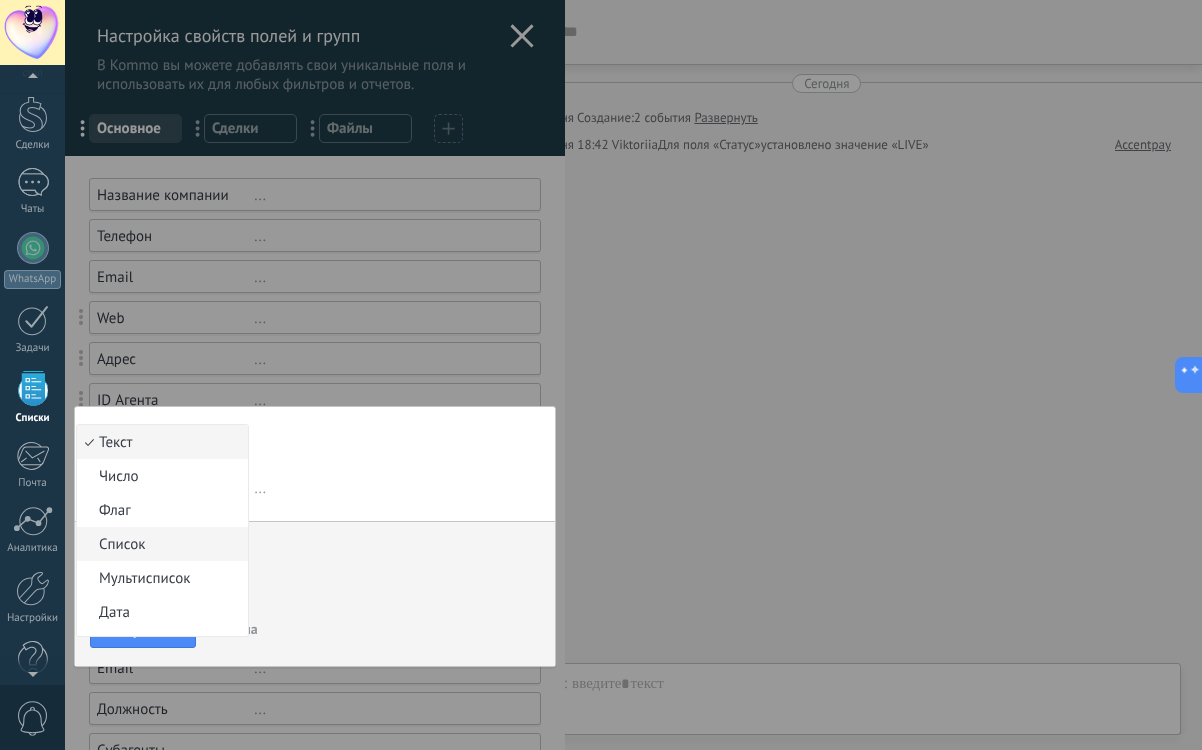 click on "Список" at bounding box center [159, 544] 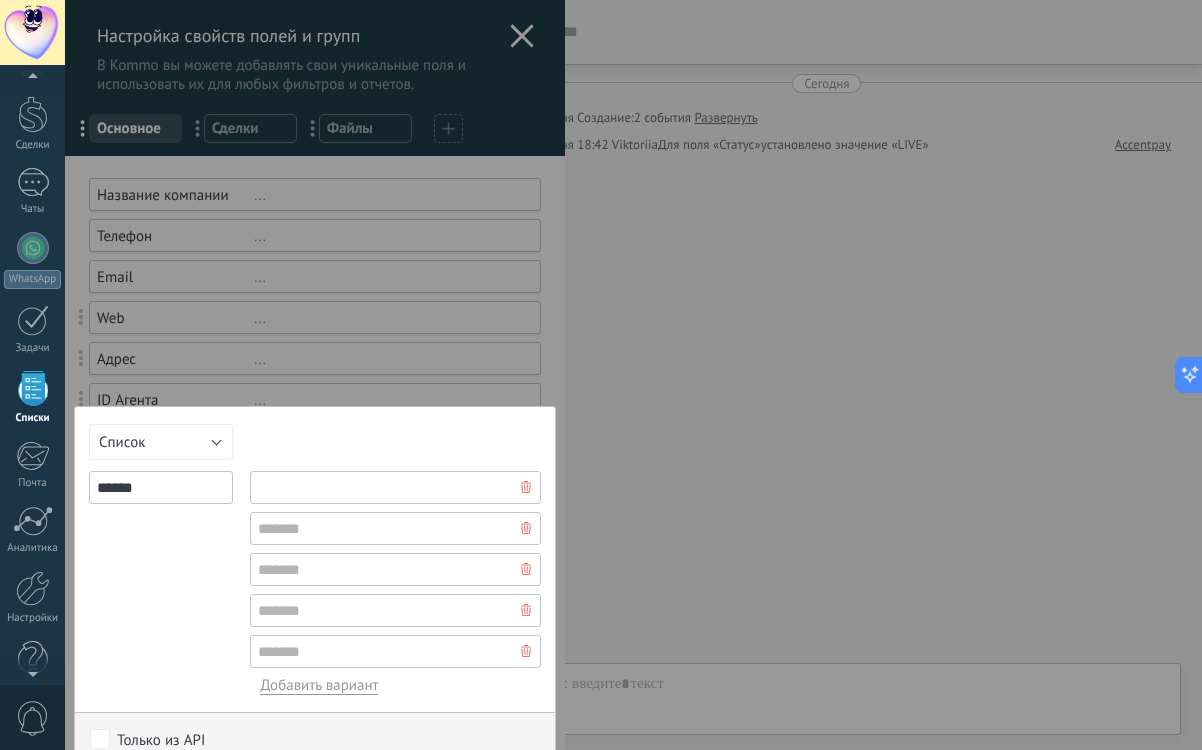 click at bounding box center (395, 487) 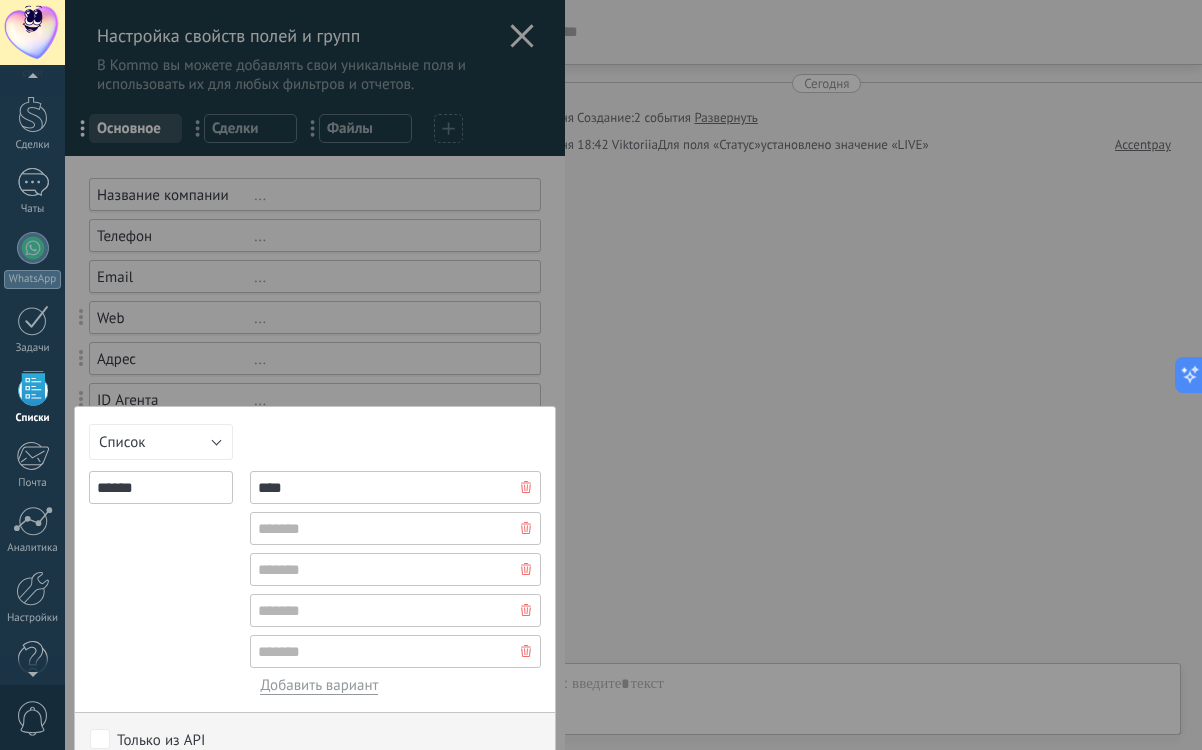 type on "****" 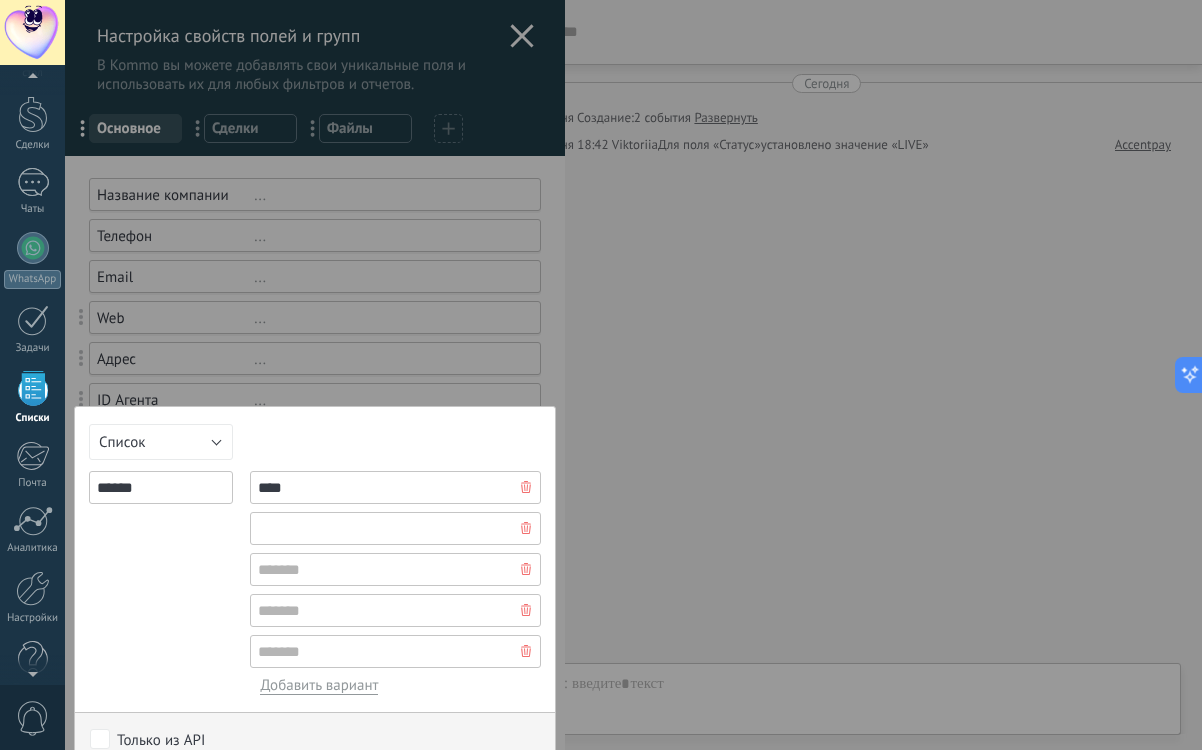 click at bounding box center [395, 528] 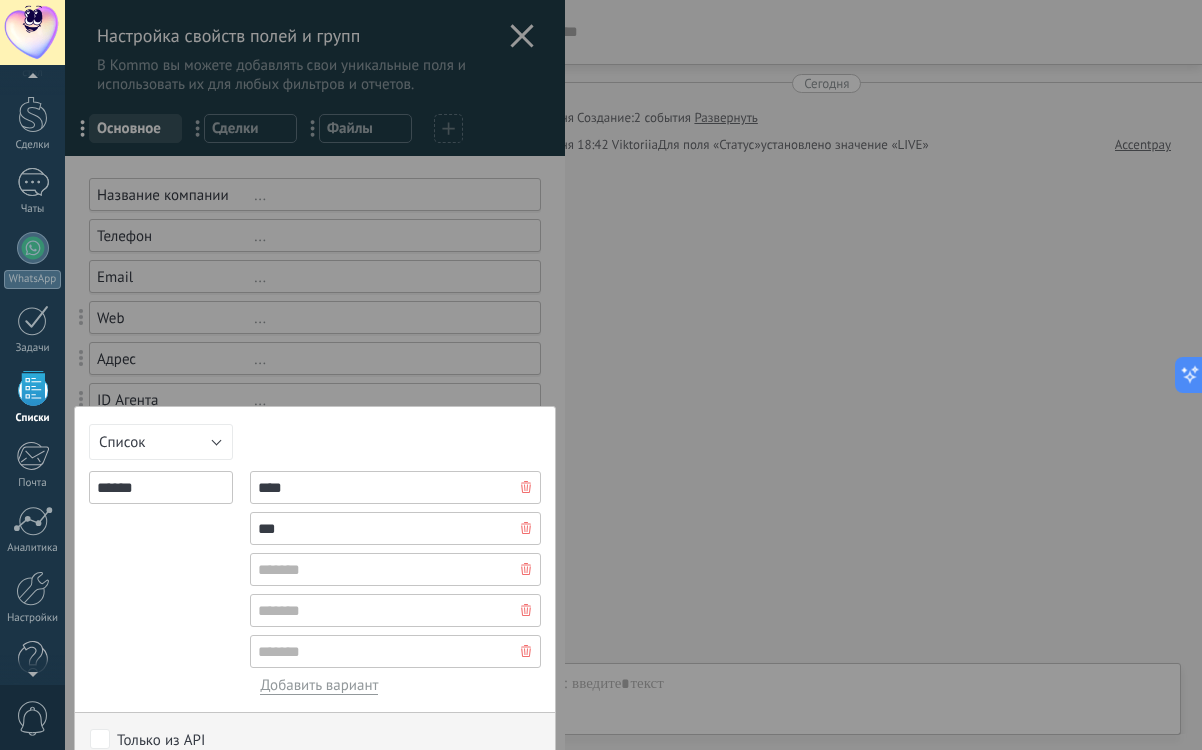 type on "***" 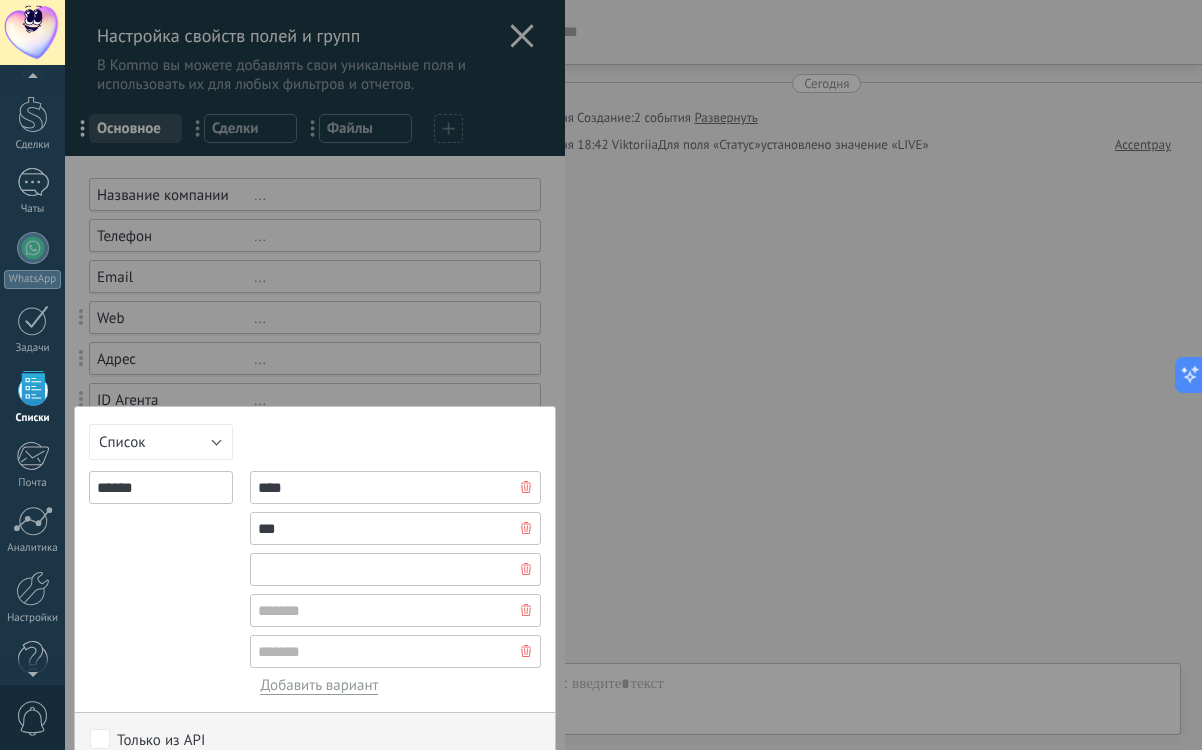 click at bounding box center (395, 569) 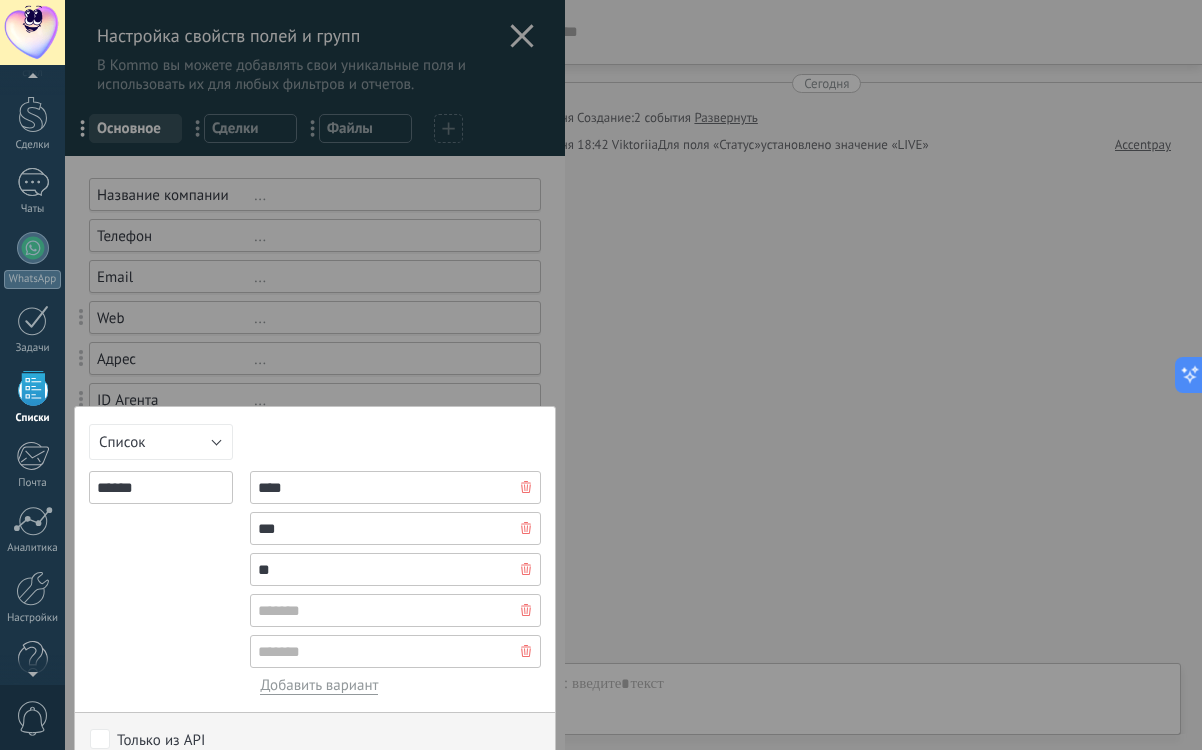 type on "*" 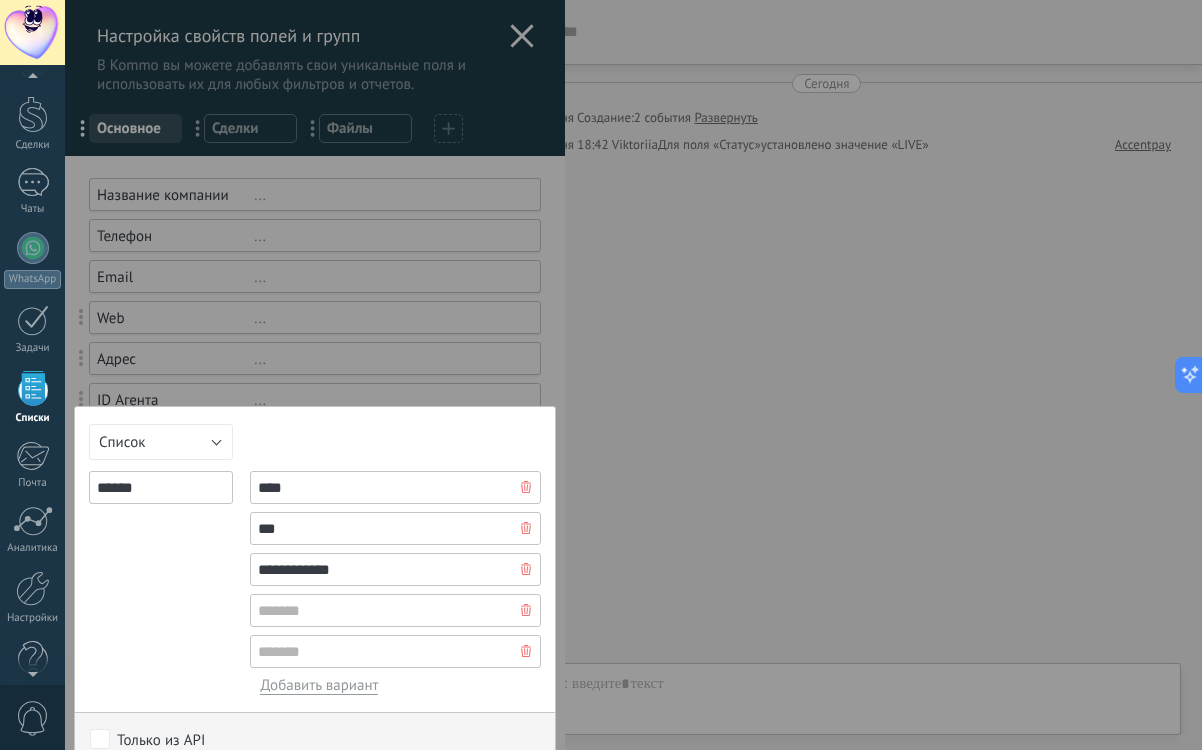 type on "**********" 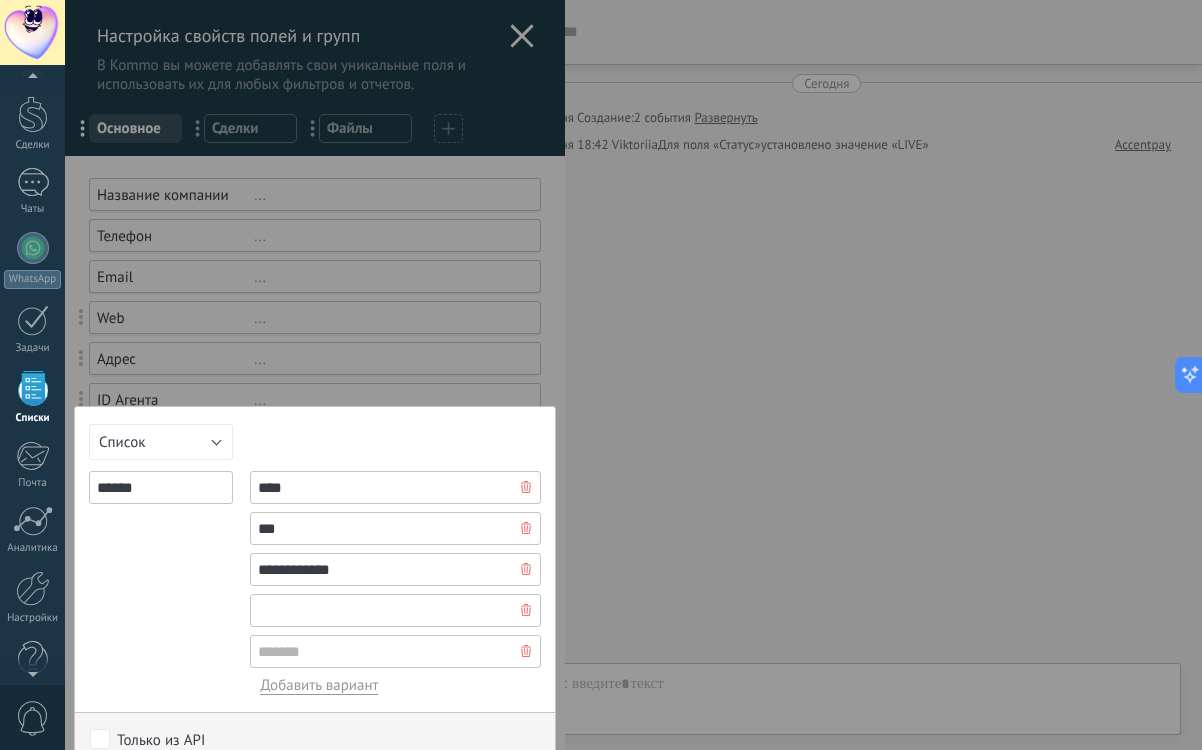 click at bounding box center [395, 610] 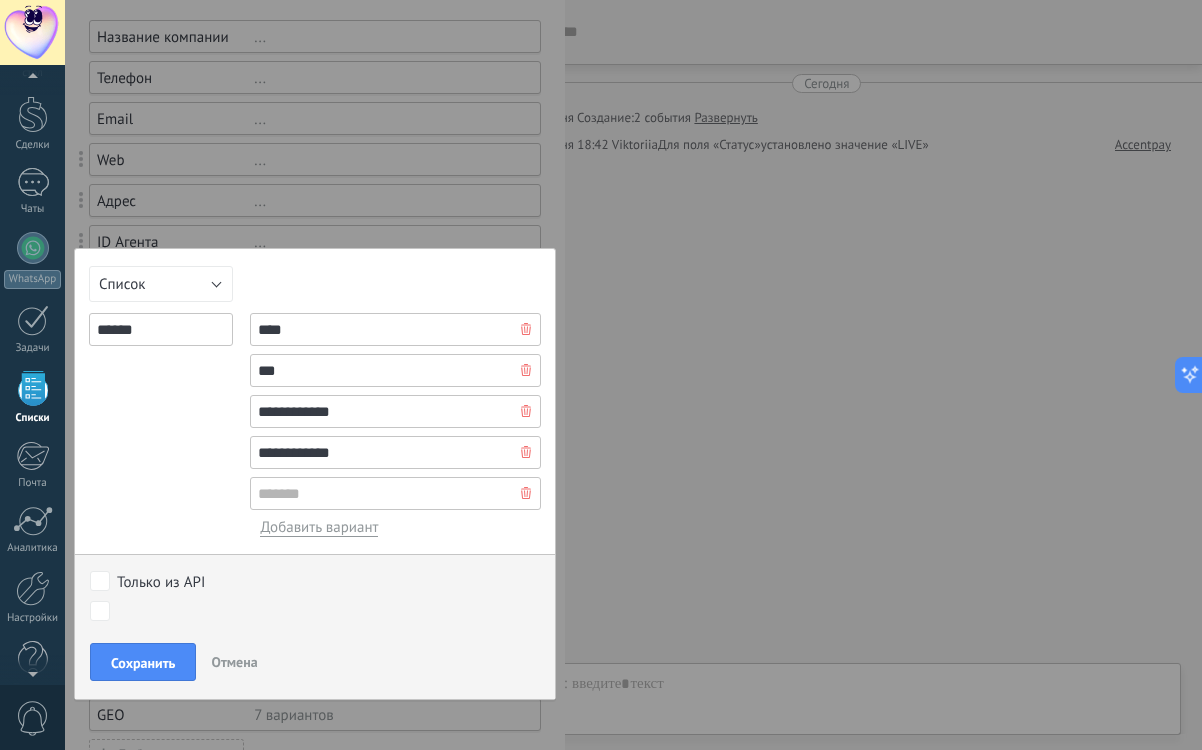 scroll, scrollTop: 172, scrollLeft: 0, axis: vertical 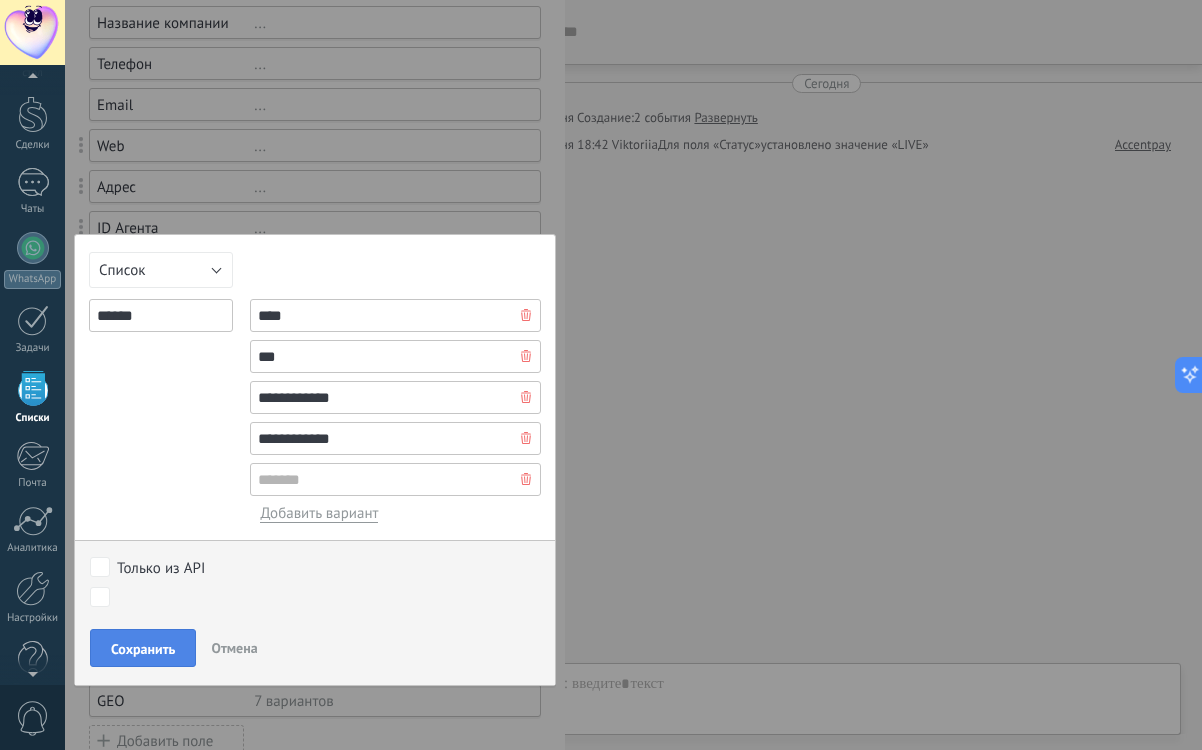 type on "**********" 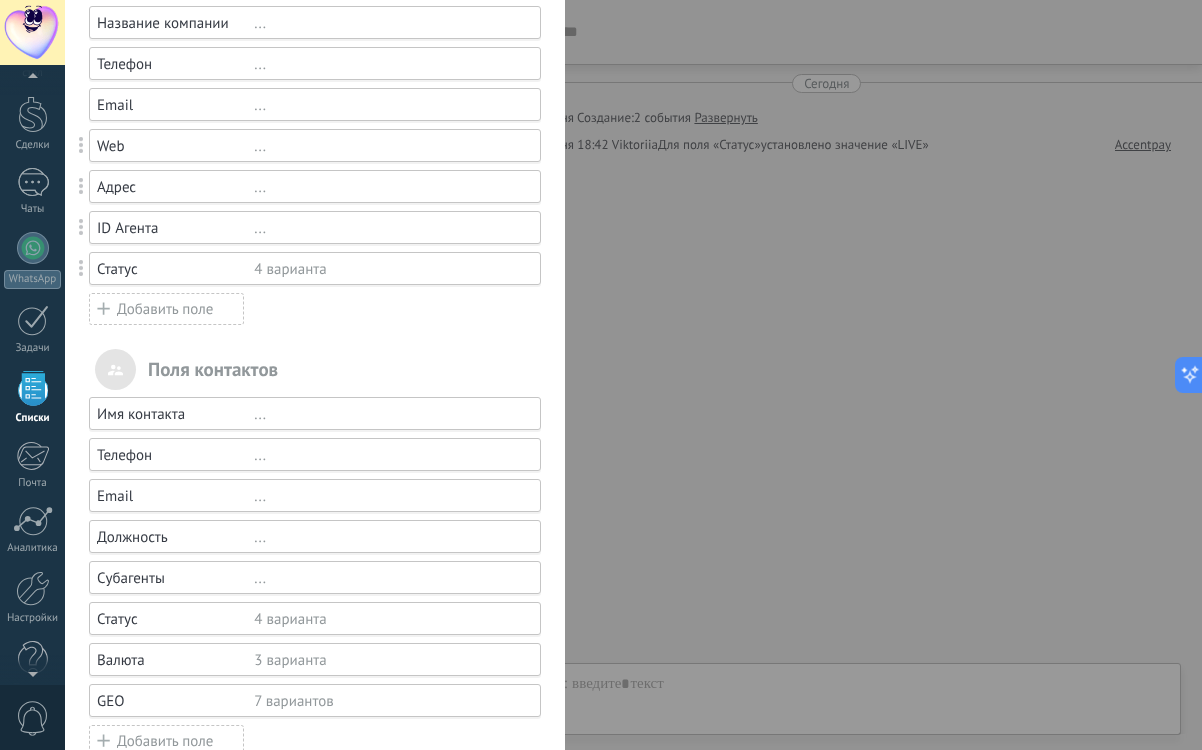 click on "Добавить поле" at bounding box center (166, 309) 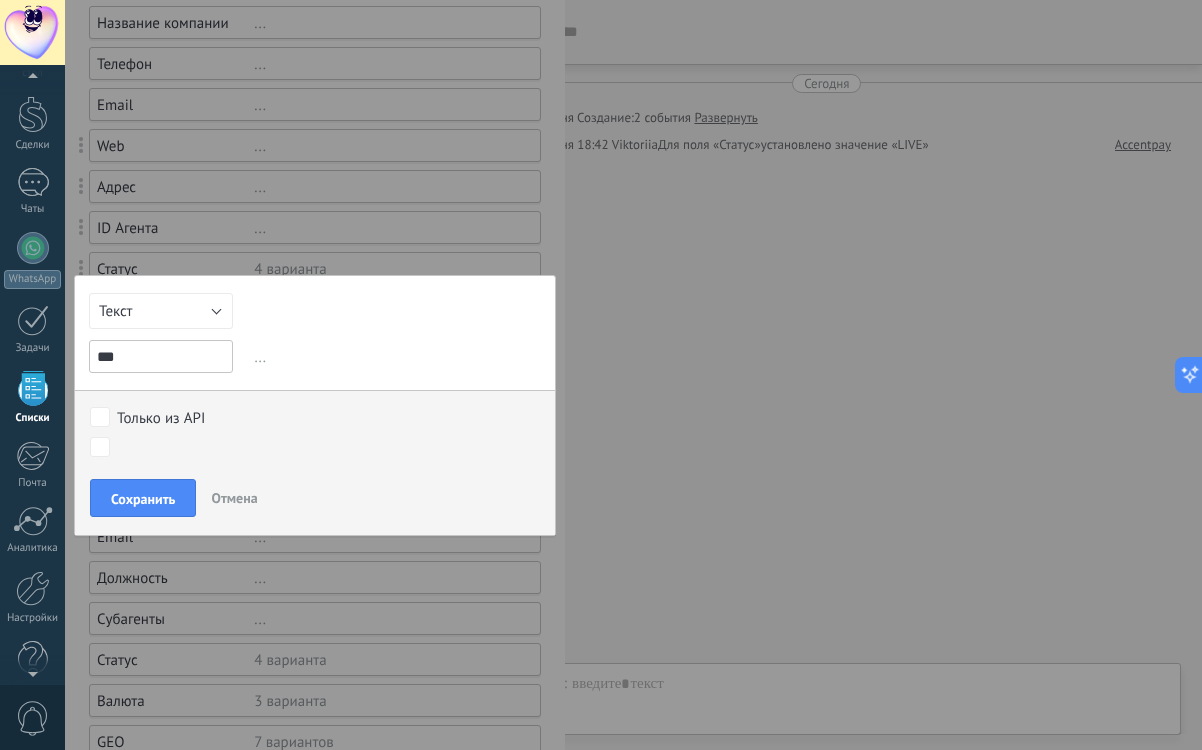 type on "***" 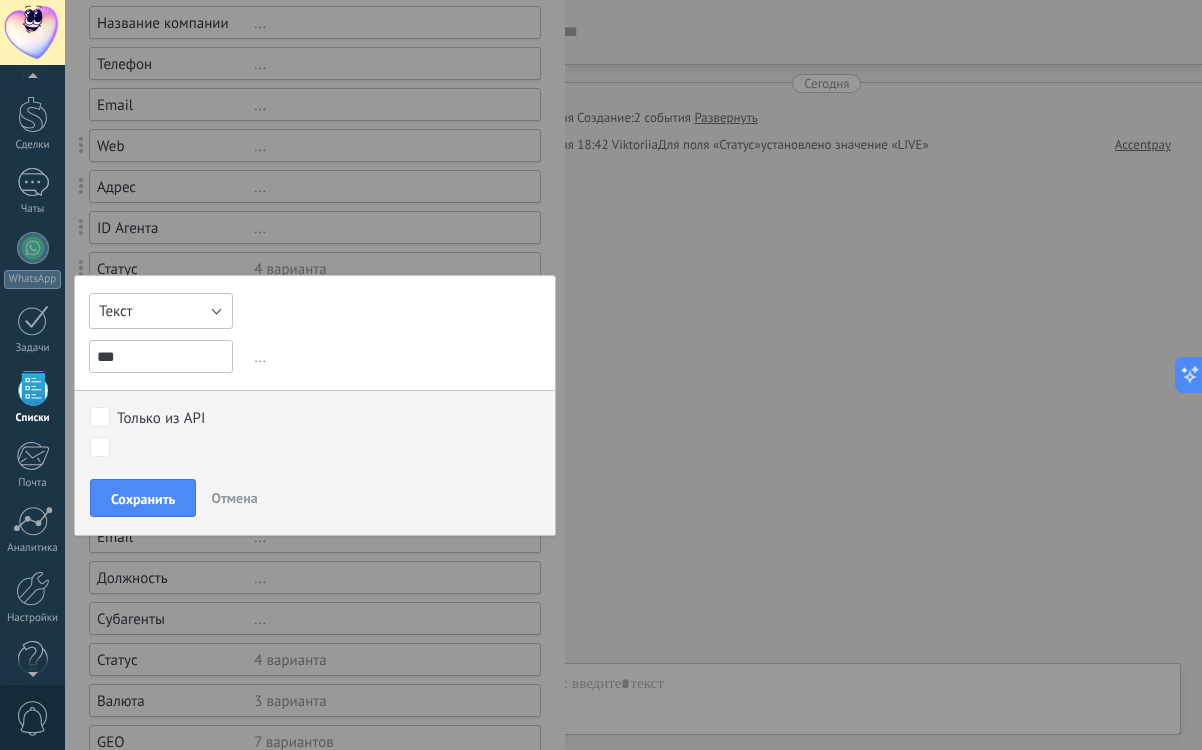 click on "Текст" at bounding box center [161, 311] 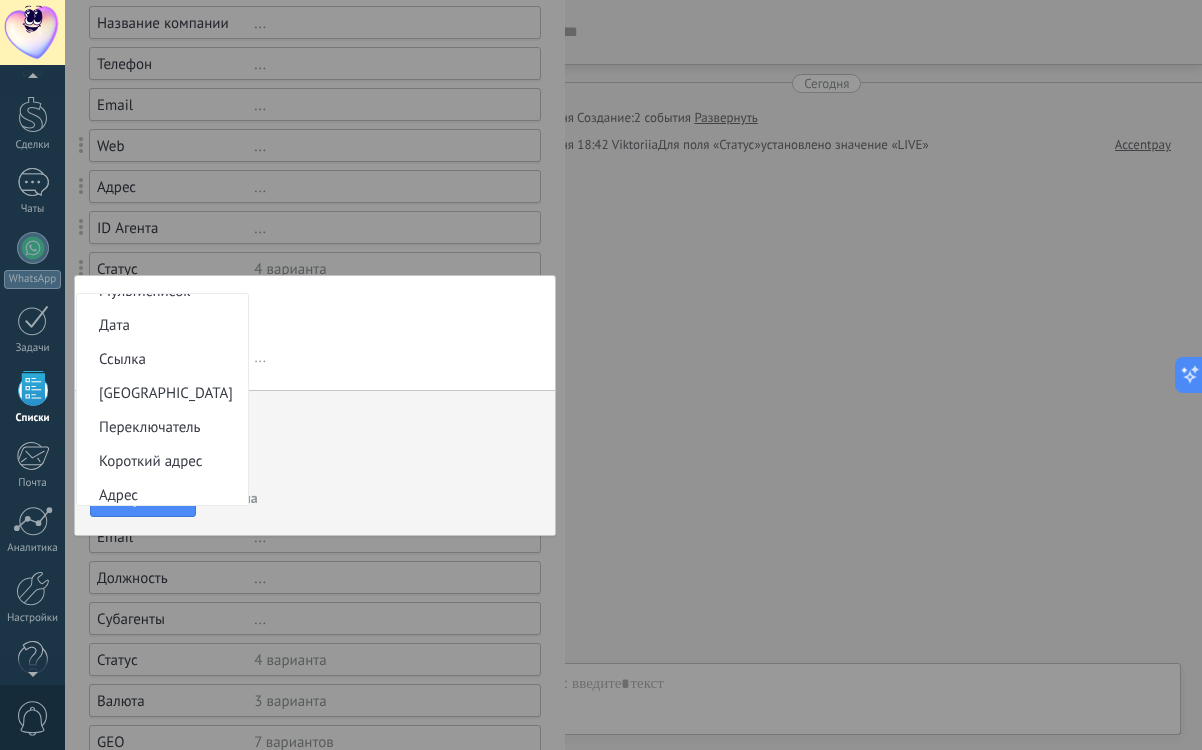 scroll, scrollTop: 0, scrollLeft: 0, axis: both 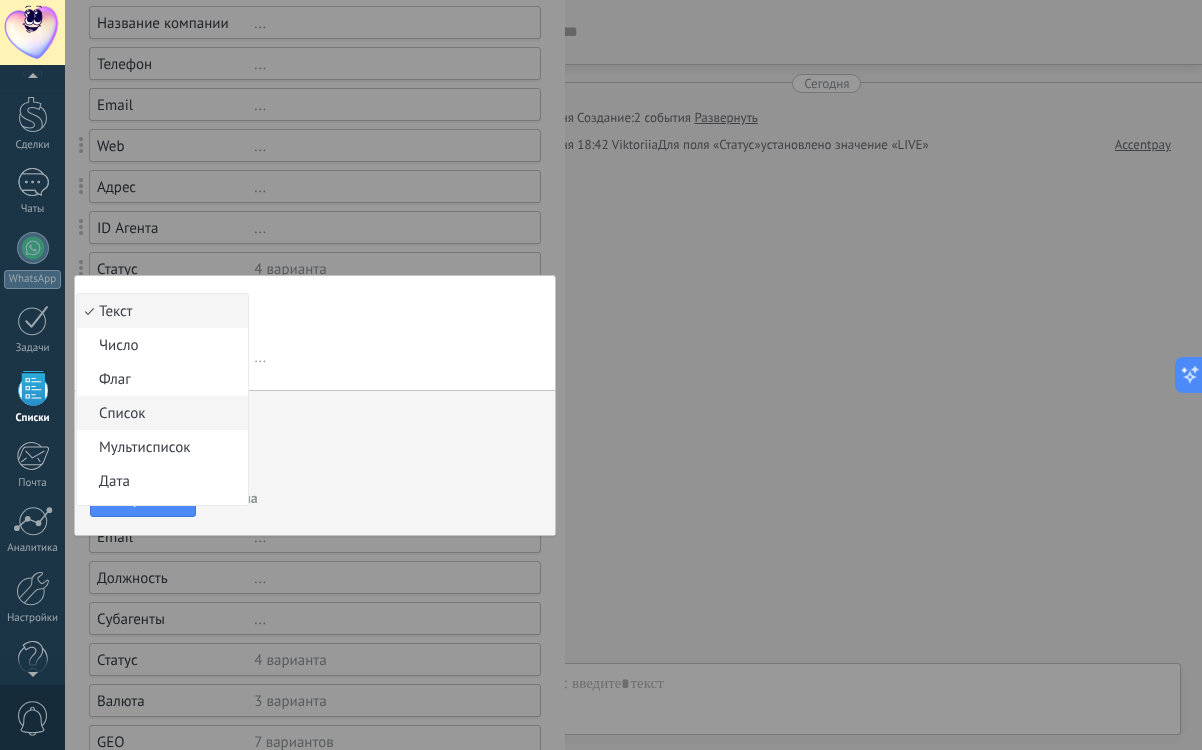 click on "Список" at bounding box center (159, 413) 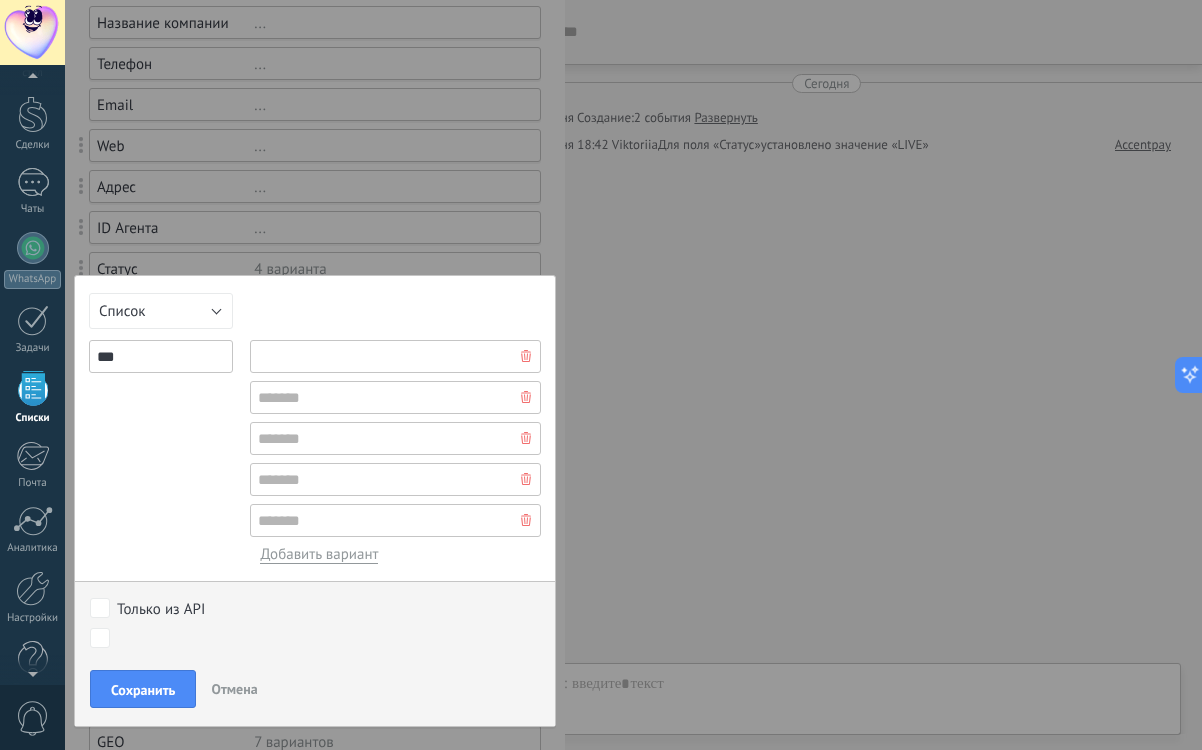 click at bounding box center [395, 356] 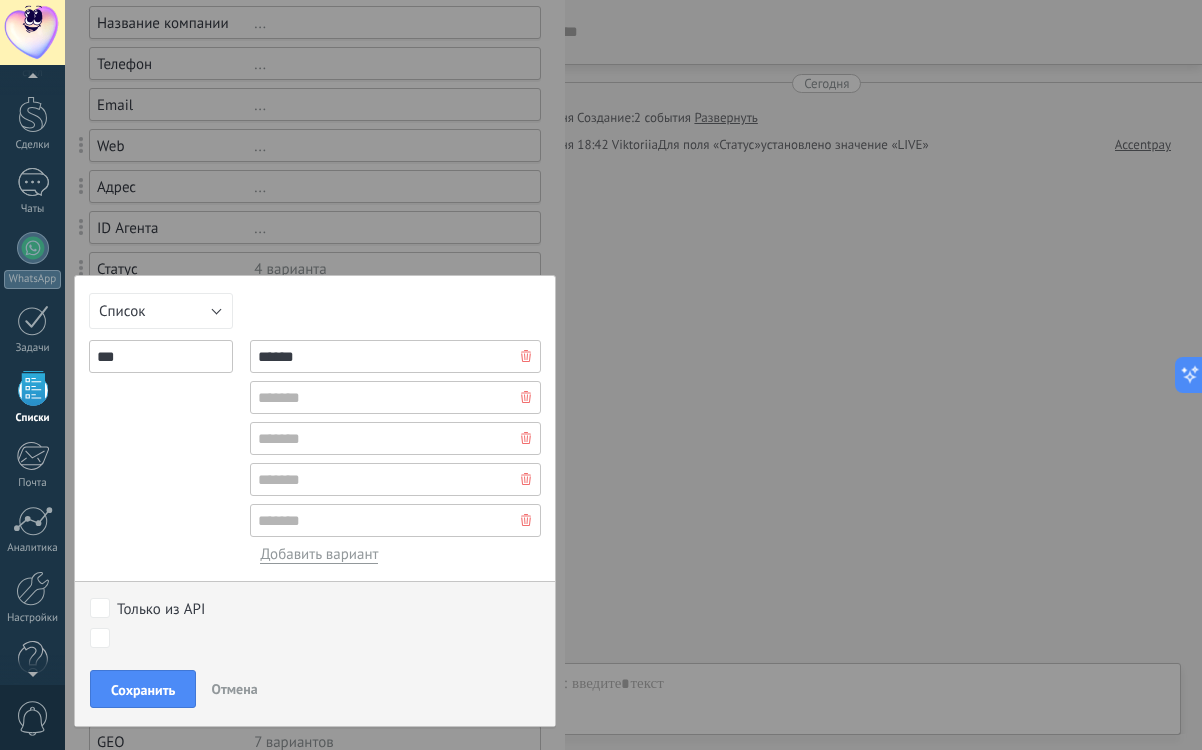 type on "******" 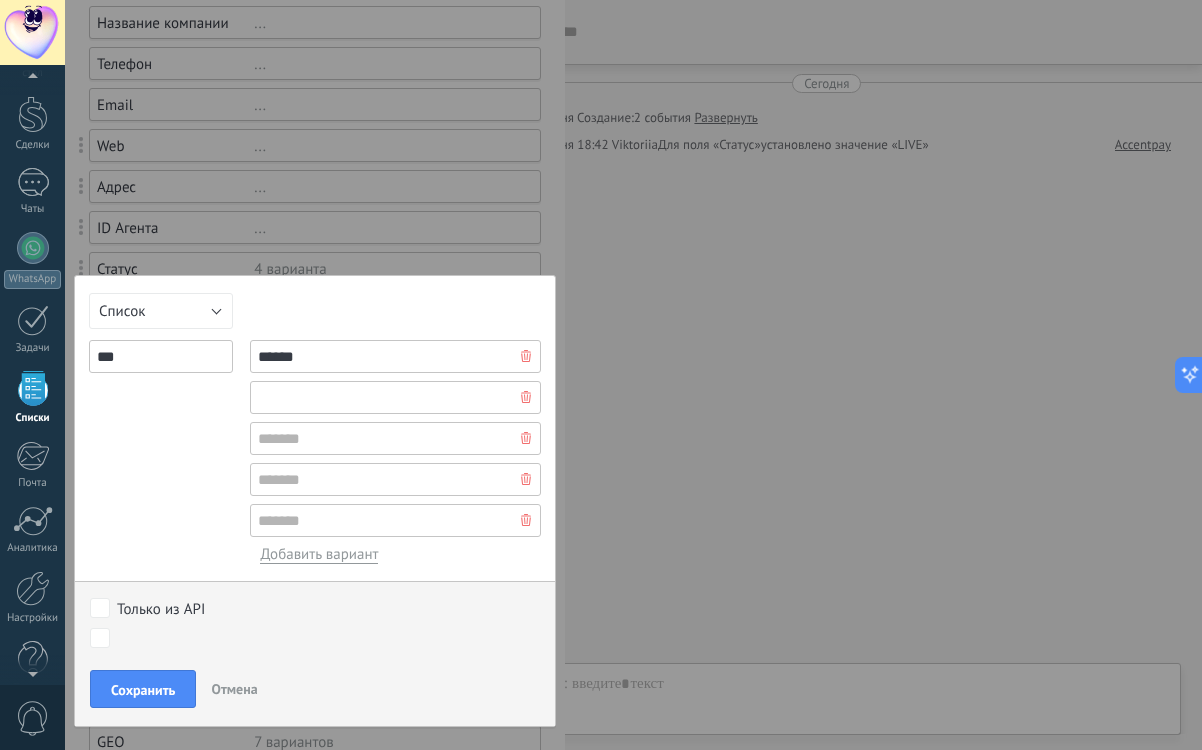 click at bounding box center [395, 397] 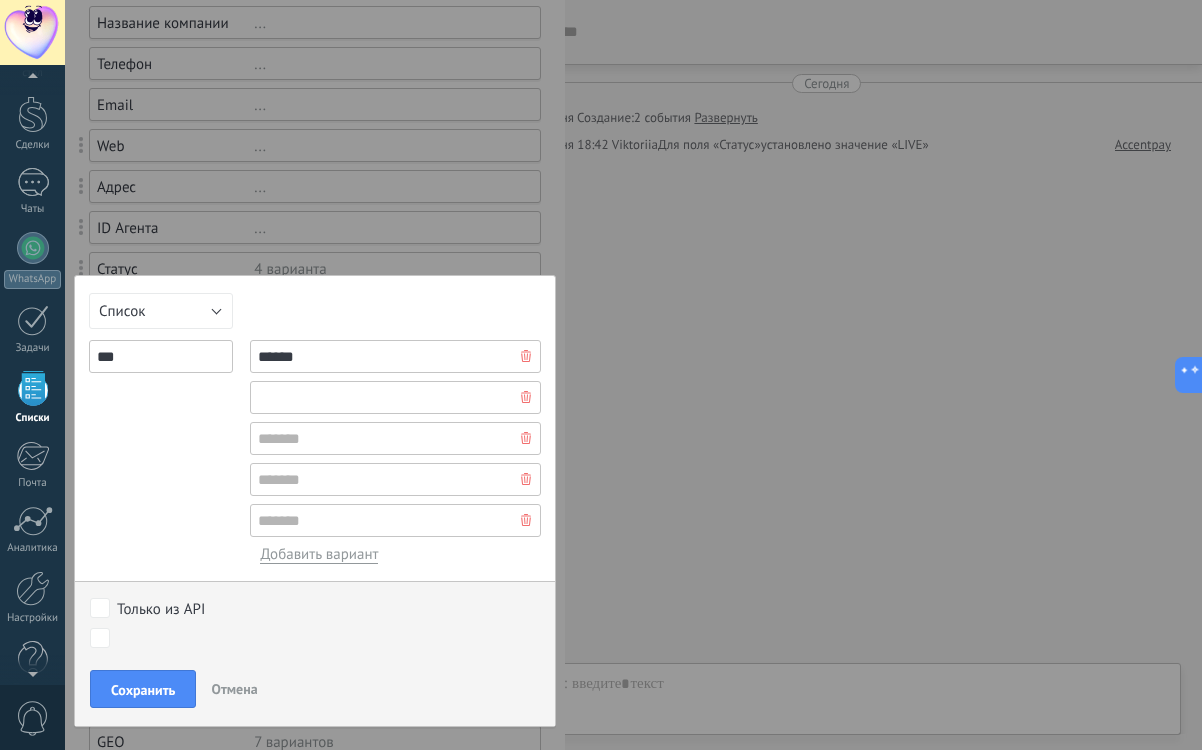 paste on "**********" 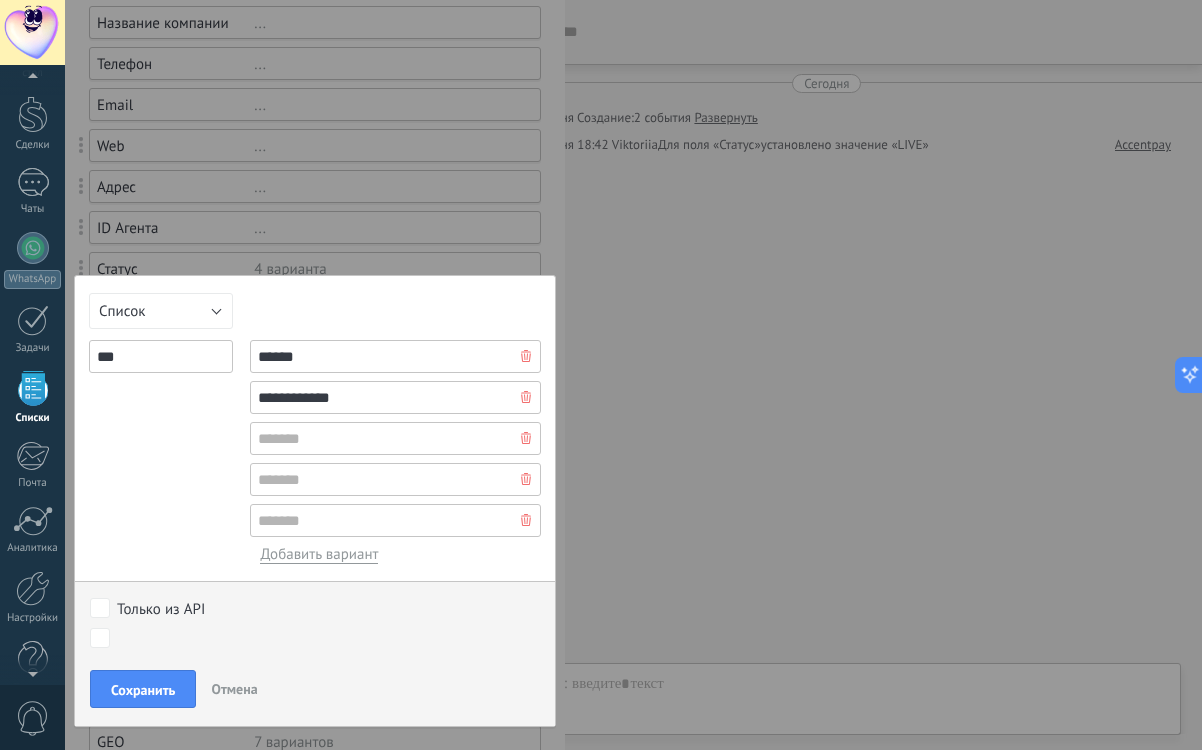 type on "**********" 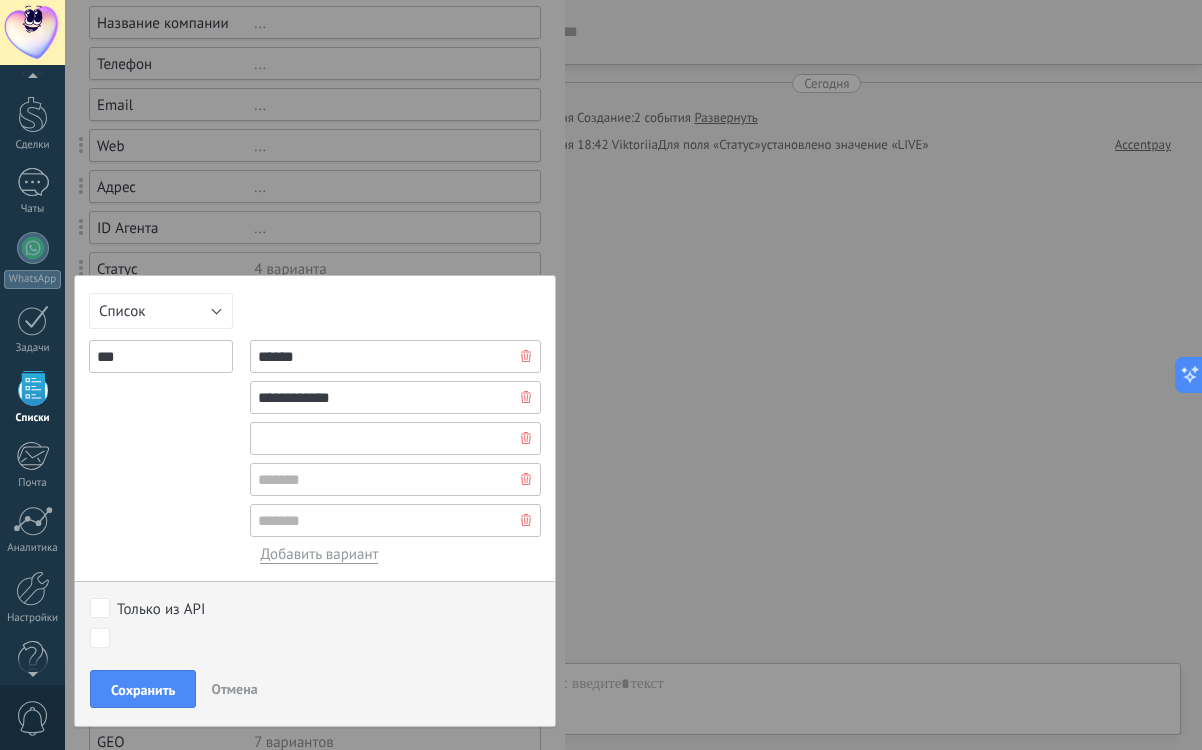 click at bounding box center [395, 438] 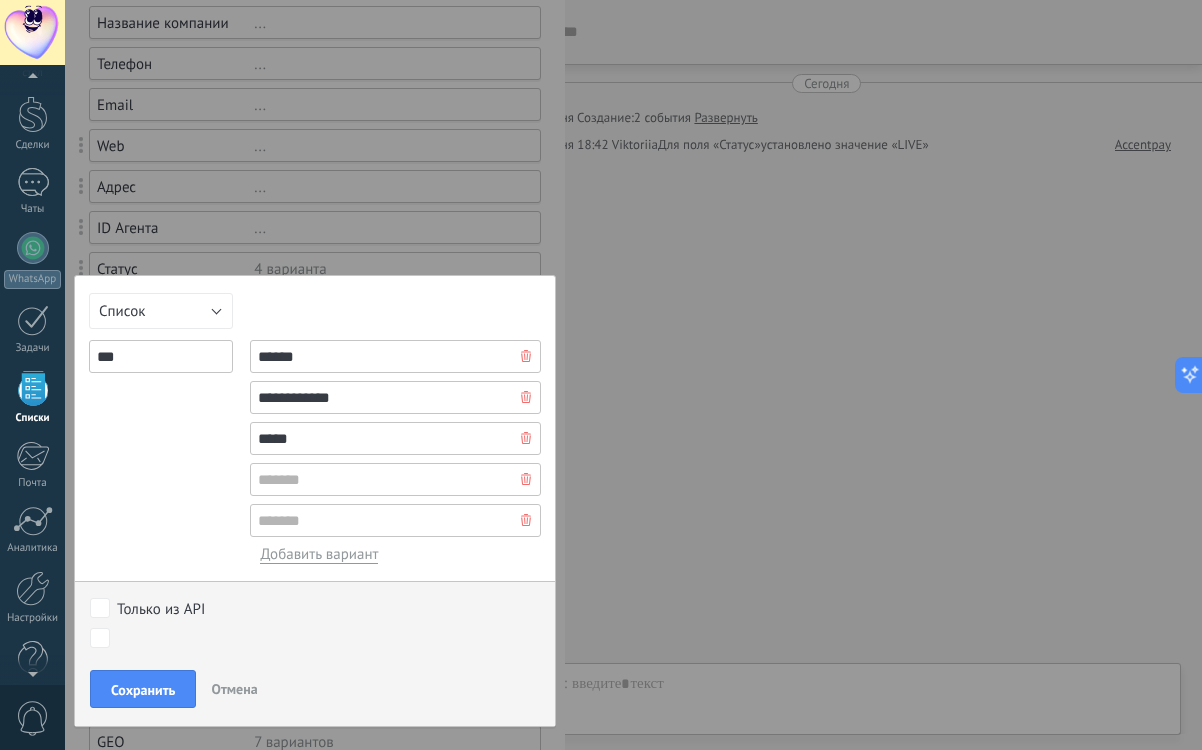 type on "*****" 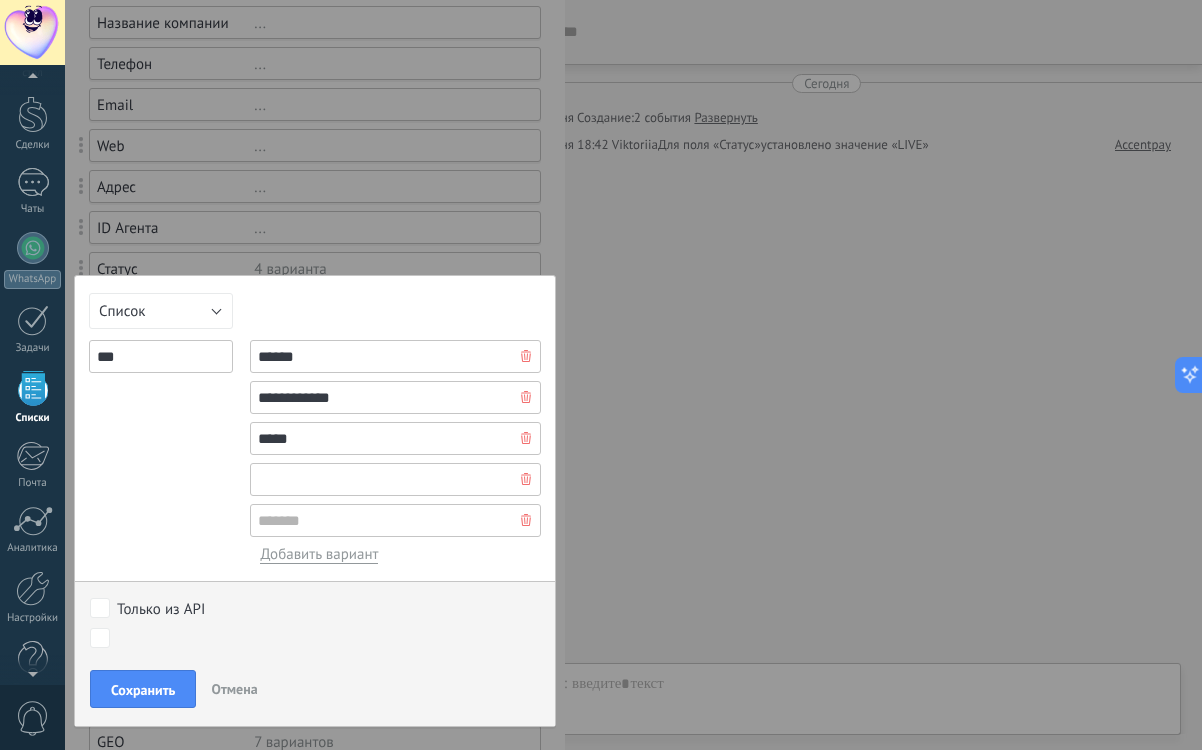 click at bounding box center [395, 479] 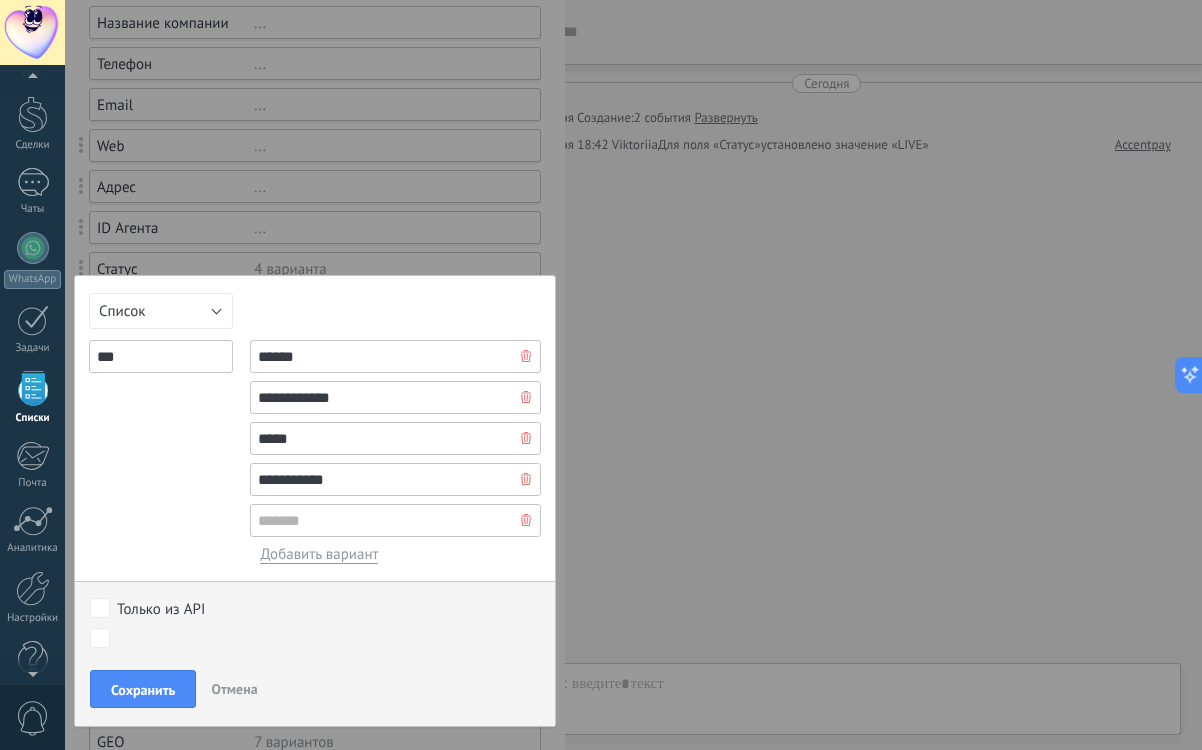 type on "**********" 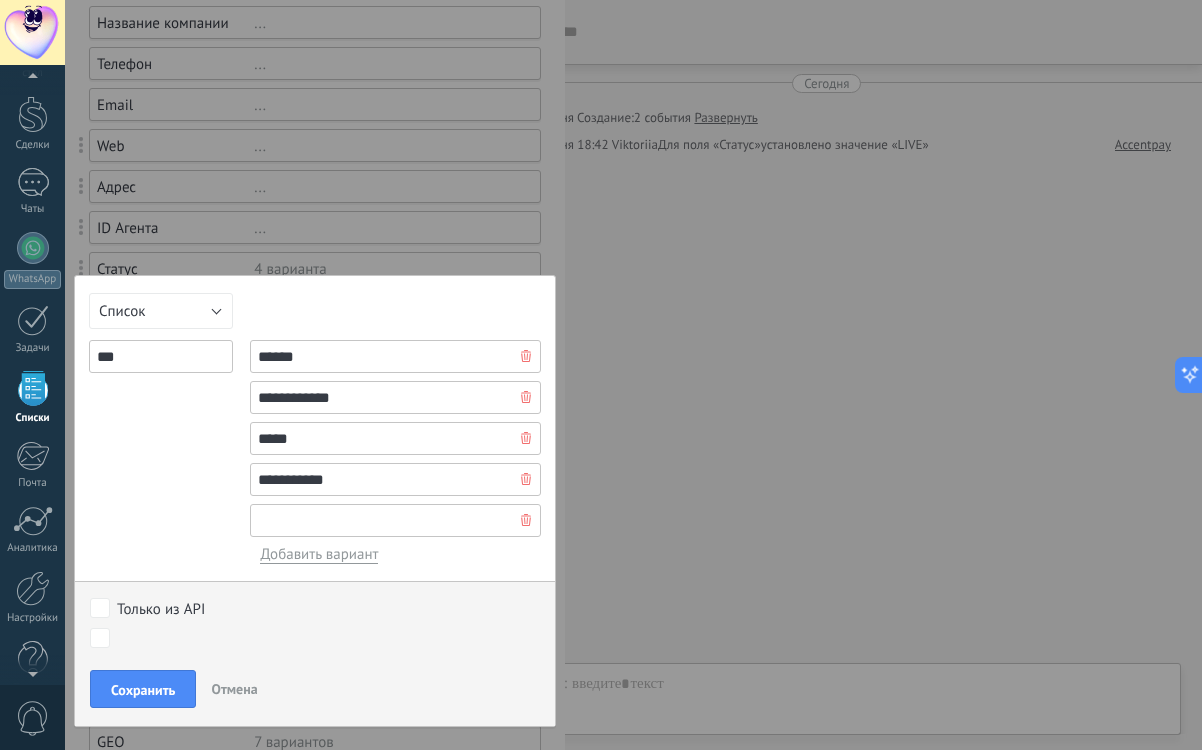 click at bounding box center (395, 520) 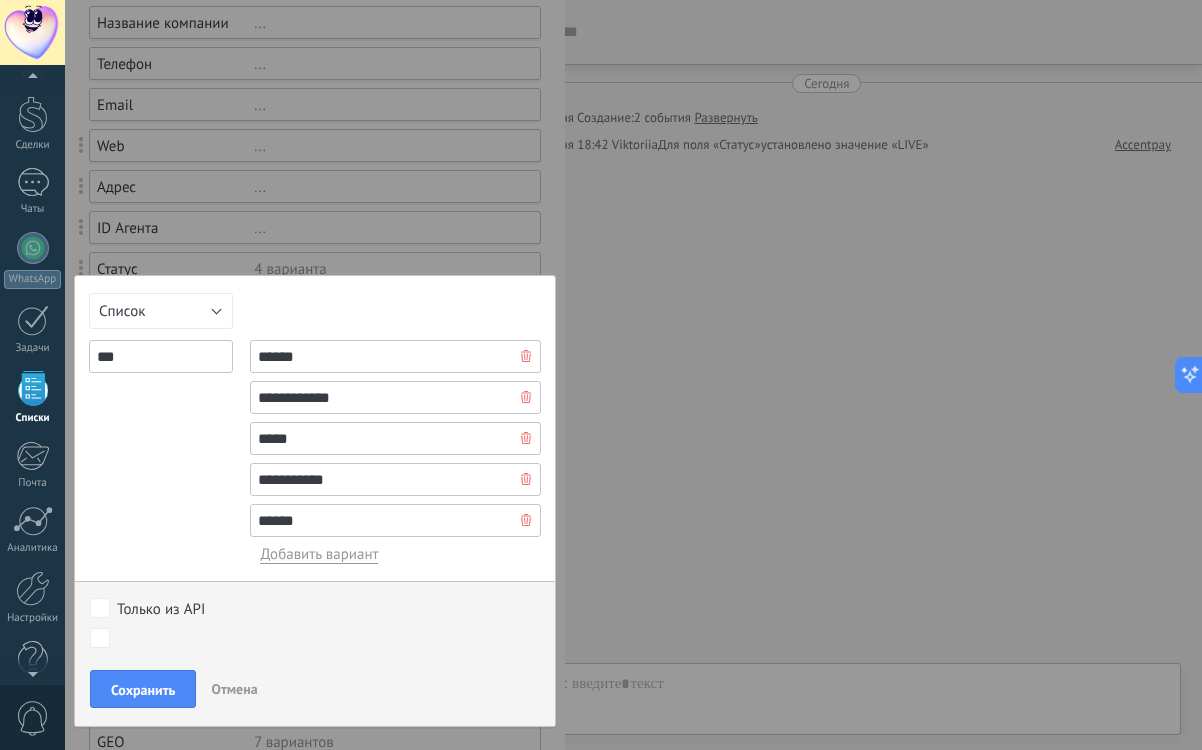 type on "******" 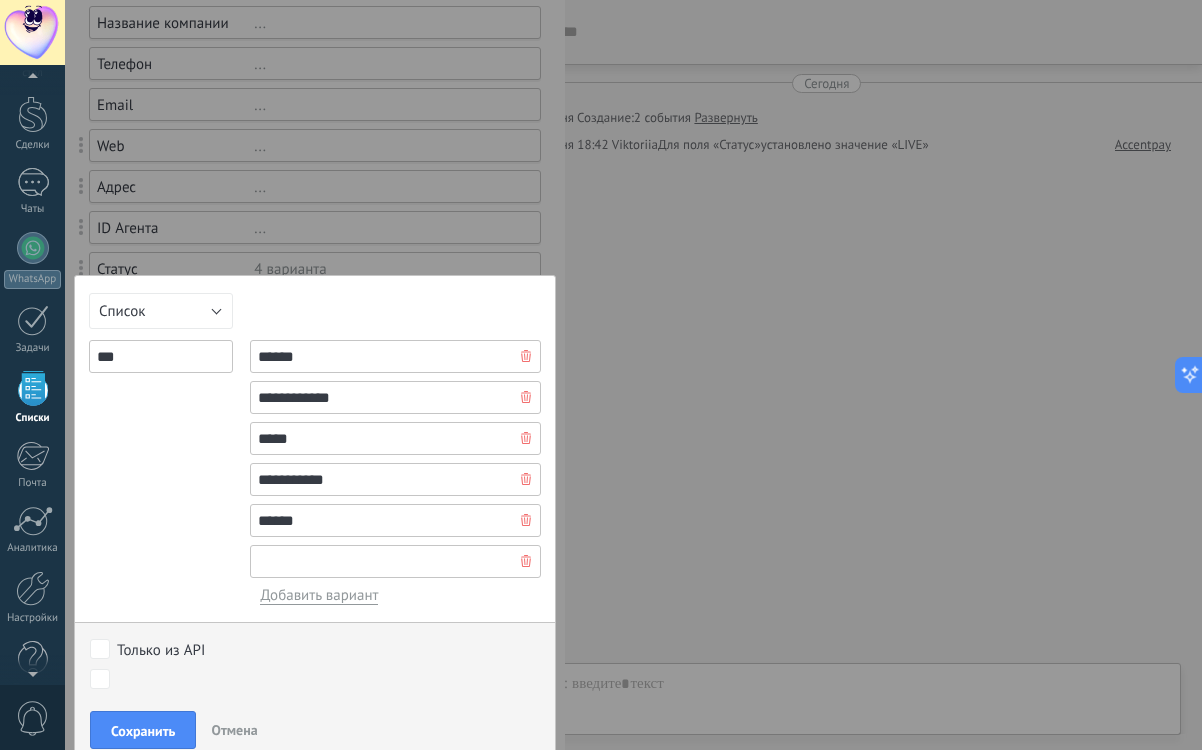 paste on "*******" 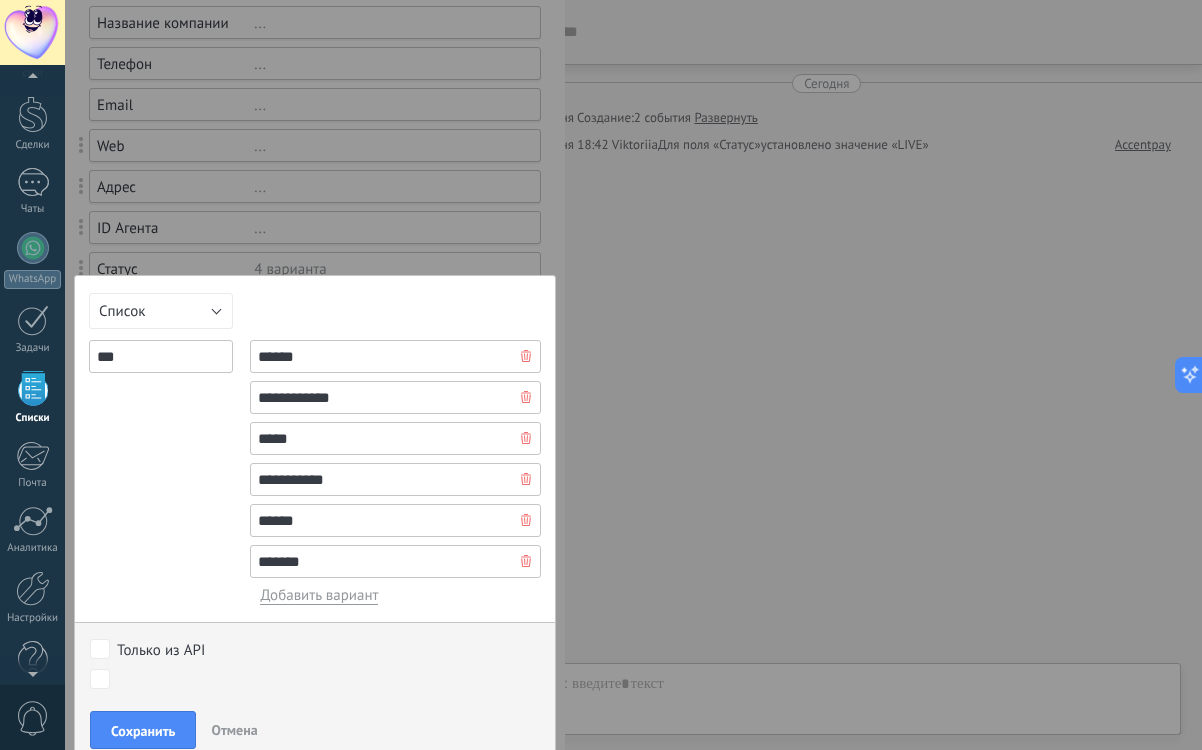 type on "*******" 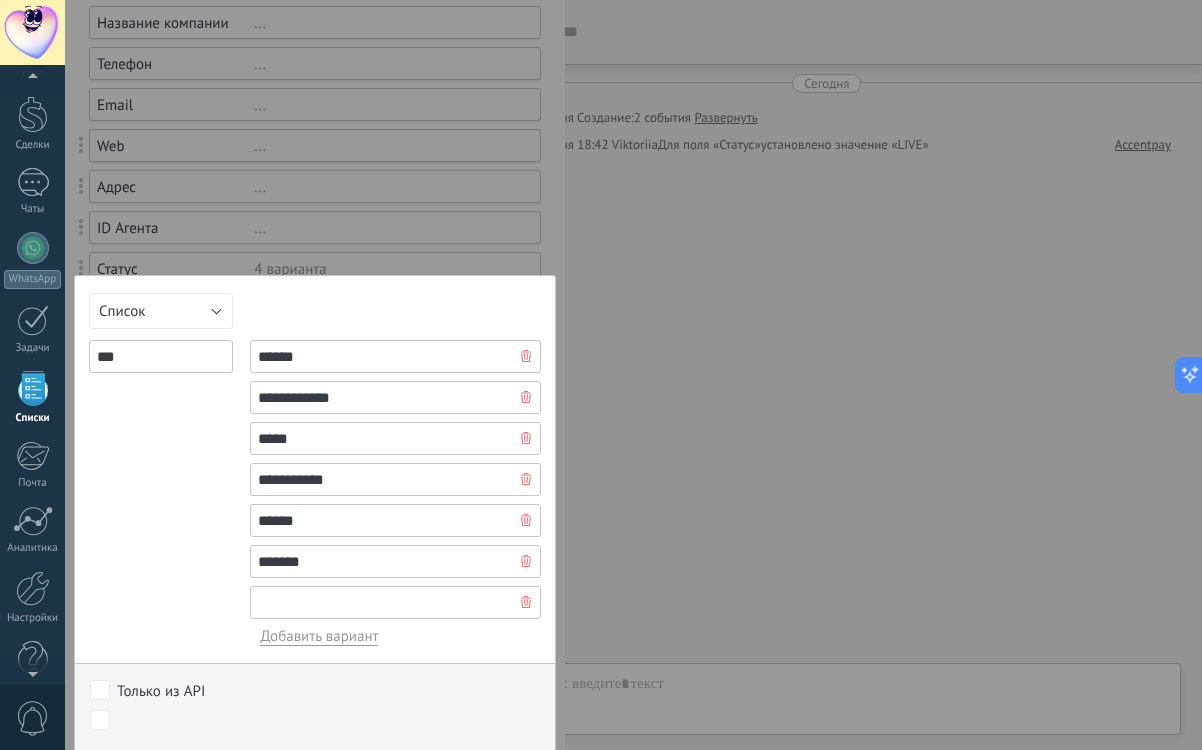 click at bounding box center (395, 602) 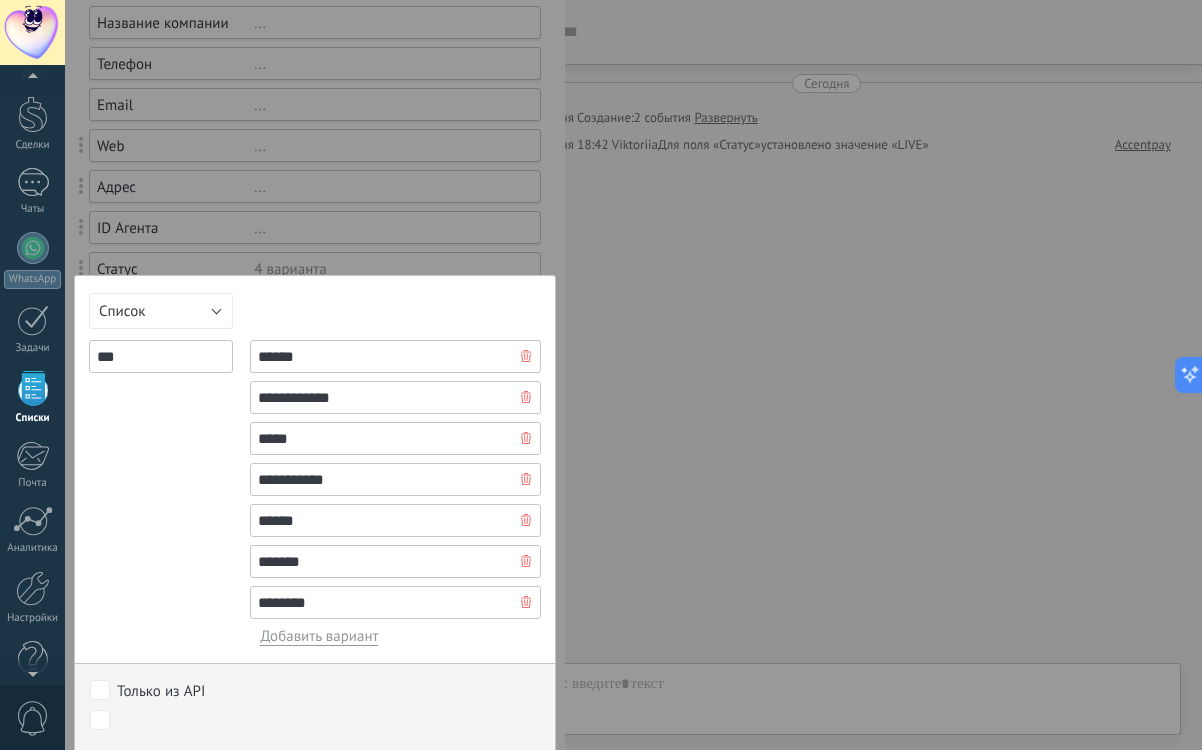 scroll, scrollTop: 256, scrollLeft: 0, axis: vertical 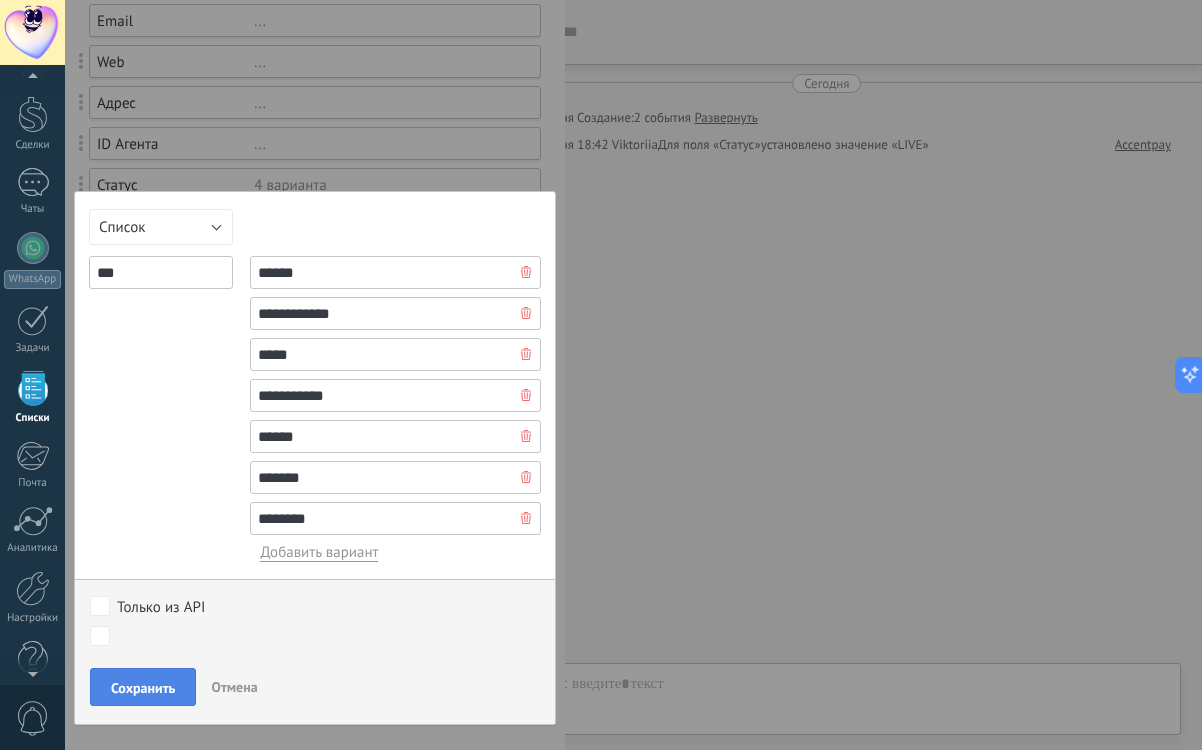 type on "*******" 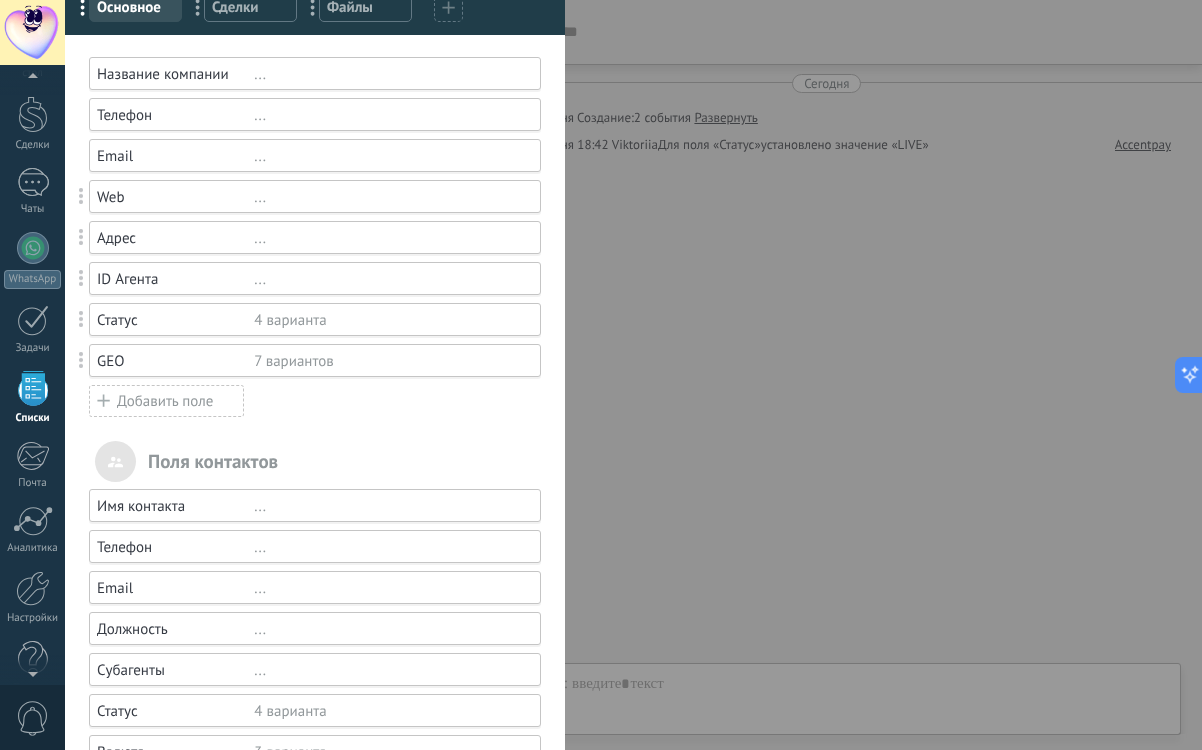 scroll, scrollTop: 94, scrollLeft: 0, axis: vertical 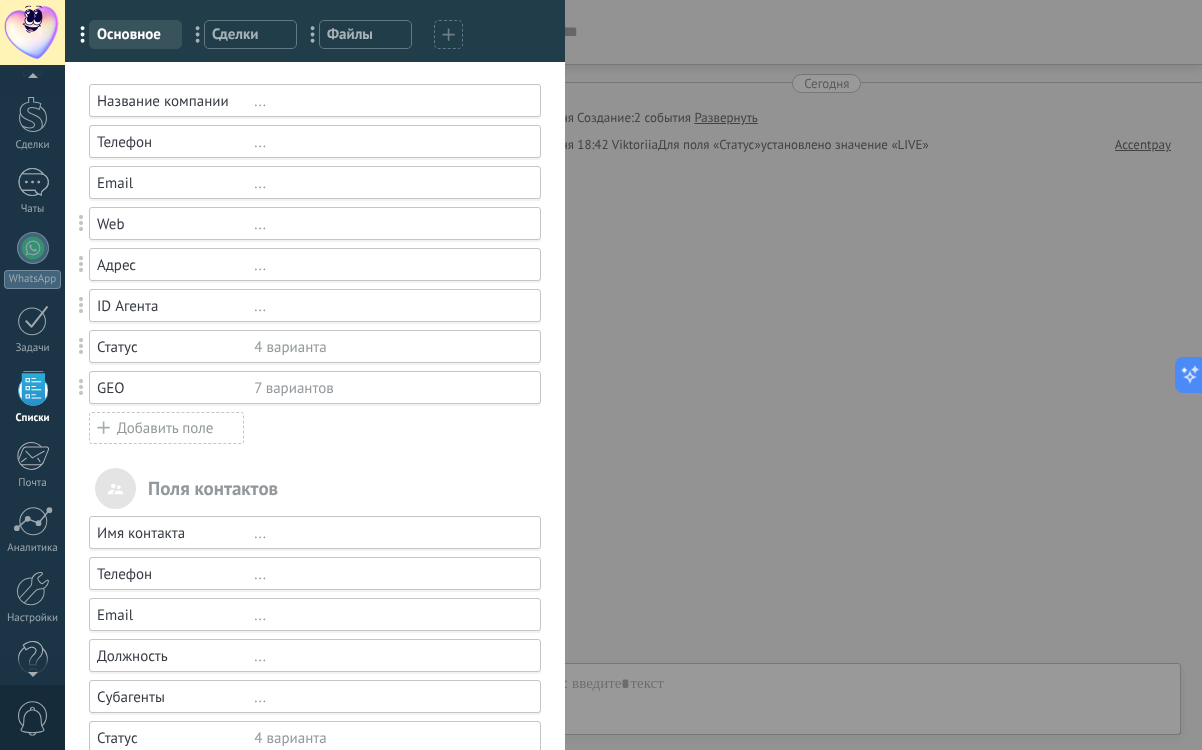click on "Вы достигли максимального количества добавленных полей в тарифе Пробный период Название компании ... Телефон ... Email ... Web ... Адрес ... ID Агента ... Статус 4 варианта GEO 7 вариантов Добавить поле Поля контактов Имя контакта ... Телефон ... Email ... Должность ... Субагенты ... Статус 4 варианта Валюта 3 варианта GEO 7 вариантов Добавить поле Бюджет сделки €0 utm_content ... utm_medium ... utm_campaign ... utm_source ... utm_term ... utm_referrer ... referrer ... gclientid ... gclid ... fbclid ... Добавить метку Добавить метку" at bounding box center (315, 487) 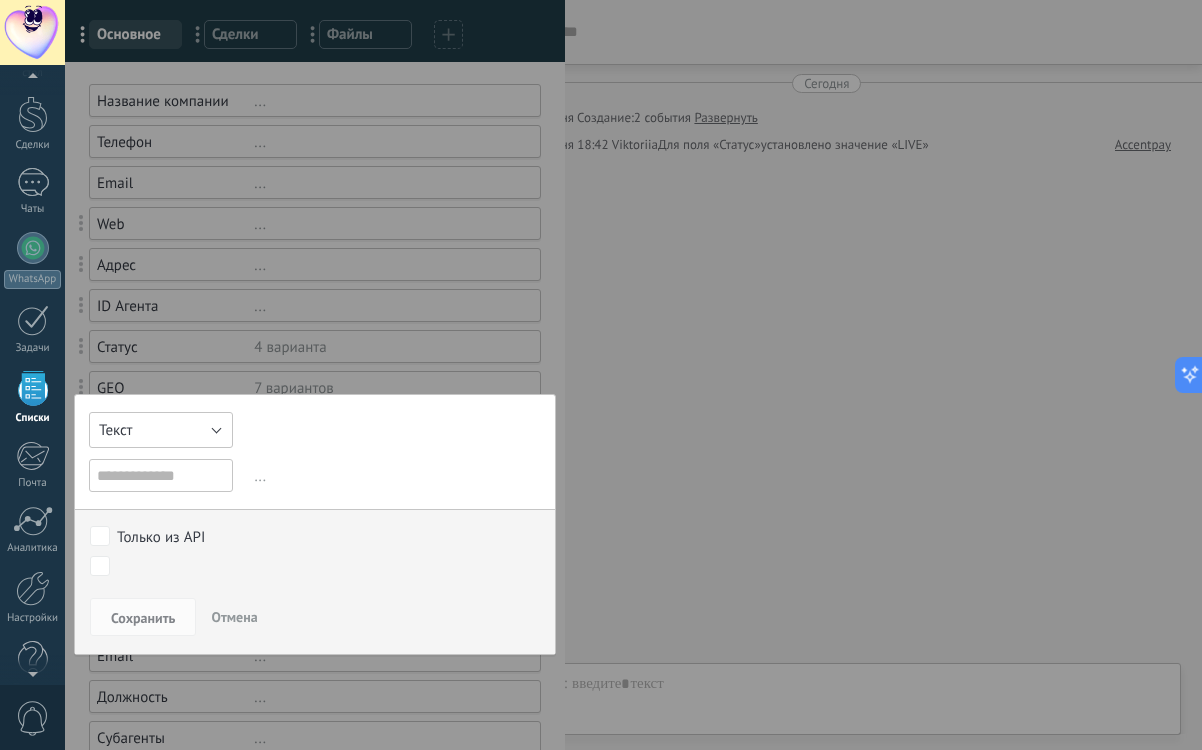 click on "Текст" at bounding box center [161, 430] 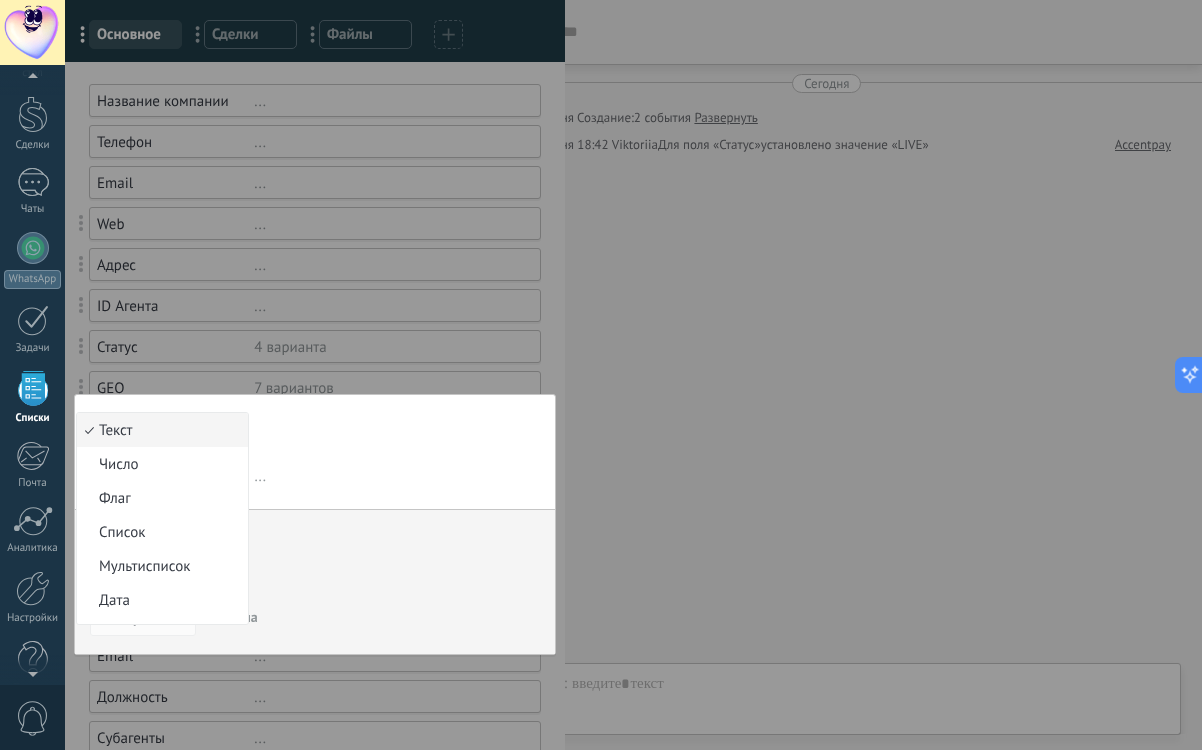 click on "Текст Число Флаг Список Мультисписок Дата Ссылка Текстовая область Переключатель Короткий адрес Адрес День рождения Юр. лицо Дата и время Денежное Файл Текст ... The currency is only used to display the sign and correctly format the value. Conversions to the lead currency or other similar operations are not supported Вычислять значение по формуле = [ — выбрать поле * — умножить / — разделить + — сложить - — вычесть ( ) — взять в скобки Вы можете указать автоматическое вычисление значения по формуле. Например, формула  [Бюджет] * 0.2  поможет рассчитать размер скидки в 20% от бюджета. Только из API Initial contact Discussions Decision making Contract discussion" at bounding box center (315, 524) 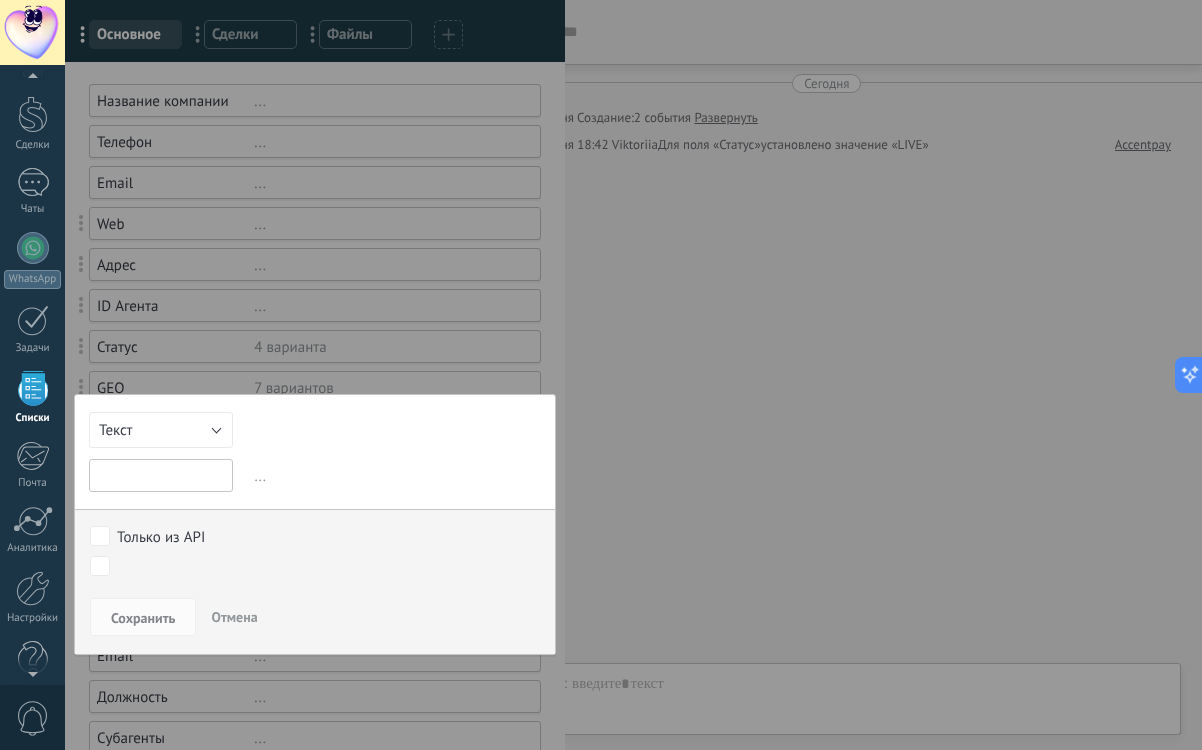 click at bounding box center [161, 475] 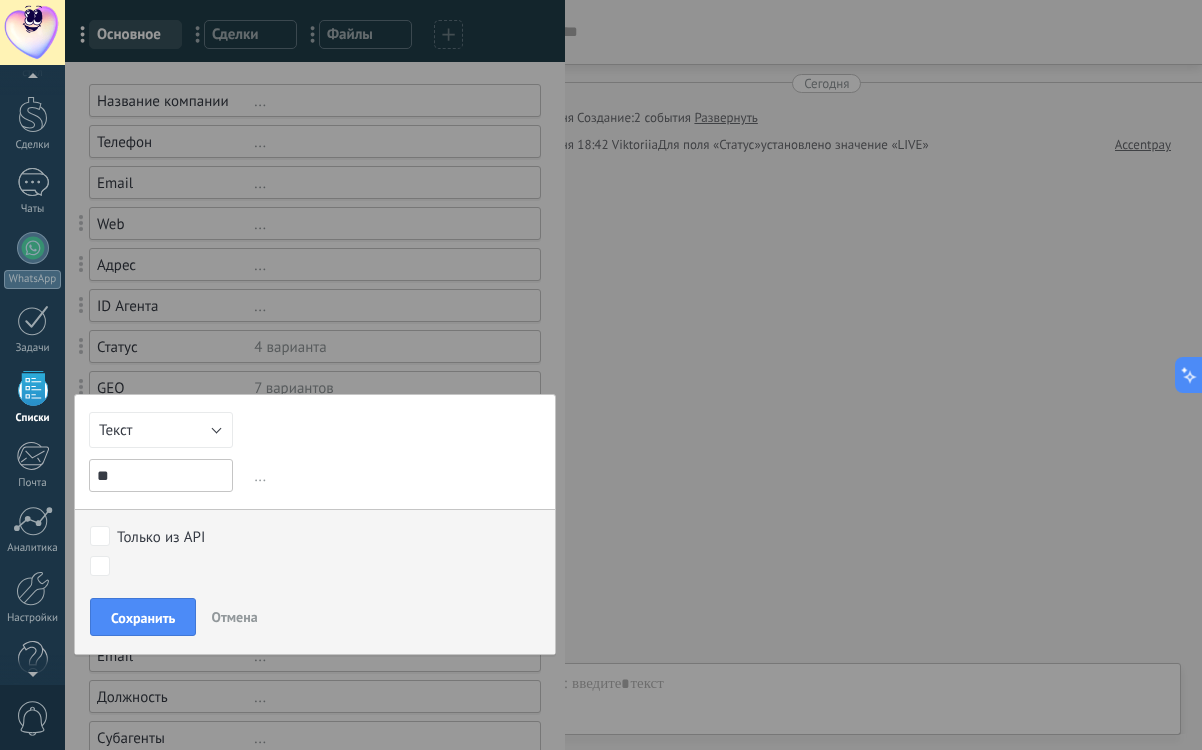 type on "*" 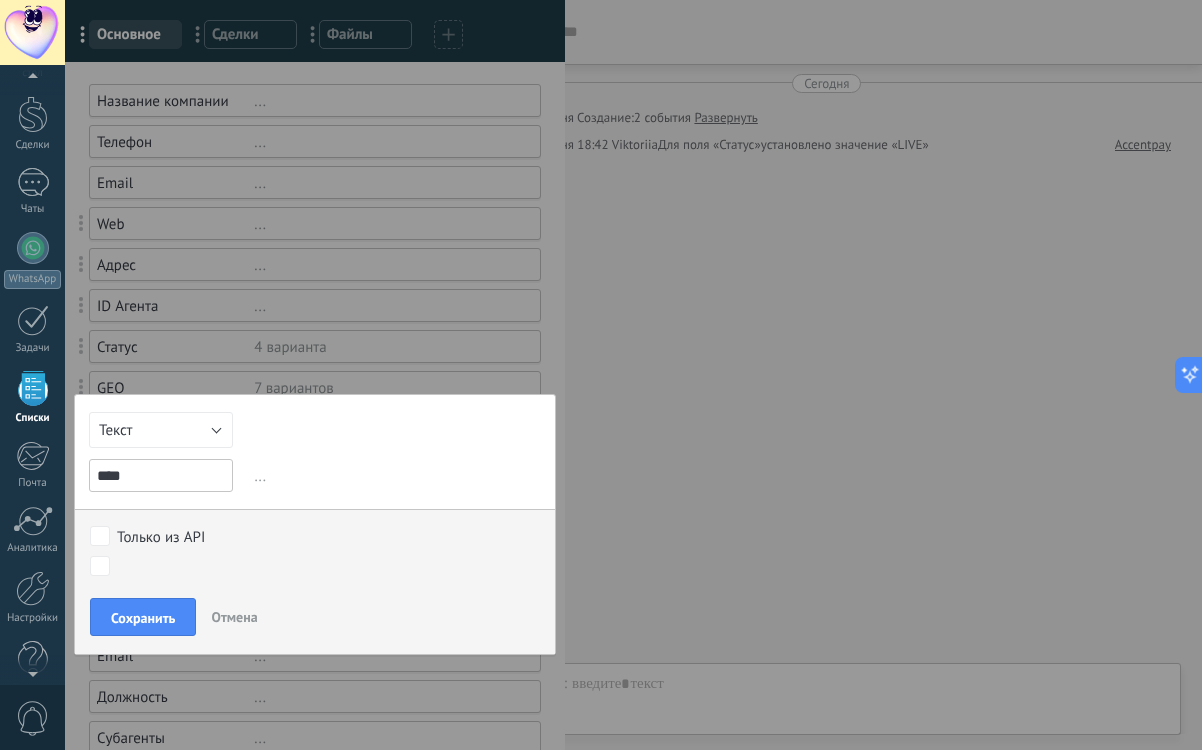 type on "****" 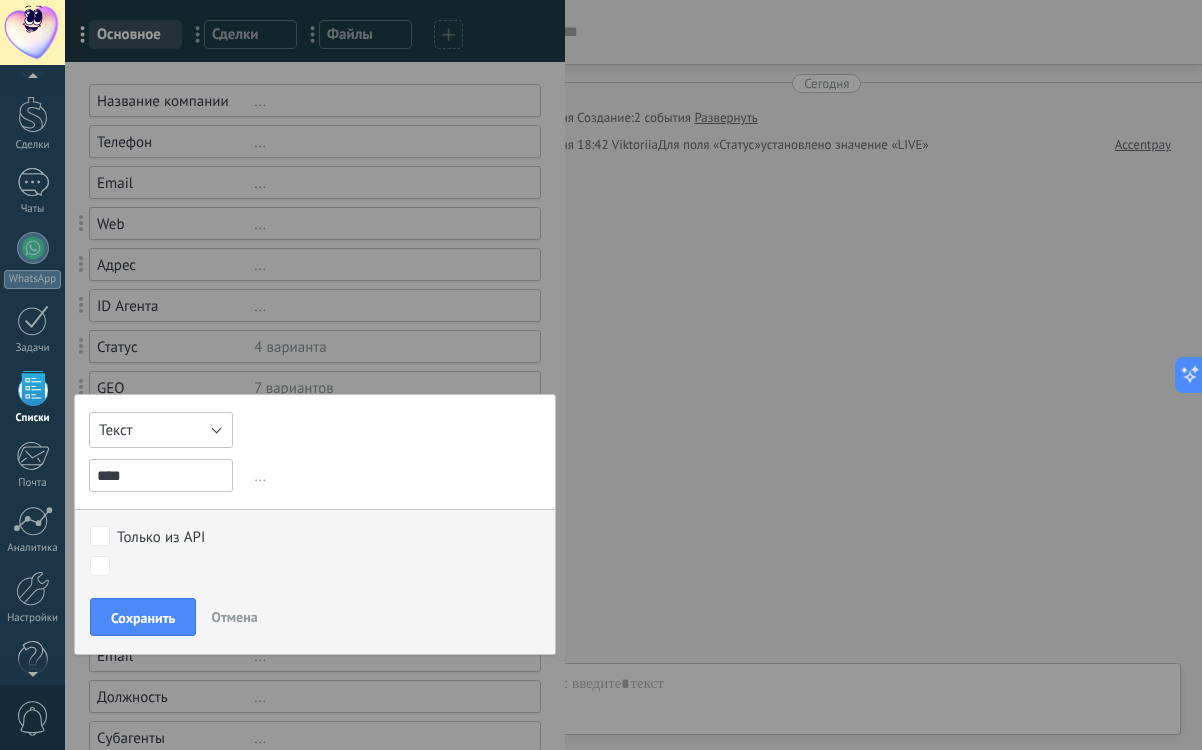 click on "Текст" at bounding box center (161, 430) 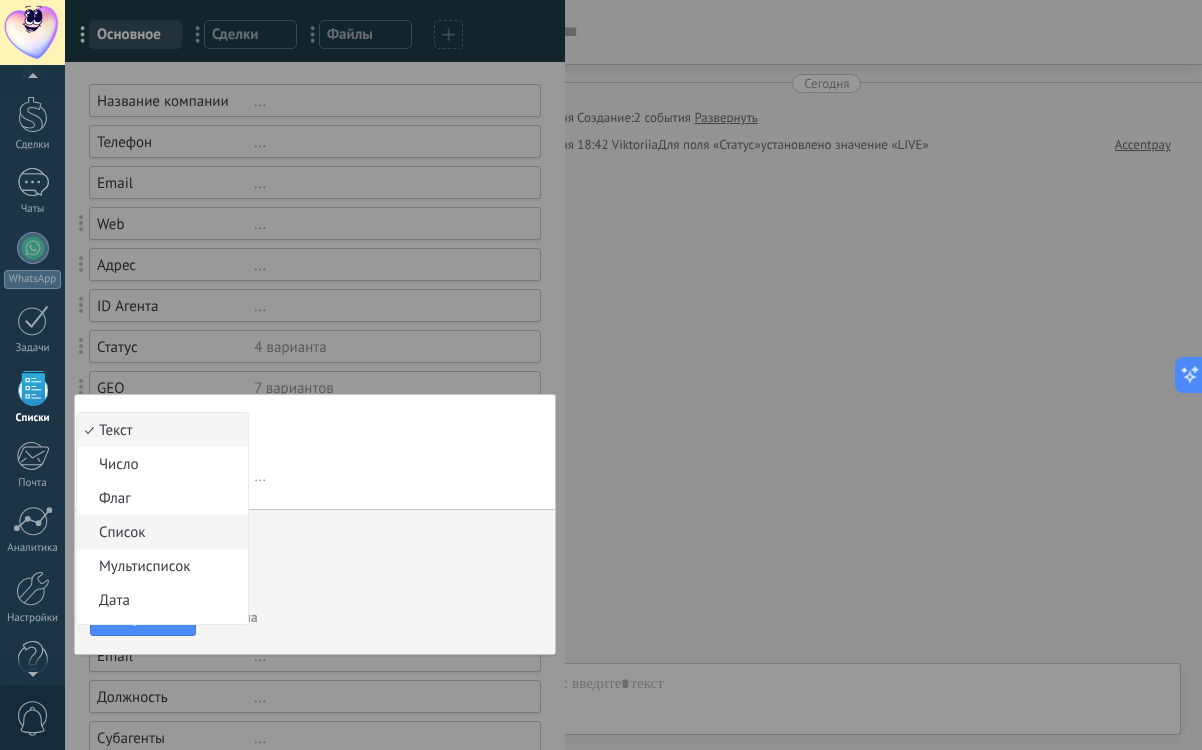 click on "Список" at bounding box center [159, 532] 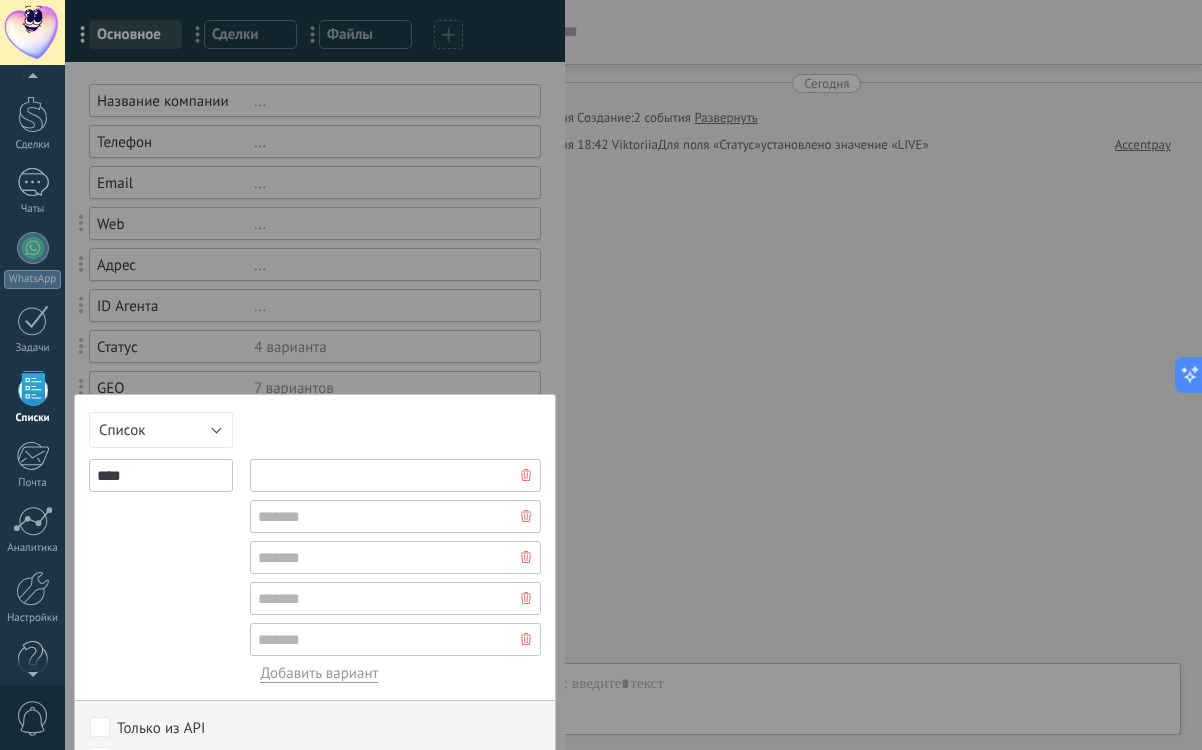 click at bounding box center (395, 475) 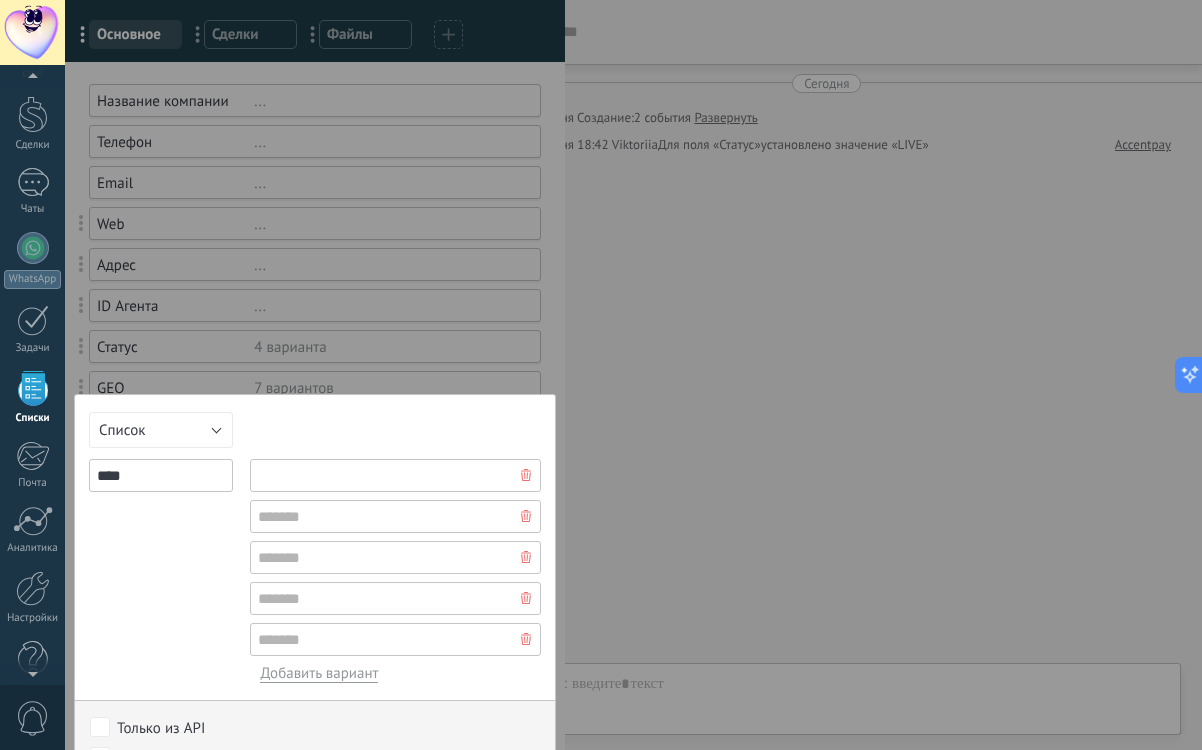 click at bounding box center [395, 475] 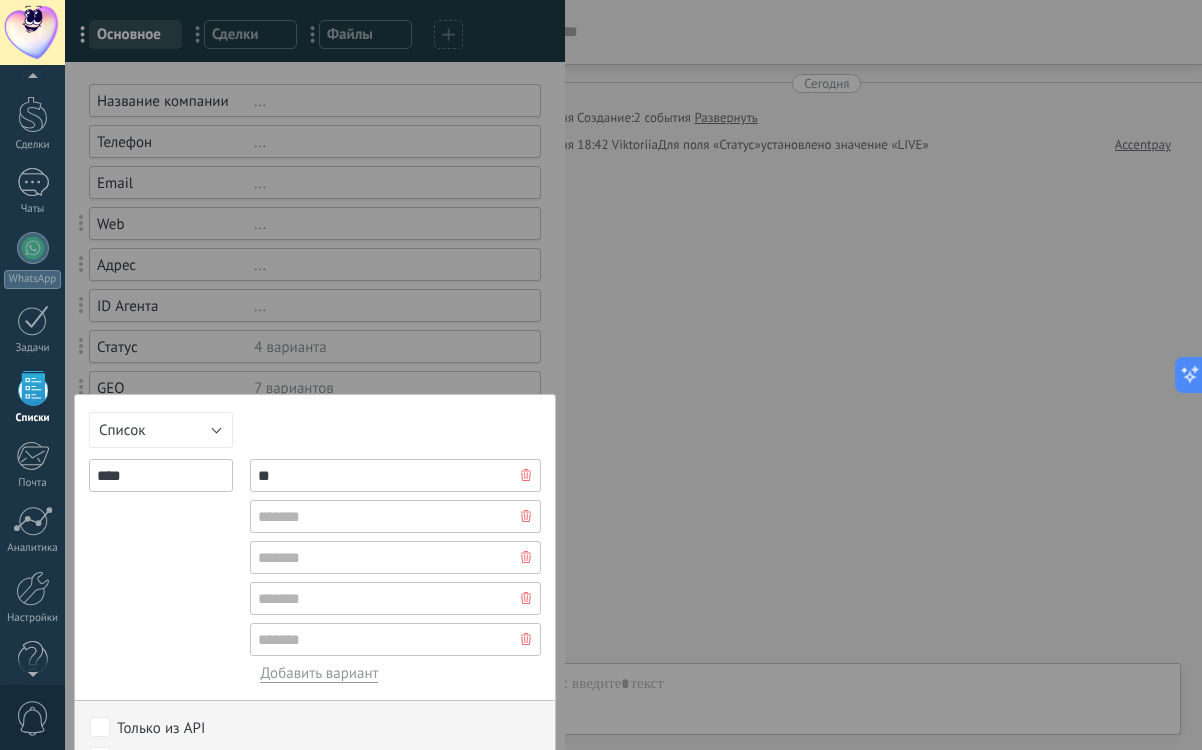 type on "*" 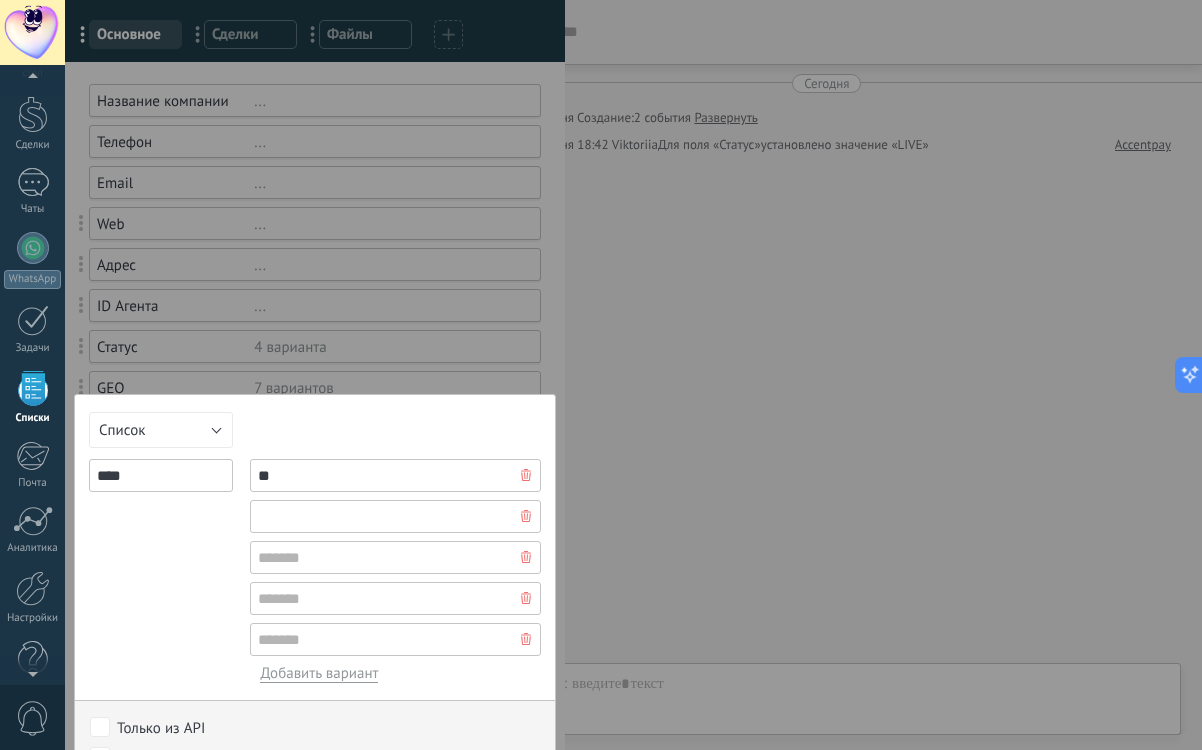 click at bounding box center (395, 516) 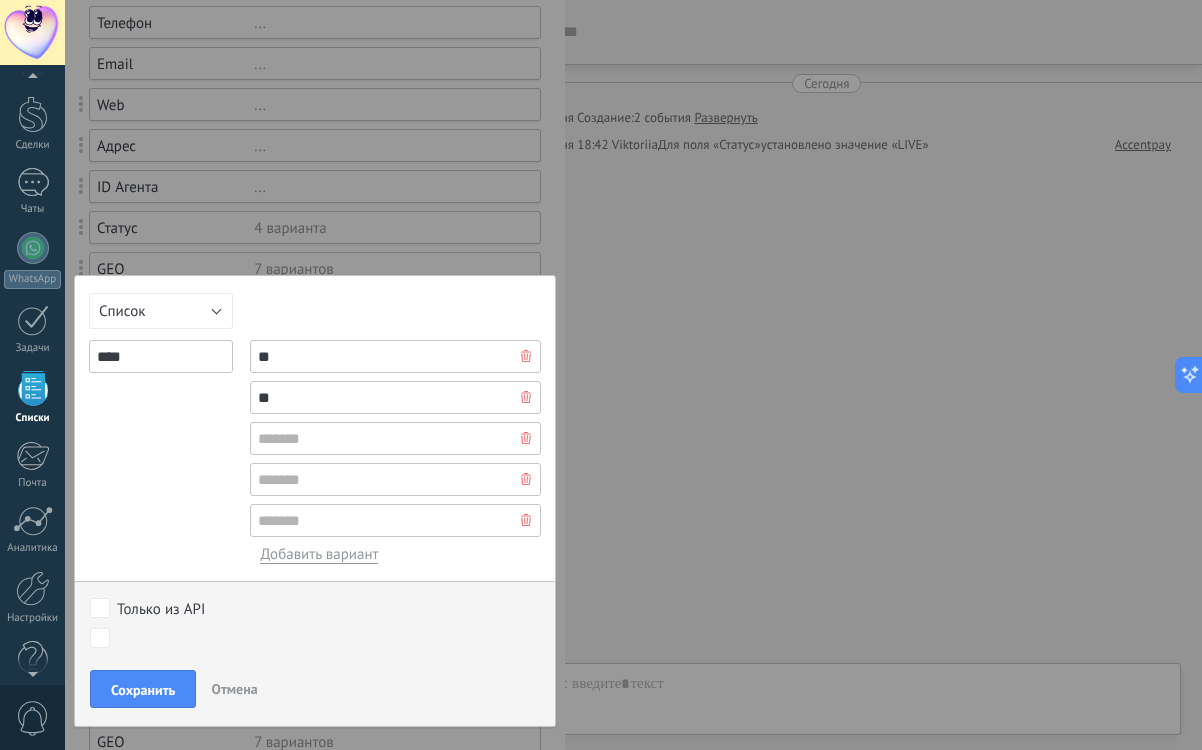 scroll, scrollTop: 217, scrollLeft: 0, axis: vertical 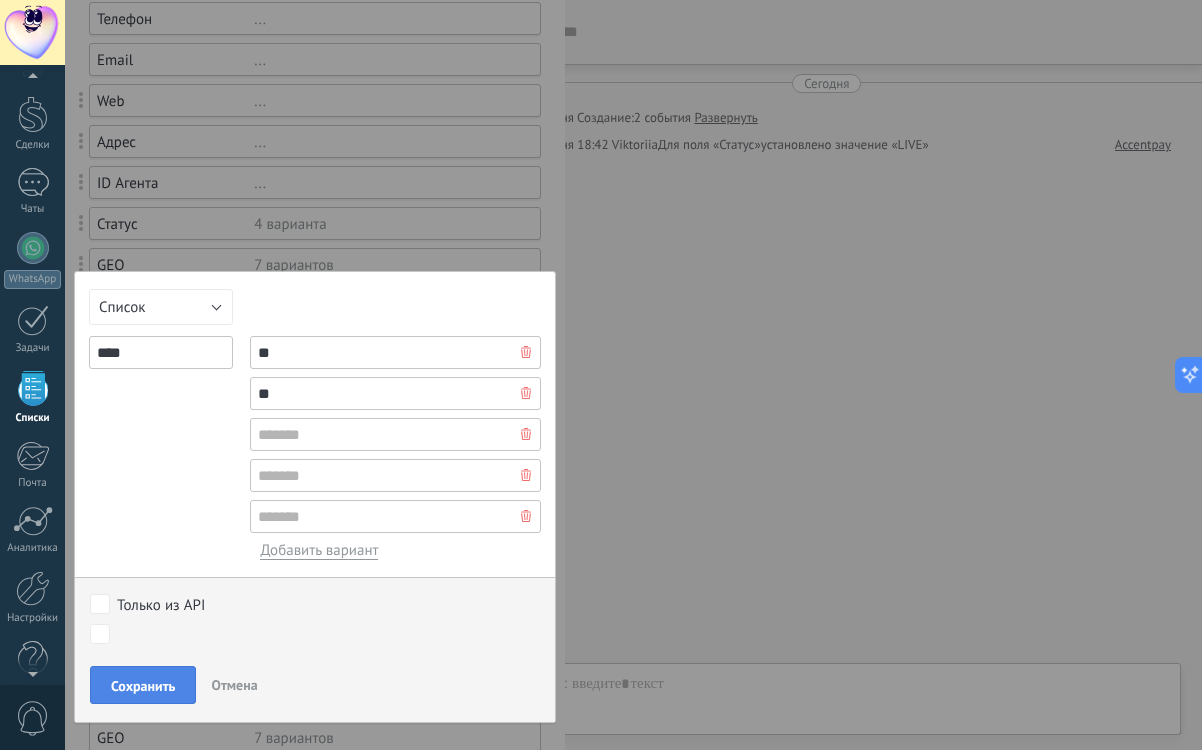 type on "**" 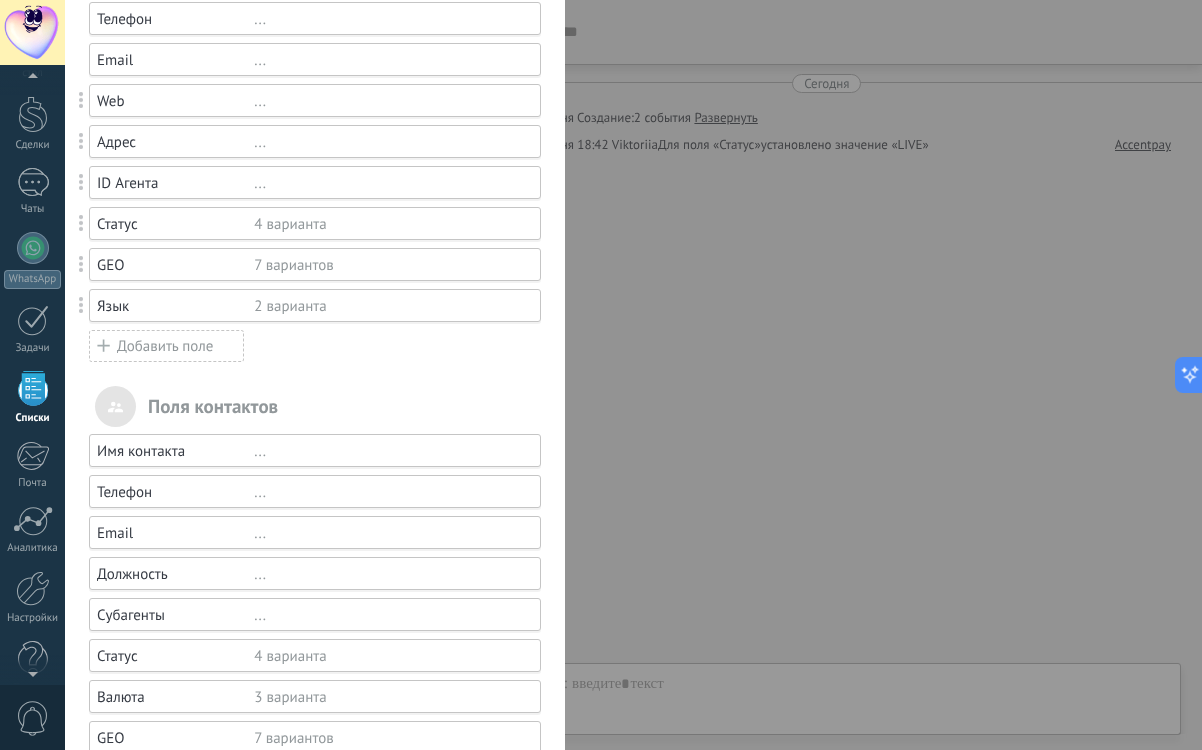click on "Язык" at bounding box center [175, 306] 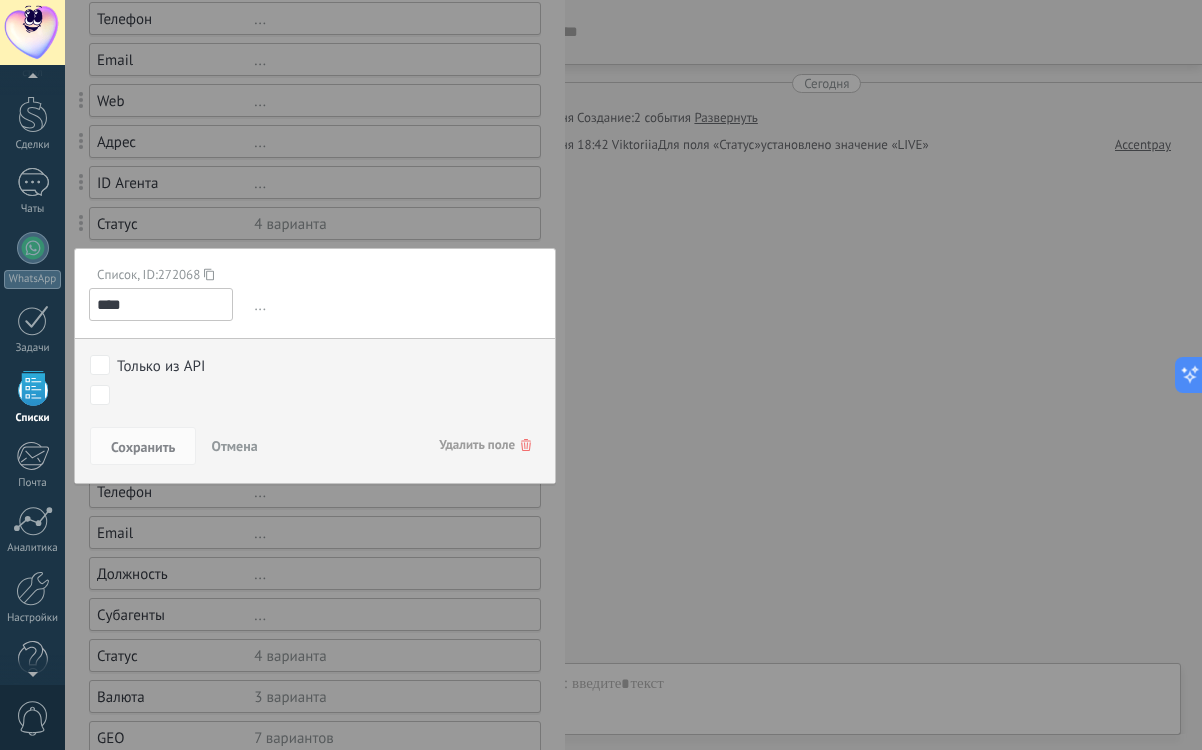 click at bounding box center [315, 307] 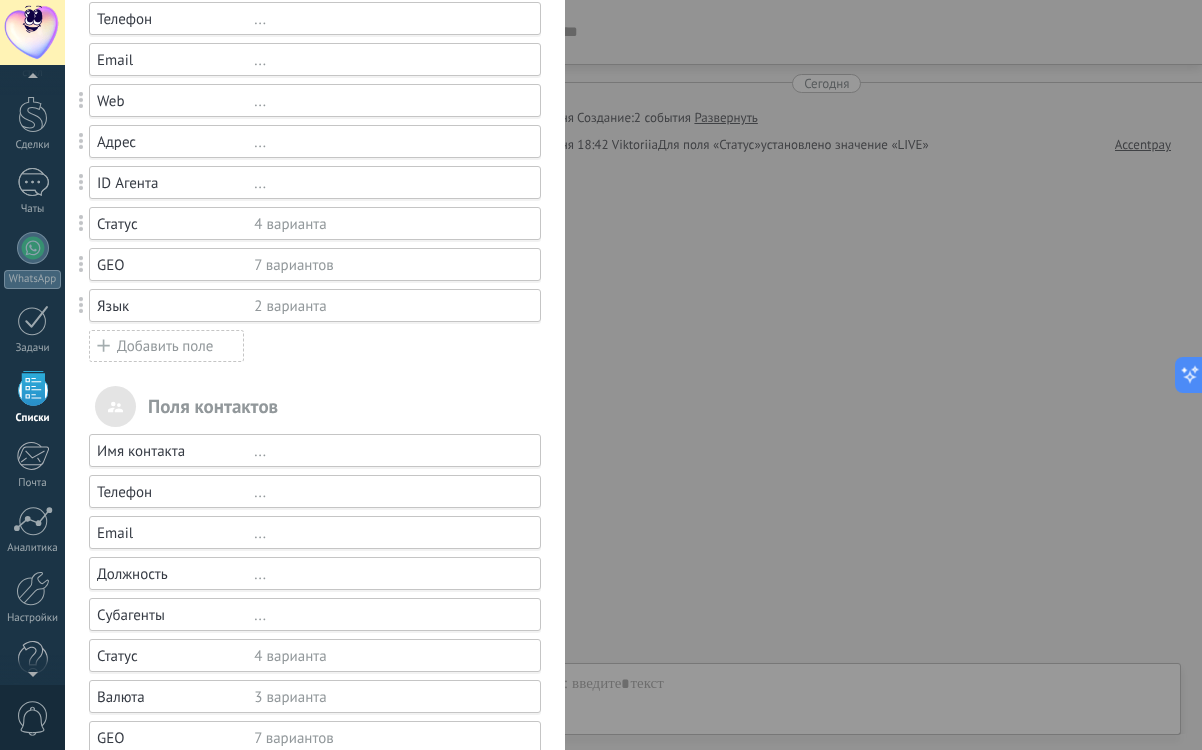 click on "GEO" at bounding box center (175, 265) 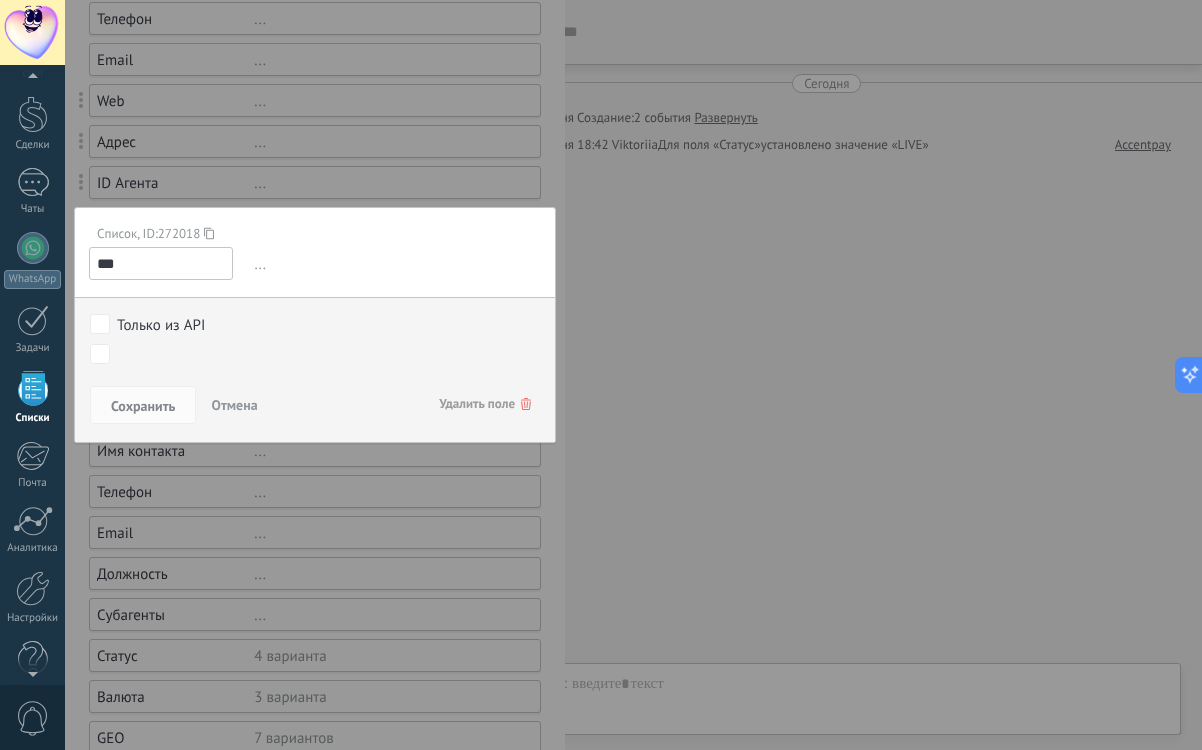 click on "..." at bounding box center [395, 264] 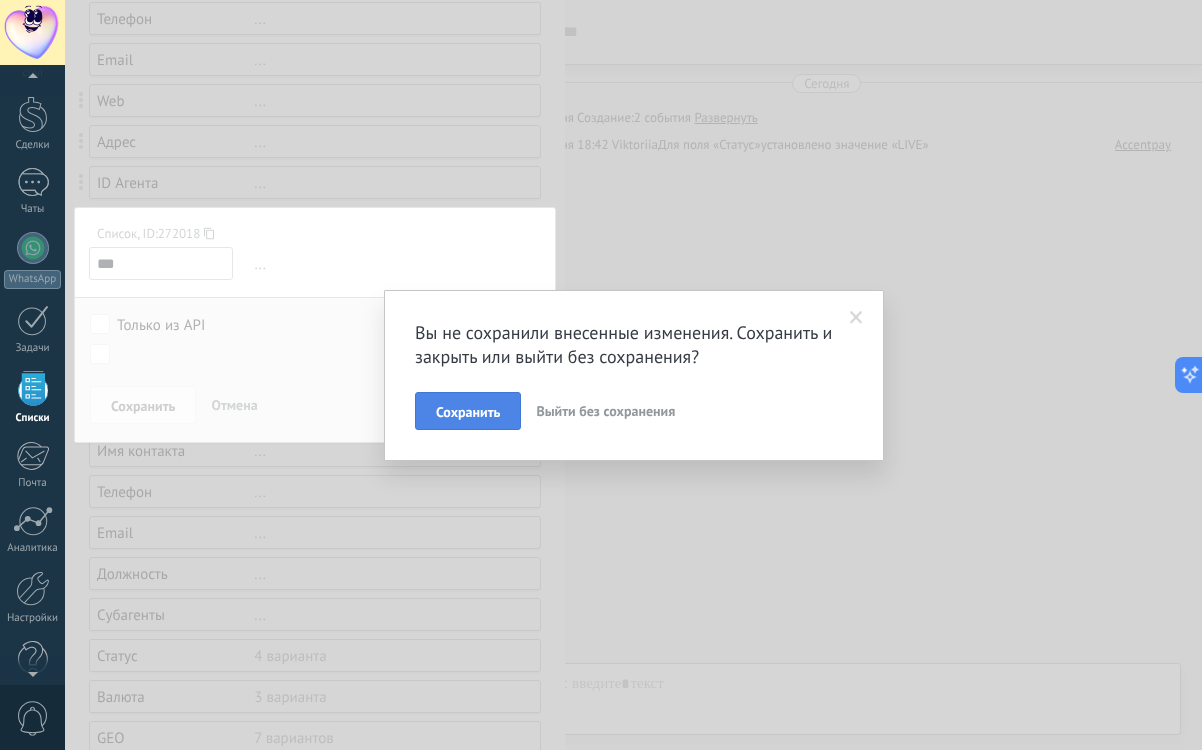 click on "Сохранить" at bounding box center (468, 412) 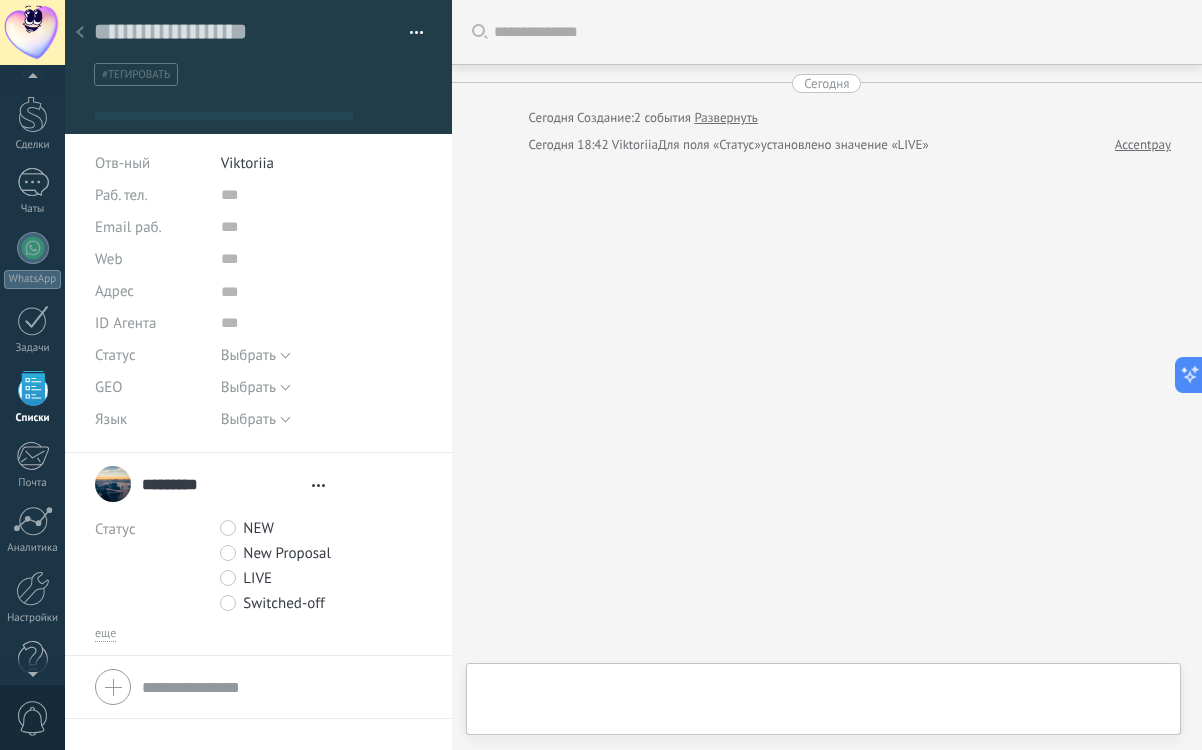 type on "***" 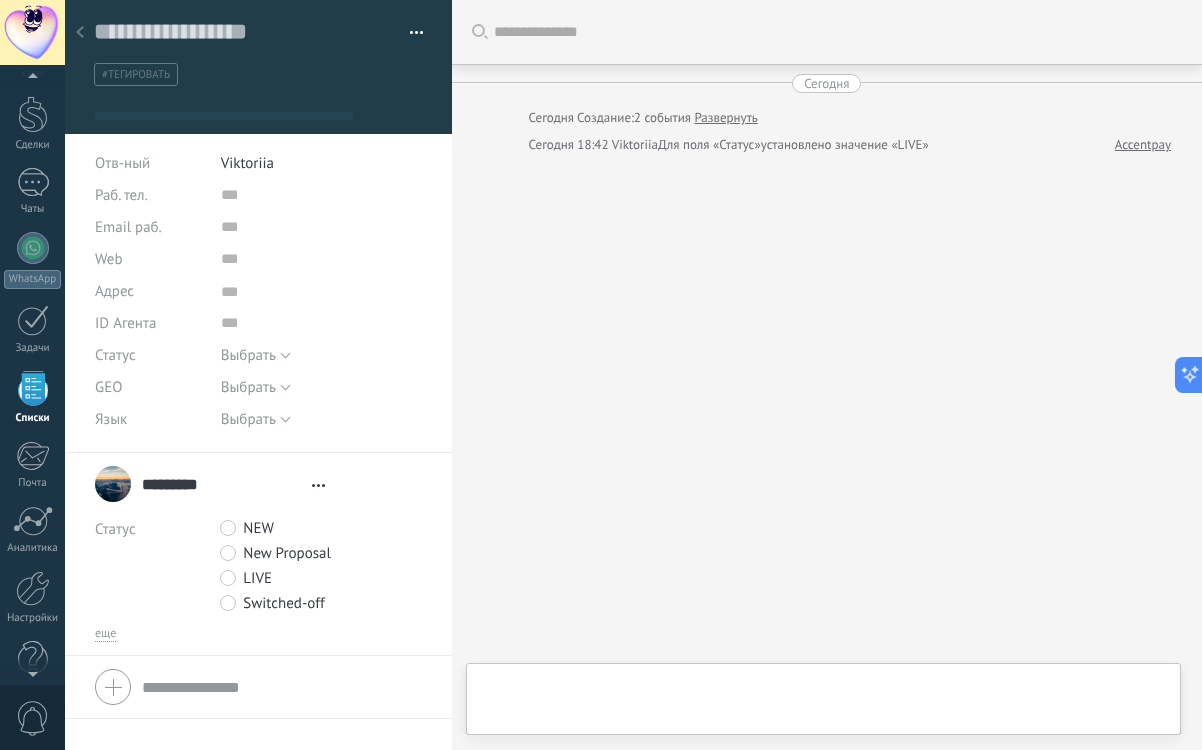 scroll, scrollTop: 20, scrollLeft: 0, axis: vertical 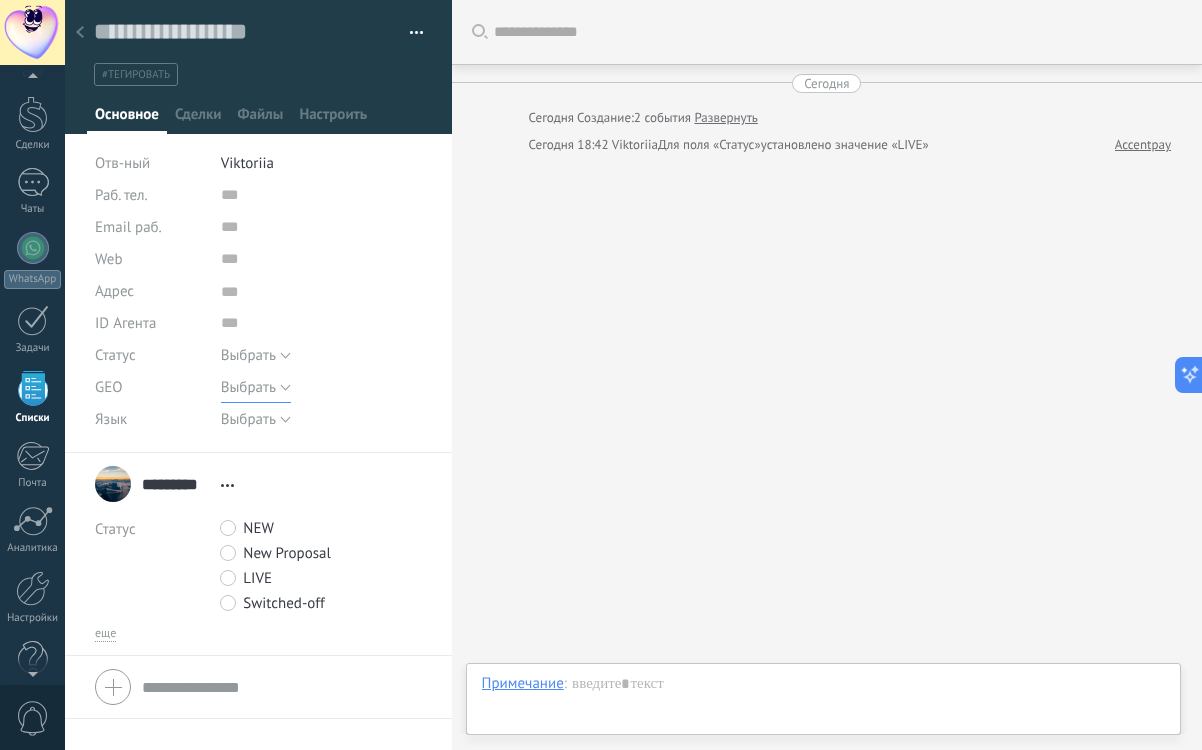 click on "Выбрать" at bounding box center (248, 387) 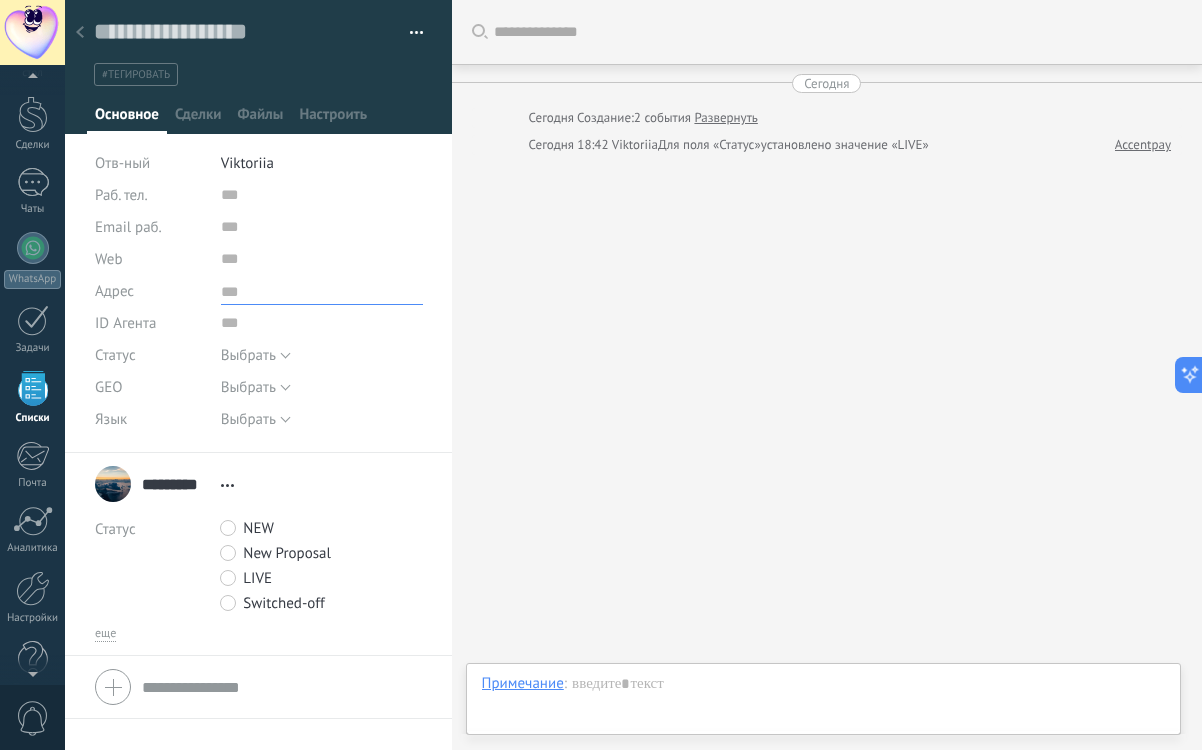 click at bounding box center [322, 290] 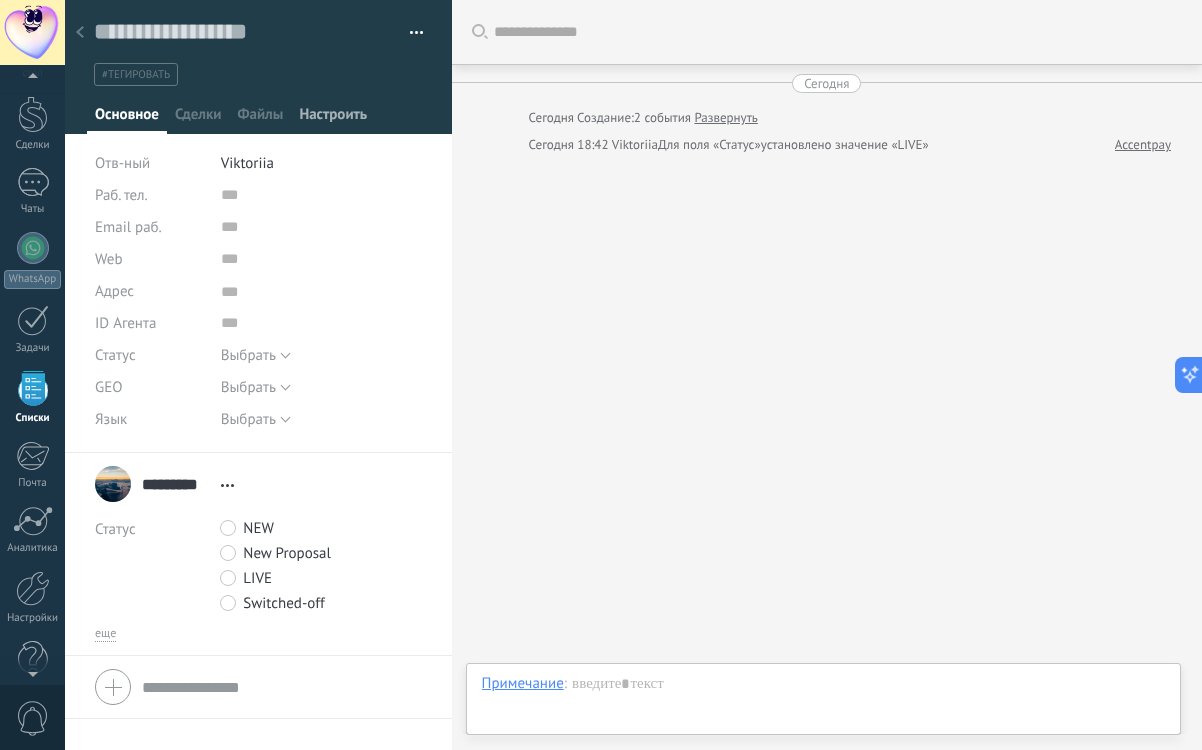 click on "Настроить" at bounding box center [333, 119] 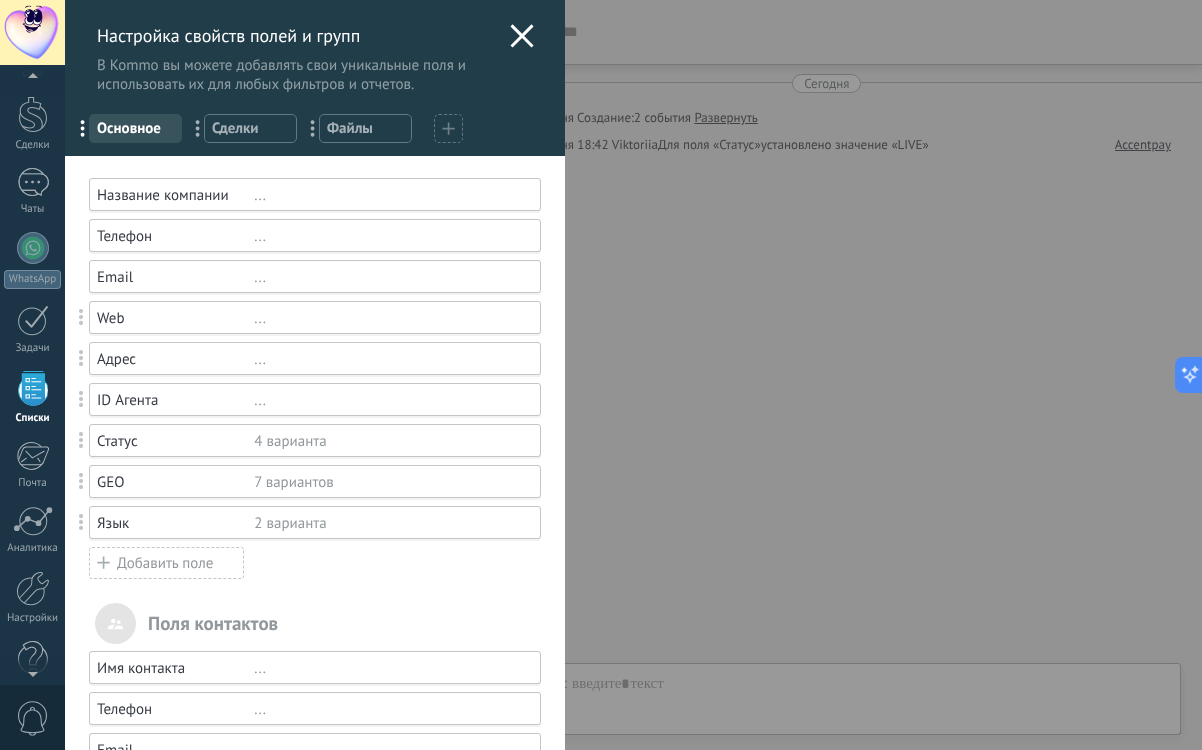 click on "Добавить поле" at bounding box center [166, 563] 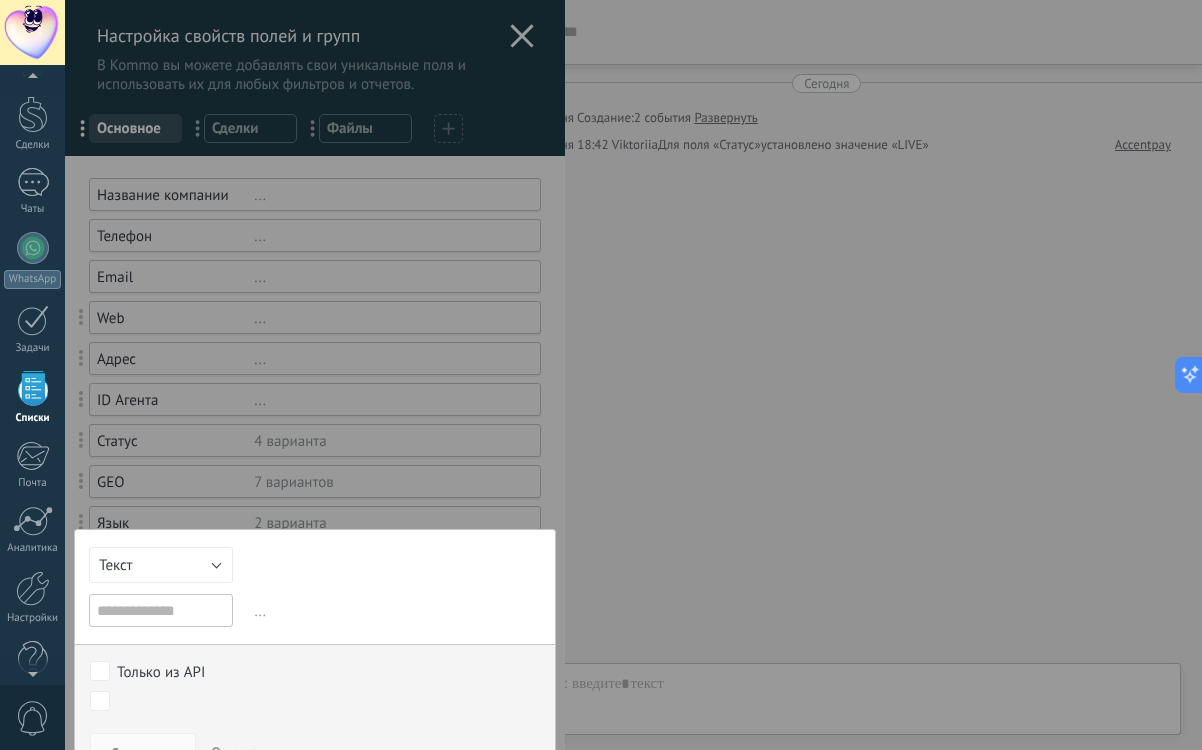 click at bounding box center [161, 610] 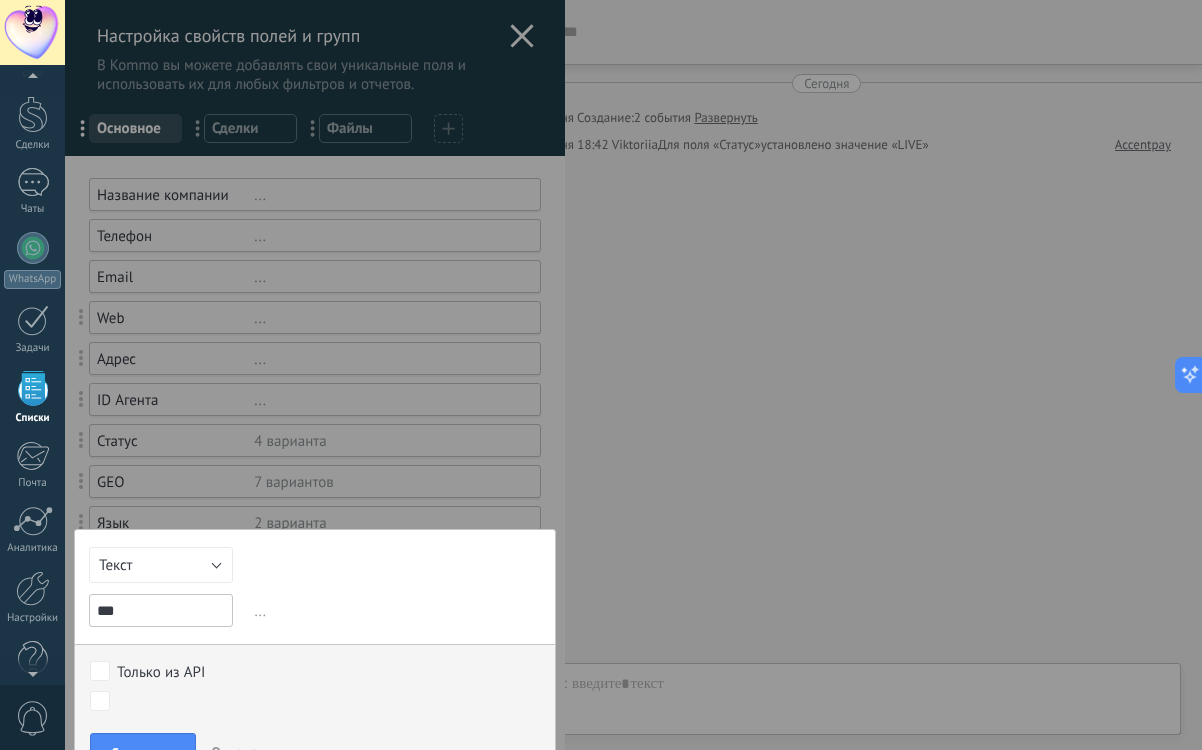 type on "***" 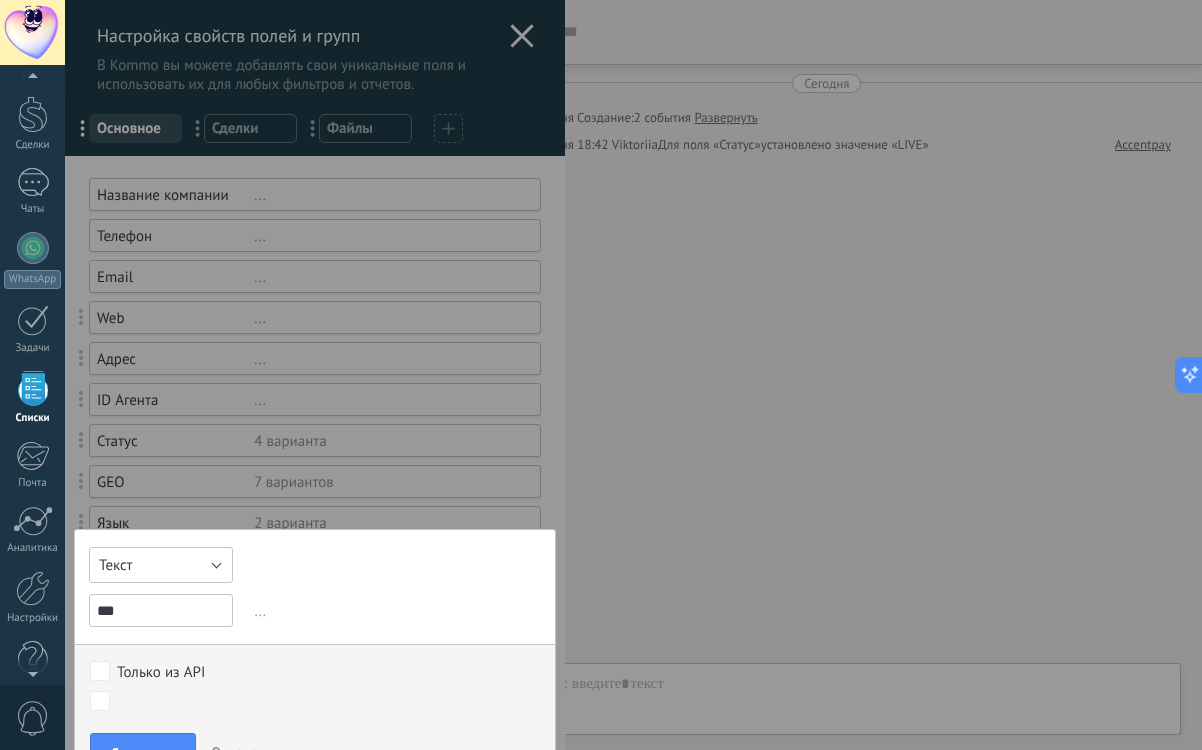 click on "Текст" at bounding box center (161, 565) 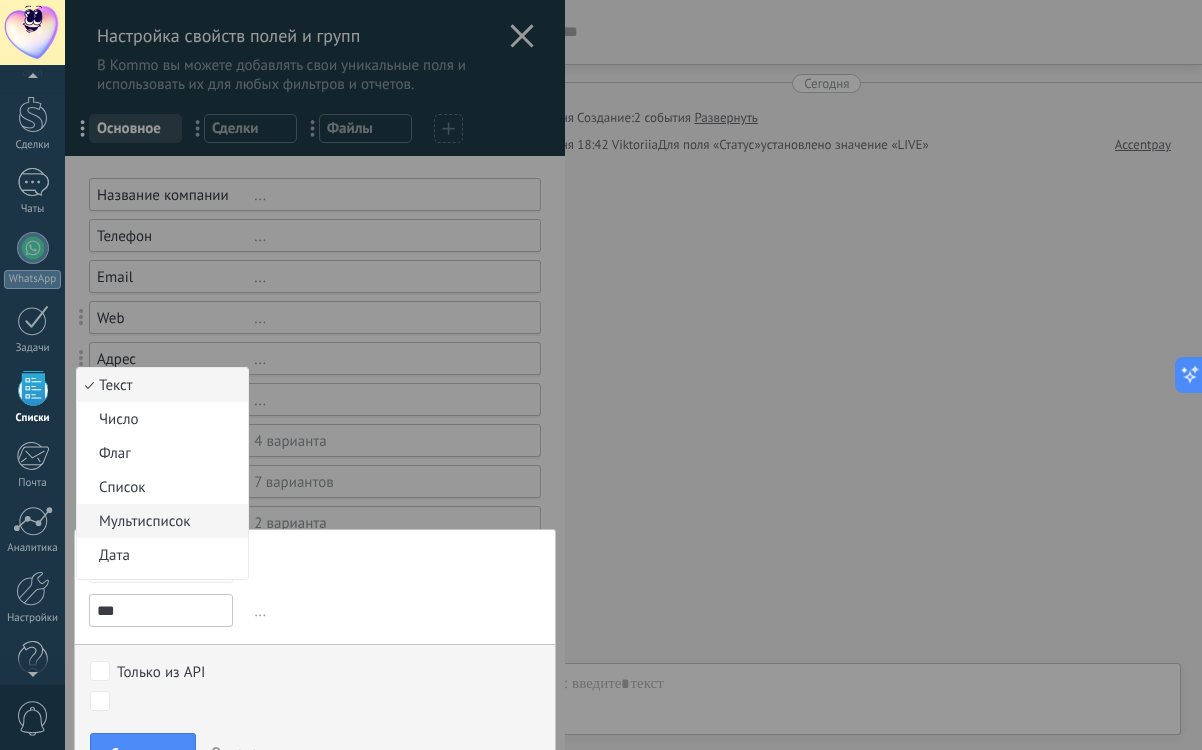 click on "Мультисписок" at bounding box center (159, 521) 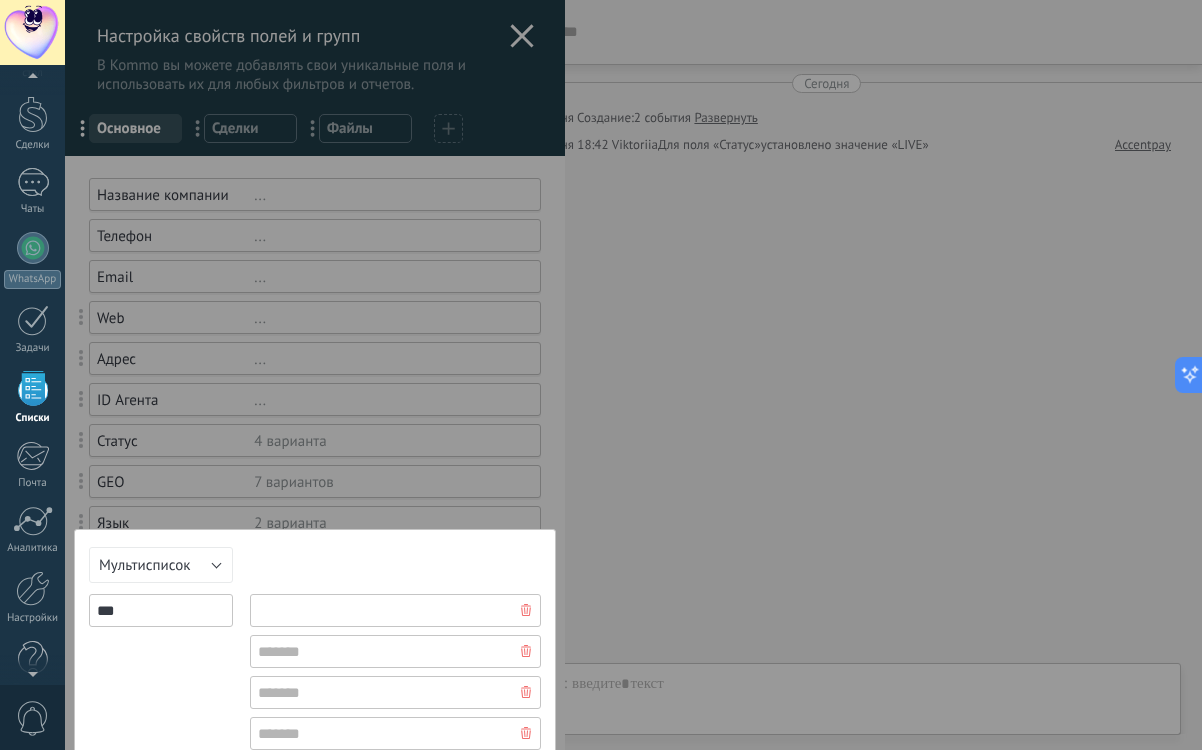 click at bounding box center [395, 610] 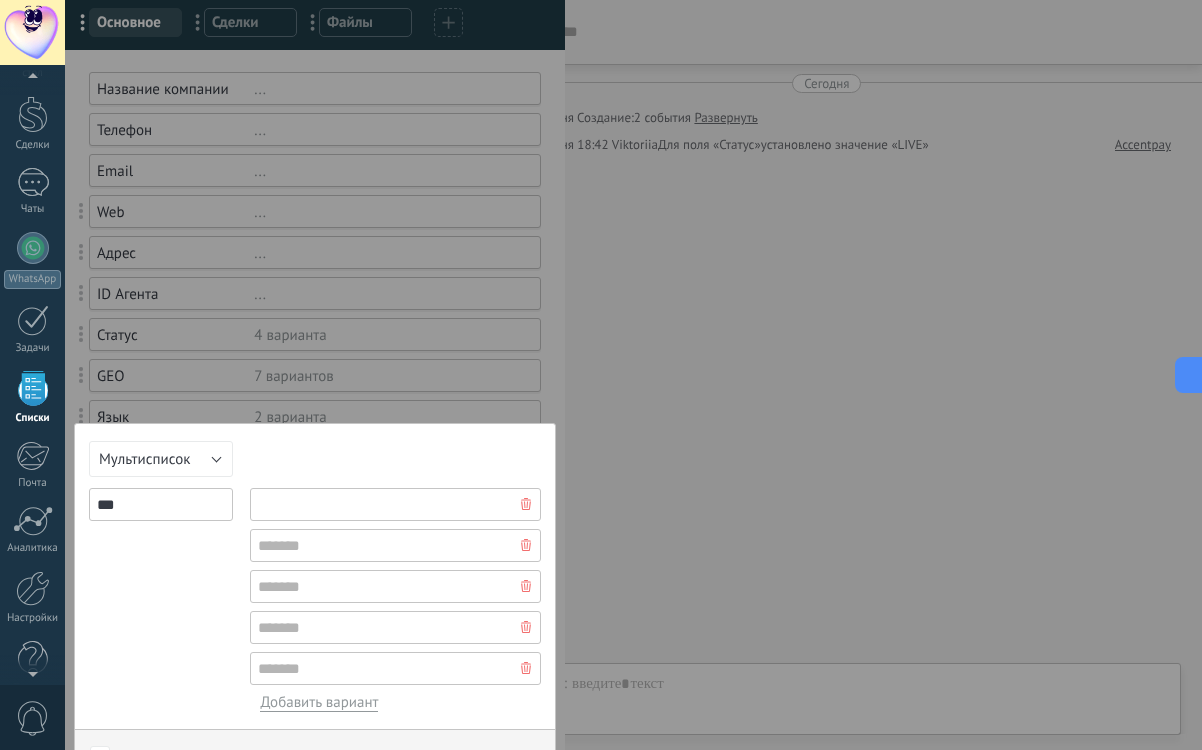 scroll, scrollTop: 98, scrollLeft: 0, axis: vertical 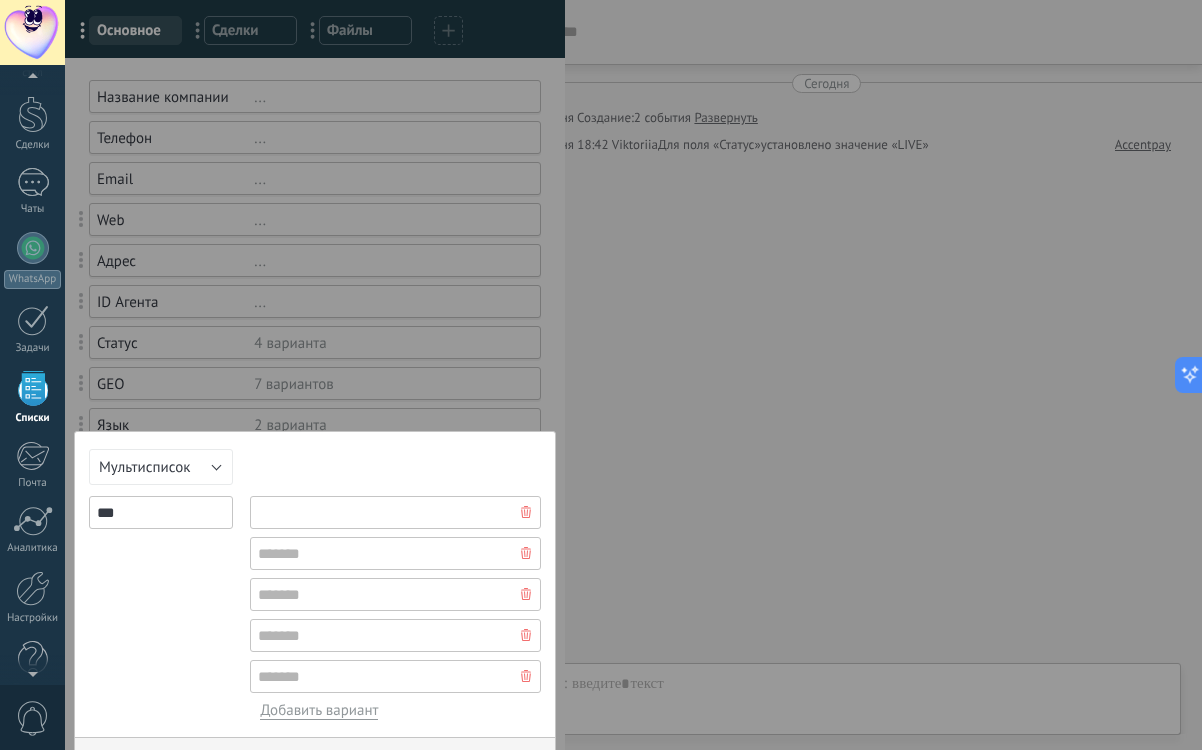 paste on "**********" 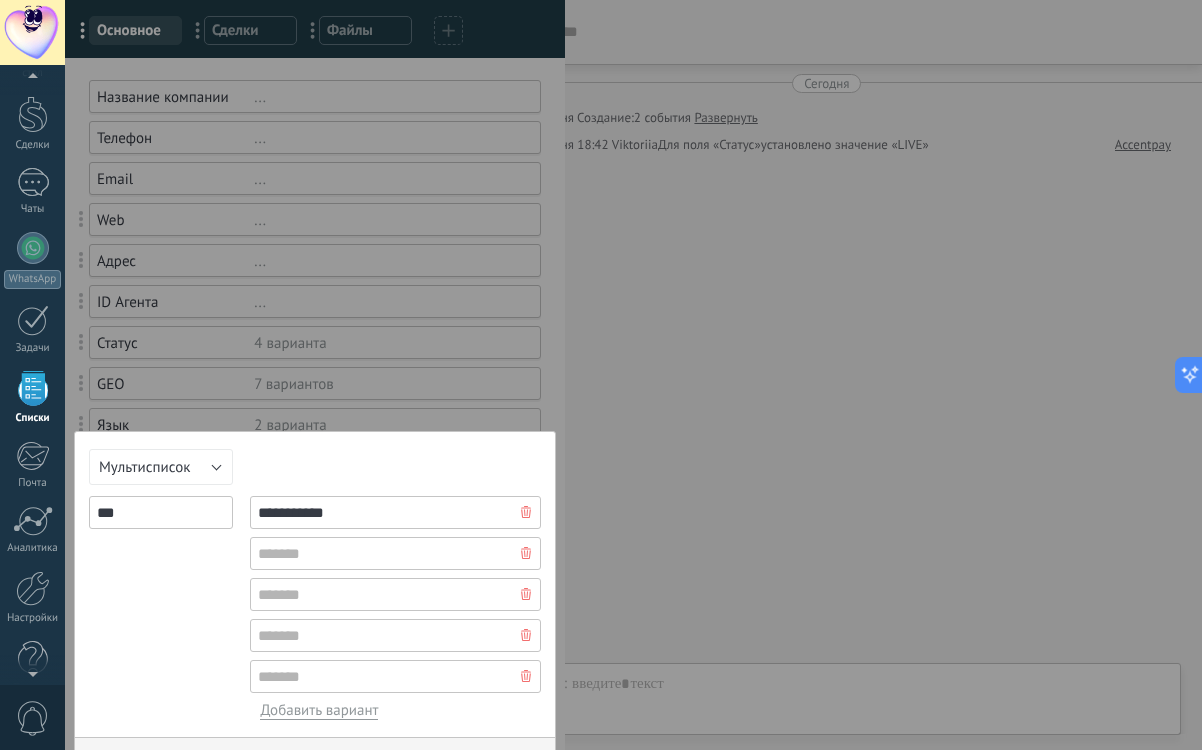 type on "**********" 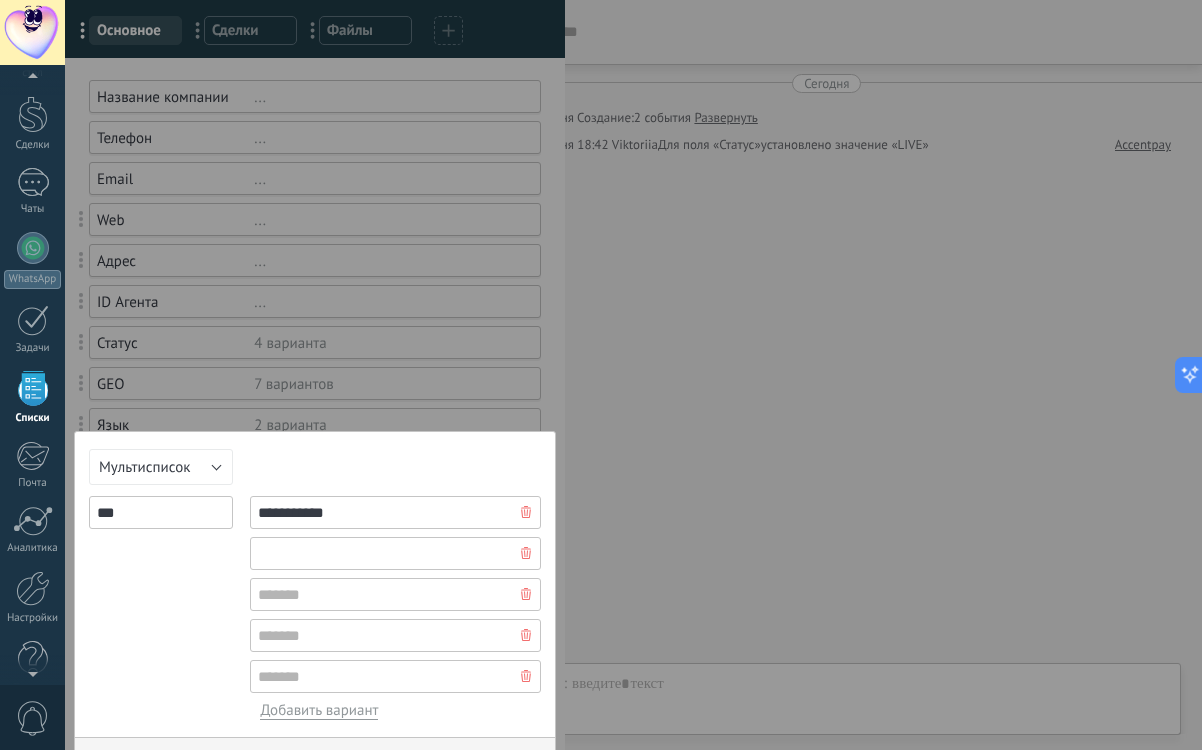 click at bounding box center [395, 553] 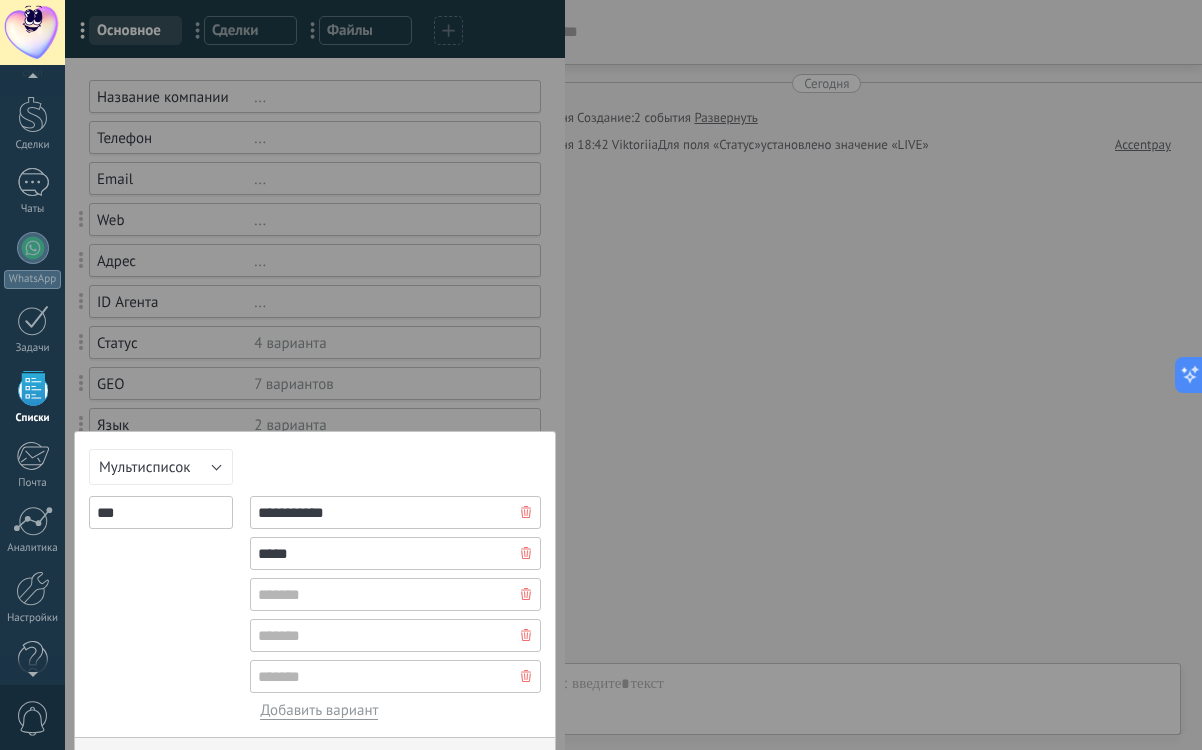 type on "*****" 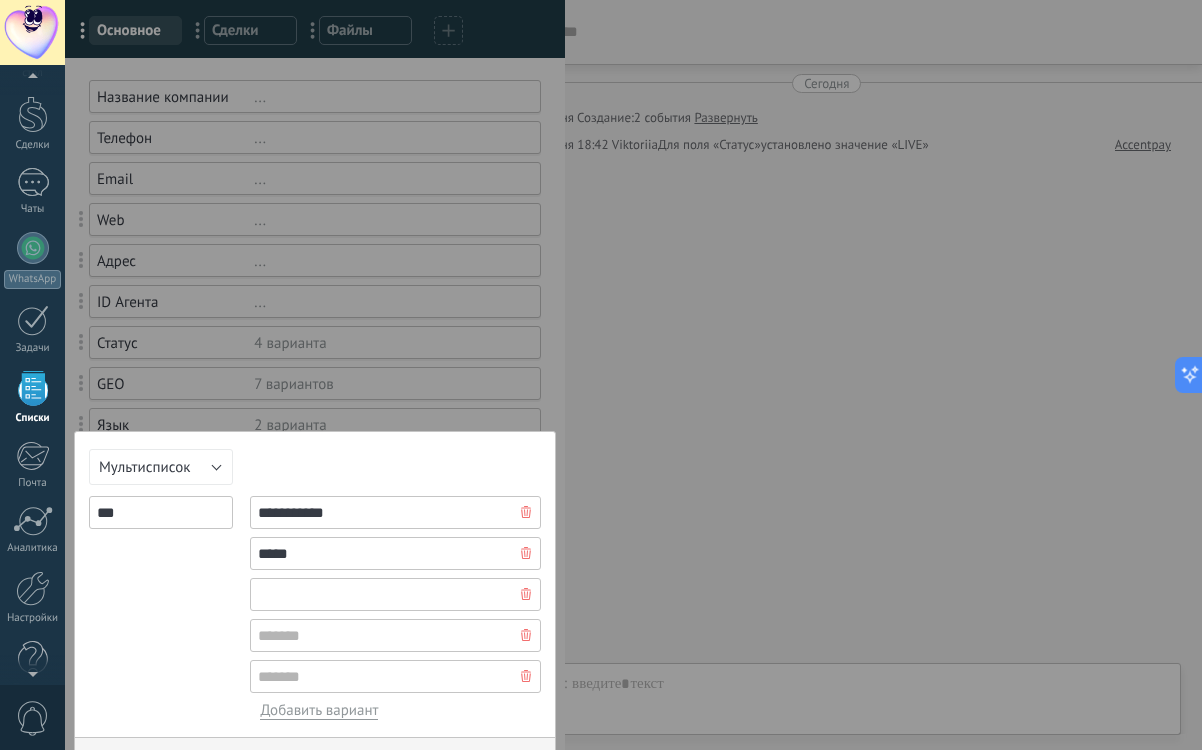 click at bounding box center (395, 594) 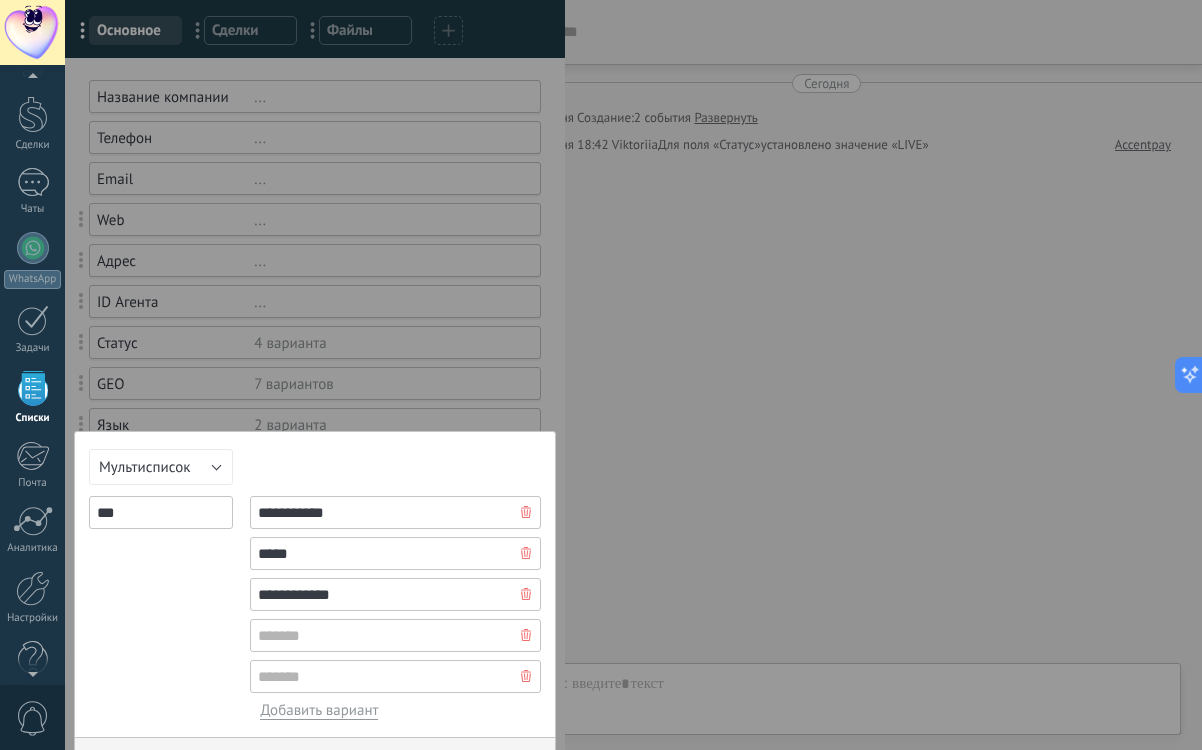 type on "**********" 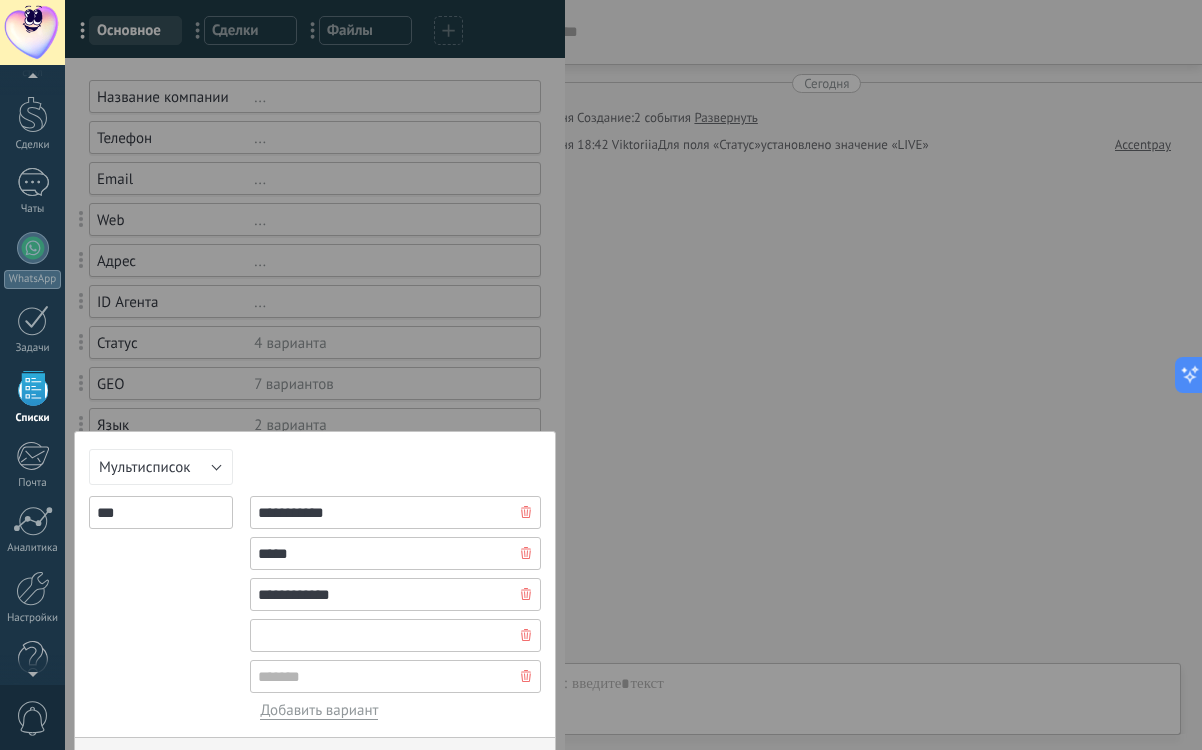 click at bounding box center (395, 635) 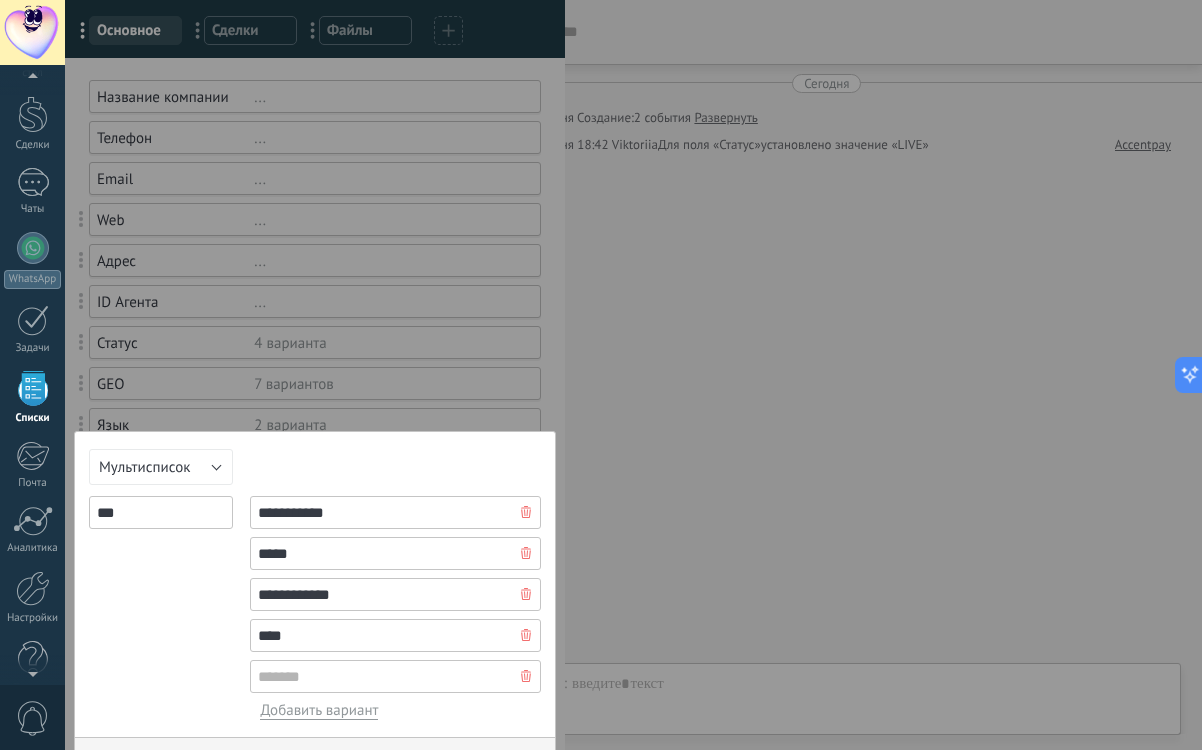 type on "****" 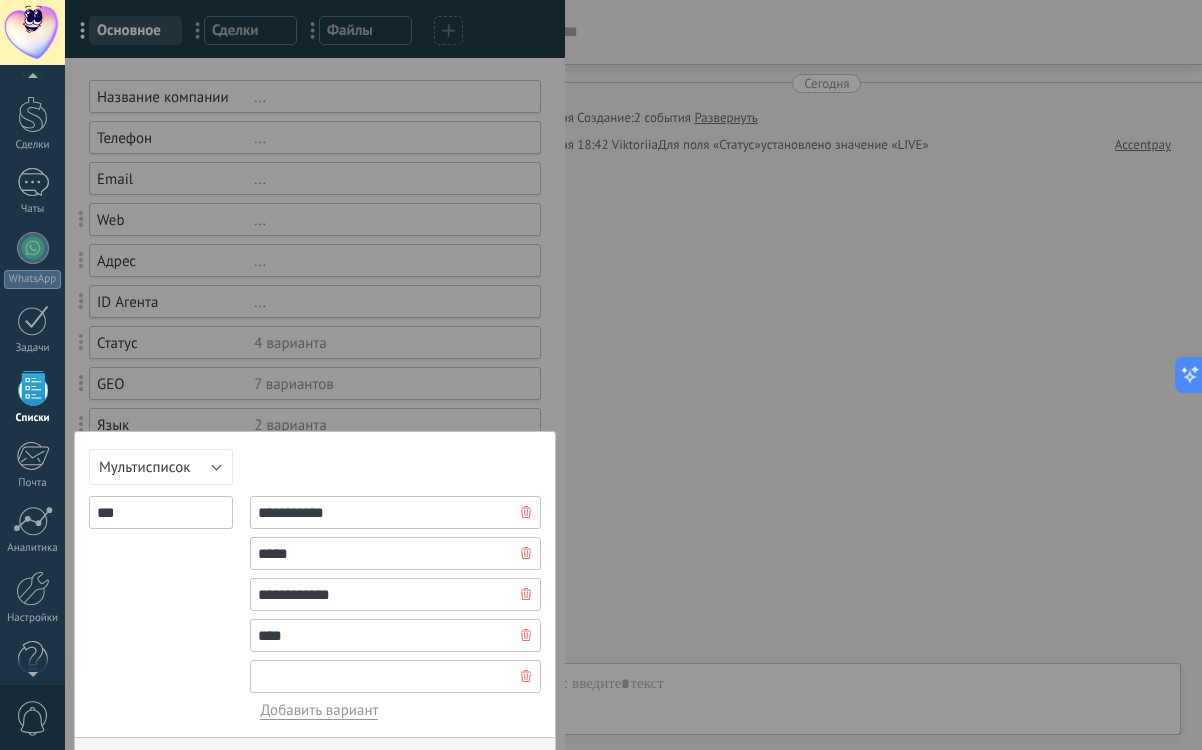 click at bounding box center (395, 676) 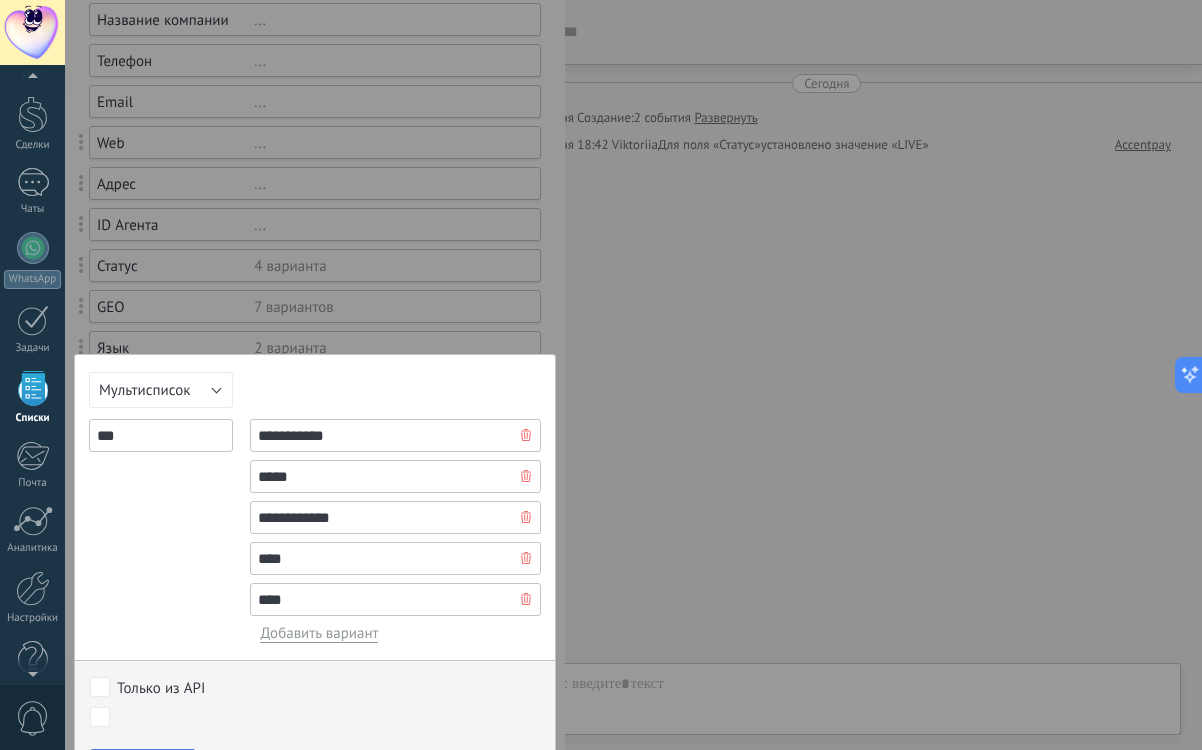 scroll, scrollTop: 197, scrollLeft: 0, axis: vertical 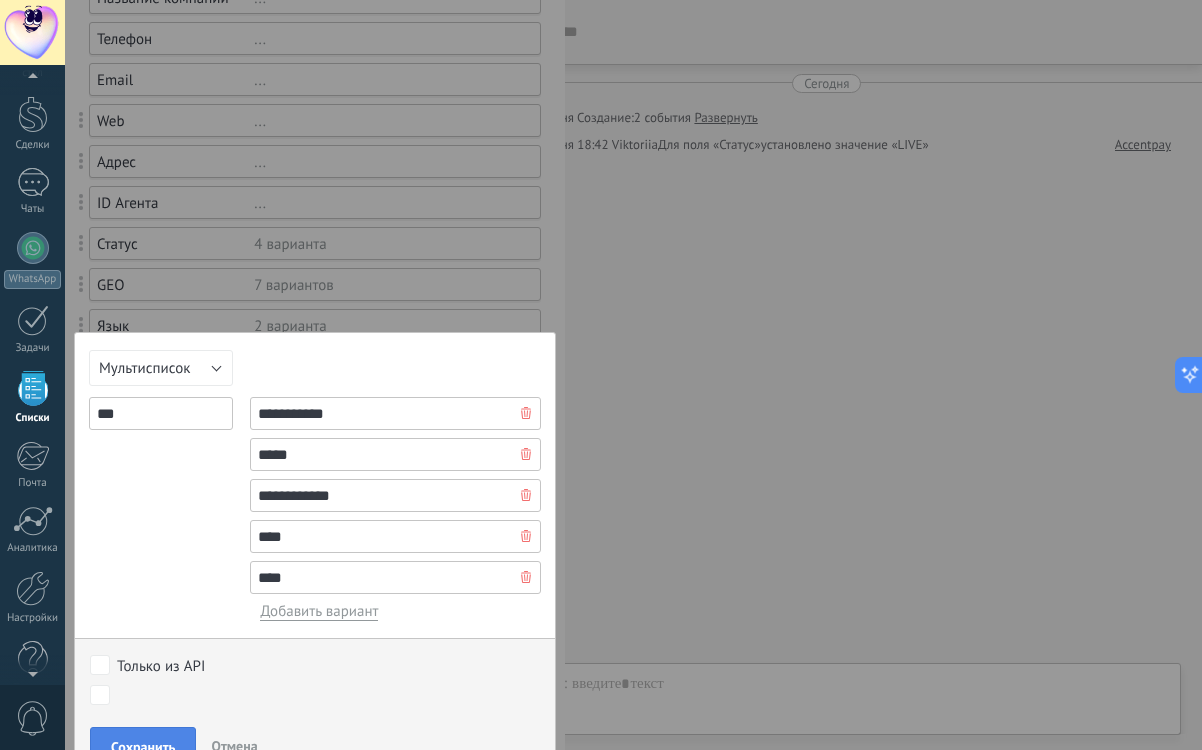 type on "****" 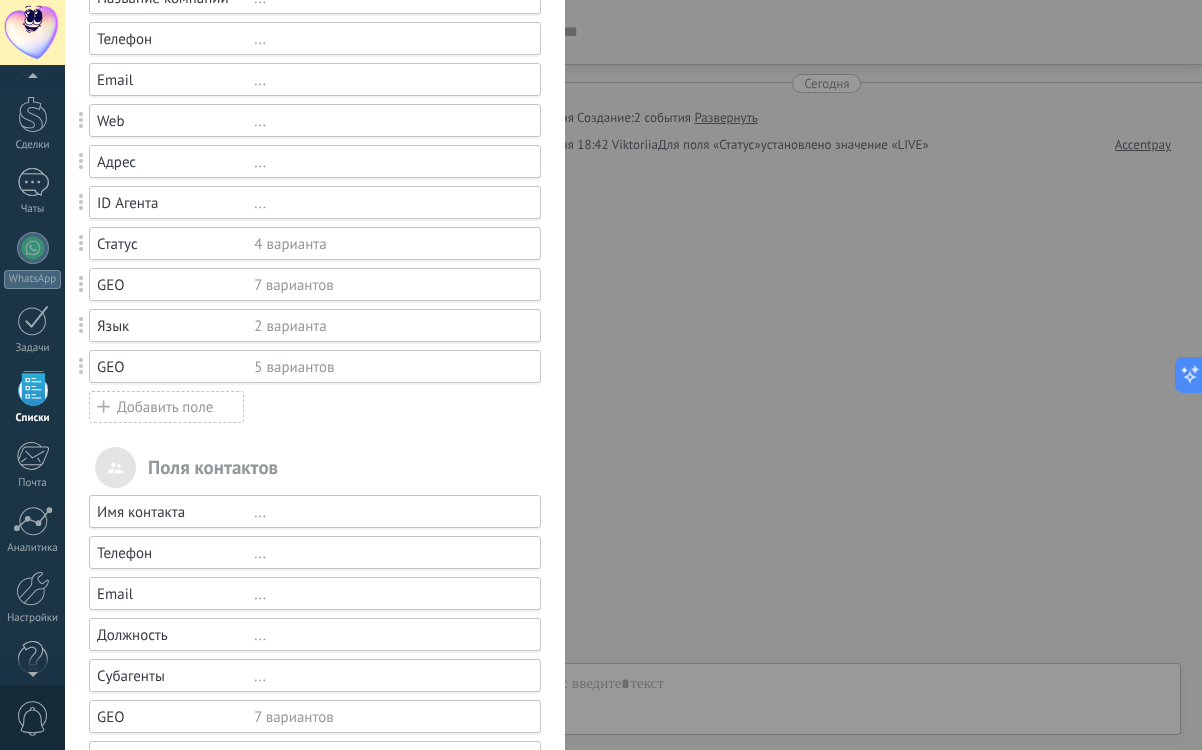 click on "GEO 7 вариантов" at bounding box center [315, 284] 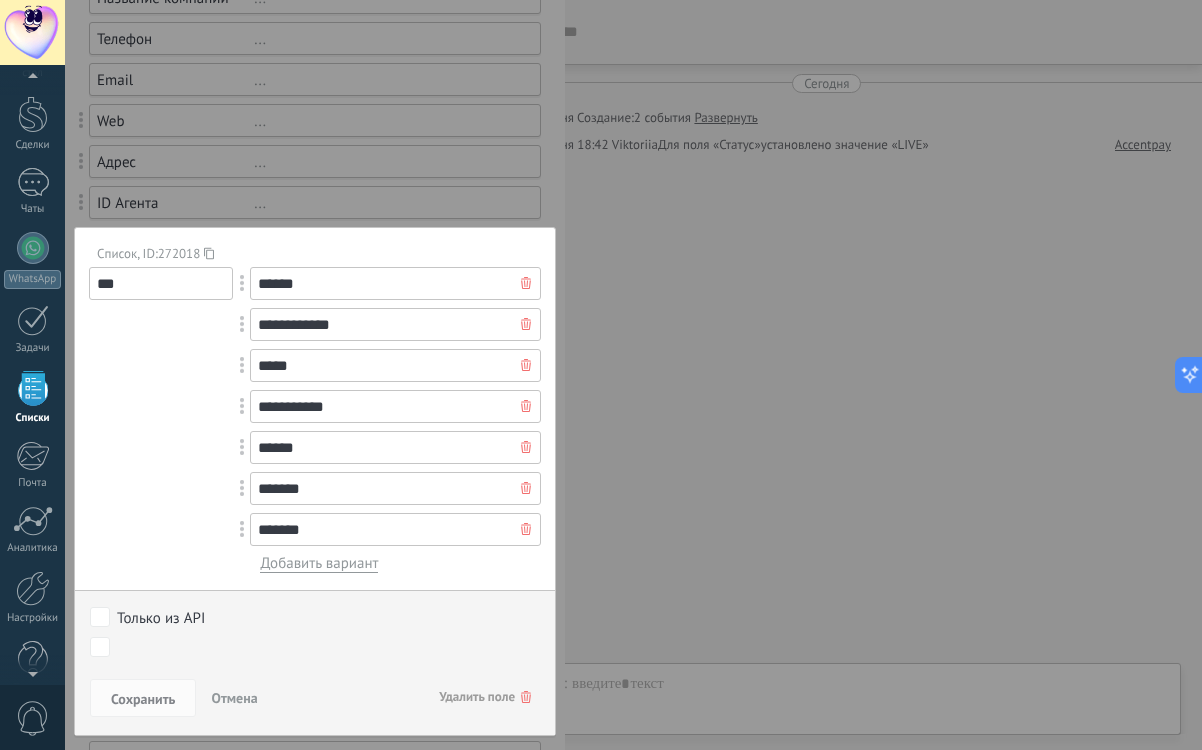 click on "Удалить поле" at bounding box center (485, 697) 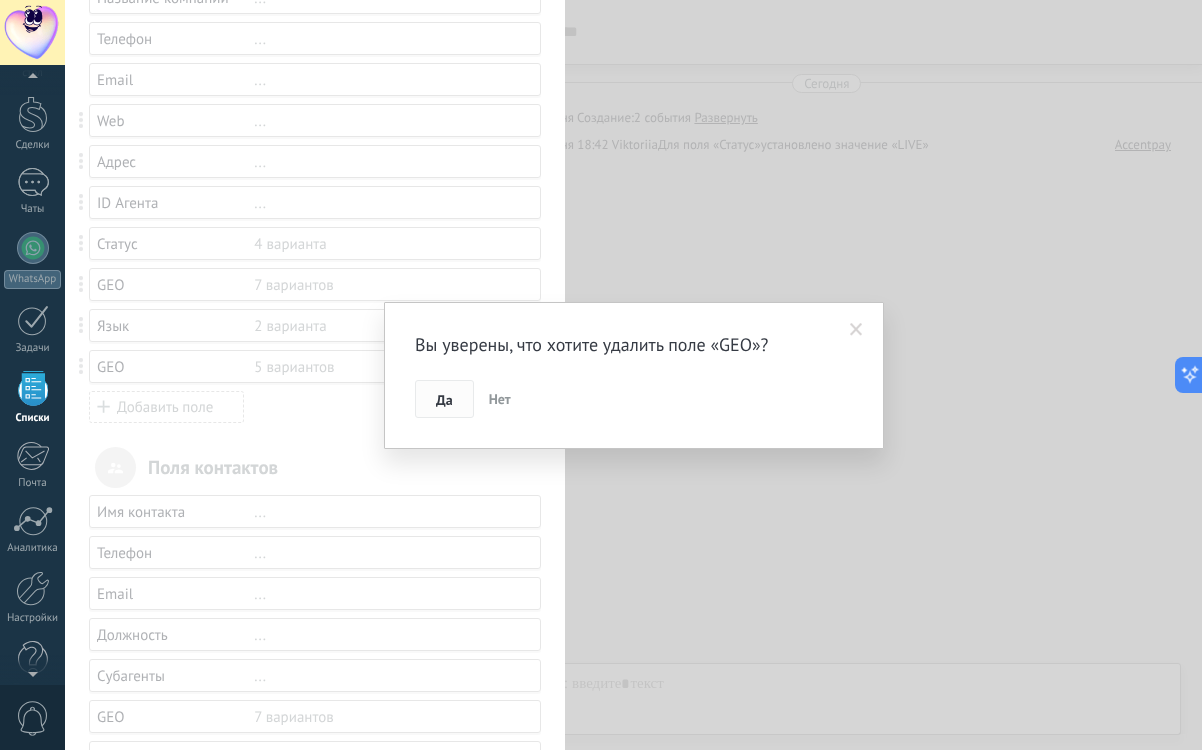 click on "Да" at bounding box center (444, 399) 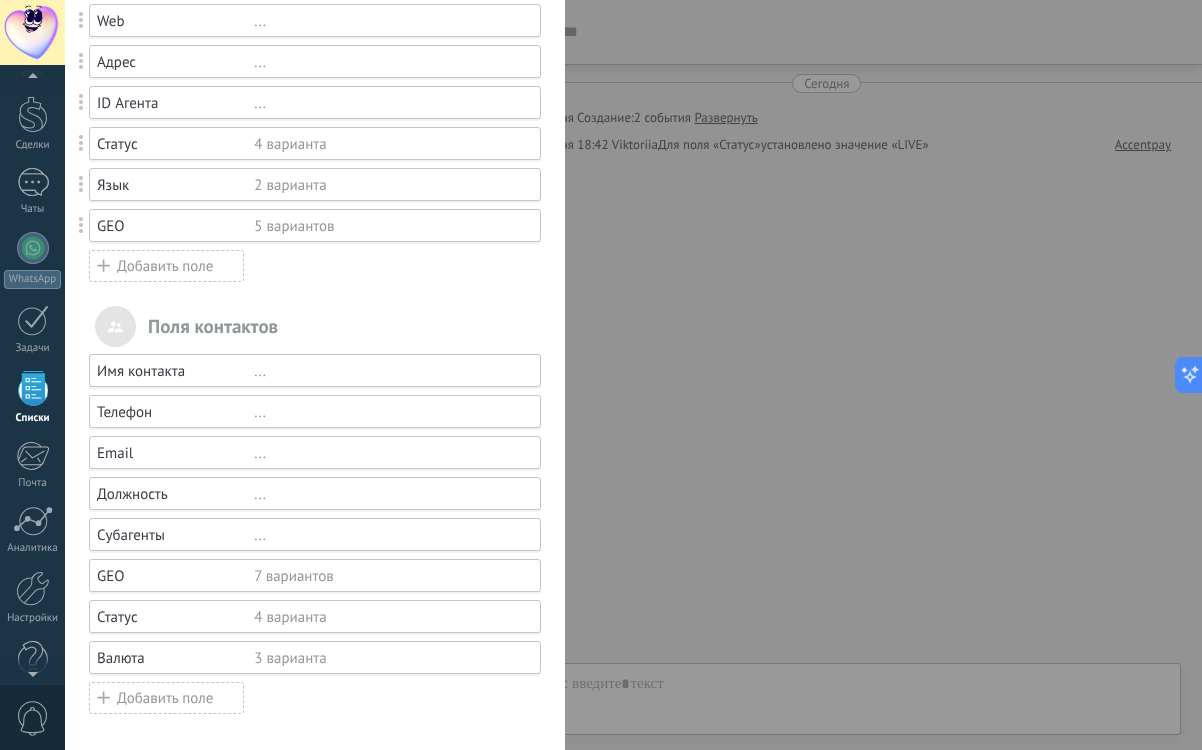 scroll, scrollTop: 0, scrollLeft: 0, axis: both 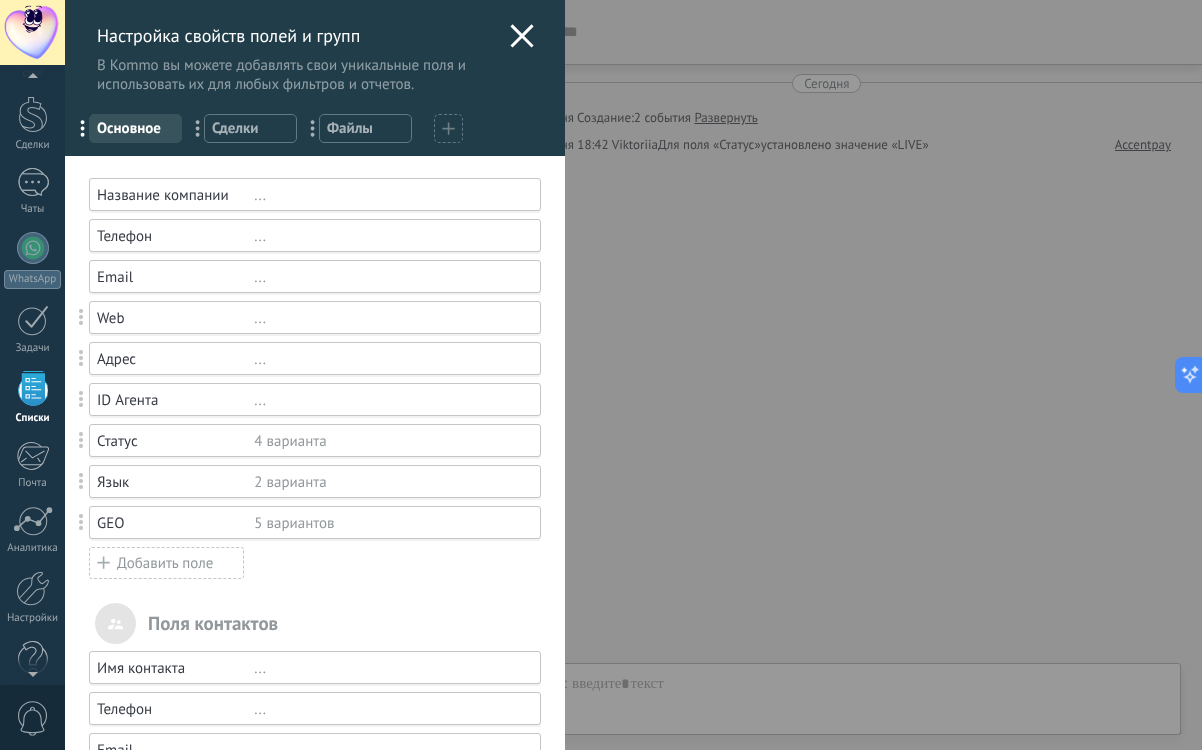 click 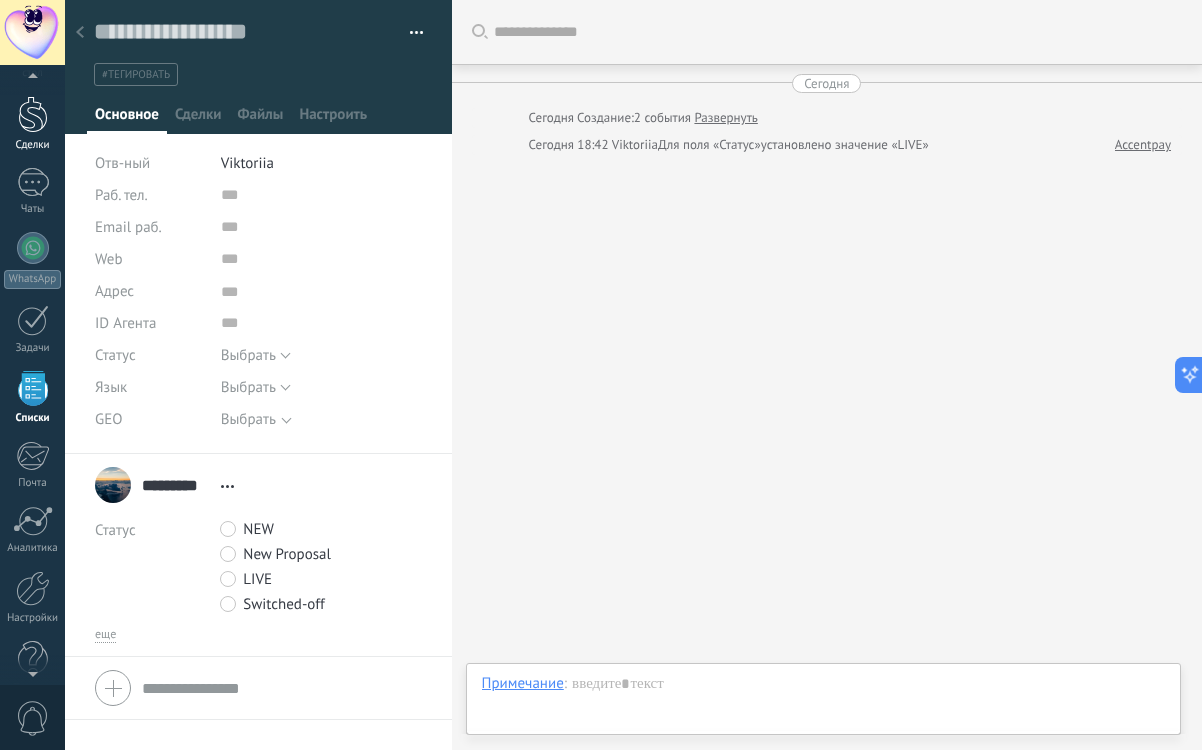 scroll, scrollTop: 20, scrollLeft: 0, axis: vertical 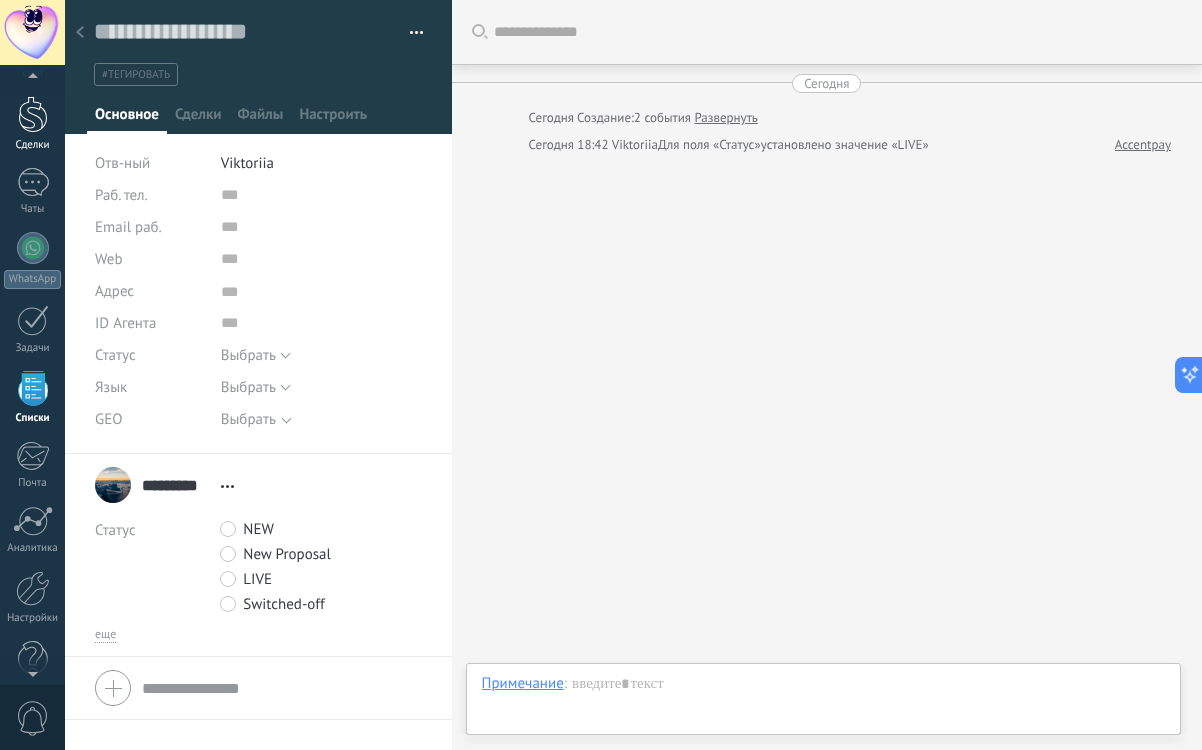 click at bounding box center [33, 114] 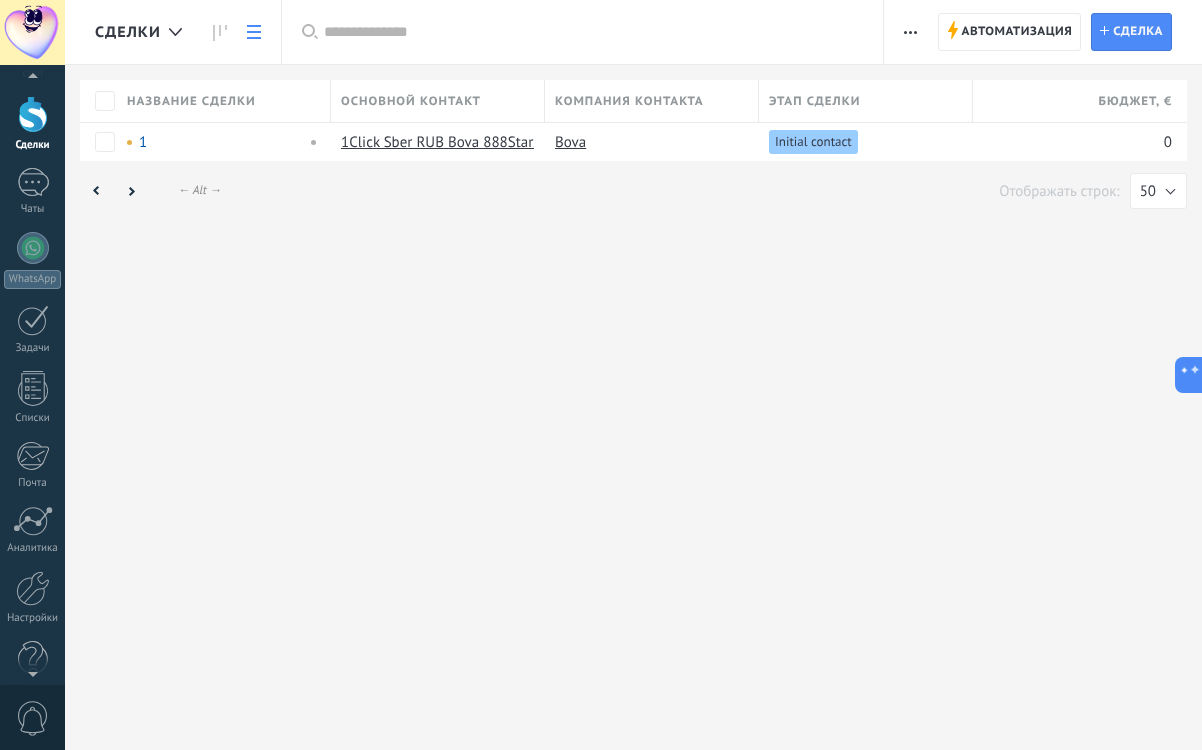 scroll, scrollTop: 0, scrollLeft: 0, axis: both 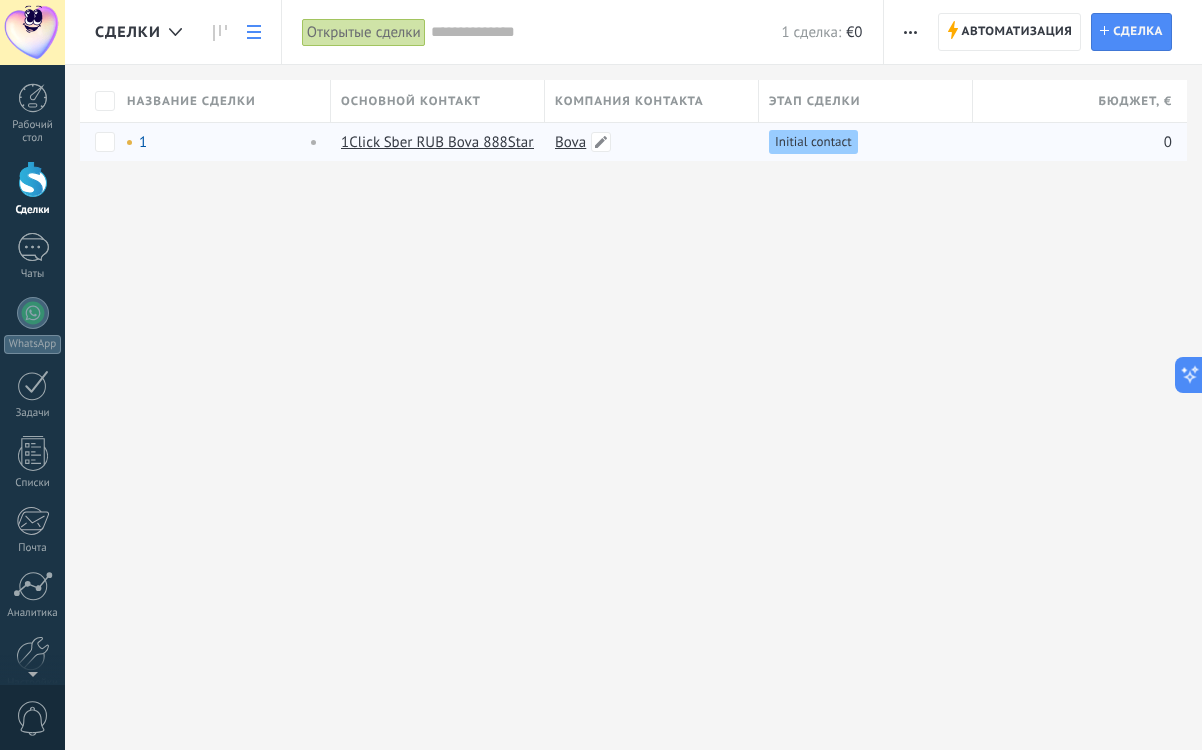 click on "Bova" at bounding box center [570, 142] 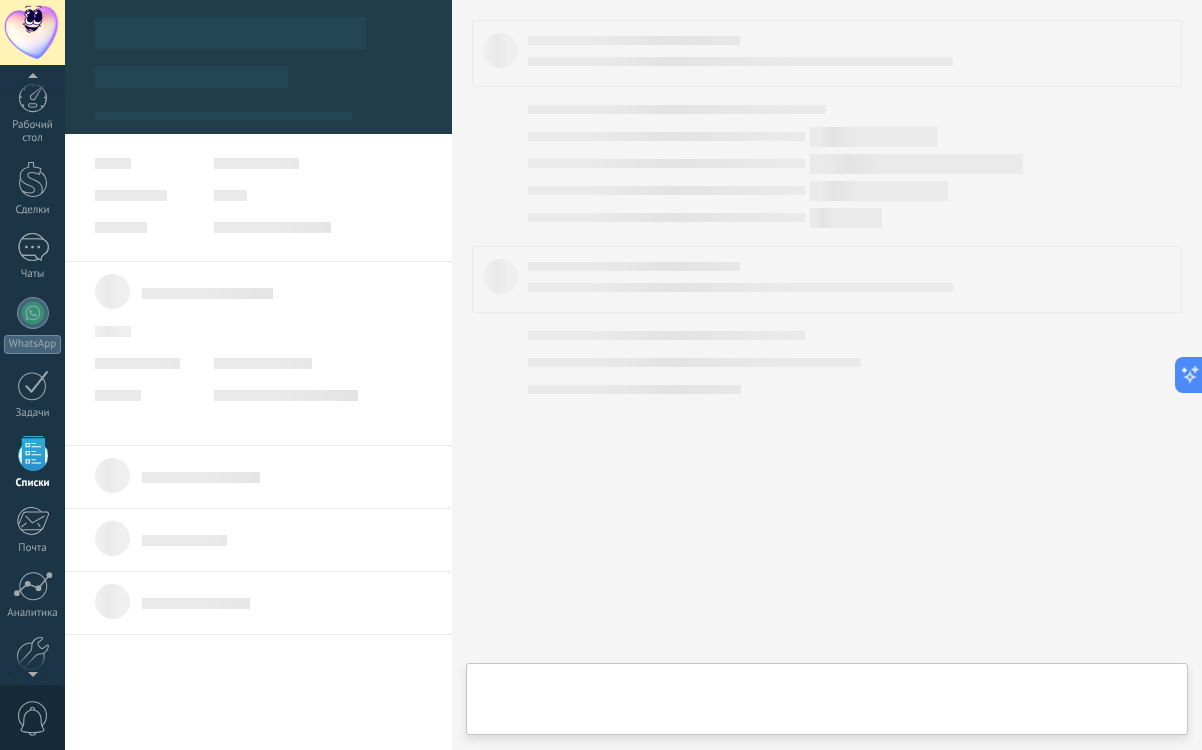 scroll, scrollTop: 65, scrollLeft: 0, axis: vertical 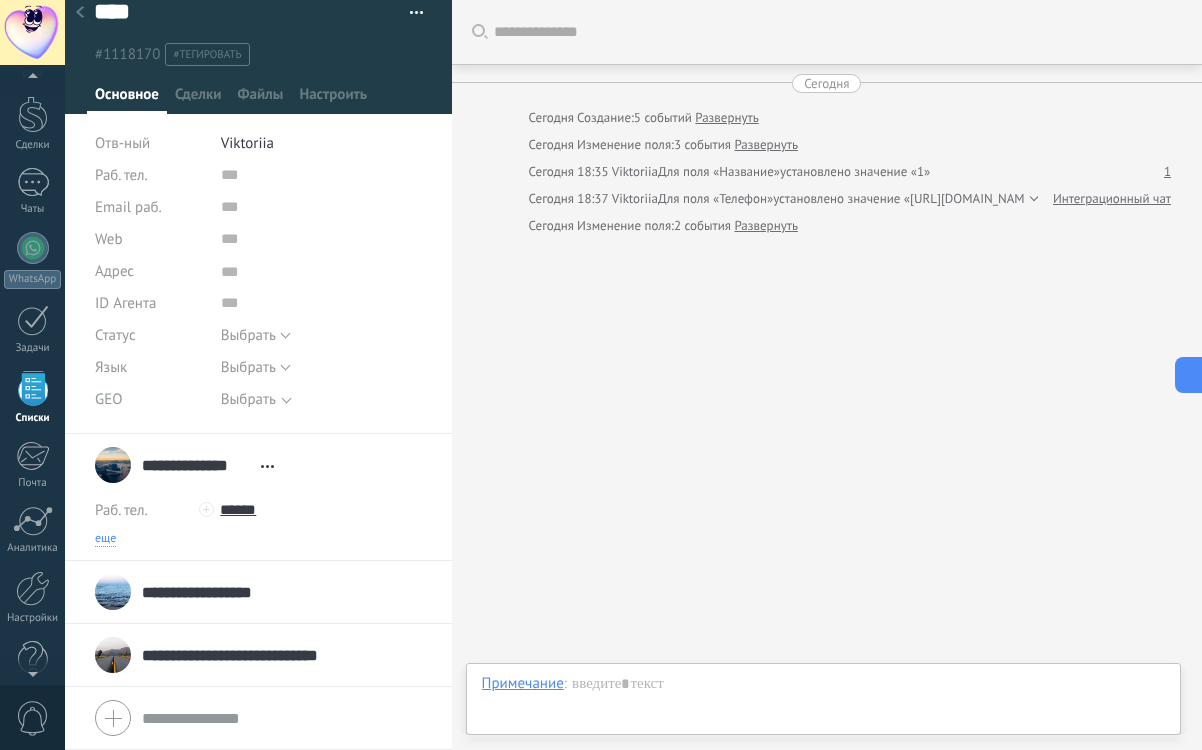 click on "еще" at bounding box center [105, 539] 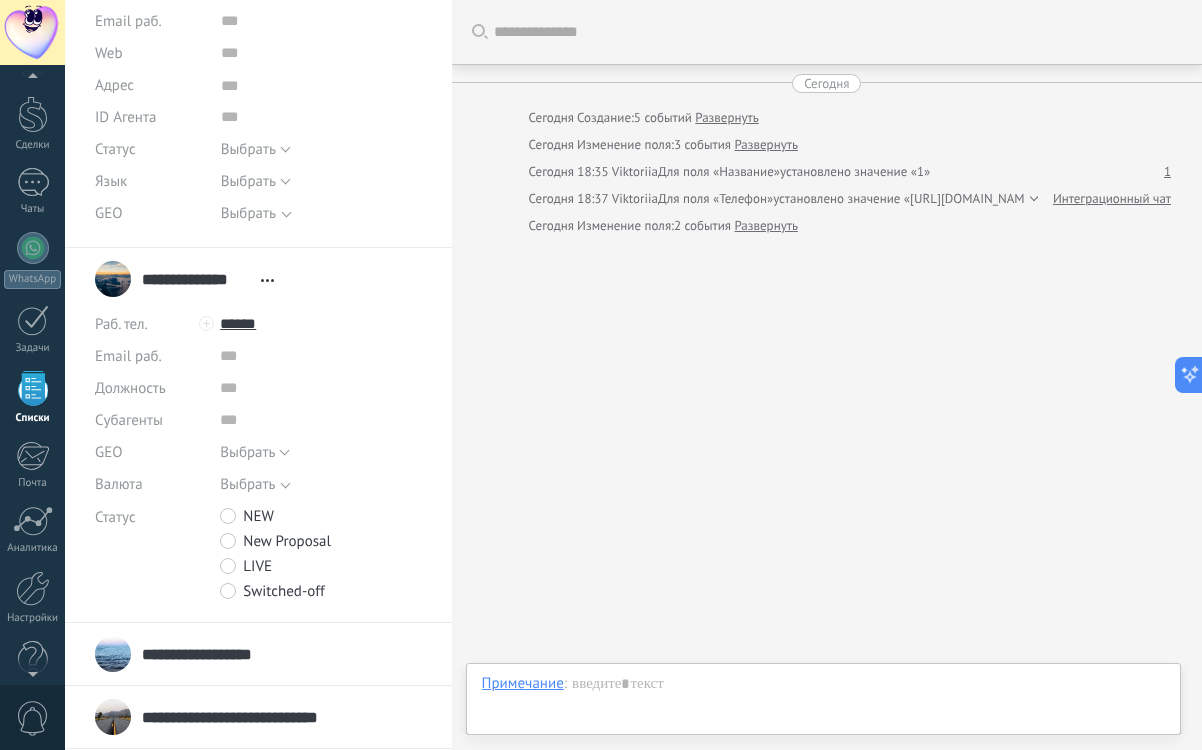 scroll, scrollTop: 205, scrollLeft: 0, axis: vertical 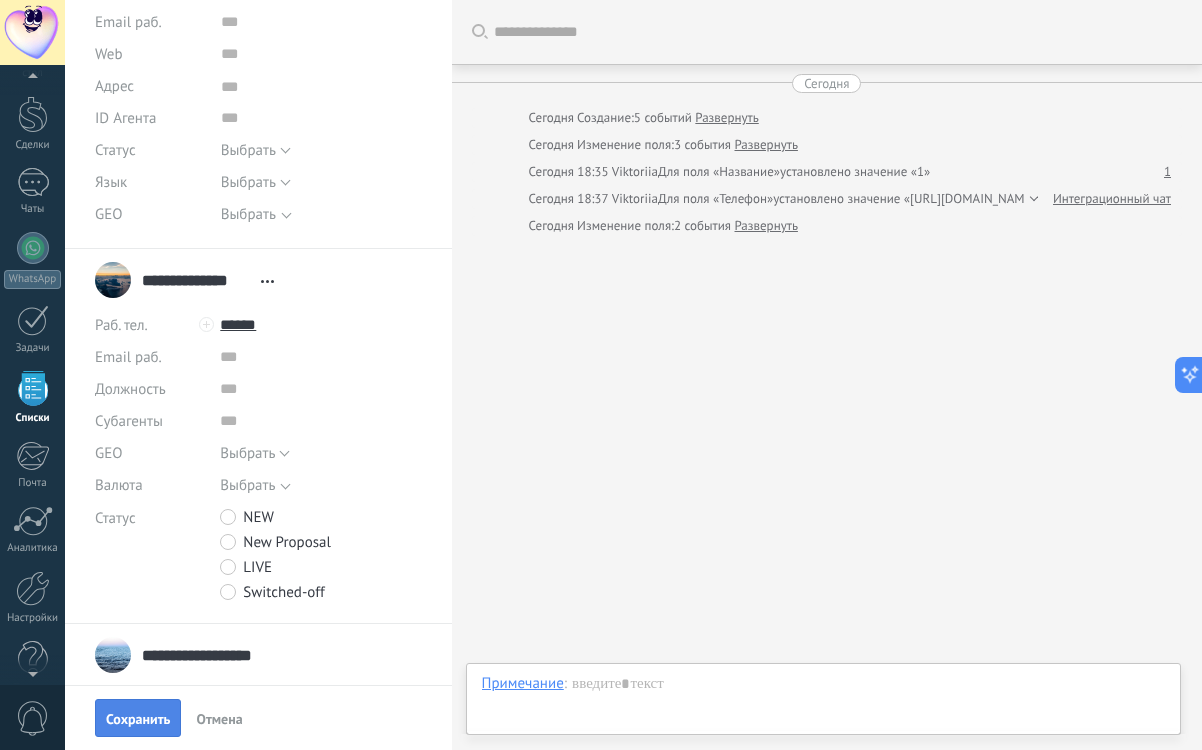 click on "Сохранить" at bounding box center (138, 719) 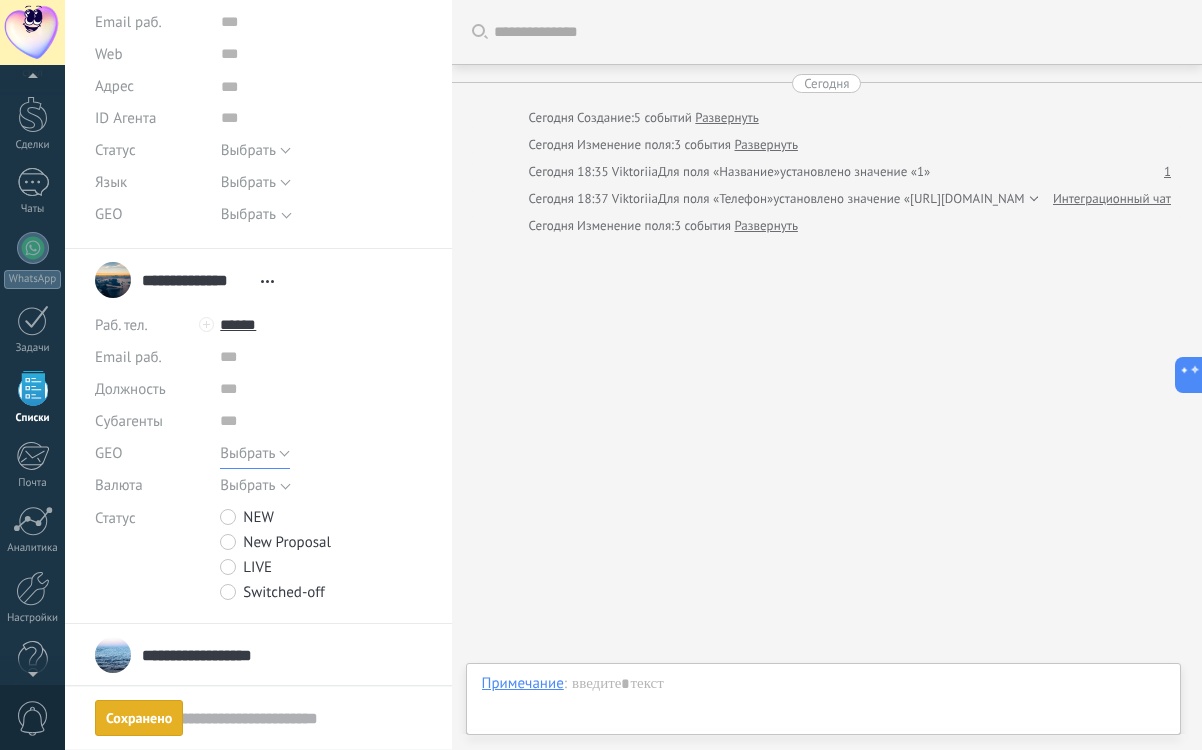 click on "Выбрать" at bounding box center (255, 453) 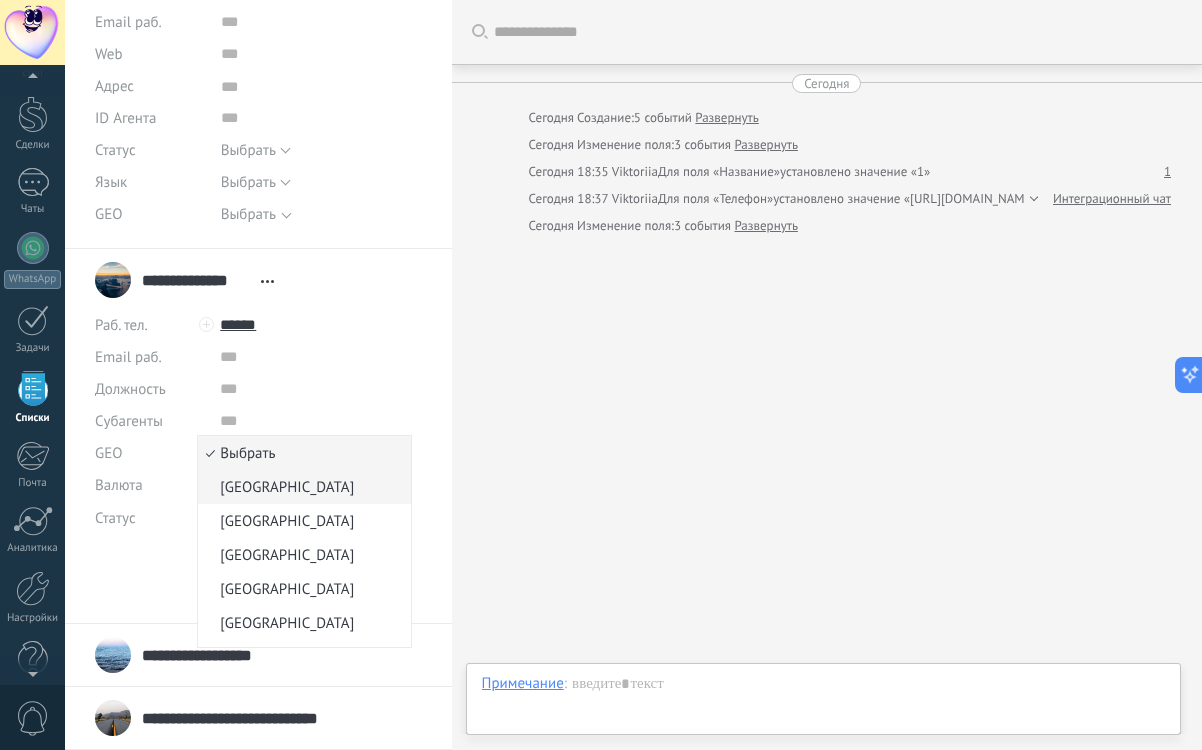 click on "[GEOGRAPHIC_DATA]" at bounding box center [301, 487] 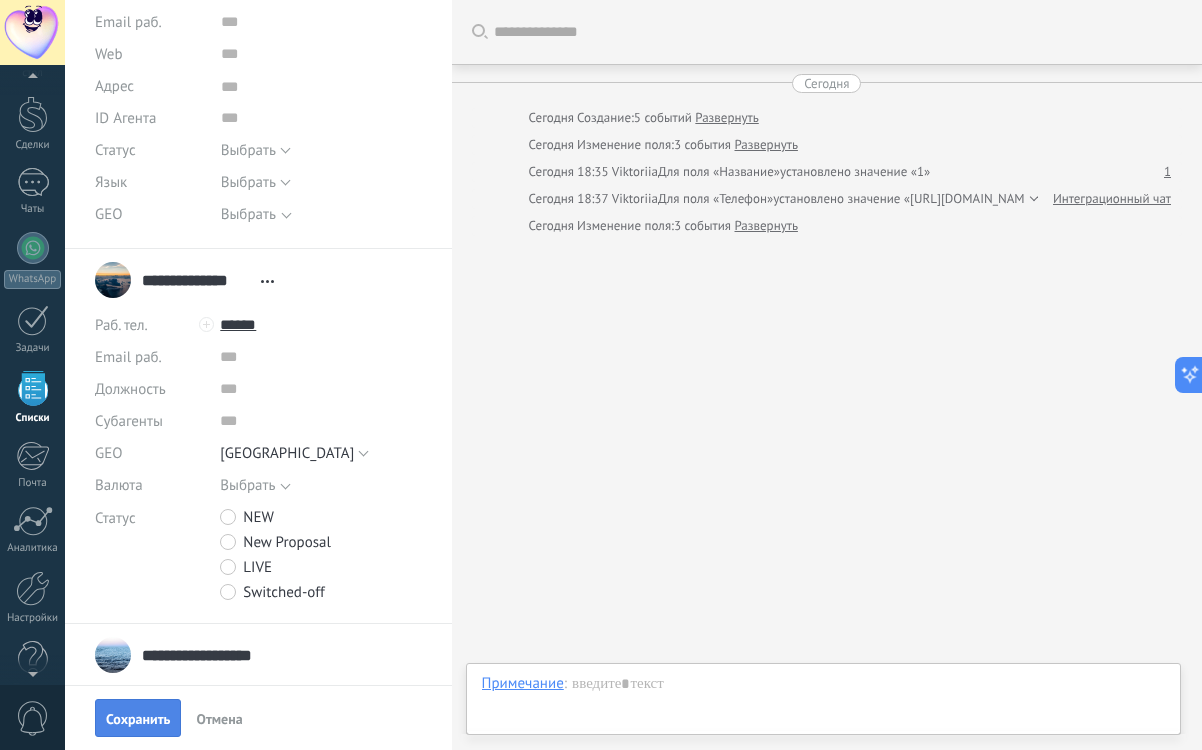 click on "Сохранить" at bounding box center [138, 719] 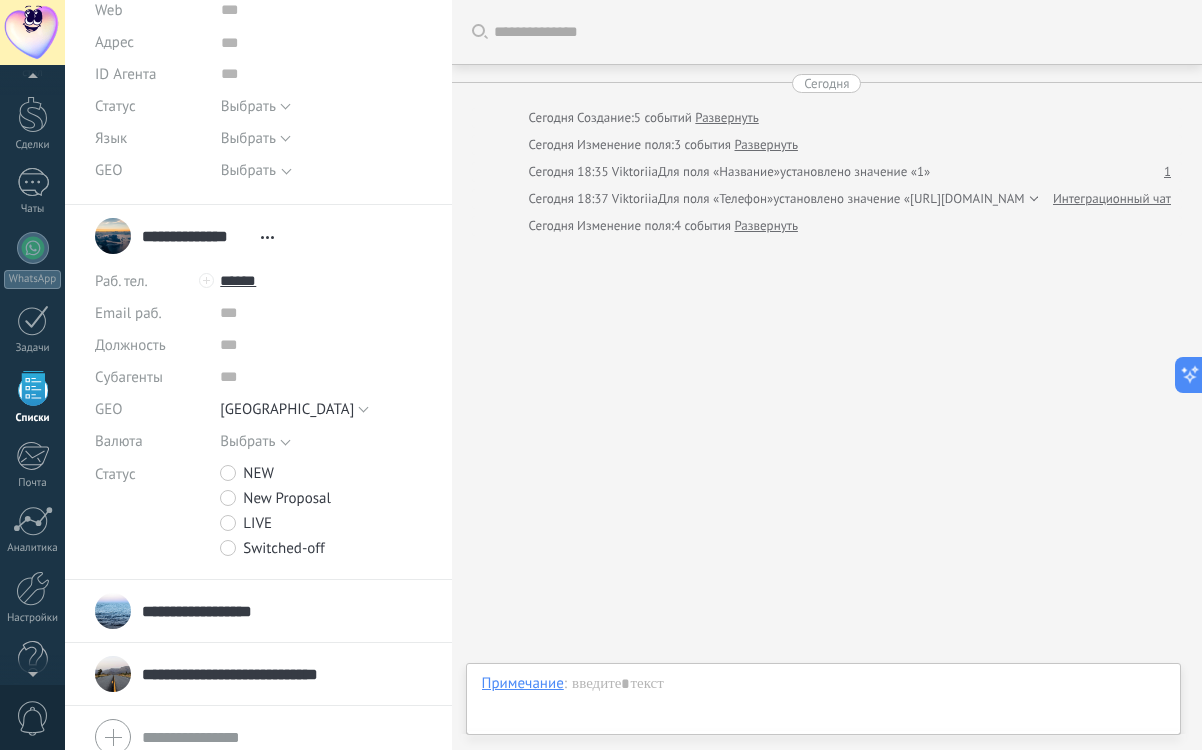 scroll, scrollTop: 270, scrollLeft: 0, axis: vertical 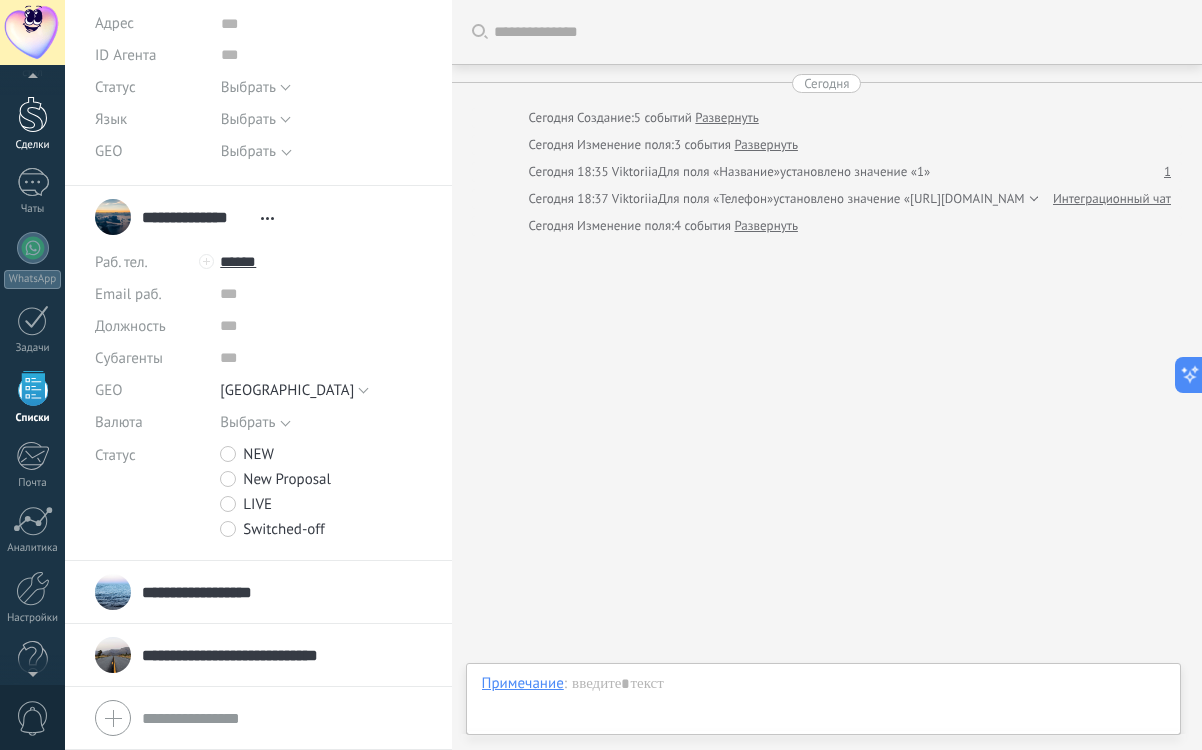 click at bounding box center (33, 114) 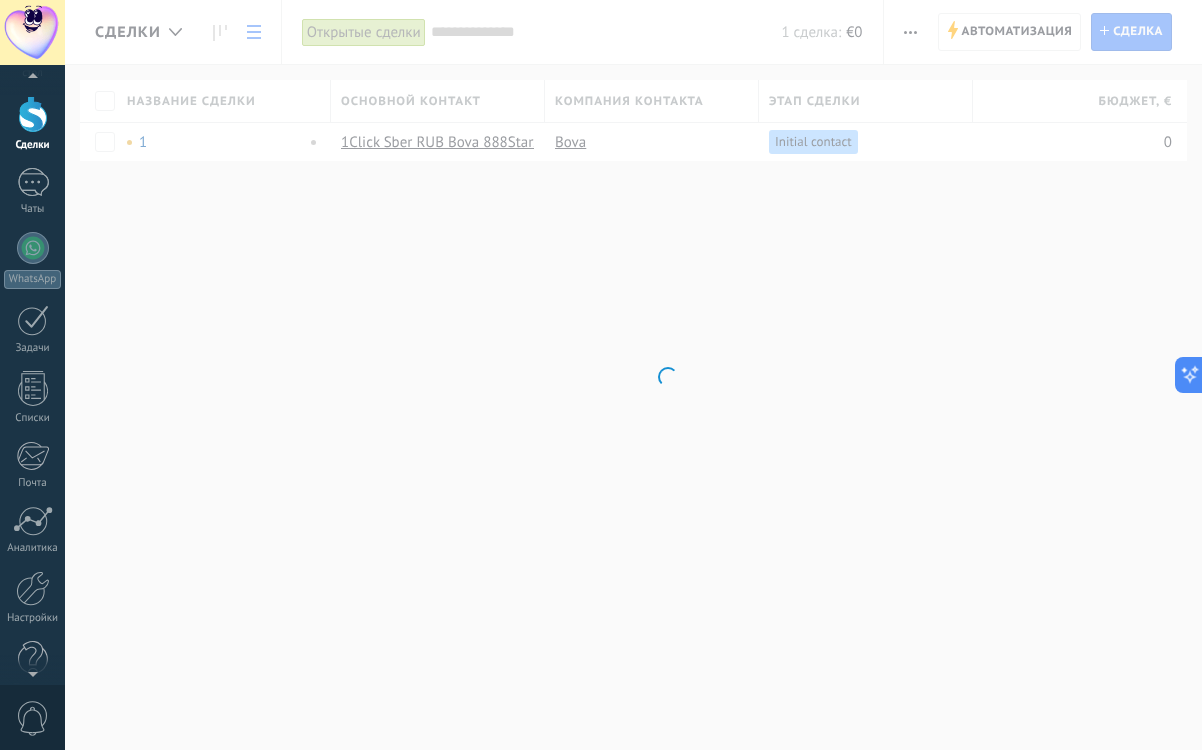 scroll, scrollTop: 0, scrollLeft: 0, axis: both 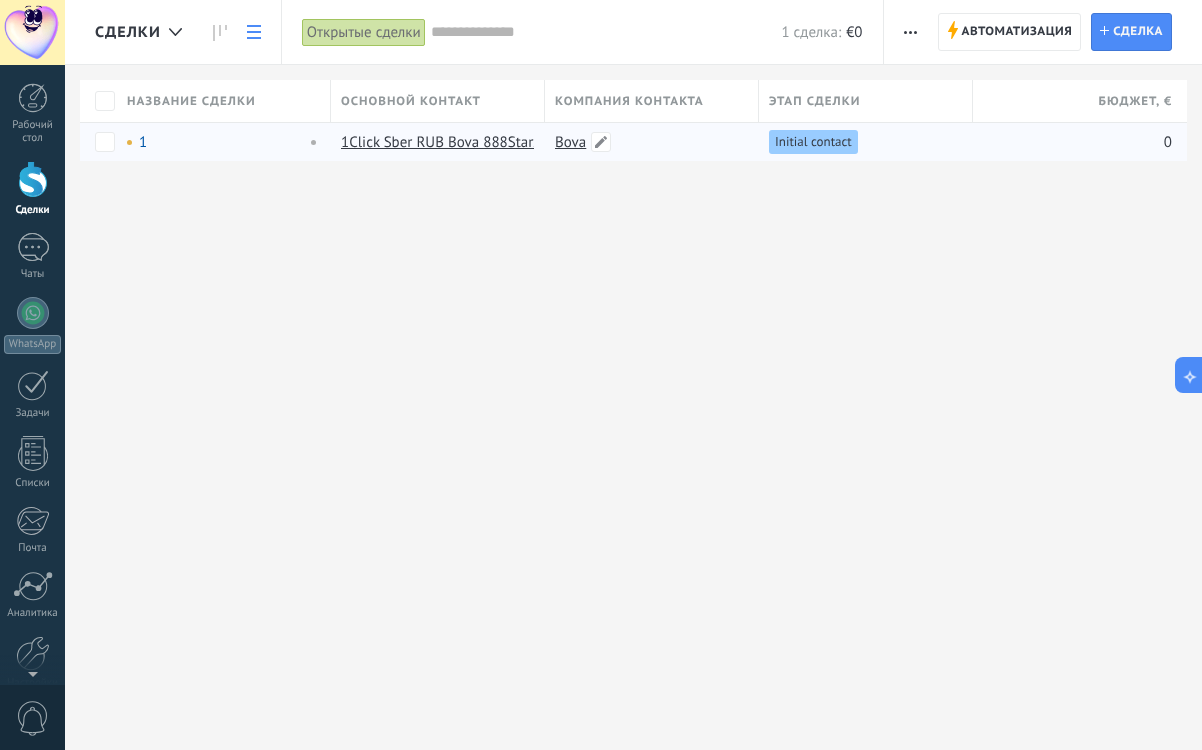 click on "Bova" at bounding box center [570, 142] 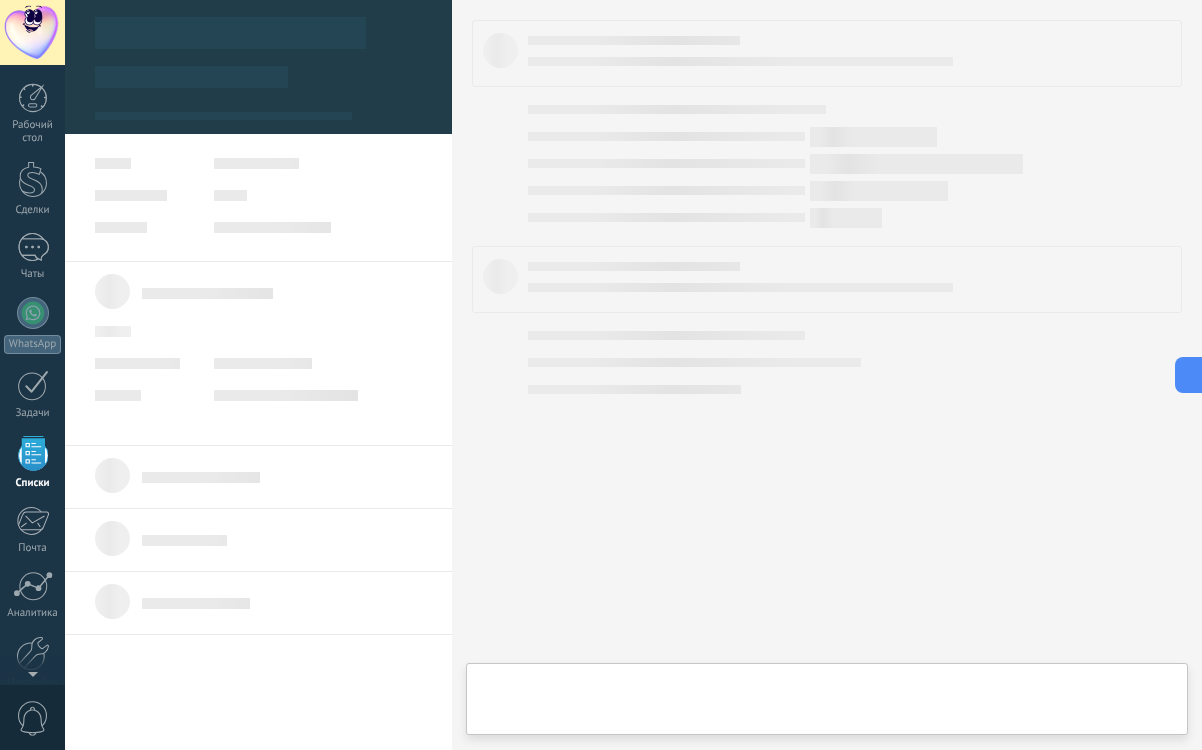 scroll, scrollTop: 65, scrollLeft: 0, axis: vertical 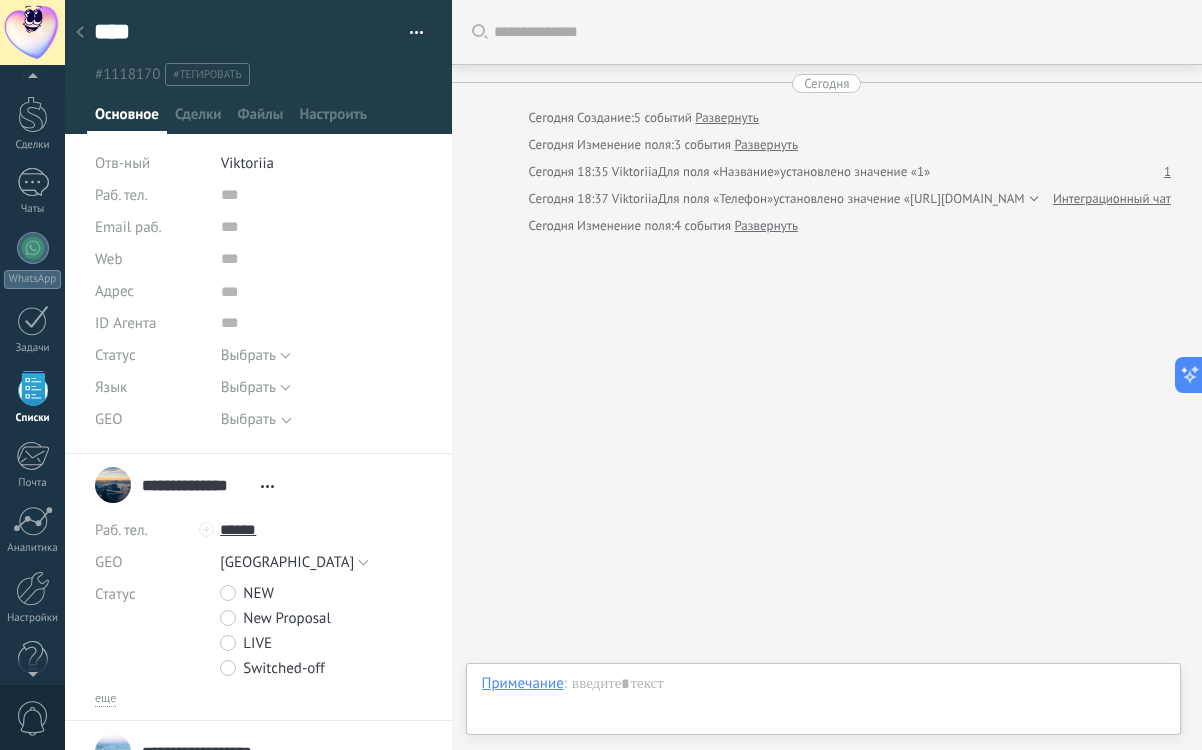 click on "Выбрать" at bounding box center (248, 419) 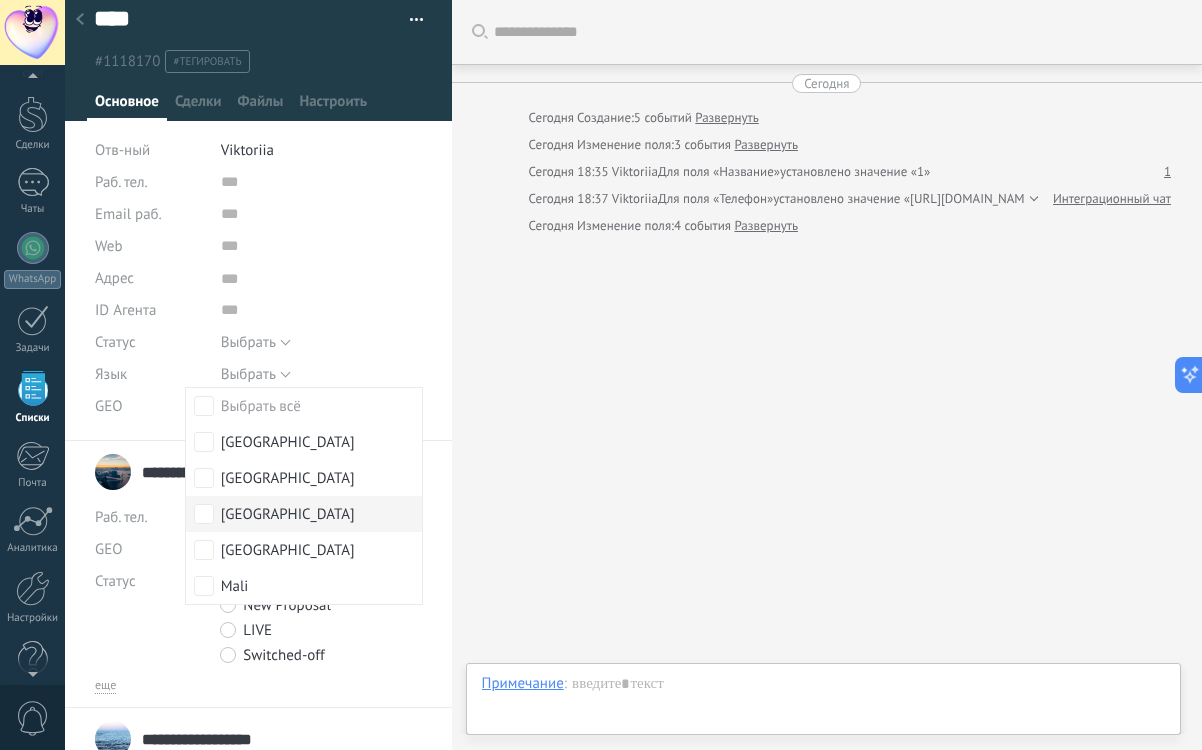 scroll, scrollTop: 14, scrollLeft: 0, axis: vertical 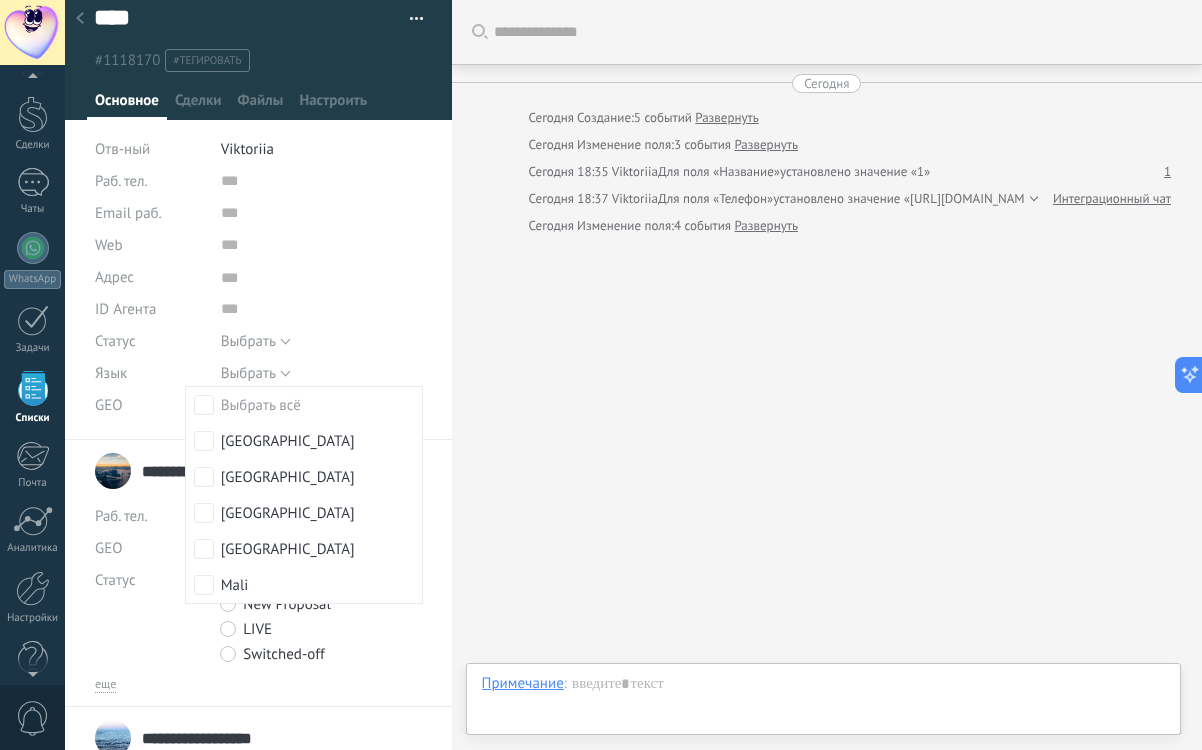 click on "GEO" at bounding box center [150, 405] 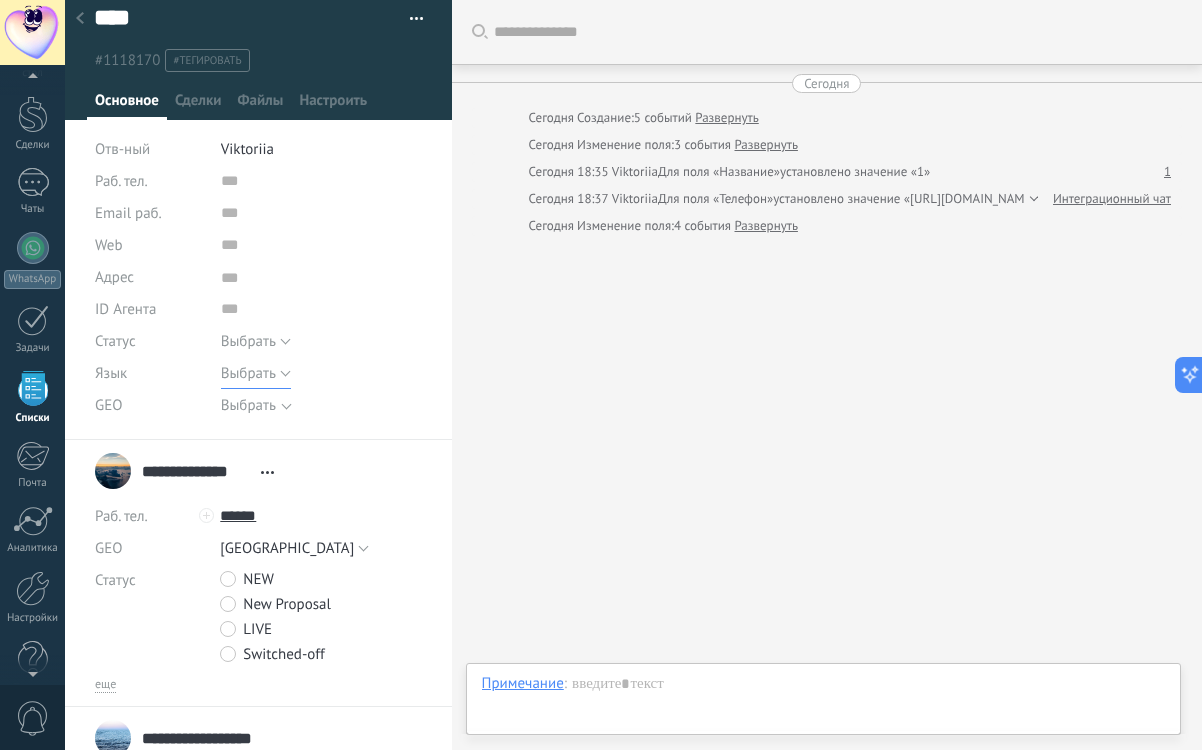 click on "Выбрать" at bounding box center [248, 373] 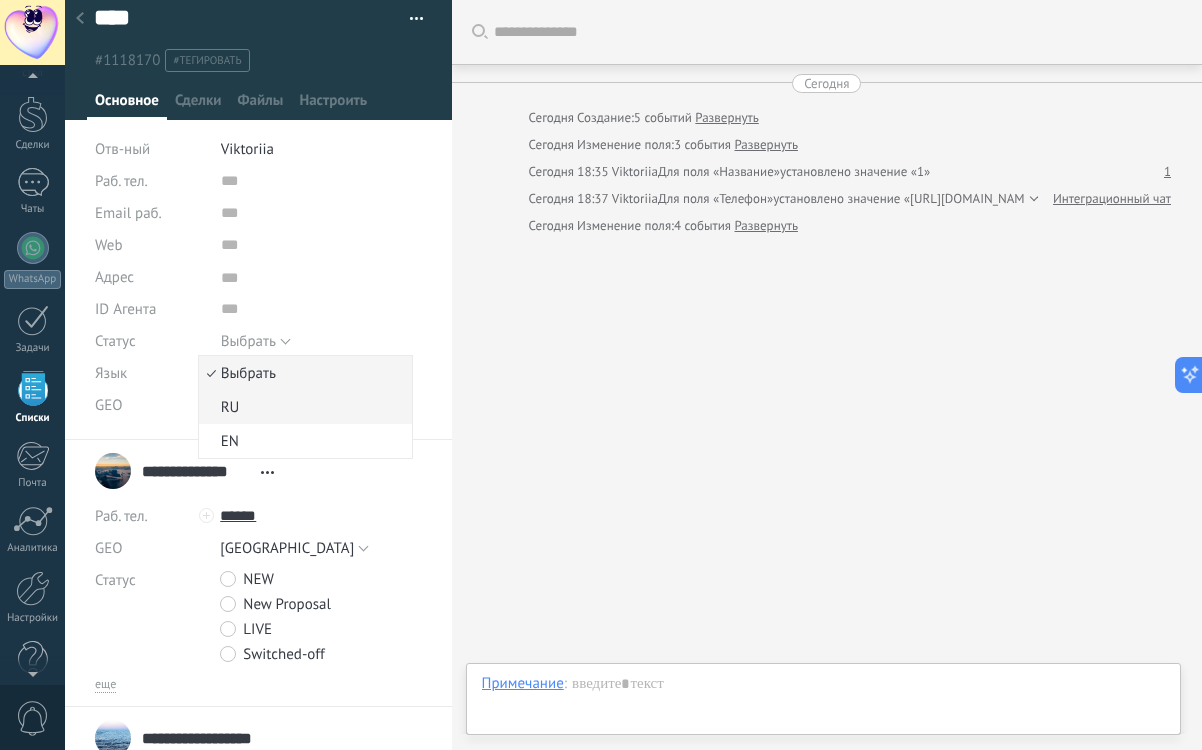 click on "RU" at bounding box center (302, 407) 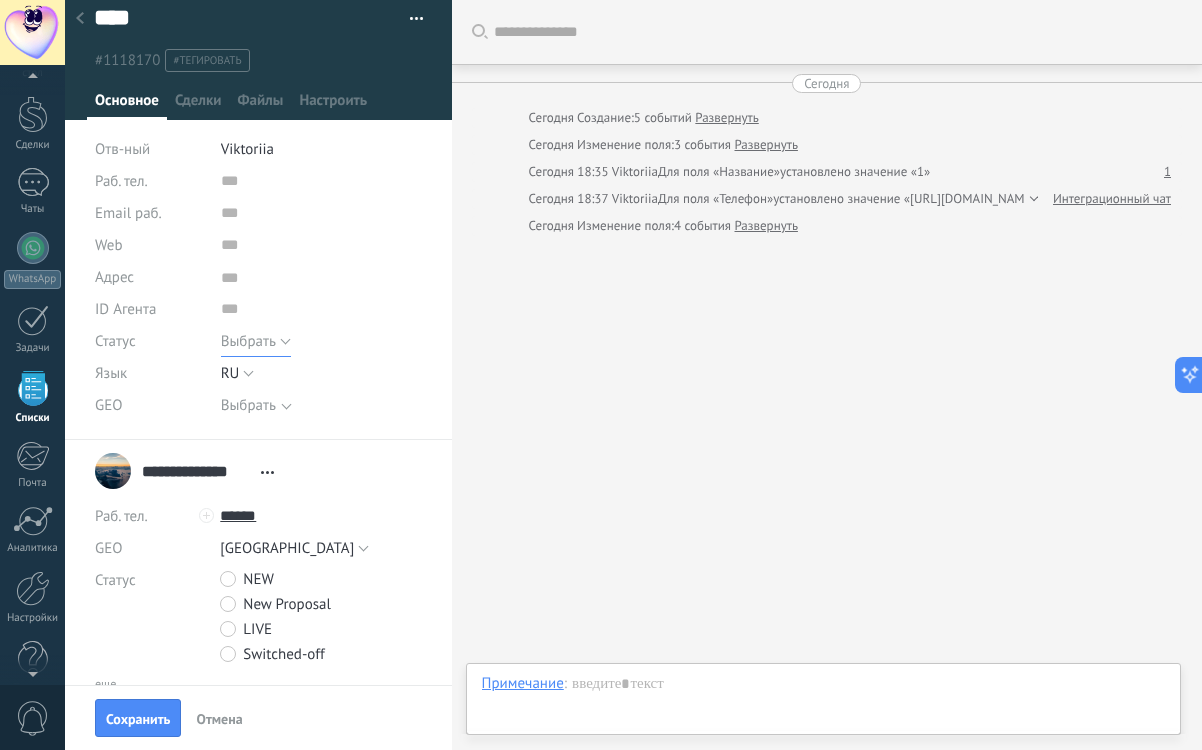 click on "Выбрать" at bounding box center (248, 341) 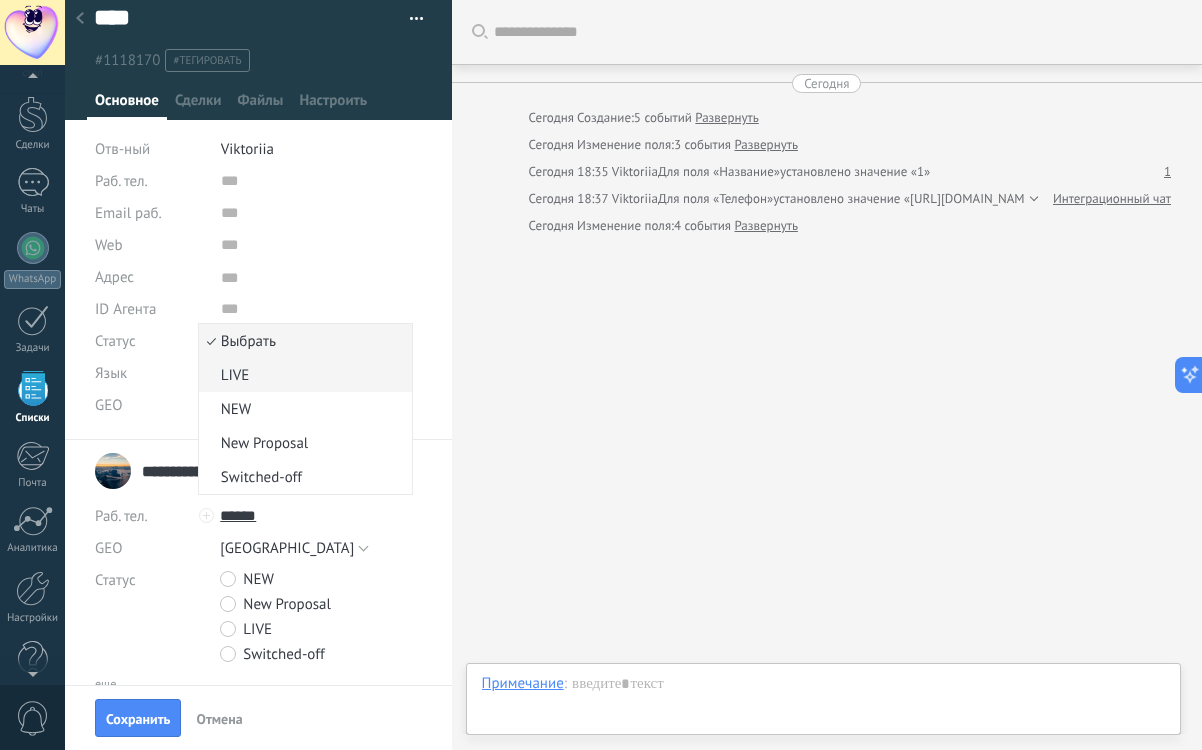 click on "LIVE" at bounding box center (302, 375) 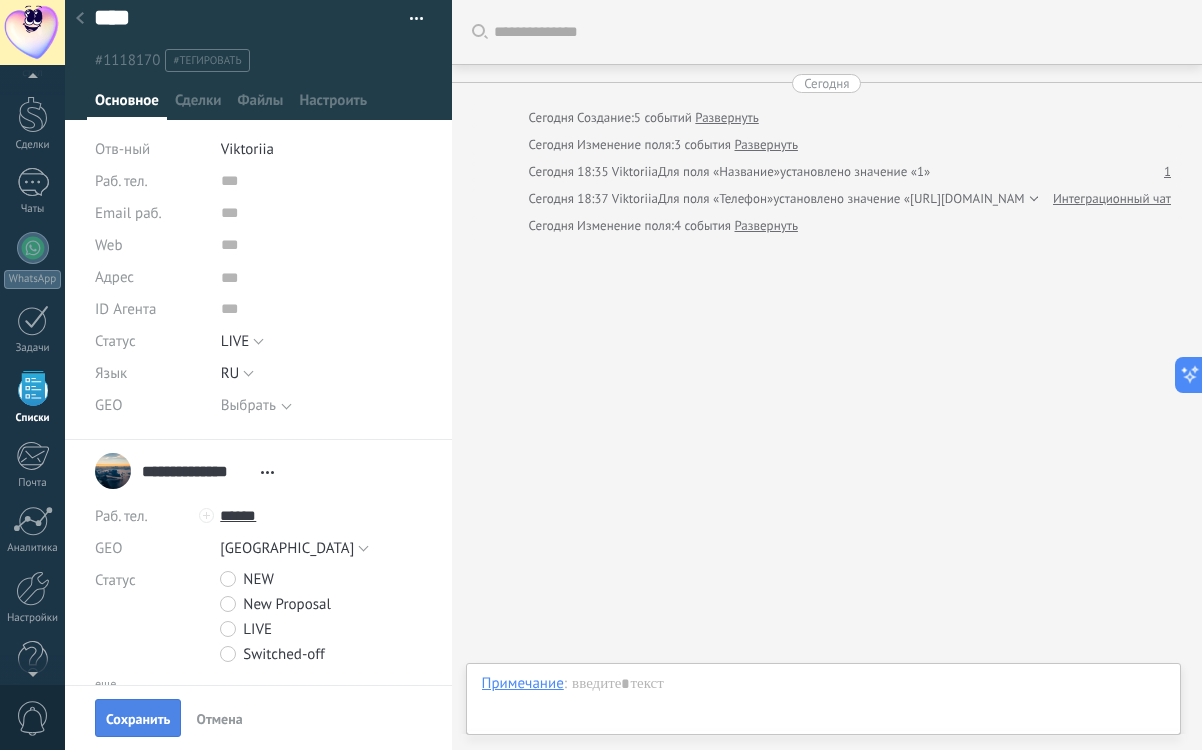 click on "Сохранить" at bounding box center [138, 718] 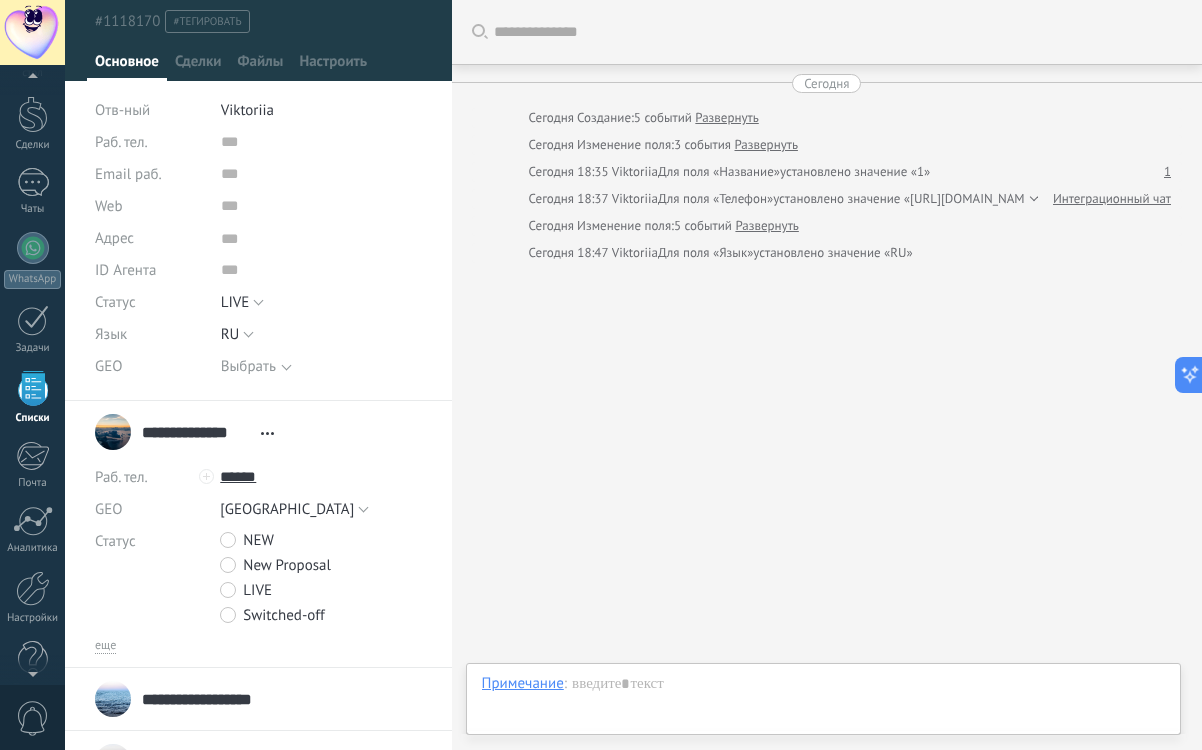 scroll, scrollTop: 0, scrollLeft: 0, axis: both 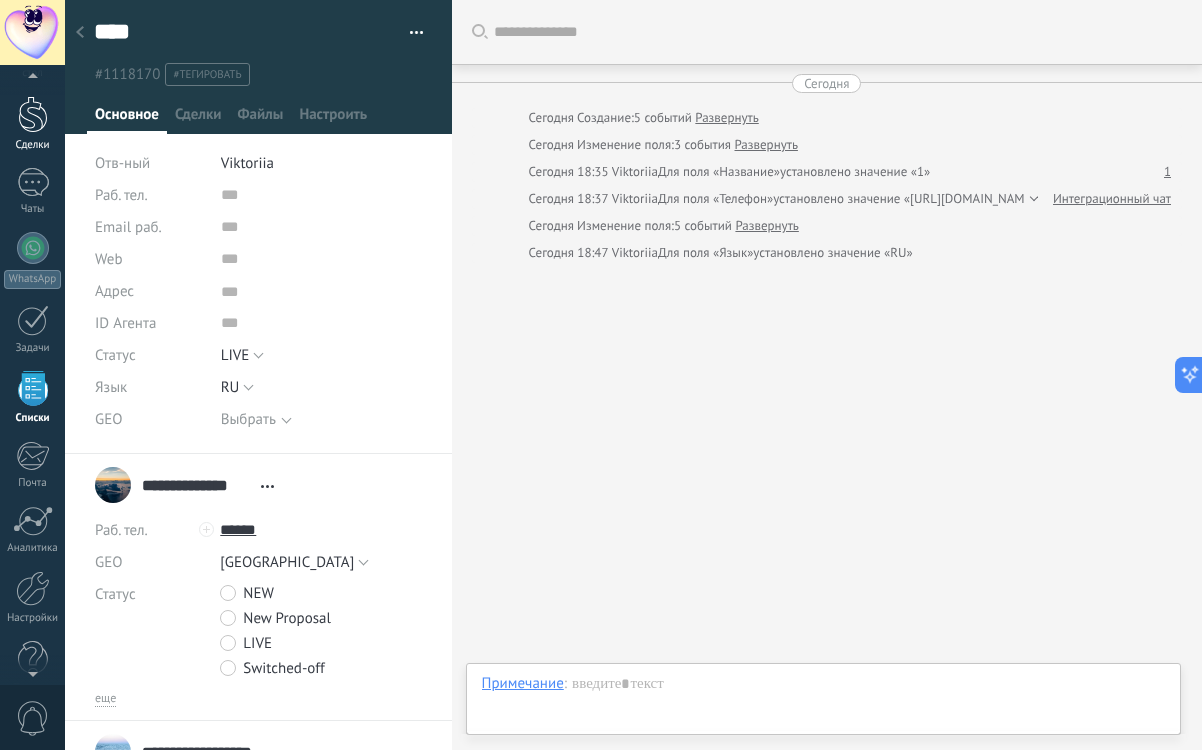 click on "Сделки" at bounding box center [33, 145] 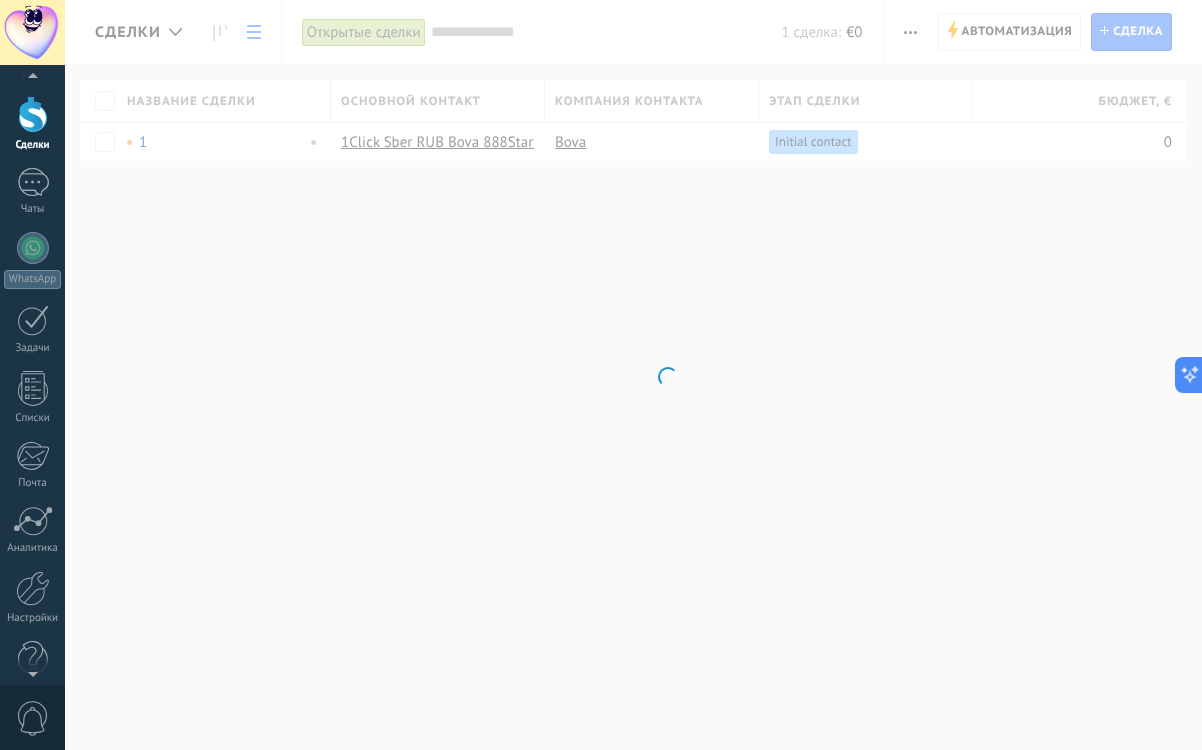 scroll, scrollTop: 0, scrollLeft: 0, axis: both 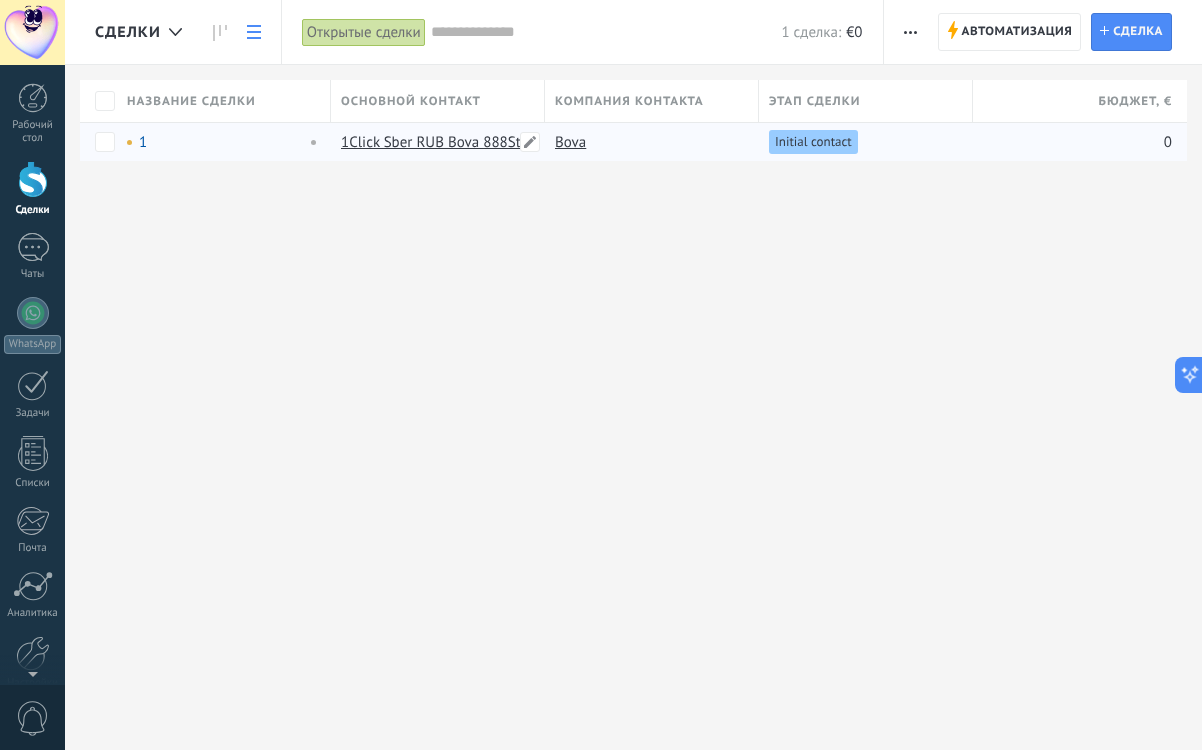 click on "1Click Sber RUB Bova 888Starz" at bounding box center (440, 142) 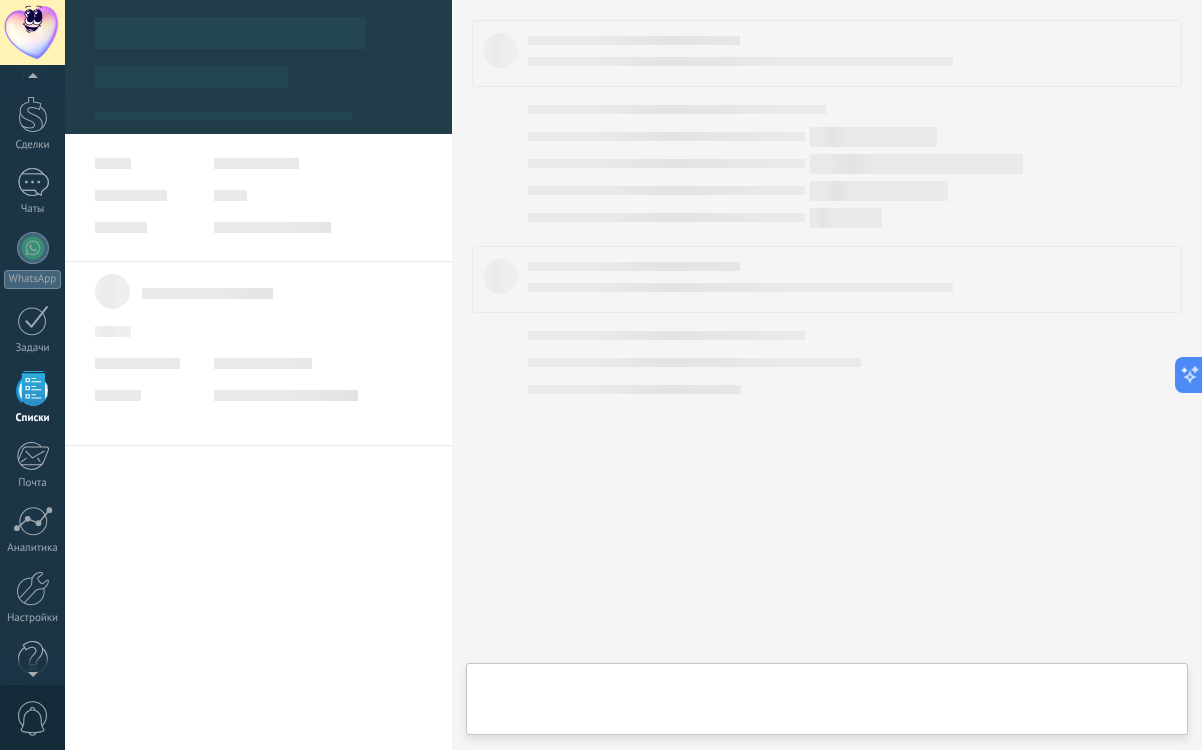 scroll, scrollTop: 65, scrollLeft: 0, axis: vertical 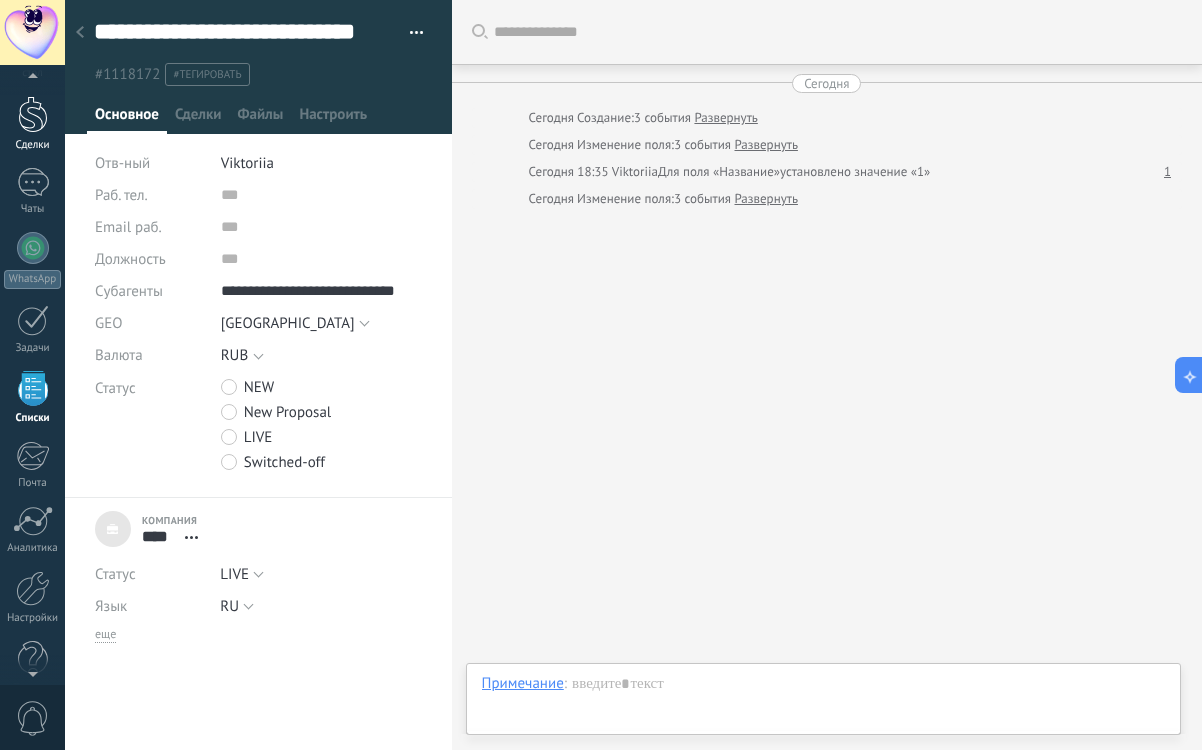 click at bounding box center (33, 114) 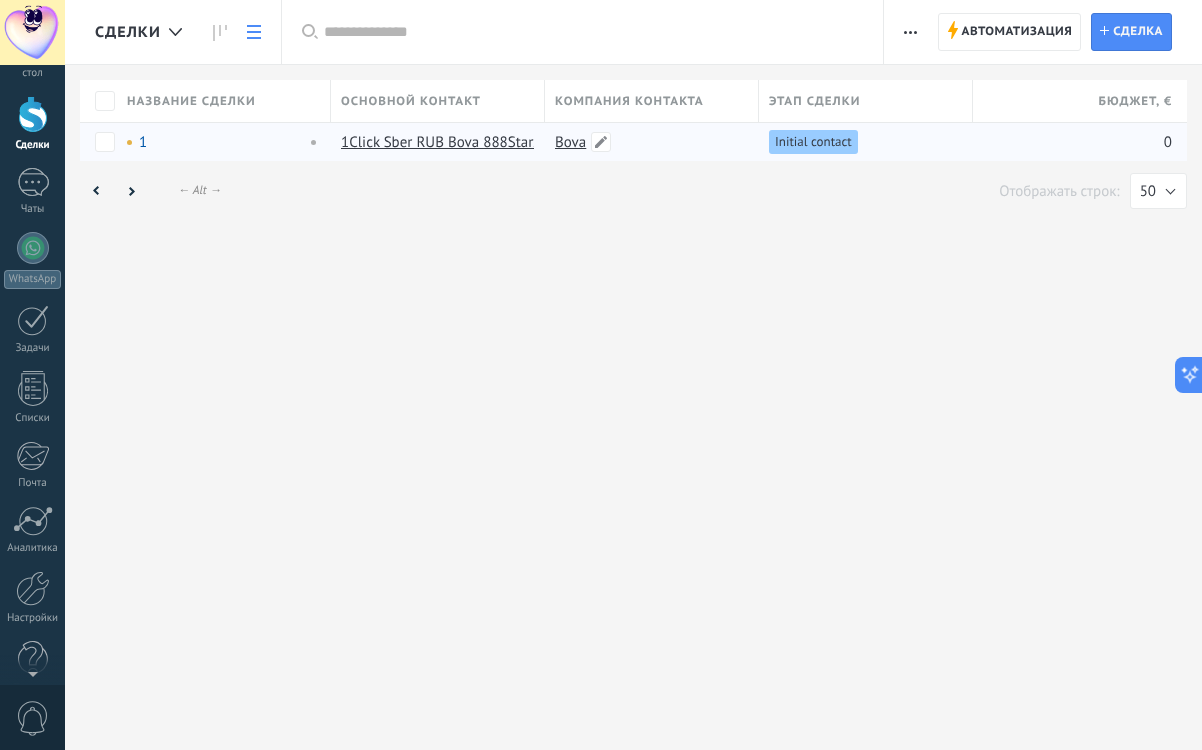 scroll, scrollTop: 0, scrollLeft: 0, axis: both 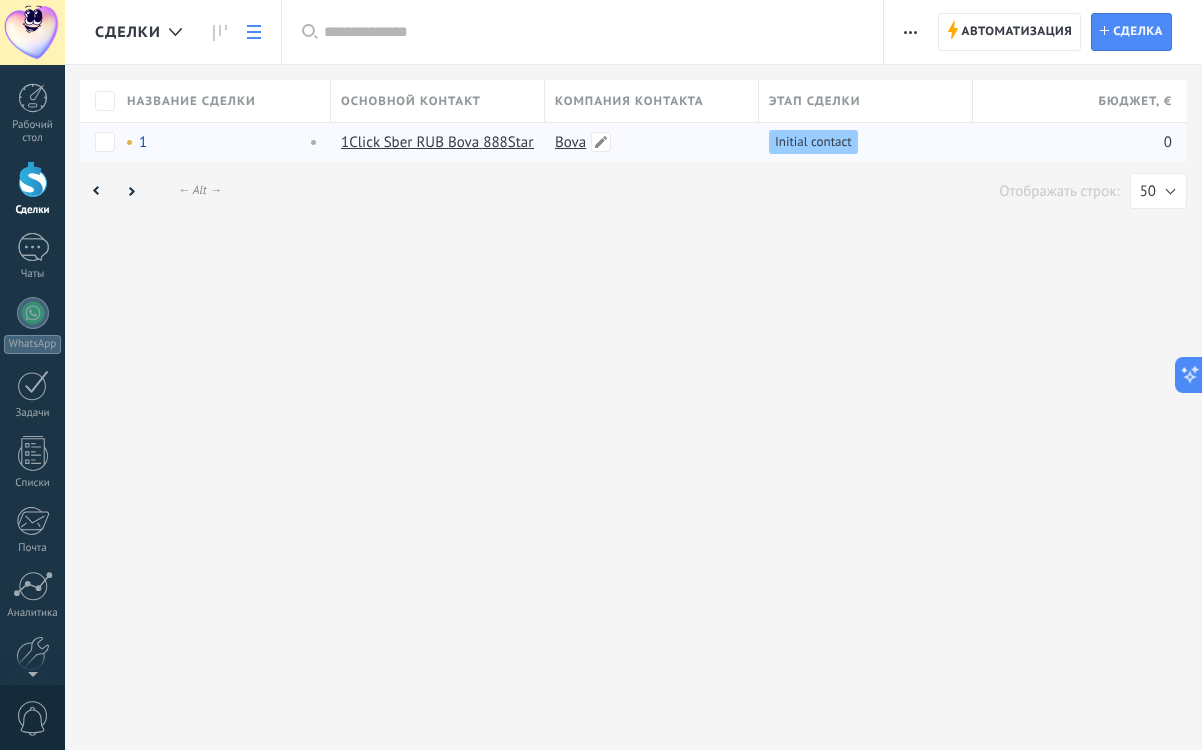 click on "Bova" at bounding box center [570, 142] 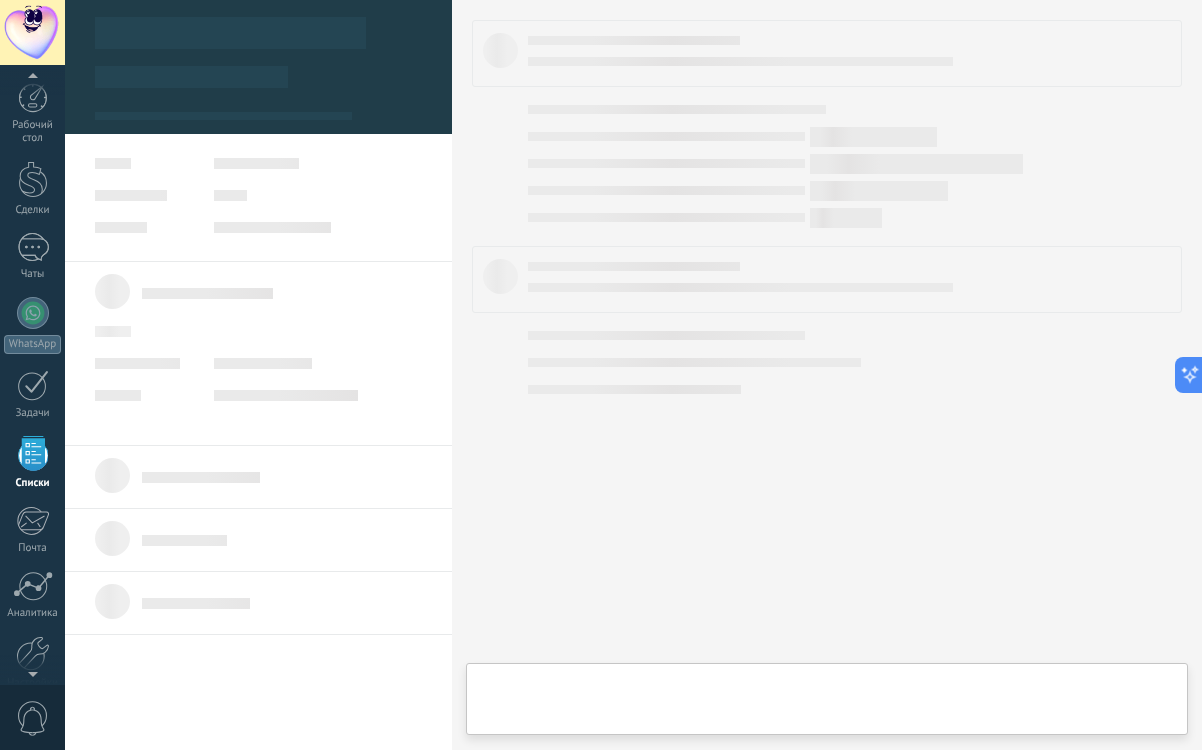 scroll, scrollTop: 65, scrollLeft: 0, axis: vertical 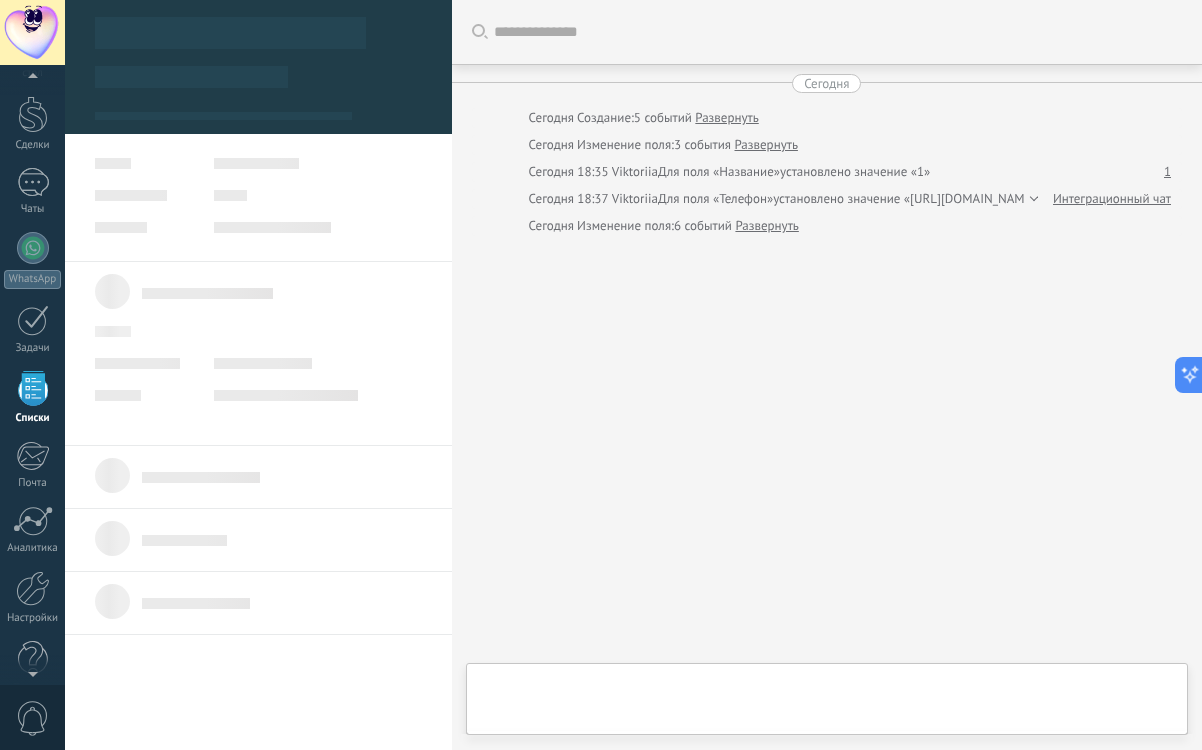 type on "***" 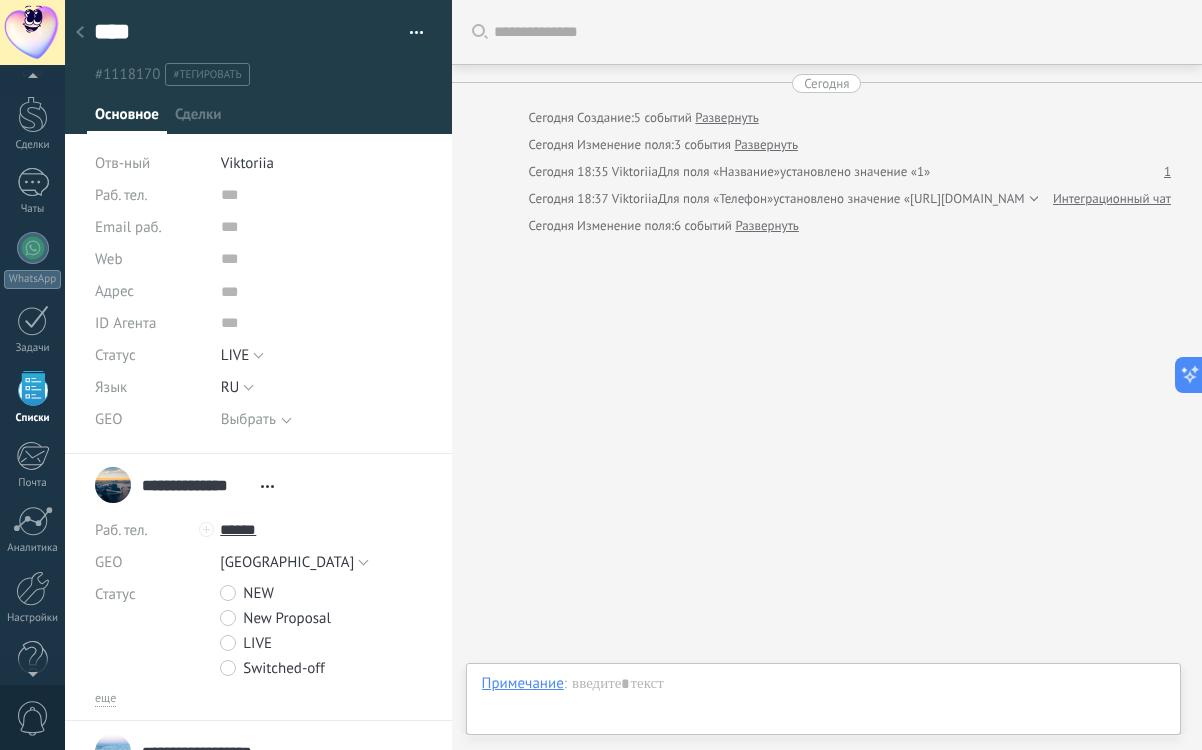 scroll, scrollTop: 20, scrollLeft: 0, axis: vertical 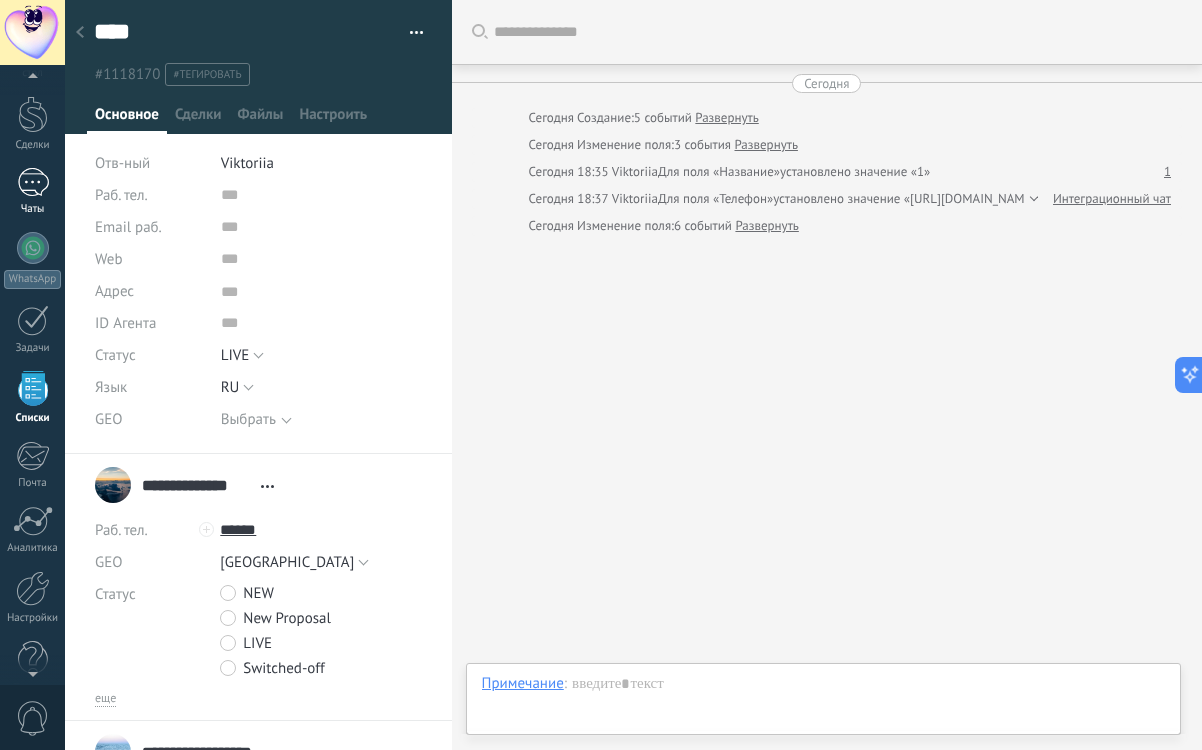 click at bounding box center [33, 182] 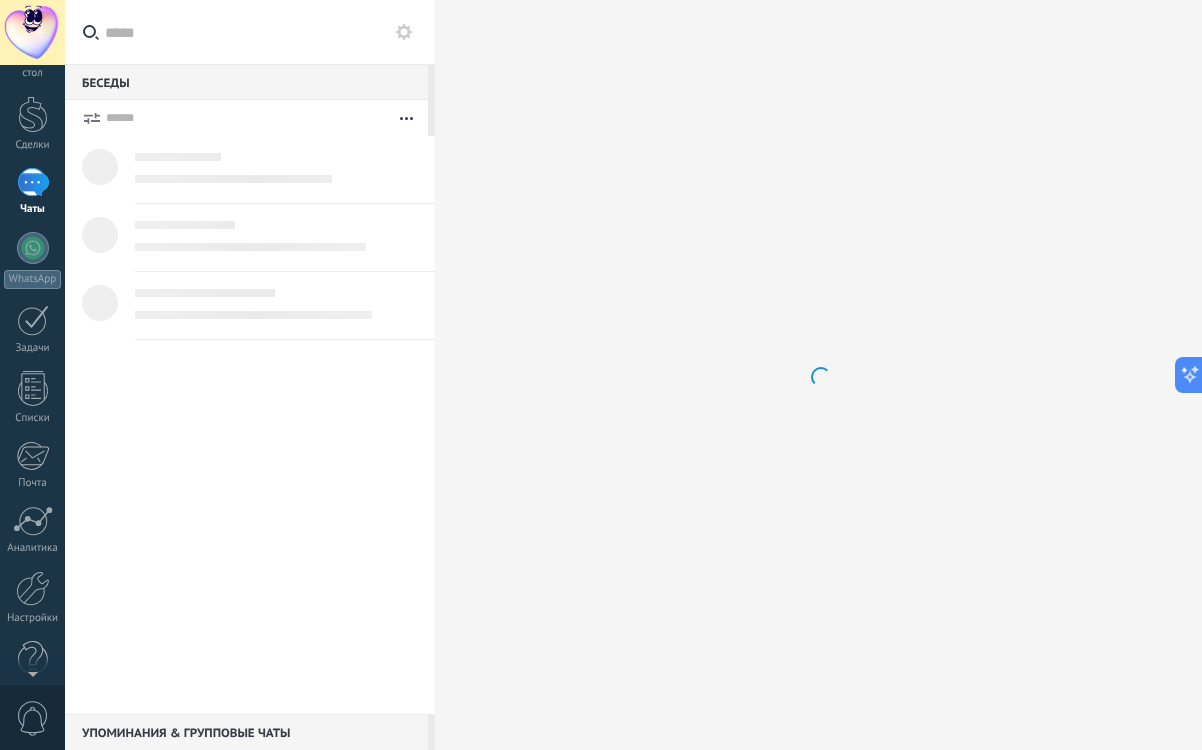 scroll, scrollTop: 0, scrollLeft: 0, axis: both 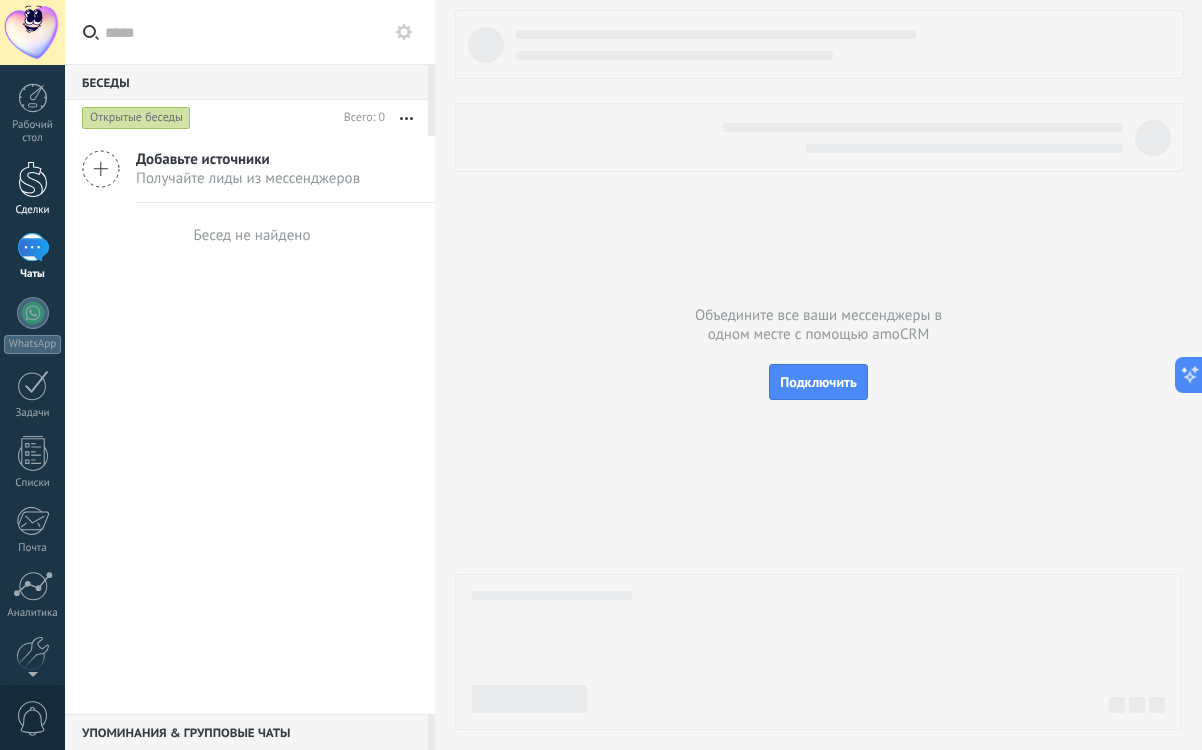 click at bounding box center (33, 179) 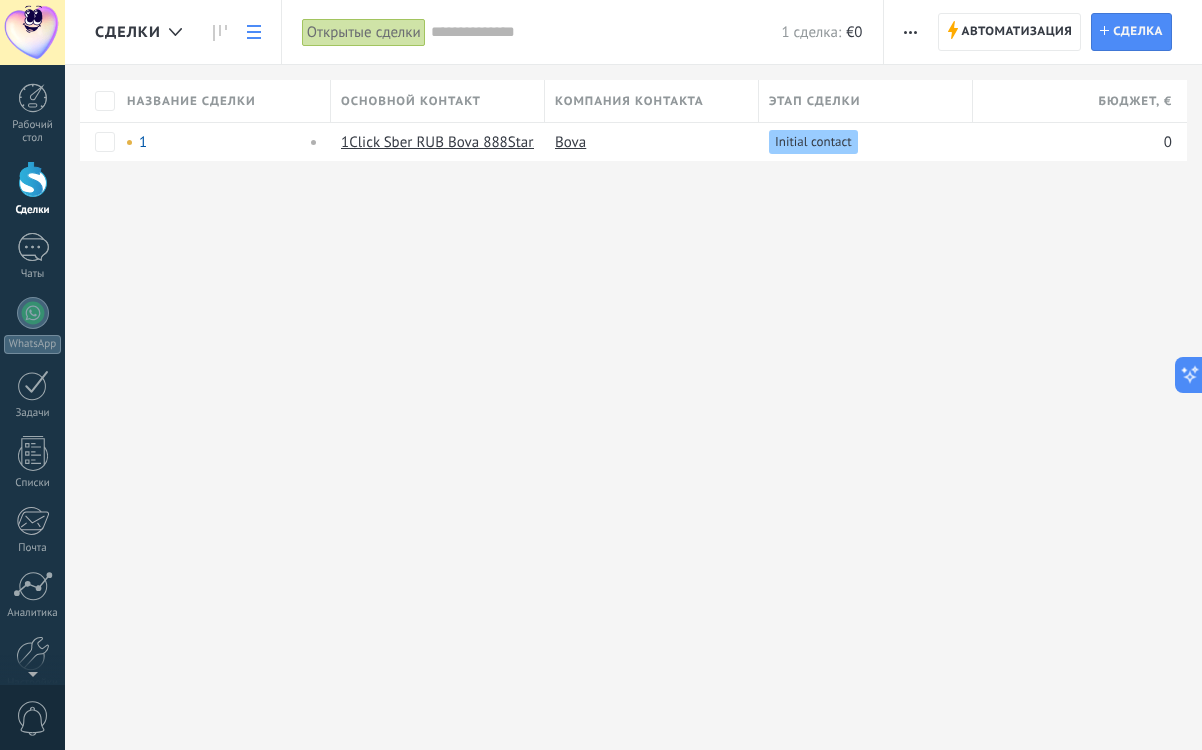 click on "Основной контакт" at bounding box center (411, 101) 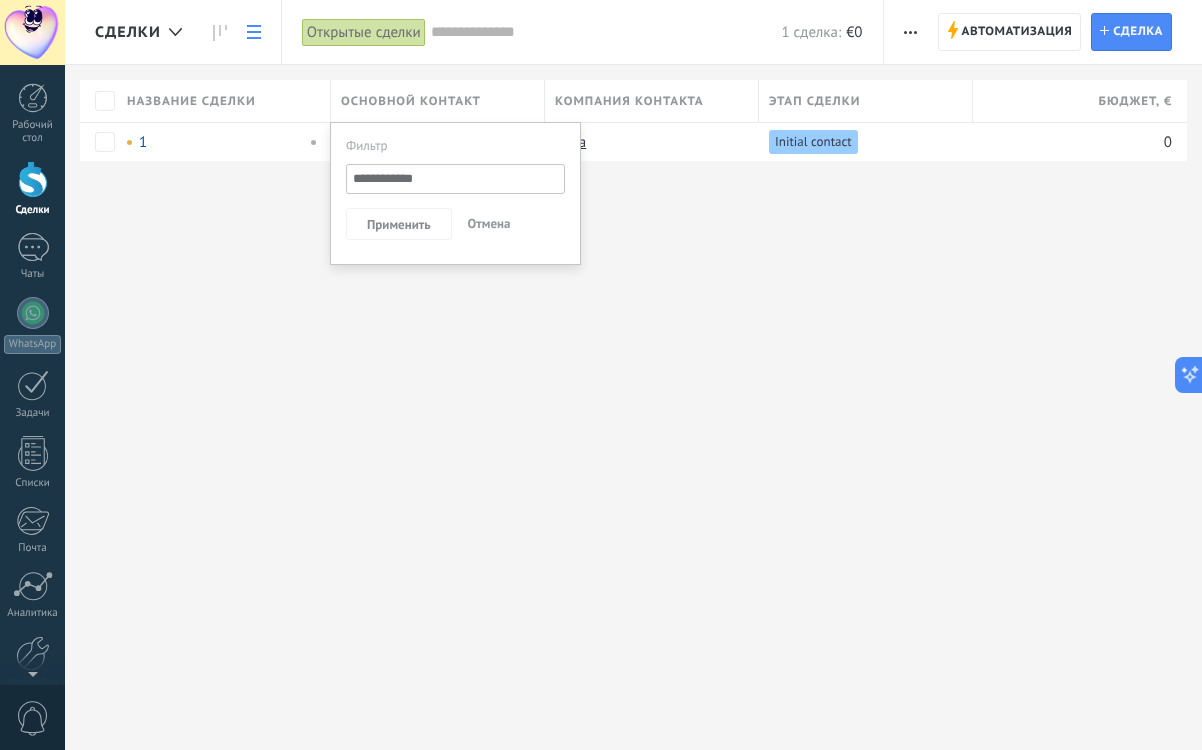 click on "Сделки Автоматизация воронки Новая рассылка Редактировать воронку Печать Настройки таблицы Импорт Экспорт Поиск дублей Автоматизация Автоматизация воронки Сделка Новая сделка Открытые сделки Применить 1 сделка:  €0 Открытые сделки Только мои сделки Успешно завершенные Нереализованные сделки Сделки без задач Сделки c просроченными задачами Удаленные Cохранить Свойства сделок За все время За все время За сегодня За вчера За последние  ** 30  дней За эту неделю За прошлую неделю За этот месяц За прошлый месяц За квартал За этот год   Снять выделение Discussions" at bounding box center (633, 113) 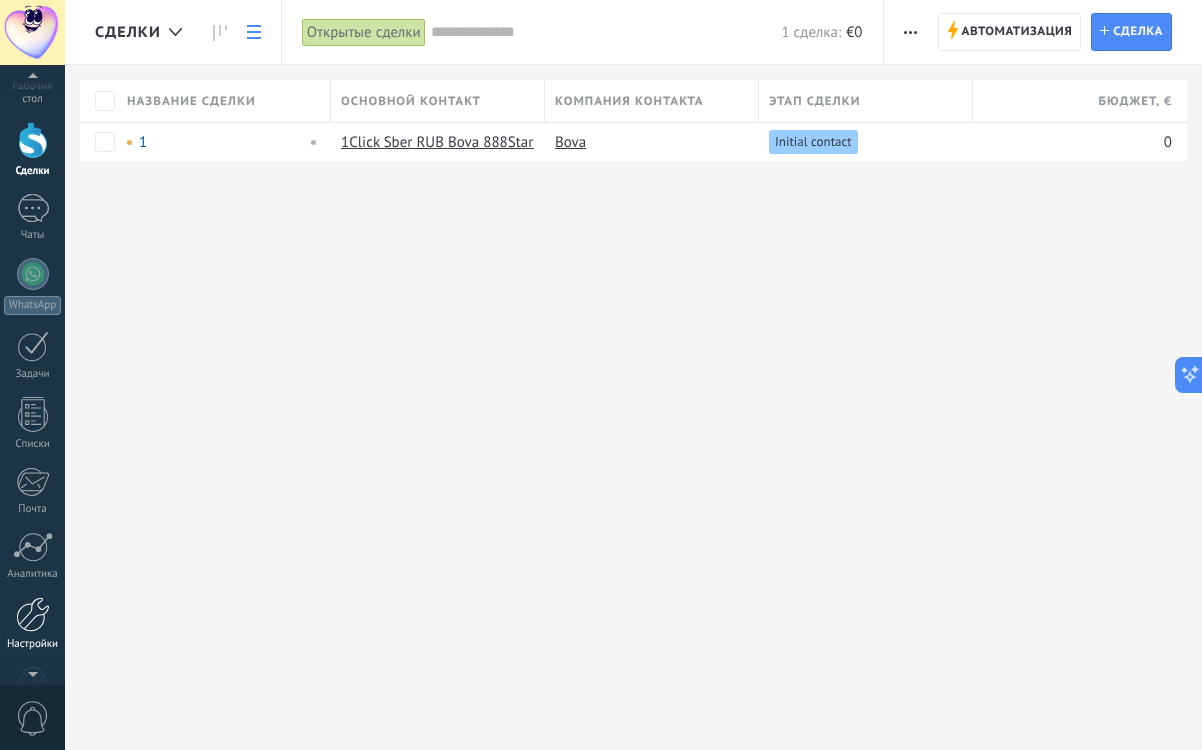 click at bounding box center [33, 614] 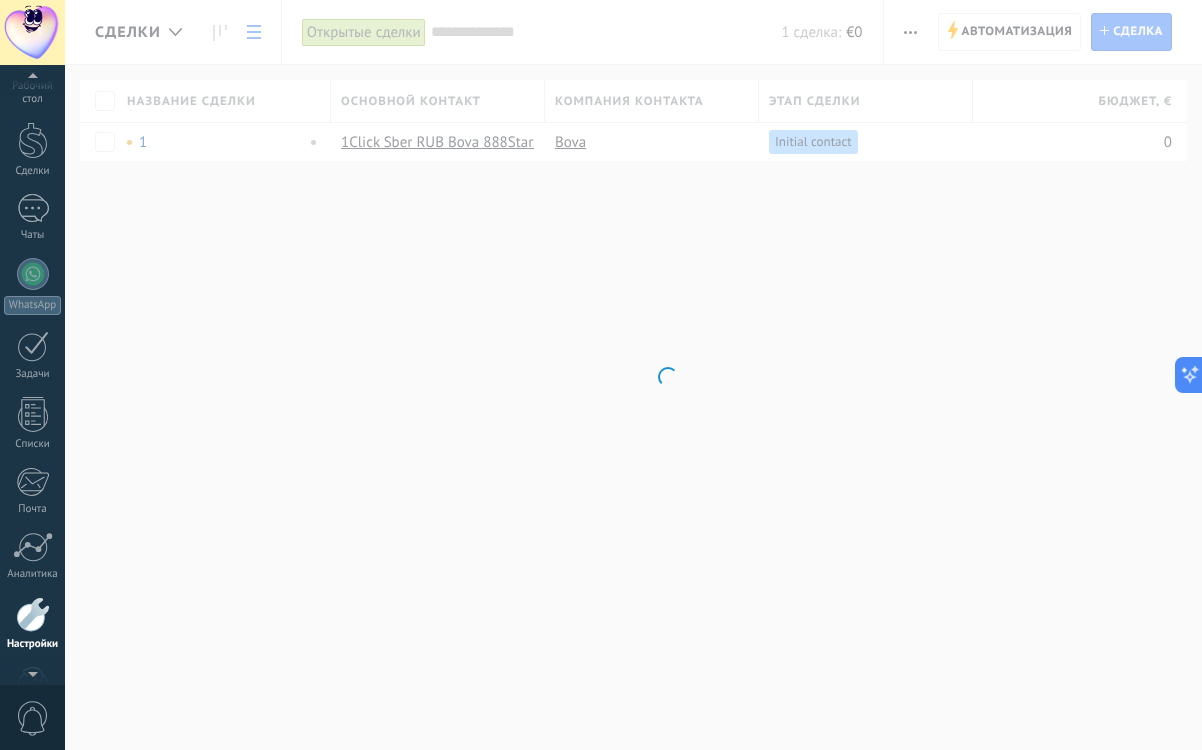 scroll, scrollTop: 95, scrollLeft: 0, axis: vertical 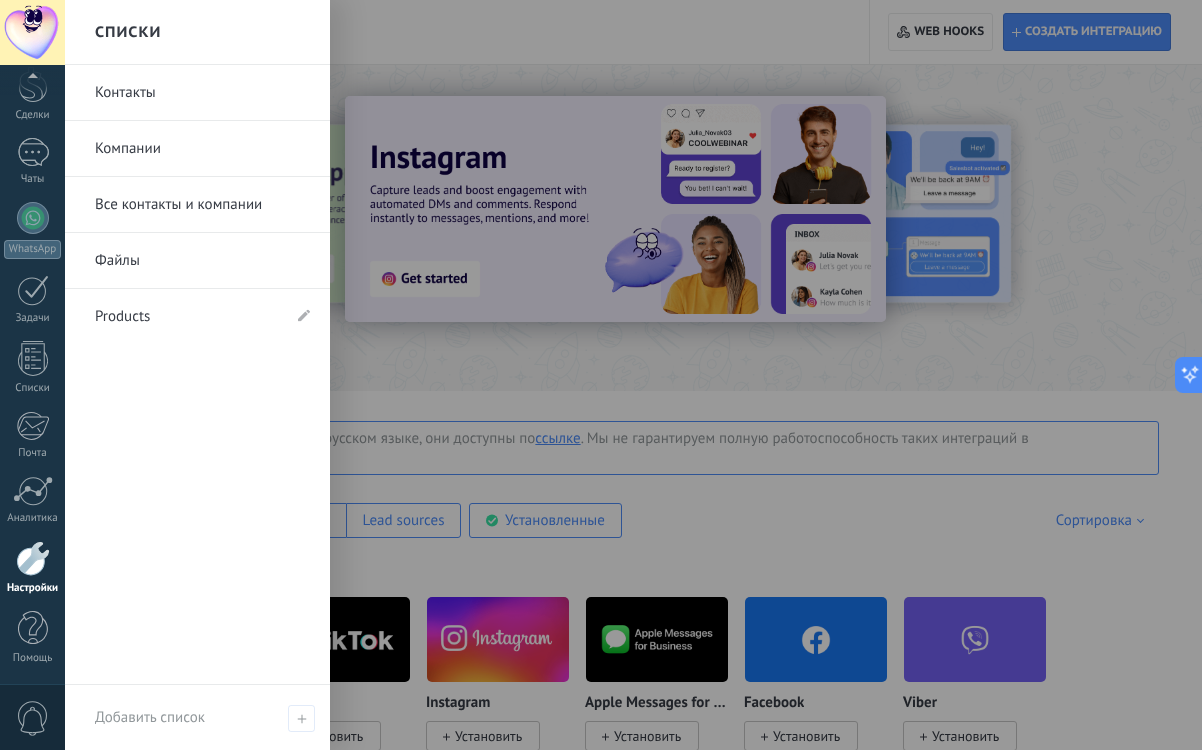 click on "Контакты" at bounding box center [202, 93] 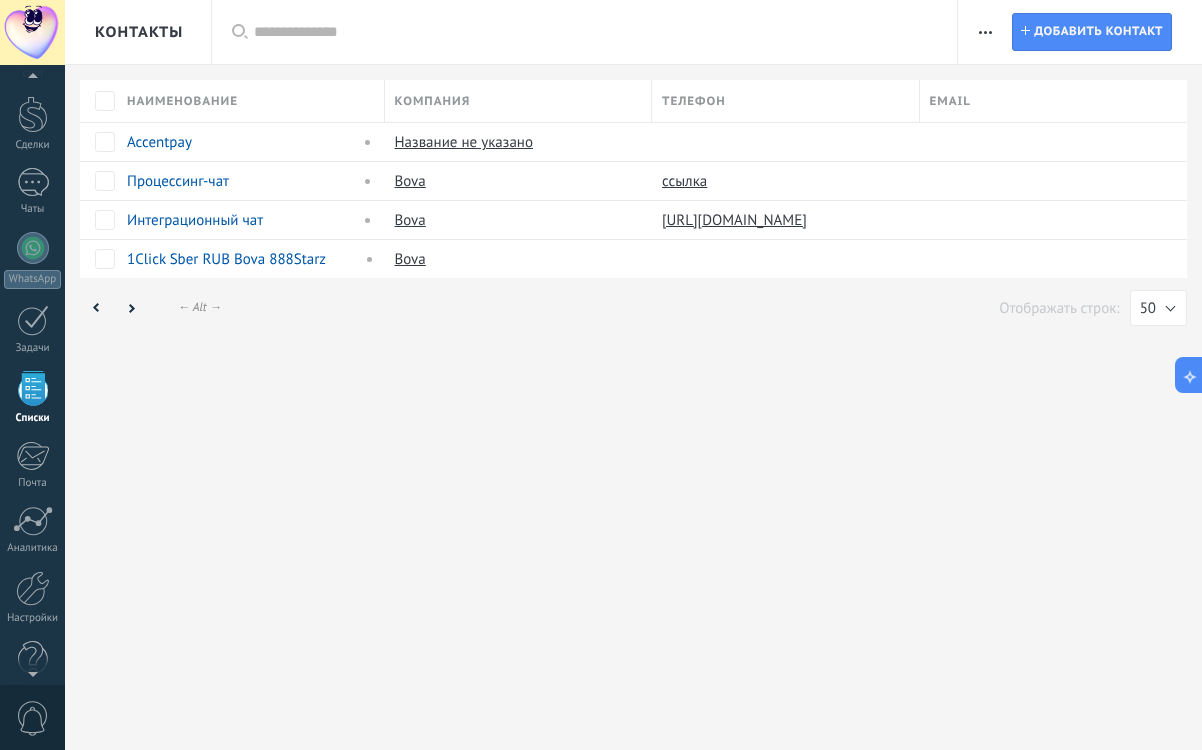 scroll, scrollTop: 65, scrollLeft: 0, axis: vertical 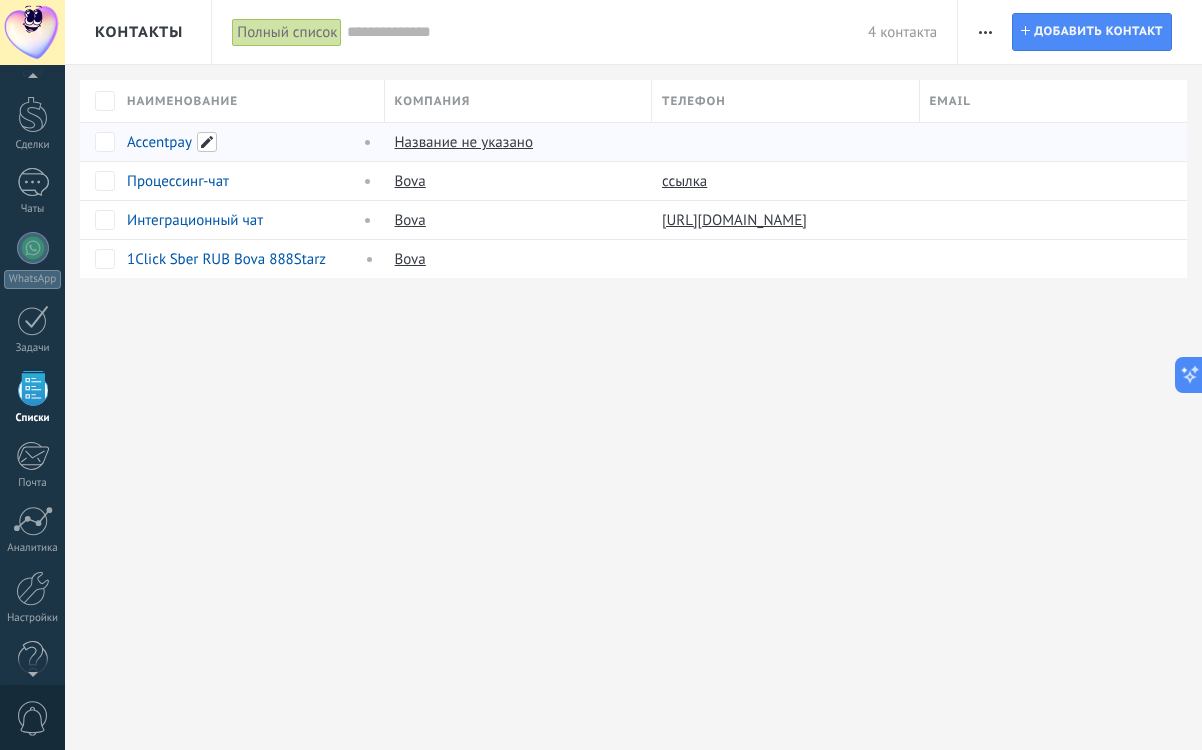 click at bounding box center (207, 142) 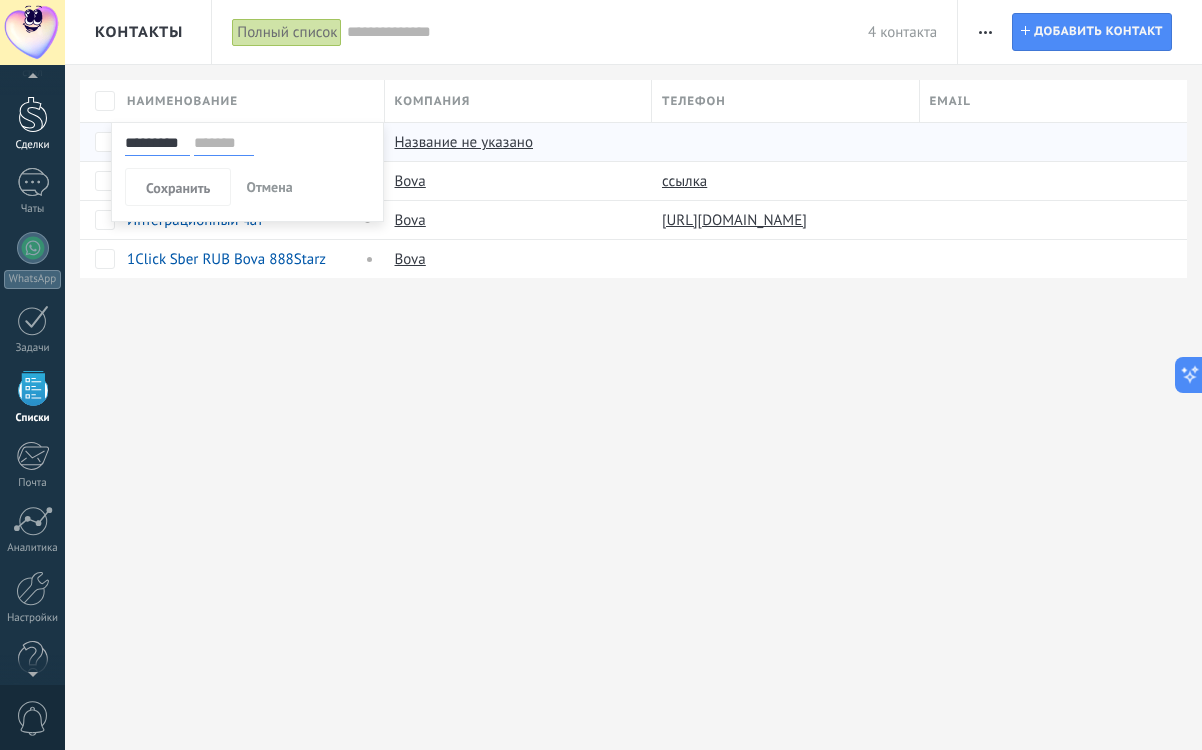drag, startPoint x: 224, startPoint y: 148, endPoint x: 53, endPoint y: 146, distance: 171.01169 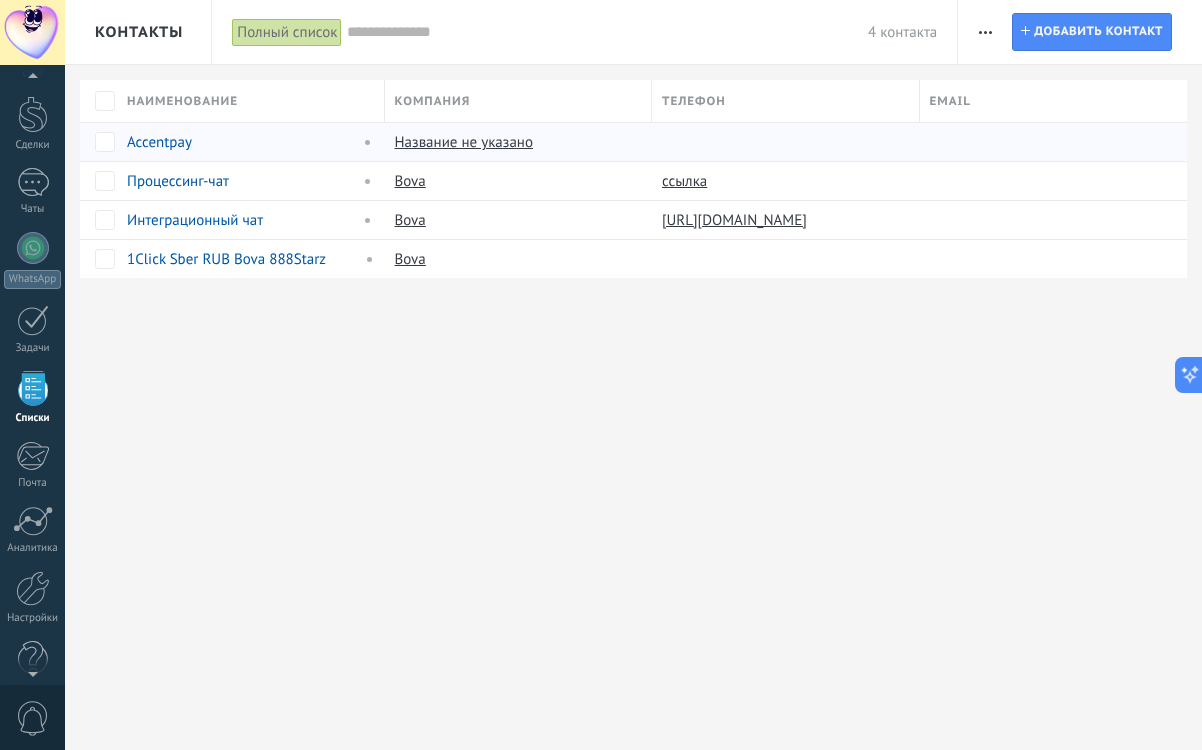 click on "Телефон" at bounding box center [785, 101] 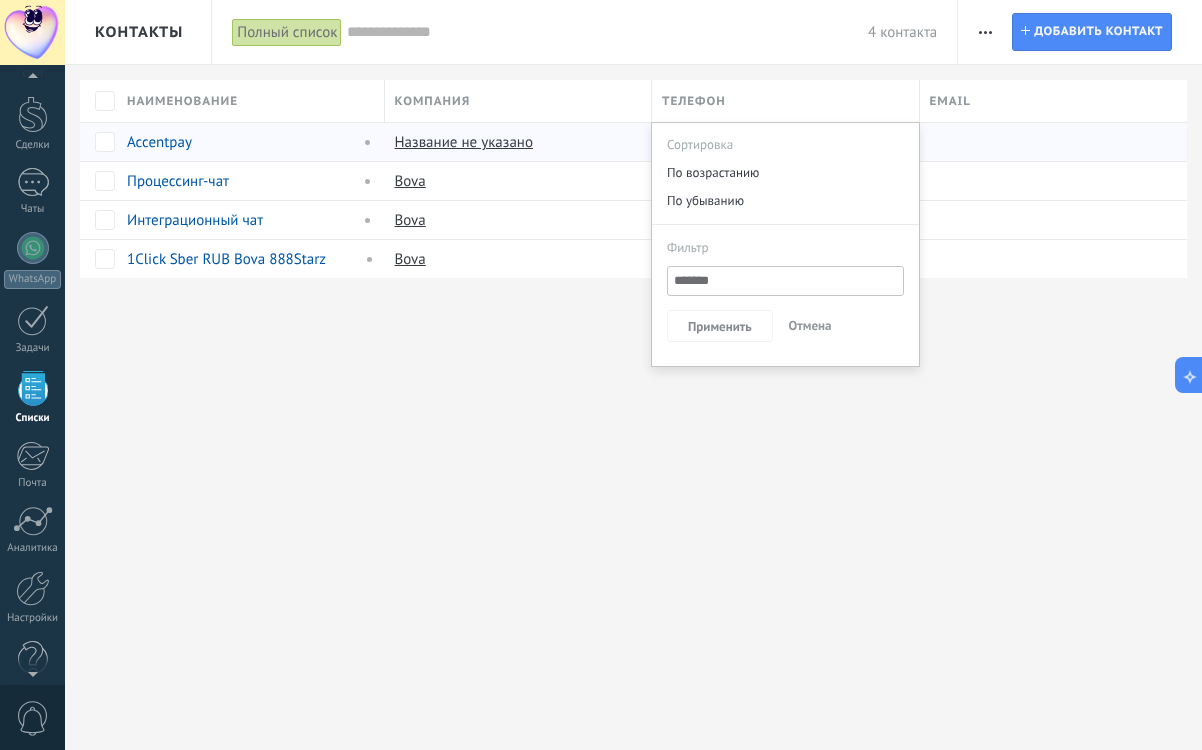 click on "Контакты Полный список Применить 4 контакта Полный список Контакты без задач Контакты c просроченными задачами Без сделок Удаленные Cохранить За все время За все время За сегодня За вчера За последние  ** 30  дней За эту неделю За прошлую неделю За этот месяц За прошлый месяц За квартал За этот год   Выбрать всё Без сделок Без открытых сделок Initial contact Discussions Decision making Contract discussion Closed - won Closed - lost Активные этапы Выбрать всё Insufficient budget Product does not fit need Not satisfied with conditions Bought from competitor Без причины Причины отказа Выбрать всё На сегодня На завтра На этой неделе В этом месяце" at bounding box center [633, 375] 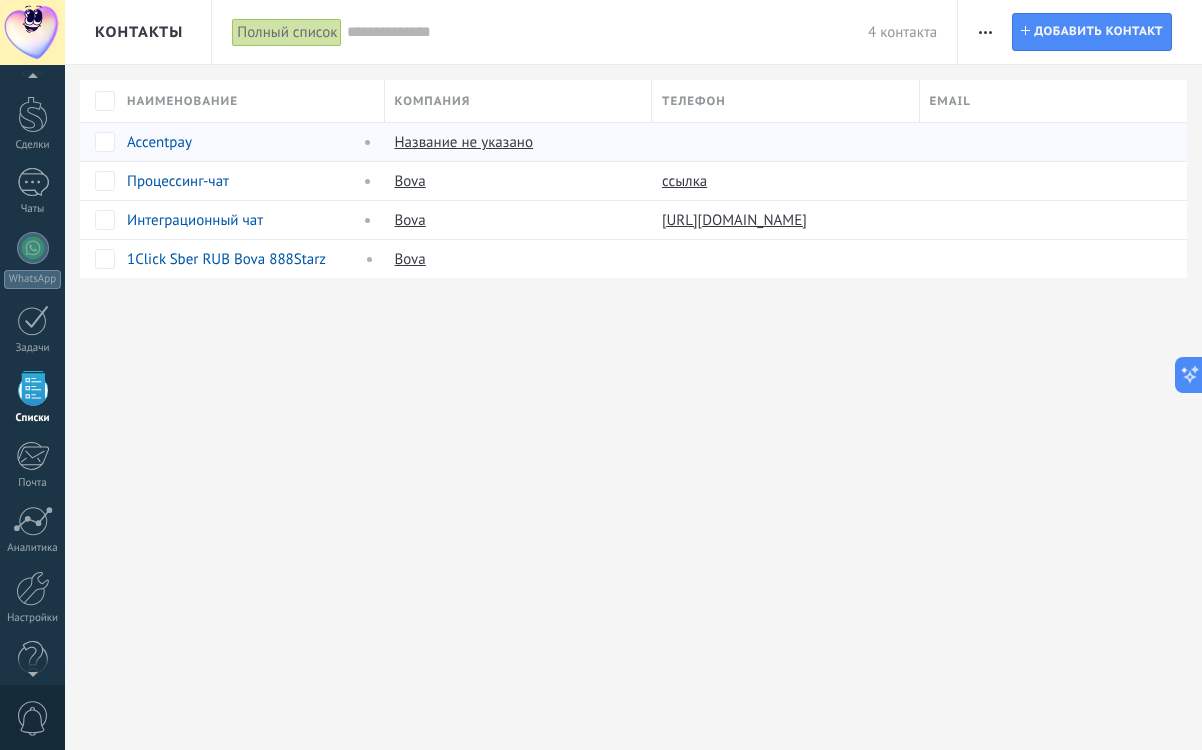 click on "Наименование" at bounding box center [182, 101] 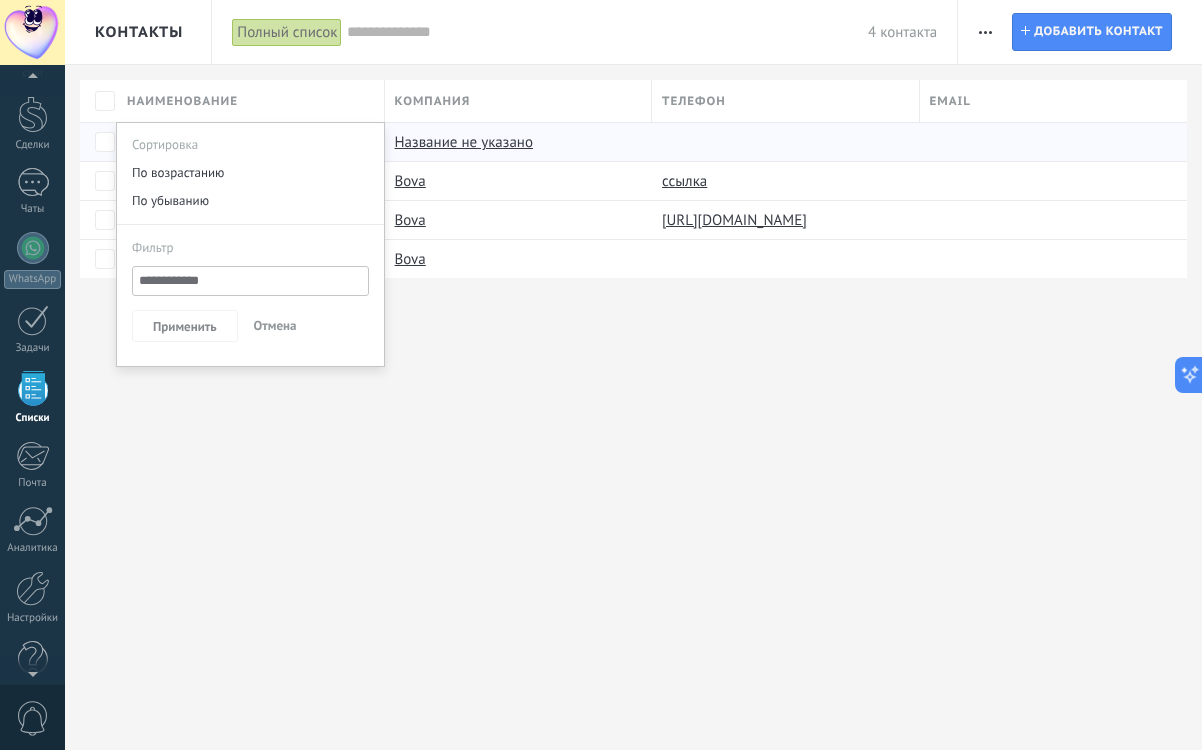 click on "Отмена" at bounding box center [275, 326] 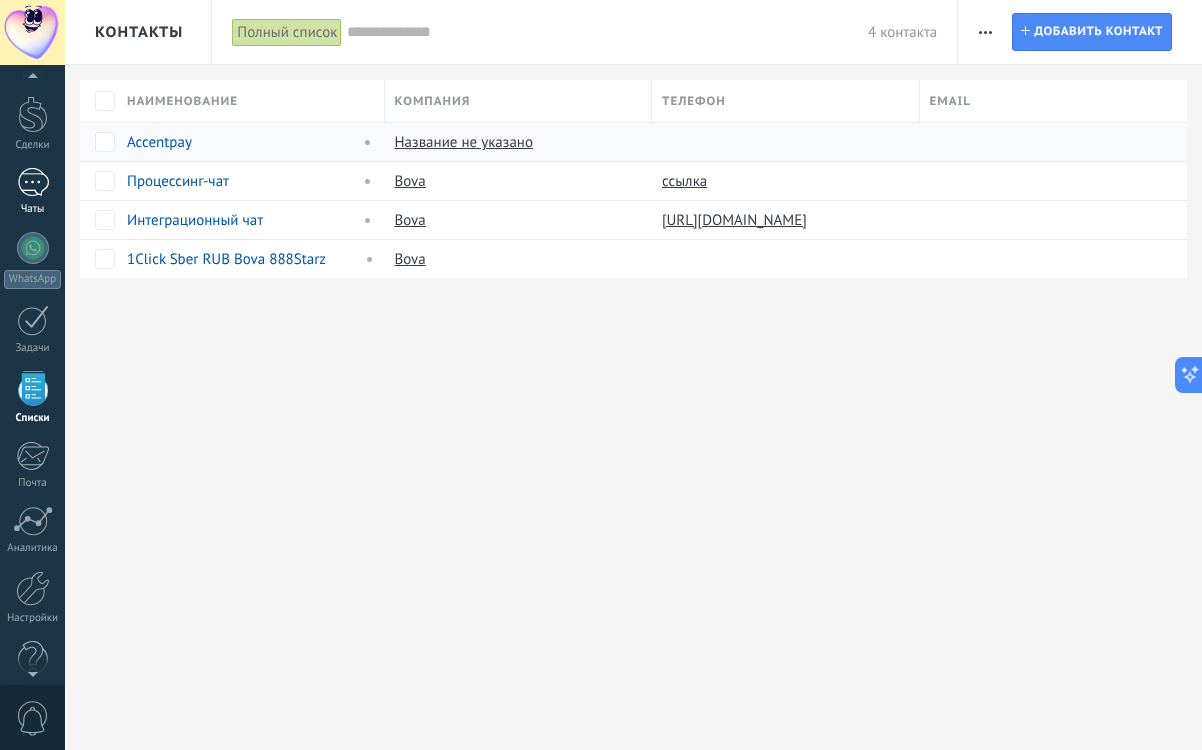 click at bounding box center [33, 182] 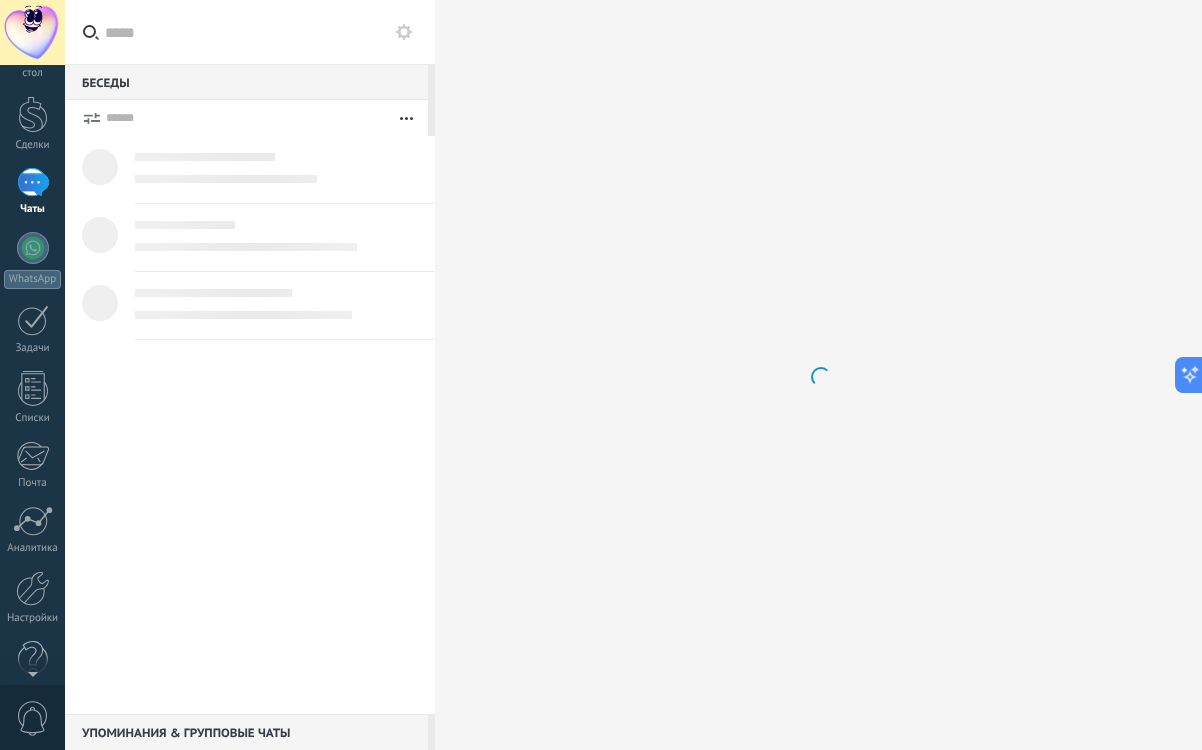 scroll, scrollTop: 0, scrollLeft: 0, axis: both 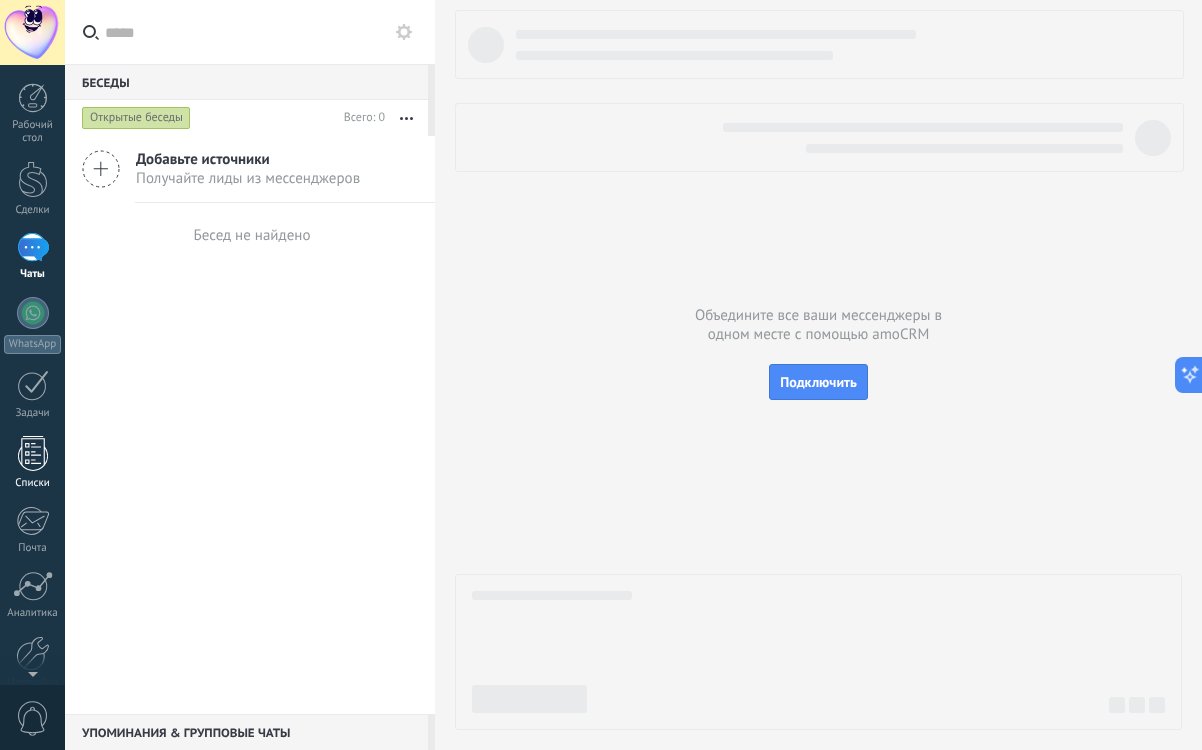 click on "Списки" at bounding box center (33, 483) 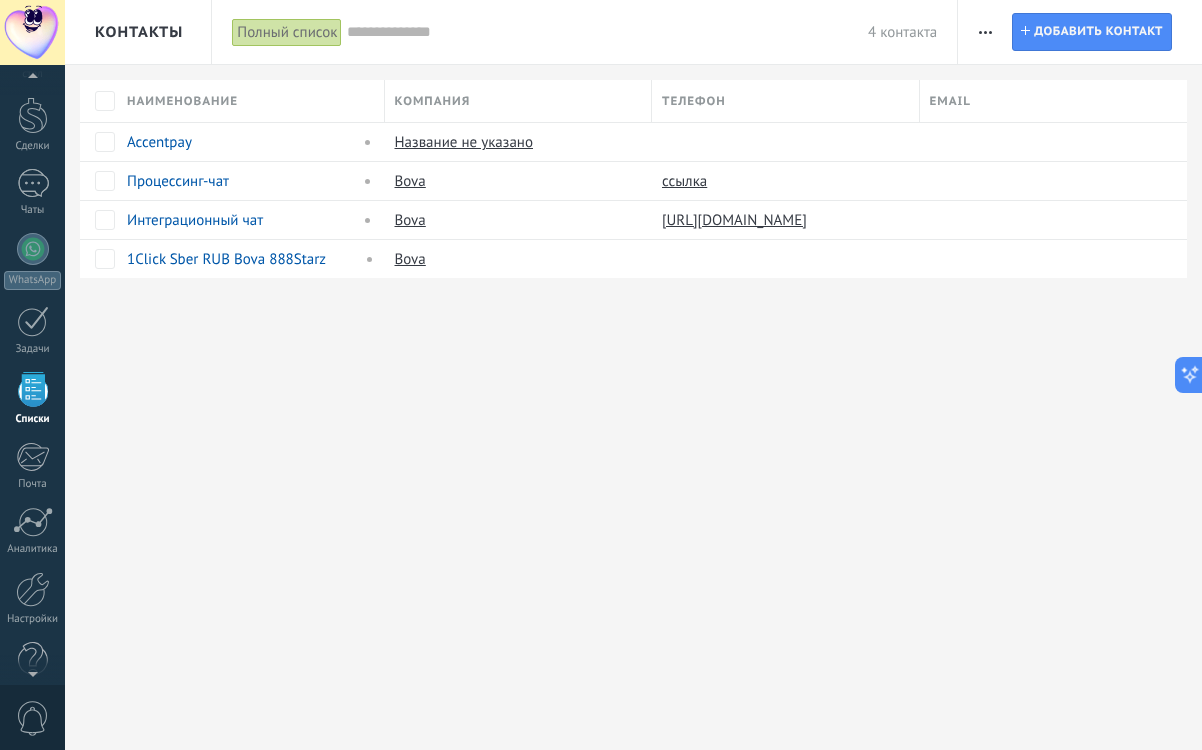 scroll, scrollTop: 65, scrollLeft: 0, axis: vertical 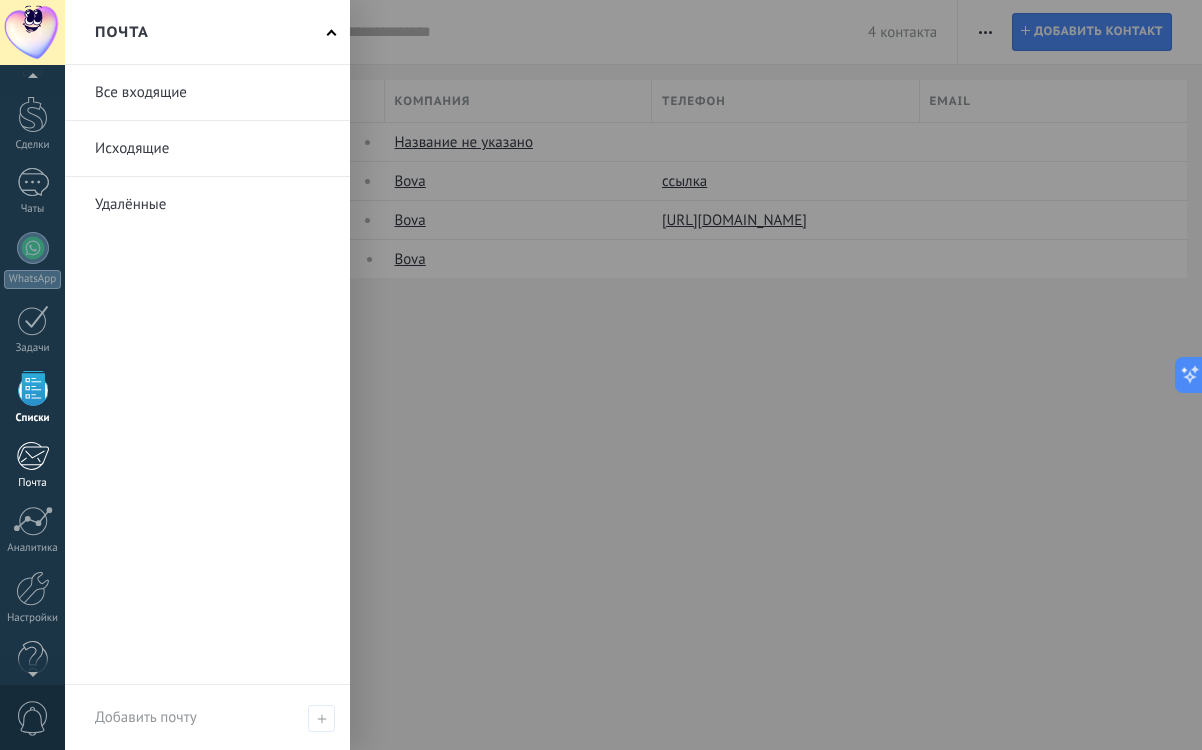 click at bounding box center (32, 456) 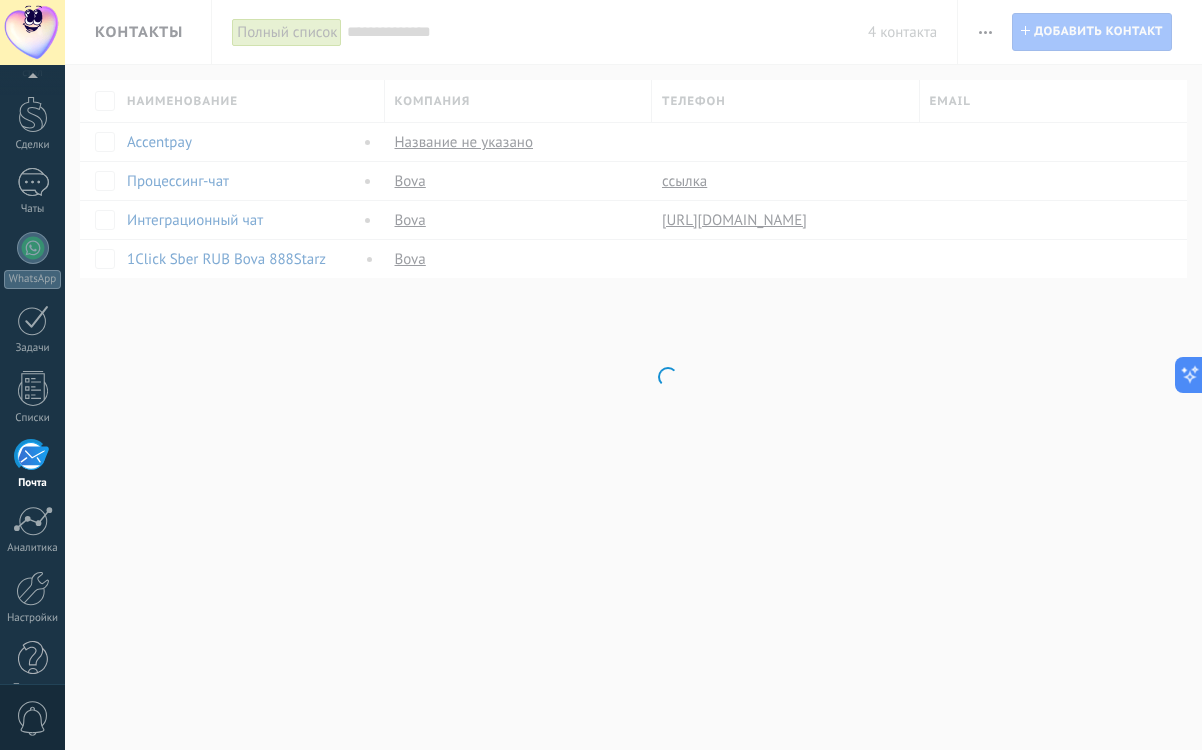 scroll, scrollTop: 95, scrollLeft: 0, axis: vertical 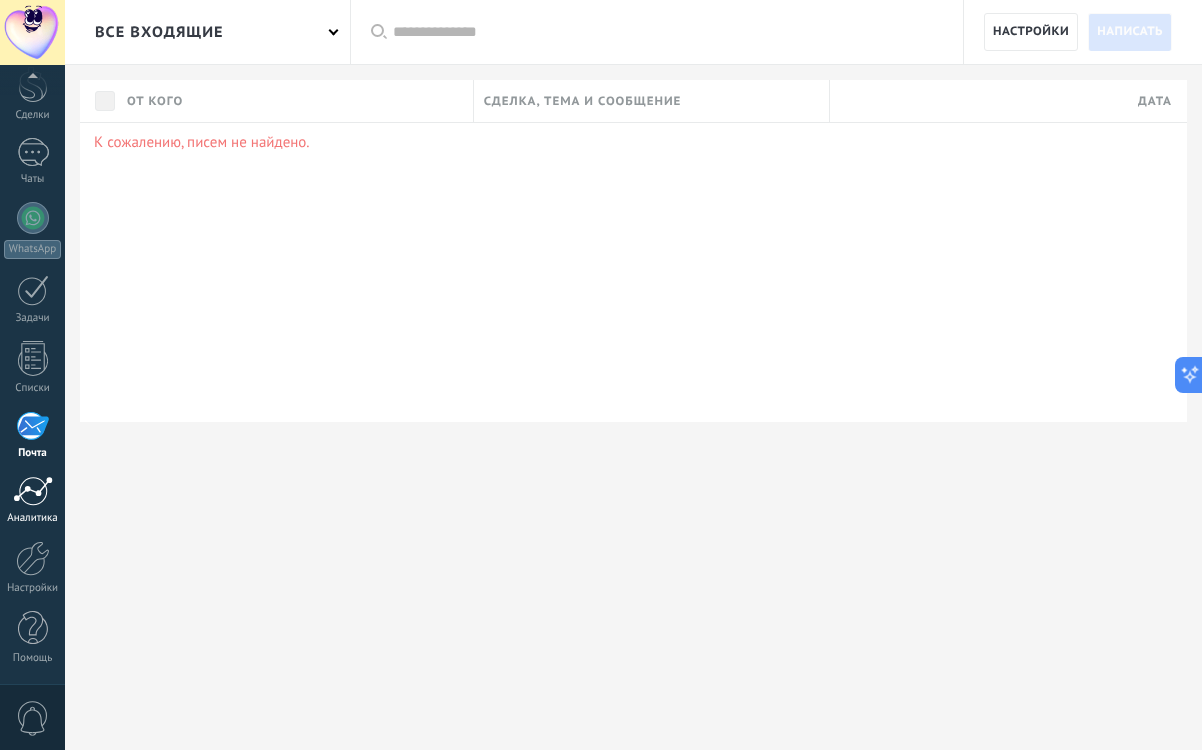 click at bounding box center [33, 491] 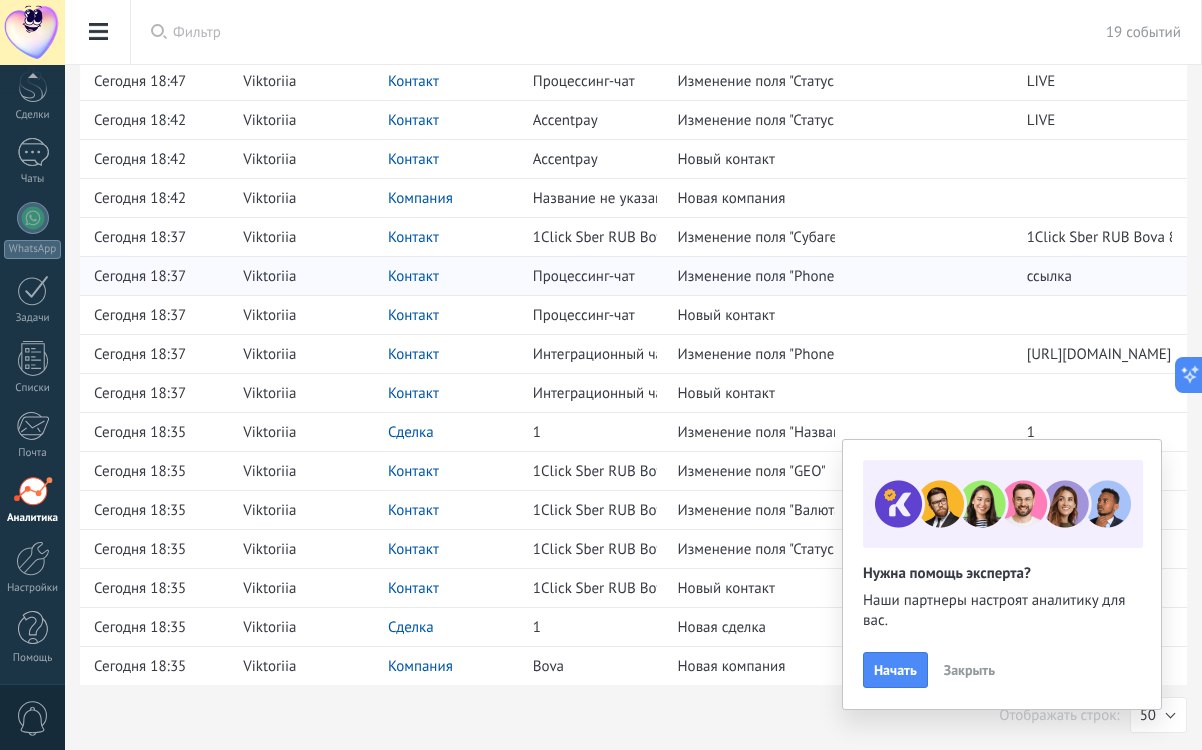 scroll, scrollTop: 0, scrollLeft: 0, axis: both 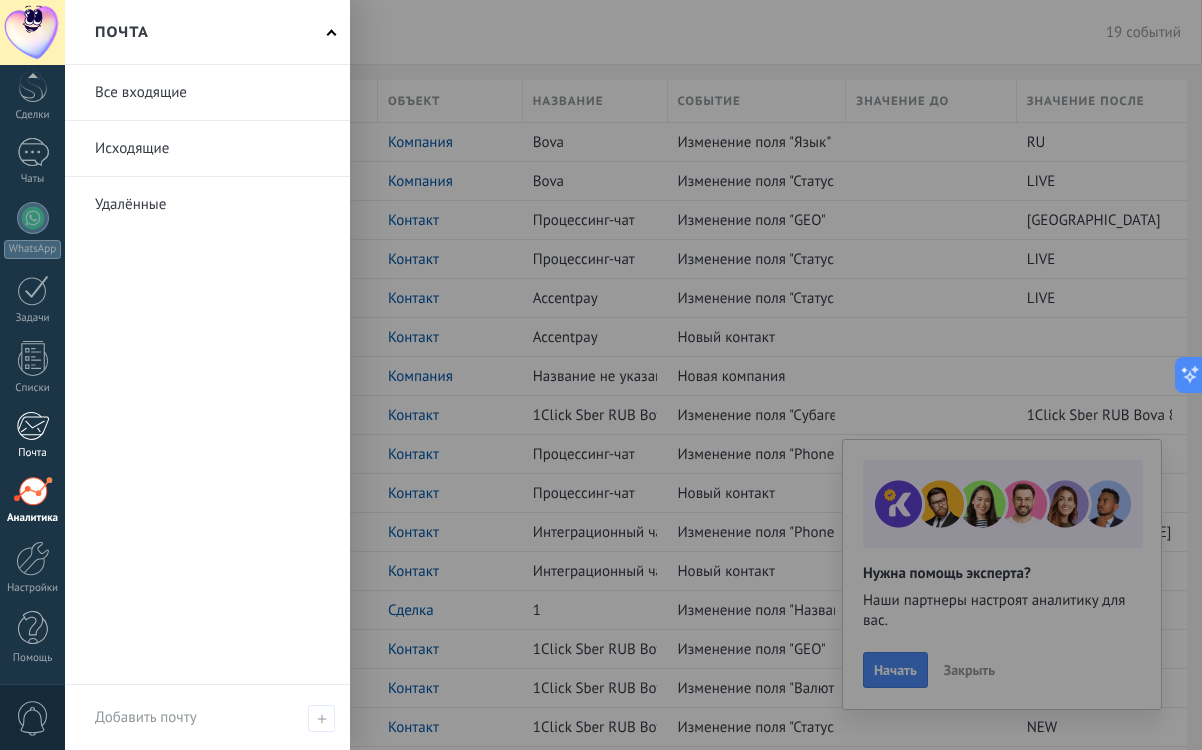 click at bounding box center [32, 426] 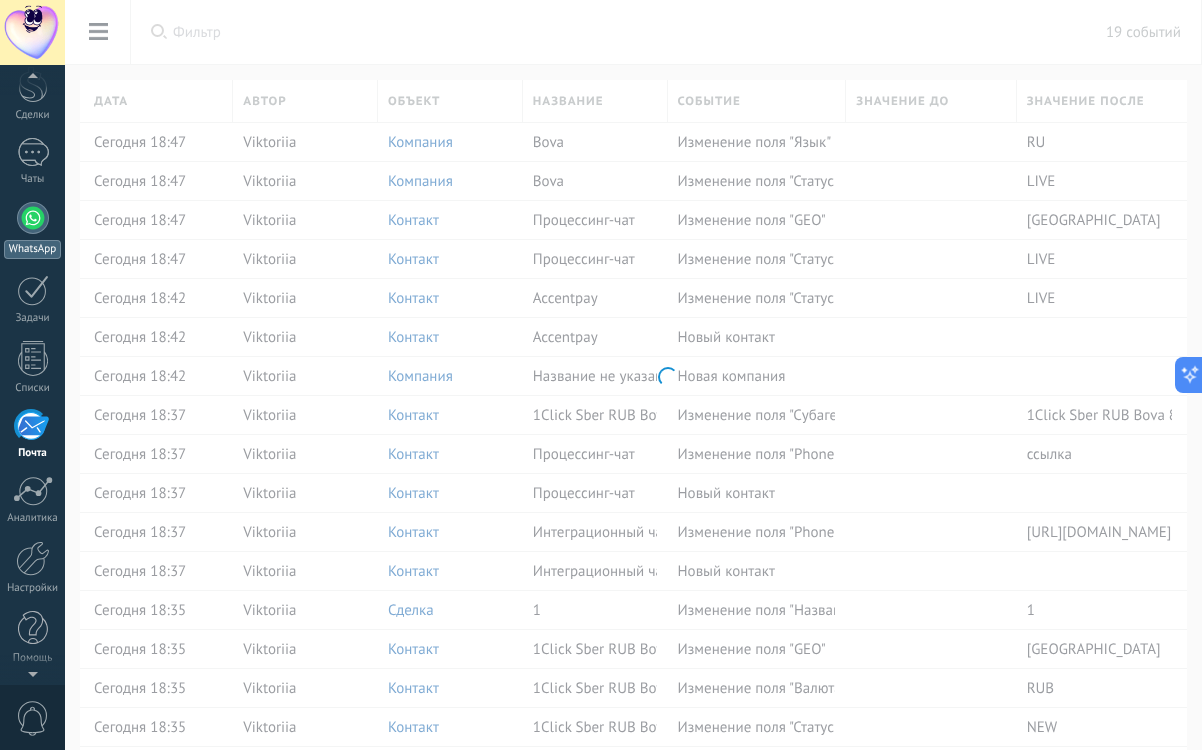 scroll, scrollTop: 0, scrollLeft: 0, axis: both 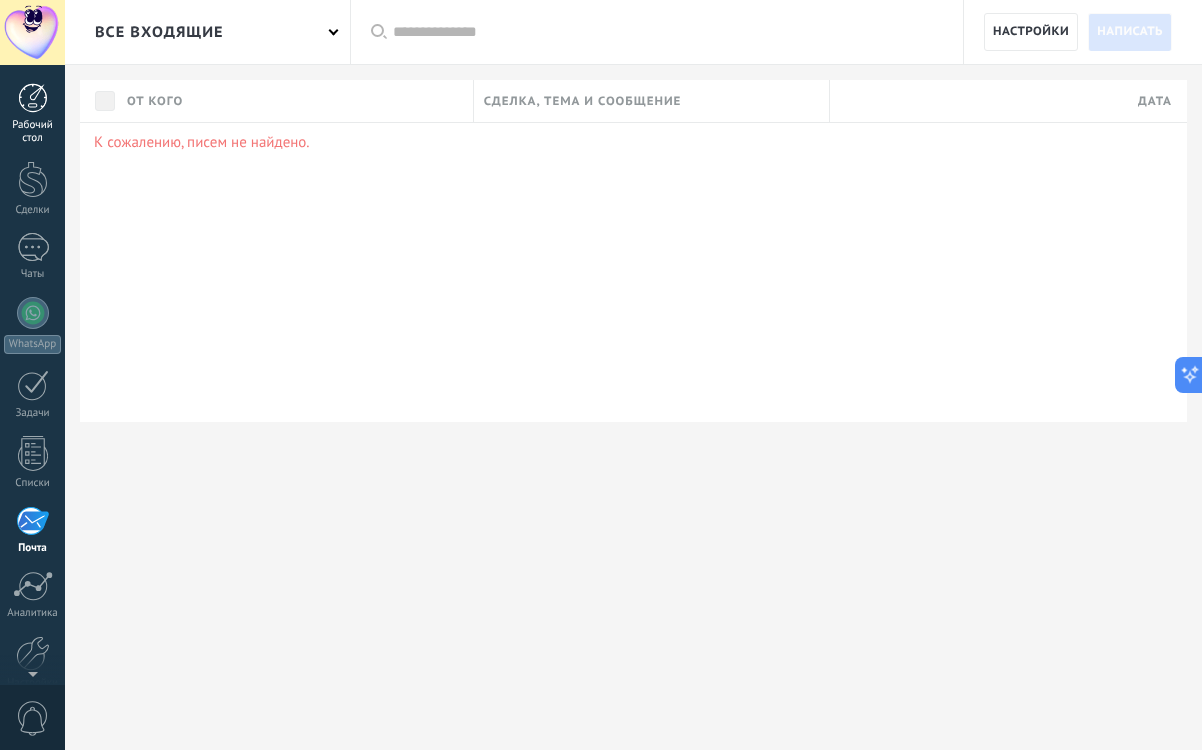 click on "Рабочий стол" at bounding box center (32, 114) 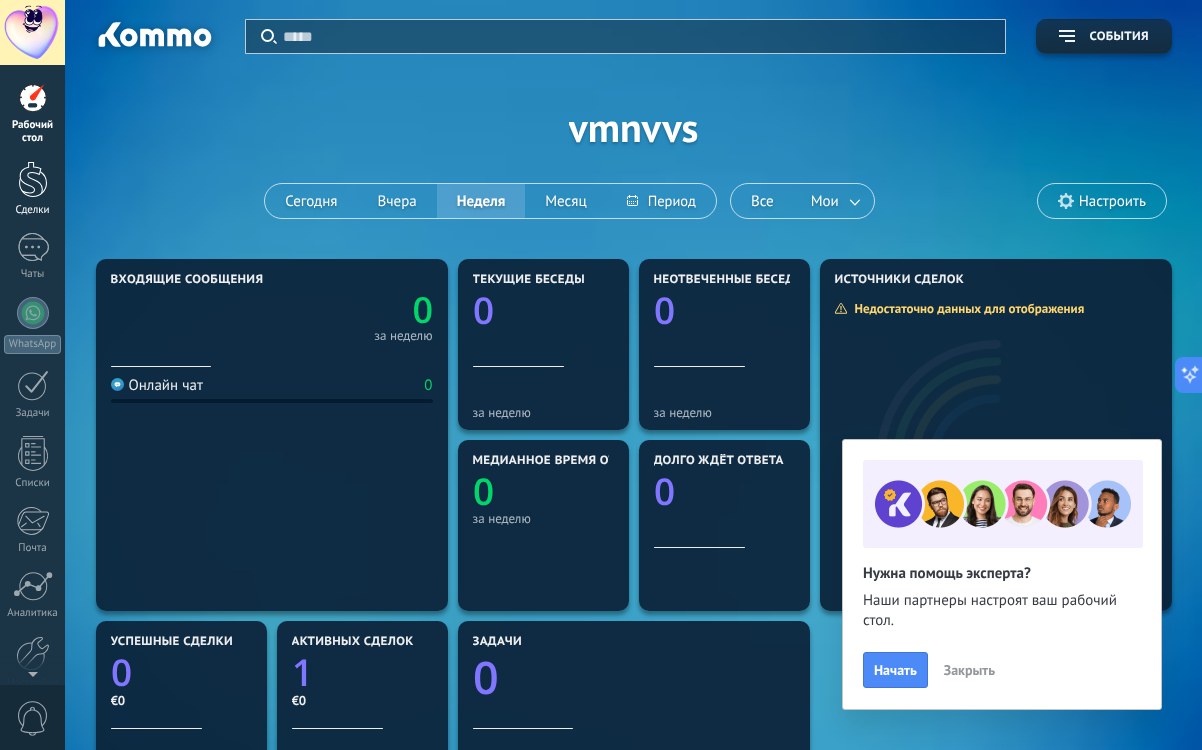 click at bounding box center [33, 179] 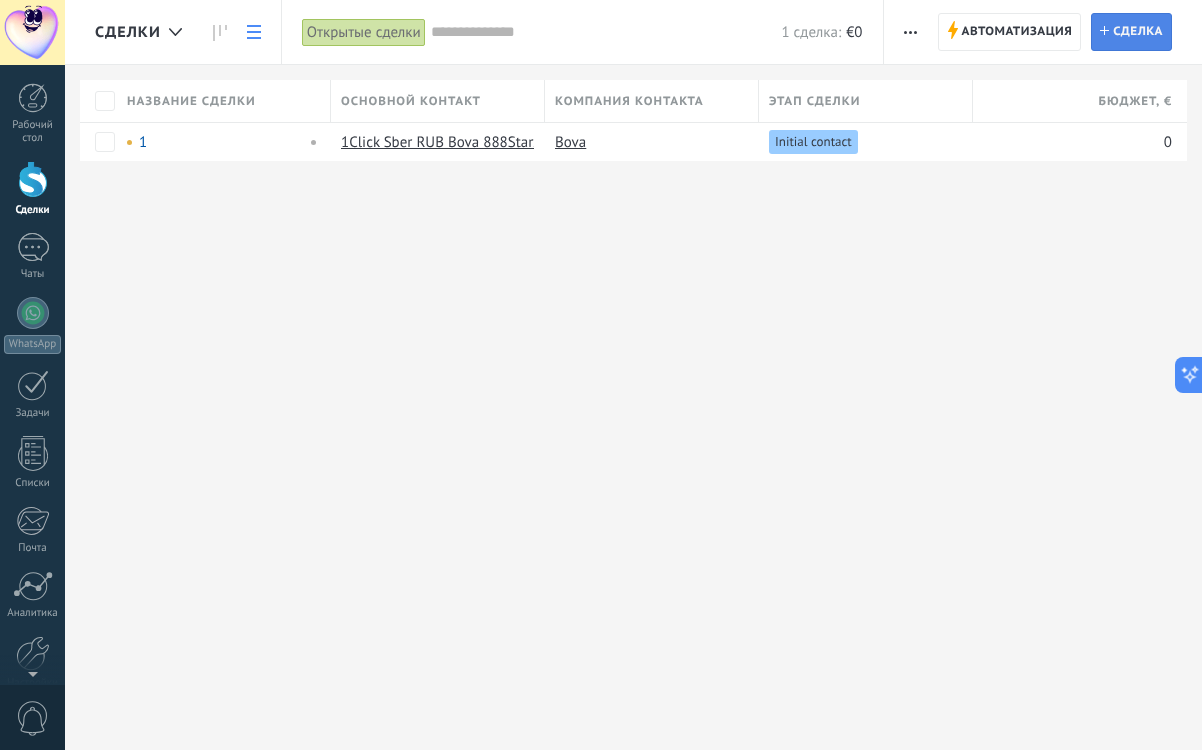 click on "Сделка" at bounding box center [1138, 32] 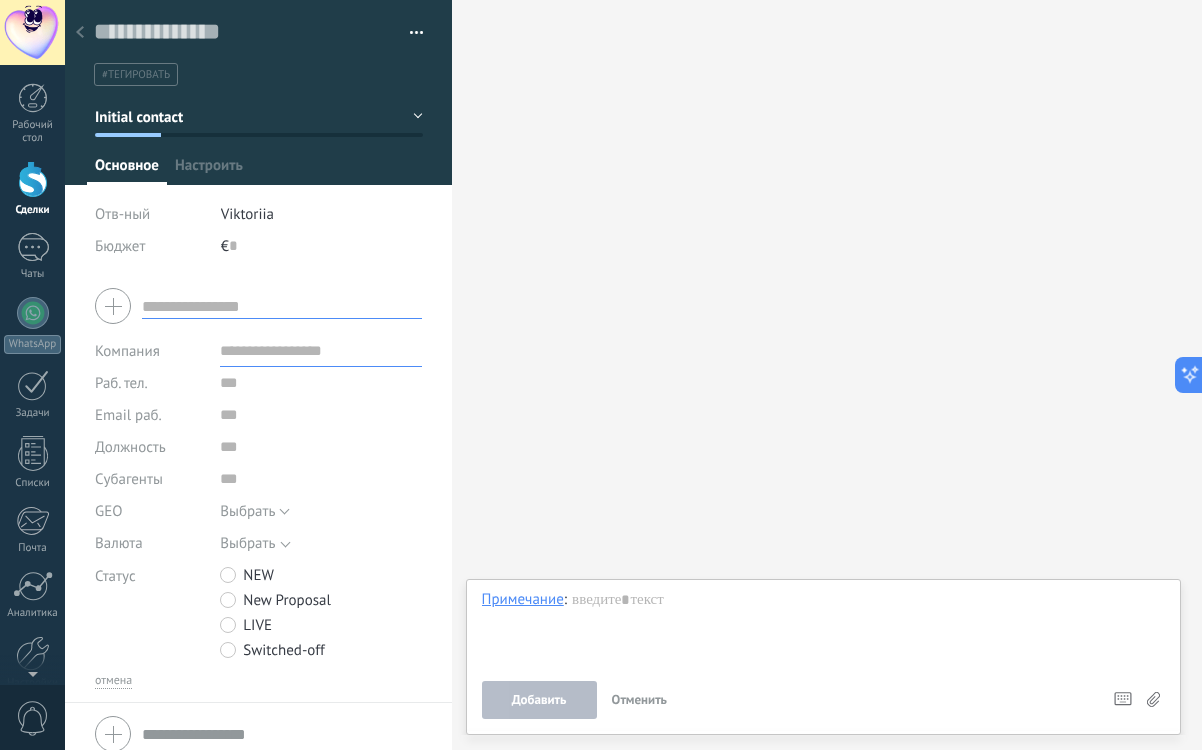 click at bounding box center (282, 306) 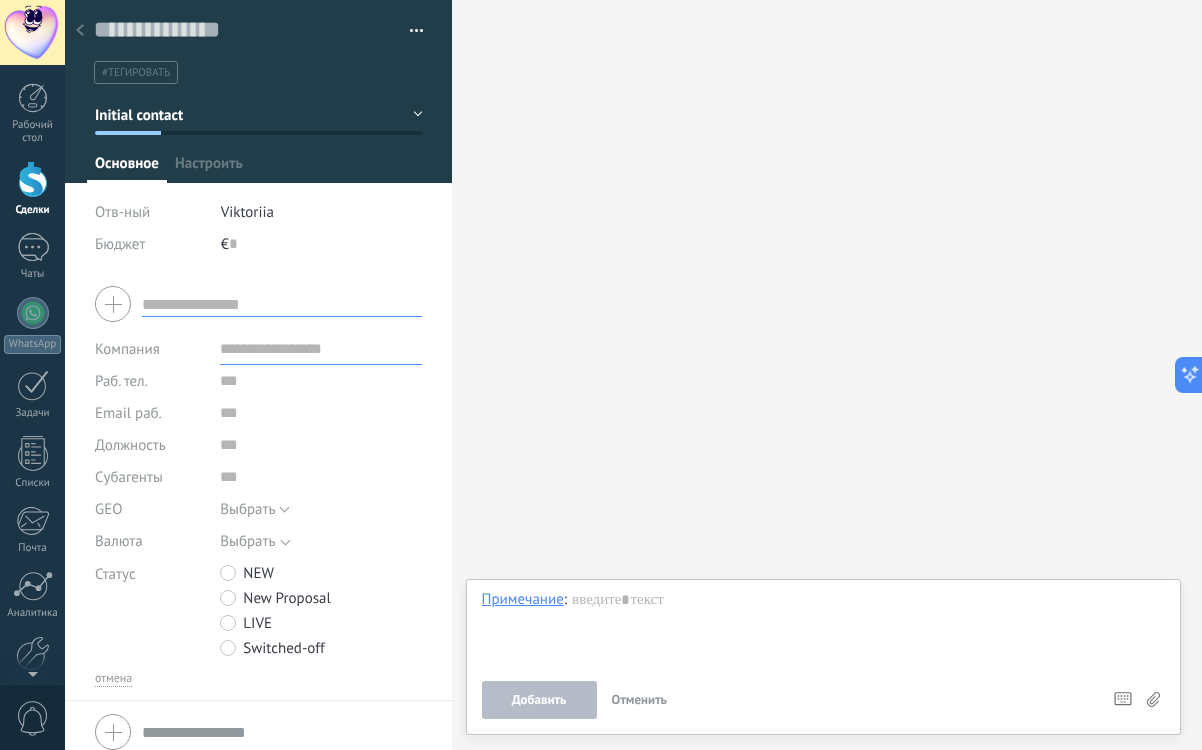 click at bounding box center (282, 732) 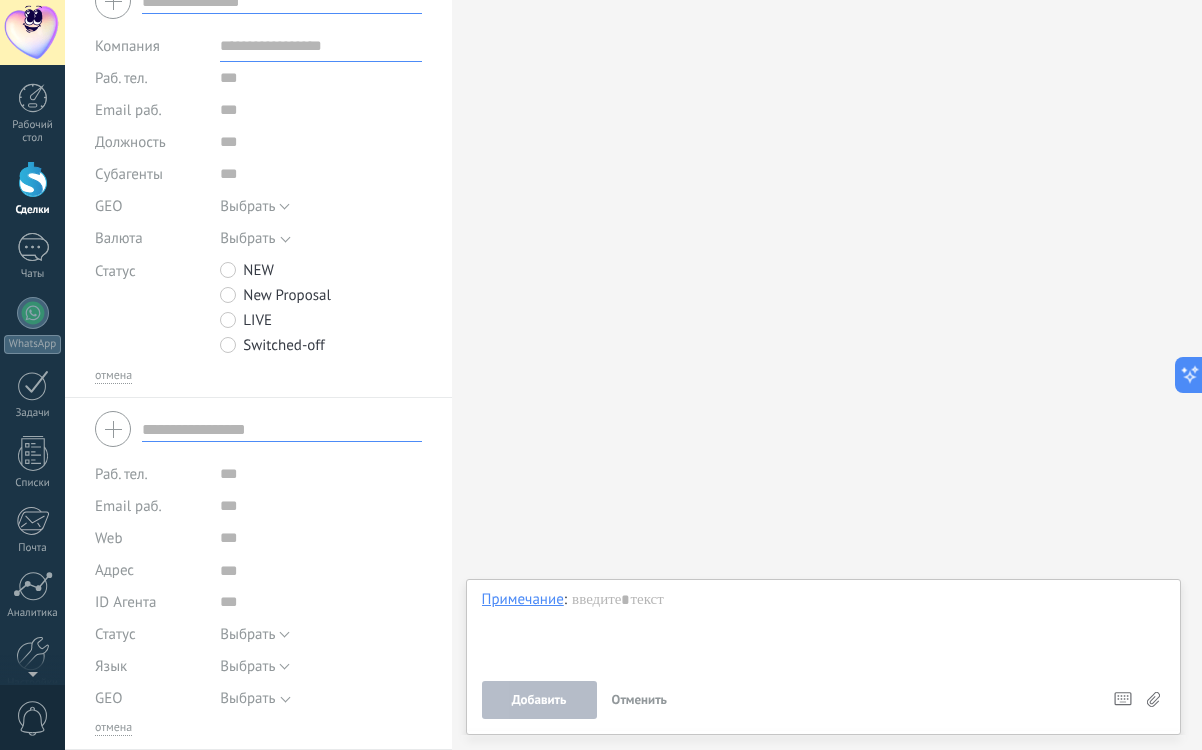 scroll, scrollTop: 305, scrollLeft: 0, axis: vertical 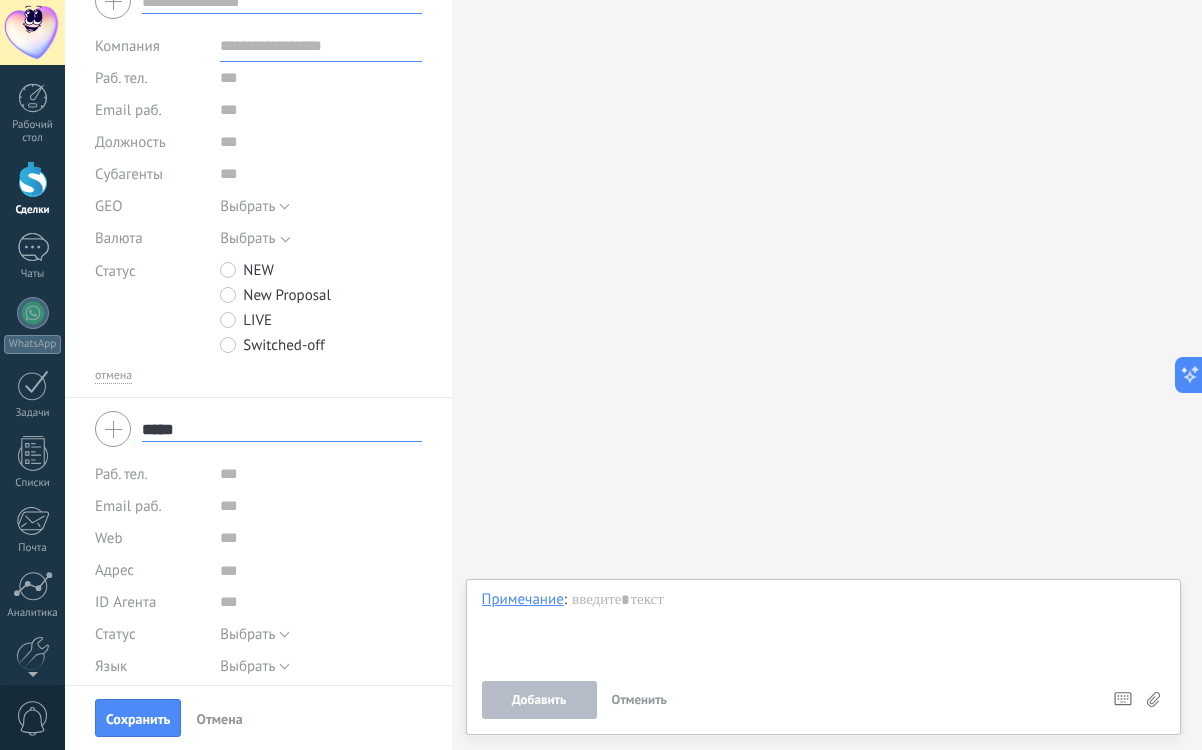 type on "*****" 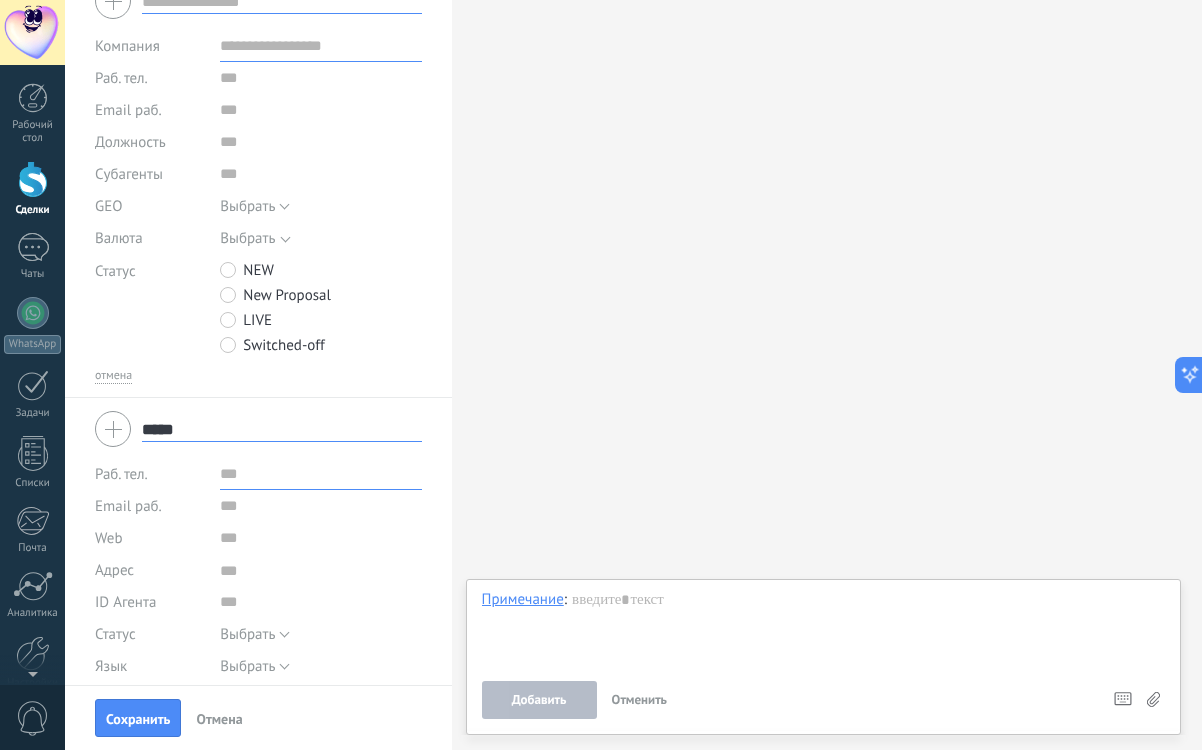 click at bounding box center (320, 474) 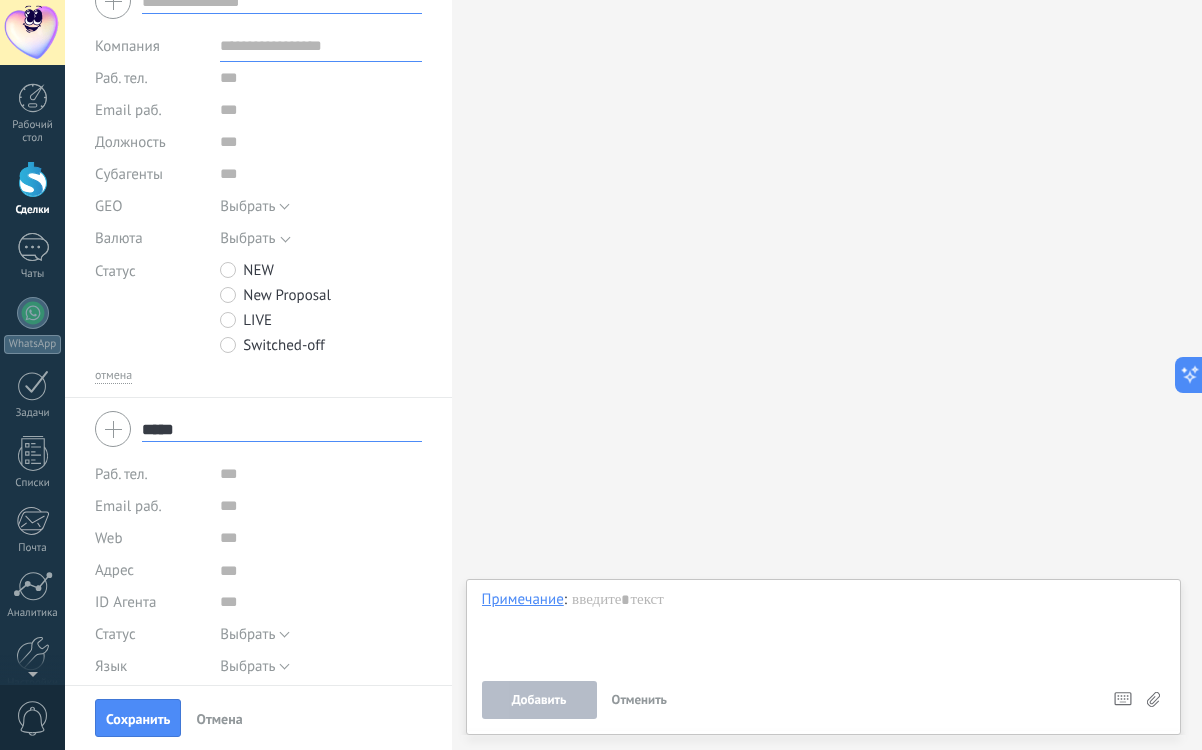 click on "Email раб.
Email личн.
Email др.
Email раб." at bounding box center [150, 506] 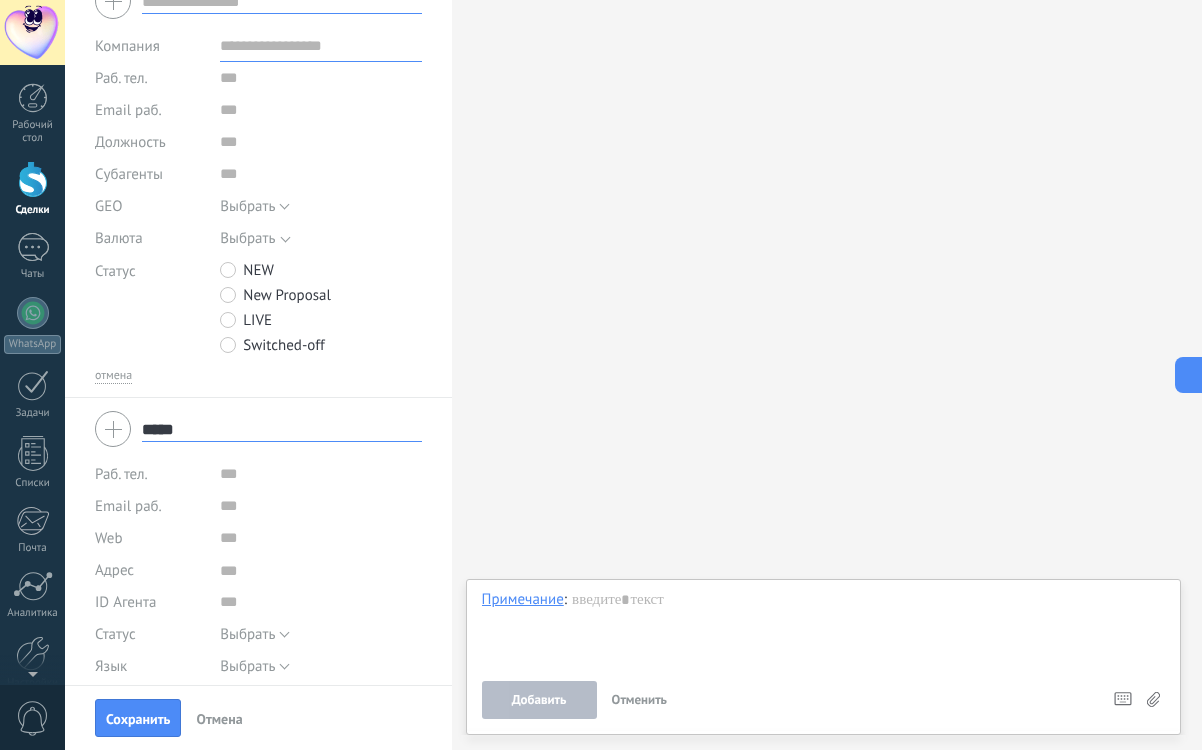 click on "Web
Перейти
Копировать
Редактировать" at bounding box center (258, 538) 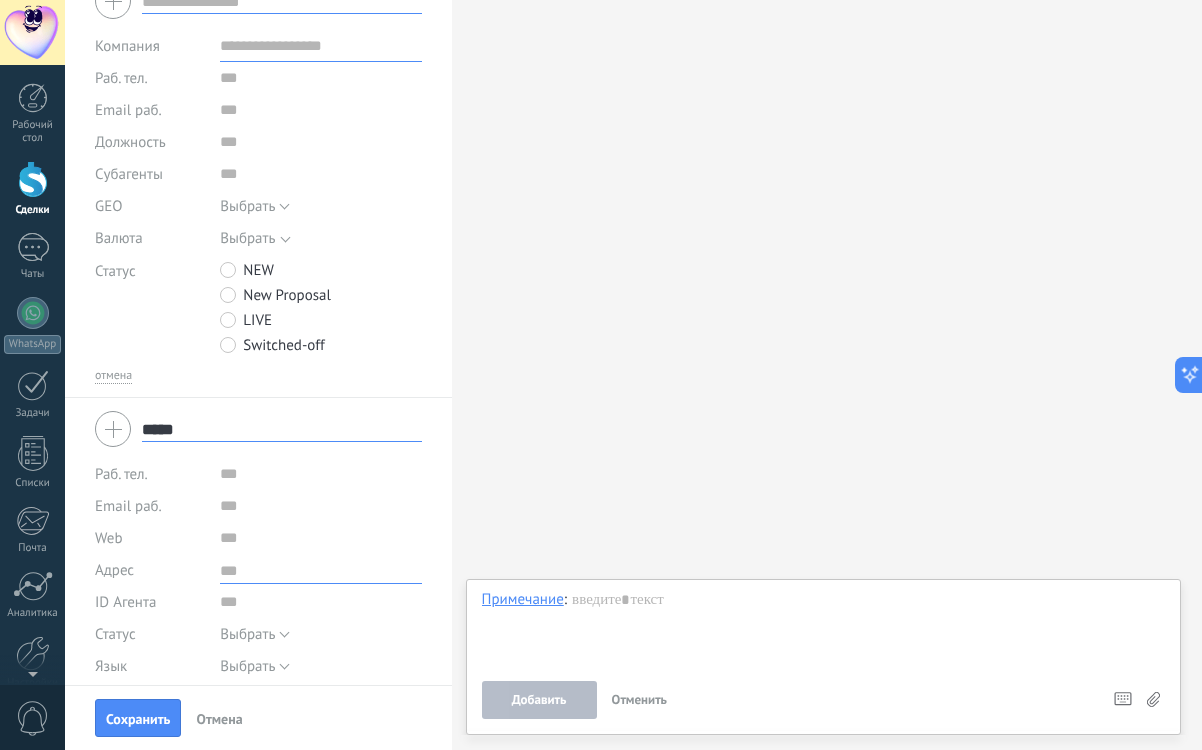click at bounding box center [320, 569] 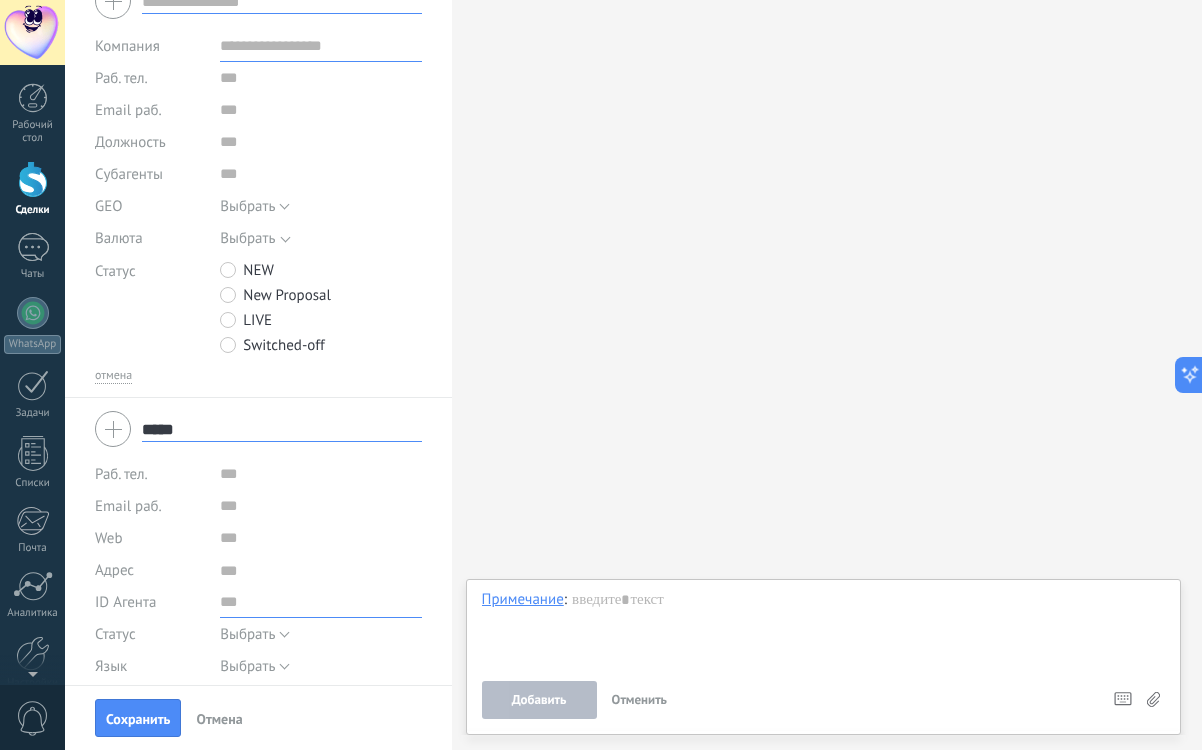 click at bounding box center [320, 602] 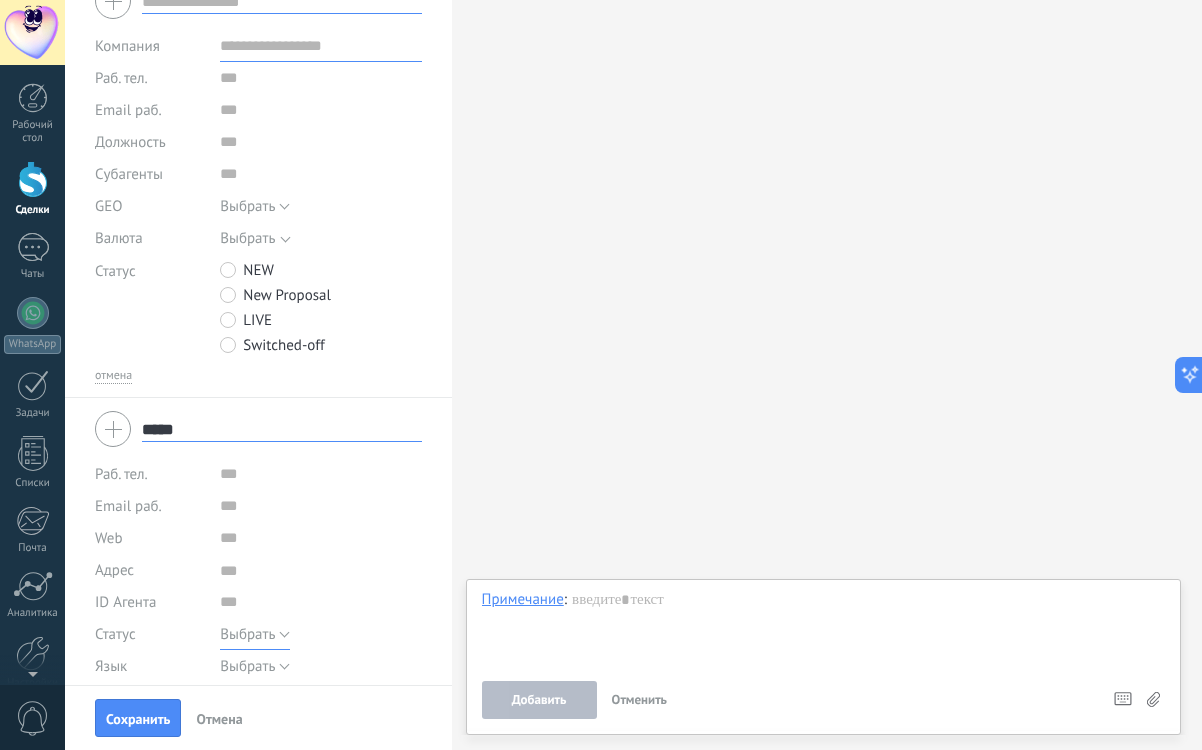 click on "Выбрать" at bounding box center [247, 634] 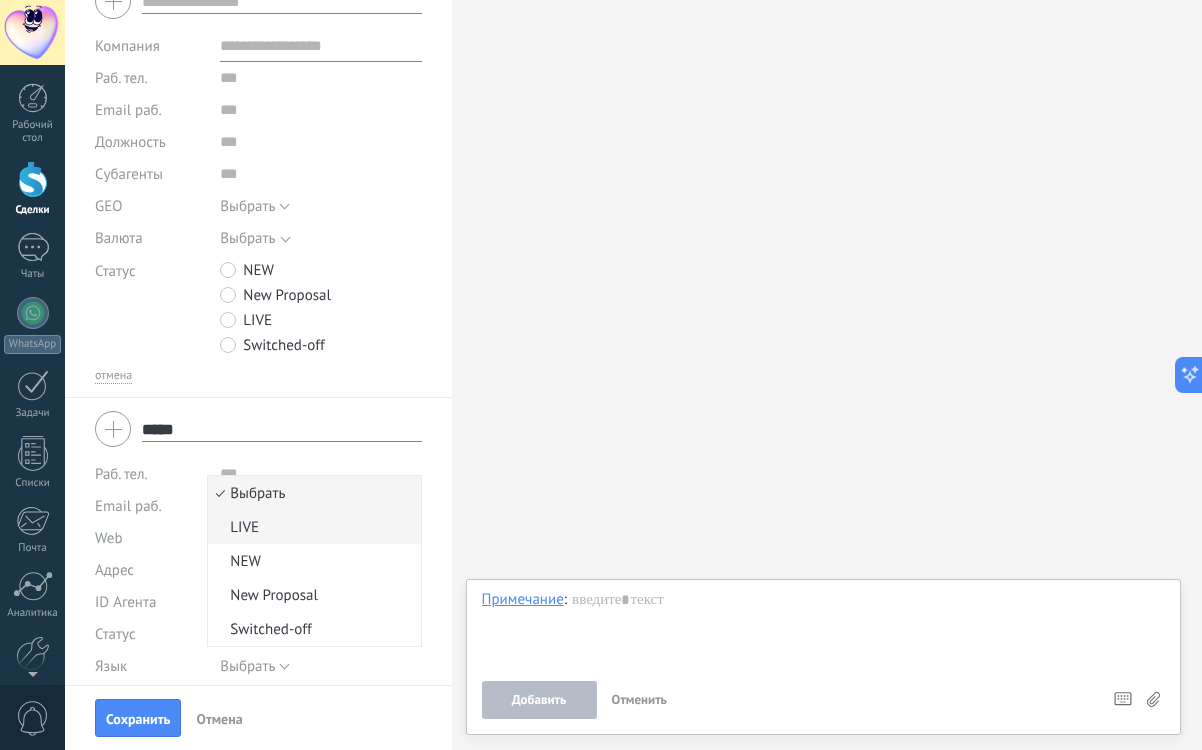 click on "LIVE" at bounding box center [311, 527] 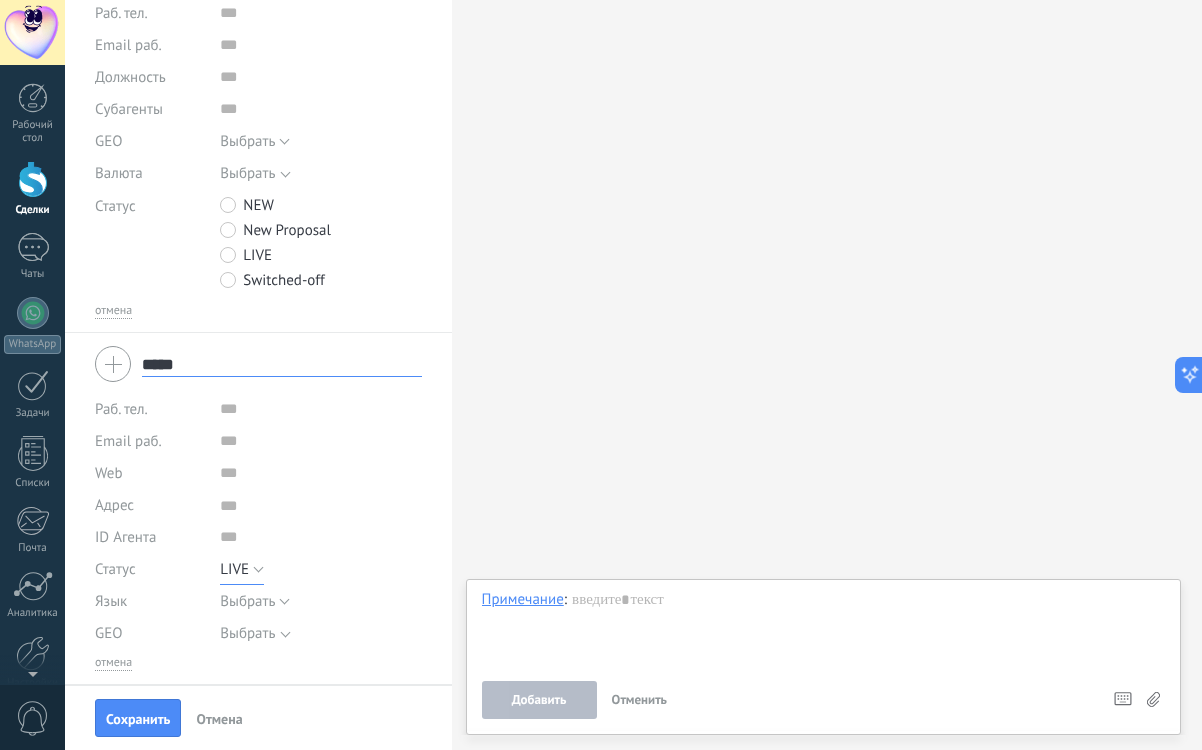 scroll, scrollTop: 367, scrollLeft: 0, axis: vertical 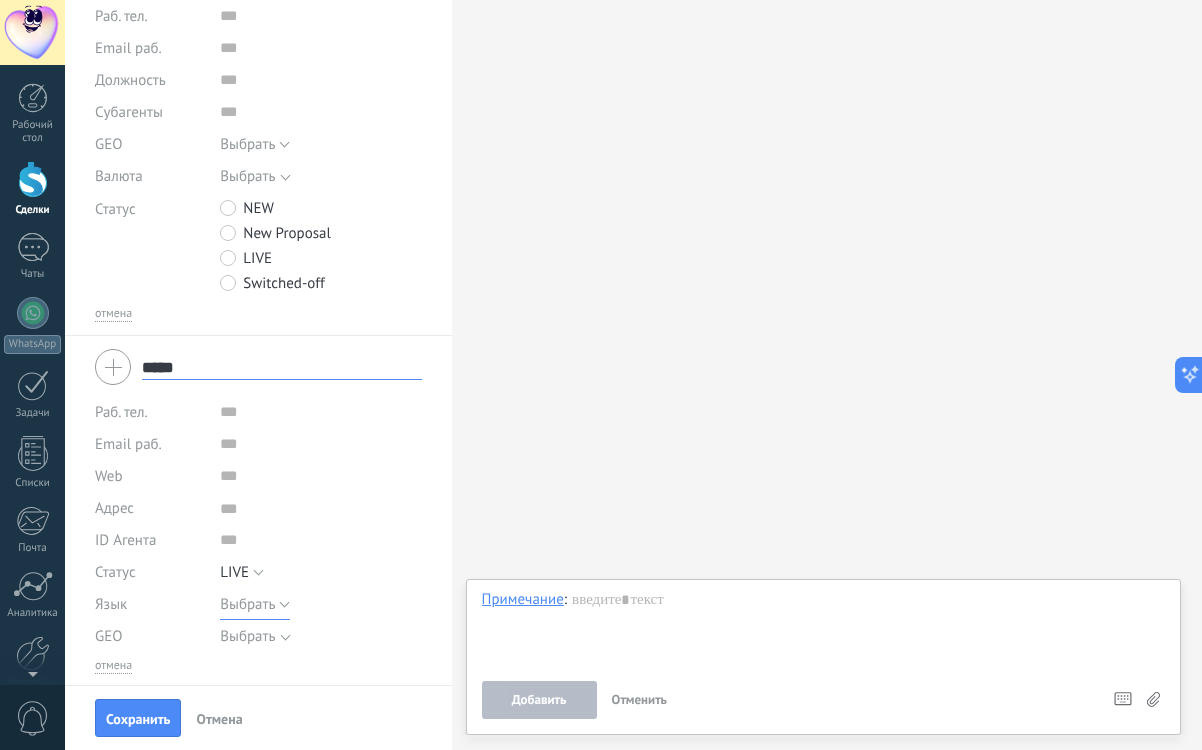 click on "Выбрать" at bounding box center (247, 604) 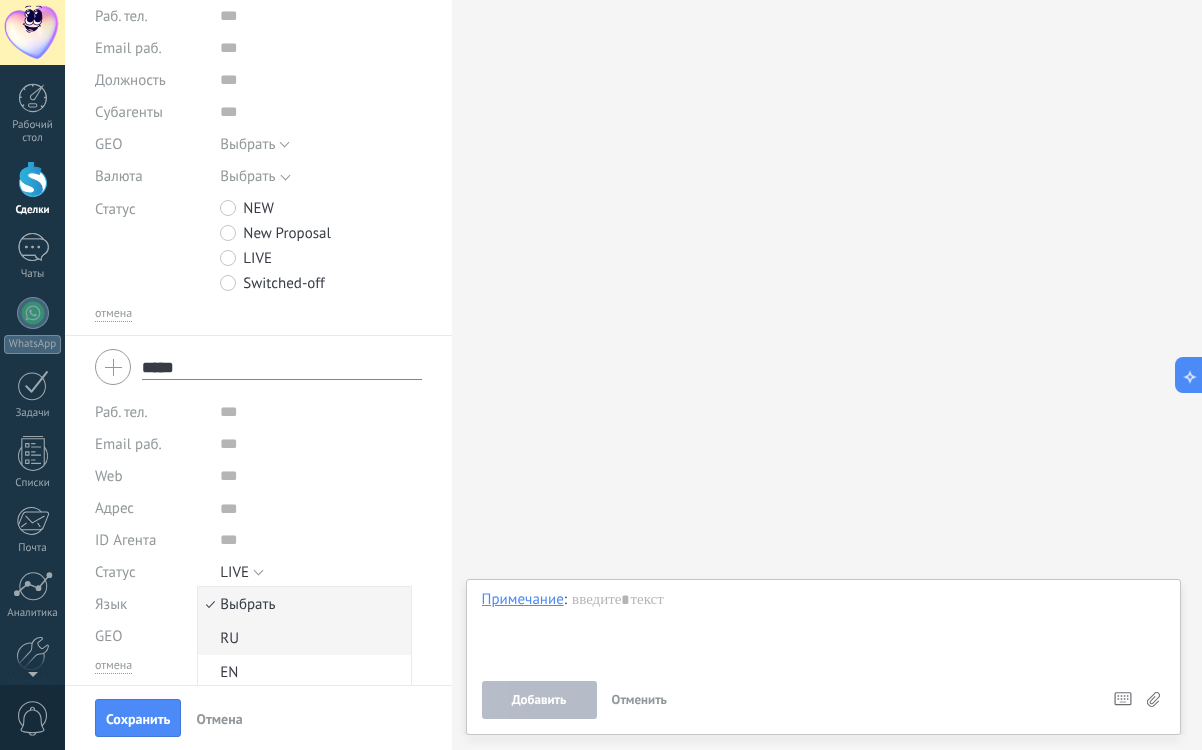 click on "RU" at bounding box center (301, 638) 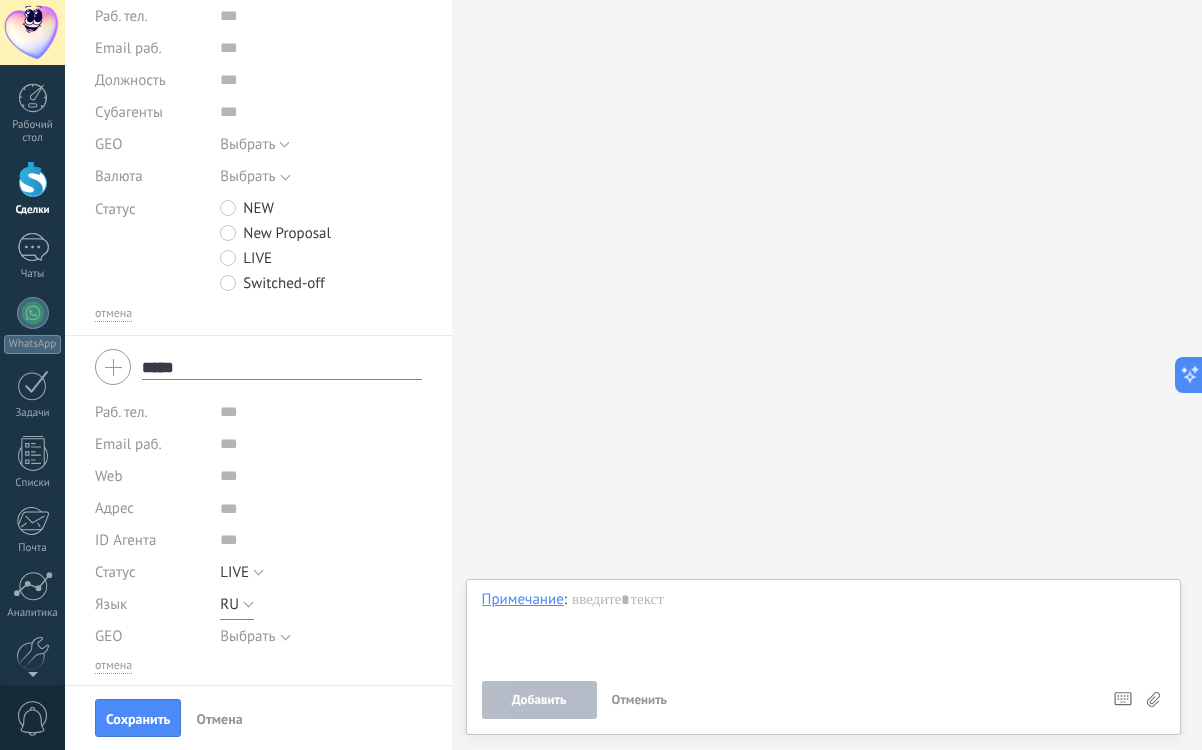 click on "RU" at bounding box center (237, 604) 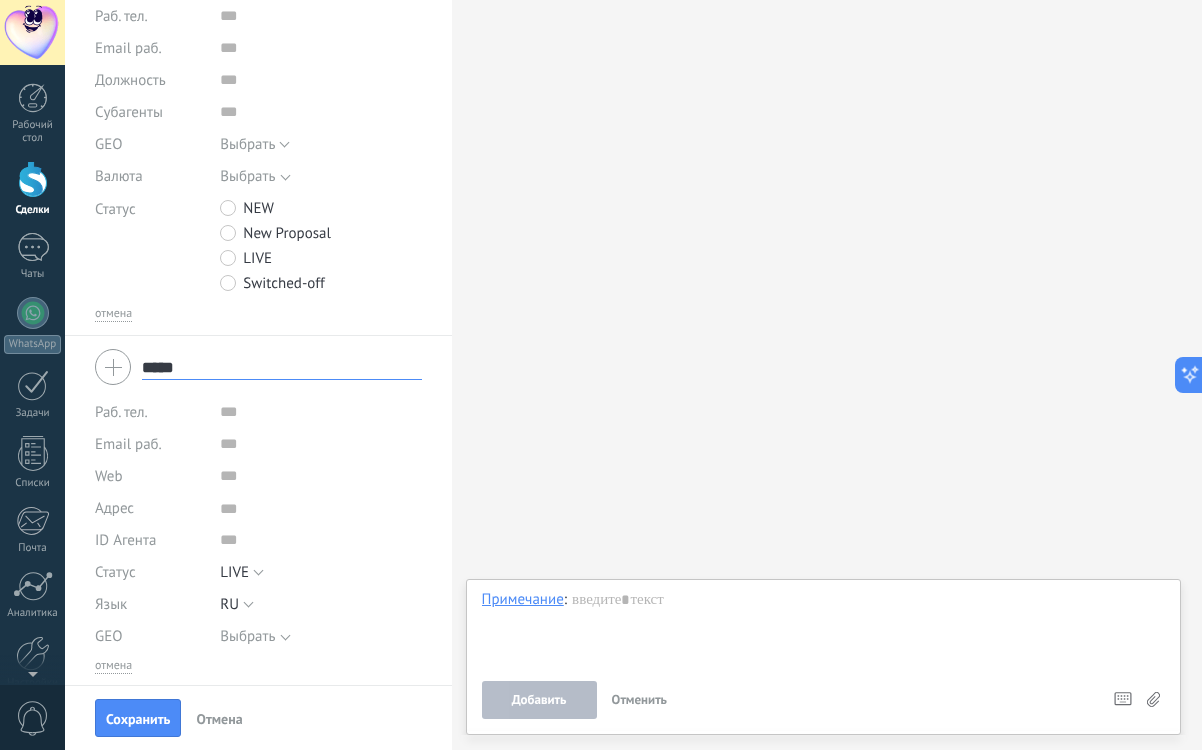 click on "Выбрать" at bounding box center [247, 636] 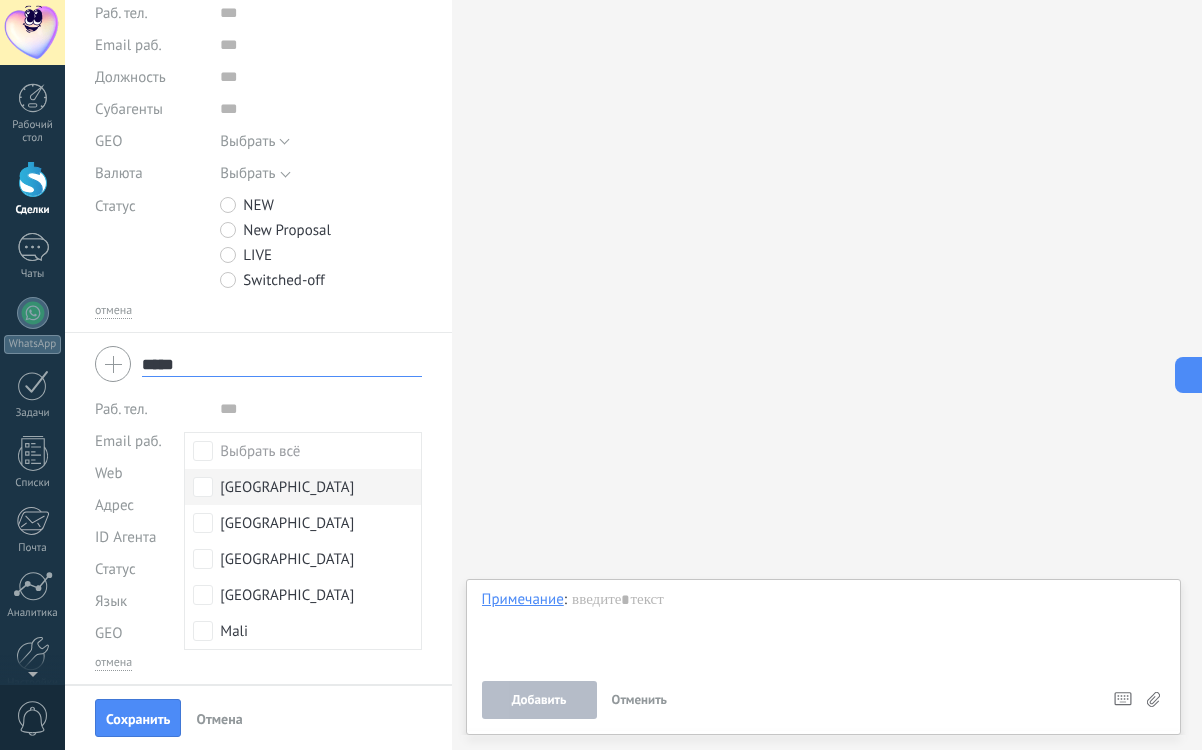 scroll, scrollTop: 369, scrollLeft: 0, axis: vertical 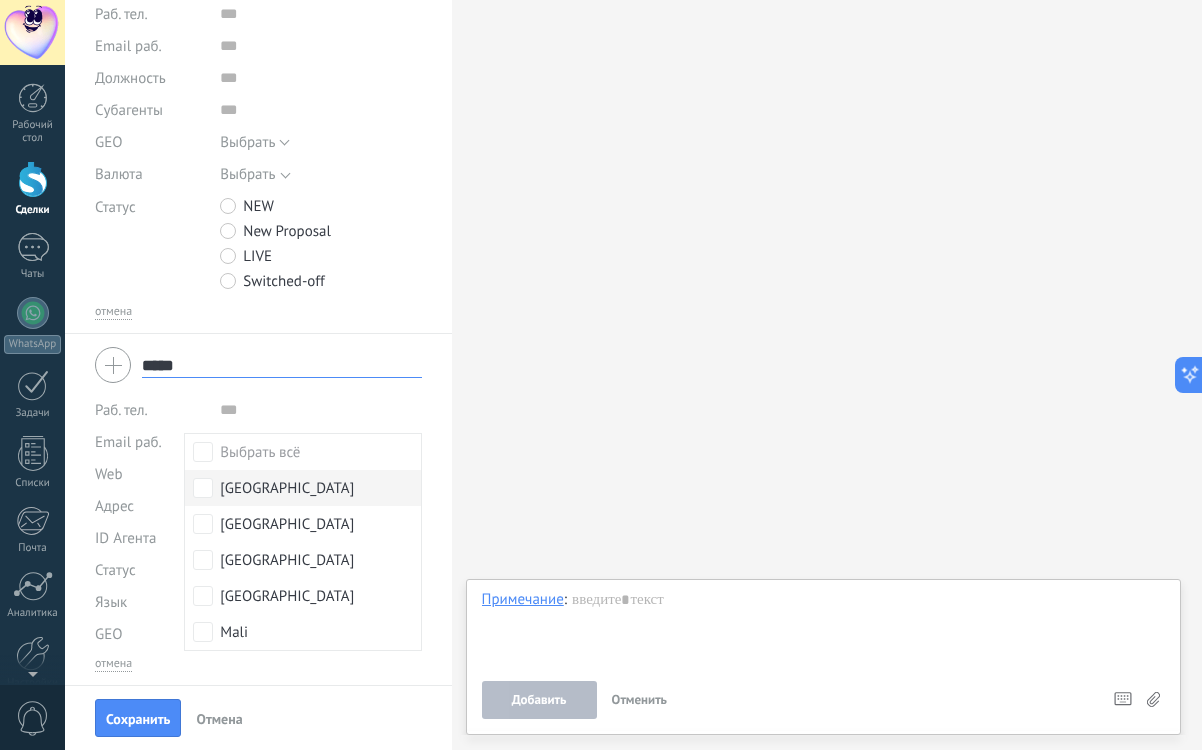 click on "[GEOGRAPHIC_DATA]" at bounding box center [287, 489] 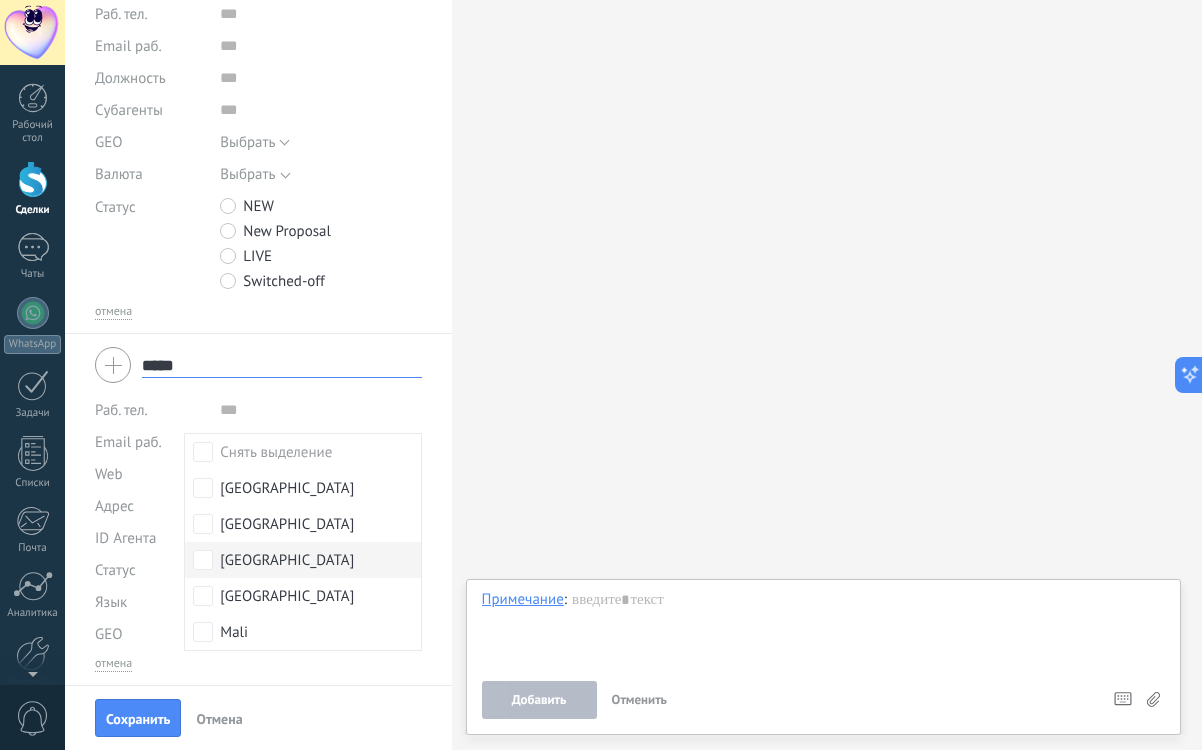 click on "[GEOGRAPHIC_DATA]" at bounding box center [302, 560] 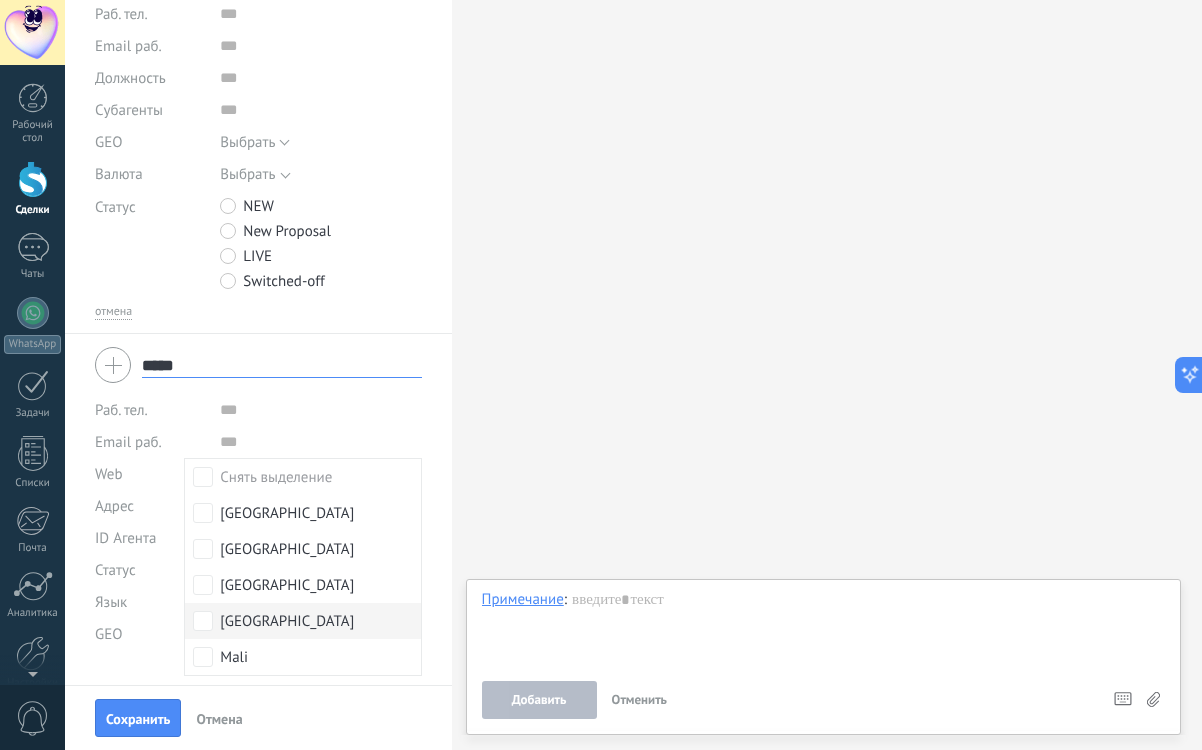 click on "[GEOGRAPHIC_DATA]" at bounding box center [302, 621] 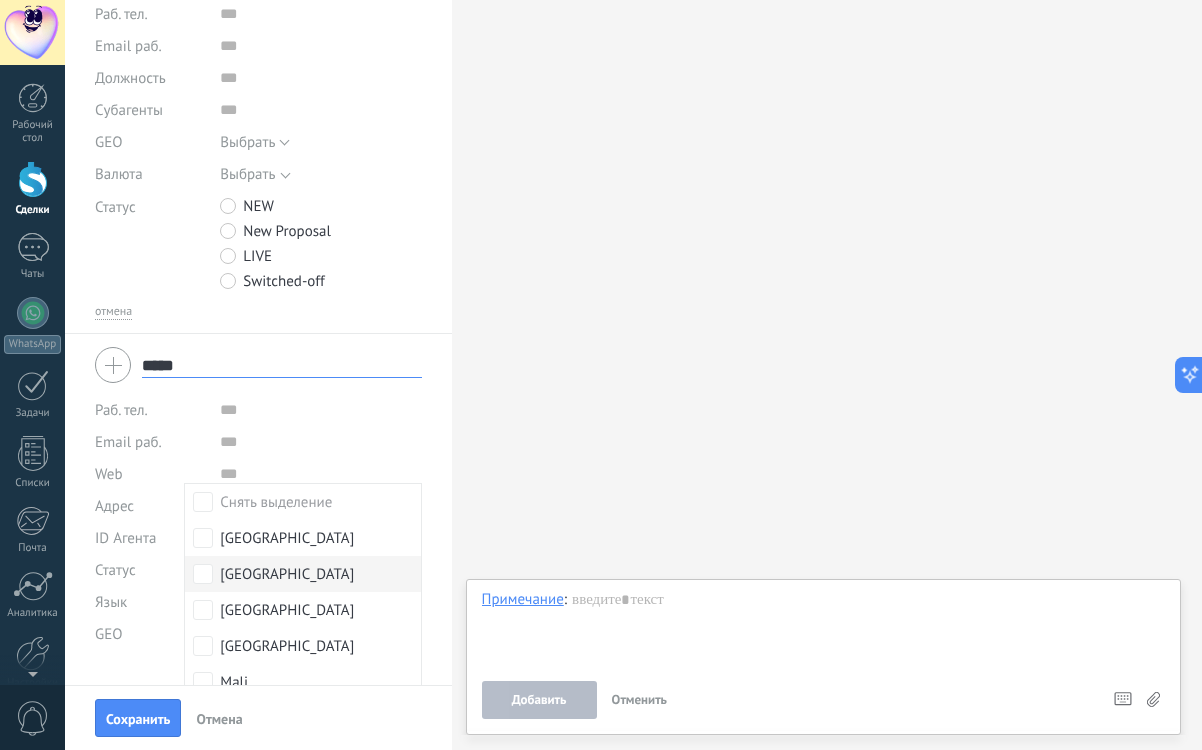 click on "[GEOGRAPHIC_DATA]" at bounding box center (287, 575) 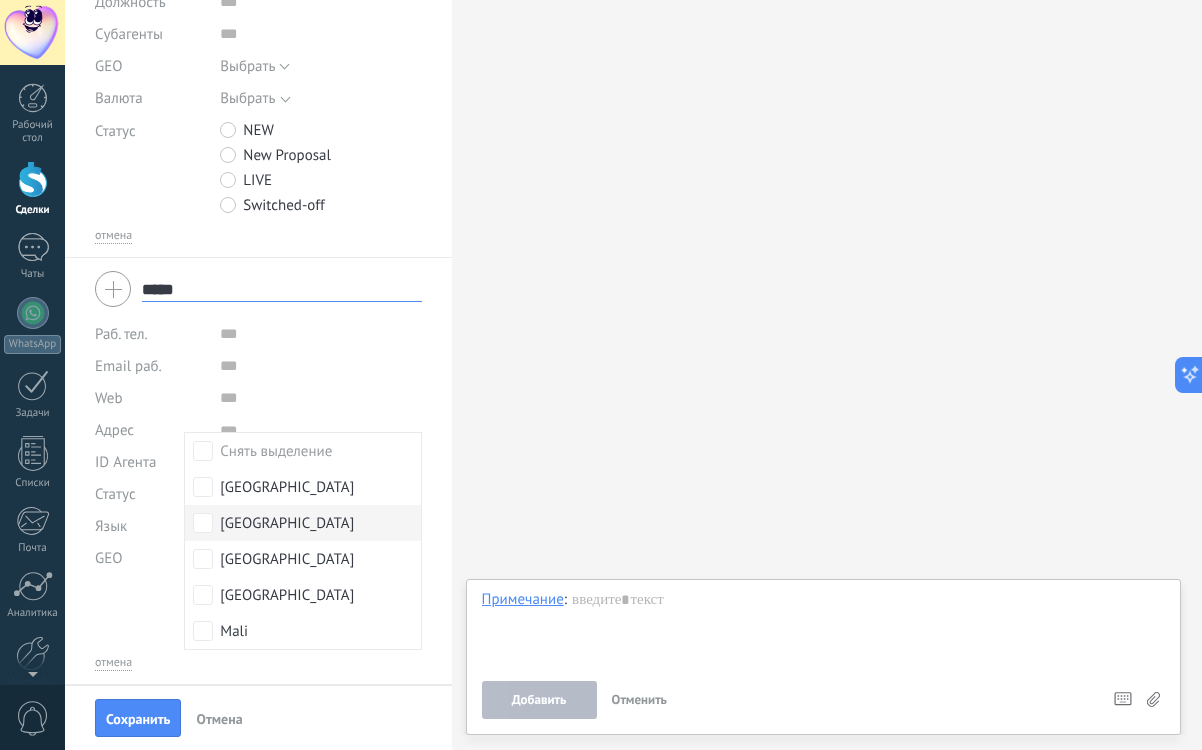 scroll, scrollTop: 446, scrollLeft: 0, axis: vertical 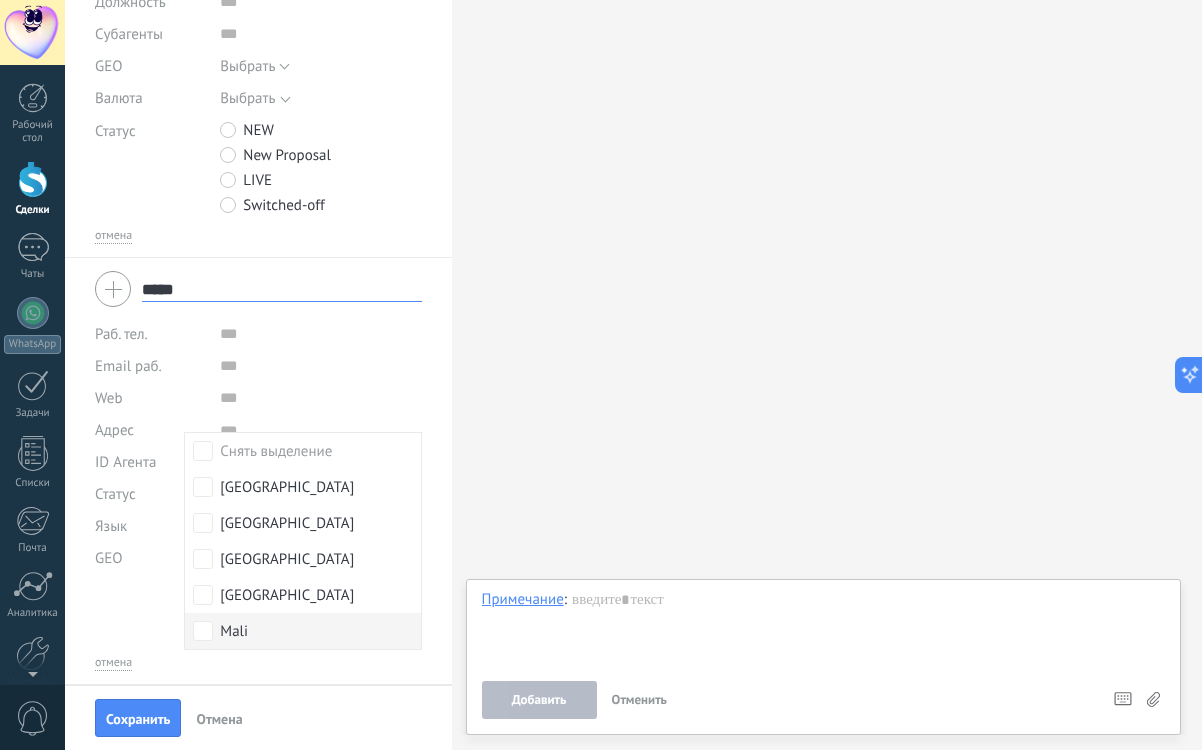 click on "Mali" at bounding box center (234, 632) 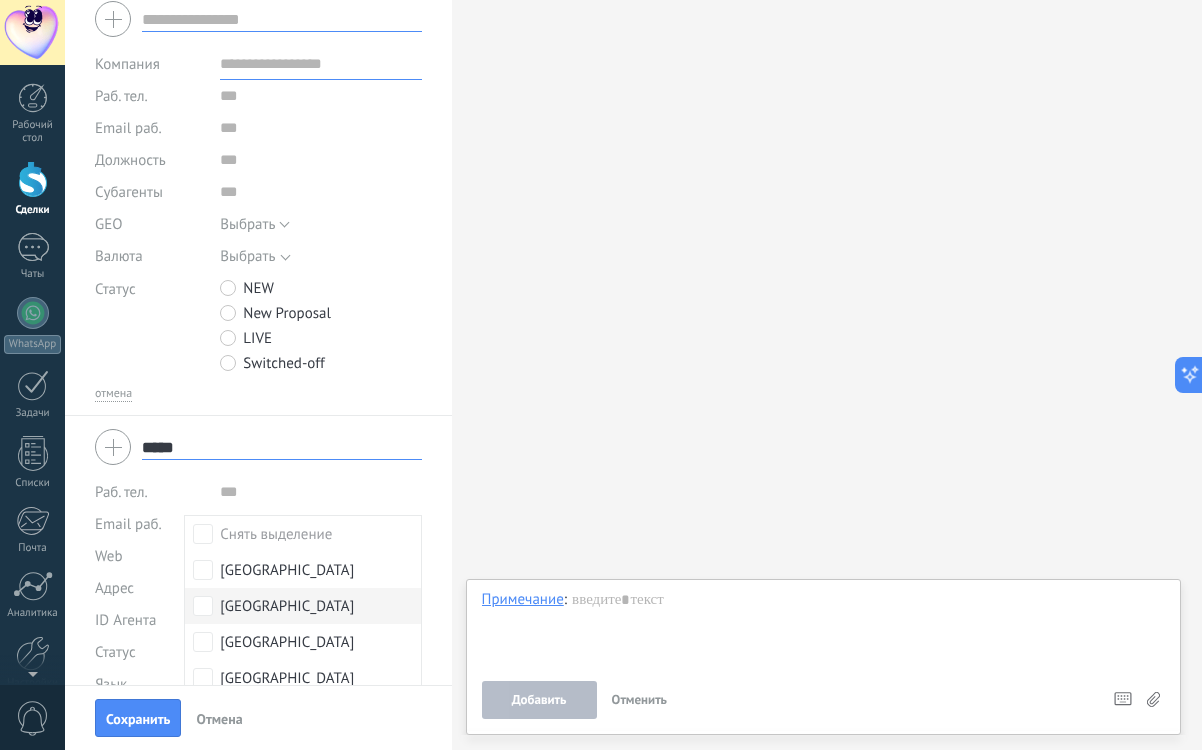 scroll, scrollTop: 373, scrollLeft: 0, axis: vertical 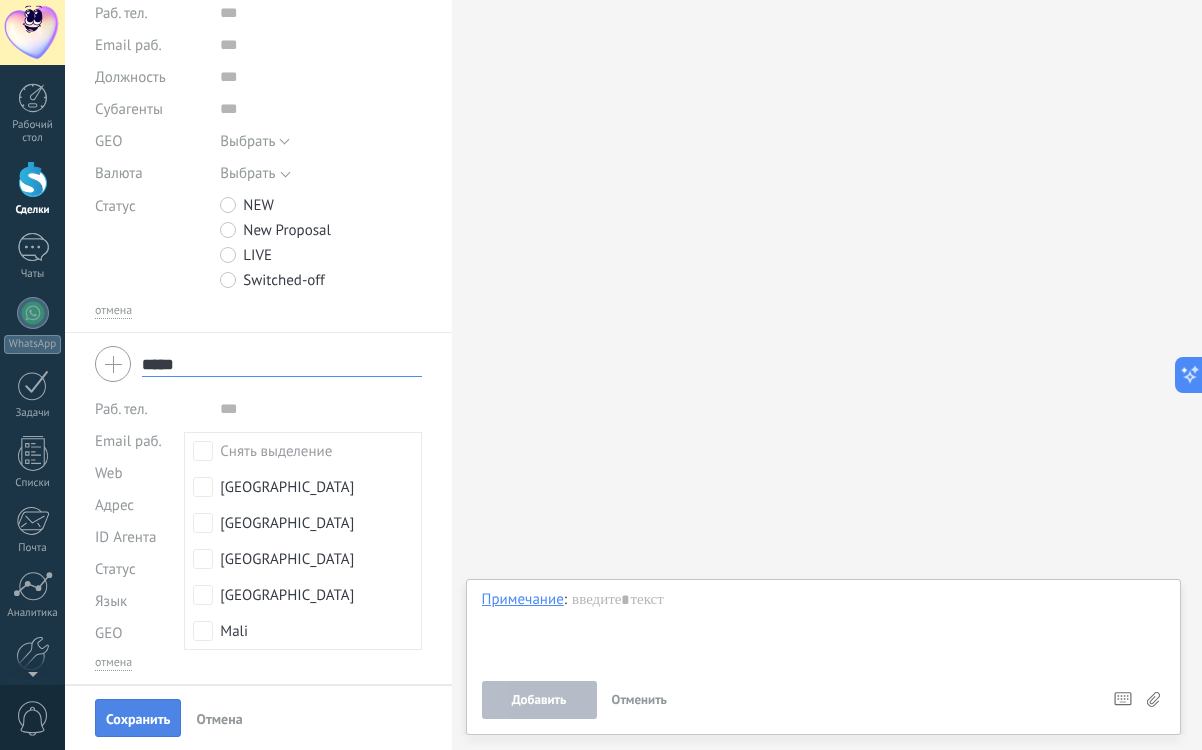 click on "Сохранить" at bounding box center (138, 719) 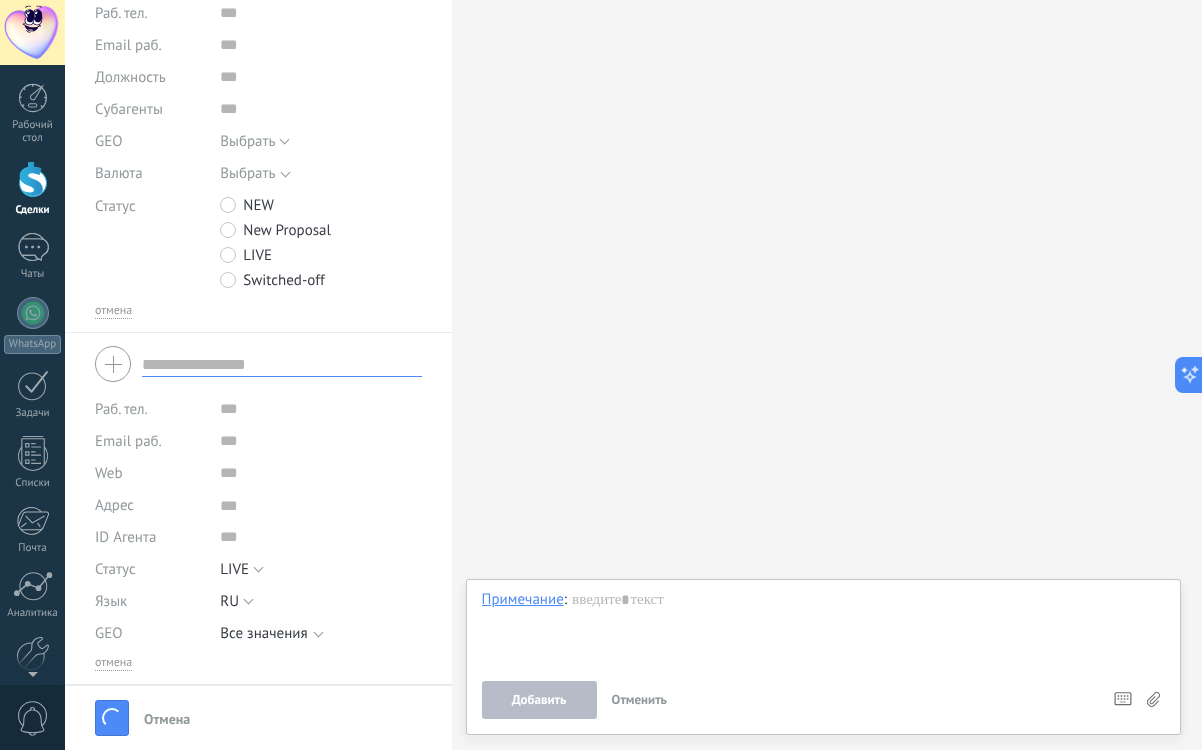 scroll, scrollTop: 26, scrollLeft: 0, axis: vertical 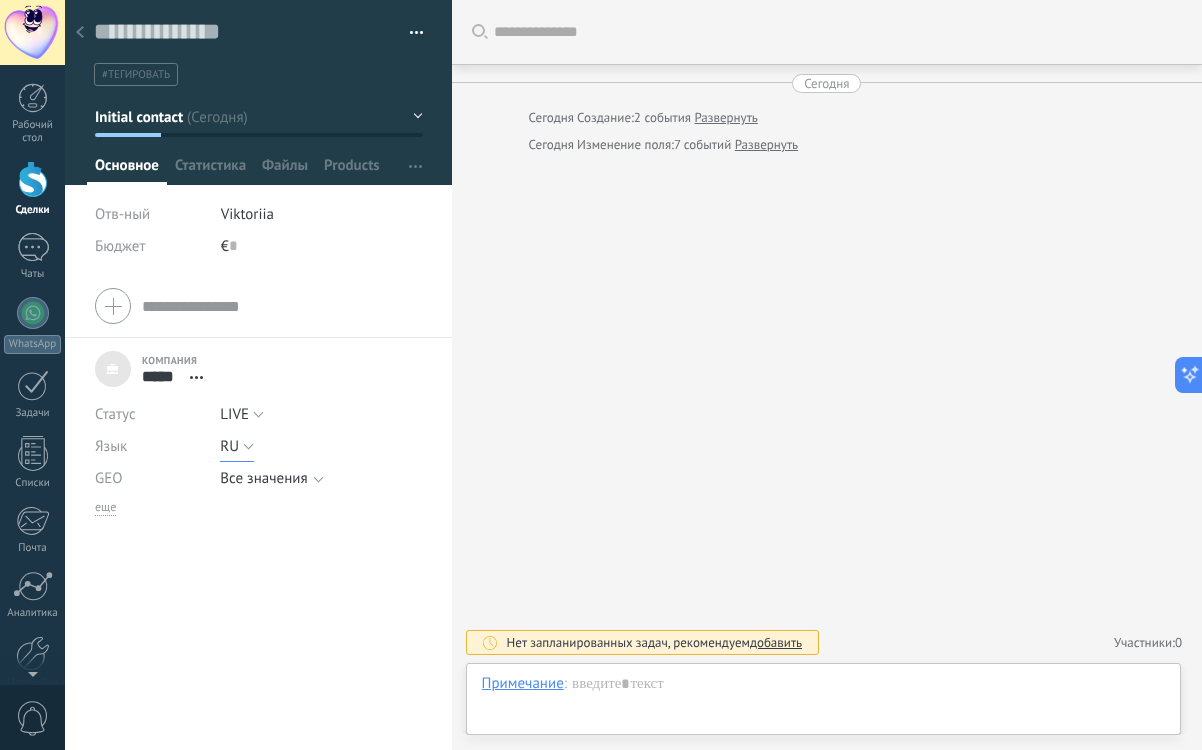 click on "RU" at bounding box center (237, 446) 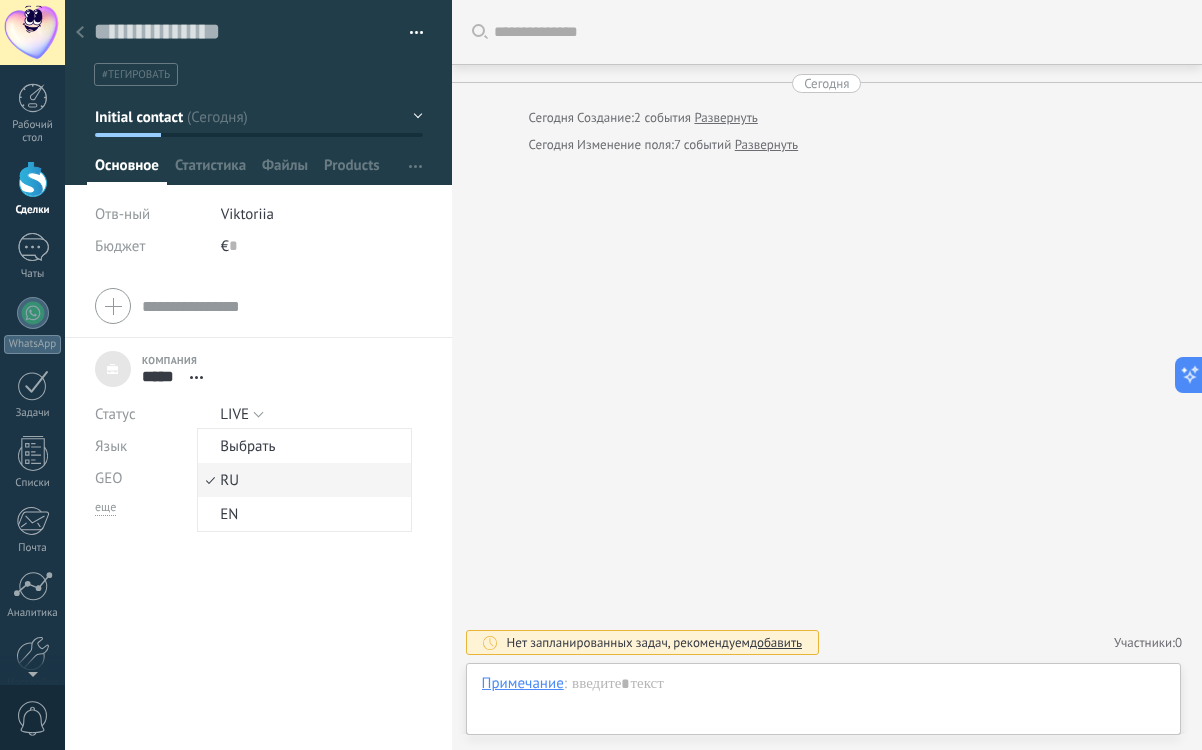 click on "Компания
***** Utorg
Перейти в карточку
Открепить" at bounding box center [258, 369] 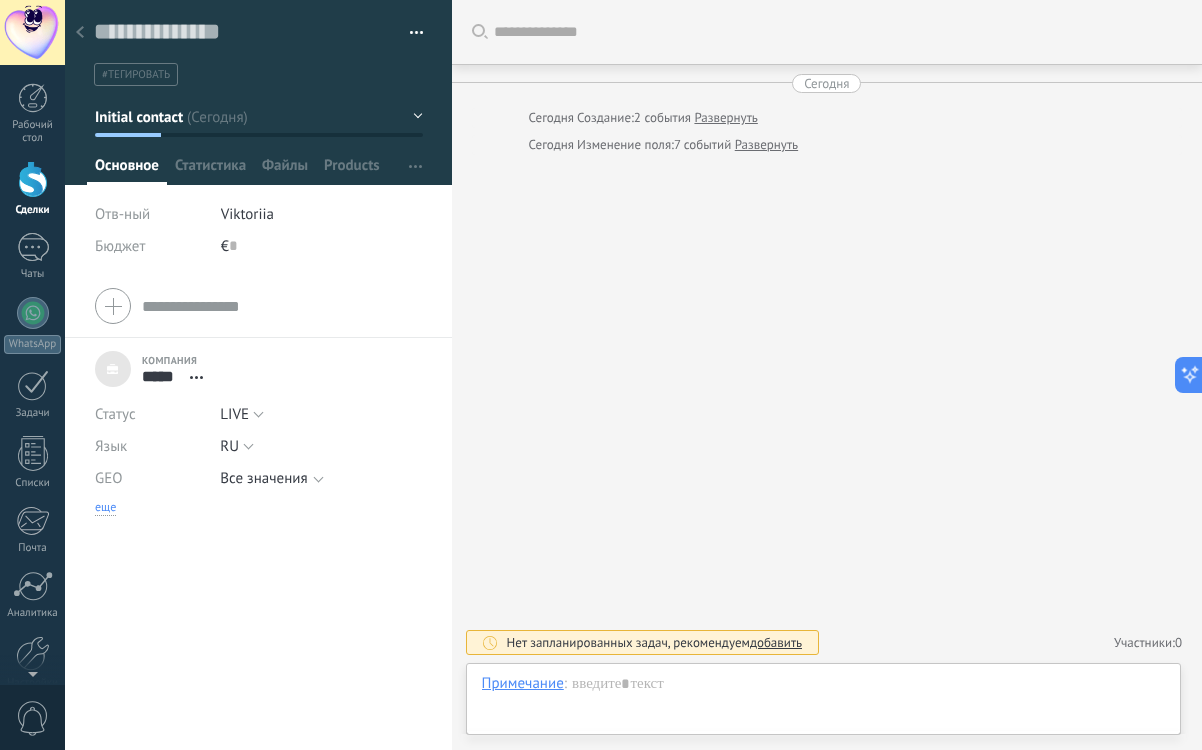 click on "еще" at bounding box center [105, 508] 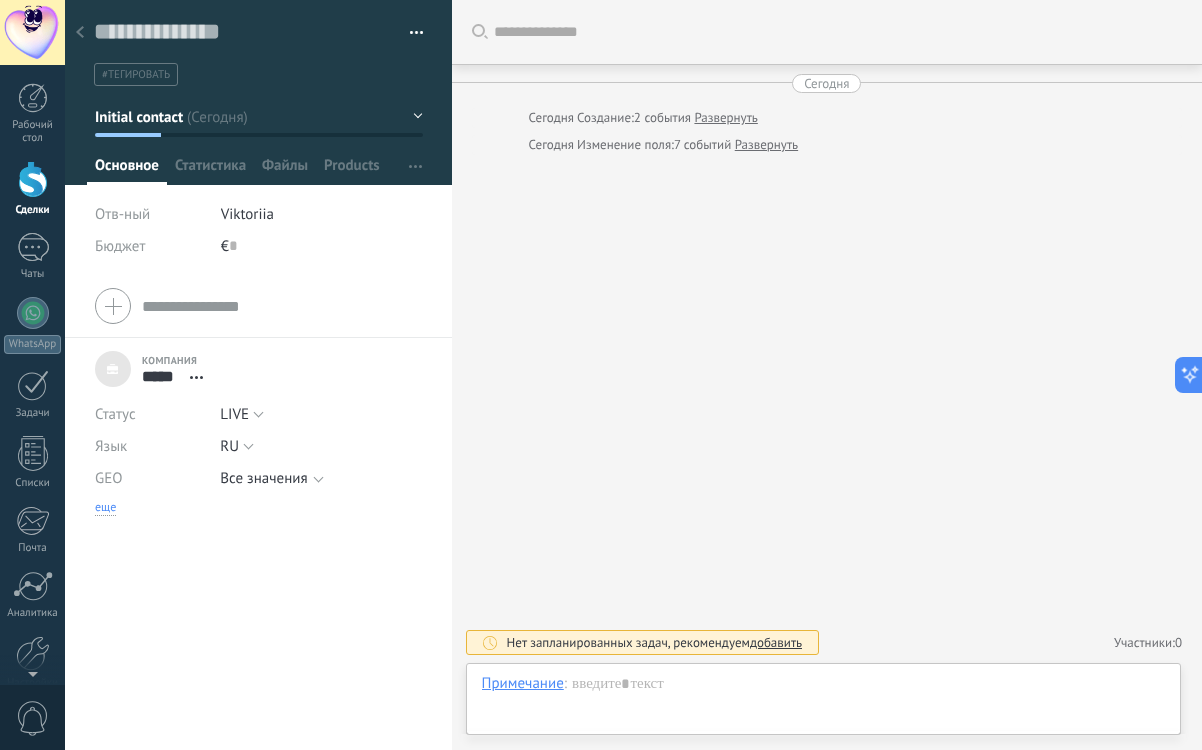 scroll, scrollTop: 20, scrollLeft: 0, axis: vertical 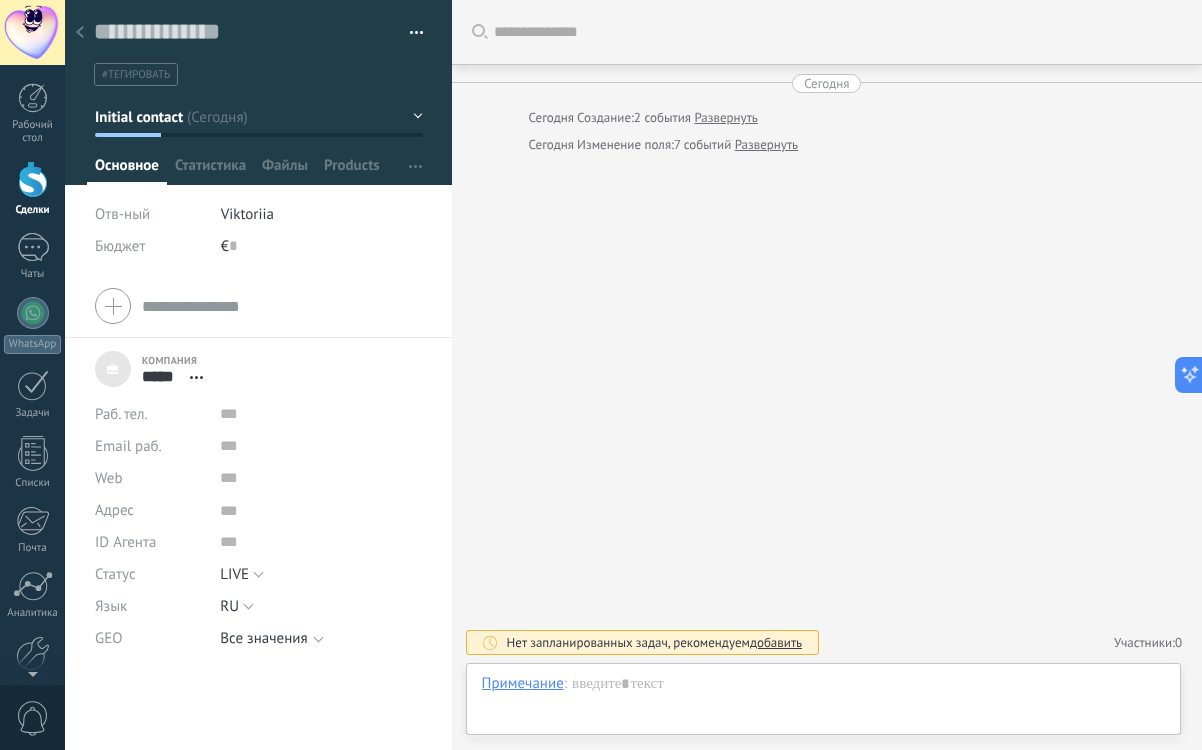 click on "Все значения" at bounding box center [263, 638] 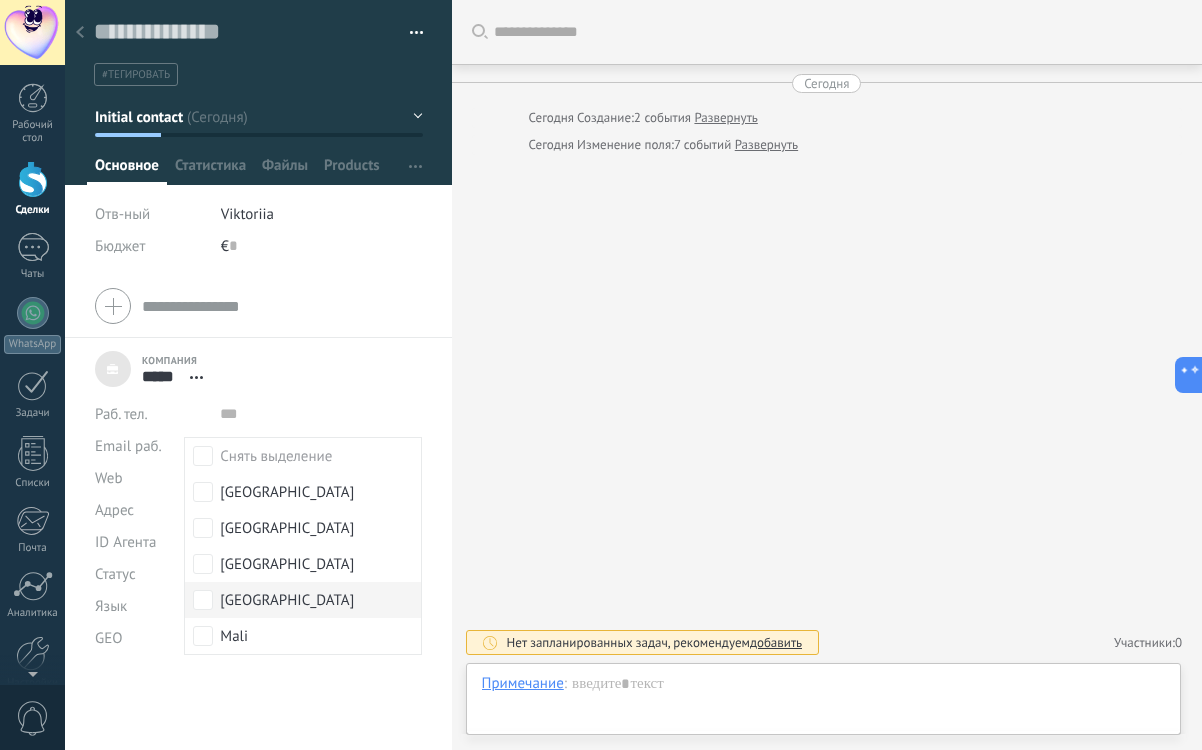 click on "[GEOGRAPHIC_DATA]" at bounding box center (302, 600) 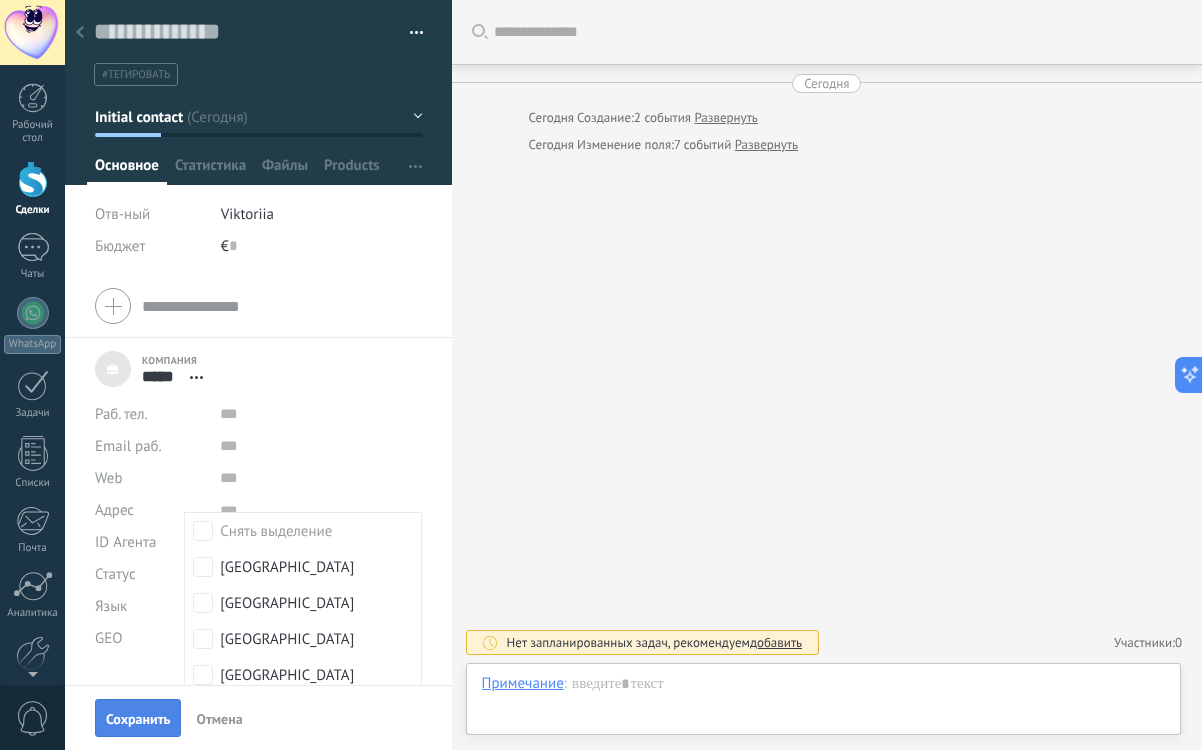 click on "Сохранить" at bounding box center [138, 719] 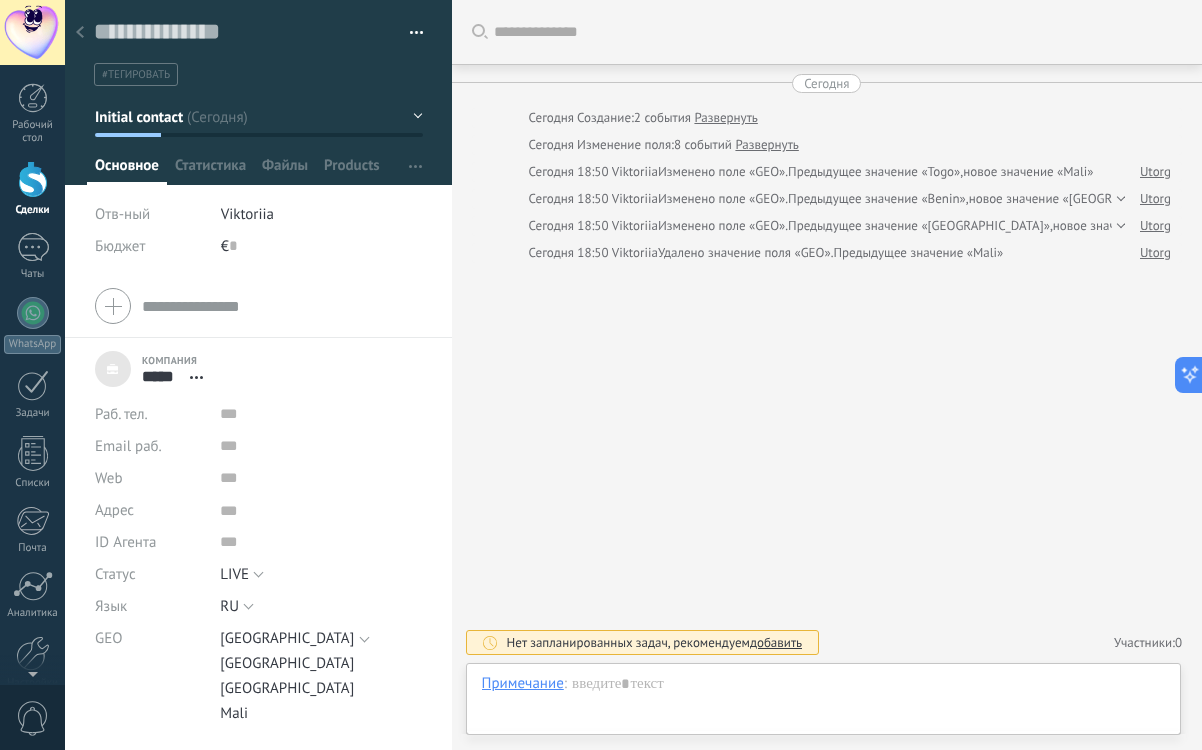 scroll, scrollTop: 0, scrollLeft: 0, axis: both 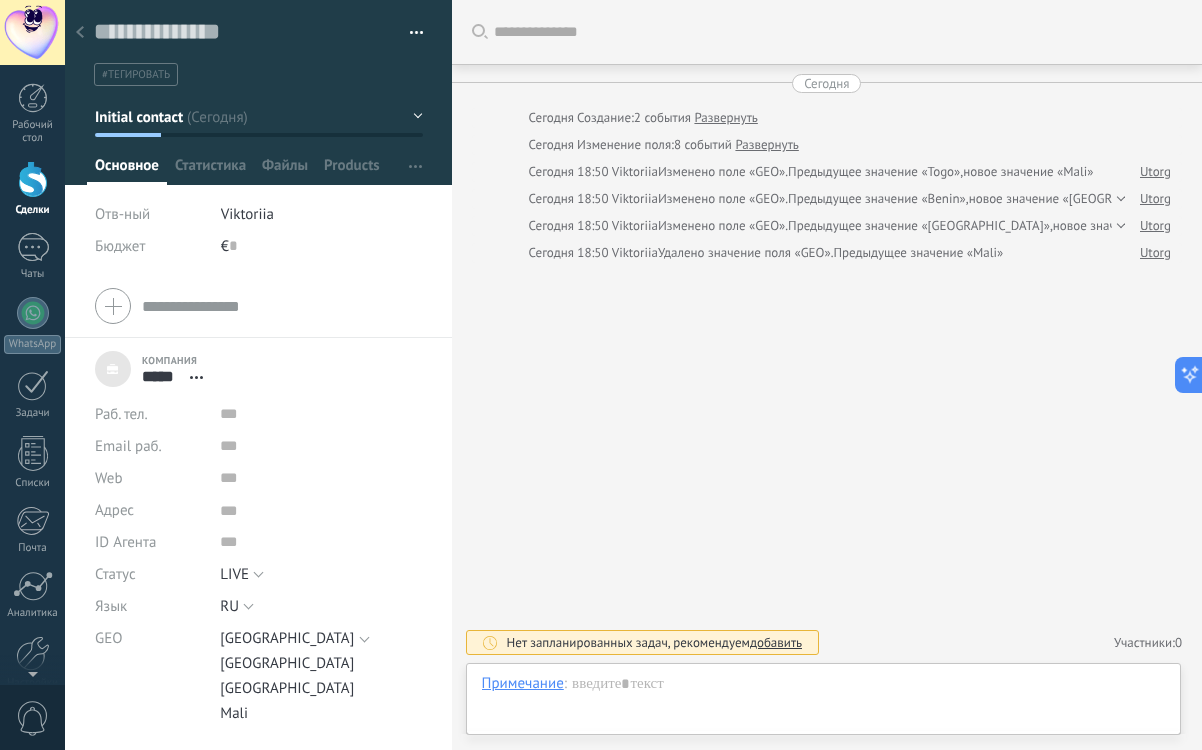 type on "***" 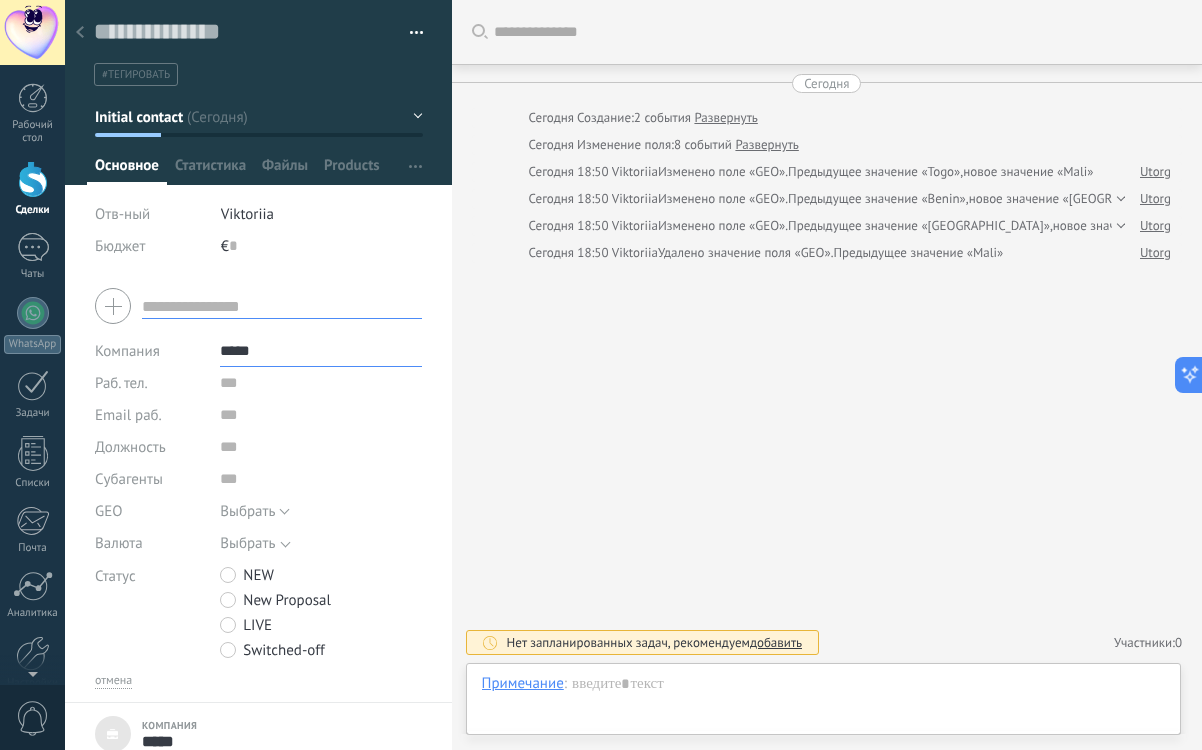click at bounding box center (282, 306) 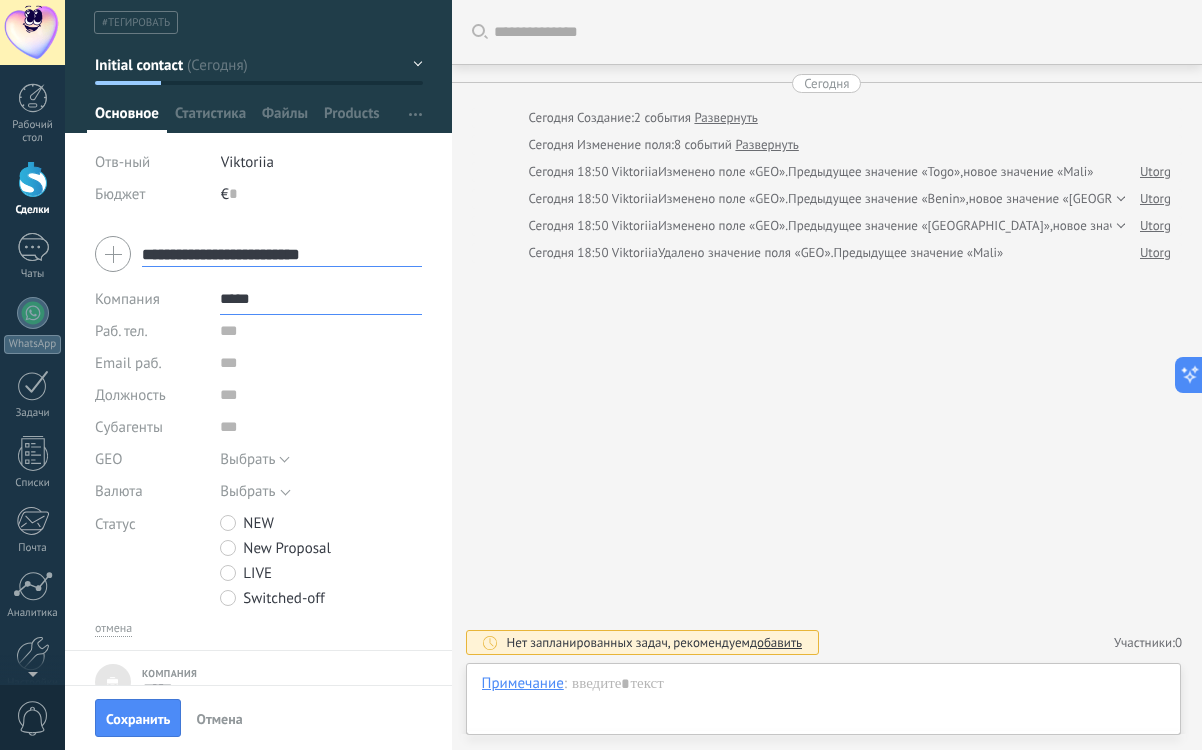 scroll, scrollTop: 0, scrollLeft: 0, axis: both 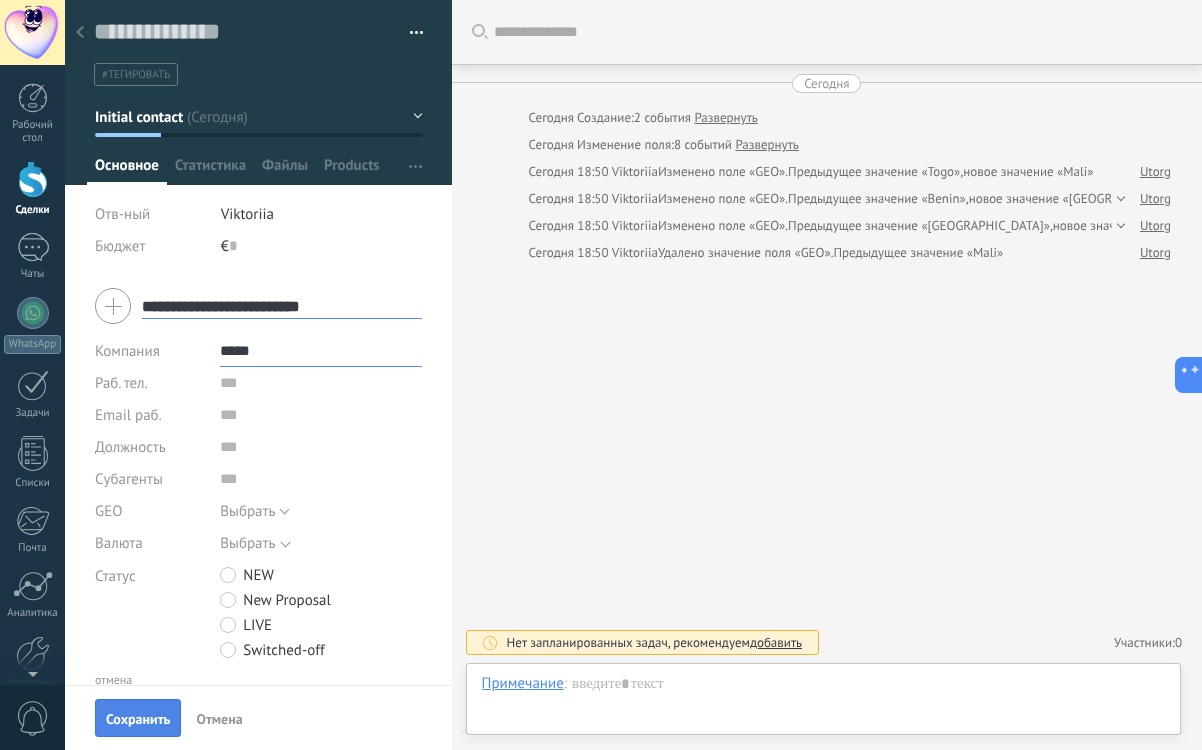 type on "**********" 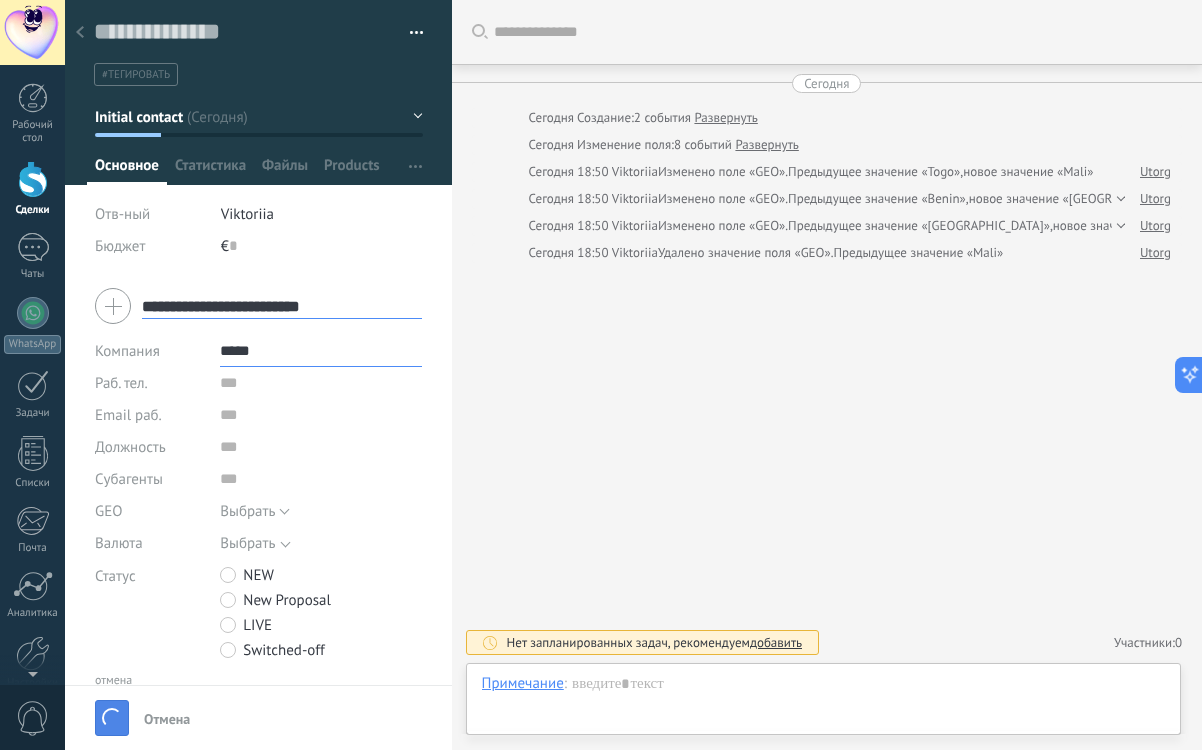 type 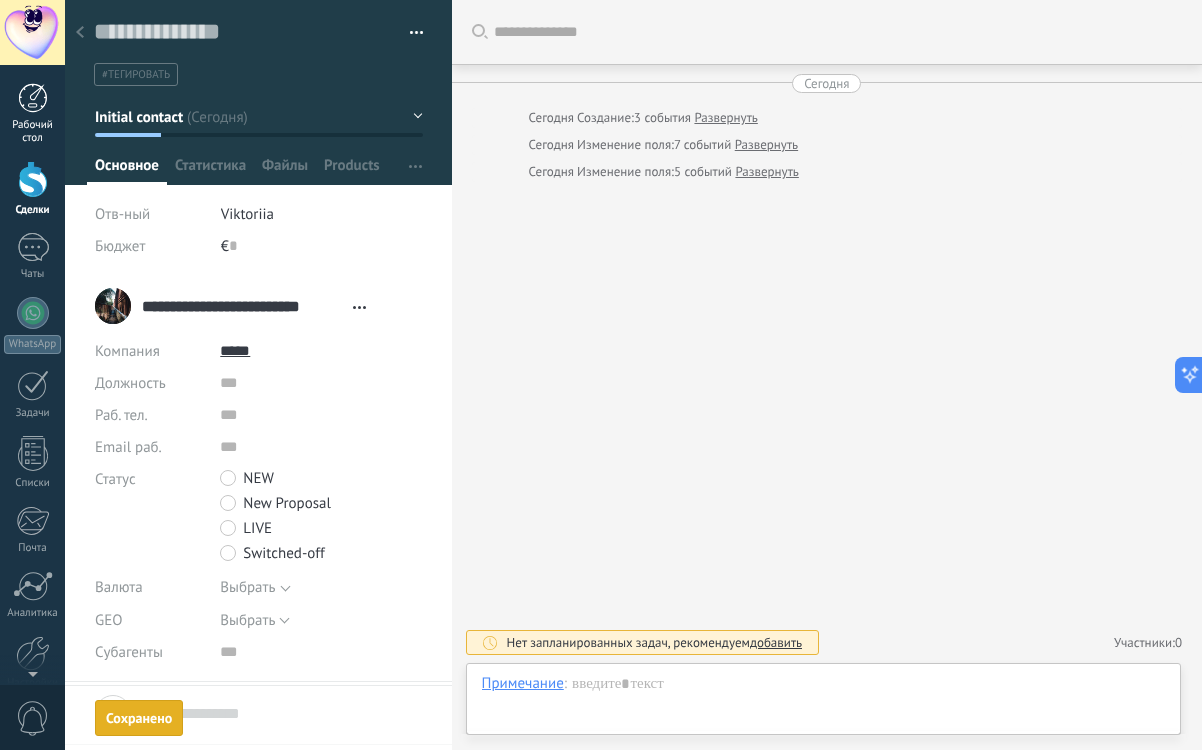 click on "Рабочий стол" at bounding box center [33, 132] 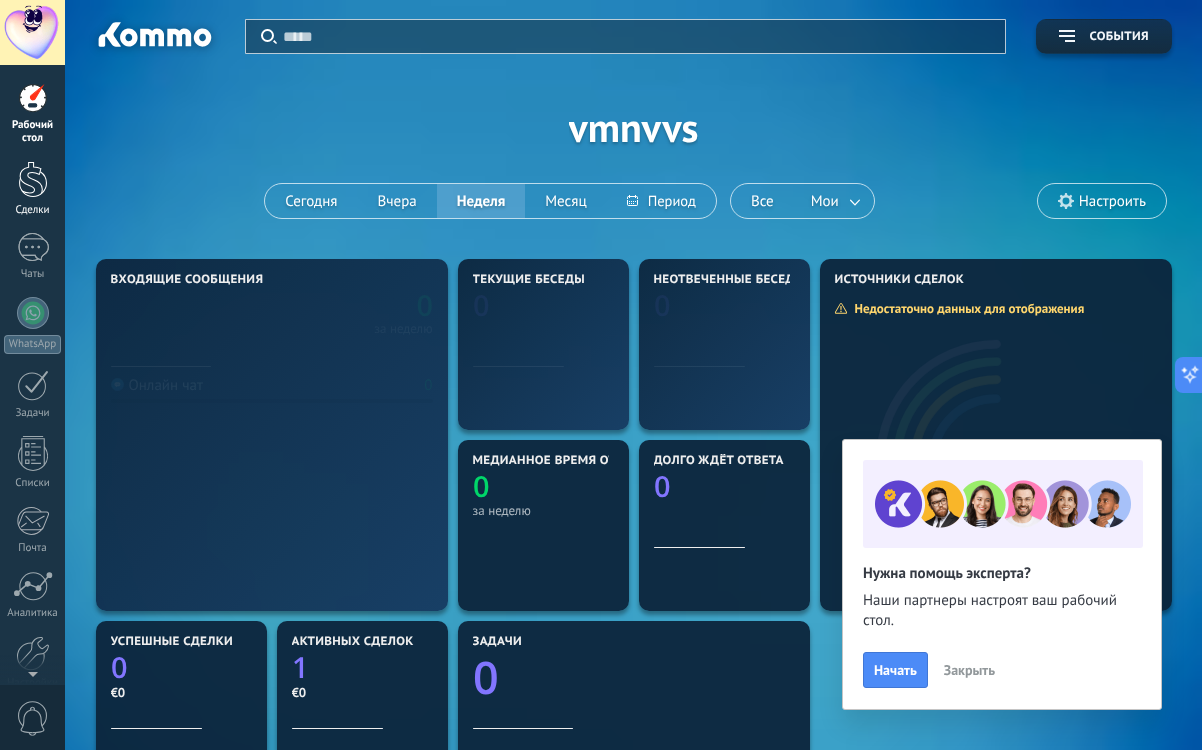 click at bounding box center [33, 179] 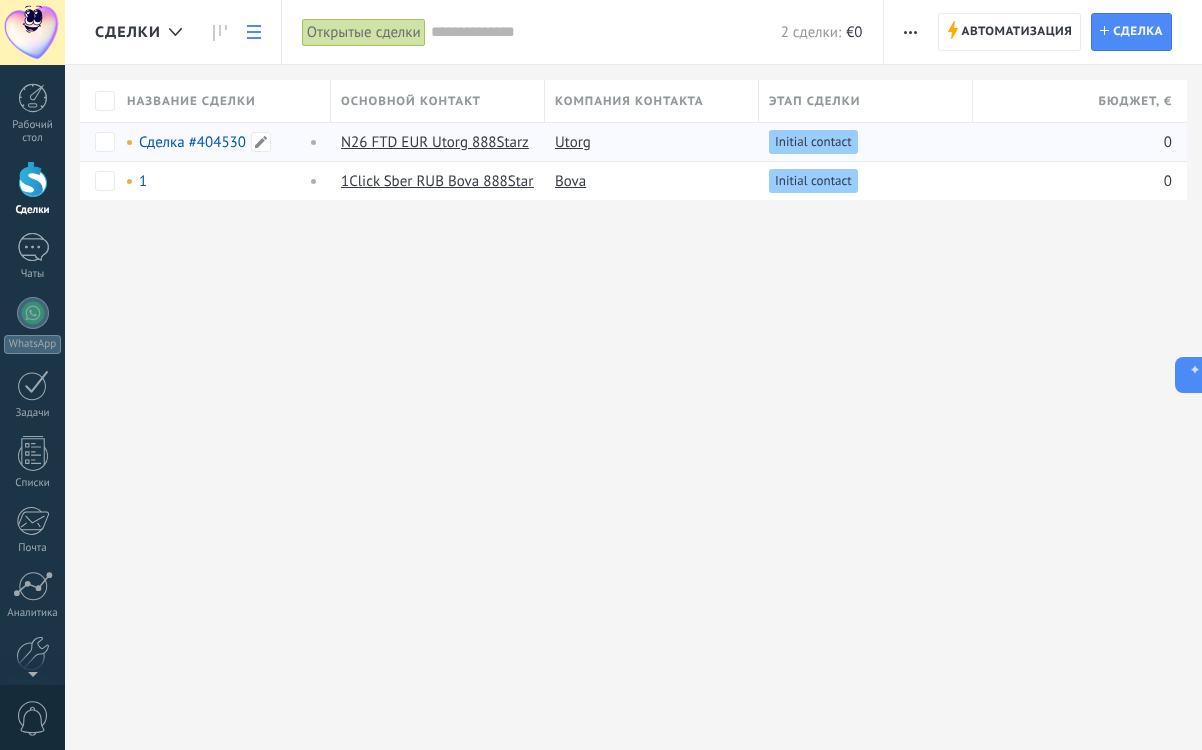click on "Сделка #404530" at bounding box center [192, 142] 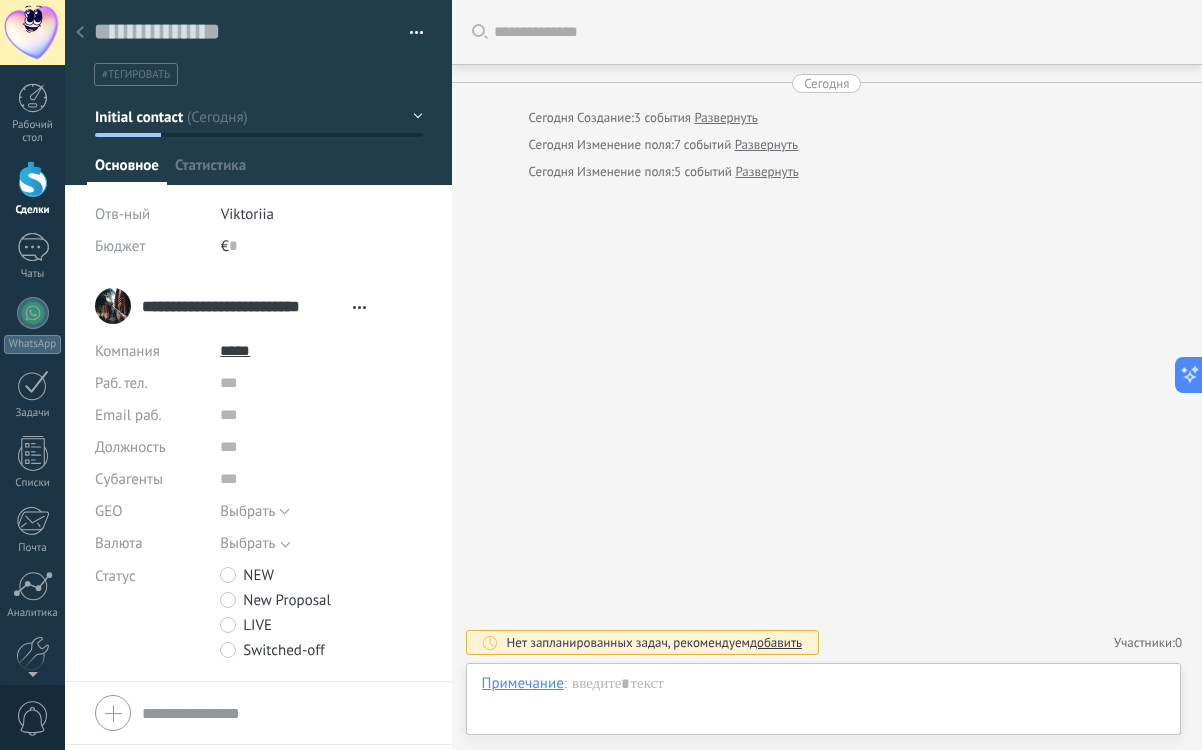 scroll, scrollTop: 30, scrollLeft: 0, axis: vertical 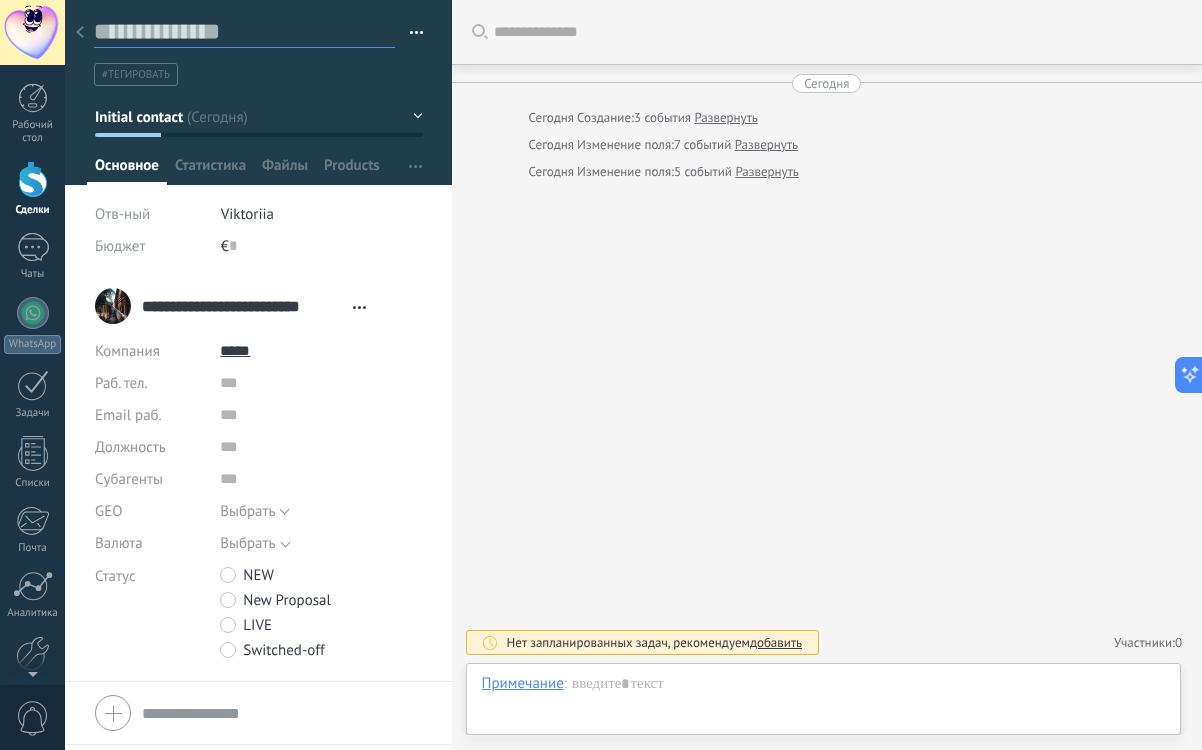 click at bounding box center [244, 32] 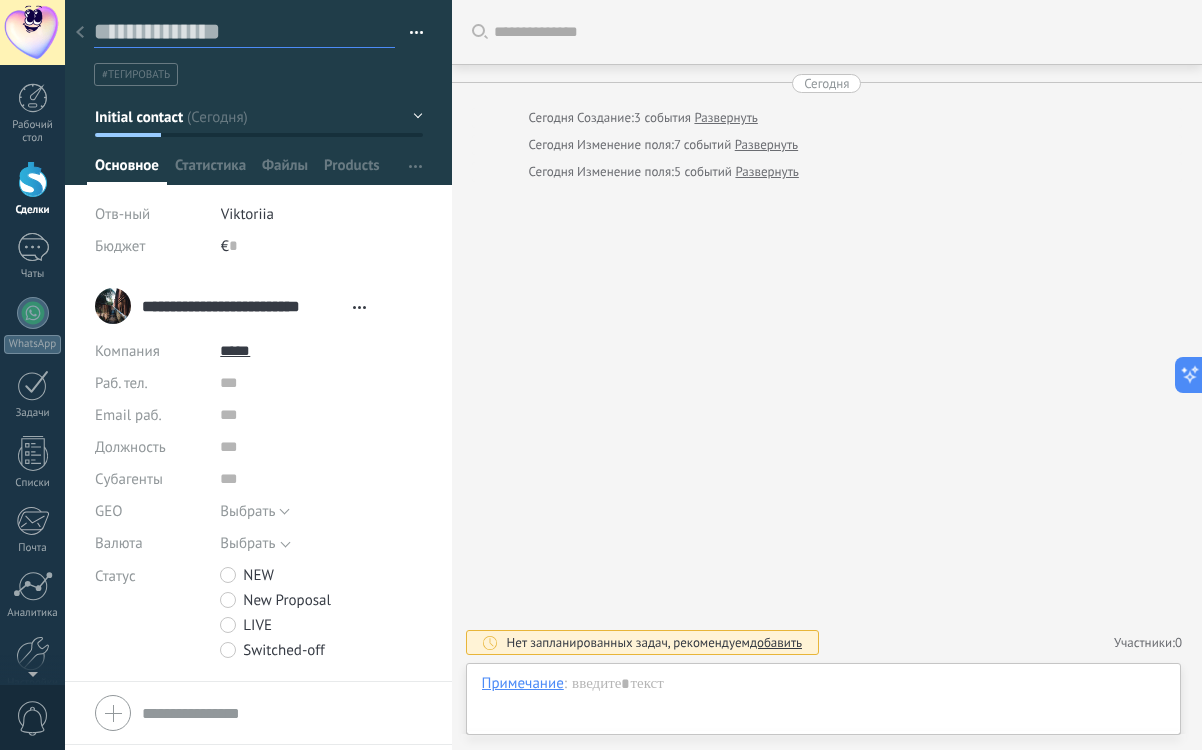 type on "*" 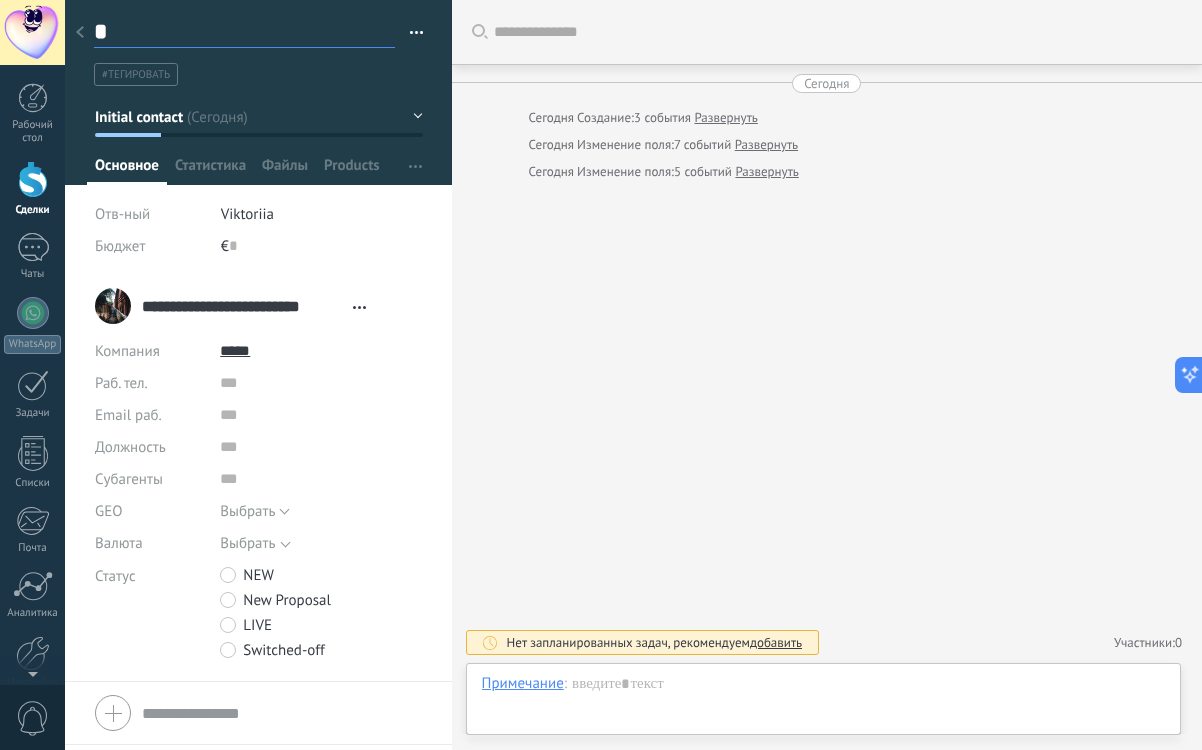 scroll, scrollTop: 30, scrollLeft: 0, axis: vertical 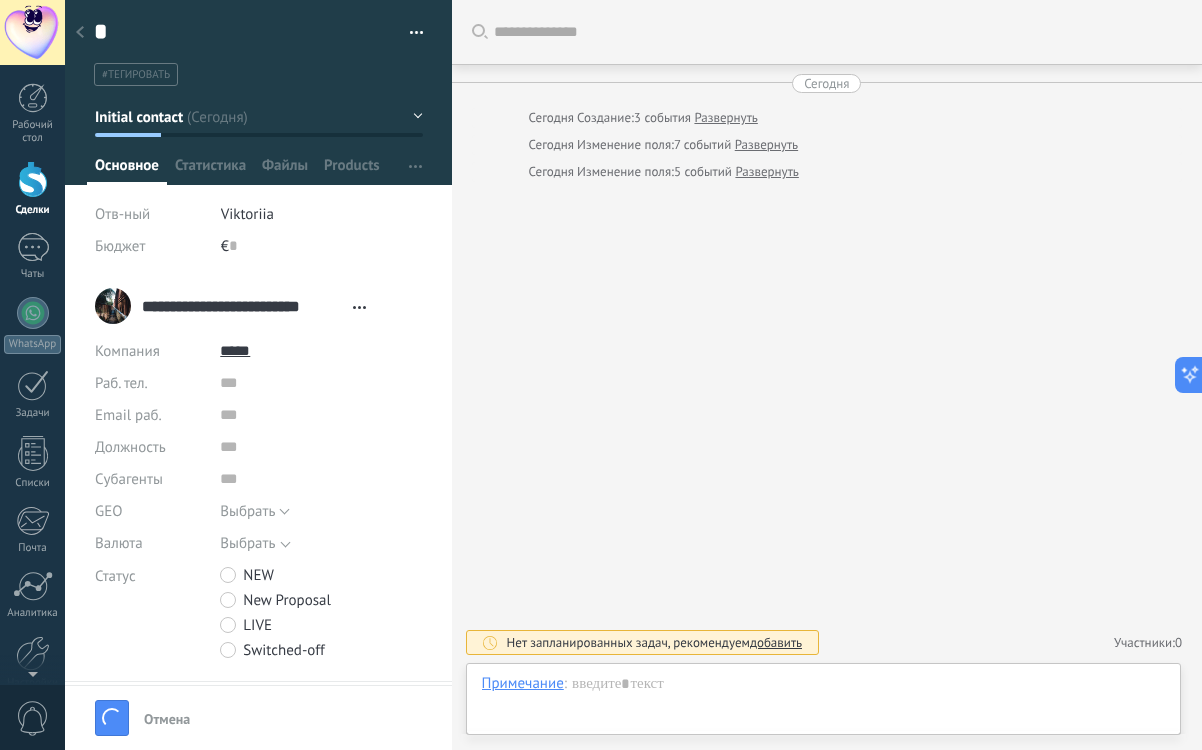 click on "€
0" at bounding box center [322, 246] 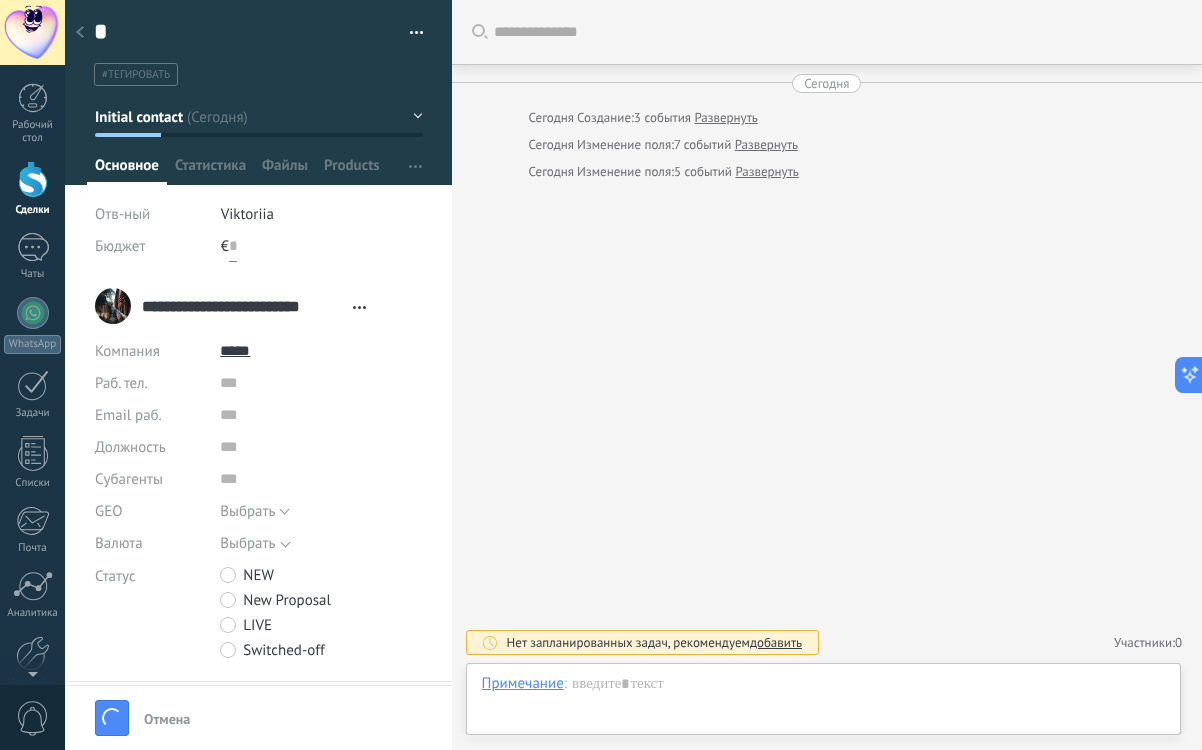 type on "*" 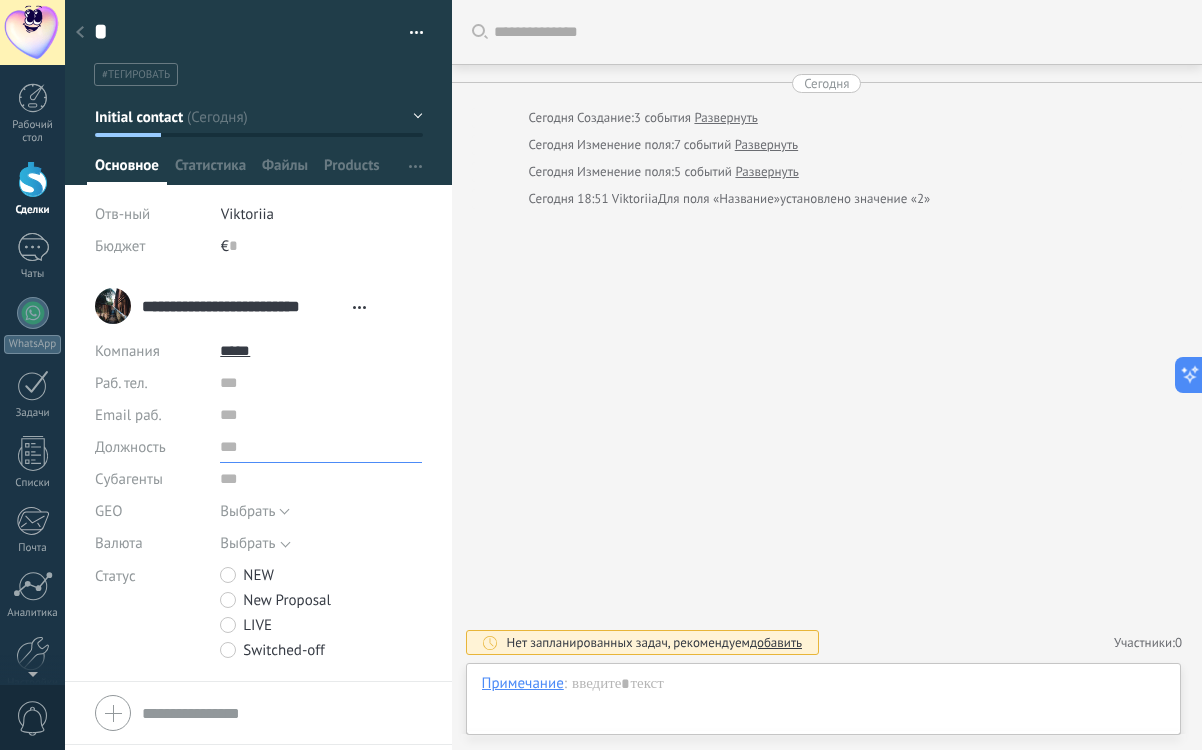 click at bounding box center [320, 447] 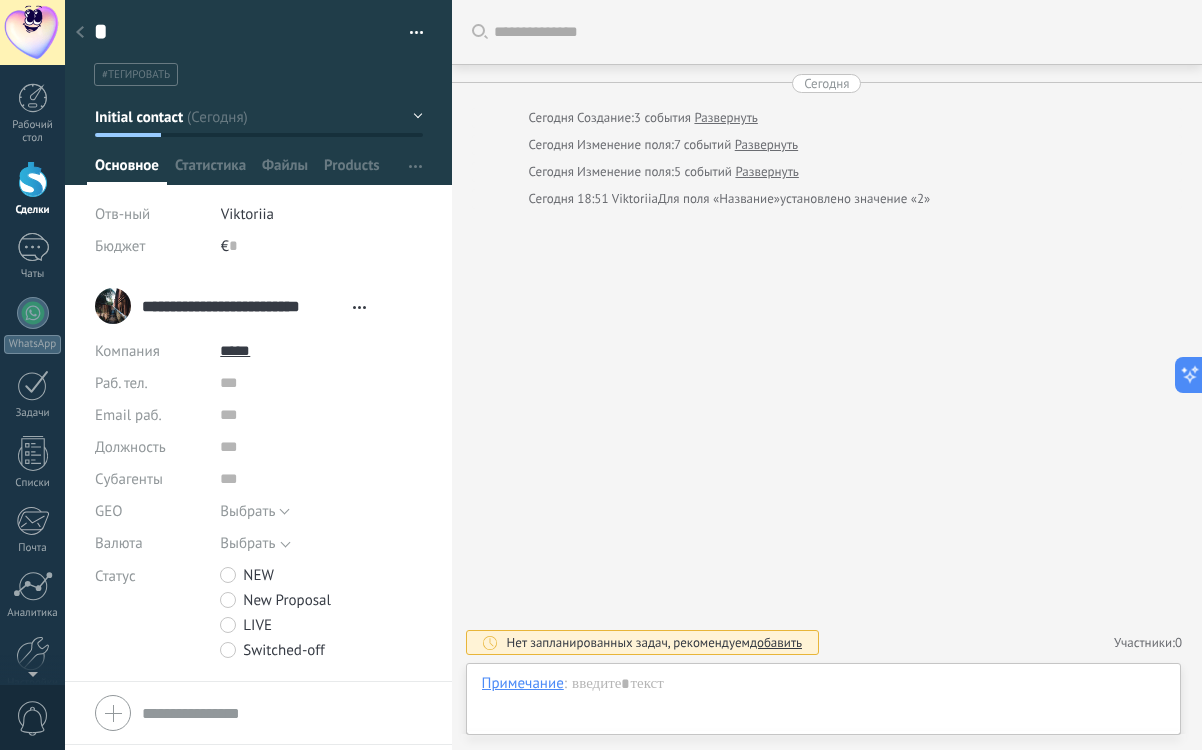 click on "Статус
NEW
New Proposal
LIVE
Switched-off" at bounding box center [258, 614] 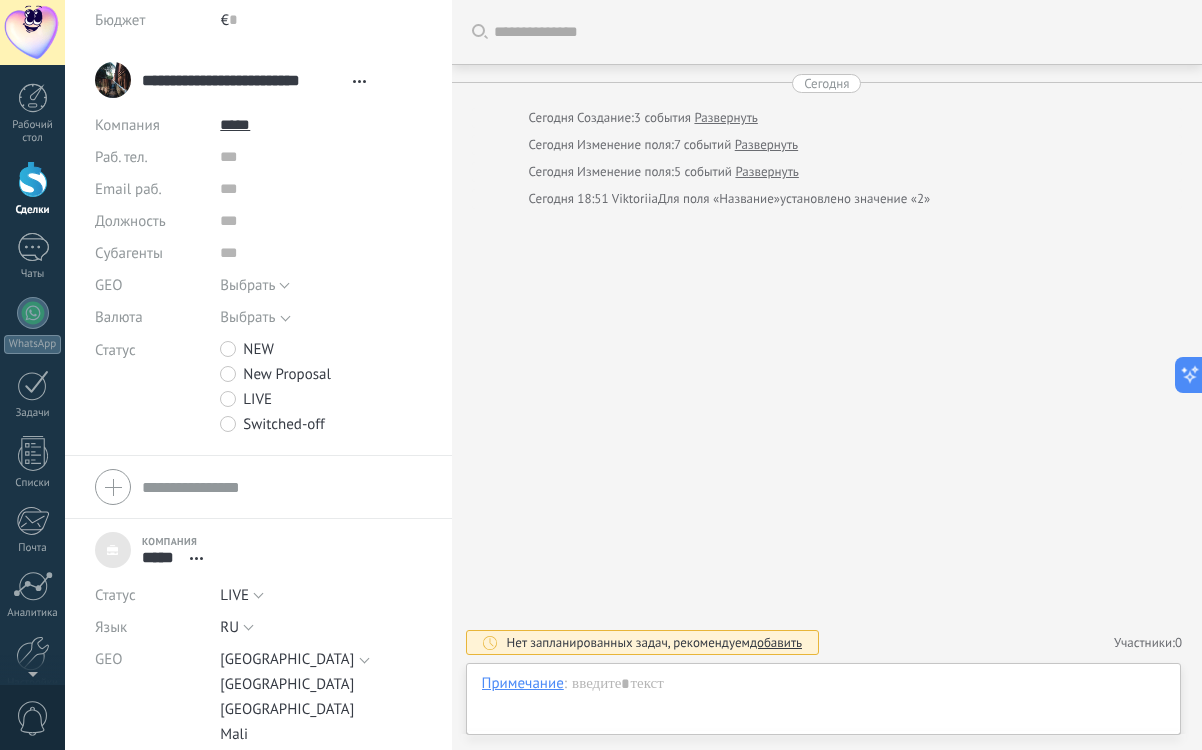 type on "*****" 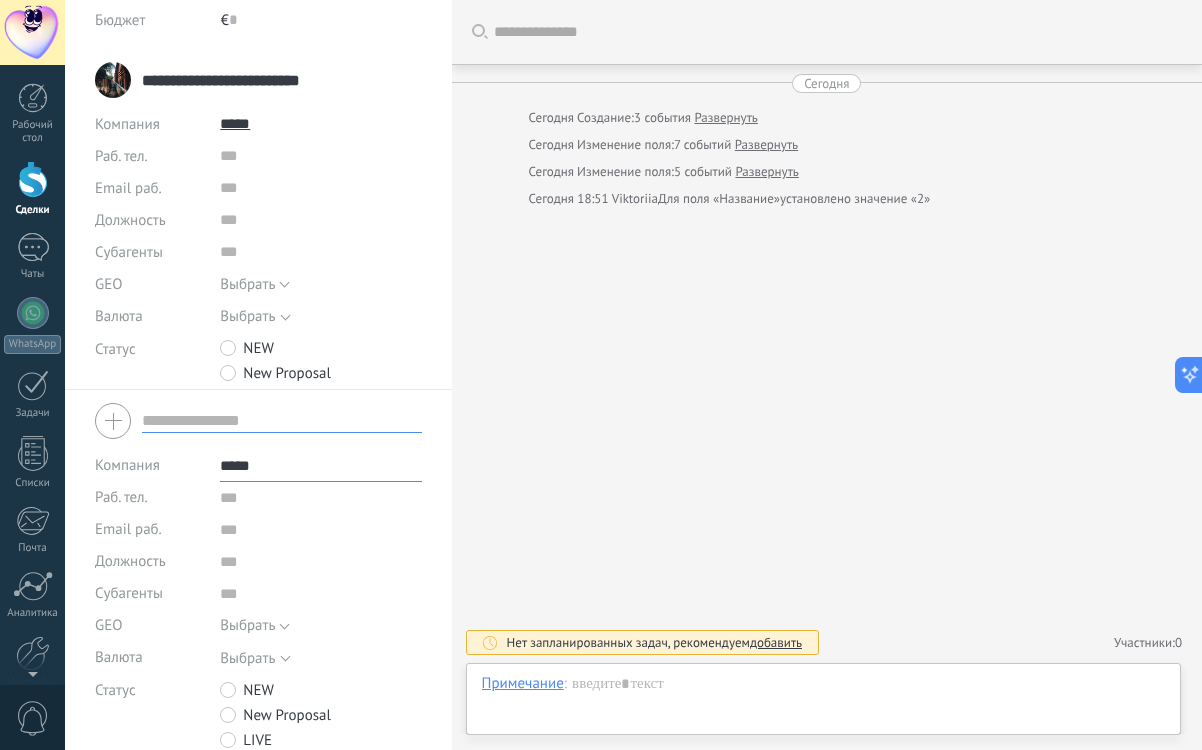 click on "Компания
*****
Раб. тел.
Раб.прямой
Мобильный
Факс
Домашний
Другой
Раб. тел.
Позвонить
Копировать
Редактировать
Email раб.
Email др." at bounding box center (258, 600) 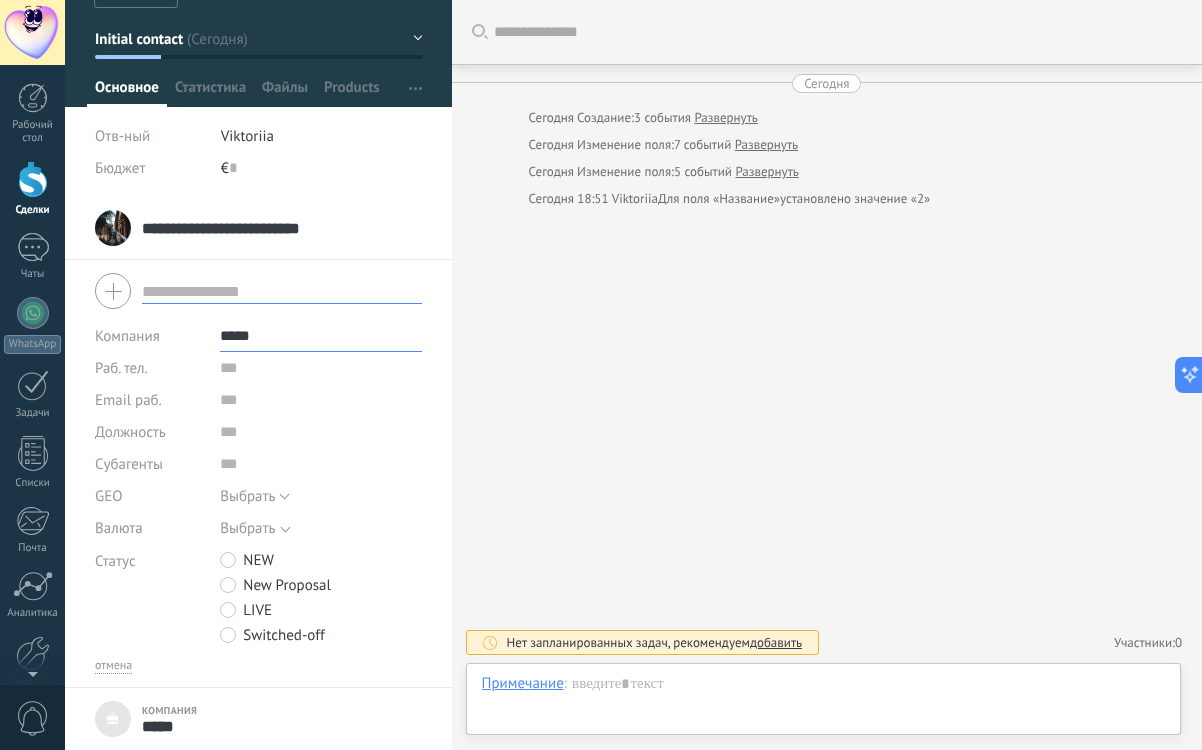 click on "Статус
NEW
New Proposal
LIVE
Switched-off" at bounding box center (258, 599) 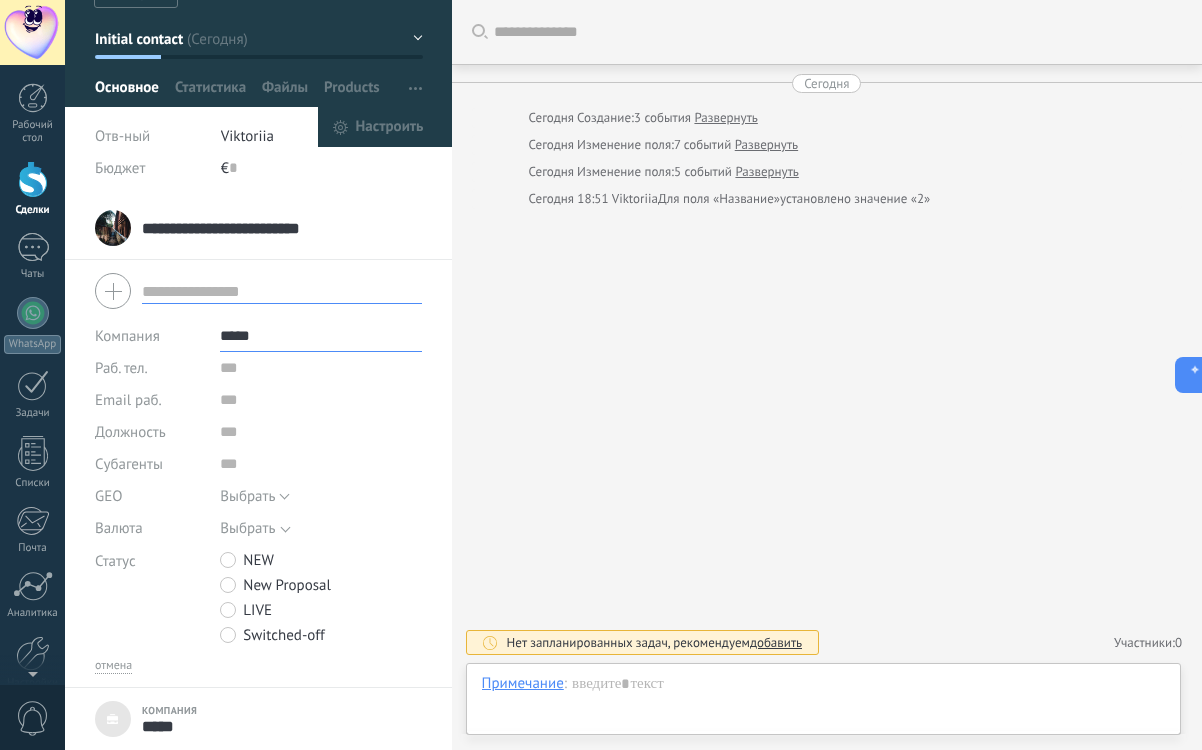 click at bounding box center [415, 88] 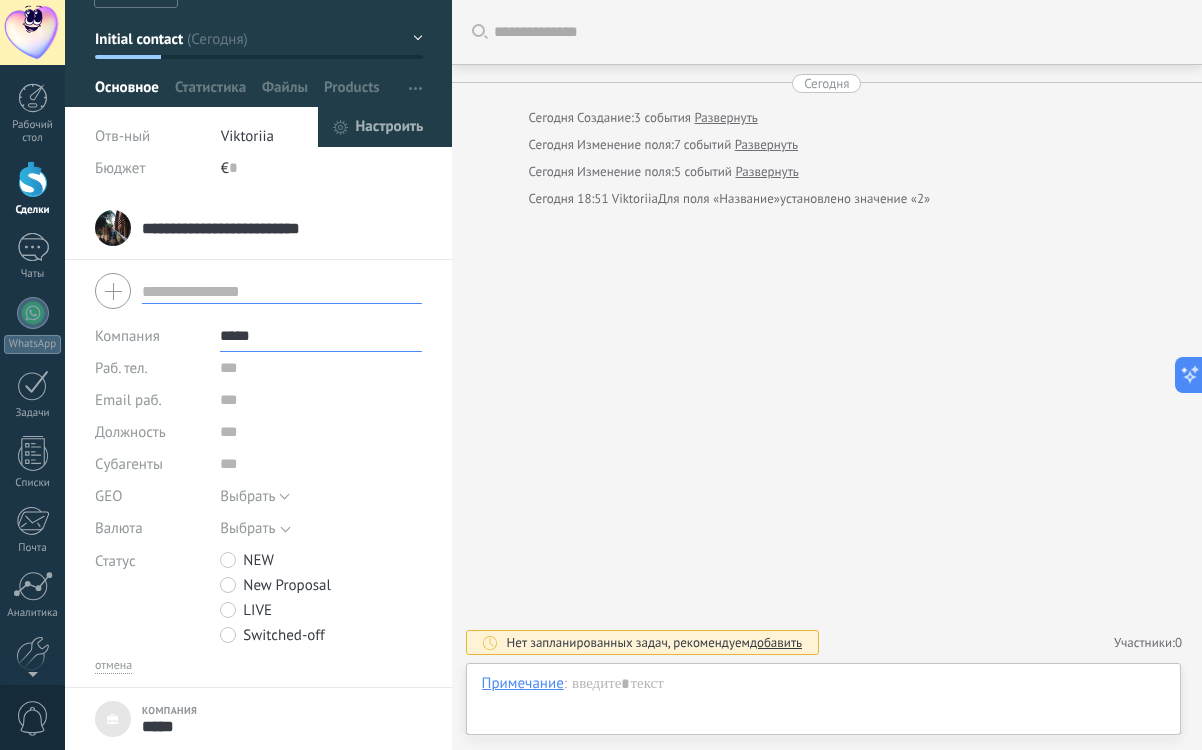 click on "Настроить" at bounding box center (390, 127) 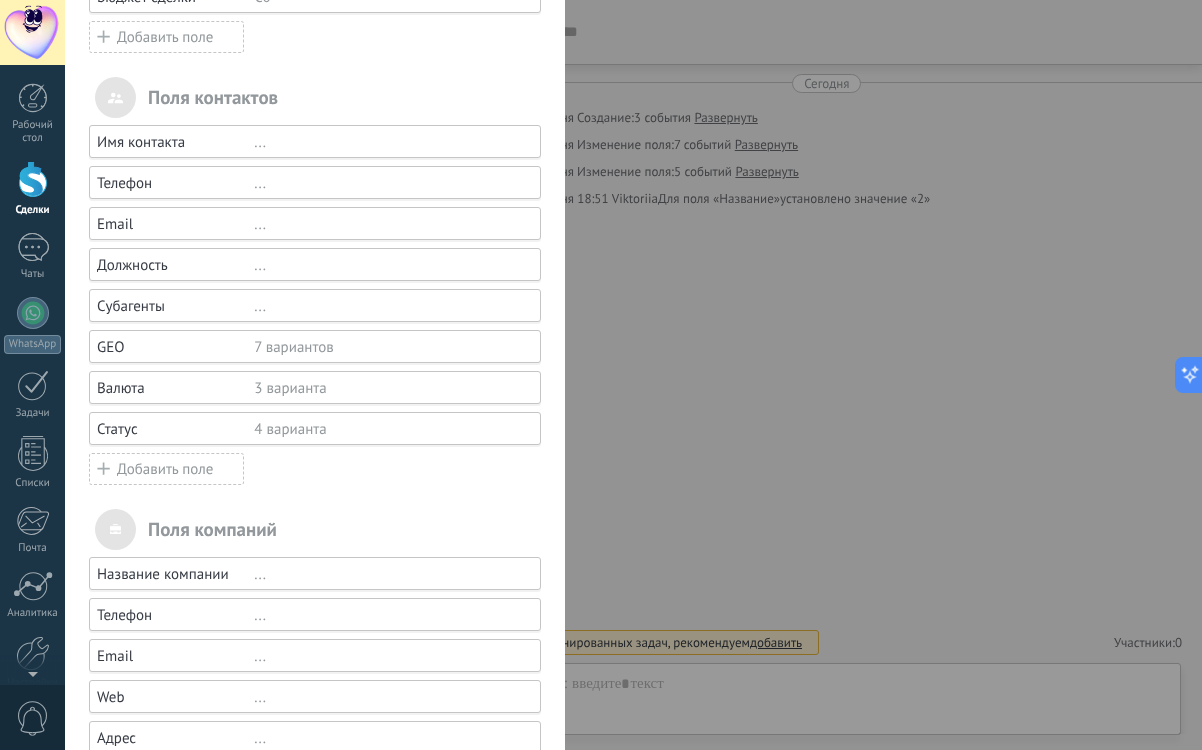 scroll, scrollTop: 231, scrollLeft: 0, axis: vertical 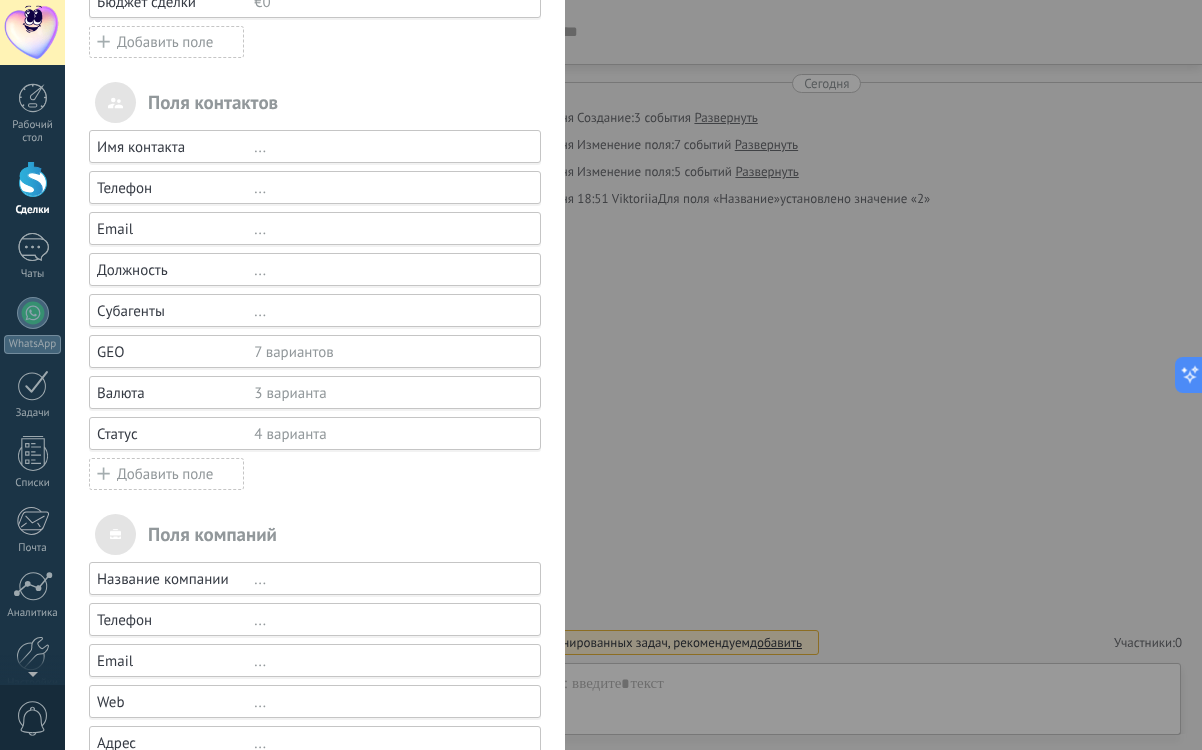 click on "Добавить поле" at bounding box center [166, 474] 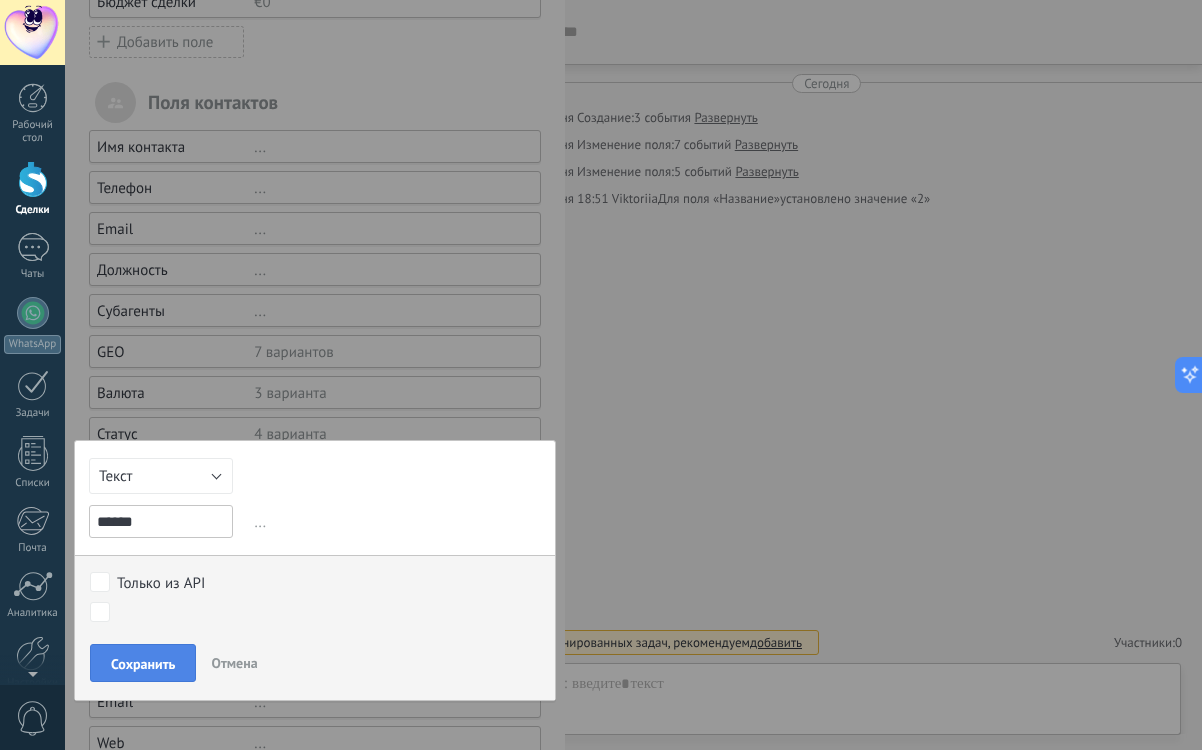 type on "******" 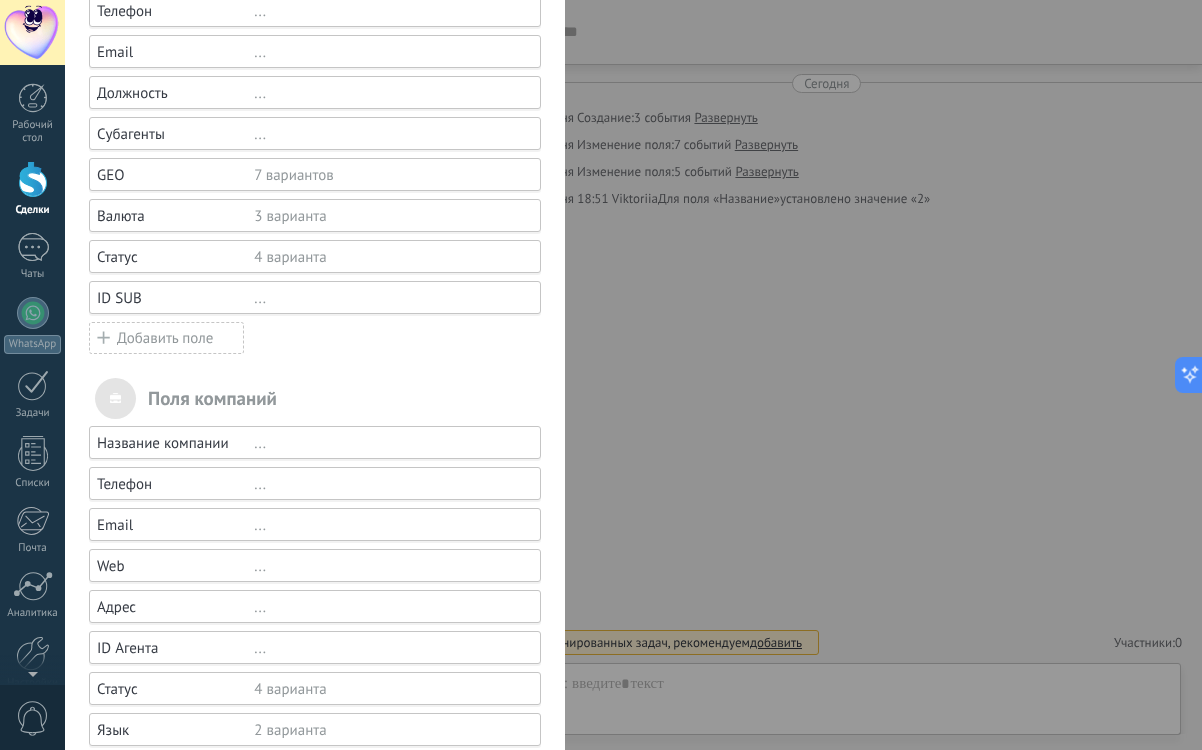 scroll, scrollTop: 520, scrollLeft: 0, axis: vertical 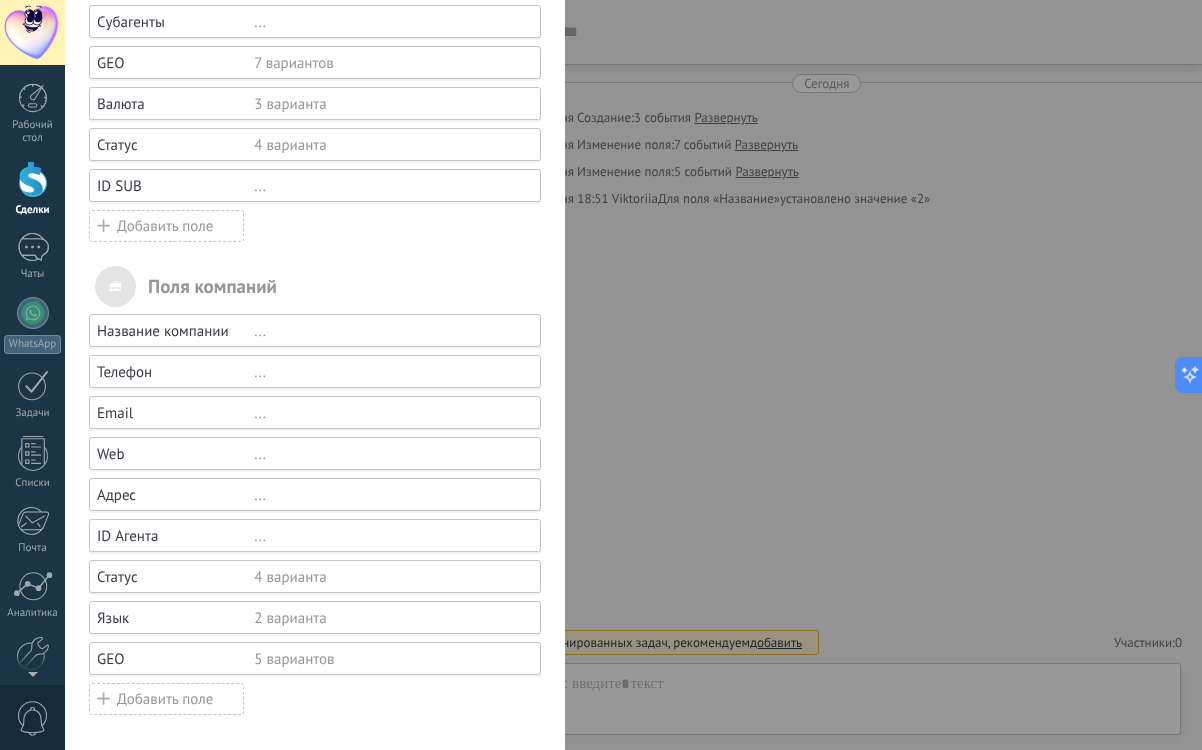 click on "ID Агента" at bounding box center [175, 536] 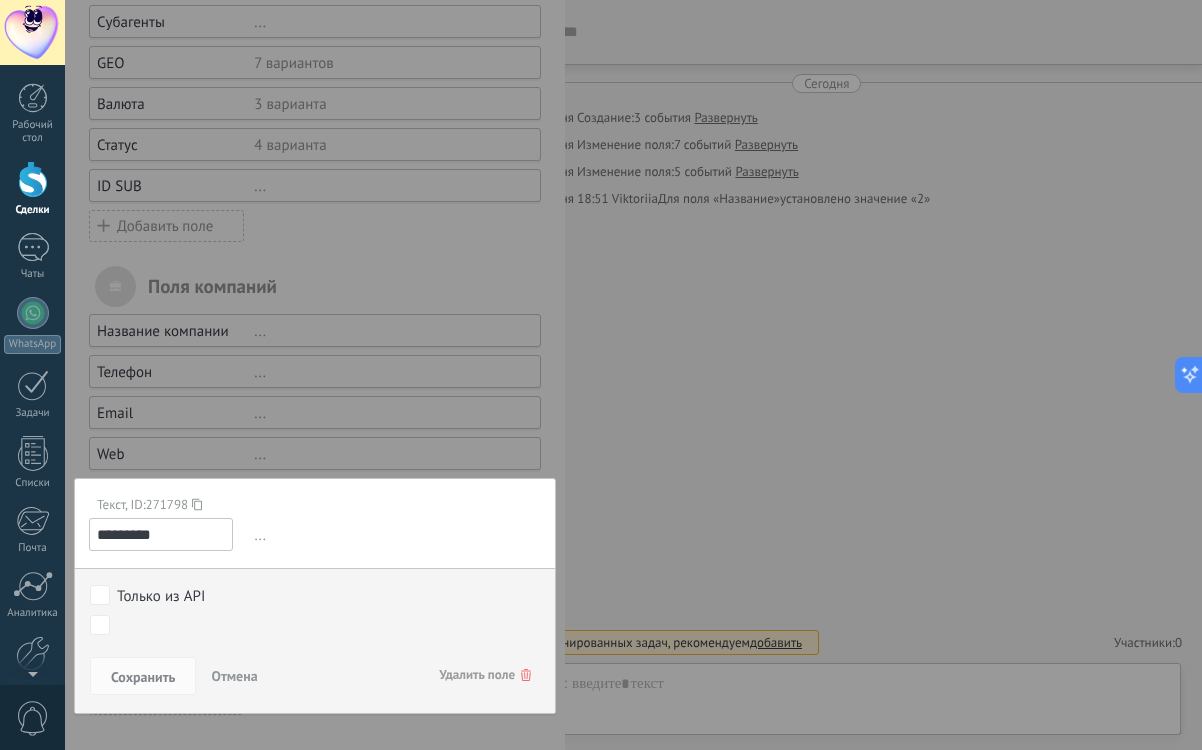click on "*********" at bounding box center (161, 534) 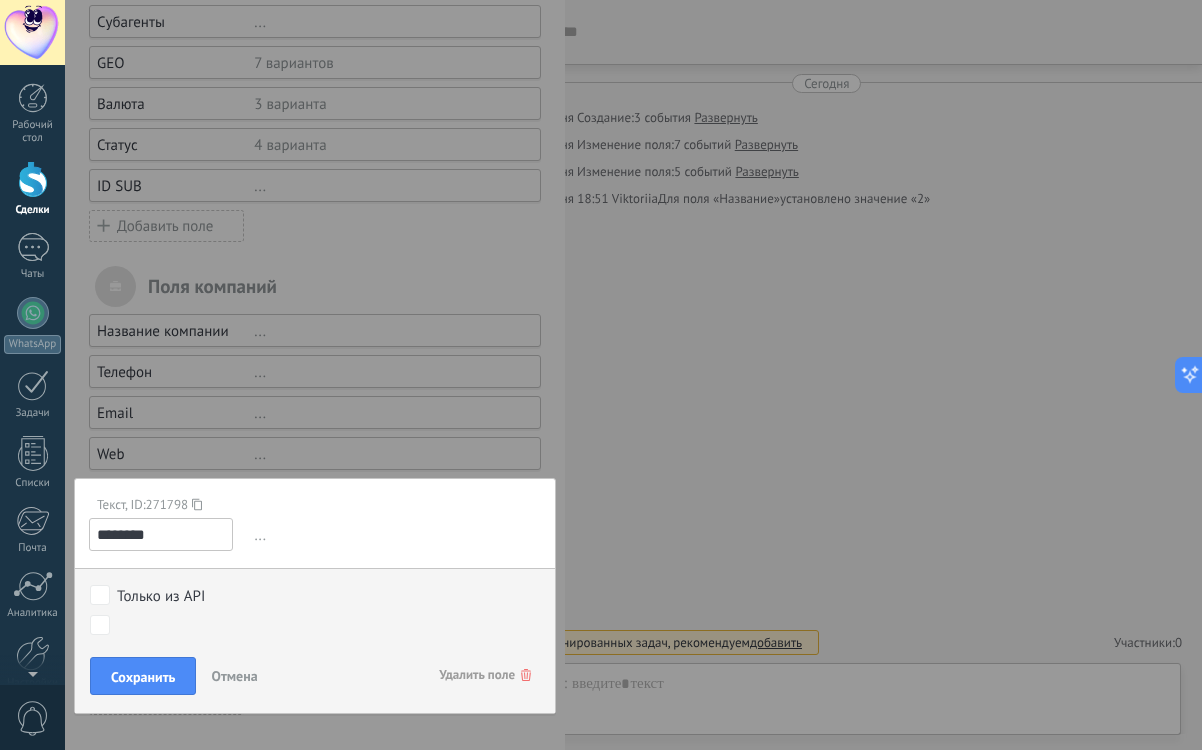 type on "*********" 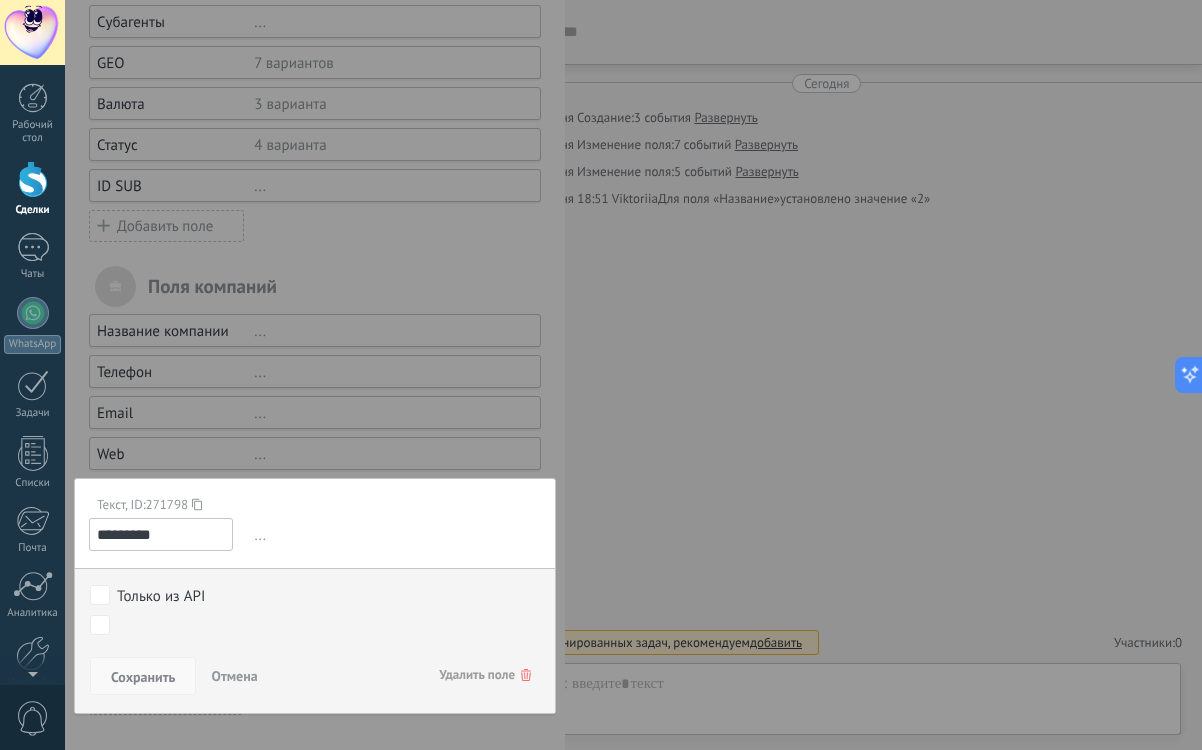 click on "Сохранить" at bounding box center (143, 677) 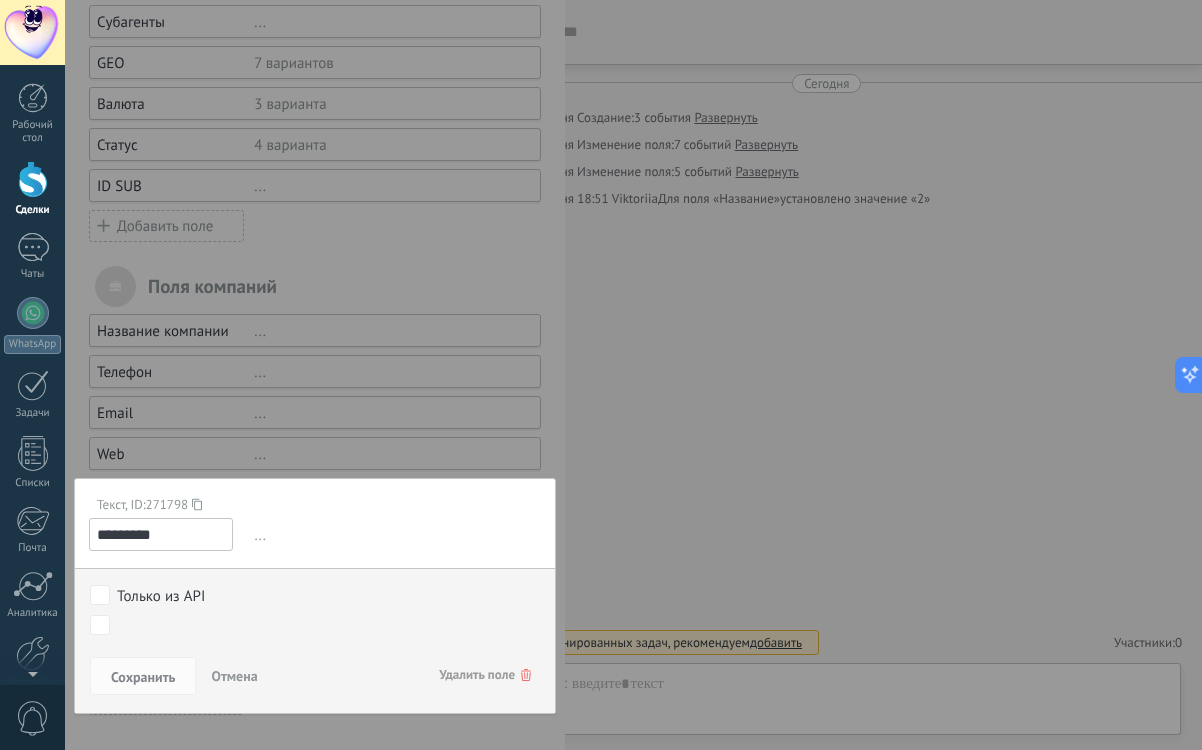 click at bounding box center (315, 116) 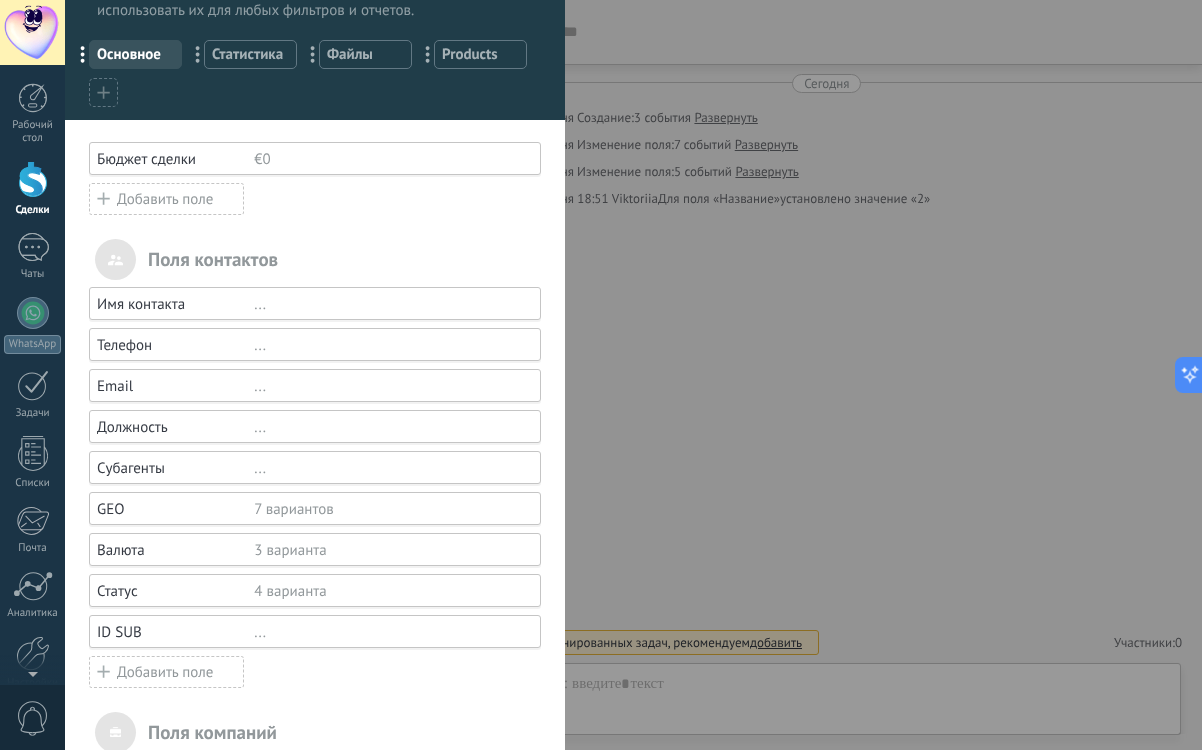 scroll, scrollTop: 0, scrollLeft: 0, axis: both 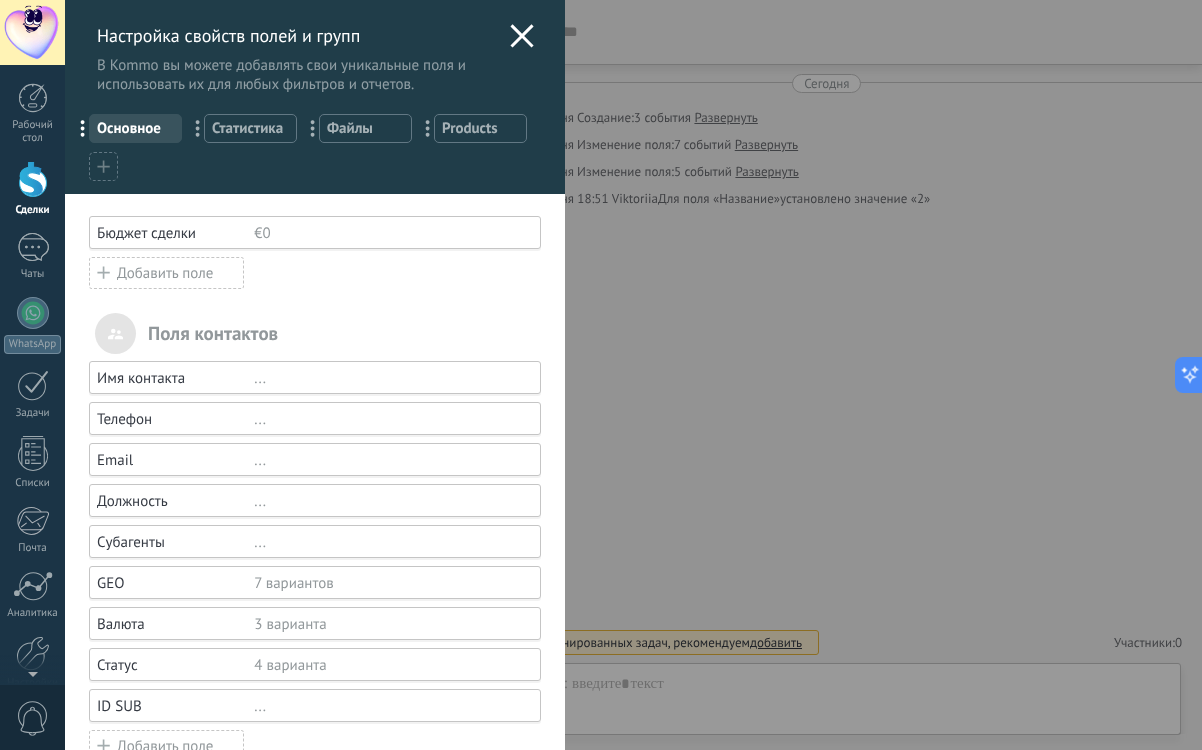 click 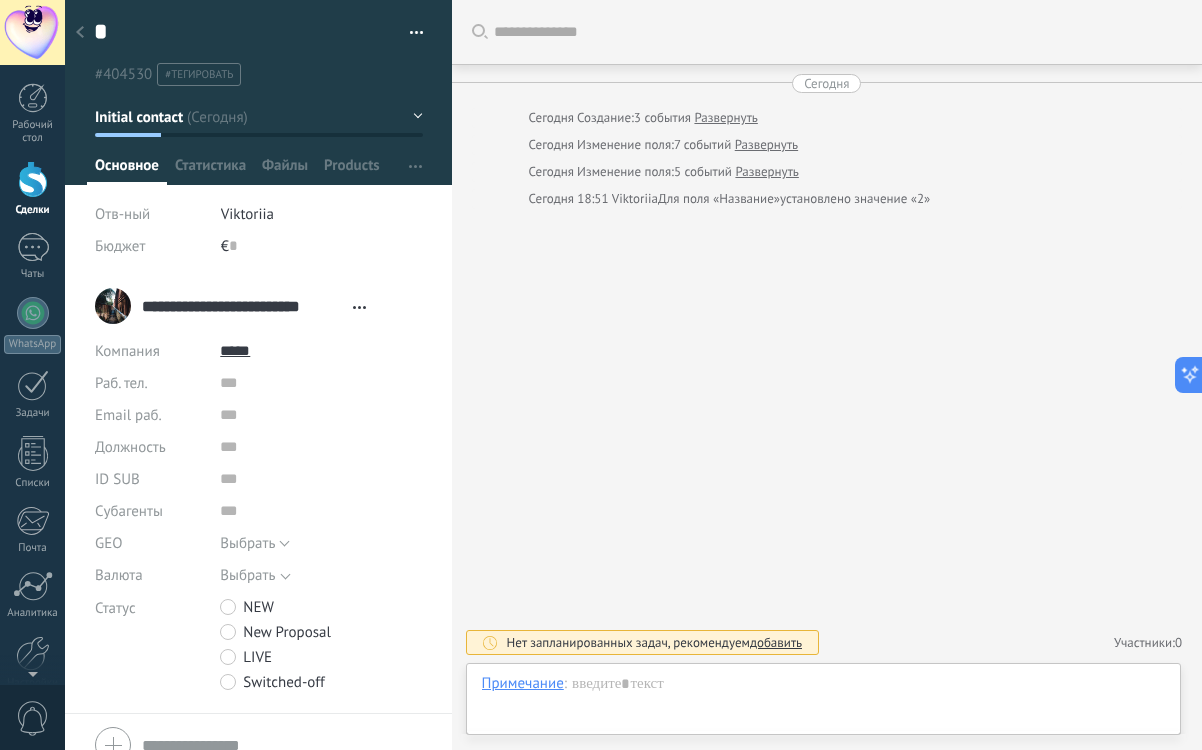 scroll, scrollTop: 30, scrollLeft: 0, axis: vertical 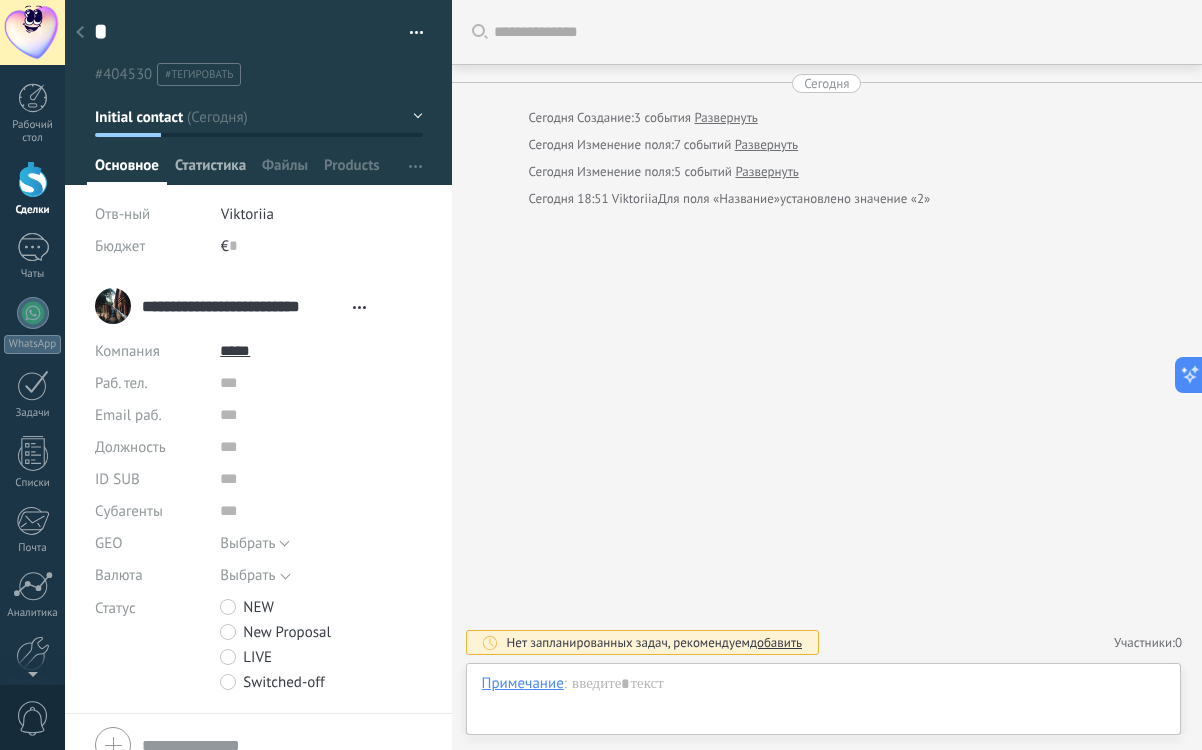 click on "Статистика" at bounding box center (210, 170) 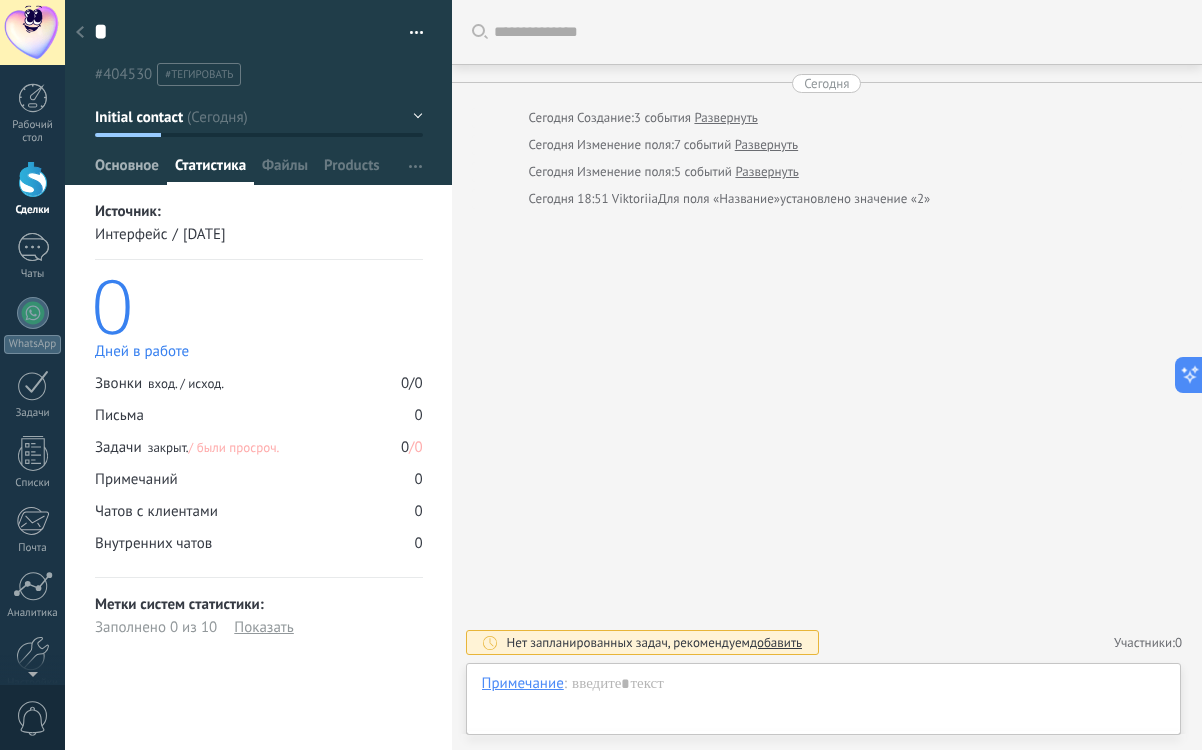 click on "Основное" at bounding box center [127, 170] 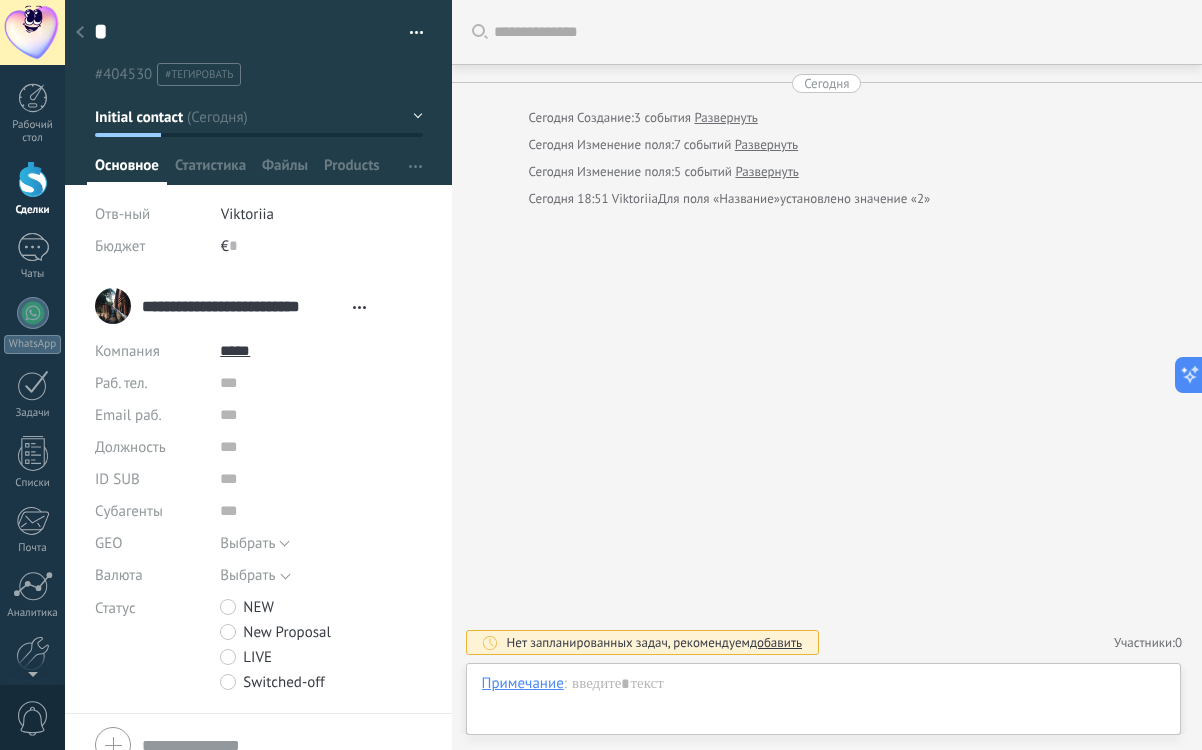 click on "Initial contact" at bounding box center [139, 117] 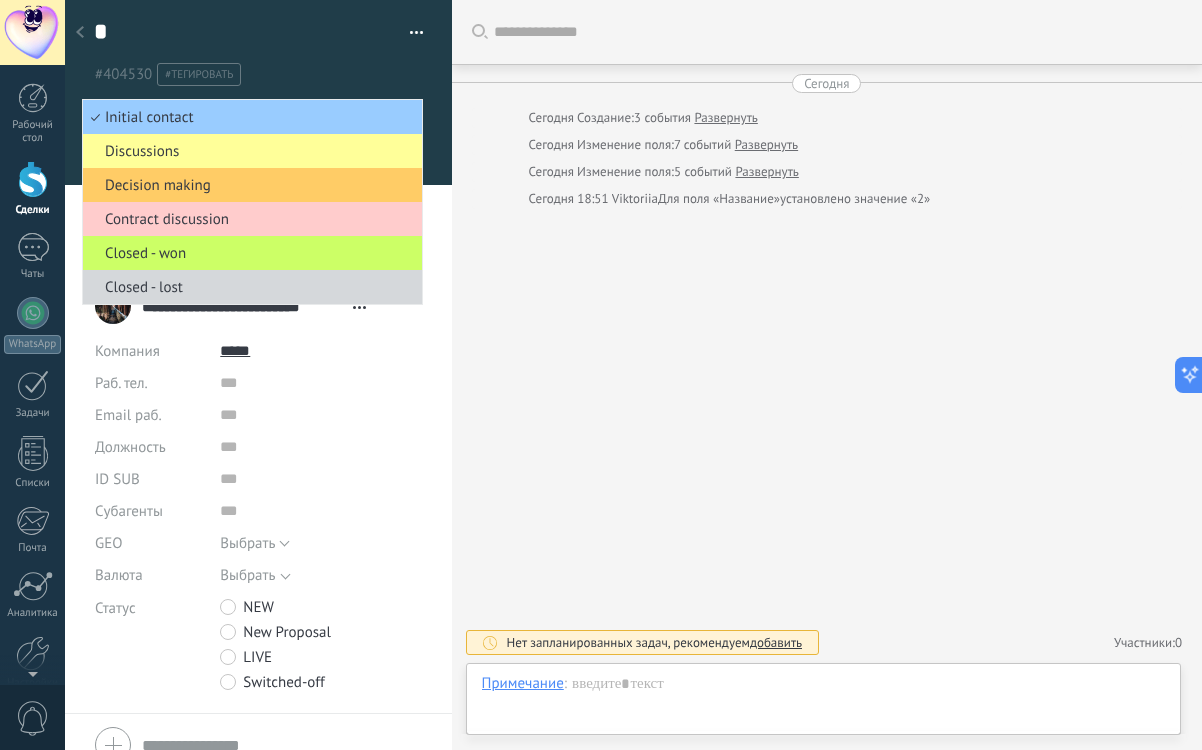 click at bounding box center (80, 33) 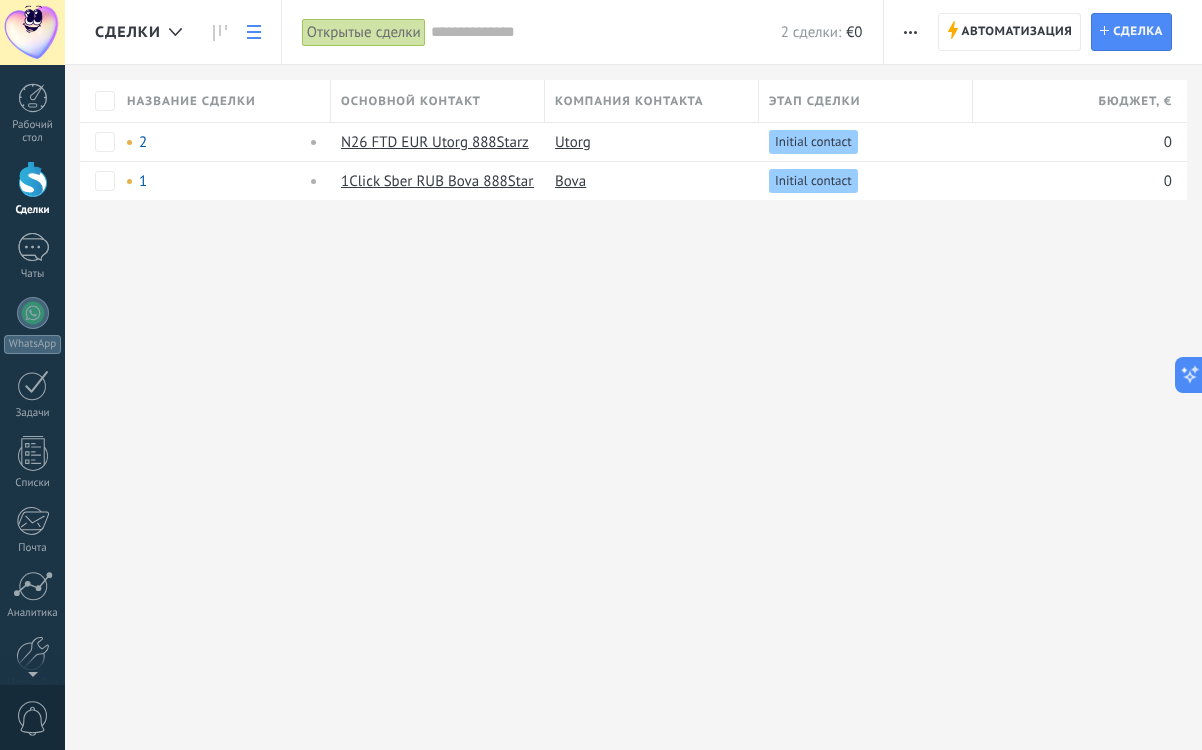 click 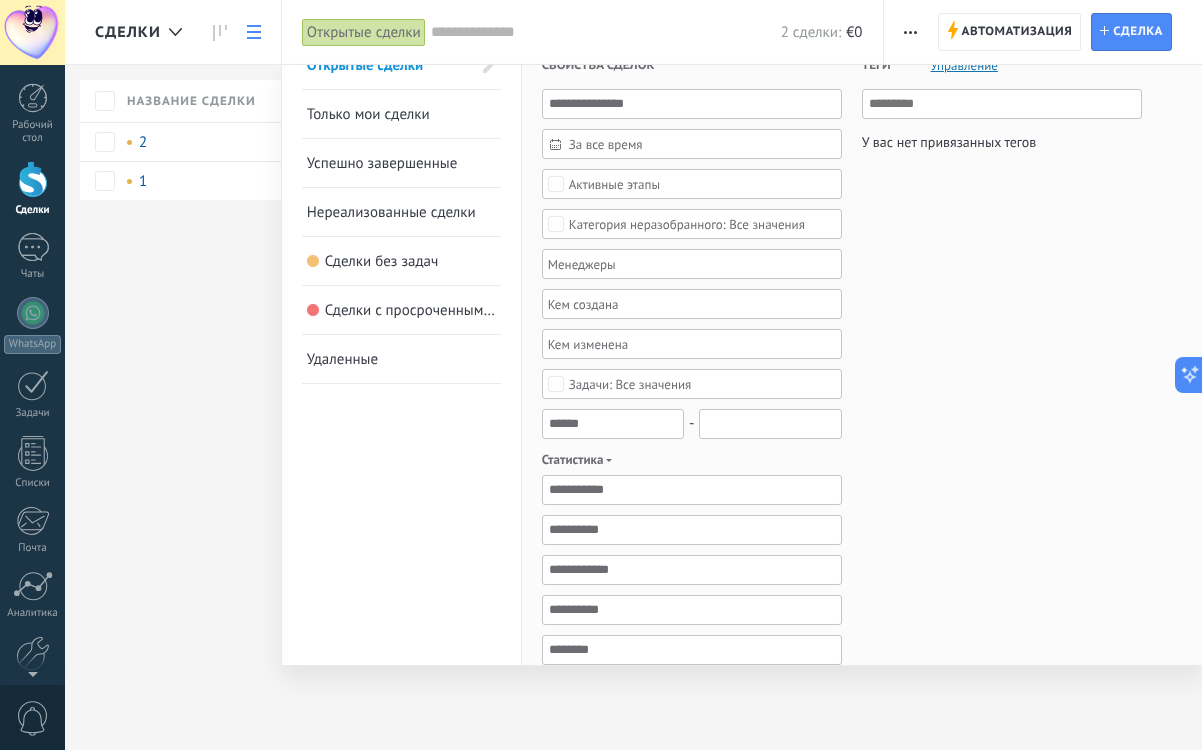 scroll, scrollTop: 0, scrollLeft: 0, axis: both 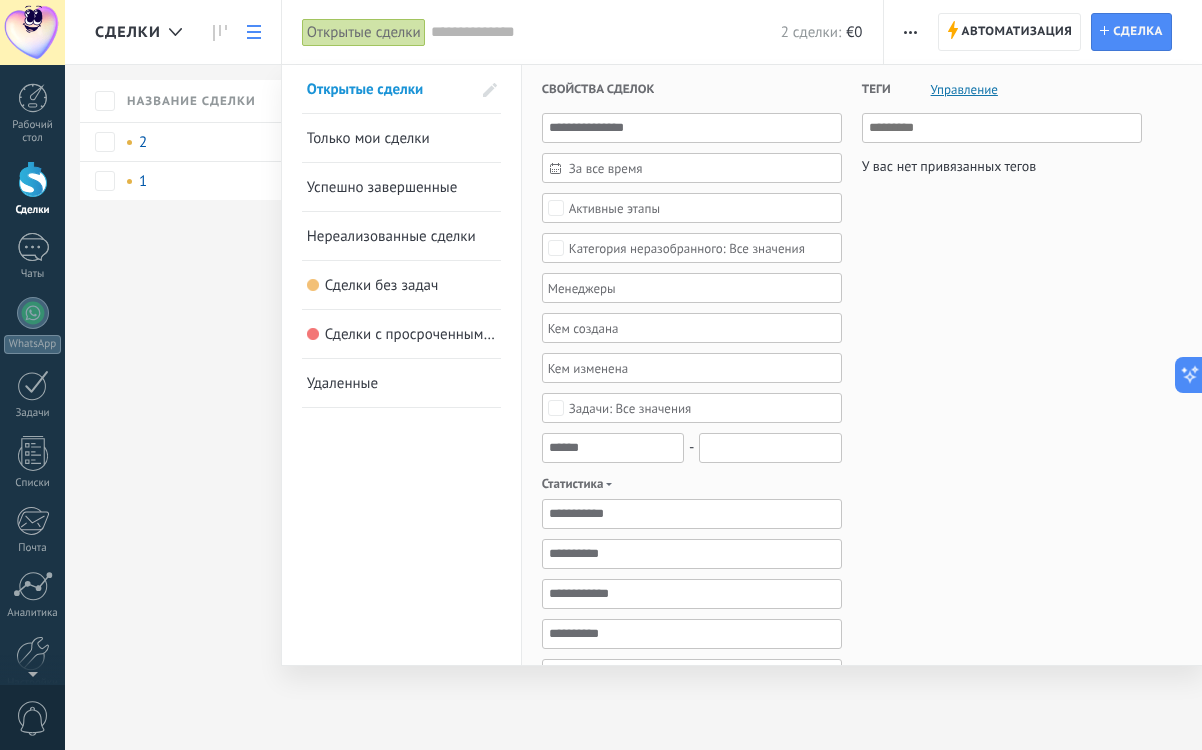 click at bounding box center (601, 375) 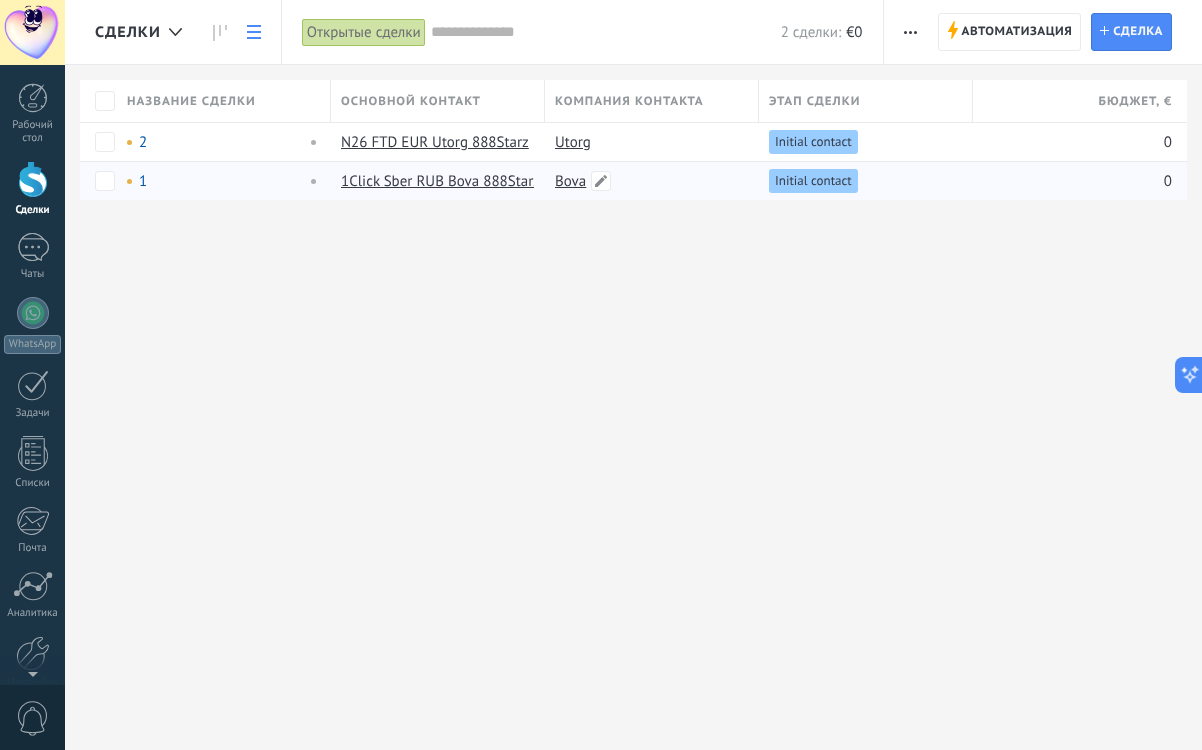 click on "Bova" at bounding box center (570, 181) 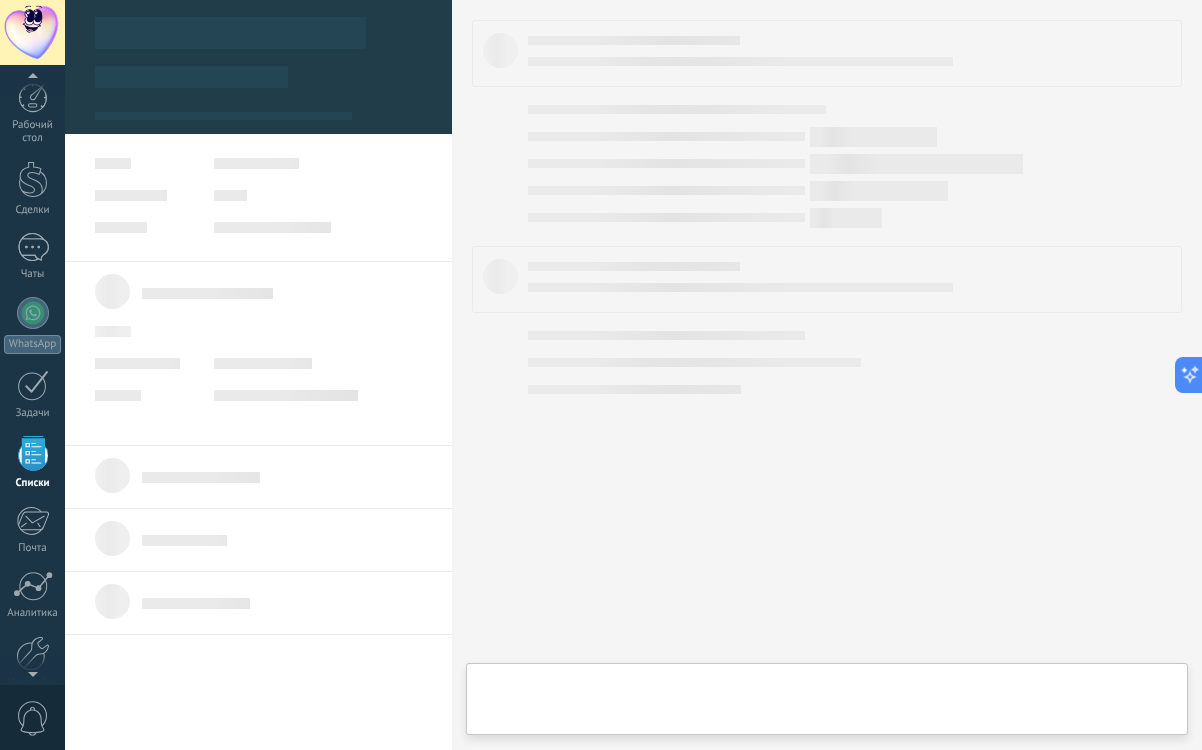 scroll, scrollTop: 65, scrollLeft: 0, axis: vertical 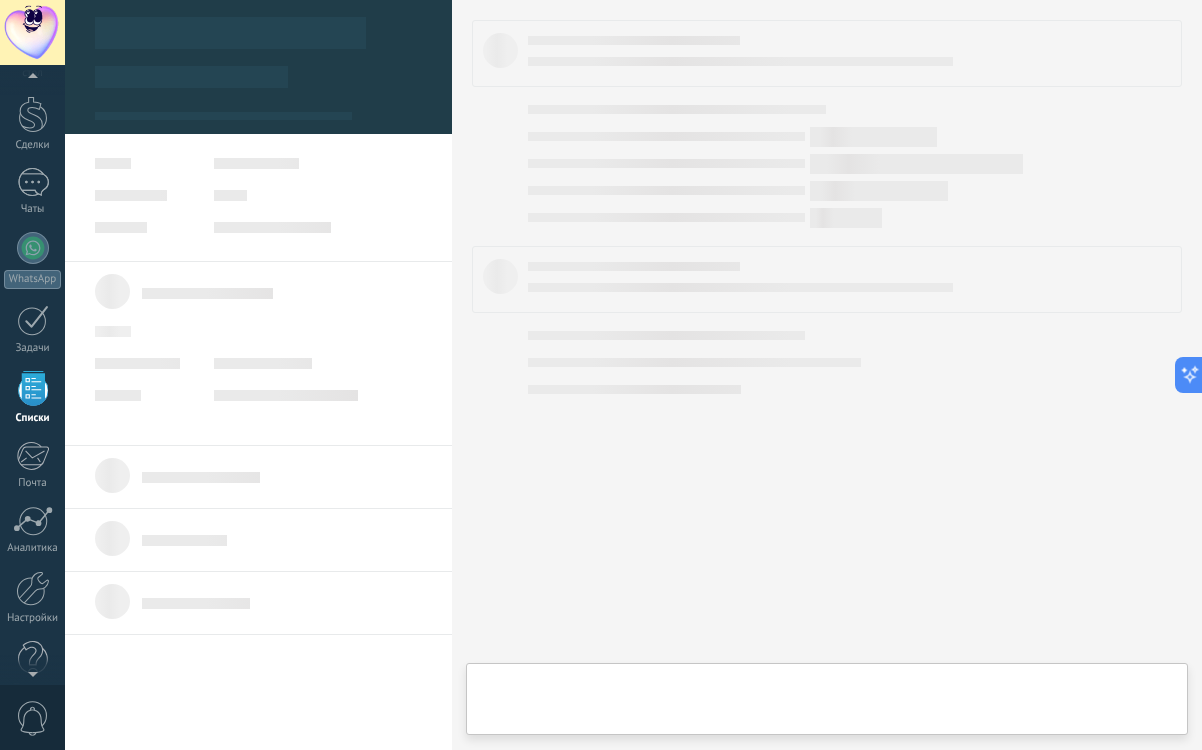 type on "***" 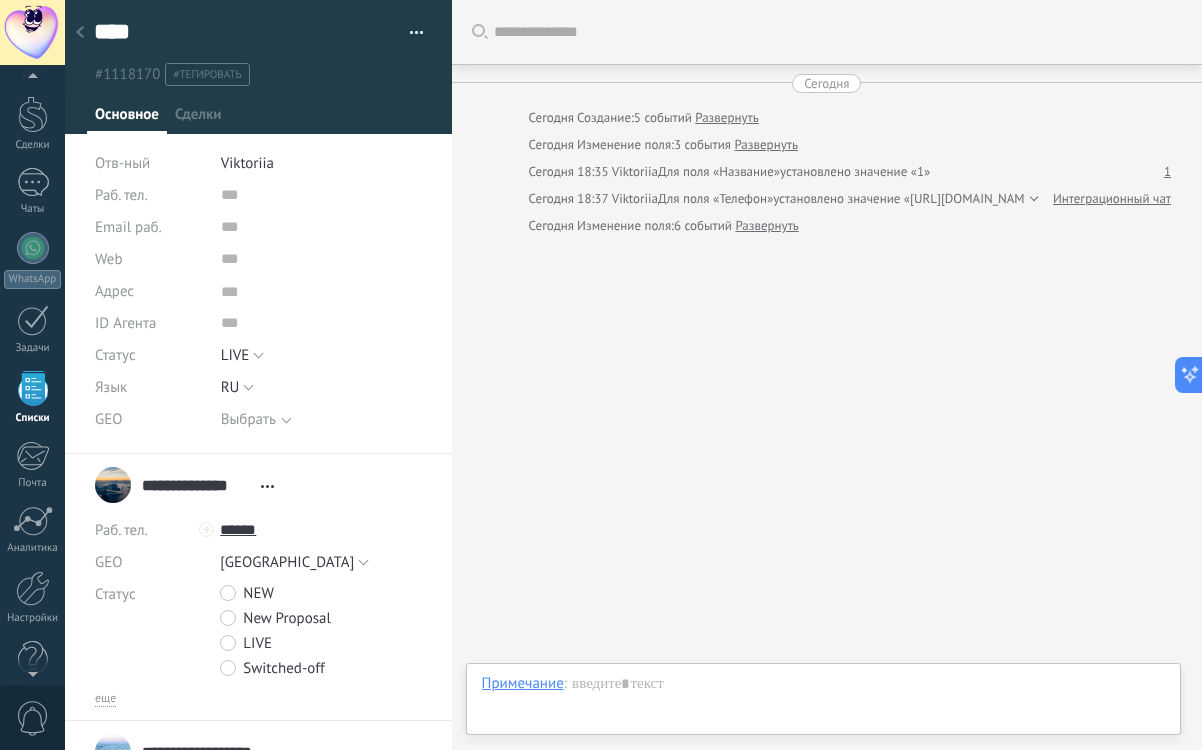 scroll, scrollTop: 20, scrollLeft: 0, axis: vertical 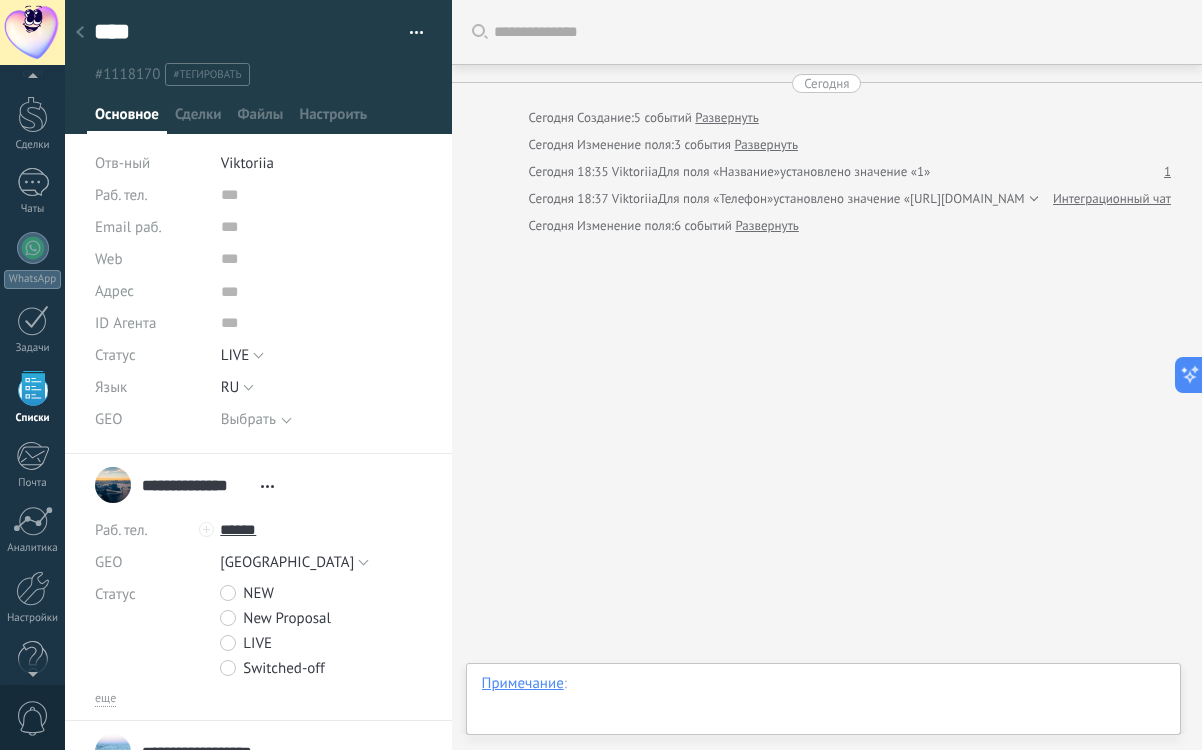 click at bounding box center [823, 704] 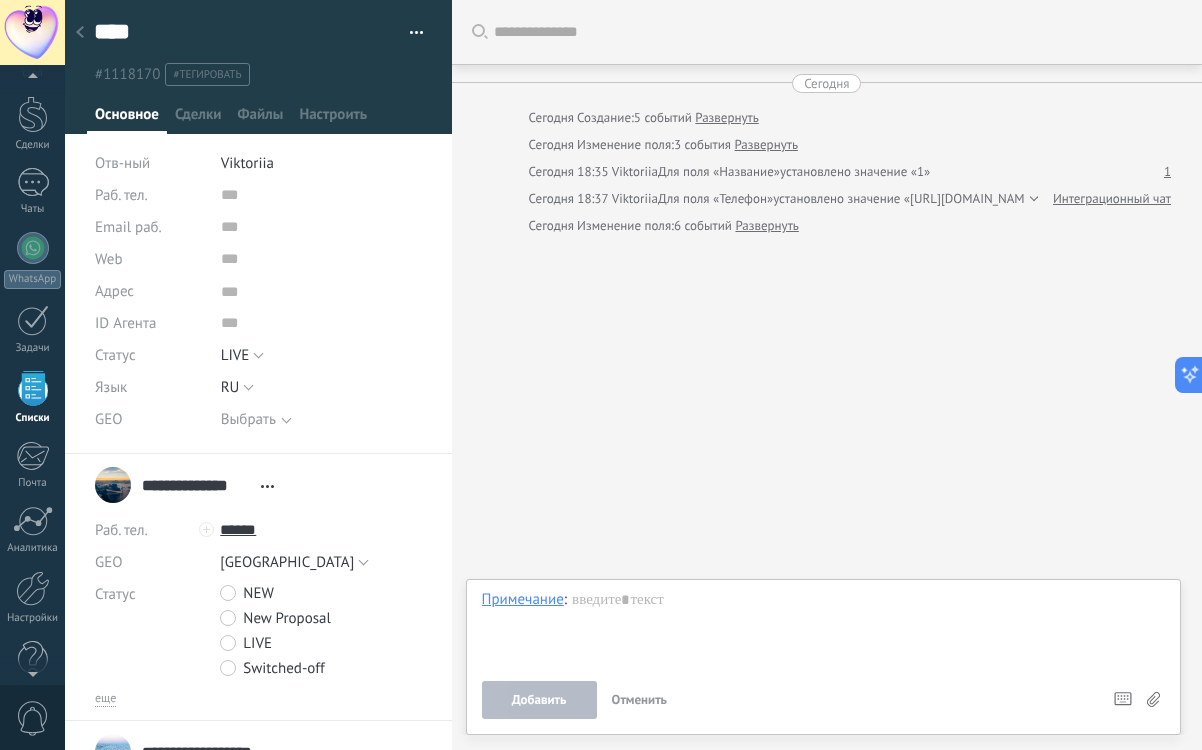 click on "Искать Загрузить еще Сегодня Сегодня Создание:  5 событий   Развернуть Сегодня Изменение поля:  3 события   Развернуть Сегодня 18:35 Viktoriia  Для поля «Название»  установлено значение «1» 1 Сегодня 18:37 Viktoriia  Для поля «Телефон»  установлено значение «https://t.me/+vmTctfRARRE1Yzk8» Интеграционный чат Сегодня Изменение поля:  6 событий   Развернуть Участники:" at bounding box center [827, 375] 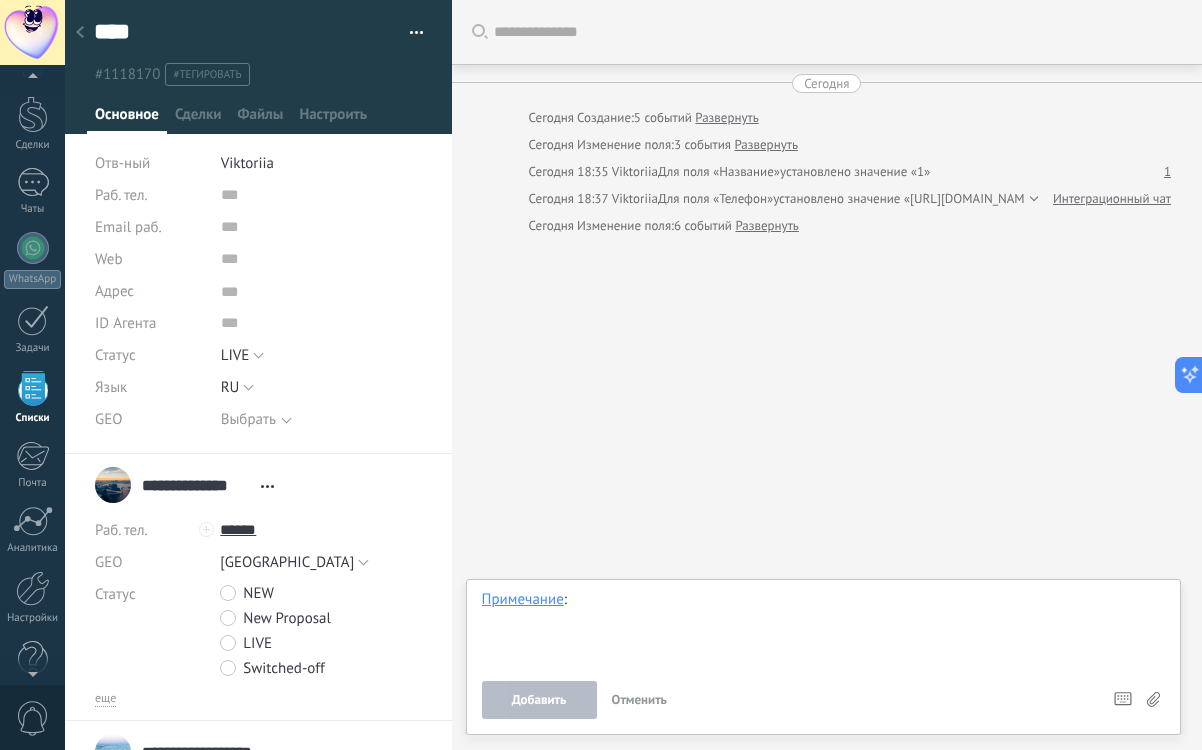 click at bounding box center [823, 628] 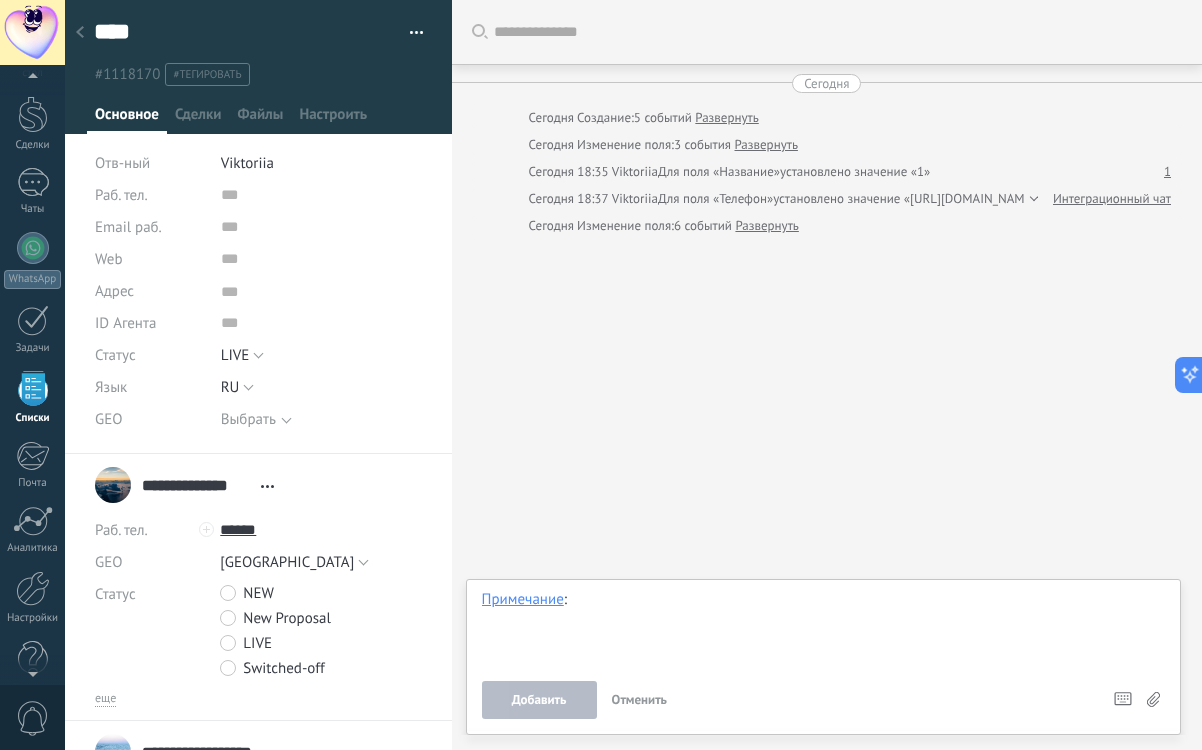 click at bounding box center [823, 628] 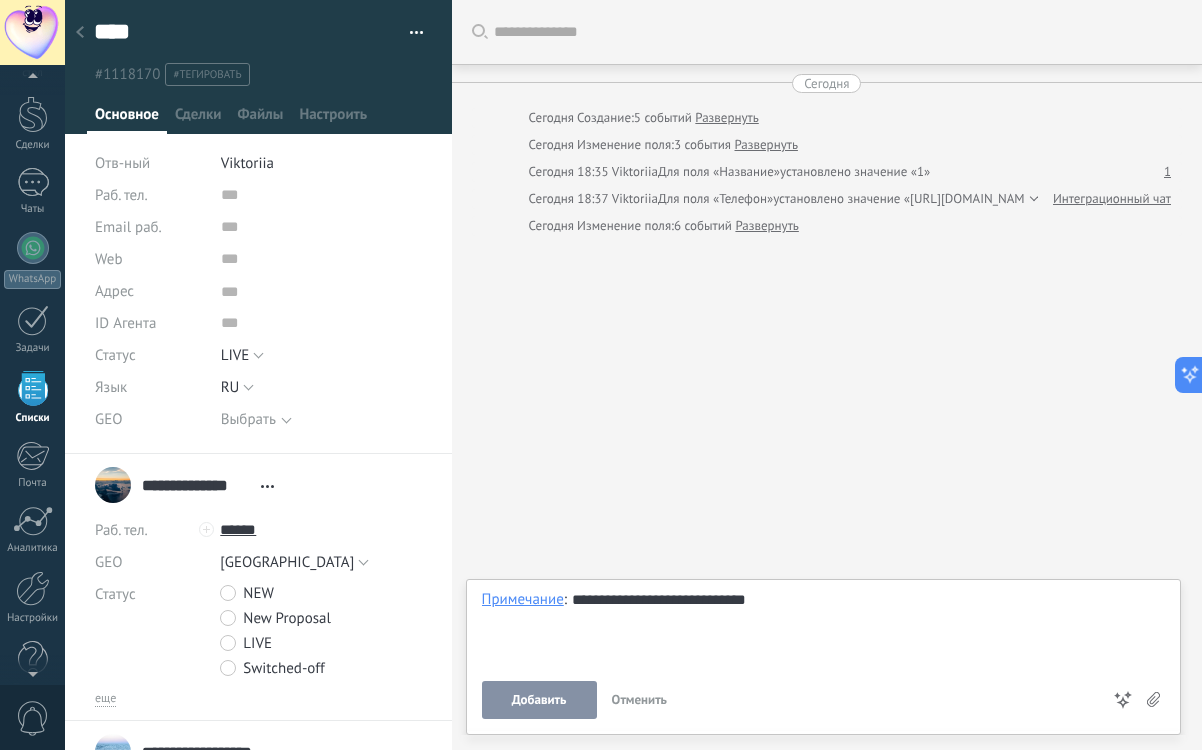 click on "Добавить" at bounding box center (539, 700) 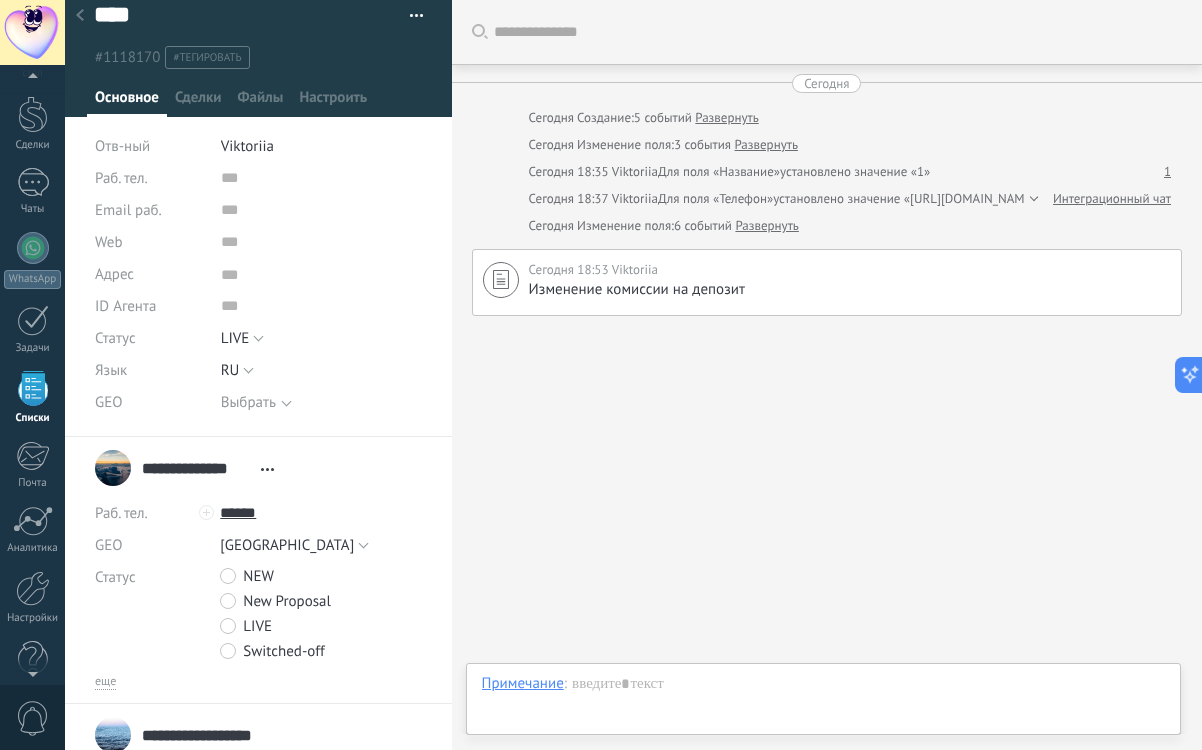 scroll, scrollTop: 0, scrollLeft: 0, axis: both 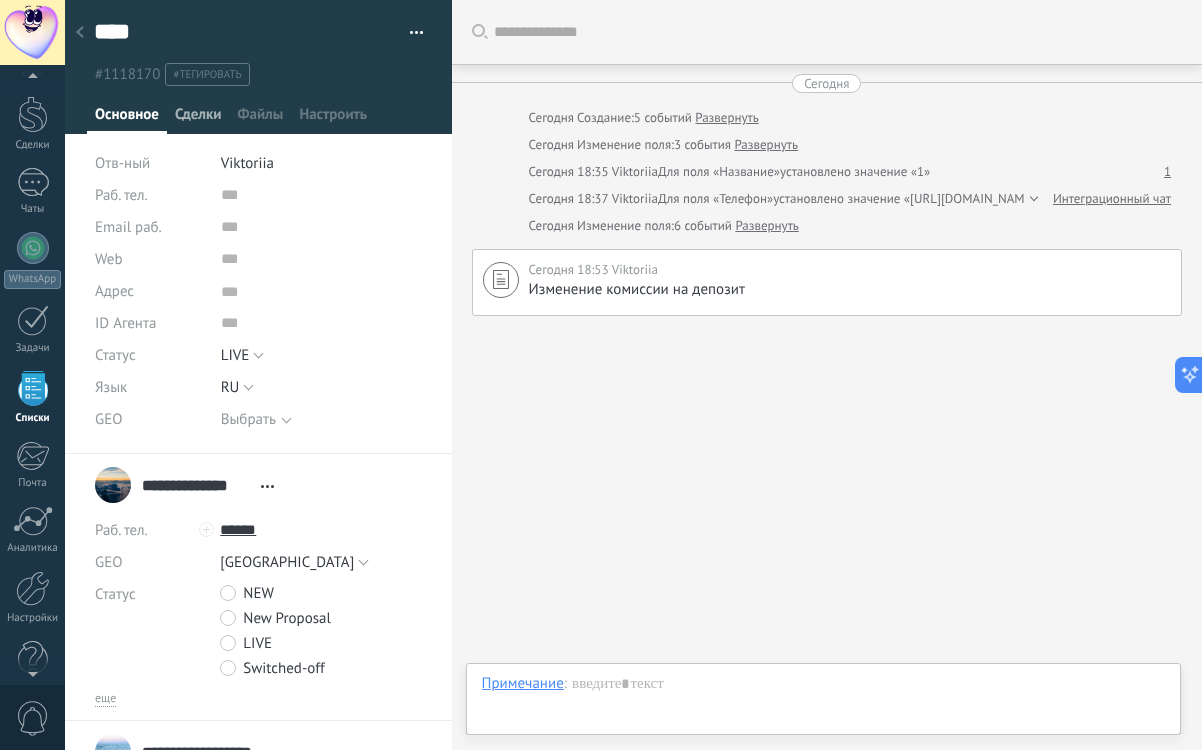 click on "Сделки" at bounding box center (198, 119) 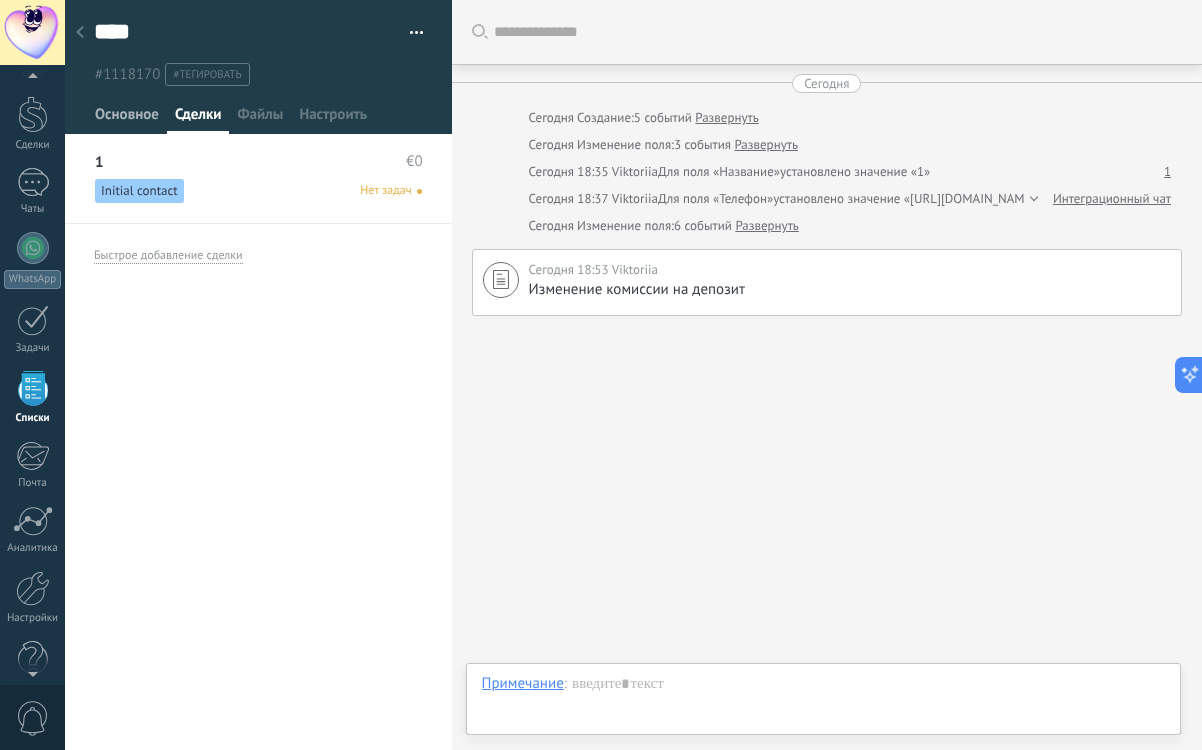 click on "Основное" at bounding box center (127, 119) 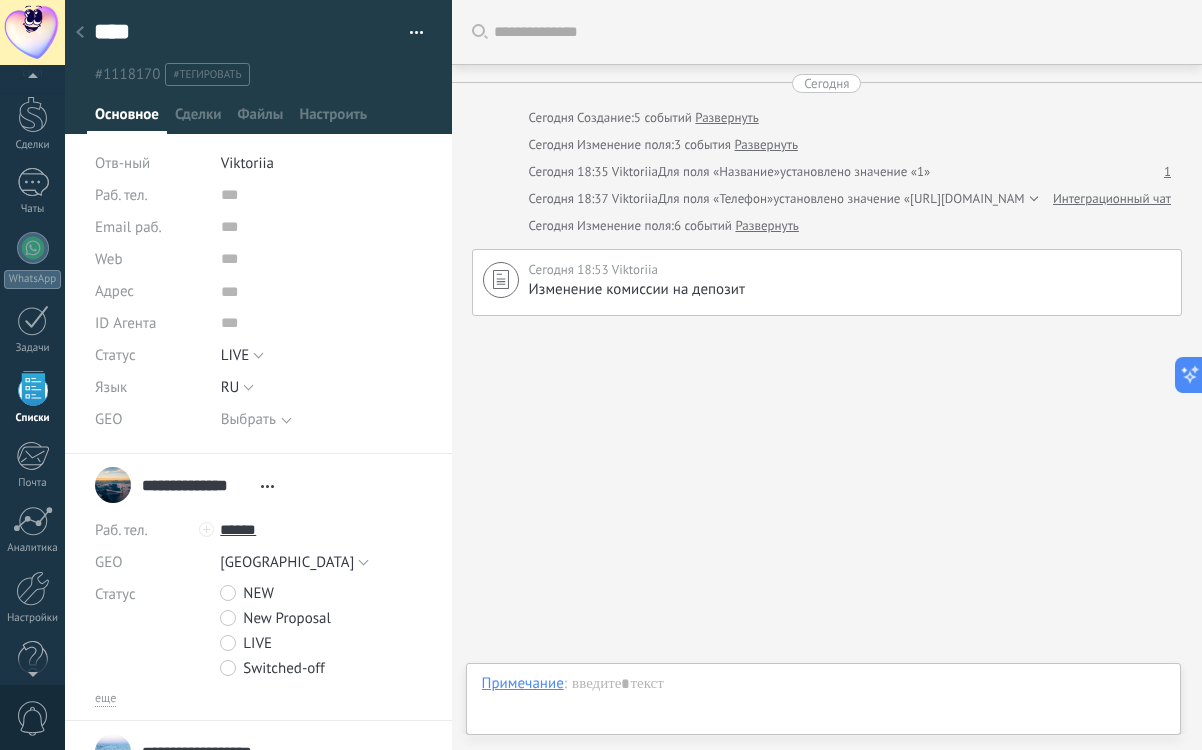 scroll, scrollTop: 20, scrollLeft: 0, axis: vertical 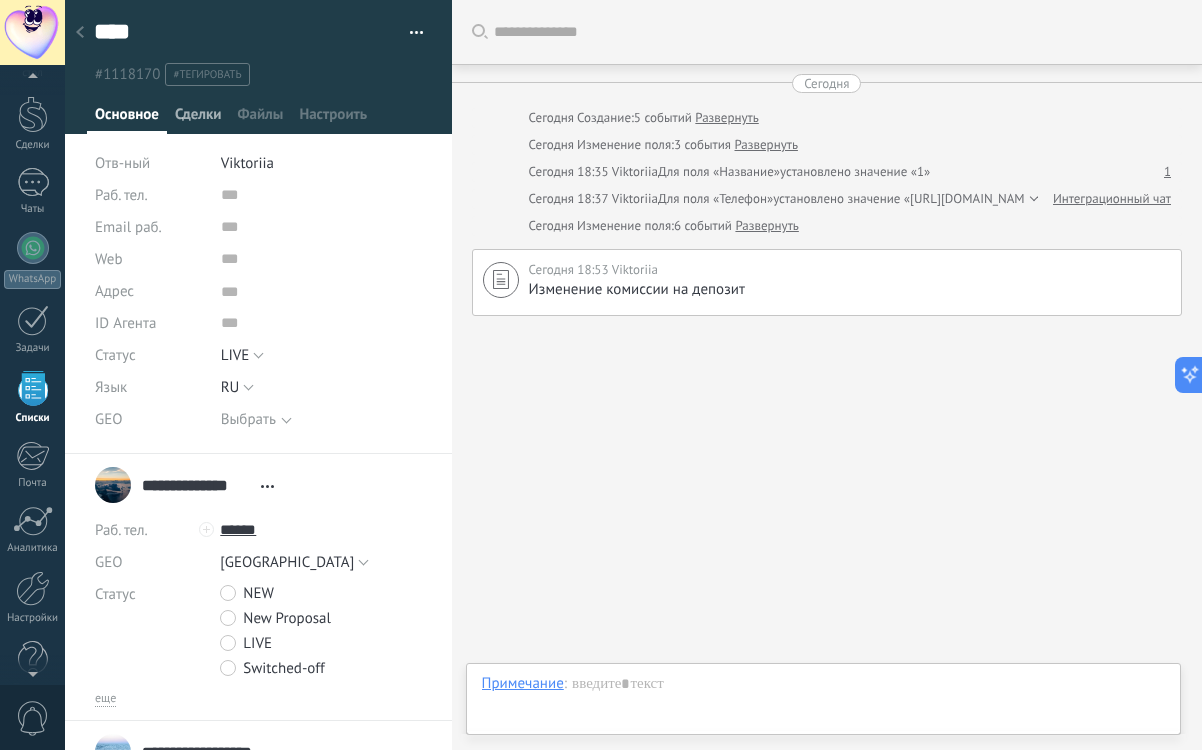 click on "Сделки" at bounding box center [198, 119] 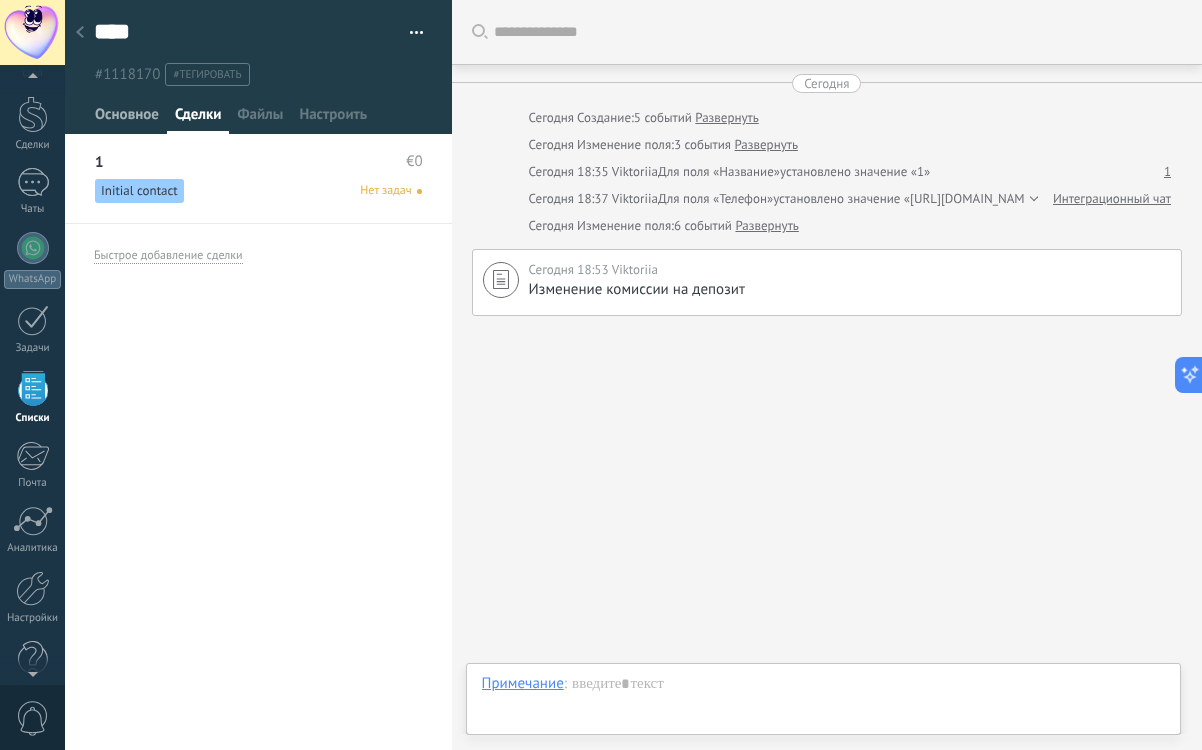 click on "Основное" at bounding box center (127, 119) 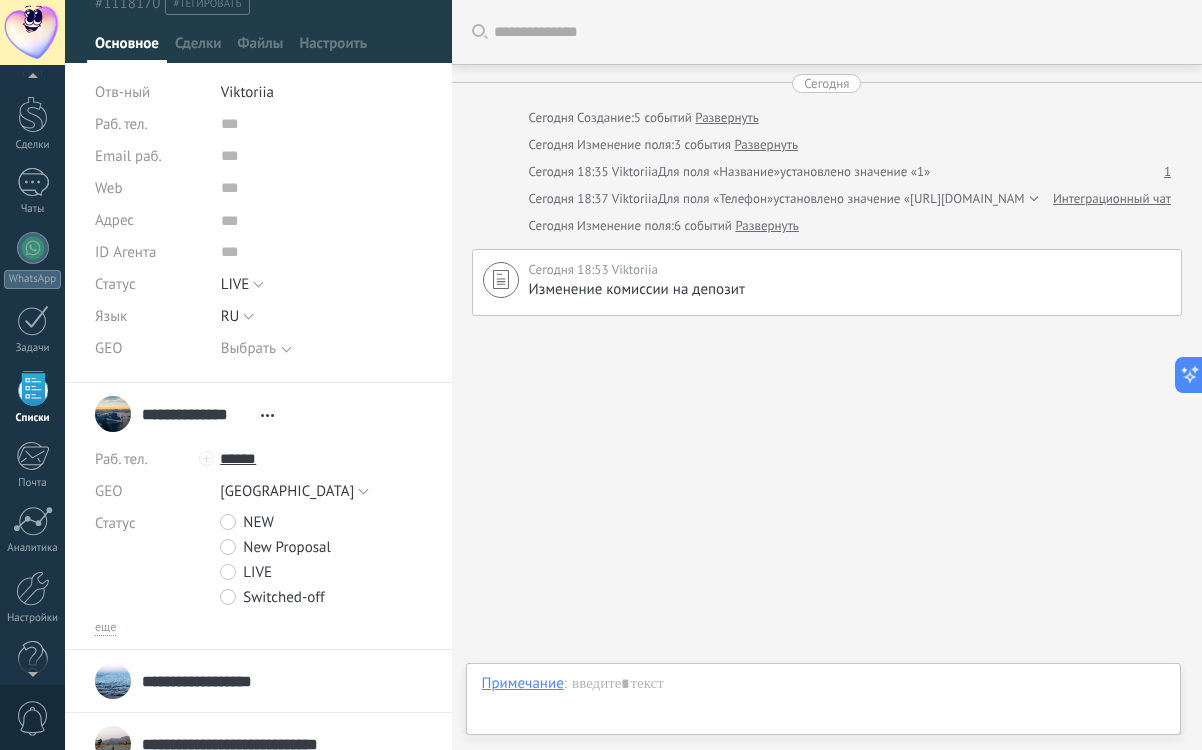 scroll, scrollTop: 40, scrollLeft: 0, axis: vertical 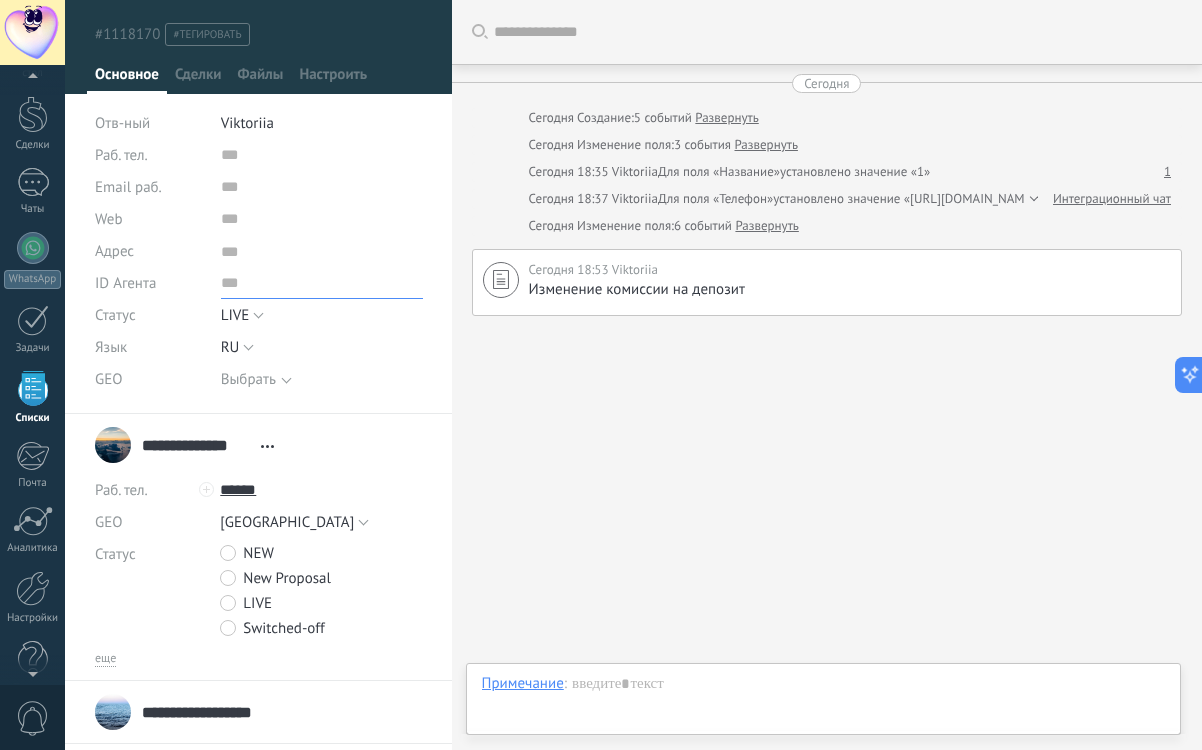 click at bounding box center (322, 283) 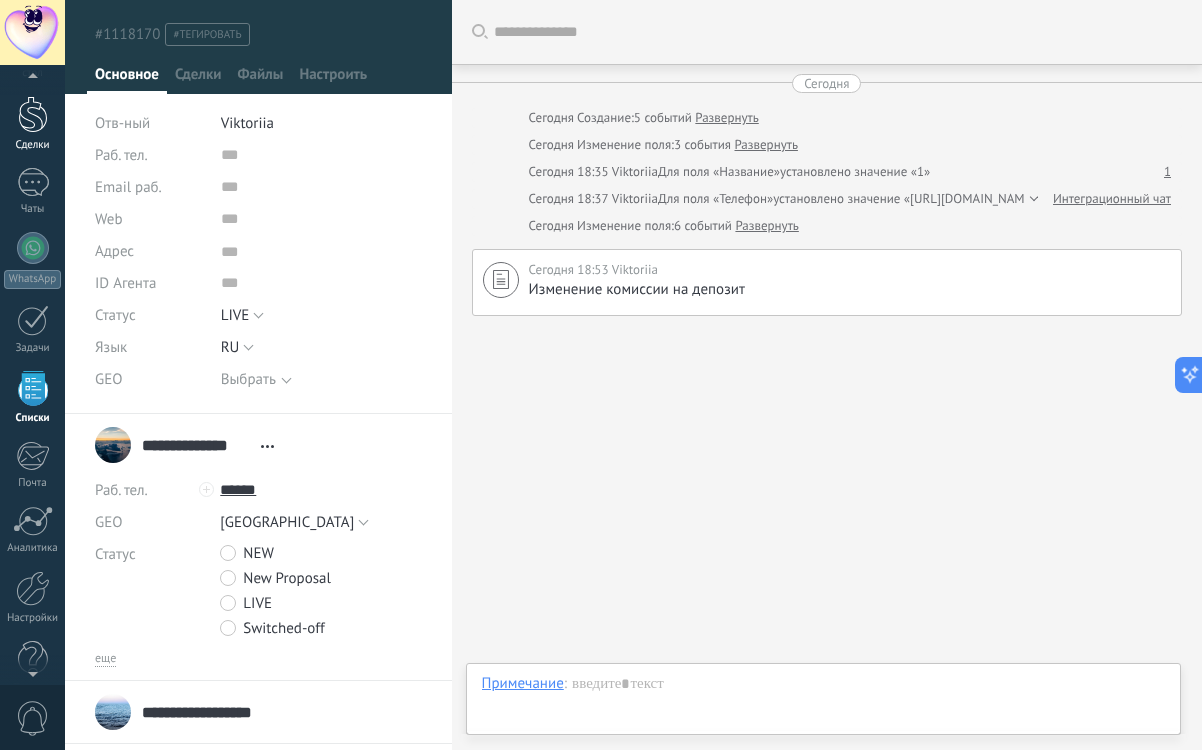 click on "Сделки" at bounding box center (32, 124) 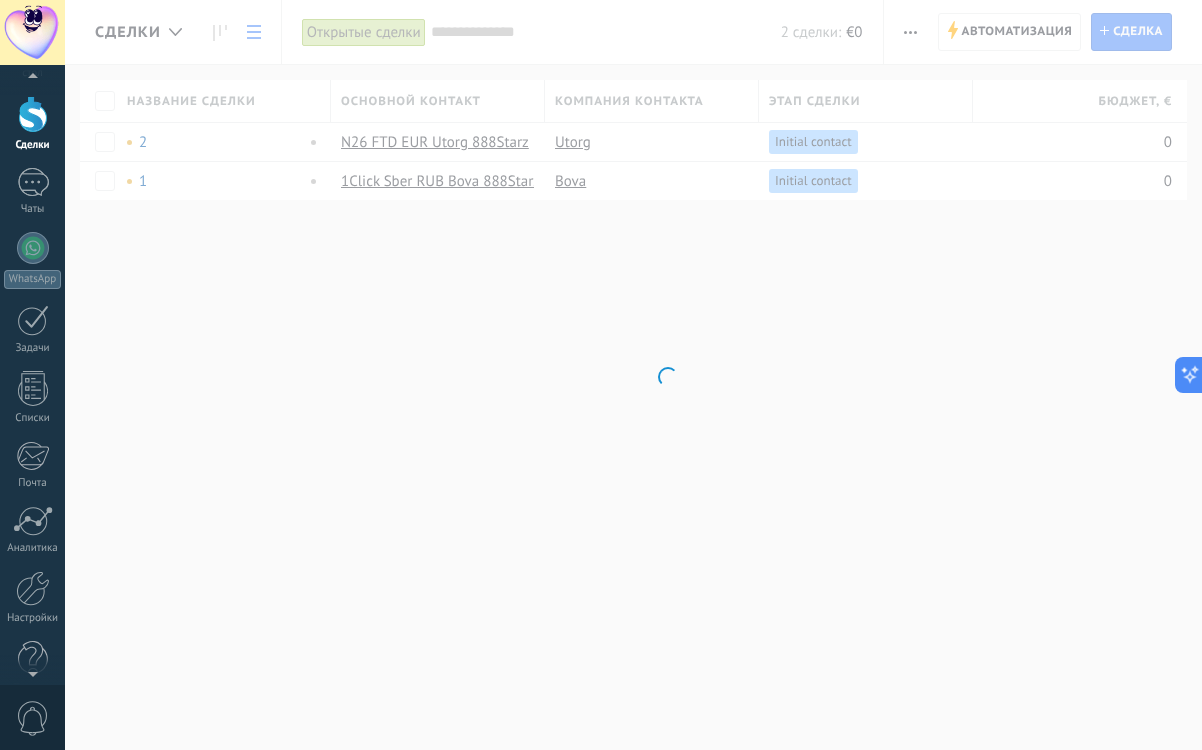 scroll, scrollTop: 0, scrollLeft: 0, axis: both 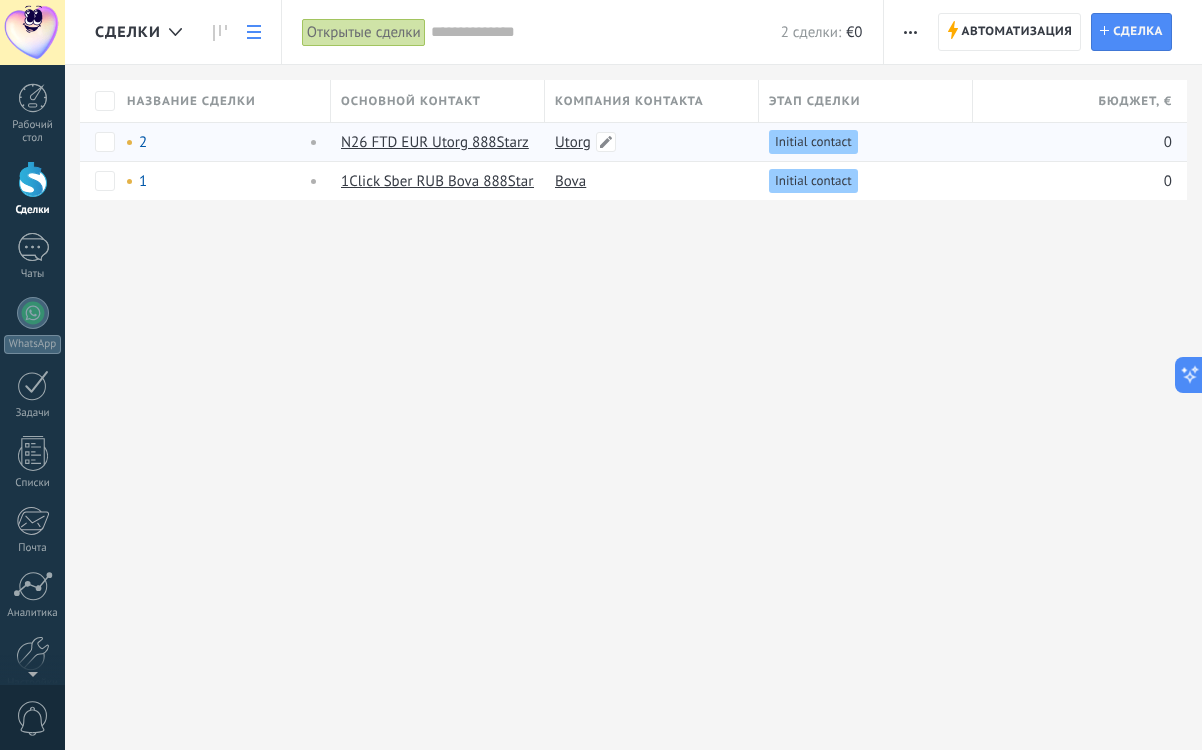 click on "Utorg" at bounding box center (573, 142) 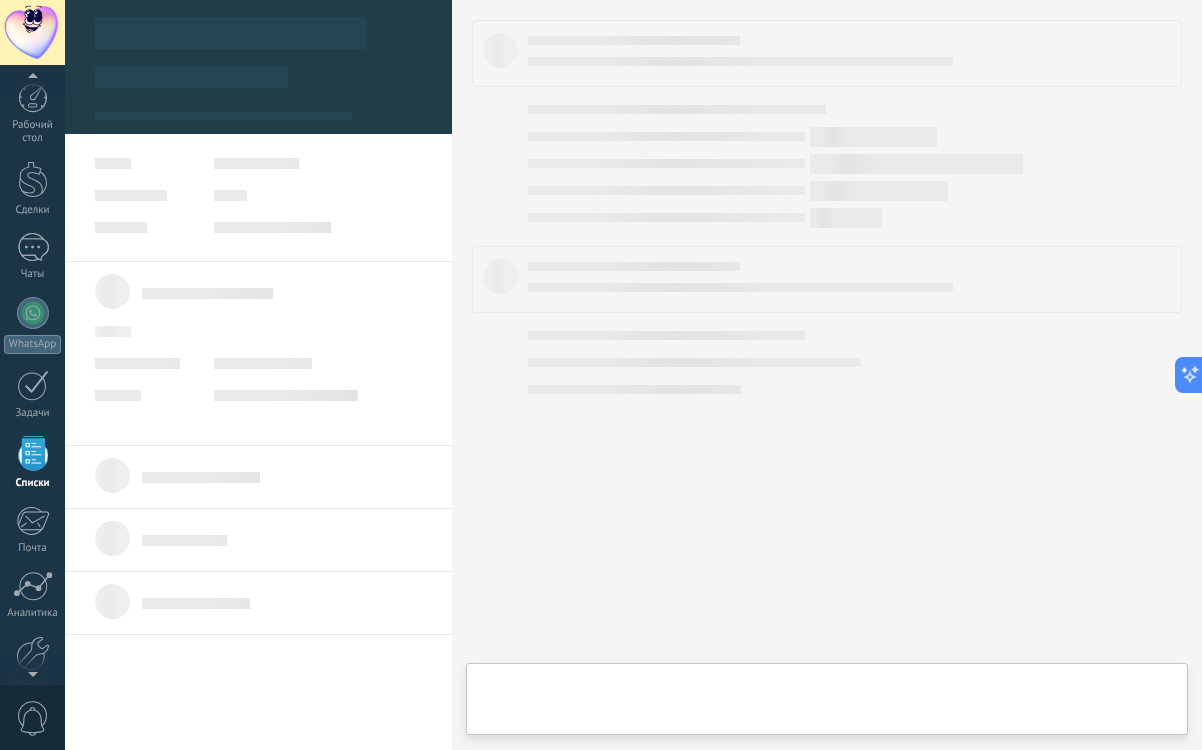 scroll, scrollTop: 65, scrollLeft: 0, axis: vertical 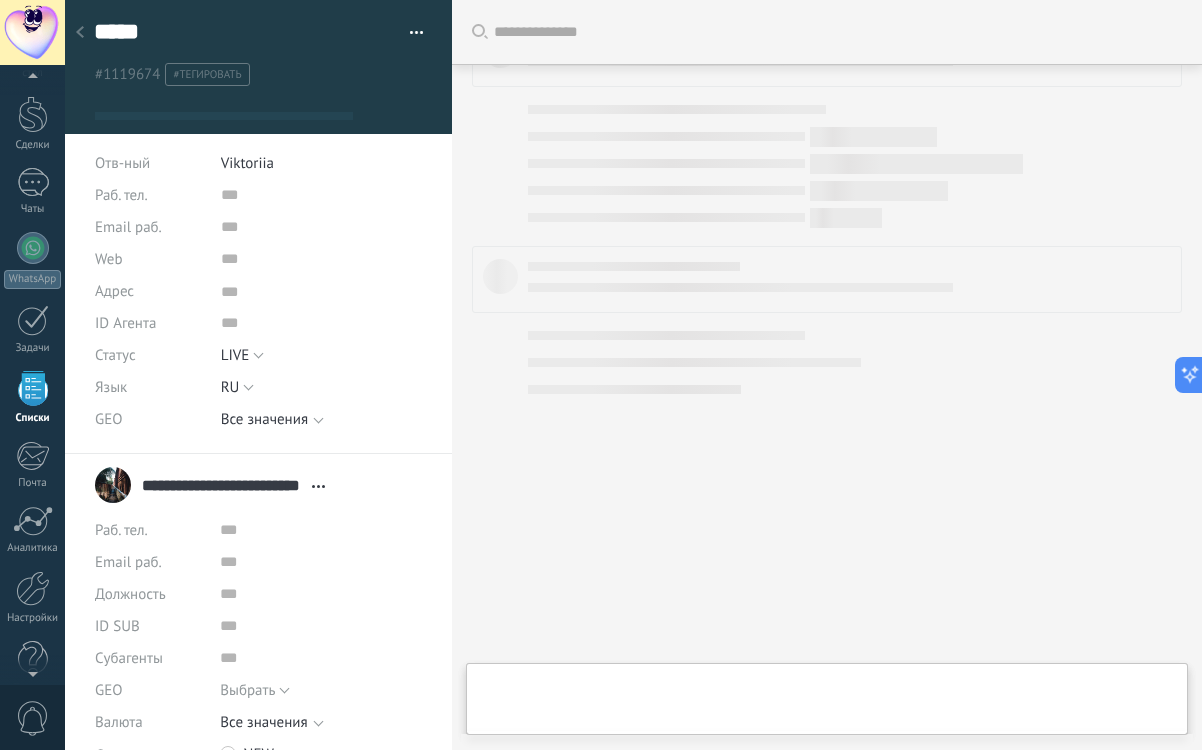 type on "***" 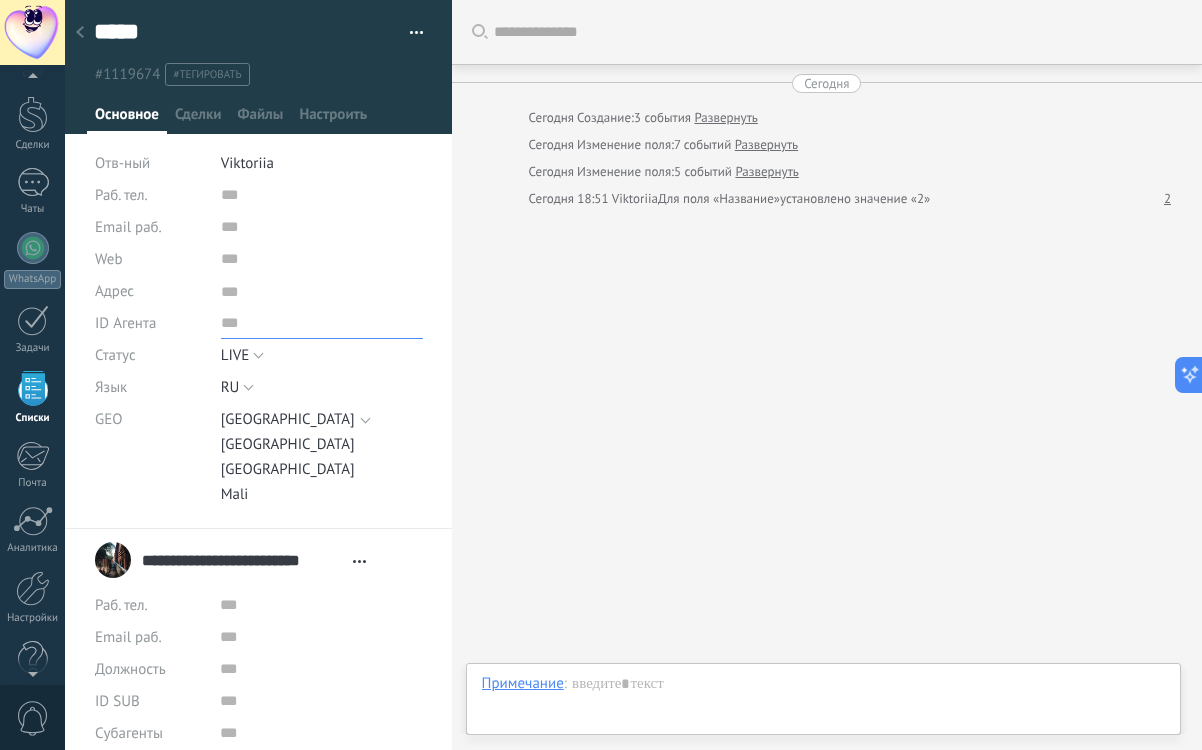 click at bounding box center (322, 323) 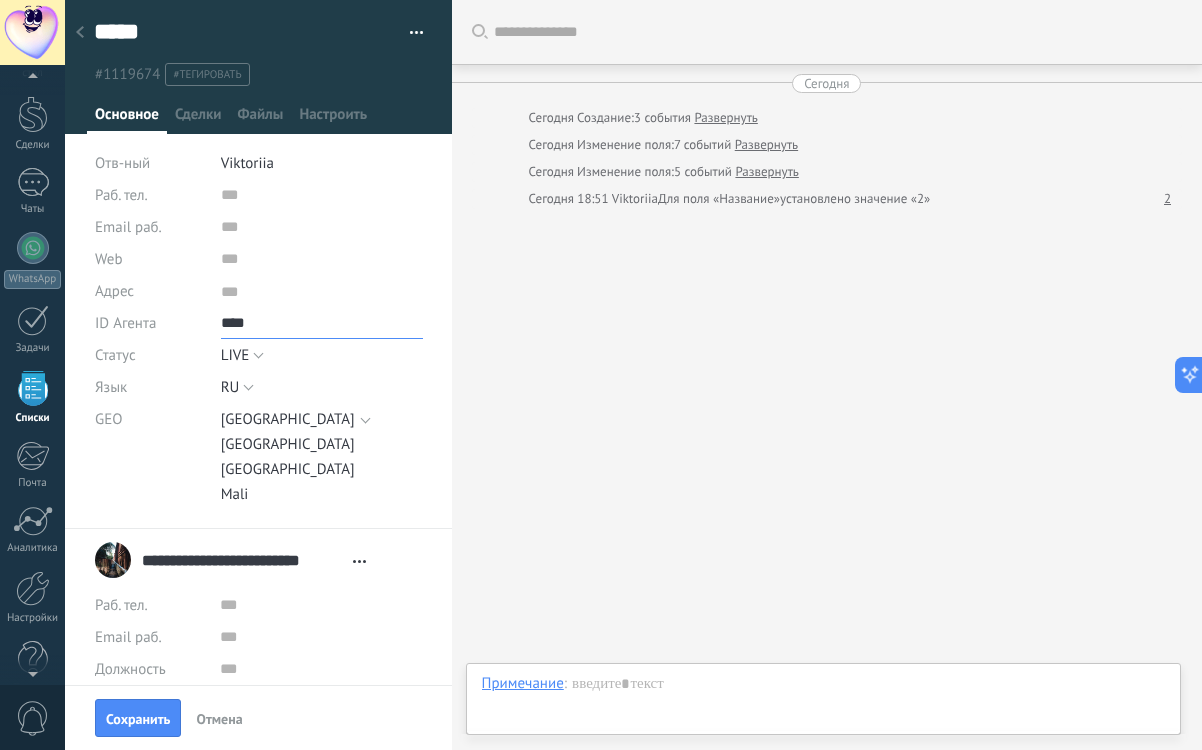 type on "****" 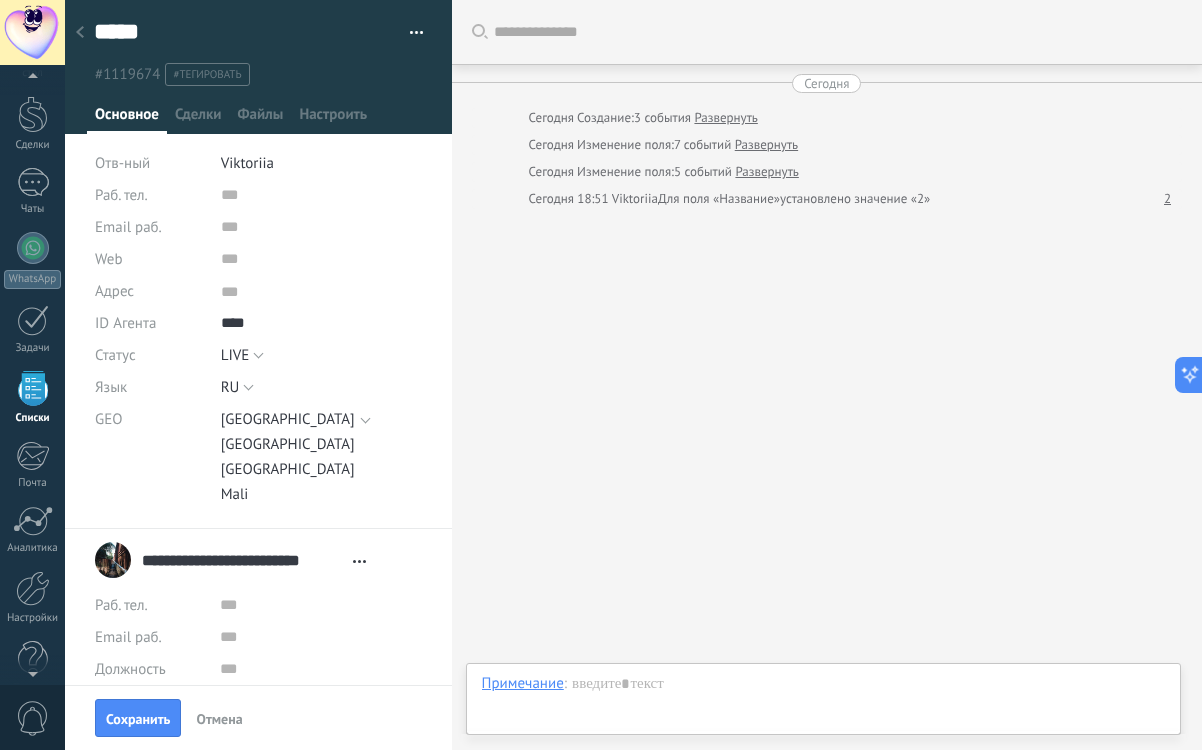 click on "Выбрать
RU
EN
RU" at bounding box center [322, 387] 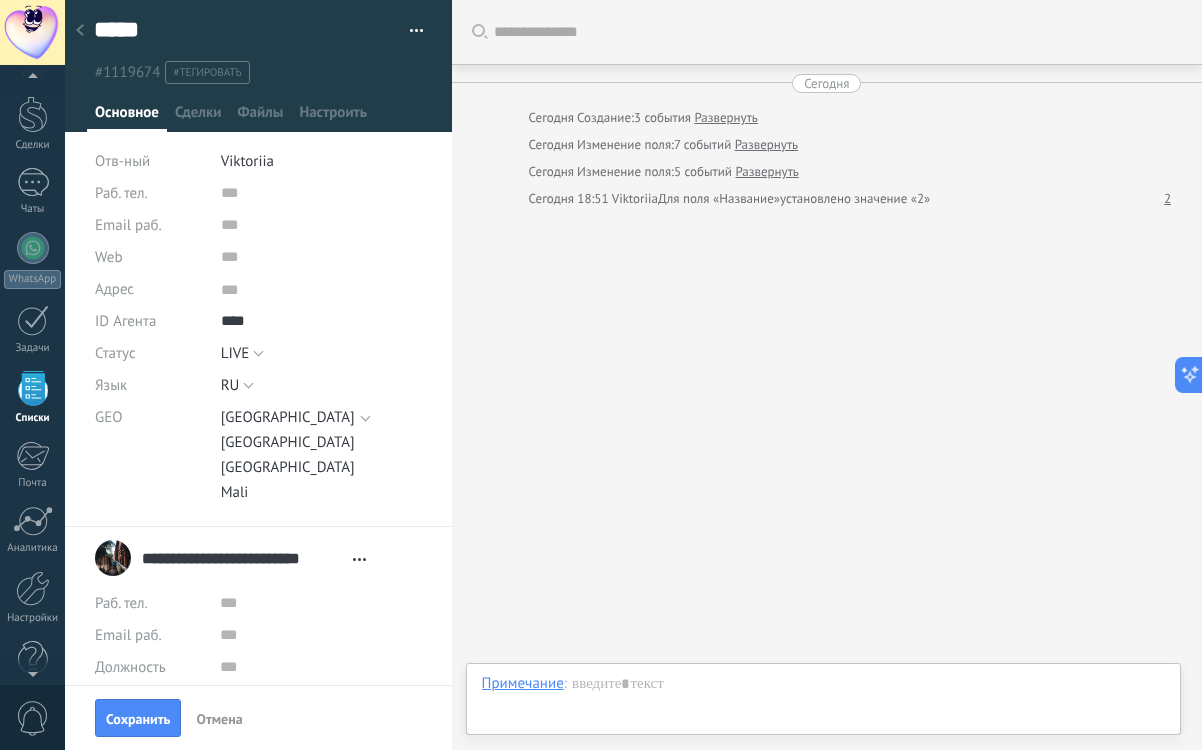 scroll, scrollTop: 316, scrollLeft: 0, axis: vertical 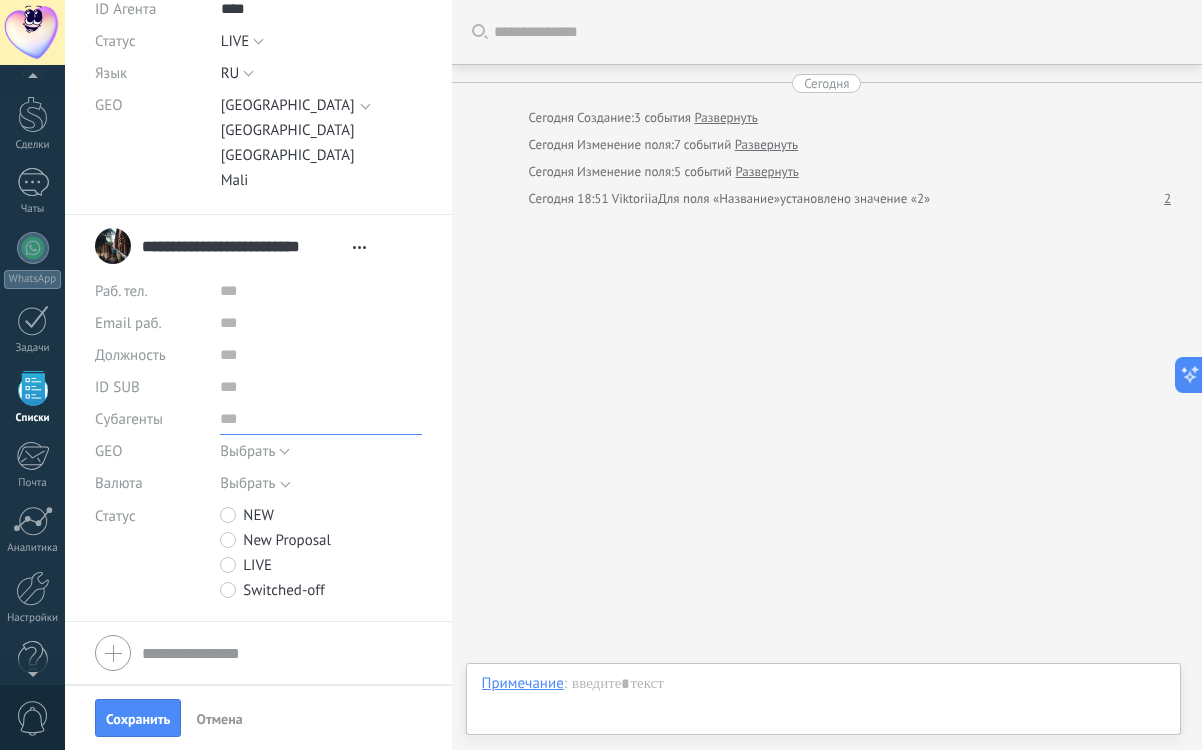 click at bounding box center [320, 419] 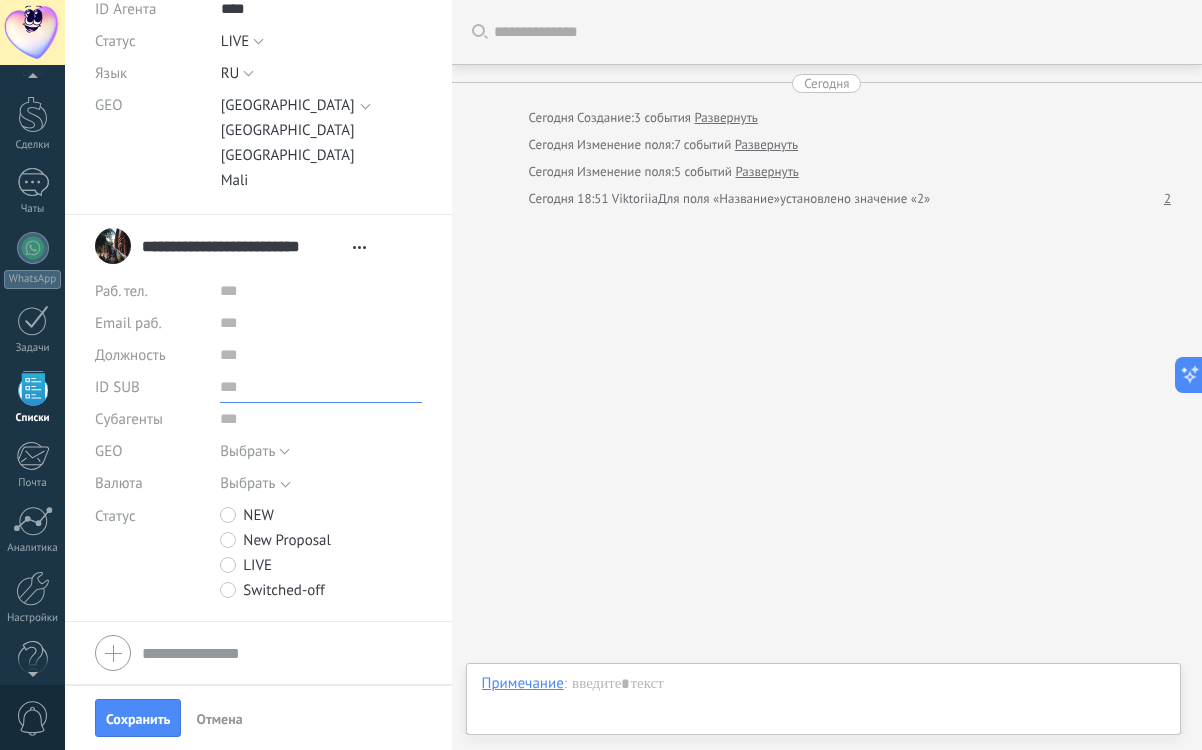 click at bounding box center (320, 387) 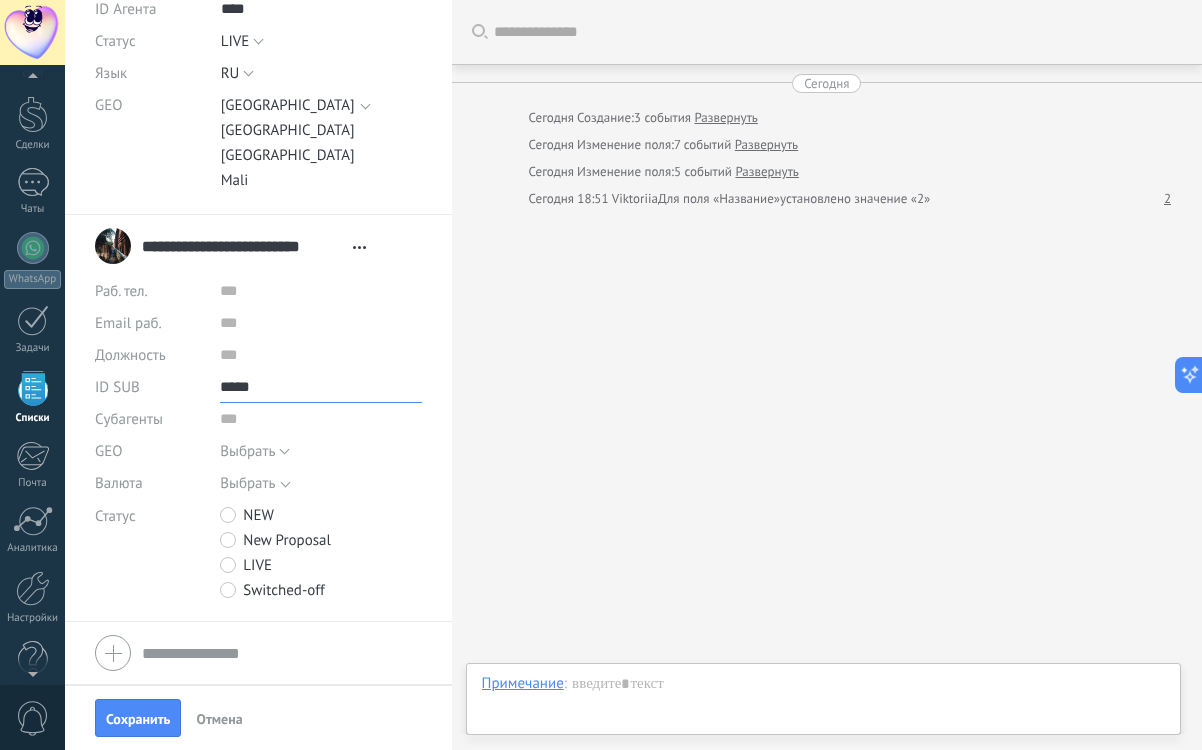 type on "*****" 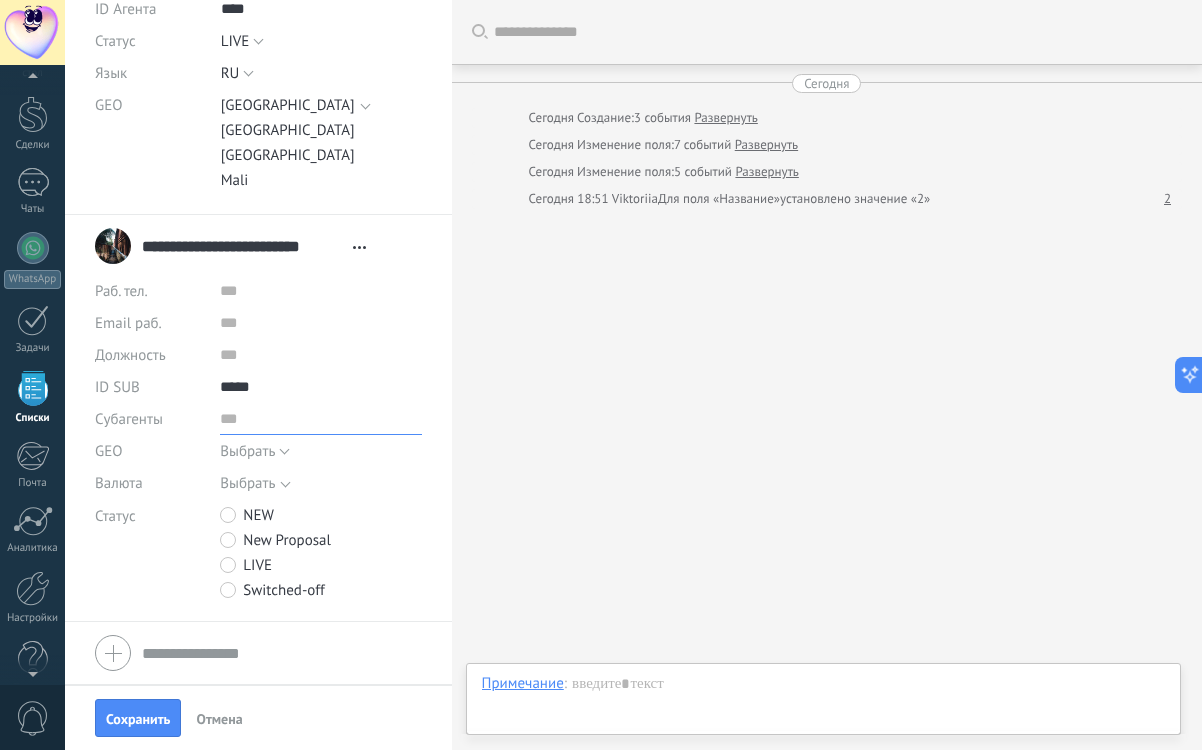 click at bounding box center [320, 419] 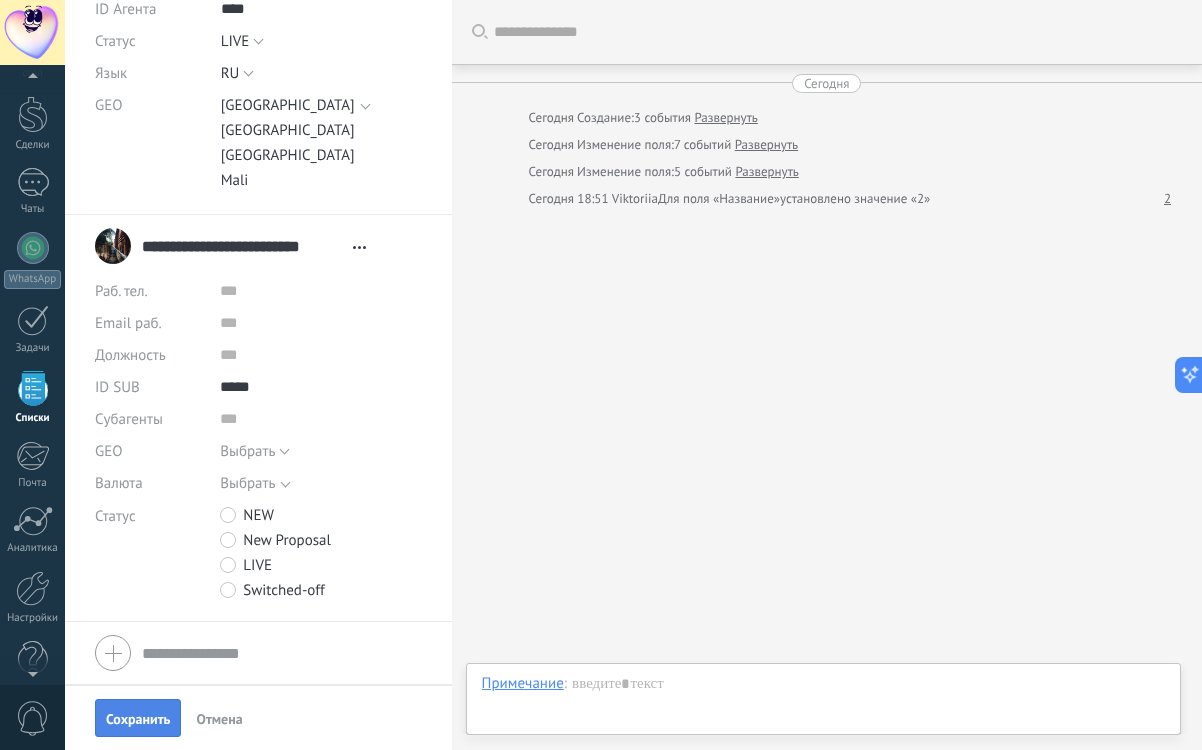 click on "Сохранить" at bounding box center (138, 719) 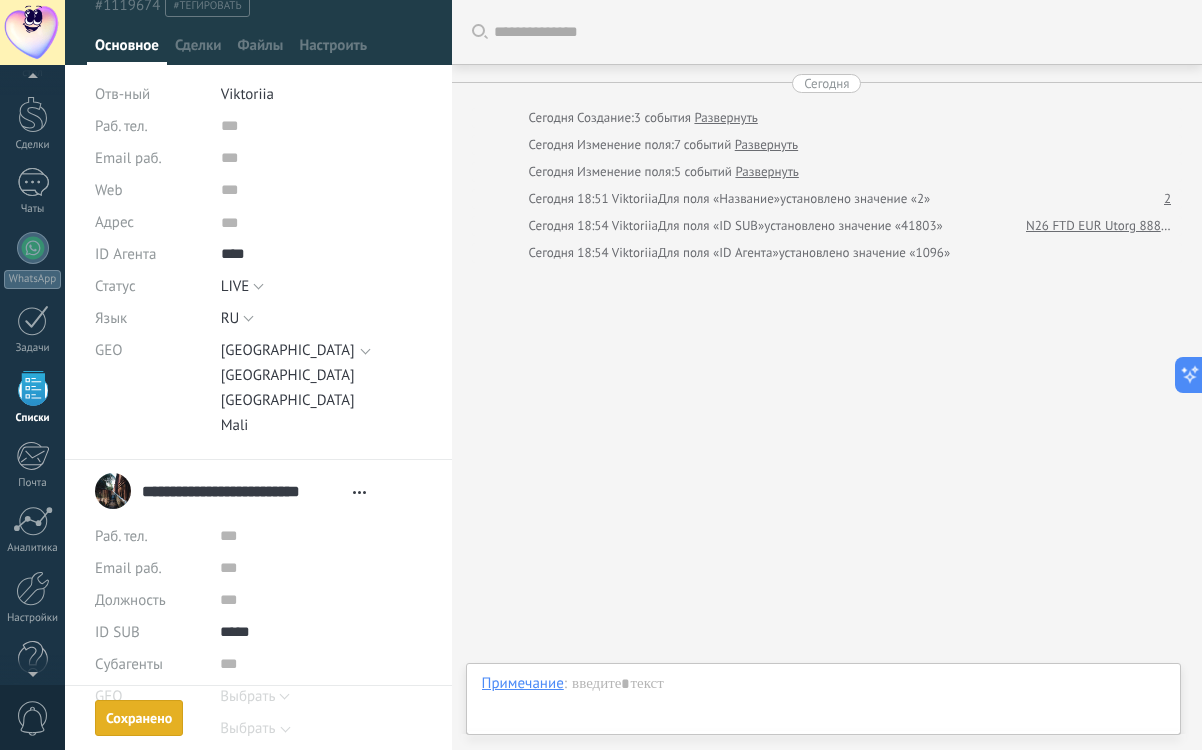 scroll, scrollTop: 0, scrollLeft: 0, axis: both 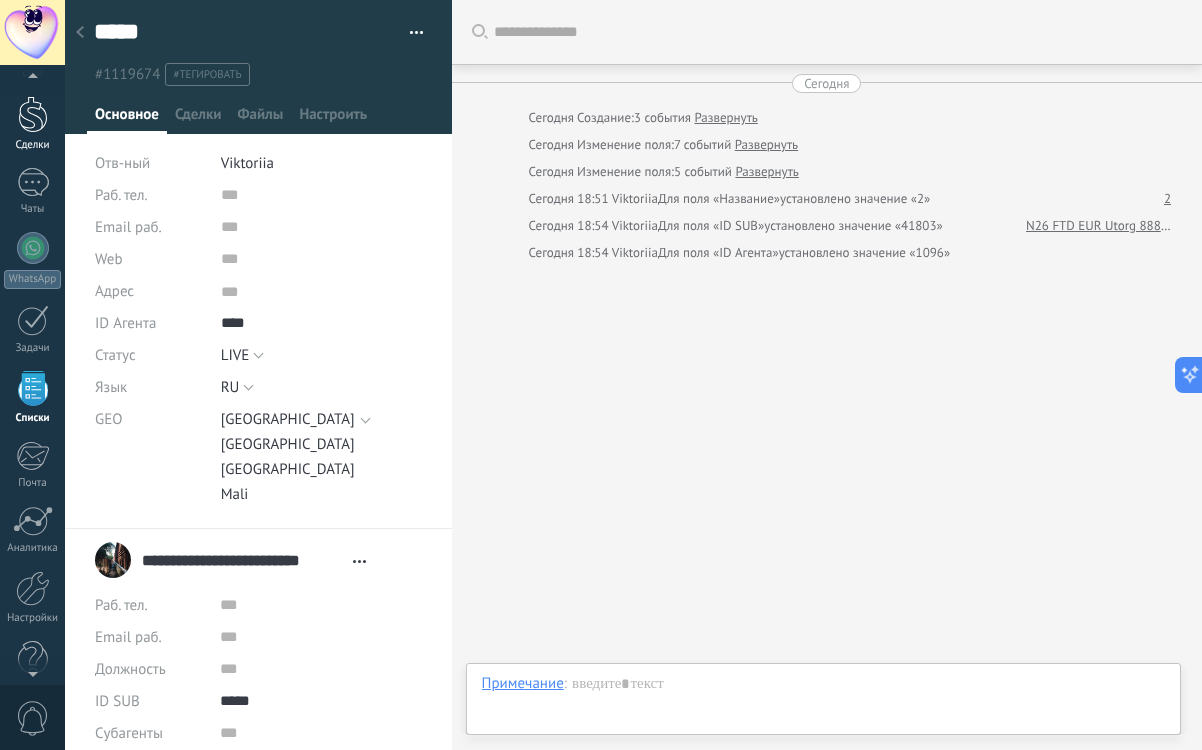 click at bounding box center (33, 114) 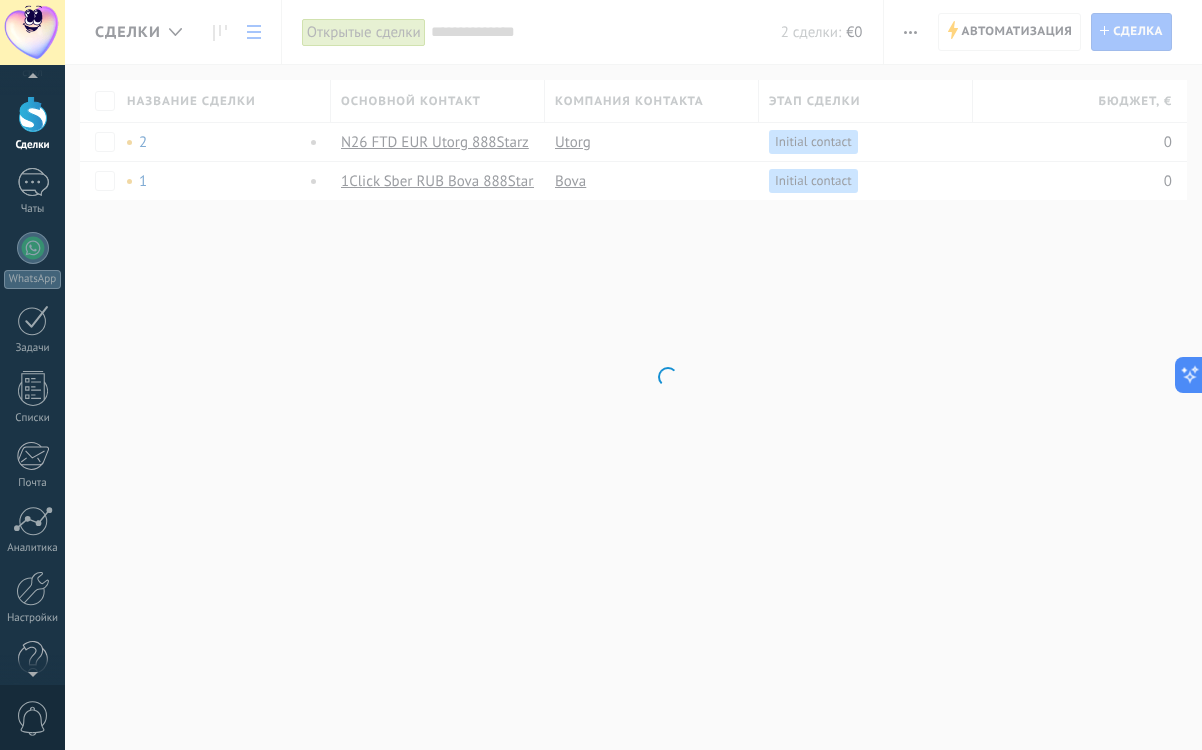 scroll, scrollTop: 0, scrollLeft: 0, axis: both 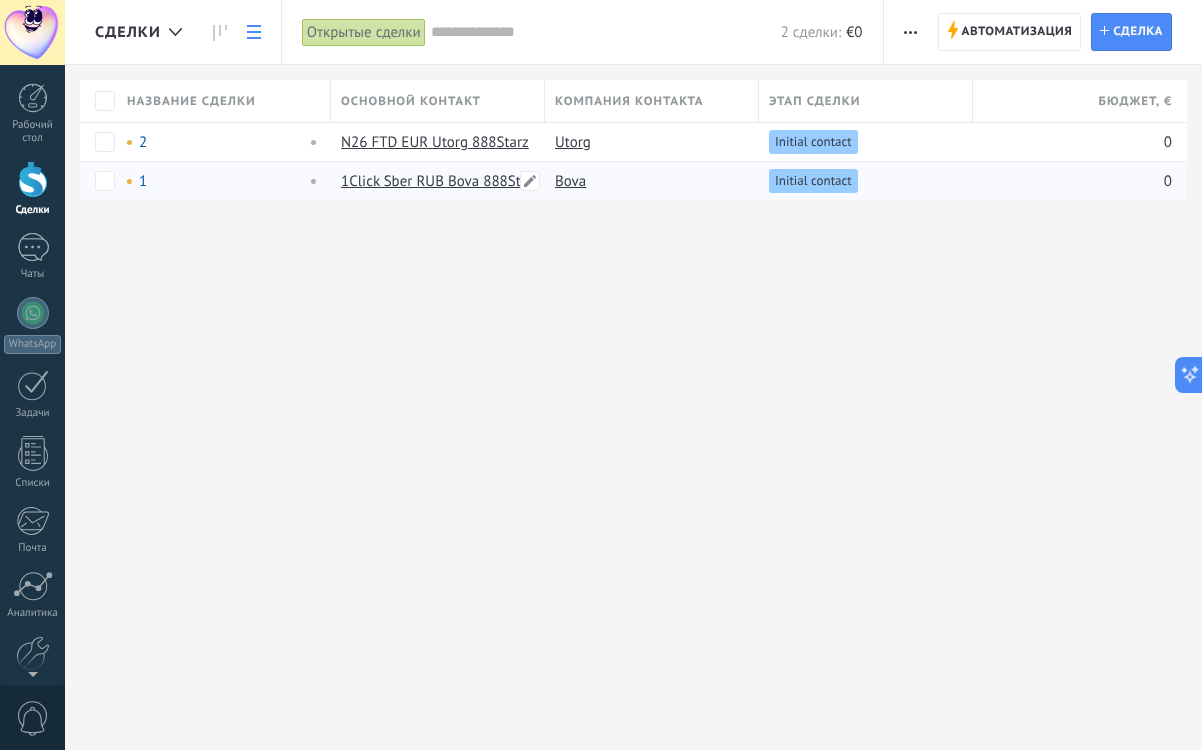 click on "1Click Sber RUB Bova 888Starz" at bounding box center [433, 181] 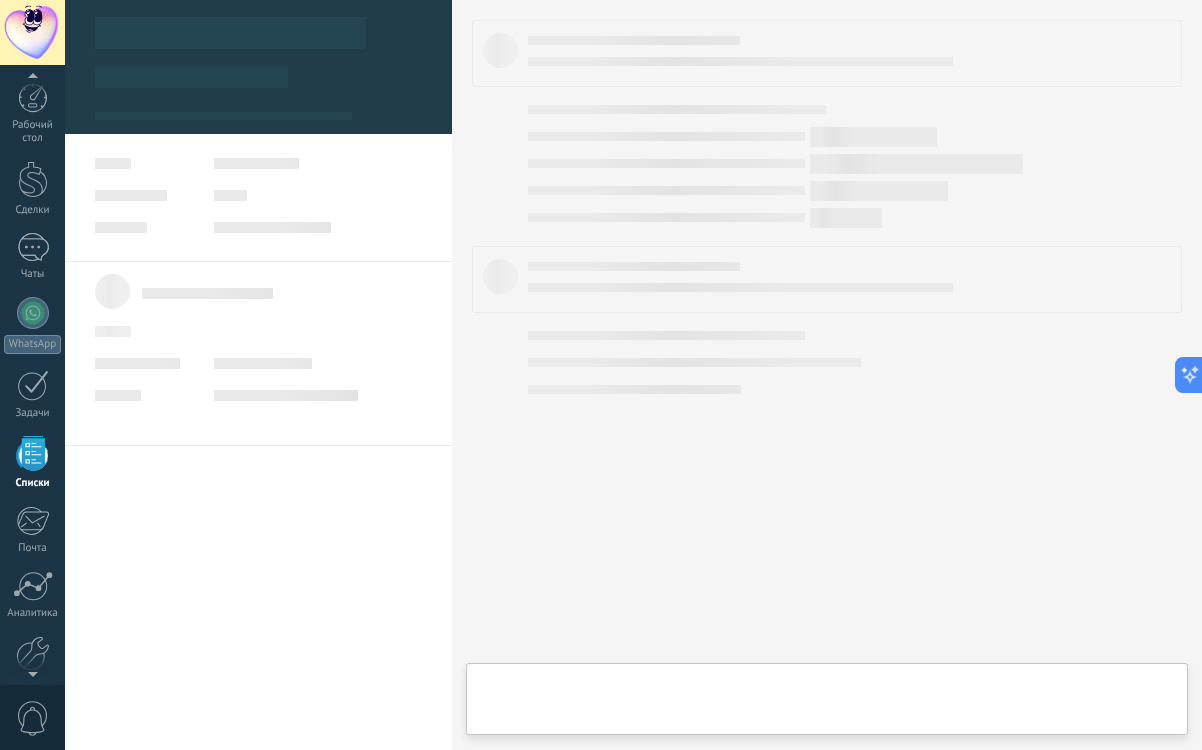 scroll, scrollTop: 65, scrollLeft: 0, axis: vertical 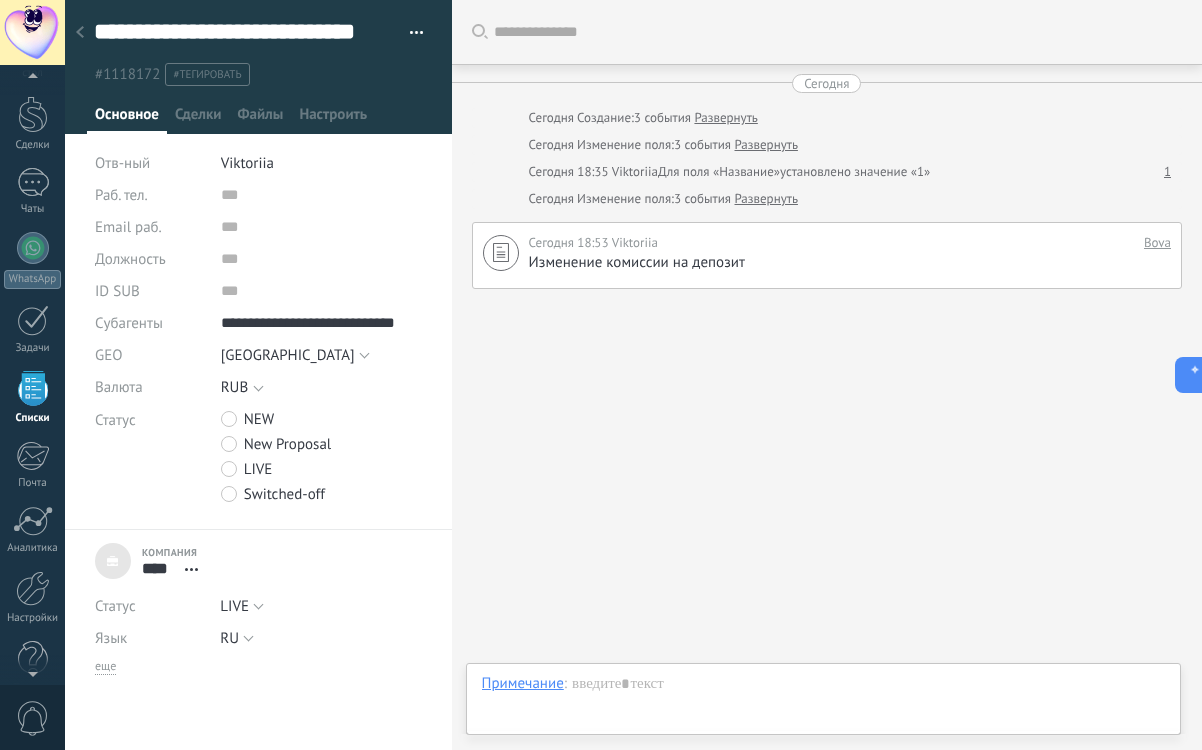 click on "#тегировать" at bounding box center [207, 75] 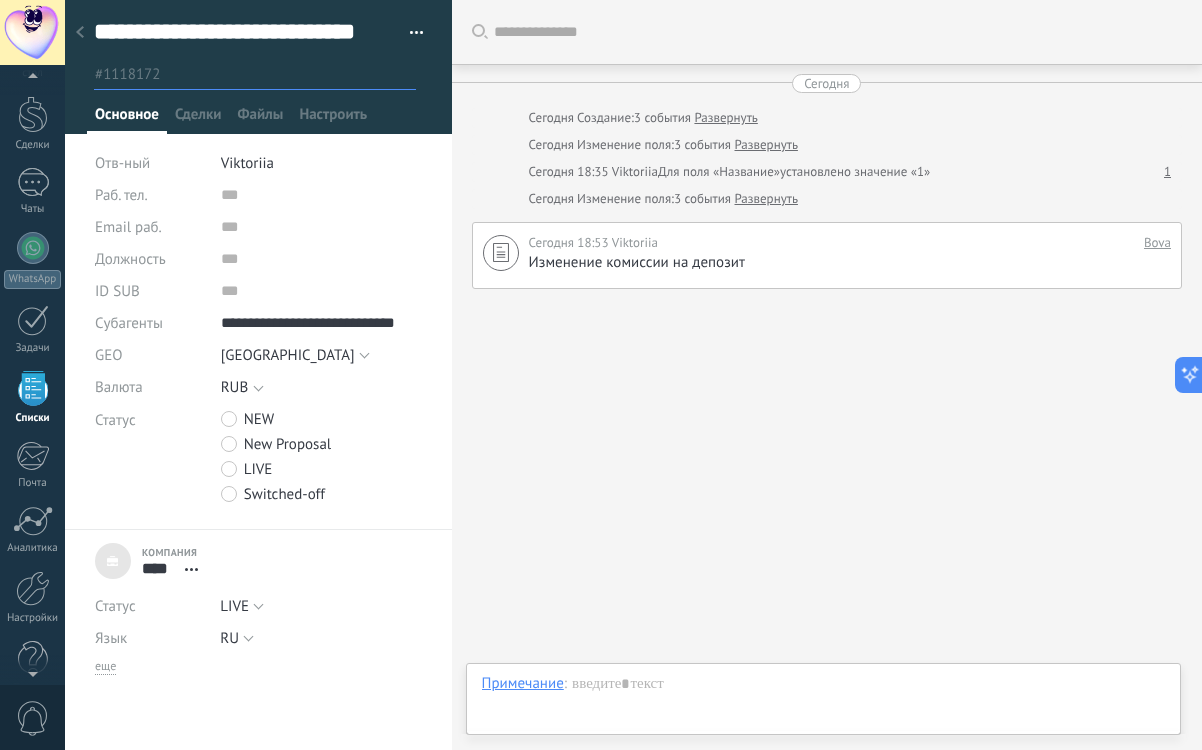 click at bounding box center [292, 74] 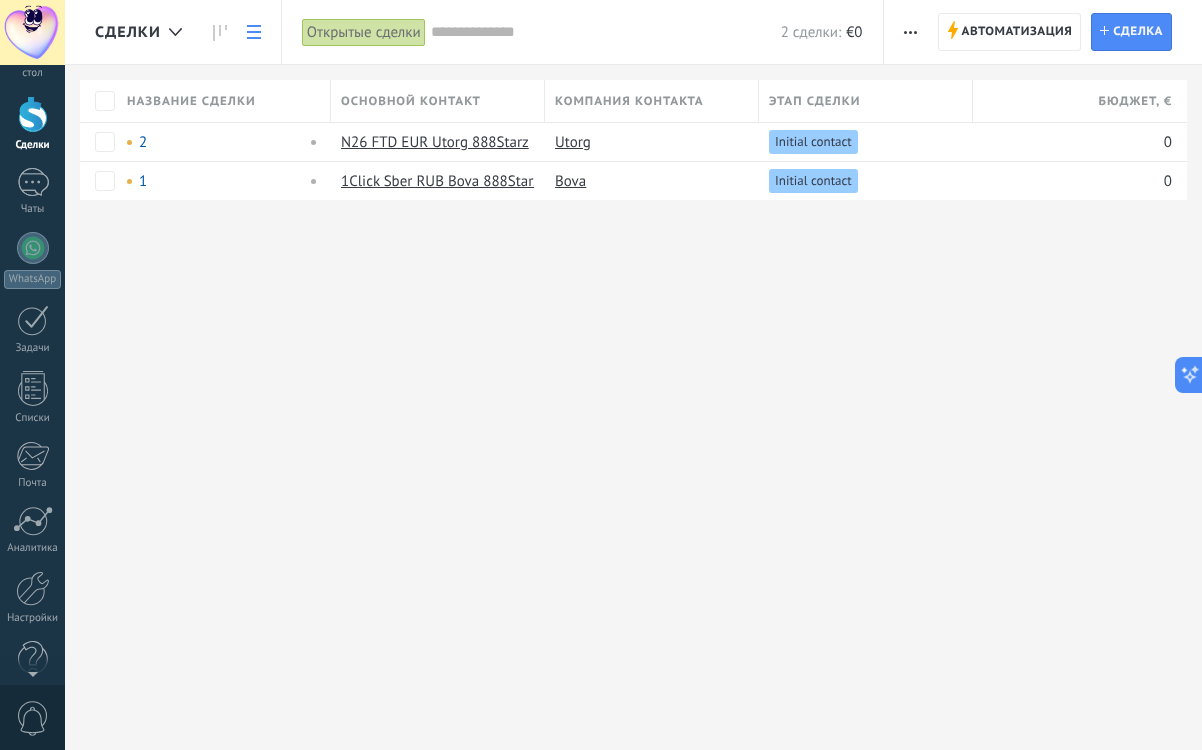 scroll, scrollTop: 0, scrollLeft: 0, axis: both 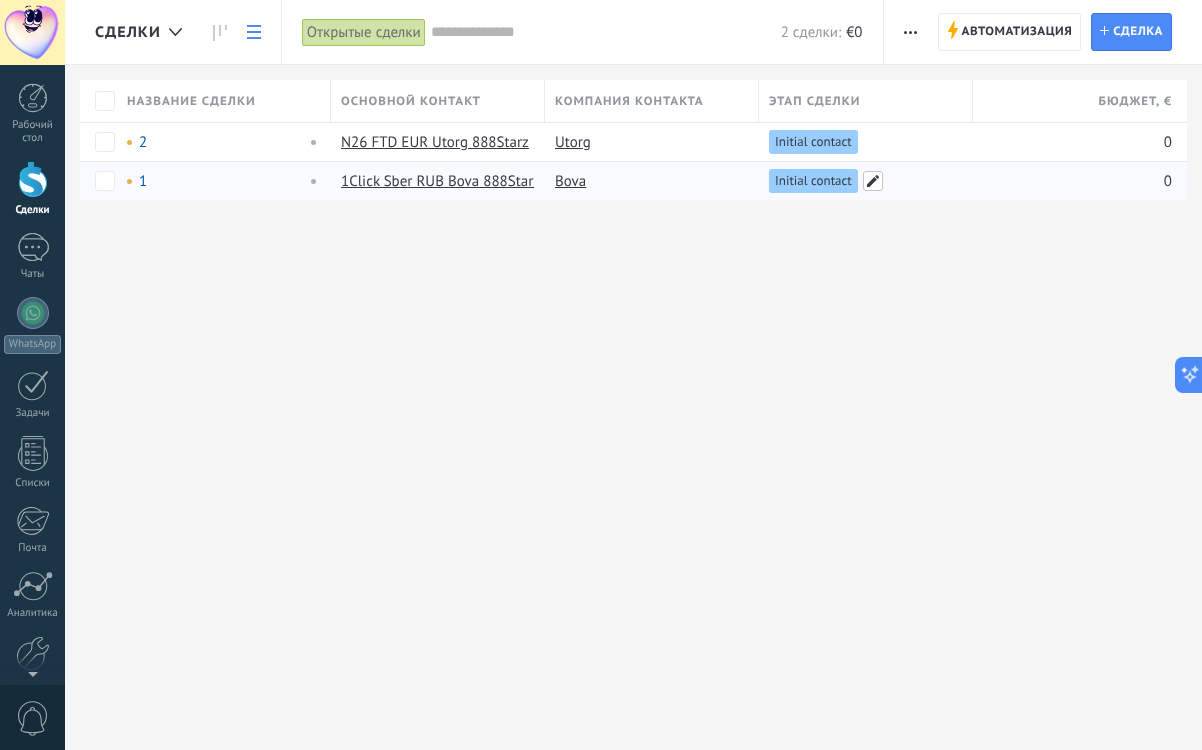 click at bounding box center [873, 181] 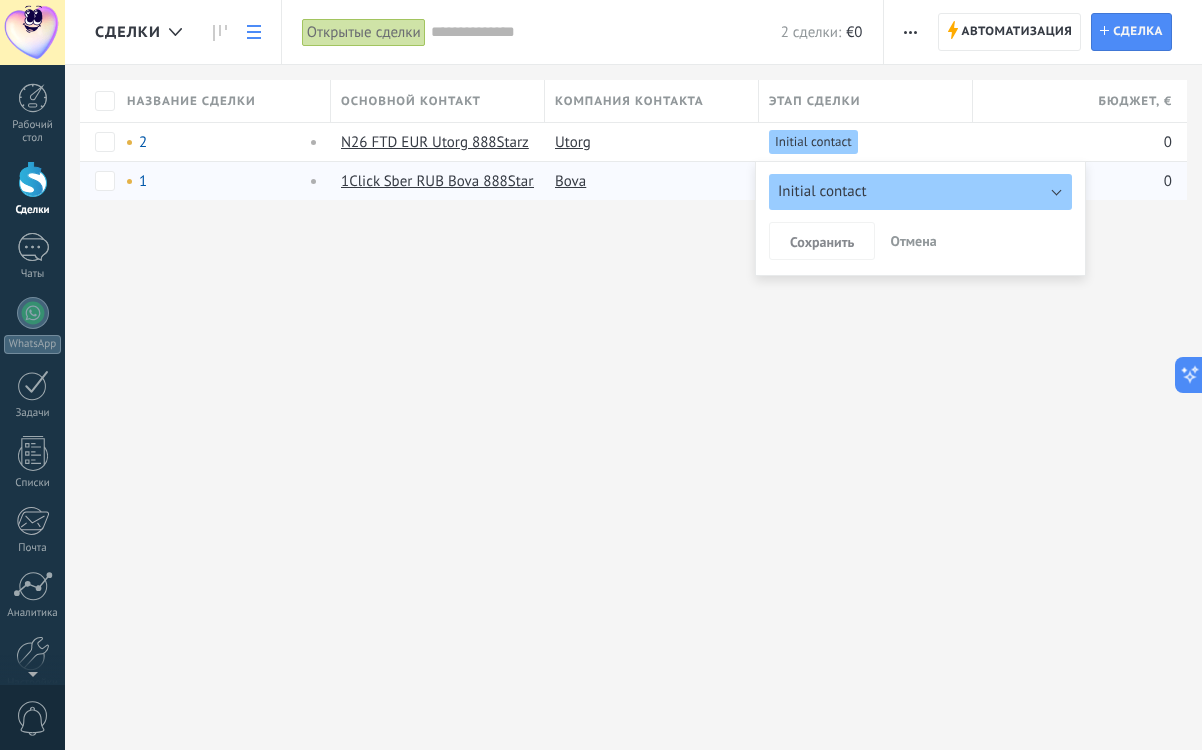 click on "Initial contact" at bounding box center [822, 191] 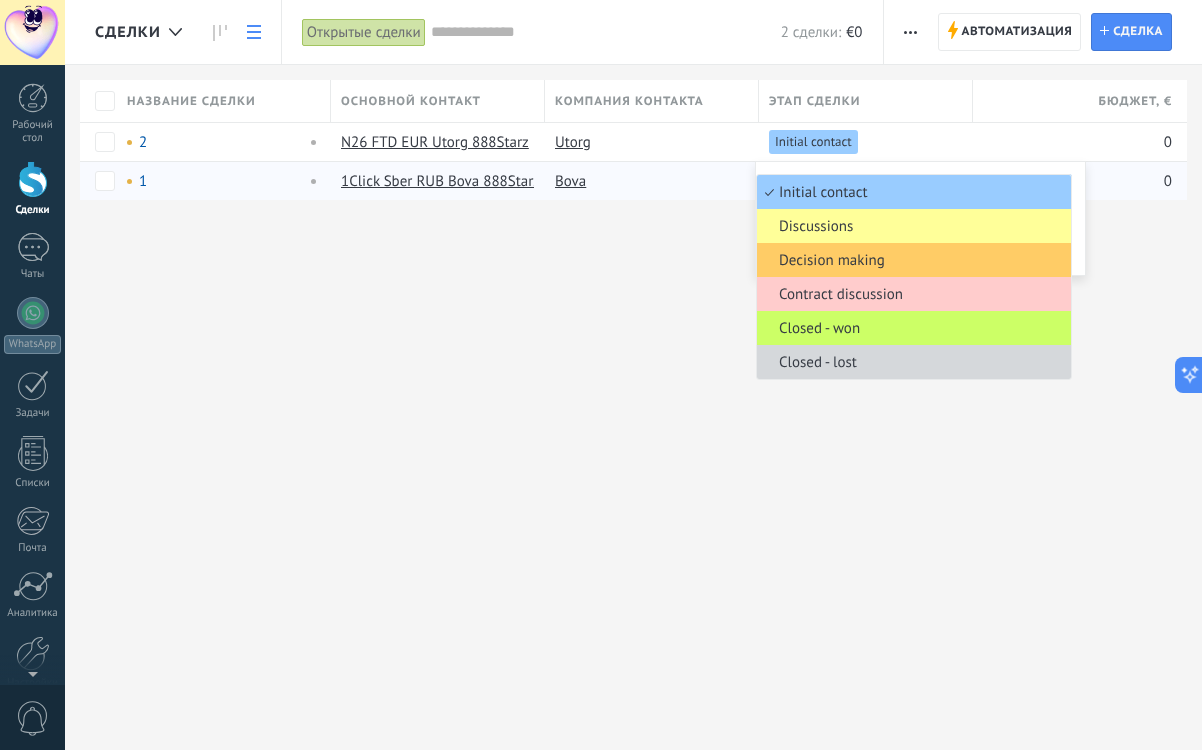 click on "Сделки Автоматизация воронки Новая рассылка Редактировать воронку Печать Настройки таблицы Импорт Экспорт Поиск дублей Автоматизация Автоматизация воронки Сделка Новая сделка Открытые сделки Применить 2 сделки:  €0 Открытые сделки Только мои сделки Успешно завершенные Нереализованные сделки Сделки без задач Сделки c просроченными задачами Удаленные Cохранить Свойства сделок За все время За все время За [DATE] За [DATE] За последние  ** 30  дней За эту неделю За прошлую неделю За этот месяц За прошлый месяц За квартал За этот год   Снять выделение Discussions" at bounding box center [633, 375] 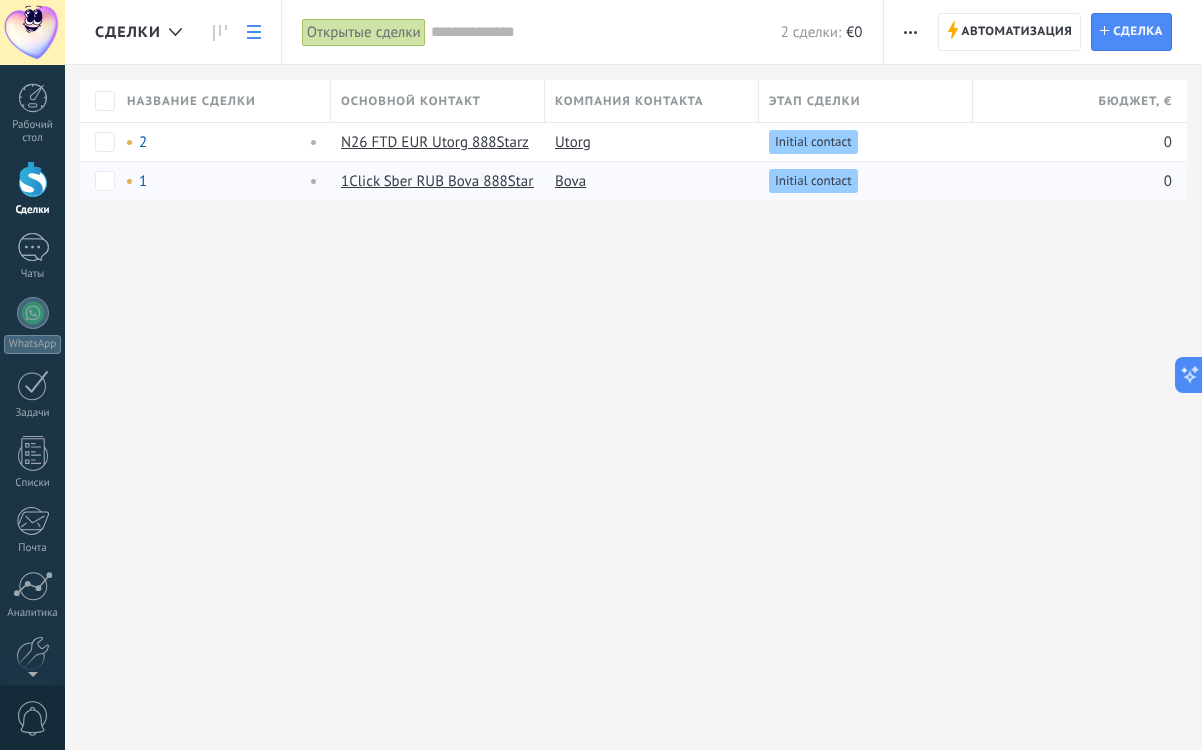 click 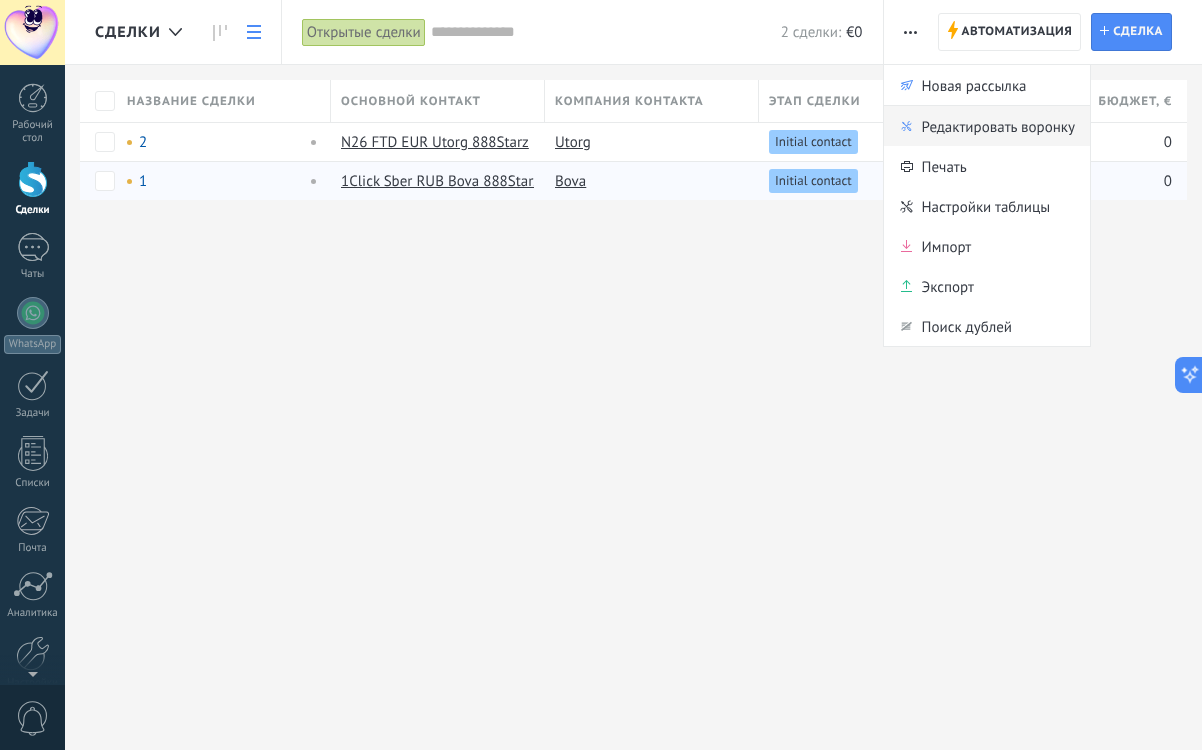 click on "Редактировать воронку" at bounding box center [998, 126] 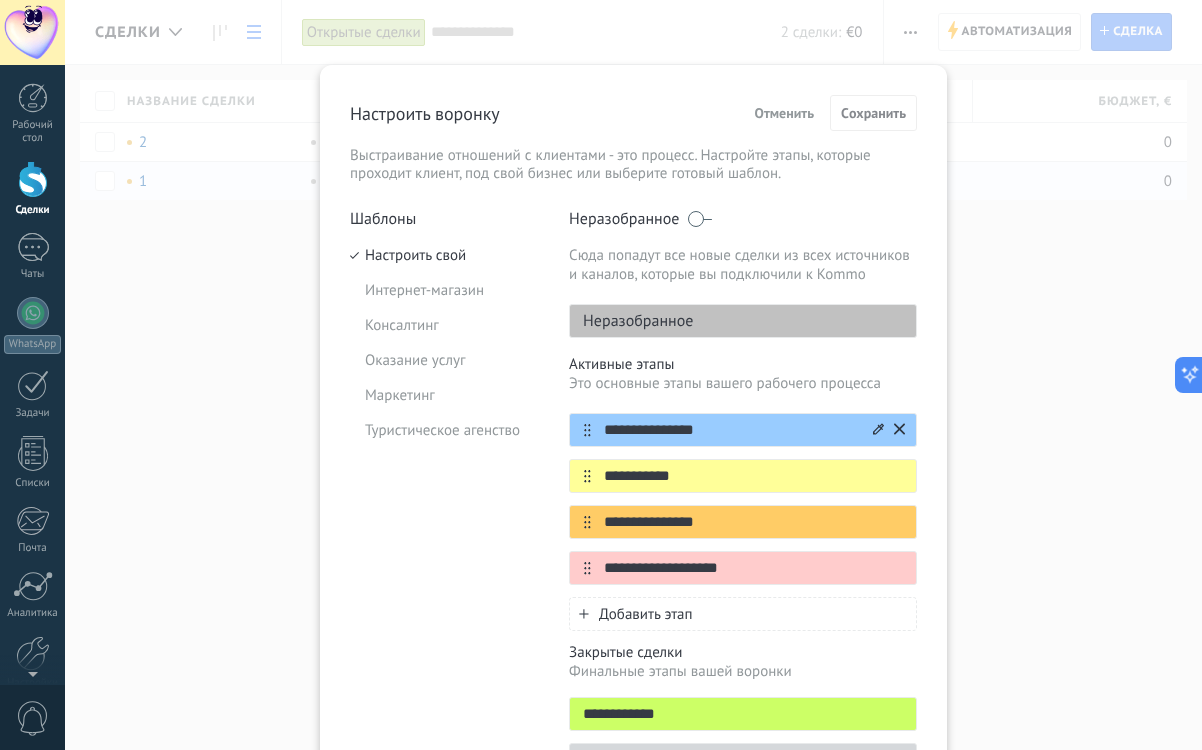click 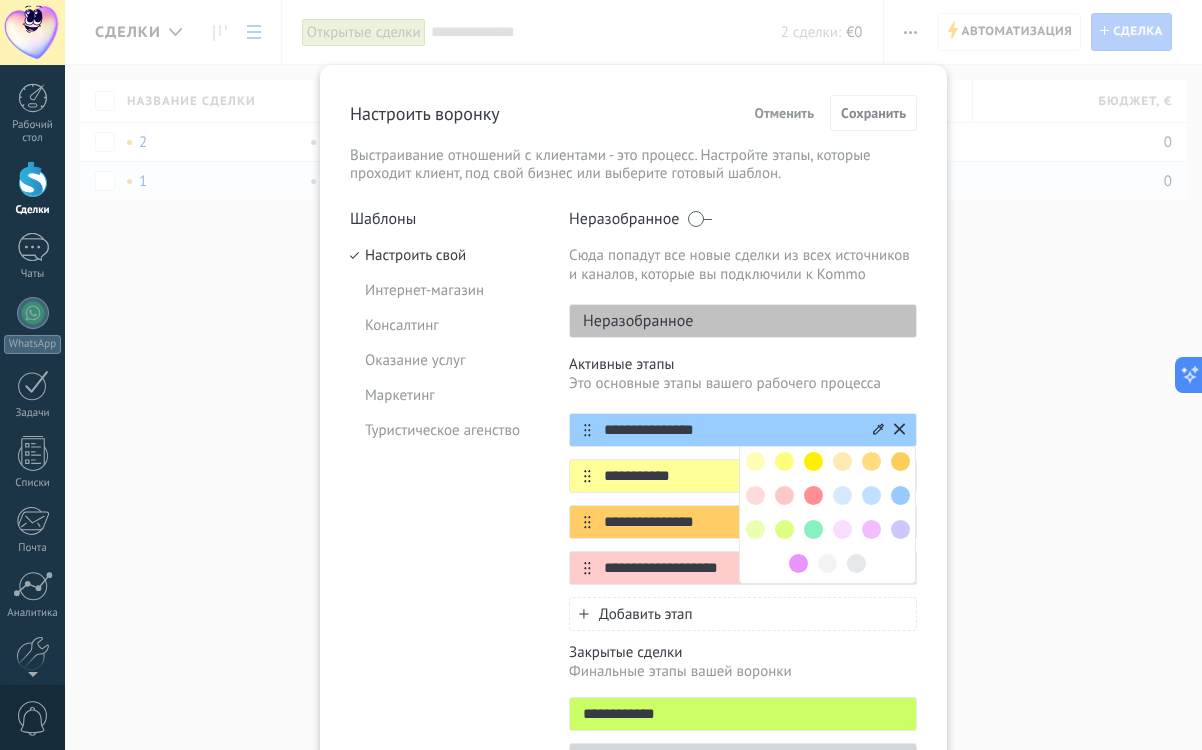 click at bounding box center [813, 529] 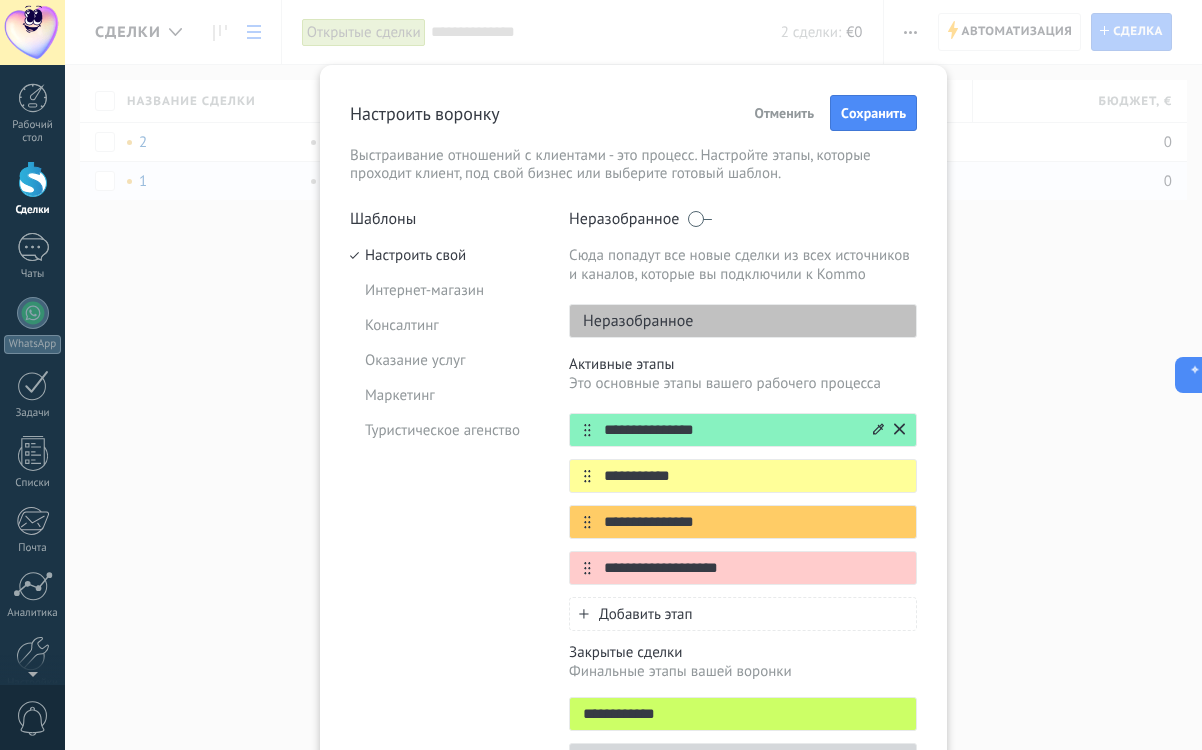 click on "**********" at bounding box center (730, 430) 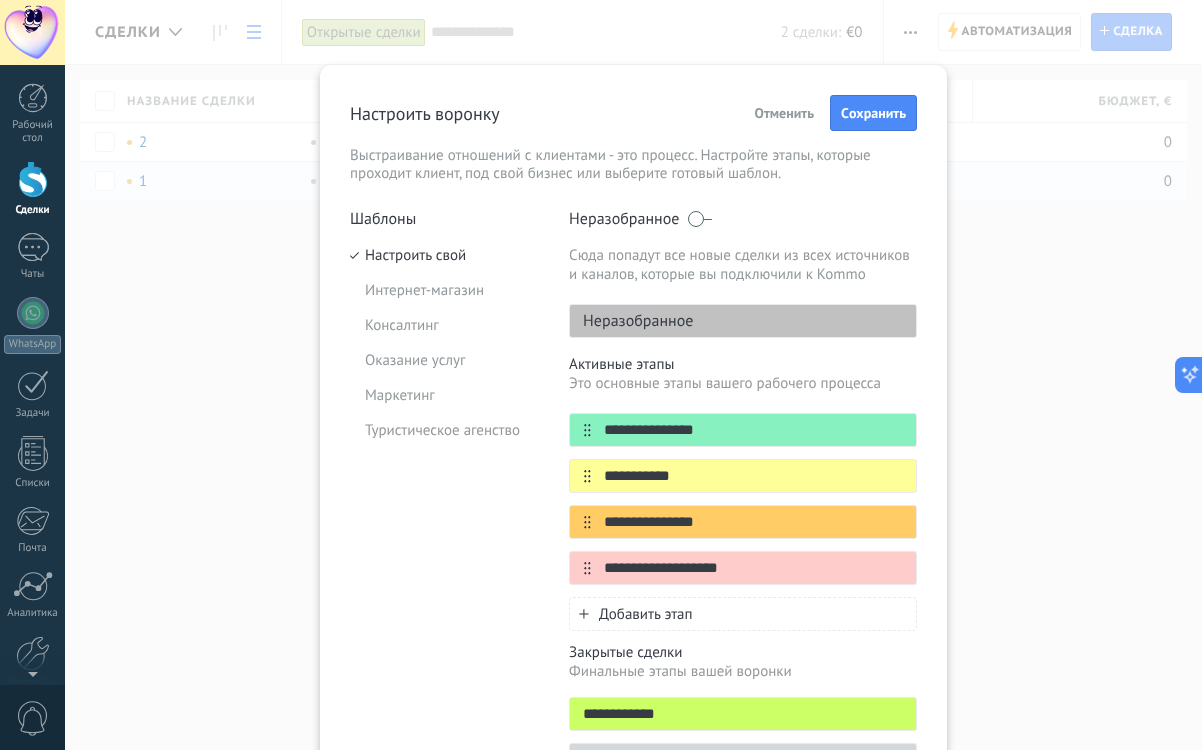 drag, startPoint x: 771, startPoint y: 432, endPoint x: 561, endPoint y: 414, distance: 210.77002 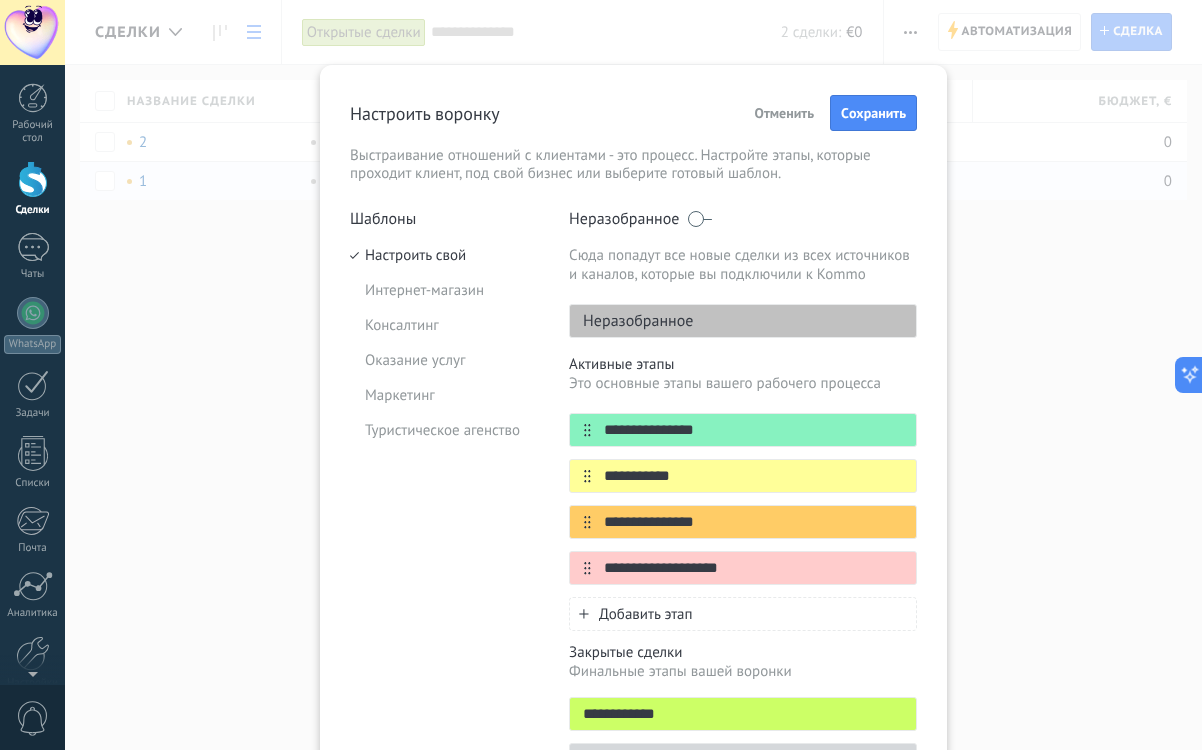 click on "**********" at bounding box center [633, 499] 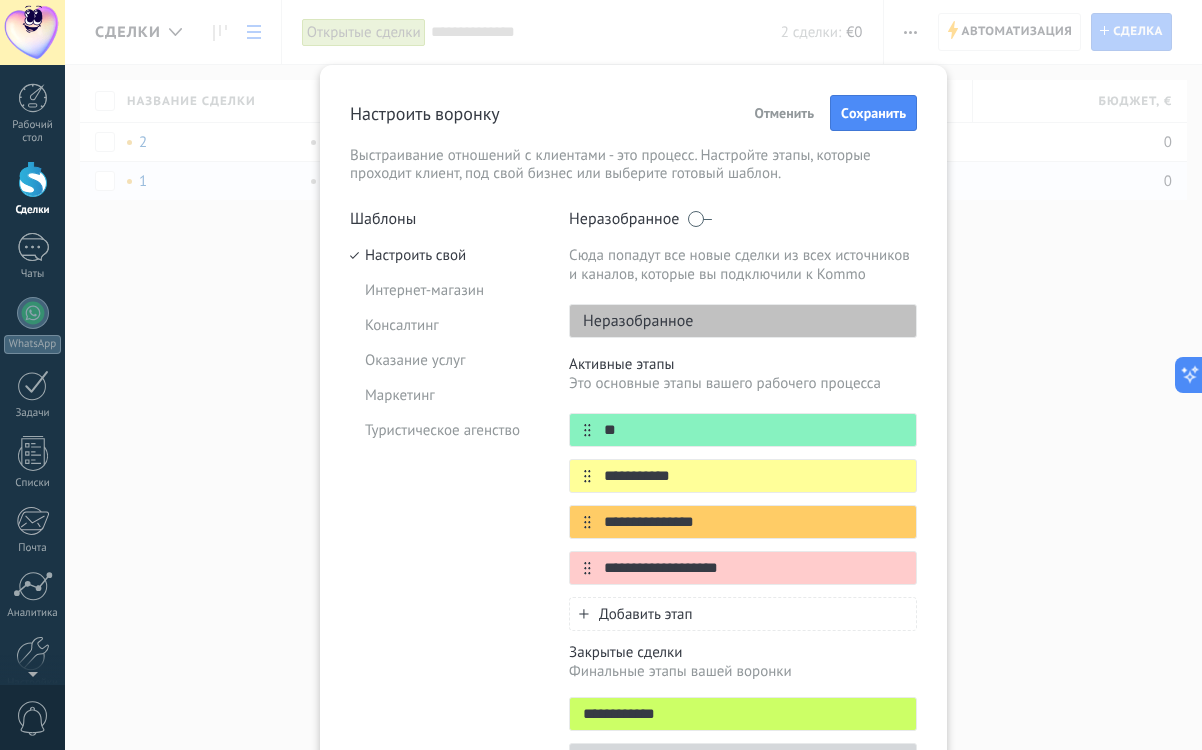 type on "*" 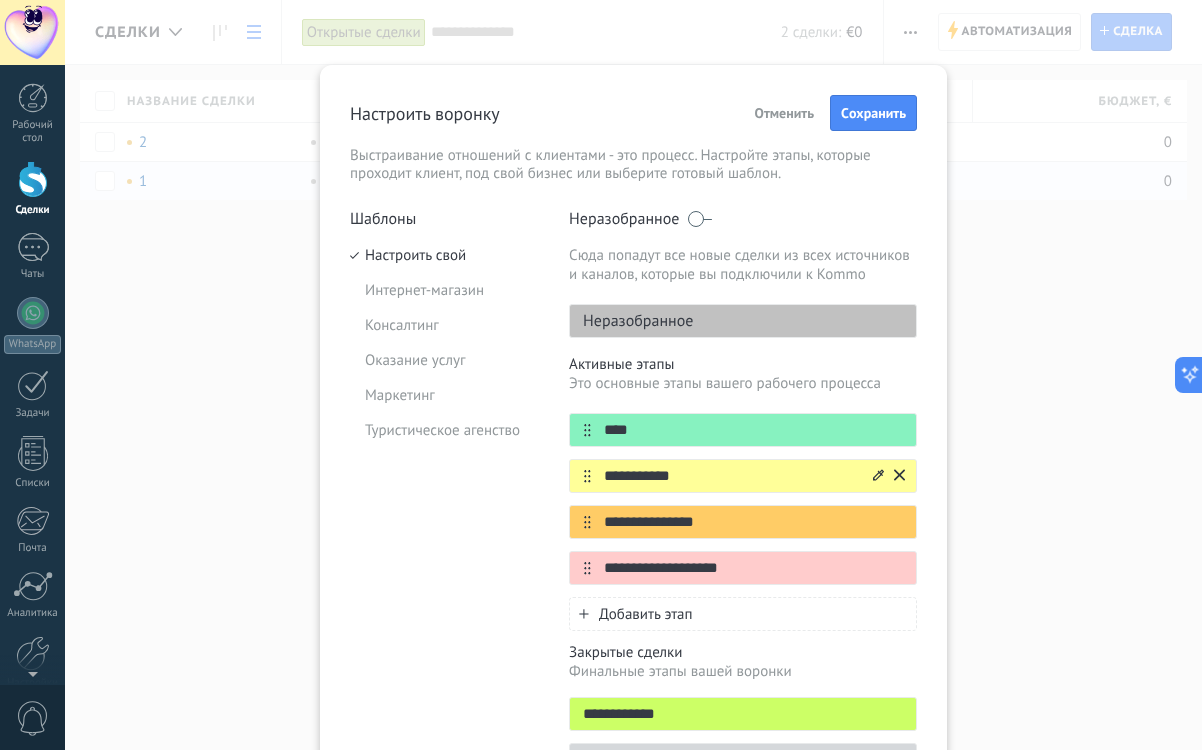 type on "****" 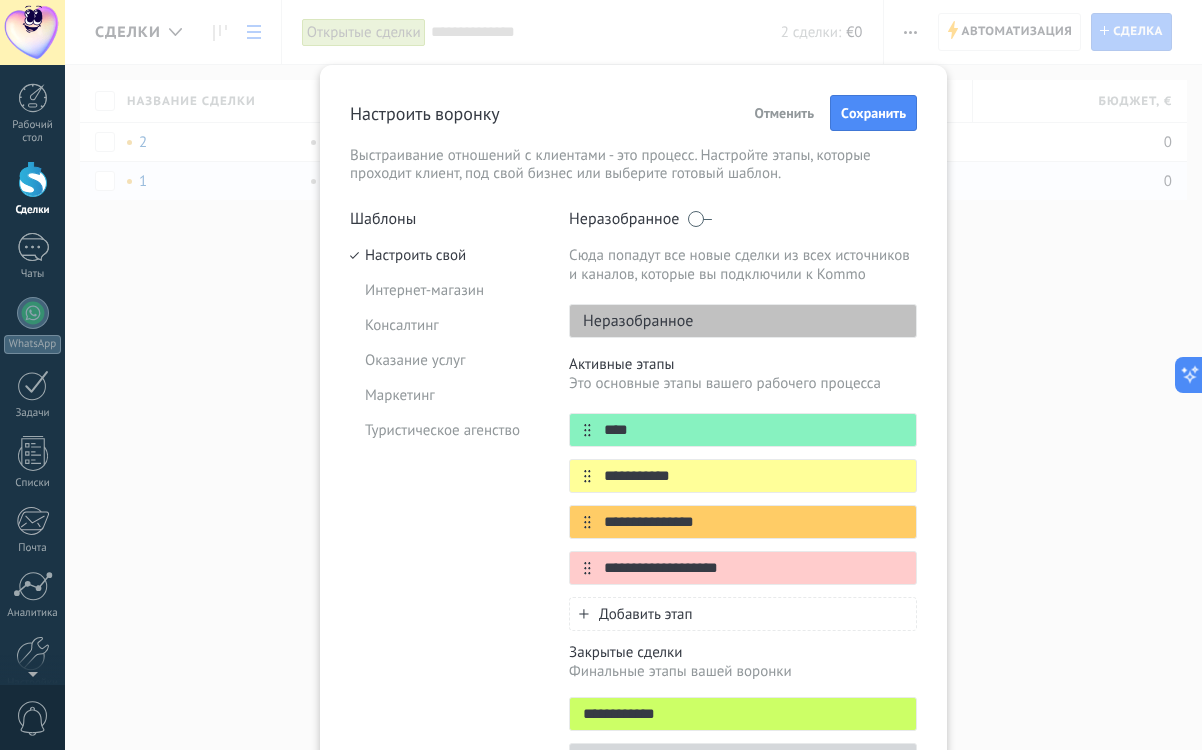 drag, startPoint x: 698, startPoint y: 485, endPoint x: 509, endPoint y: 469, distance: 189.67604 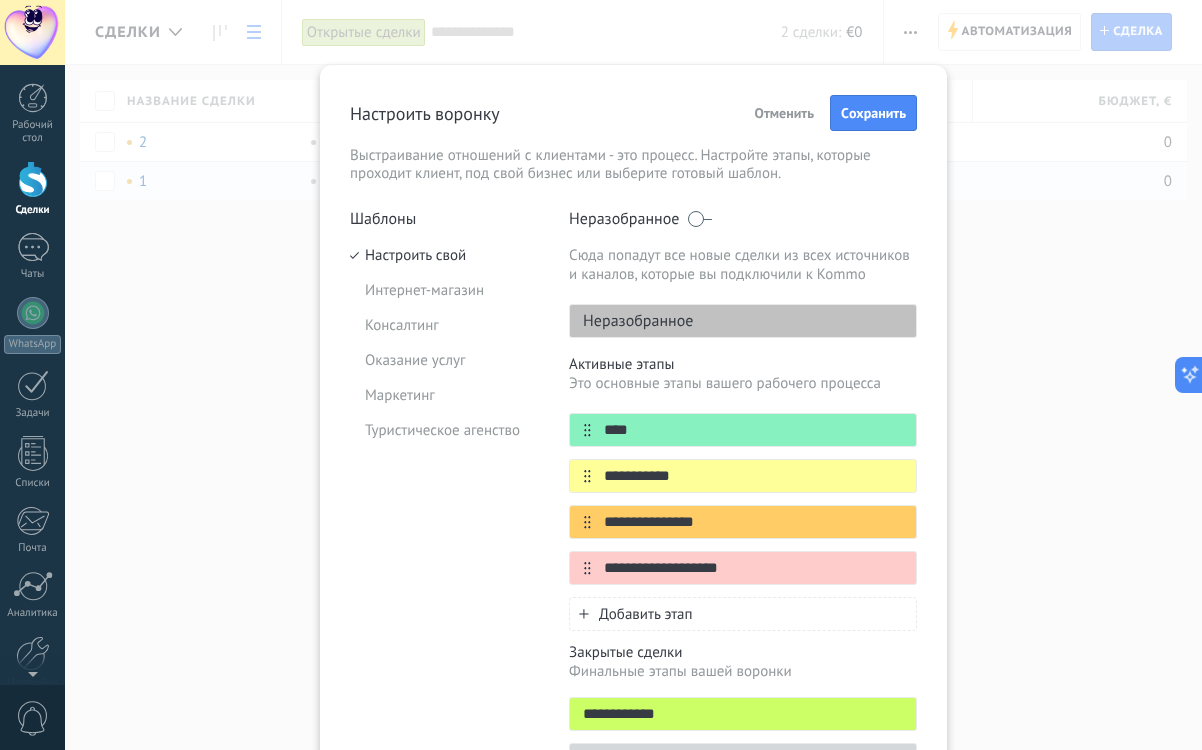 click on "**********" at bounding box center [633, 499] 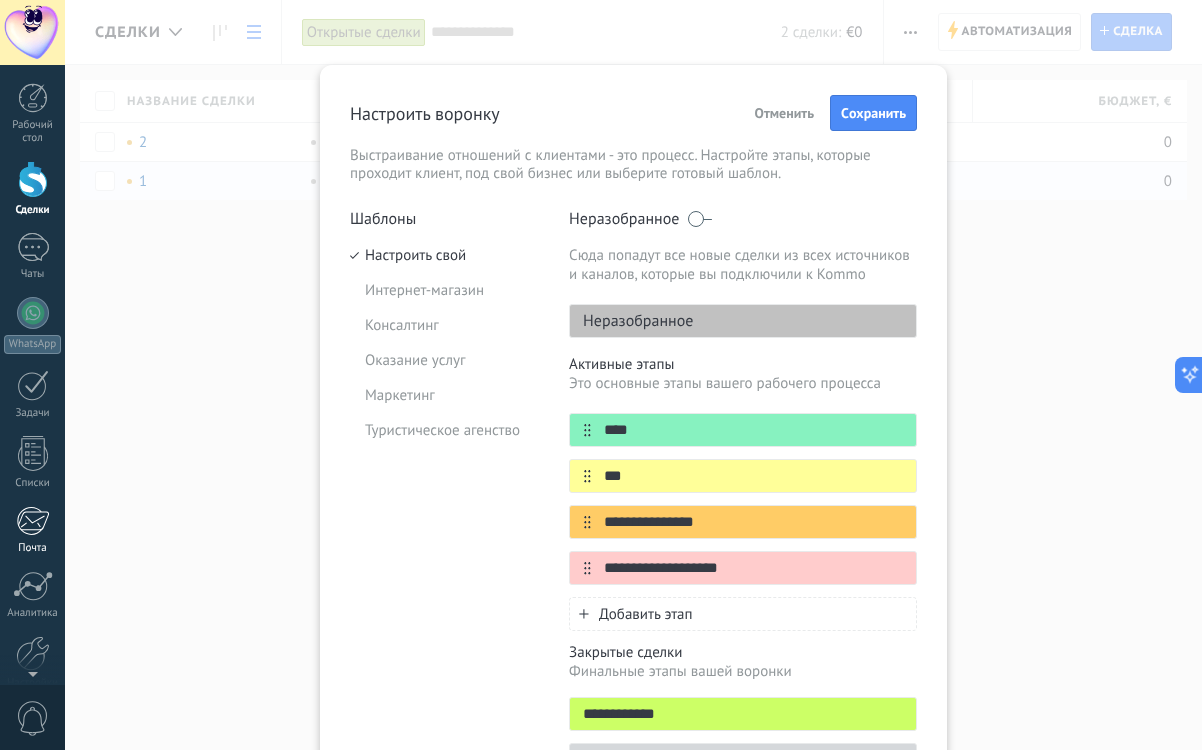 type on "***" 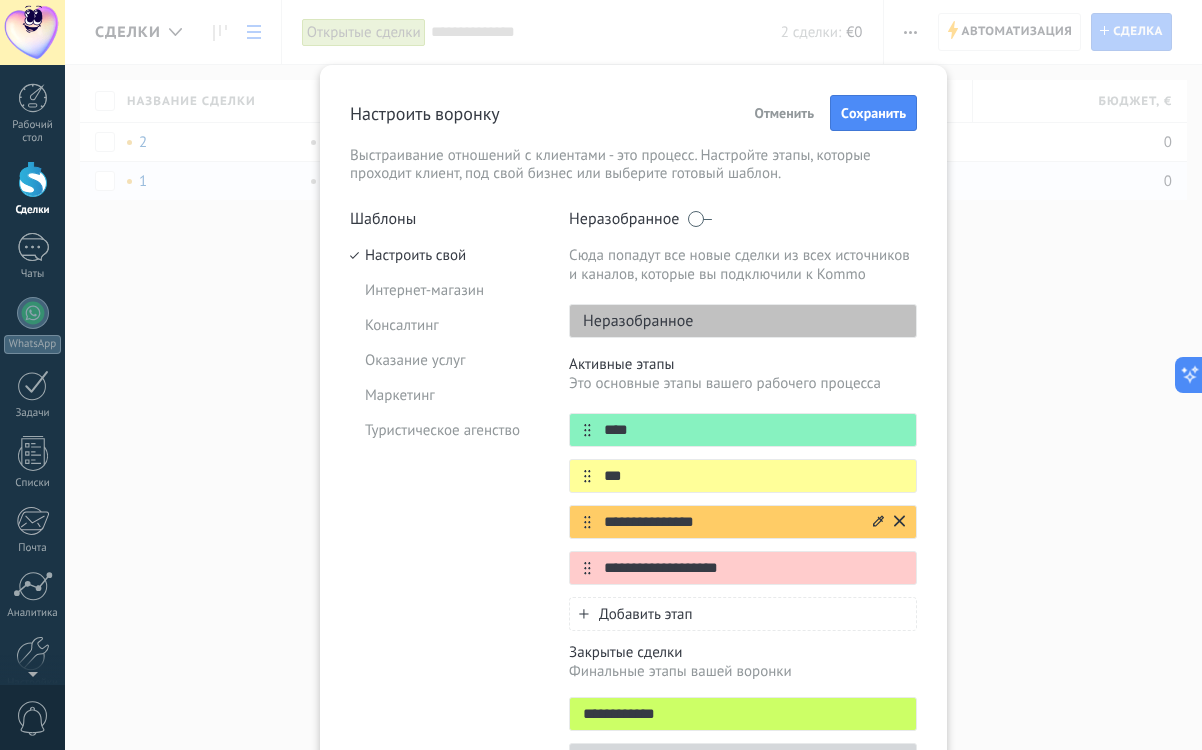 click on "**********" at bounding box center [730, 522] 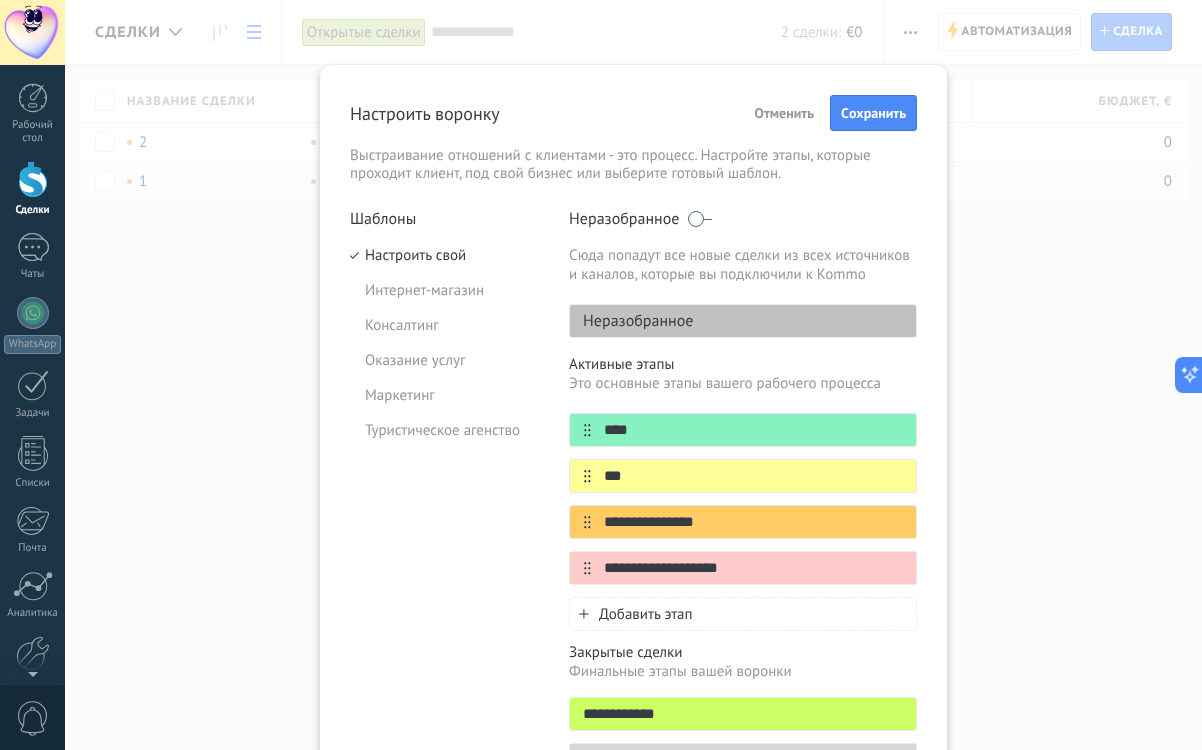drag, startPoint x: 756, startPoint y: 528, endPoint x: 556, endPoint y: 502, distance: 201.68292 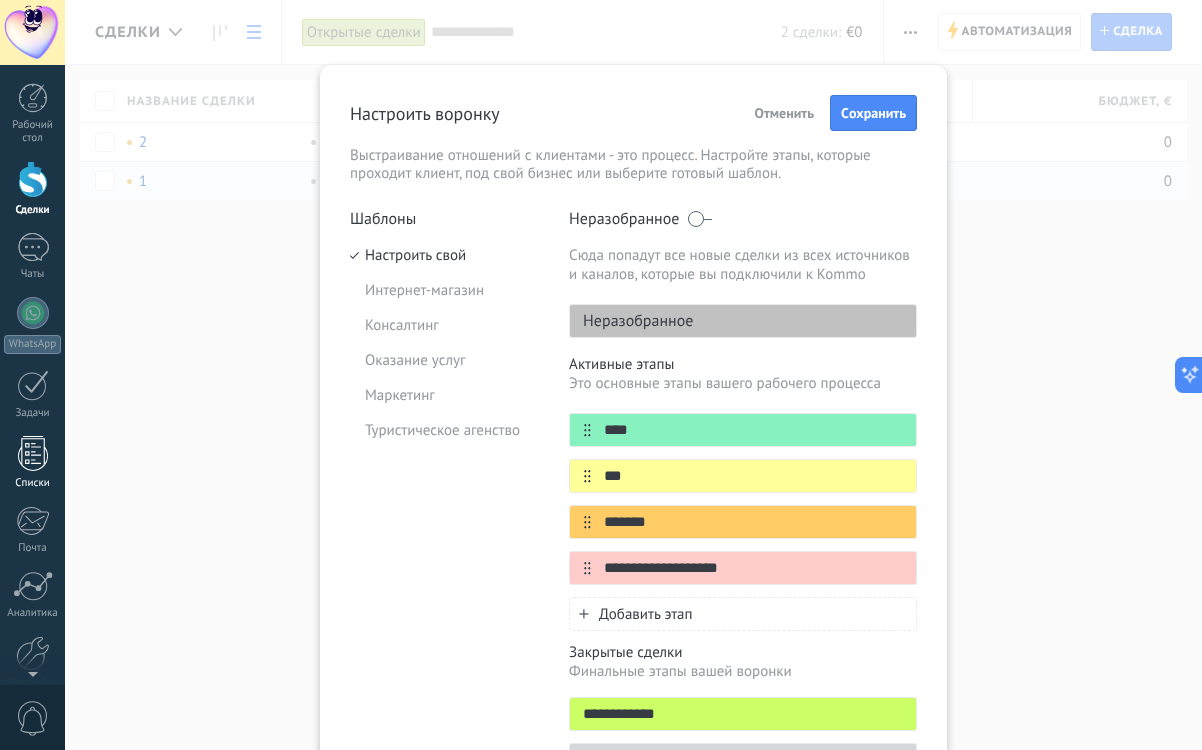 type on "*******" 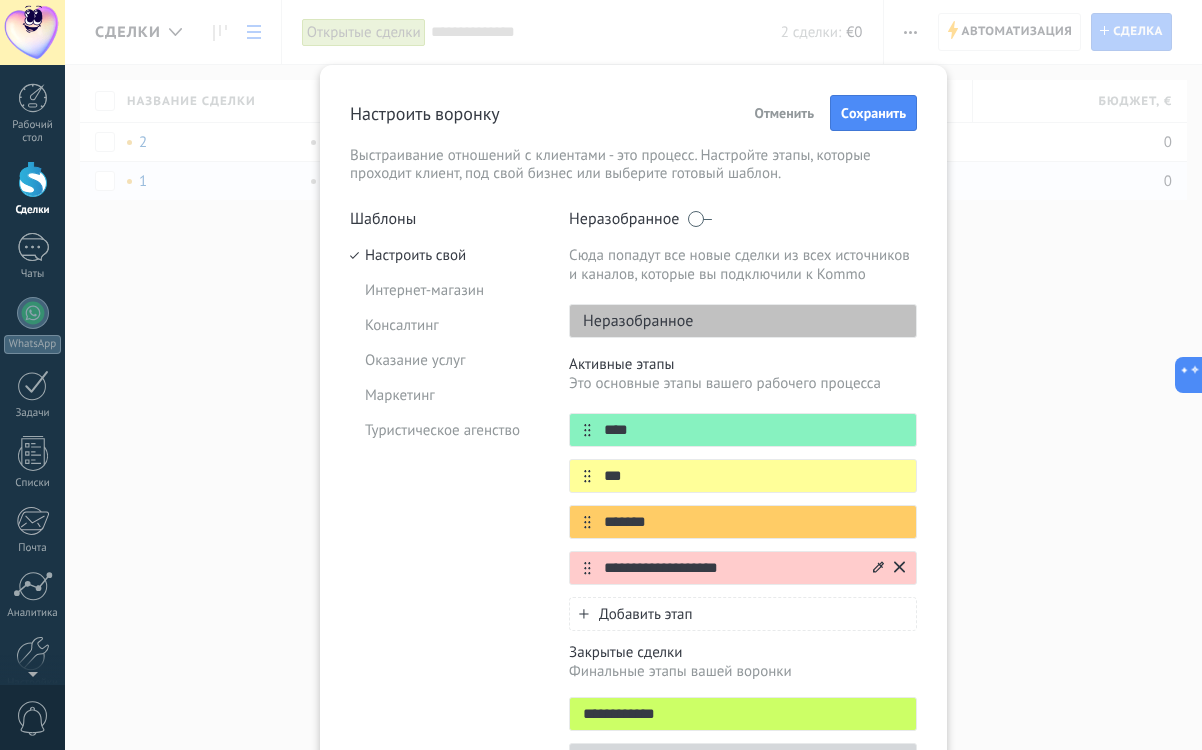 click on "**********" at bounding box center [730, 568] 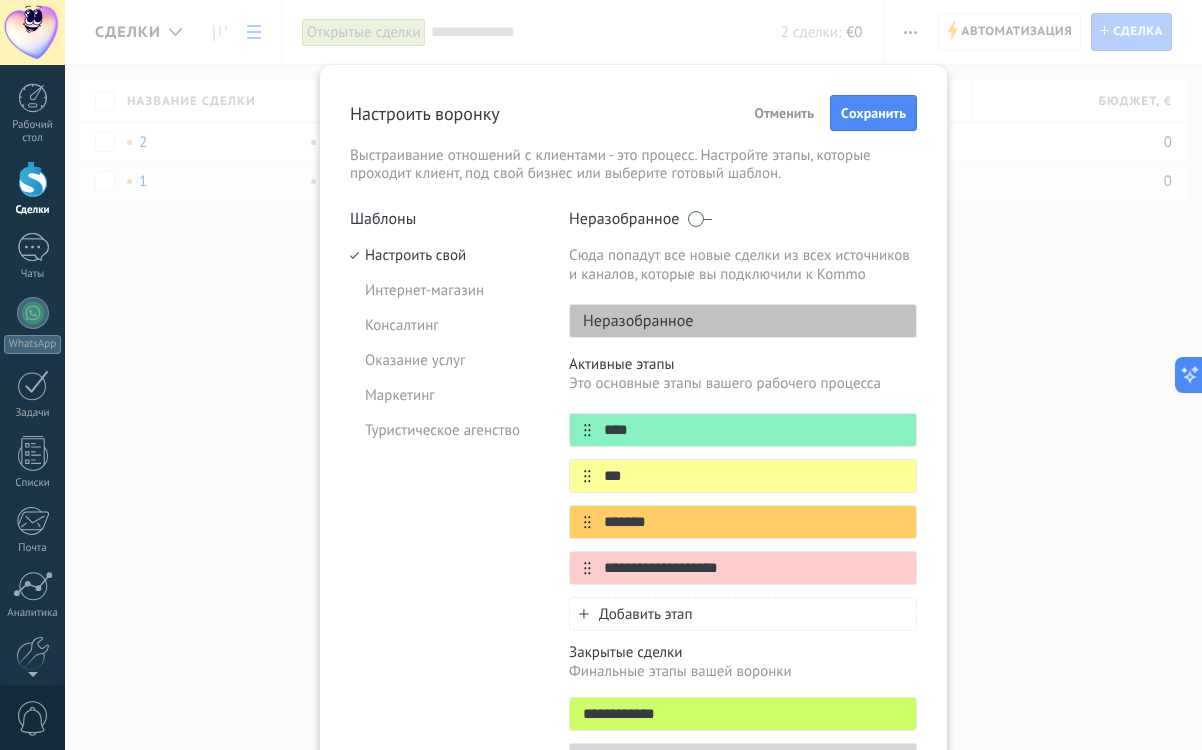 drag, startPoint x: 746, startPoint y: 564, endPoint x: 539, endPoint y: 559, distance: 207.06038 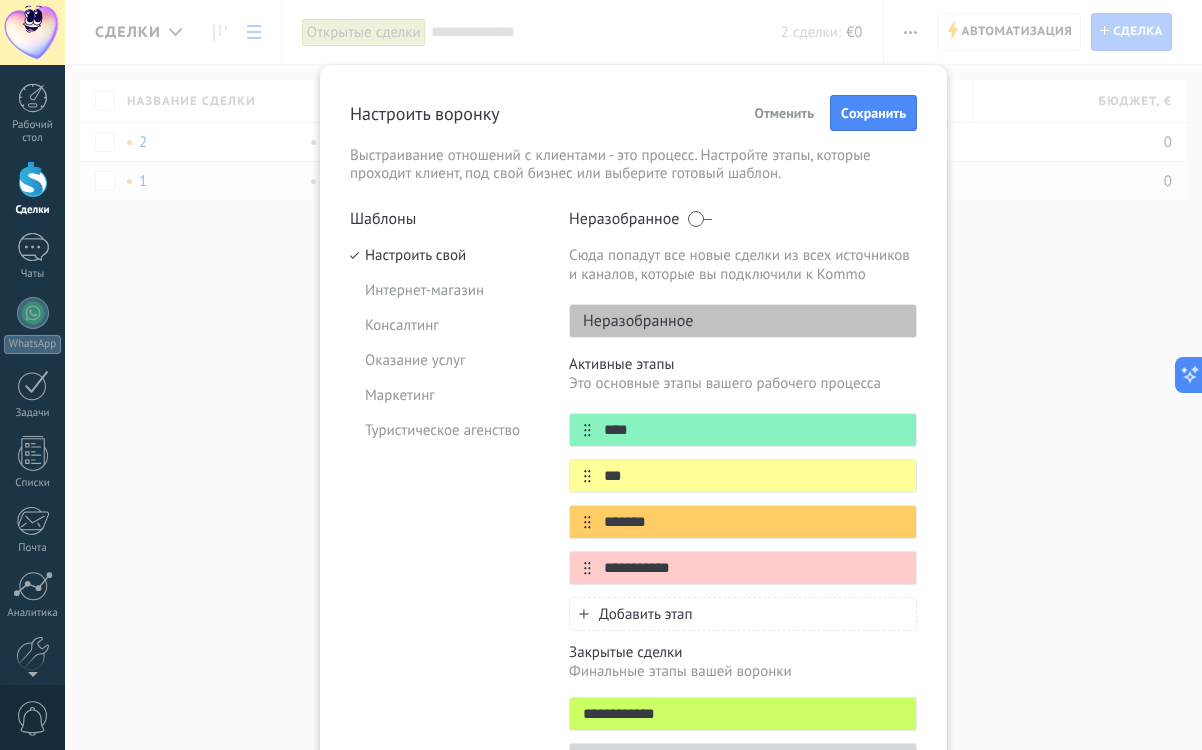type on "**********" 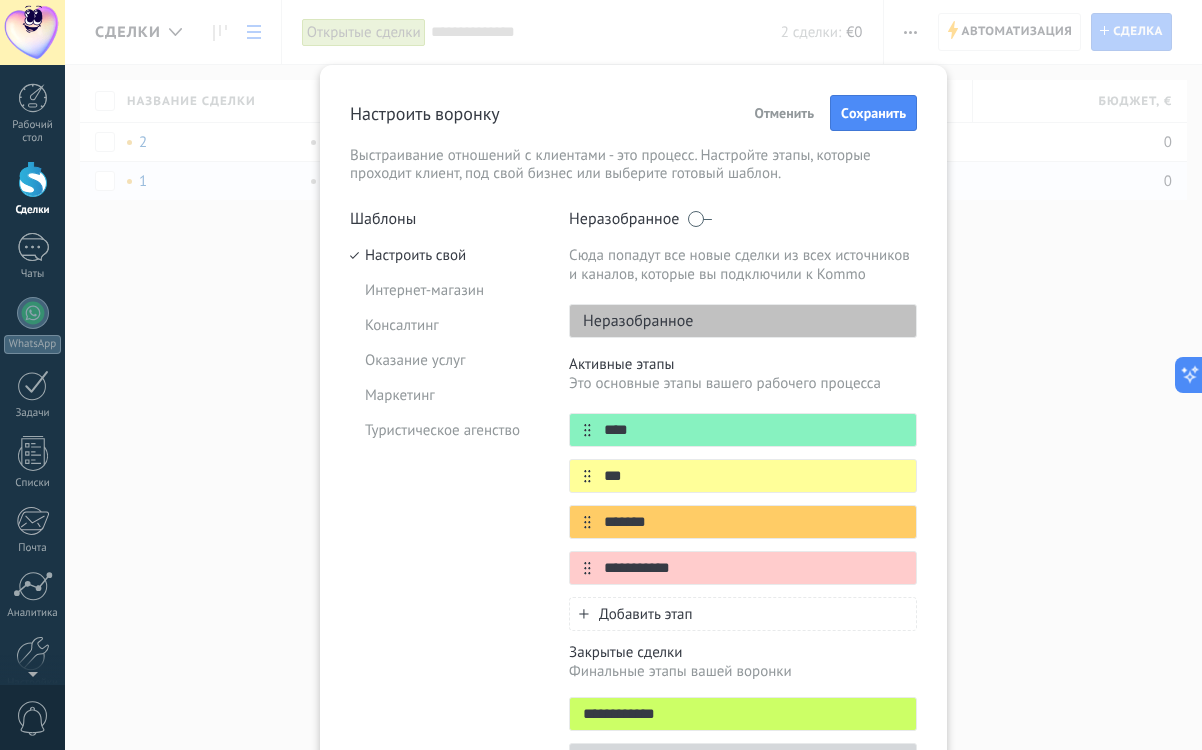 click on "Добавить этап" at bounding box center [645, 614] 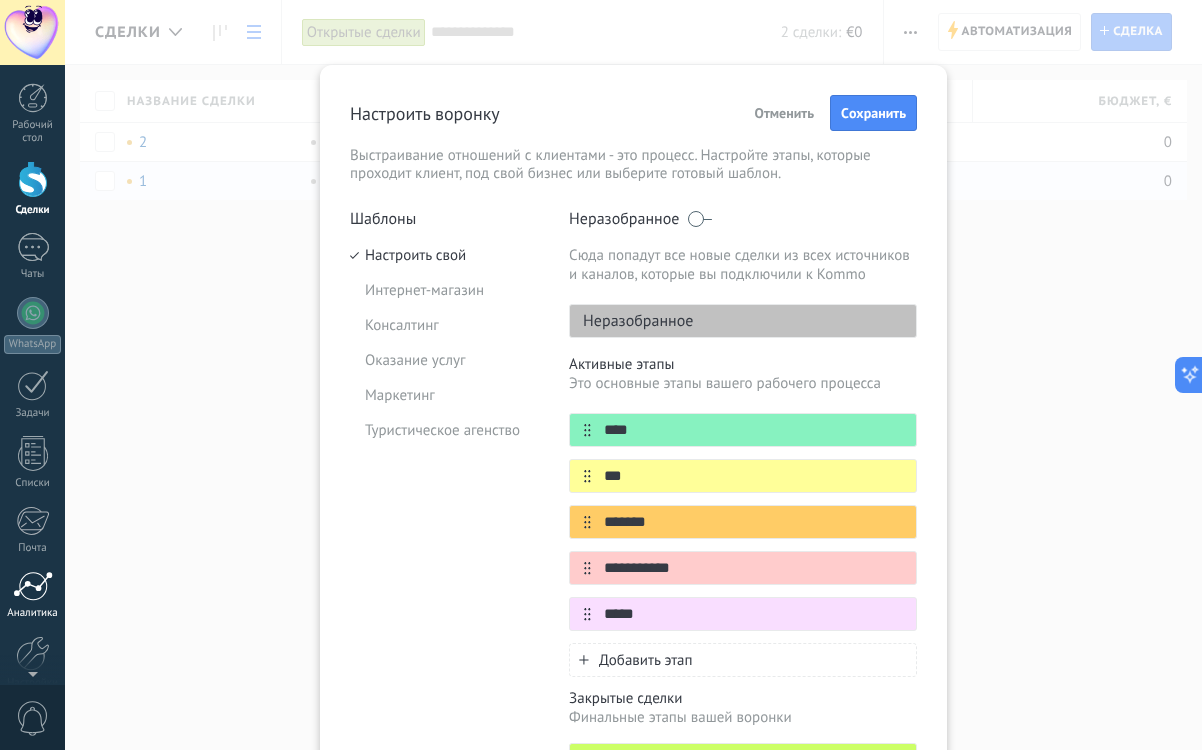 type on "*****" 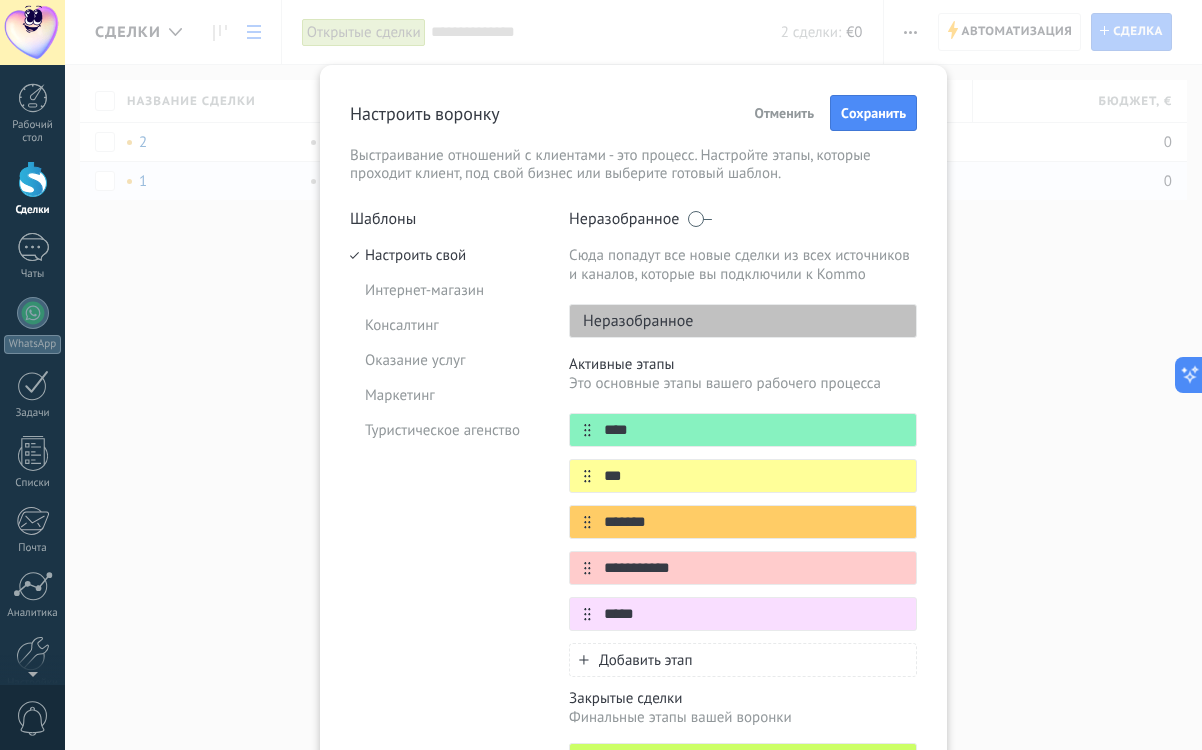 click on "Добавить этап" at bounding box center (645, 660) 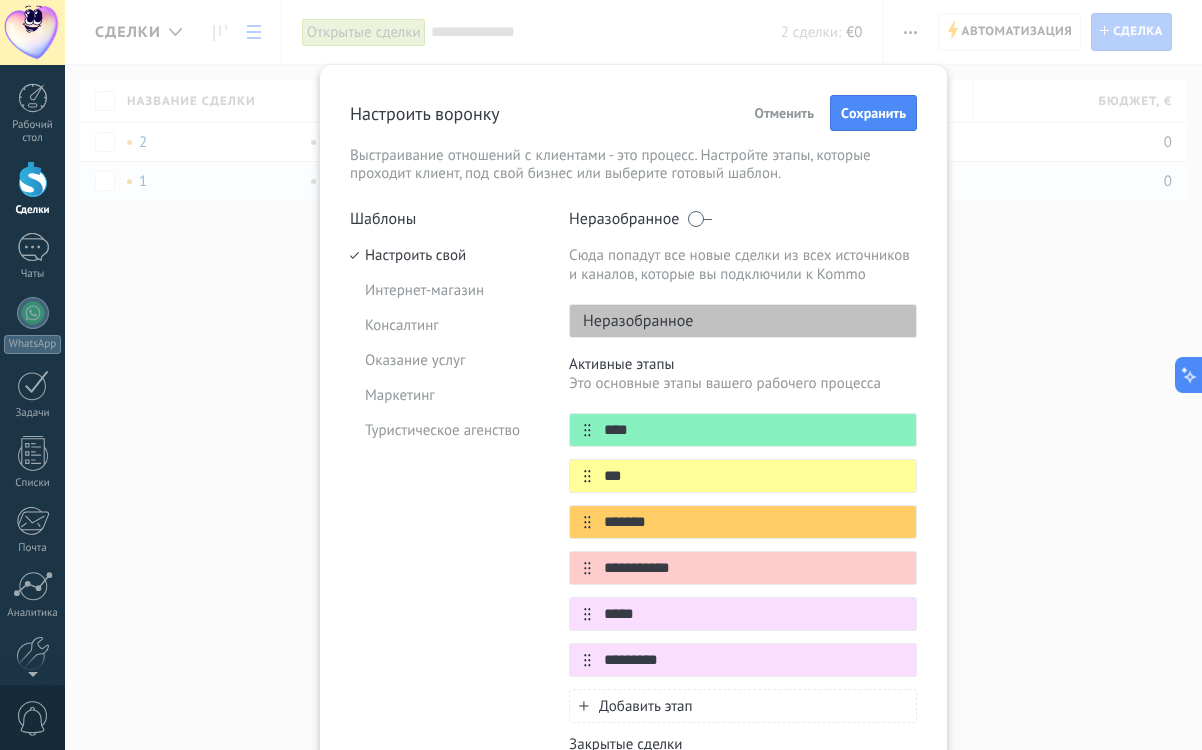 type on "*********" 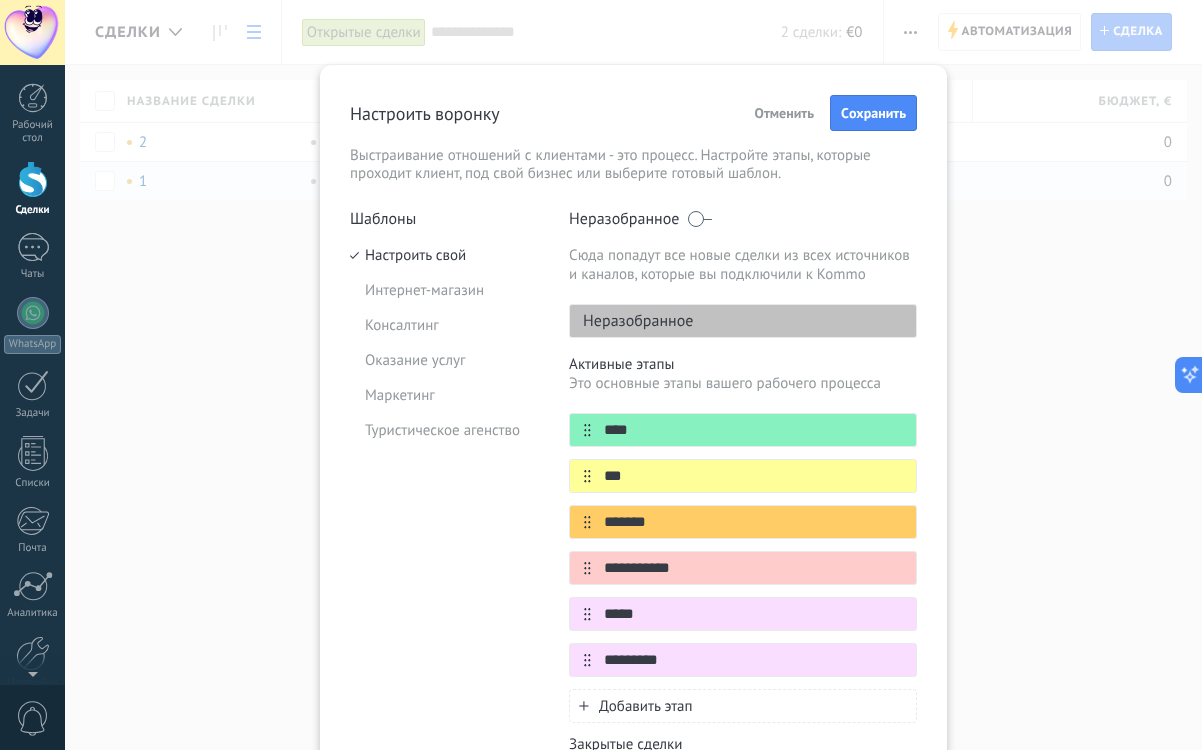 click on "Добавить этап" at bounding box center (645, 706) 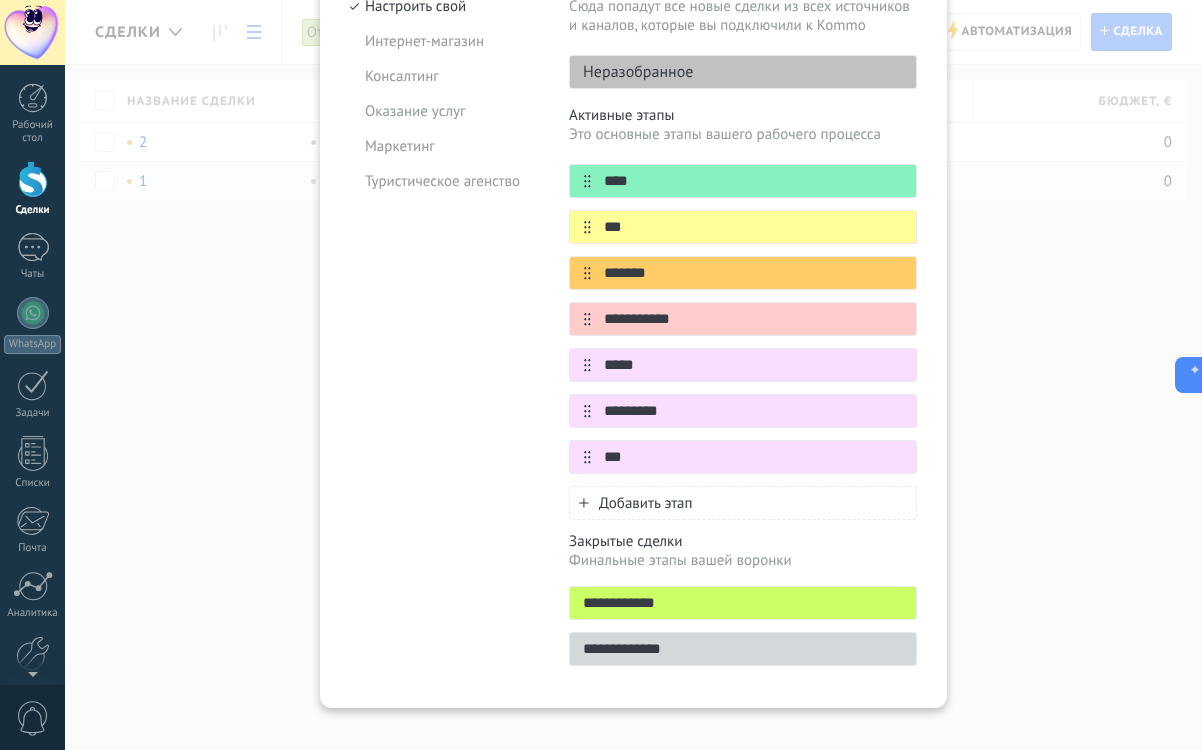 scroll, scrollTop: 275, scrollLeft: 0, axis: vertical 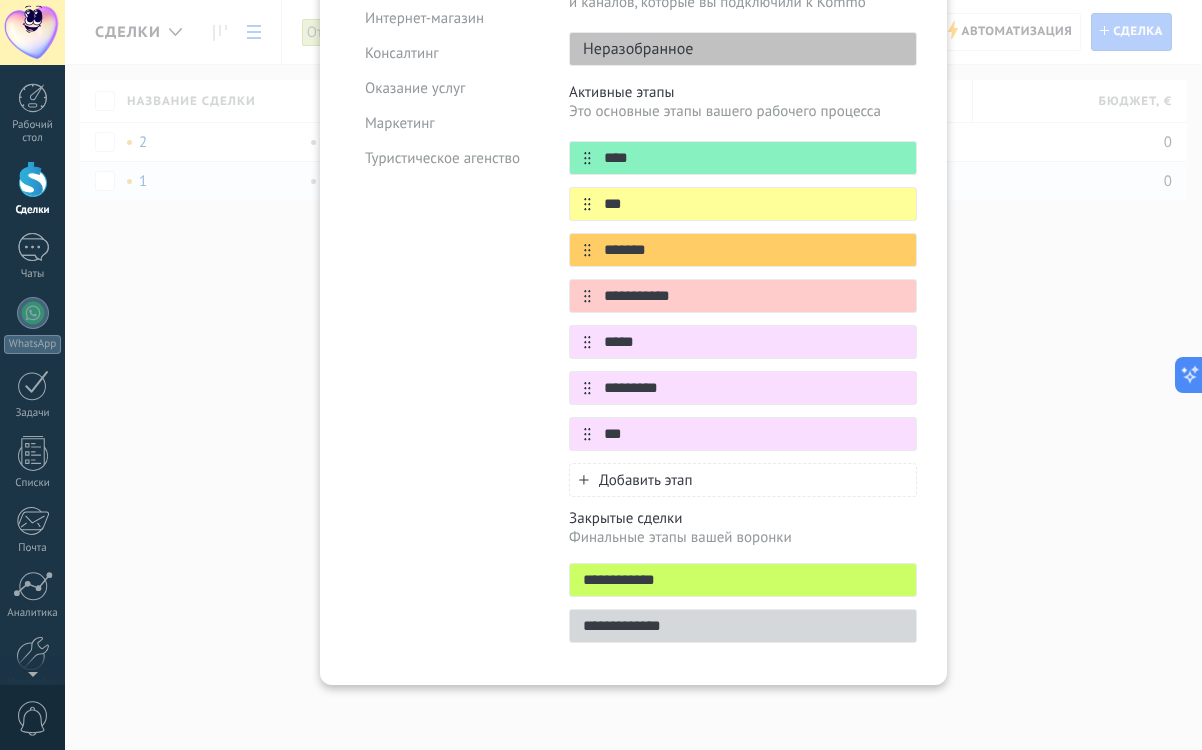 type on "***" 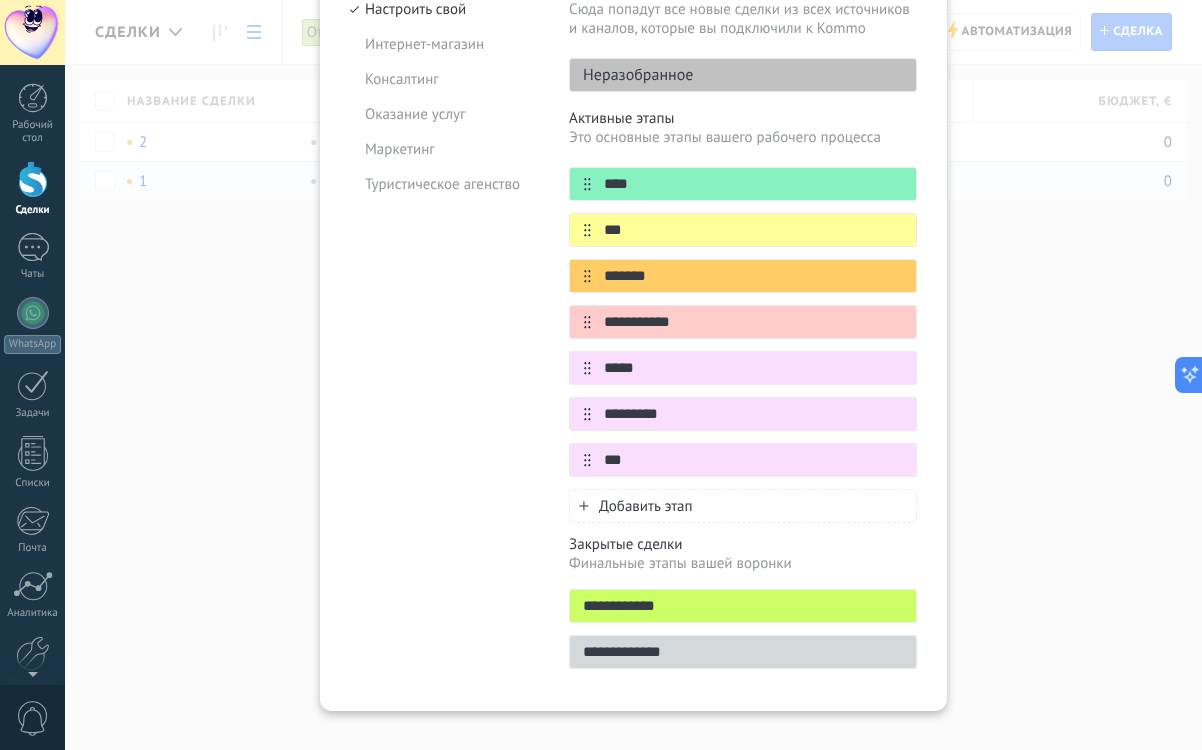 scroll, scrollTop: 275, scrollLeft: 0, axis: vertical 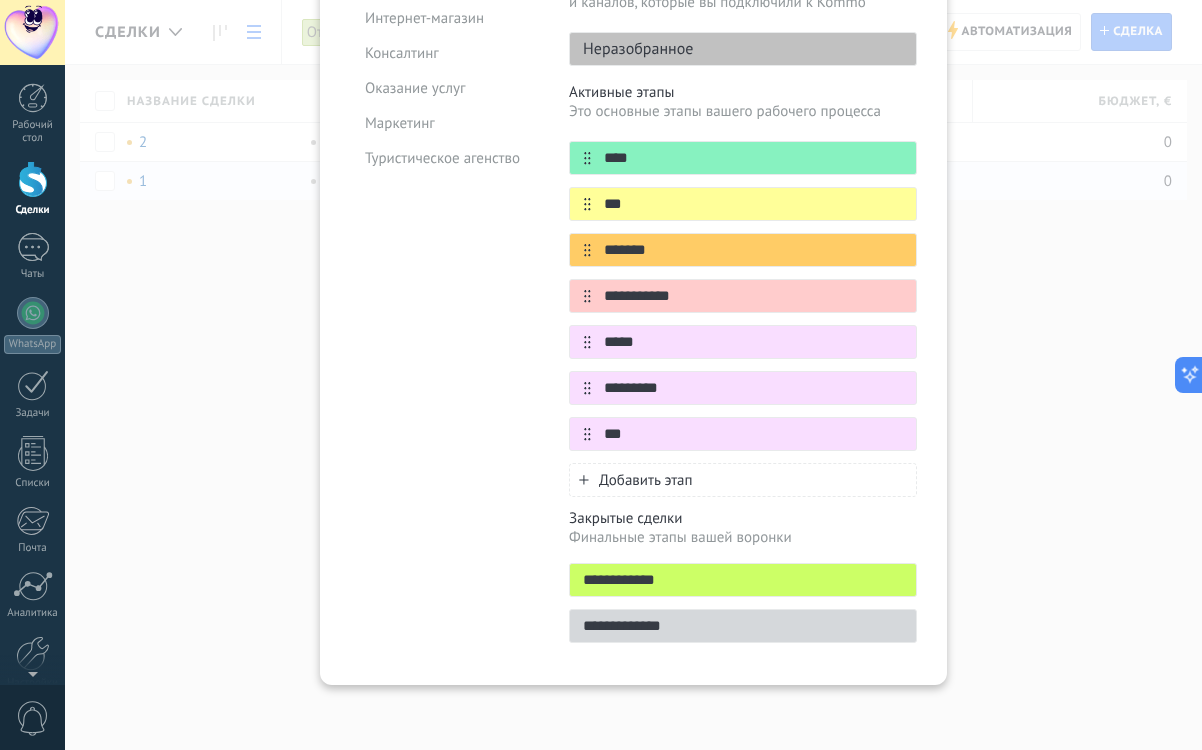 drag, startPoint x: 682, startPoint y: 390, endPoint x: 548, endPoint y: 390, distance: 134 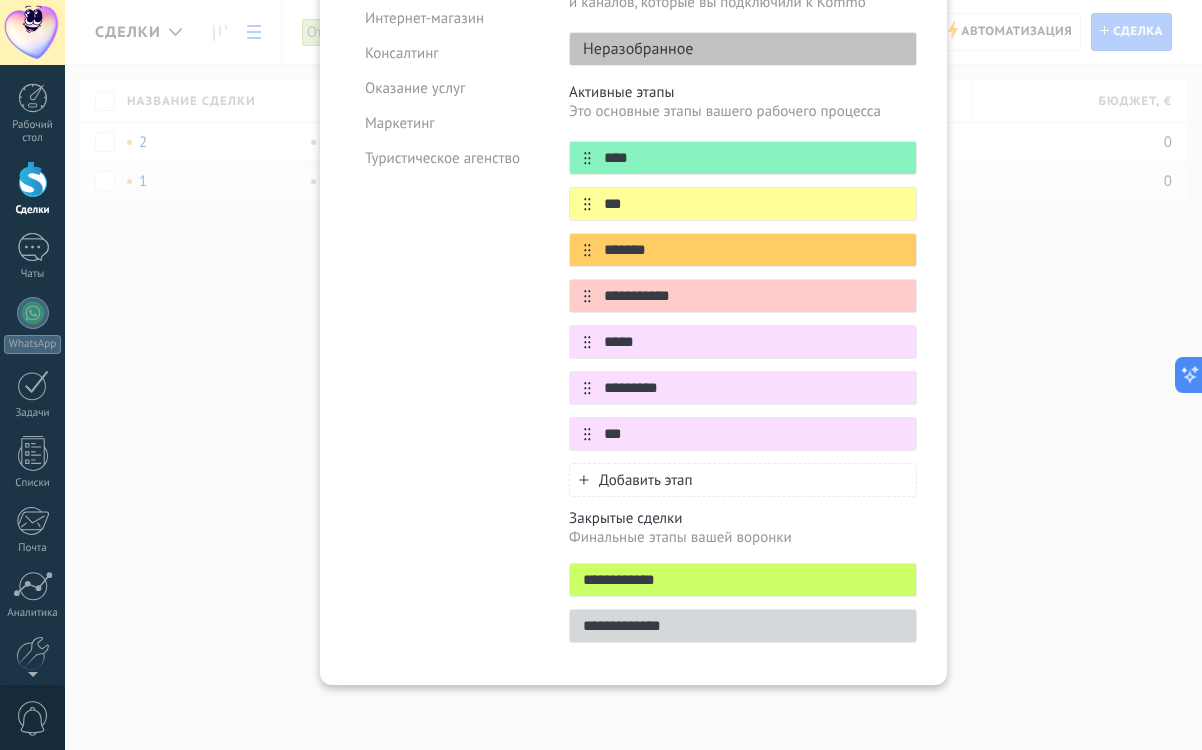 click on "**********" at bounding box center (743, 580) 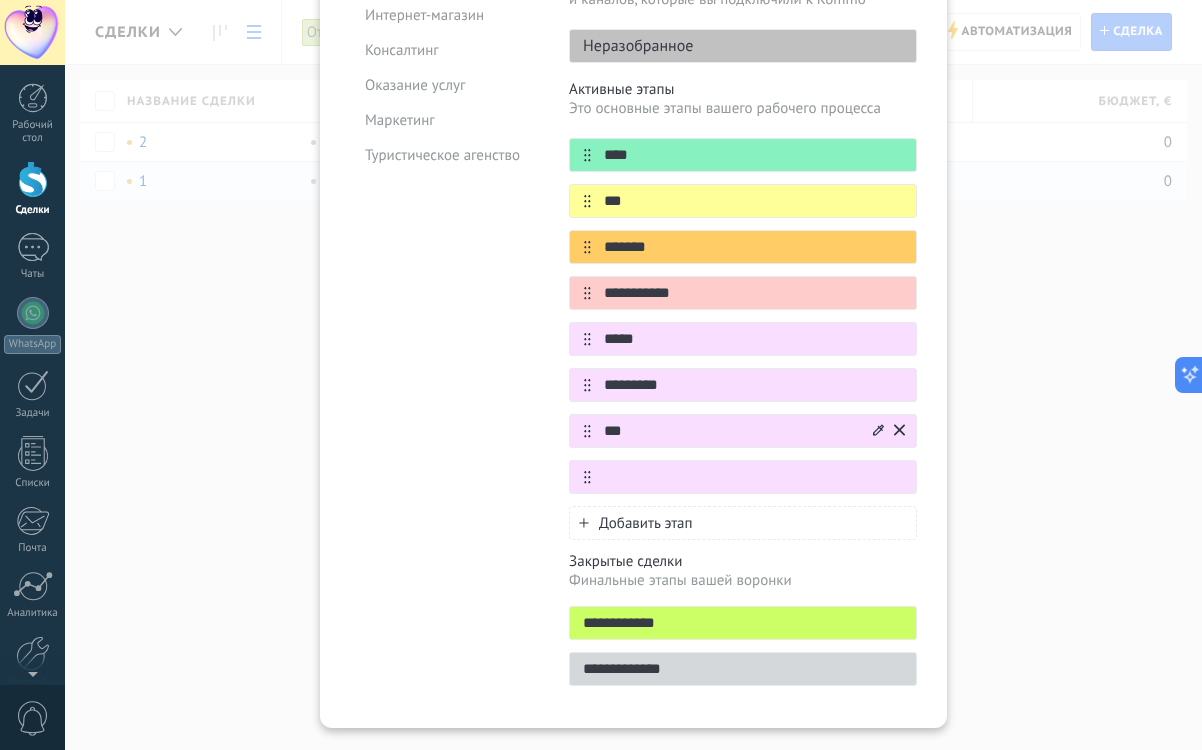 click 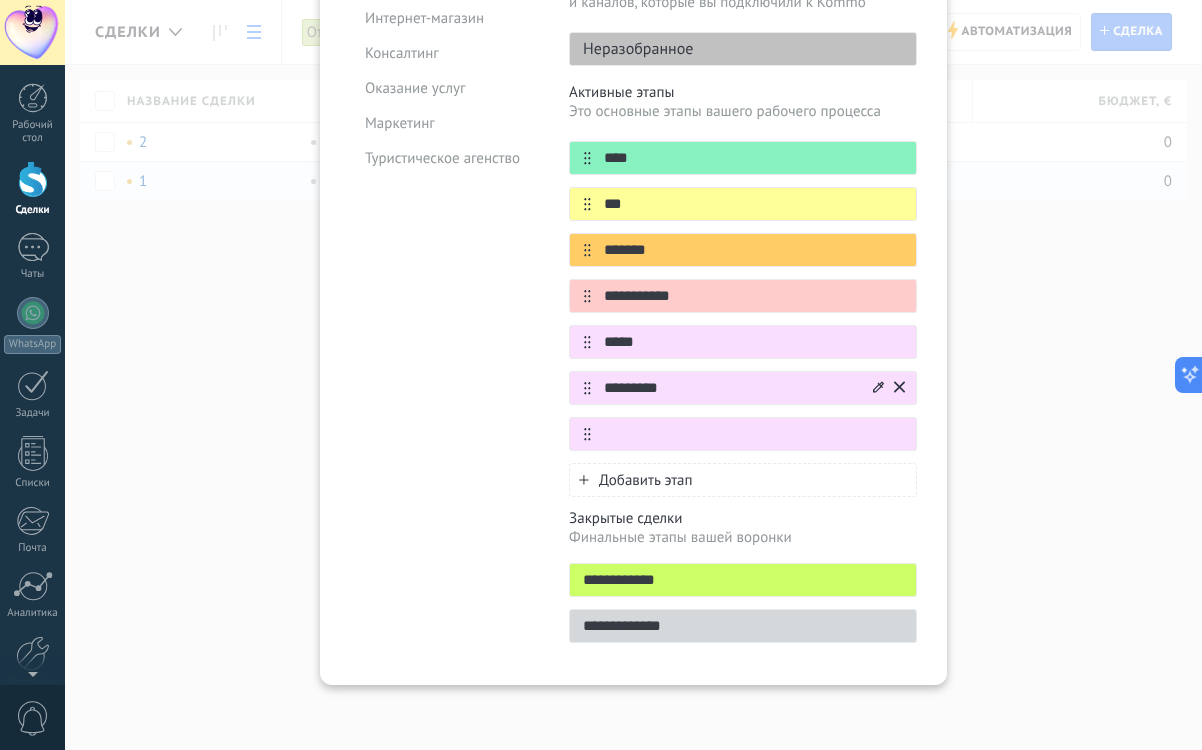 click 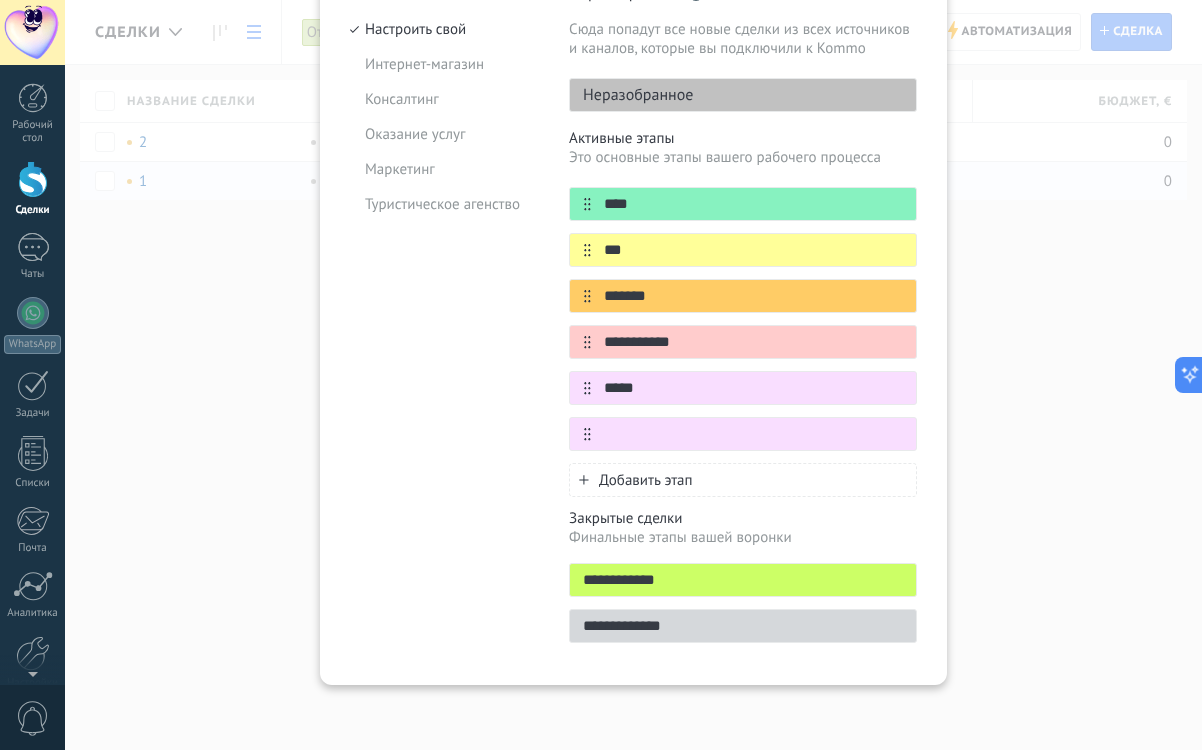 scroll, scrollTop: 229, scrollLeft: 0, axis: vertical 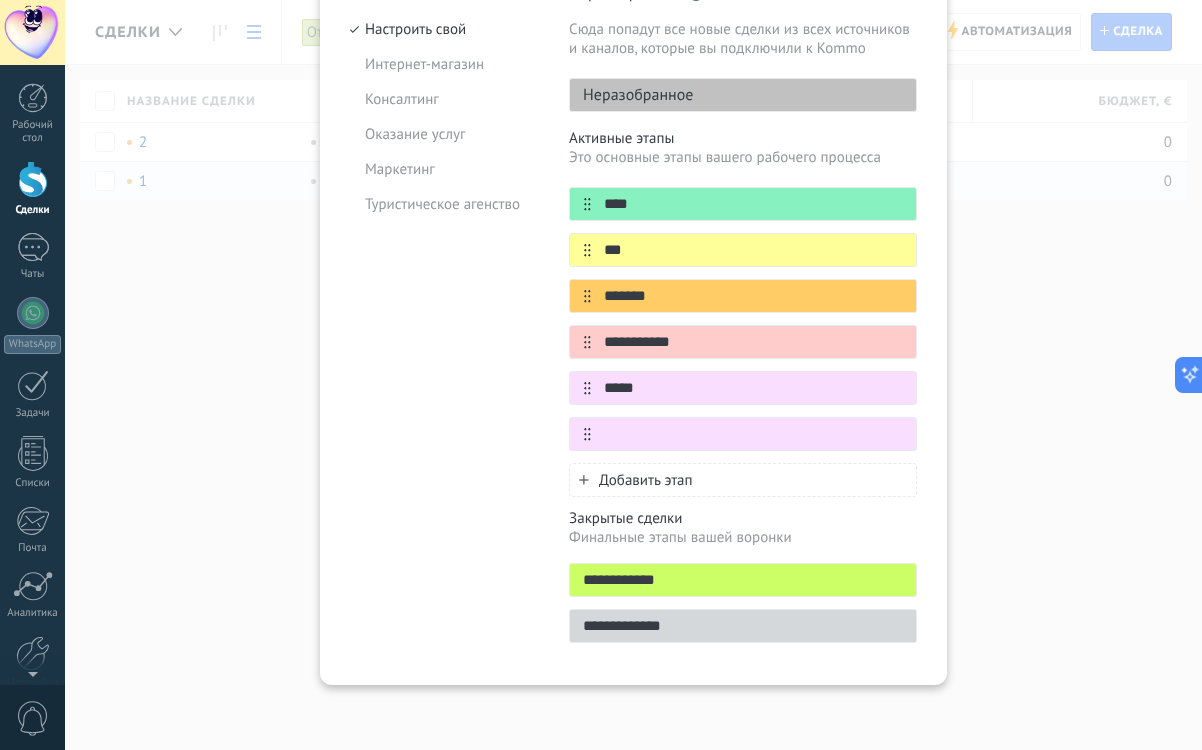 click on "Финальные этапы вашей воронки" at bounding box center (743, 537) 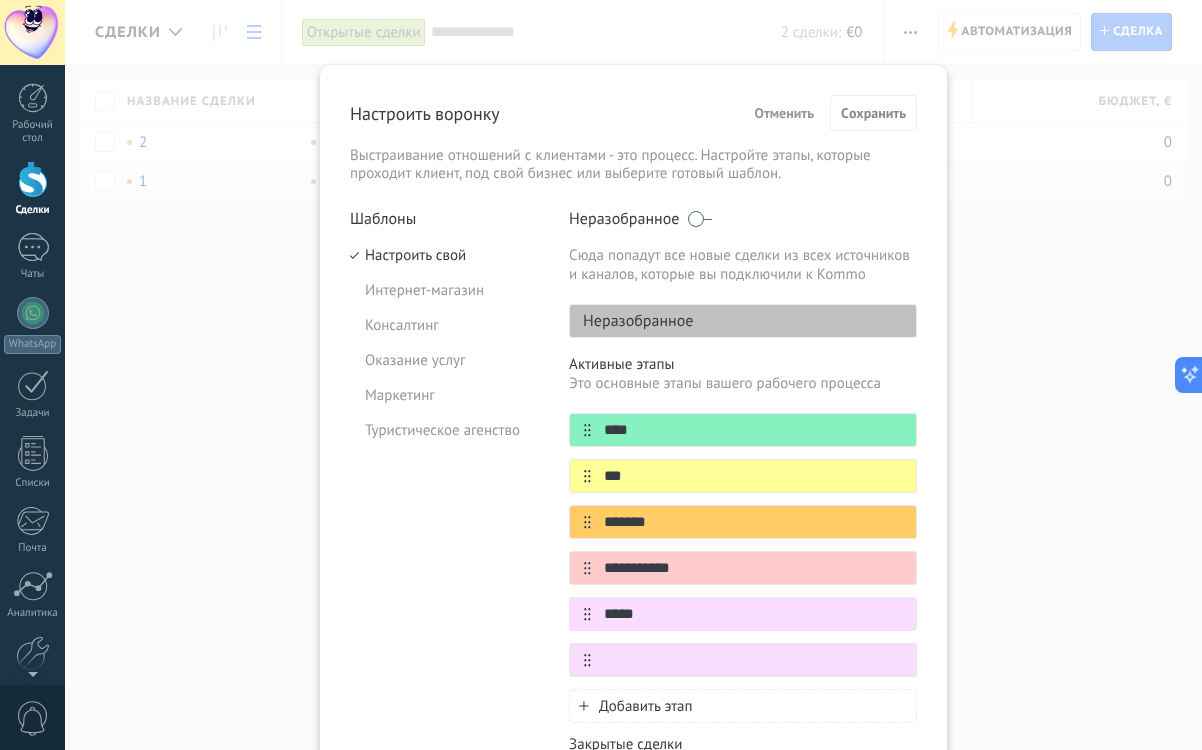 click on "Неразобранное" at bounding box center [631, 321] 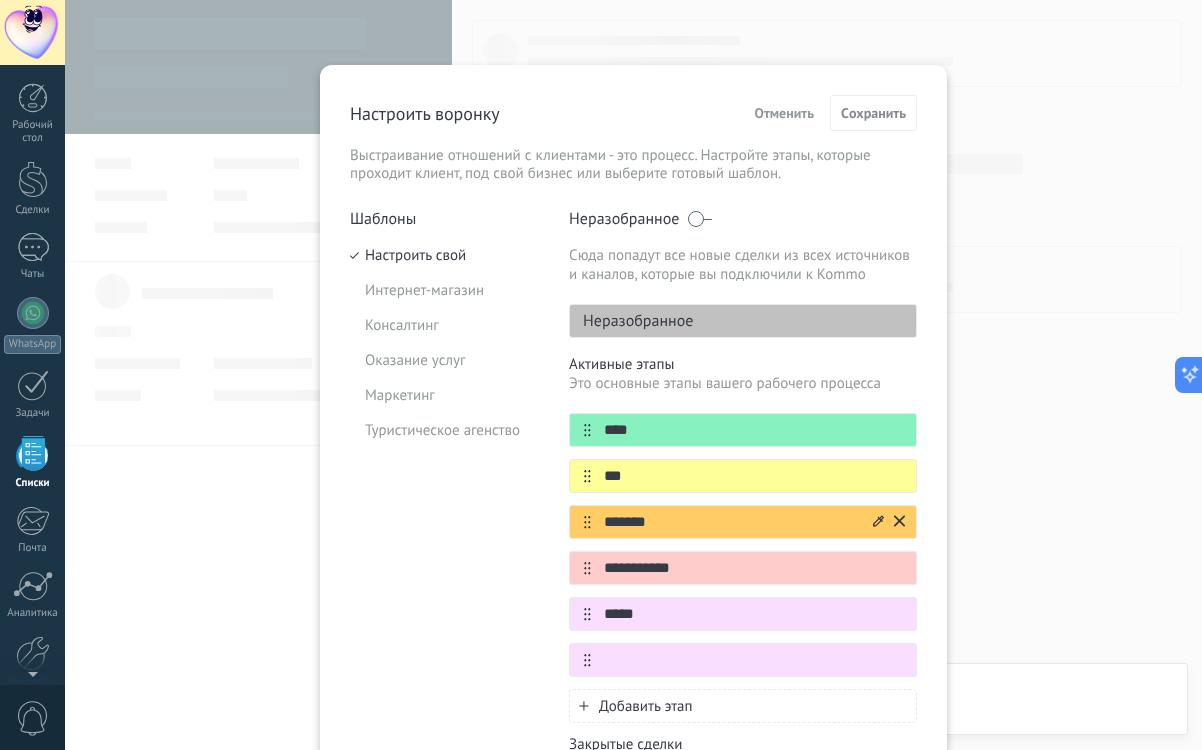 scroll, scrollTop: 65, scrollLeft: 0, axis: vertical 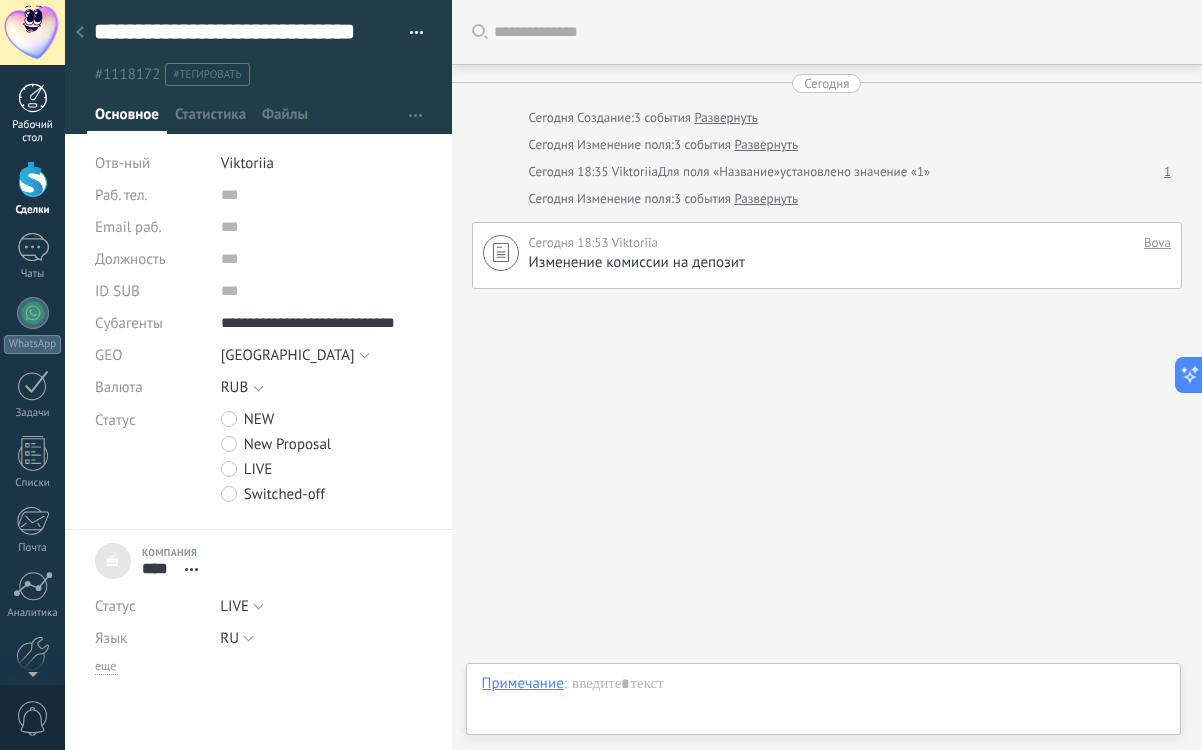 click on "Рабочий стол" at bounding box center (33, 132) 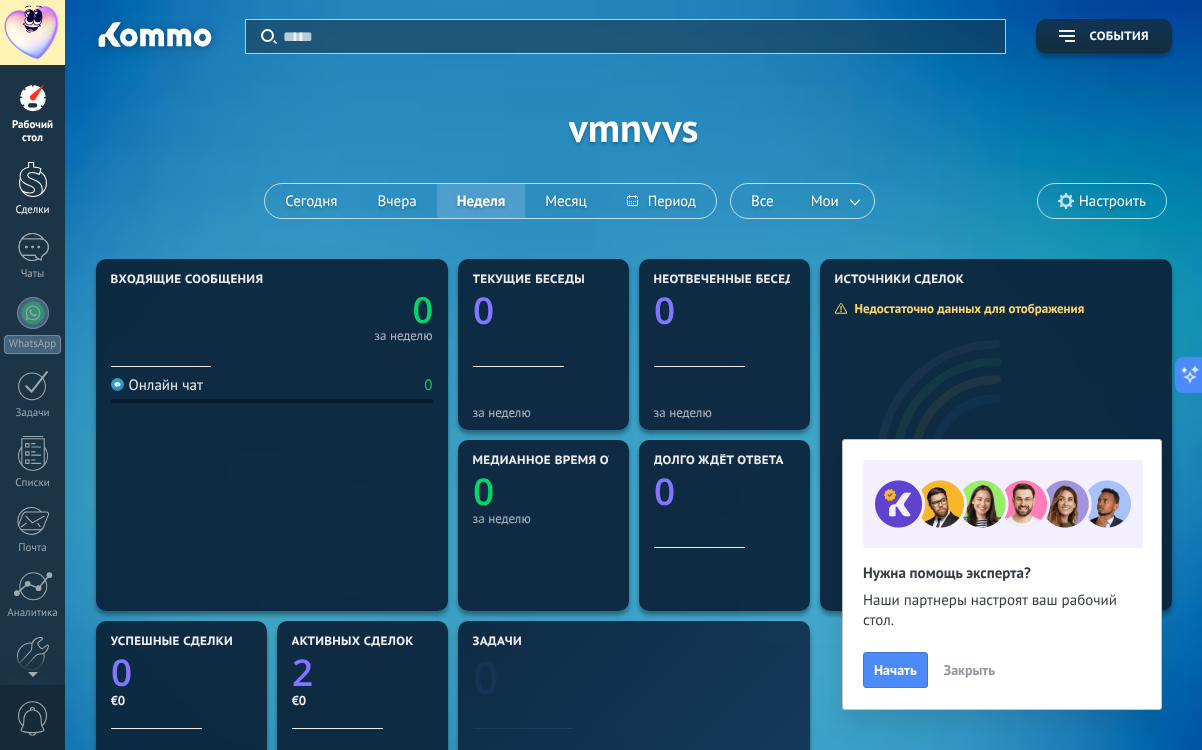 click at bounding box center (33, 179) 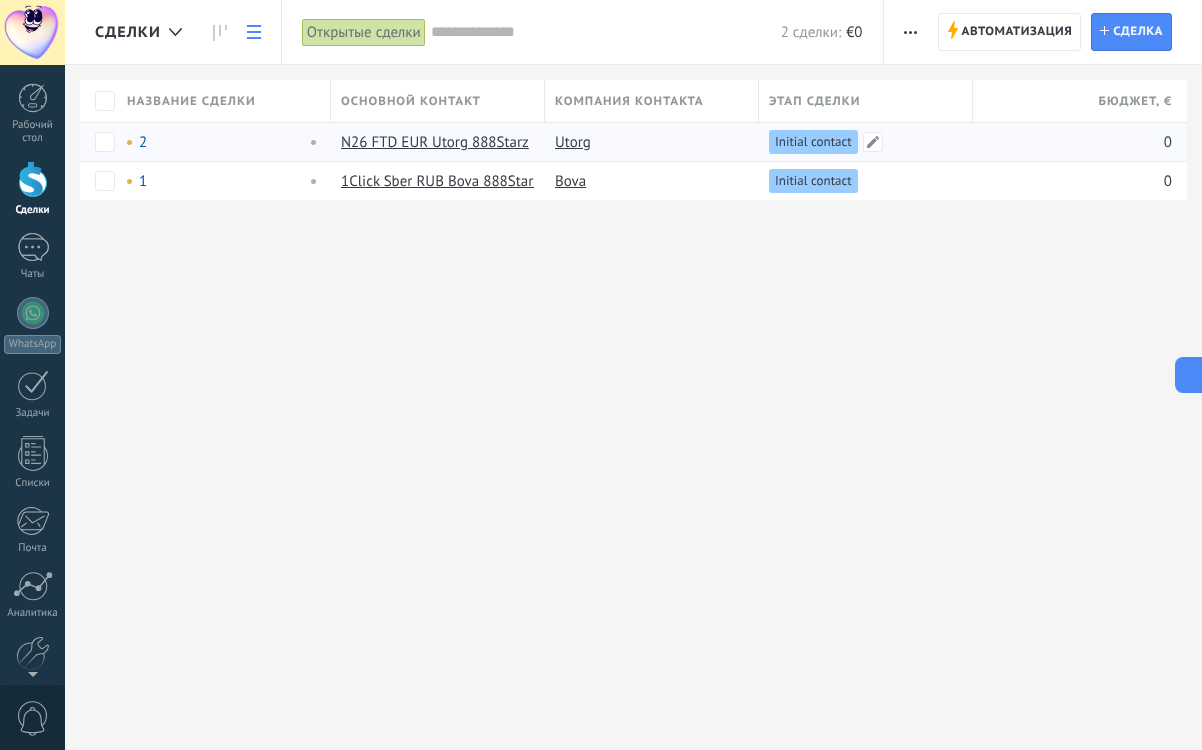 click on "Initial contact" at bounding box center [813, 142] 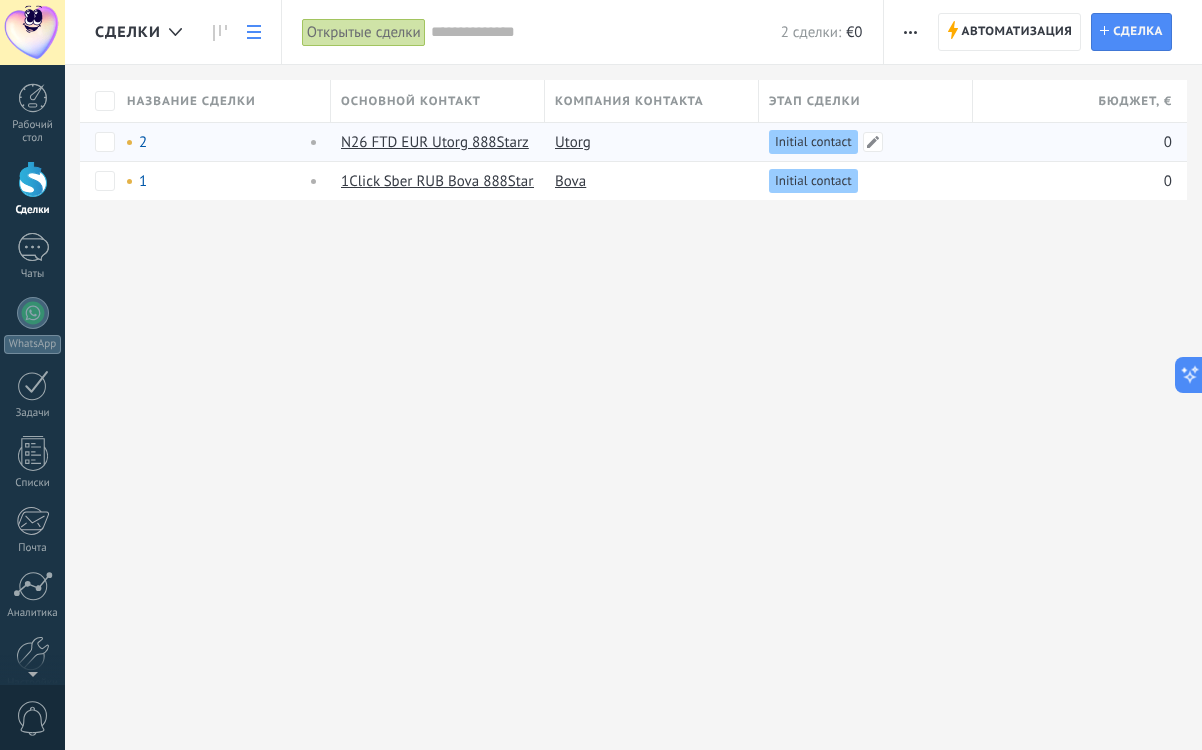 click on "Initial contact" at bounding box center (861, 142) 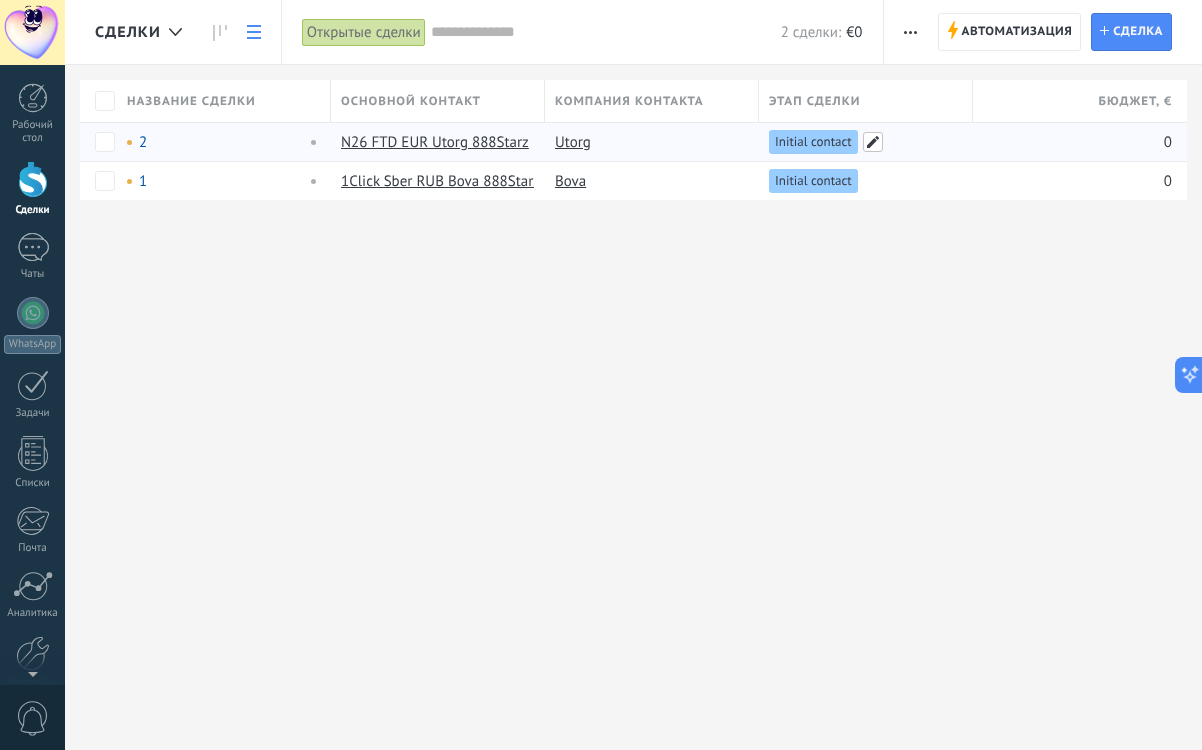 click at bounding box center (873, 142) 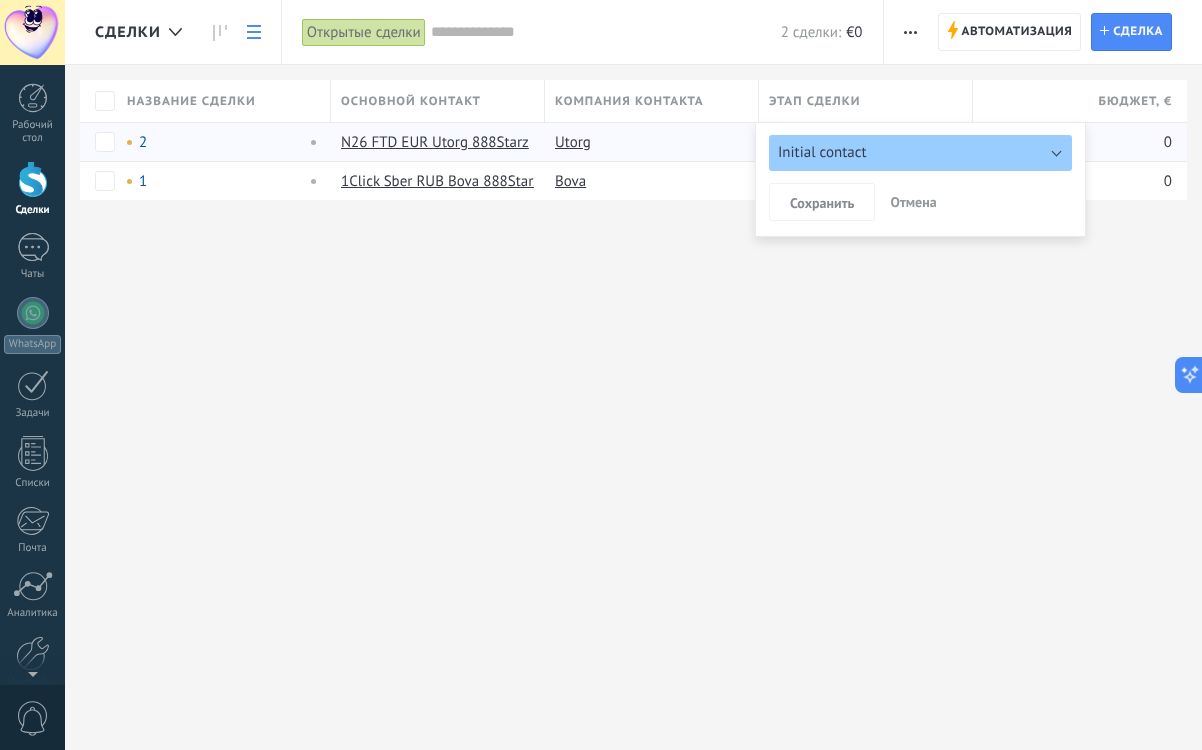 click on "Initial contact" at bounding box center [822, 152] 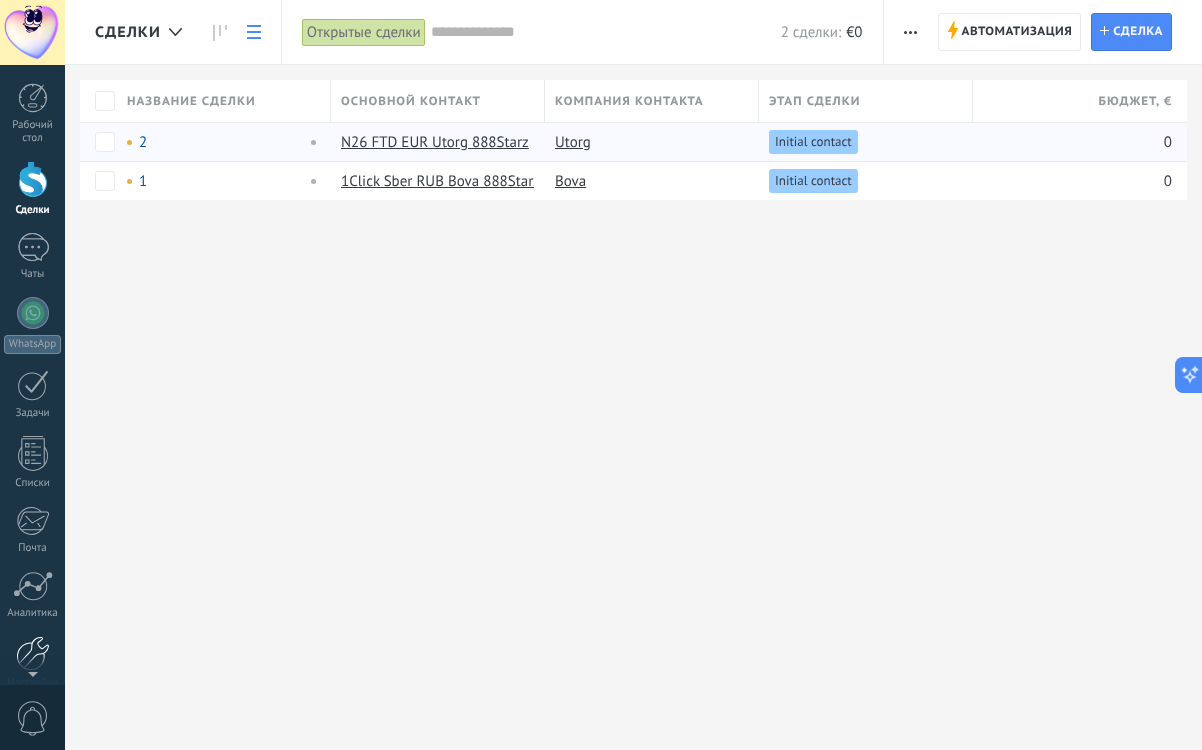 click at bounding box center [33, 653] 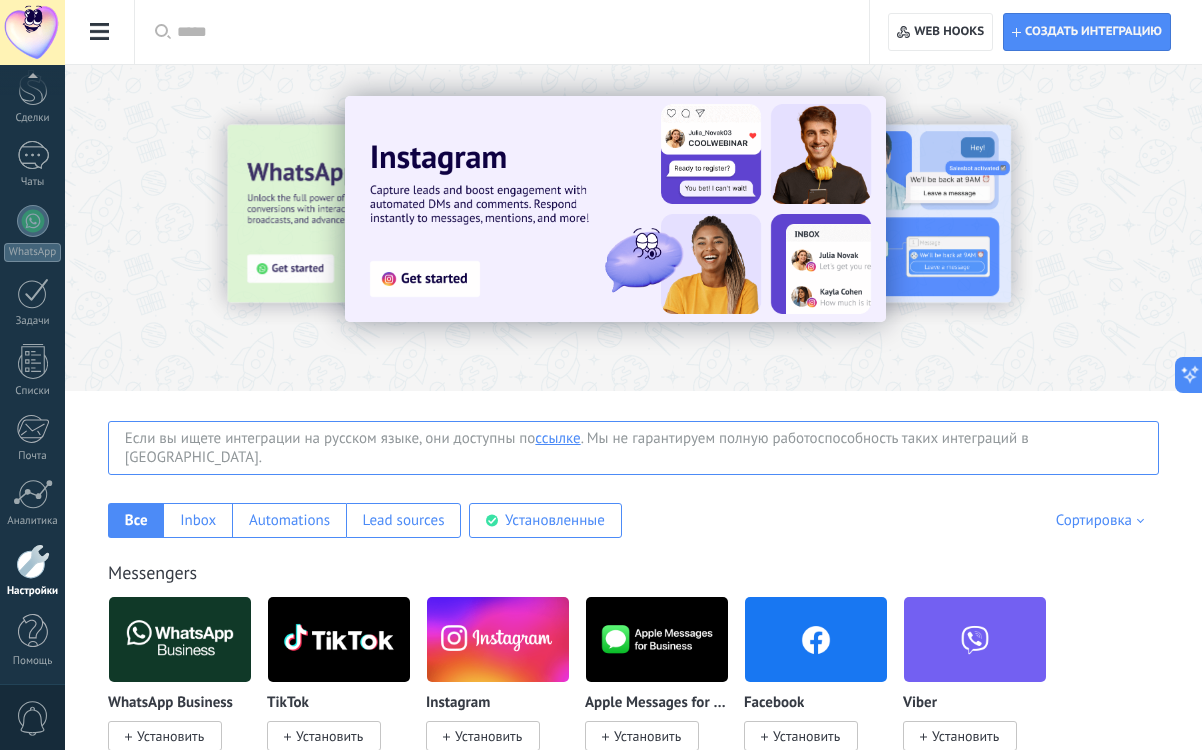 scroll, scrollTop: 95, scrollLeft: 0, axis: vertical 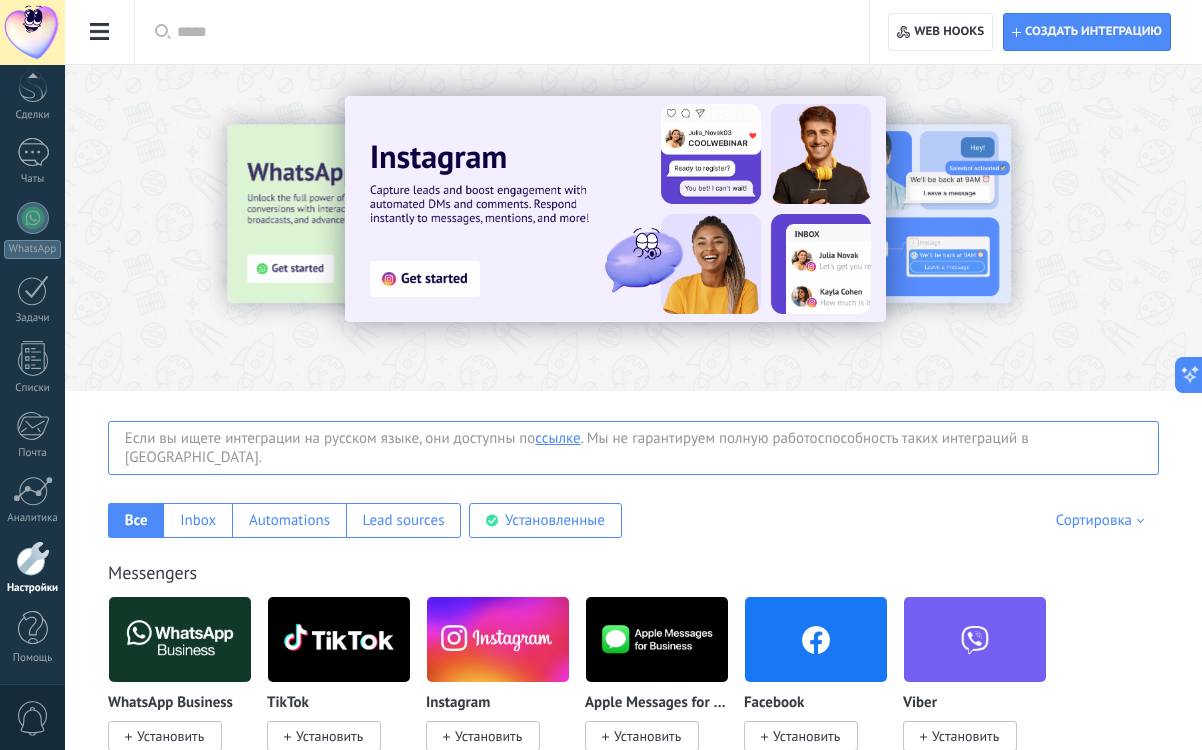 click at bounding box center (100, 32) 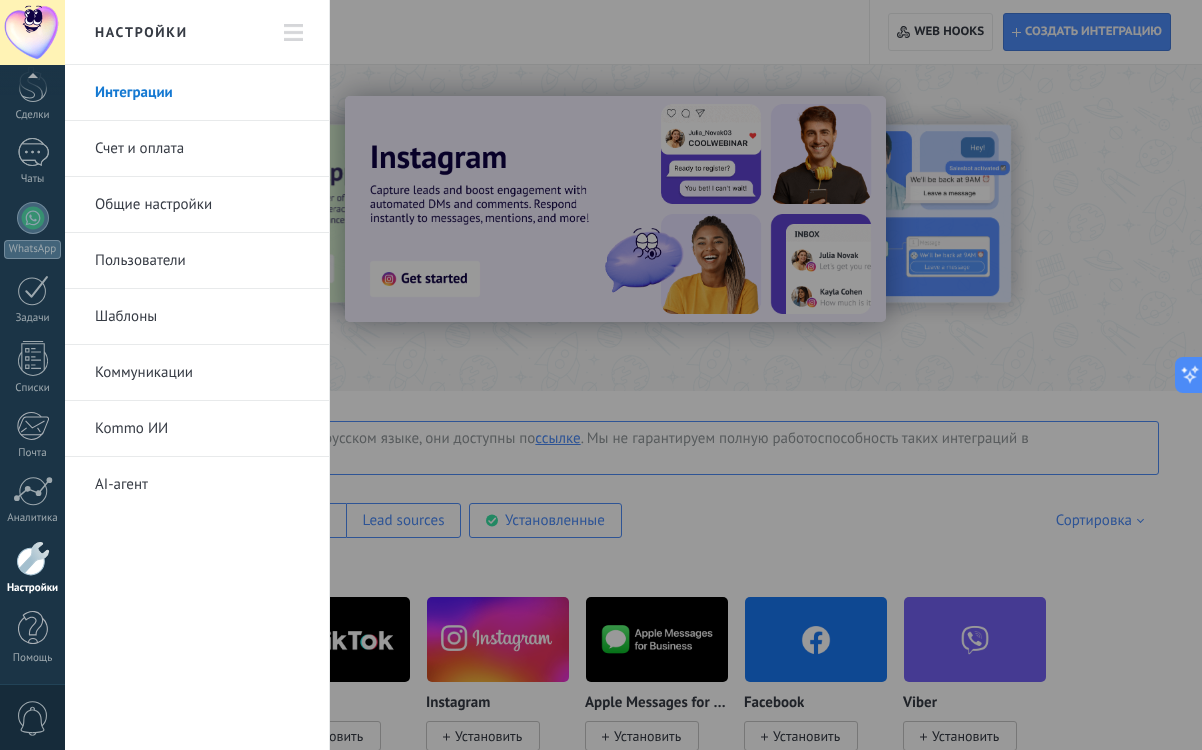 click at bounding box center (601, 375) 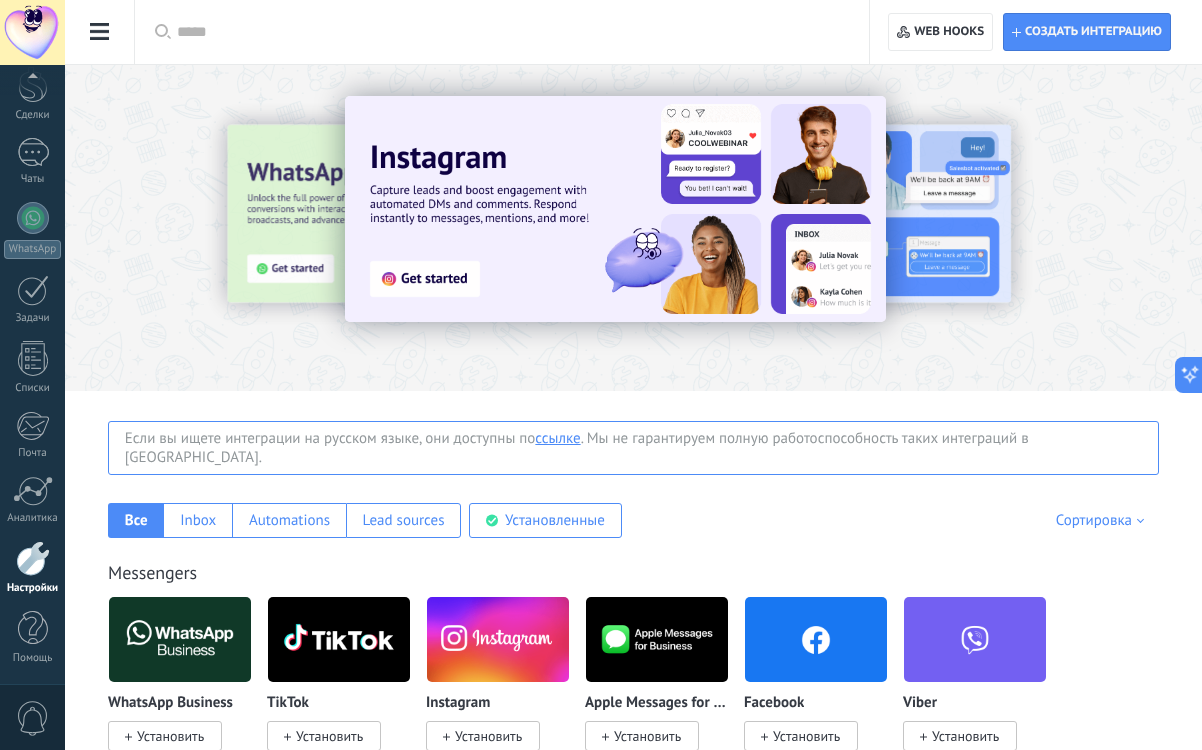 scroll, scrollTop: 0, scrollLeft: 0, axis: both 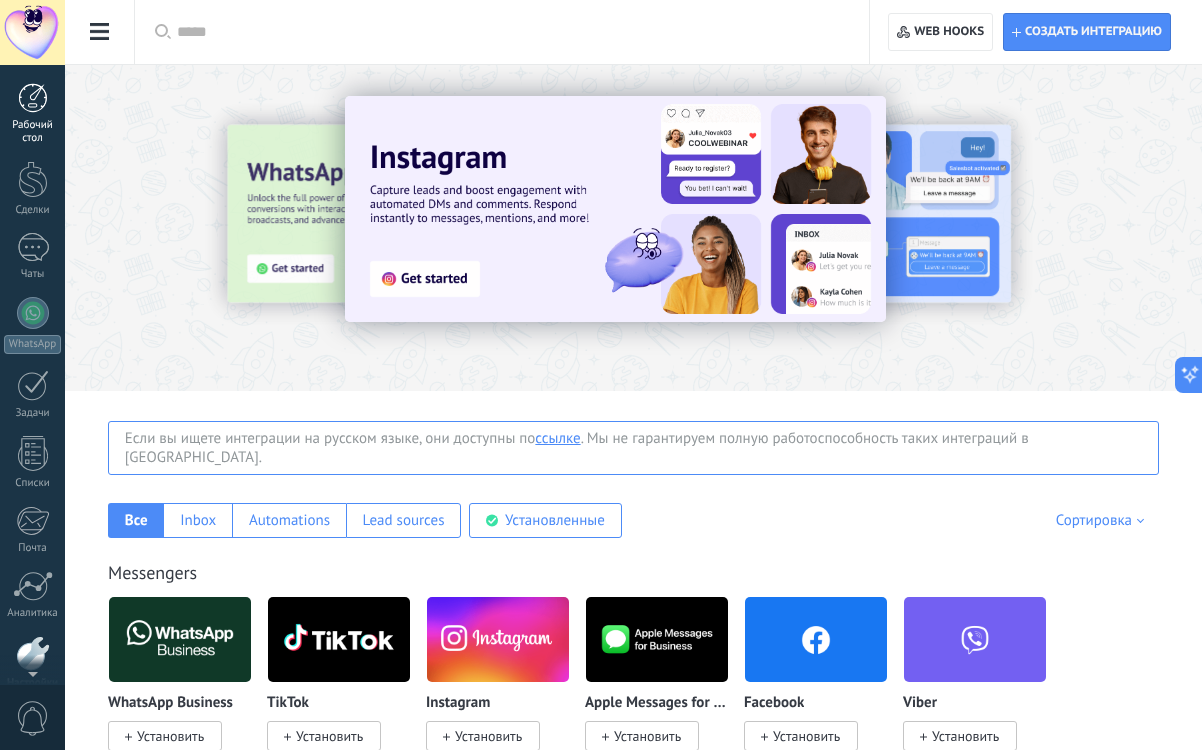 click at bounding box center (33, 98) 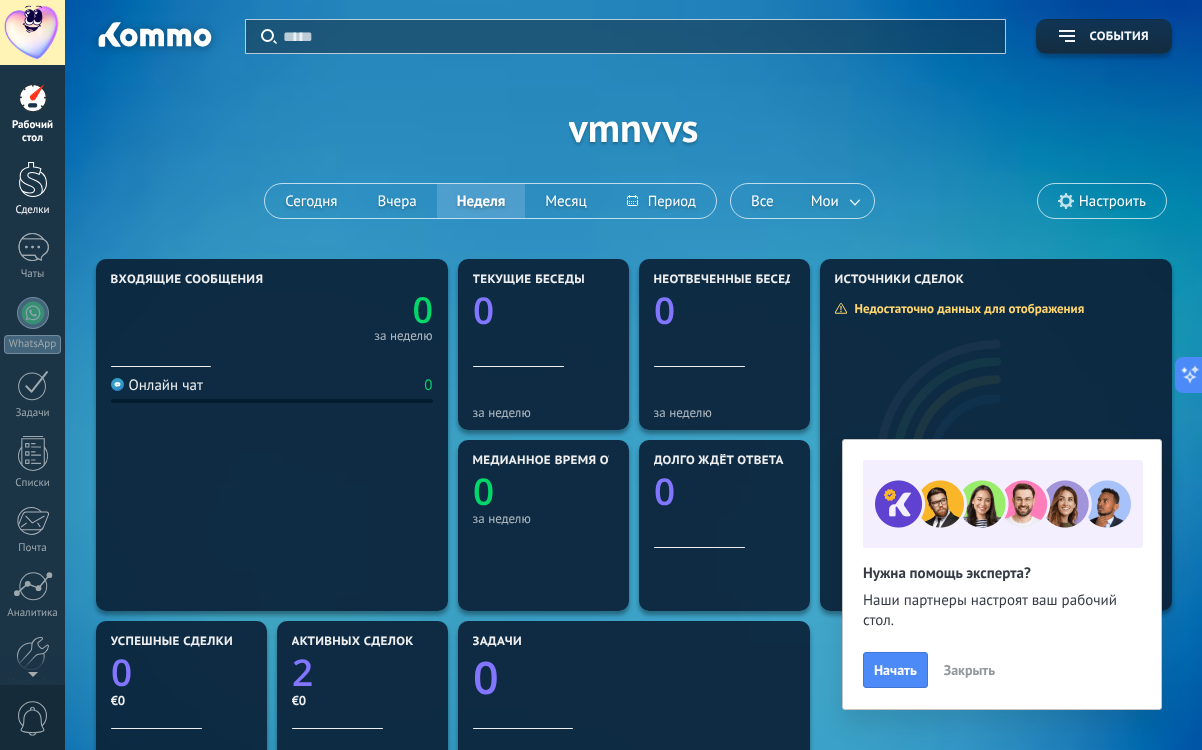 click on "Сделки" at bounding box center (33, 210) 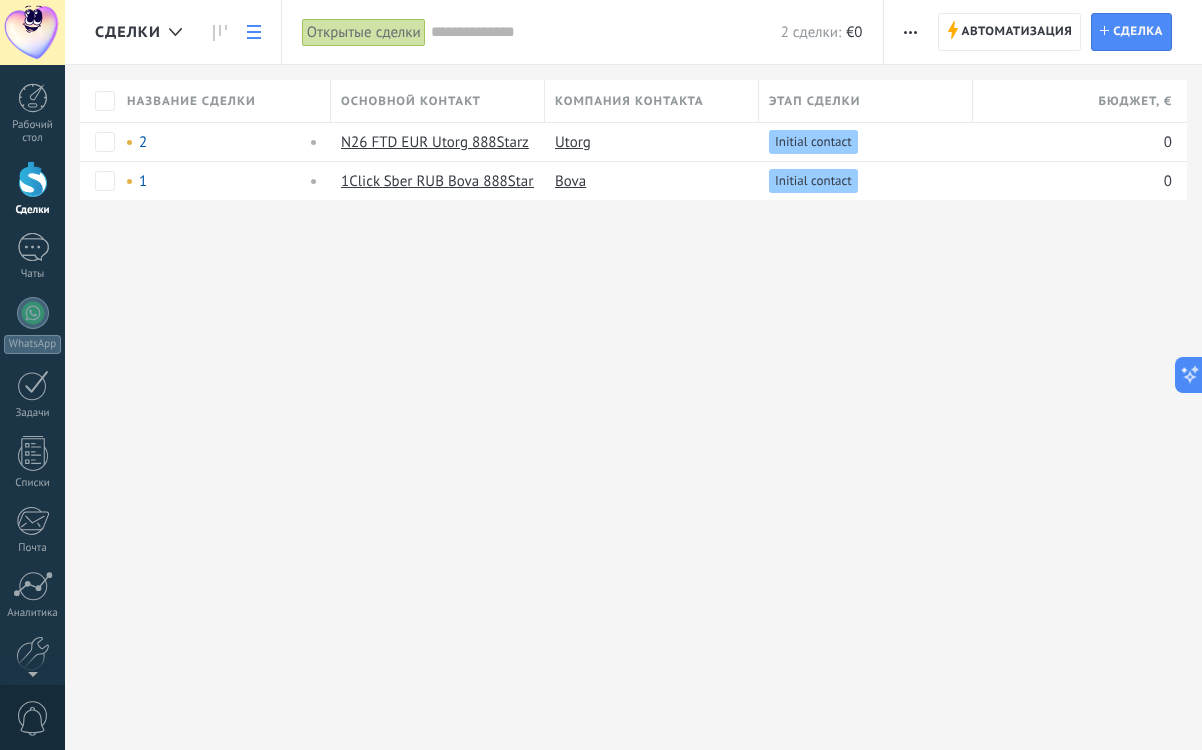 click 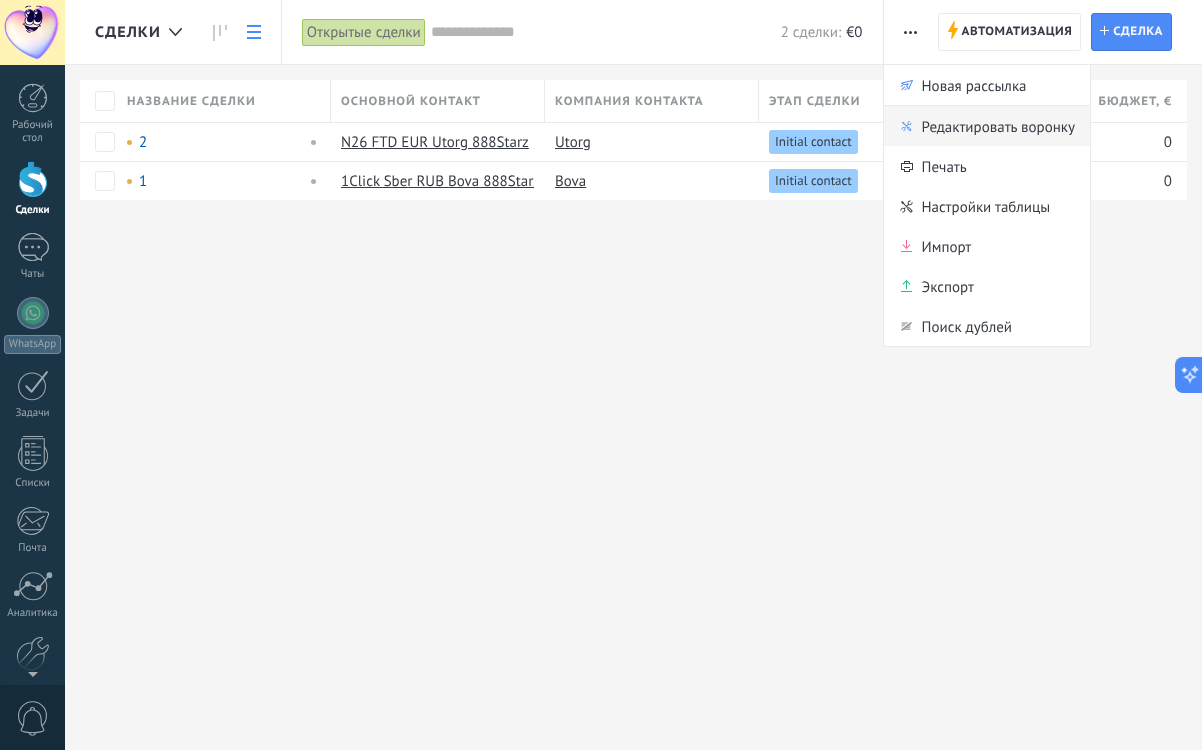 click on "Редактировать воронку" at bounding box center (998, 126) 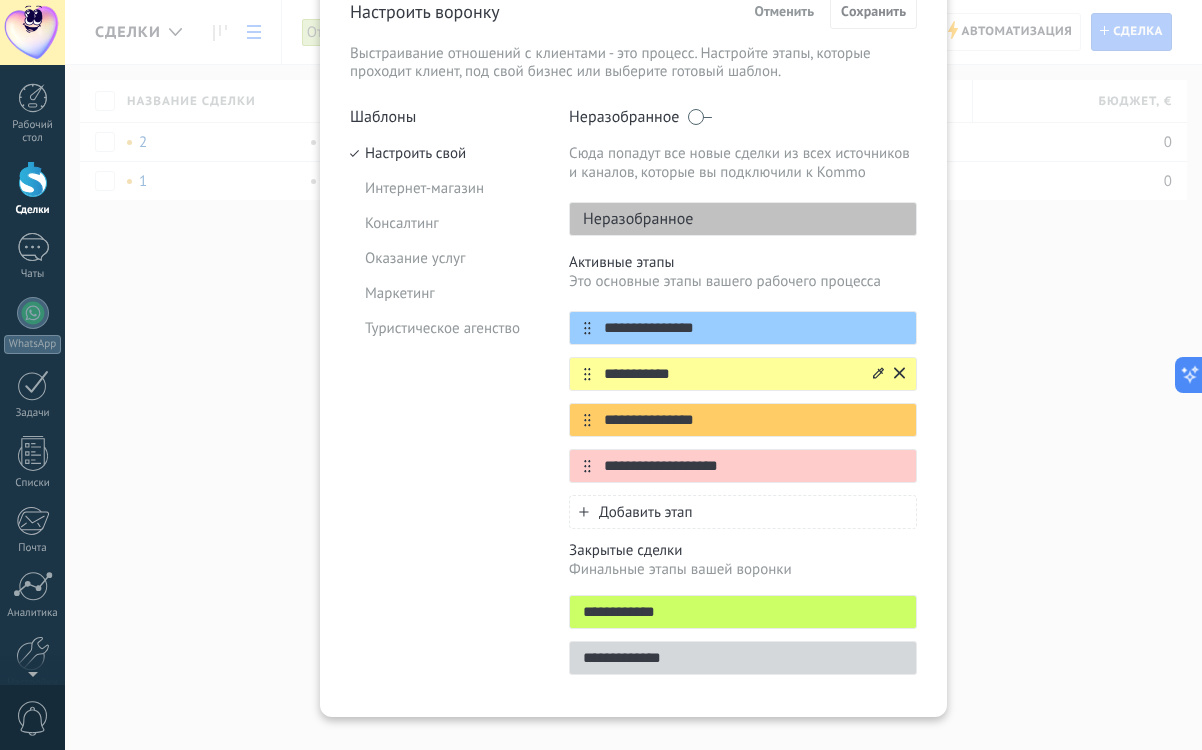 scroll, scrollTop: 137, scrollLeft: 0, axis: vertical 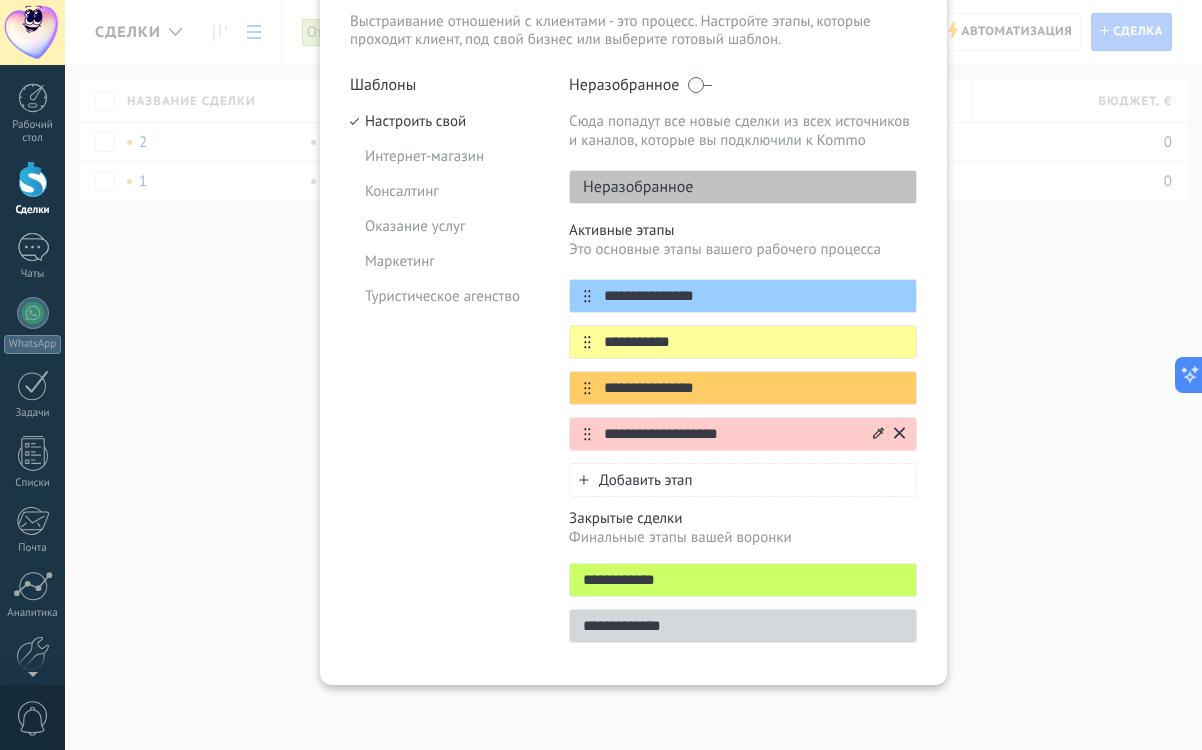 click on "**********" at bounding box center [730, 434] 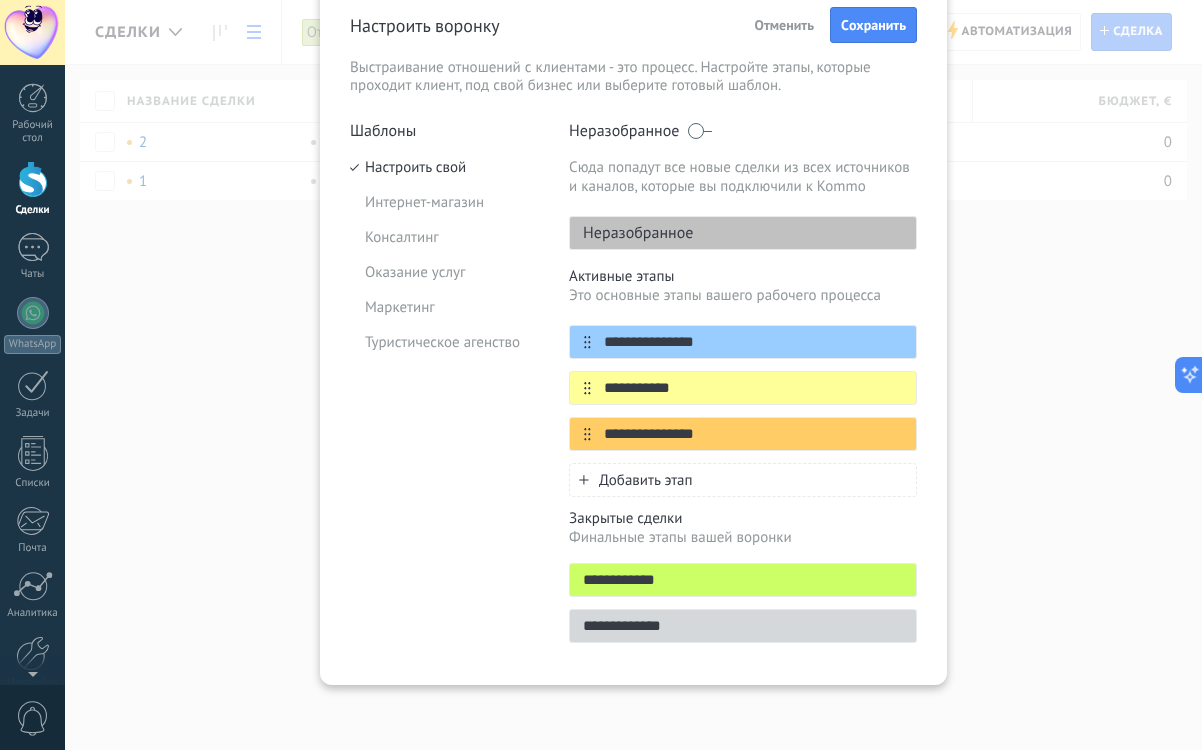 scroll, scrollTop: 91, scrollLeft: 0, axis: vertical 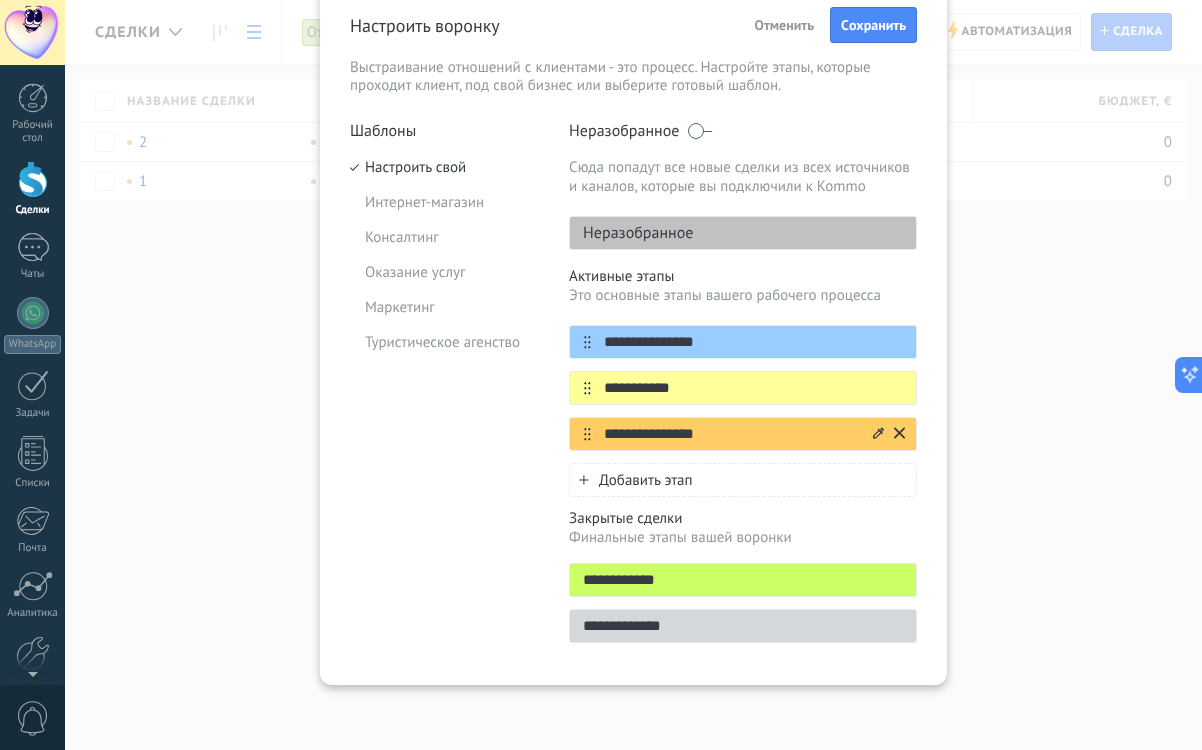 click on "**********" at bounding box center [730, 434] 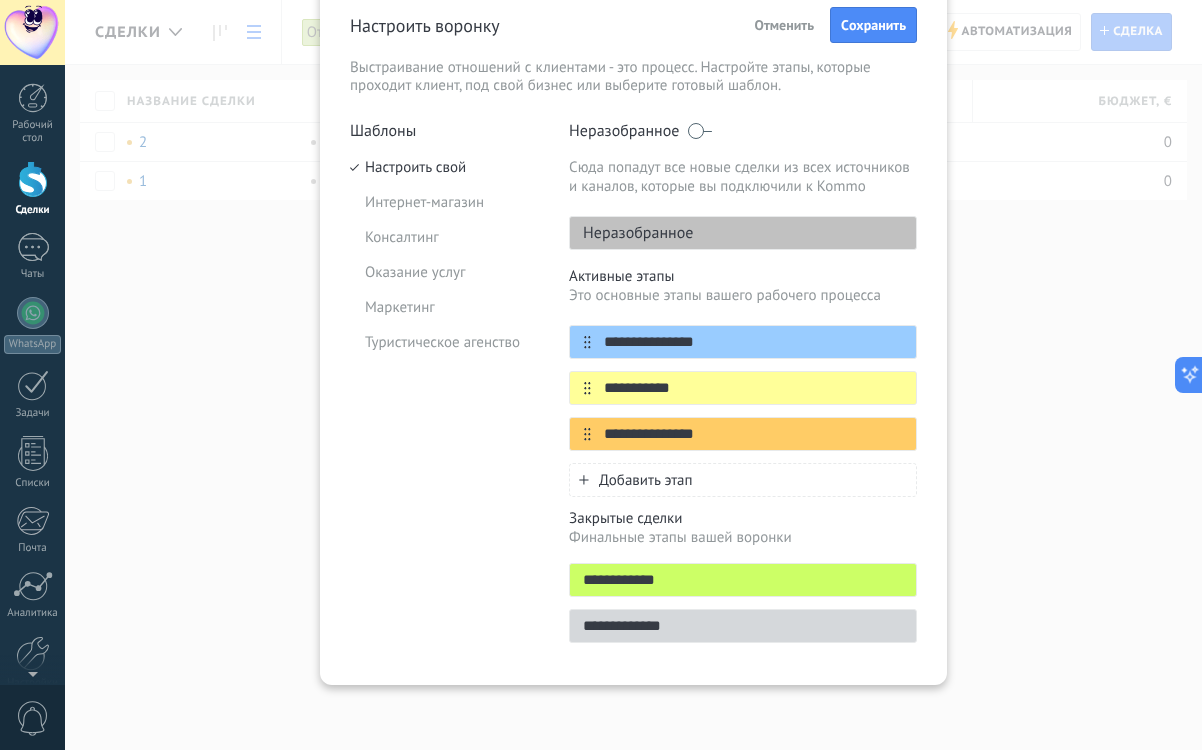 drag, startPoint x: 745, startPoint y: 430, endPoint x: 533, endPoint y: 431, distance: 212.00237 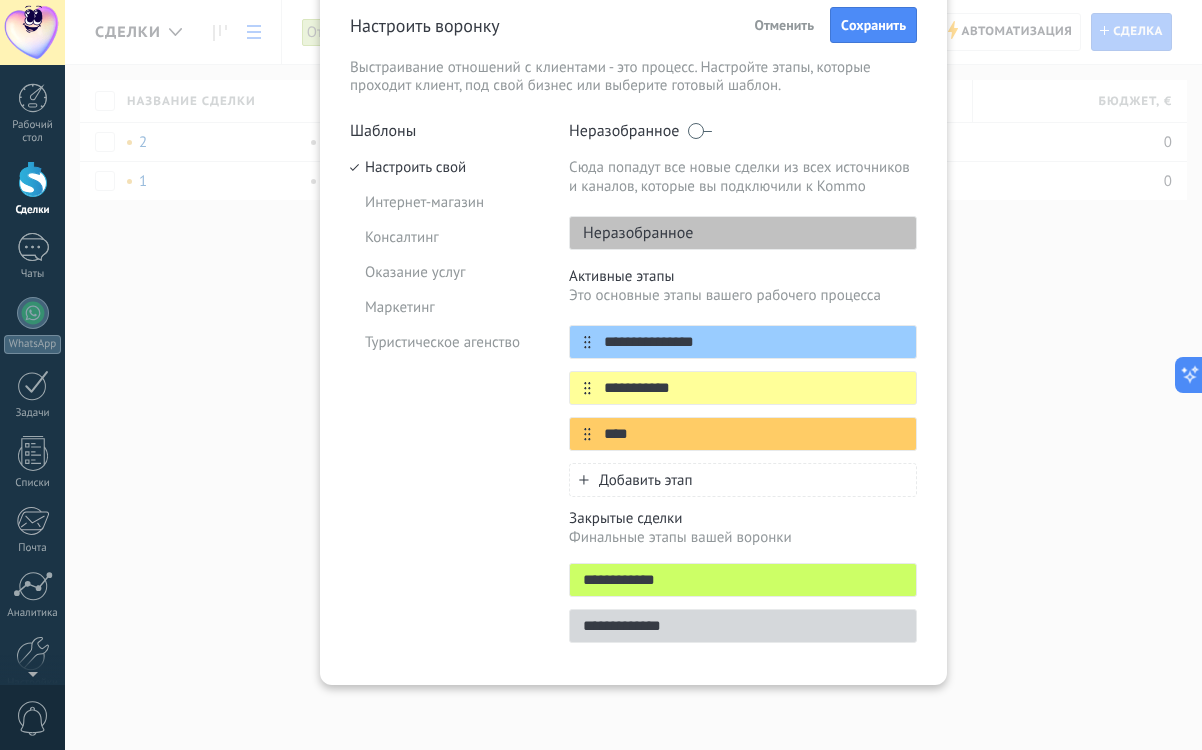 type on "****" 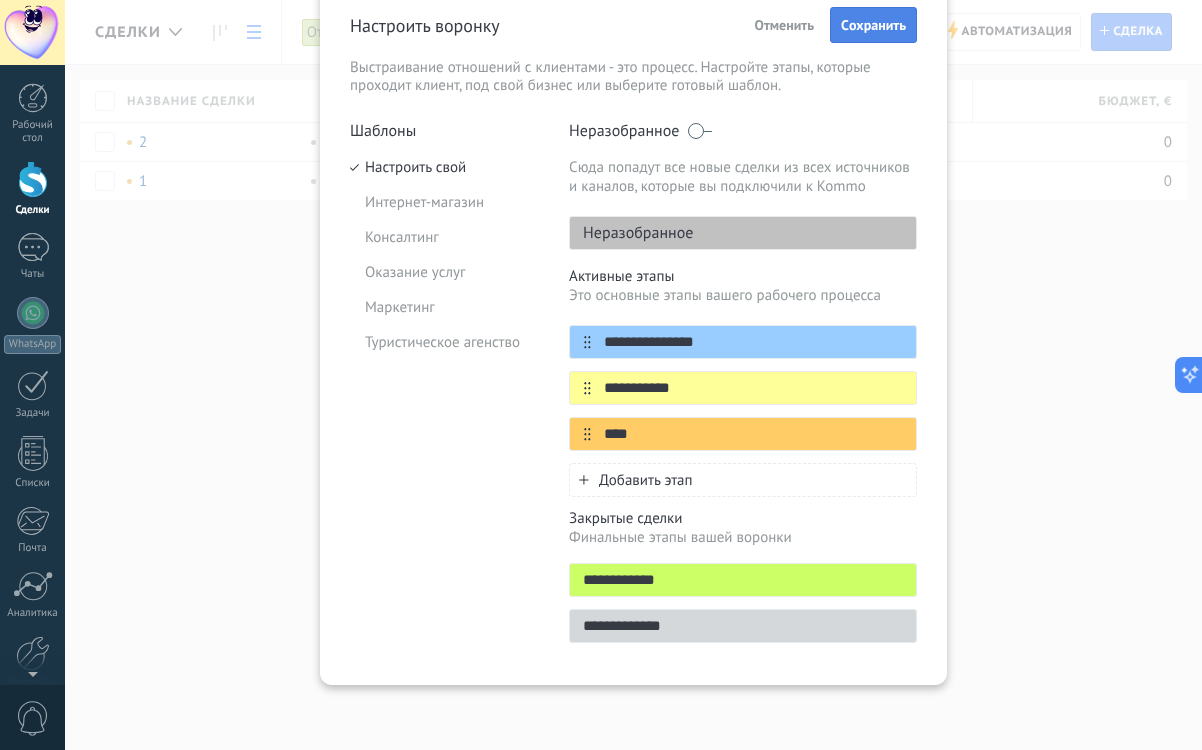 click on "Cохранить" at bounding box center (873, 25) 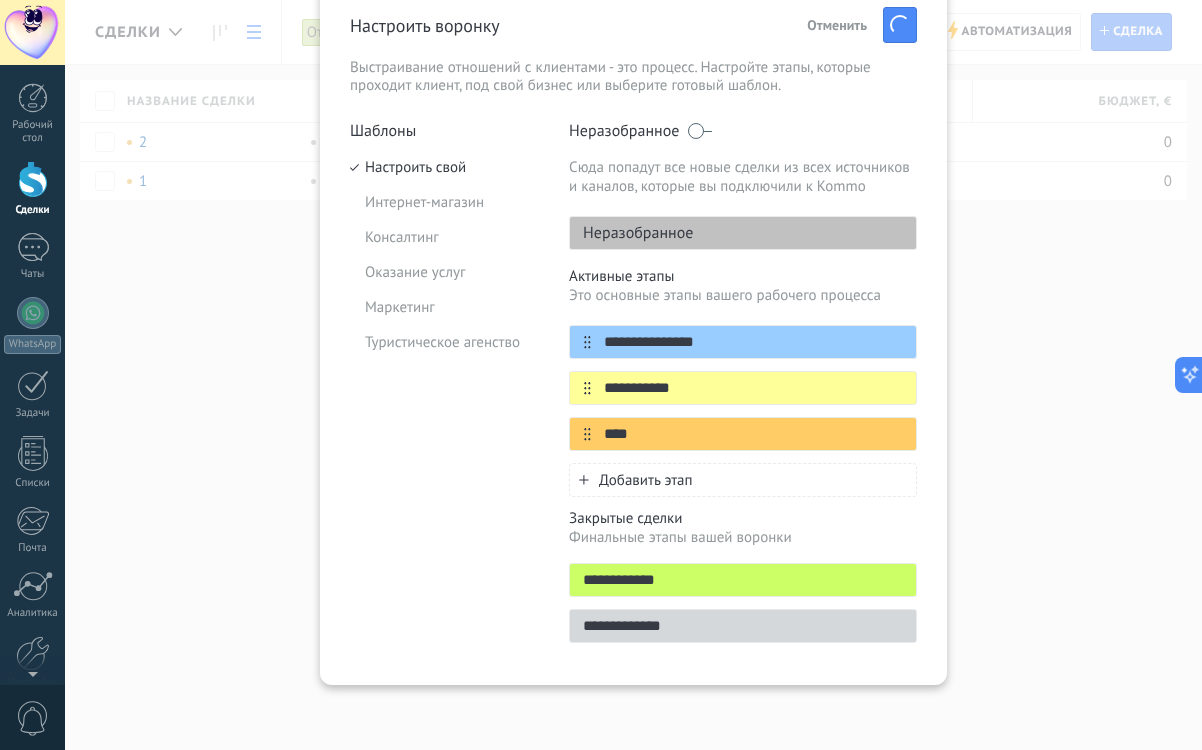 scroll, scrollTop: 0, scrollLeft: 0, axis: both 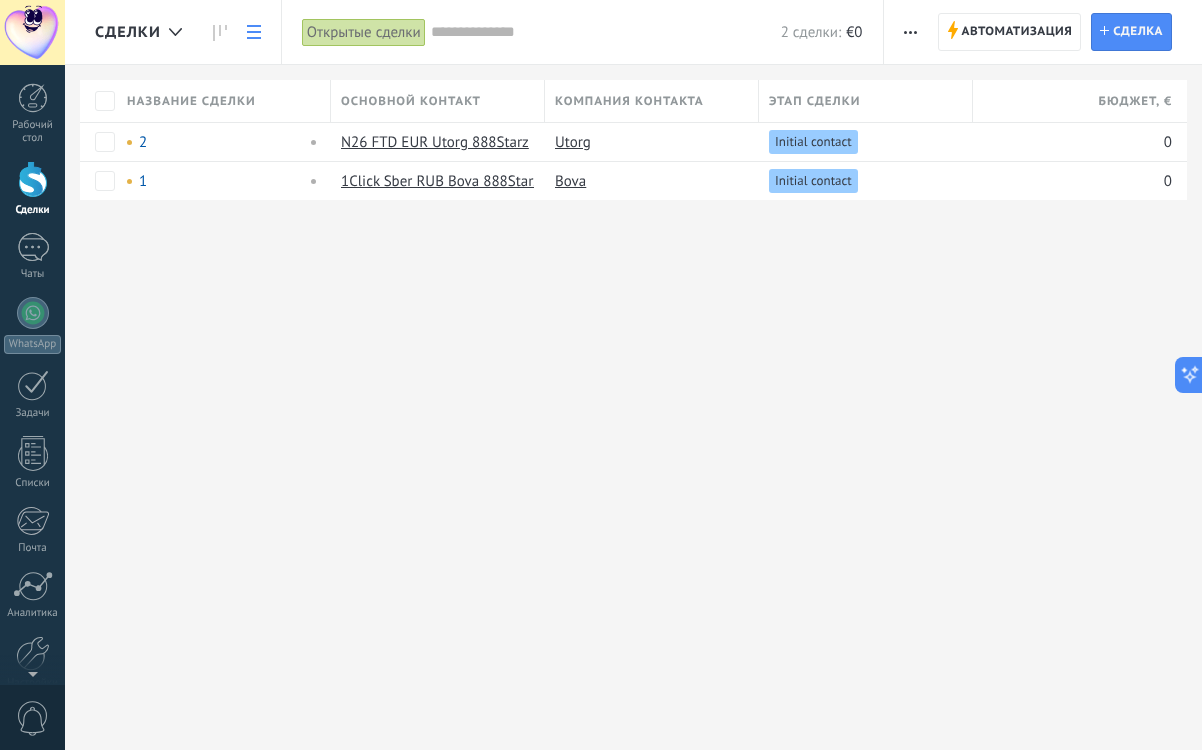 click at bounding box center [910, 32] 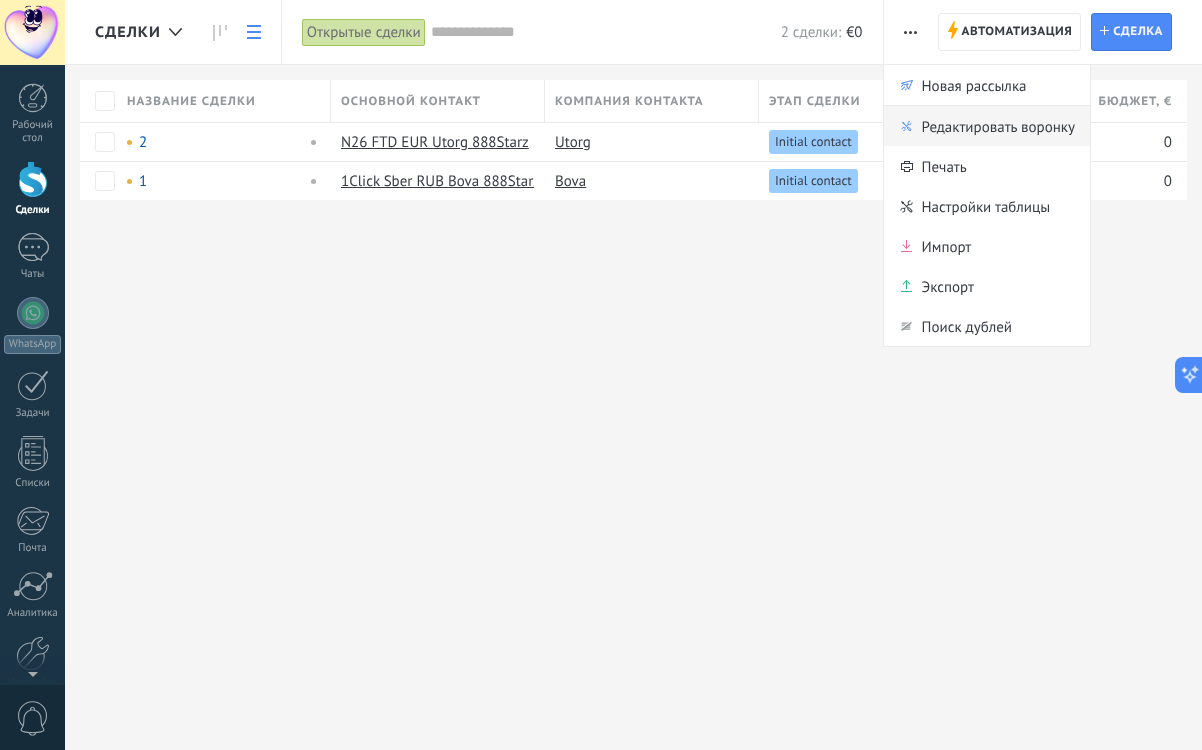 click on "Редактировать воронку" at bounding box center [998, 126] 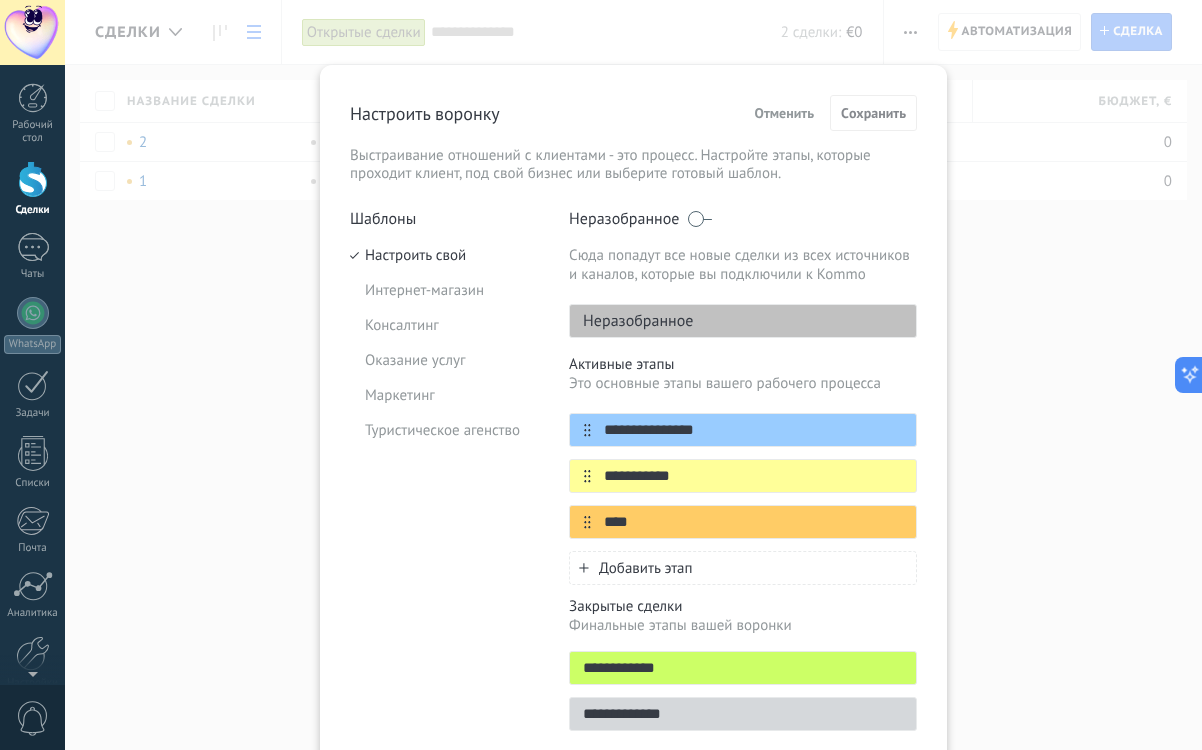 drag, startPoint x: 699, startPoint y: 473, endPoint x: 556, endPoint y: 471, distance: 143.01399 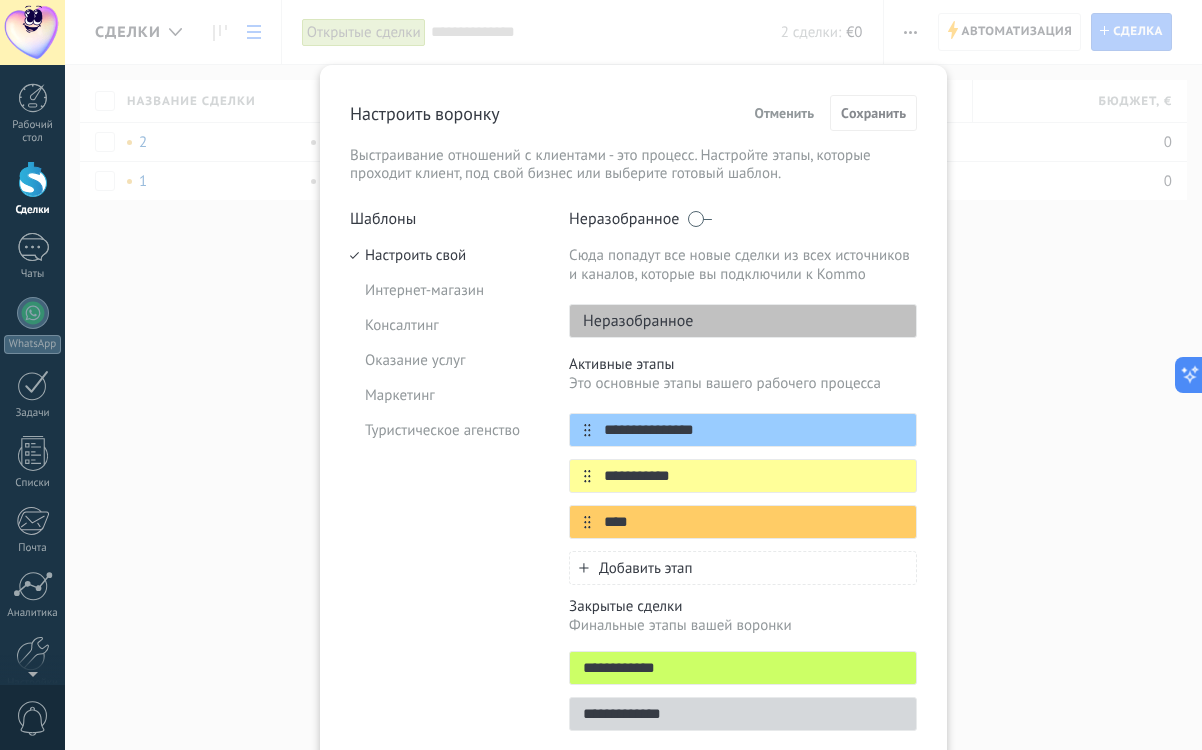 click on "**********" at bounding box center (633, 476) 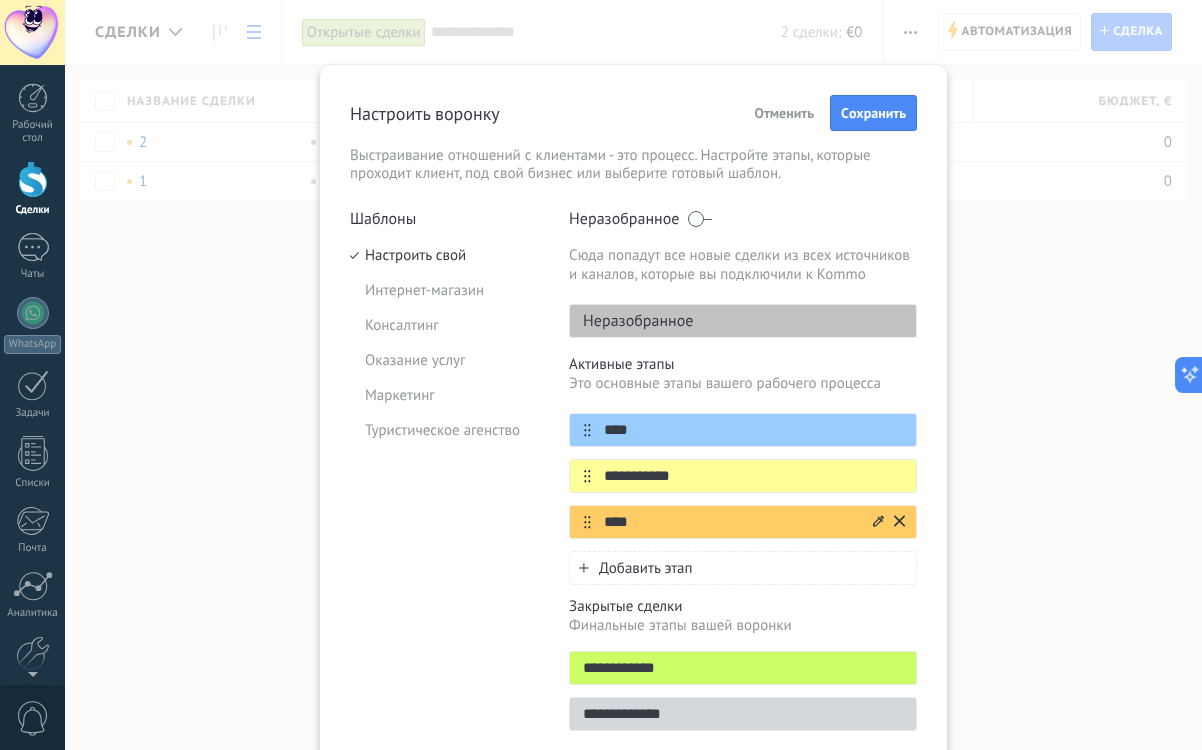 type on "****" 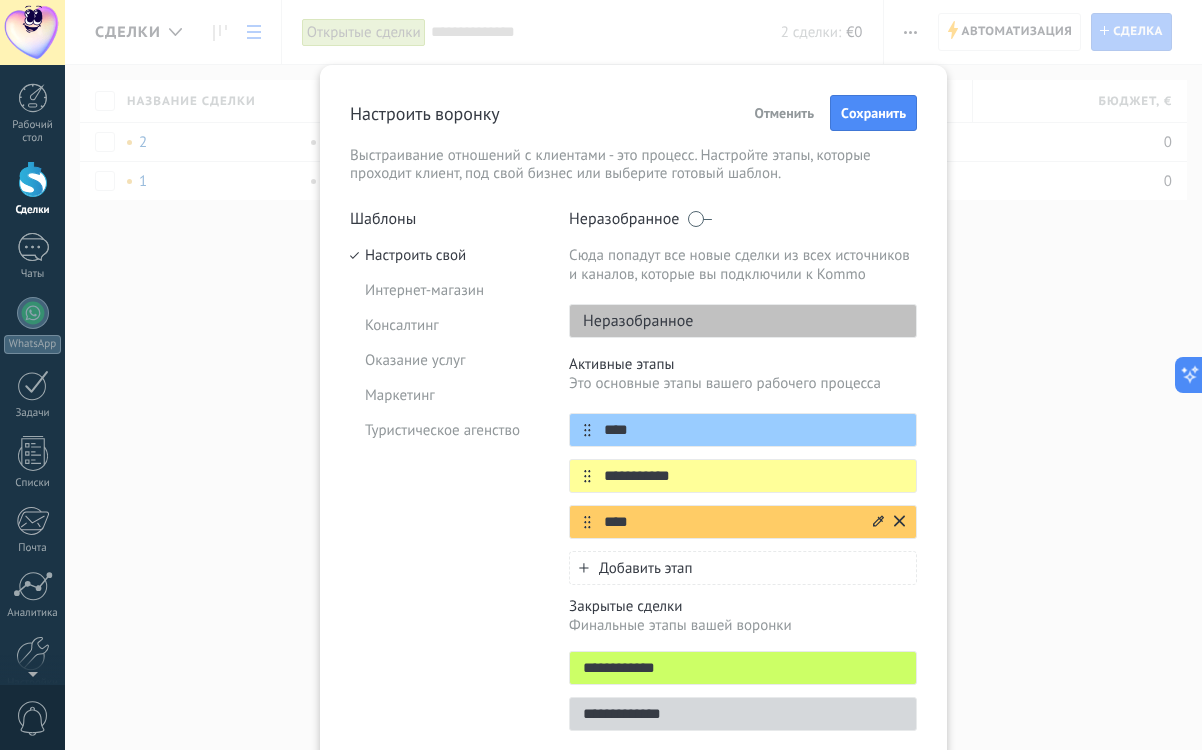 drag, startPoint x: 651, startPoint y: 525, endPoint x: 568, endPoint y: 518, distance: 83.294655 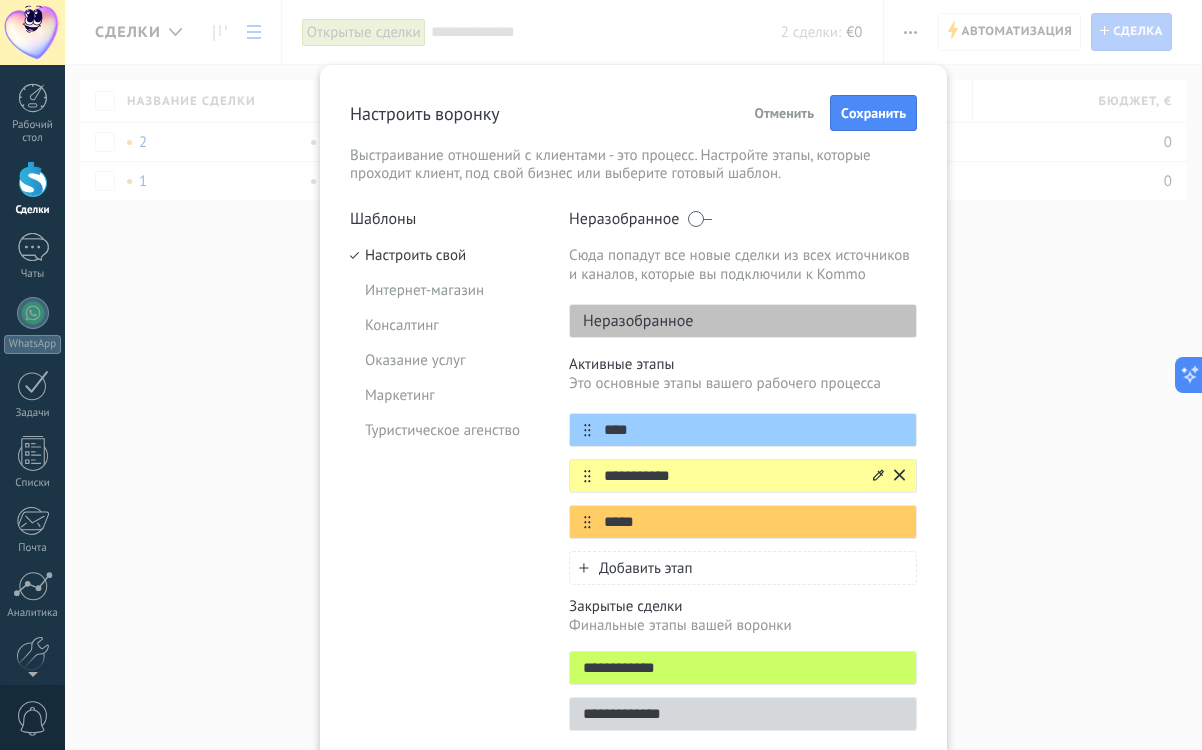 type on "*****" 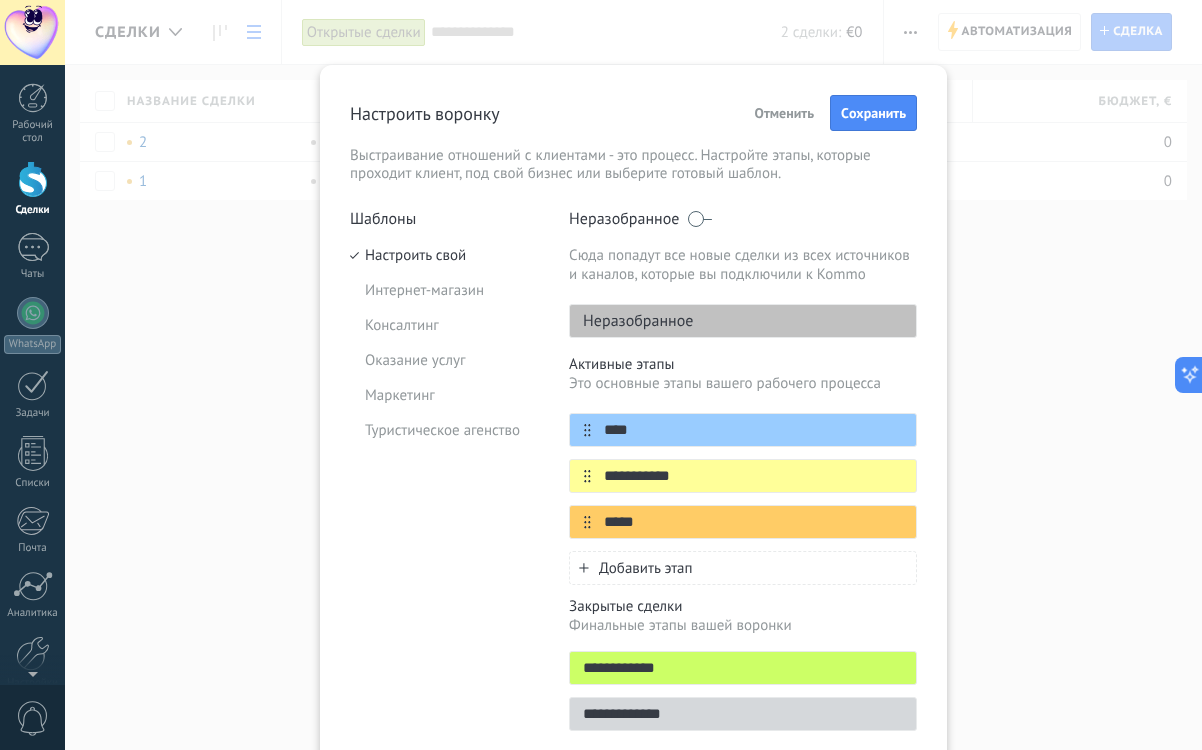 drag, startPoint x: 736, startPoint y: 484, endPoint x: 535, endPoint y: 470, distance: 201.48697 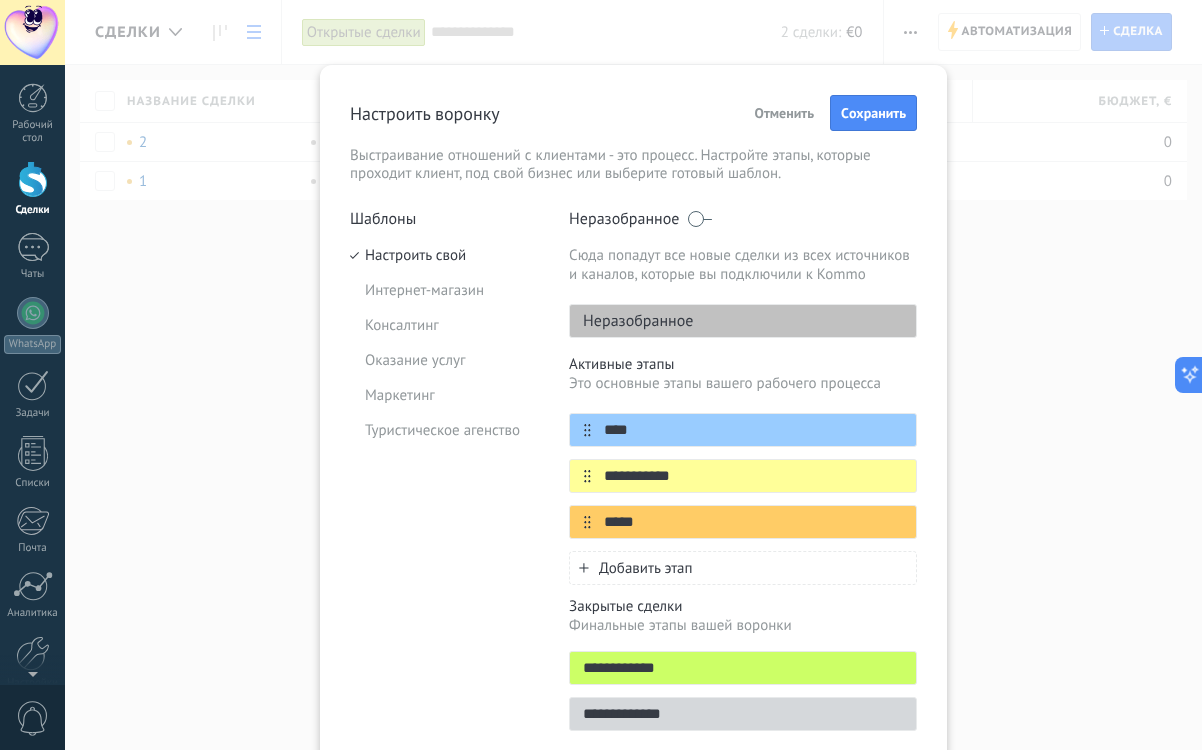 click on "**********" at bounding box center [633, 476] 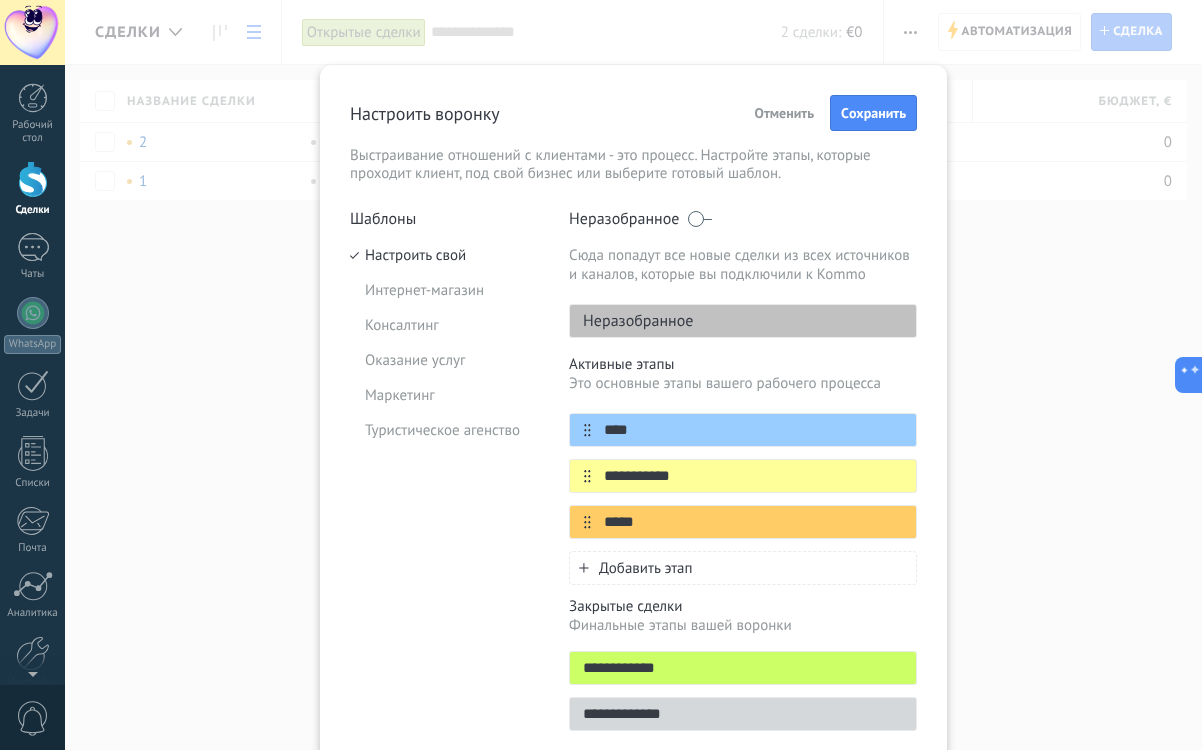 type on "**********" 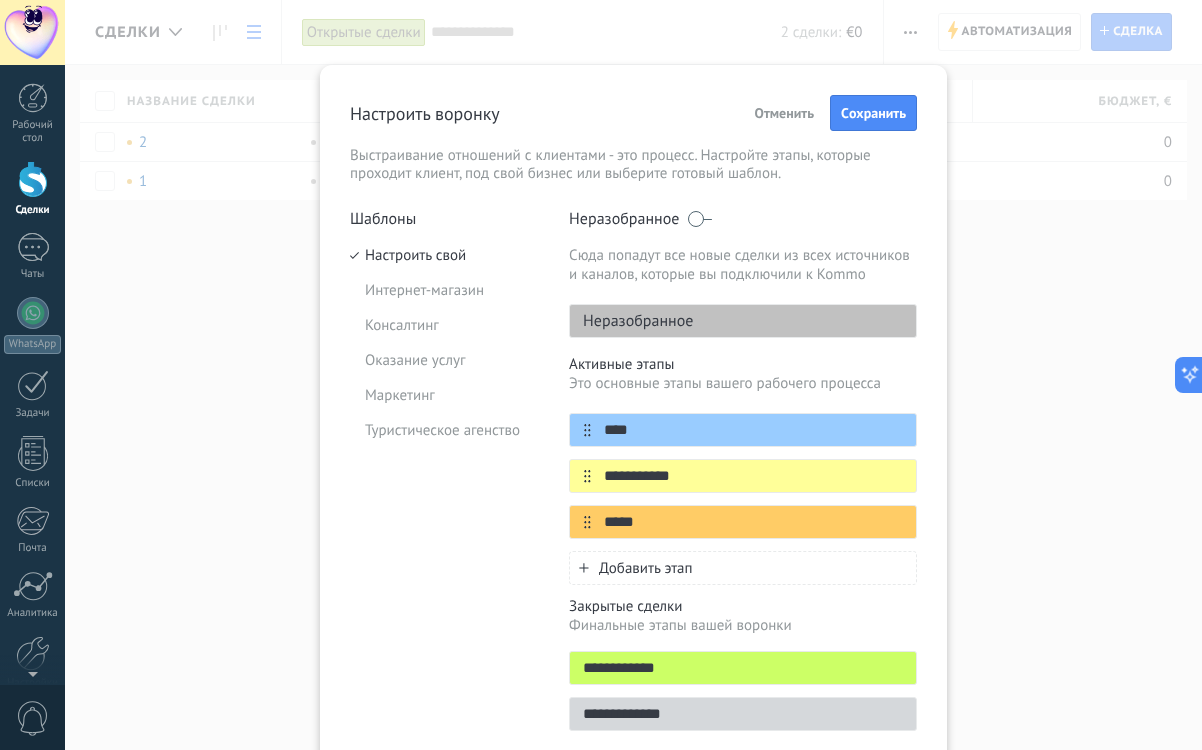 click on "Добавить этап" at bounding box center [645, 568] 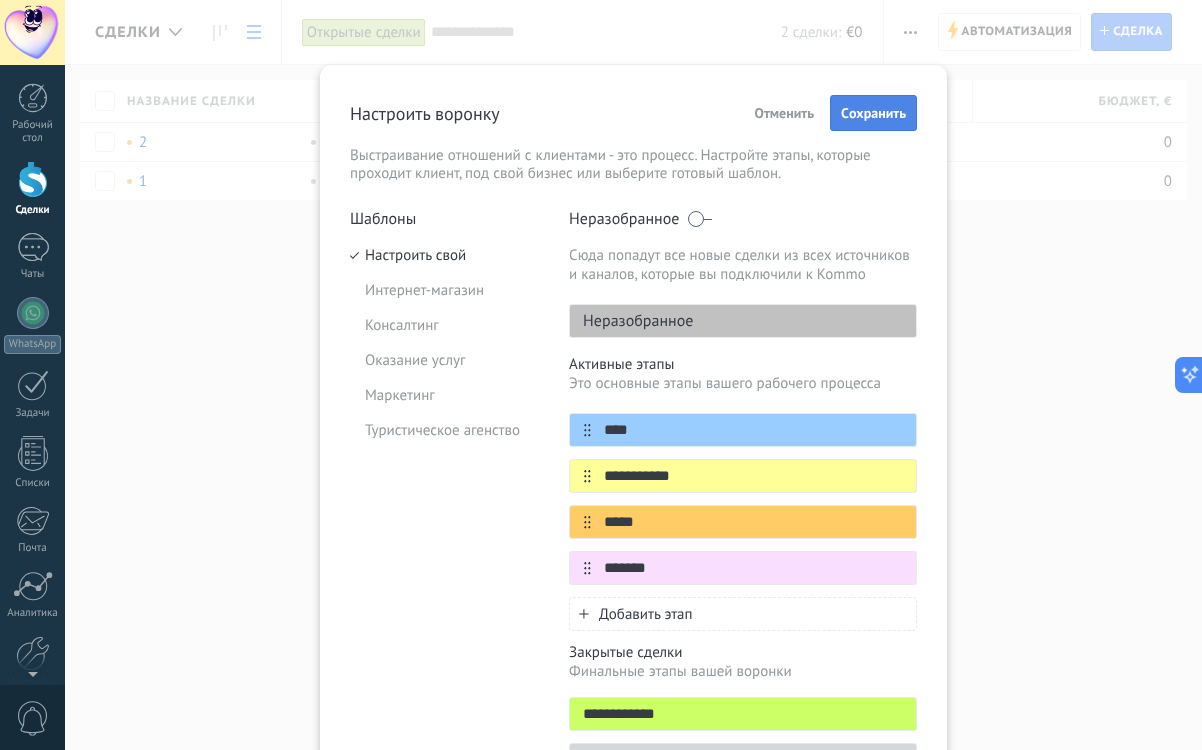 type on "*******" 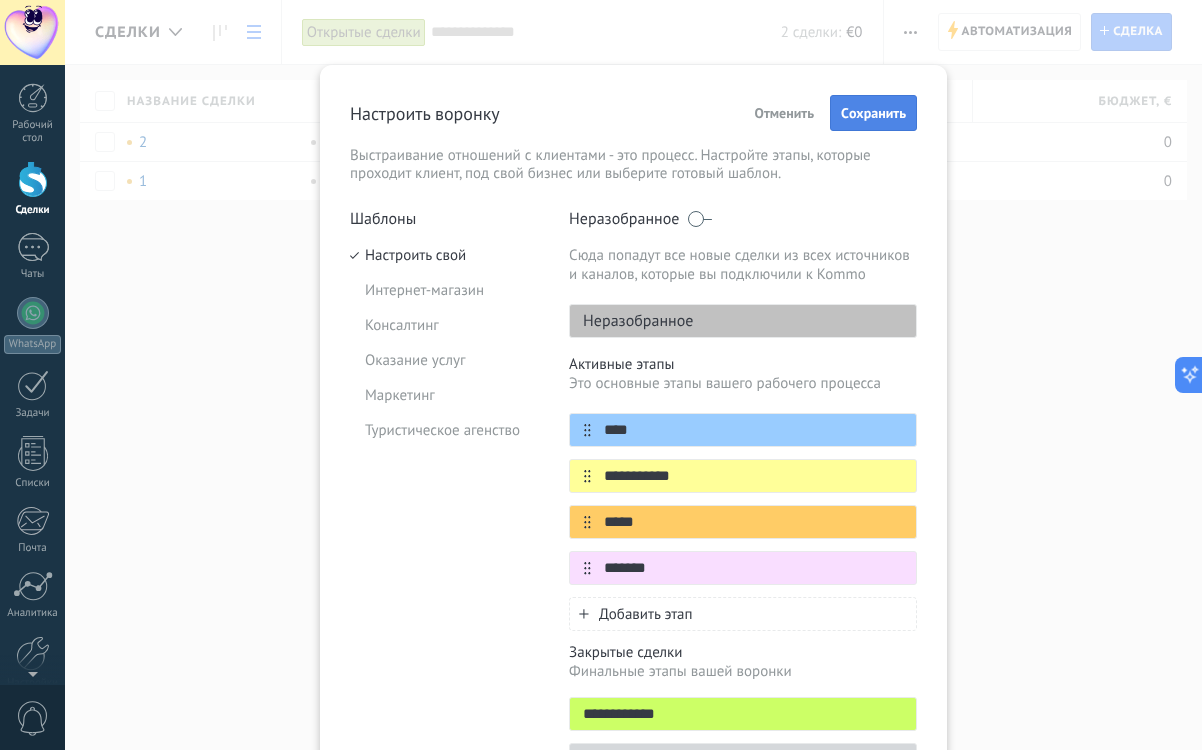 click on "Cохранить" at bounding box center [873, 113] 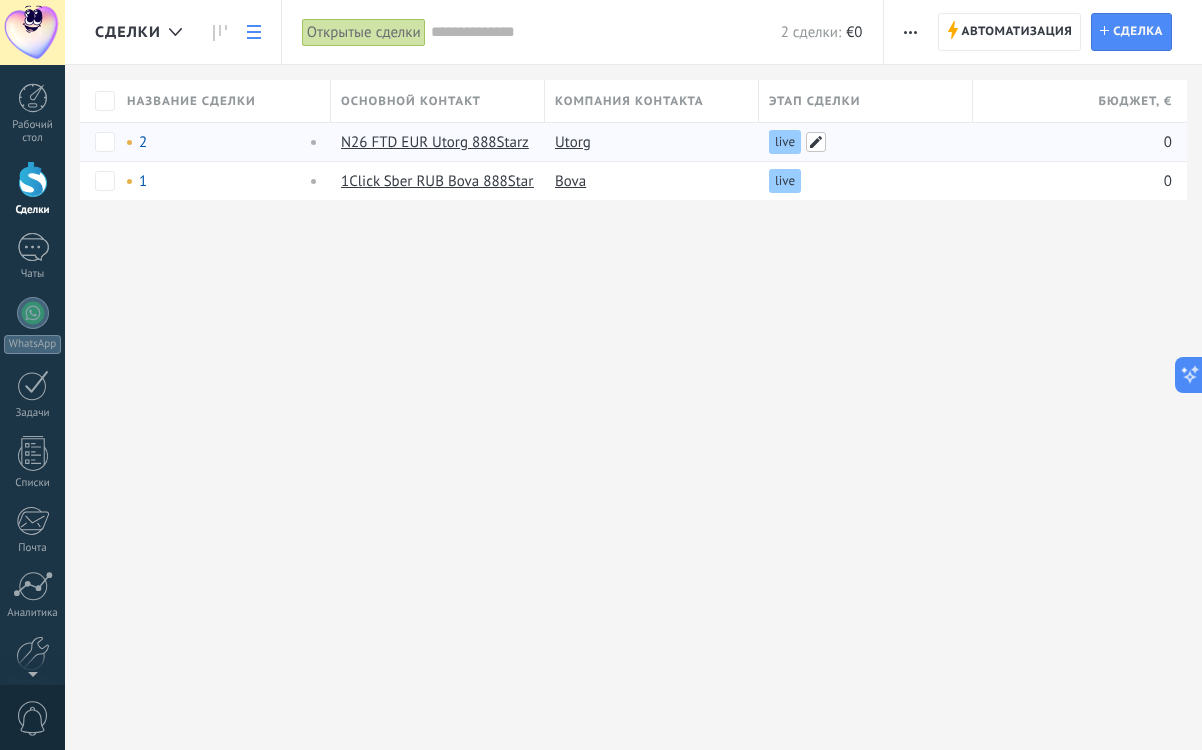 click at bounding box center [816, 142] 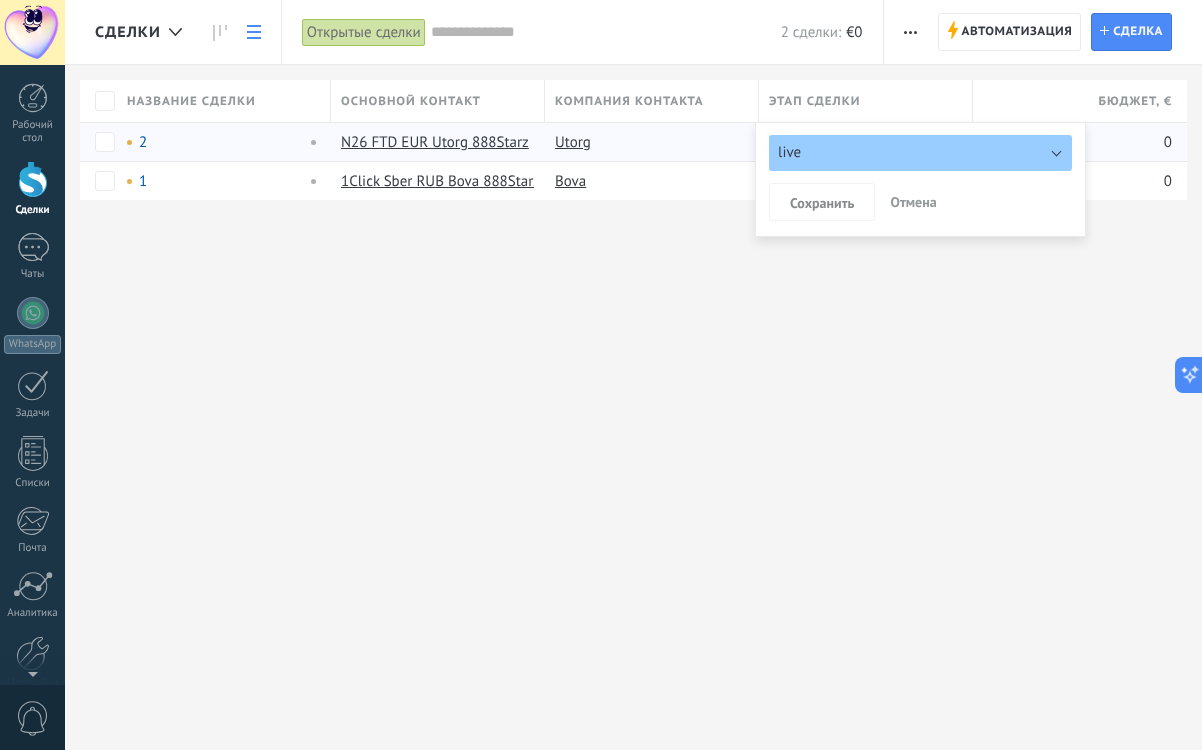 click on "live" at bounding box center (920, 153) 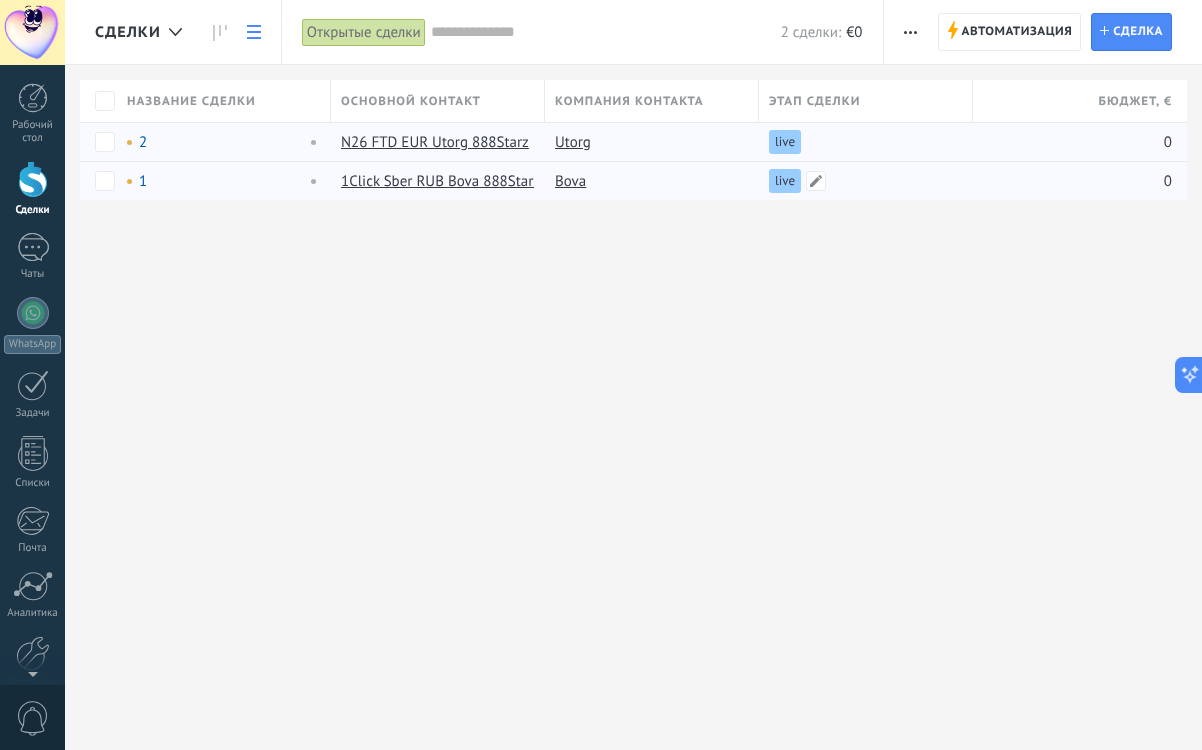 click on "live" at bounding box center [785, 181] 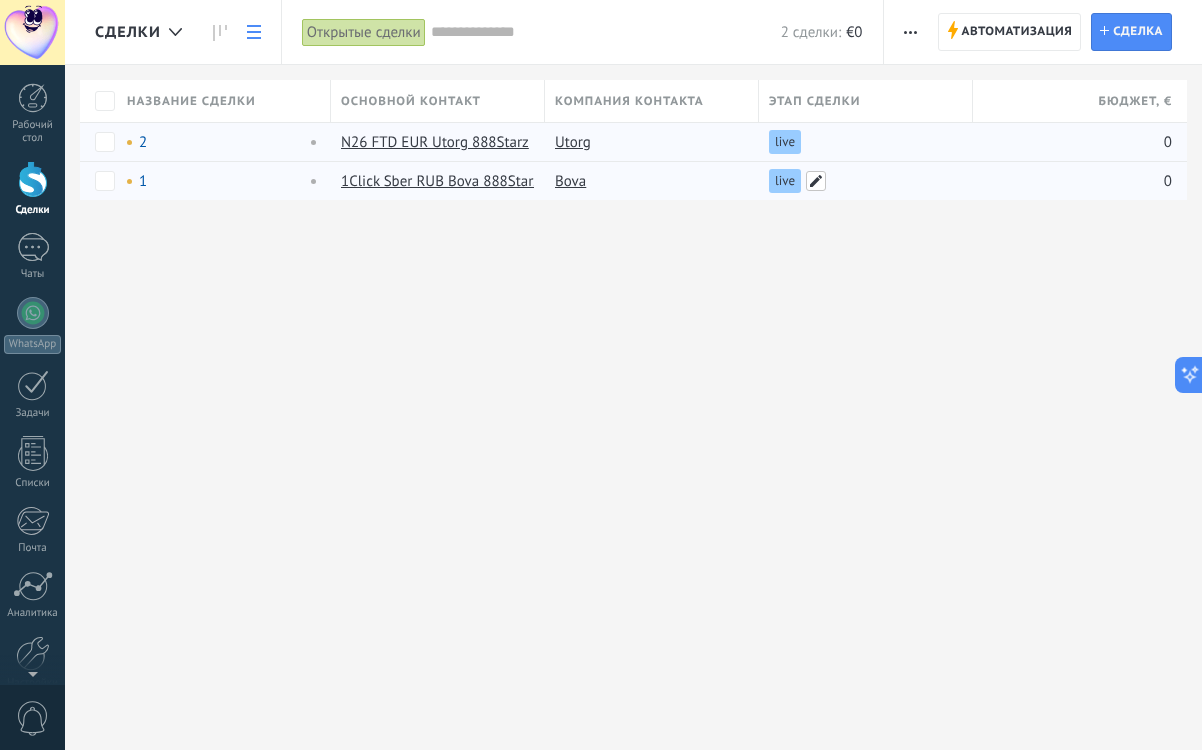 click at bounding box center (816, 181) 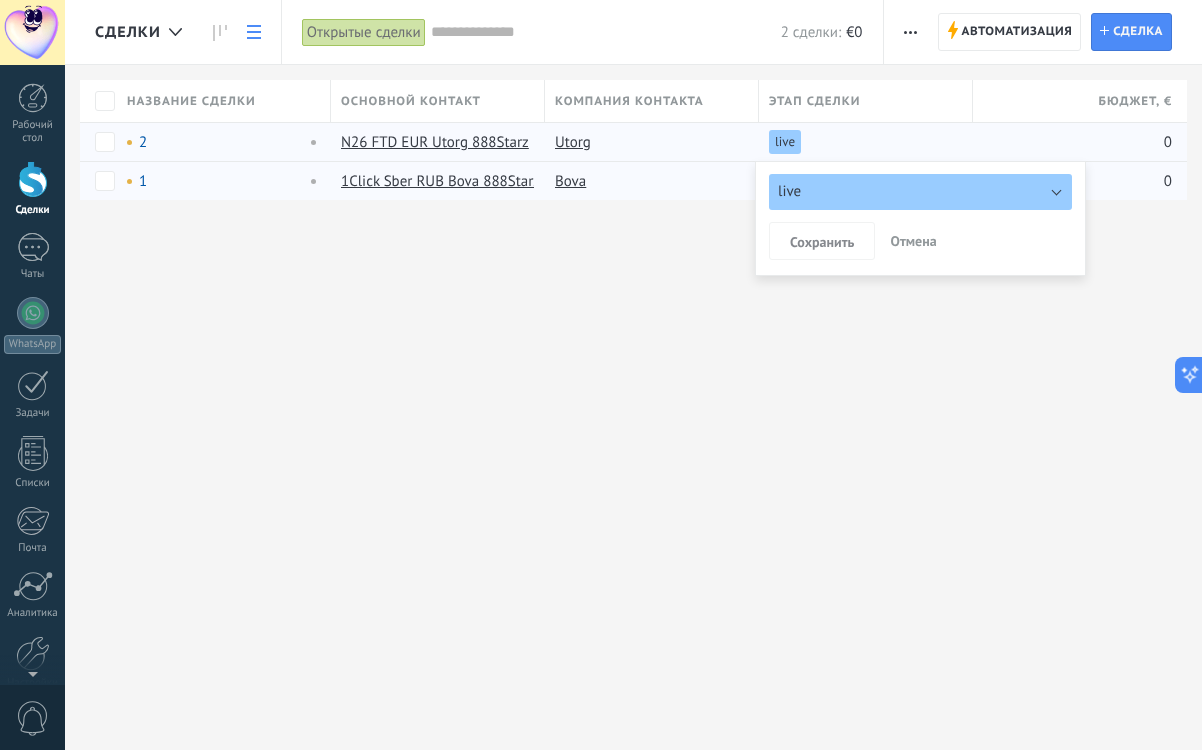click on "live" at bounding box center (920, 192) 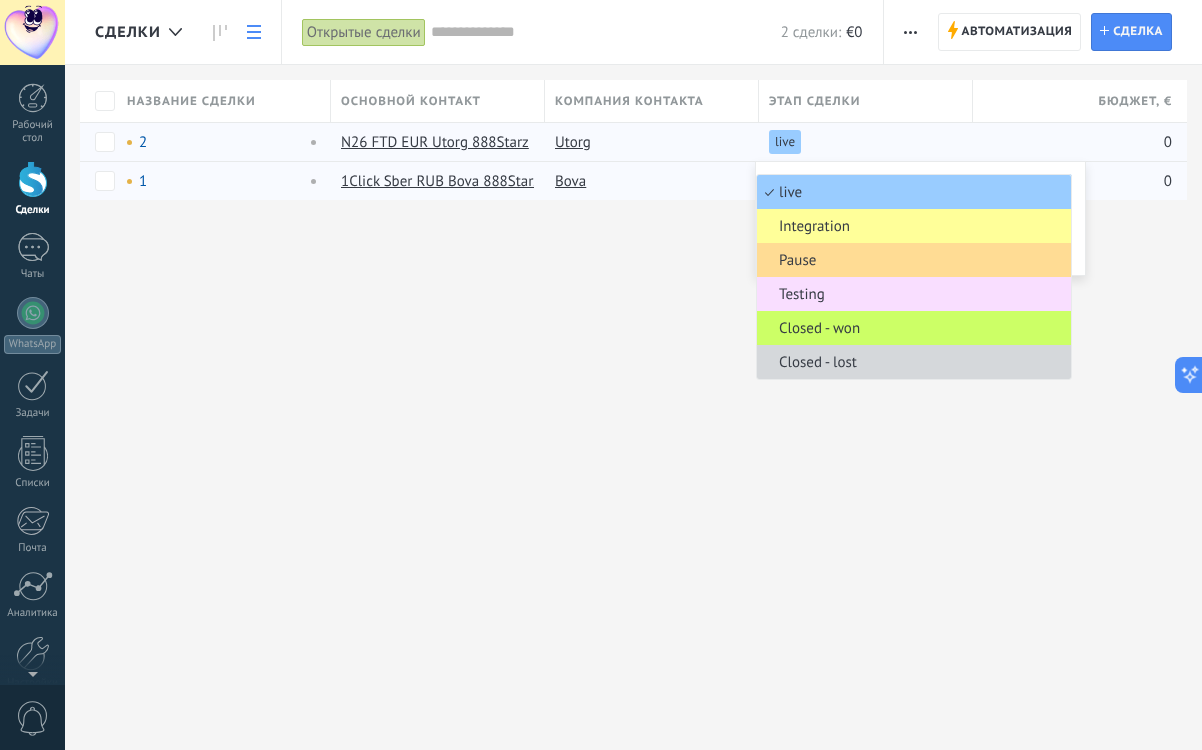 click on "Pause" at bounding box center (911, 260) 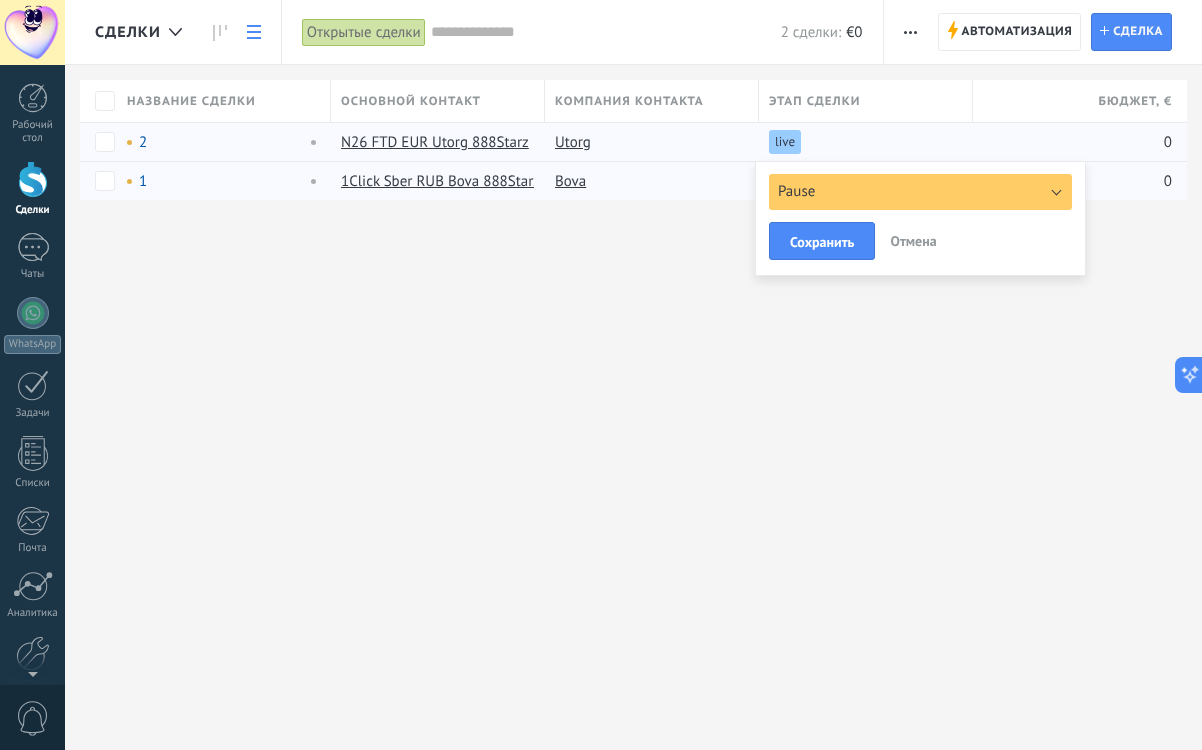 click on "Сделки Автоматизация воронки Новая рассылка Редактировать воронку Печать Настройки таблицы Импорт Экспорт Поиск дублей Автоматизация Автоматизация воронки Сделка Новая сделка Открытые сделки Применить 2 сделки:  €0 Открытые сделки Только мои сделки Успешно завершенные Нереализованные сделки Сделки без задач Сделки c просроченными задачами Удаленные Cохранить Свойства сделок За все время За все время За [DATE] За [DATE] За последние  ** 30  дней За эту неделю За прошлую неделю За этот месяц За прошлый месяц За квартал За этот год   Снять выделение live Pause" at bounding box center (633, 375) 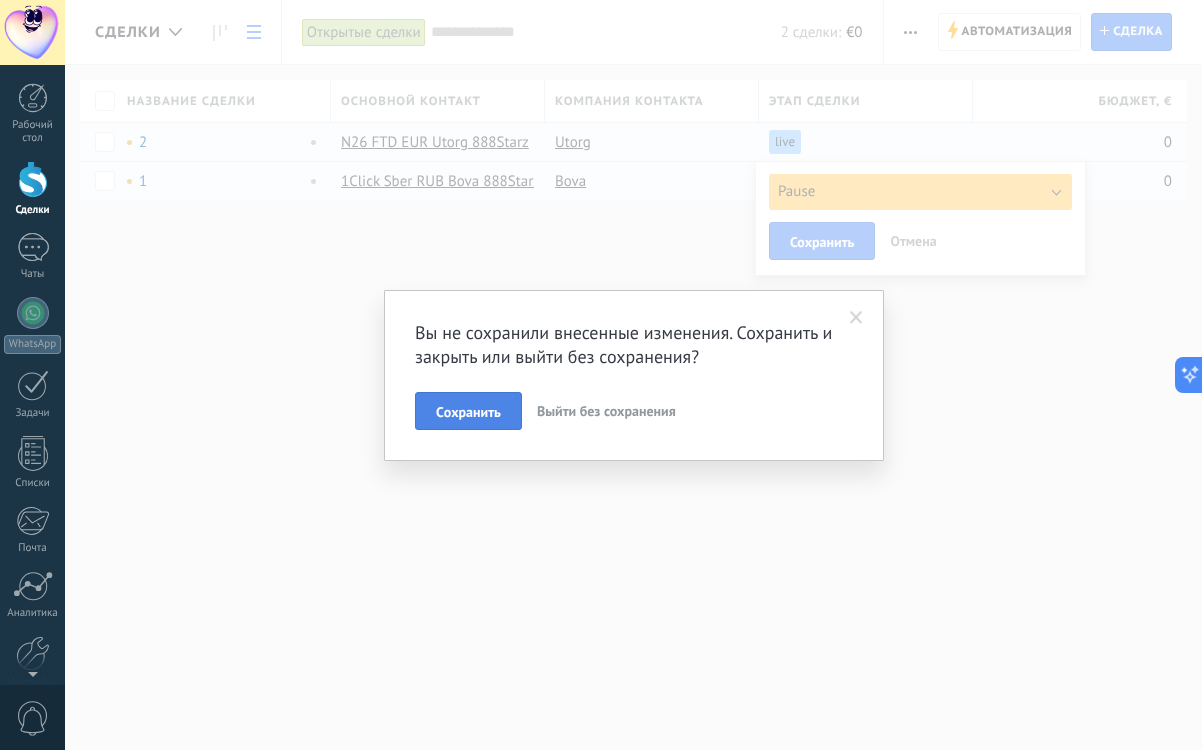 click on "Cохранить" at bounding box center (468, 411) 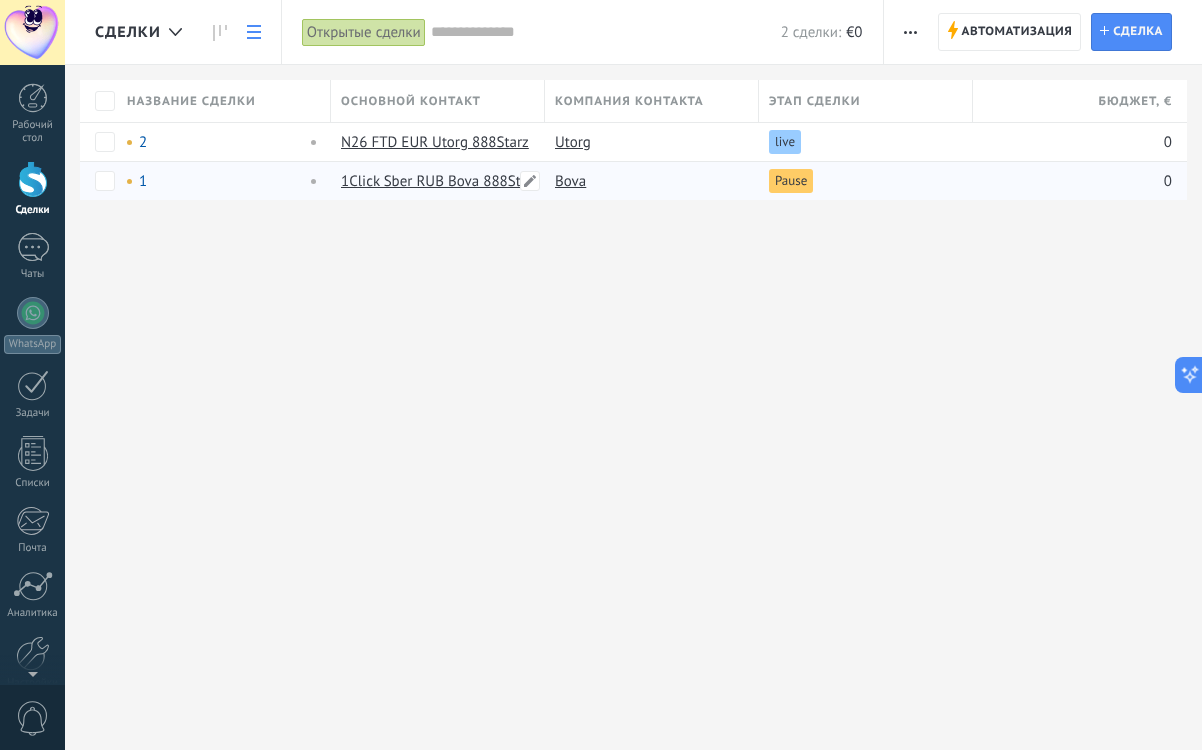 click on "1Click Sber RUB Bova 888Starz" at bounding box center [440, 181] 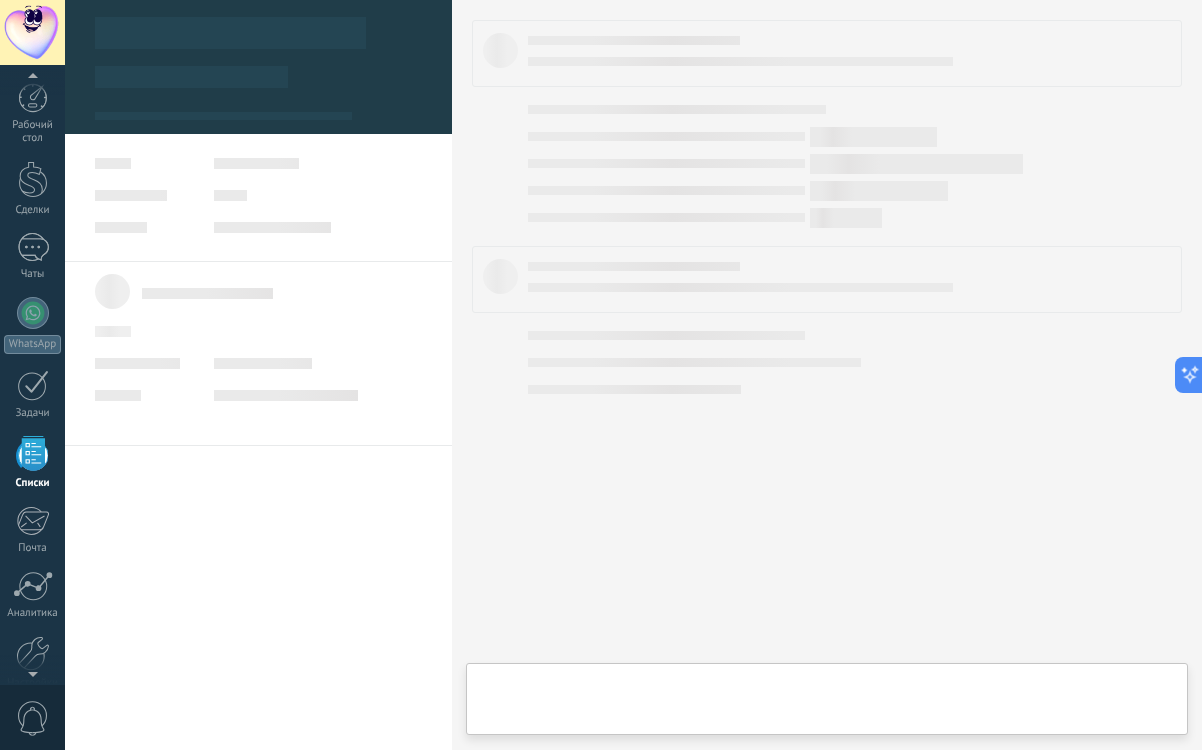 scroll, scrollTop: 65, scrollLeft: 0, axis: vertical 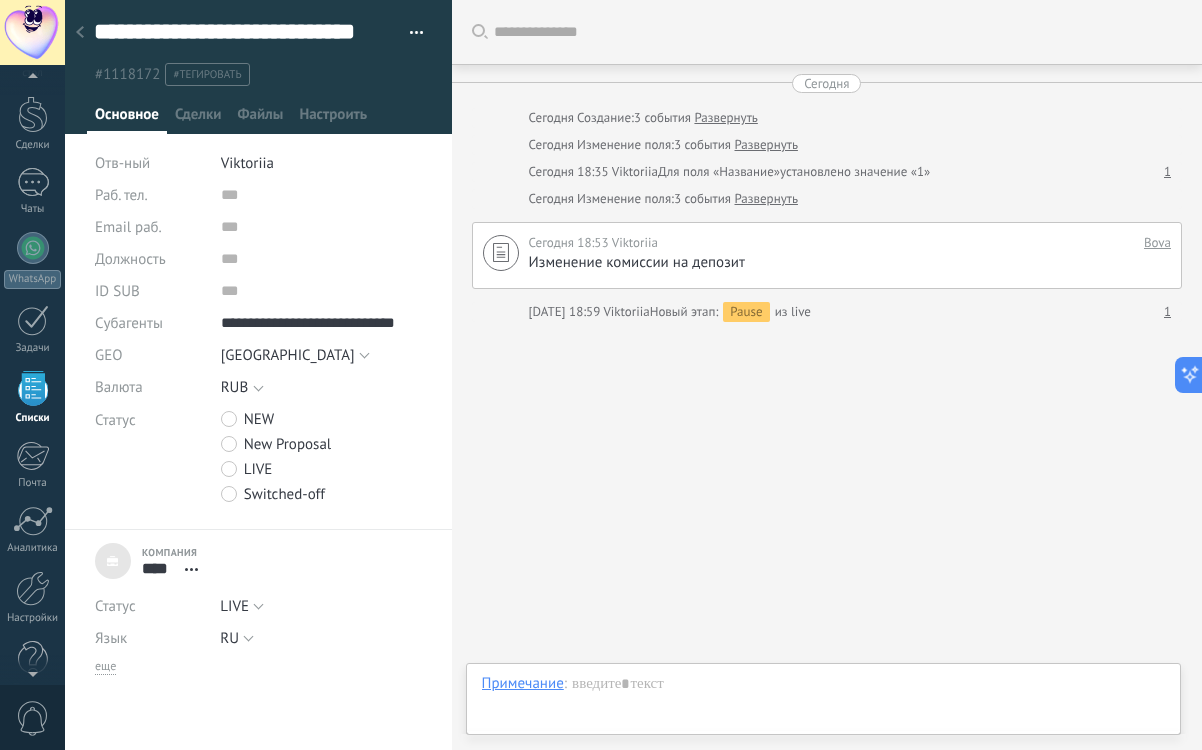 click on "#1118172" at bounding box center (127, 74) 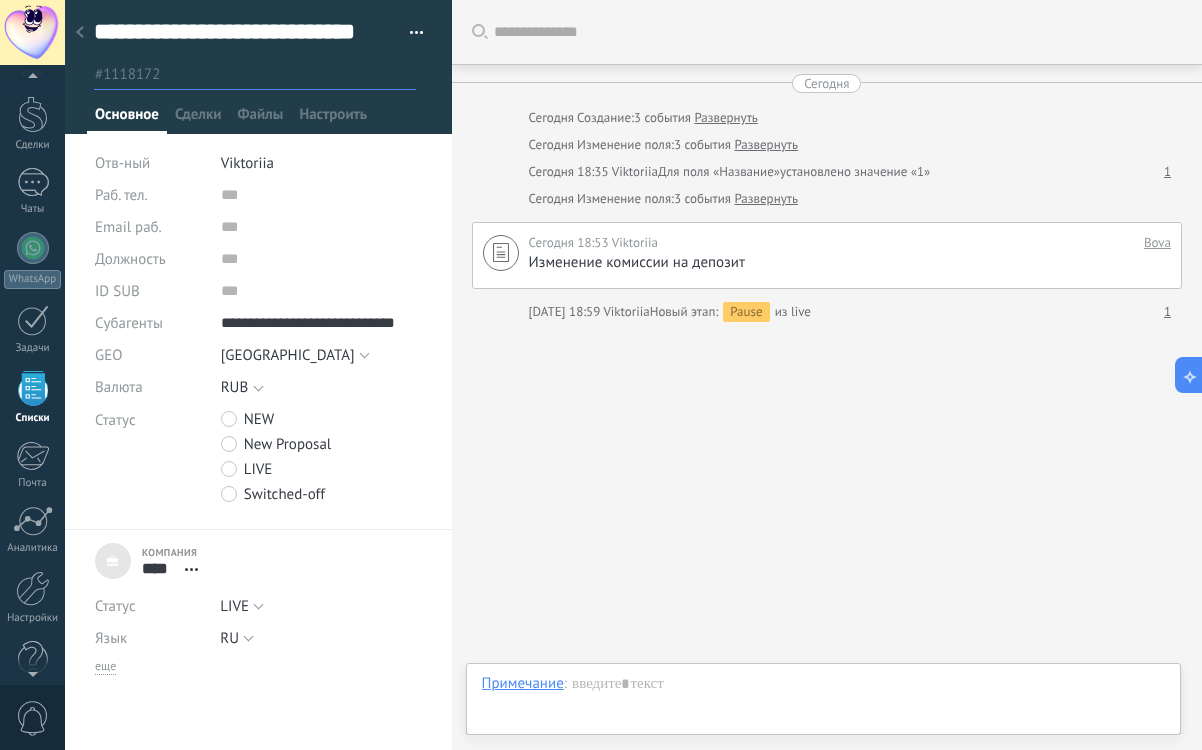 drag, startPoint x: 209, startPoint y: 71, endPoint x: 80, endPoint y: 45, distance: 131.59407 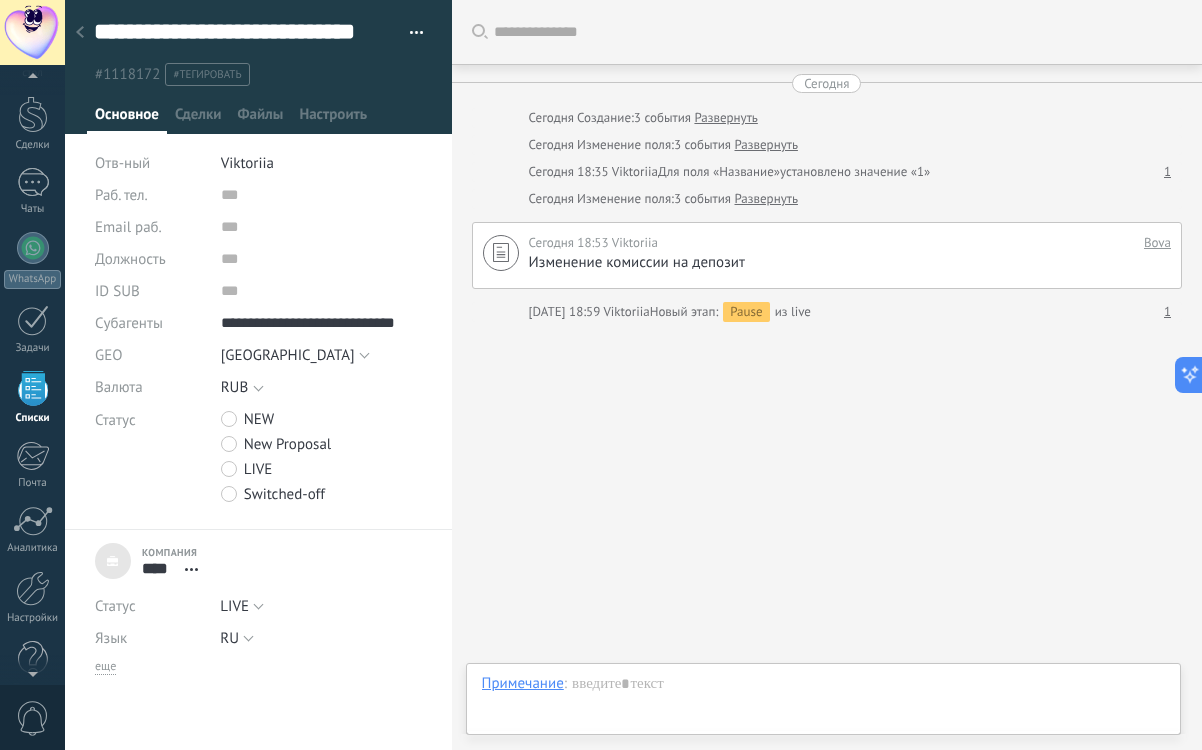 click on "#тегировать" at bounding box center [207, 75] 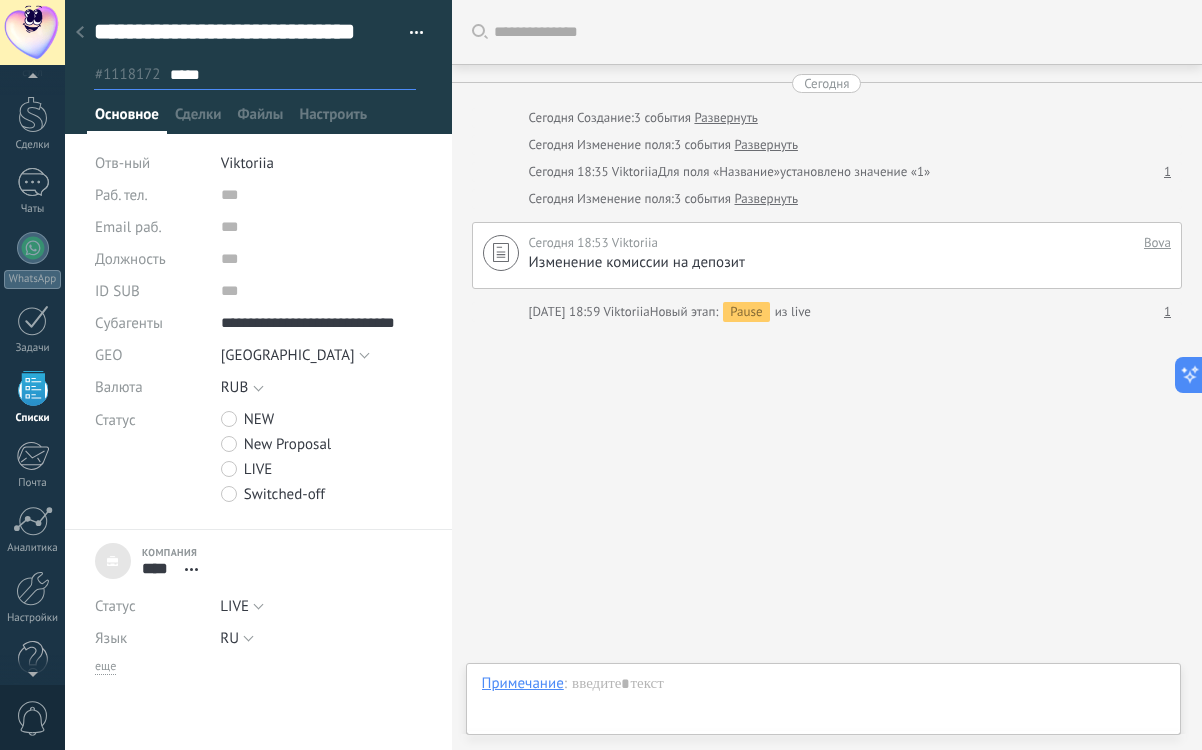 type on "*****" 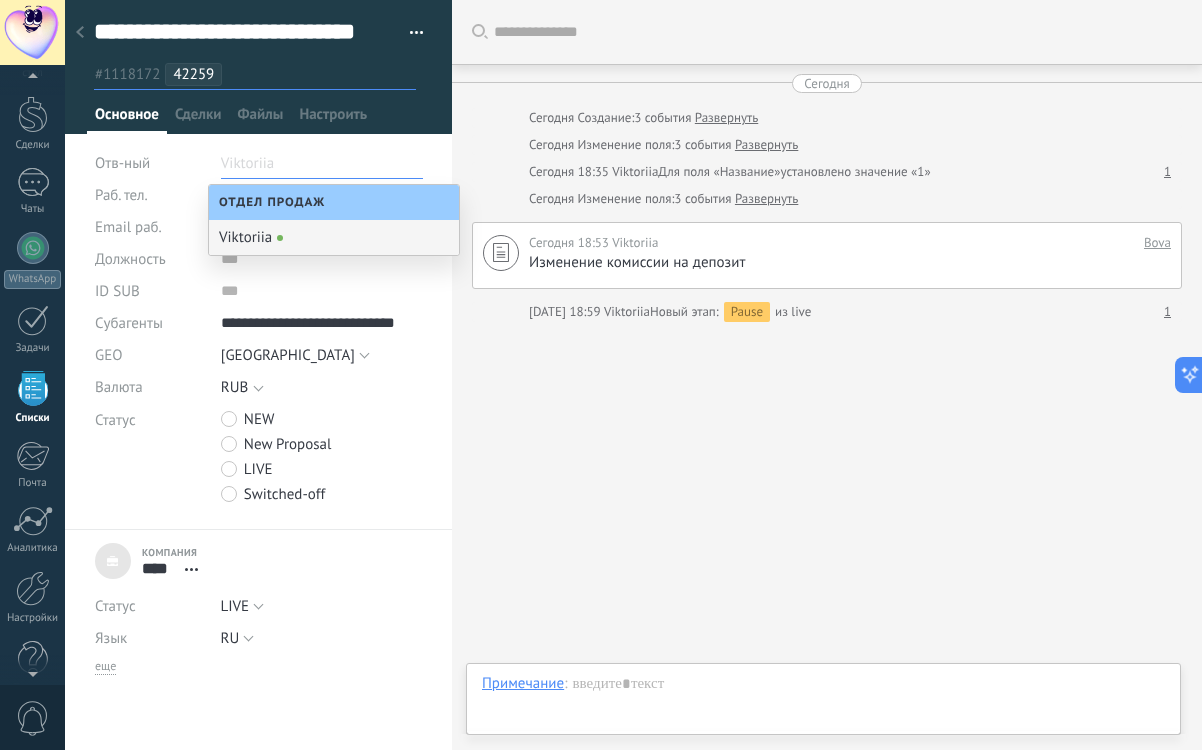 click at bounding box center [452, 375] 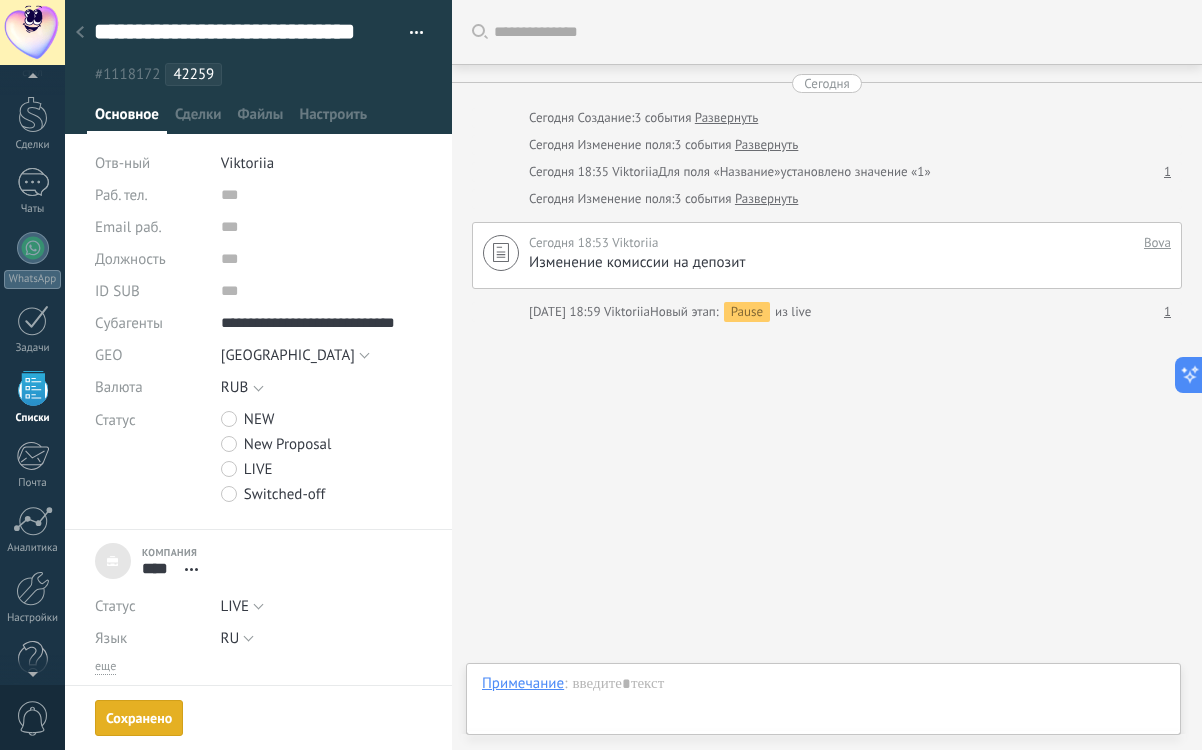 click on "Viktoriia" at bounding box center (247, 163) 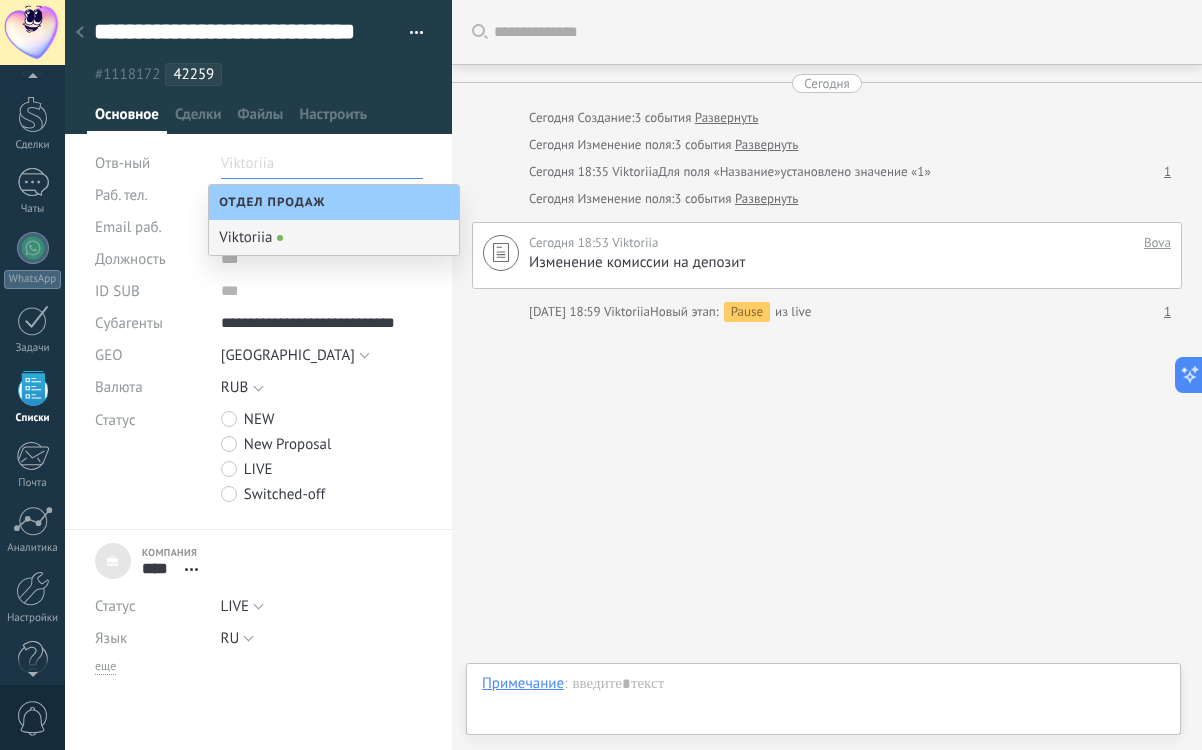 click on "Отдел продаж" at bounding box center (277, 202) 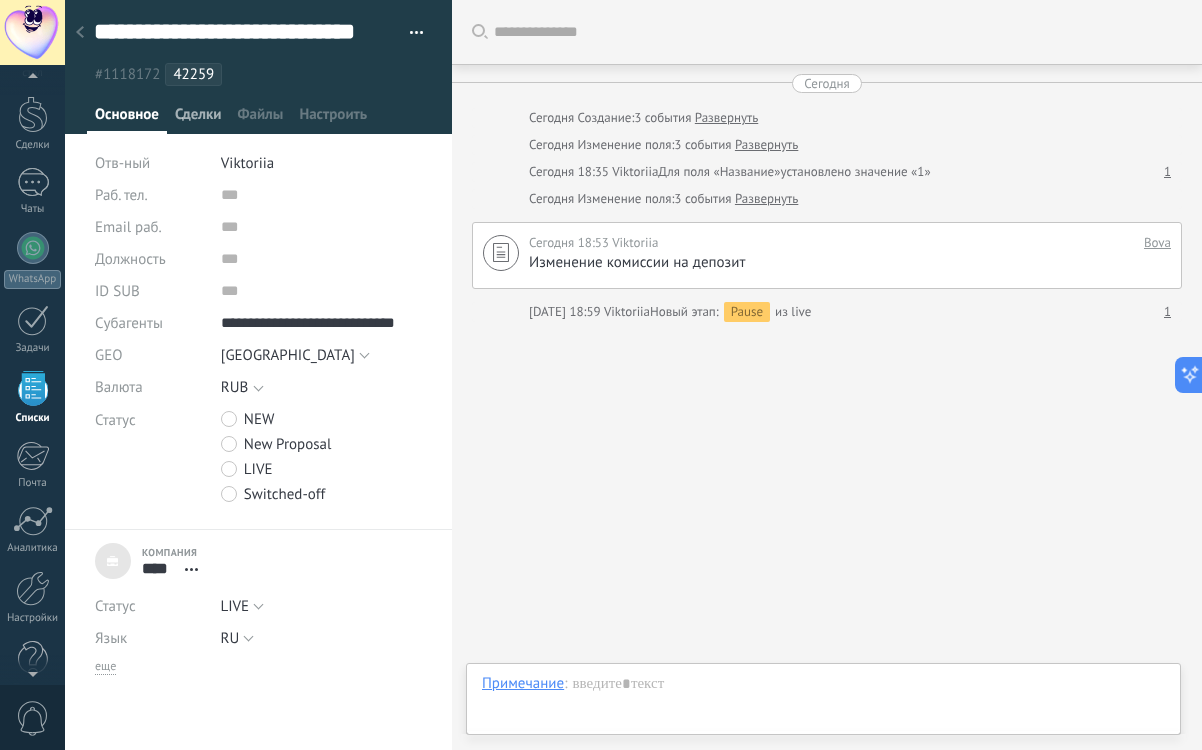 click on "Сделки" at bounding box center (198, 119) 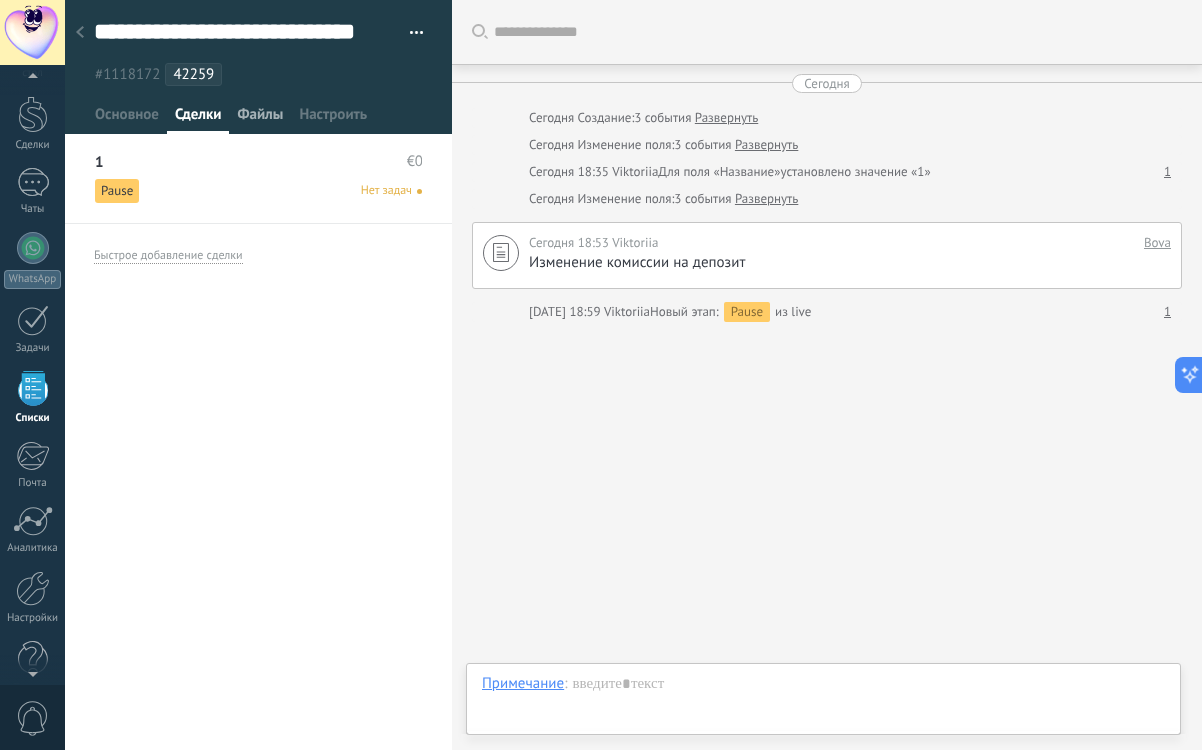 click on "Файлы" at bounding box center (260, 119) 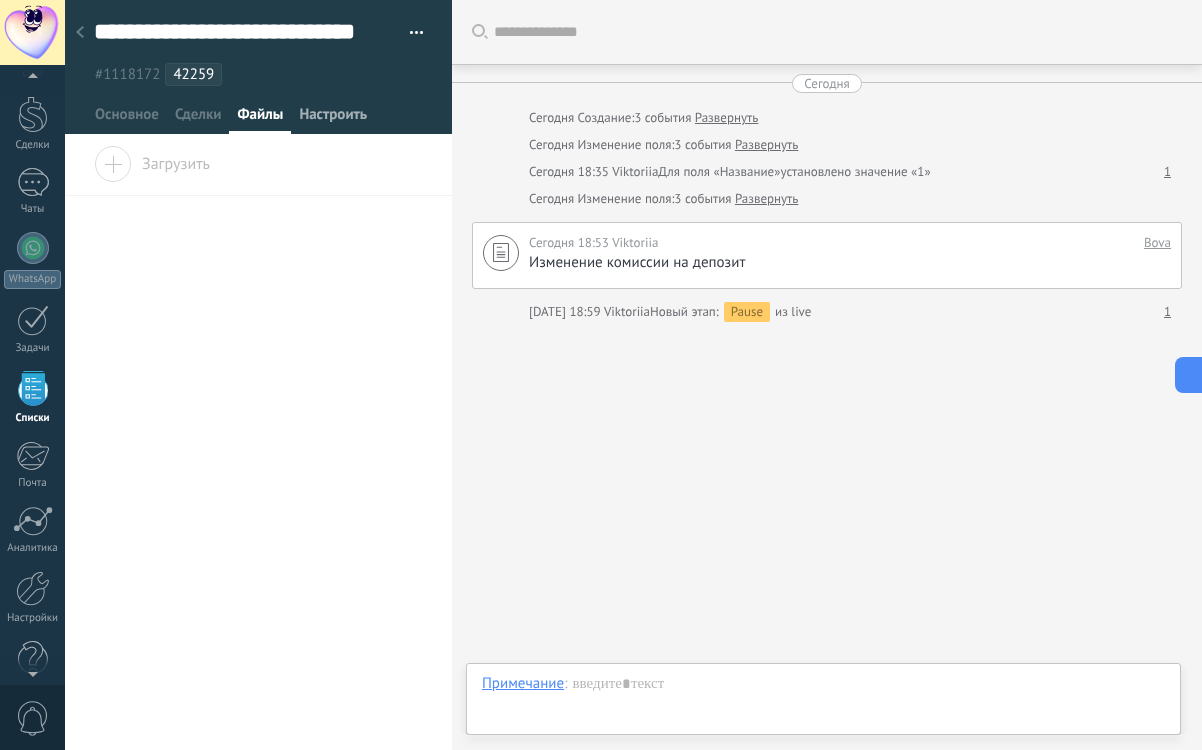 click on "Настроить" at bounding box center [333, 119] 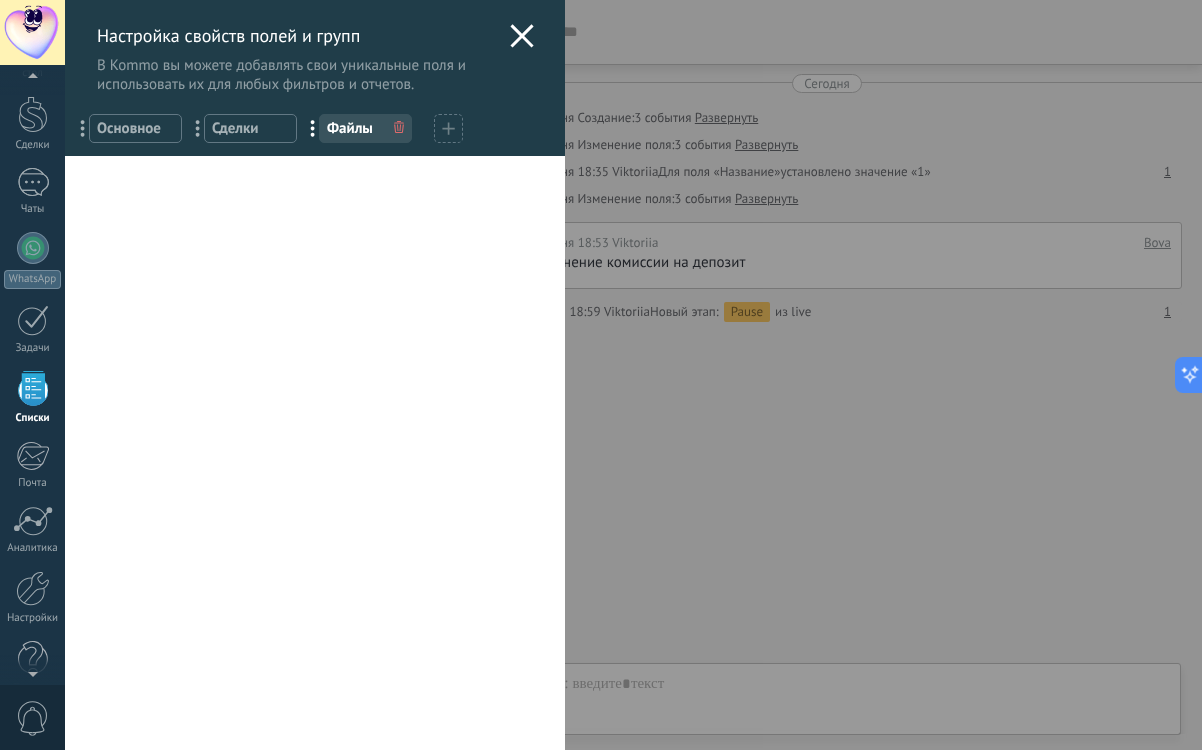 click on "Основное" at bounding box center (135, 128) 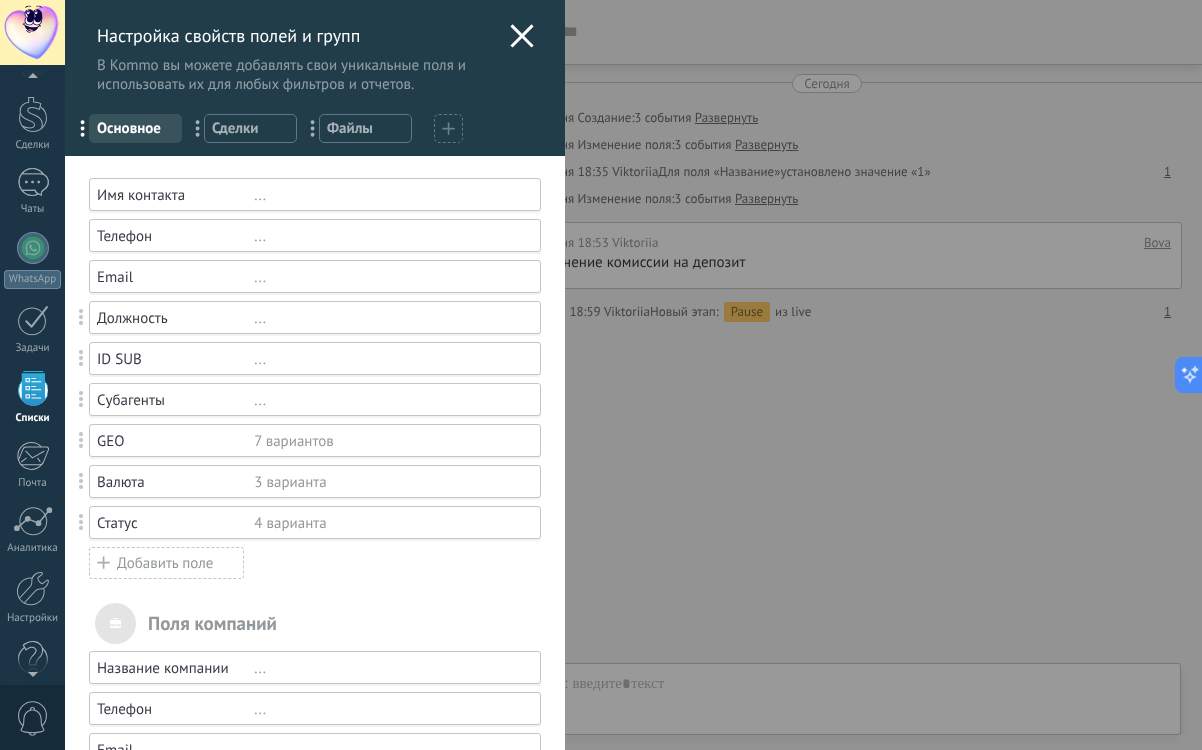 click on "Сделки" at bounding box center [250, 128] 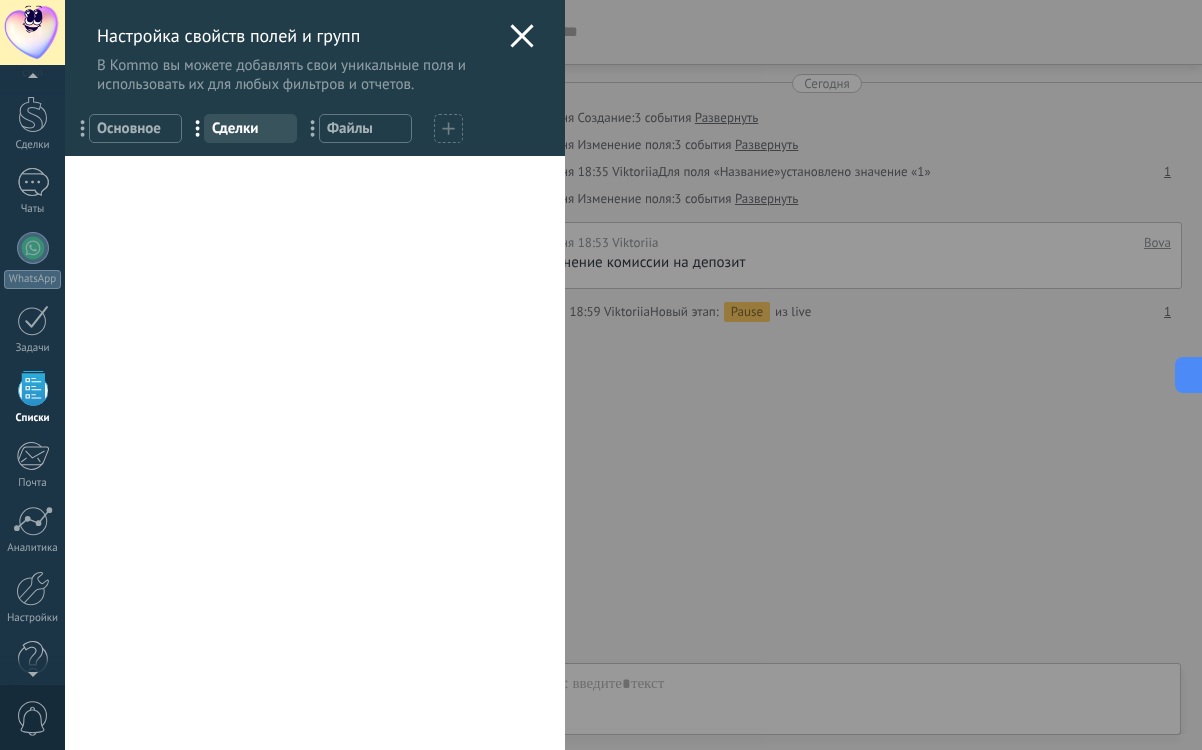 click on "Основное" at bounding box center [135, 128] 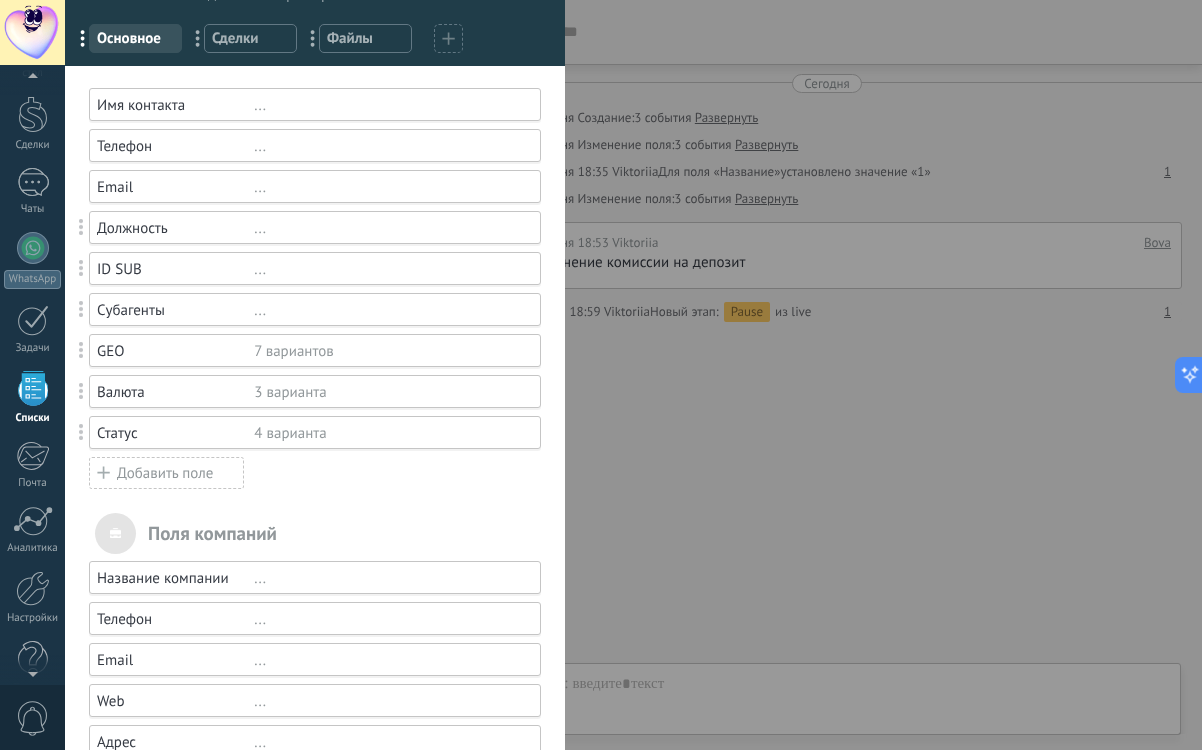 scroll, scrollTop: 0, scrollLeft: 0, axis: both 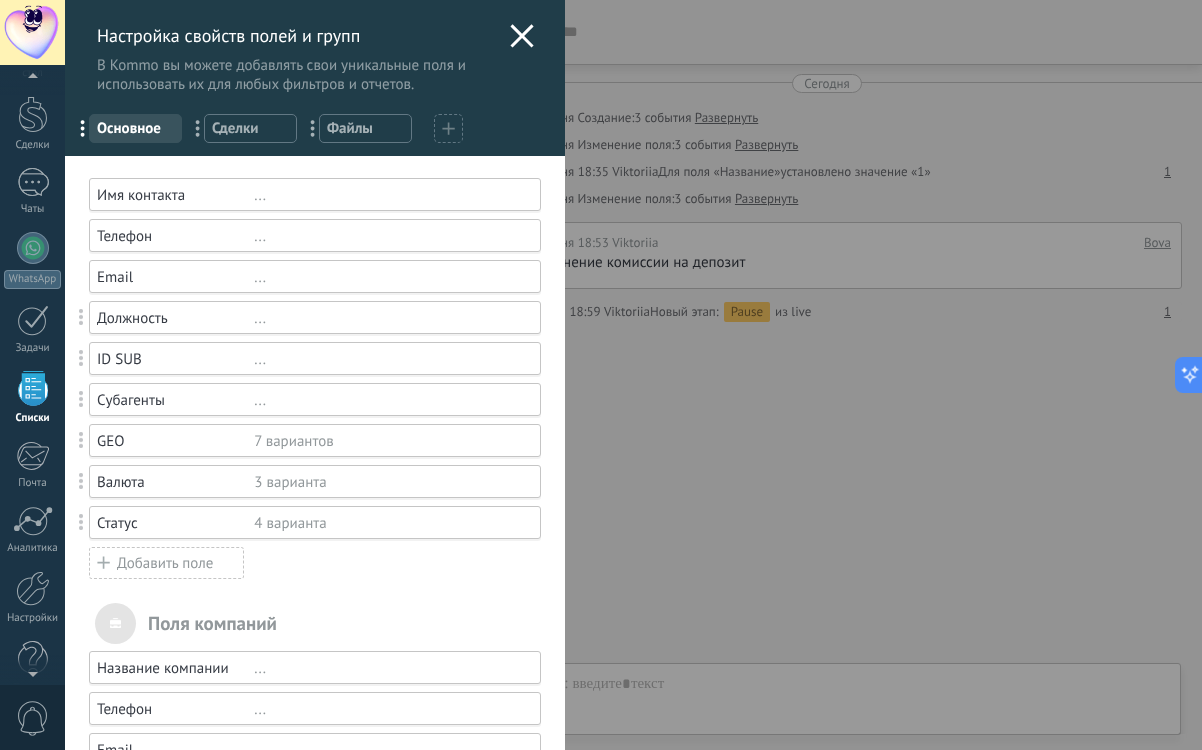 click on "Настройка свойств полей и групп В [GEOGRAPHIC_DATA] вы можете добавлять свои уникальные поля и использовать их для любых фильтров и отчетов." at bounding box center (315, 47) 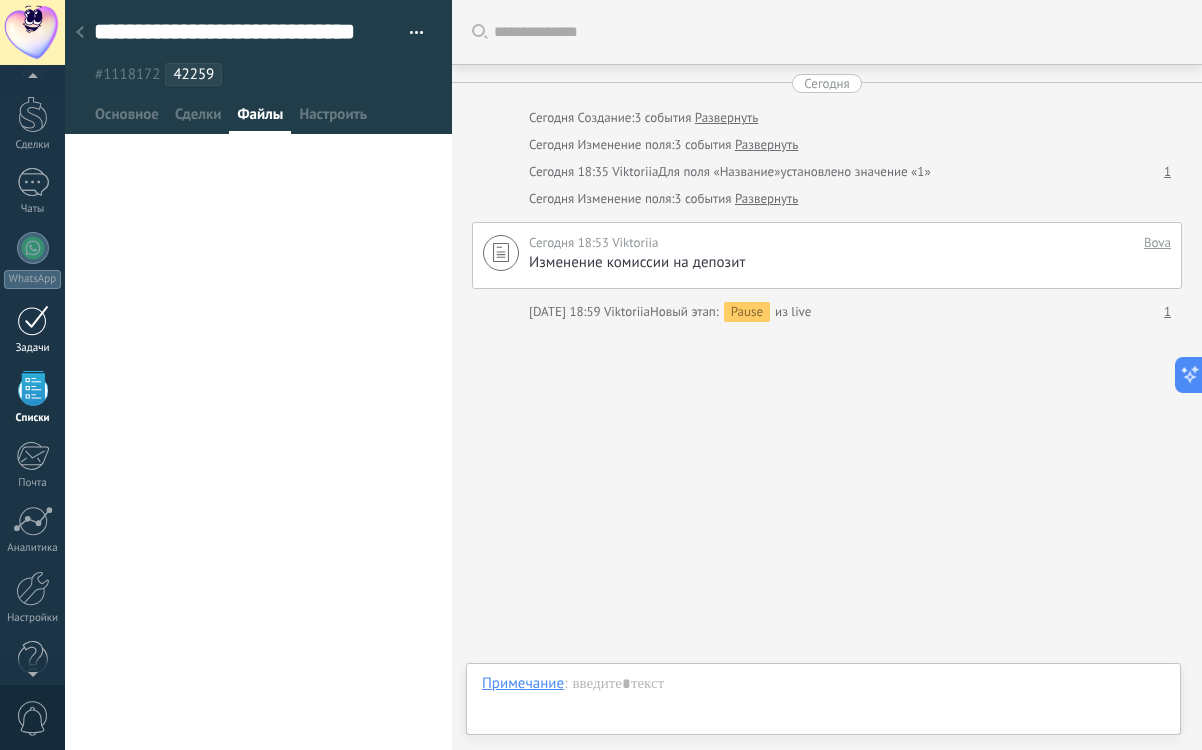 click at bounding box center [33, 320] 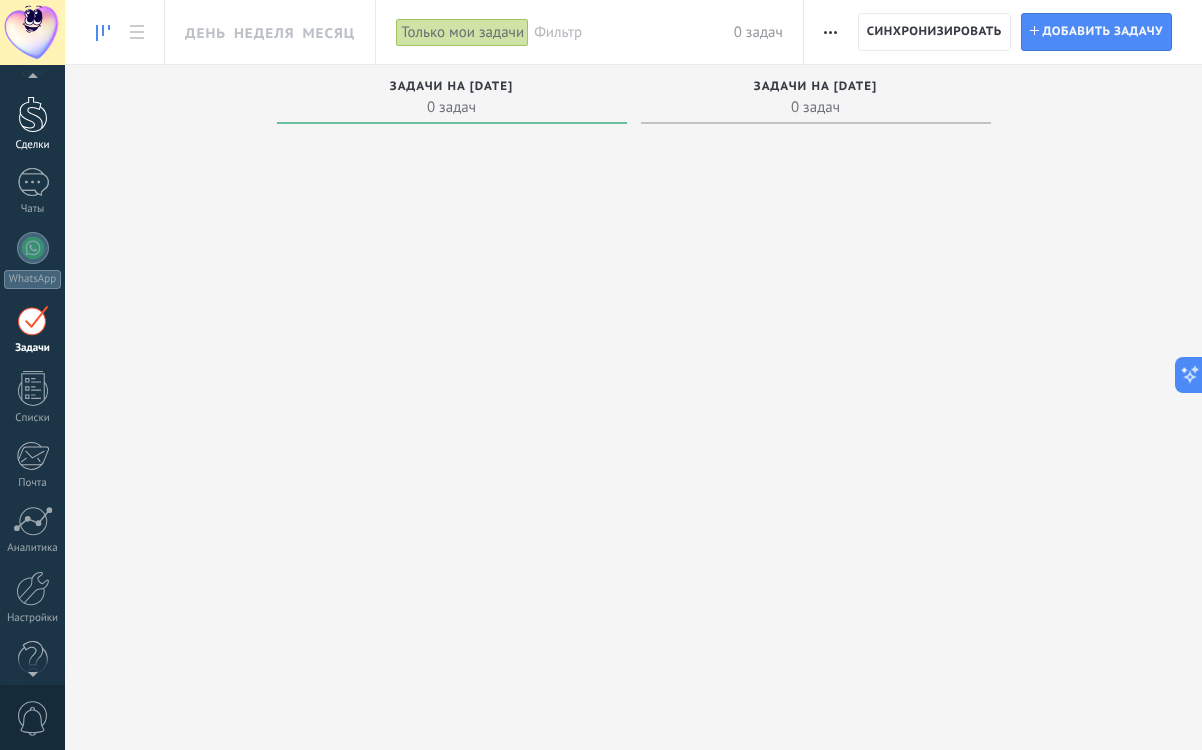click at bounding box center (33, 114) 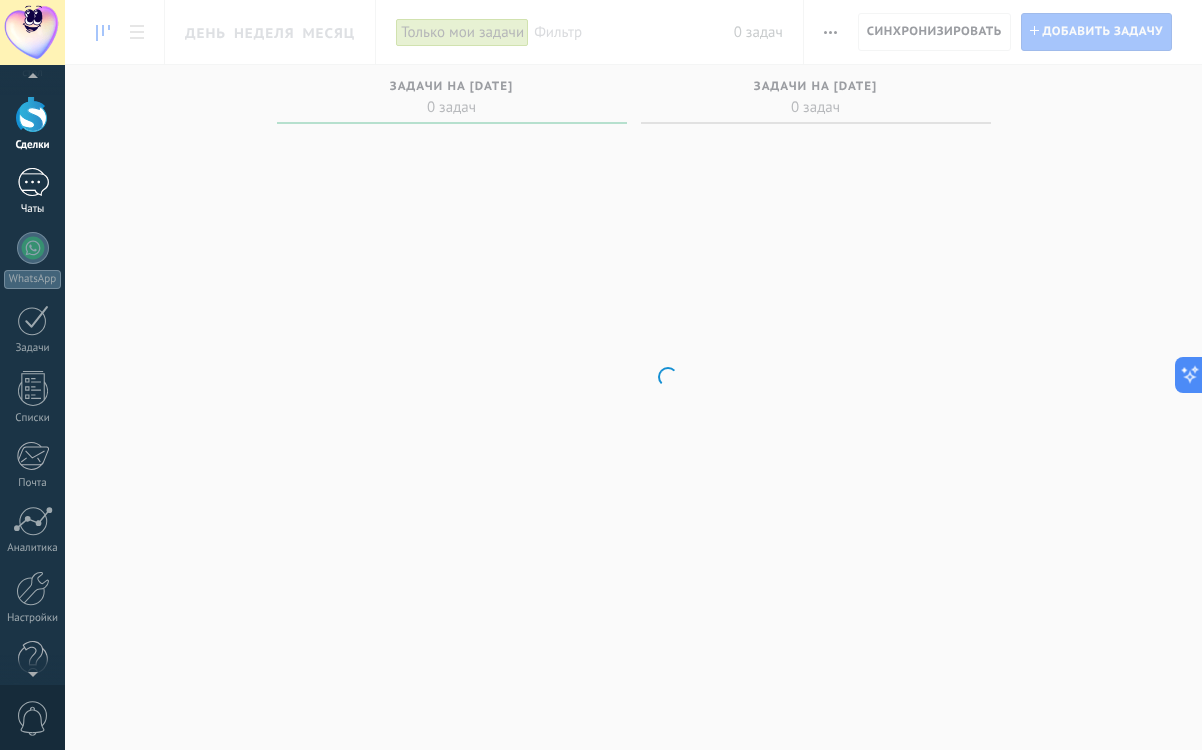 scroll, scrollTop: 0, scrollLeft: 0, axis: both 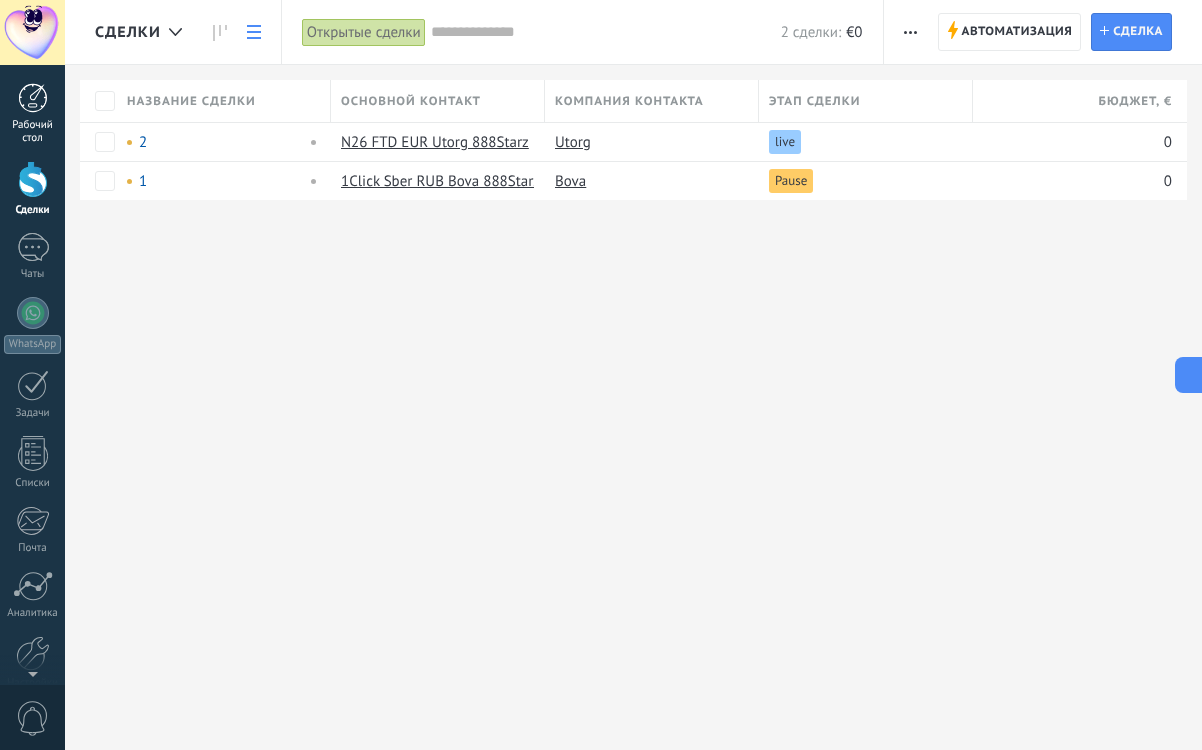 click at bounding box center [33, 98] 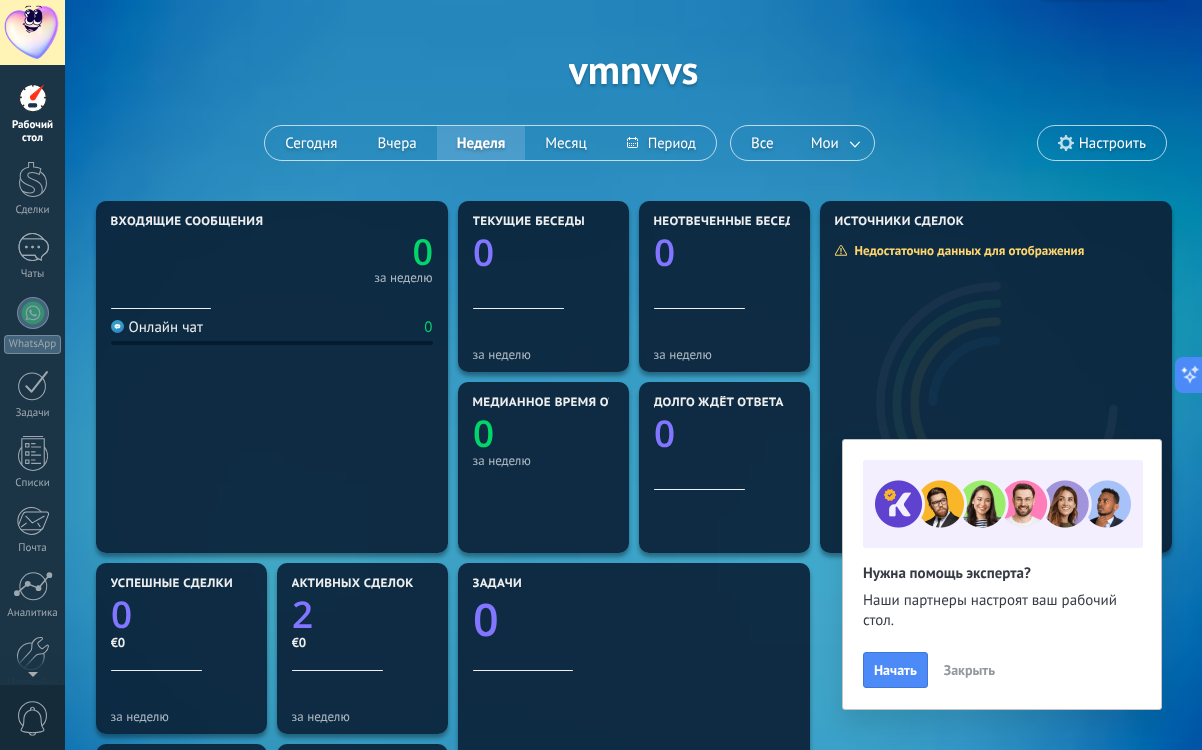 scroll, scrollTop: 0, scrollLeft: 0, axis: both 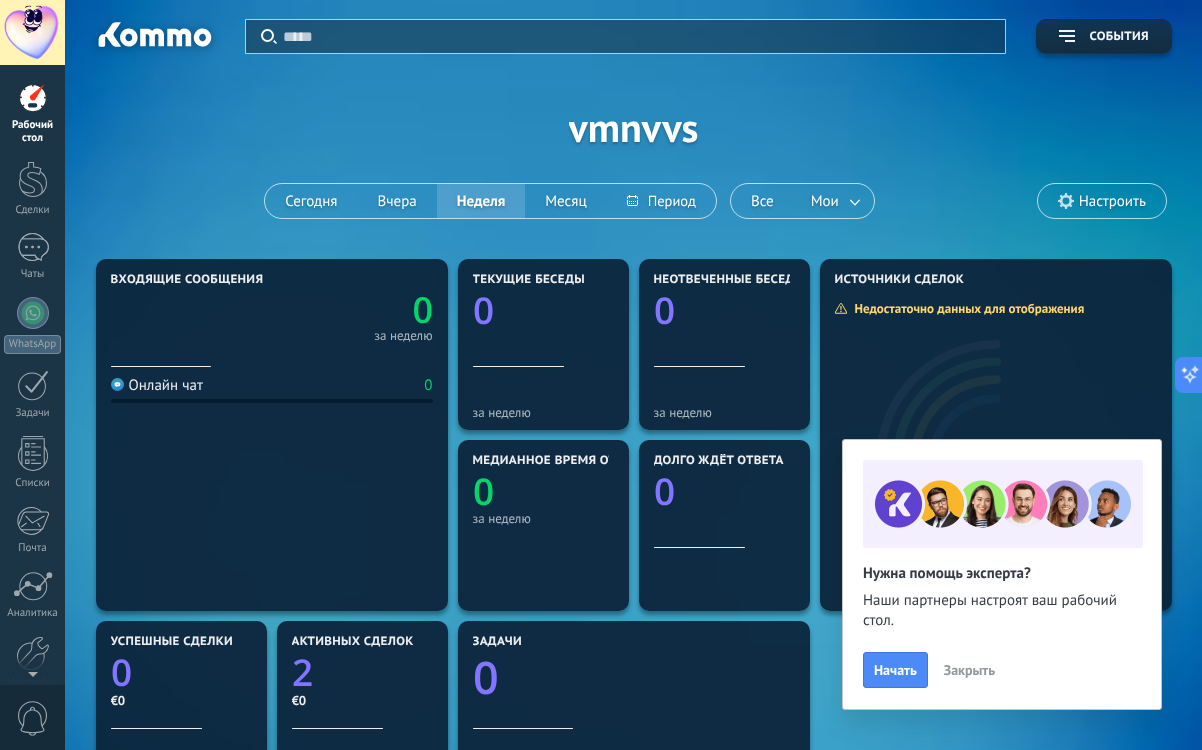 click on "Настроить" at bounding box center (1112, 201) 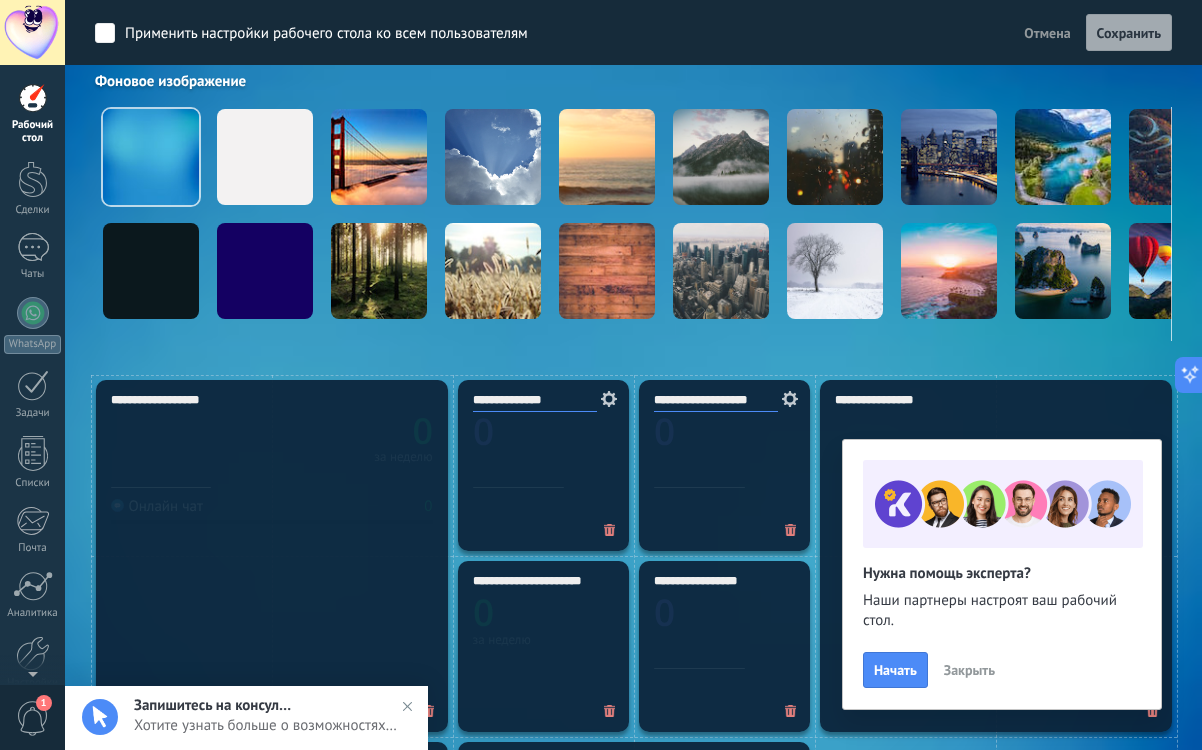 scroll, scrollTop: 285, scrollLeft: 0, axis: vertical 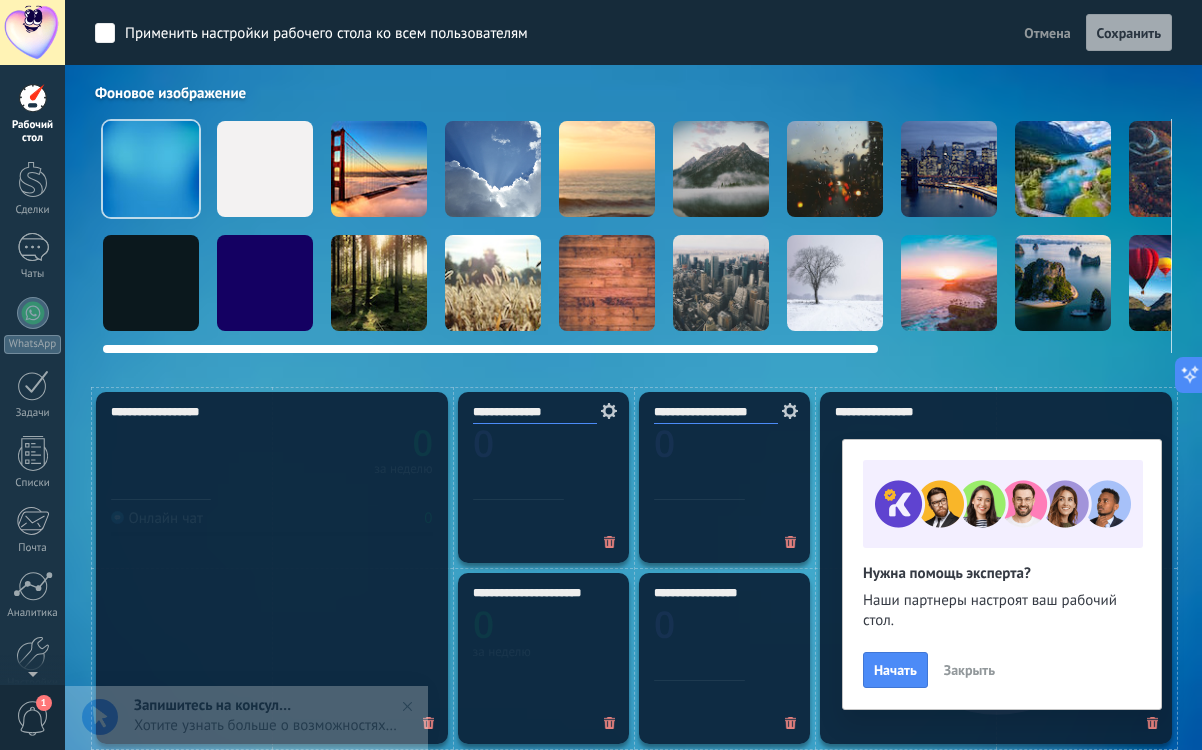 click at bounding box center (835, 283) 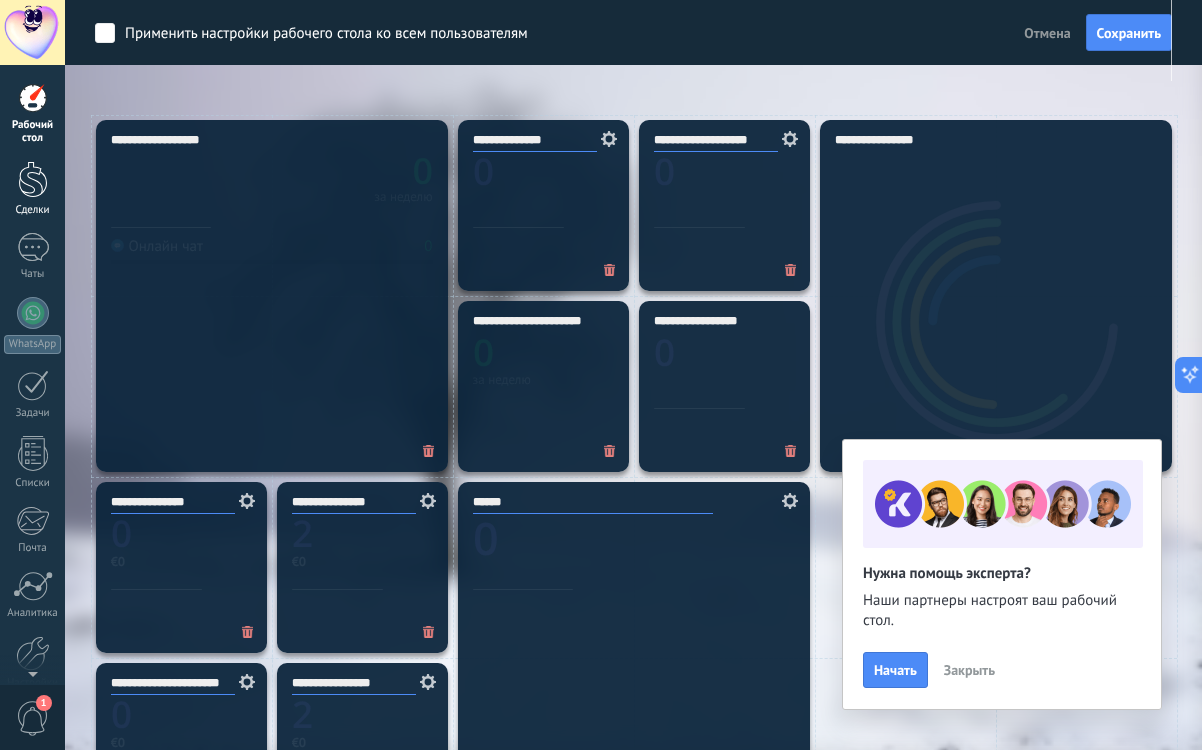 click at bounding box center (33, 179) 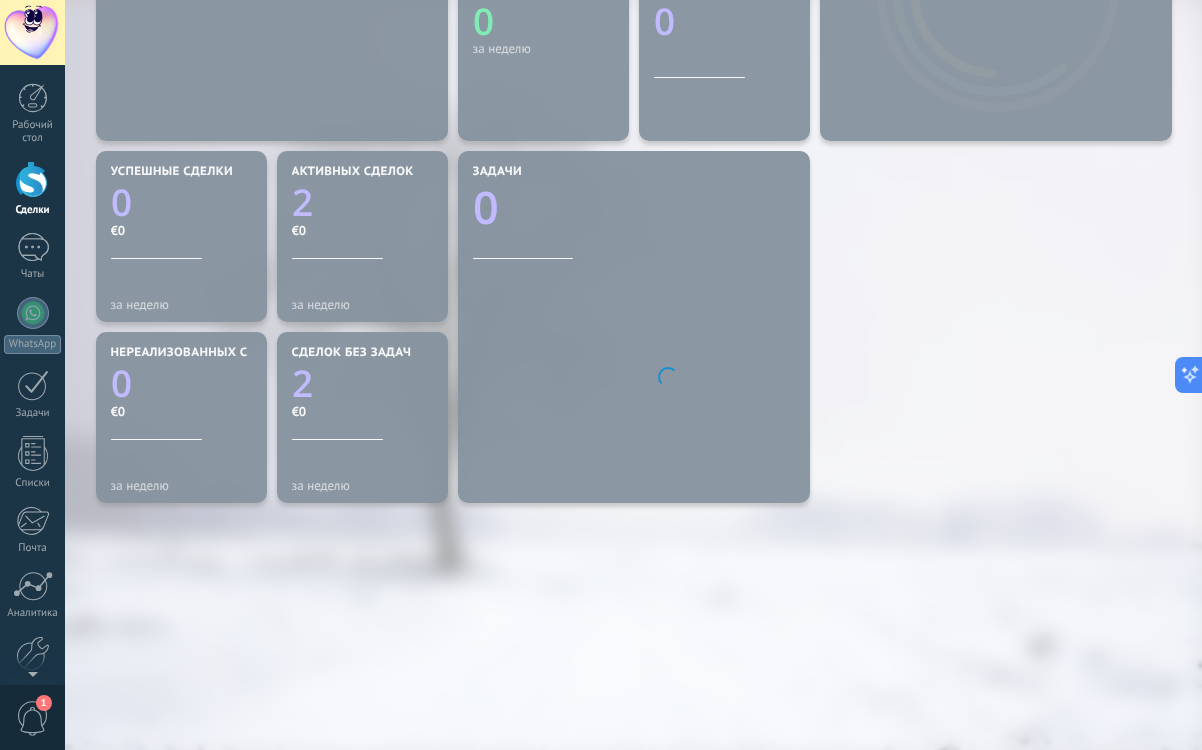 scroll, scrollTop: 492, scrollLeft: 0, axis: vertical 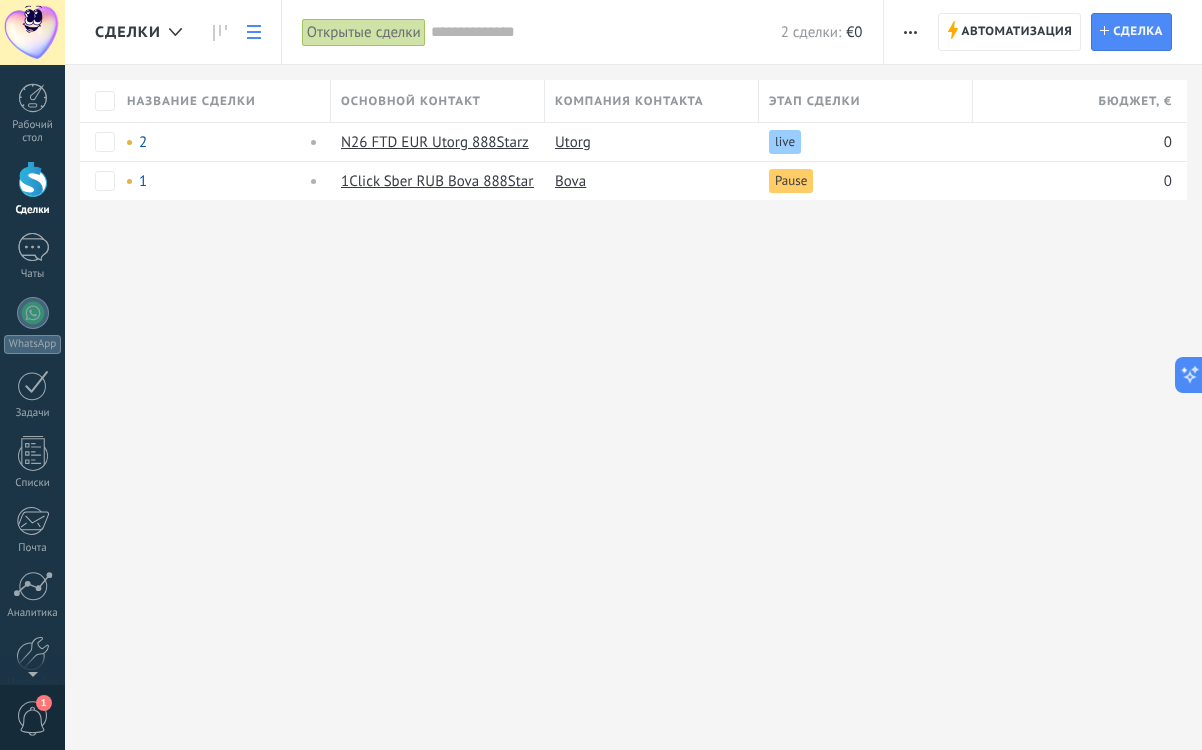 click at bounding box center [254, 32] 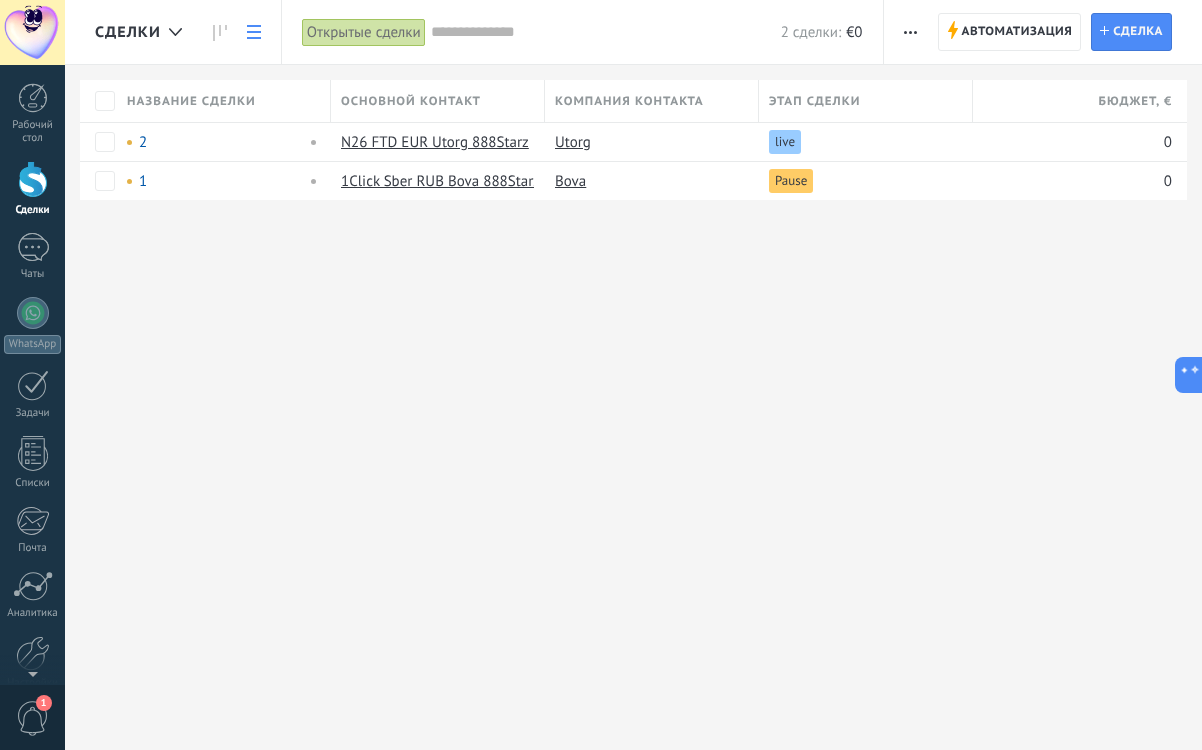 click at bounding box center [254, 32] 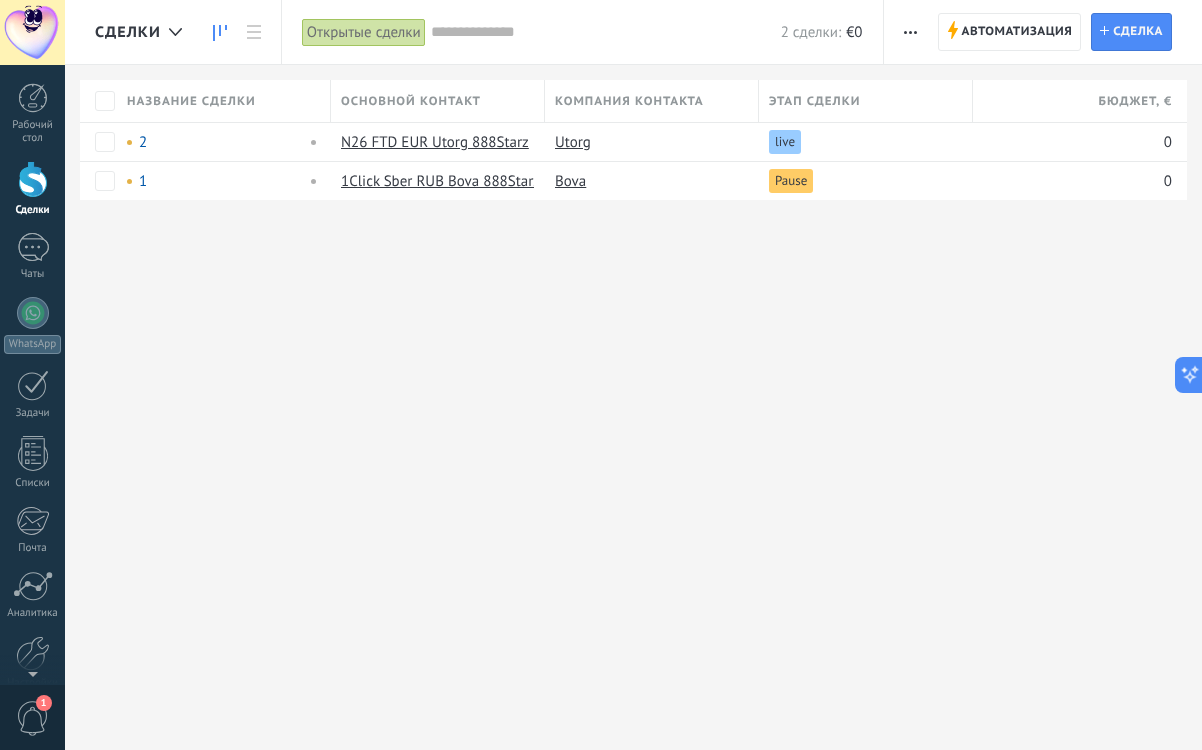 click at bounding box center [220, 32] 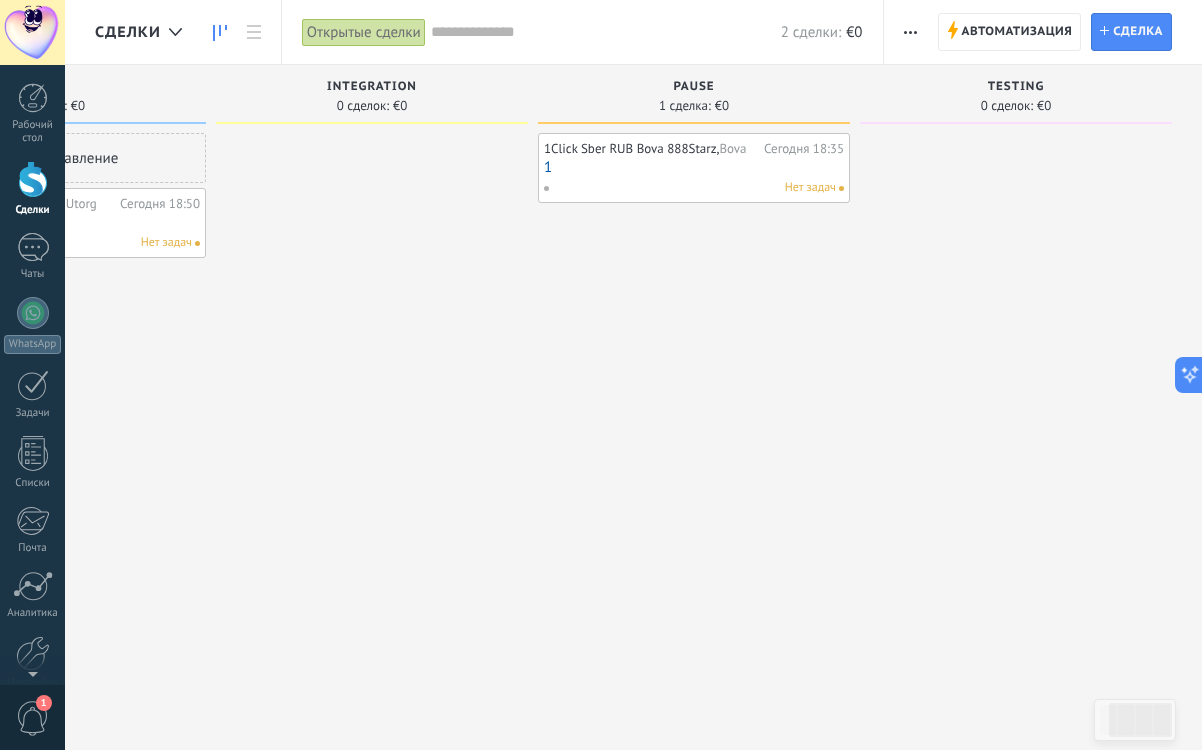 scroll, scrollTop: 0, scrollLeft: 0, axis: both 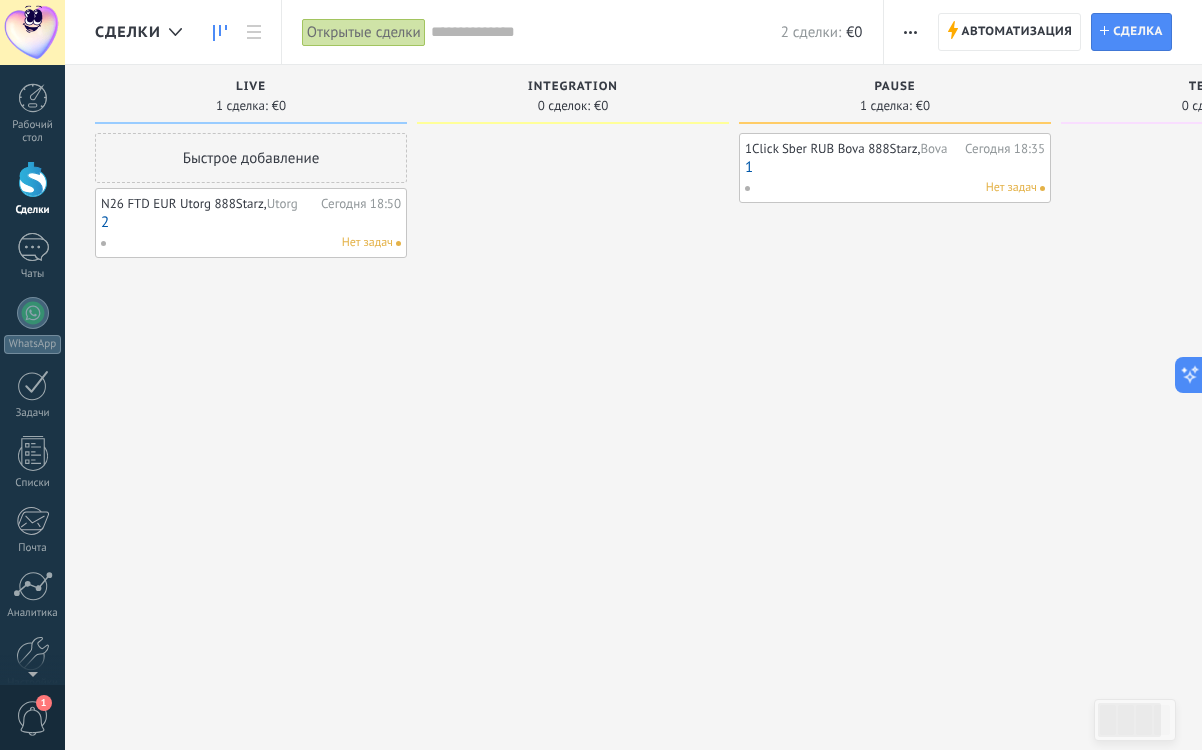 click 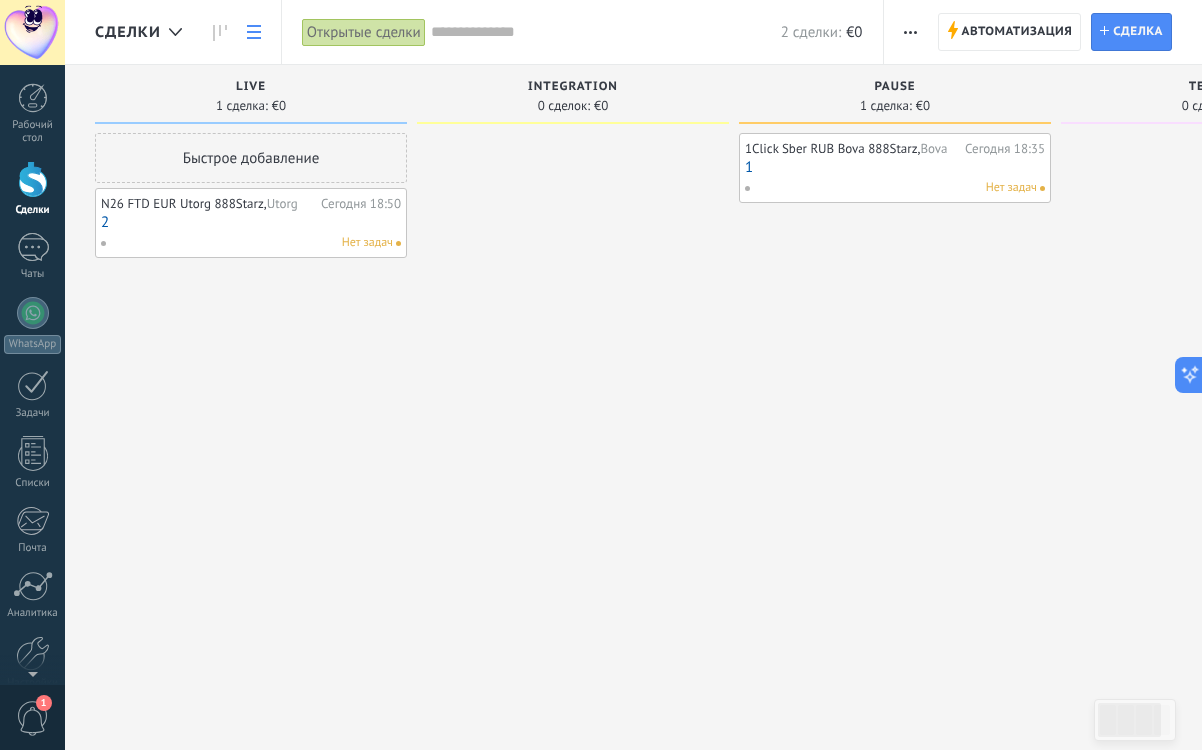 click at bounding box center [254, 32] 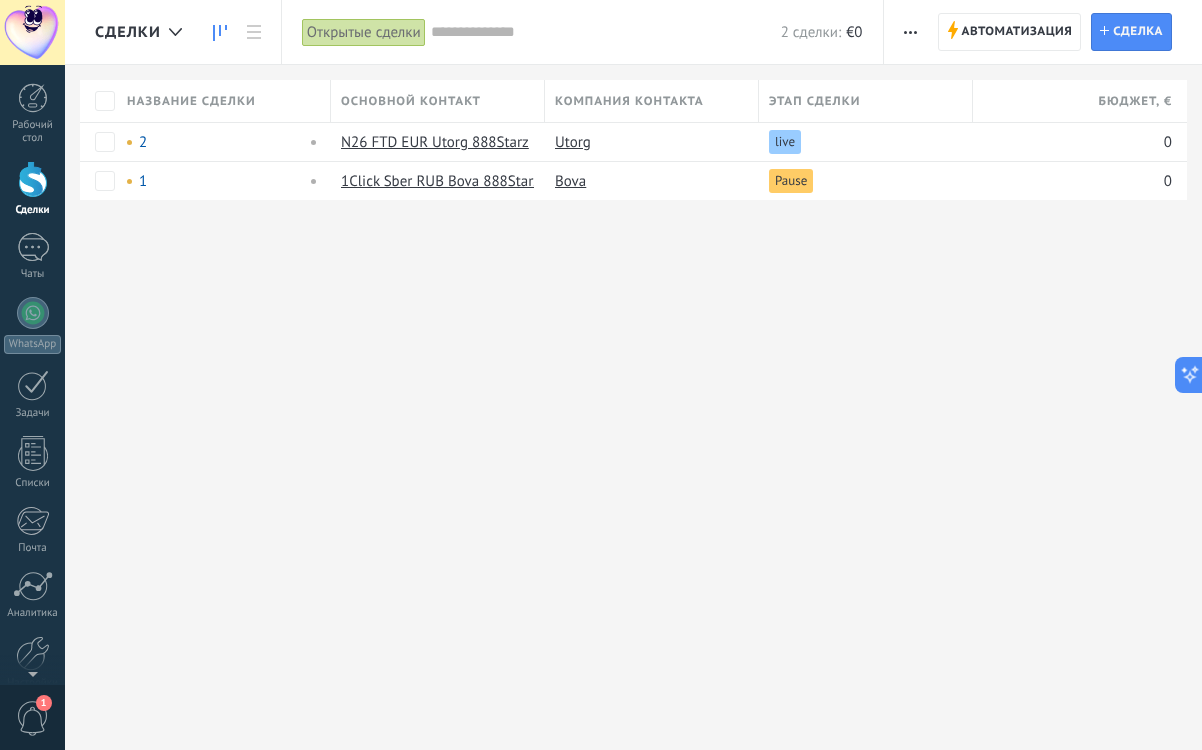 click at bounding box center [220, 32] 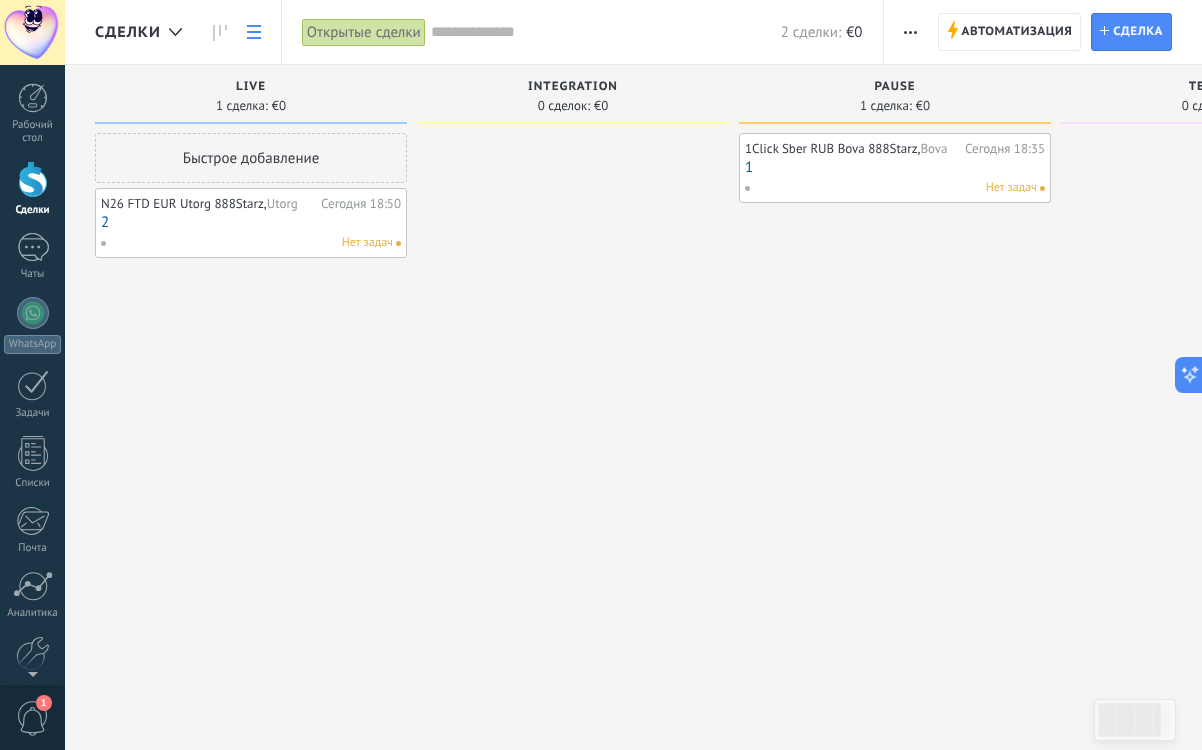 click 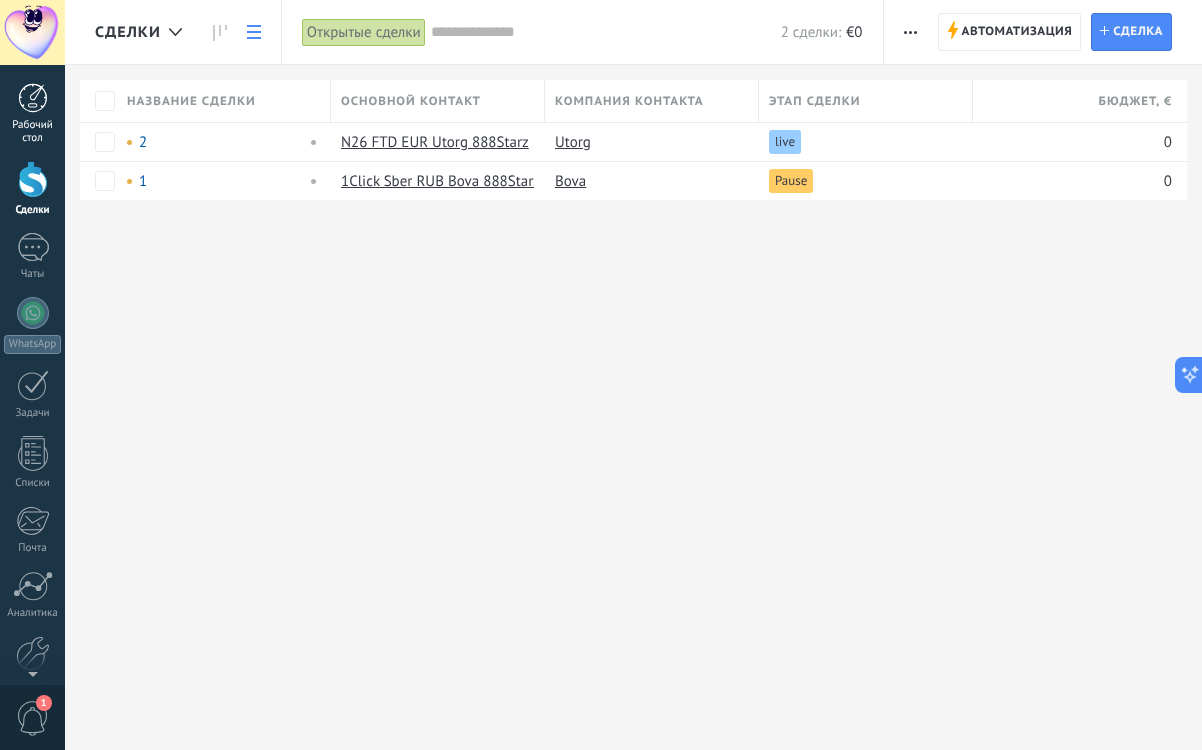 click on "Рабочий стол" at bounding box center (32, 114) 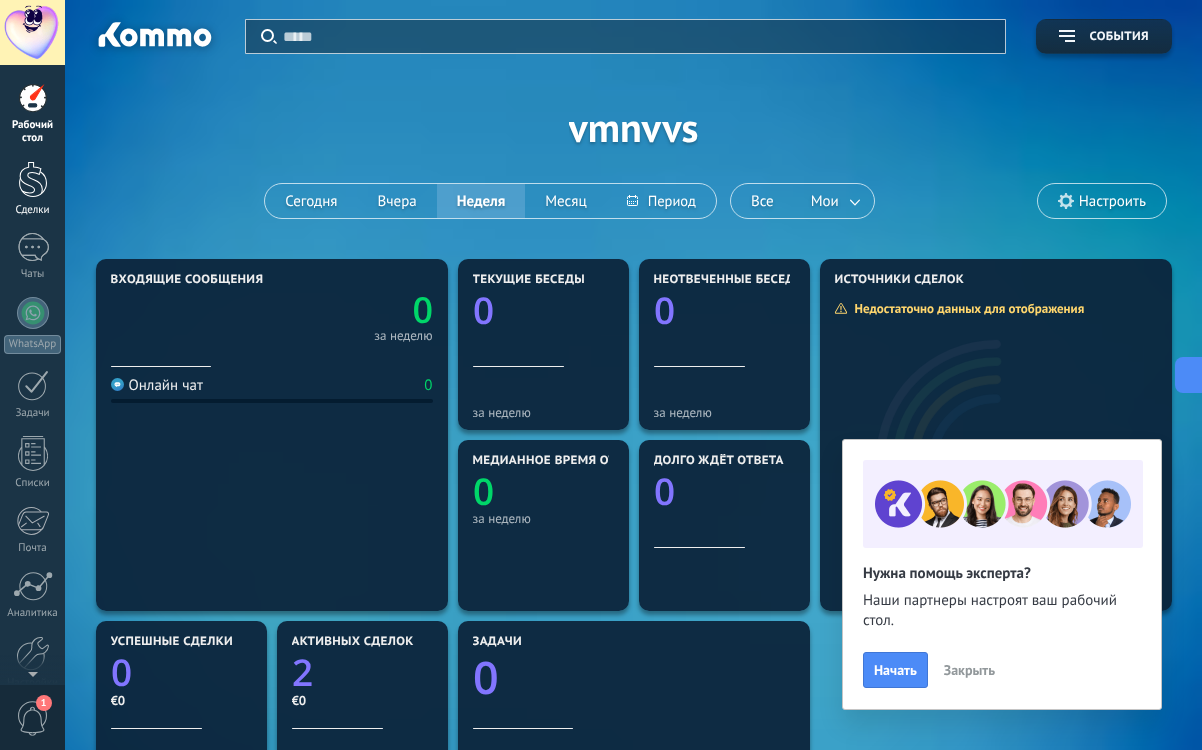 click at bounding box center (33, 179) 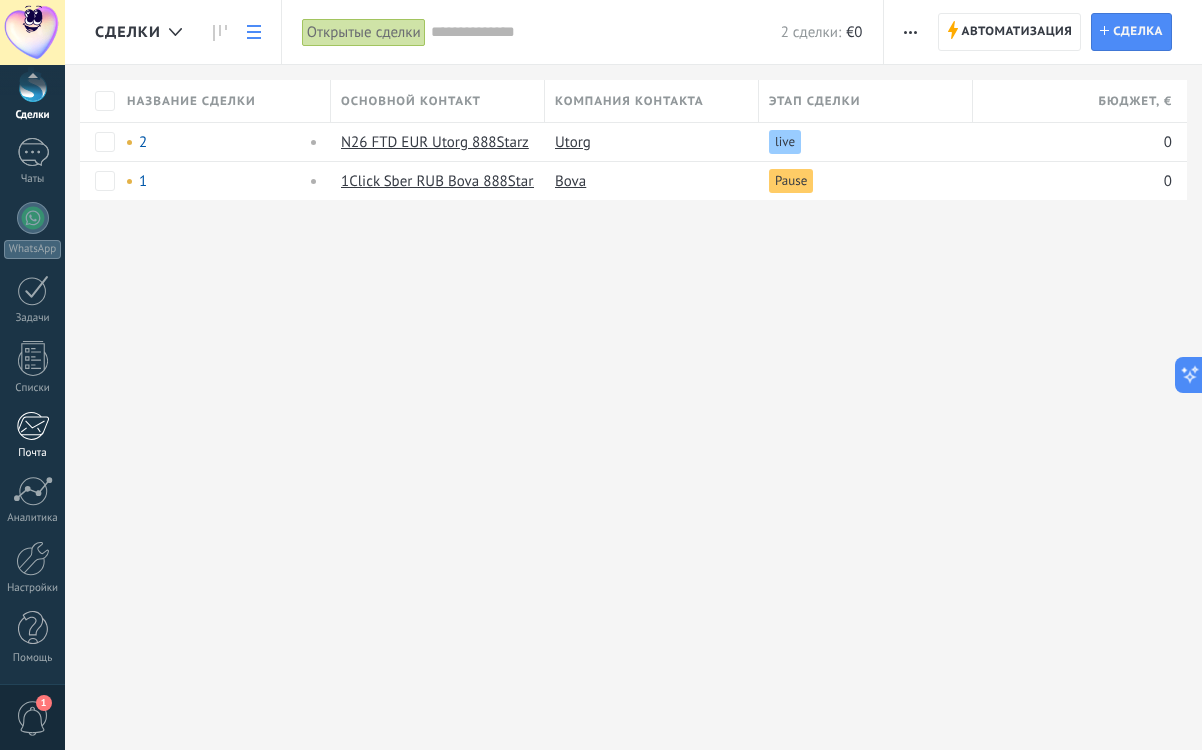 scroll, scrollTop: 0, scrollLeft: 0, axis: both 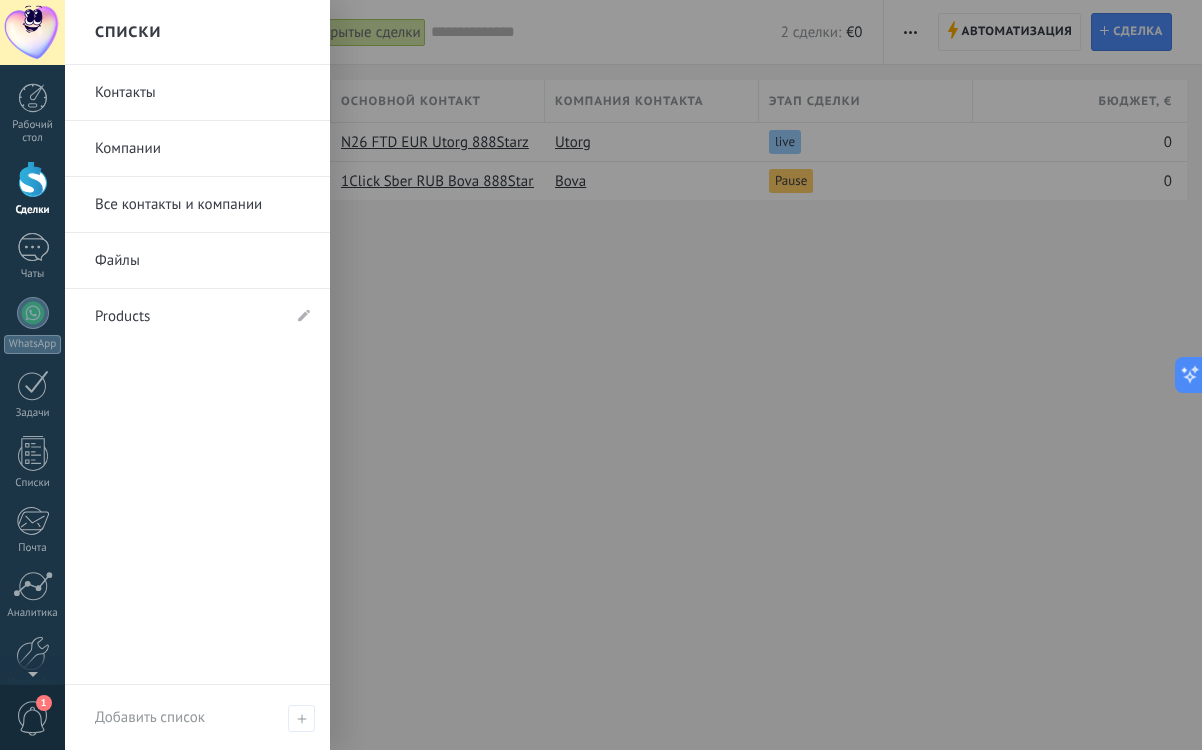 click on "Компании" at bounding box center (202, 149) 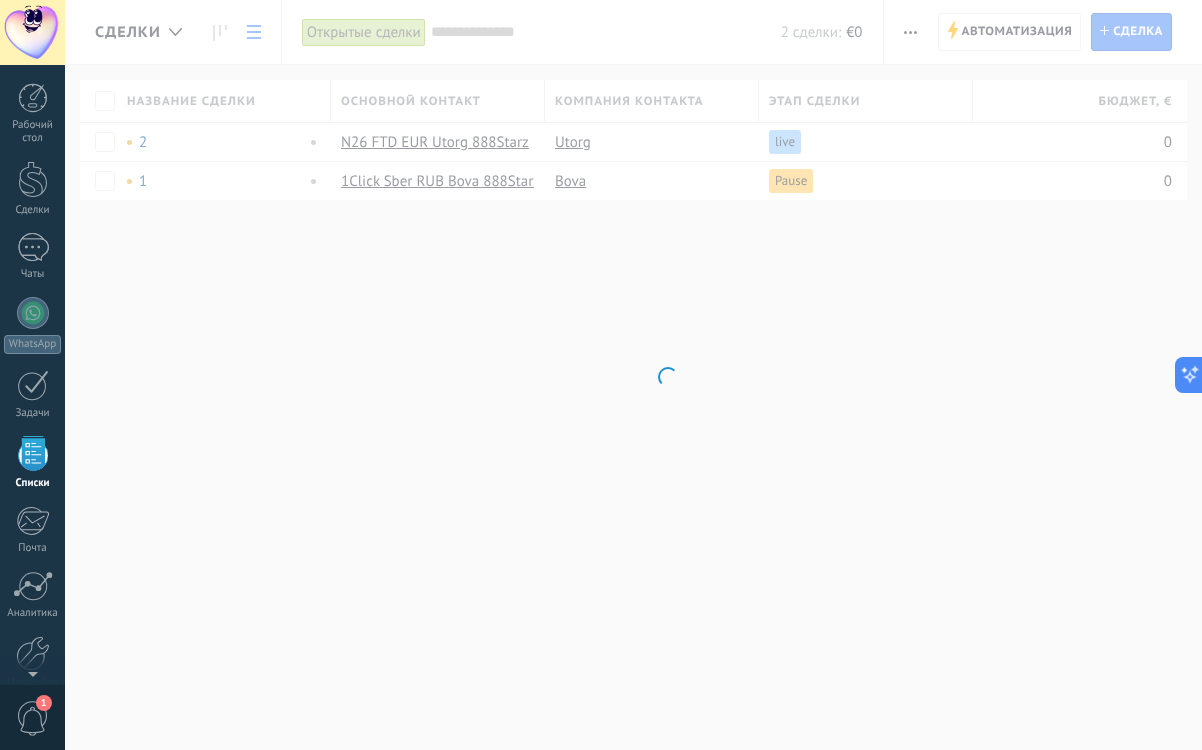 scroll, scrollTop: 65, scrollLeft: 0, axis: vertical 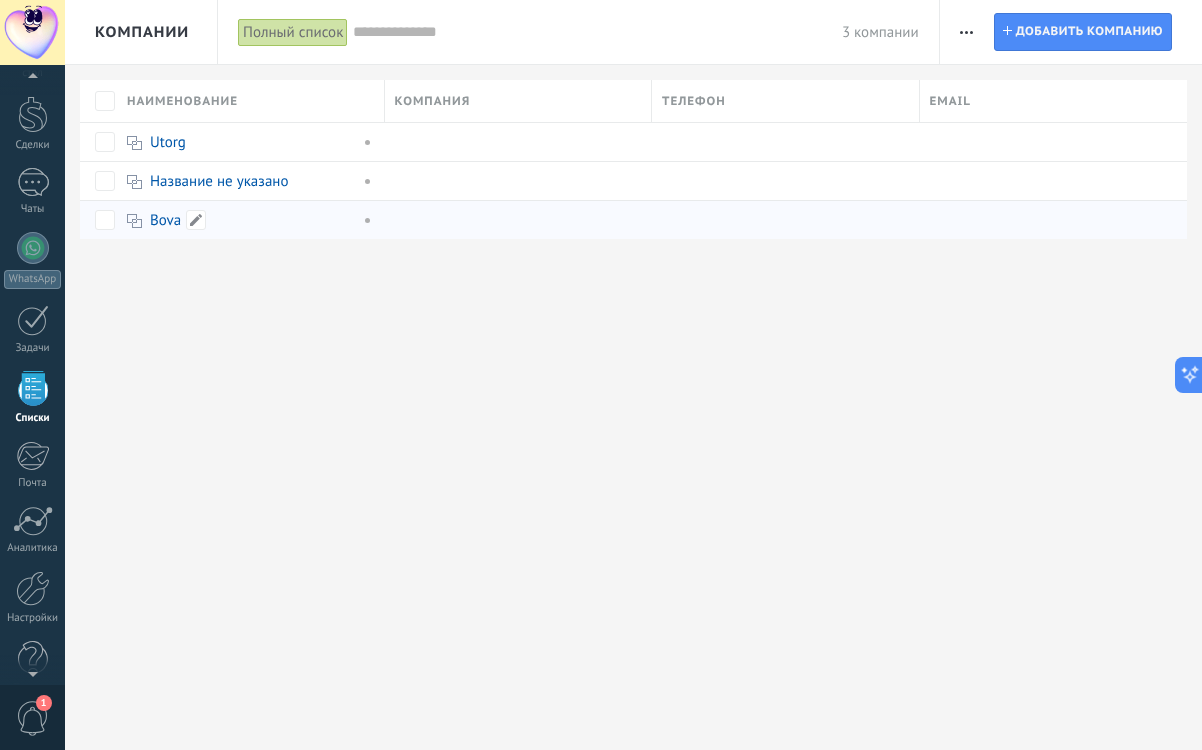 click on "Bova" at bounding box center [251, 219] 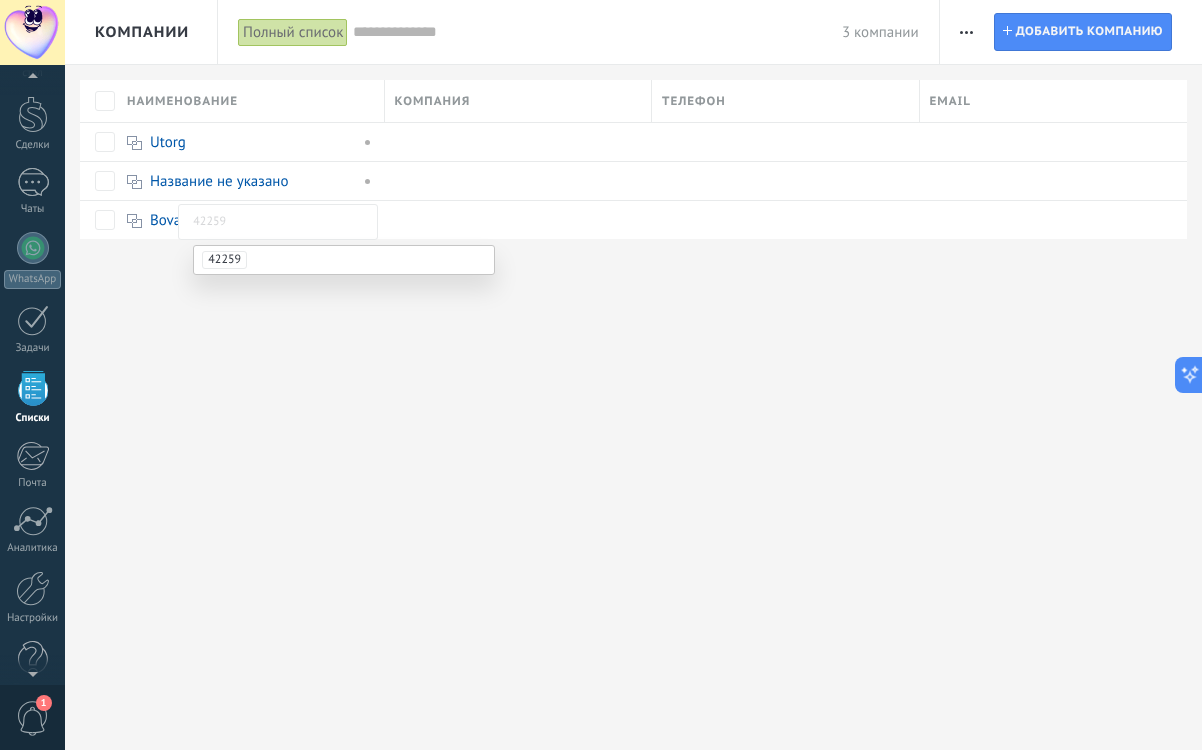 click on "Компании Полный список Применить 3 компании Полный список Контакты без задач Контакты c просроченными задачами Без сделок Удаленные Cохранить За все время За все время За [DATE] За [DATE] За последние  ** 30  дней За эту неделю За прошлую неделю За этот месяц За прошлый месяц За квартал За этот год   Выбрать всё Без сделок Без открытых сделок live Integration Pause Testing Closed - won Closed - lost Активные этапы Выбрать всё Insufficient budget Product does not fit need Not satisfied with conditions Bought from competitor Без причины Причины отказа Выбрать всё На [DATE] На [DATE] На этой неделе В этом месяце В этом квартале LIVE" at bounding box center [633, 375] 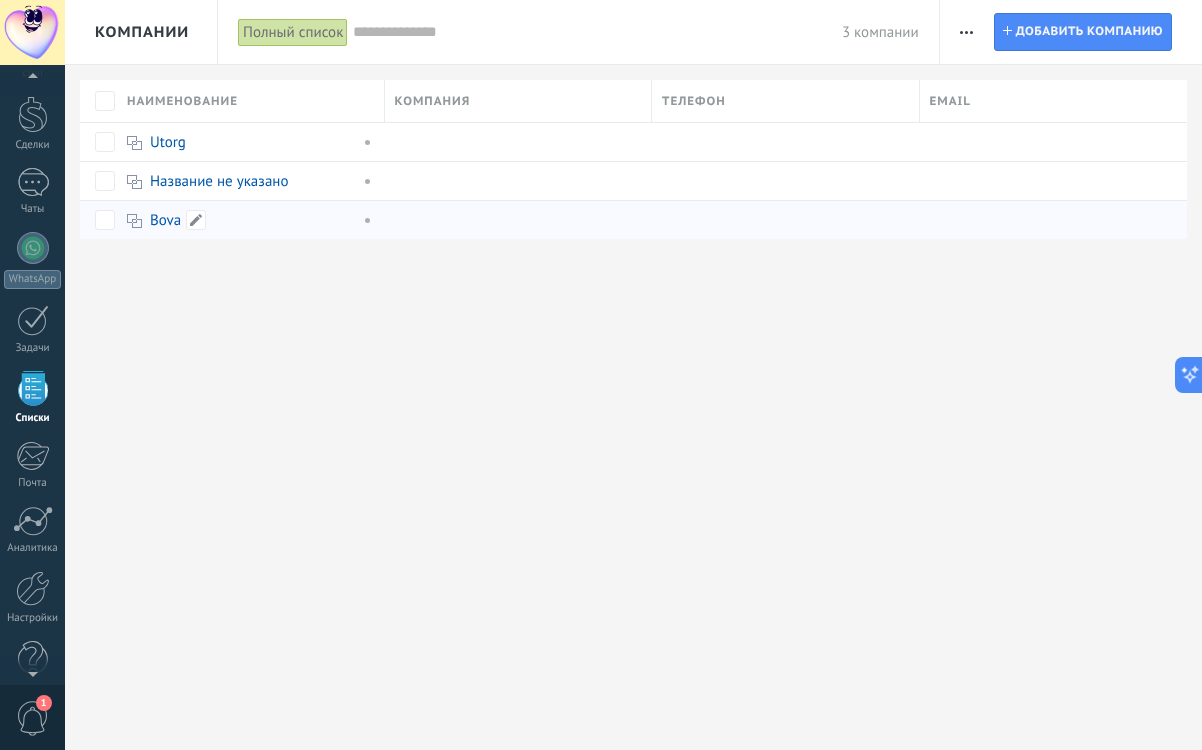 click on "Bova" at bounding box center (246, 220) 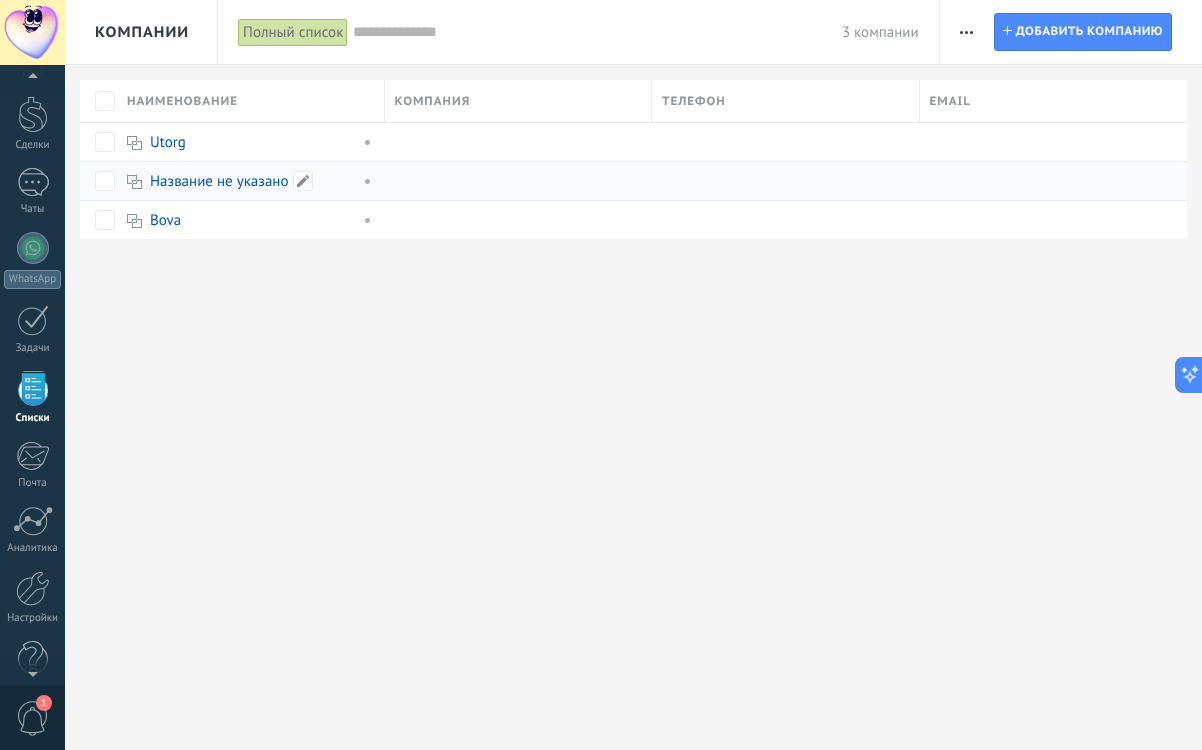 click on "Название не указано" at bounding box center (219, 181) 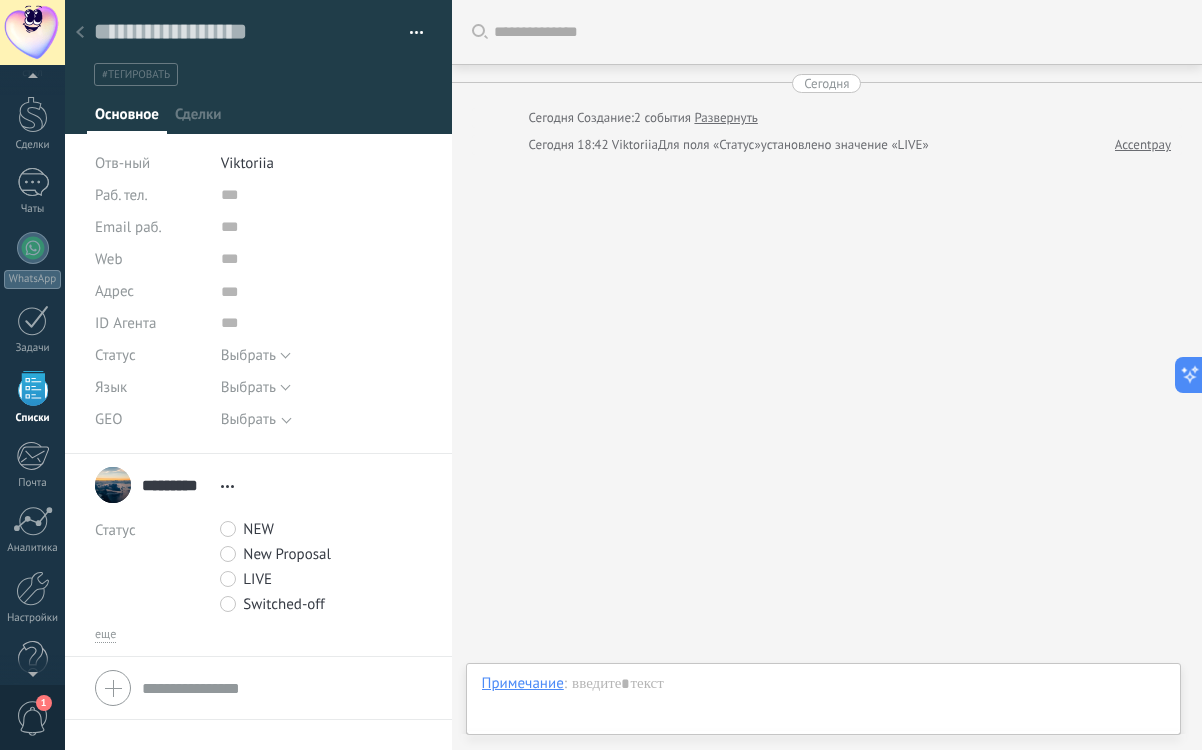 scroll, scrollTop: 20, scrollLeft: 0, axis: vertical 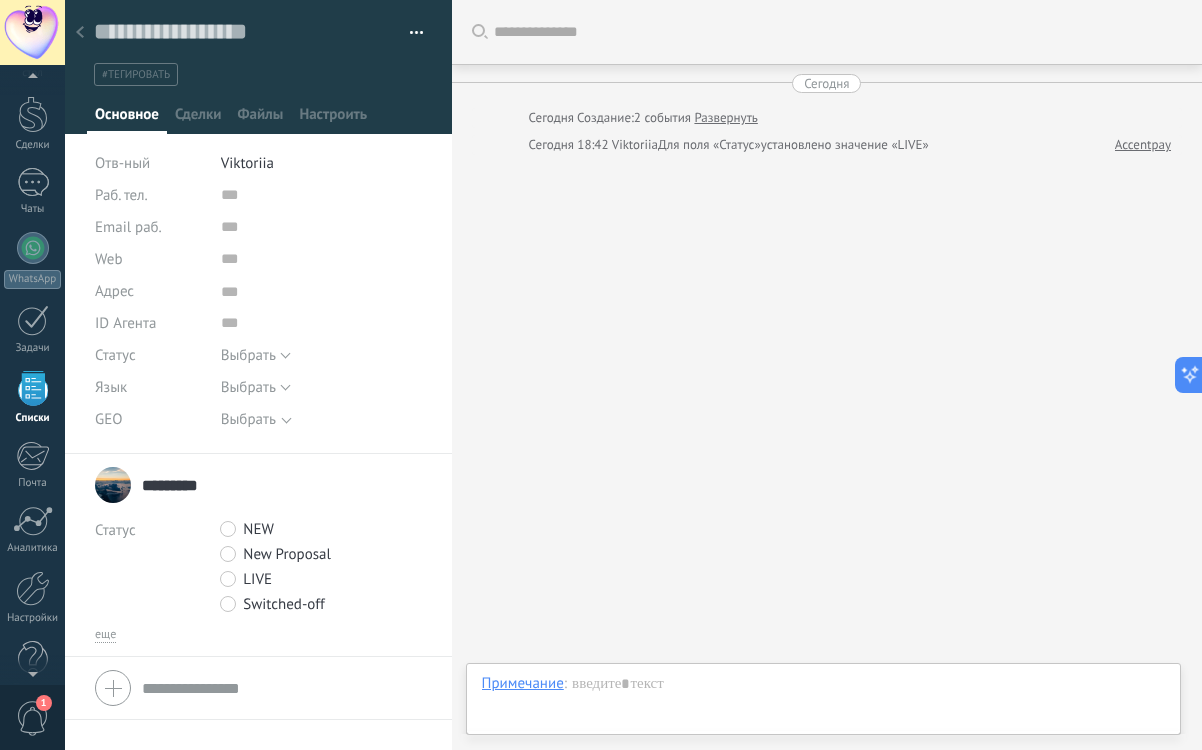 drag, startPoint x: 144, startPoint y: 489, endPoint x: 234, endPoint y: 491, distance: 90.02222 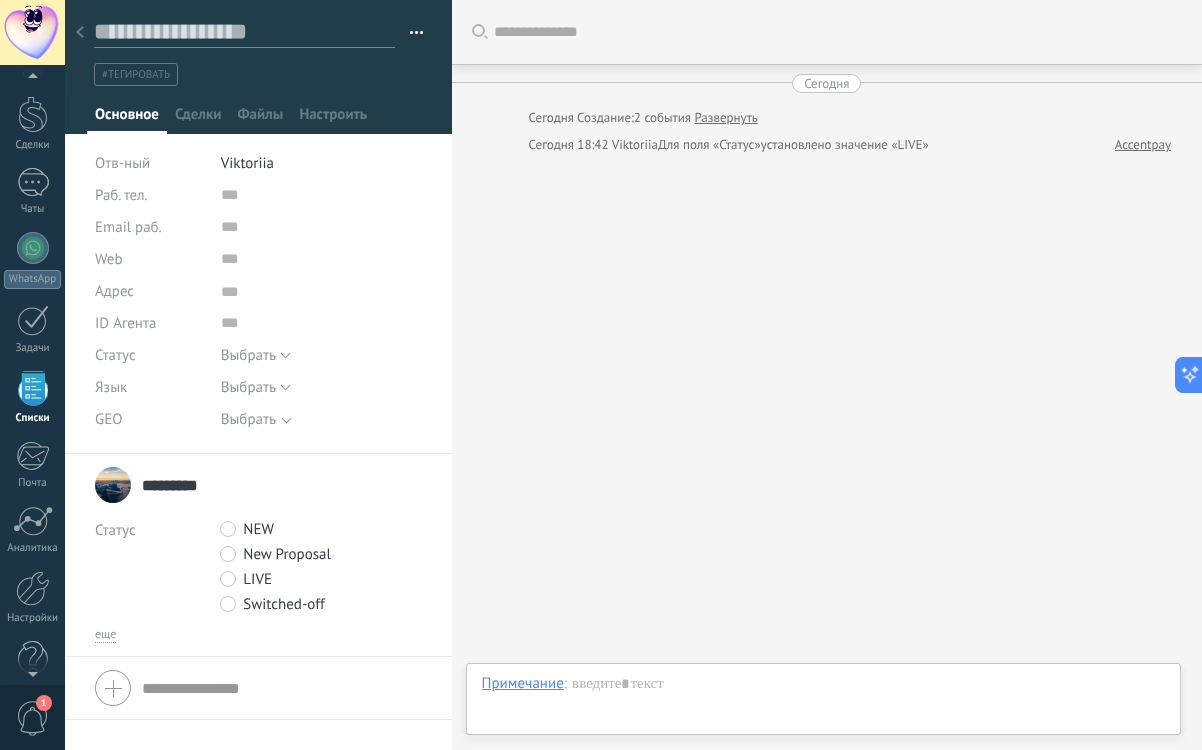 scroll, scrollTop: 0, scrollLeft: 0, axis: both 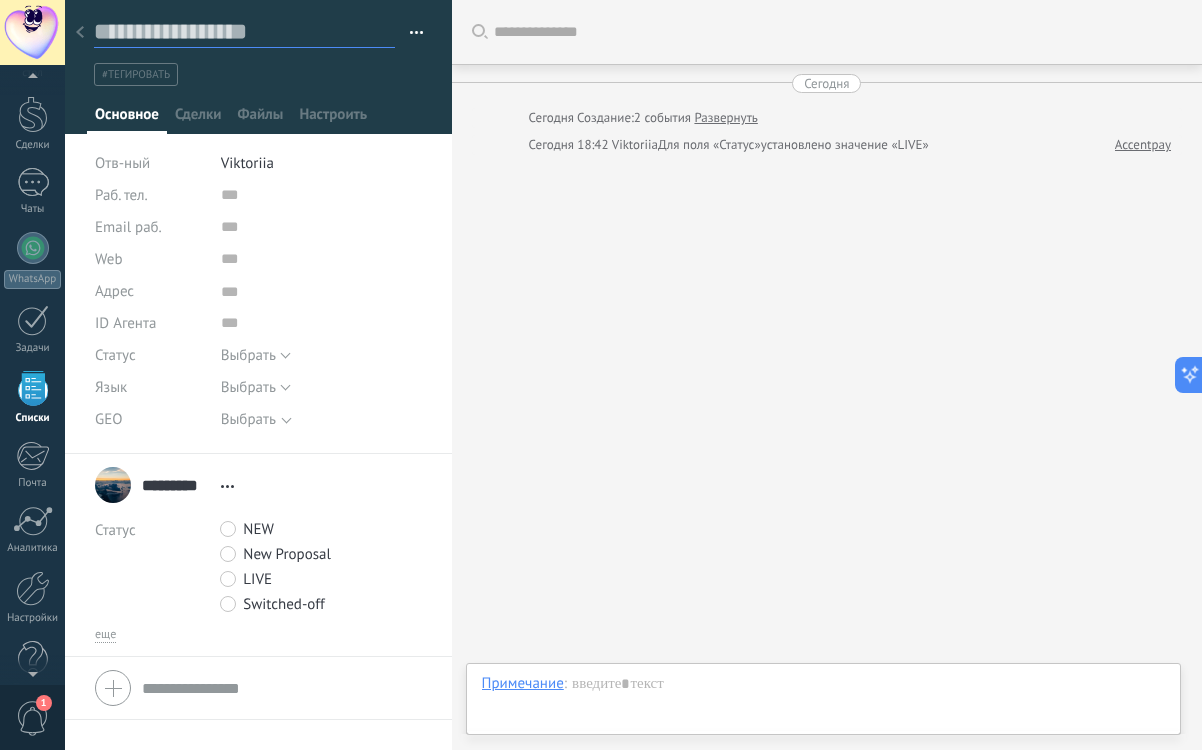 paste on "*********" 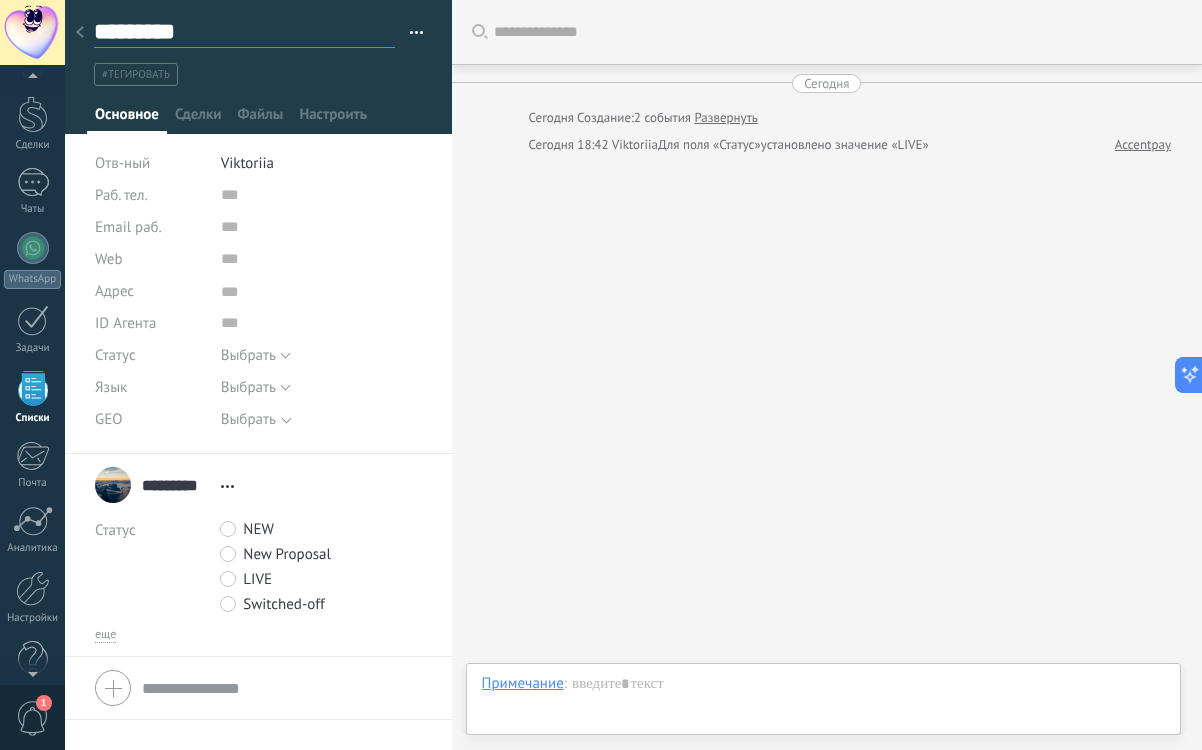 scroll, scrollTop: 30, scrollLeft: 0, axis: vertical 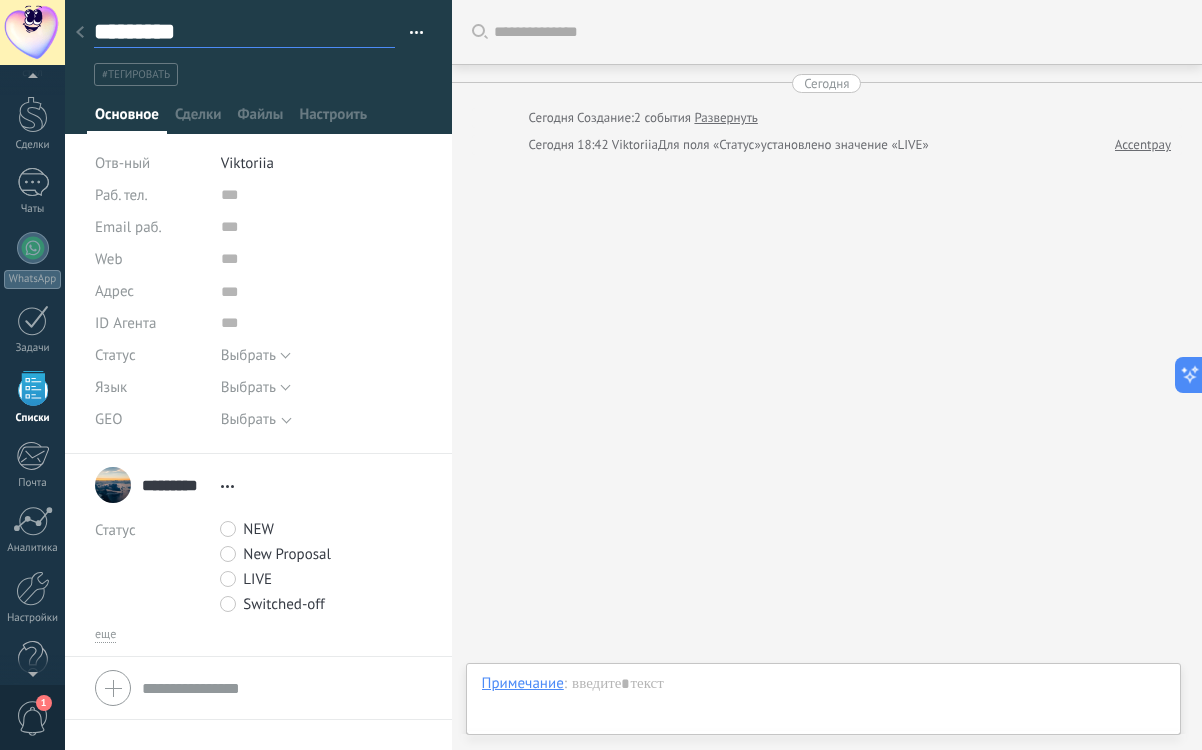 type on "*********" 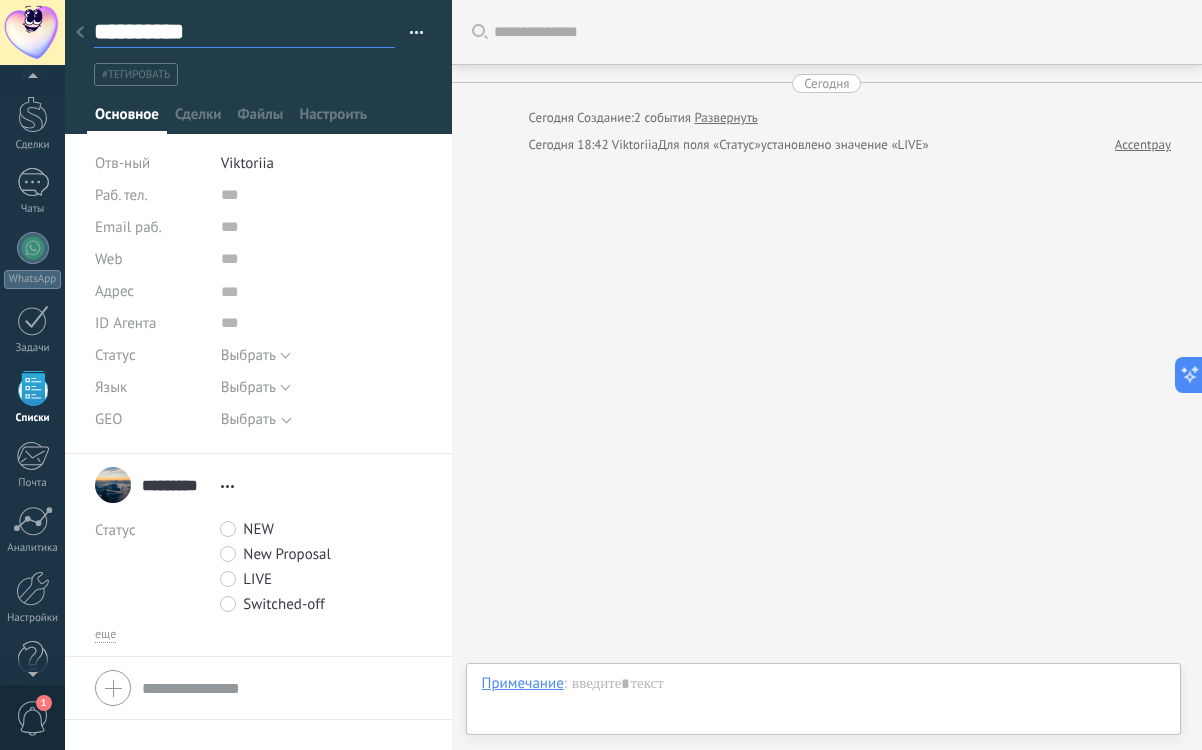 scroll, scrollTop: 60, scrollLeft: 0, axis: vertical 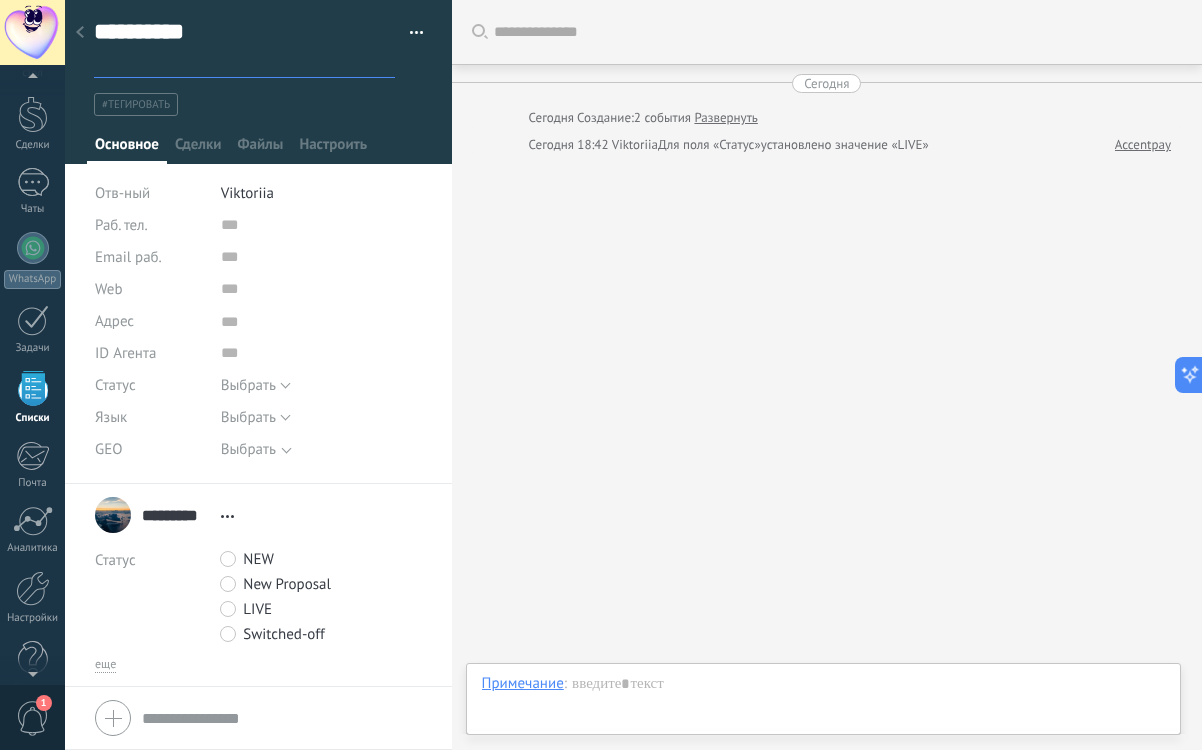 type on "*********" 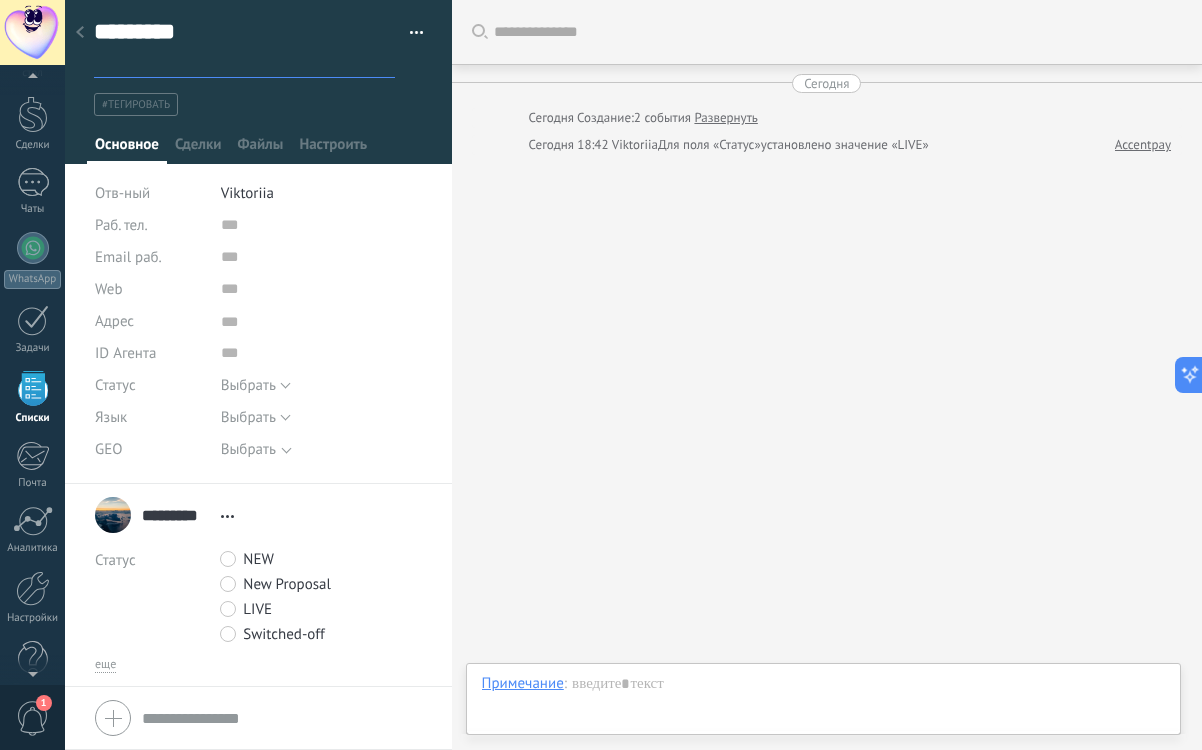 scroll, scrollTop: 30, scrollLeft: 0, axis: vertical 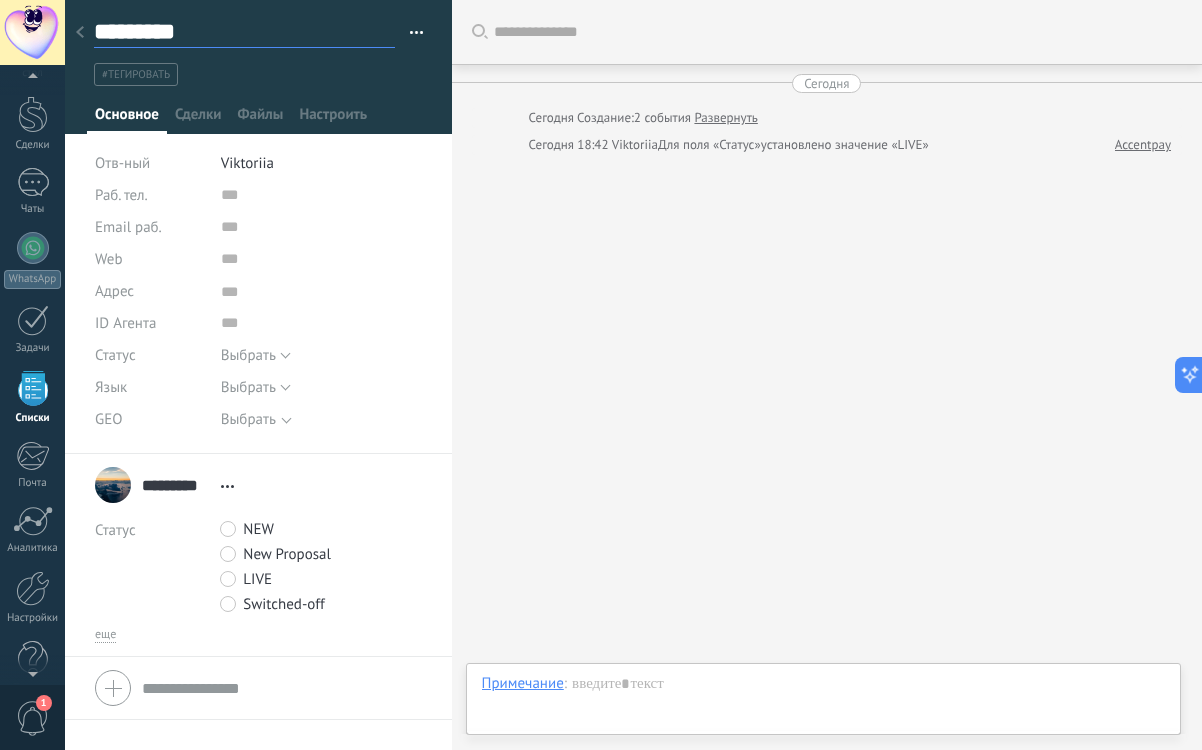 type on "*********" 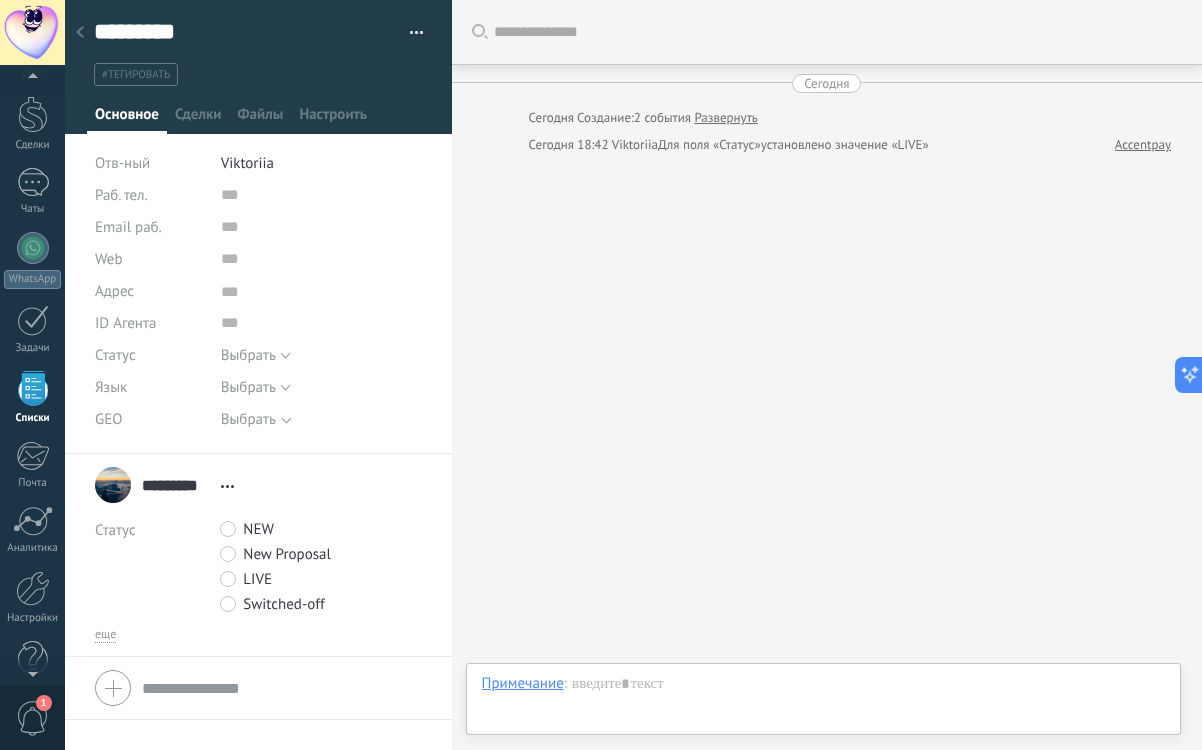 click on "Выбрать" at bounding box center [309, 419] 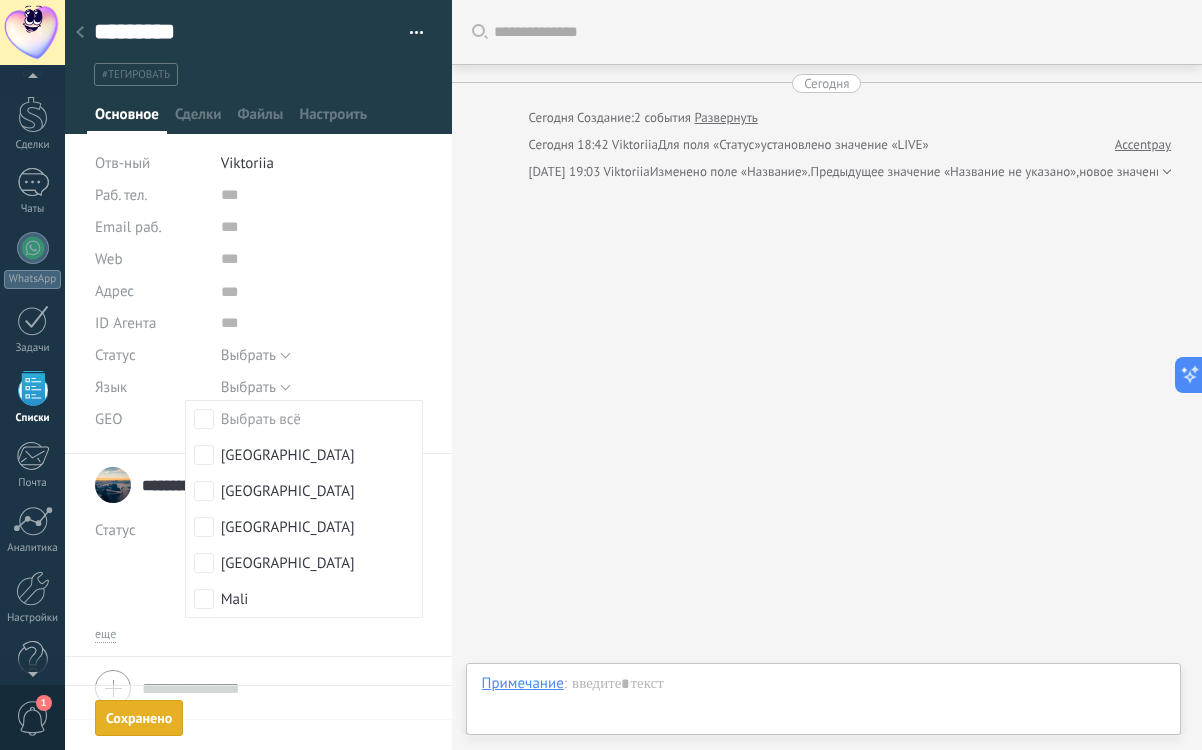 click on "Искать Загрузить еще [DATE] [DATE] Создание:  2 события   Развернуть [DATE] 18:42 Viktoriia  Для поля «Статус»  установлено значение «LIVE» Accentpay [DATE] 19:03 Viktoriia  Изменено поле «Название».  Предыдущее значение «Название не указано»,  новое значение «Accentpay» Участники:" at bounding box center (827, 375) 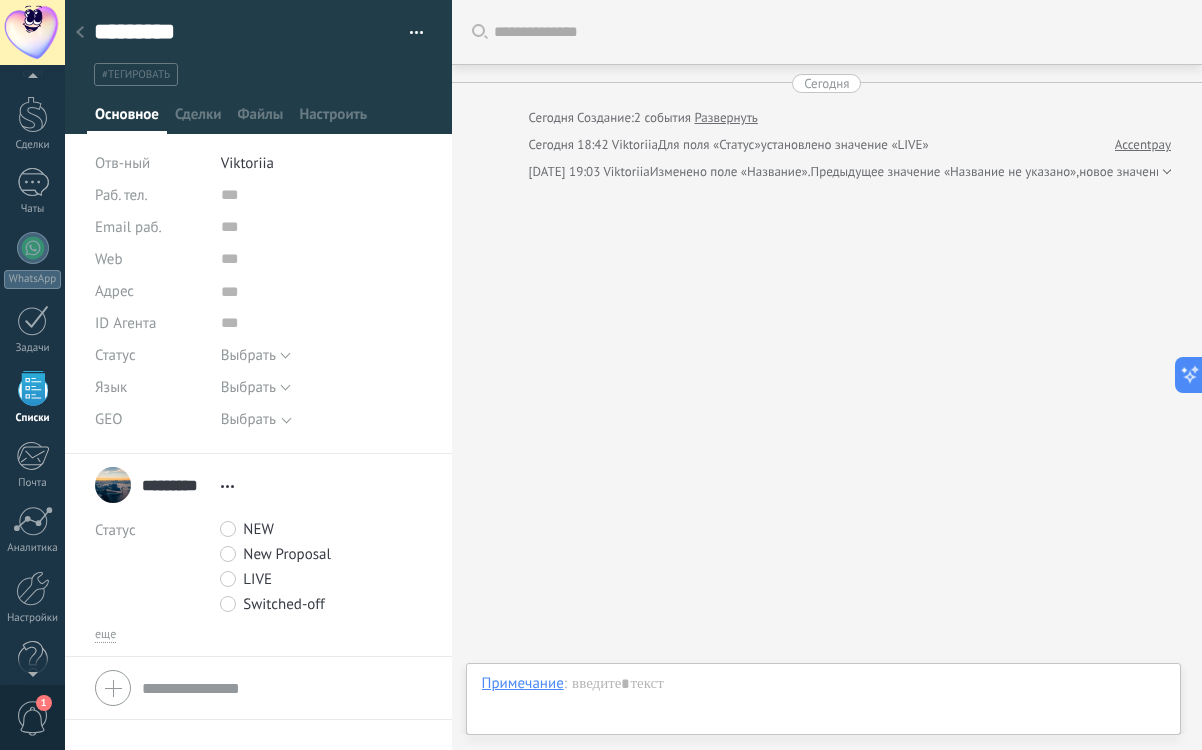 click on "Перейти в карточку
Скопировать имя
Открепить" at bounding box center (227, 486) 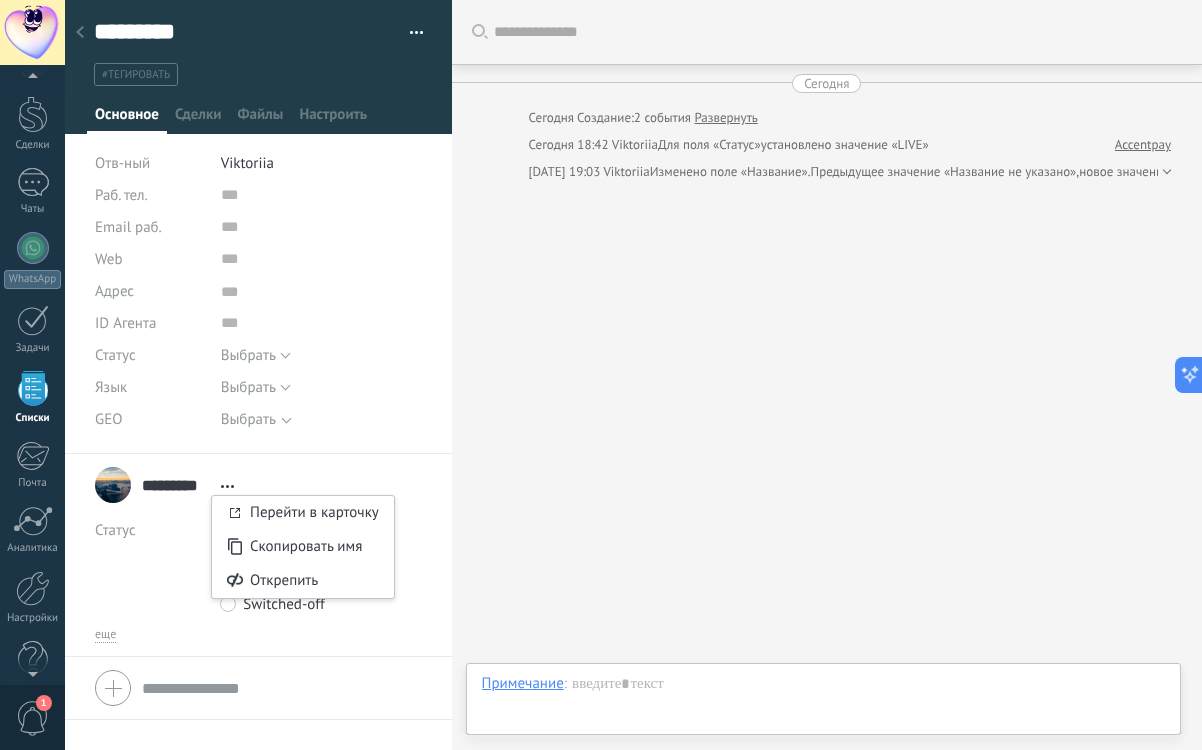 click on "Статус
NEW
New Proposal
LIVE
Switched-off" at bounding box center [258, 568] 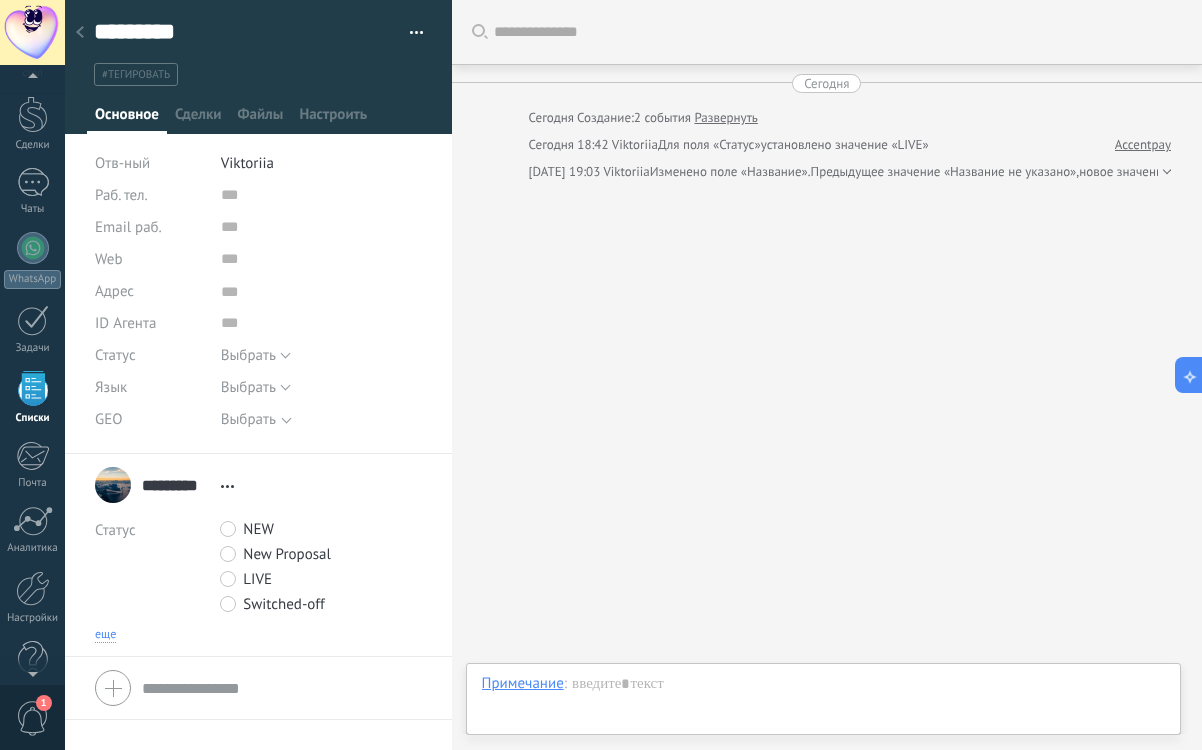 click on "еще" at bounding box center [105, 635] 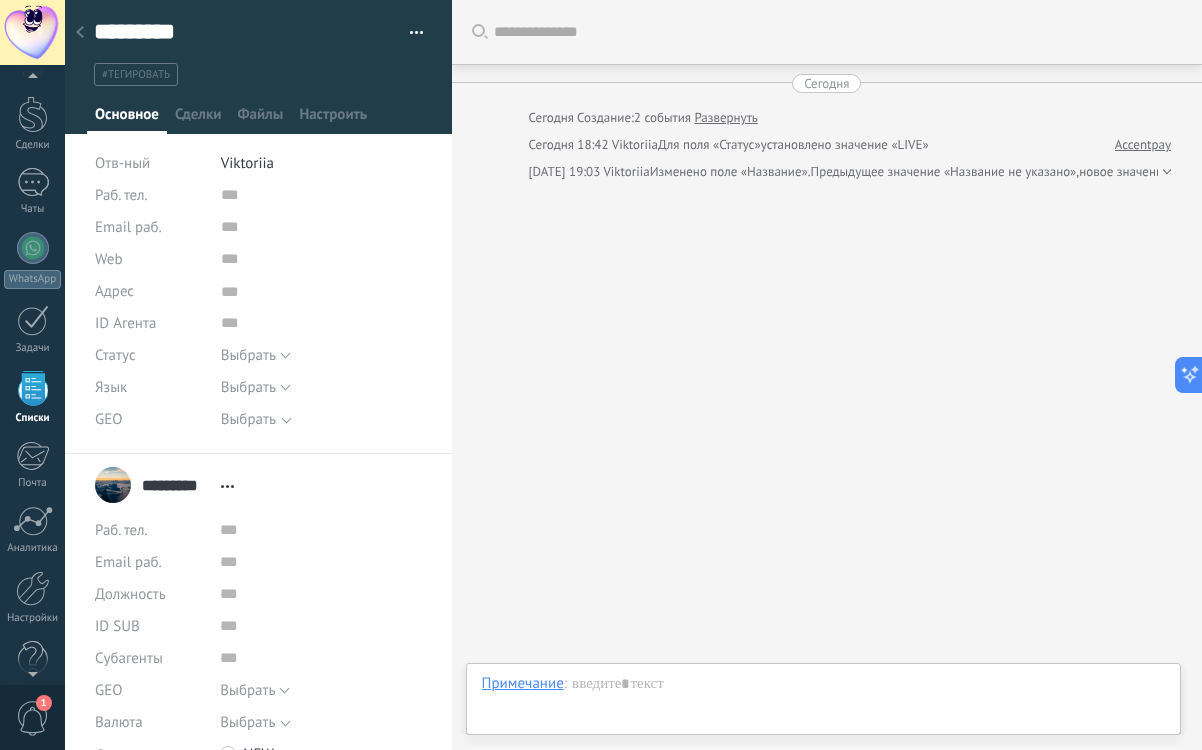 scroll, scrollTop: 176, scrollLeft: 0, axis: vertical 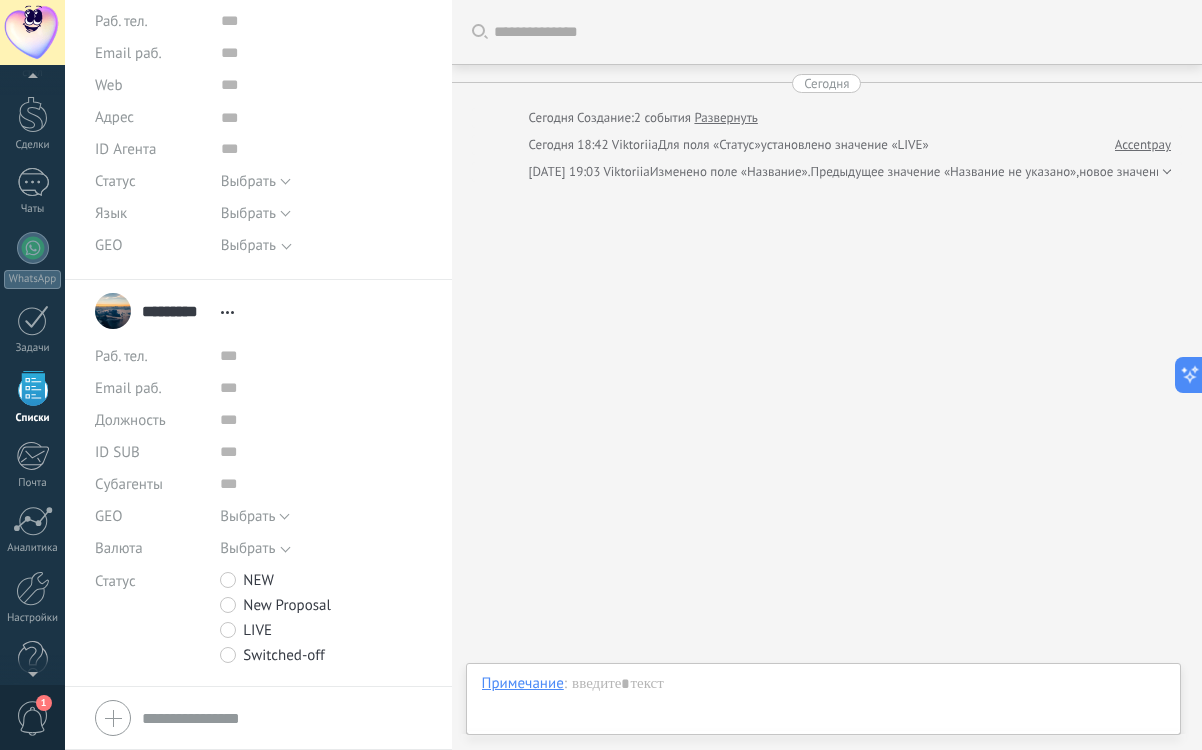 click on "Статус" at bounding box center [150, 581] 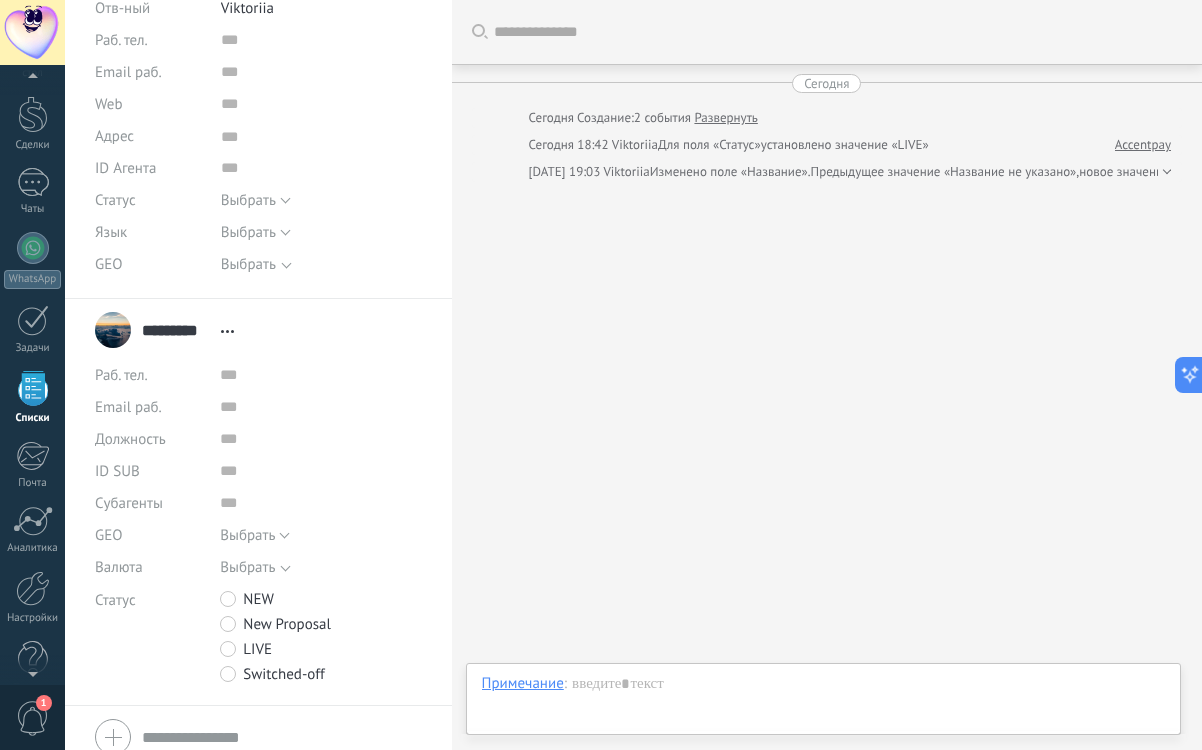 scroll, scrollTop: 176, scrollLeft: 0, axis: vertical 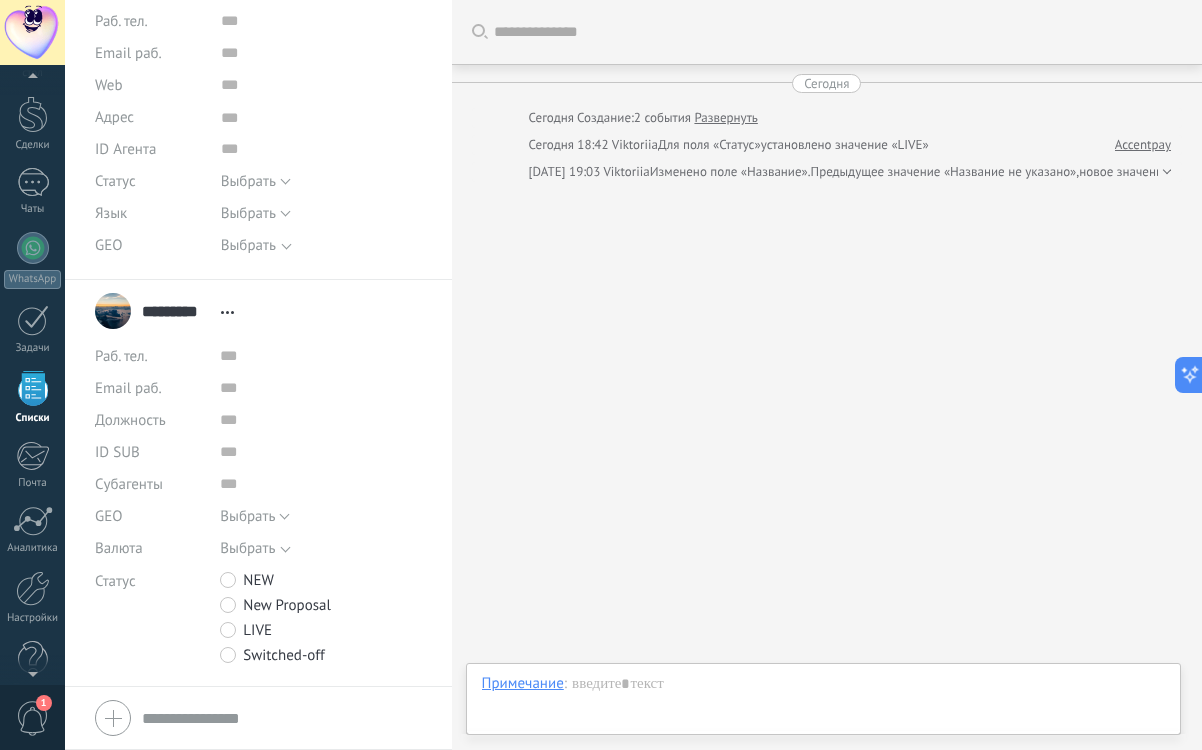 click on "Выбрать" at bounding box center (247, 548) 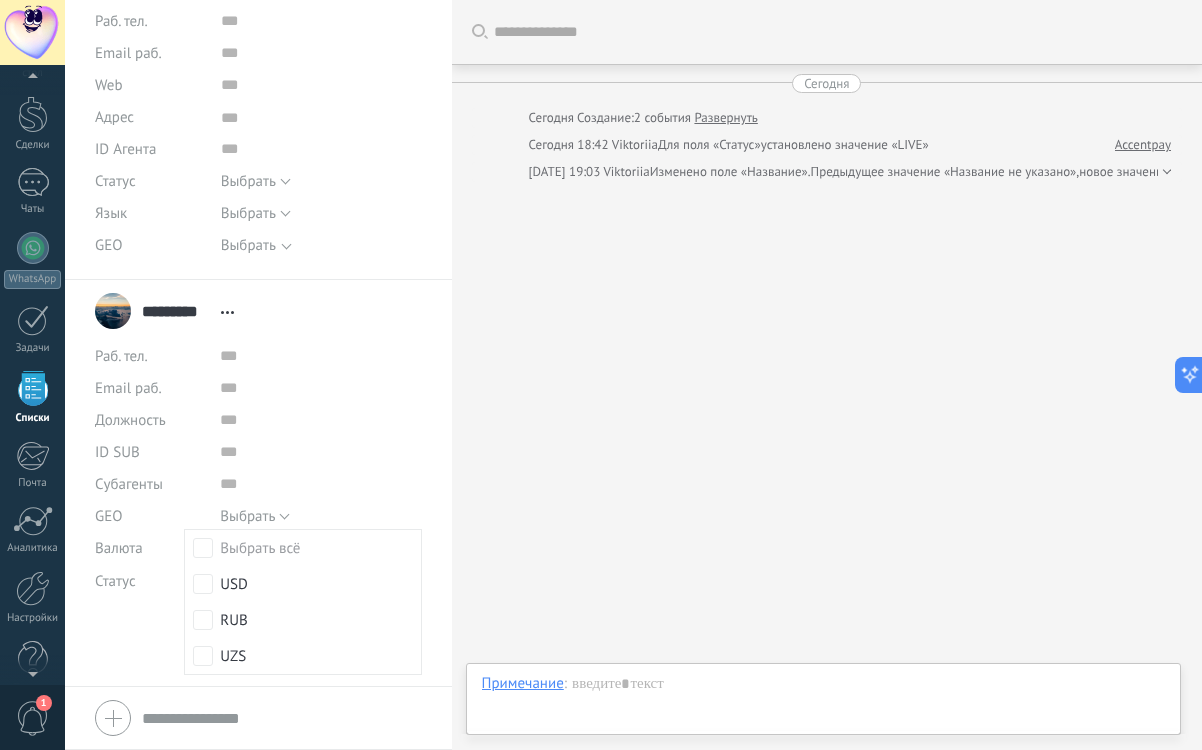 click on "1" at bounding box center [33, 718] 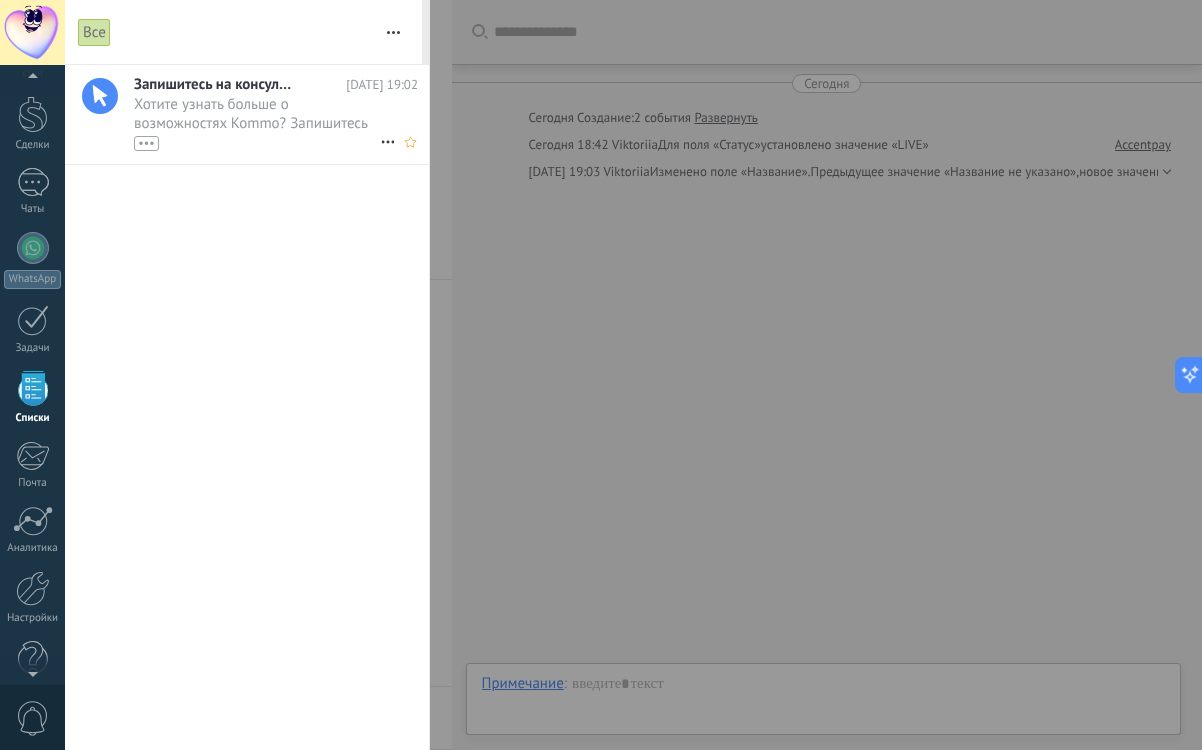 click 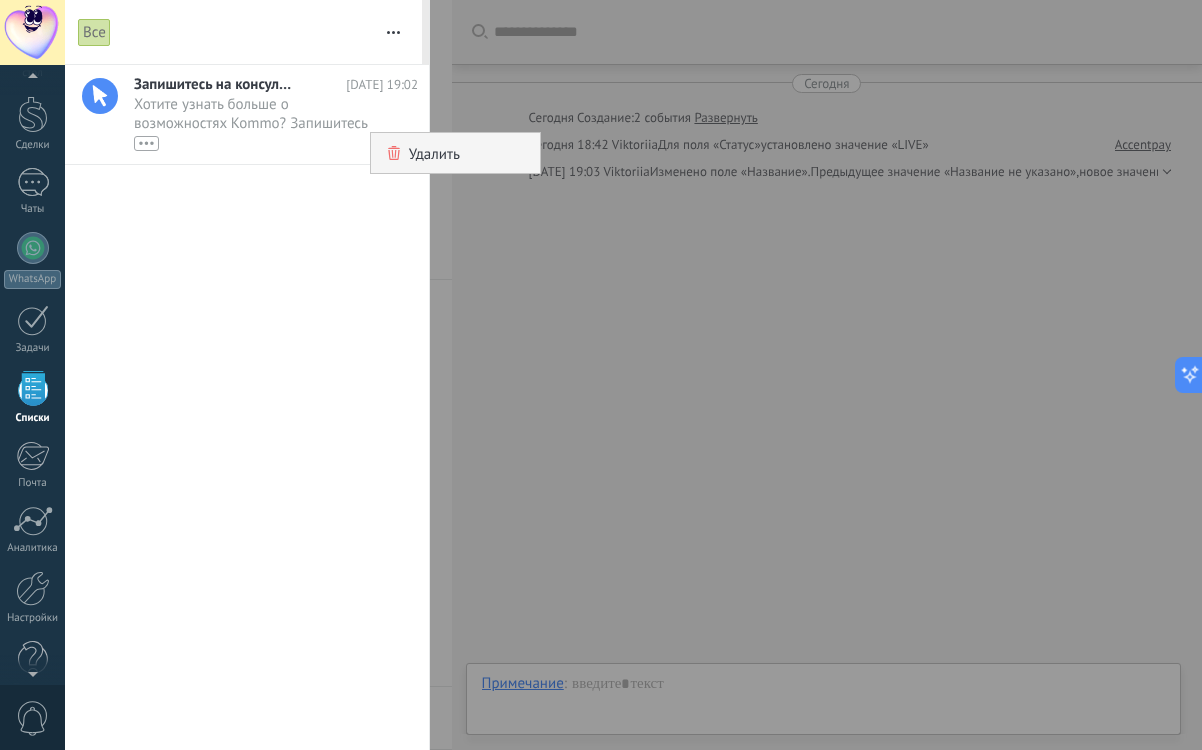 click 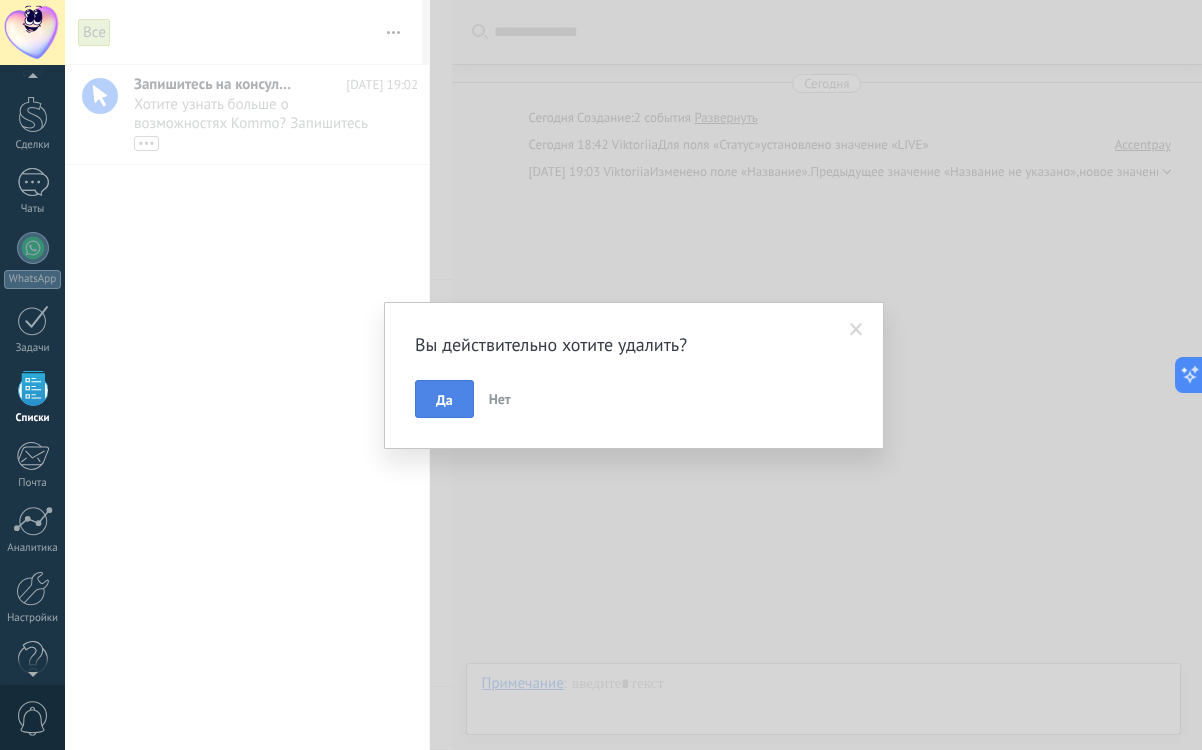 click on "Да" at bounding box center [444, 399] 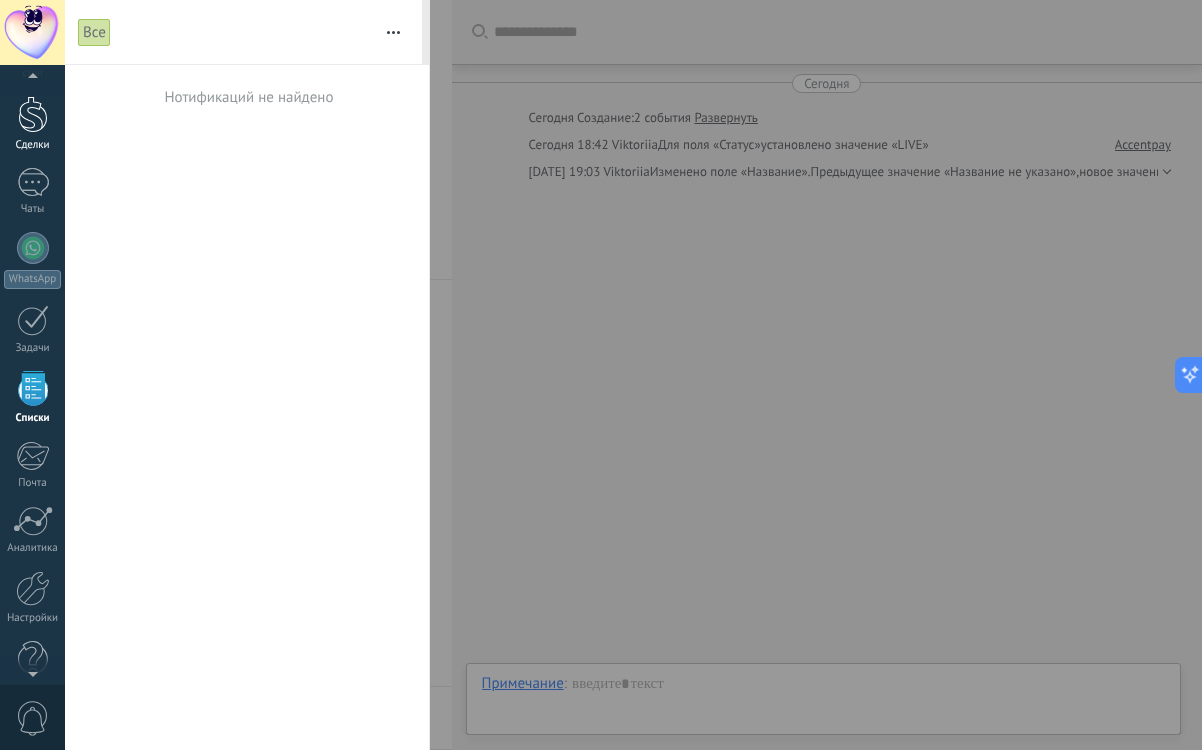 click on "Сделки" at bounding box center (32, 124) 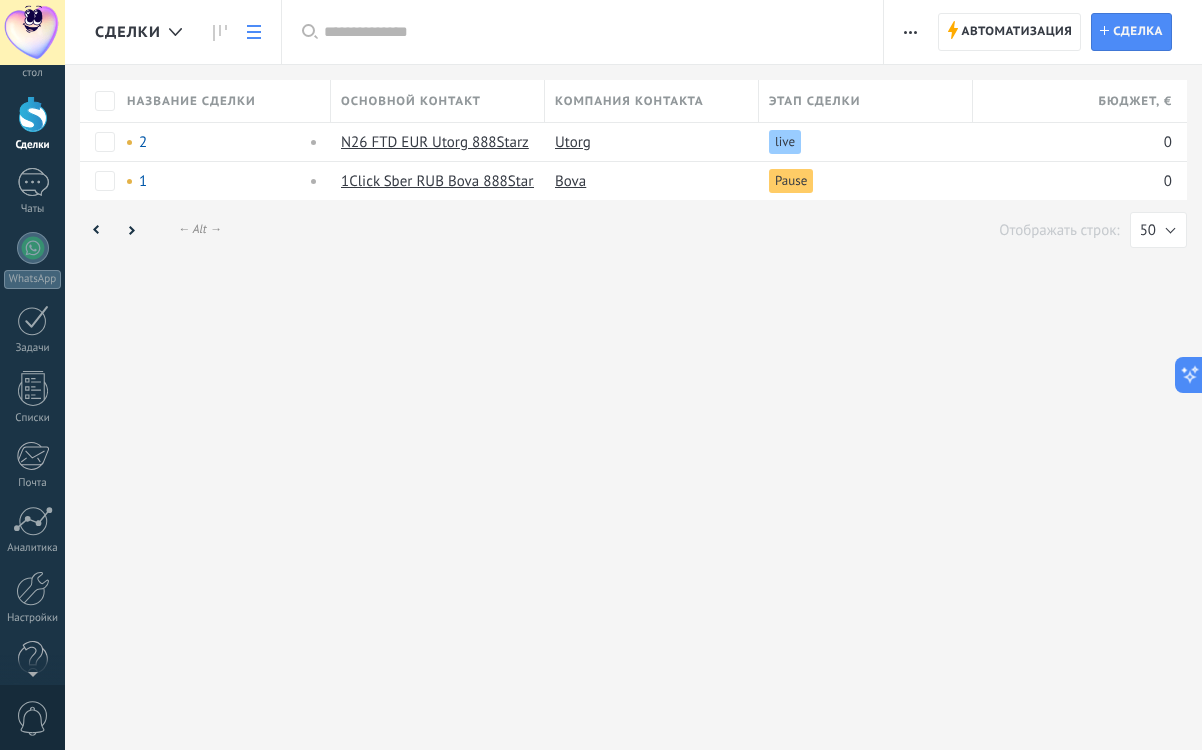 scroll, scrollTop: 0, scrollLeft: 0, axis: both 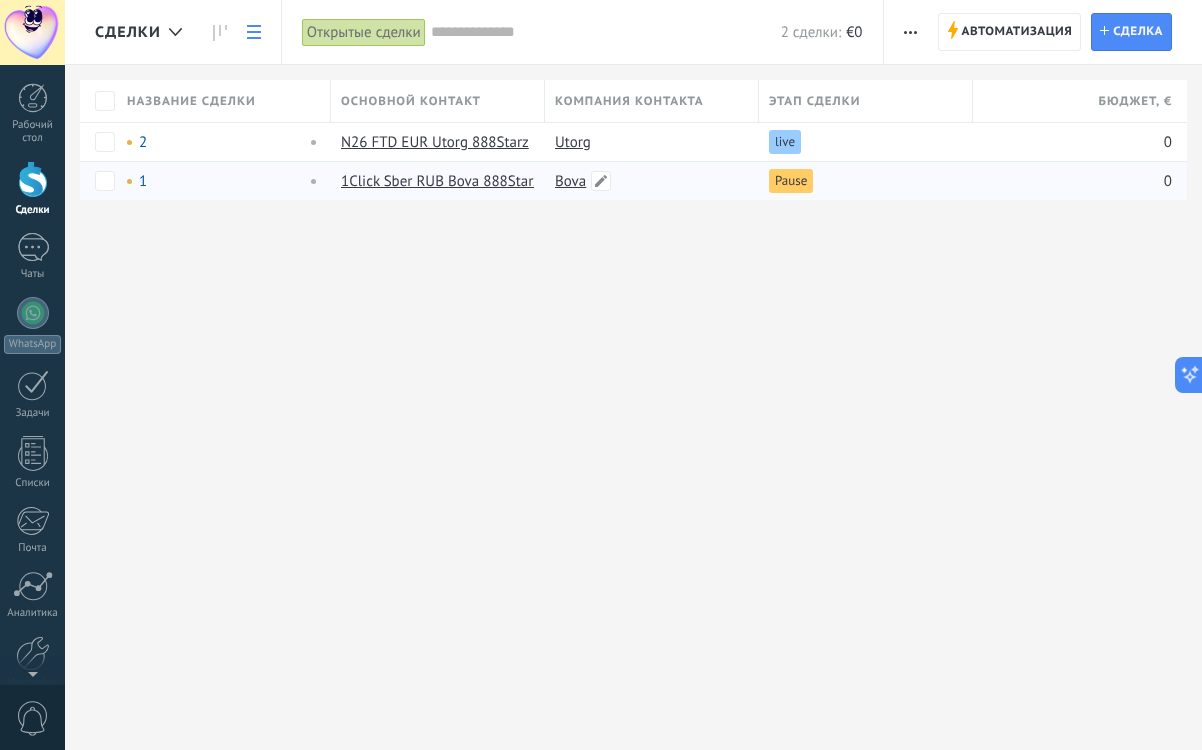 click on "Bova" at bounding box center [570, 181] 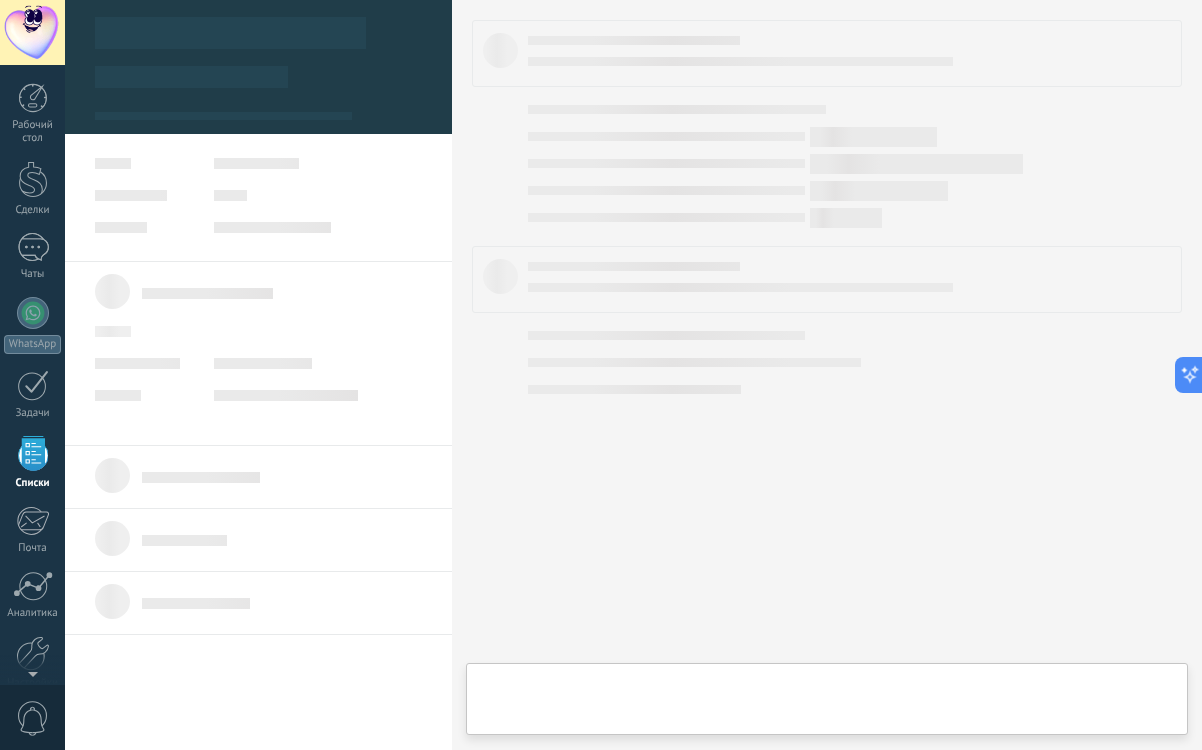 scroll, scrollTop: 65, scrollLeft: 0, axis: vertical 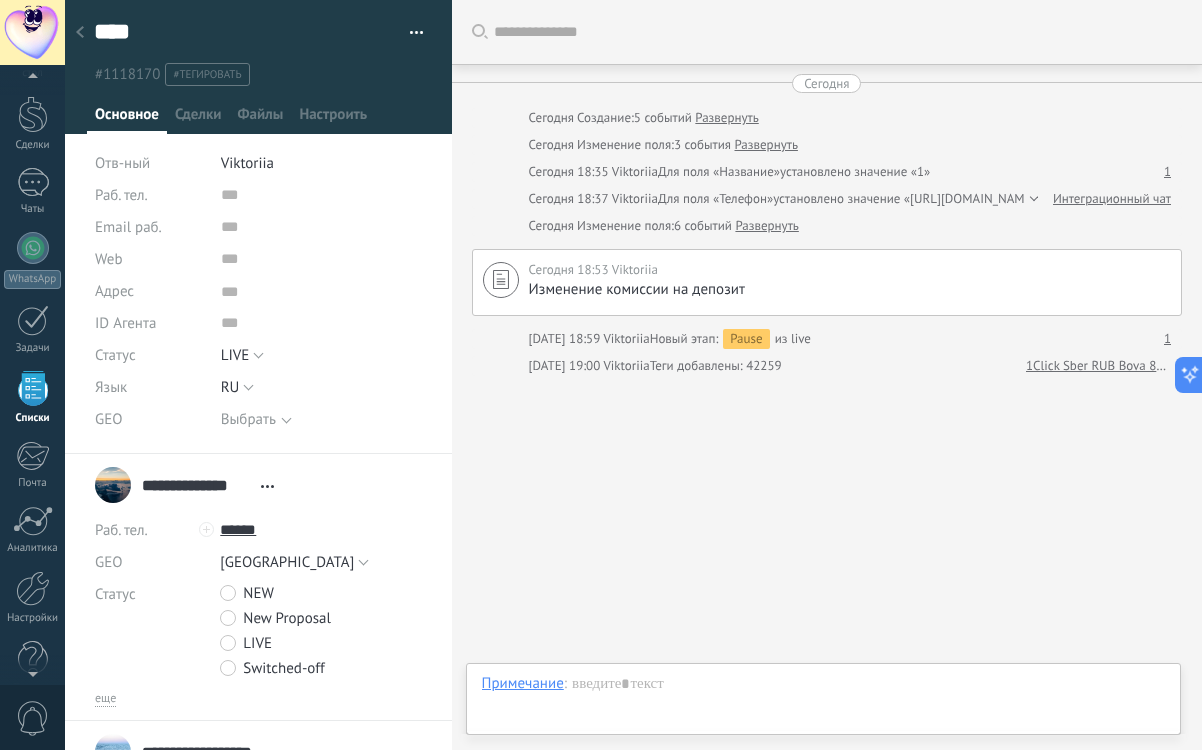 click on "Основное" at bounding box center (127, 119) 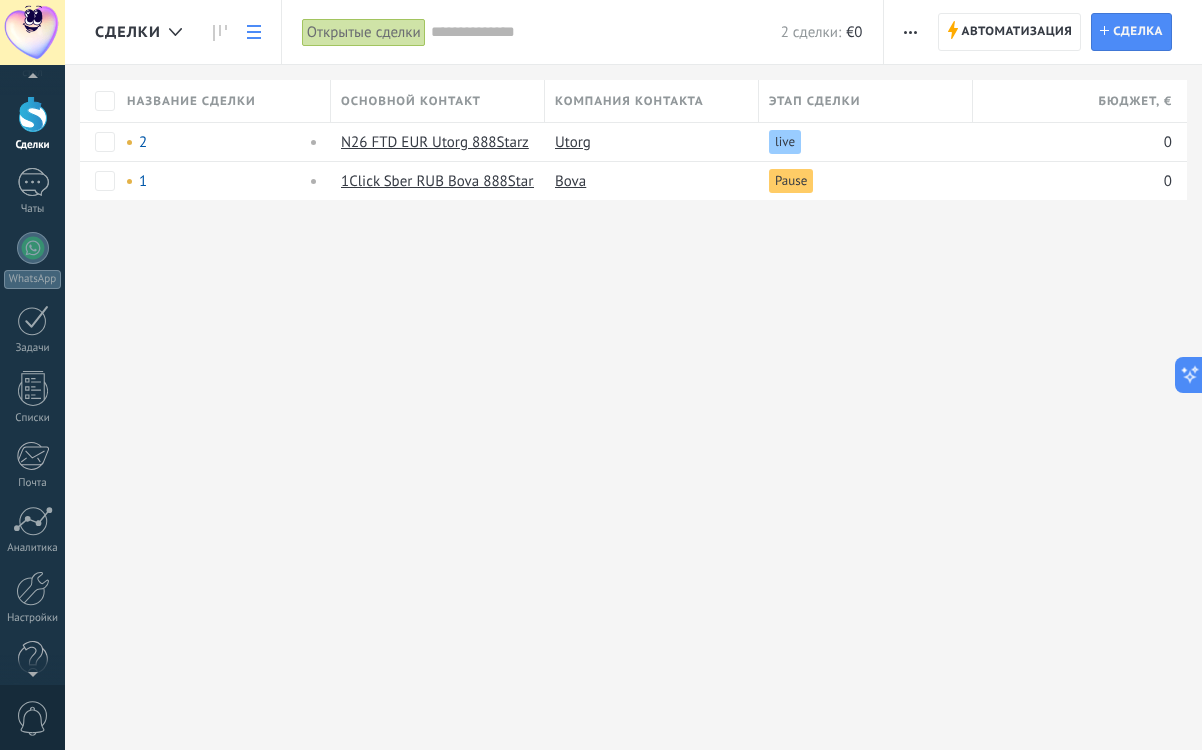 scroll, scrollTop: 0, scrollLeft: 0, axis: both 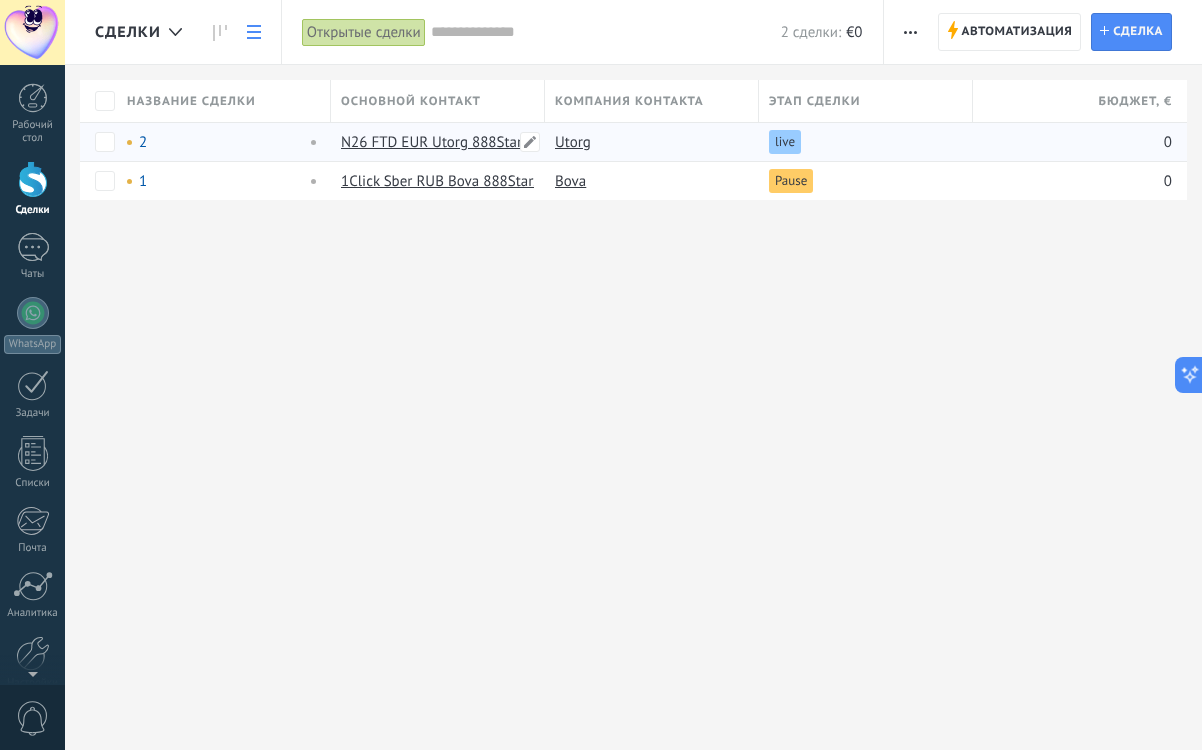 click on "N26 FTD EUR Utorg 888Starz" at bounding box center (435, 142) 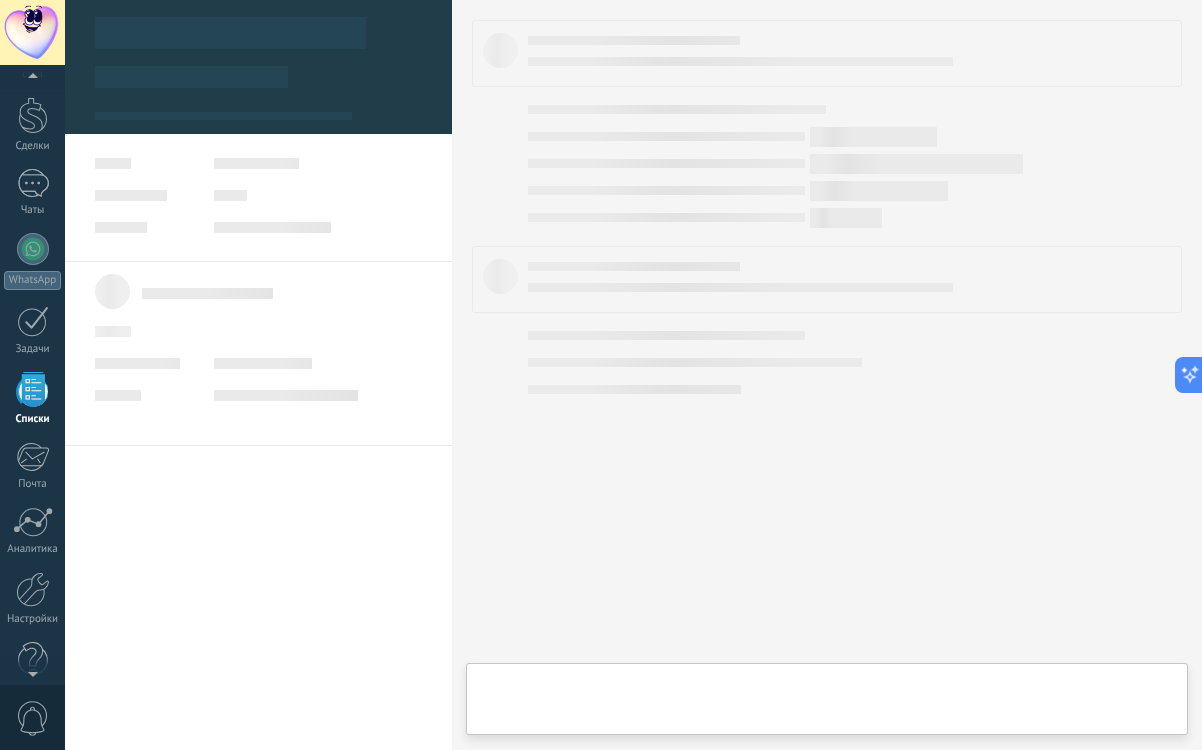 scroll, scrollTop: 65, scrollLeft: 0, axis: vertical 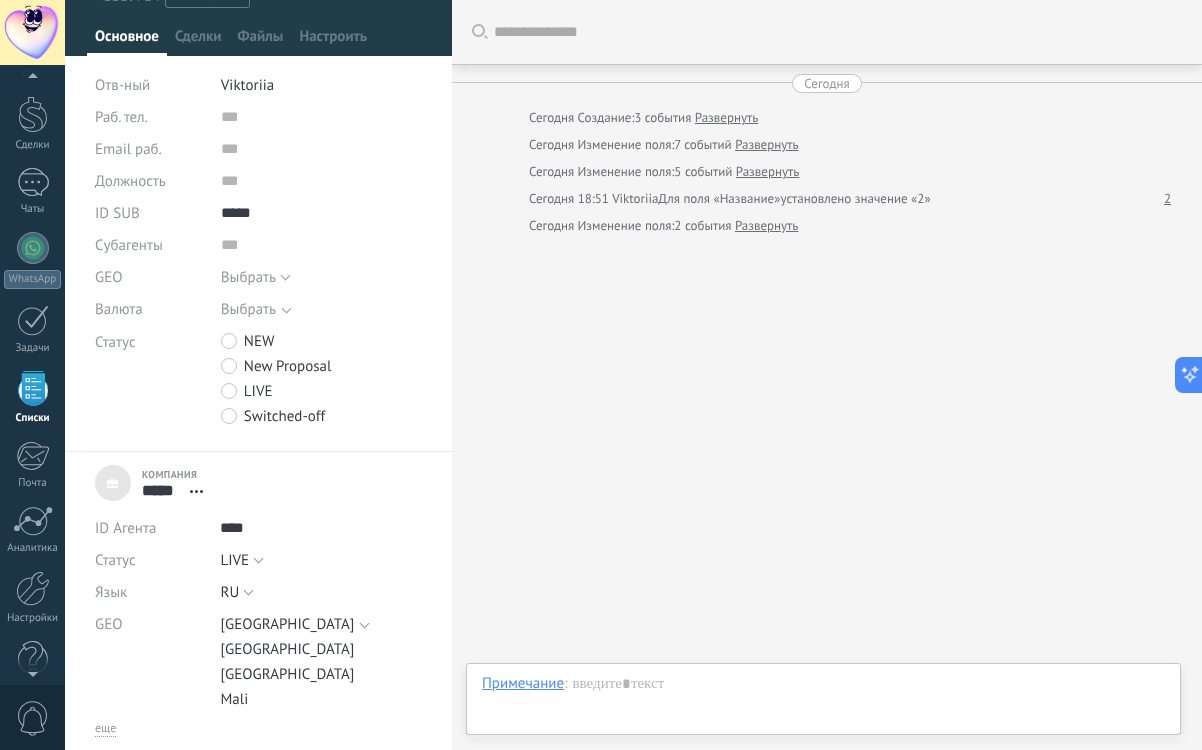 click on "NEW" at bounding box center (259, 341) 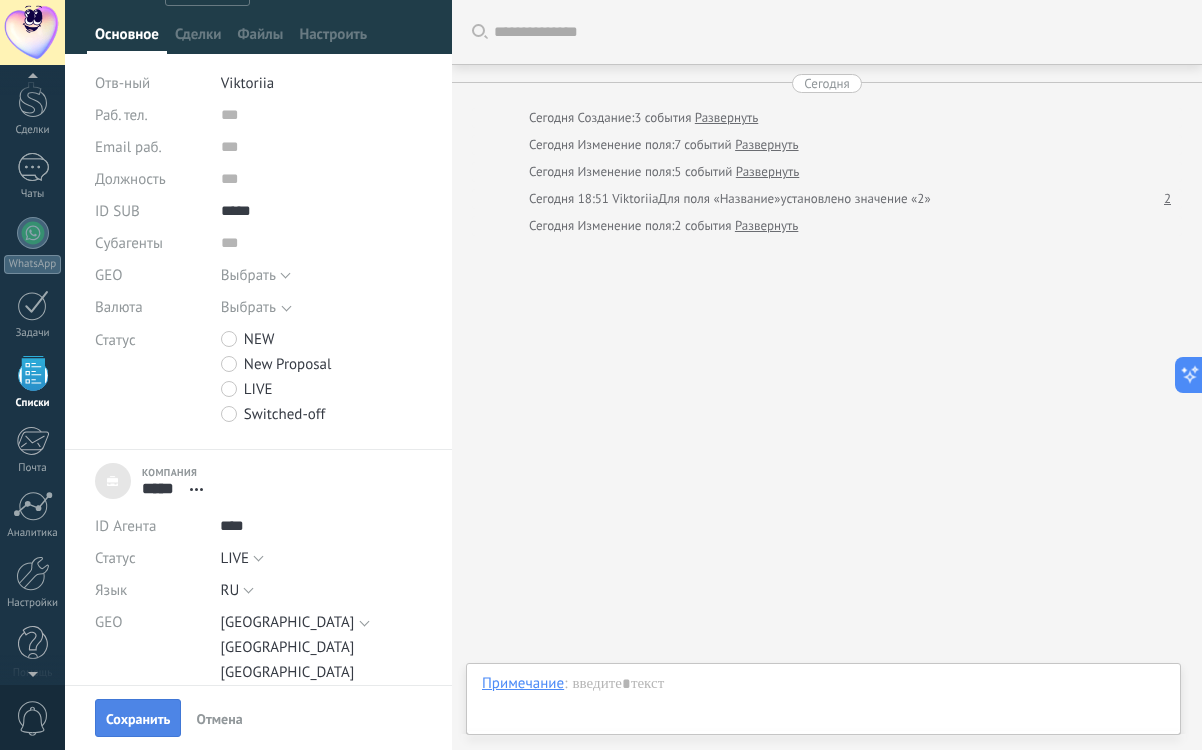 scroll, scrollTop: 65, scrollLeft: 0, axis: vertical 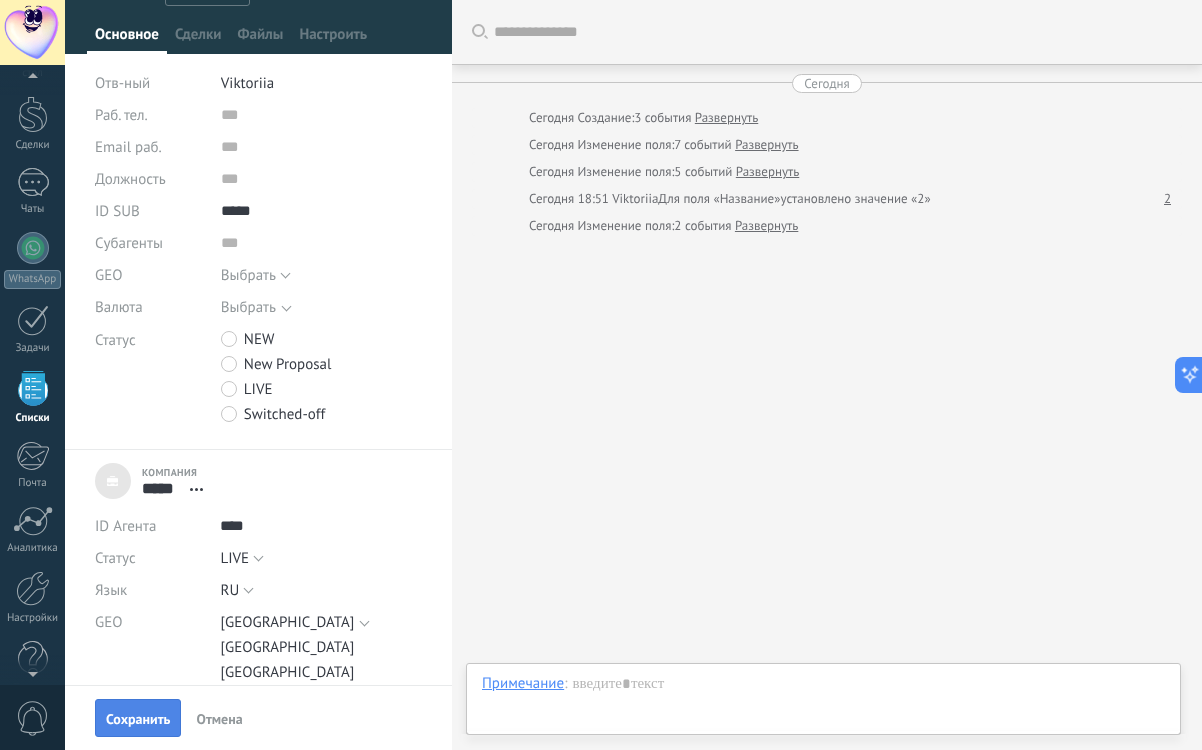 click on "Сохранить" at bounding box center [138, 719] 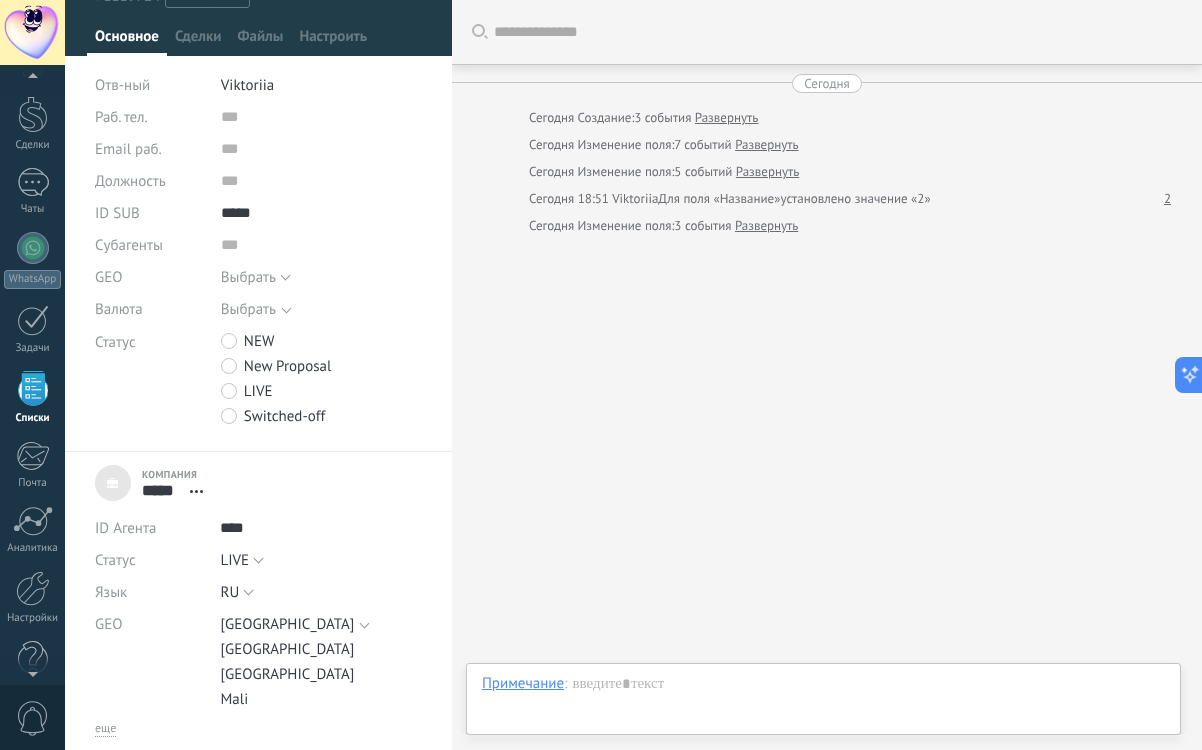 click on "Основное" at bounding box center [127, 41] 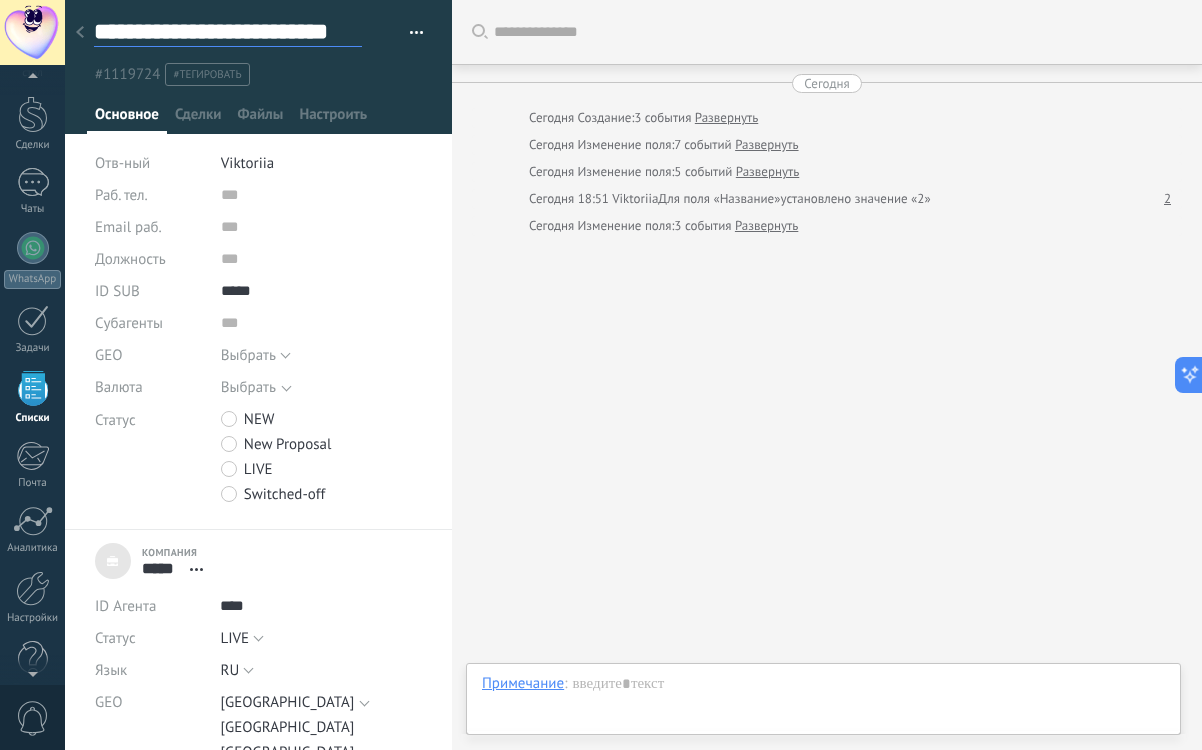 click on "**********" at bounding box center (228, 32) 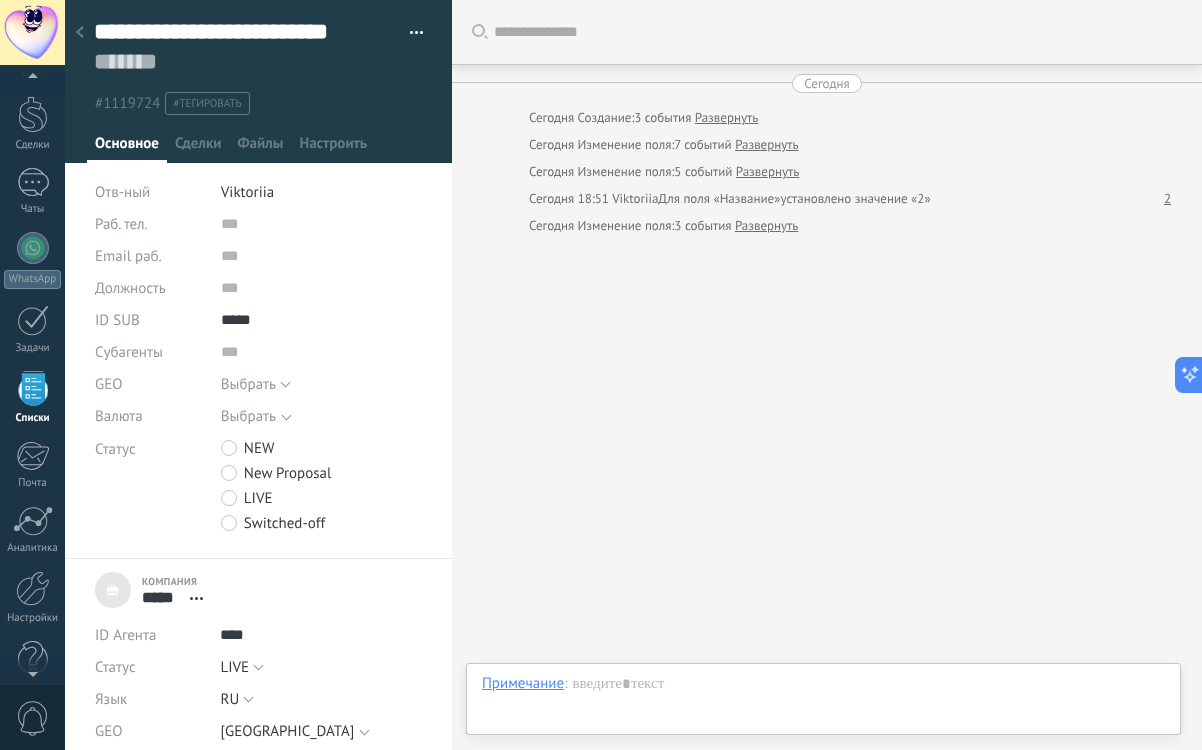 click at bounding box center (80, 33) 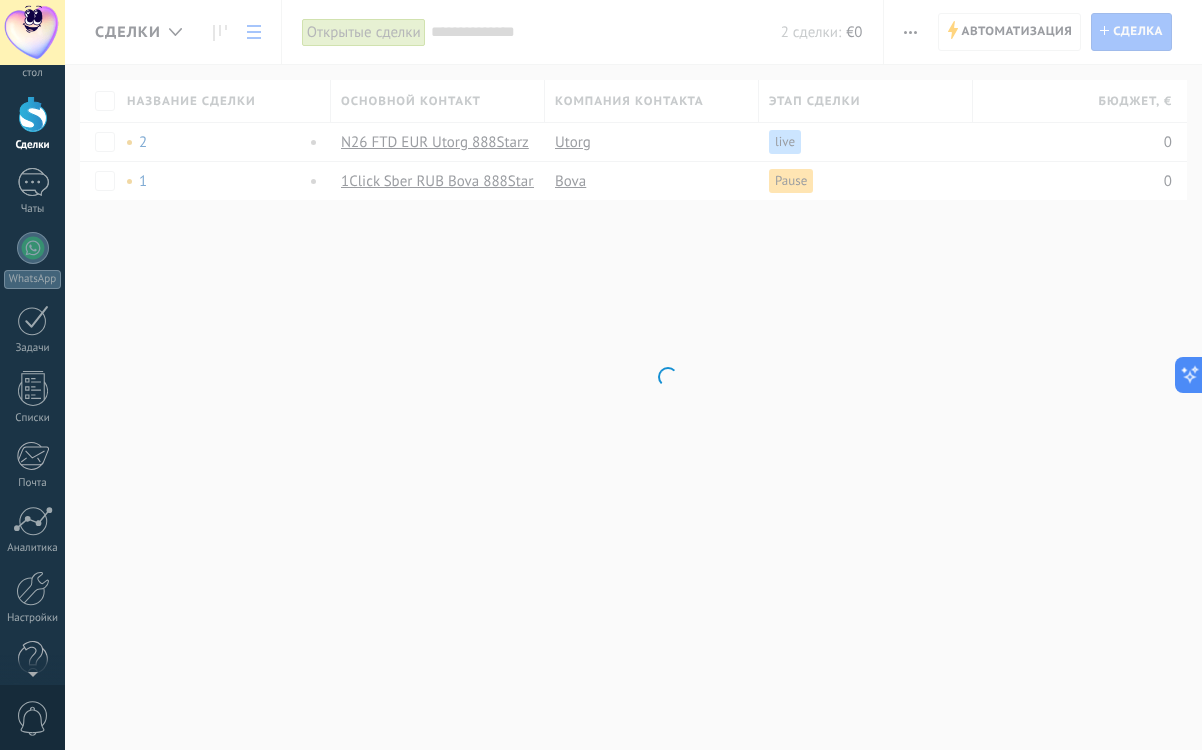 scroll, scrollTop: 0, scrollLeft: 0, axis: both 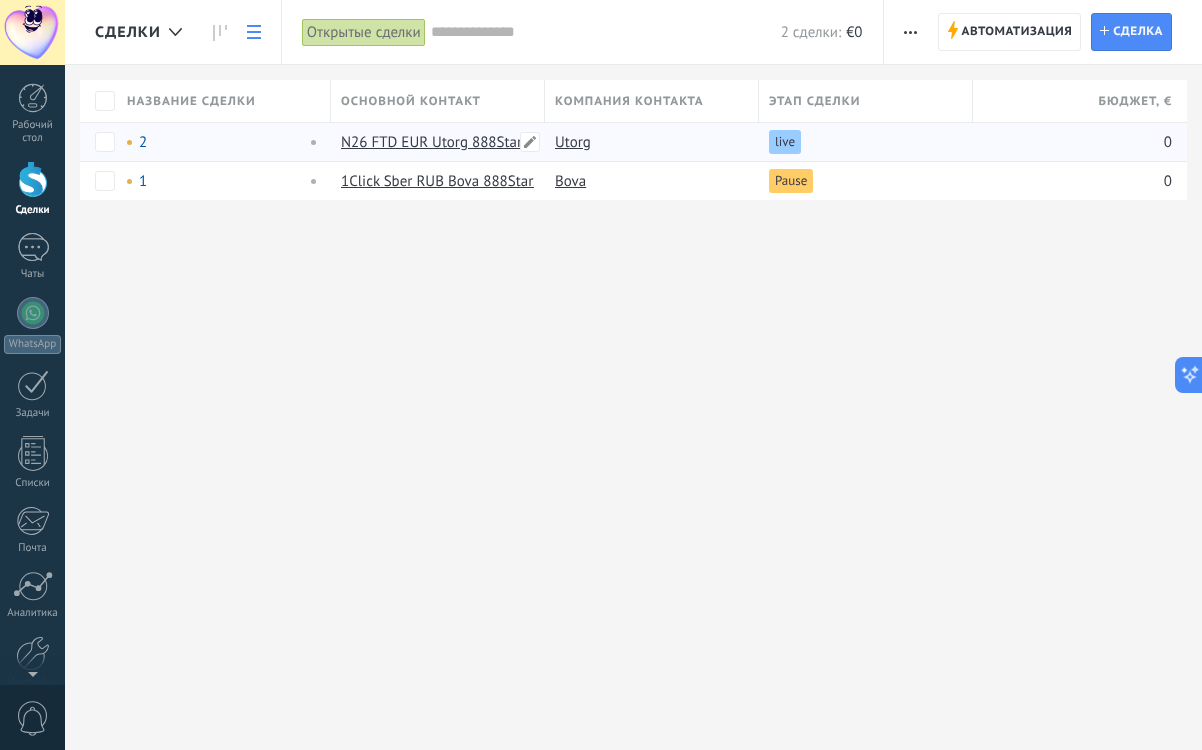 click on "N26 FTD EUR Utorg 888Starz" at bounding box center (435, 142) 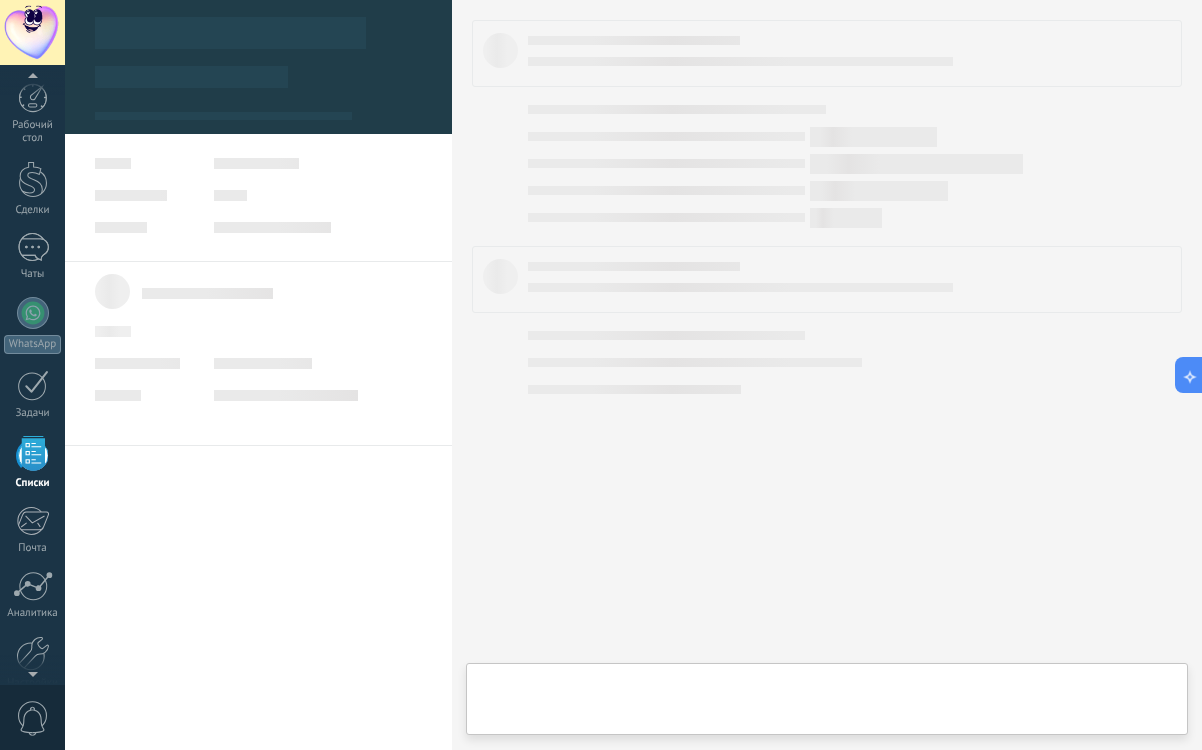 scroll, scrollTop: 65, scrollLeft: 0, axis: vertical 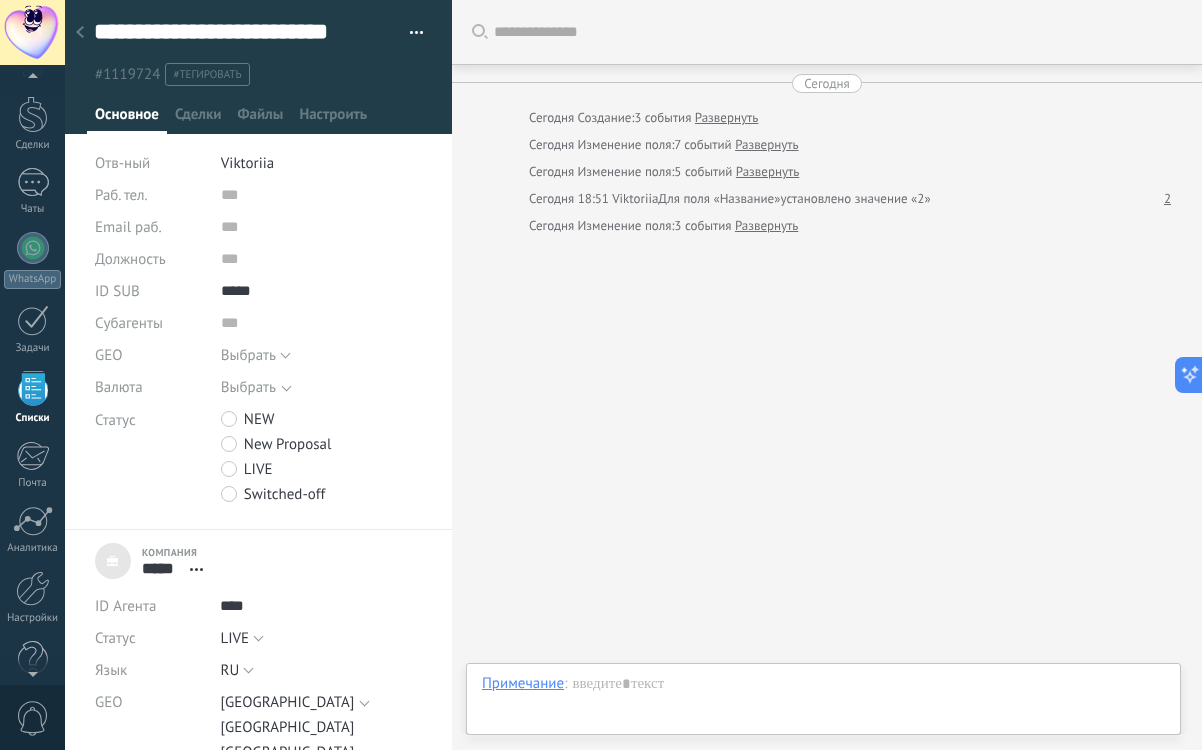 click at bounding box center (259, 67) 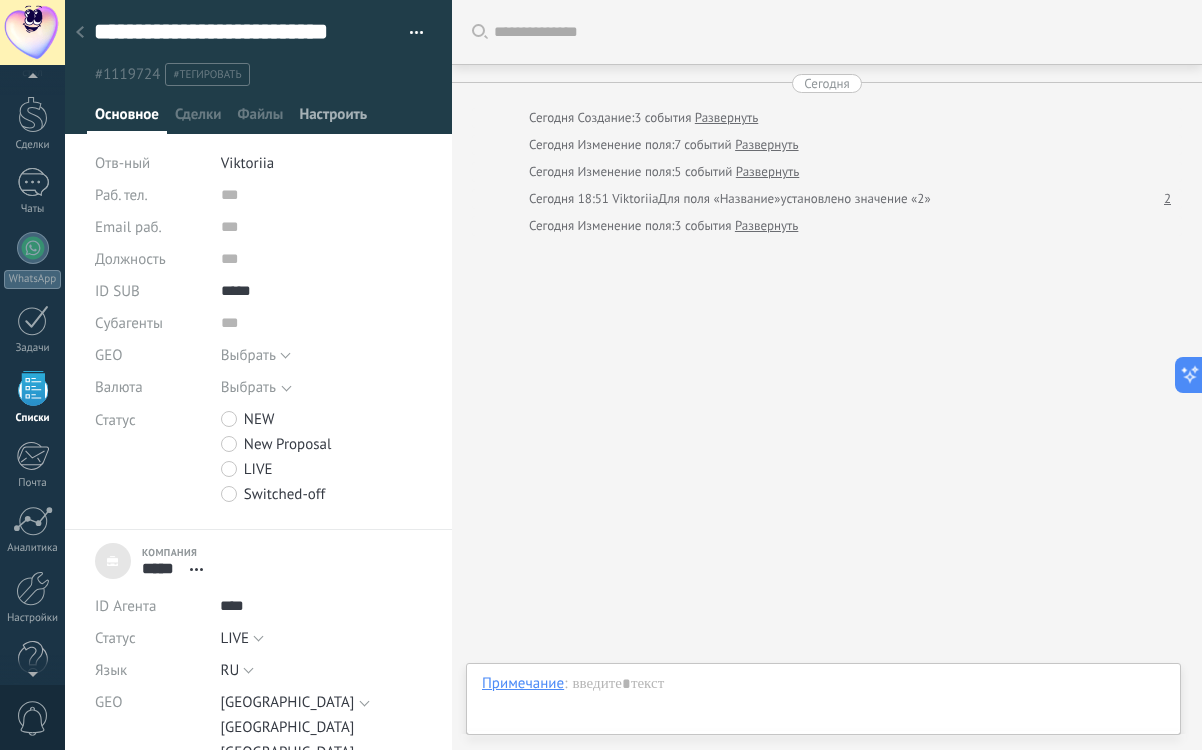 click on "Настроить" at bounding box center (333, 119) 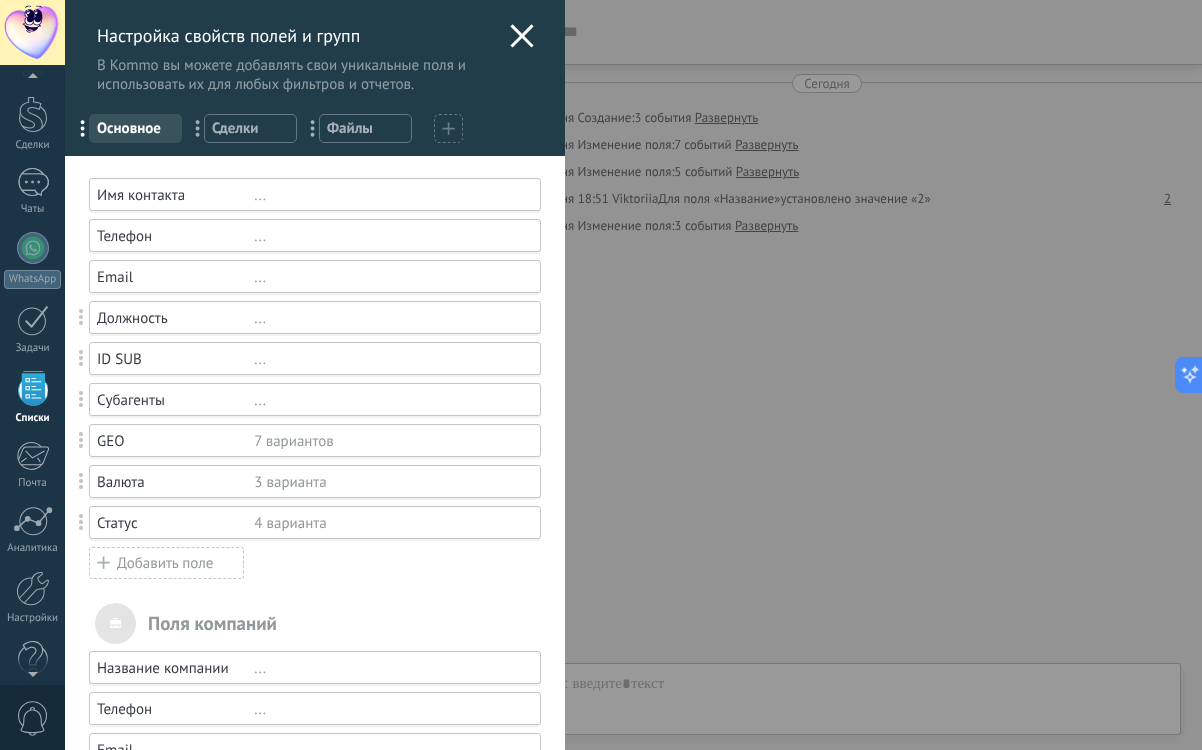 click at bounding box center (82, 522) 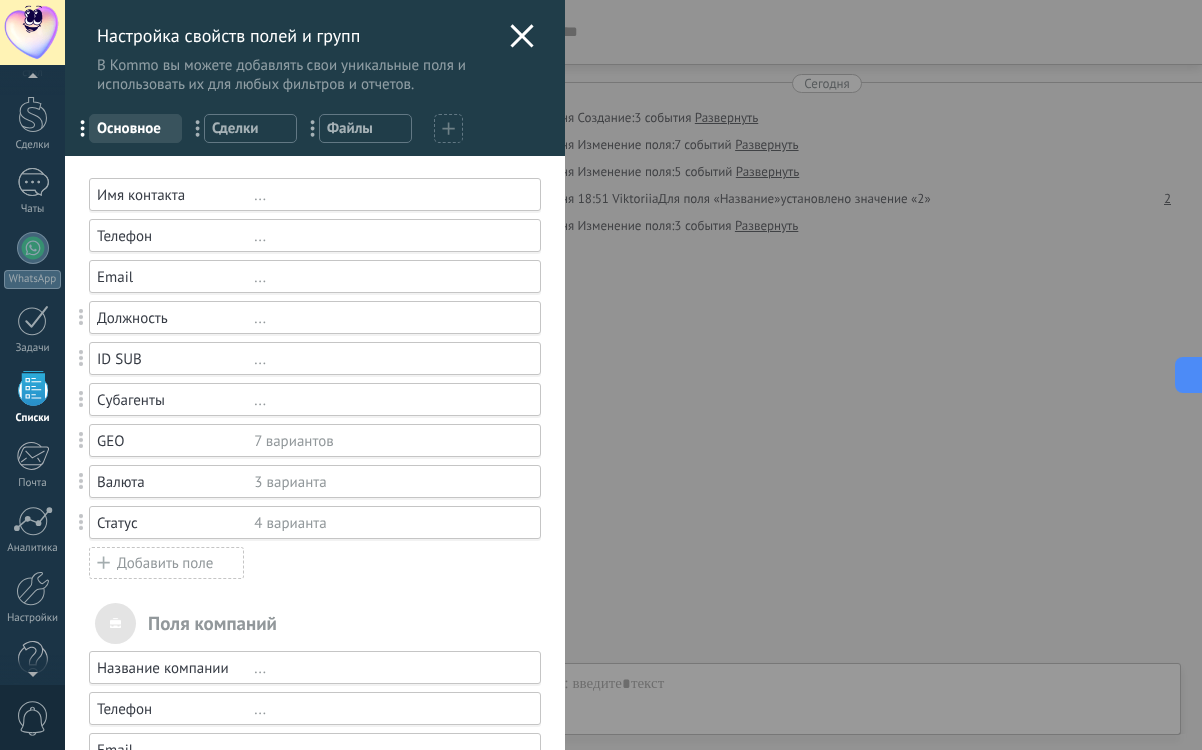 click at bounding box center [82, 522] 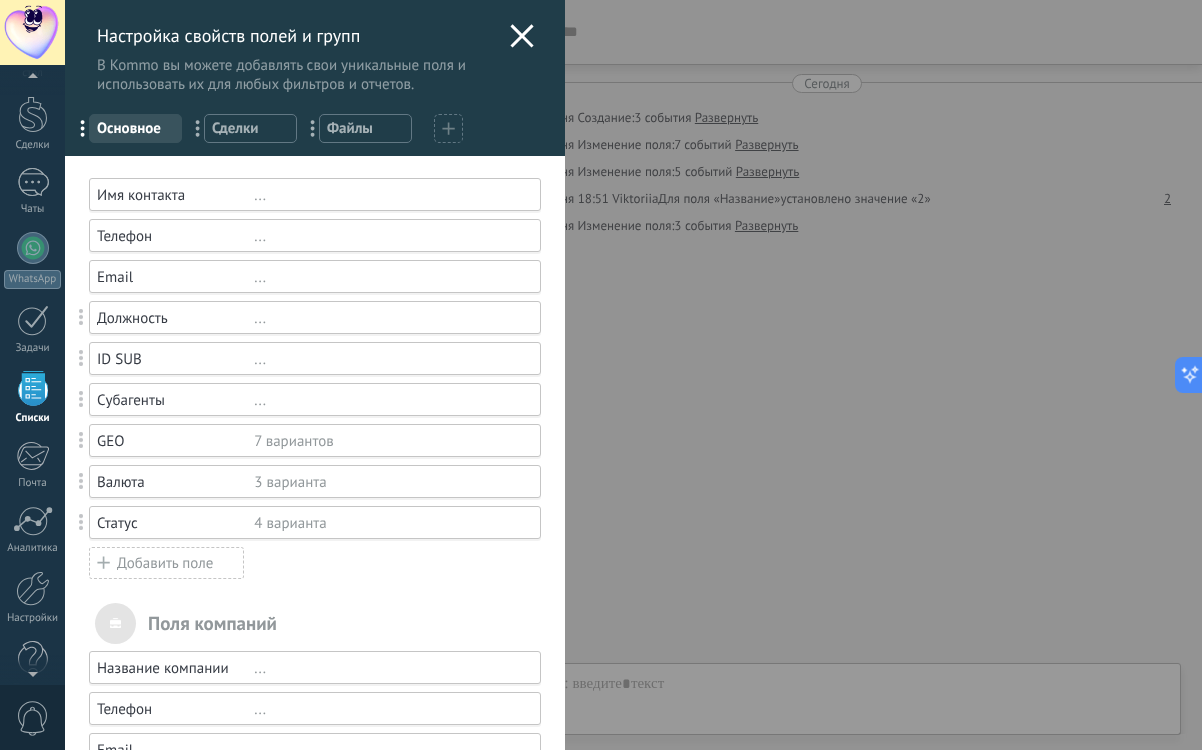 click on "Статус" at bounding box center [175, 523] 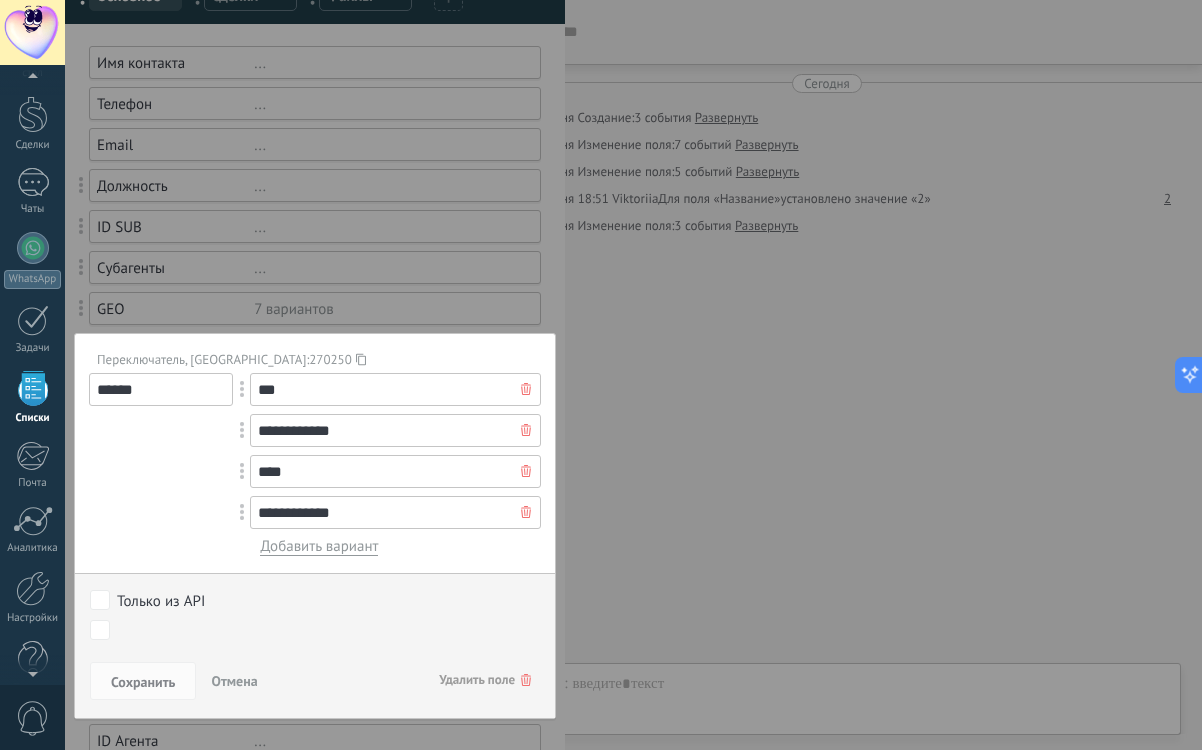 scroll, scrollTop: 124, scrollLeft: 0, axis: vertical 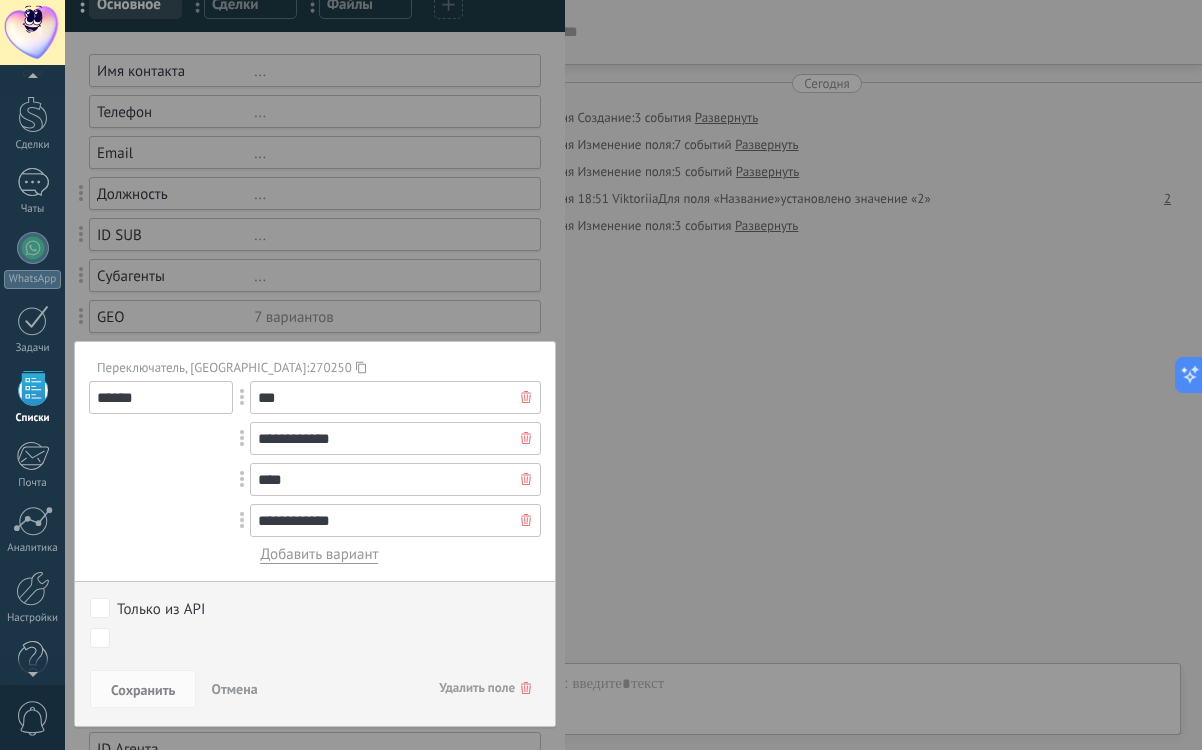 click on "Удалить поле" at bounding box center [485, 688] 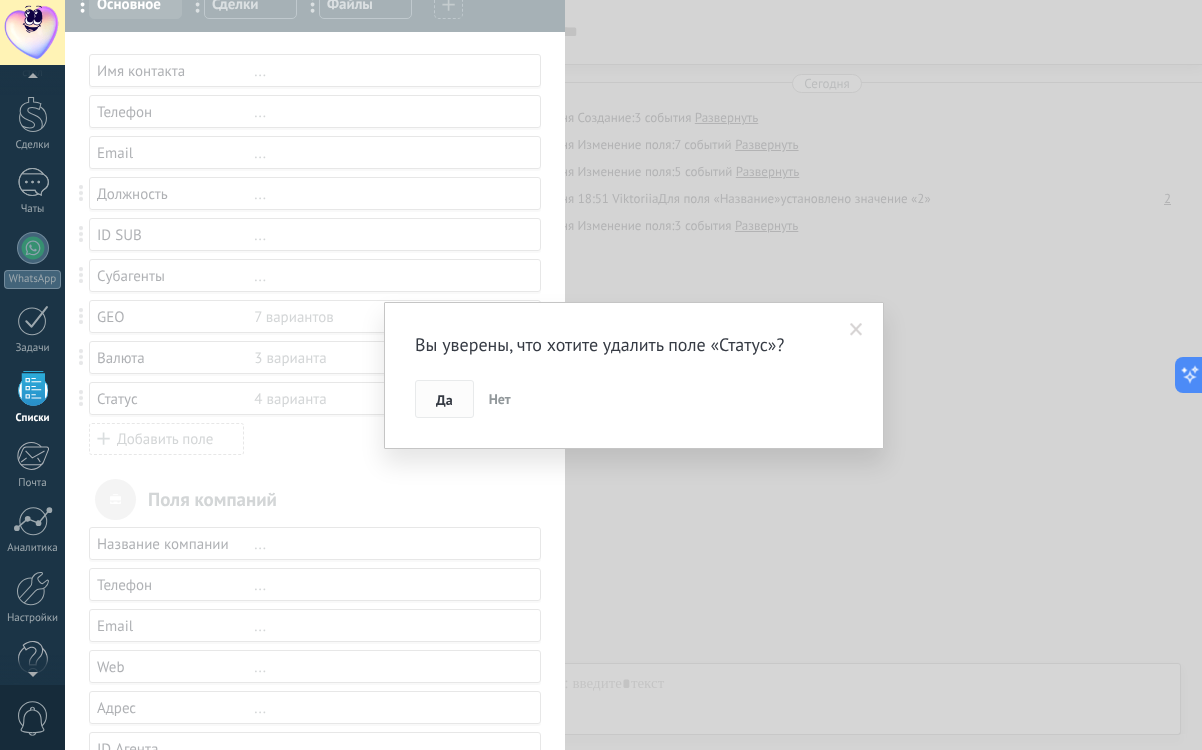 click on "Да" at bounding box center [444, 400] 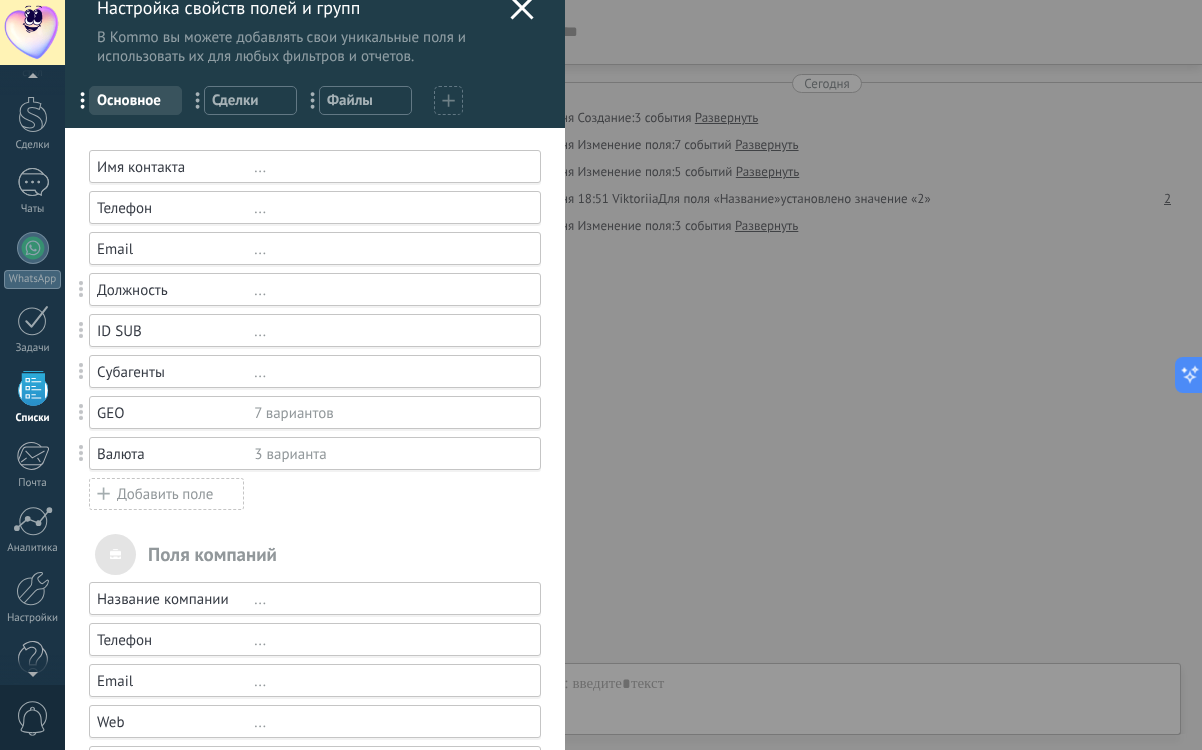 scroll, scrollTop: 0, scrollLeft: 0, axis: both 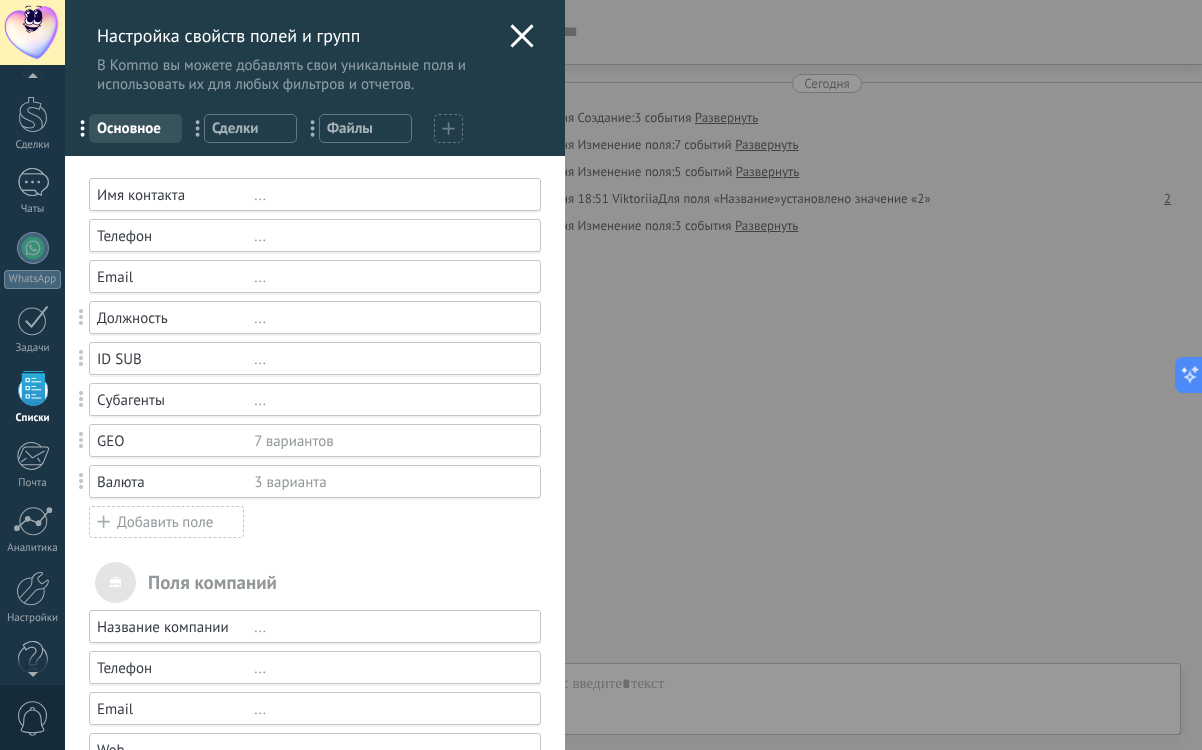 click at bounding box center (448, 128) 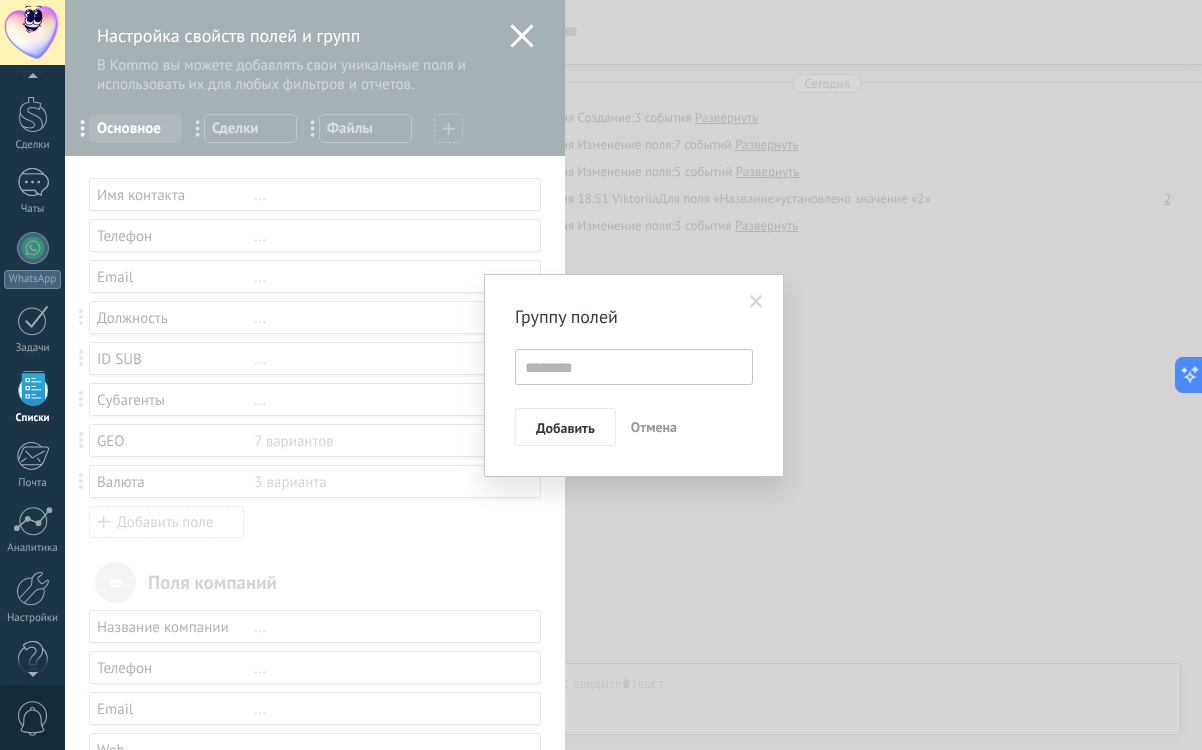 click at bounding box center (756, 302) 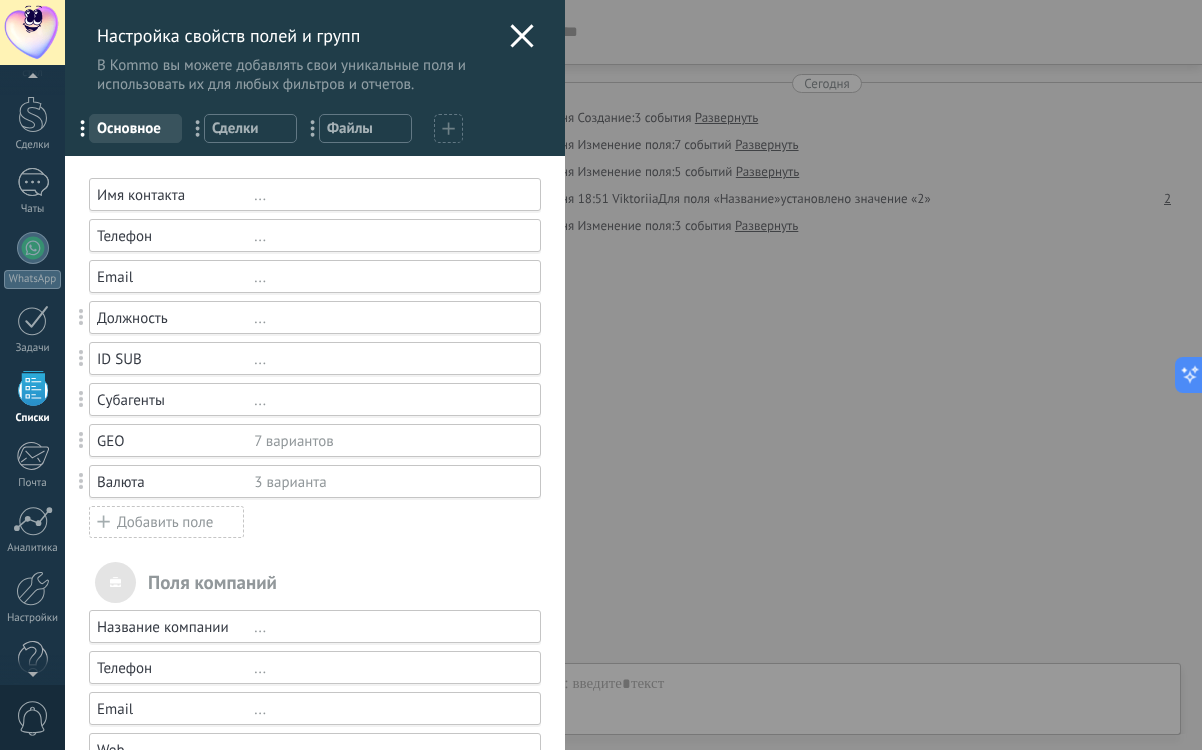 click at bounding box center [81, 317] 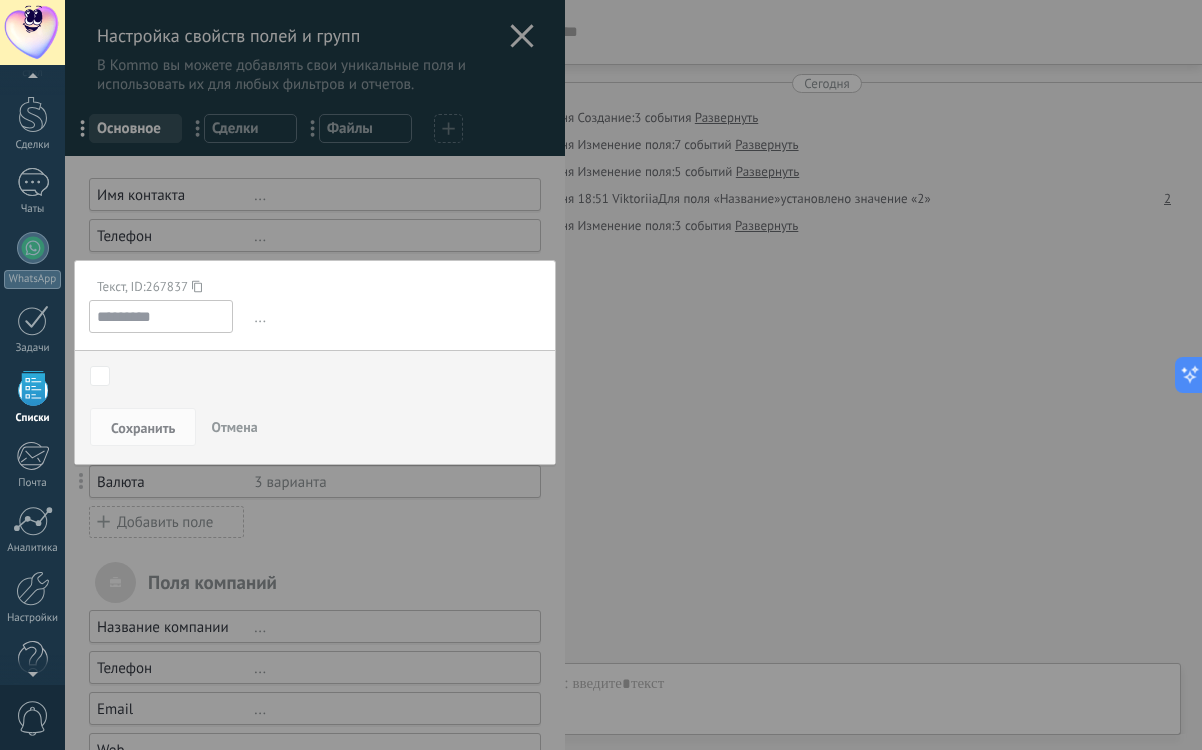 click on "..." at bounding box center (395, 317) 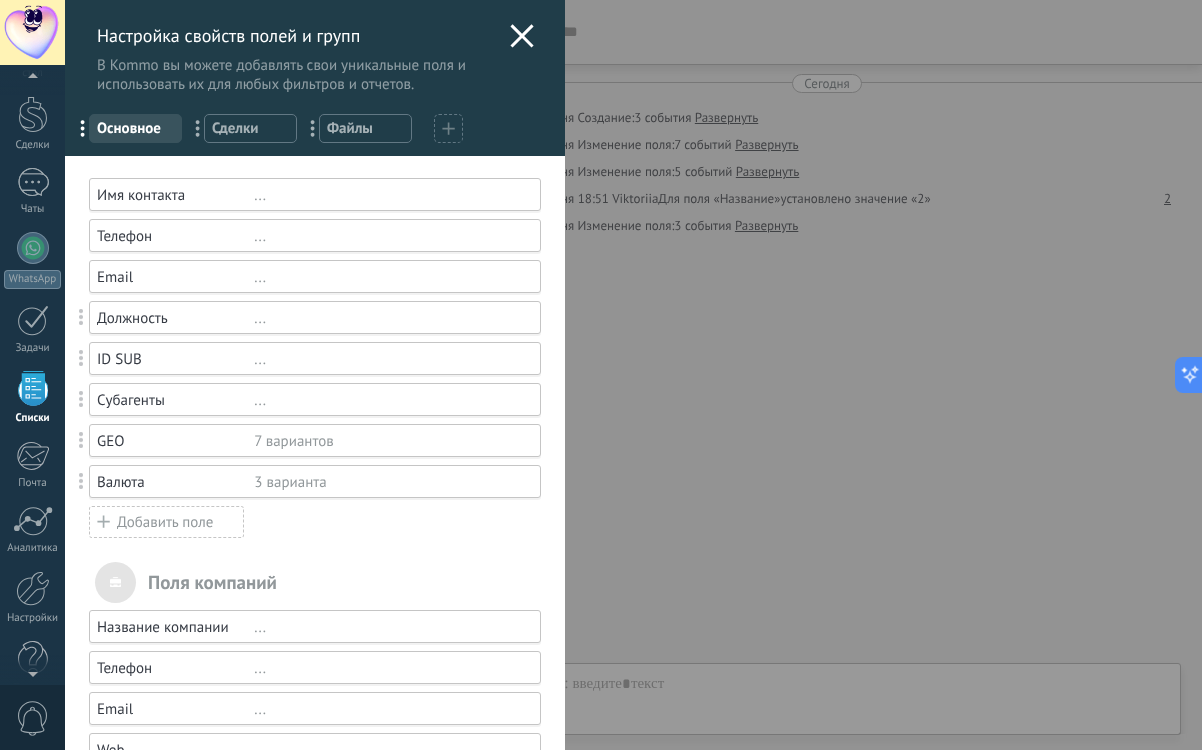 click on "..." at bounding box center (388, 277) 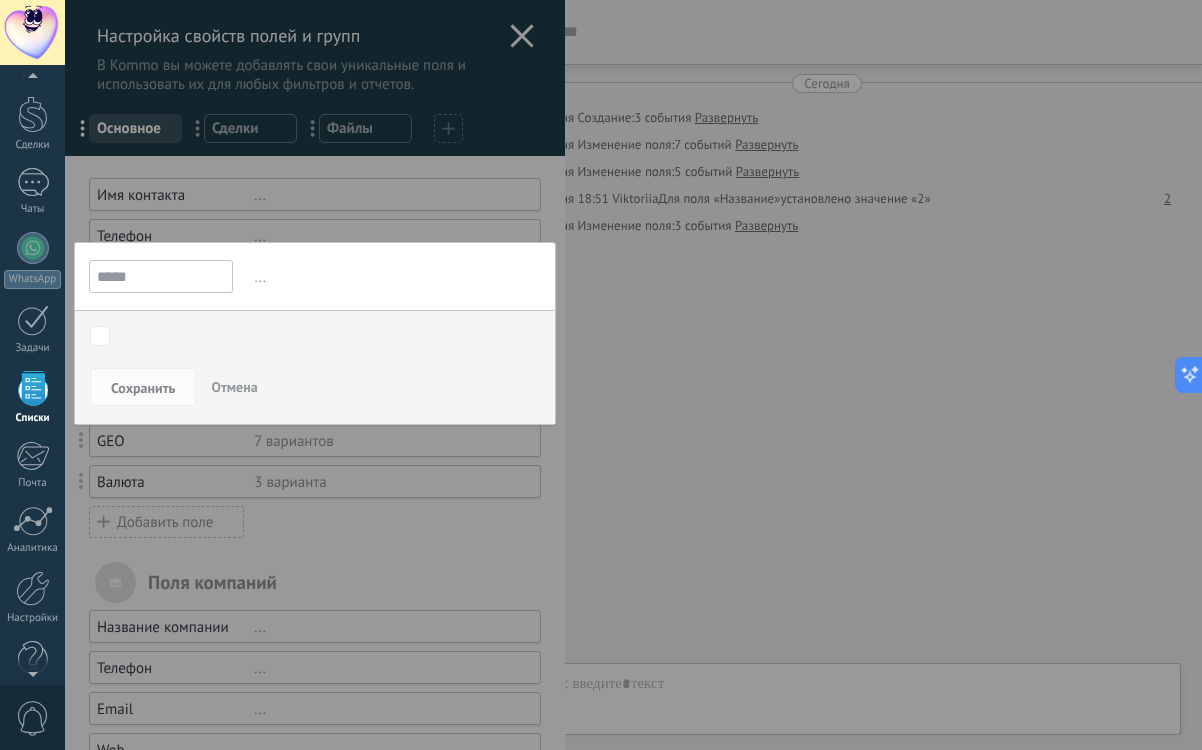 click on "Отмена" at bounding box center [234, 387] 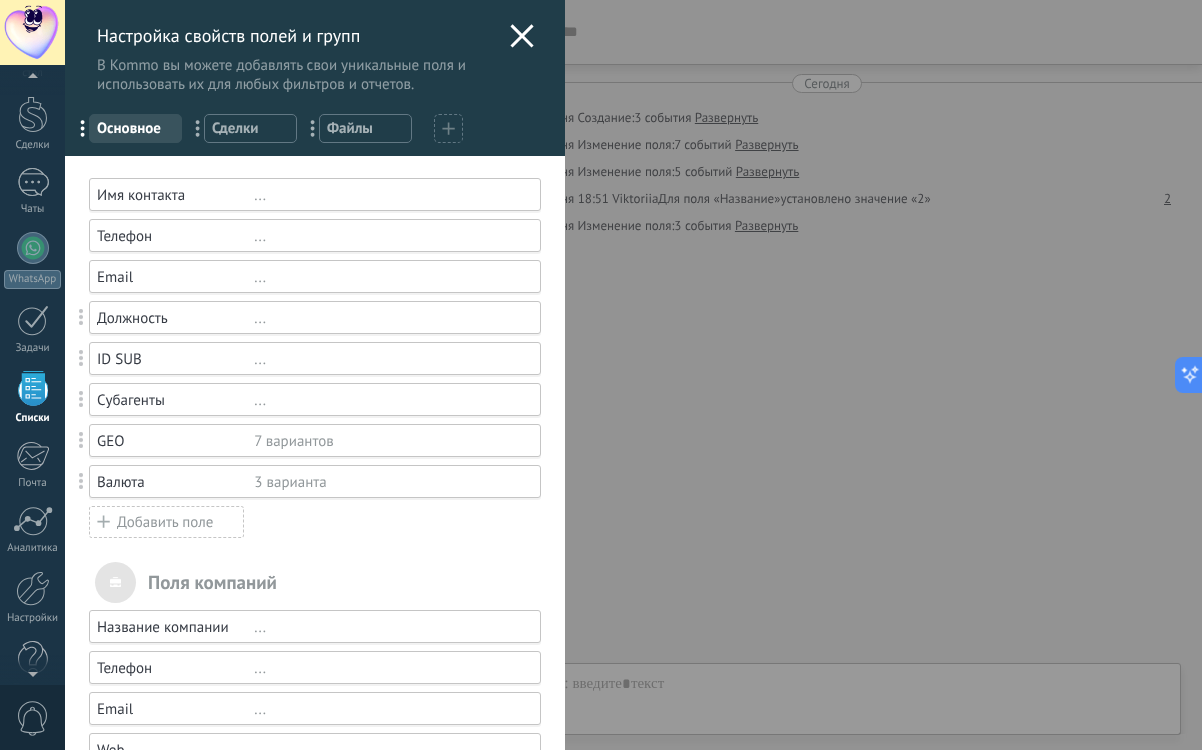 click on "..." at bounding box center (388, 277) 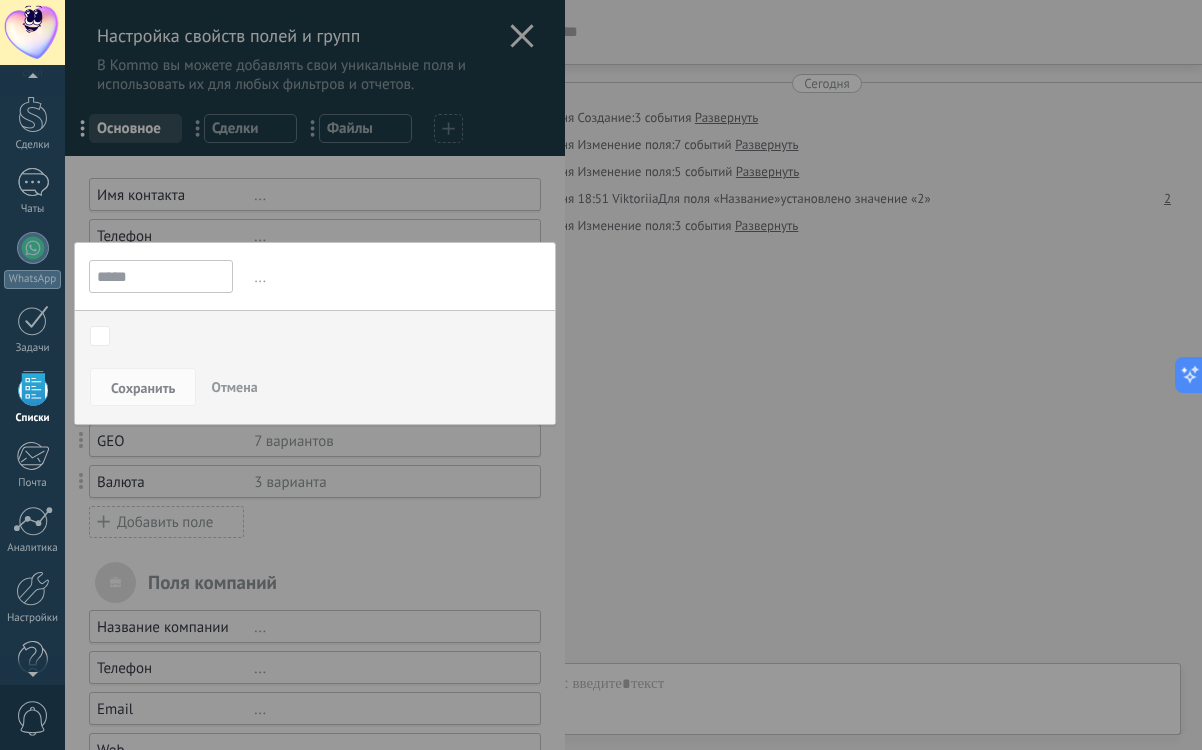 click on "Отмена" at bounding box center (234, 387) 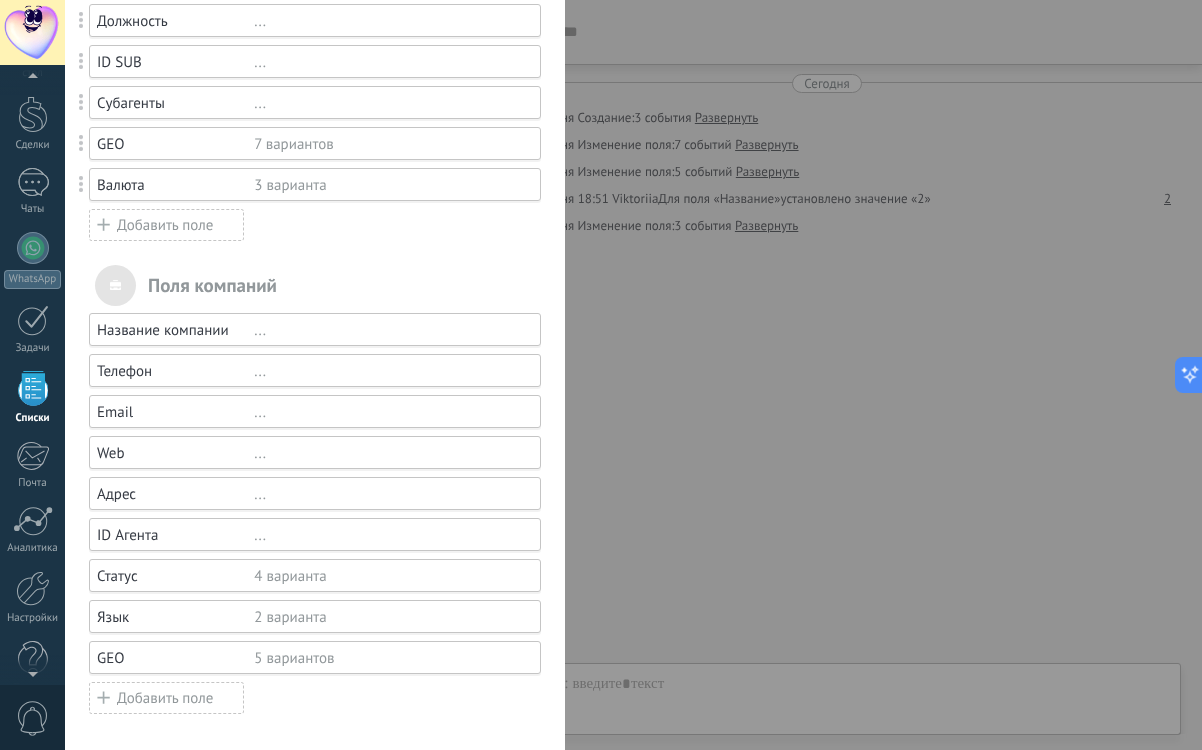 scroll, scrollTop: 0, scrollLeft: 0, axis: both 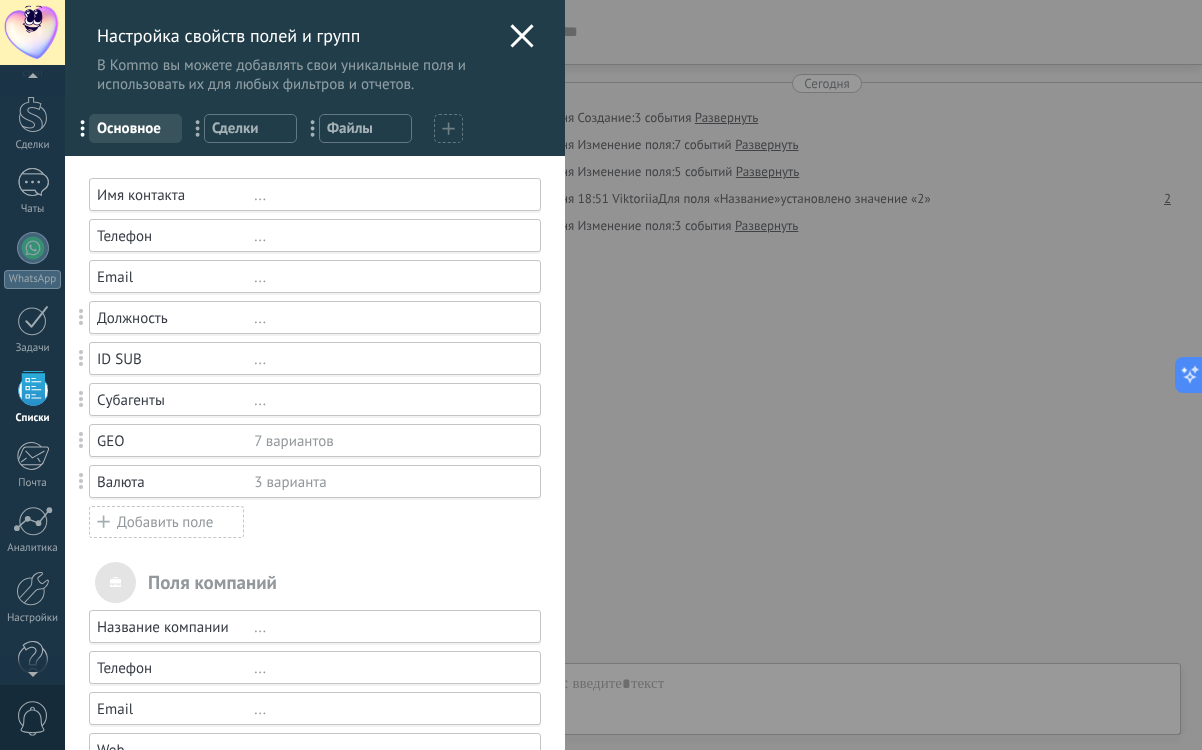 click on "Настройка свойств полей и групп В [GEOGRAPHIC_DATA] вы можете добавлять свои уникальные поля и использовать их для любых фильтров и отчетов." at bounding box center (315, 47) 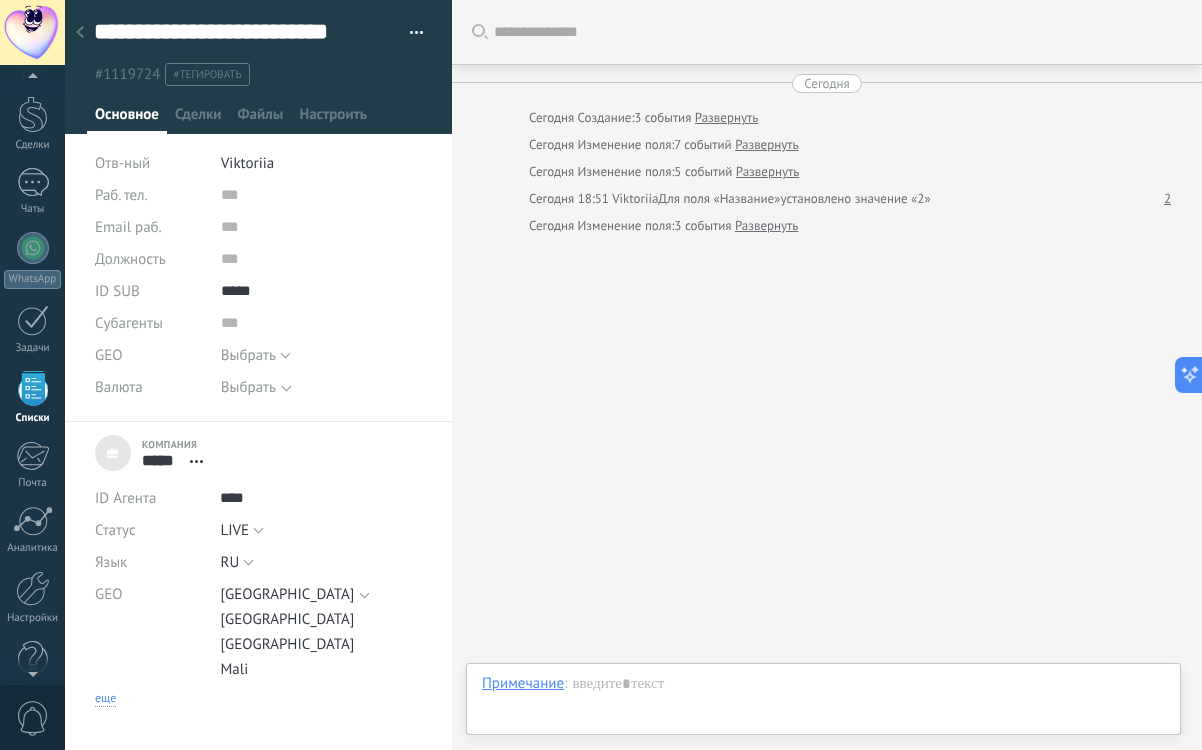 click on "еще" at bounding box center [105, 699] 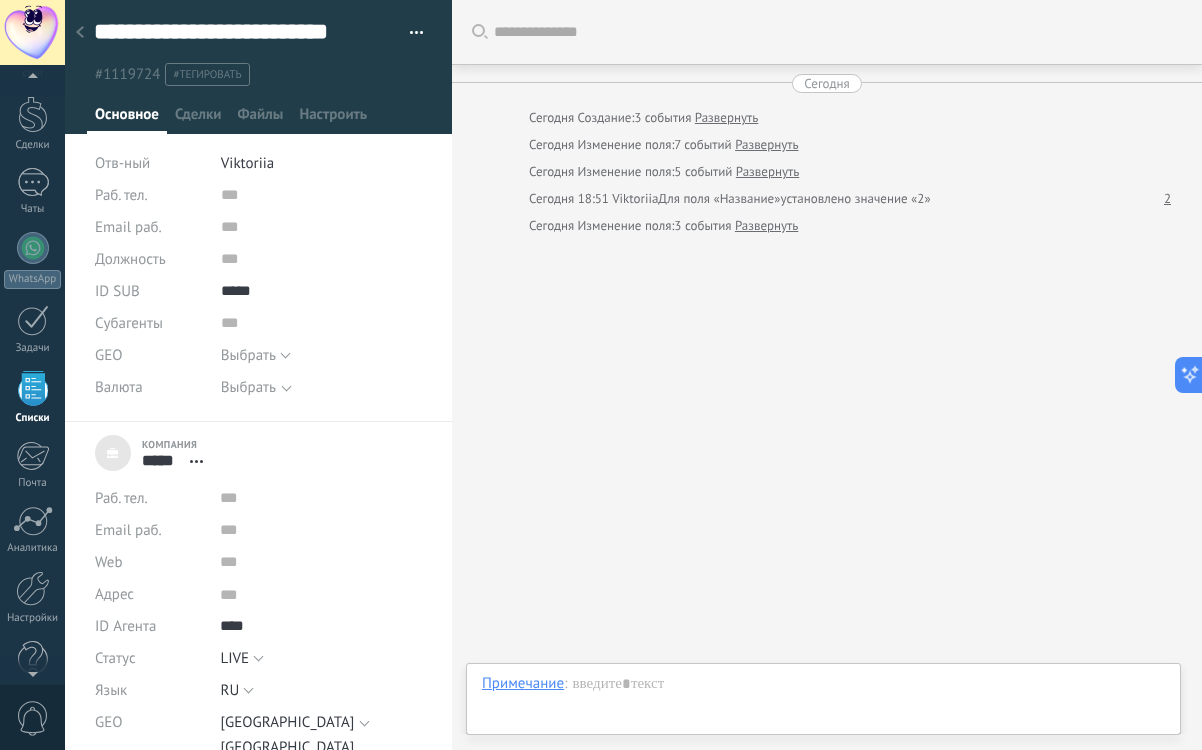 scroll, scrollTop: 20, scrollLeft: 0, axis: vertical 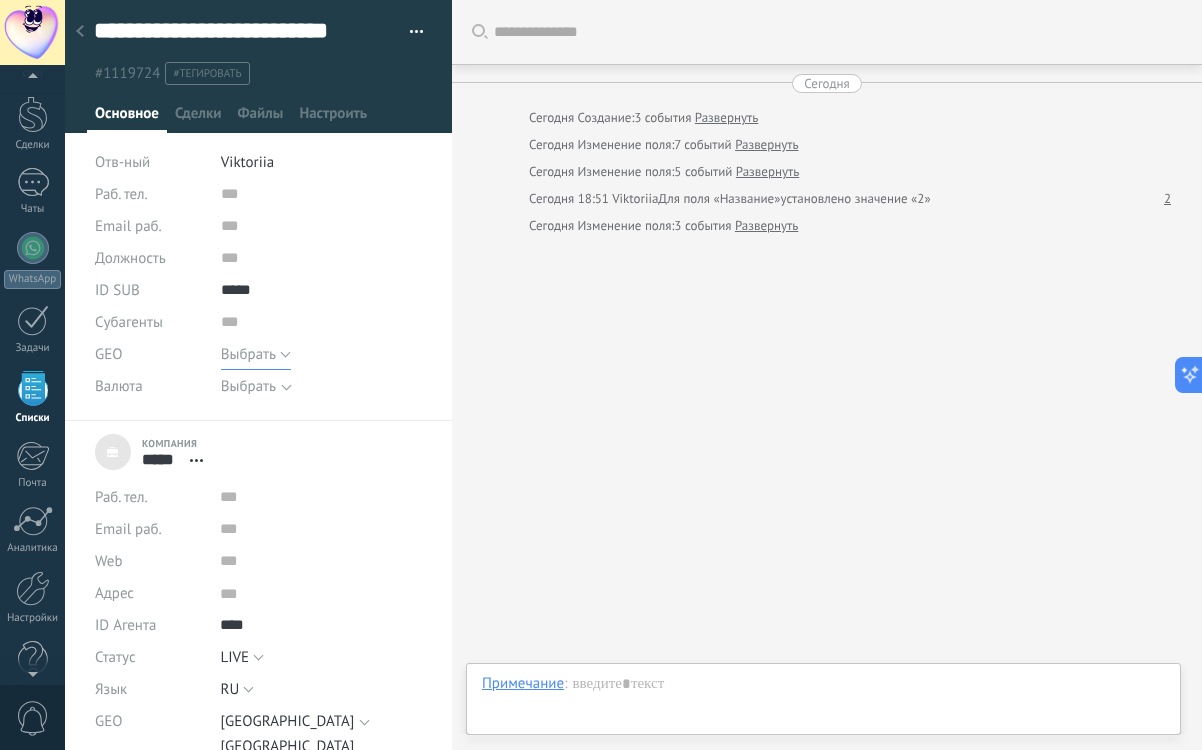 click on "Выбрать" at bounding box center [256, 354] 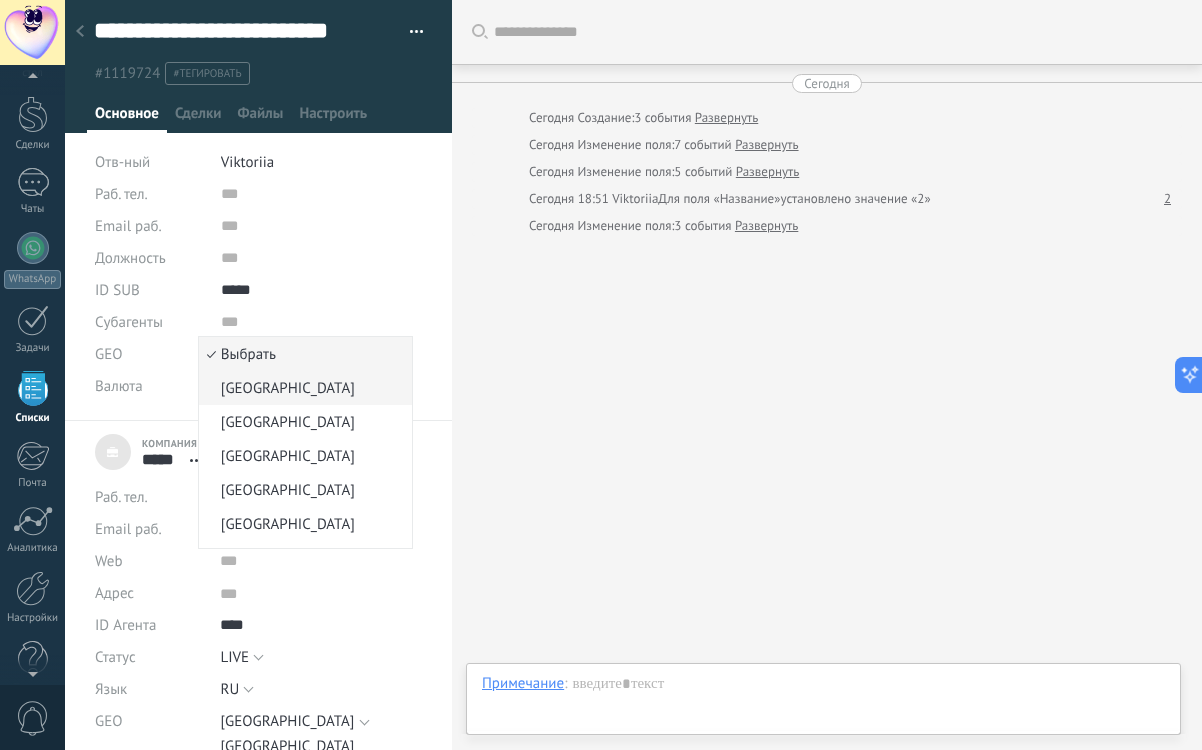 click on "[GEOGRAPHIC_DATA]" at bounding box center [302, 388] 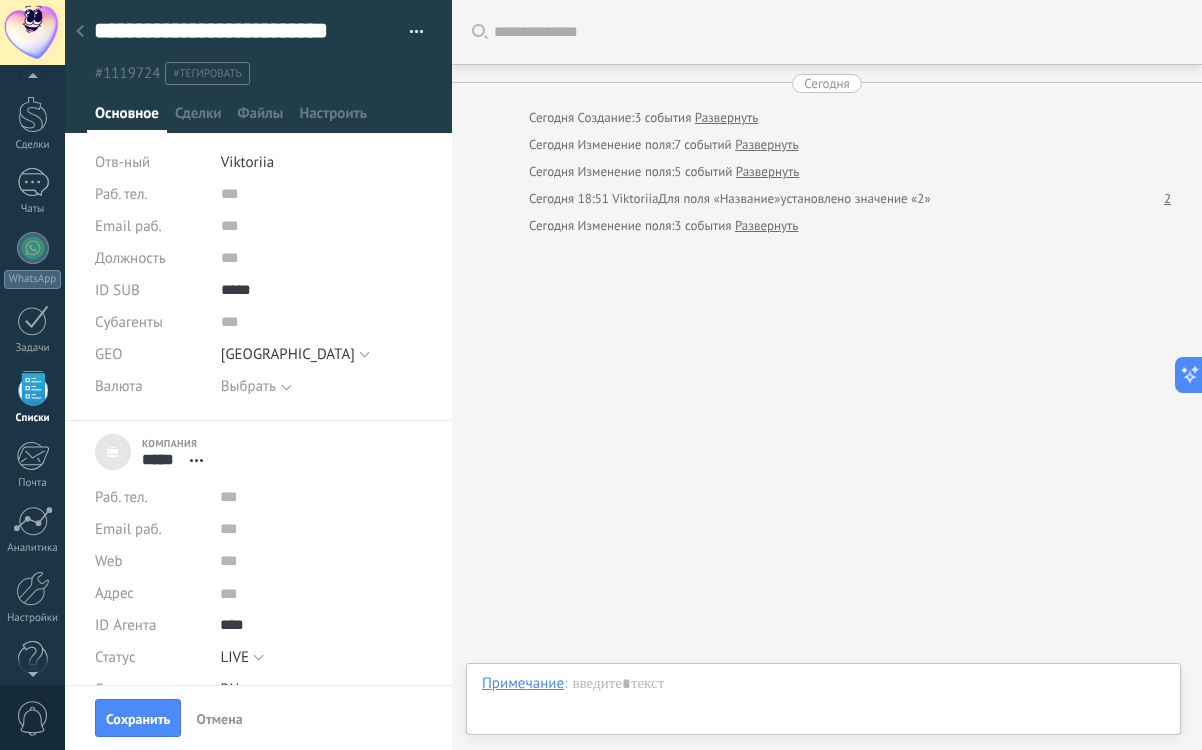 click on "Выбрать" at bounding box center (248, 386) 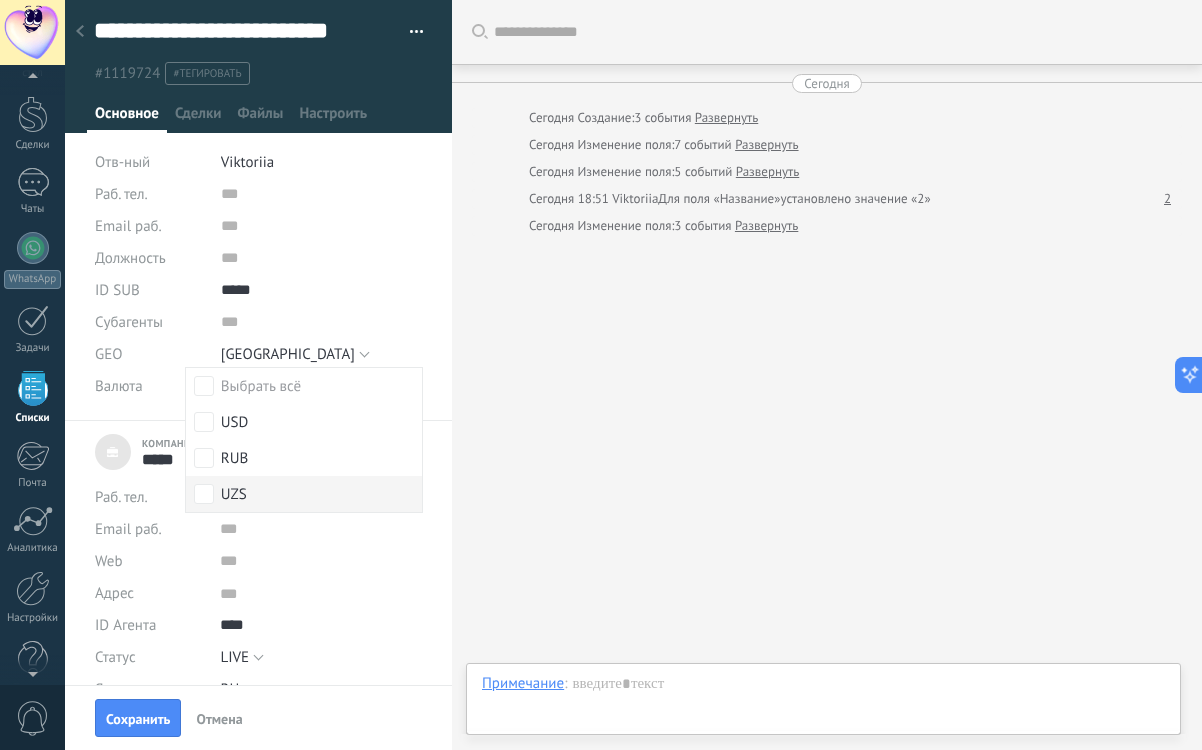 click on "UZS" at bounding box center [304, 494] 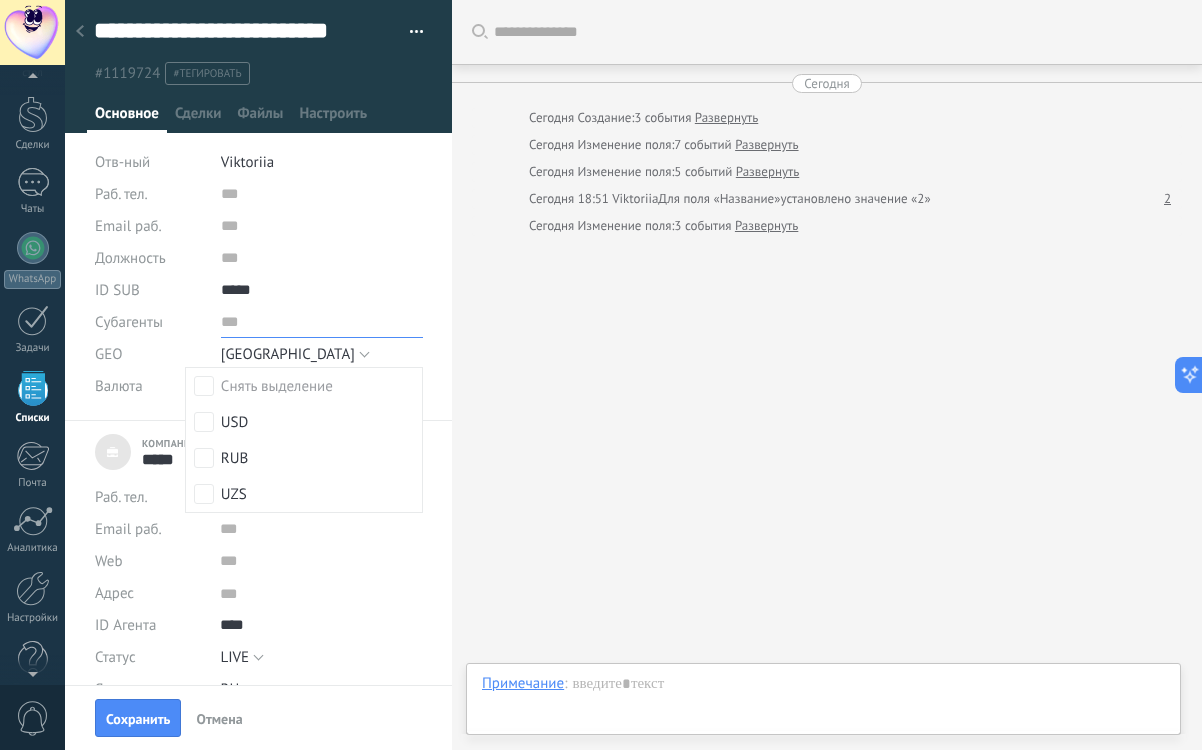 click at bounding box center (322, 322) 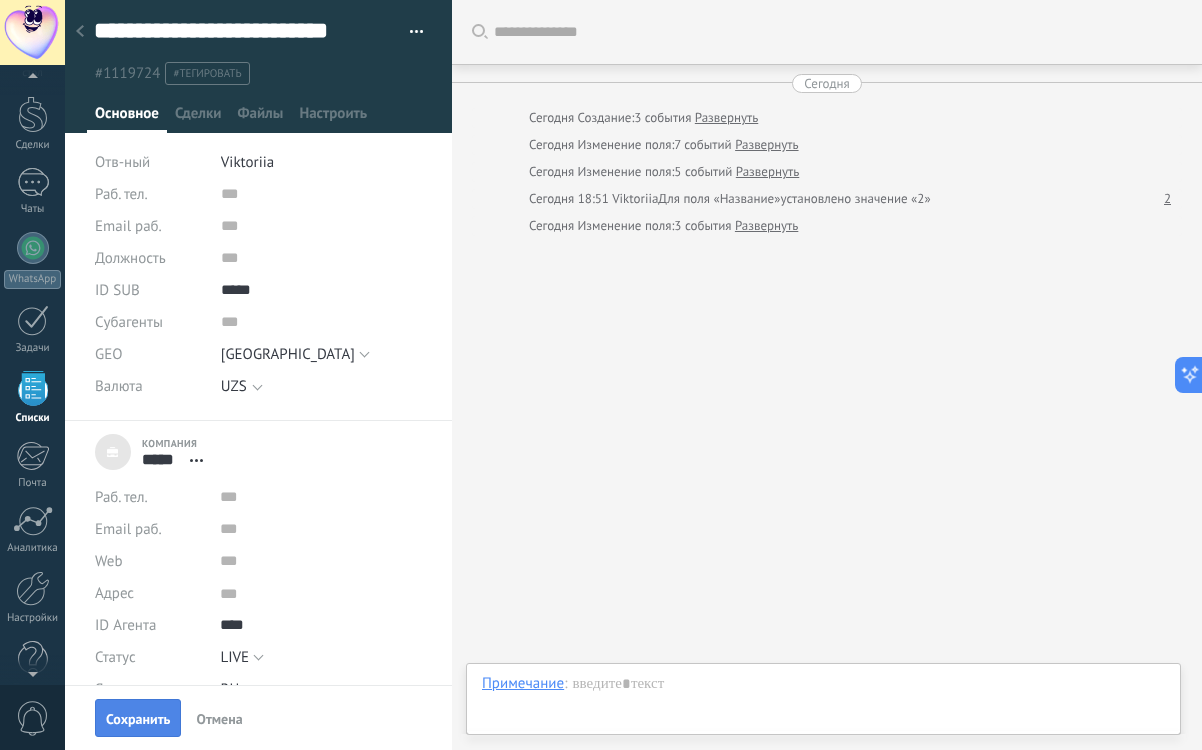 click on "Сохранить" at bounding box center [138, 719] 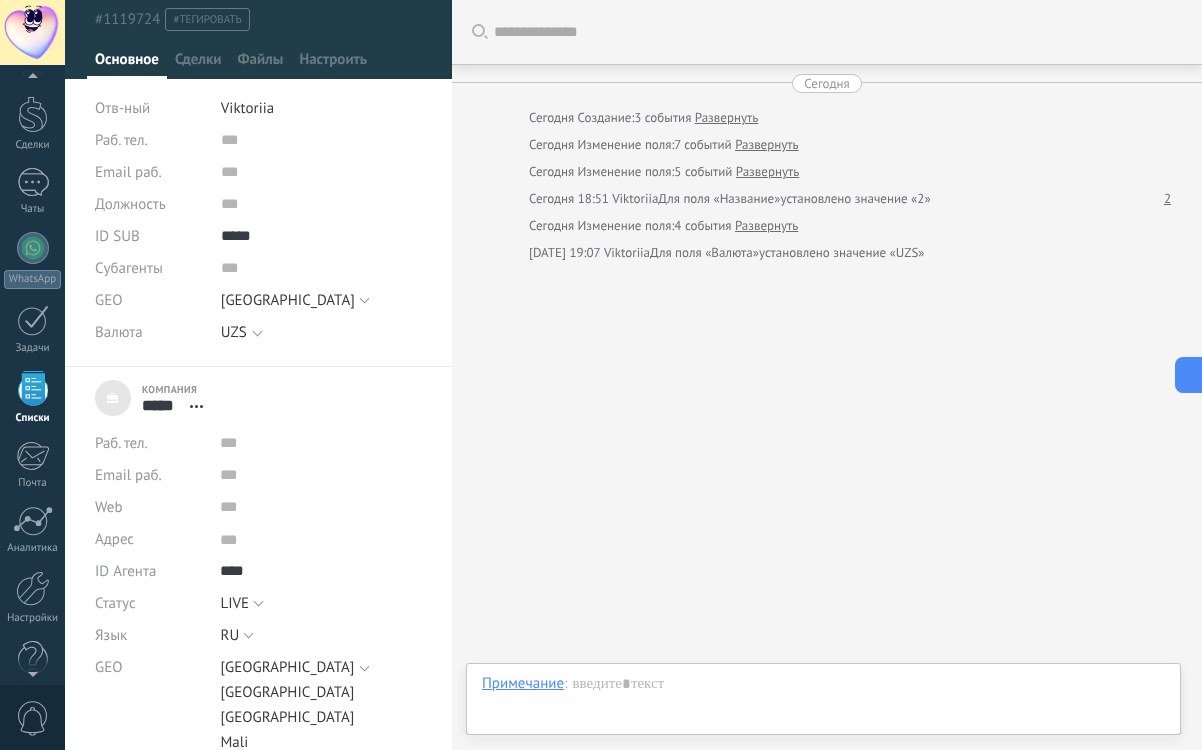 scroll, scrollTop: 77, scrollLeft: 0, axis: vertical 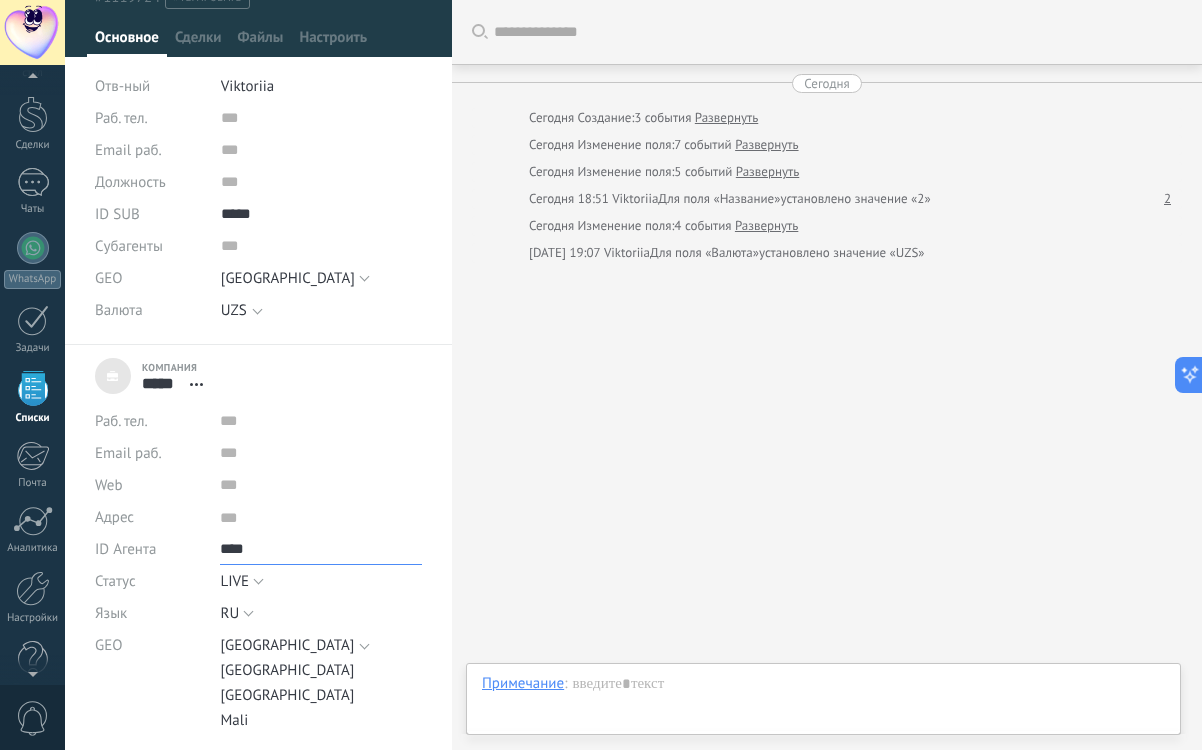 drag, startPoint x: 218, startPoint y: 549, endPoint x: 290, endPoint y: 550, distance: 72.00694 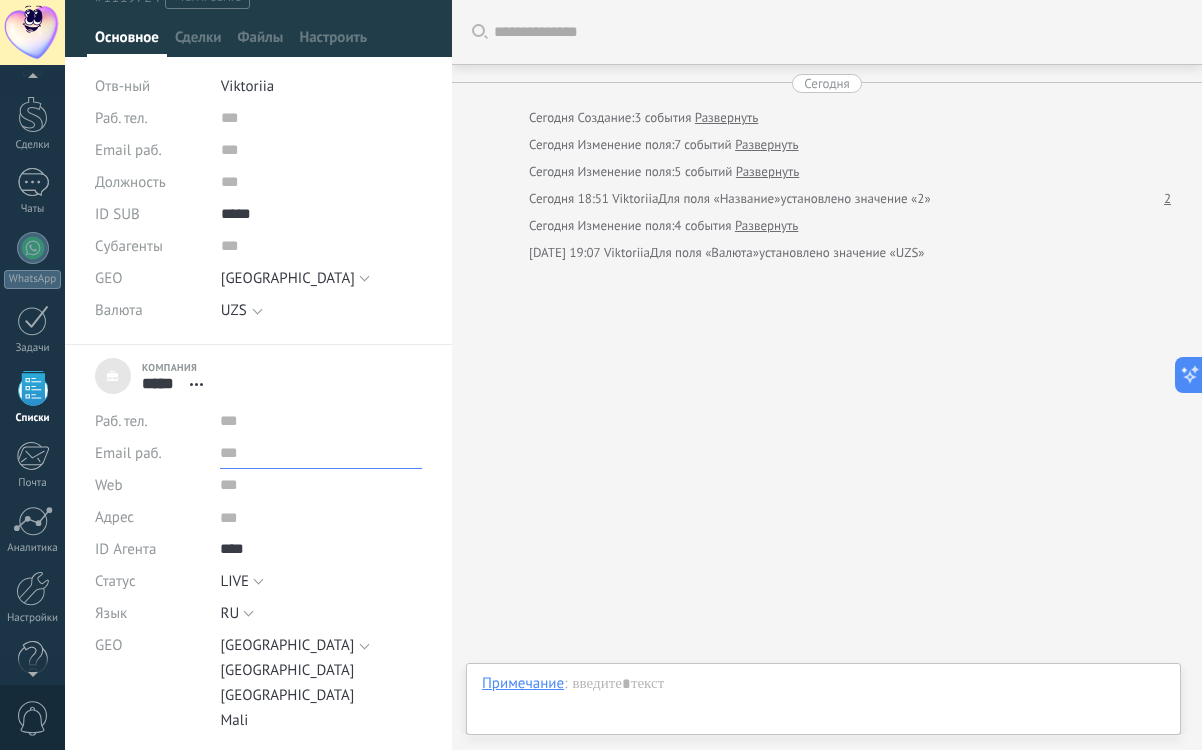 click at bounding box center [321, 453] 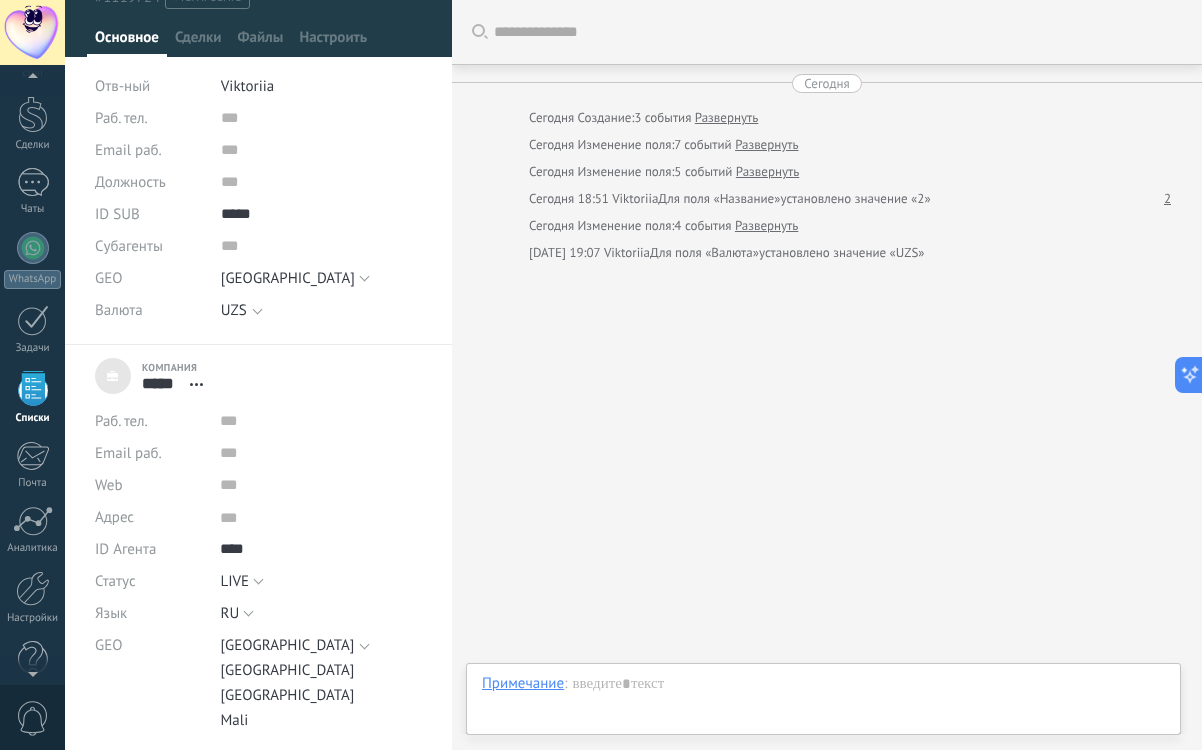 click on "Искать Загрузить еще [DATE] [DATE] Создание:  3 события   Развернуть [DATE] Изменение поля:  7 событий   Развернуть [DATE] Изменение поля:  5 событий   Развернуть [DATE] 18:51 Viktoriia  Для поля «Название»  установлено значение «2» 2 [DATE] Изменение поля:  4 события   Развернуть [DATE] 19:07 Viktoriia  Для поля «Валюта»  установлено значение «UZS» Участники:" at bounding box center (827, 375) 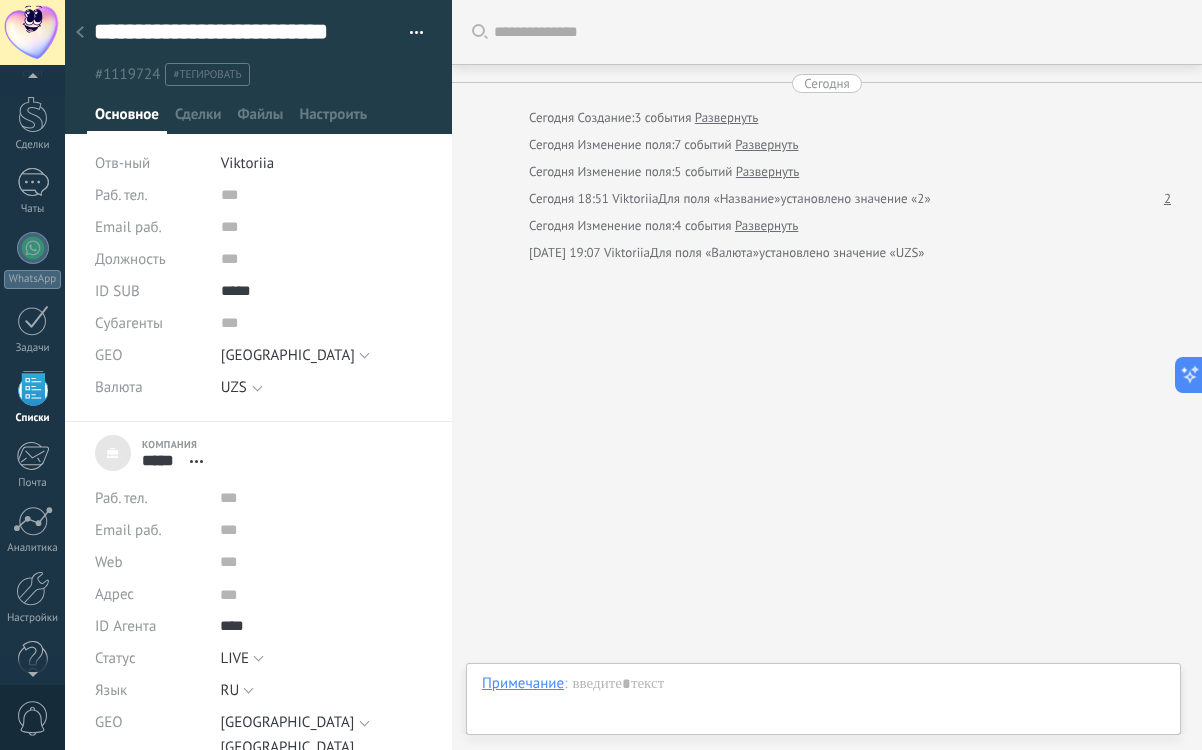 click at bounding box center [80, 33] 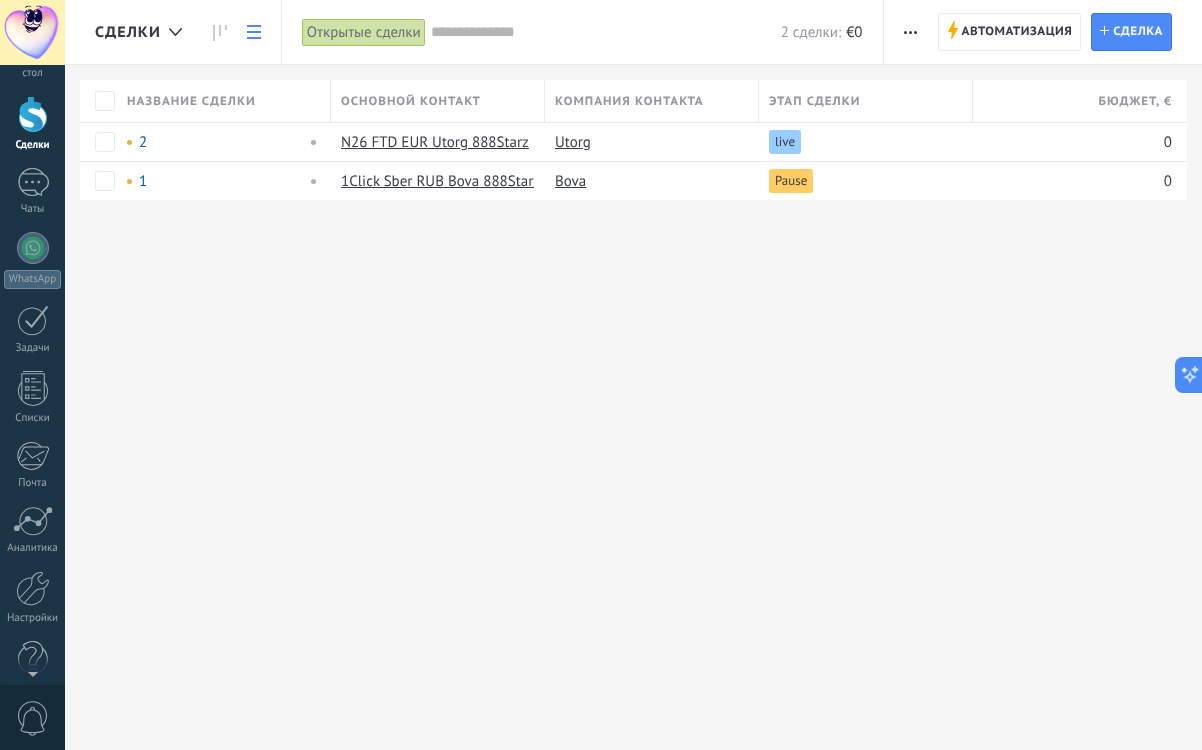 scroll, scrollTop: 0, scrollLeft: 0, axis: both 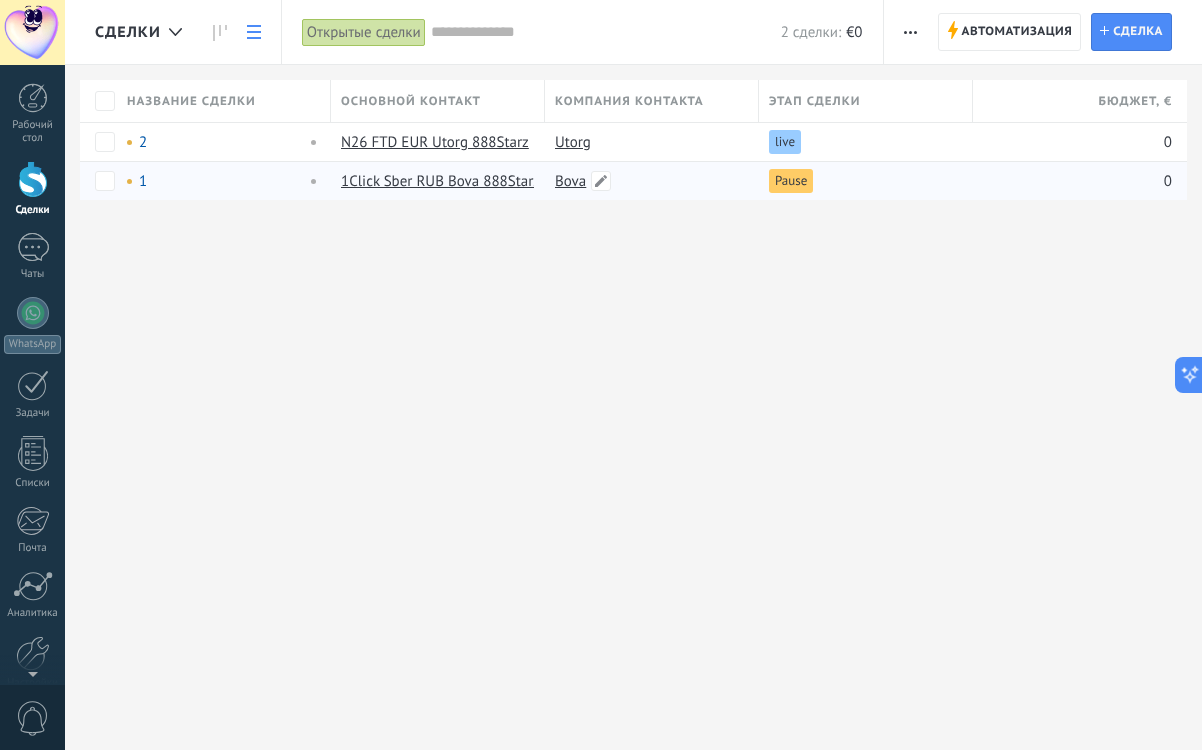 click on "Bova" at bounding box center (570, 181) 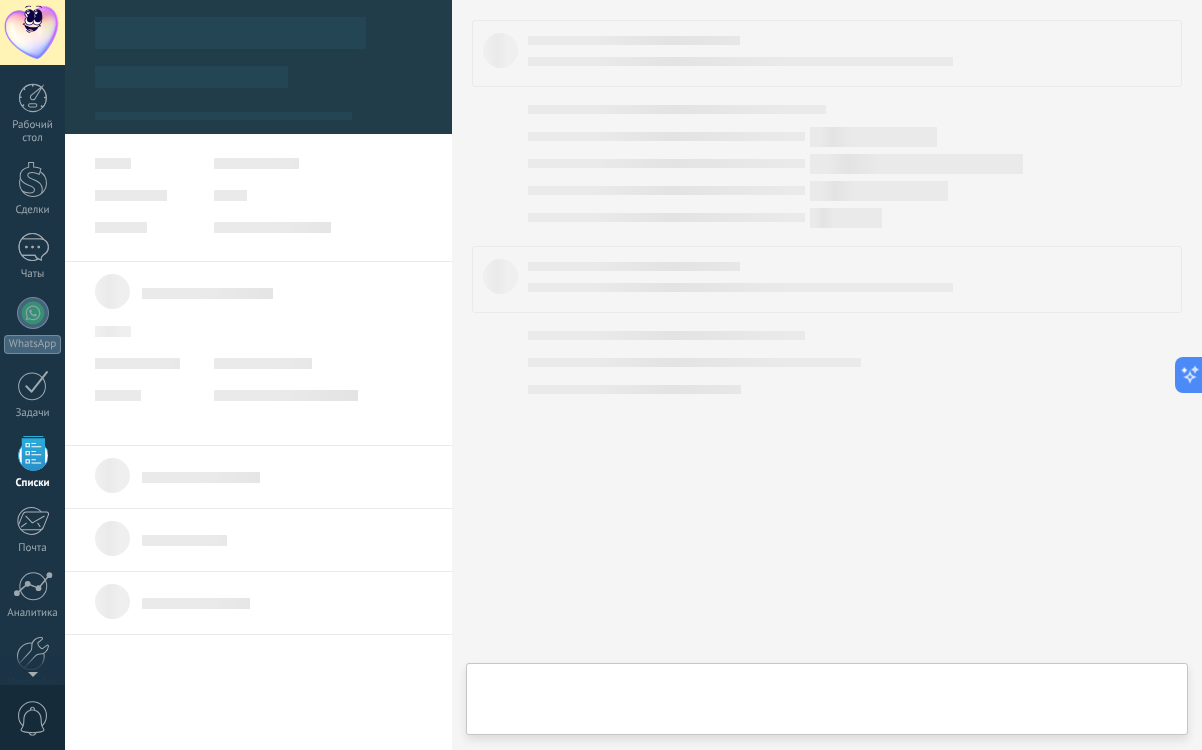 scroll, scrollTop: 65, scrollLeft: 0, axis: vertical 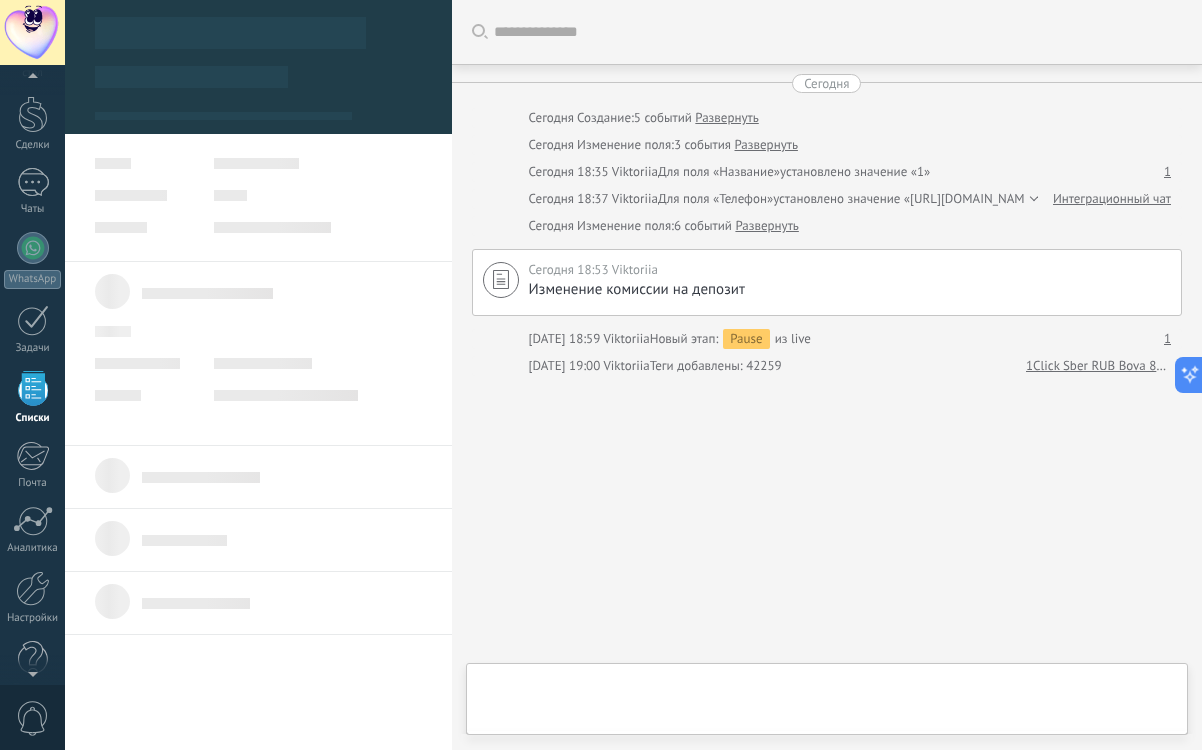 type on "***" 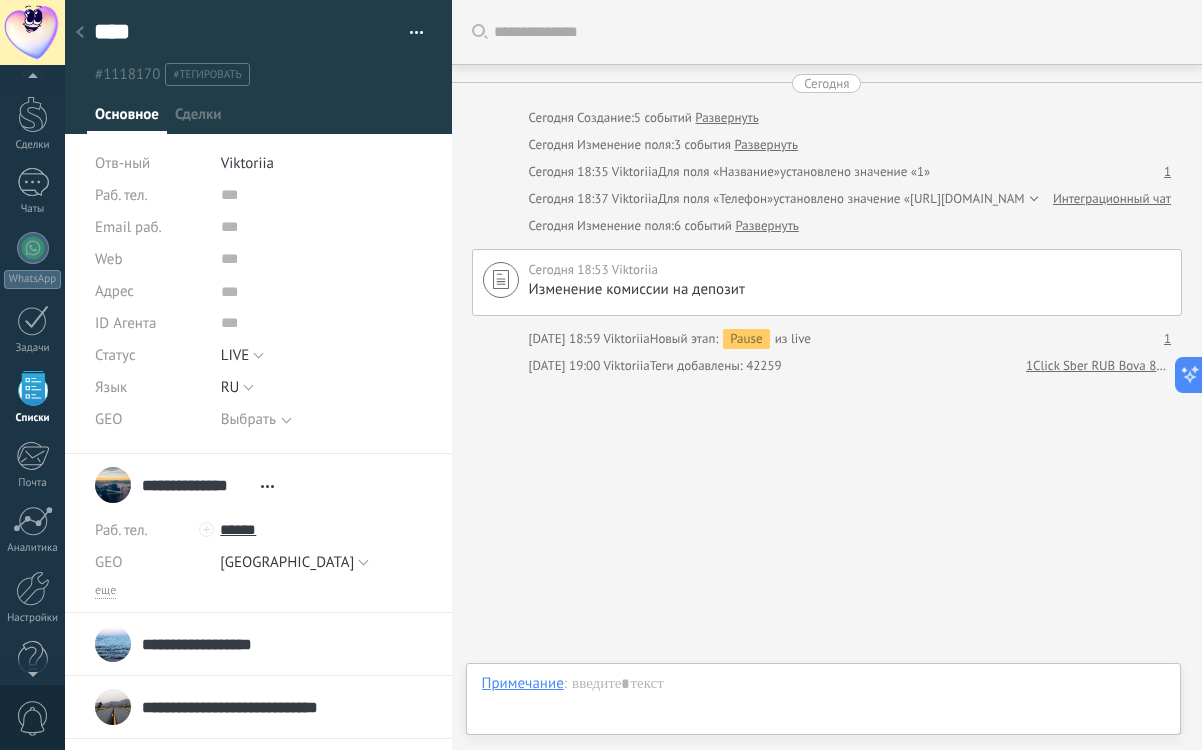scroll, scrollTop: 20, scrollLeft: 0, axis: vertical 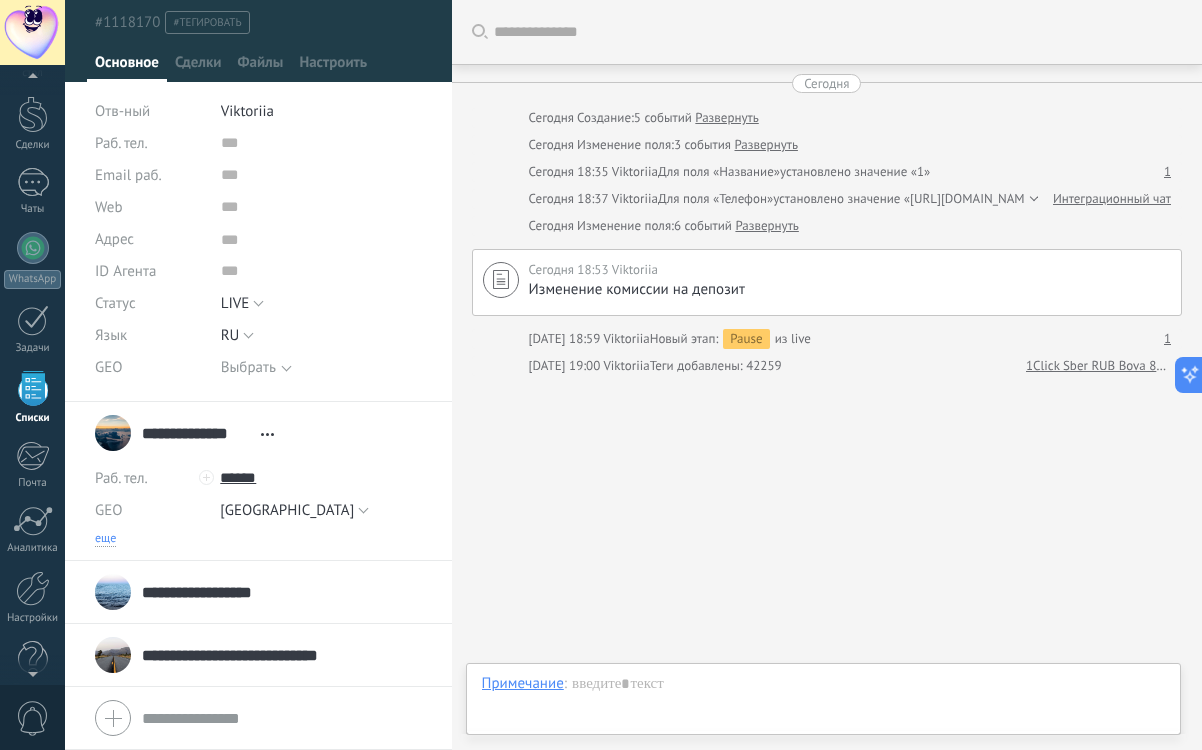 click on "еще" at bounding box center [105, 539] 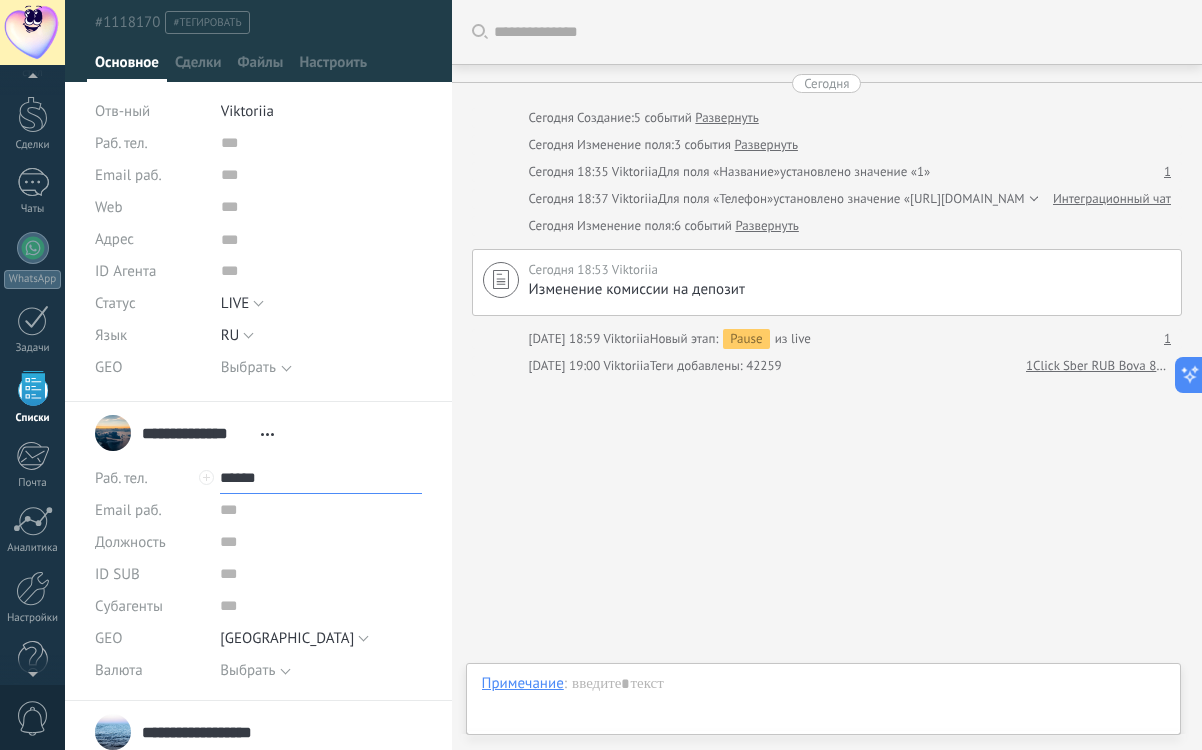 click on "******" at bounding box center [320, 478] 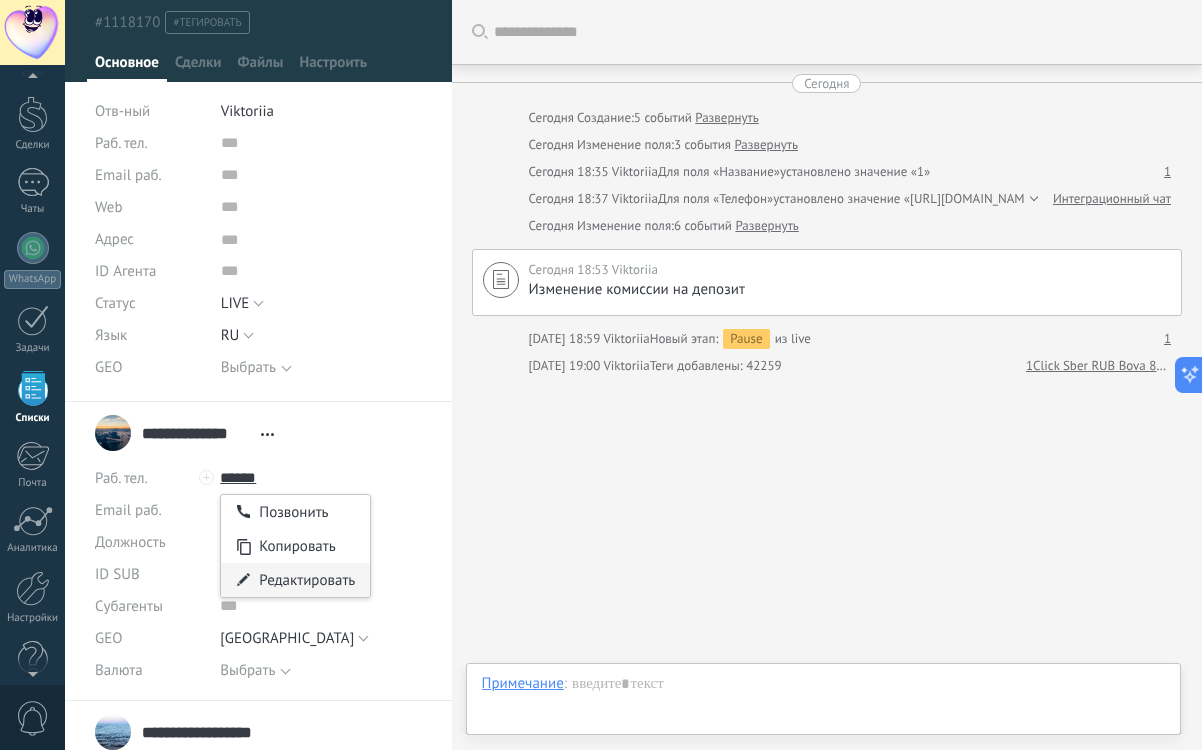 click on "Редактировать" at bounding box center (295, 580) 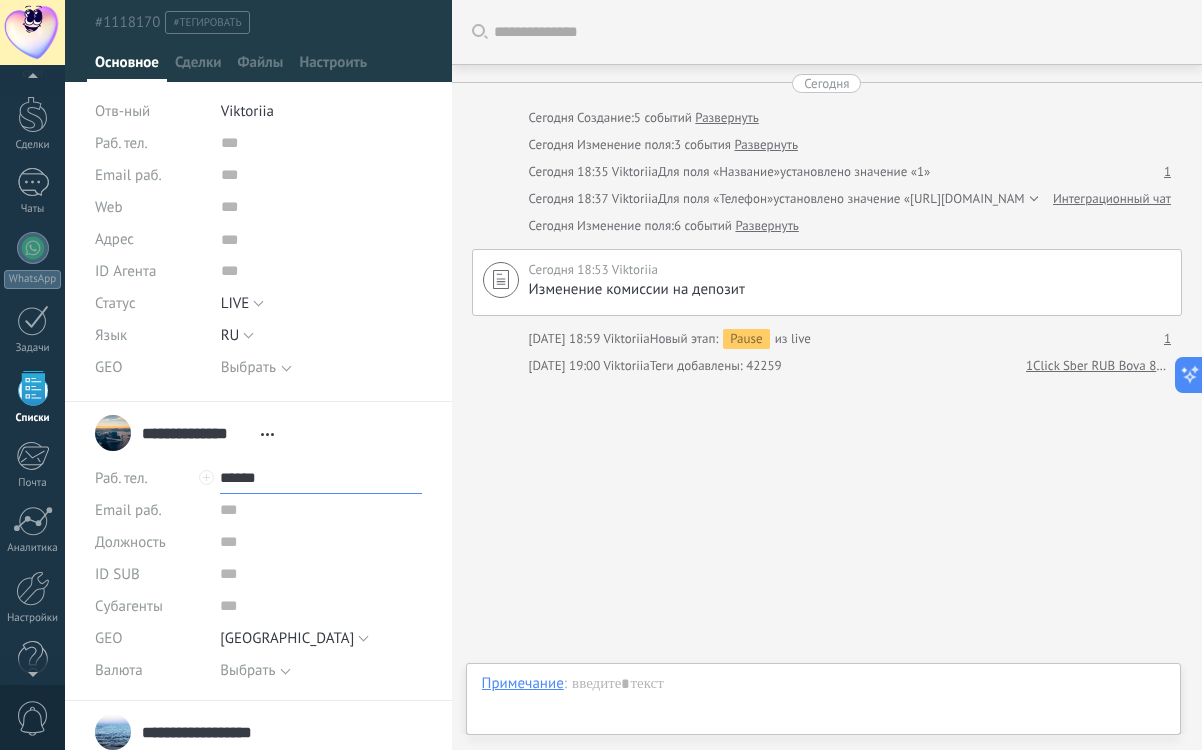 drag, startPoint x: 285, startPoint y: 472, endPoint x: 176, endPoint y: 471, distance: 109.004585 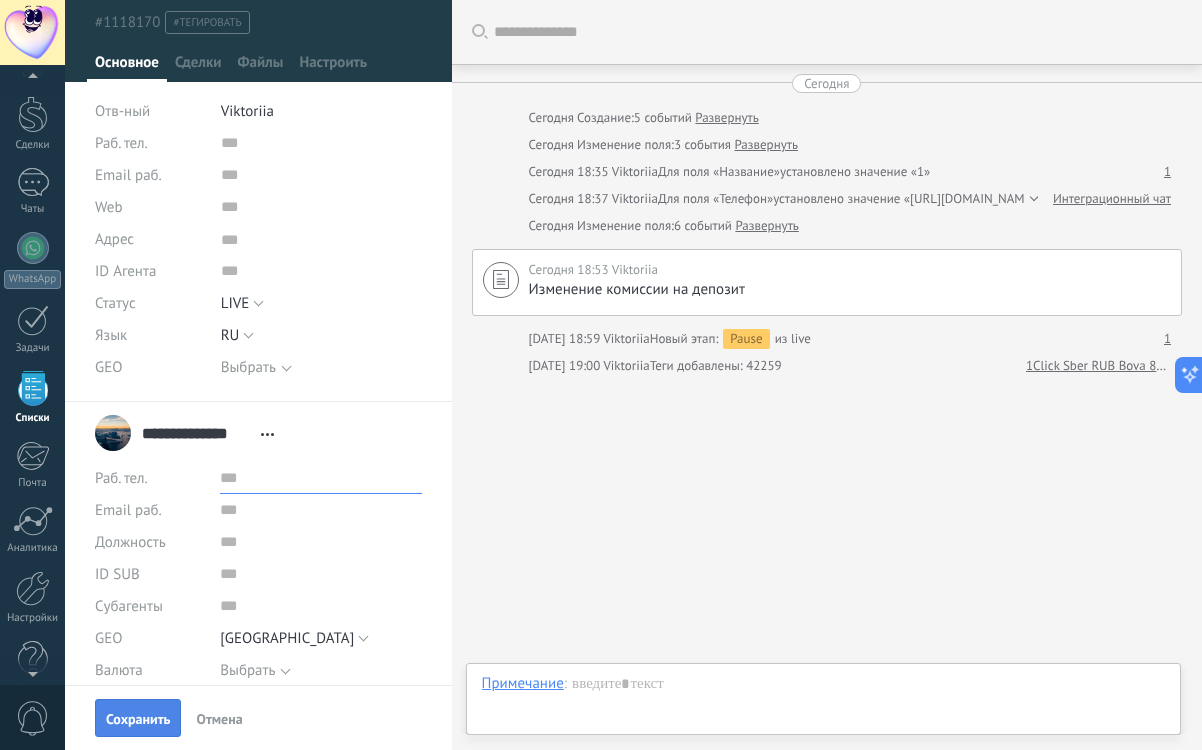 type 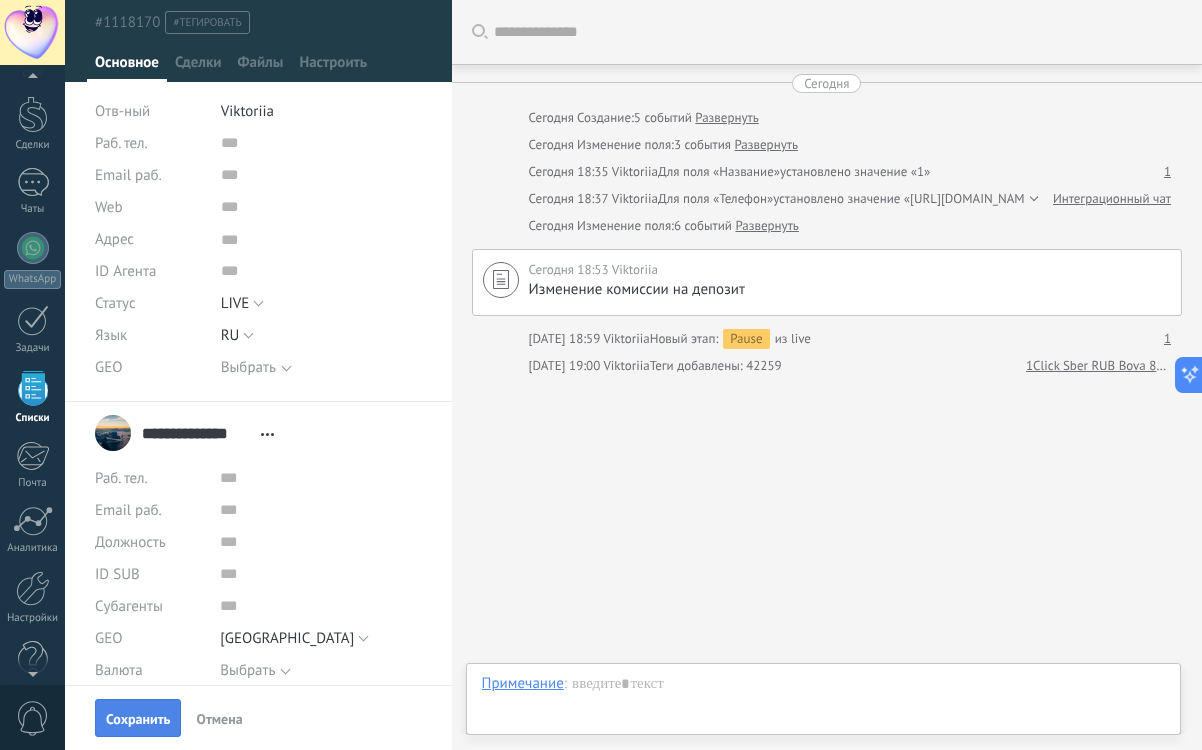 click on "Сохранить" at bounding box center (138, 719) 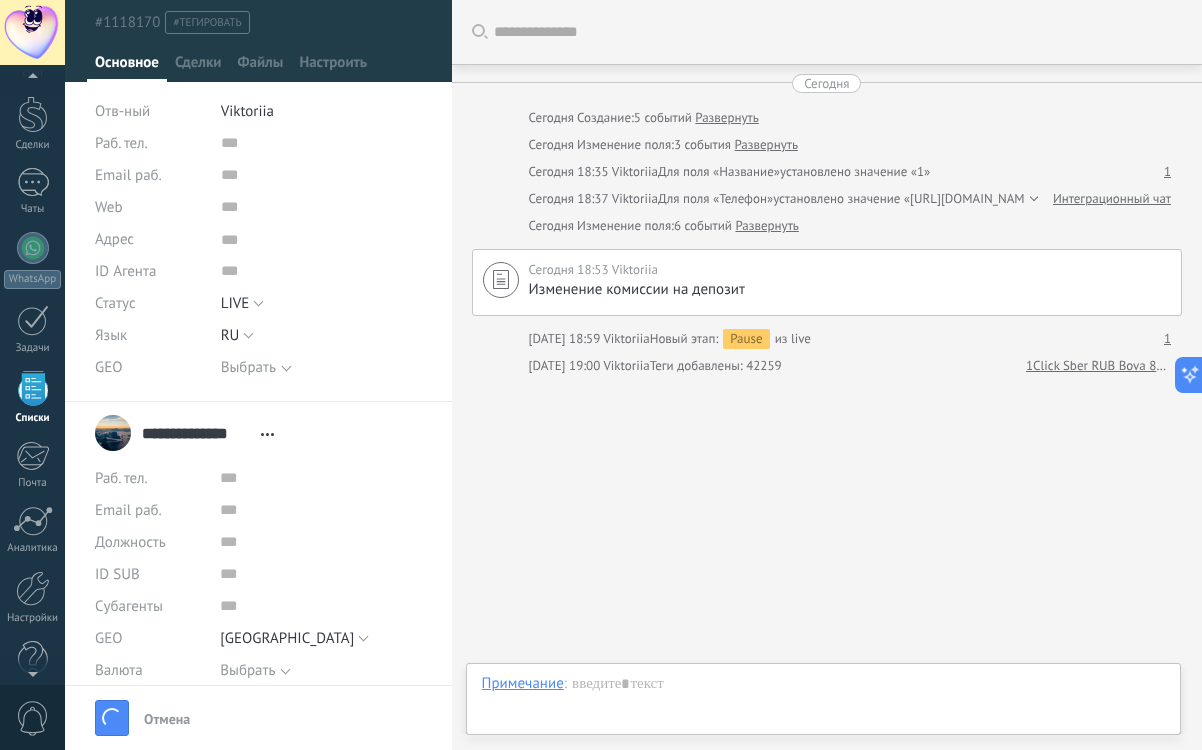 scroll, scrollTop: 1, scrollLeft: 0, axis: vertical 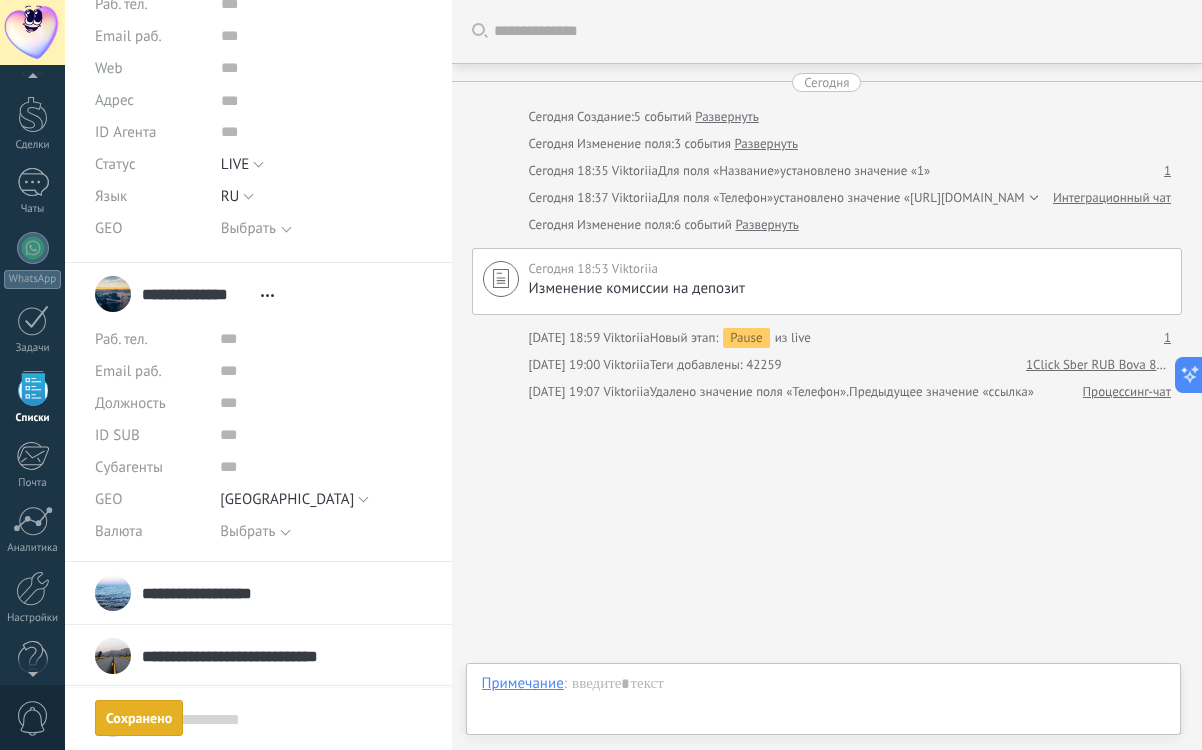 click on "**********" at bounding box center (189, 294) 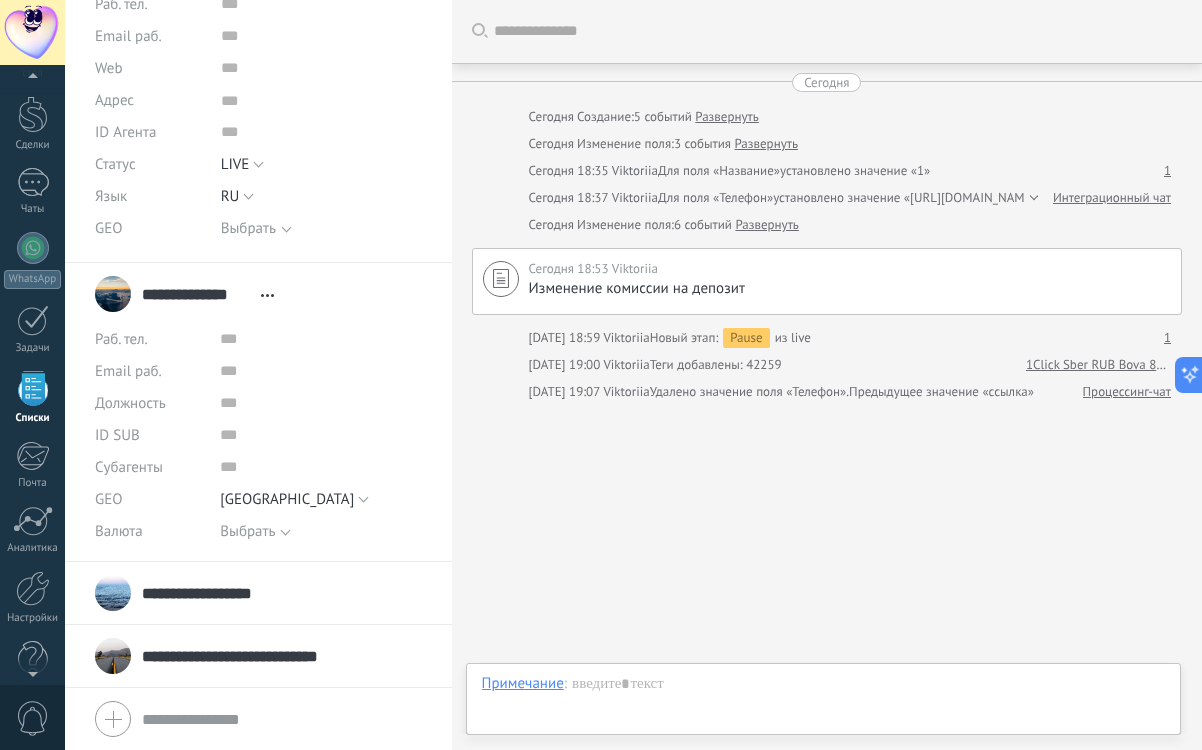 click on "Перейти в карточку
Скопировать имя
Открепить" at bounding box center (267, 295) 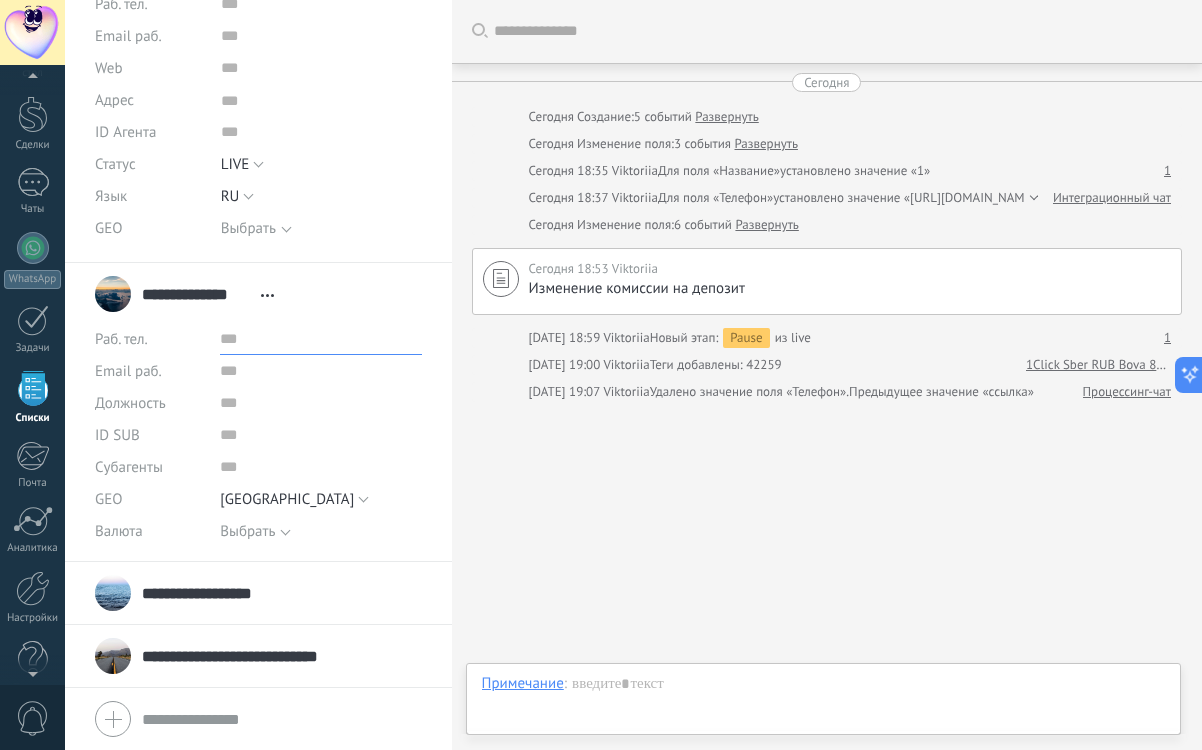 click at bounding box center (320, 339) 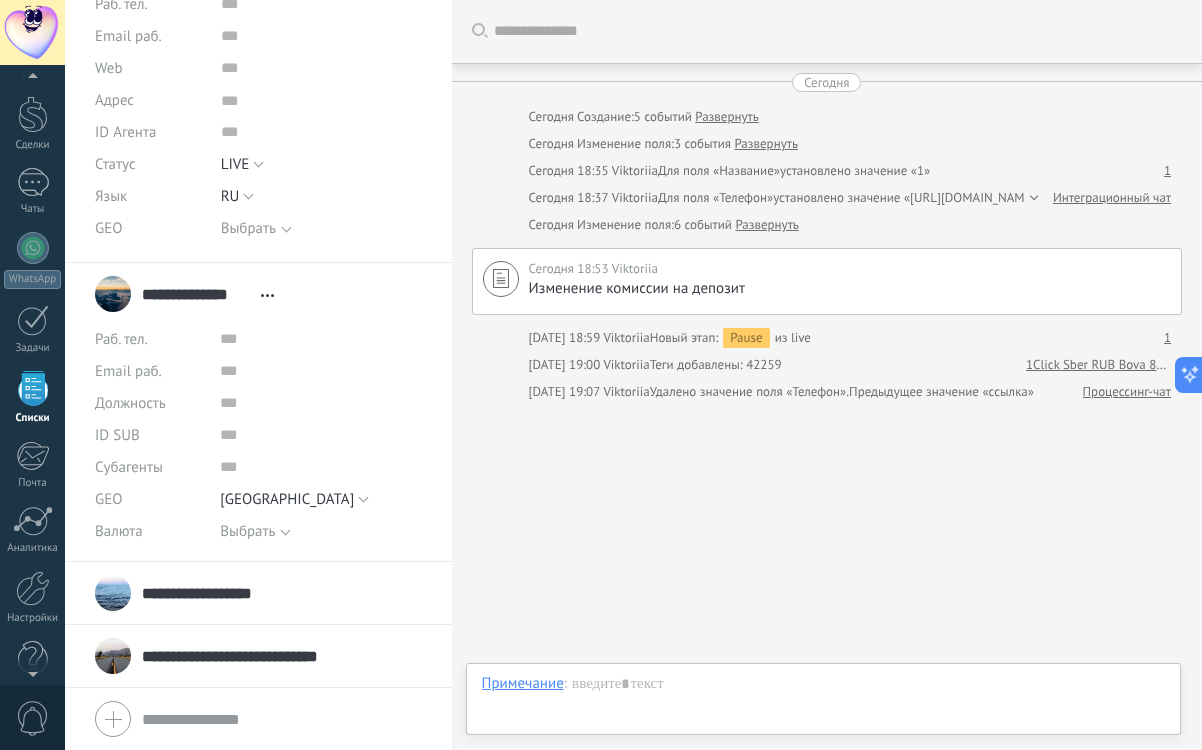 click on "Перейти в карточку
Скопировать имя
Открепить" at bounding box center (267, 295) 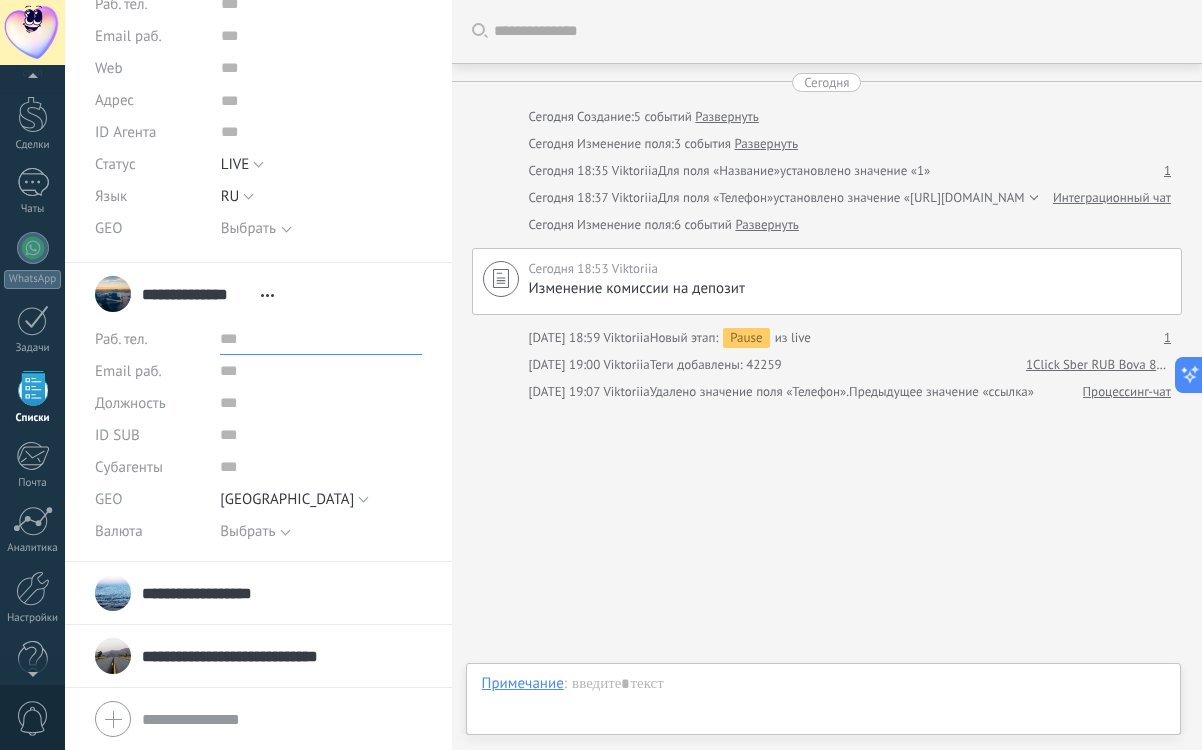 click at bounding box center [320, 339] 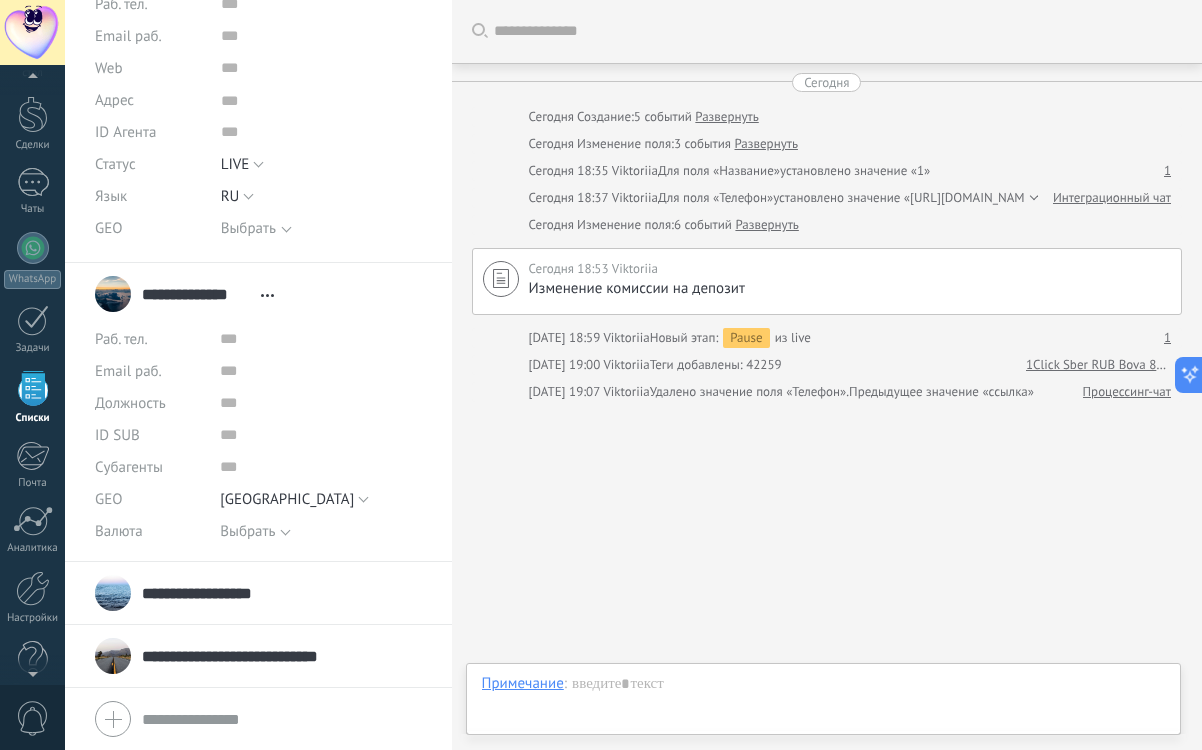 click on "Должность" at bounding box center (258, 403) 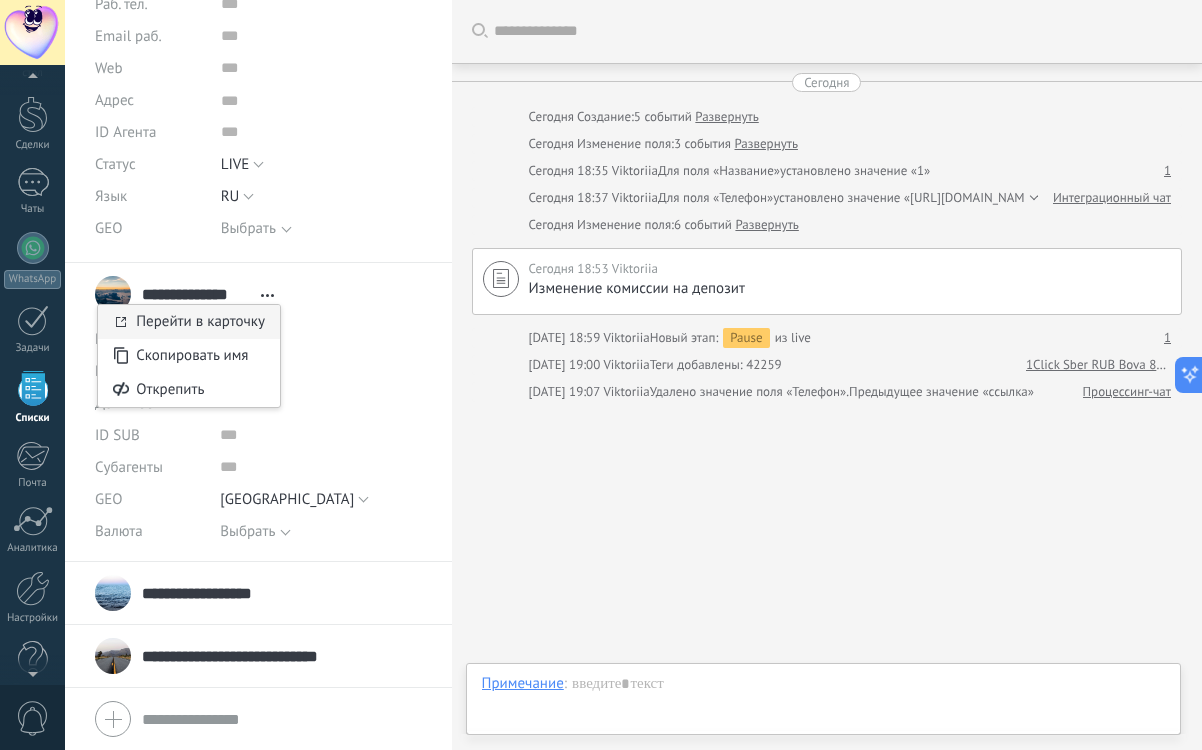 click on "Перейти в карточку" at bounding box center (200, 321) 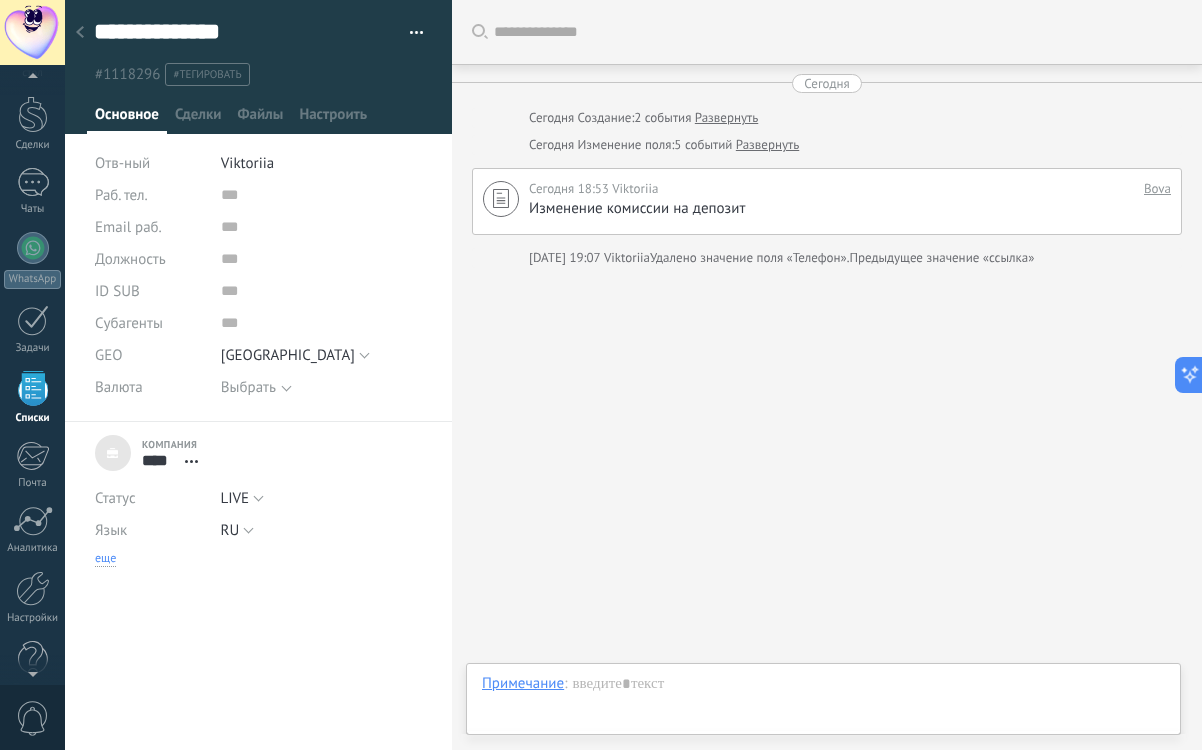 click on "еще" at bounding box center (105, 559) 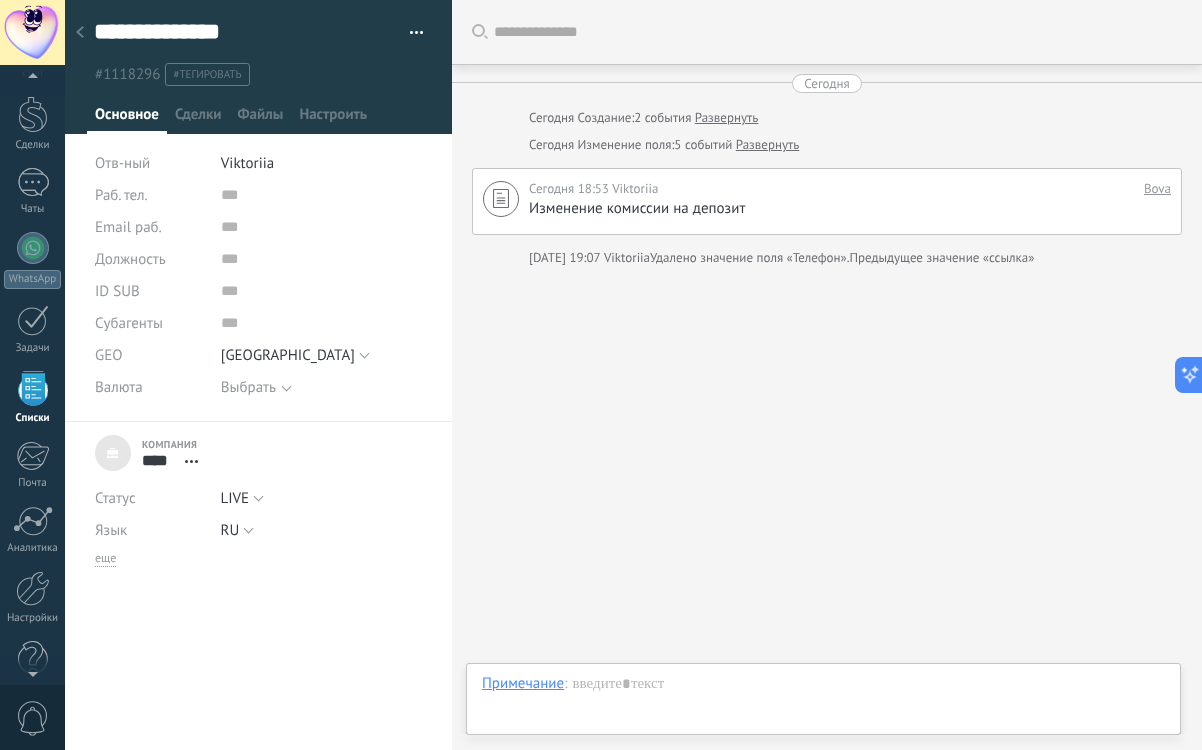 scroll, scrollTop: 20, scrollLeft: 0, axis: vertical 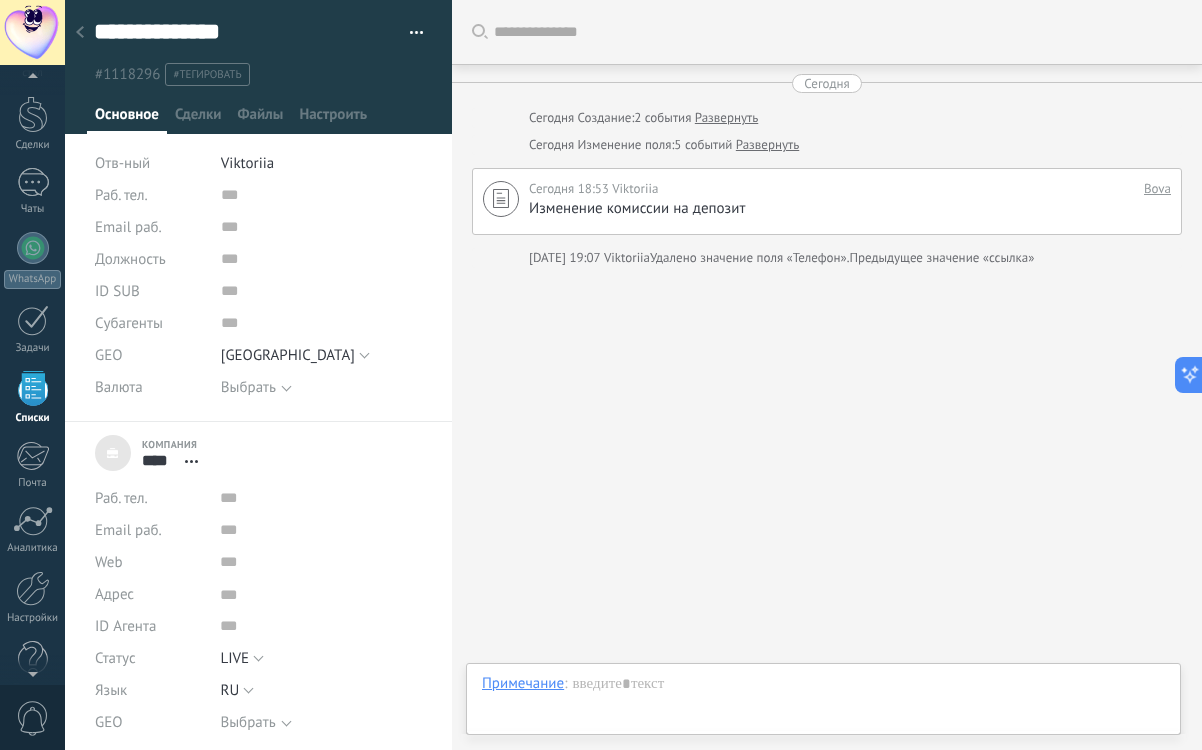 drag, startPoint x: 246, startPoint y: 34, endPoint x: 58, endPoint y: 15, distance: 188.95767 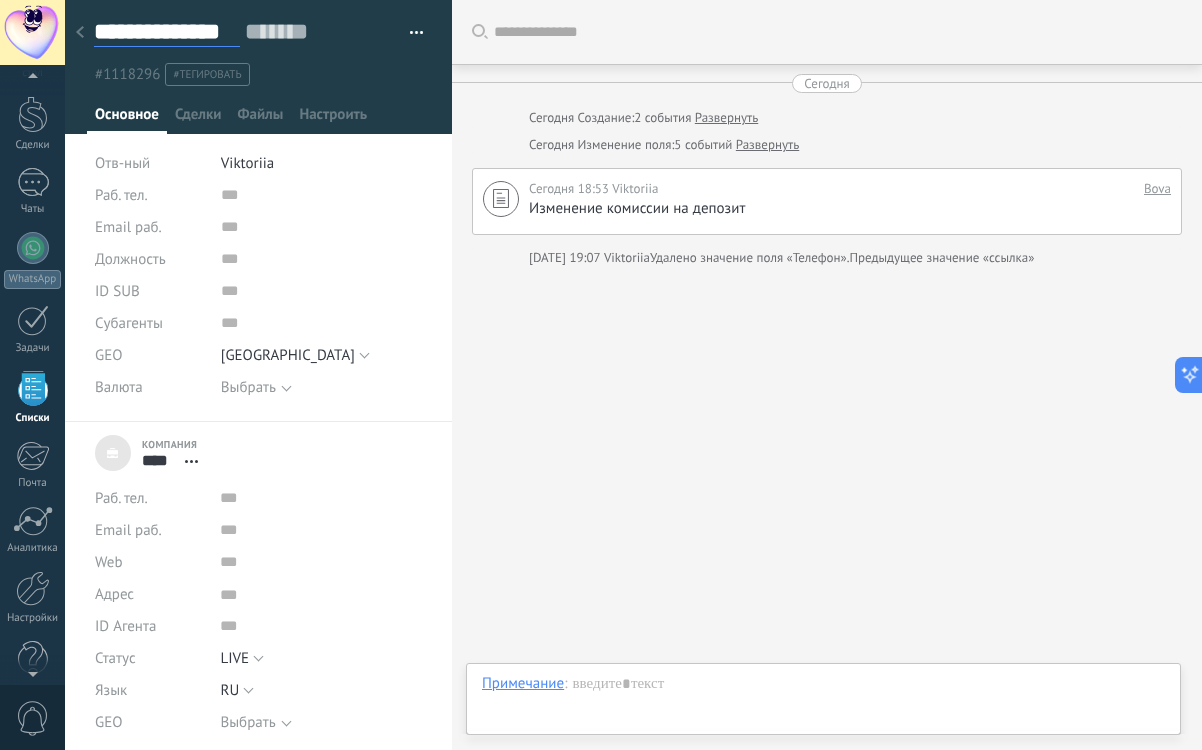 click on "**********" at bounding box center [167, 32] 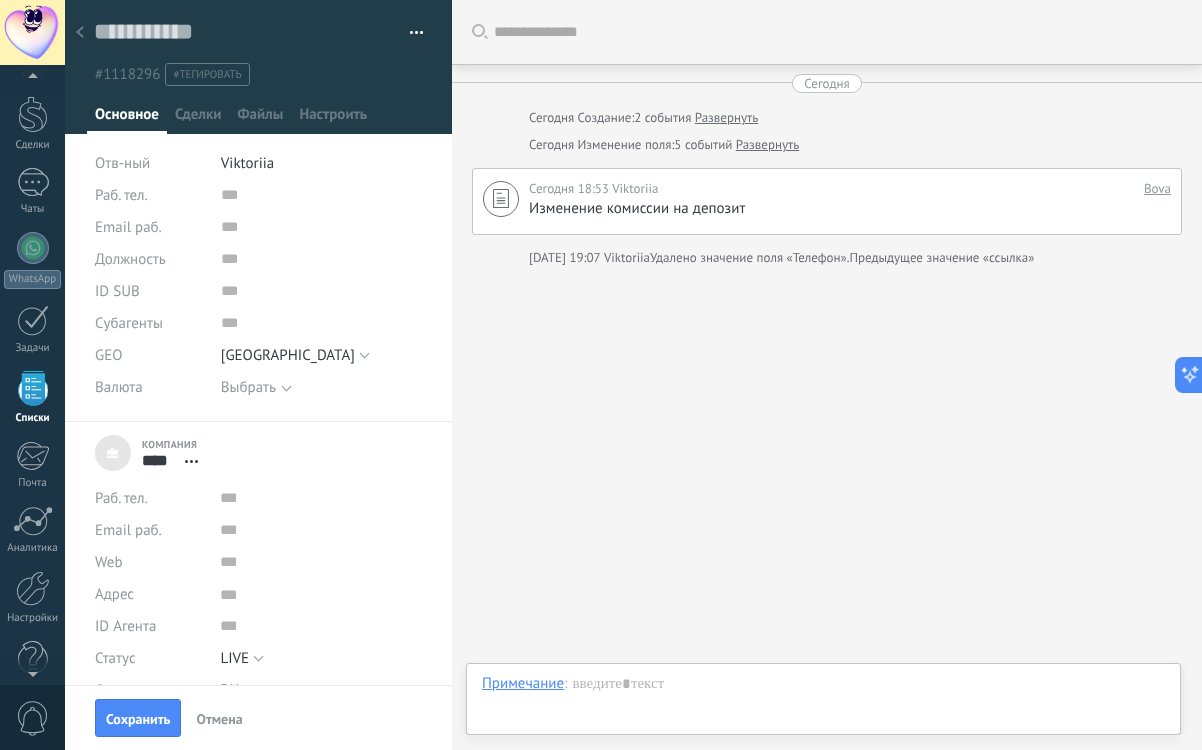 scroll, scrollTop: 30, scrollLeft: 0, axis: vertical 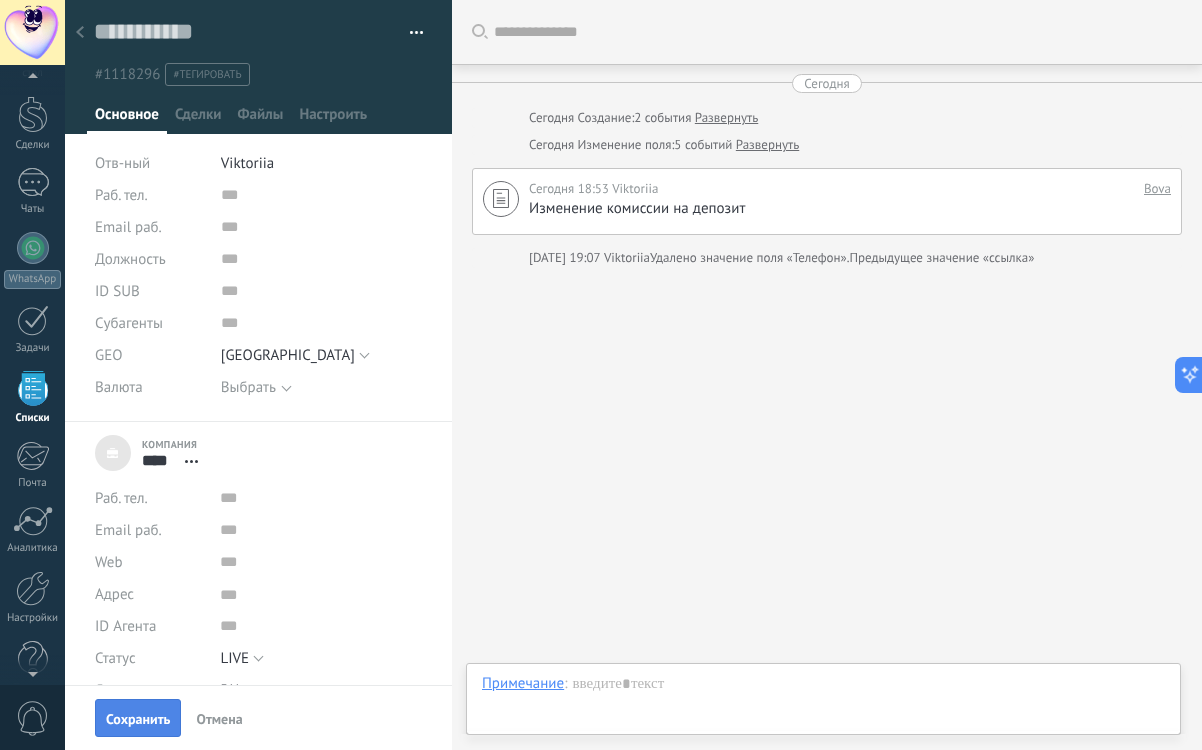 click on "Сохранить" at bounding box center (138, 718) 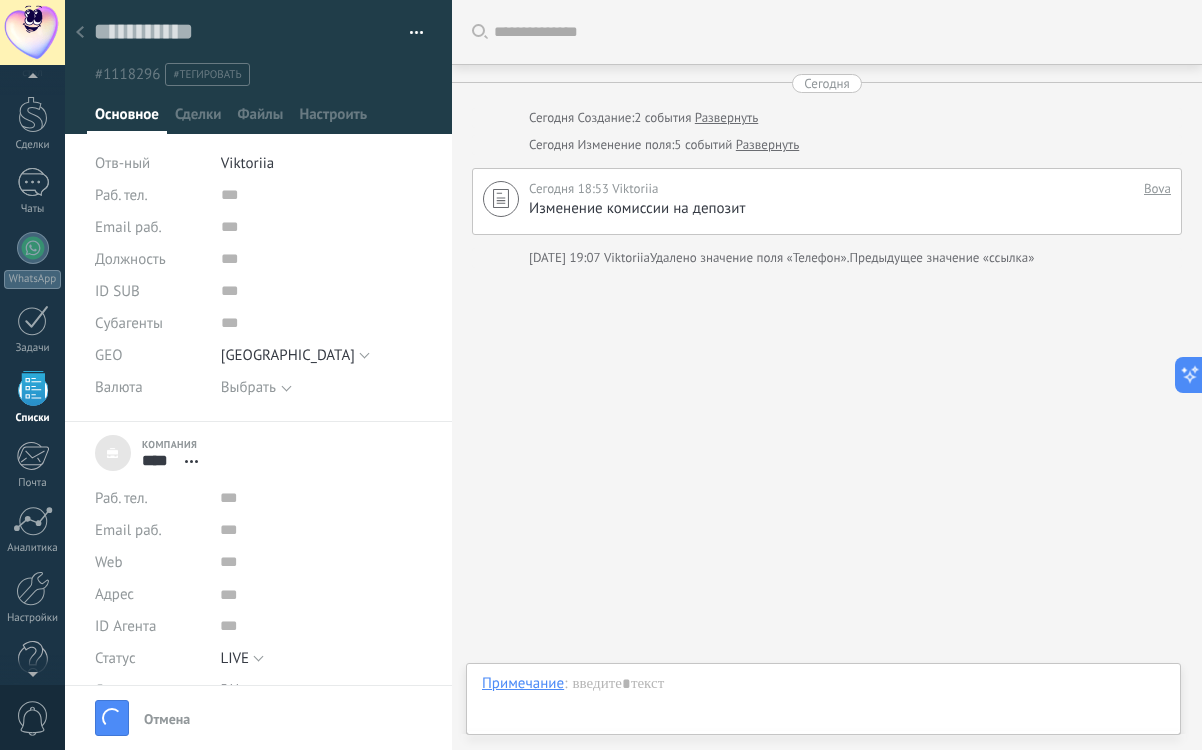 scroll, scrollTop: 30, scrollLeft: 0, axis: vertical 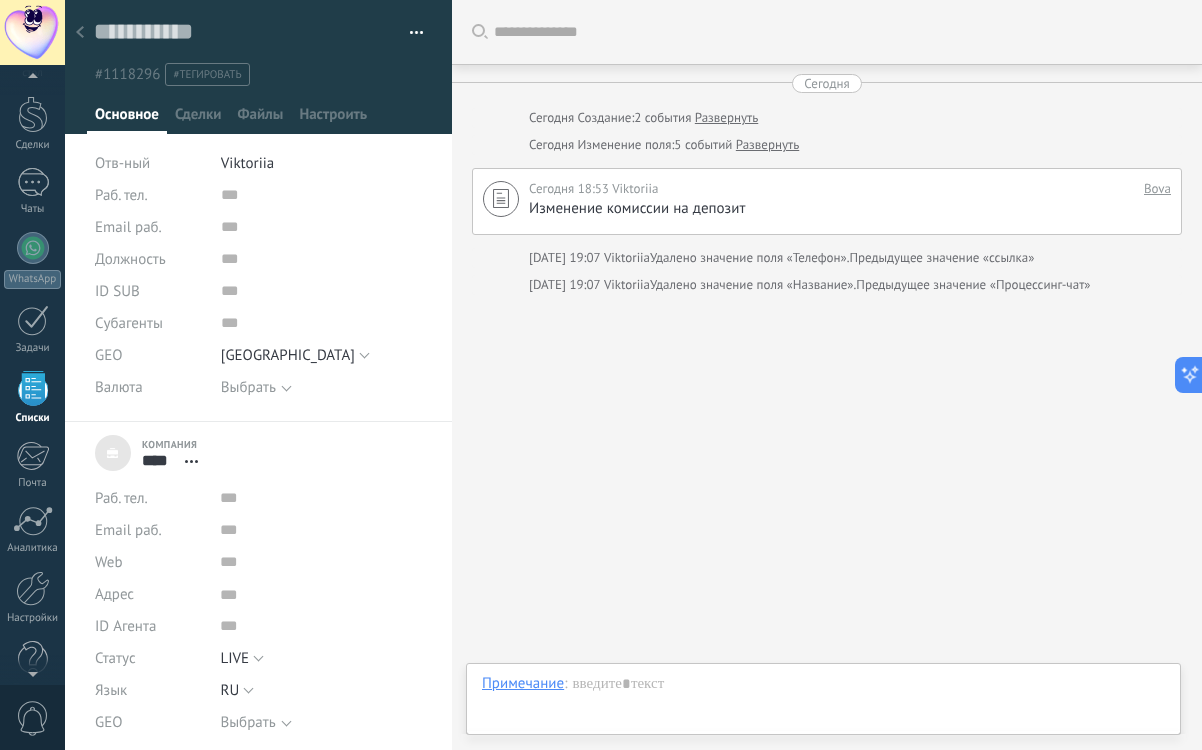 click 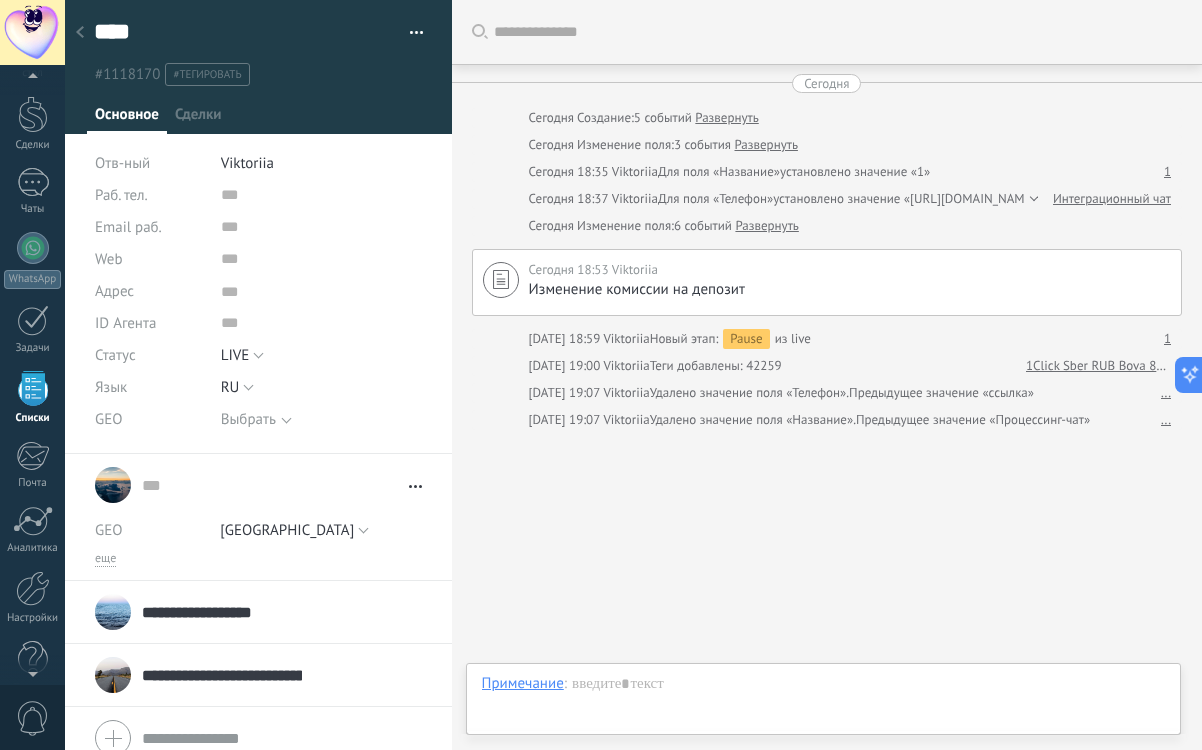 type on "***" 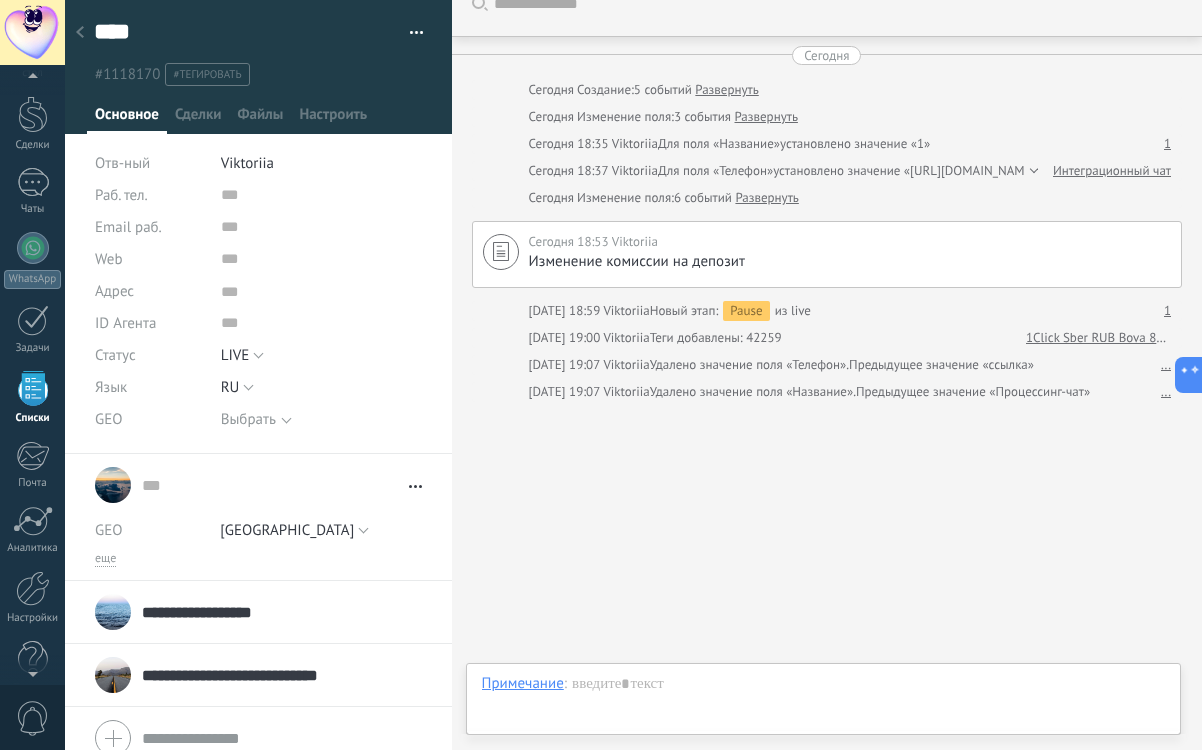 scroll, scrollTop: 20, scrollLeft: 0, axis: vertical 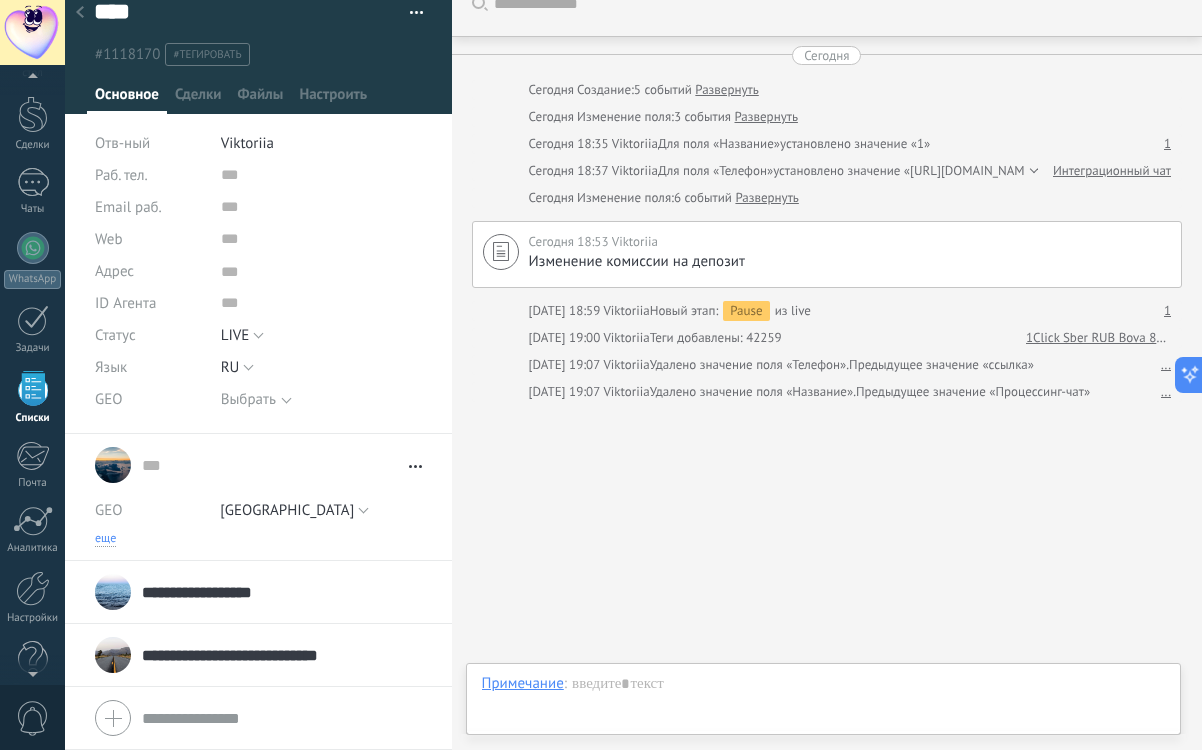 click on "еще" at bounding box center (105, 539) 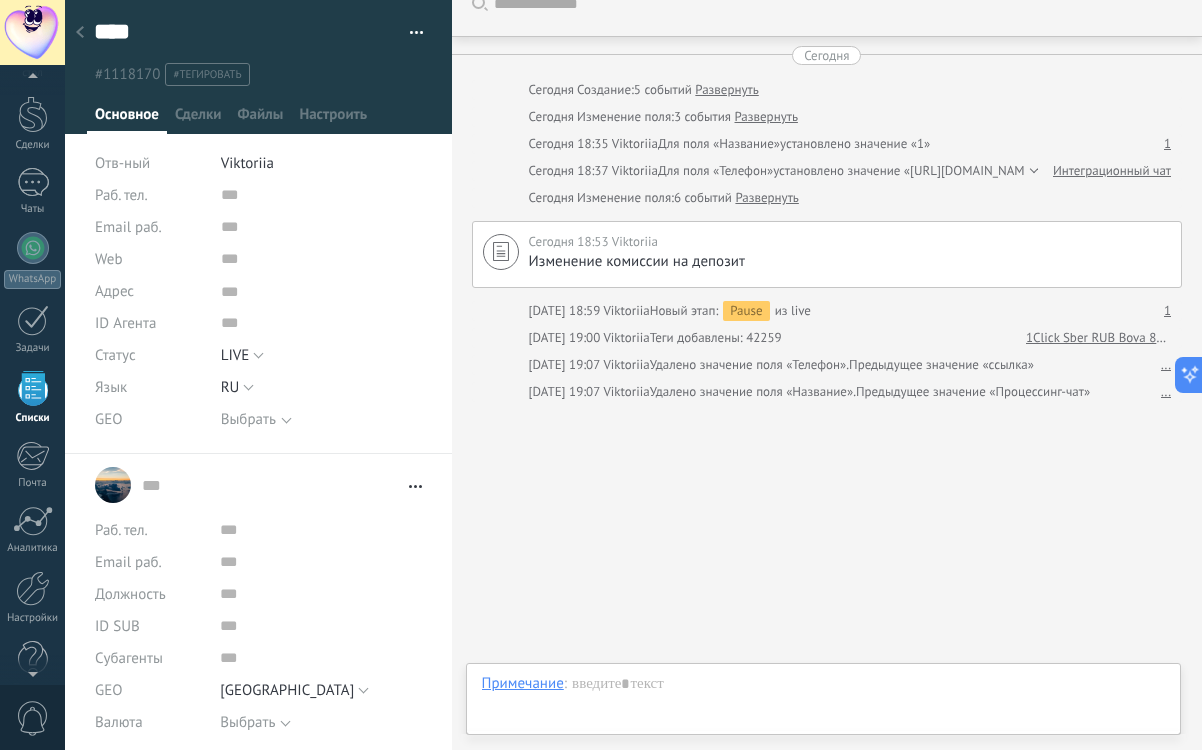 scroll, scrollTop: 2, scrollLeft: 0, axis: vertical 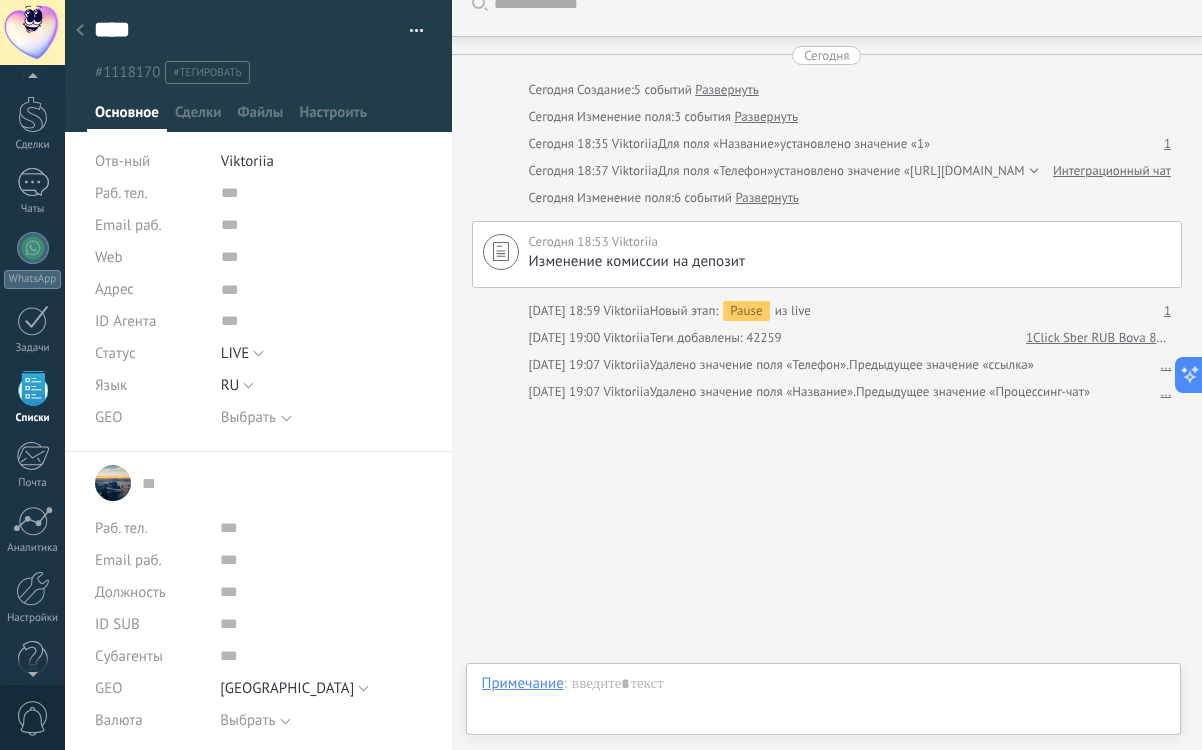 click at bounding box center [148, 483] 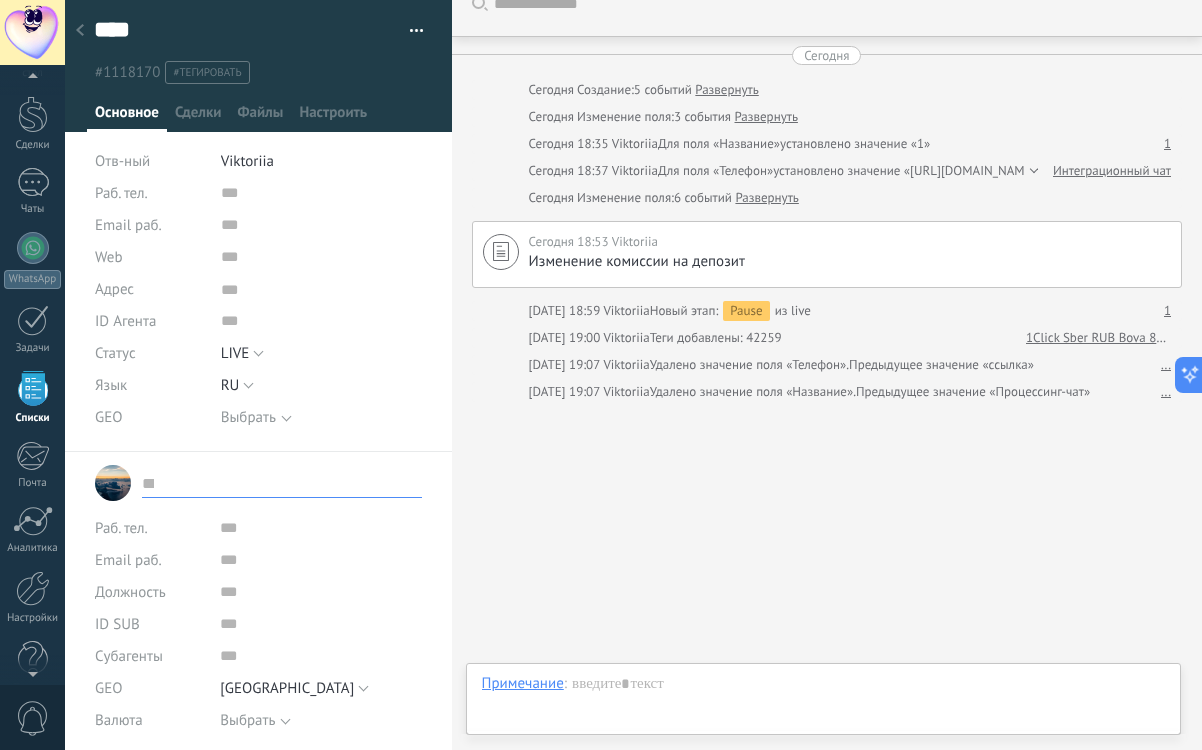 click on "...
...
Перейти в карточку
Скопировать имя
Открепить" at bounding box center [258, 483] 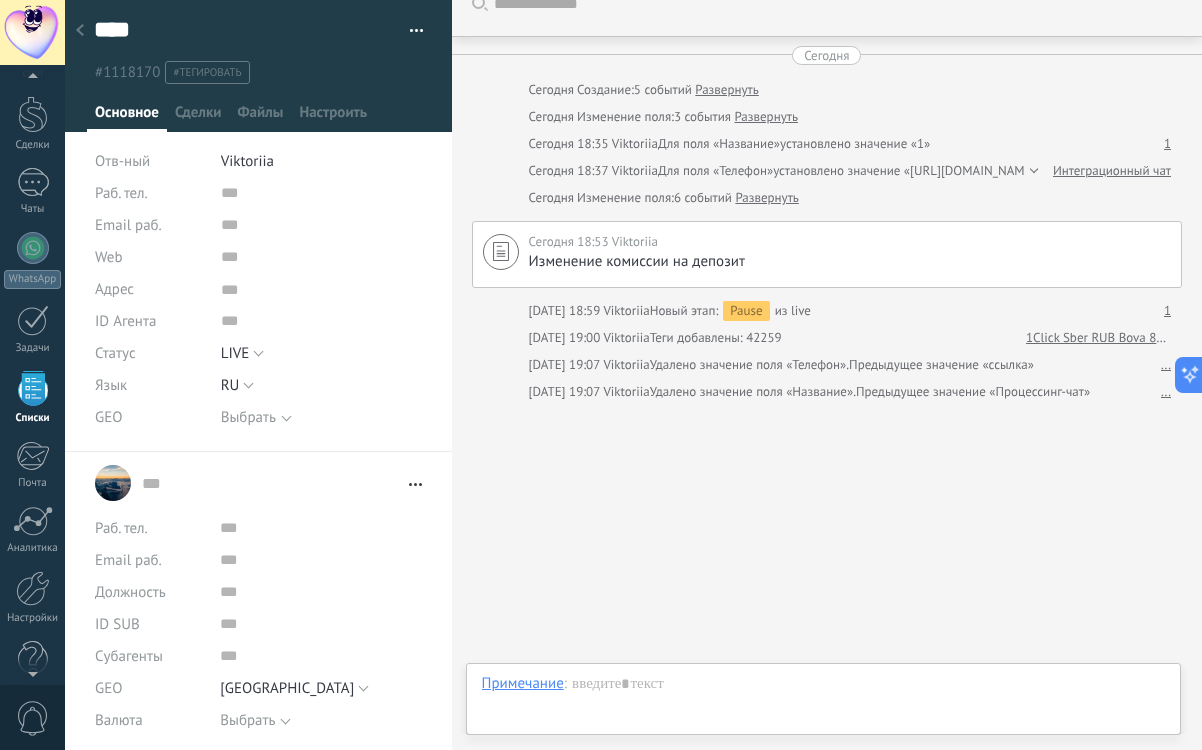click on "...
...
Перейти в карточку
Скопировать имя
Открепить" at bounding box center (258, 483) 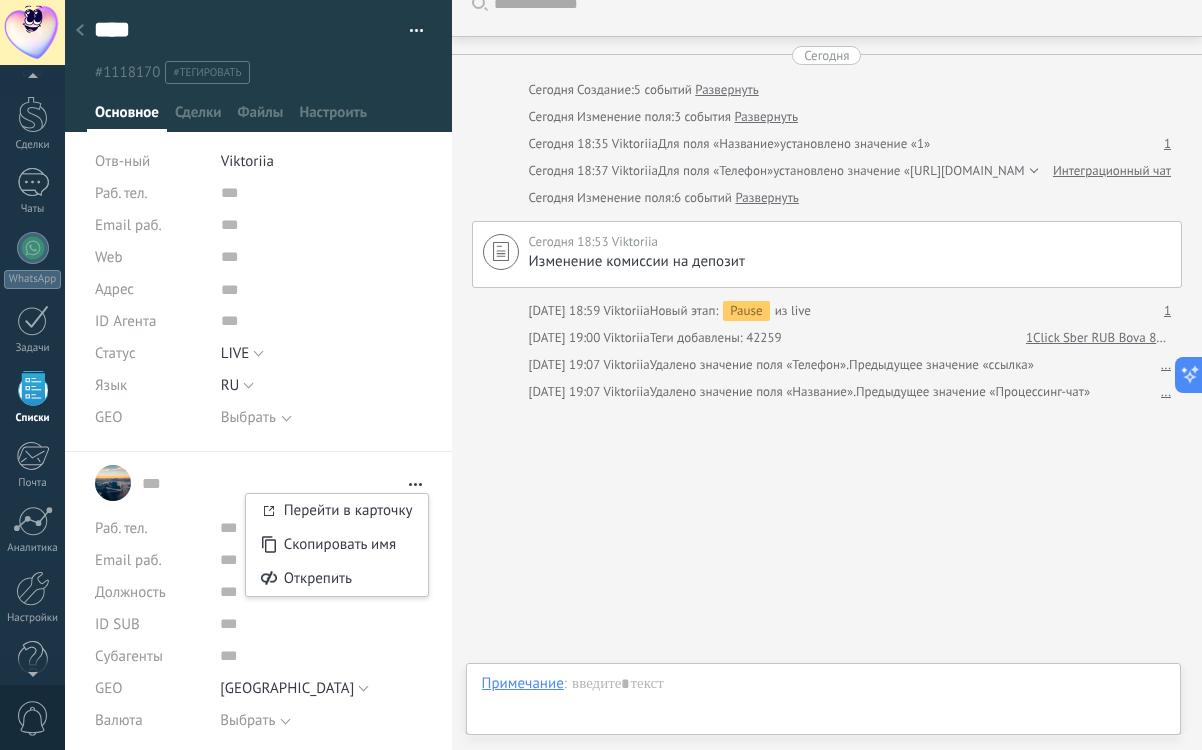 click on "...
...
Перейти в карточку
Скопировать имя
Открепить" at bounding box center (258, 483) 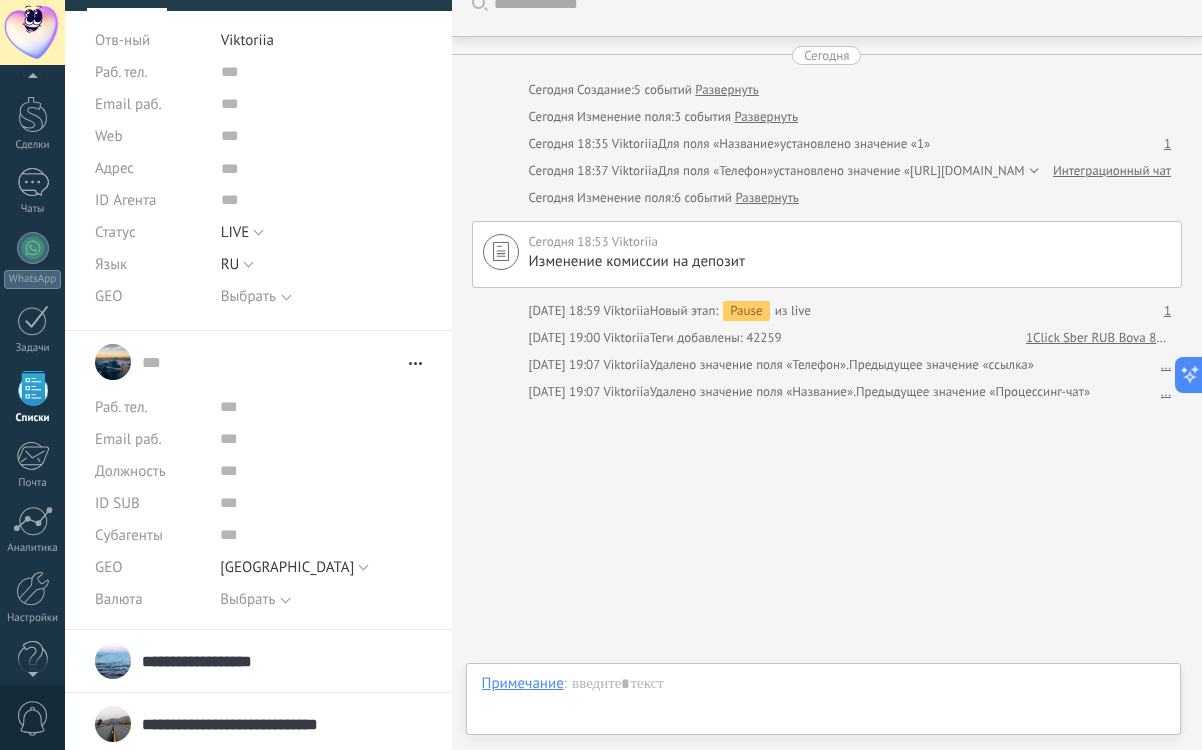 scroll, scrollTop: 192, scrollLeft: 0, axis: vertical 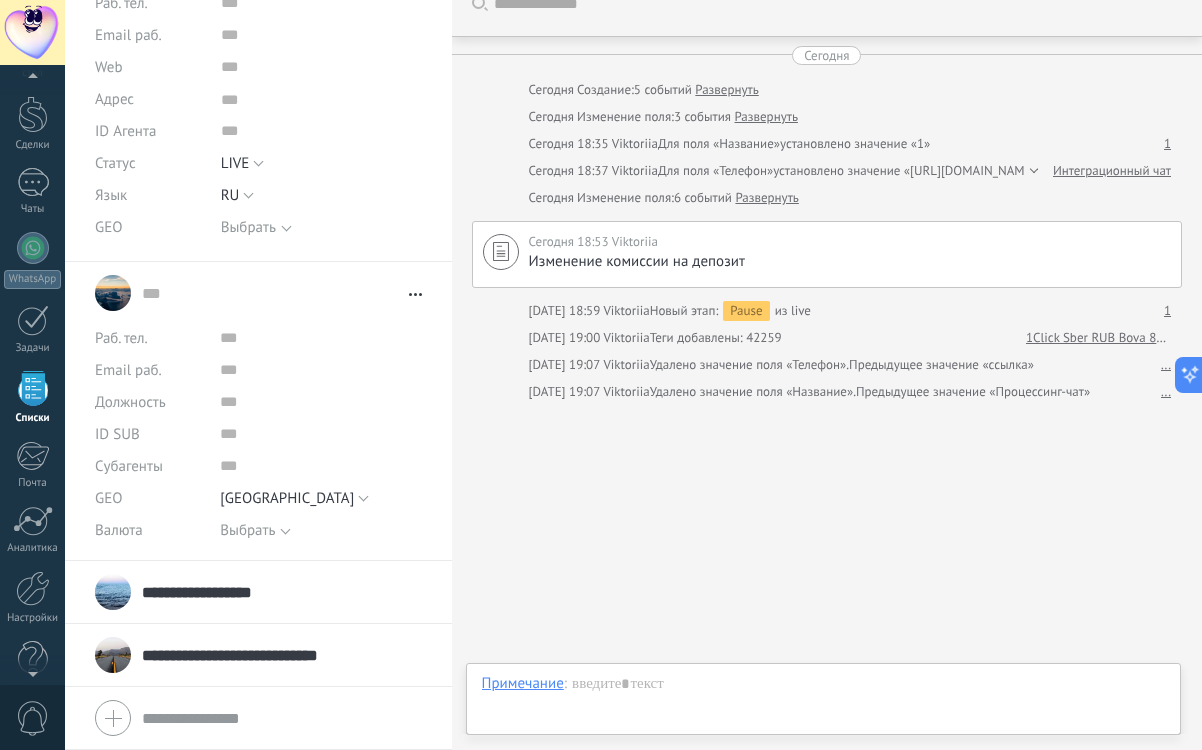 click at bounding box center (258, 718) 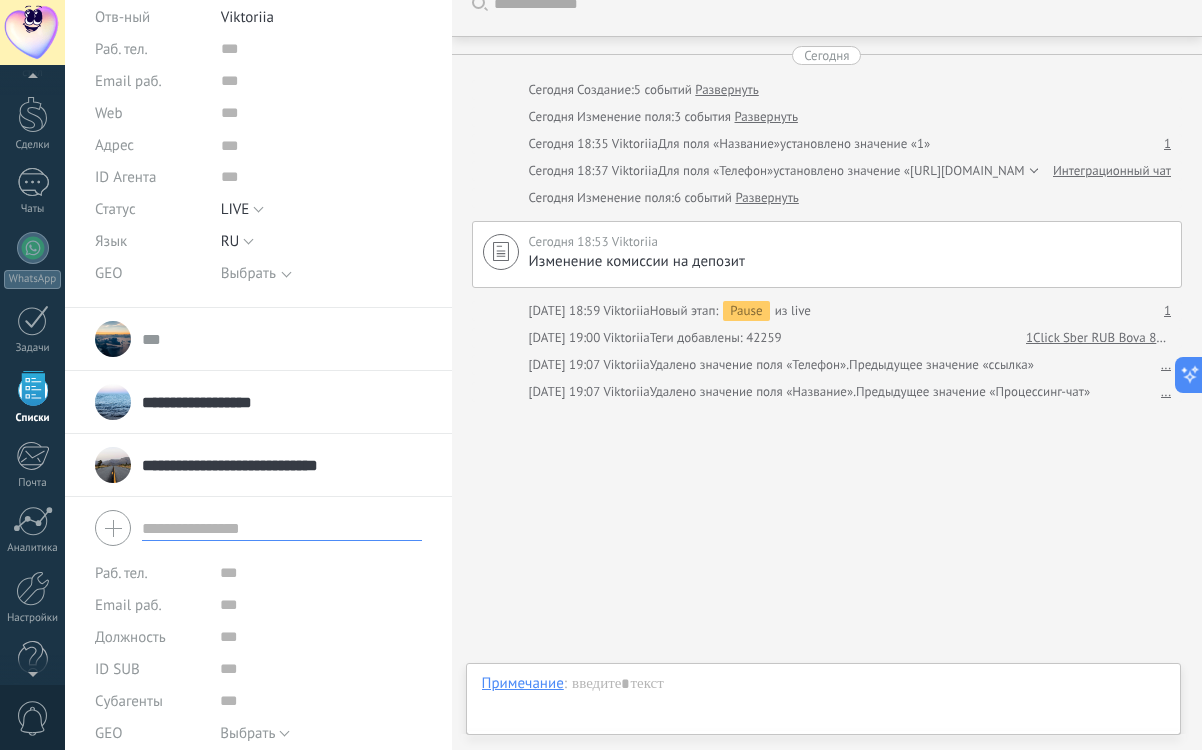 scroll, scrollTop: 135, scrollLeft: 0, axis: vertical 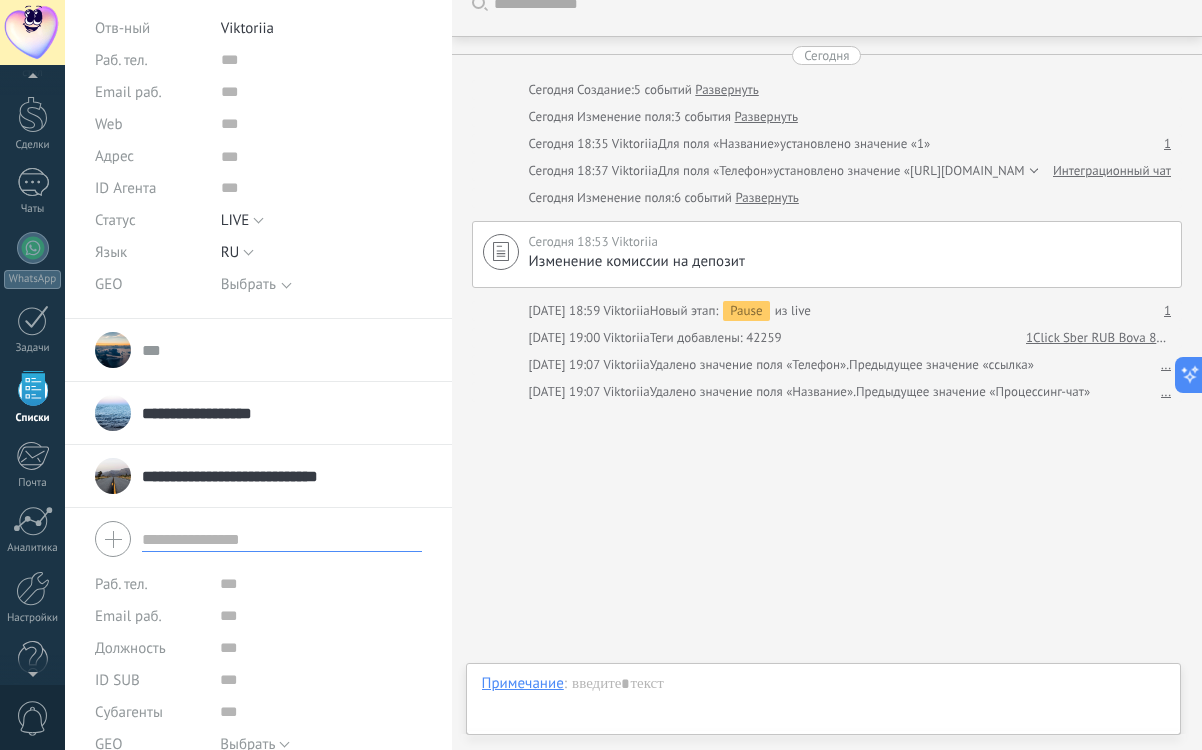 click on "**********" at bounding box center (248, 476) 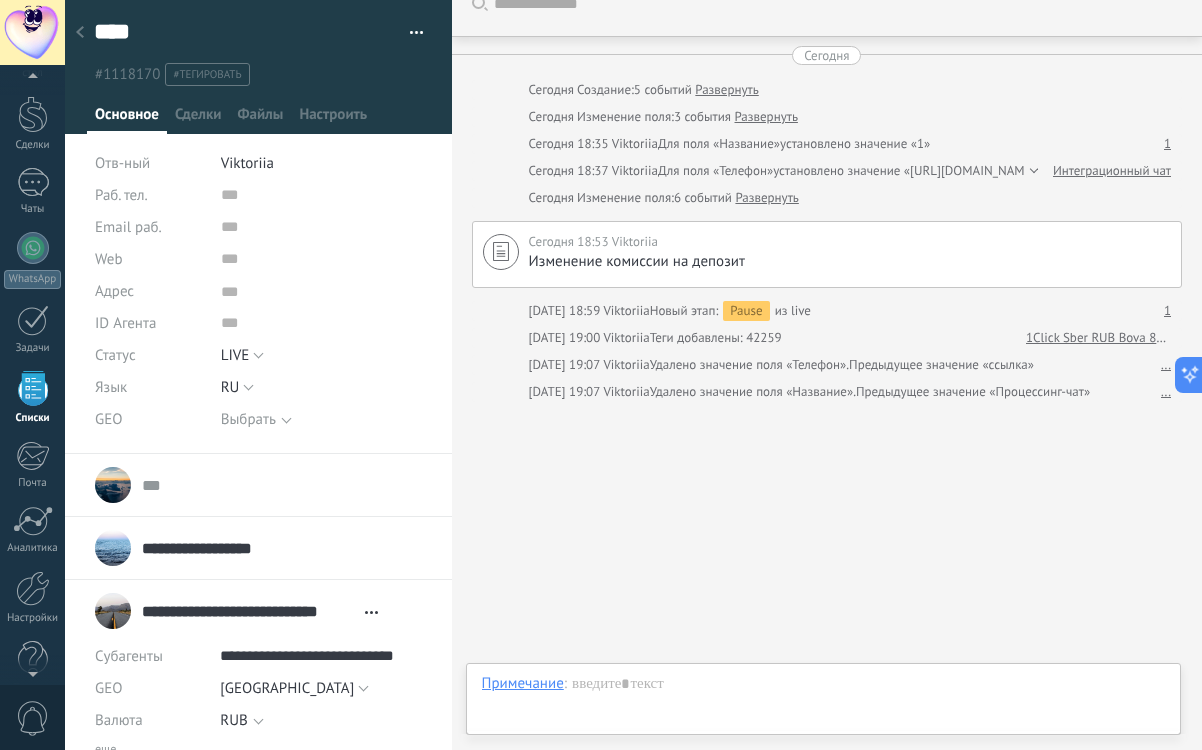 scroll, scrollTop: 85, scrollLeft: 0, axis: vertical 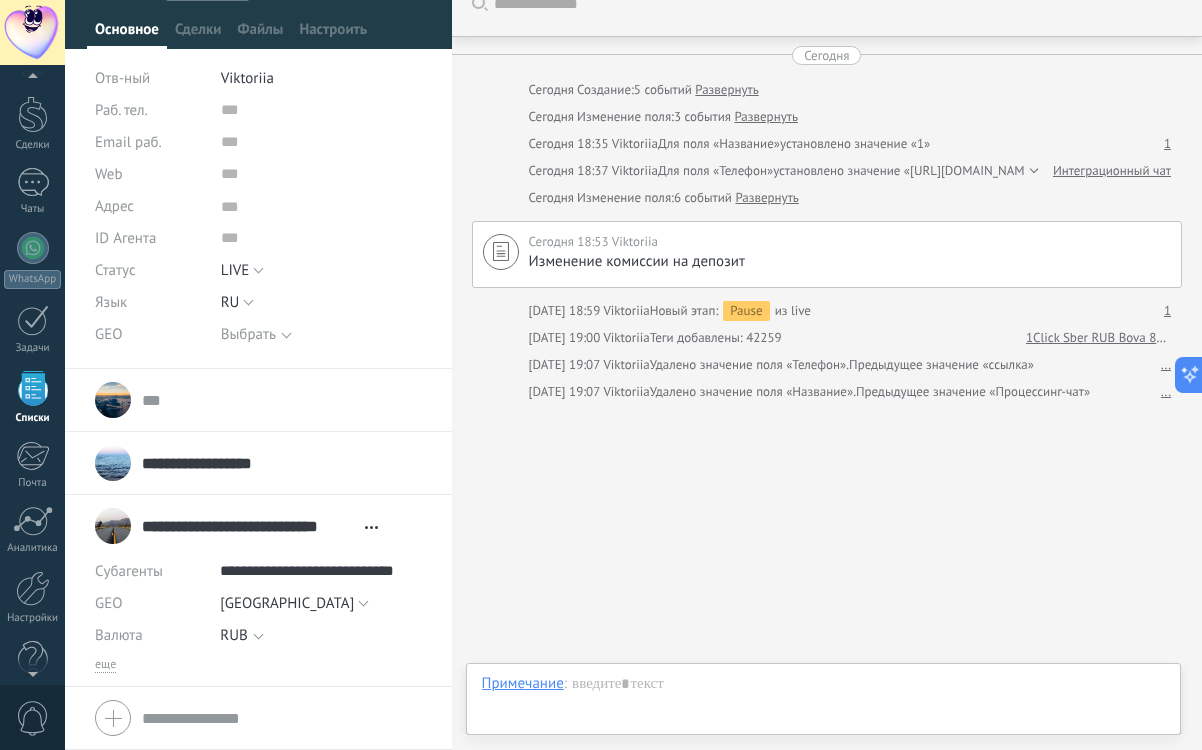 click on "**********" at bounding box center [215, 463] 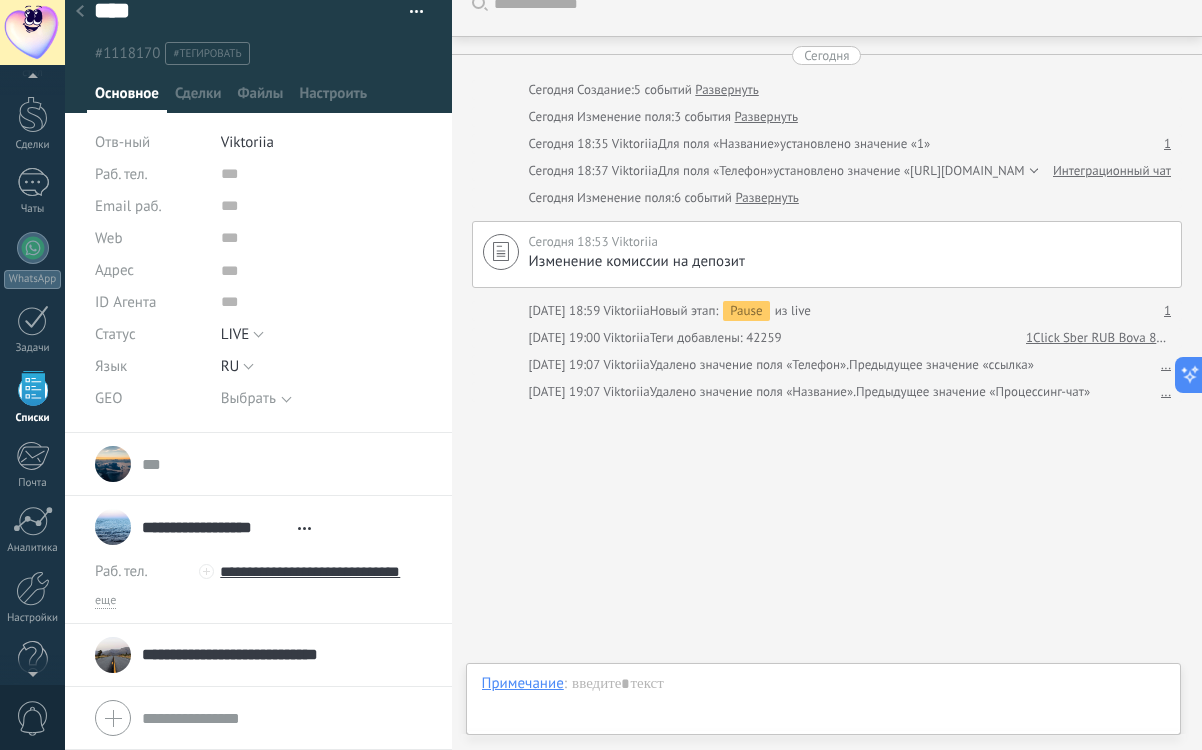 scroll, scrollTop: 20, scrollLeft: 0, axis: vertical 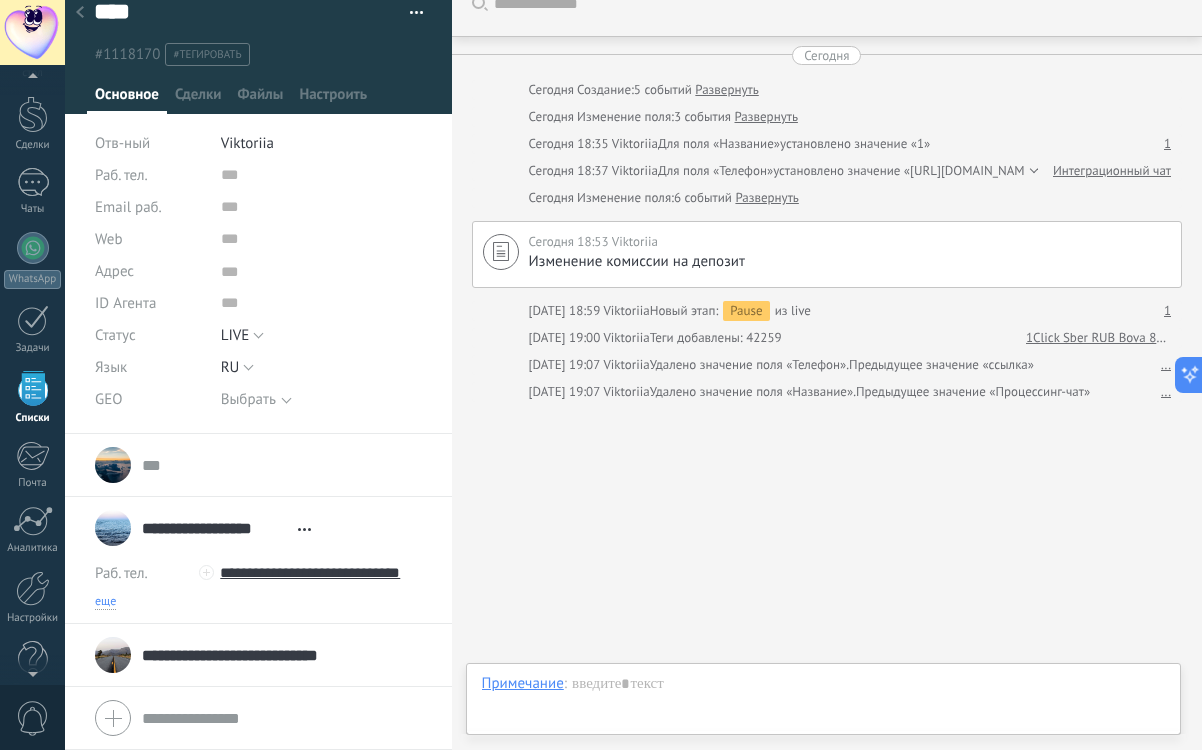 click on "еще" at bounding box center [105, 602] 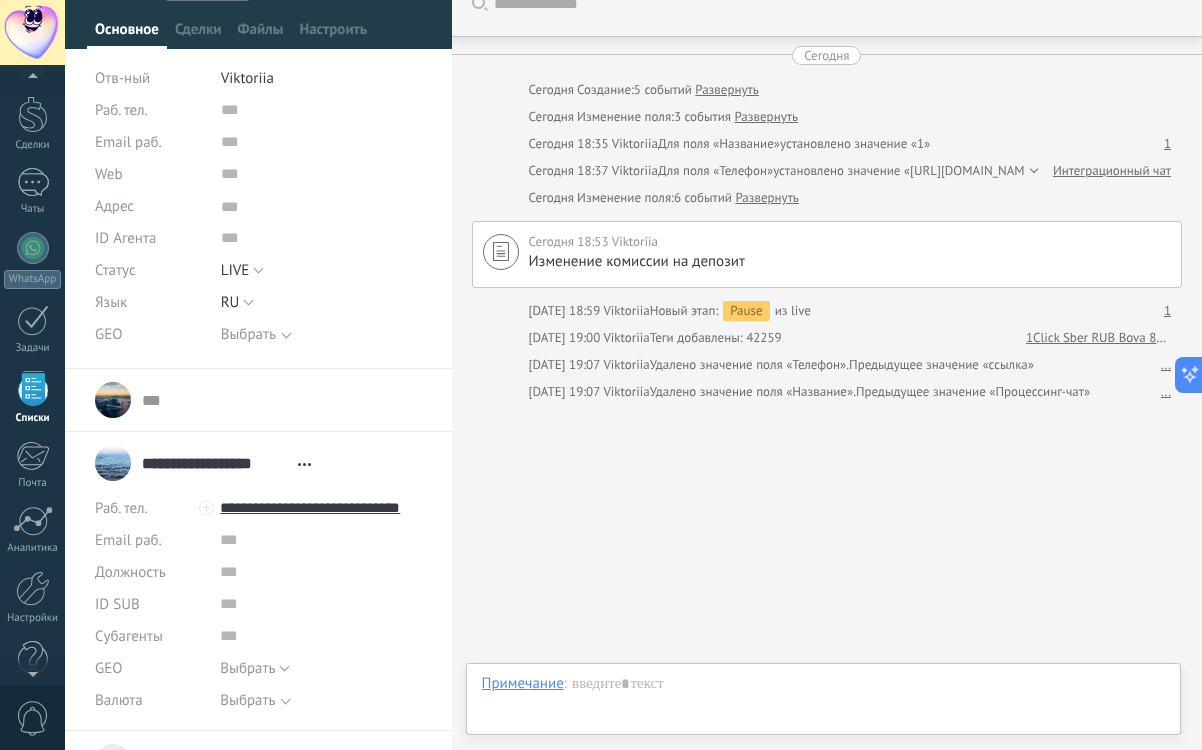 scroll, scrollTop: 192, scrollLeft: 0, axis: vertical 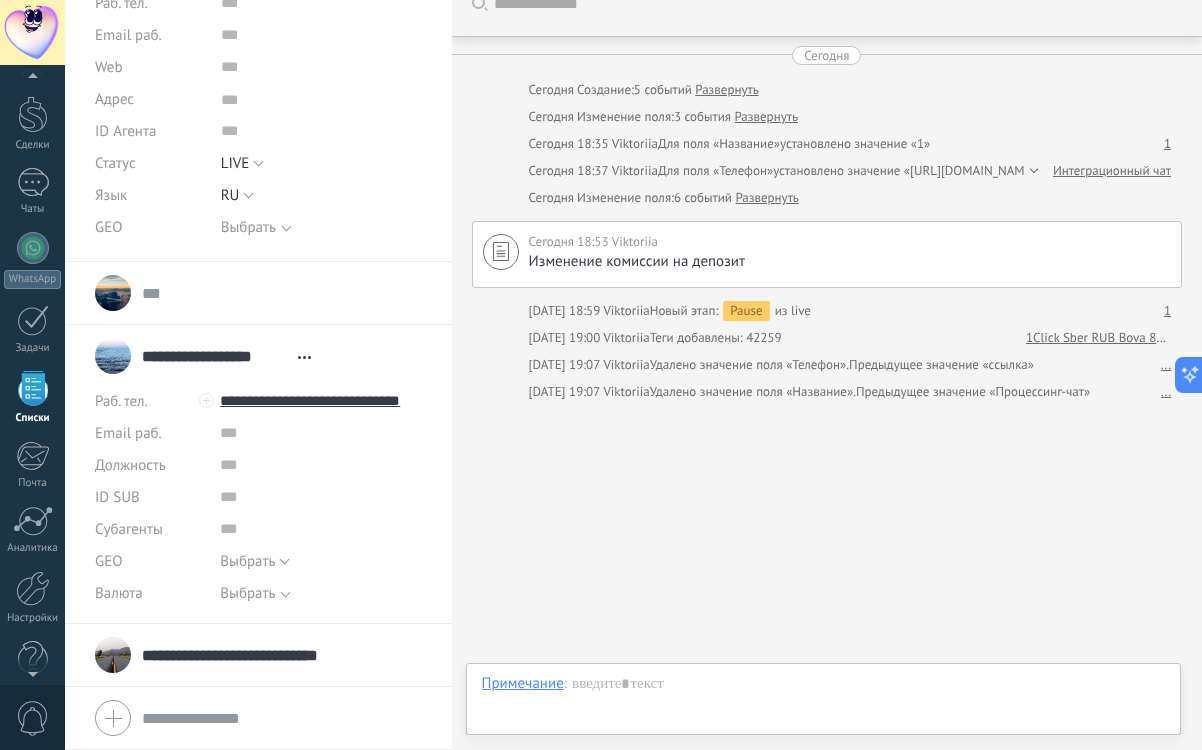 click on "Перейти в карточку
Скопировать имя
Открепить" at bounding box center [304, 357] 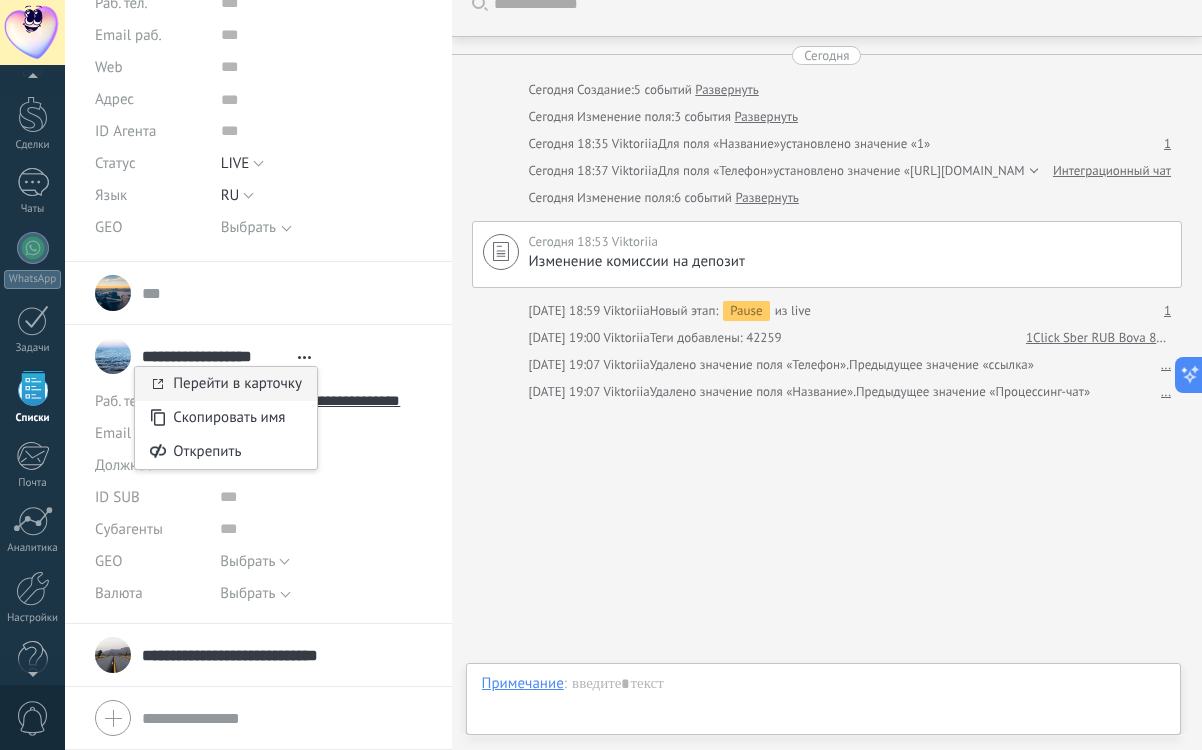 click on "Перейти в карточку" at bounding box center [237, 383] 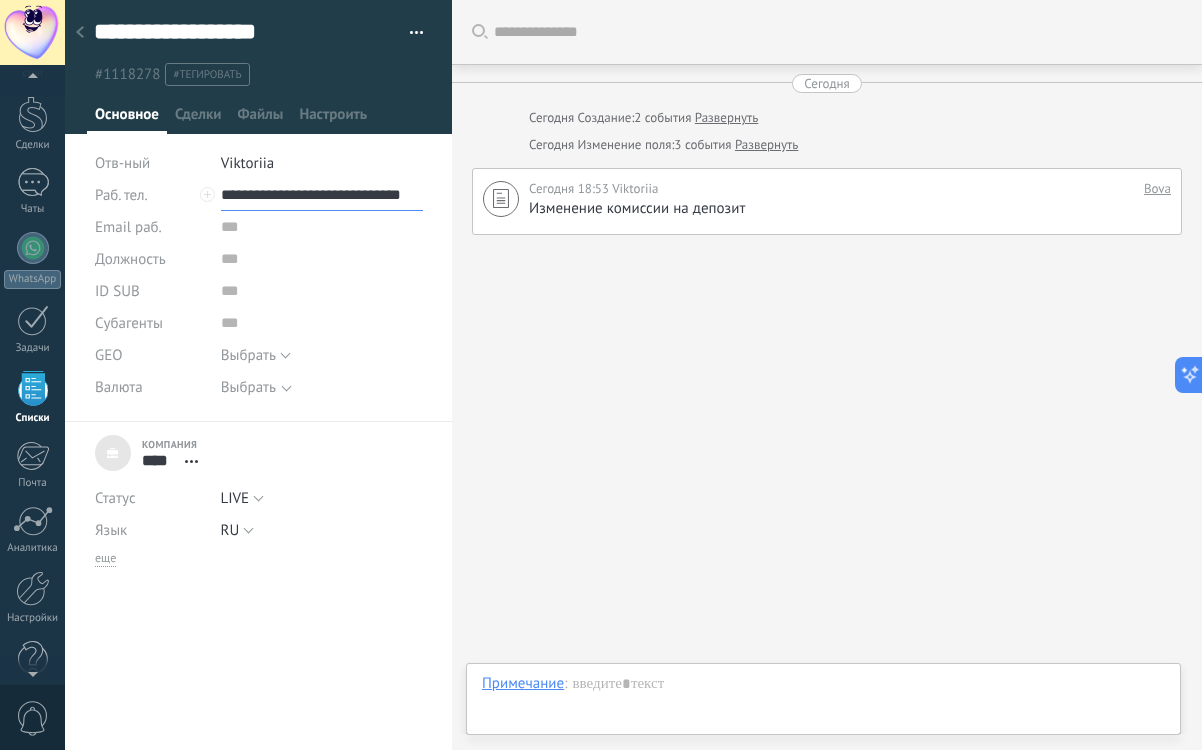 click on "**********" at bounding box center [322, 195] 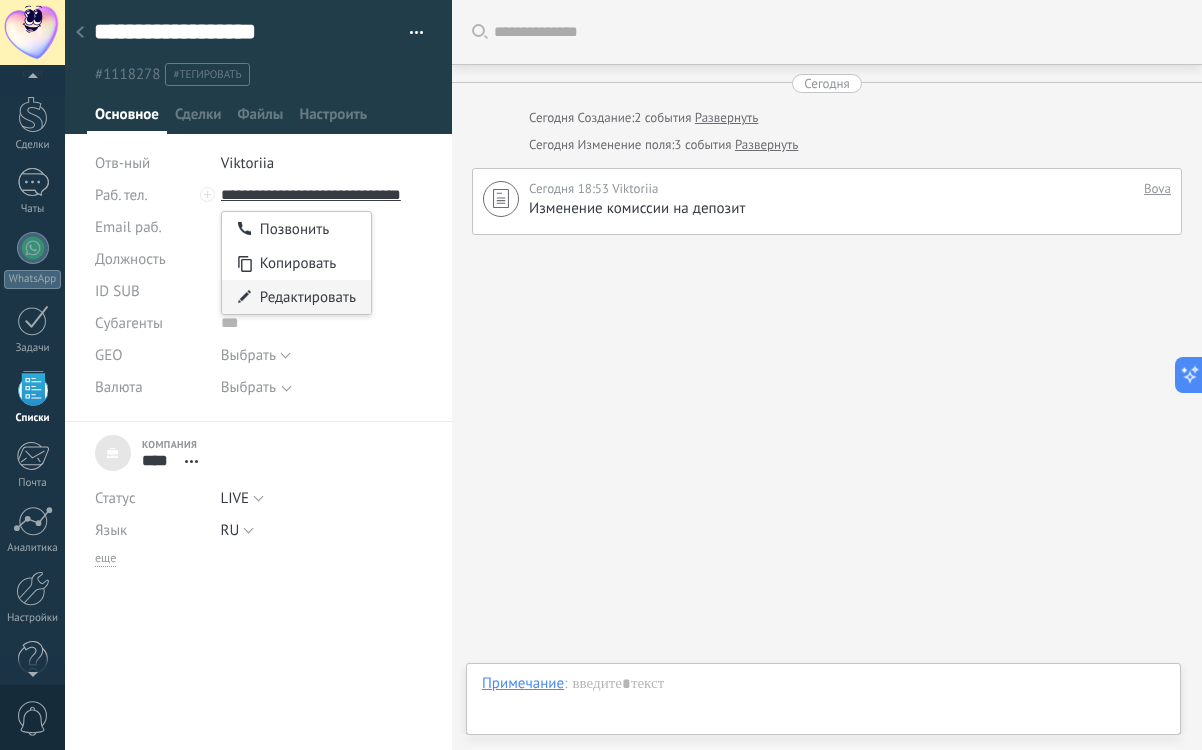 click on "Редактировать" at bounding box center [296, 297] 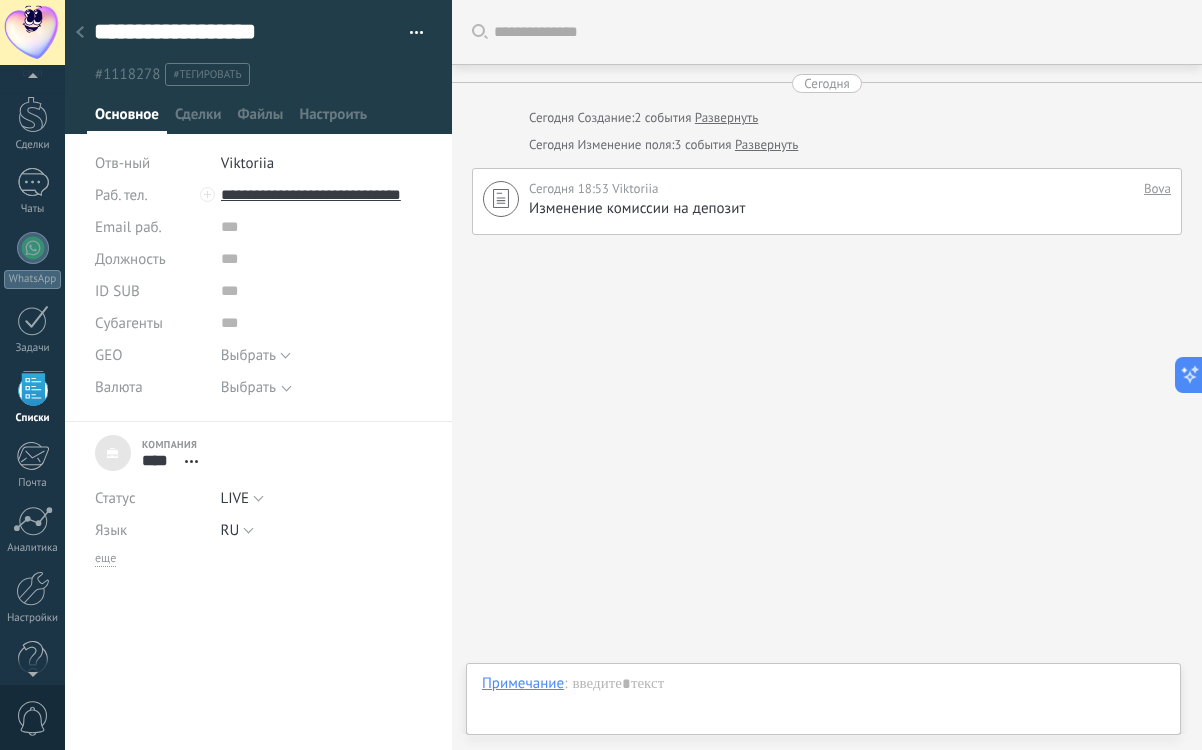 drag, startPoint x: 417, startPoint y: 196, endPoint x: 190, endPoint y: 194, distance: 227.0088 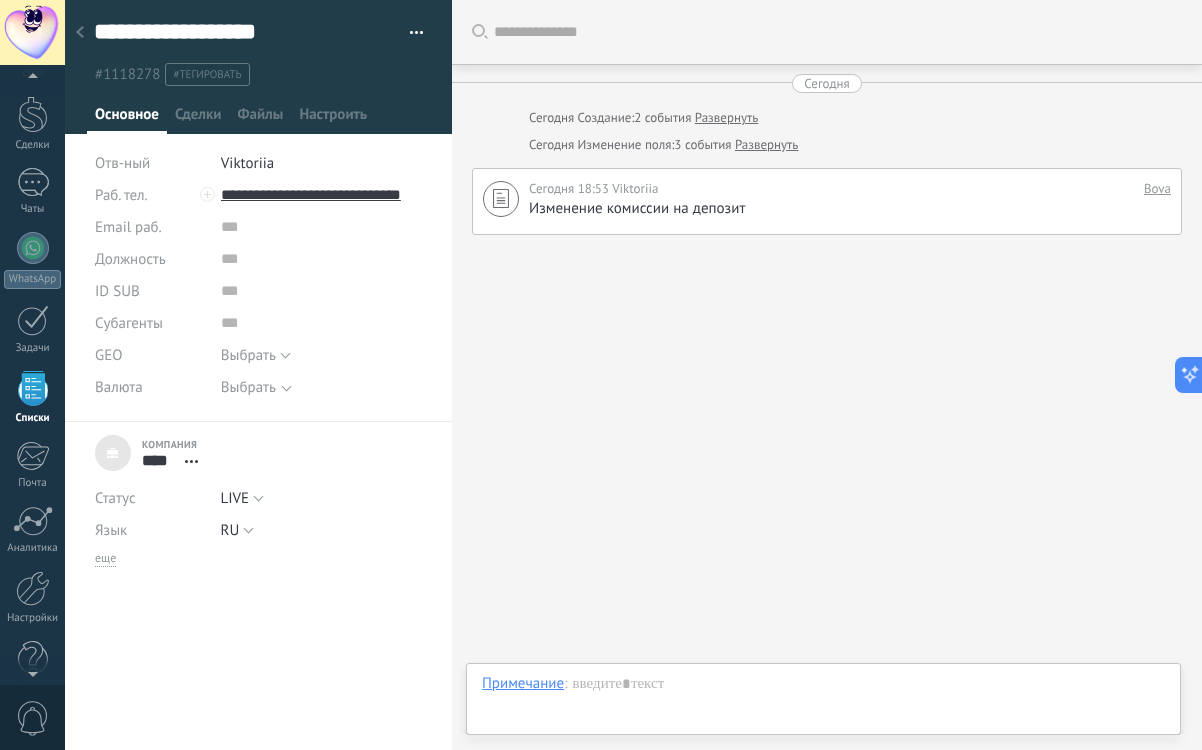 click on "**********" at bounding box center (259, 211) 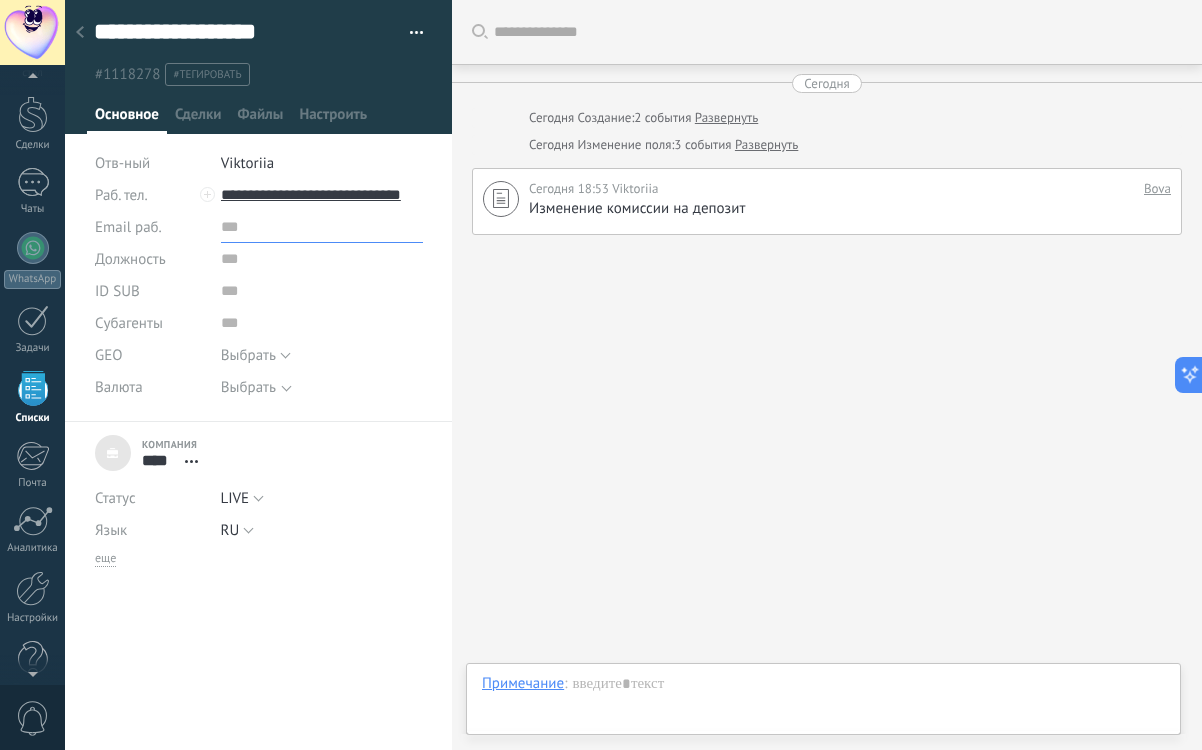 click at bounding box center (322, 227) 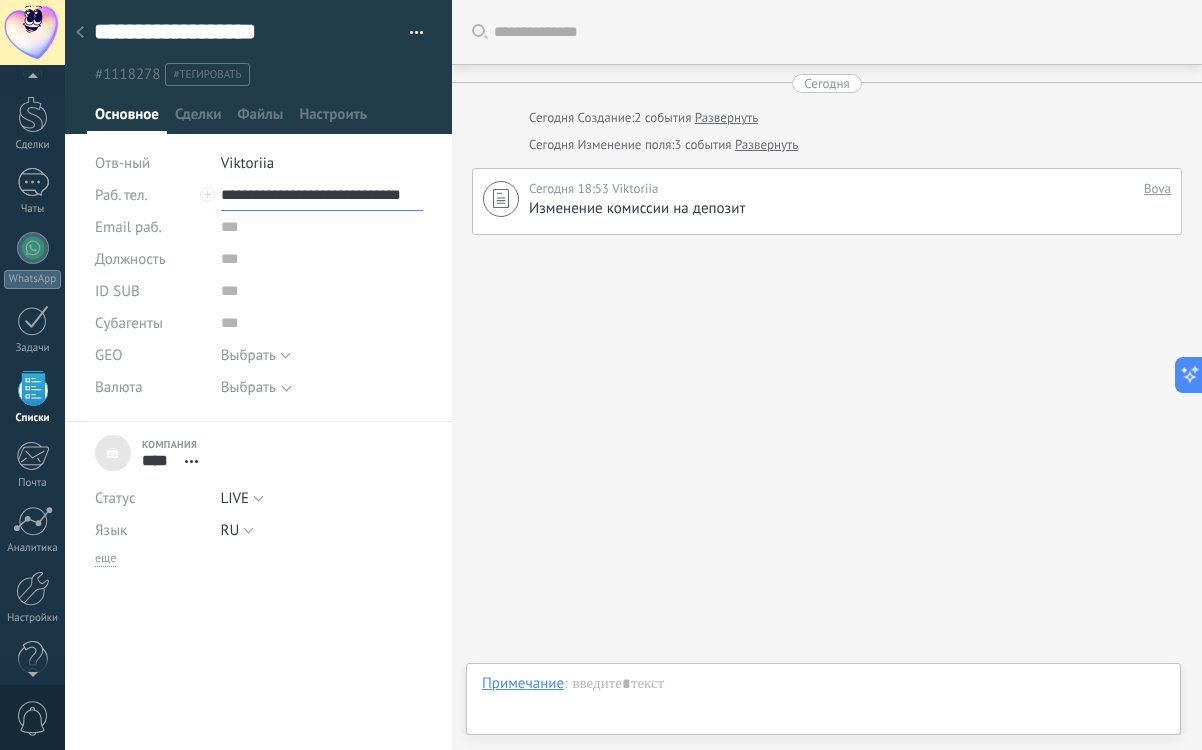 click on "**********" at bounding box center [322, 195] 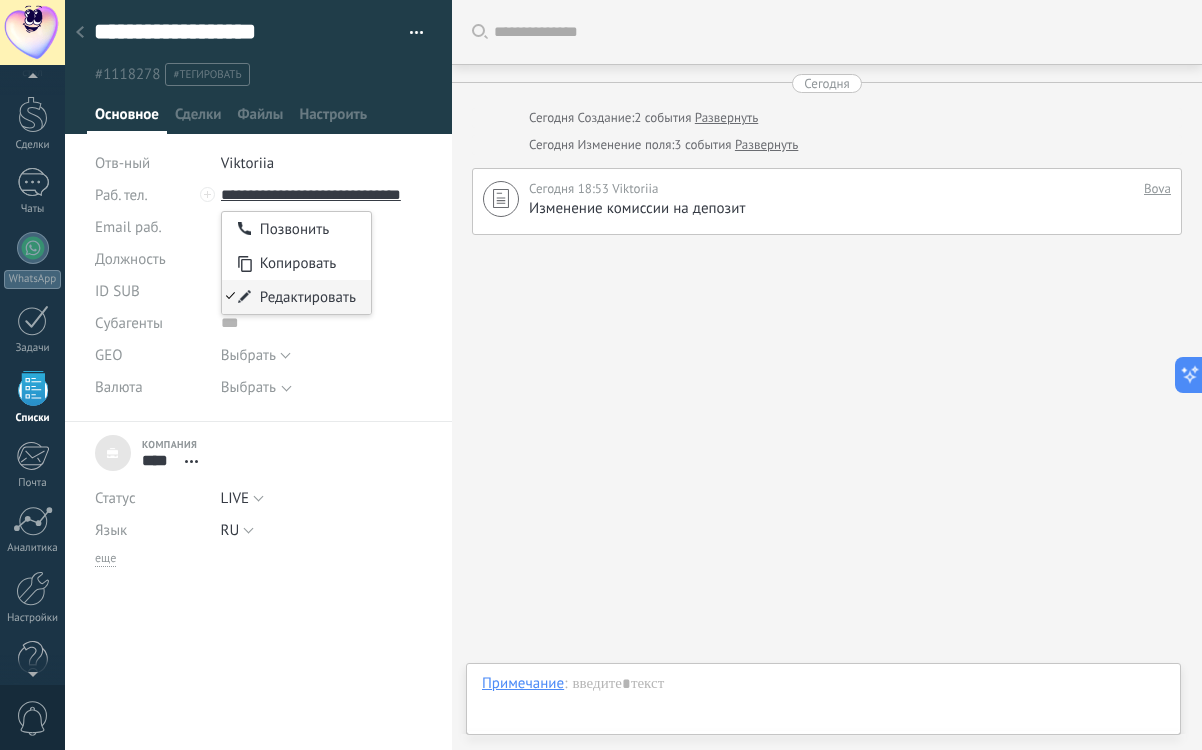click on "Редактировать" at bounding box center [296, 297] 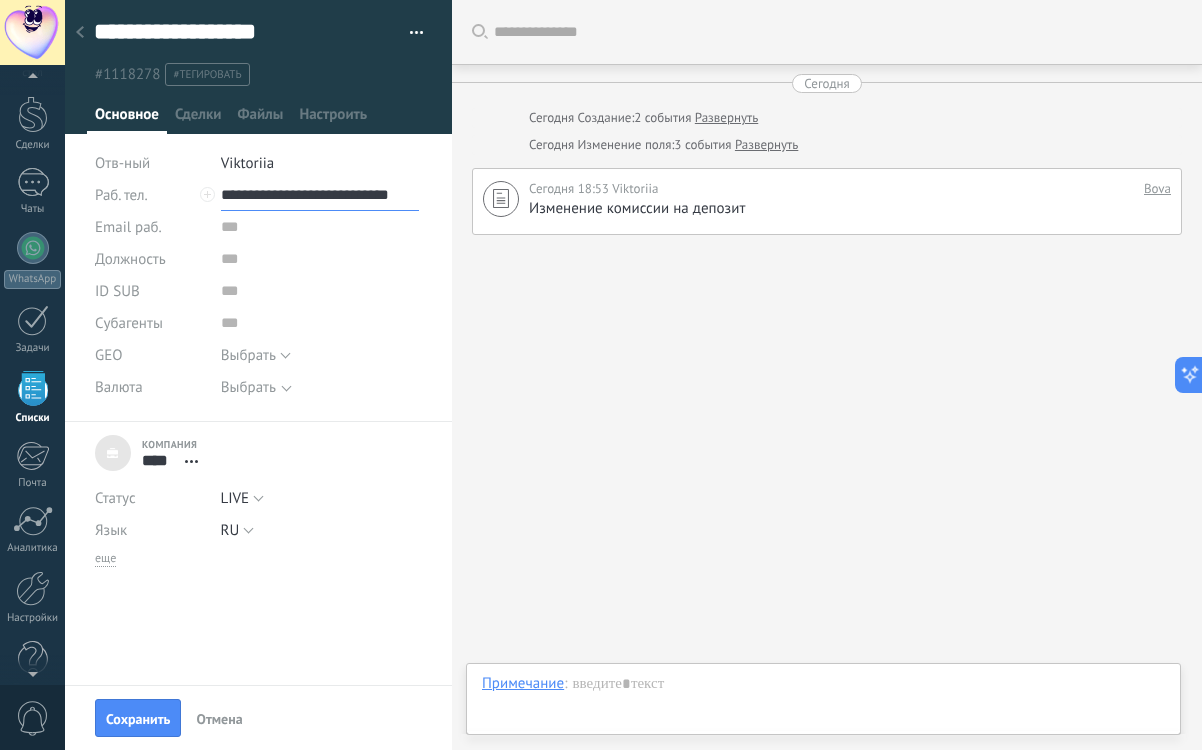 scroll, scrollTop: 0, scrollLeft: 0, axis: both 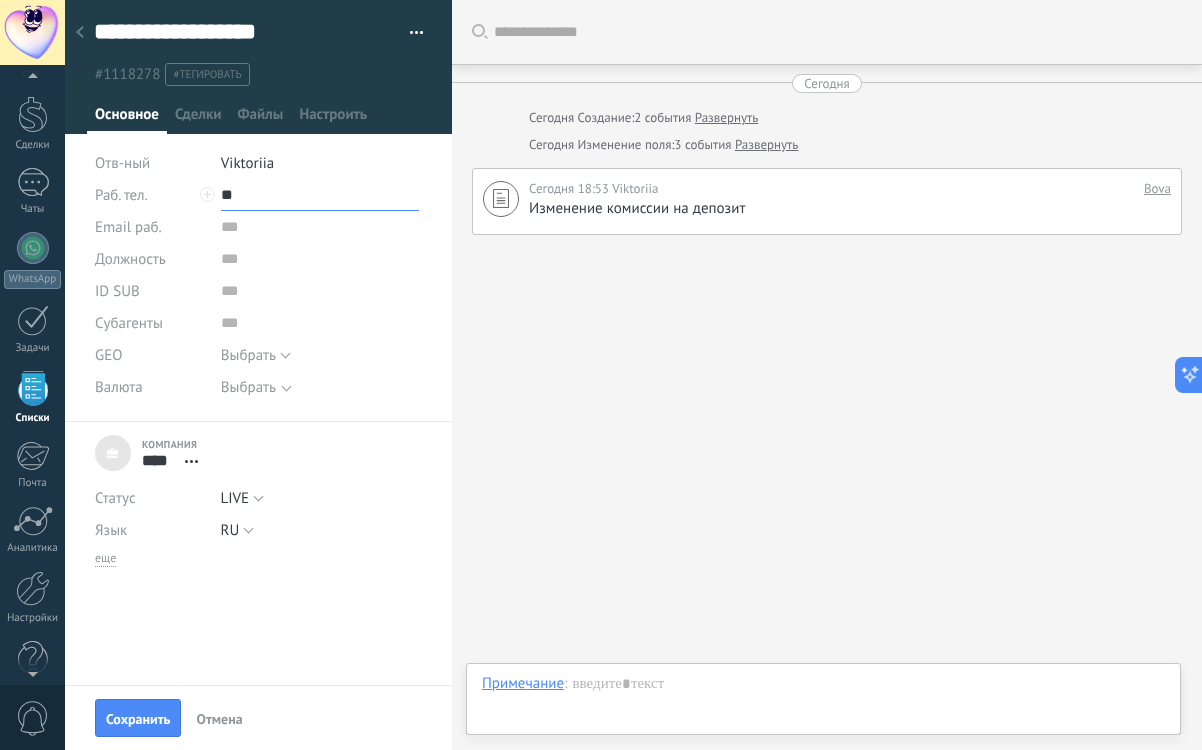 type on "*" 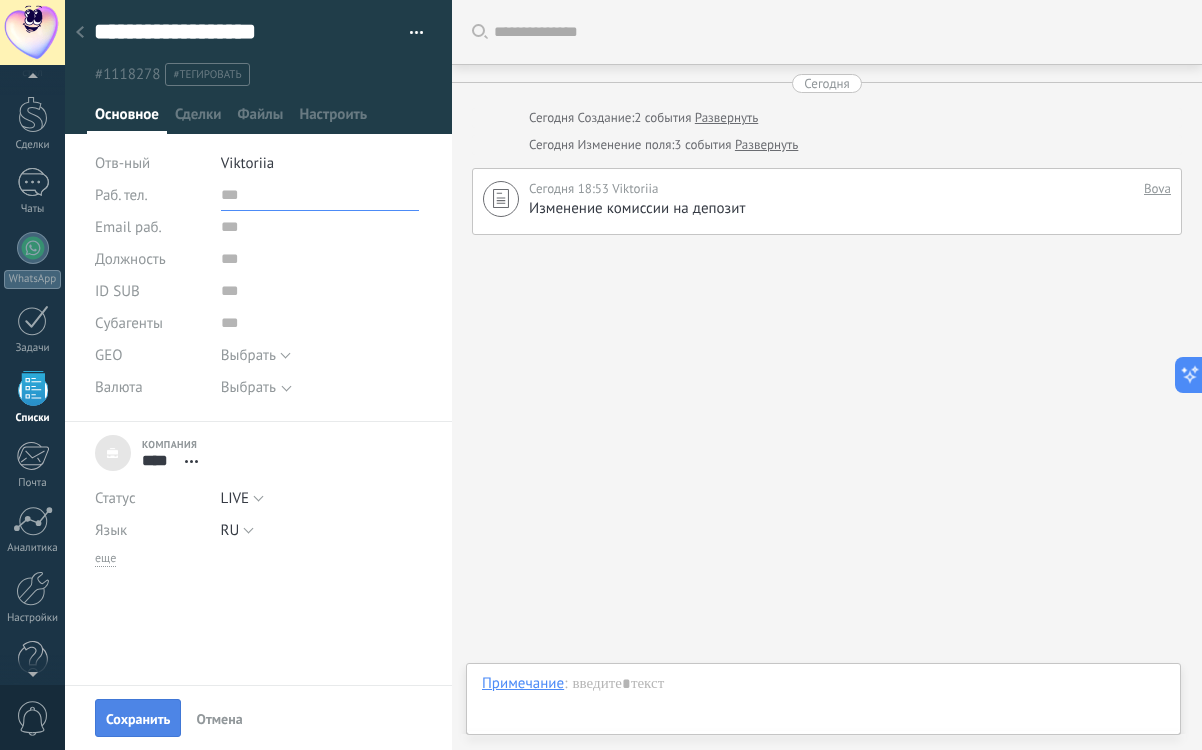 type 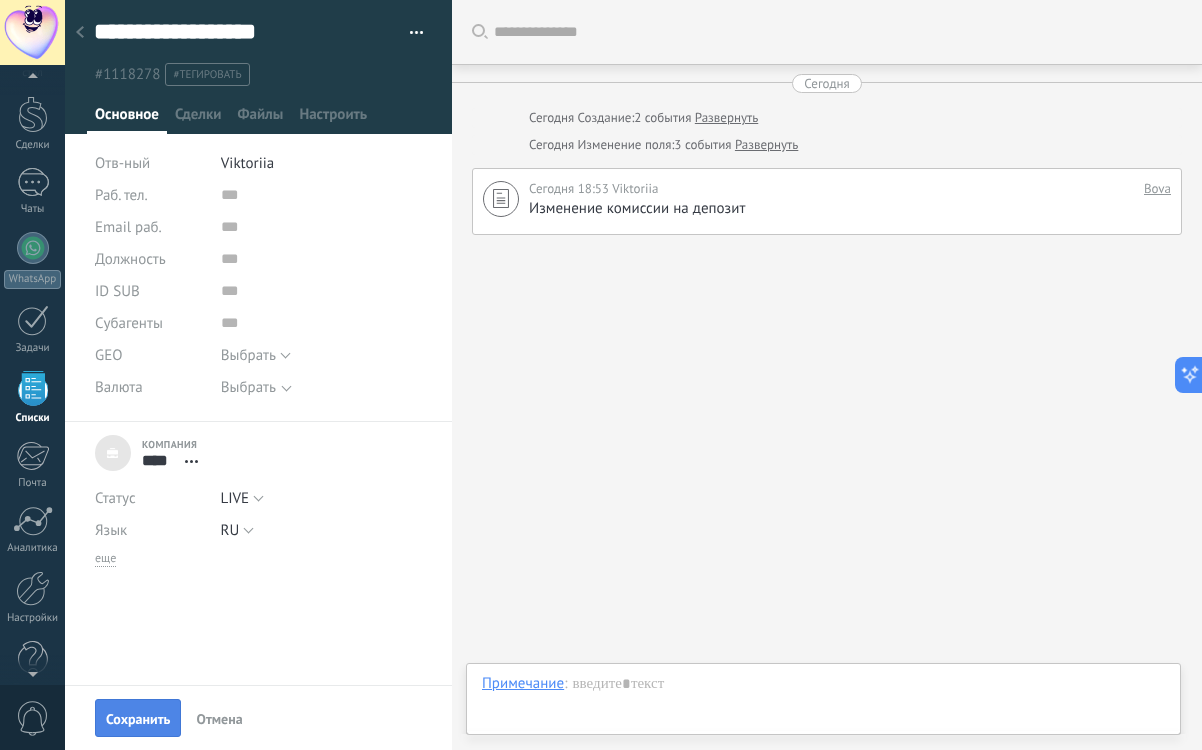 click on "Сохранить" at bounding box center [138, 718] 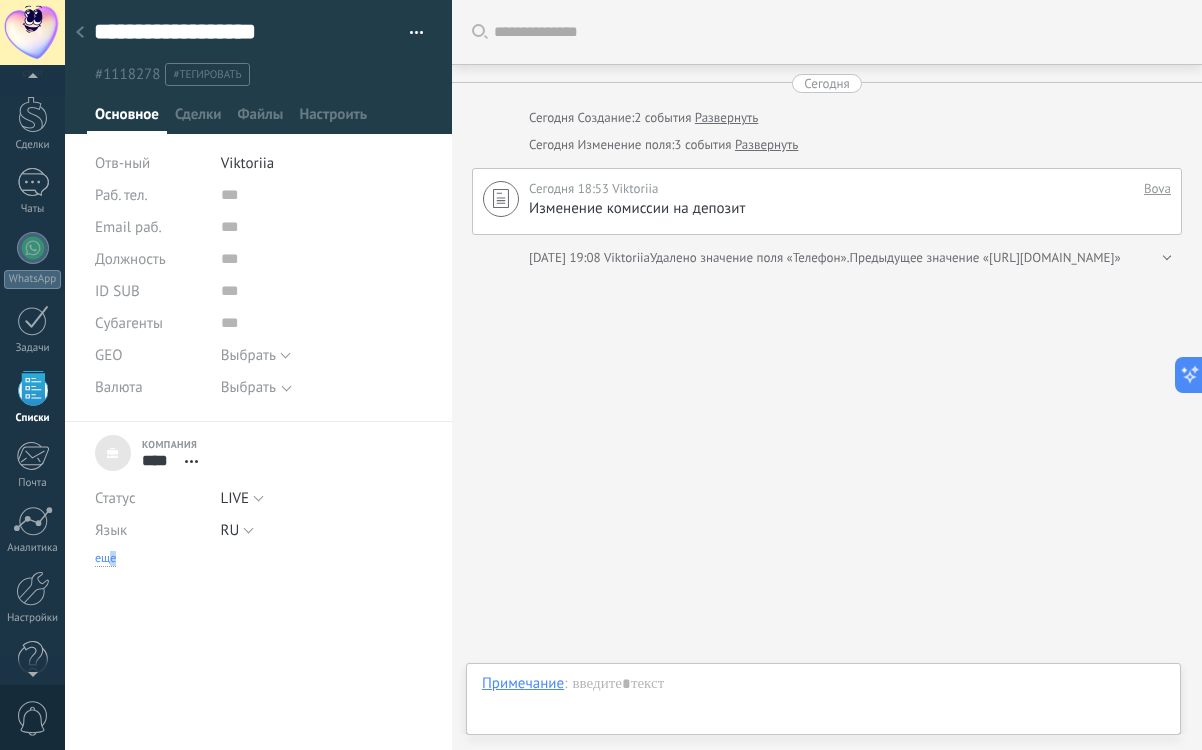 click on "еще" at bounding box center [105, 559] 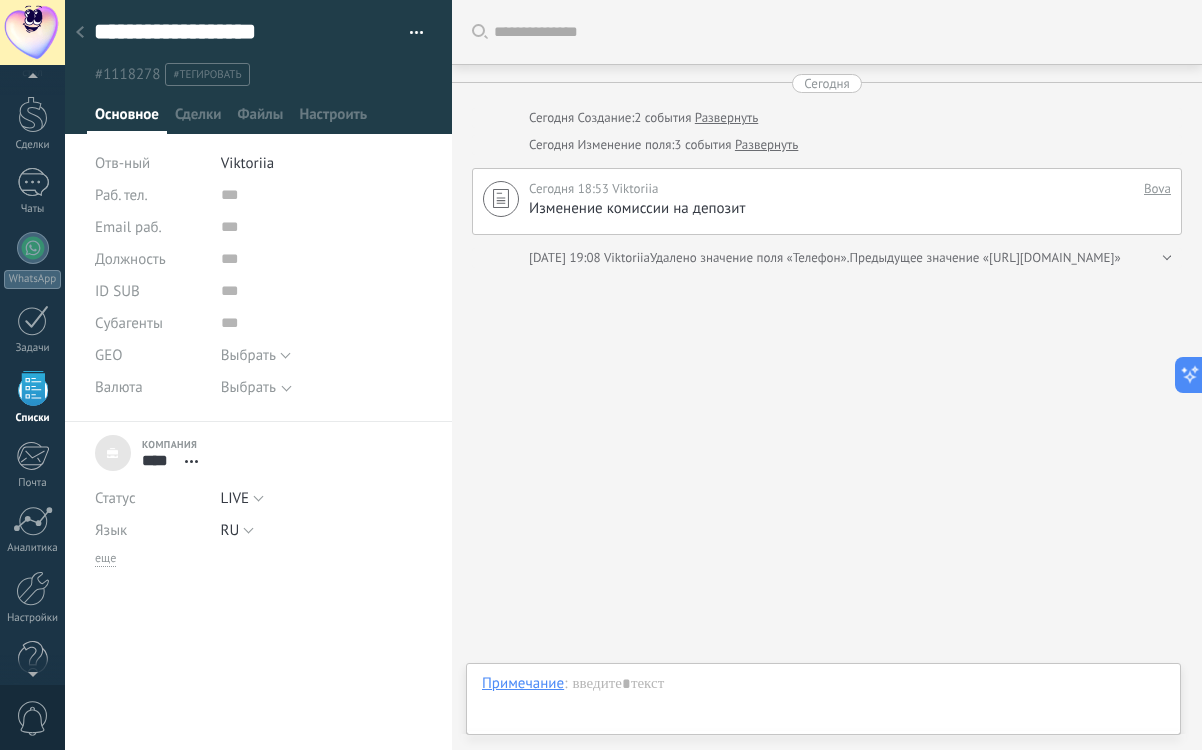 scroll, scrollTop: 20, scrollLeft: 0, axis: vertical 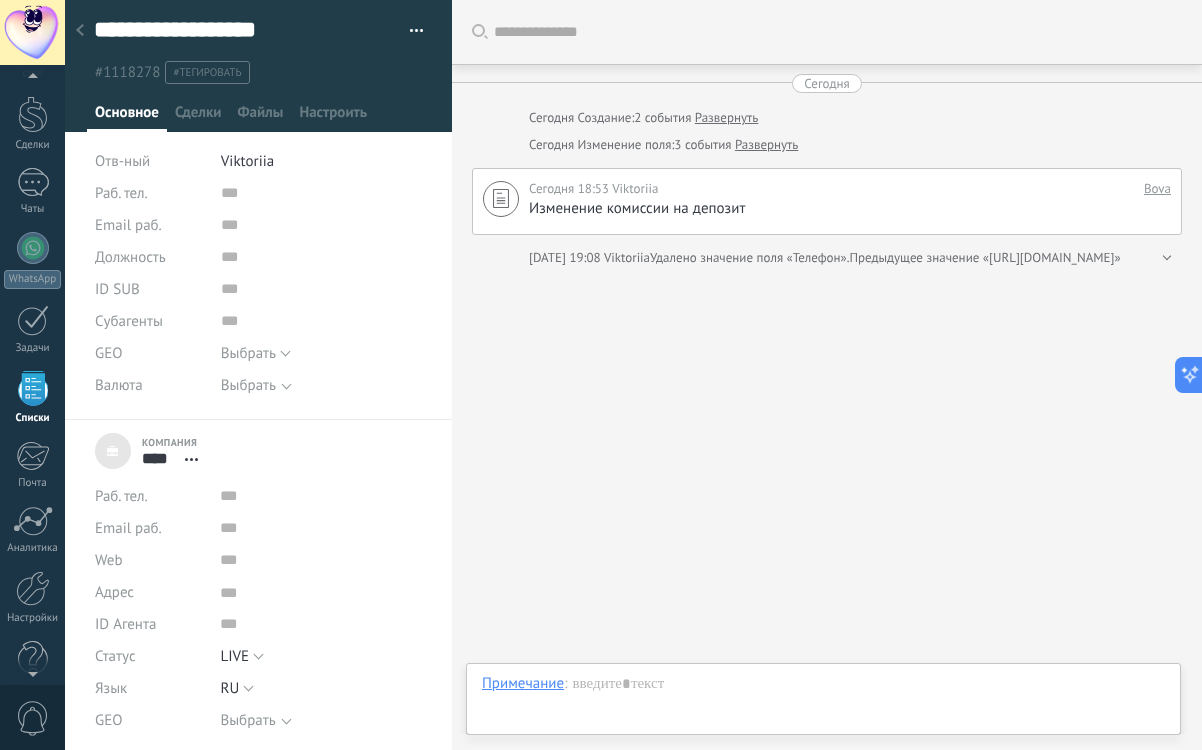 click at bounding box center [80, 31] 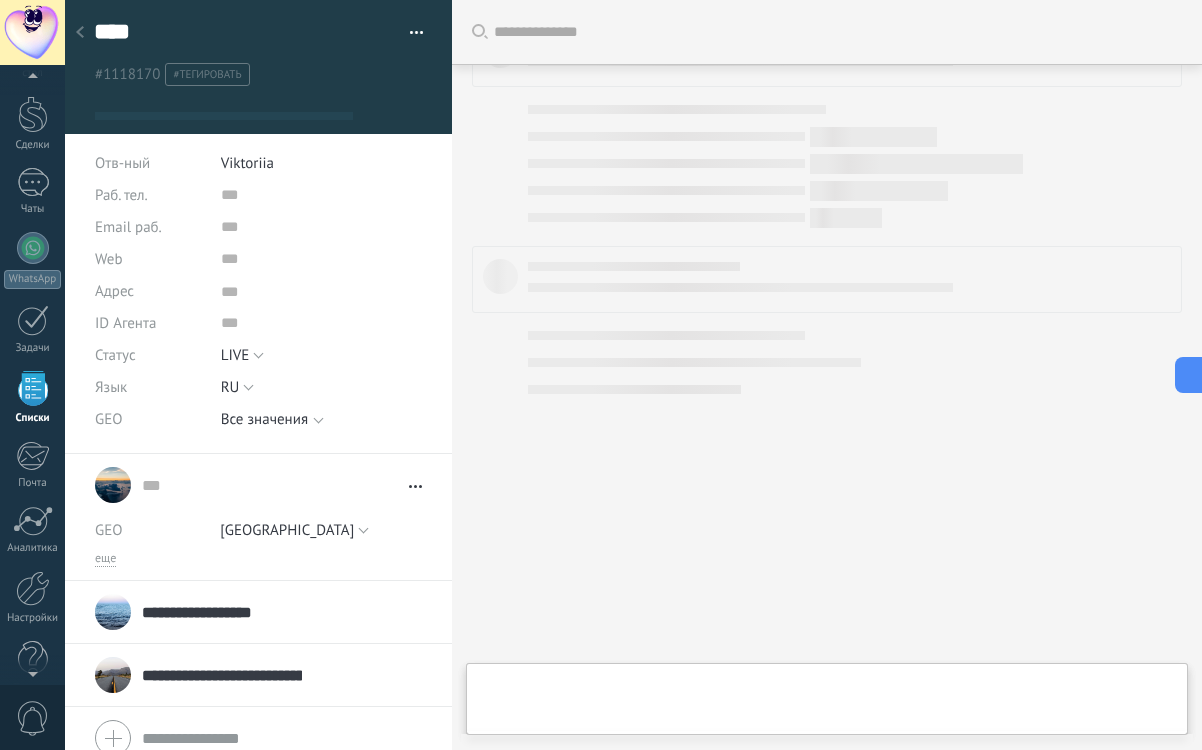 type on "***" 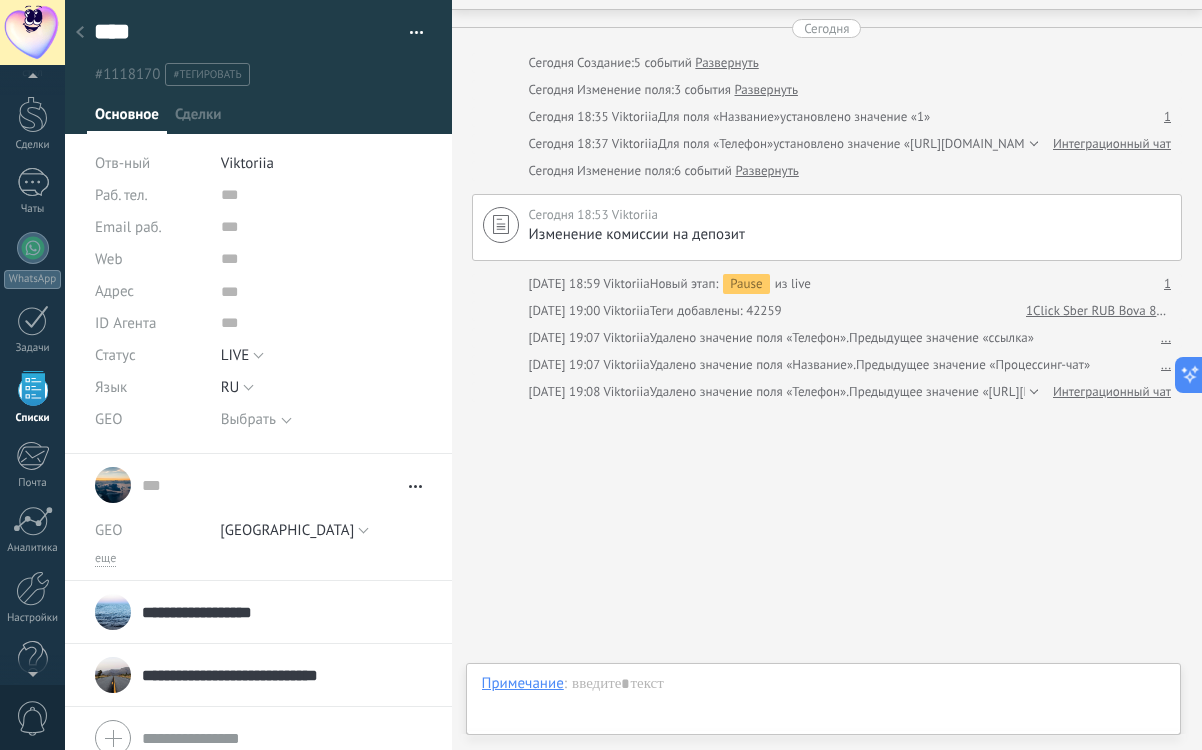 scroll, scrollTop: 20, scrollLeft: 0, axis: vertical 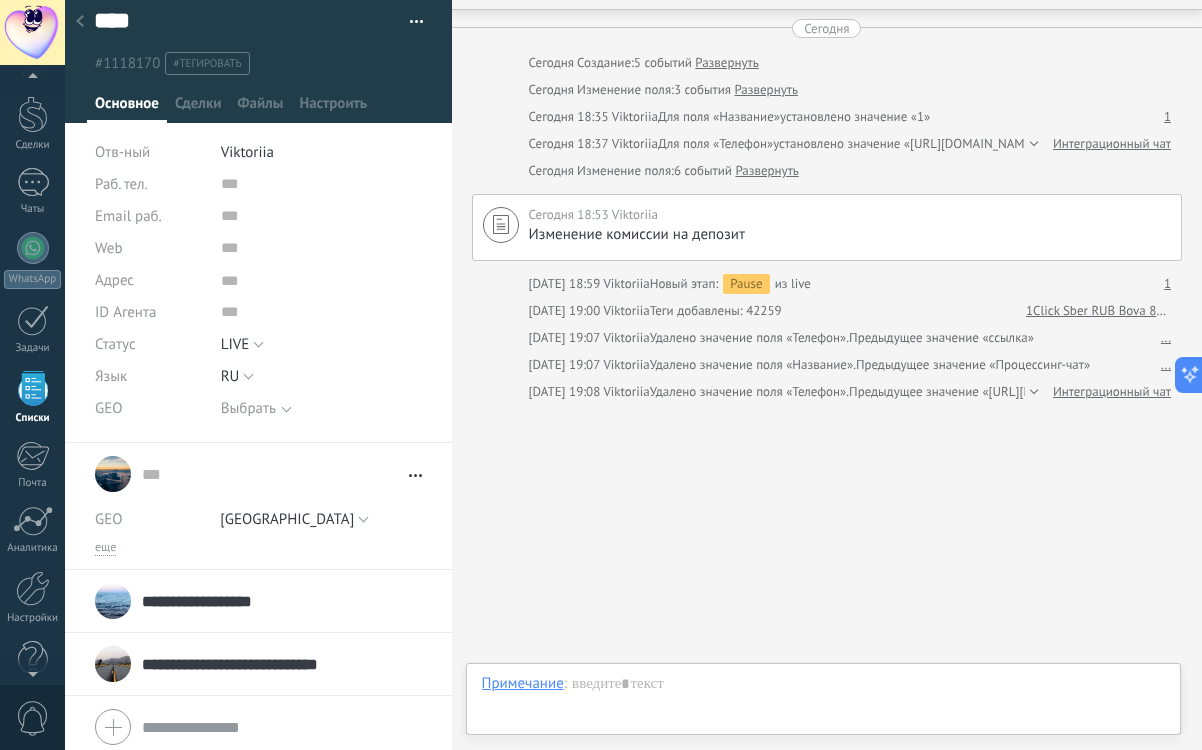 click on "**********" at bounding box center [215, 601] 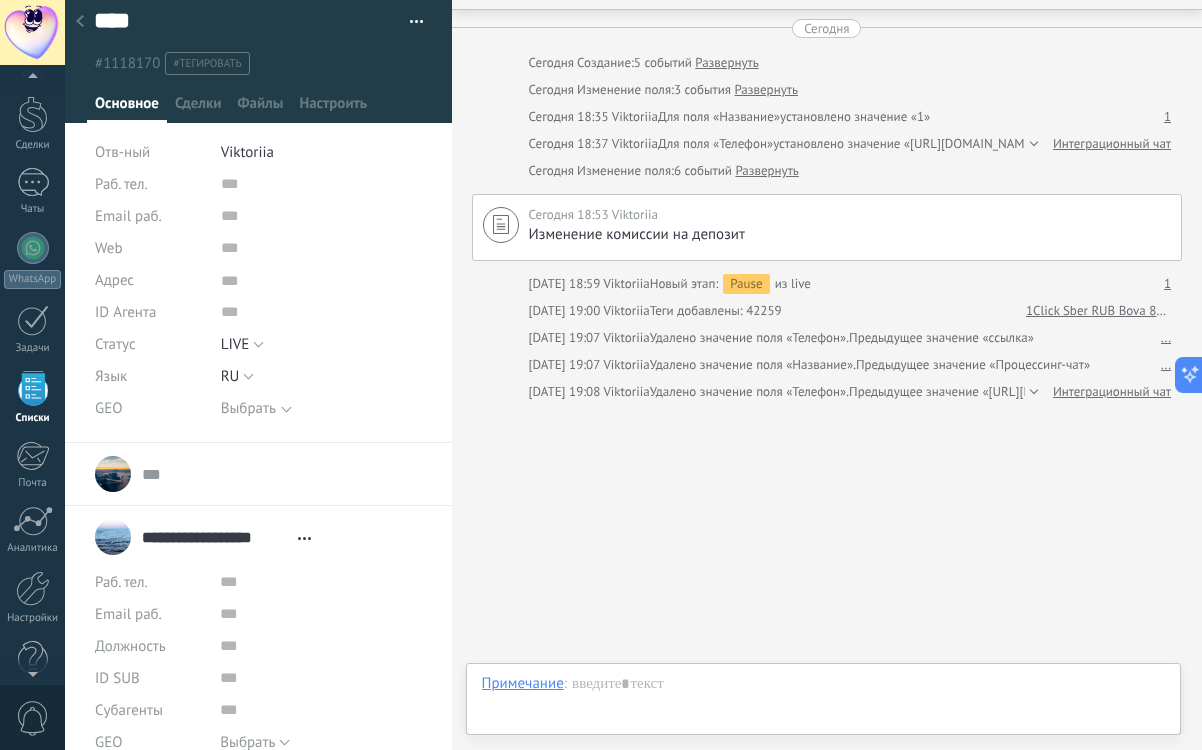 click on "Перейти в карточку
Скопировать имя
Открепить" at bounding box center (304, 538) 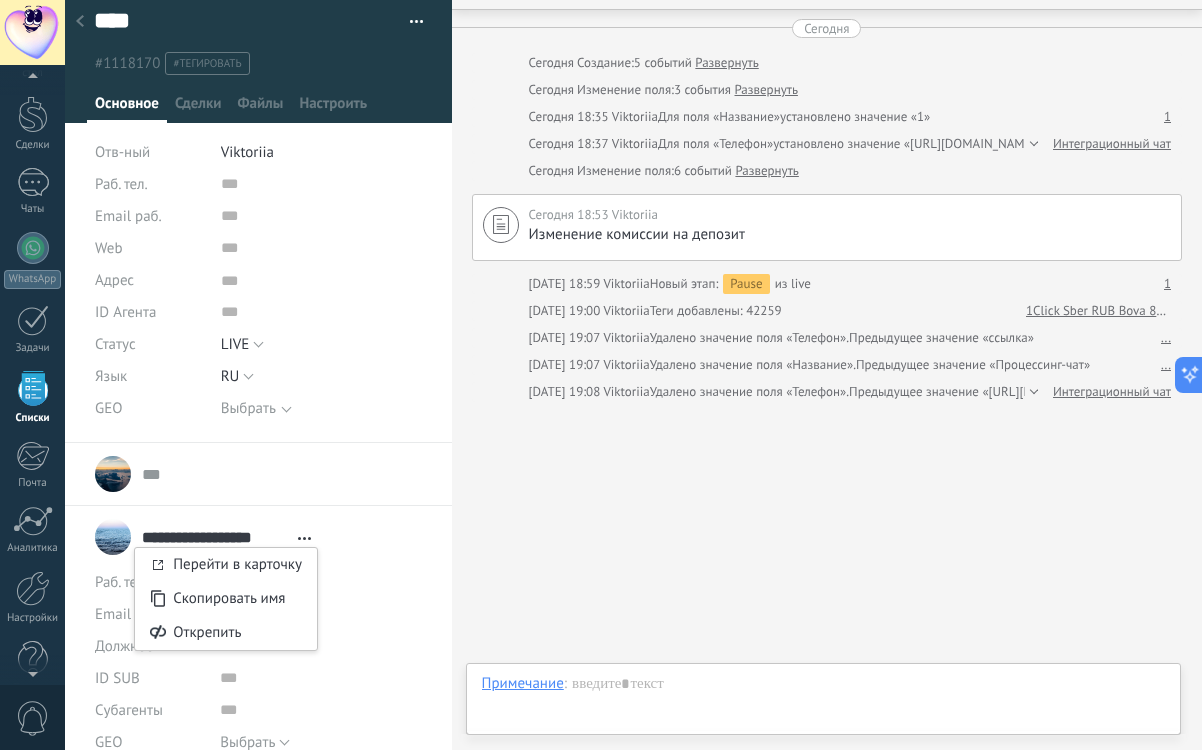 click on "**********" at bounding box center (258, 537) 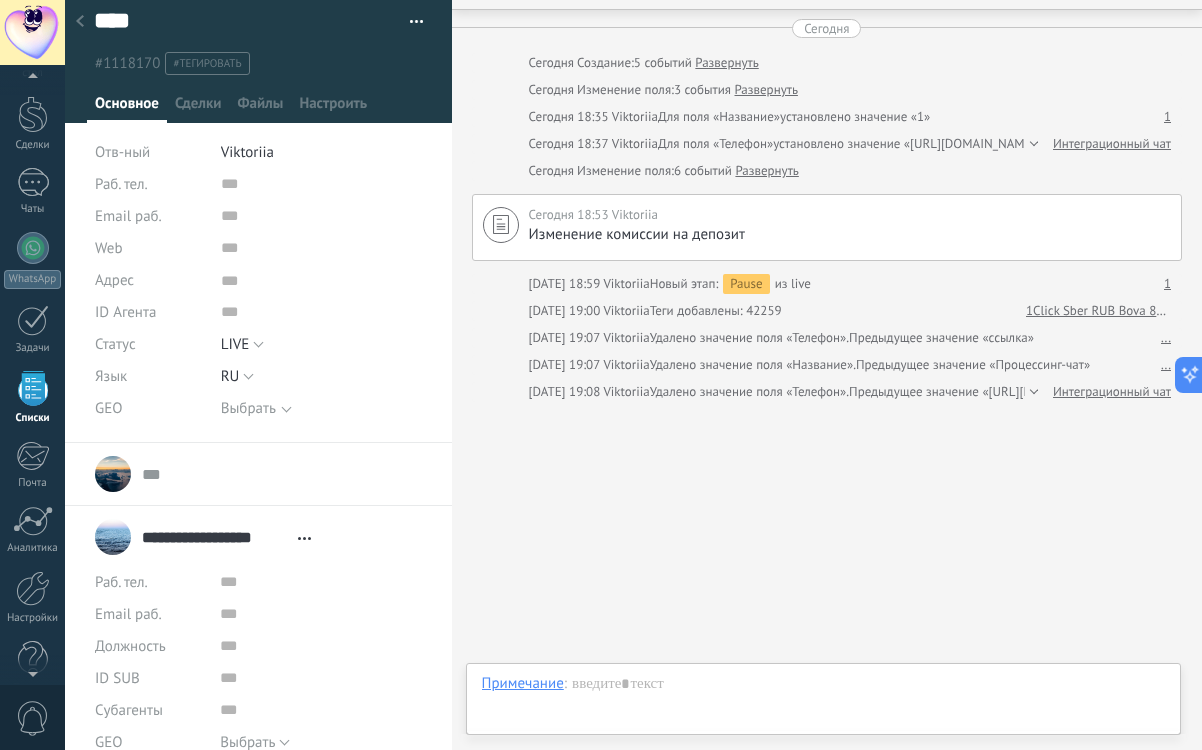 click on "Перейти в карточку
Скопировать имя
Открепить" at bounding box center (304, 538) 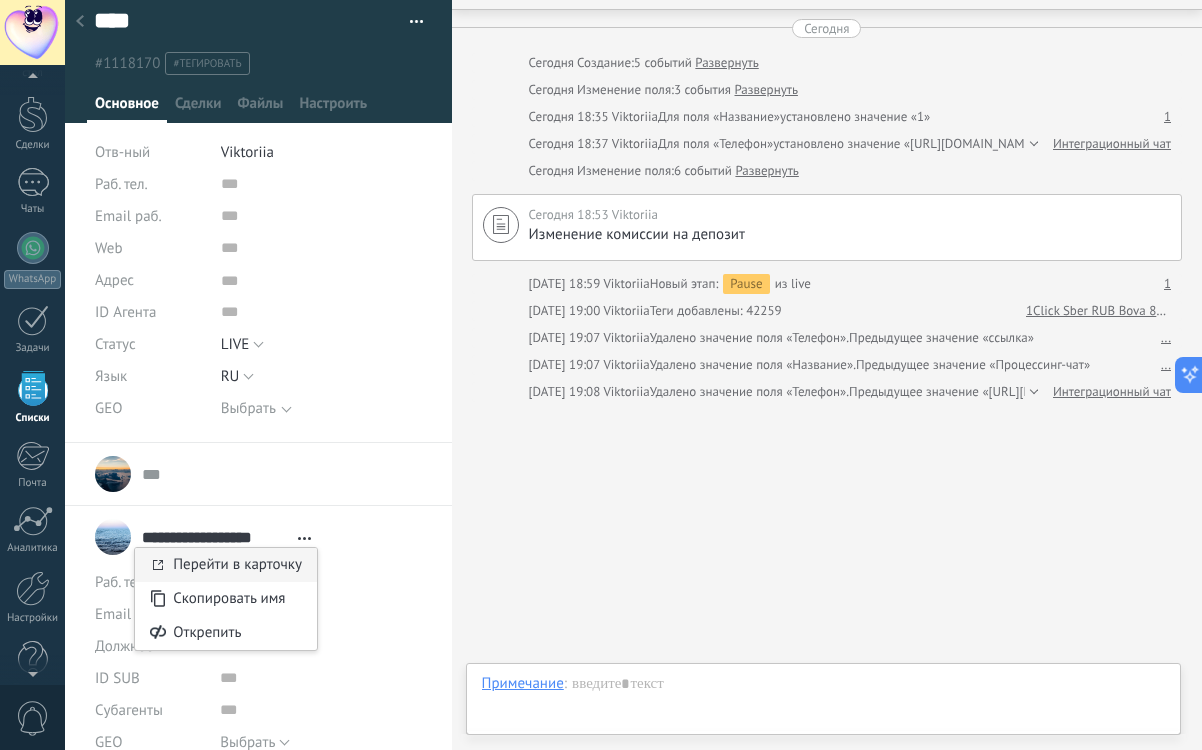 click on "Перейти в карточку" at bounding box center (237, 564) 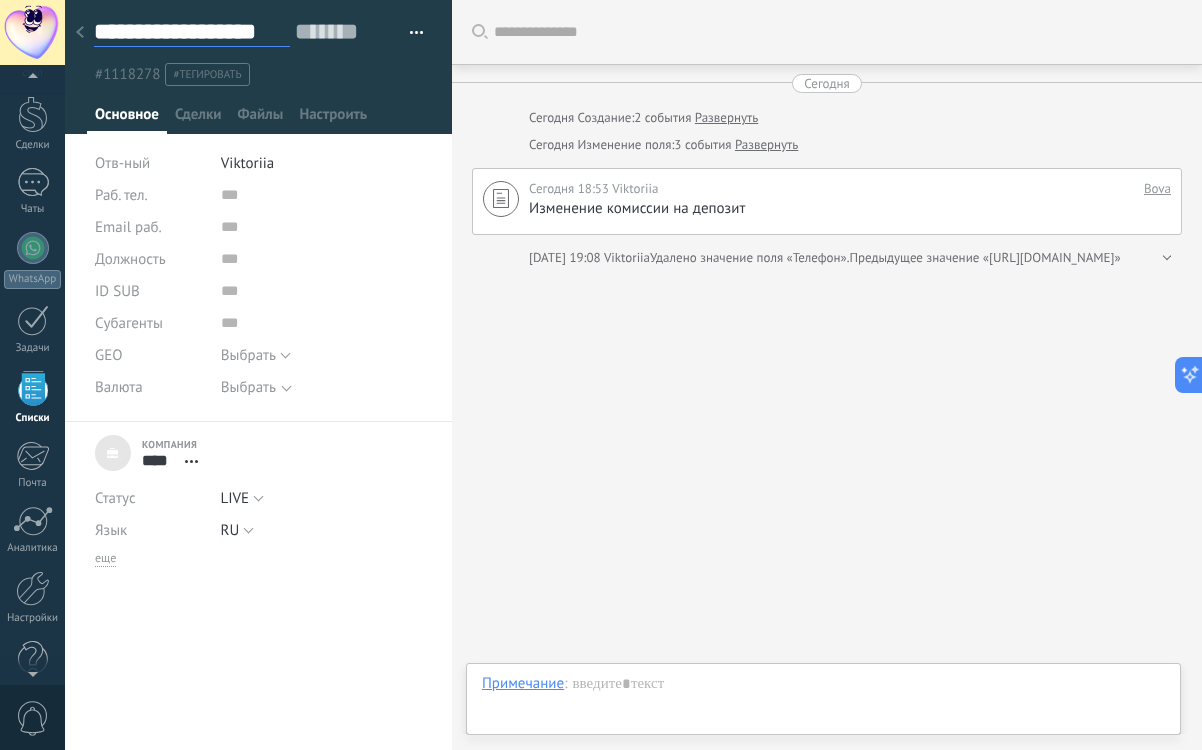 click on "**********" at bounding box center (192, 32) 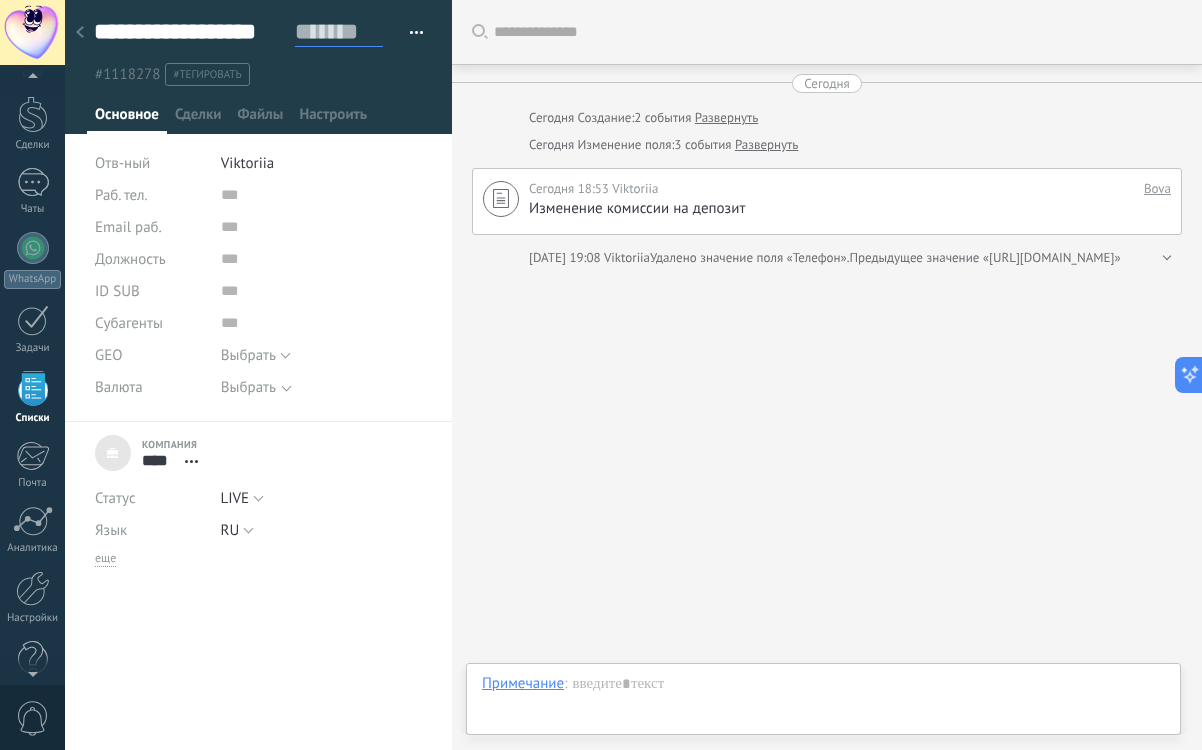 drag, startPoint x: 325, startPoint y: 35, endPoint x: 80, endPoint y: 25, distance: 245.204 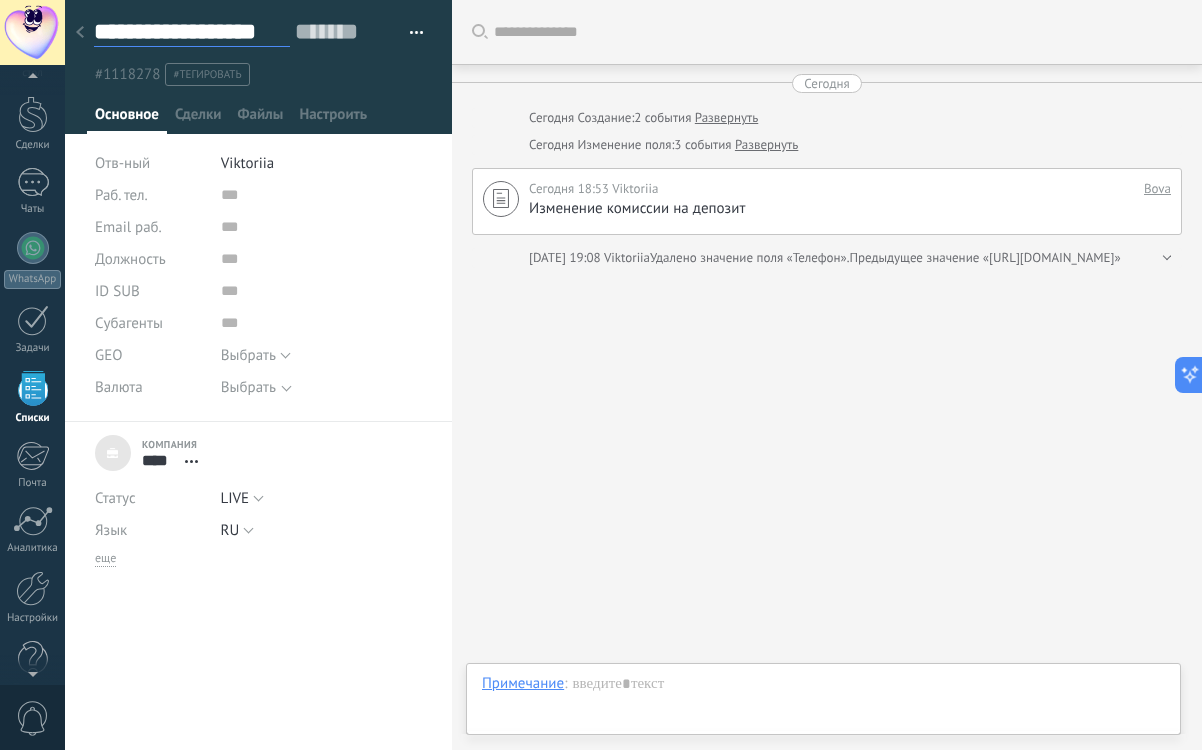 click on "**********" at bounding box center (192, 32) 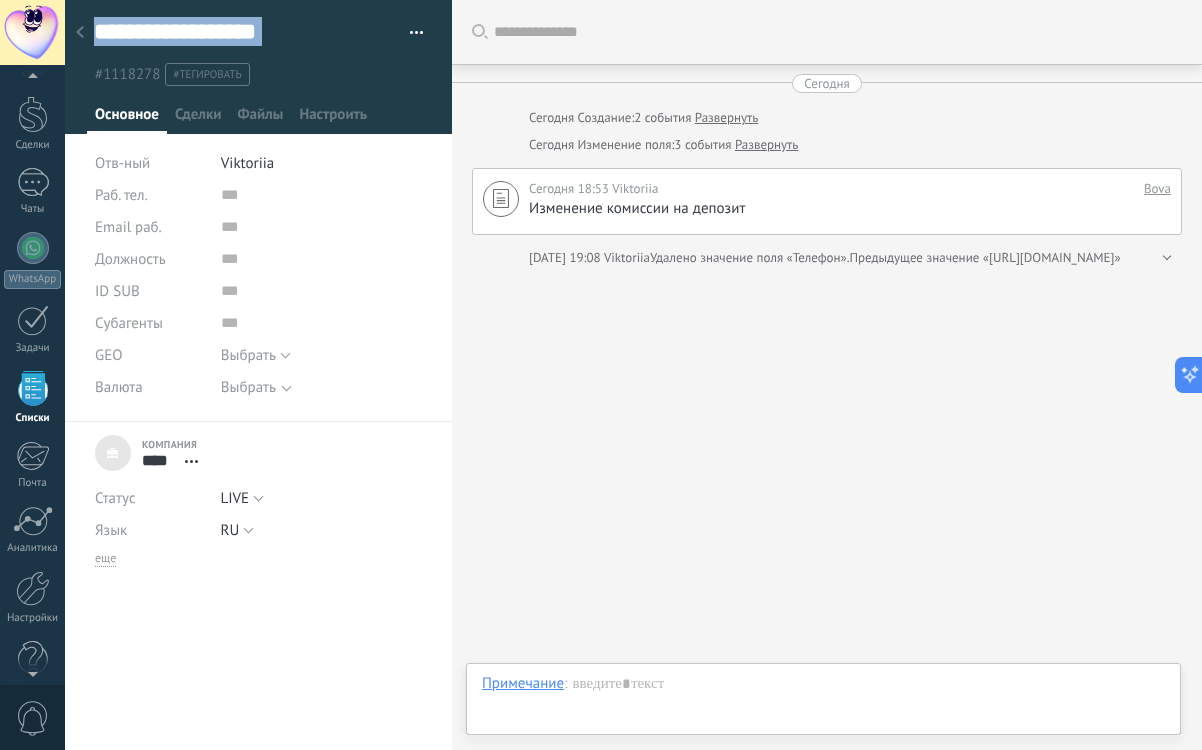 drag, startPoint x: 290, startPoint y: 38, endPoint x: 100, endPoint y: 20, distance: 190.85072 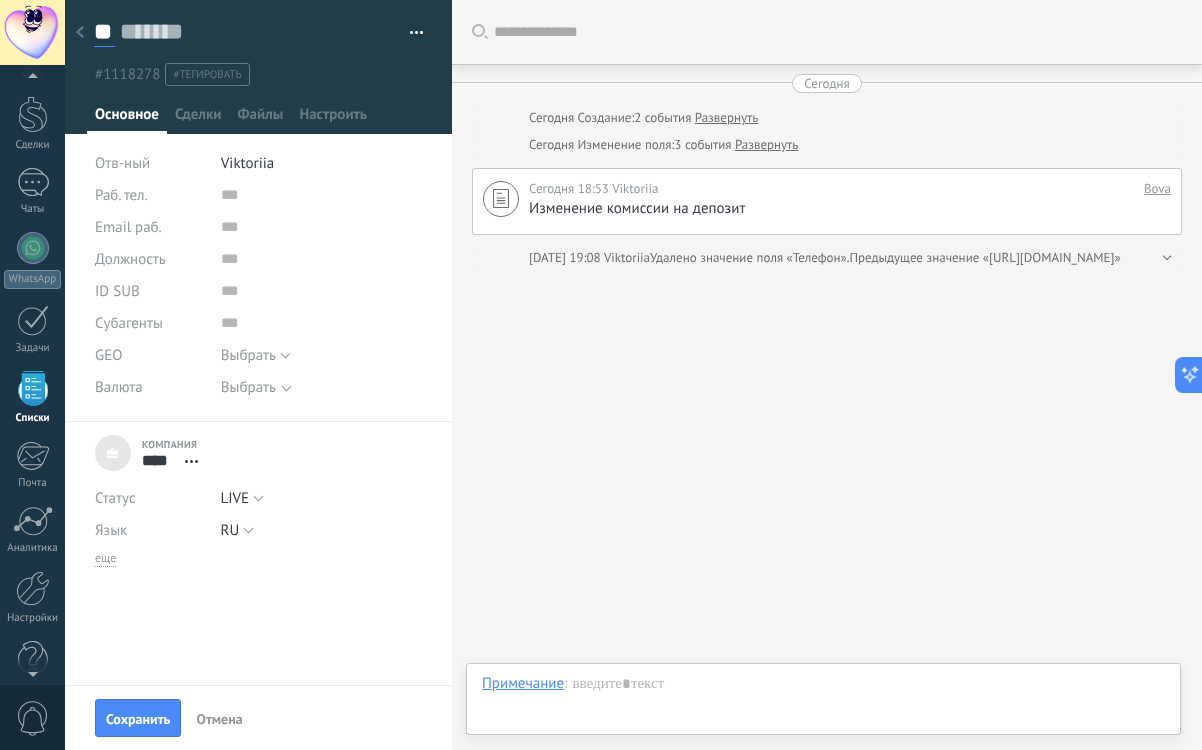 type on "*" 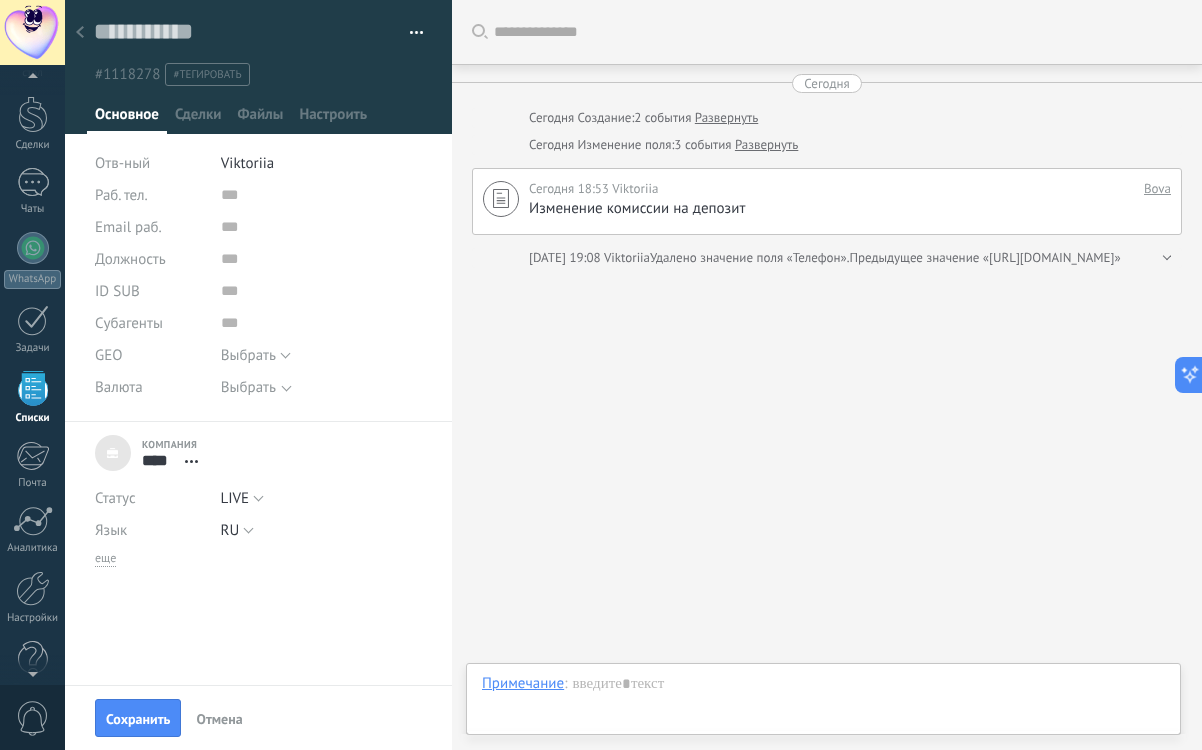 scroll, scrollTop: 30, scrollLeft: 0, axis: vertical 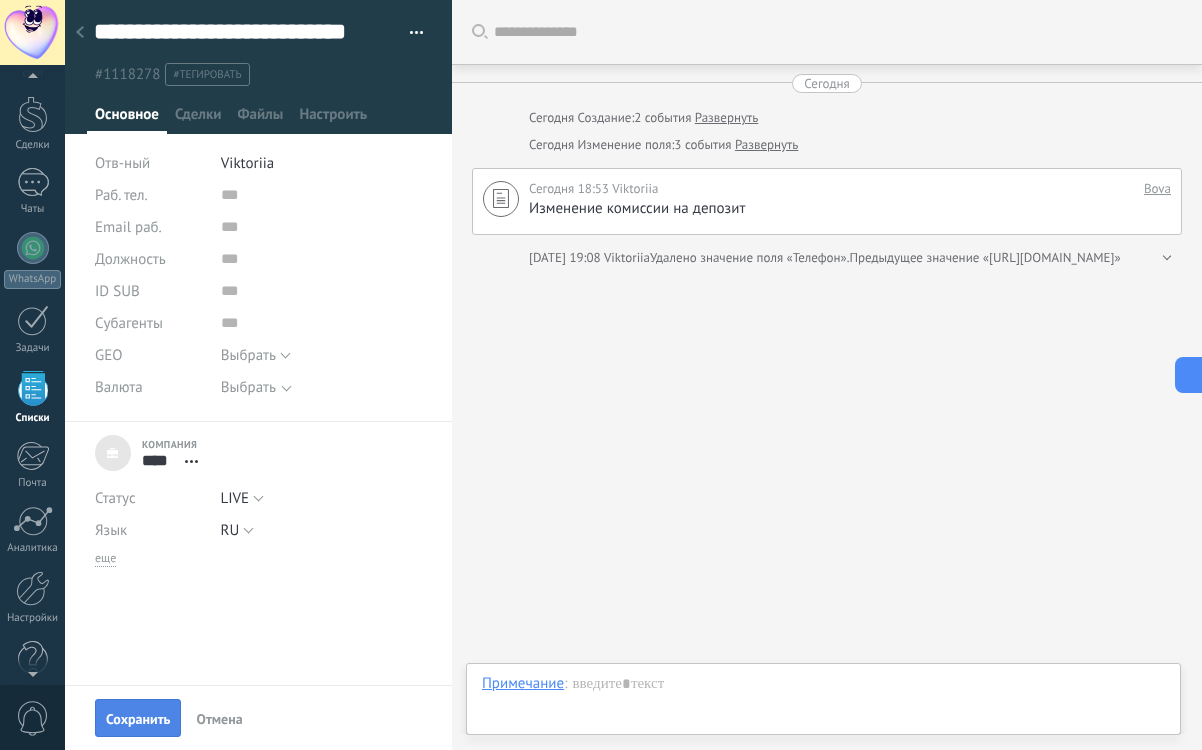 type on "**********" 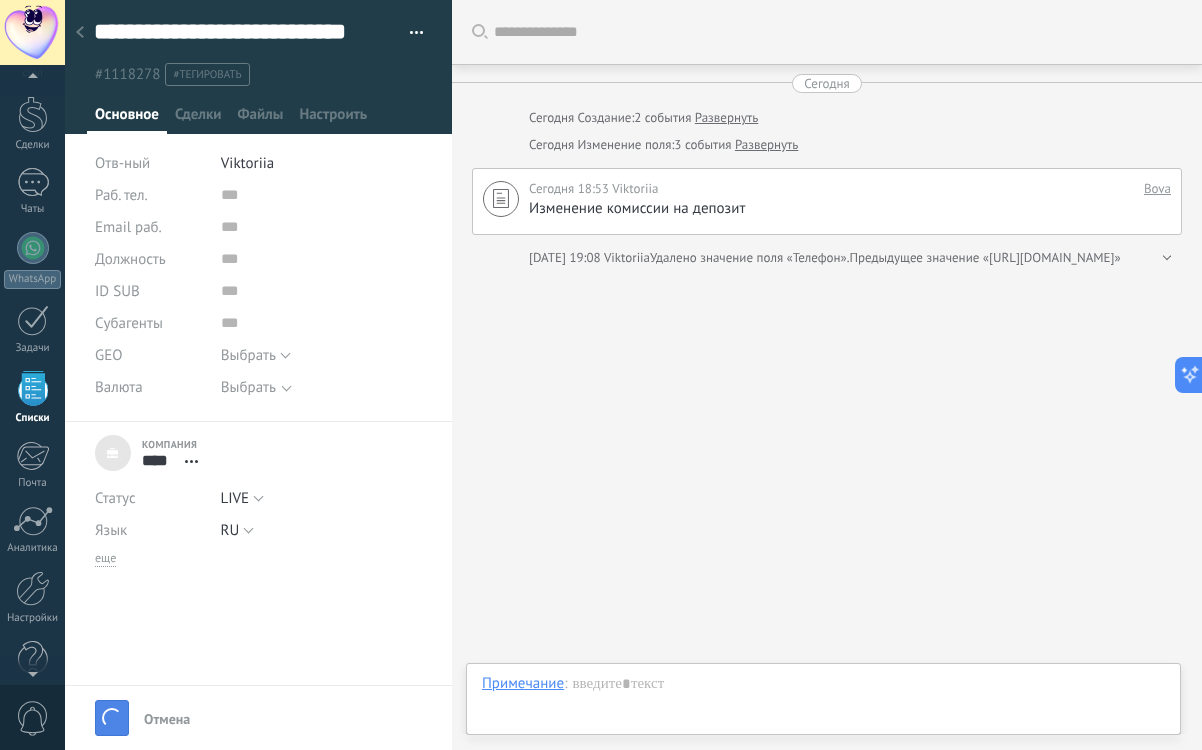 scroll, scrollTop: 30, scrollLeft: 0, axis: vertical 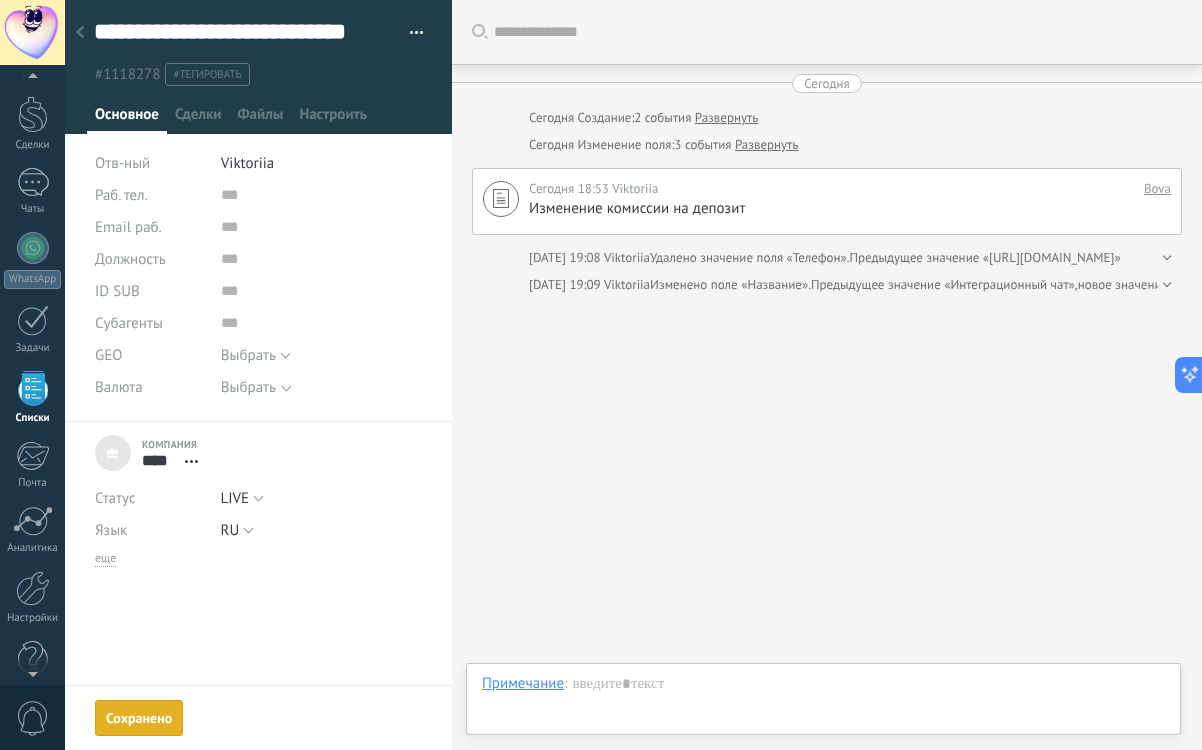 click on "Компания
**** Bova
Перейти в карточку
Открепить
Раб. тел." at bounding box center (258, 586) 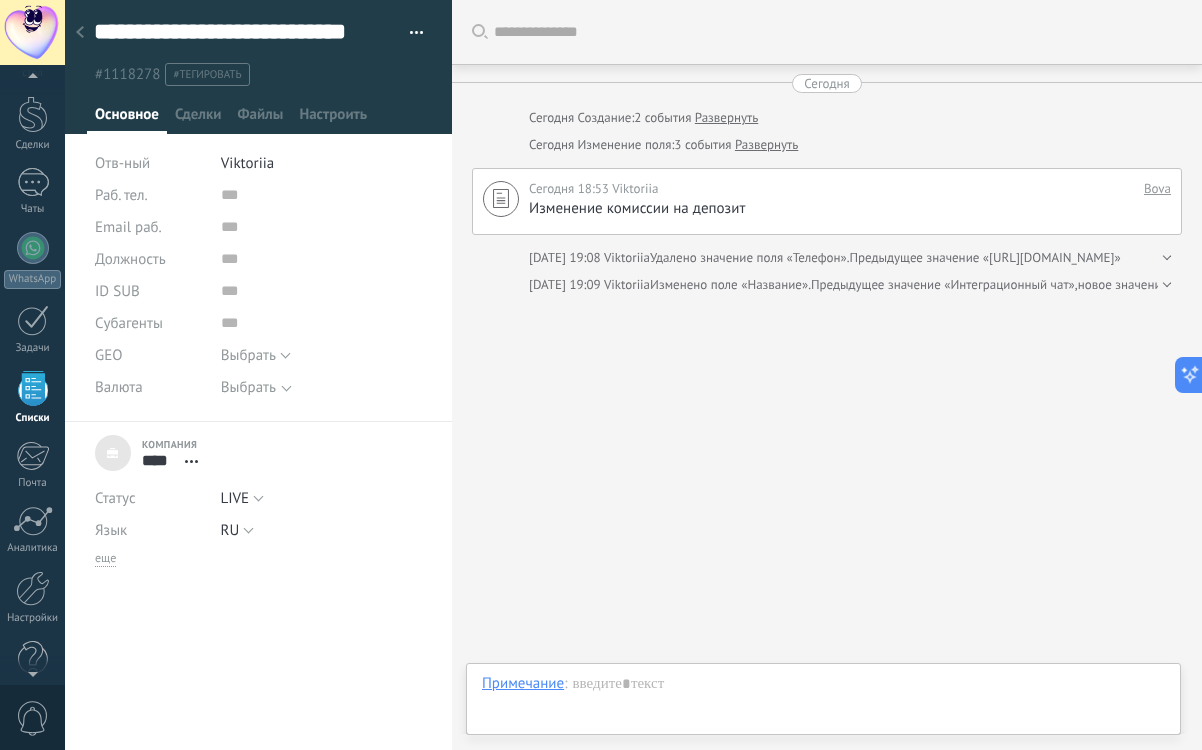 click at bounding box center [80, 33] 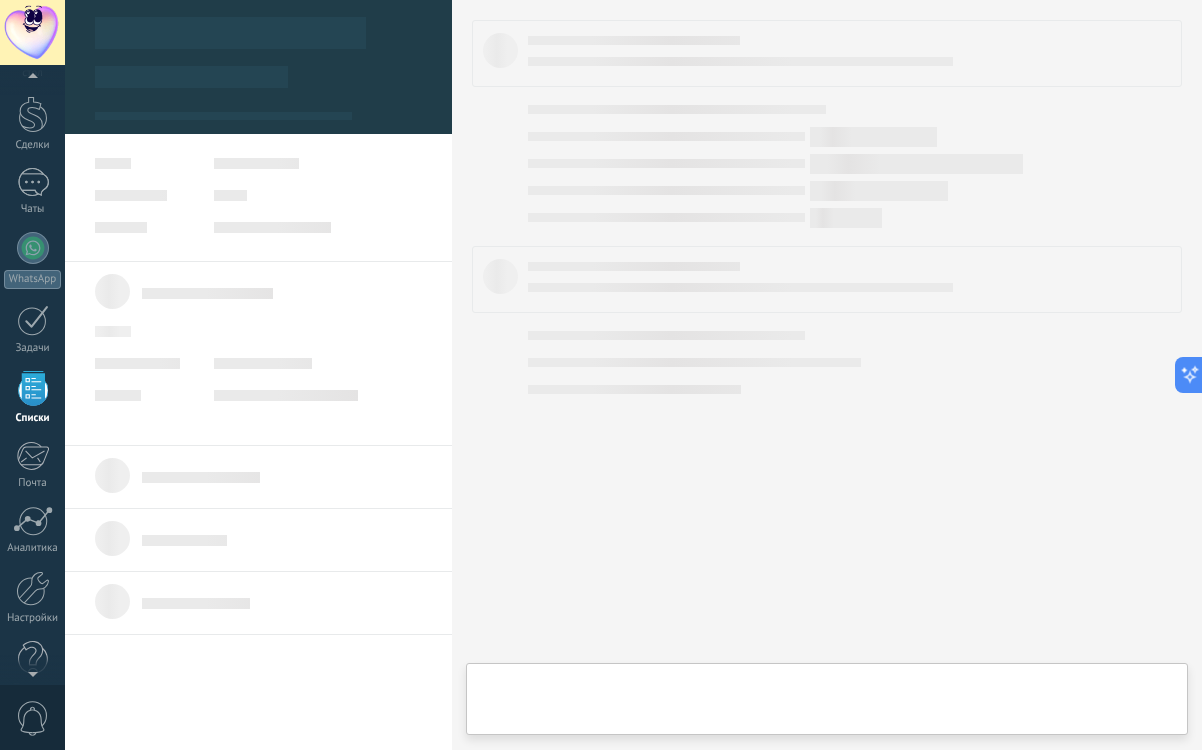 type on "***" 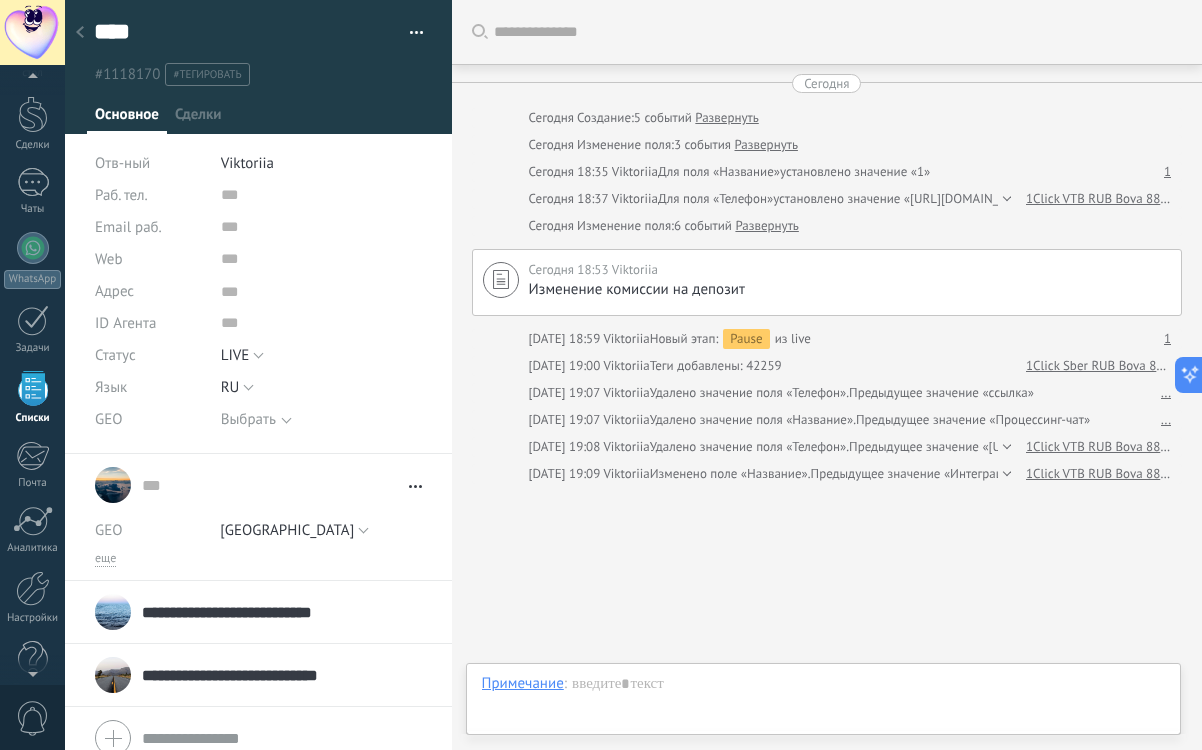 scroll, scrollTop: 20, scrollLeft: 0, axis: vertical 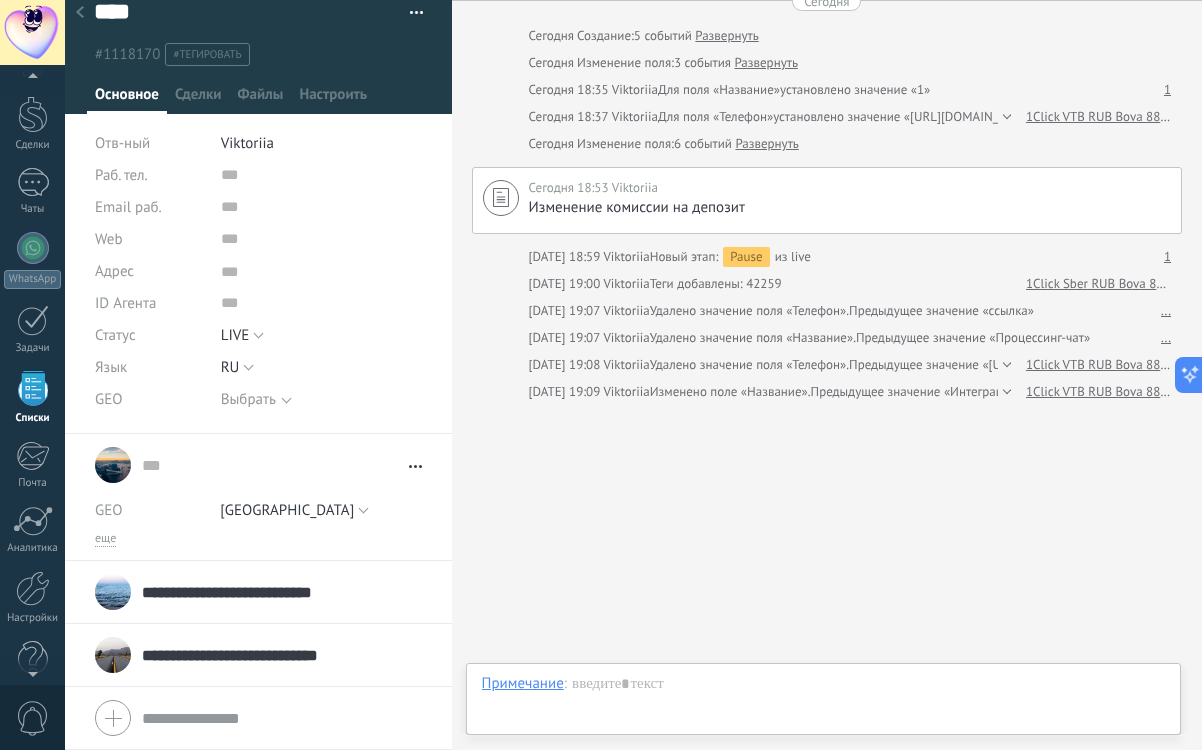 click on "...
...
Перейти в карточку
Скопировать имя
Открепить" at bounding box center [258, 465] 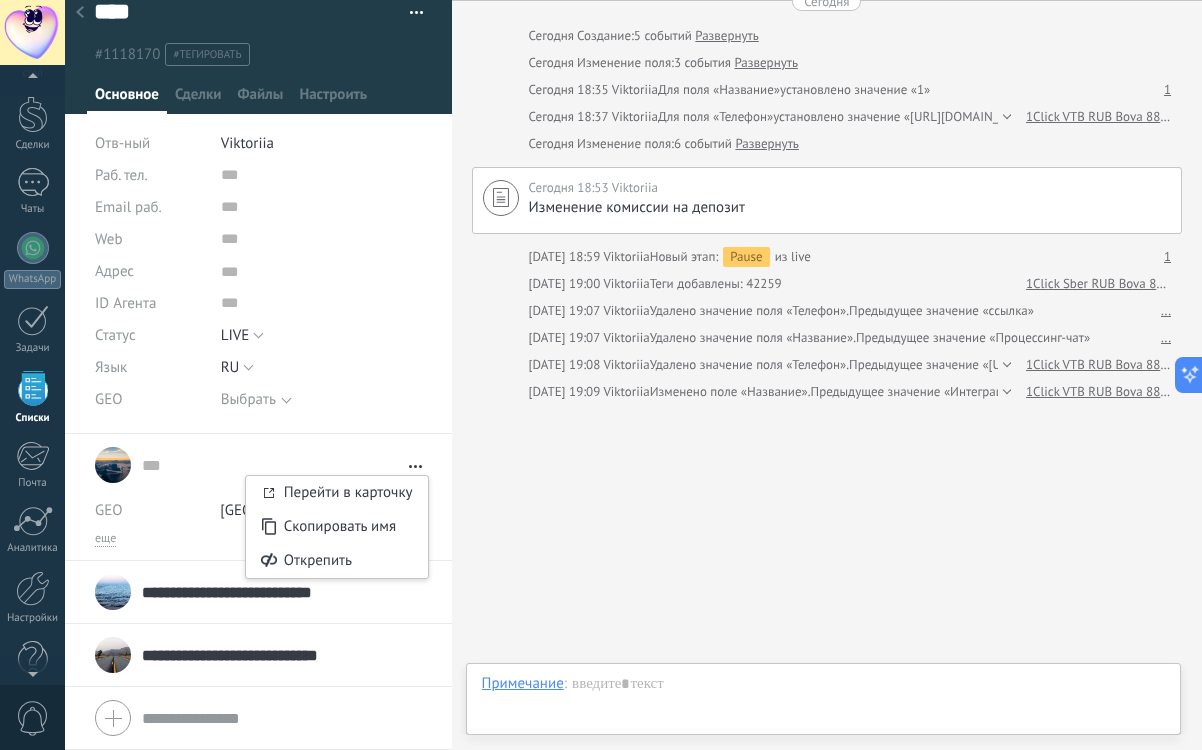 click on "...
..." at bounding box center (270, 465) 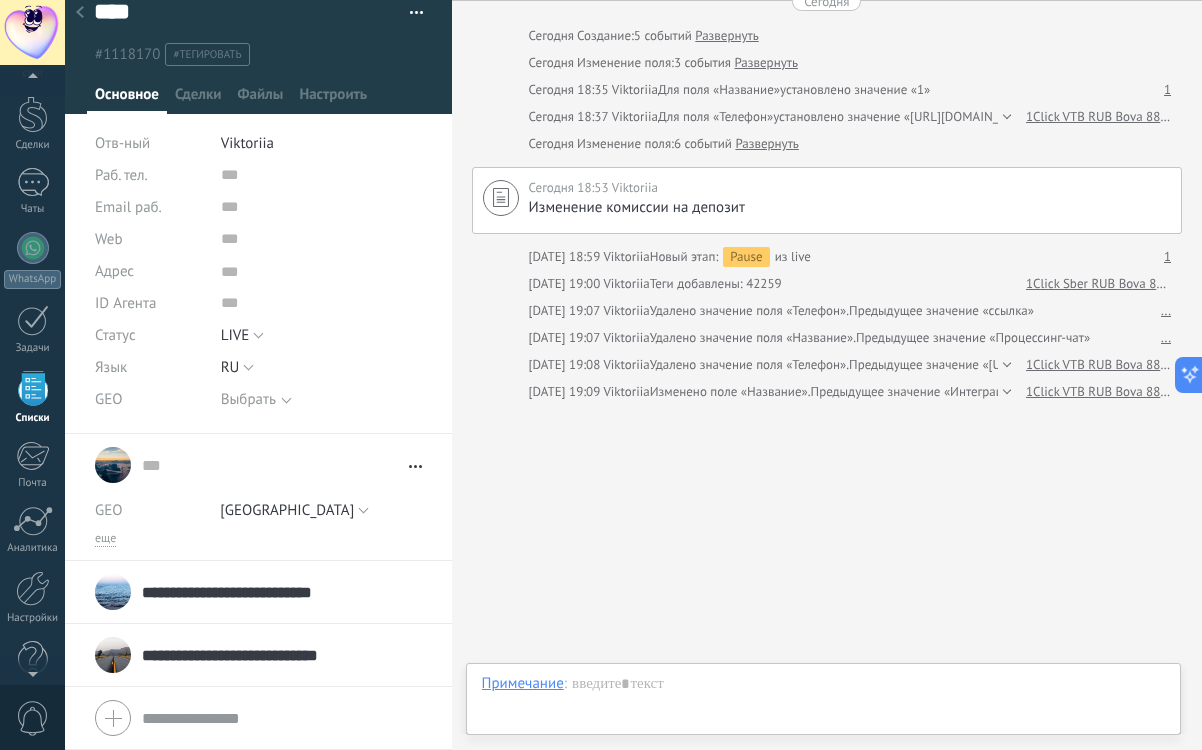 click on "...
..." at bounding box center [270, 465] 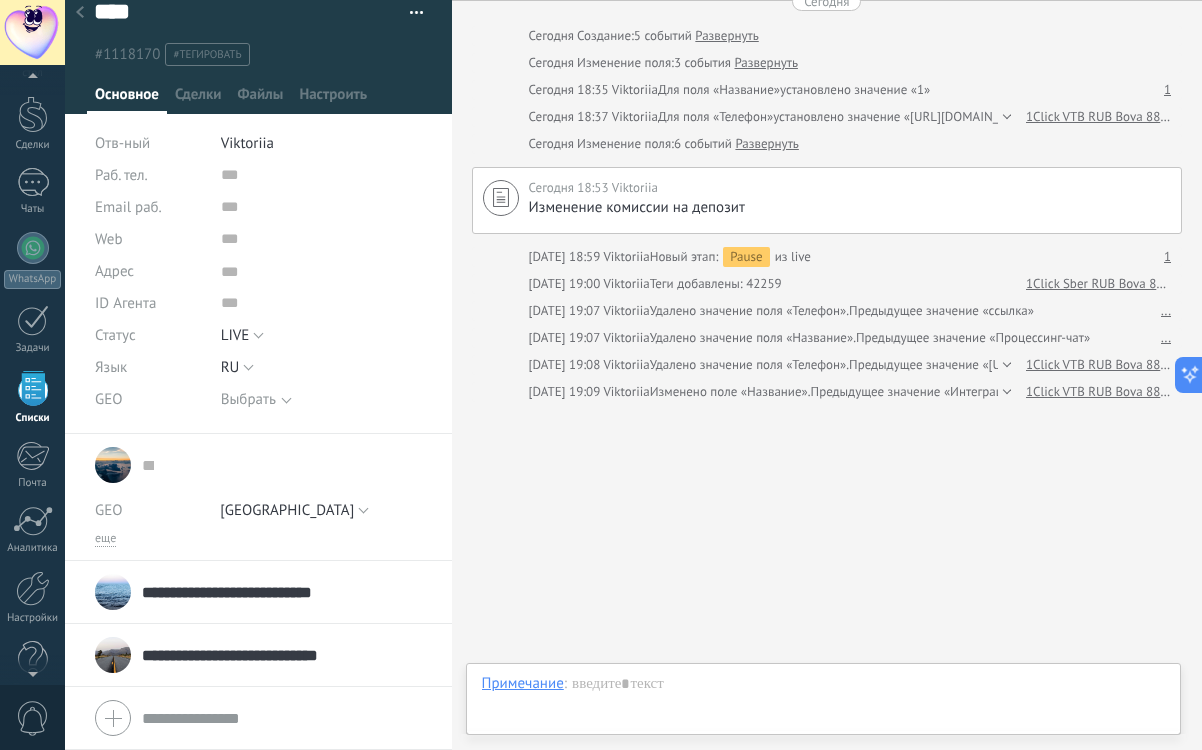 click on "...
..." at bounding box center (282, 465) 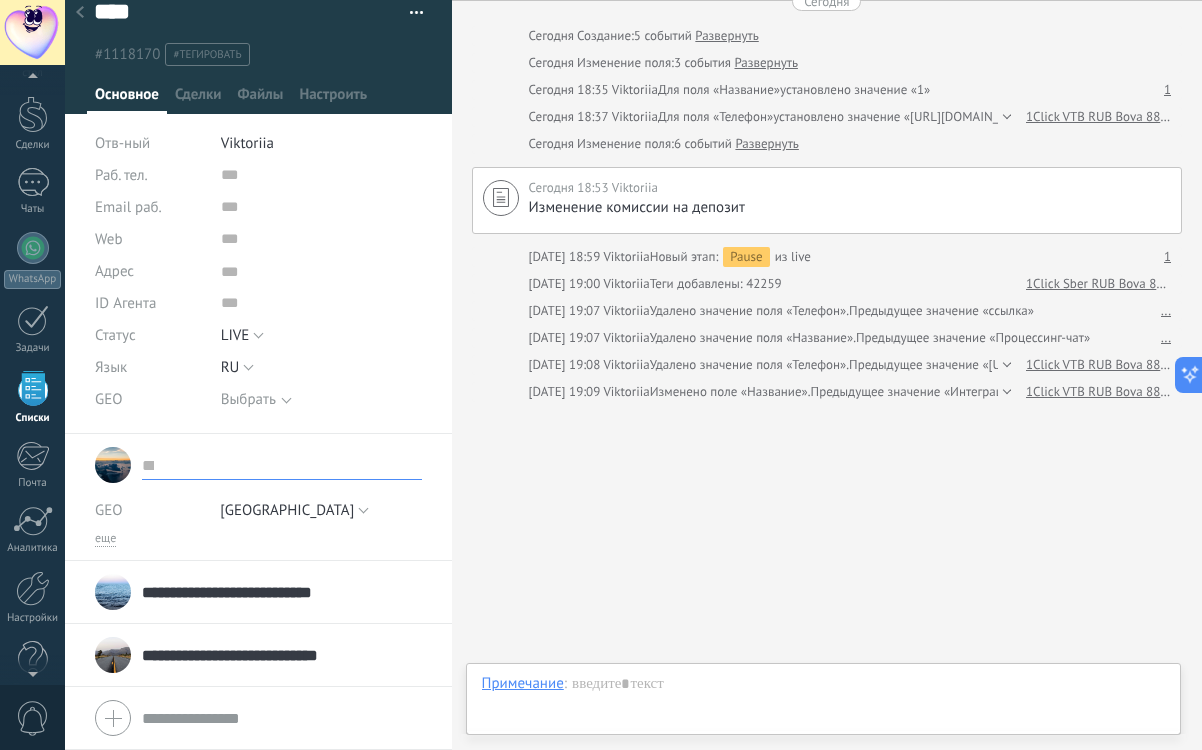 paste on "**********" 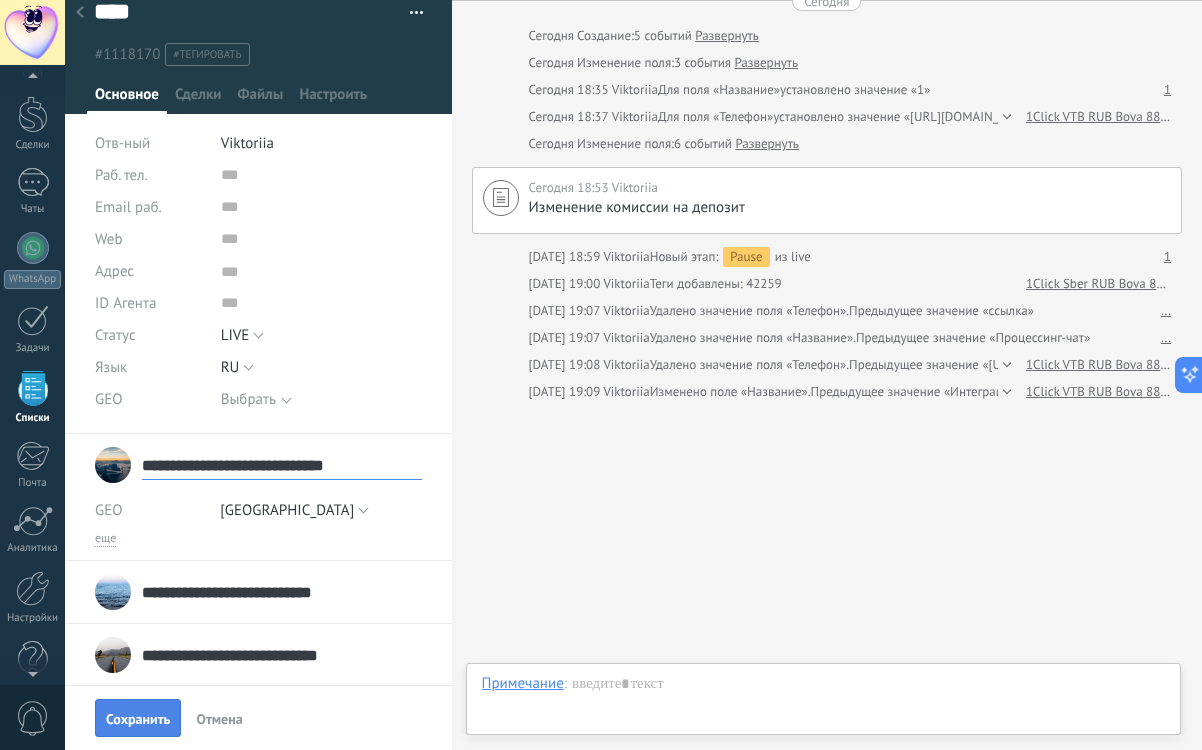 type on "**********" 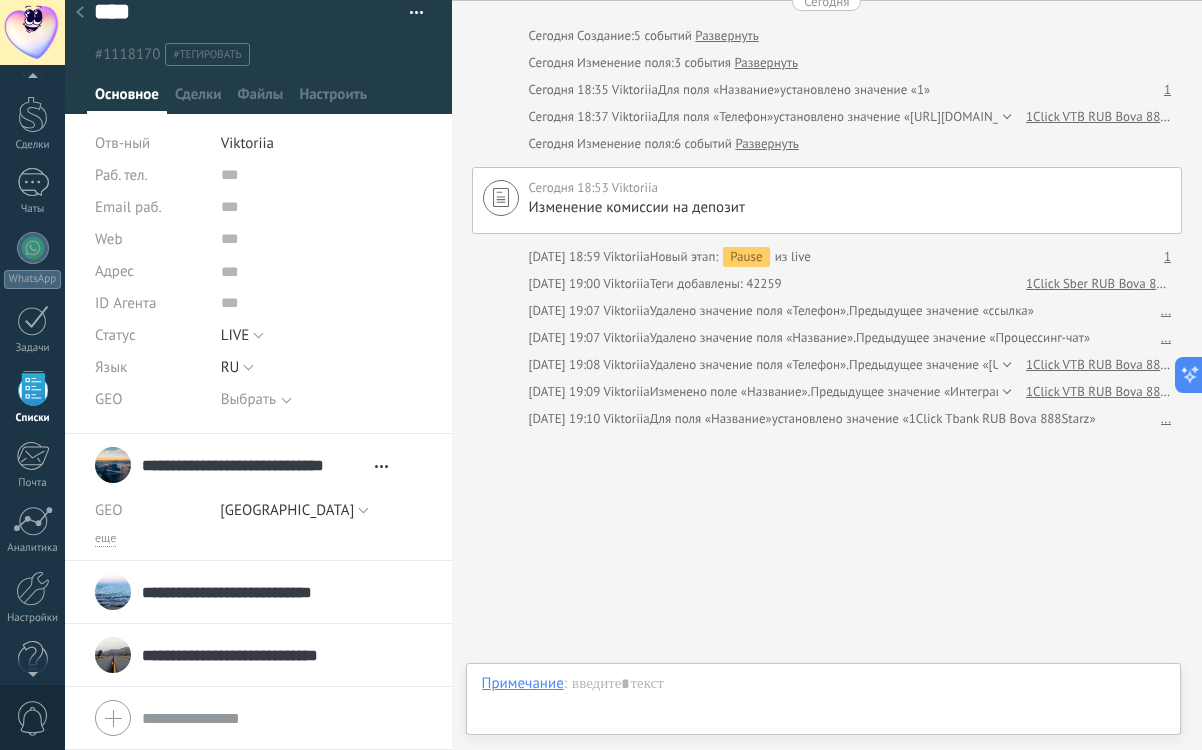 scroll, scrollTop: 109, scrollLeft: 0, axis: vertical 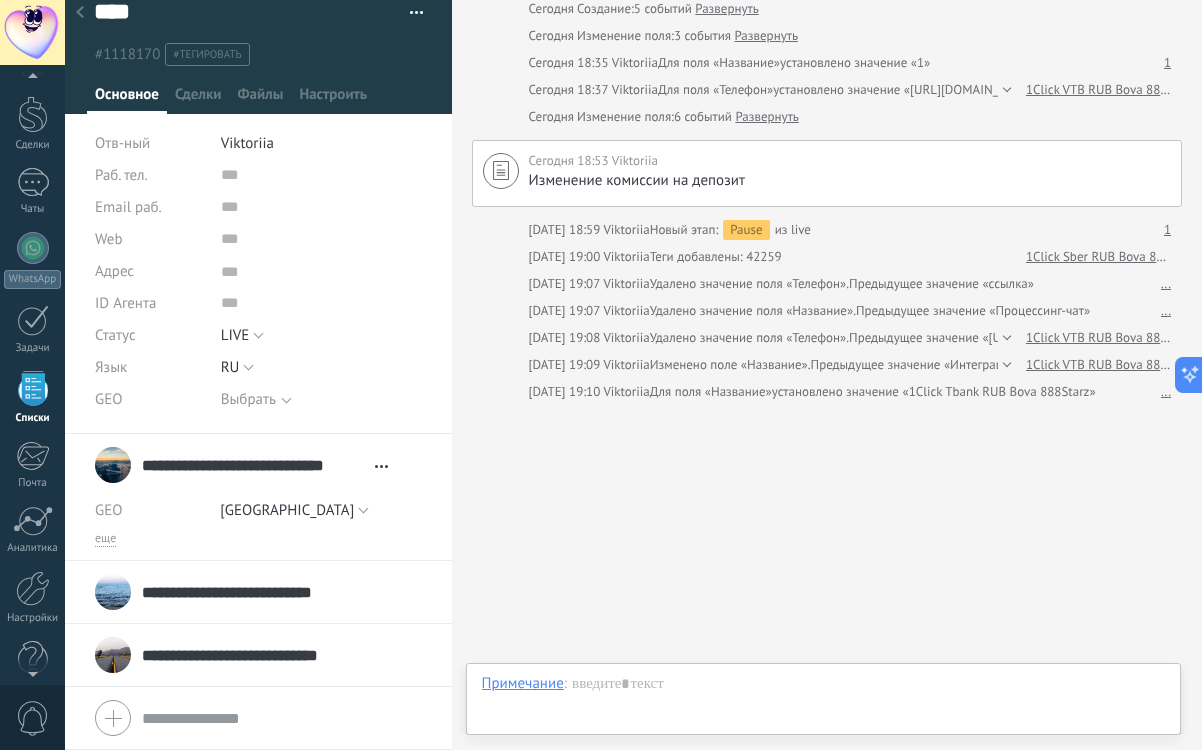 click at bounding box center (258, 718) 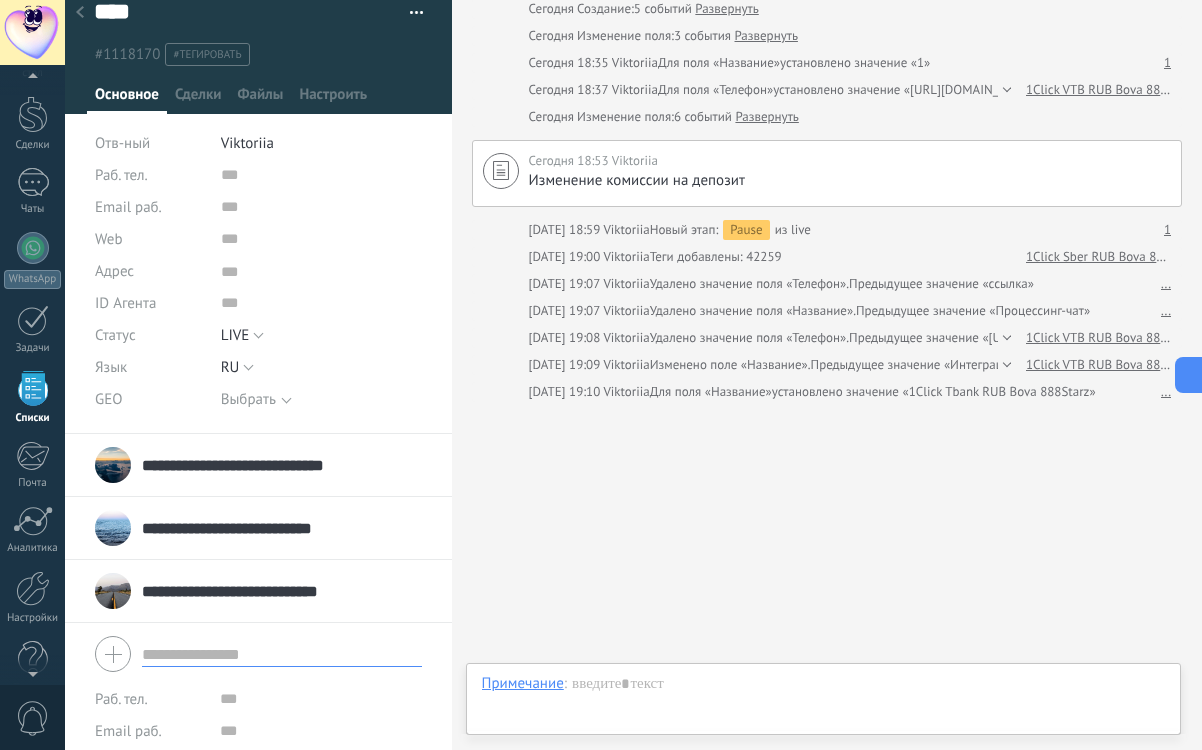 paste on "**********" 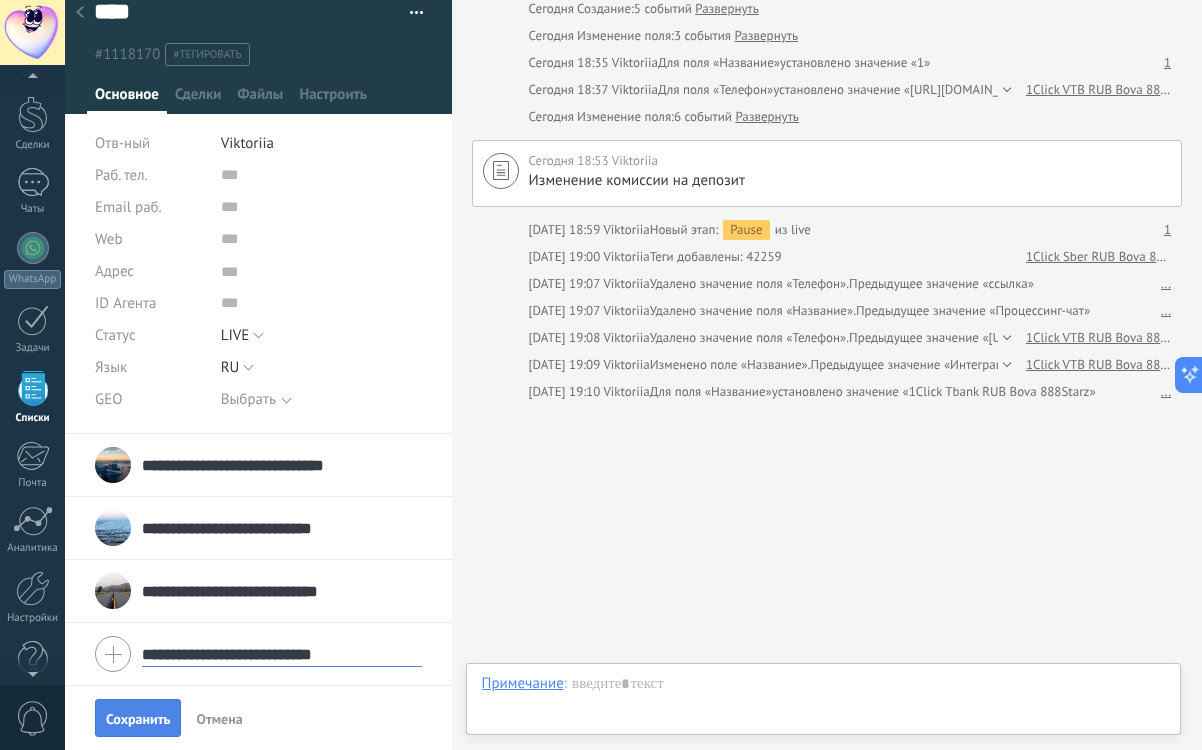 type on "**********" 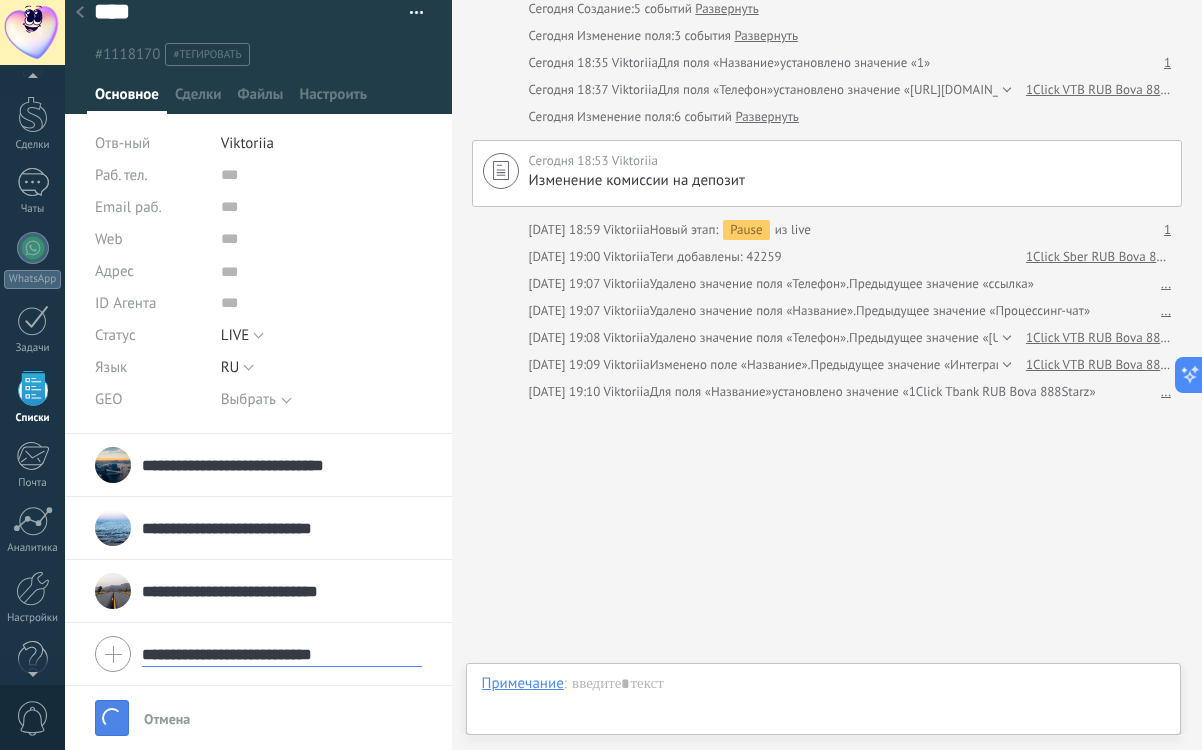 type 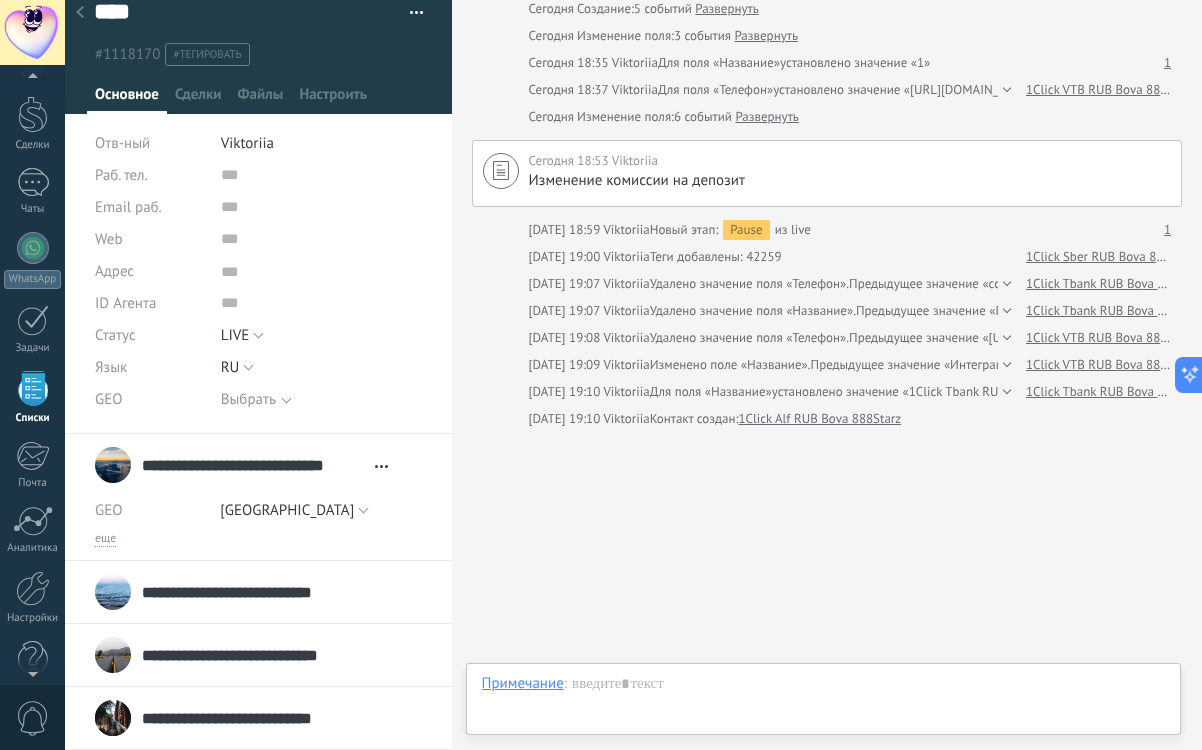 scroll, scrollTop: 136, scrollLeft: 0, axis: vertical 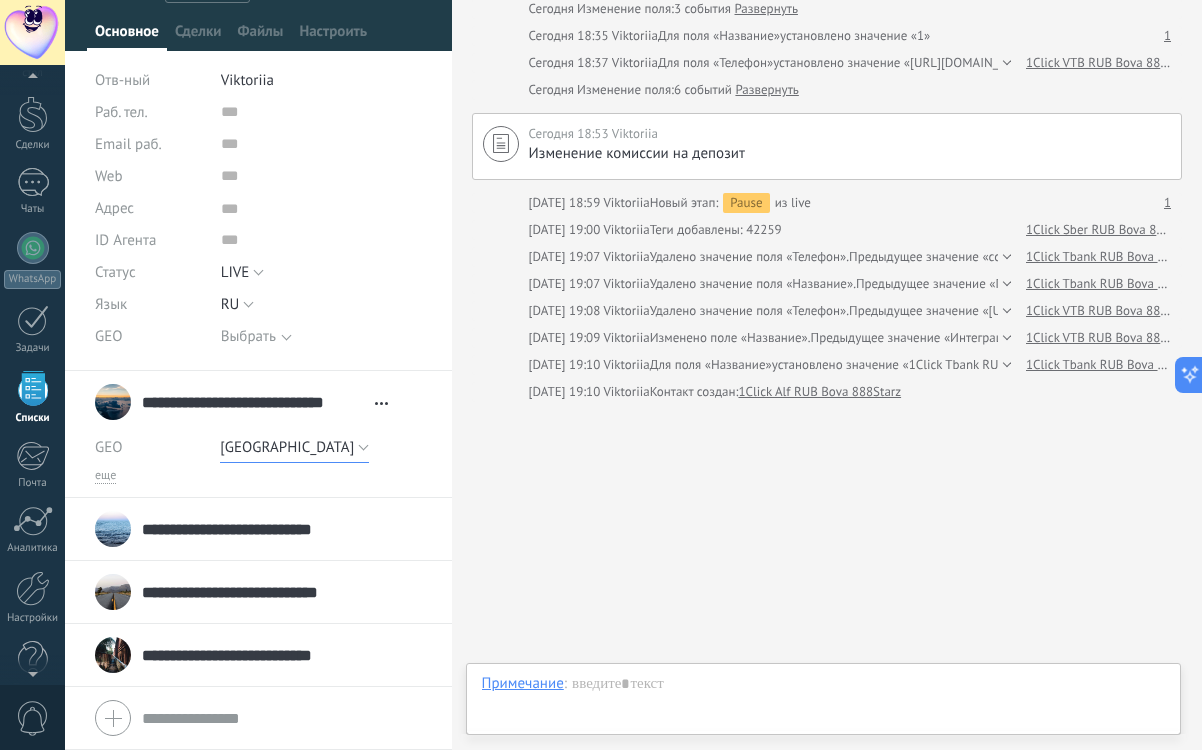 click on "[GEOGRAPHIC_DATA]" at bounding box center [294, 447] 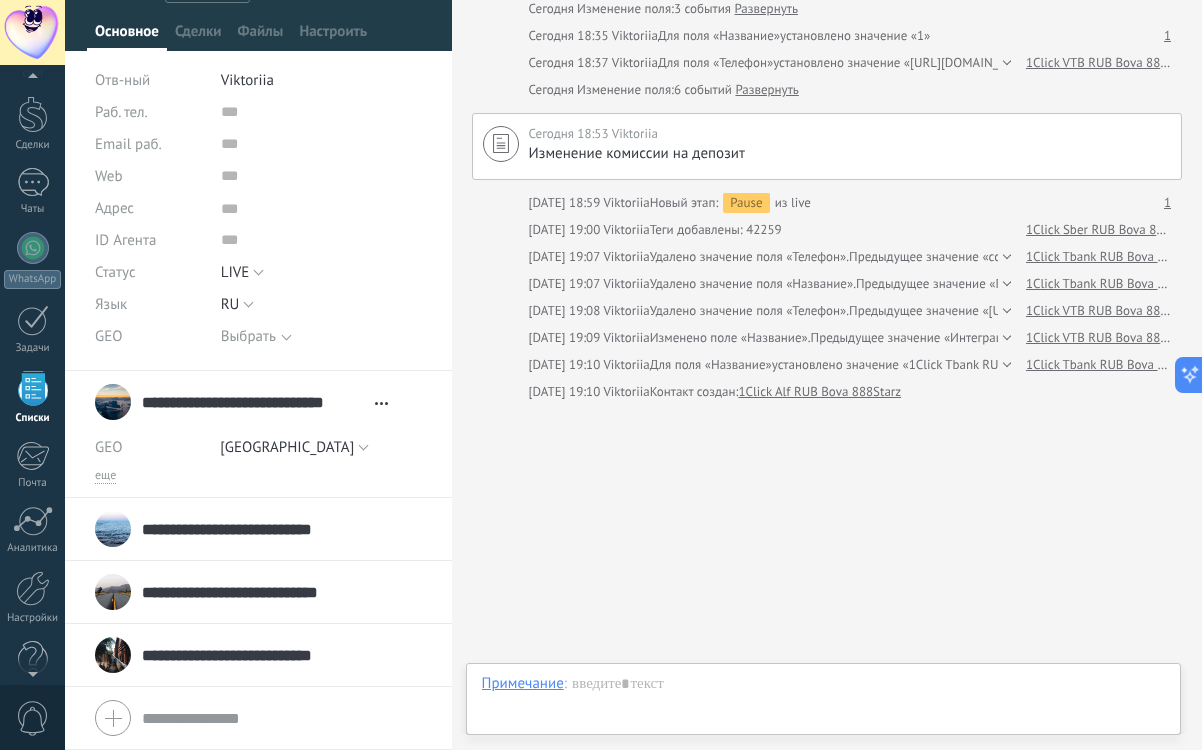 click on "еще" at bounding box center (258, 476) 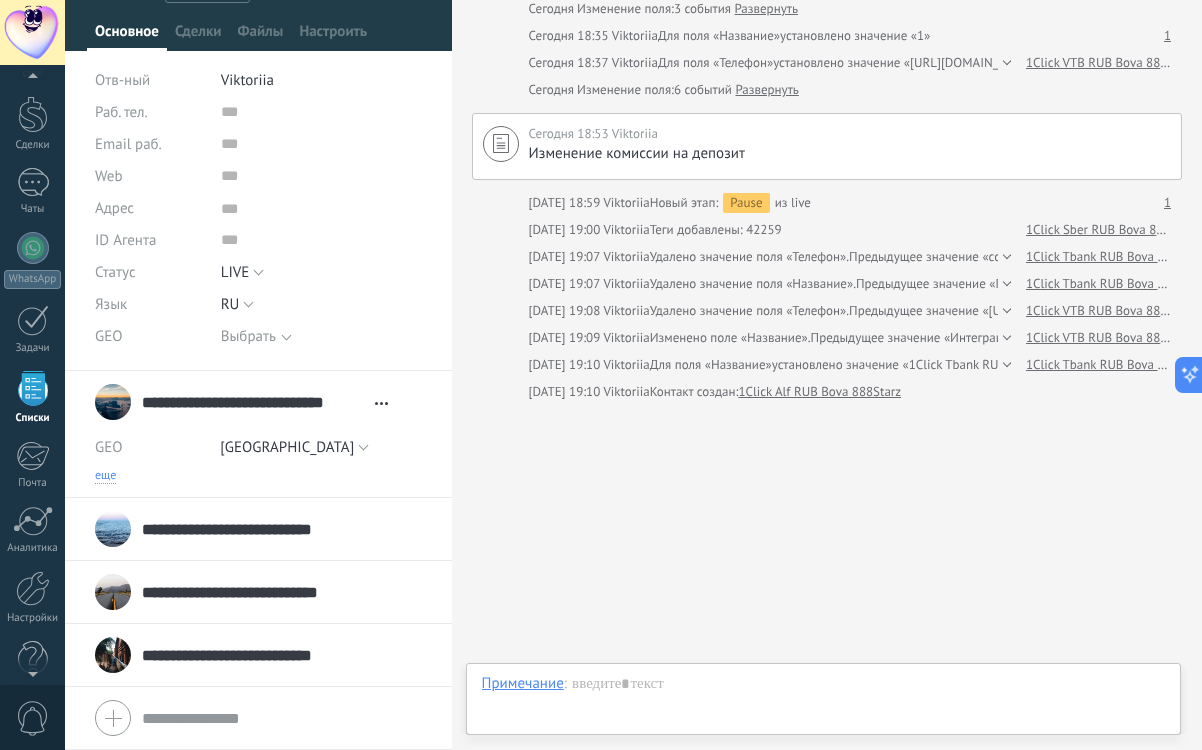 click on "еще" at bounding box center (105, 476) 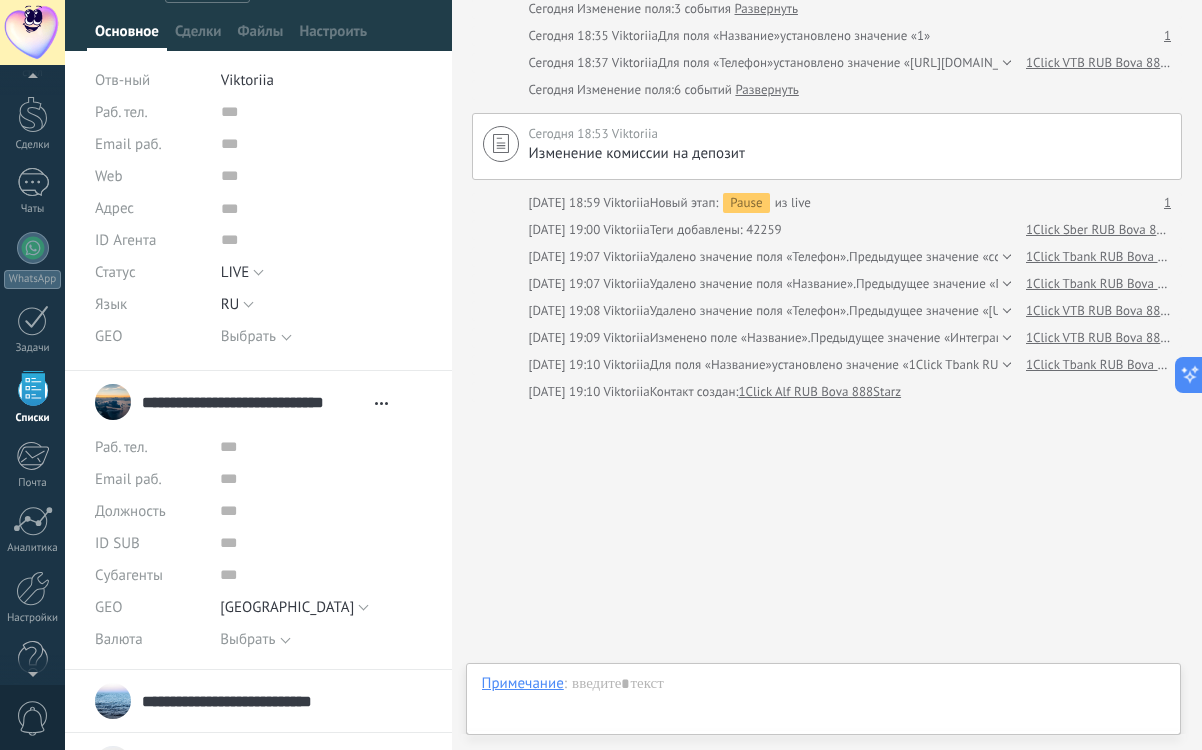 click on "Выбрать" at bounding box center [247, 639] 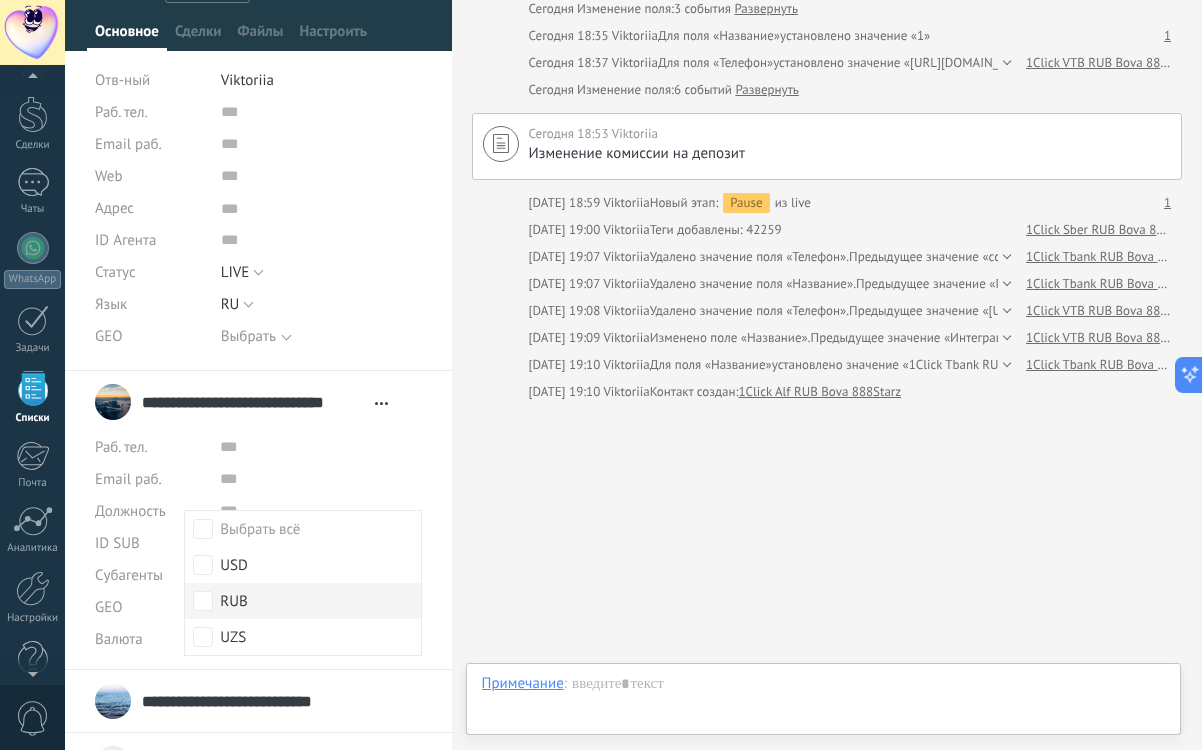 click on "RUB" at bounding box center [302, 601] 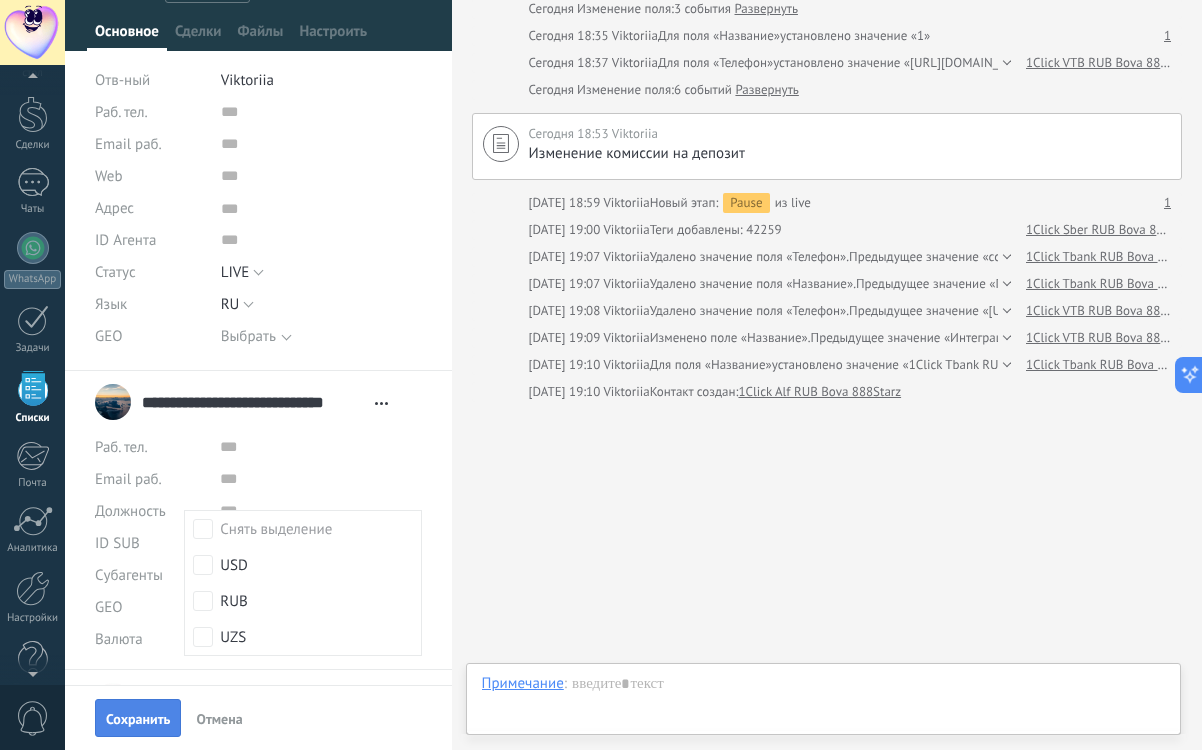 click on "Сохранить" at bounding box center [138, 719] 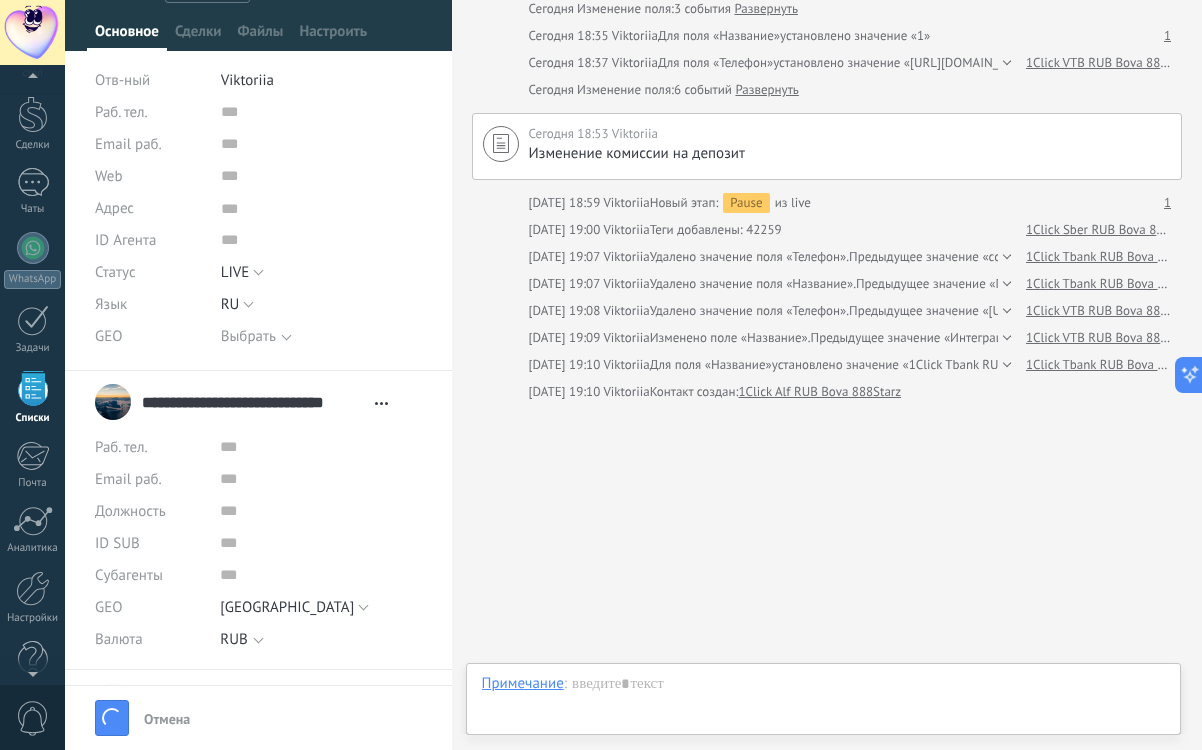 scroll, scrollTop: 163, scrollLeft: 0, axis: vertical 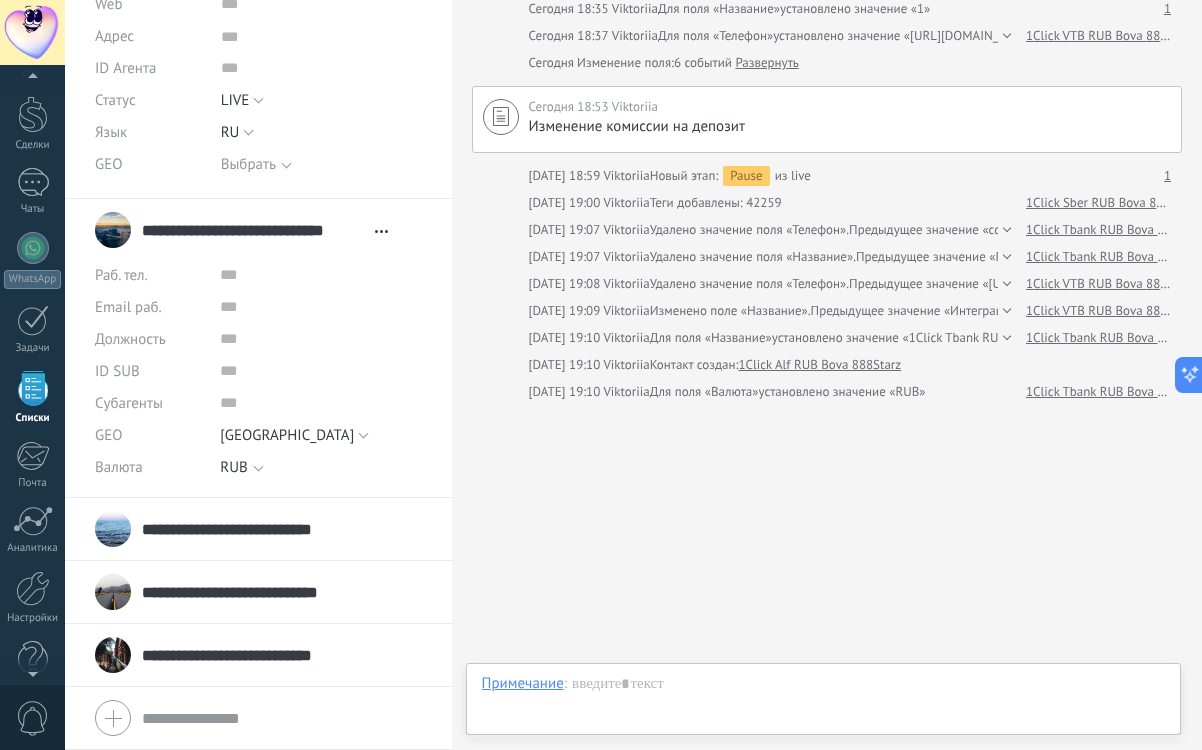 click on "**********" at bounding box center (246, 529) 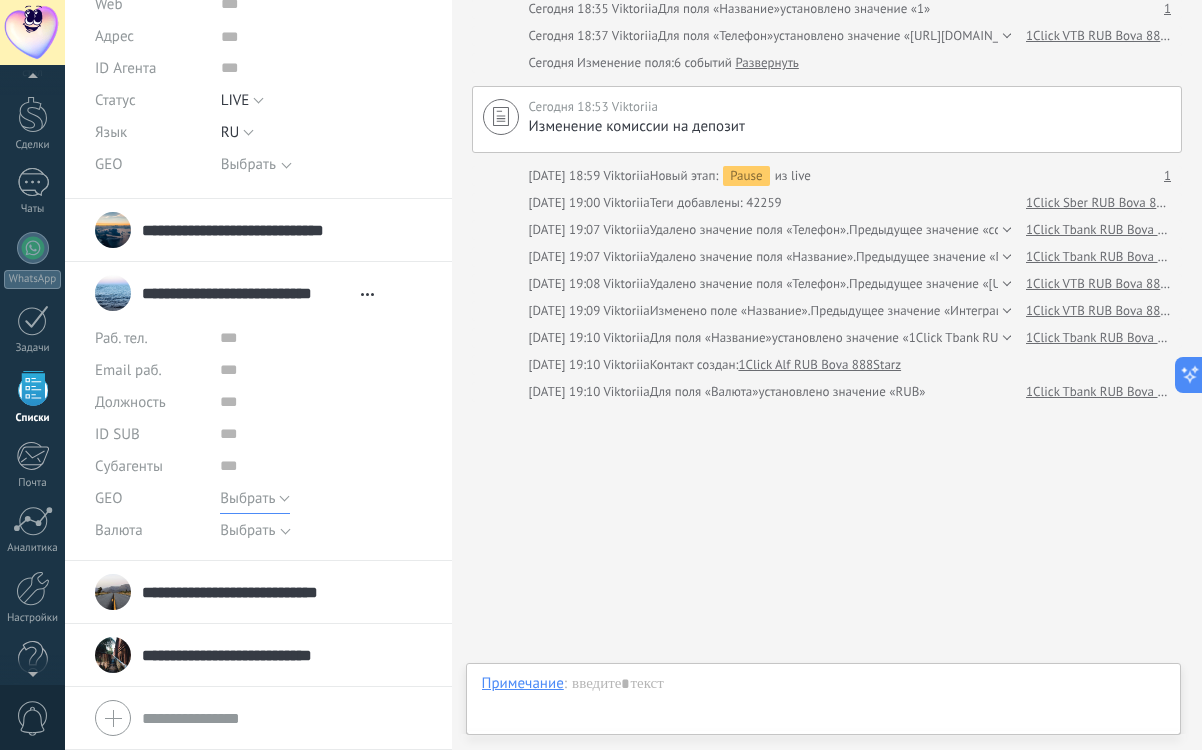click on "Выбрать" at bounding box center (247, 498) 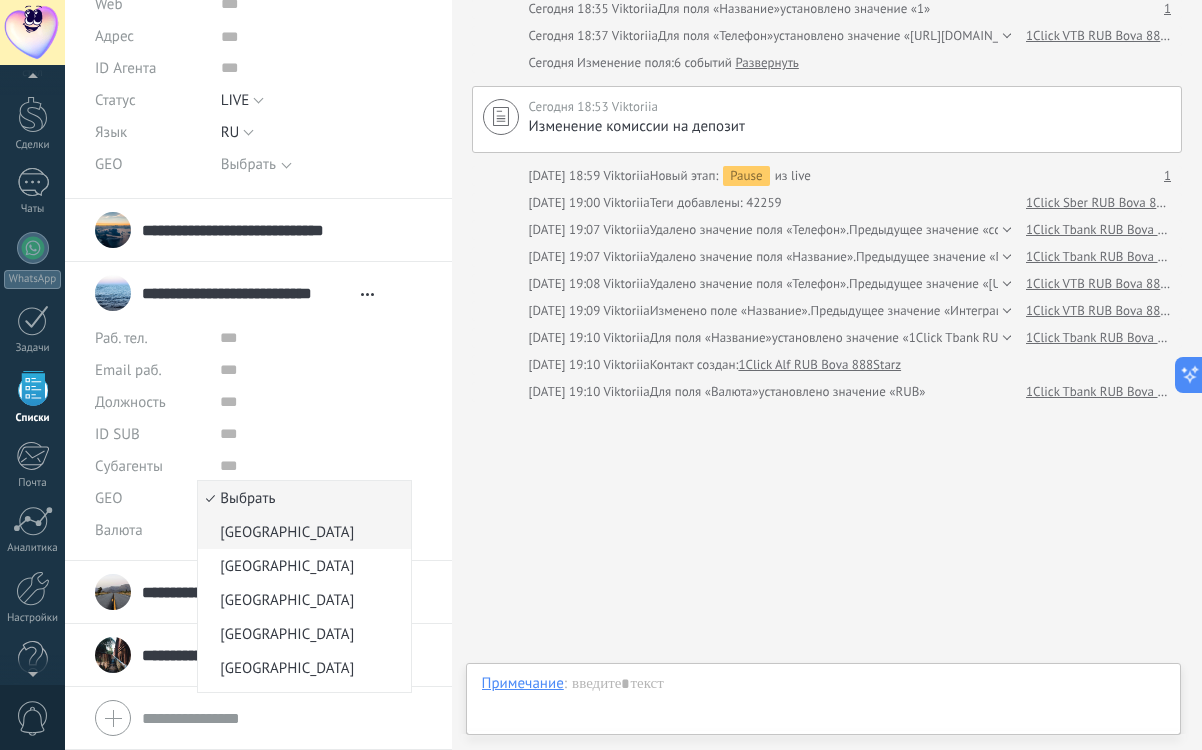 click on "[GEOGRAPHIC_DATA]" at bounding box center (301, 532) 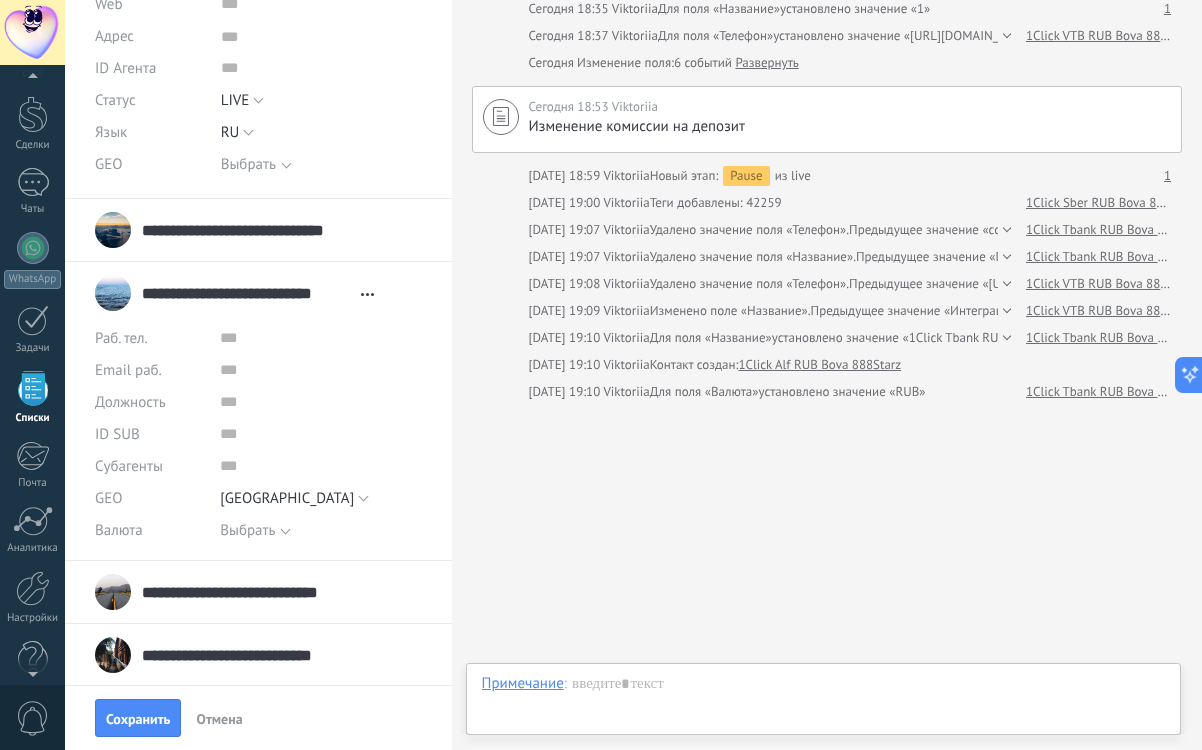click on "Выбрать" at bounding box center [247, 530] 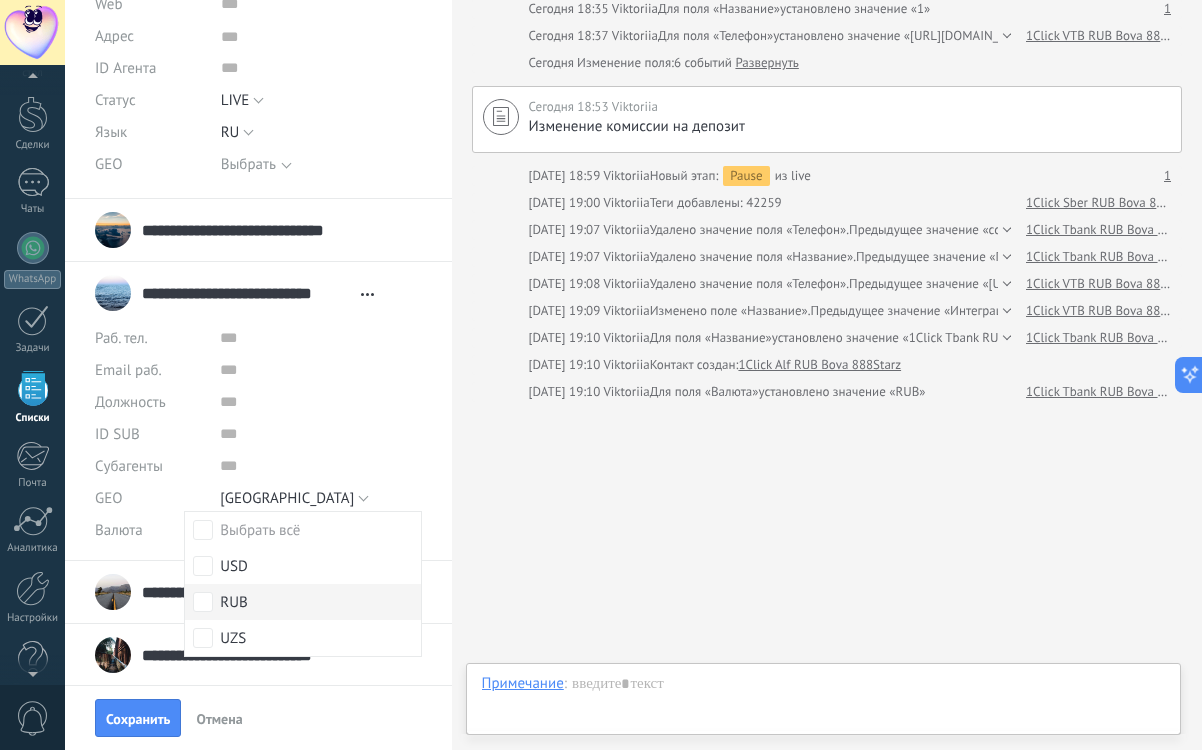 click on "RUB" at bounding box center (302, 602) 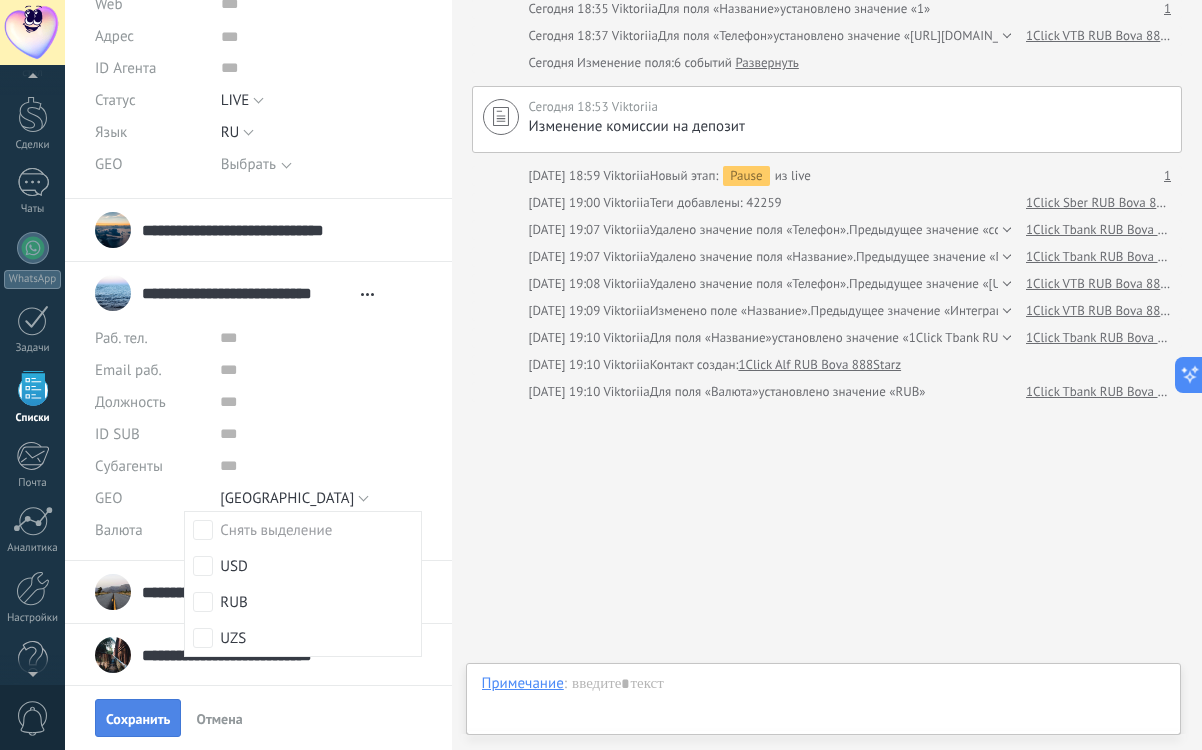 click on "Сохранить" at bounding box center [138, 719] 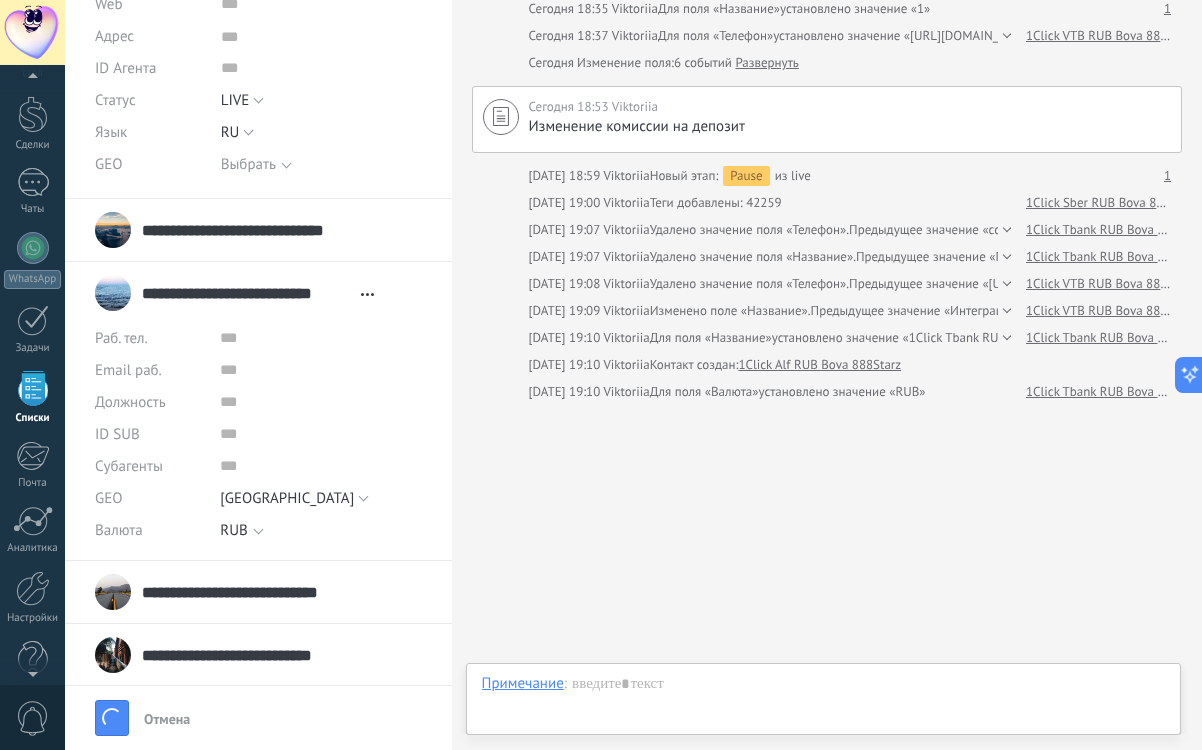 scroll, scrollTop: 217, scrollLeft: 0, axis: vertical 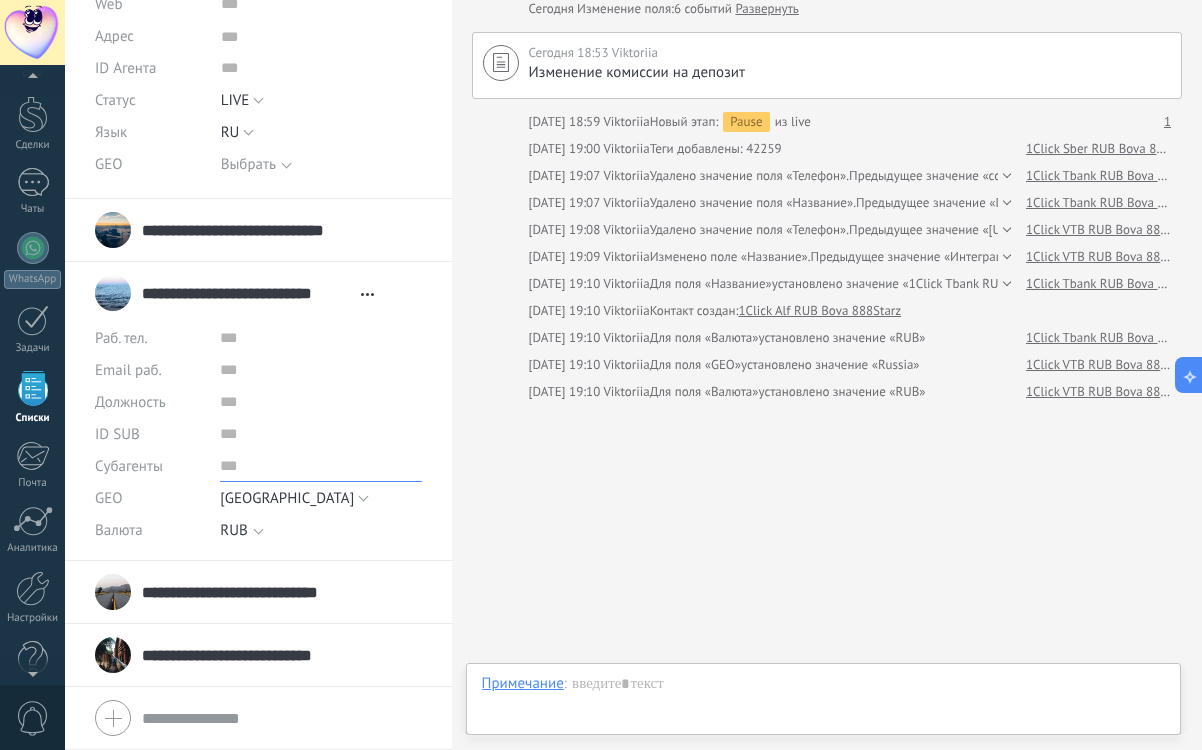 click at bounding box center (320, 466) 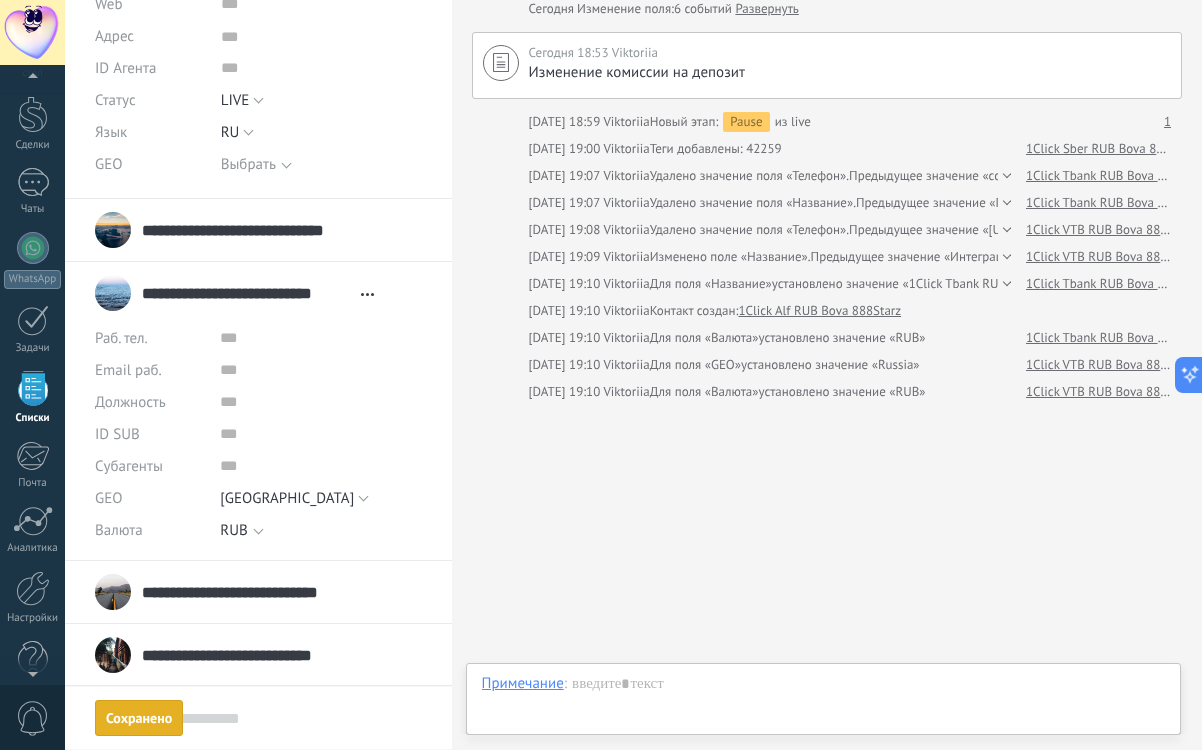 click on "GEO" at bounding box center [150, 498] 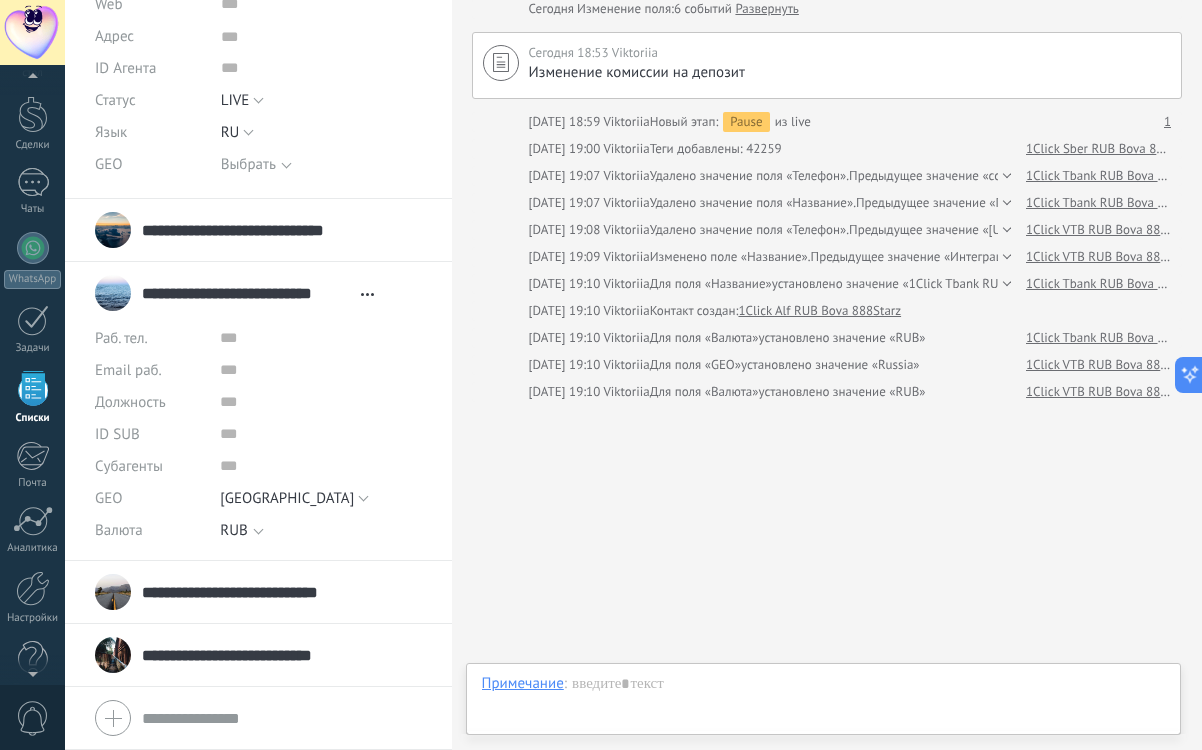 click on "**********" at bounding box center [219, 655] 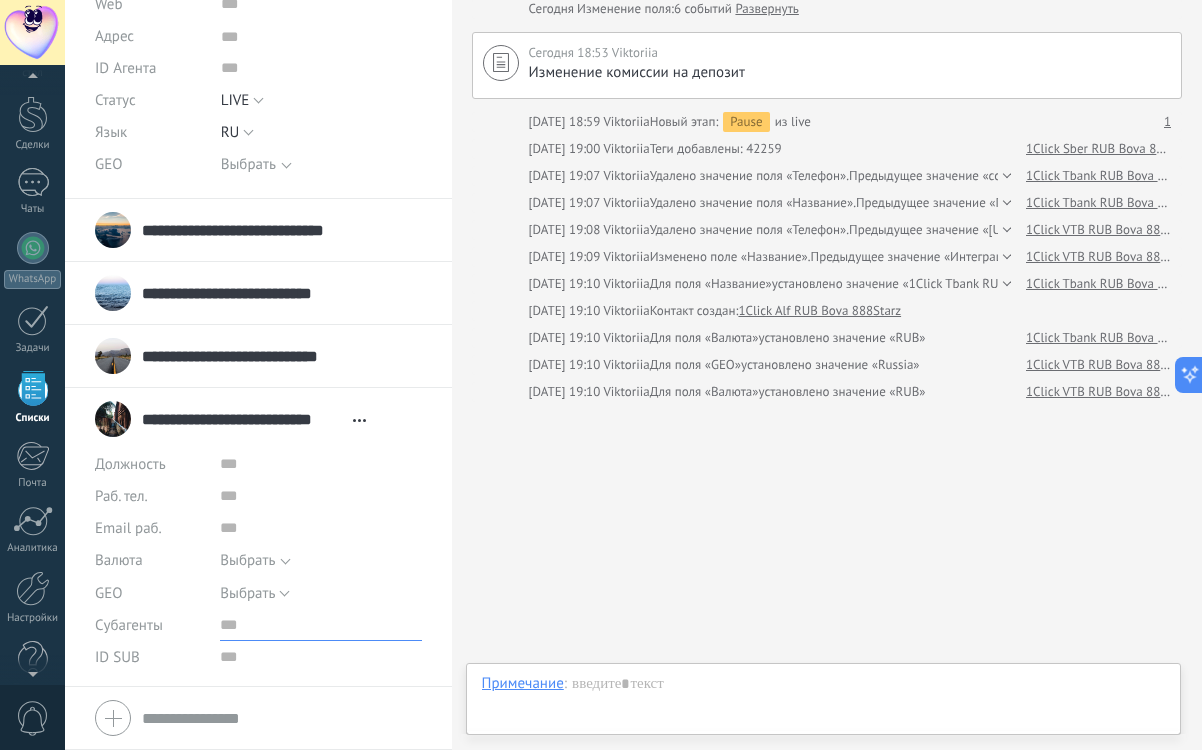 click at bounding box center [320, 625] 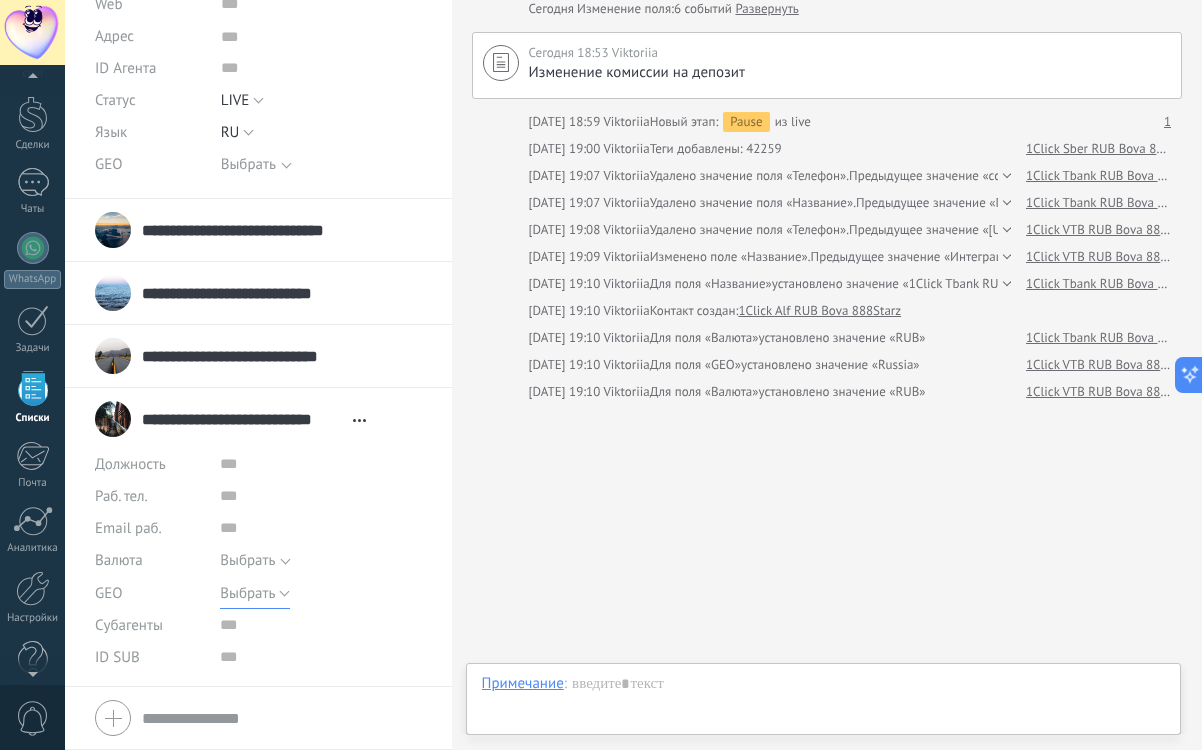 click on "Выбрать" at bounding box center (247, 593) 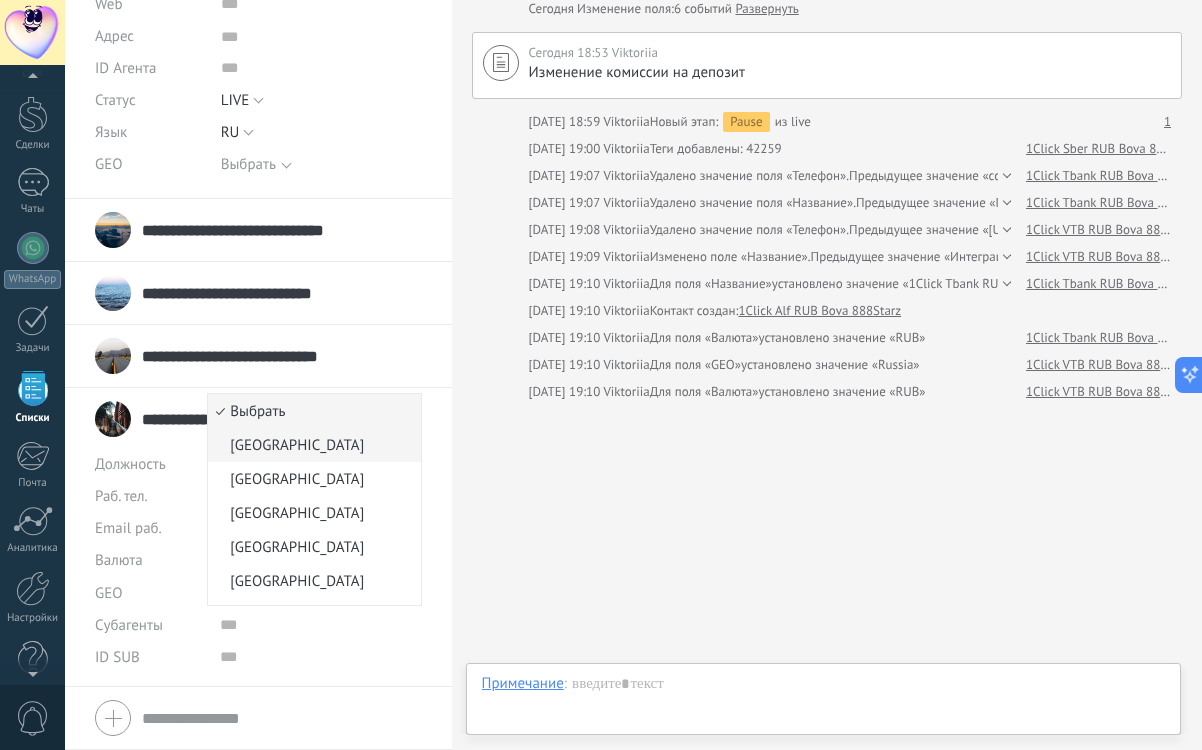 click on "[GEOGRAPHIC_DATA]" at bounding box center [311, 445] 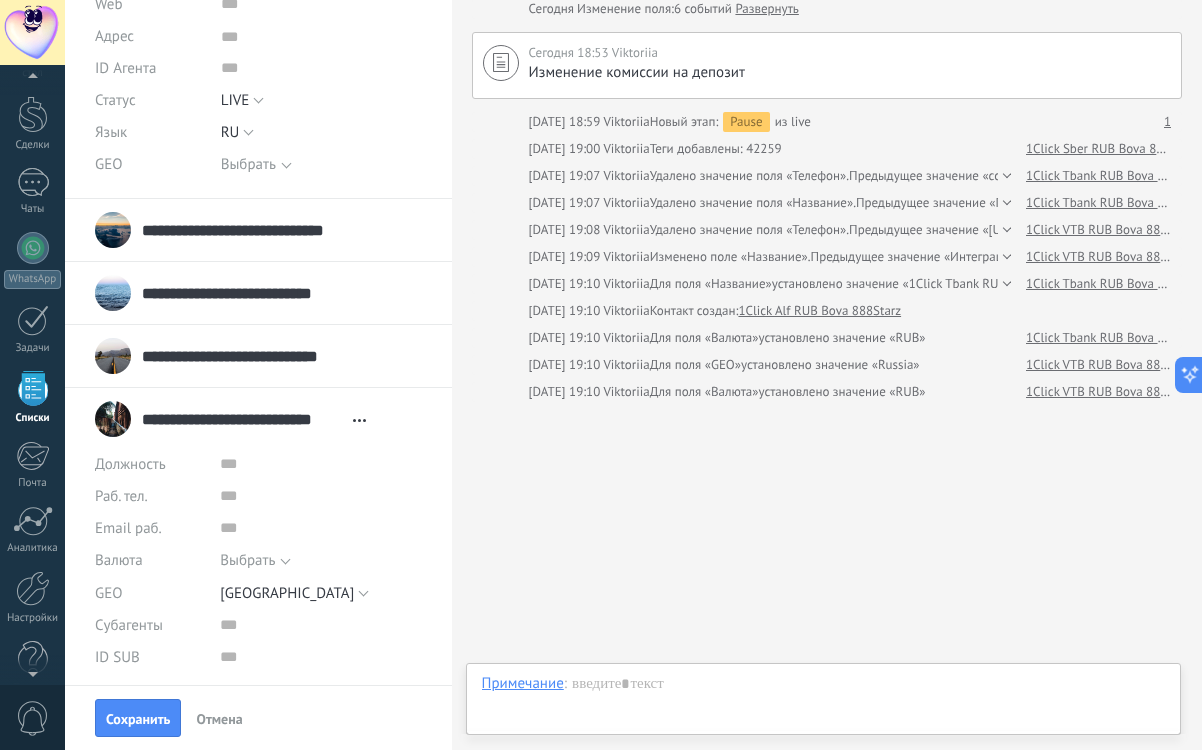 click on "Выбрать" at bounding box center (247, 560) 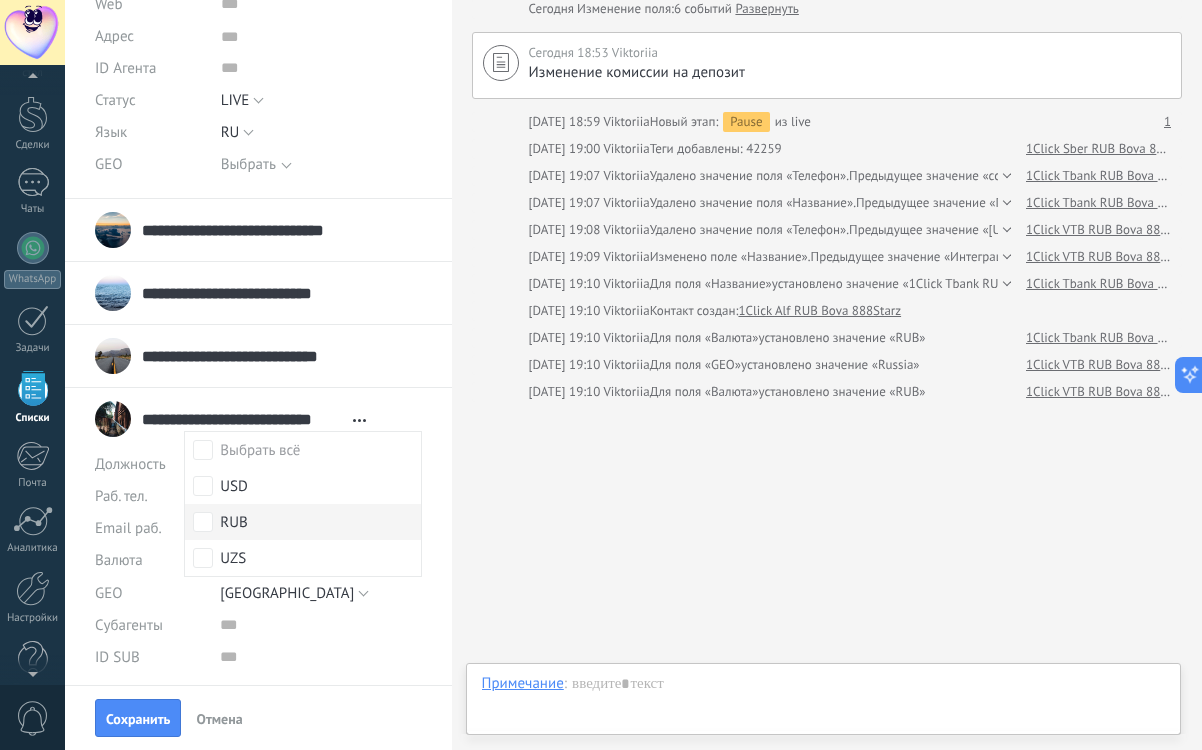 click on "RUB" at bounding box center (302, 522) 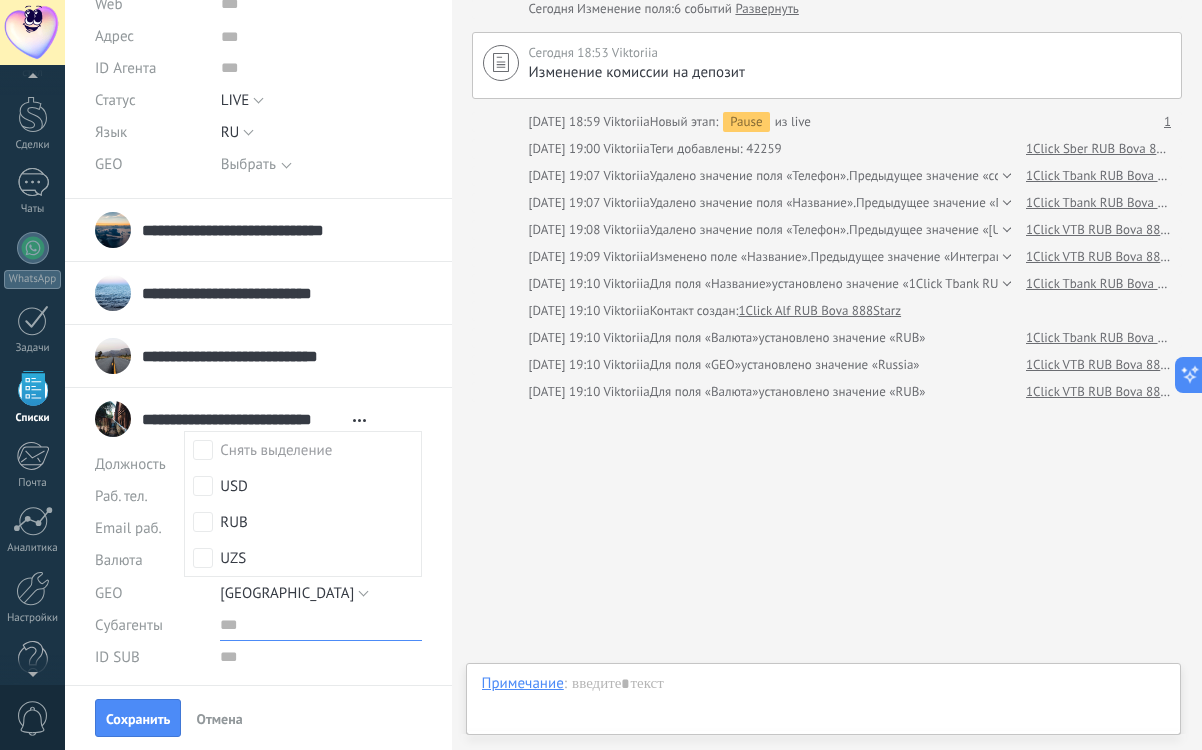 click at bounding box center (320, 625) 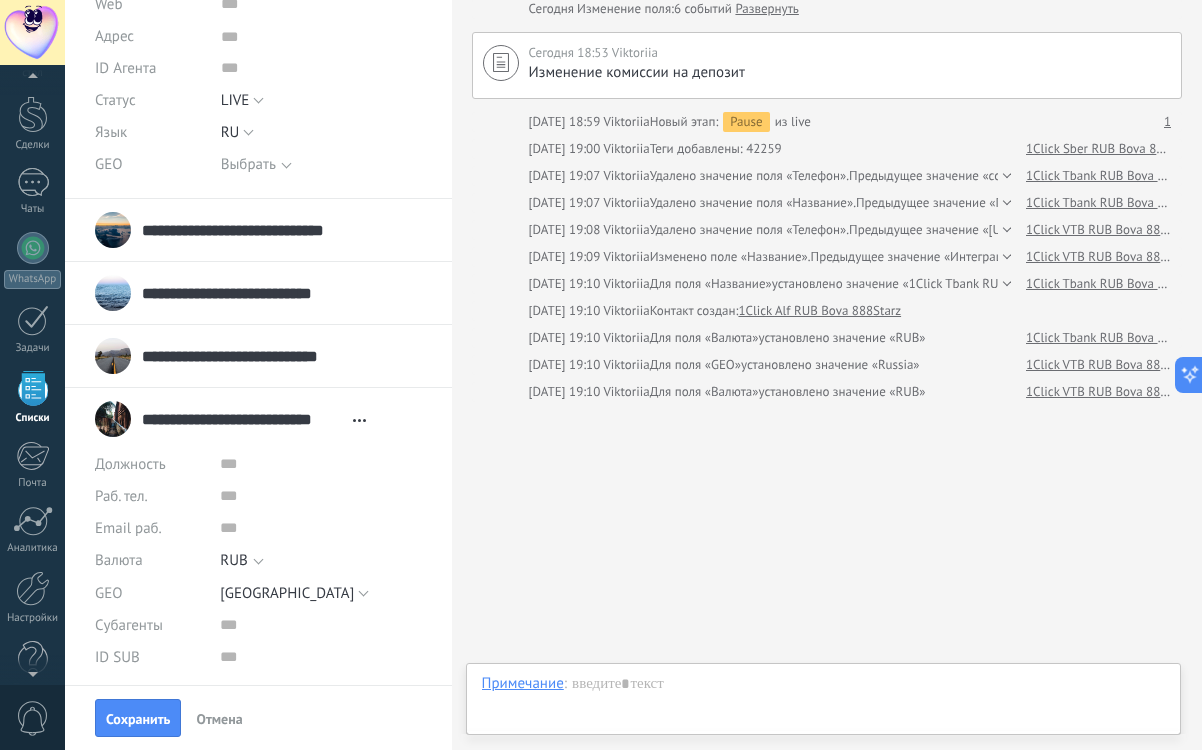 click on "Сохранить
Отмена" at bounding box center [258, 717] 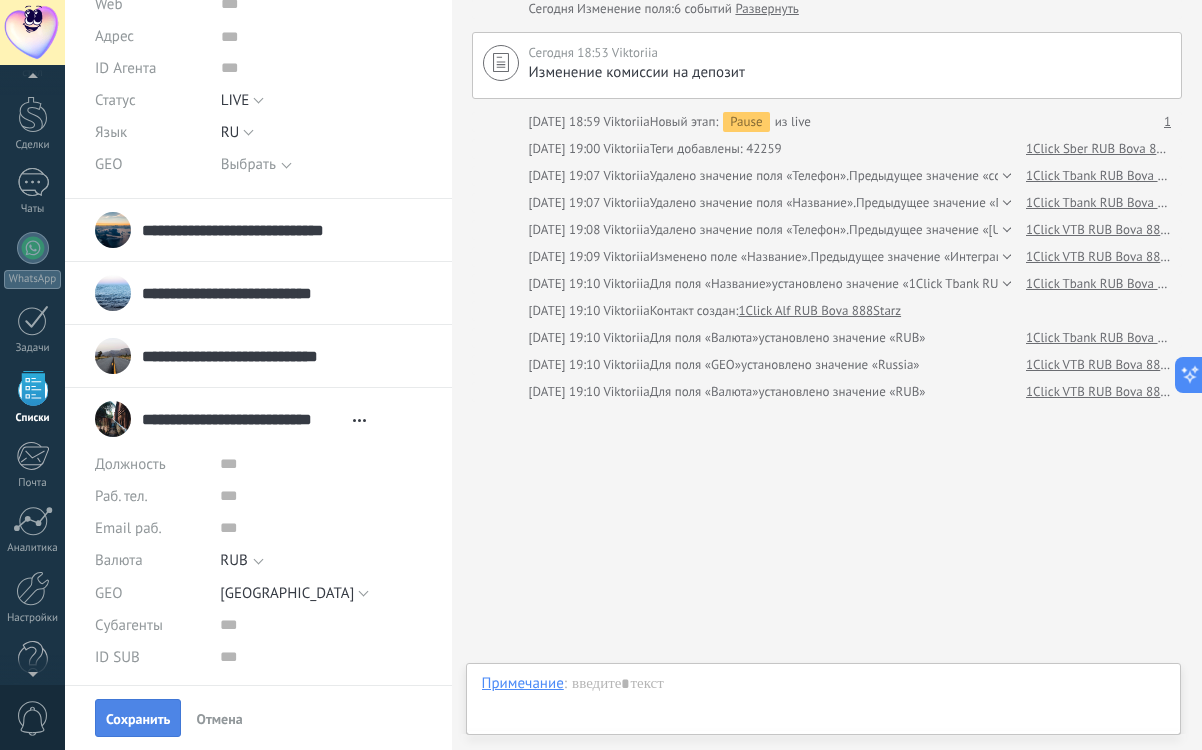 click on "Сохранить" at bounding box center (138, 719) 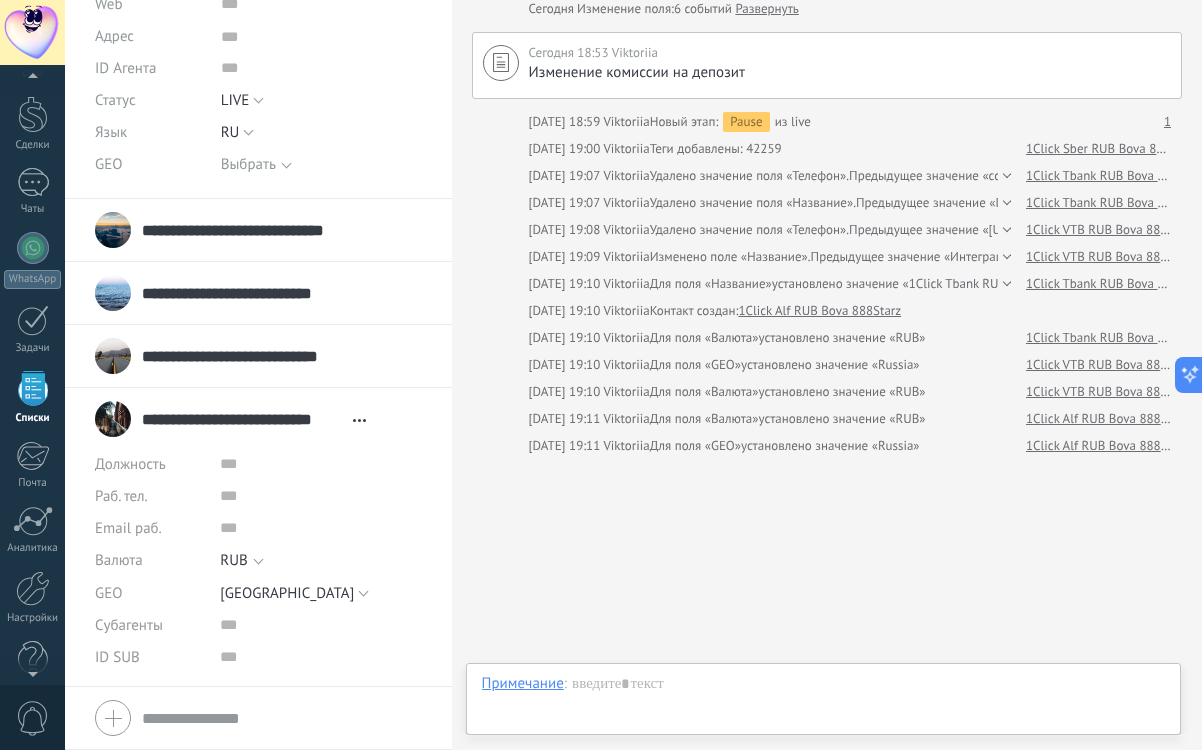 scroll, scrollTop: 271, scrollLeft: 0, axis: vertical 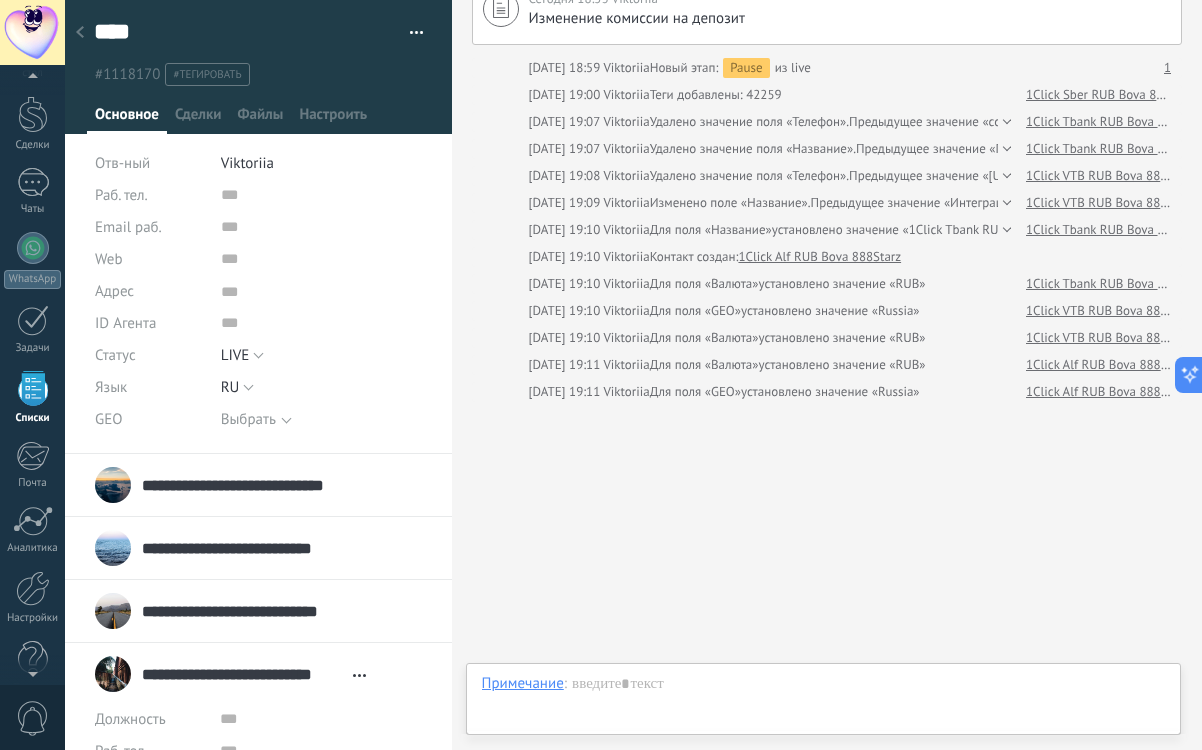 click on "Выбрать" at bounding box center [248, 419] 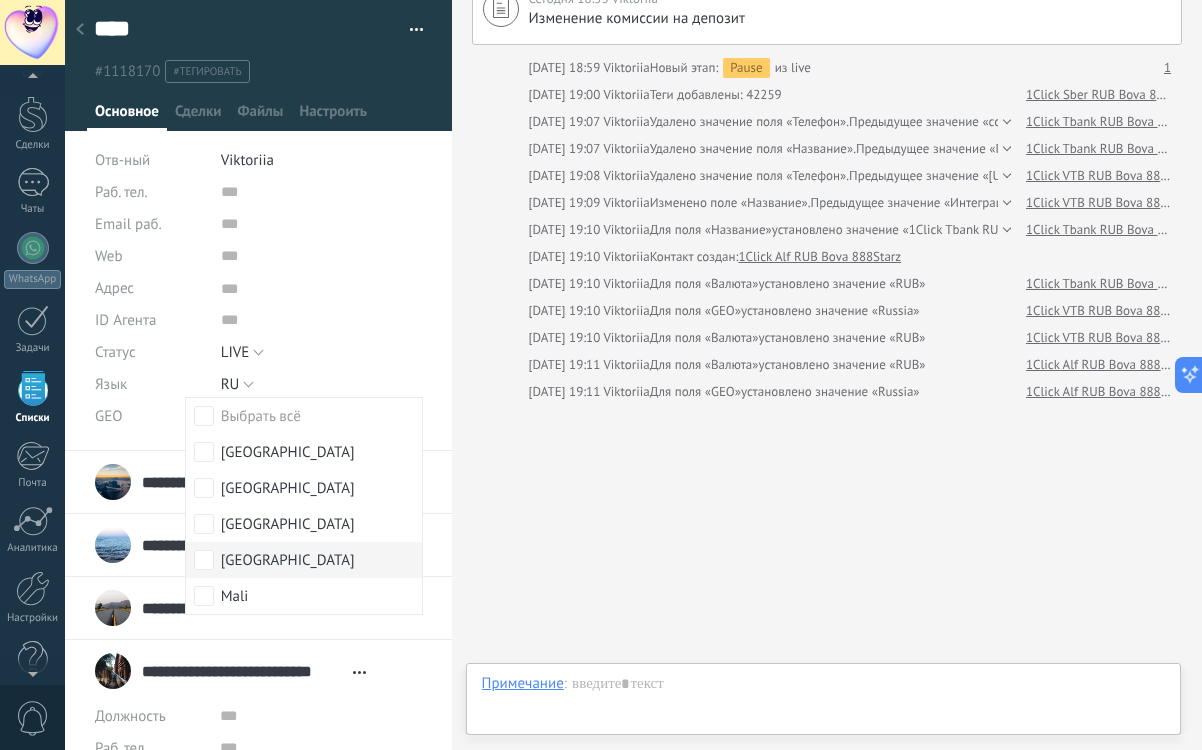 scroll, scrollTop: 0, scrollLeft: 0, axis: both 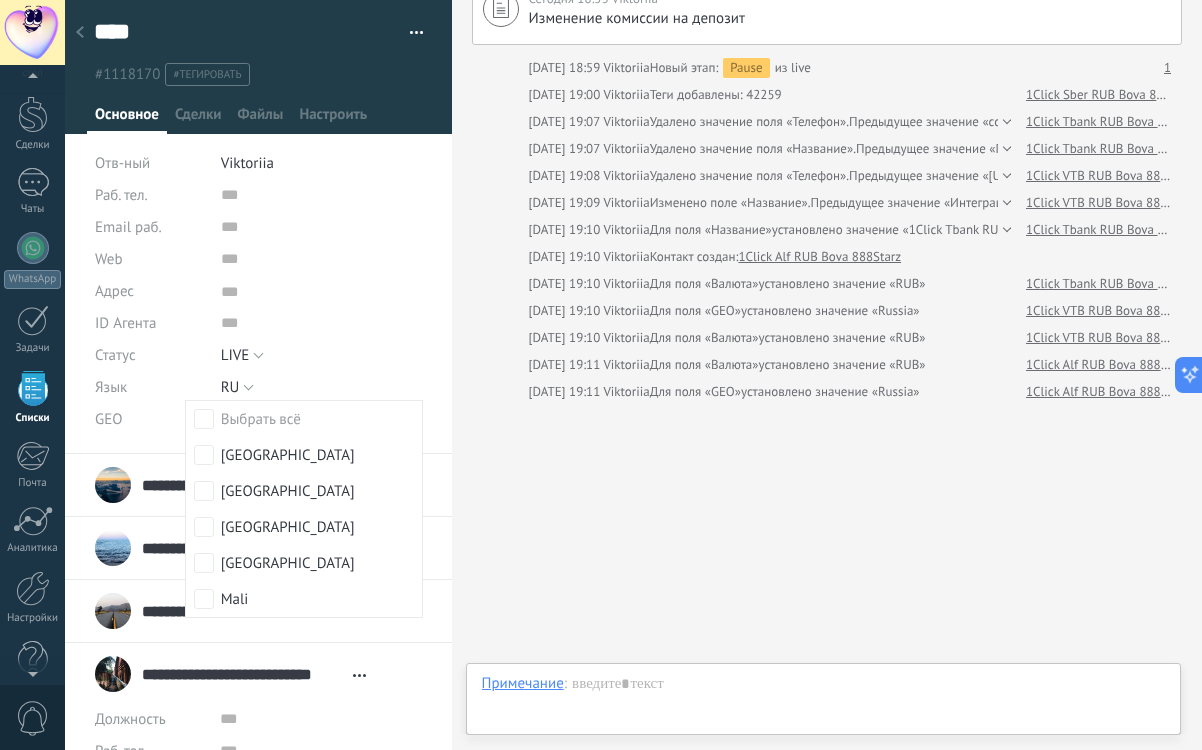click on "GEO" at bounding box center (150, 419) 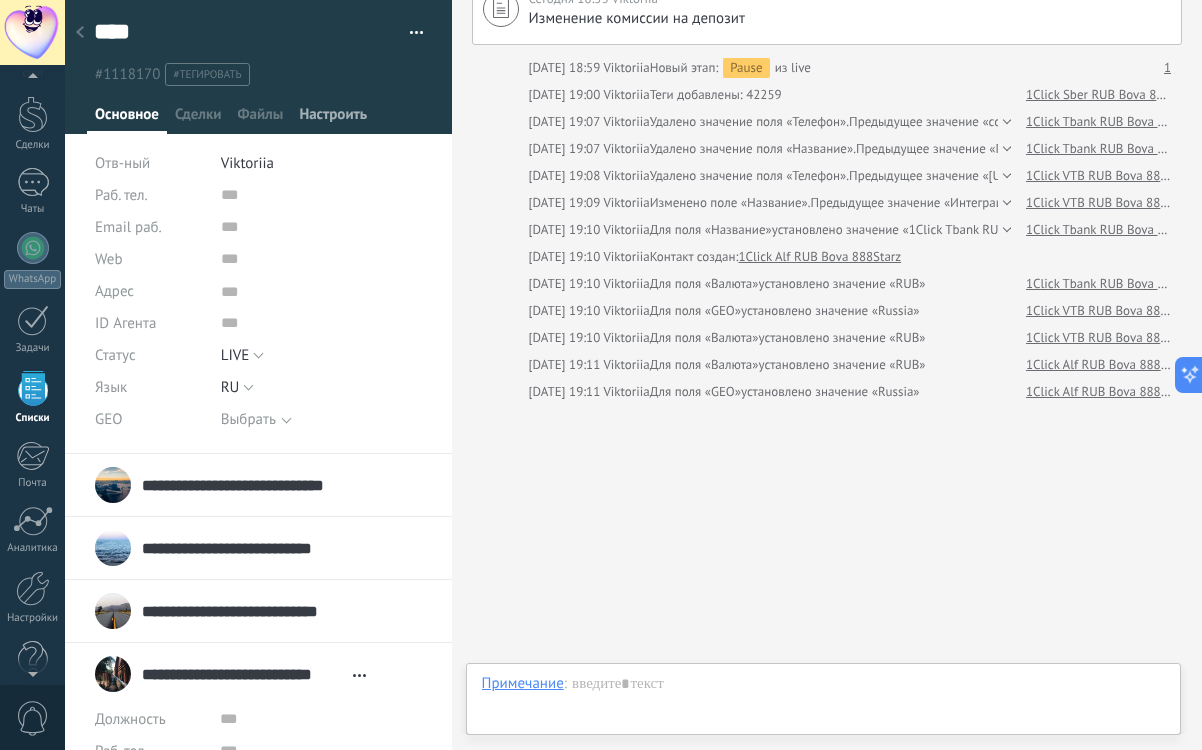 click on "Настроить" at bounding box center (333, 119) 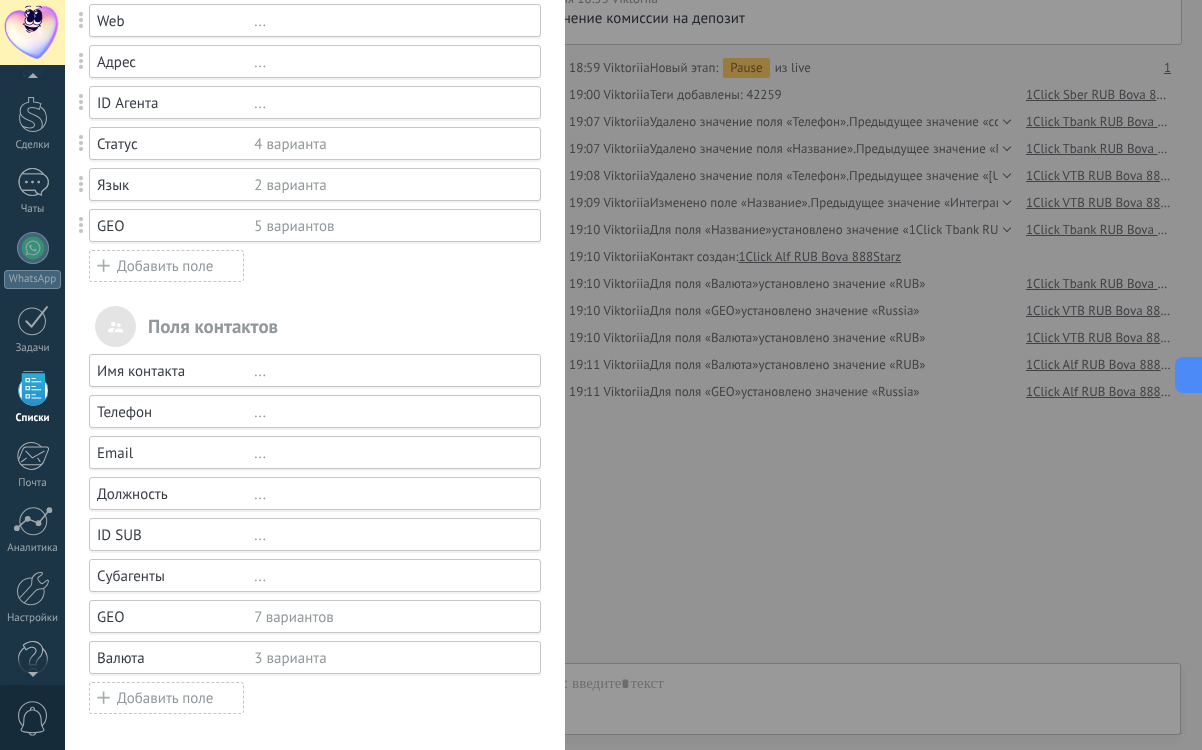 scroll, scrollTop: 297, scrollLeft: 0, axis: vertical 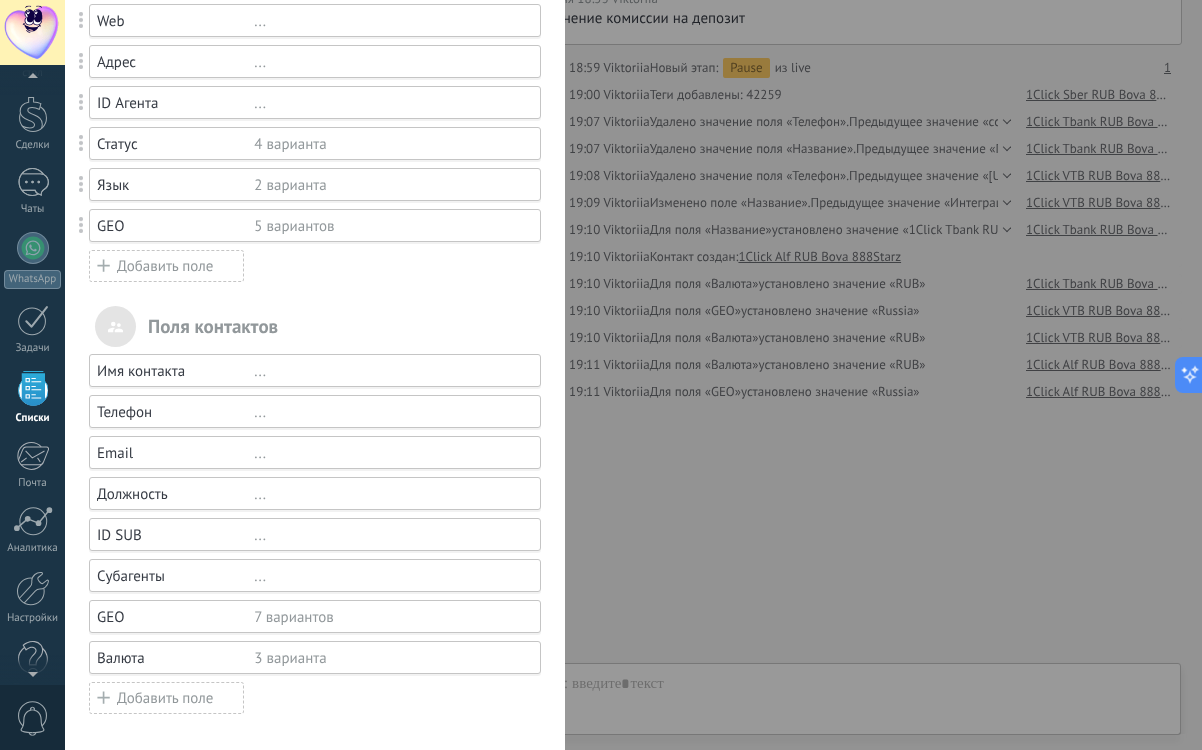 click on "..." at bounding box center [388, 576] 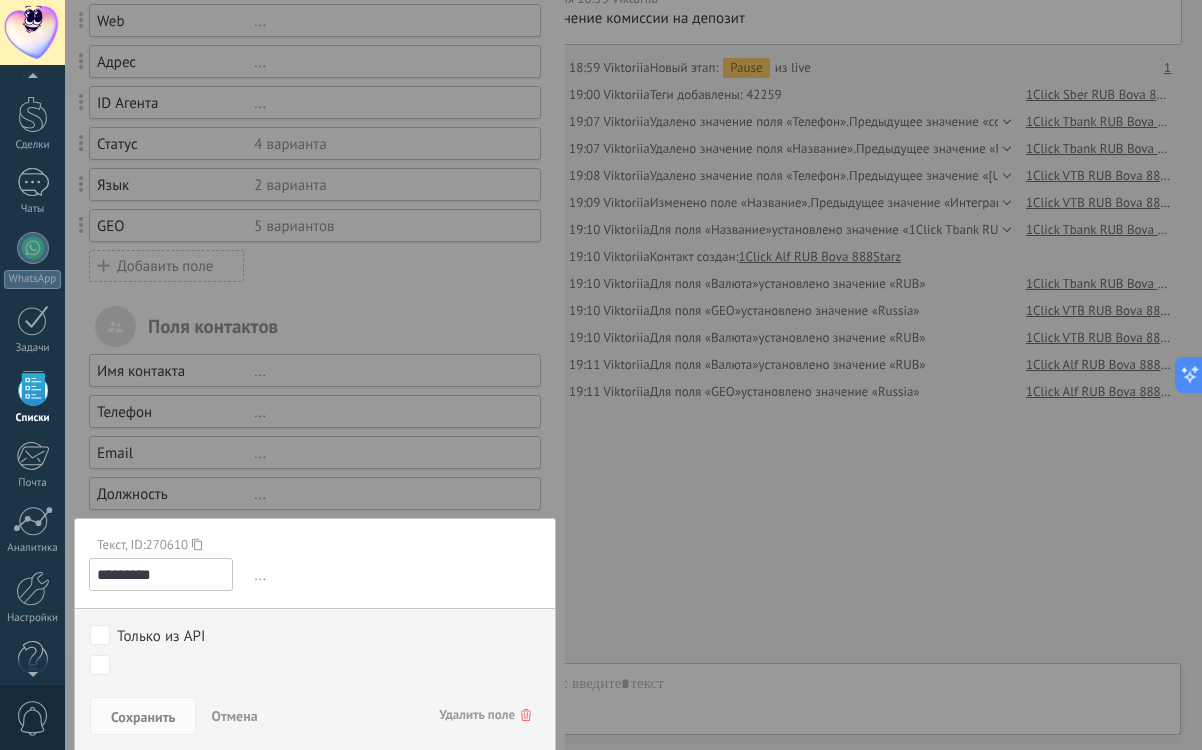 click on "Удалить поле" at bounding box center (485, 715) 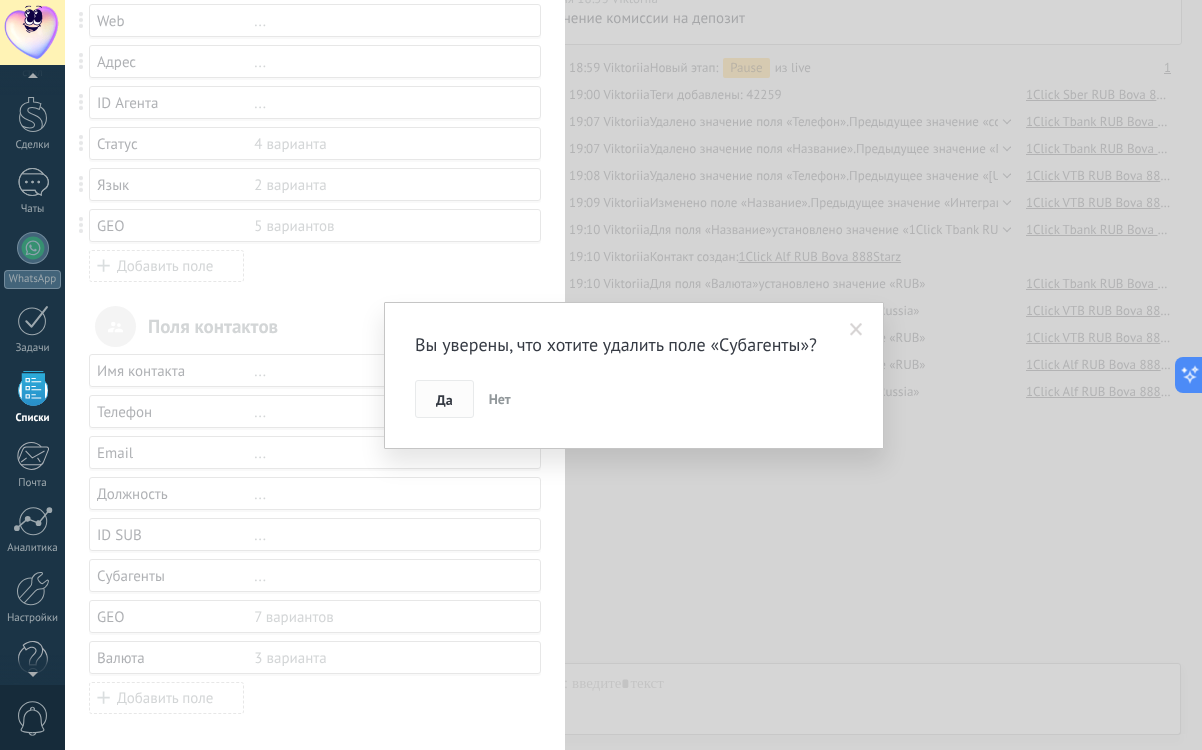 click on "Да" at bounding box center (444, 400) 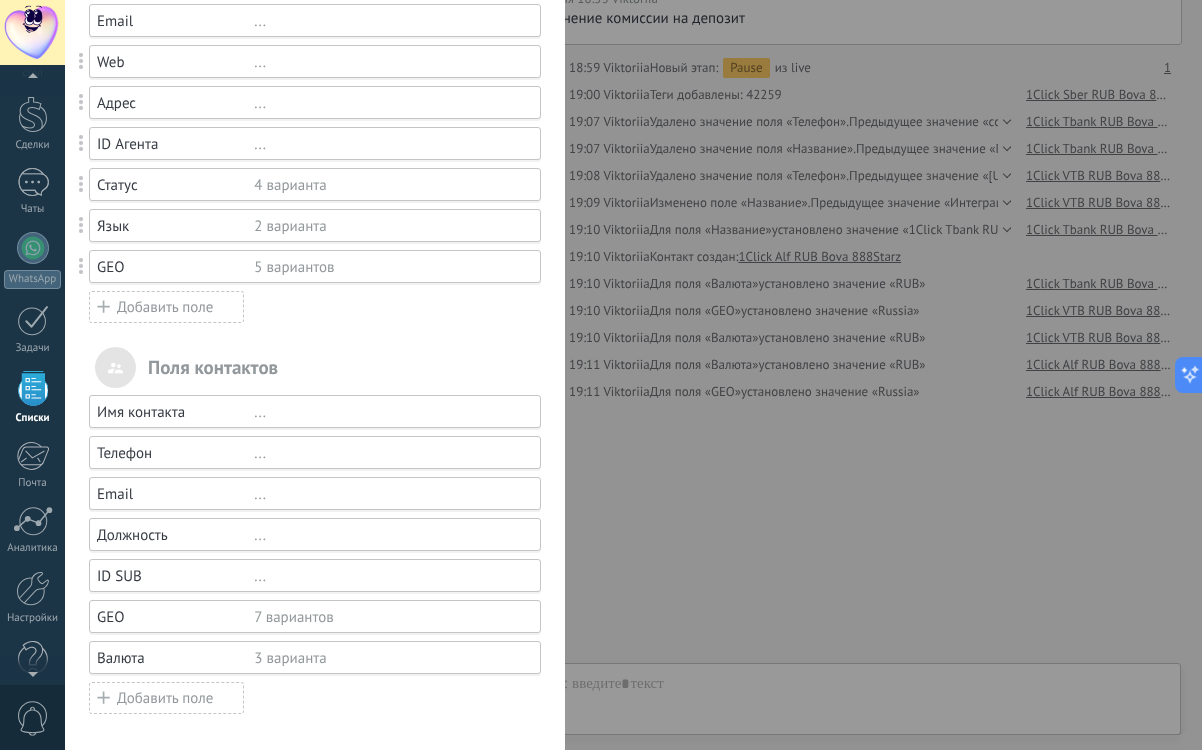 scroll, scrollTop: 0, scrollLeft: 0, axis: both 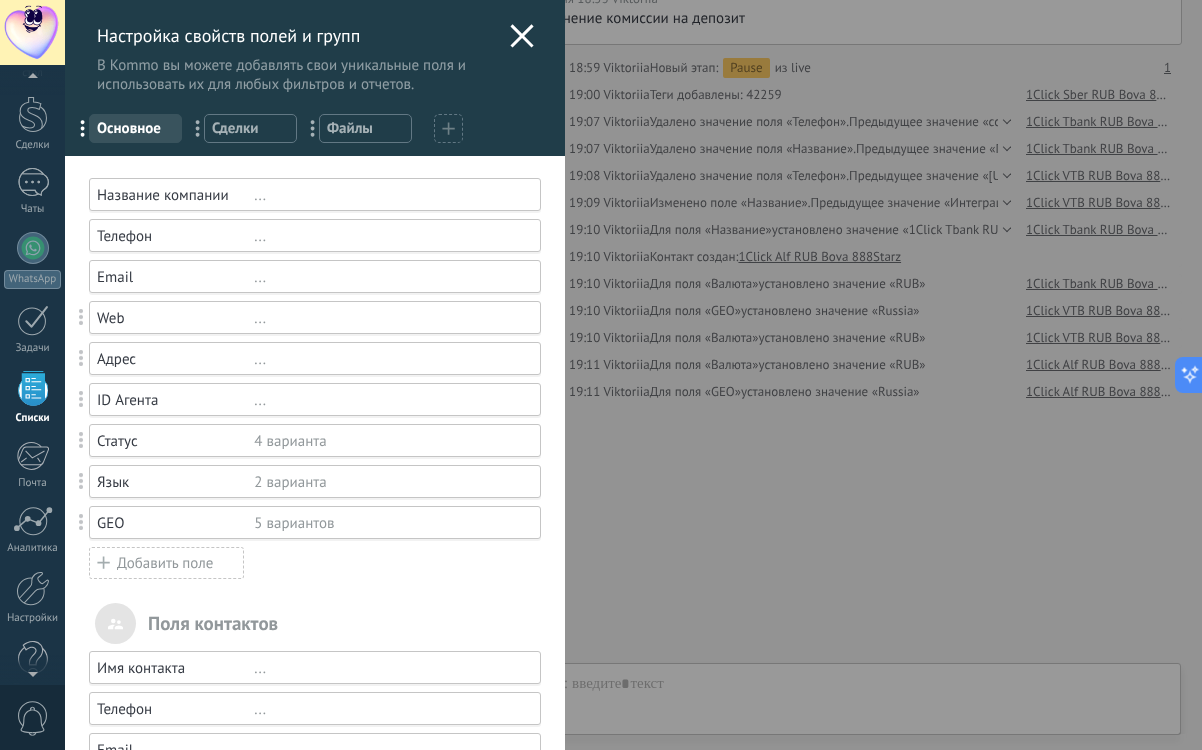 click on "Настройка свойств полей и групп В Kommo вы можете добавлять свои уникальные поля и использовать их для любых фильтров и отчетов. ... Основное ... Сделки ... Файлы Вы достигли максимального количества добавленных полей в тарифе Пробный период Название компании ... Телефон ... Email ... Web ... Адрес ... ID Агента ... Статус 4 варианта Язык 2 варианта GEO 5 вариантов Добавить поле Поля контактов Имя контакта ... Телефон ... Email ... Должность ... ID SUB ... GEO 7 вариантов Валюта 3 варианта Добавить поле Бюджет сделки €0 utm_content ... utm_medium ... utm_campaign ... utm_source ... utm_term ... utm_referrer ... referrer ... gclientid ... gclid ... fbclid" at bounding box center (633, 375) 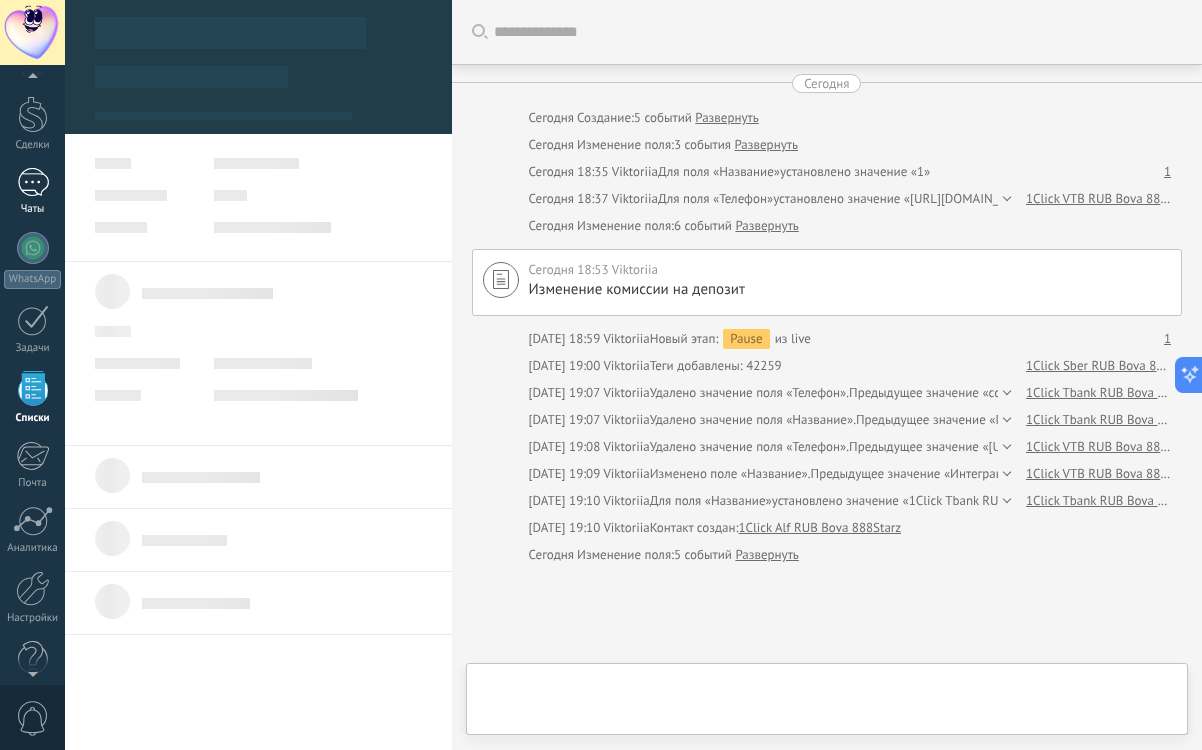 type on "***" 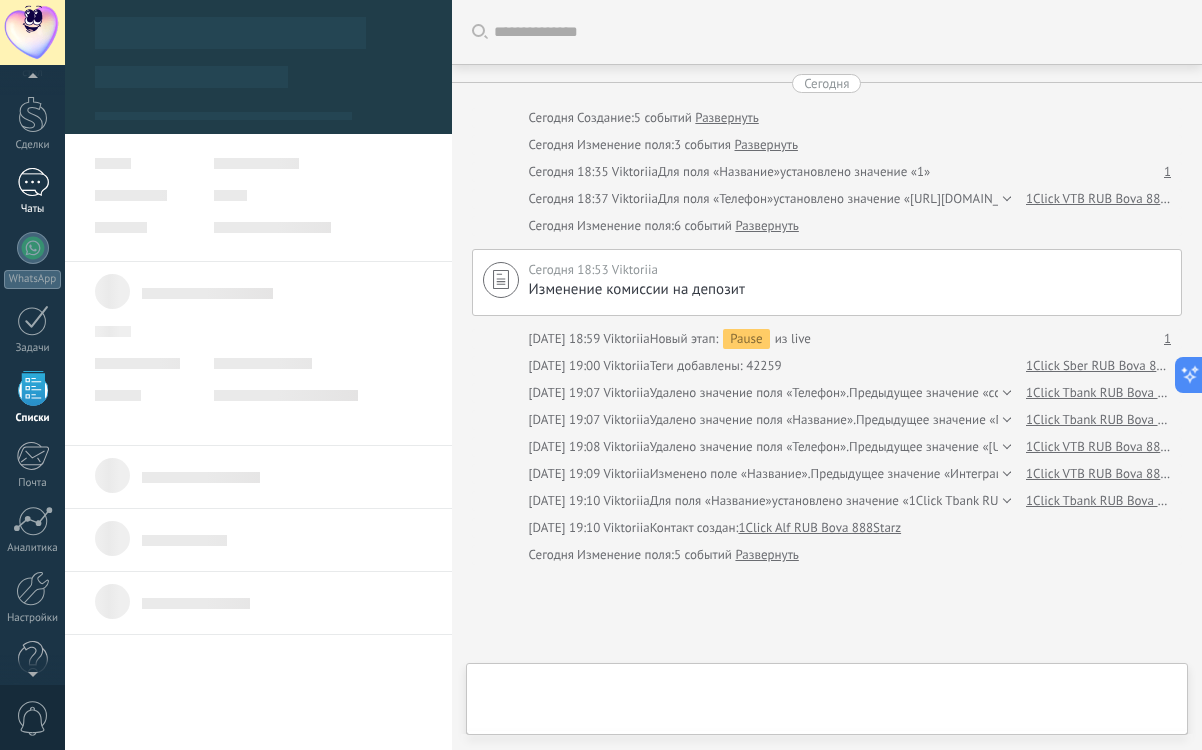 scroll, scrollTop: 163, scrollLeft: 0, axis: vertical 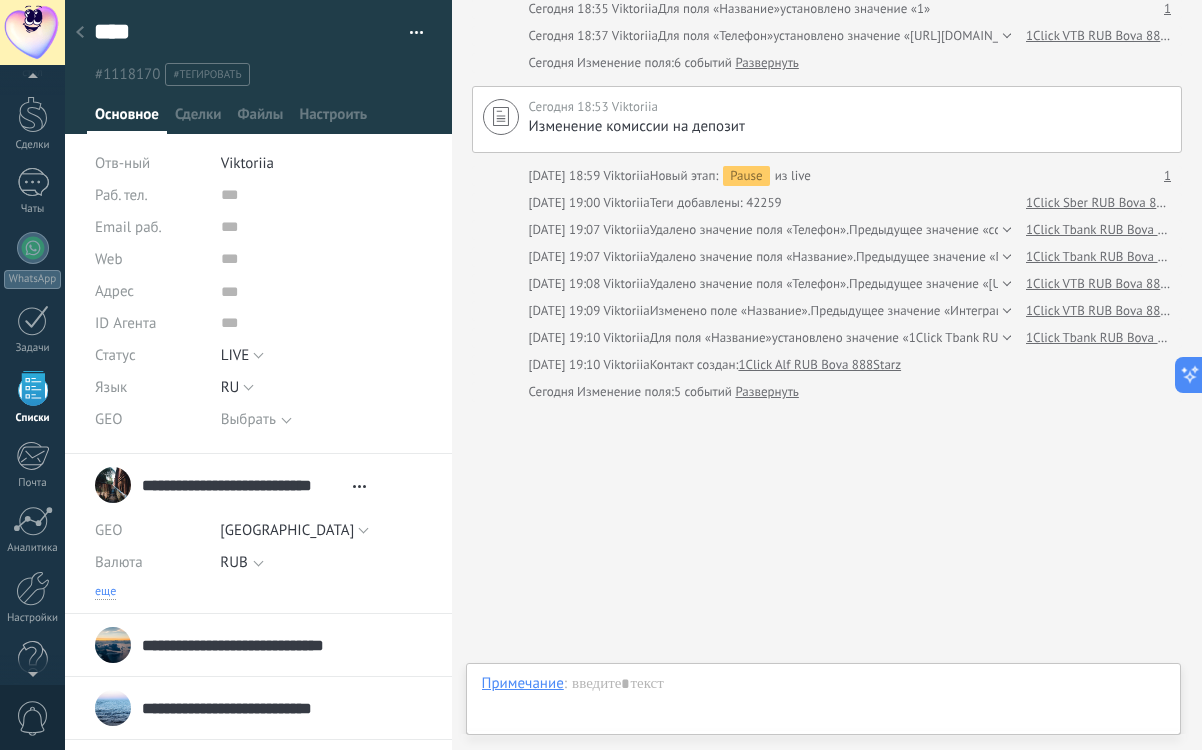 click on "еще" at bounding box center (105, 592) 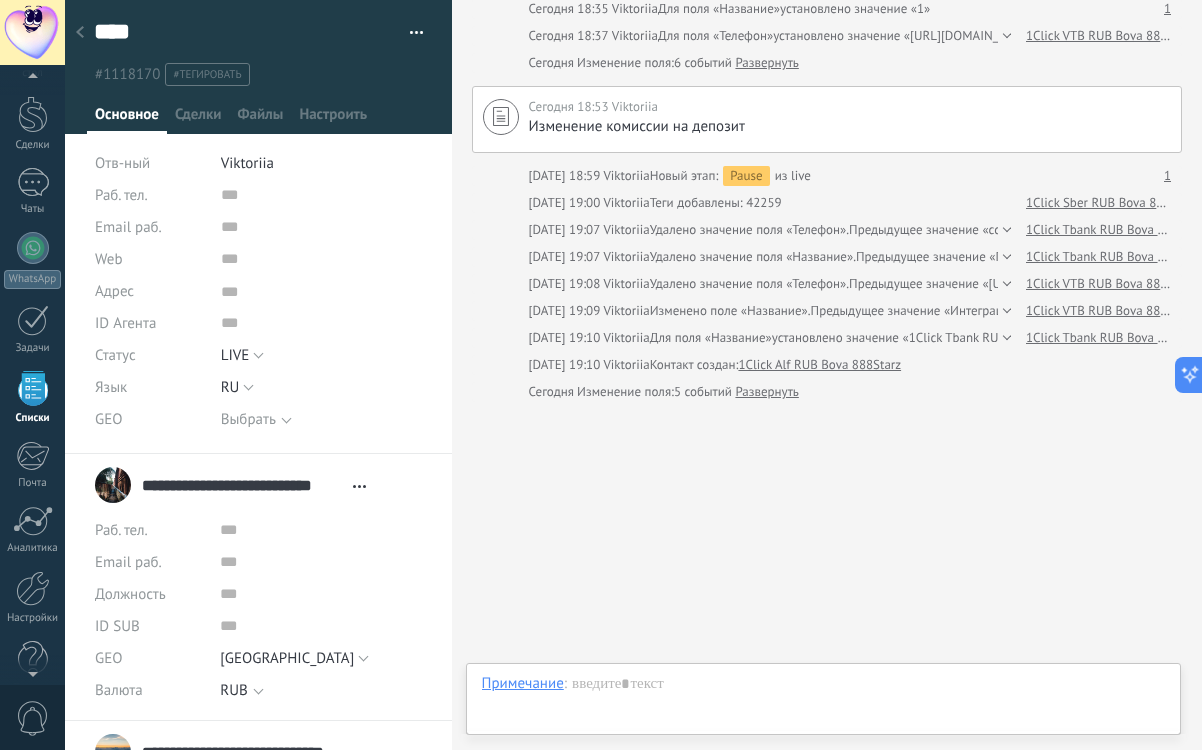 click on "Перейти в карточку
Скопировать имя
Открепить" at bounding box center [359, 486] 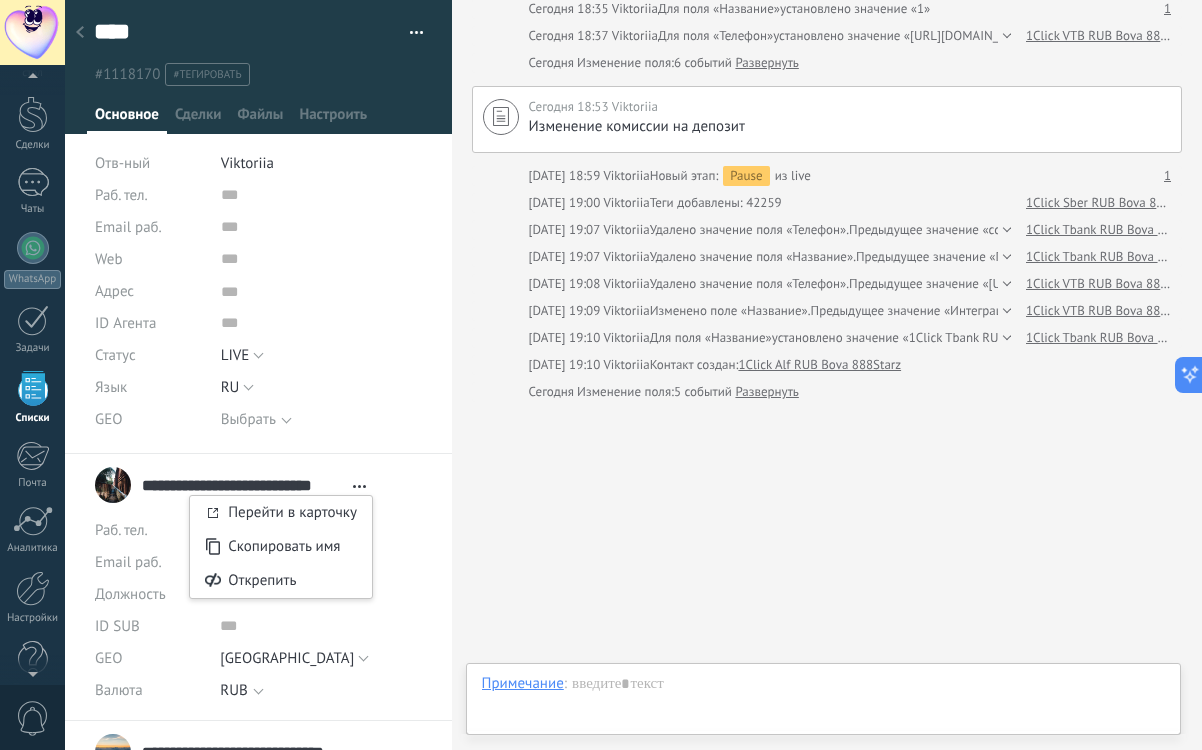 click on "Искать Загрузить еще [DATE] [DATE] Создание:  5 событий   Развернуть [DATE] Изменение поля:  3 события   Развернуть [DATE] 18:35 Viktoriia  Для поля «Название»  установлено значение «1» 1 [DATE] 18:37 Viktoriia  Для поля «Телефон»  установлено значение «[URL][DOMAIN_NAME]» 1Click VTB RUB Bova 888Starz [DATE] Изменение поля:  6 событий   Развернуть [DATE] 18:53 Viktoriia  Изменение комиссии на депозит Закрепить Удалить Изменить [DATE] 18:59 Viktoriia  Новый этап: Pause из live 1 [DATE] 19:00 Viktoriia  Теги добавлены: 42259 1Click Sber RUB Bova 888Starz [DATE] 19:07 Viktoriia  Удалено значение поля «Телефон».  [DATE] 19:07" at bounding box center (827, 294) 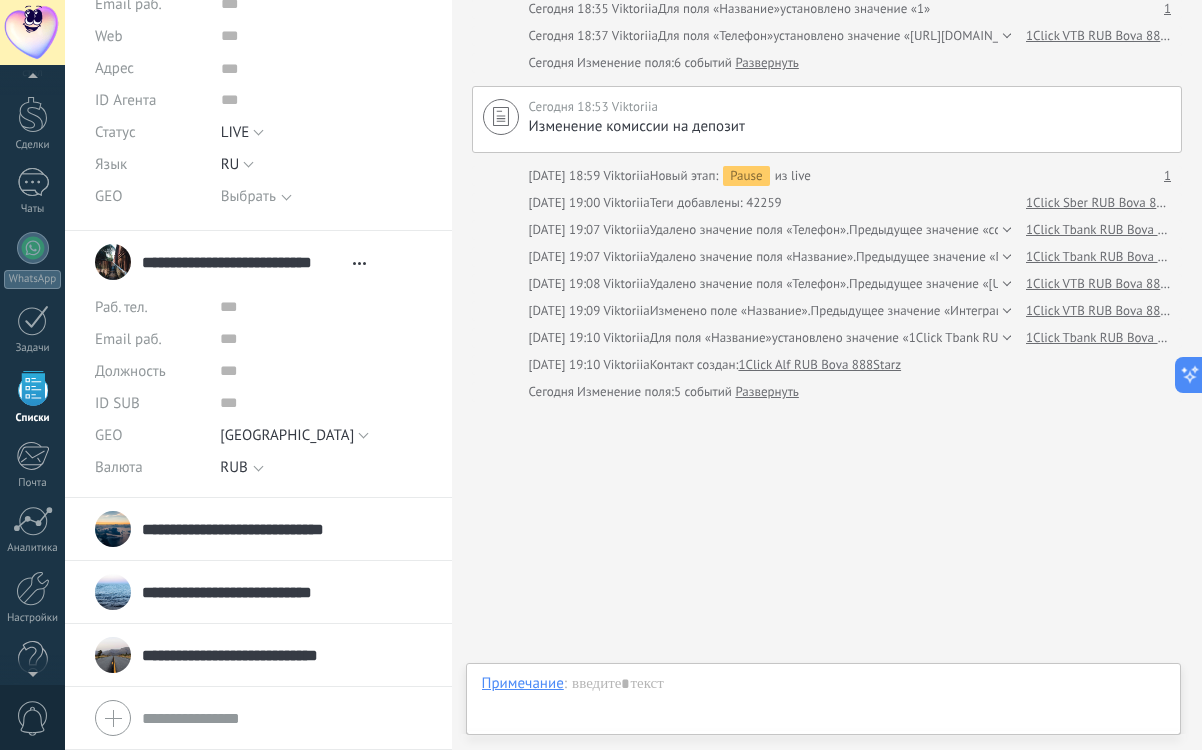scroll, scrollTop: 0, scrollLeft: 0, axis: both 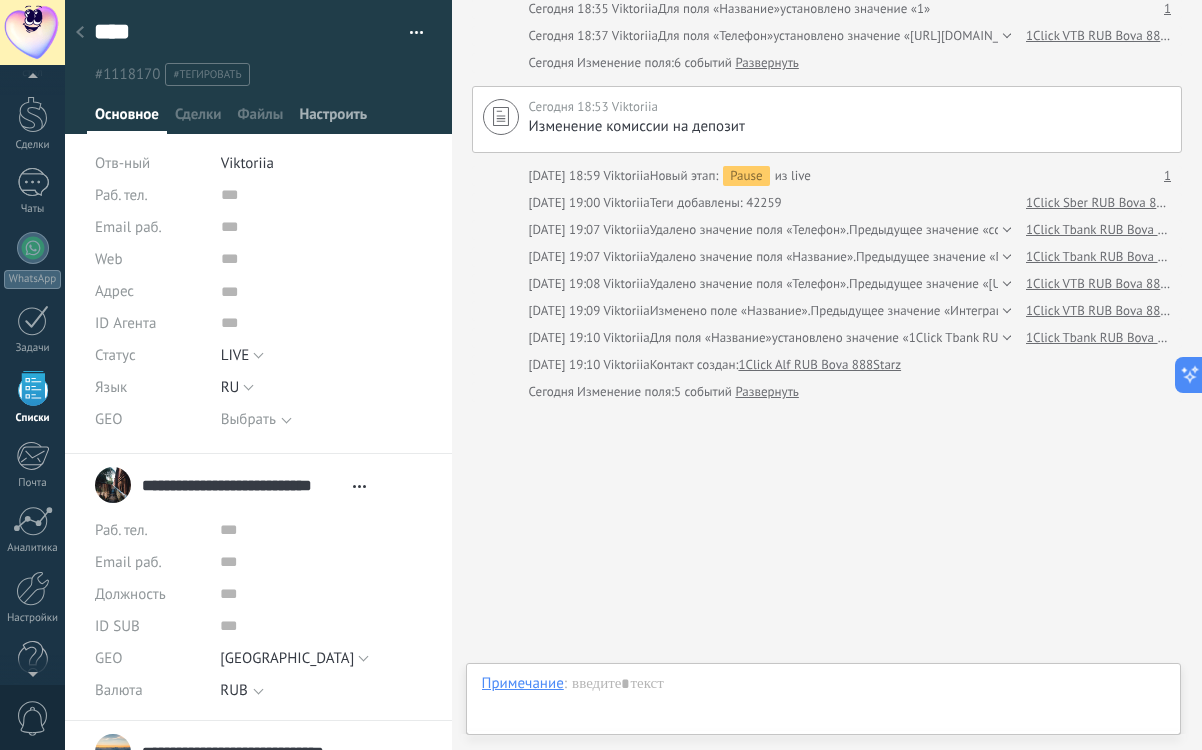 click on "Настроить" at bounding box center [333, 119] 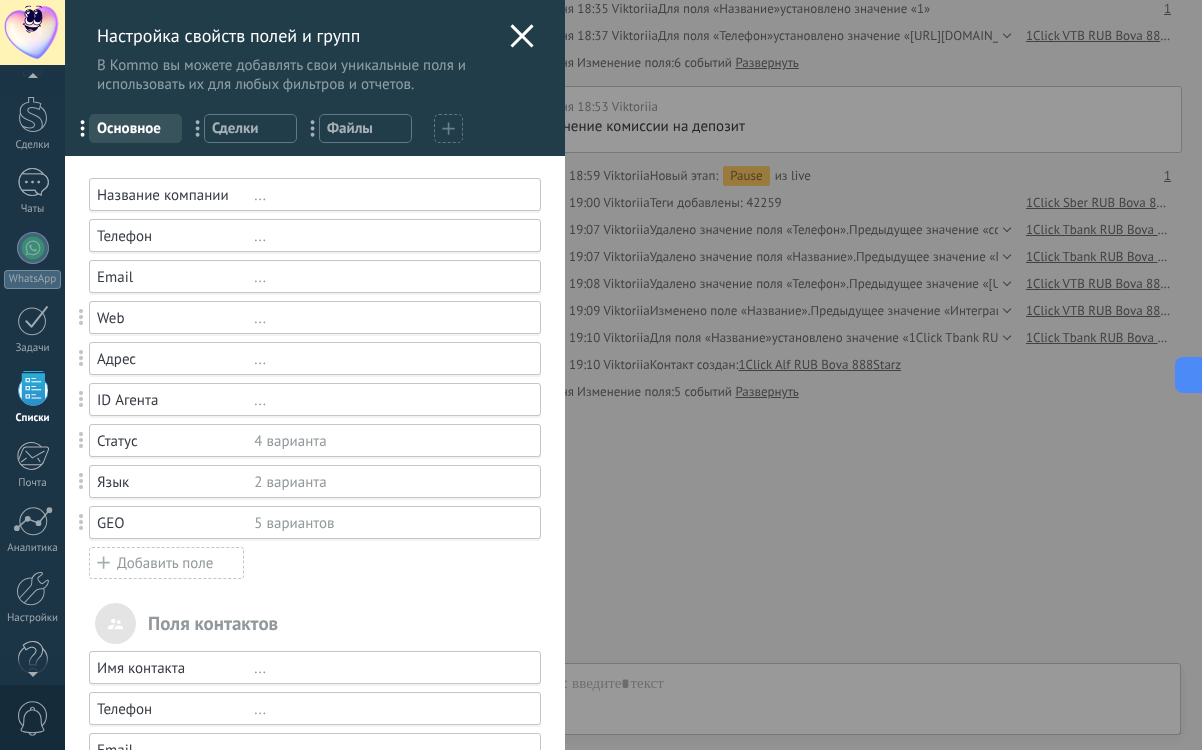 scroll, scrollTop: 256, scrollLeft: 0, axis: vertical 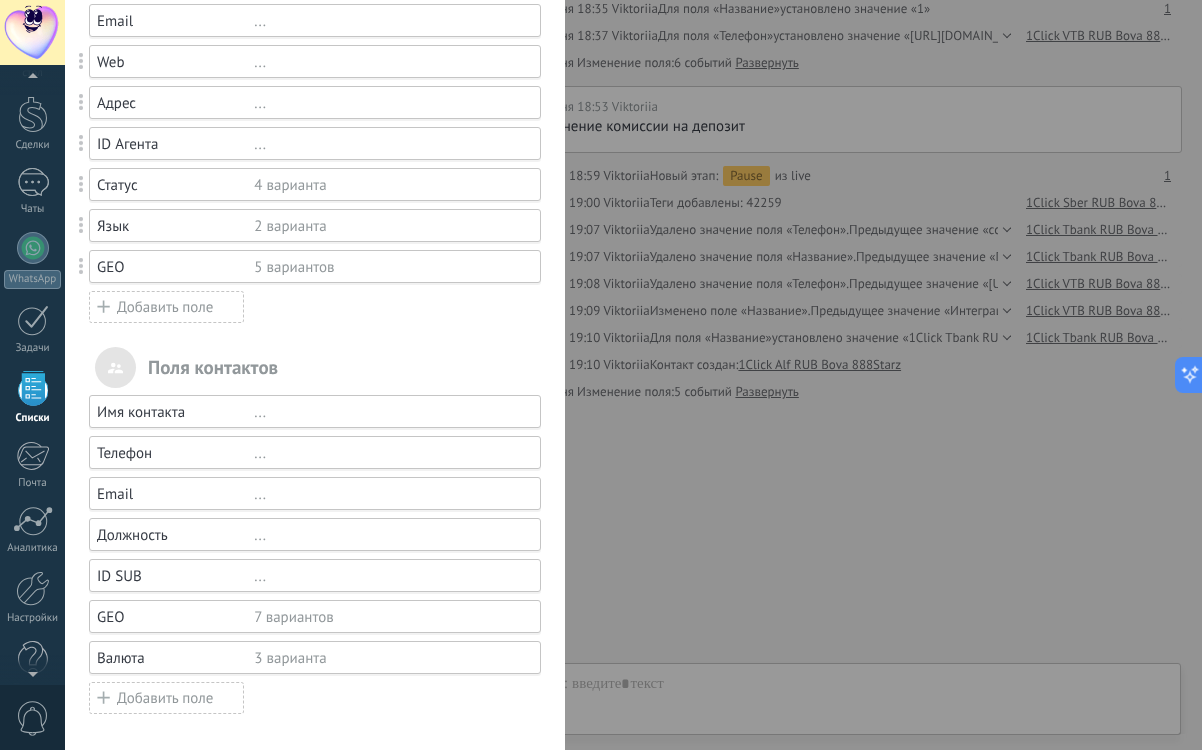 click on "Добавить поле" at bounding box center [166, 698] 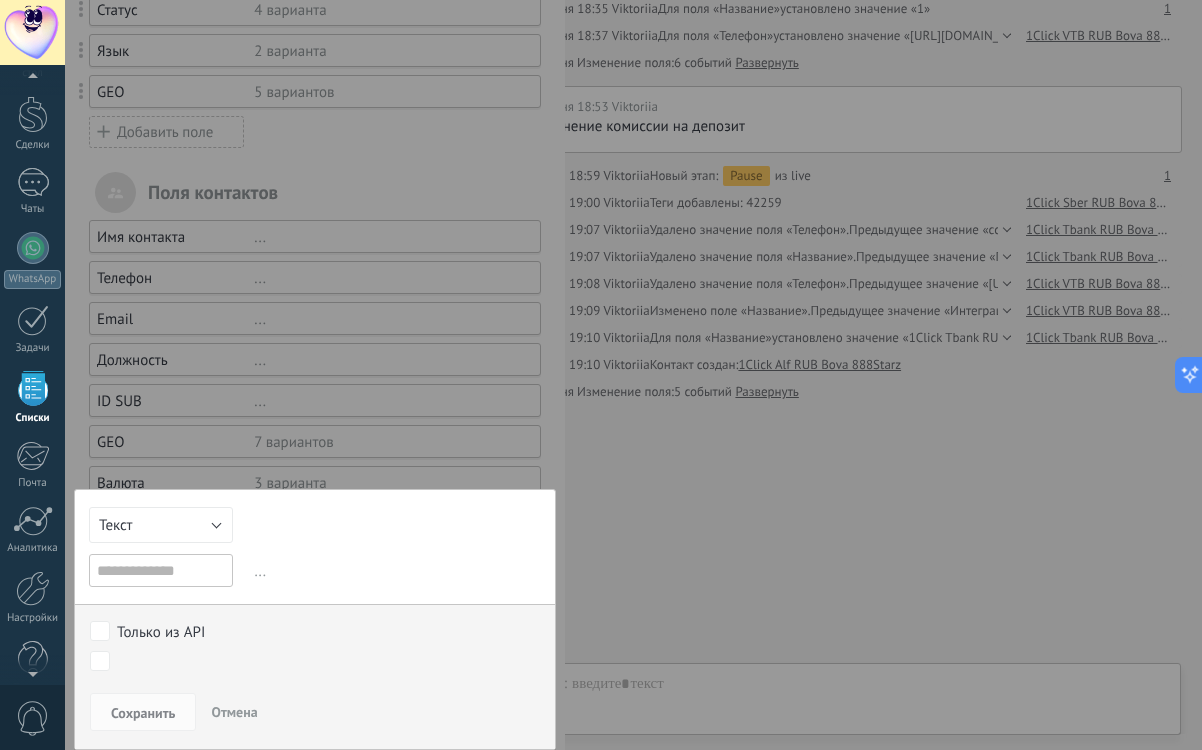 scroll, scrollTop: 430, scrollLeft: 0, axis: vertical 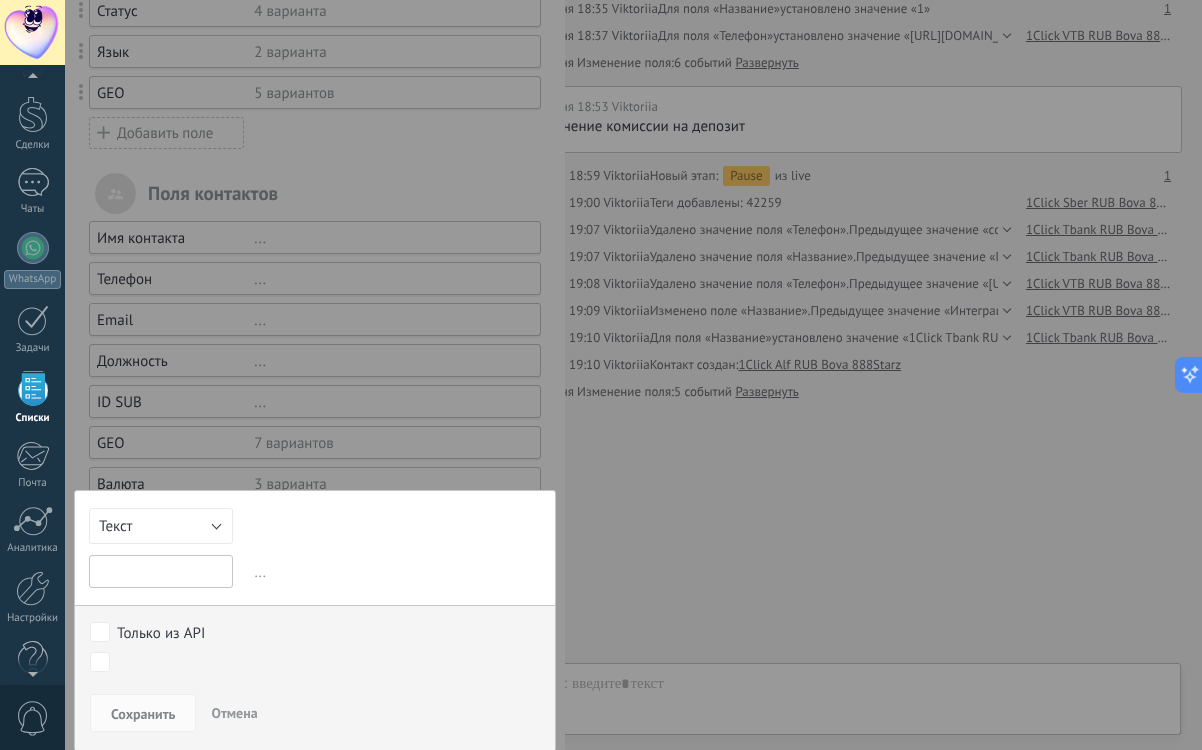 paste on "**********" 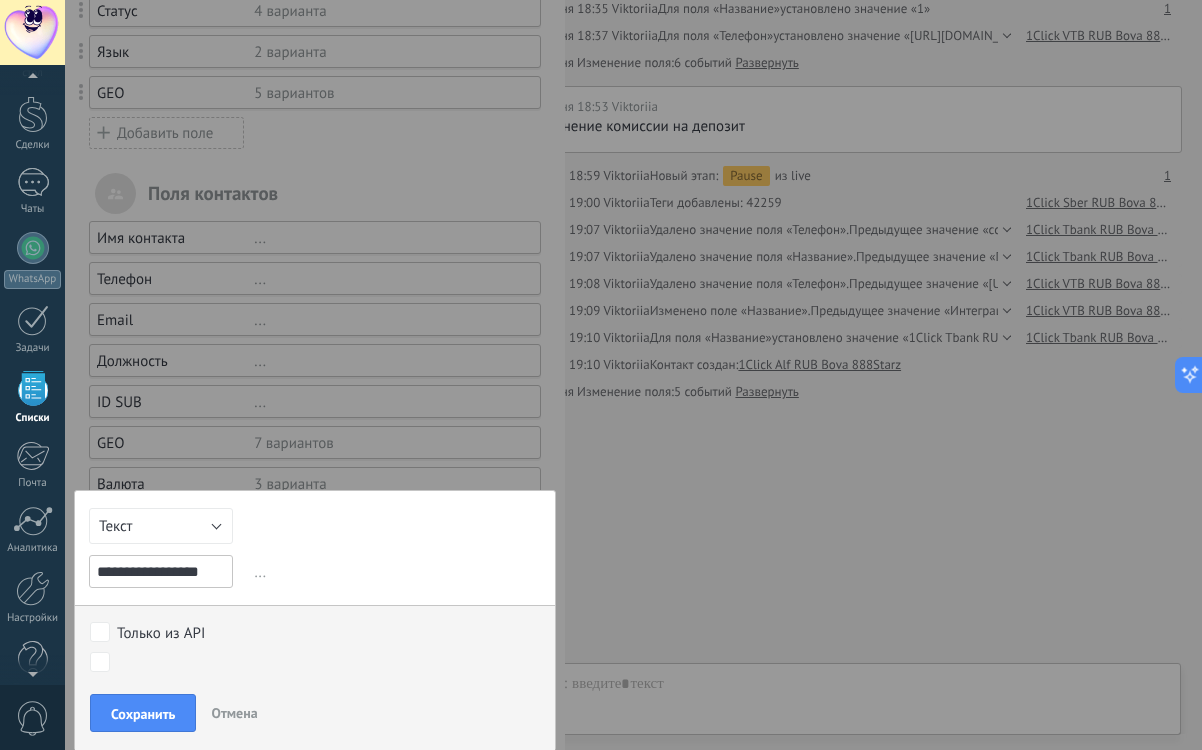 scroll, scrollTop: 0, scrollLeft: 5, axis: horizontal 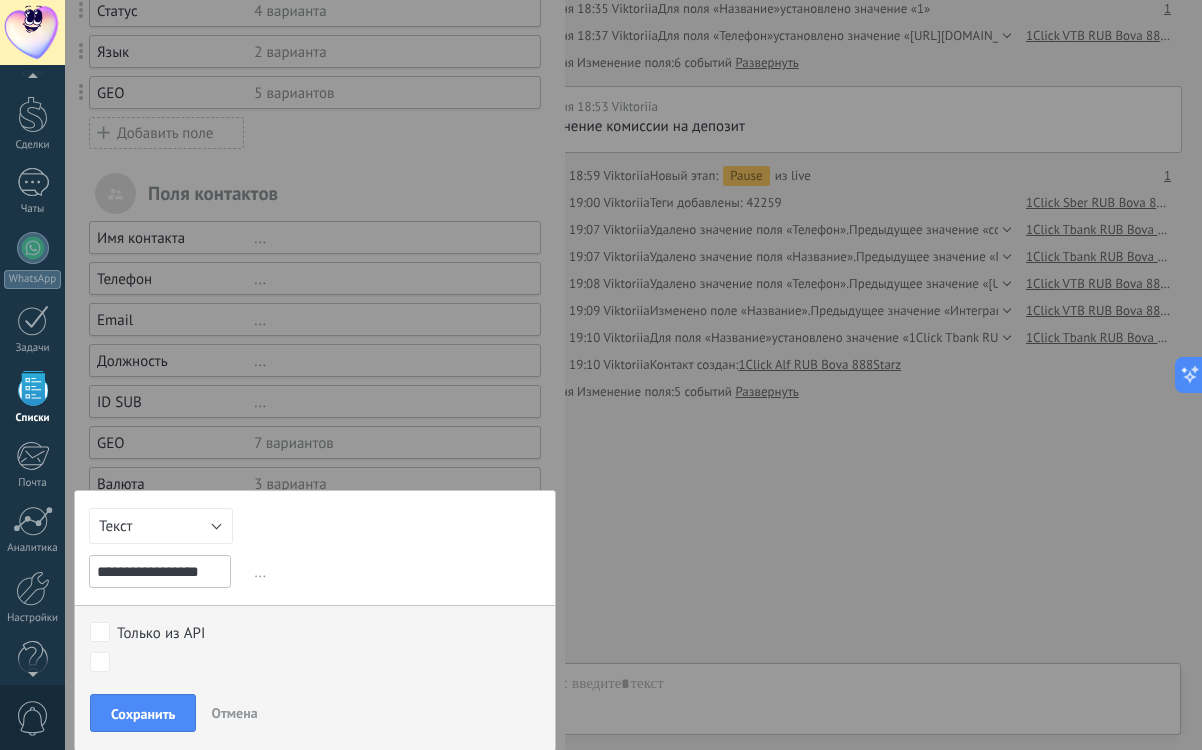 type on "**********" 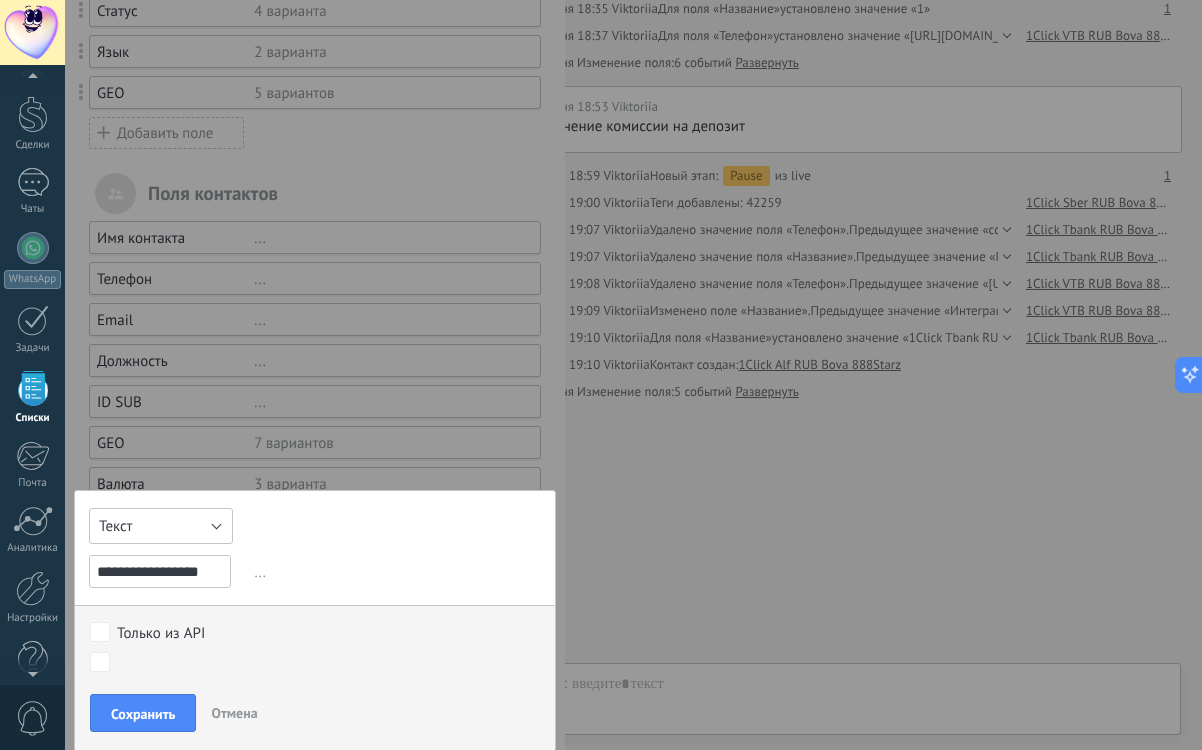 scroll, scrollTop: 0, scrollLeft: 0, axis: both 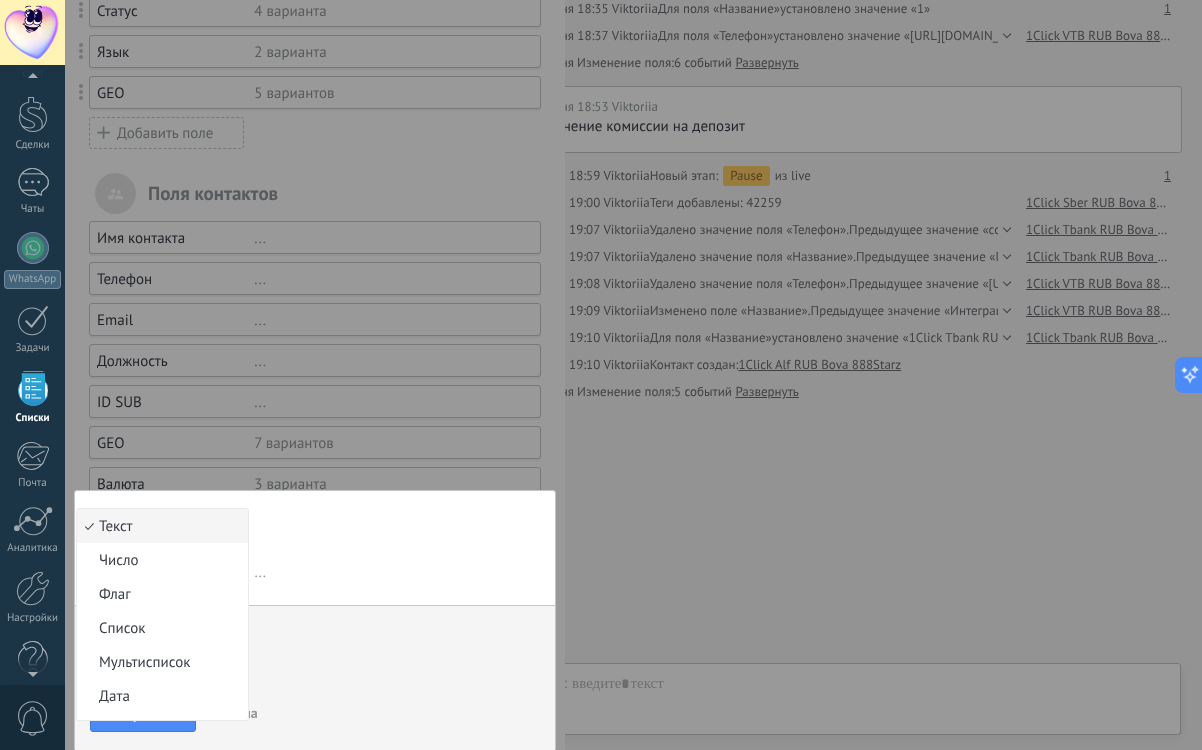 click on "Текст" at bounding box center (159, 526) 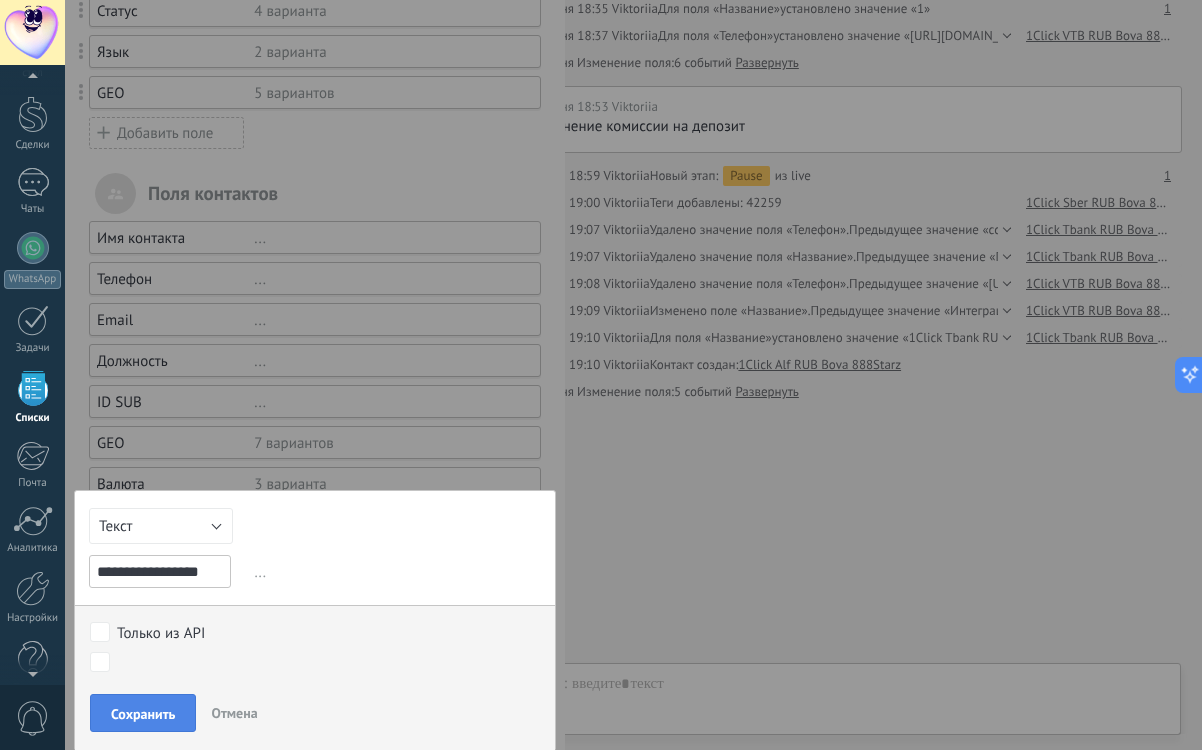 click on "Сохранить" at bounding box center (143, 714) 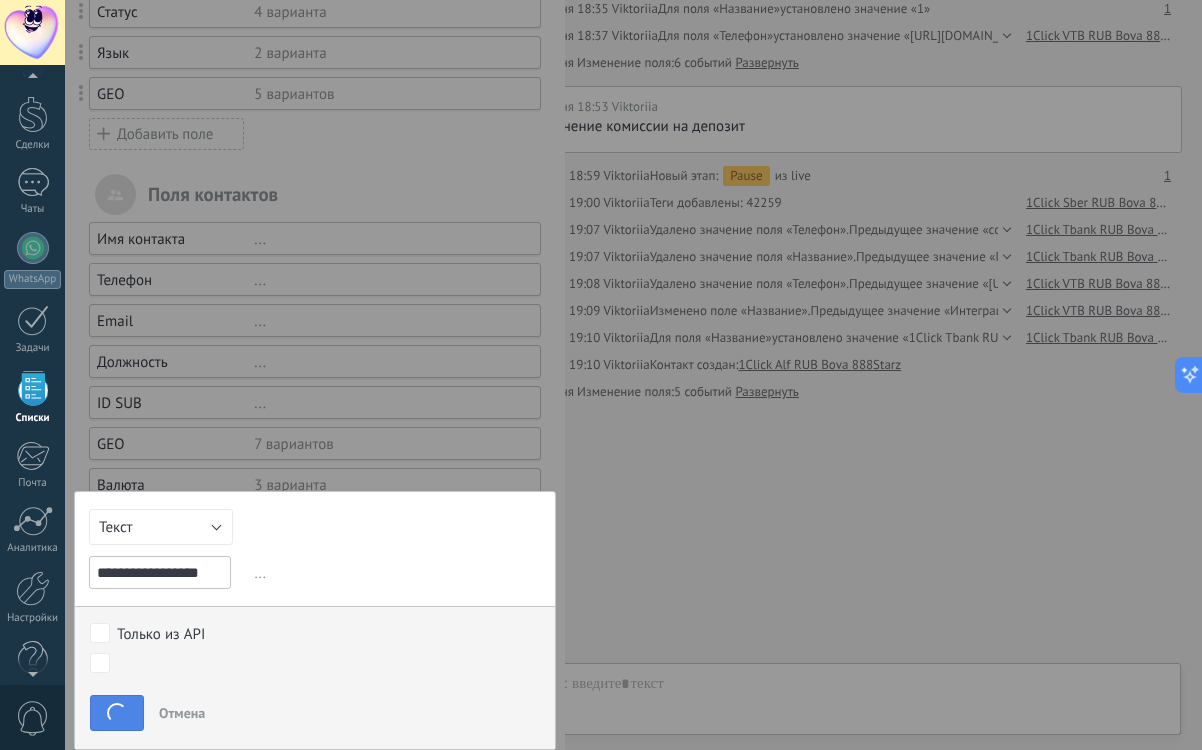 scroll, scrollTop: 297, scrollLeft: 0, axis: vertical 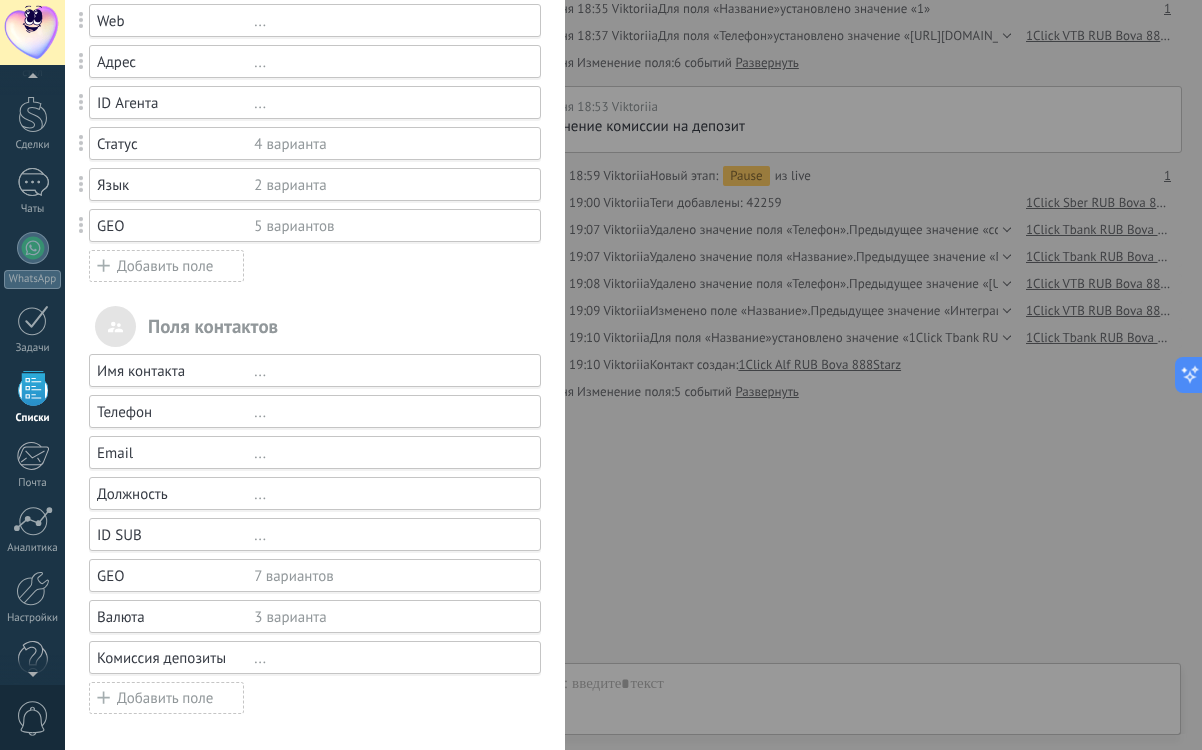 click on "Добавить поле" at bounding box center (166, 698) 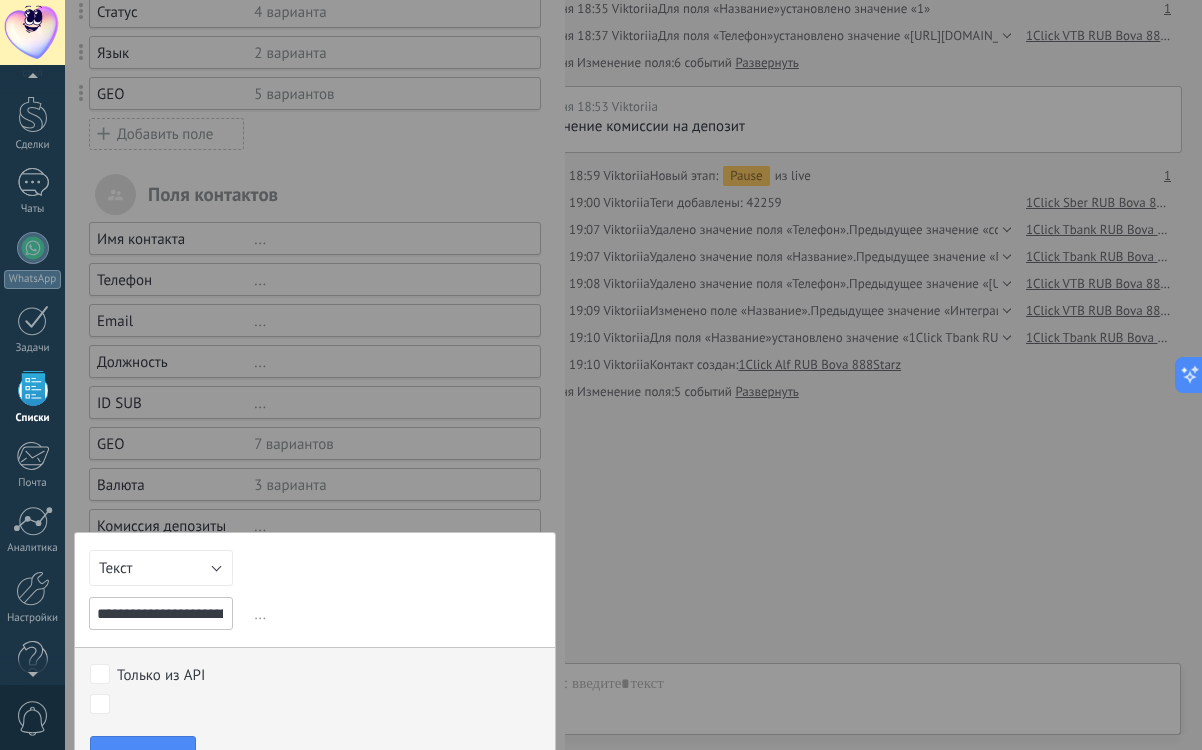 scroll, scrollTop: 0, scrollLeft: 188, axis: horizontal 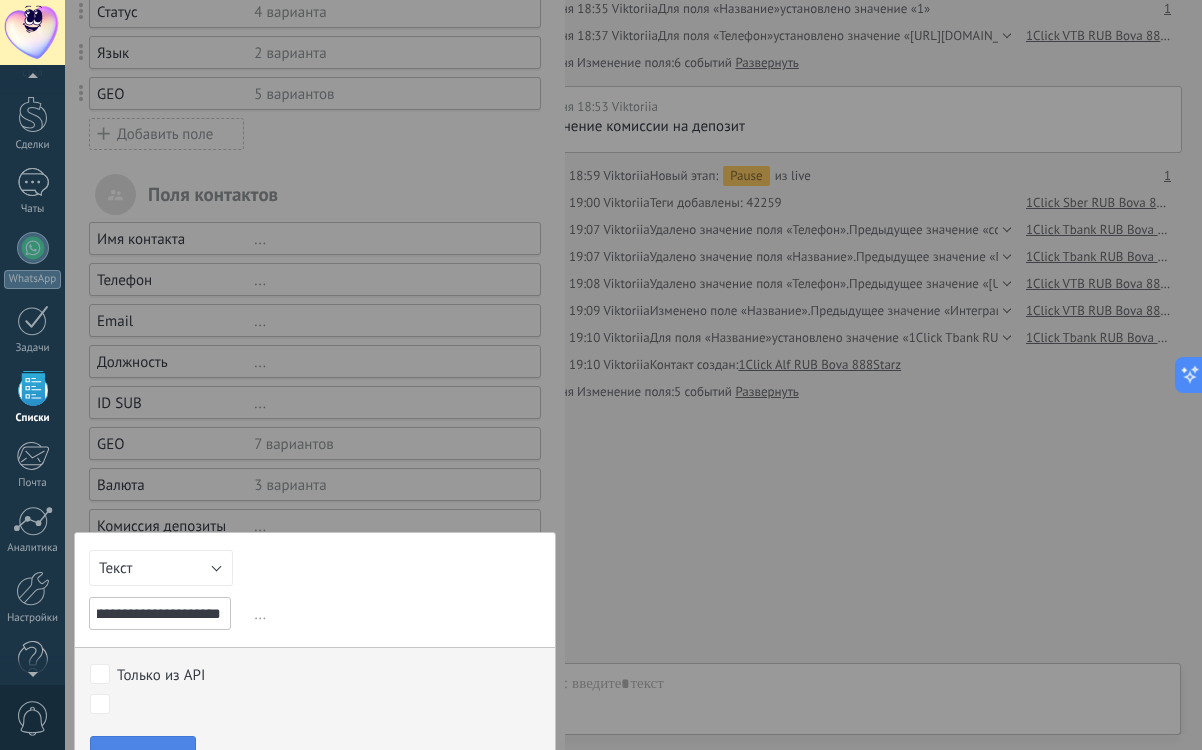 type on "**********" 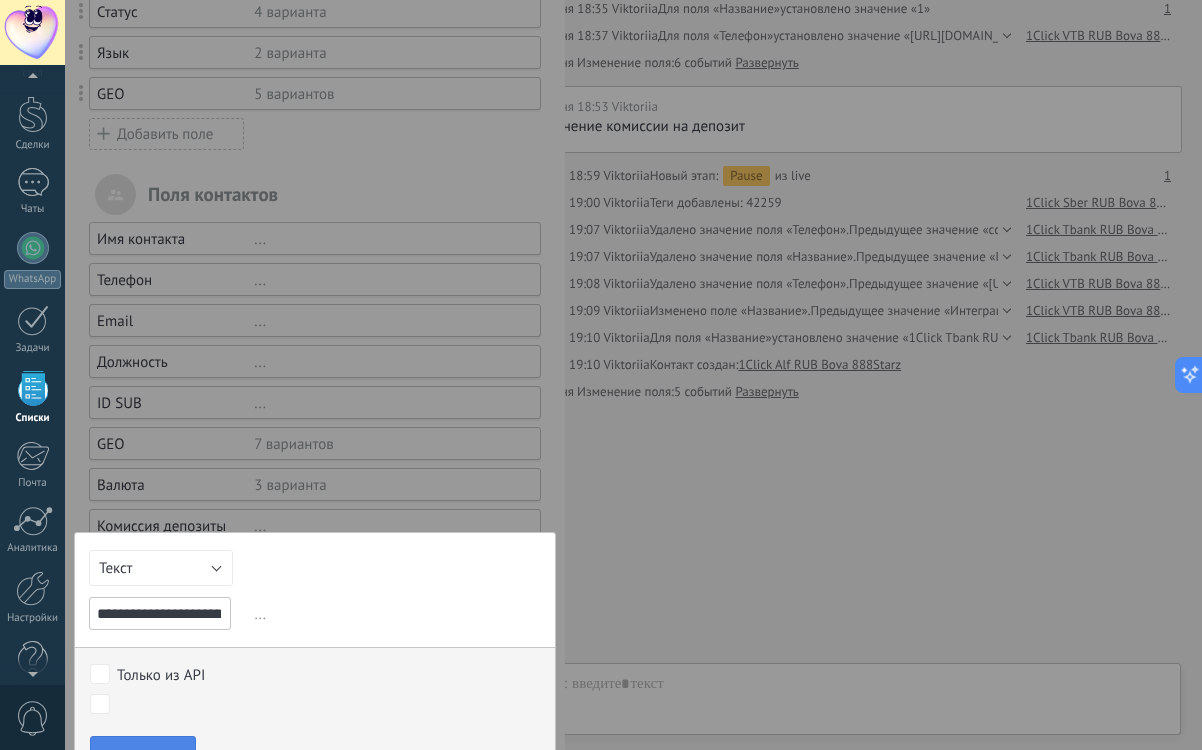 click on "Сохранить" at bounding box center [143, 755] 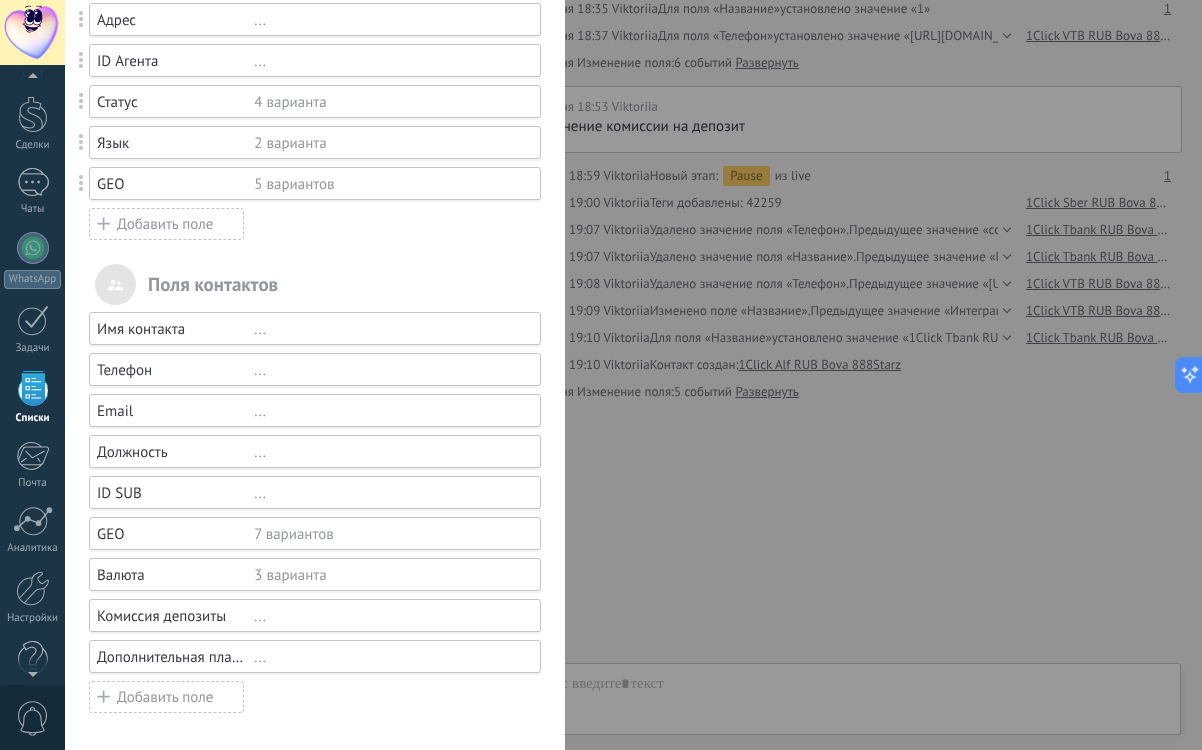 scroll, scrollTop: 338, scrollLeft: 0, axis: vertical 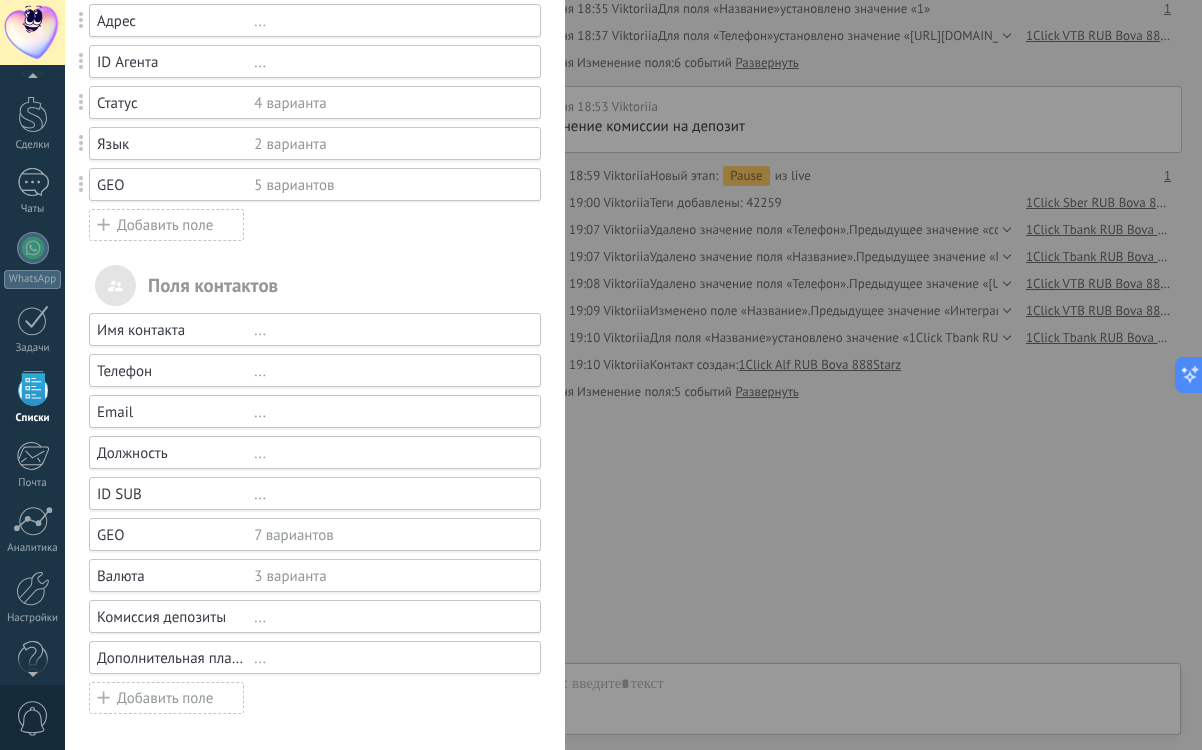 click on "Добавить поле" at bounding box center (166, 698) 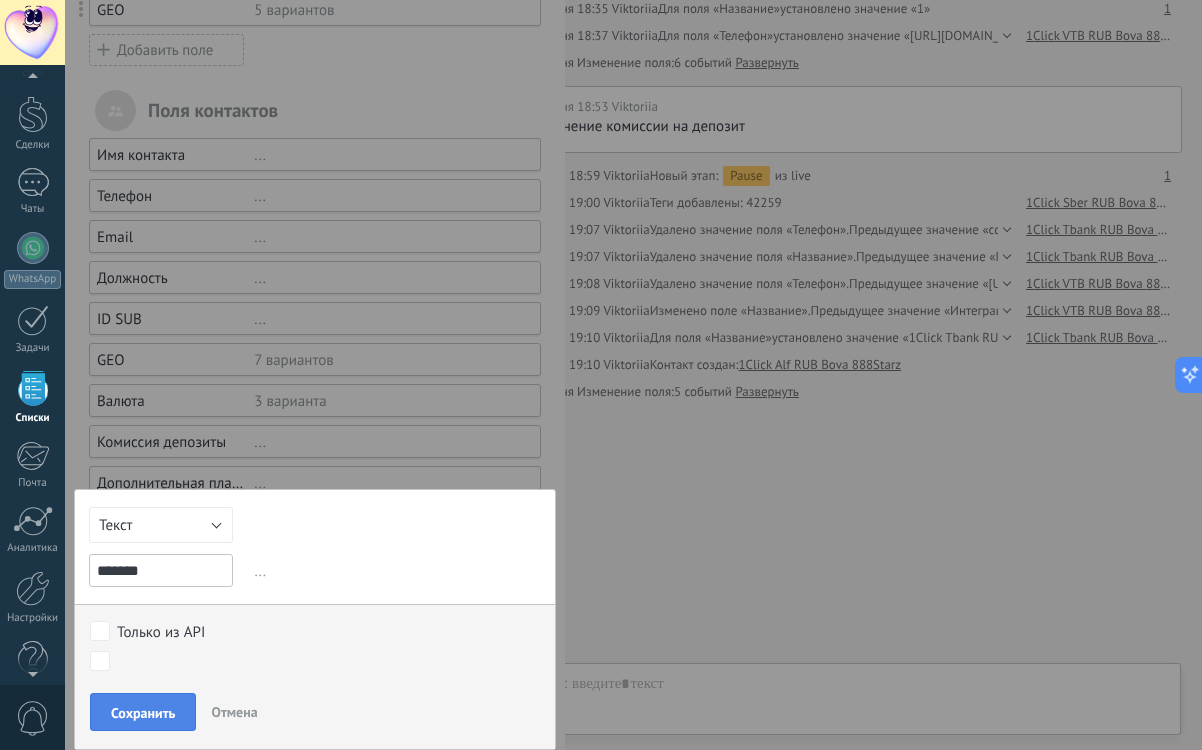 type on "*******" 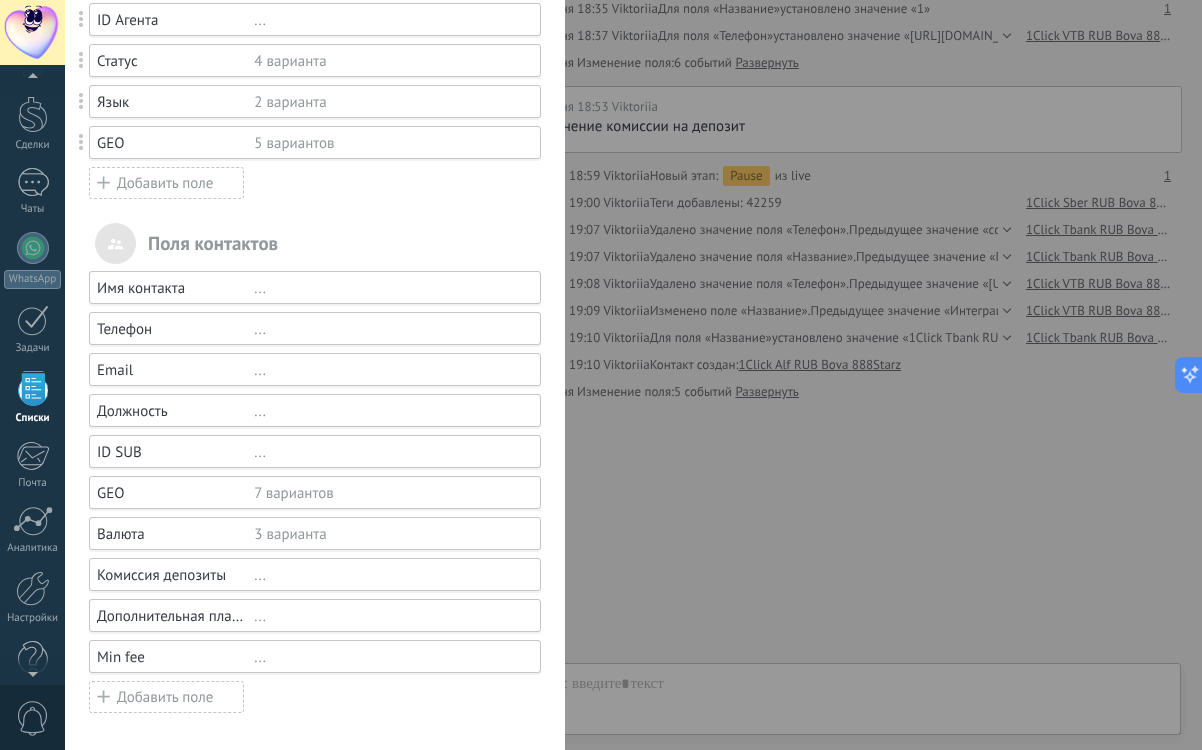 scroll, scrollTop: 379, scrollLeft: 0, axis: vertical 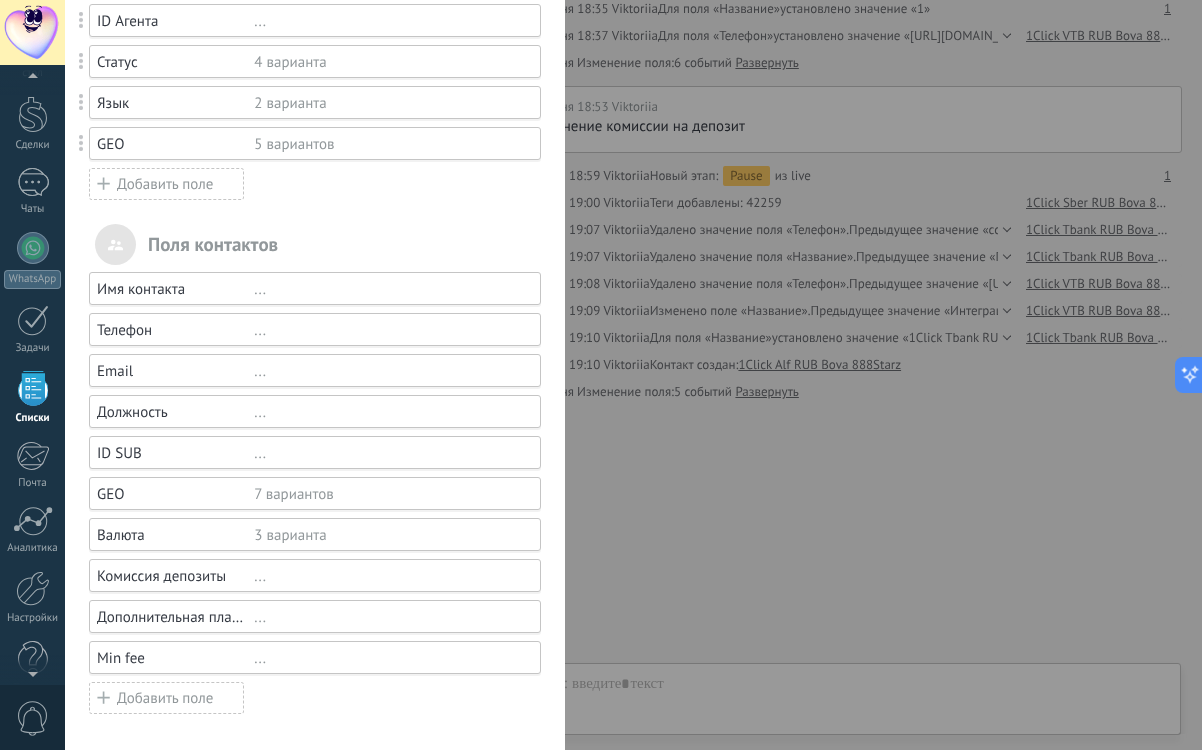 click on "Добавить поле" at bounding box center [166, 698] 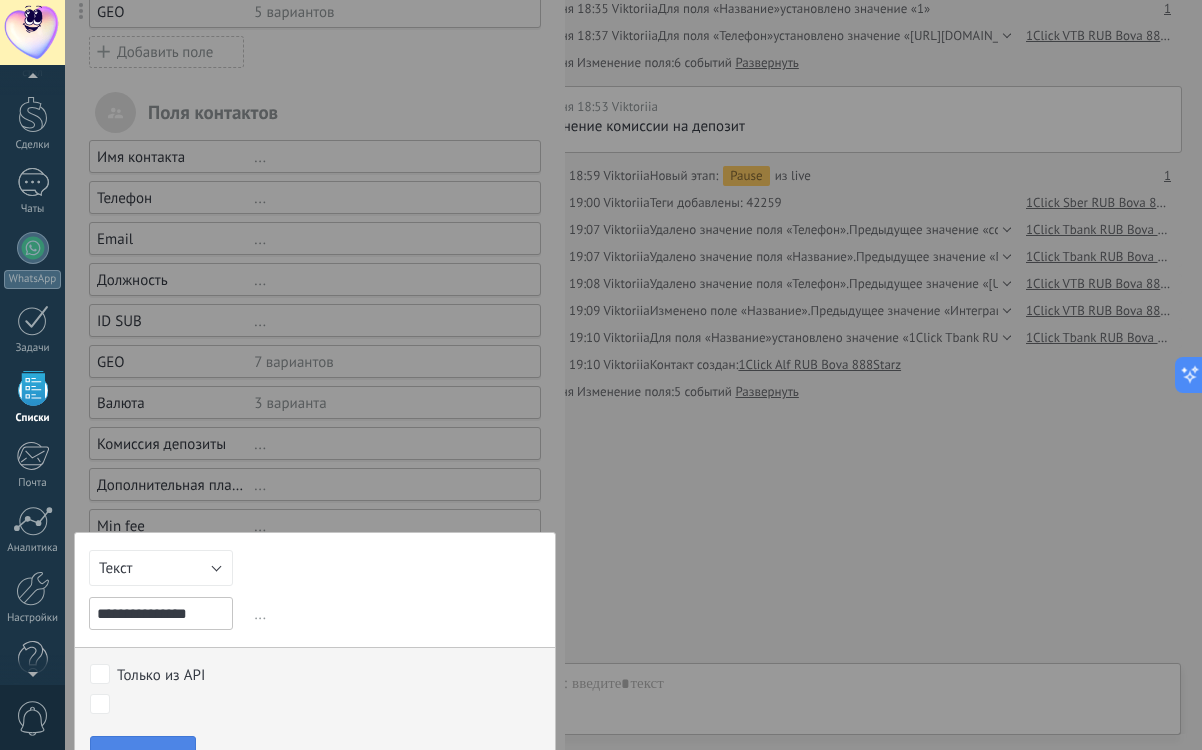 type on "**********" 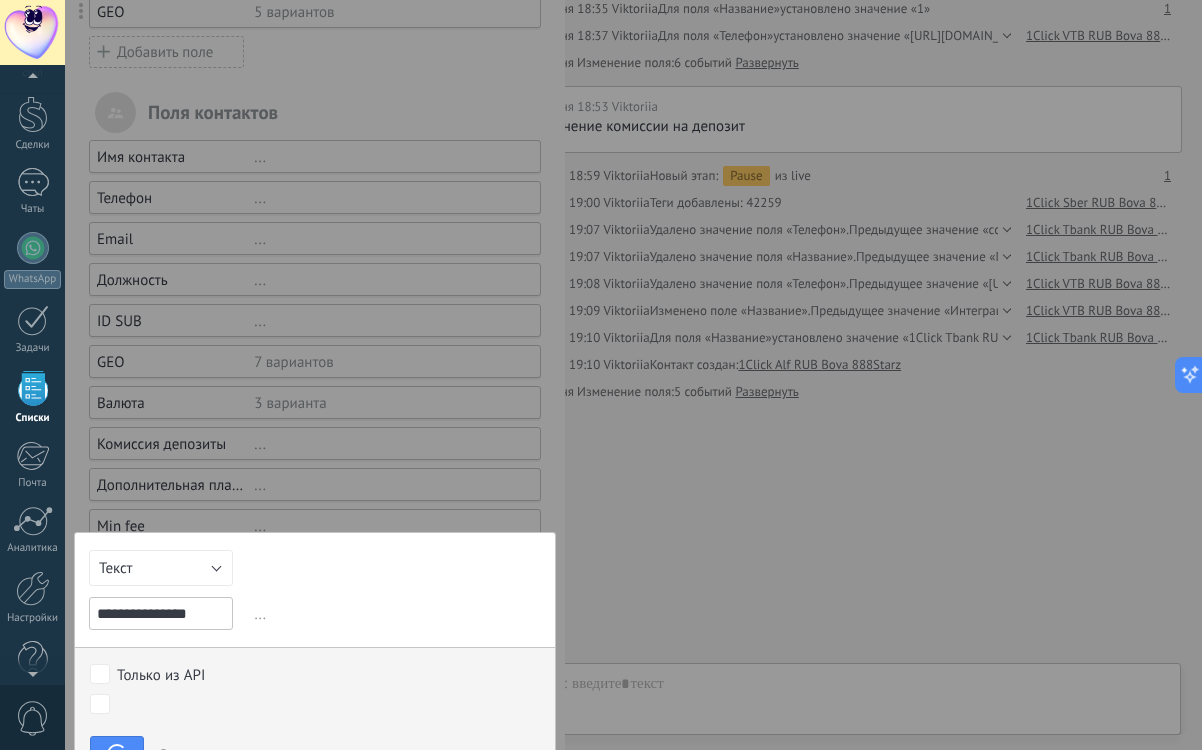 scroll, scrollTop: 420, scrollLeft: 0, axis: vertical 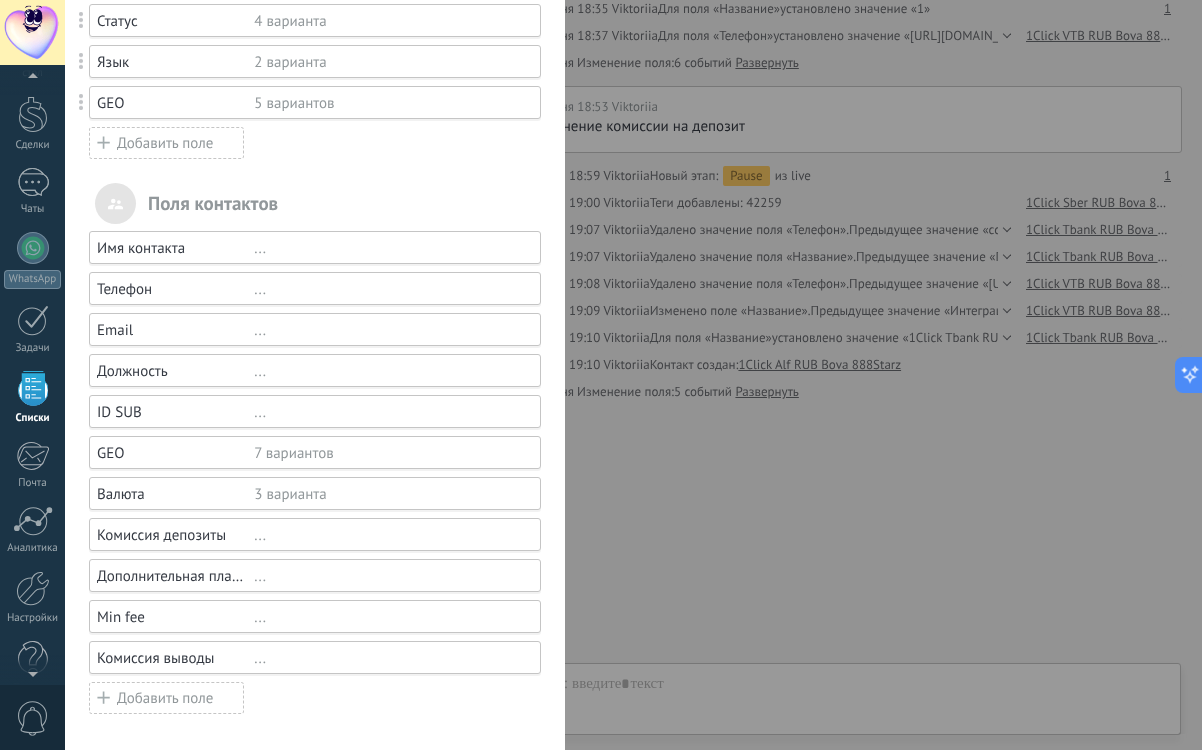 click on "Добавить поле" at bounding box center (166, 698) 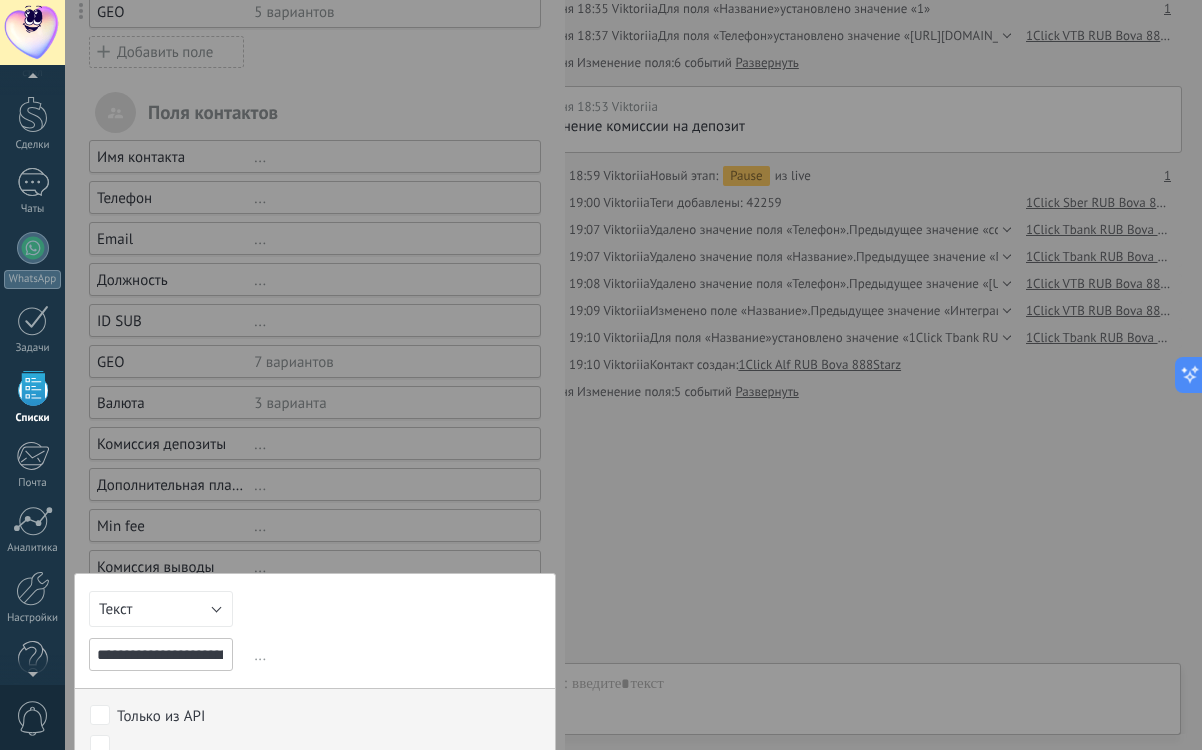 scroll, scrollTop: 0, scrollLeft: 176, axis: horizontal 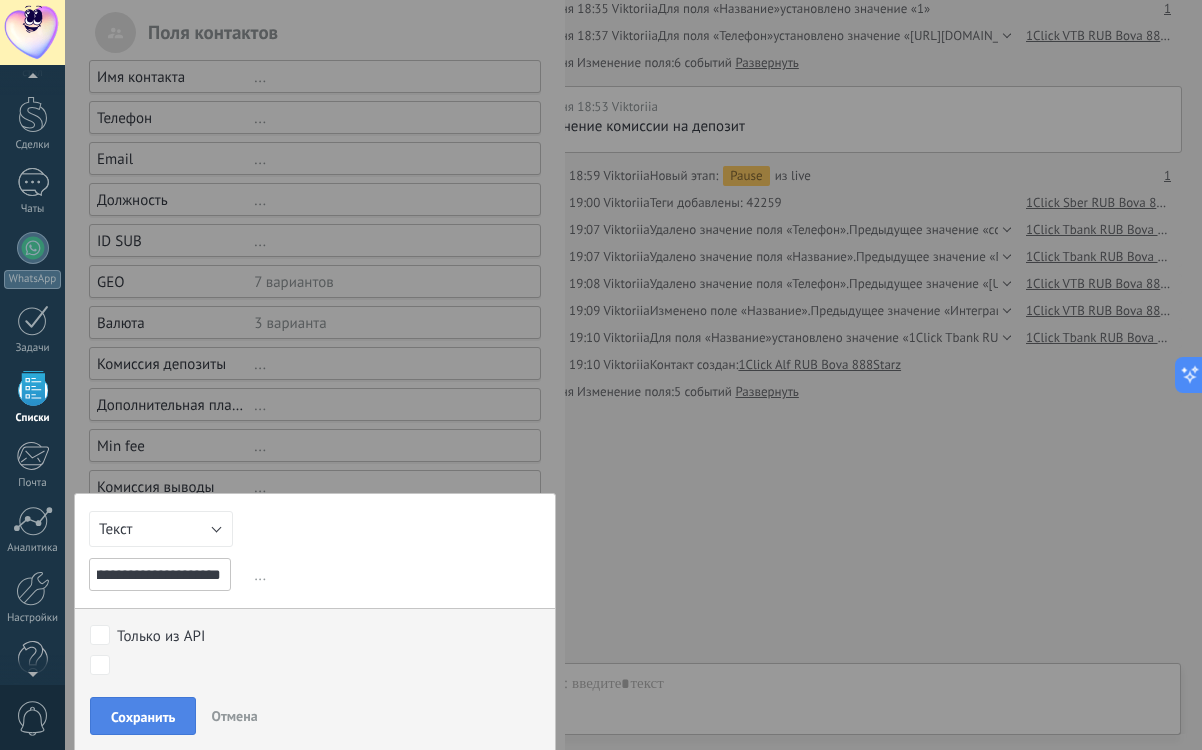 type on "**********" 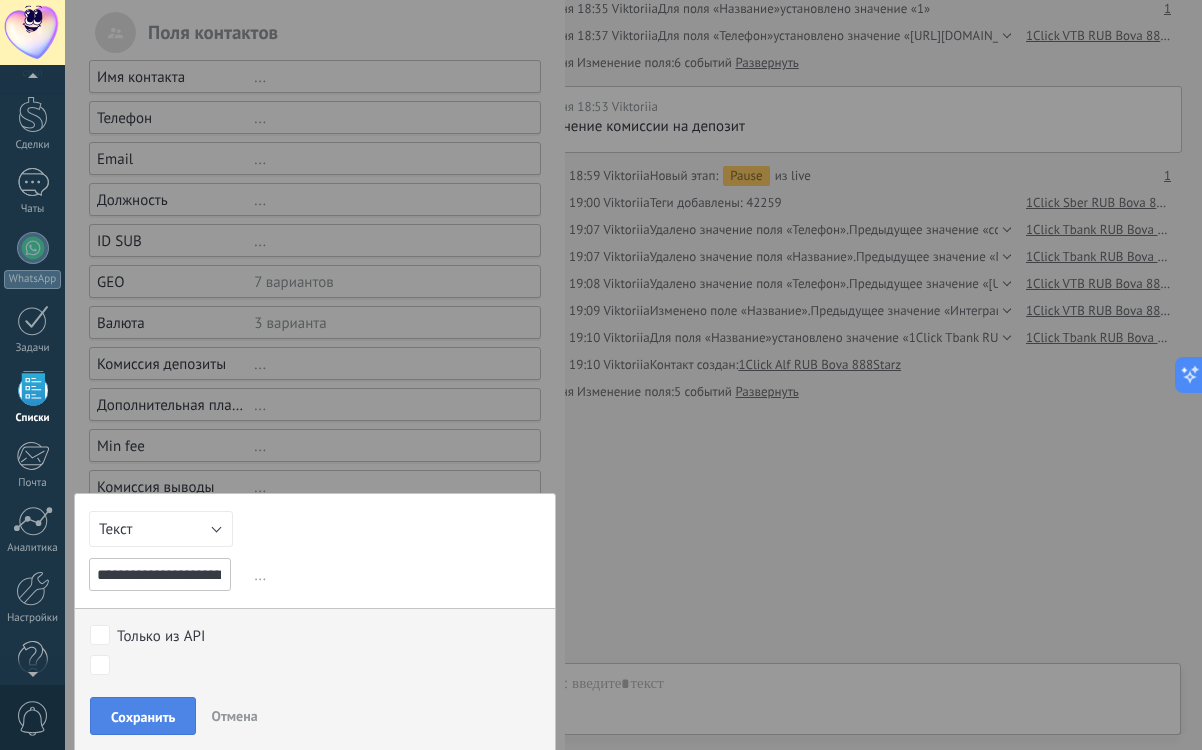 click on "Сохранить" at bounding box center (143, 716) 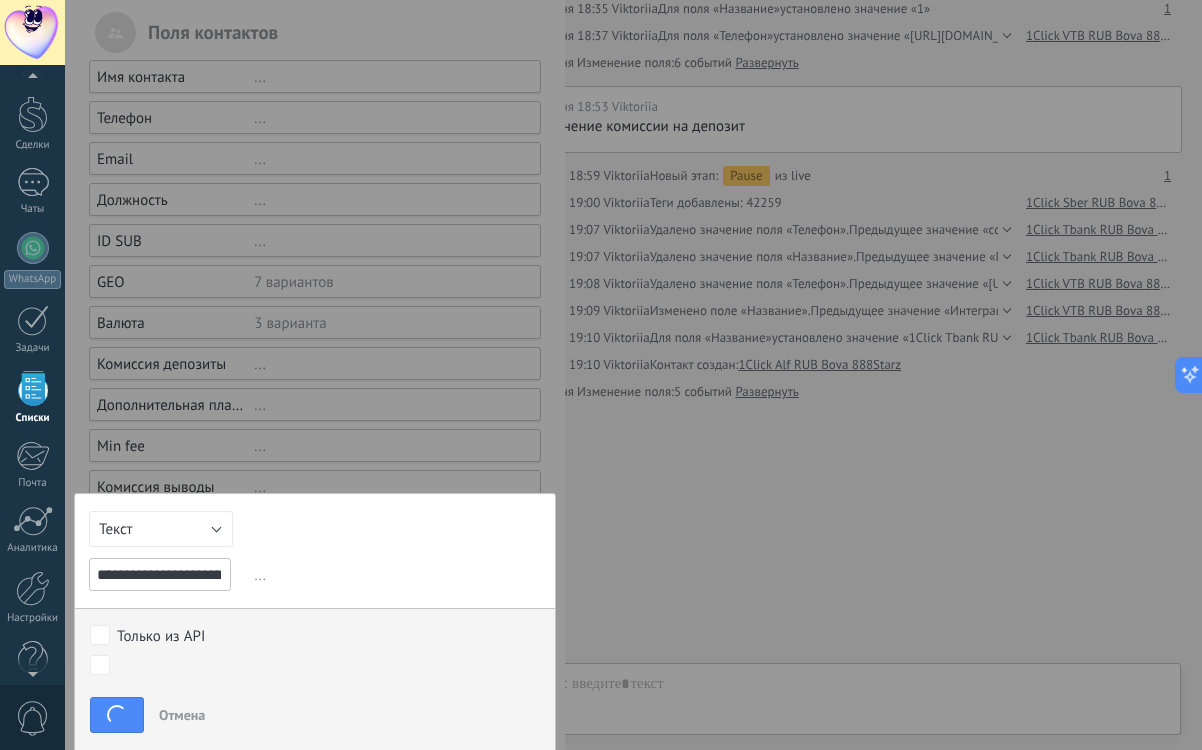 scroll, scrollTop: 461, scrollLeft: 0, axis: vertical 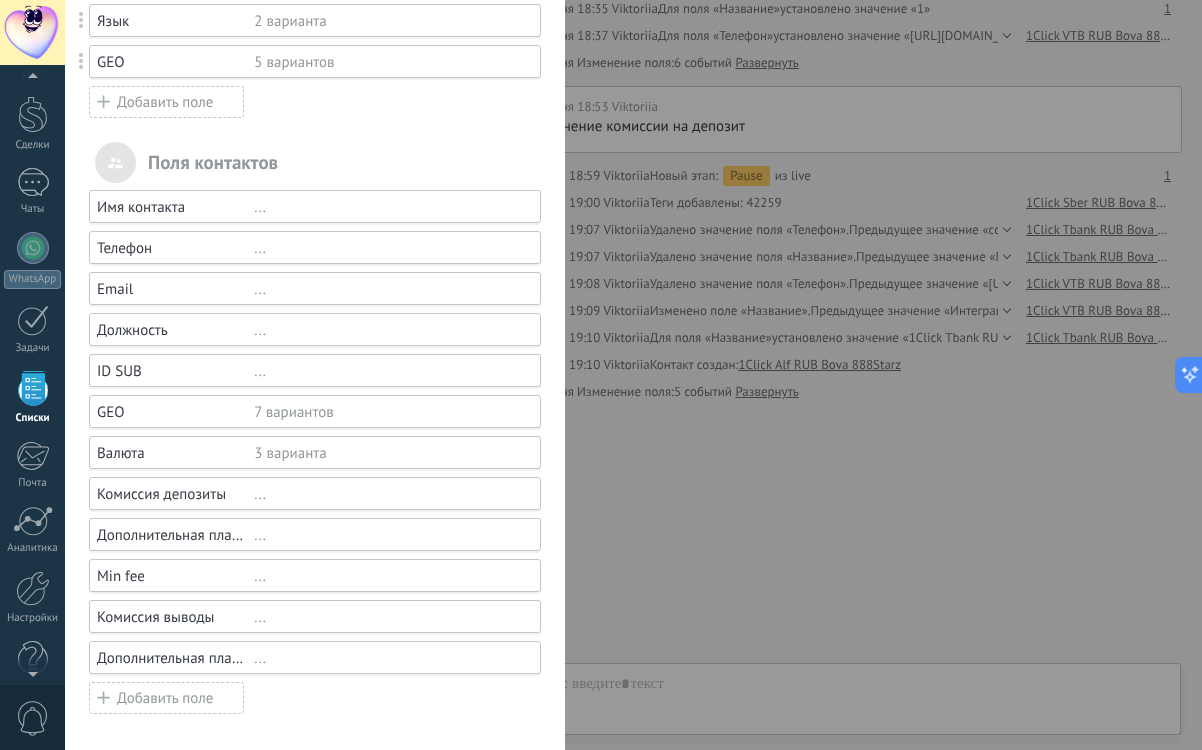 click on "Добавить поле" at bounding box center [166, 698] 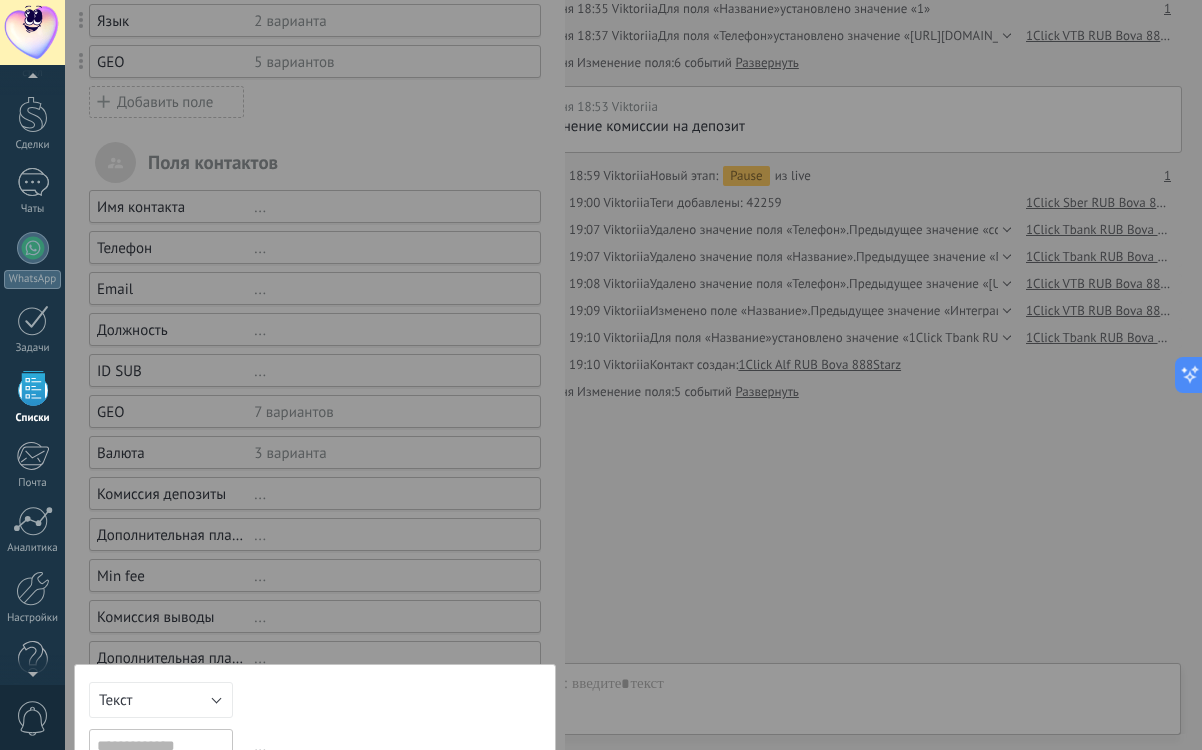 scroll, scrollTop: 591, scrollLeft: 0, axis: vertical 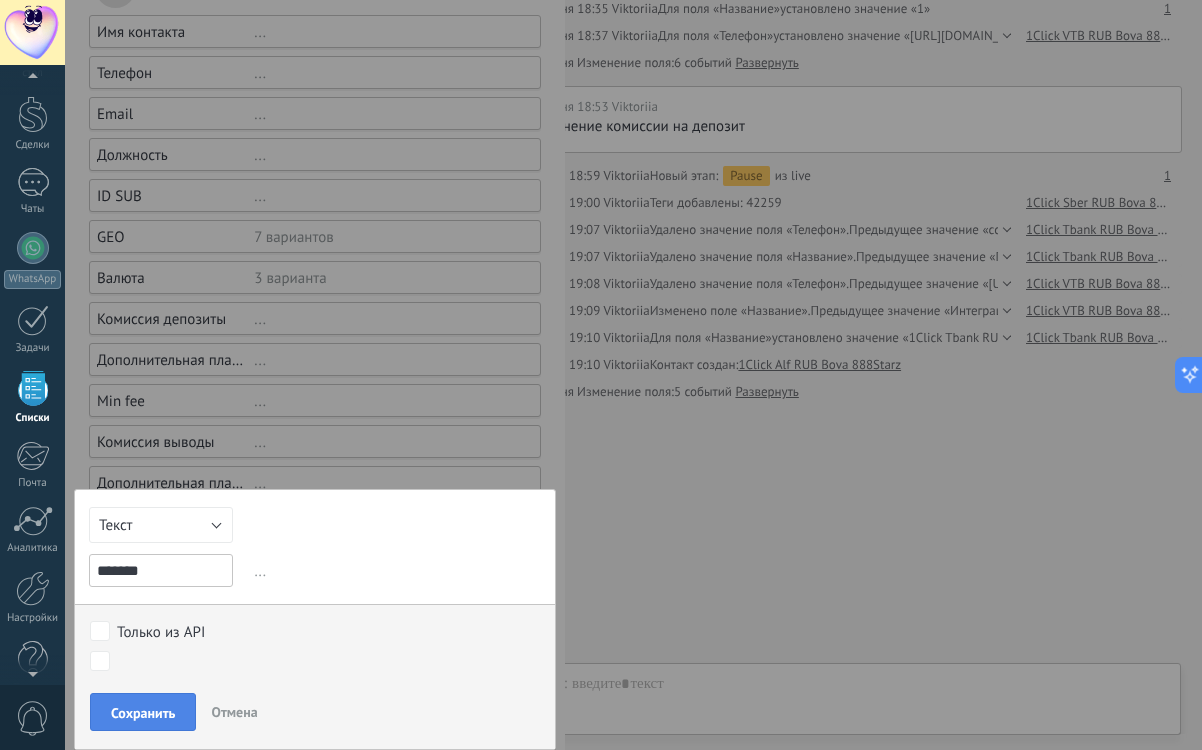 type on "*******" 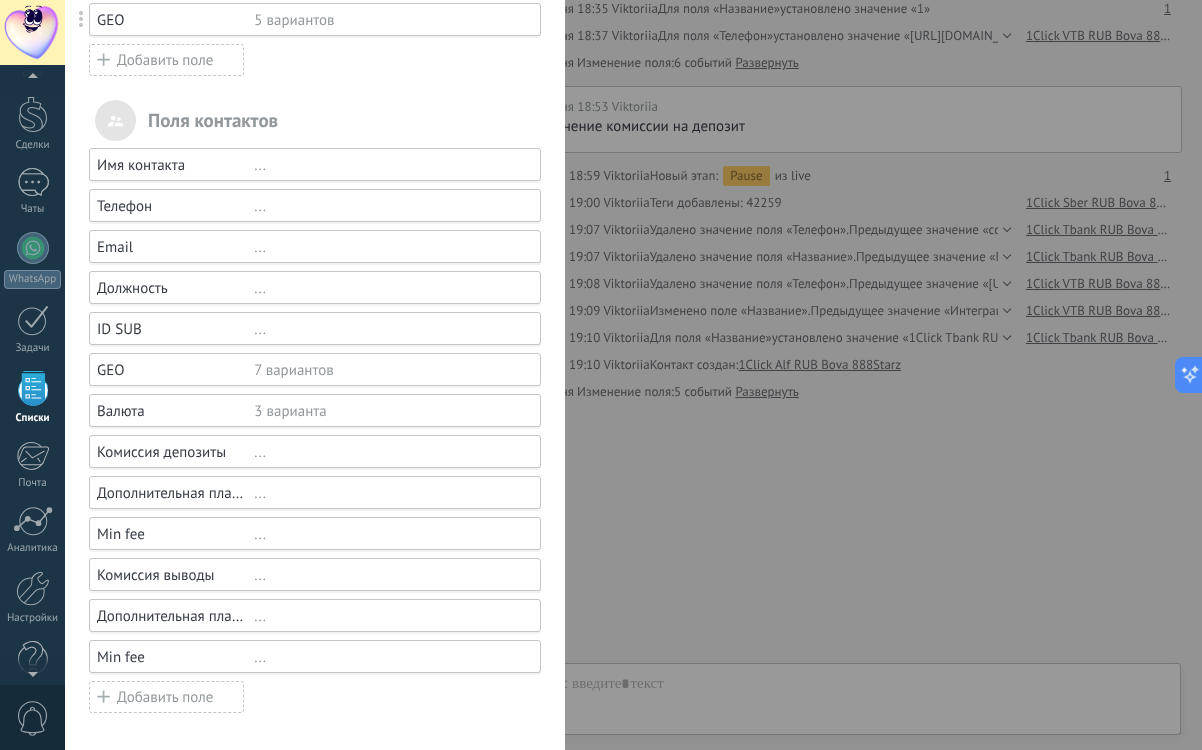 scroll, scrollTop: 502, scrollLeft: 0, axis: vertical 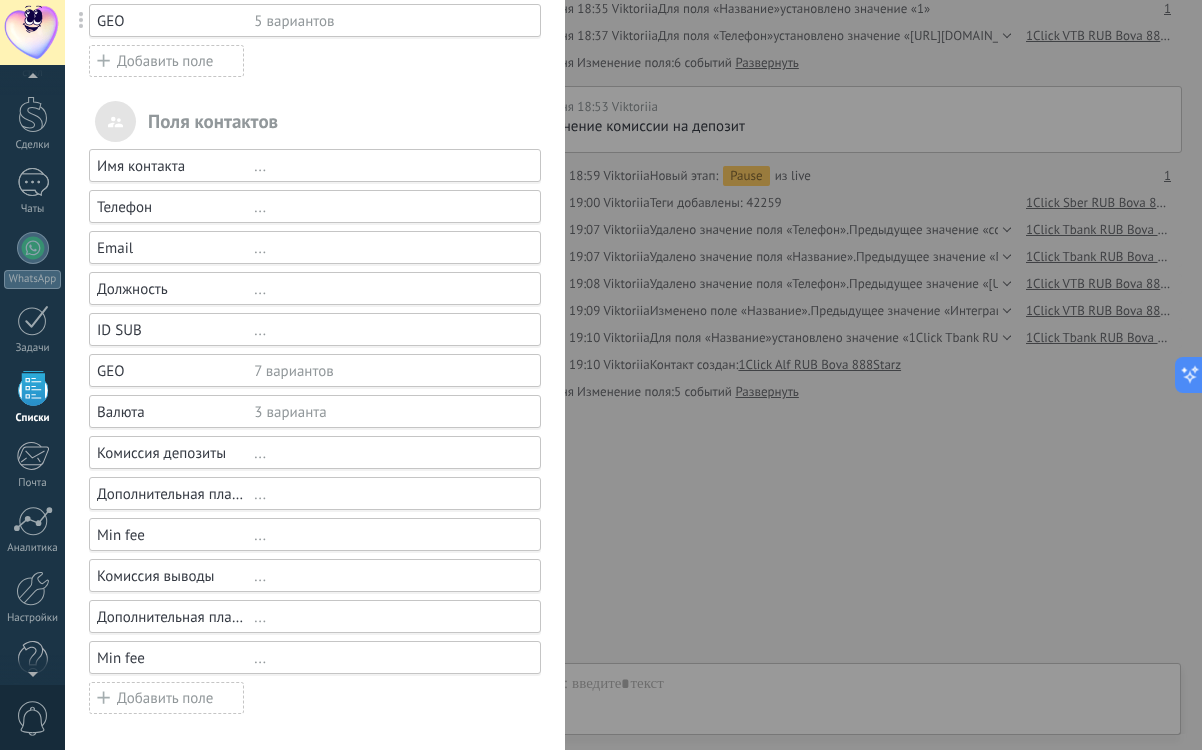 click on "Добавить поле" at bounding box center [166, 698] 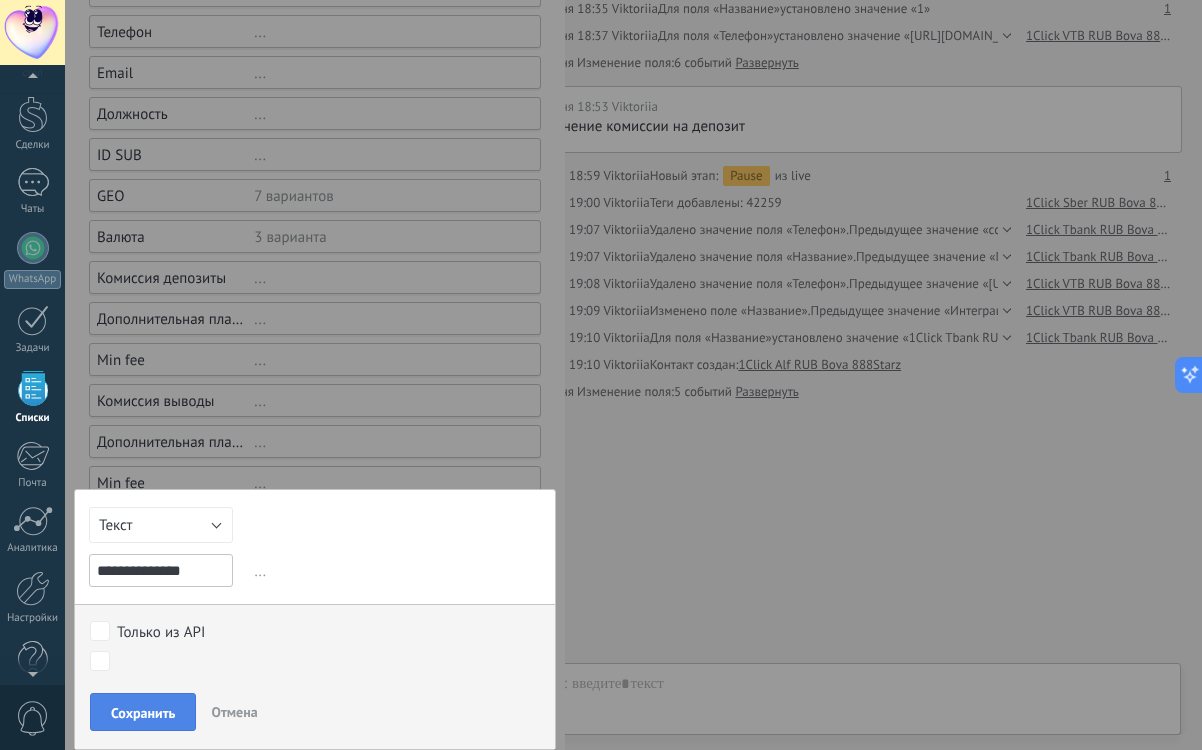 type on "**********" 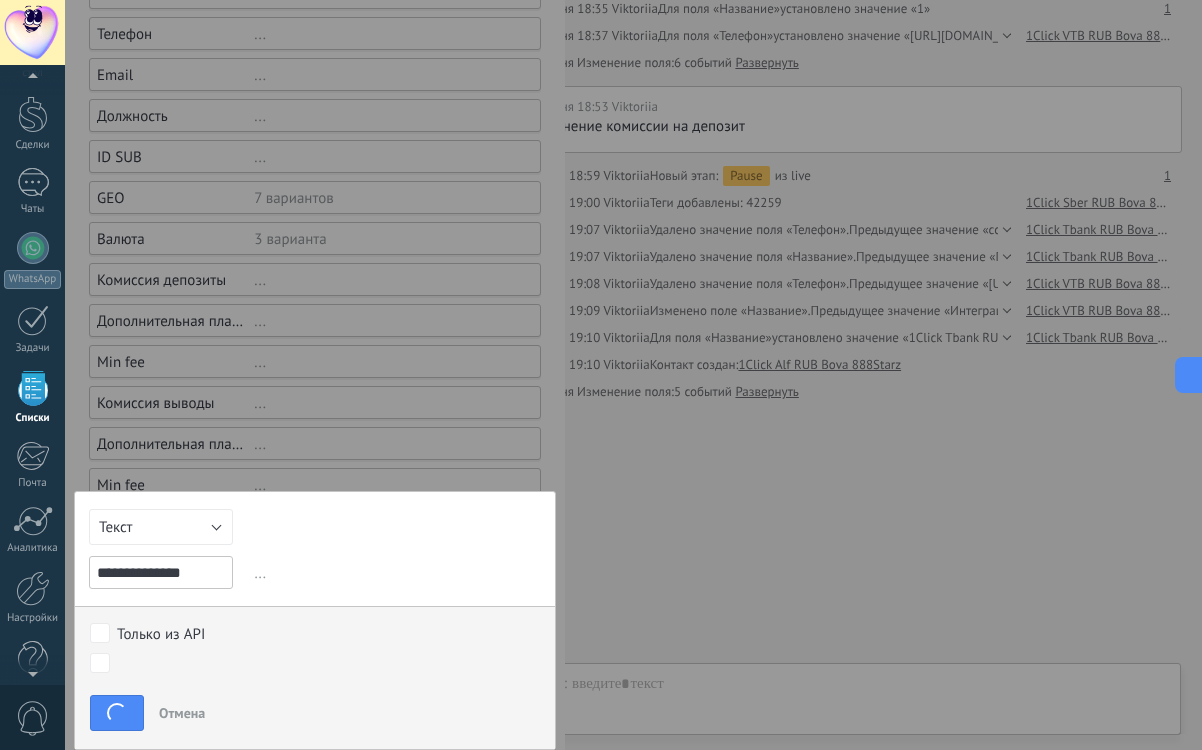 scroll, scrollTop: 543, scrollLeft: 0, axis: vertical 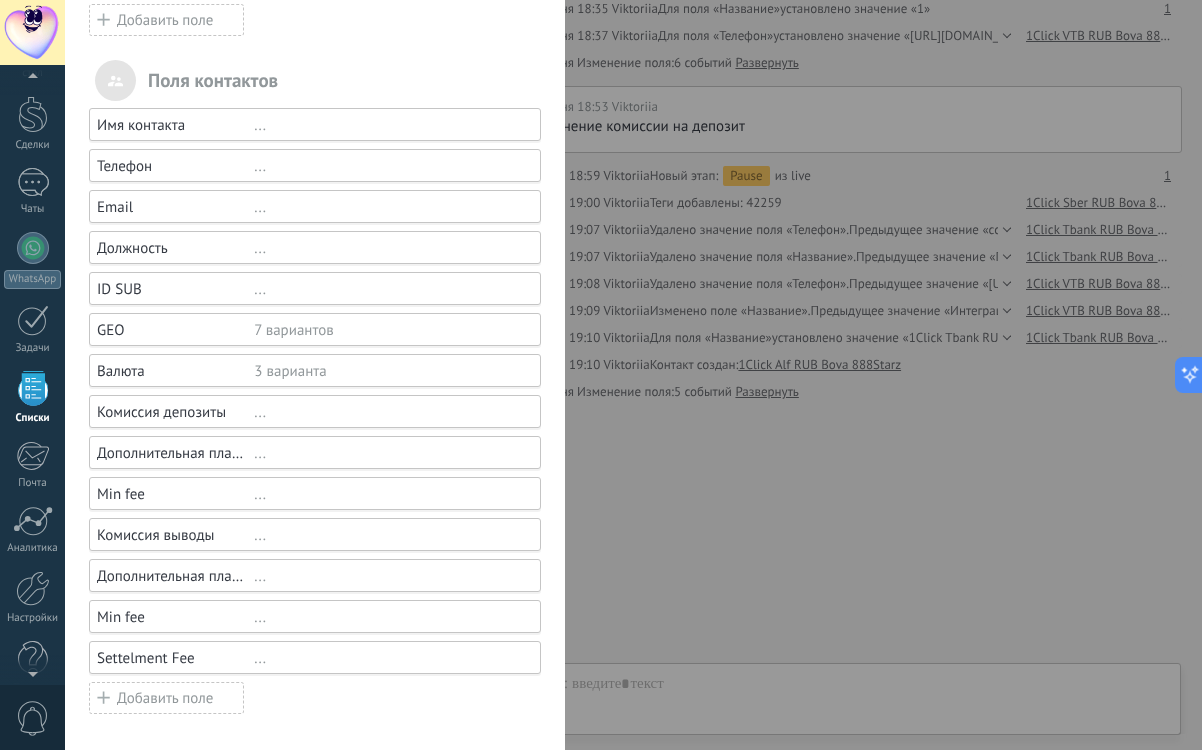 click on "Добавить поле" at bounding box center [166, 698] 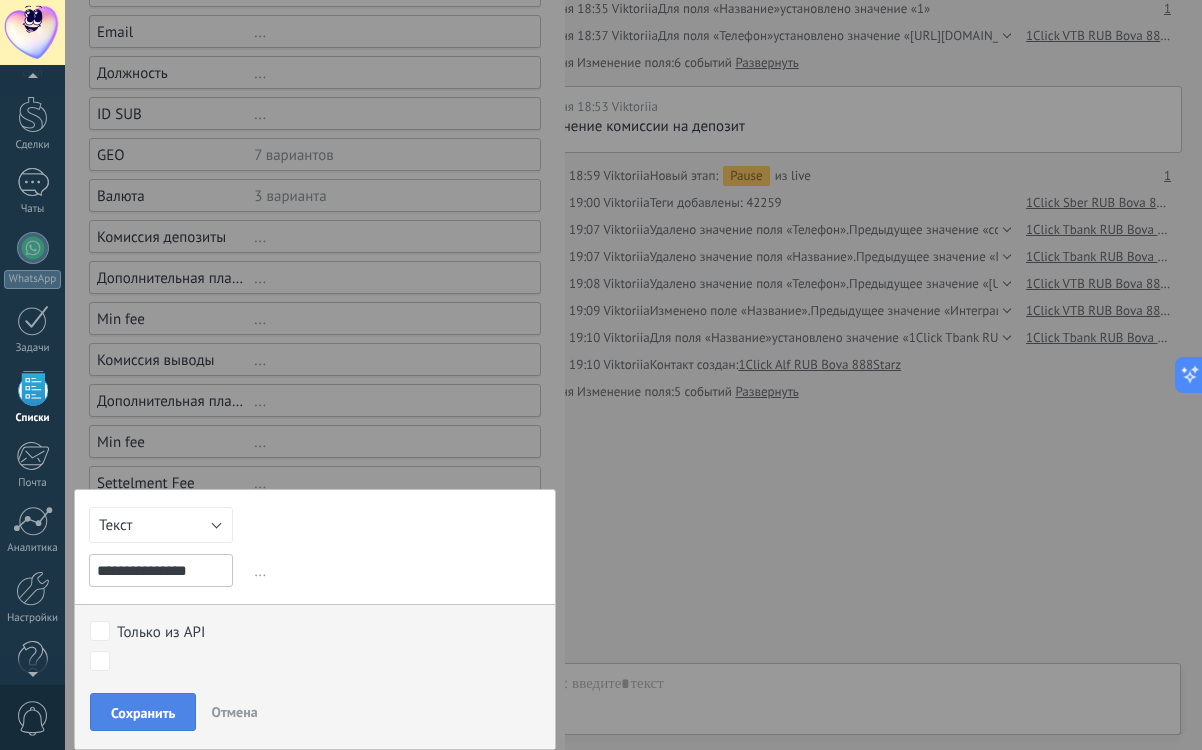 type on "**********" 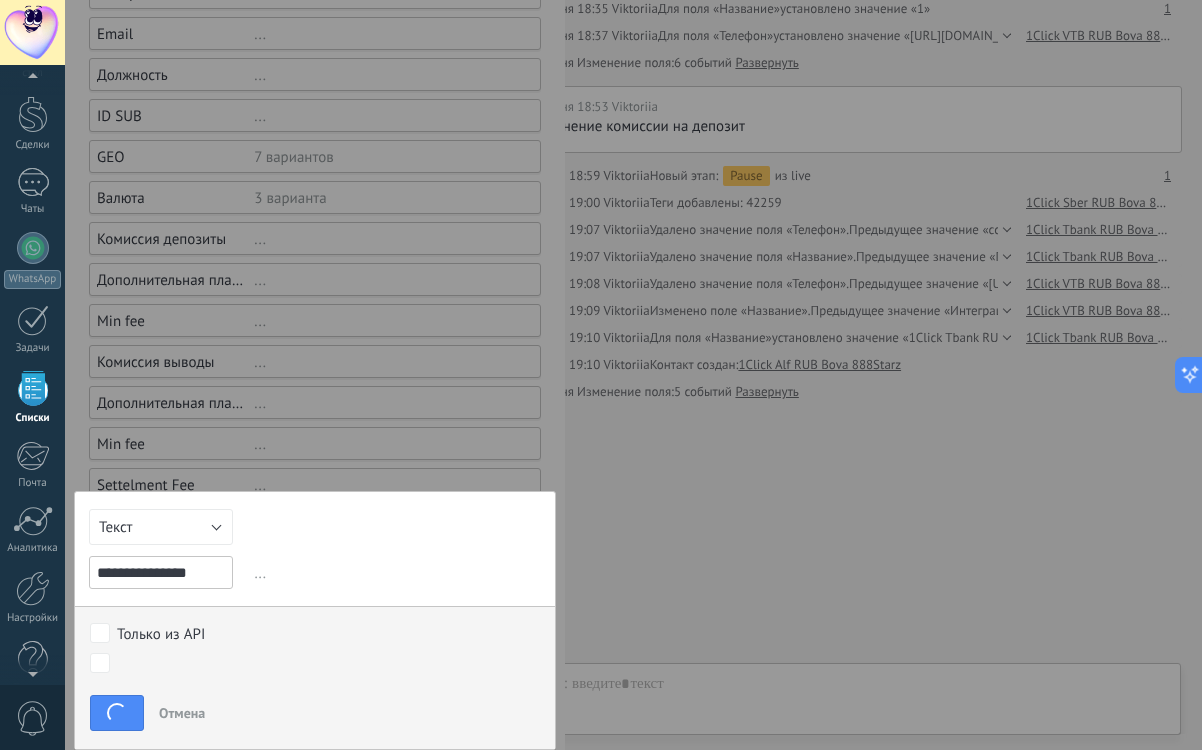 scroll, scrollTop: 584, scrollLeft: 0, axis: vertical 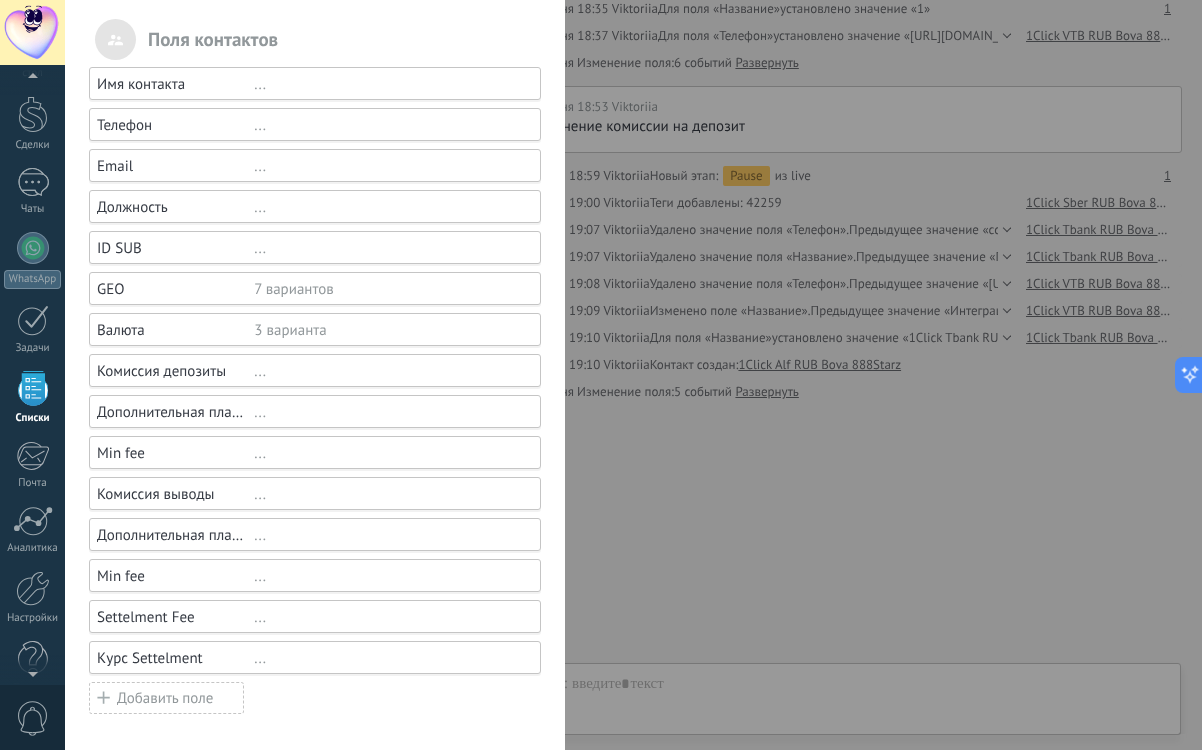 click on "Добавить поле" at bounding box center [166, 698] 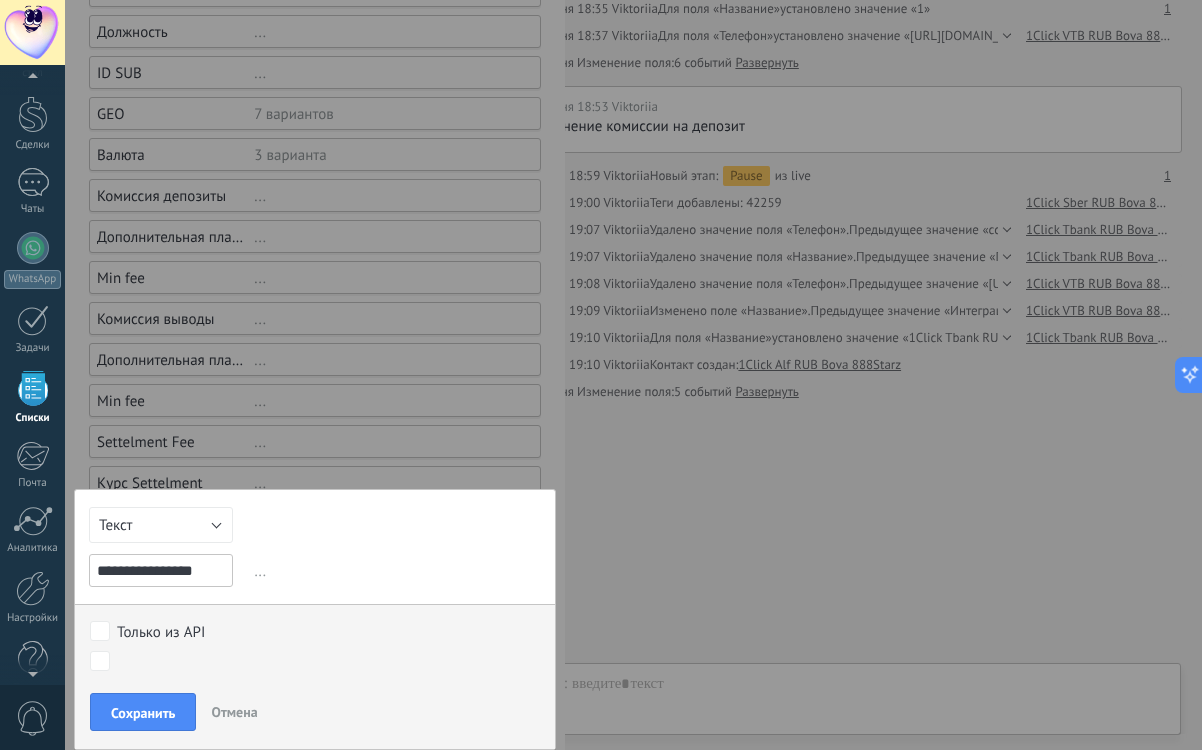 scroll, scrollTop: 757, scrollLeft: 0, axis: vertical 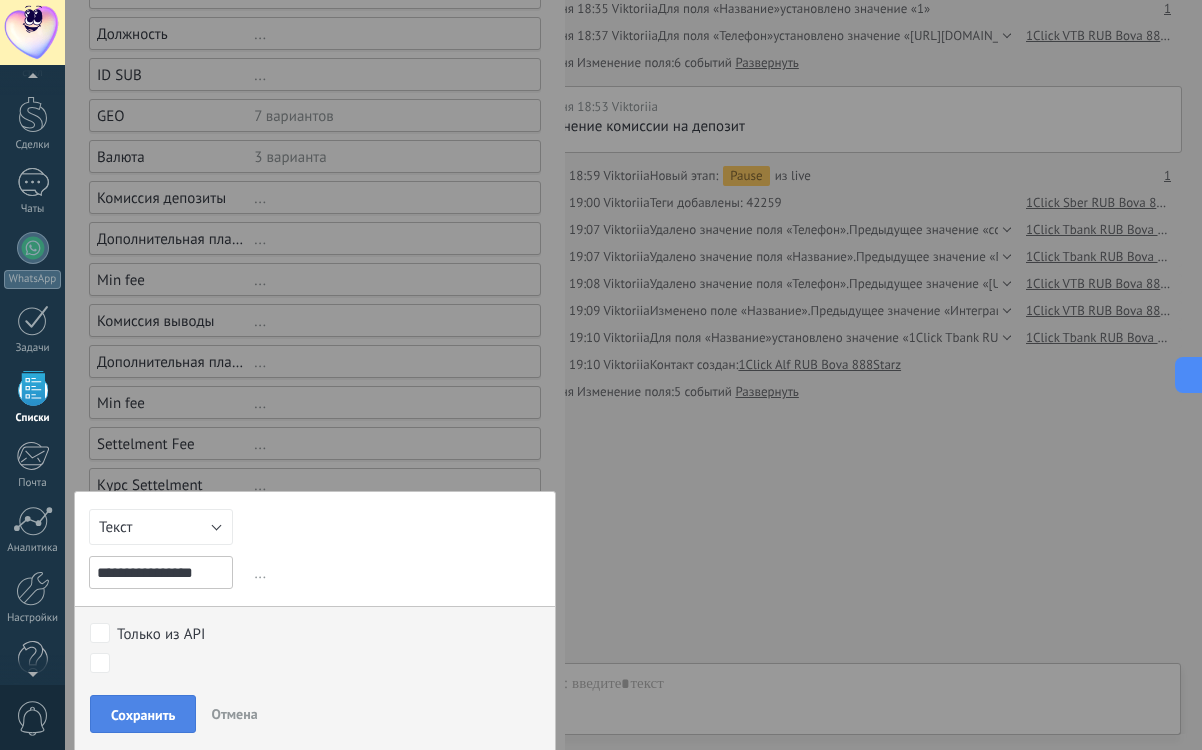 type on "**********" 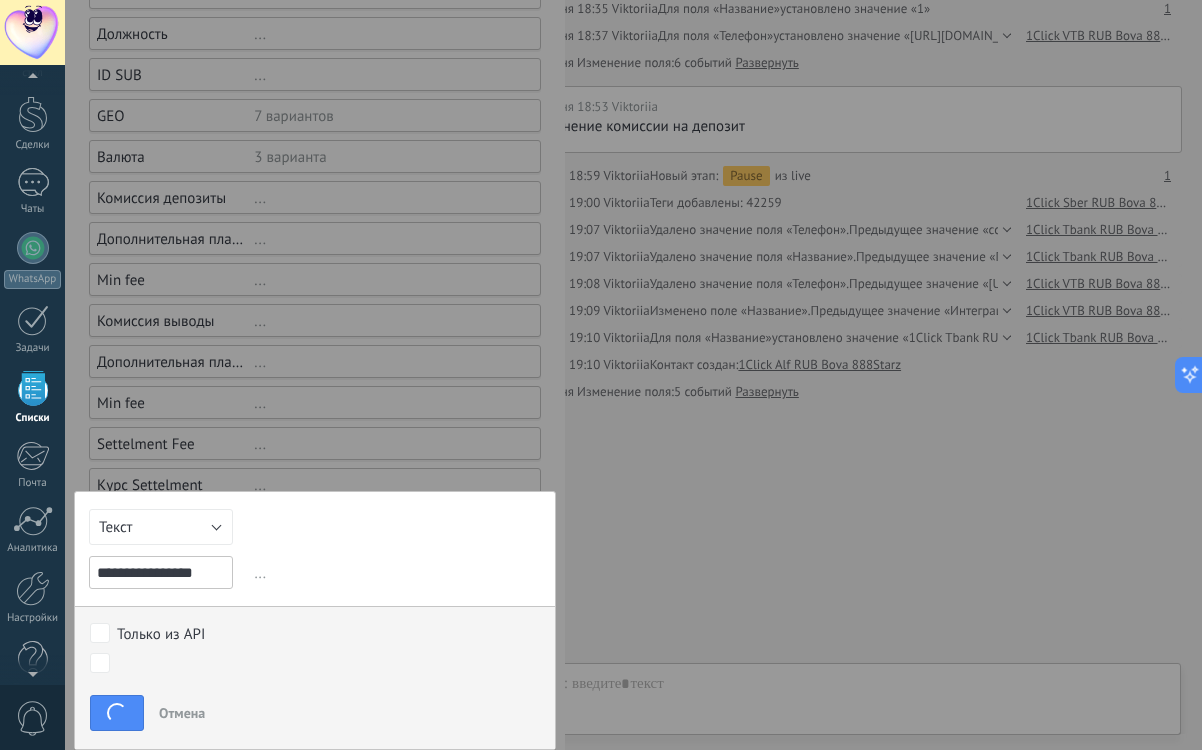 scroll, scrollTop: 625, scrollLeft: 0, axis: vertical 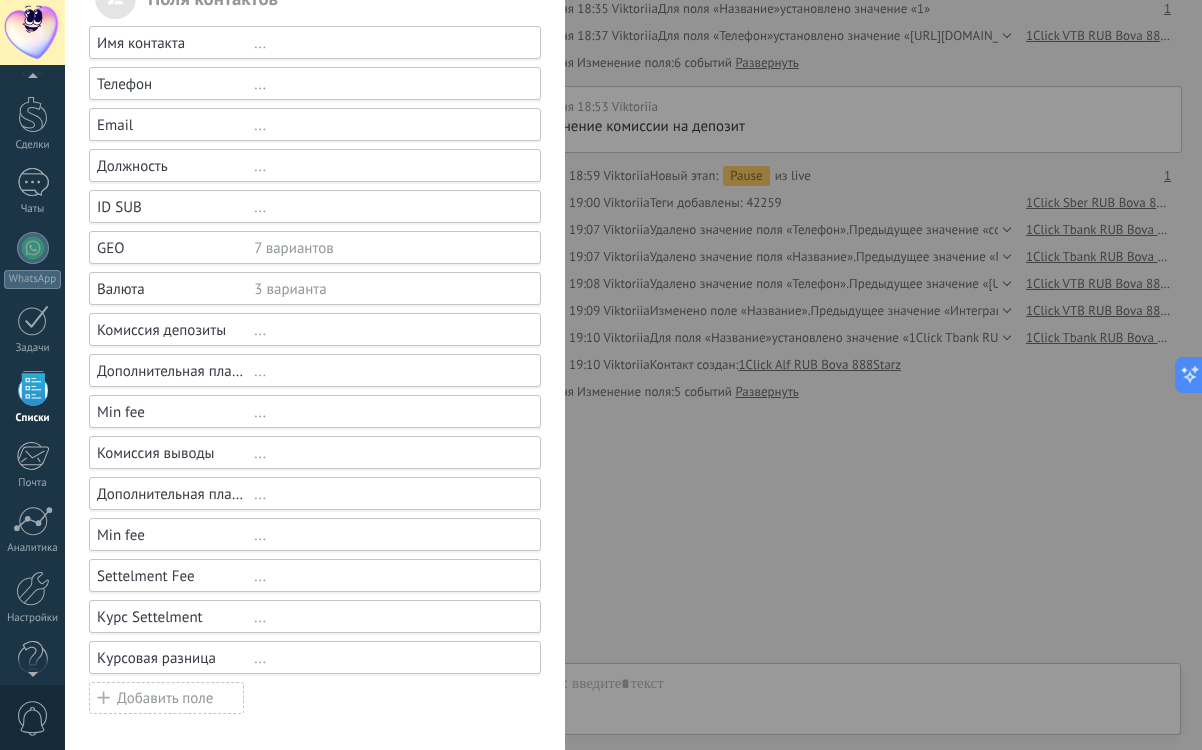 click on "Настройка свойств полей и групп В Kommo вы можете добавлять свои уникальные поля и использовать их для любых фильтров и отчетов. ... Основное ... Сделки ... Файлы Вы достигли максимального количества добавленных полей в тарифе Пробный период Название компании ... Телефон ... Email ... Web ... Адрес ... ID Агента ... Статус 4 варианта Язык 2 варианта GEO 5 вариантов Добавить поле Поля контактов Имя контакта ... Телефон ... Email ... Должность ... ID SUB ... GEO 7 вариантов Валюта 3 варианта Комиссия депозиты ... Дополнительная плата за транзакцию депозита ... Min fee ... Комиссия выводы ... ... Min fee ... ... ..." at bounding box center (633, 375) 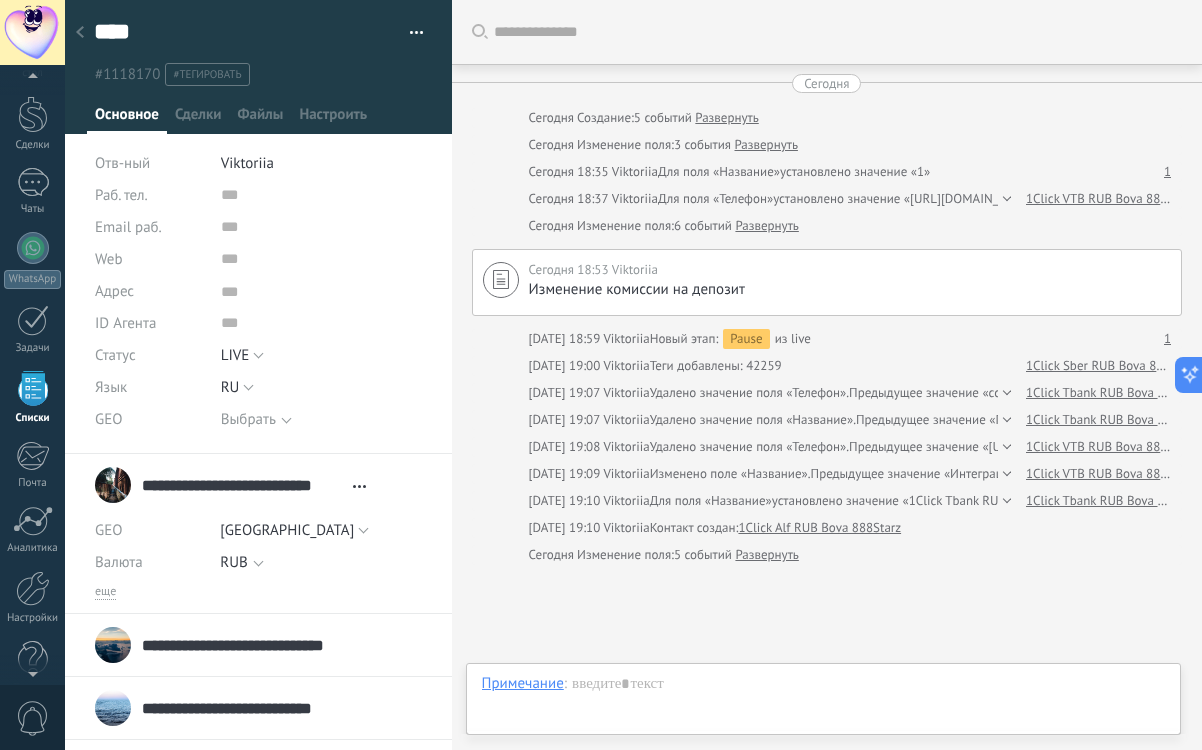 scroll, scrollTop: 20, scrollLeft: 0, axis: vertical 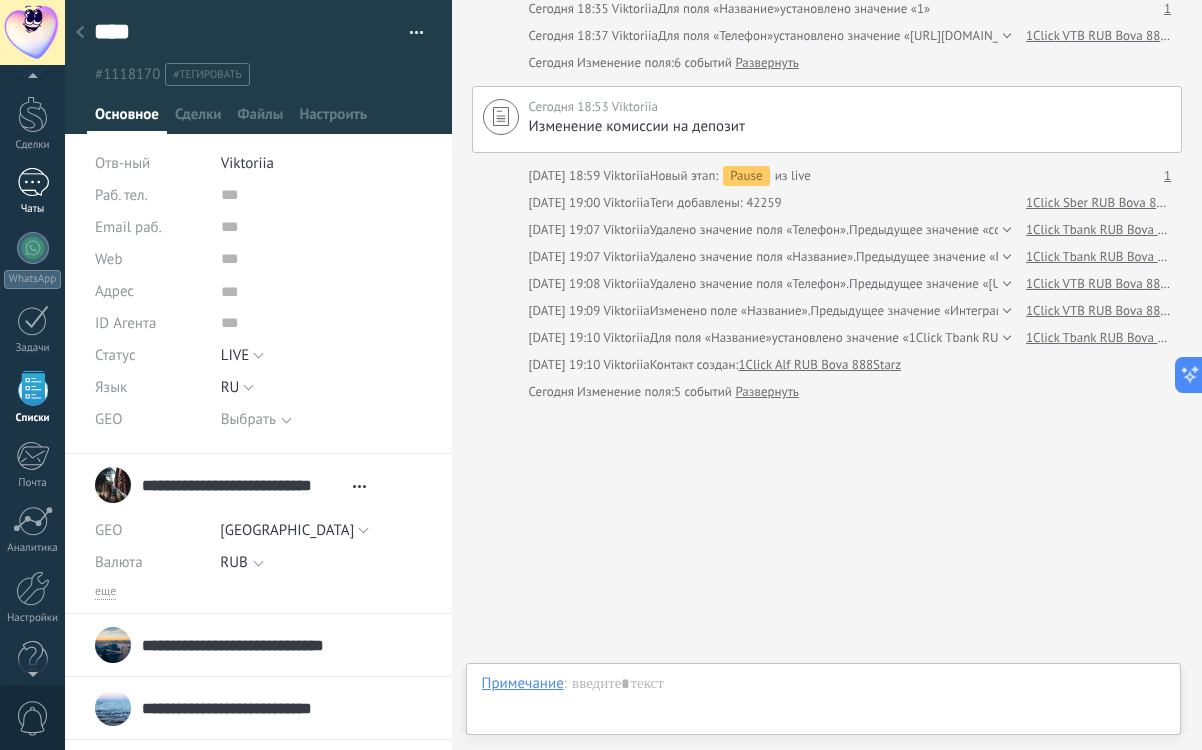 click at bounding box center (33, 182) 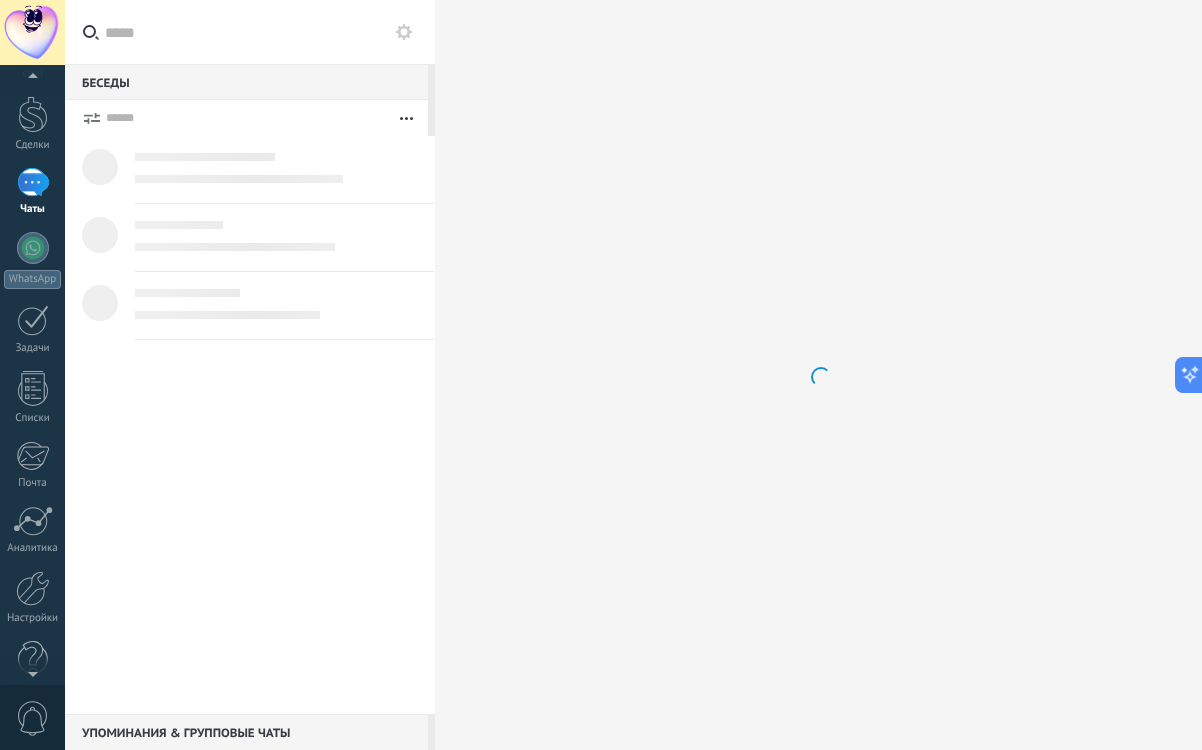 scroll, scrollTop: 0, scrollLeft: 0, axis: both 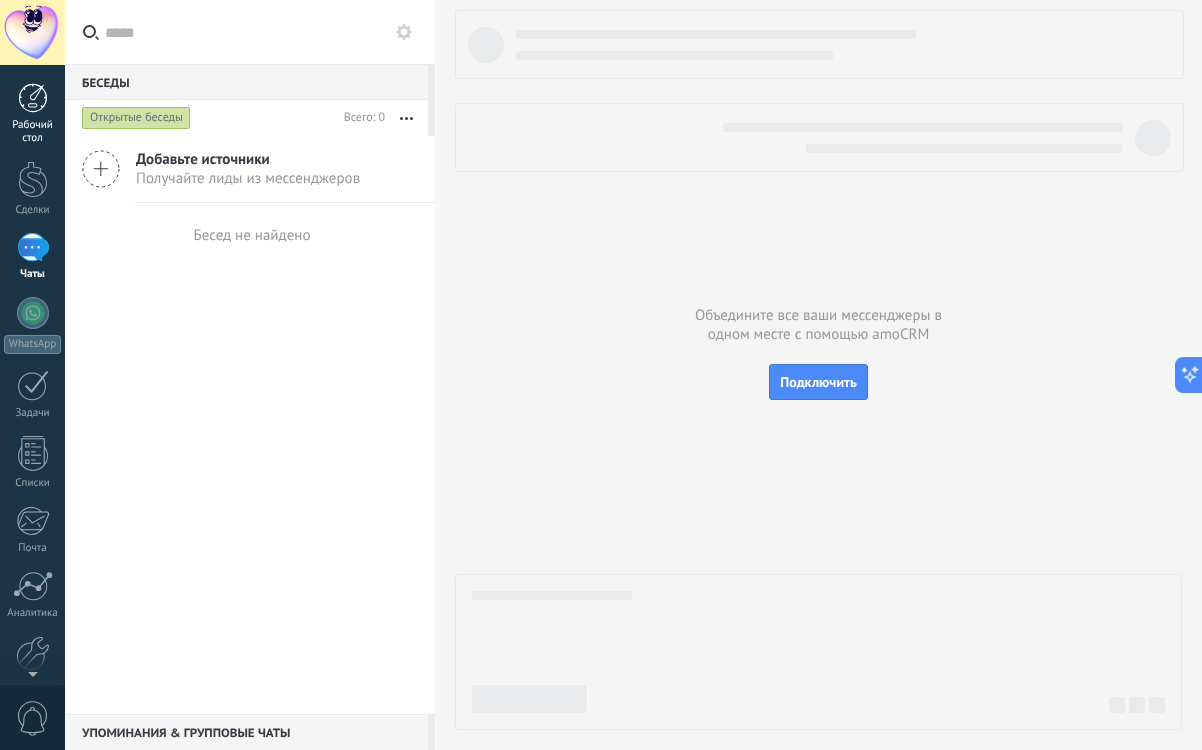 click at bounding box center [33, 98] 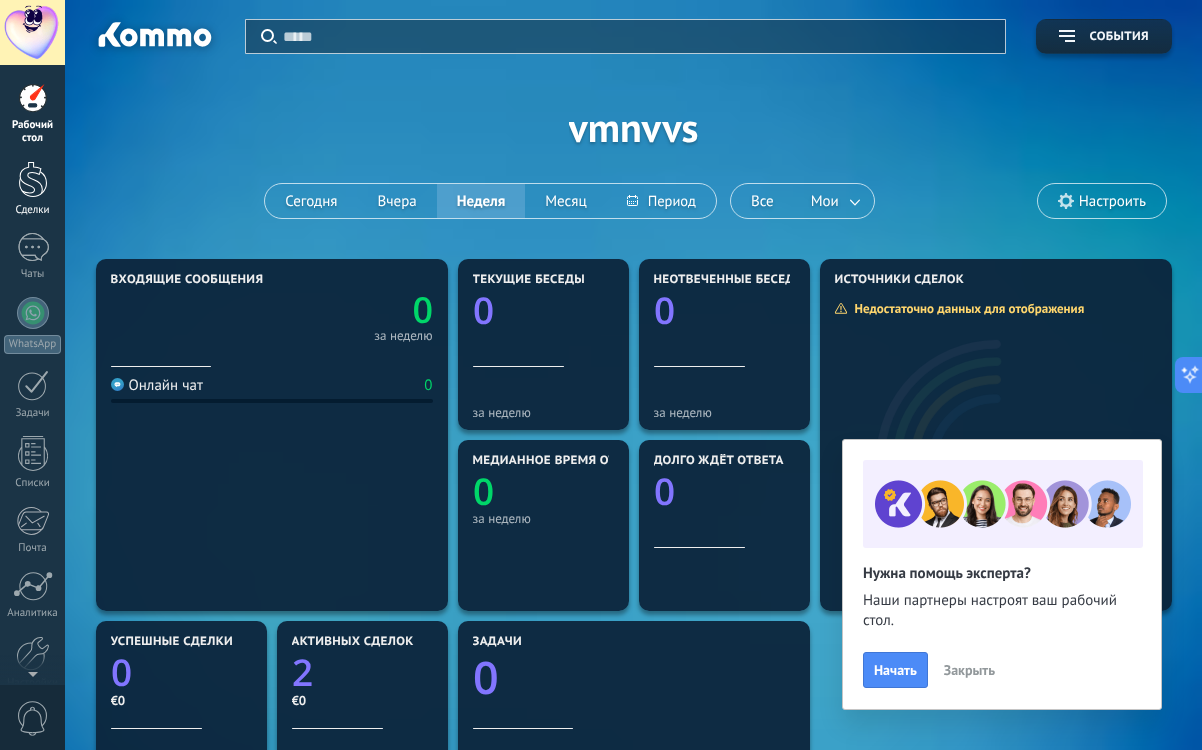 click at bounding box center [33, 179] 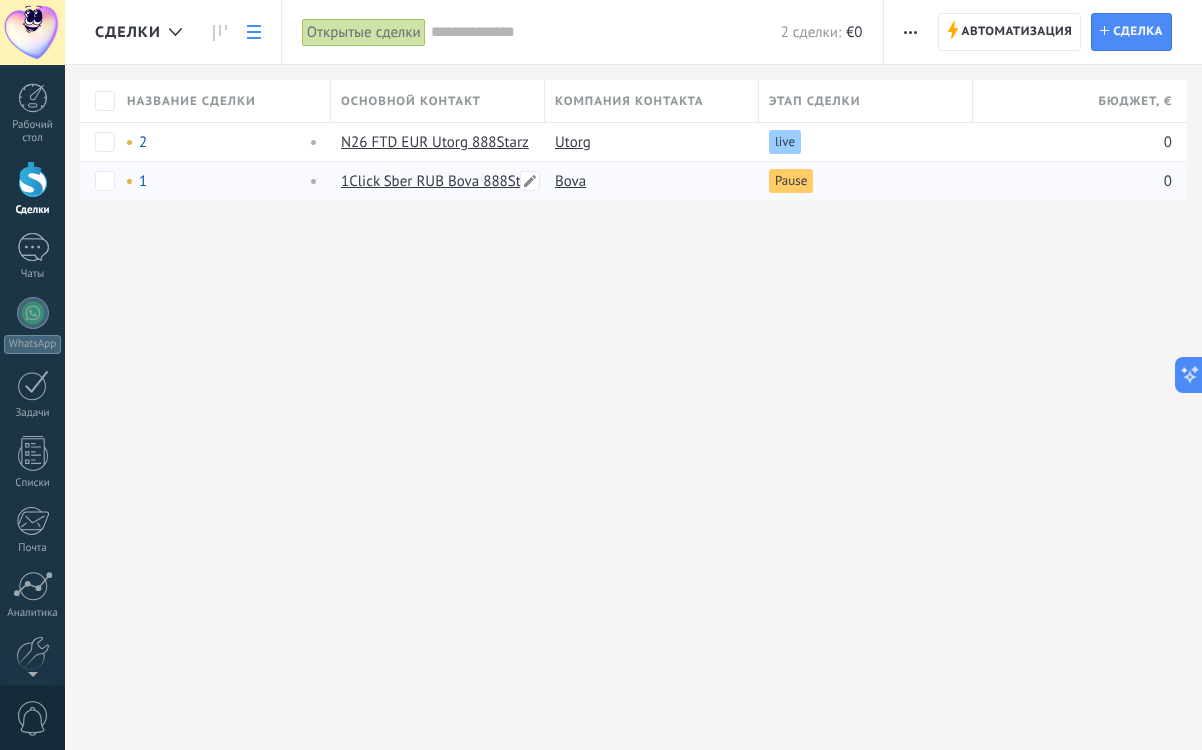 click on "1Click Sber RUB Bova 888Starz" at bounding box center (440, 181) 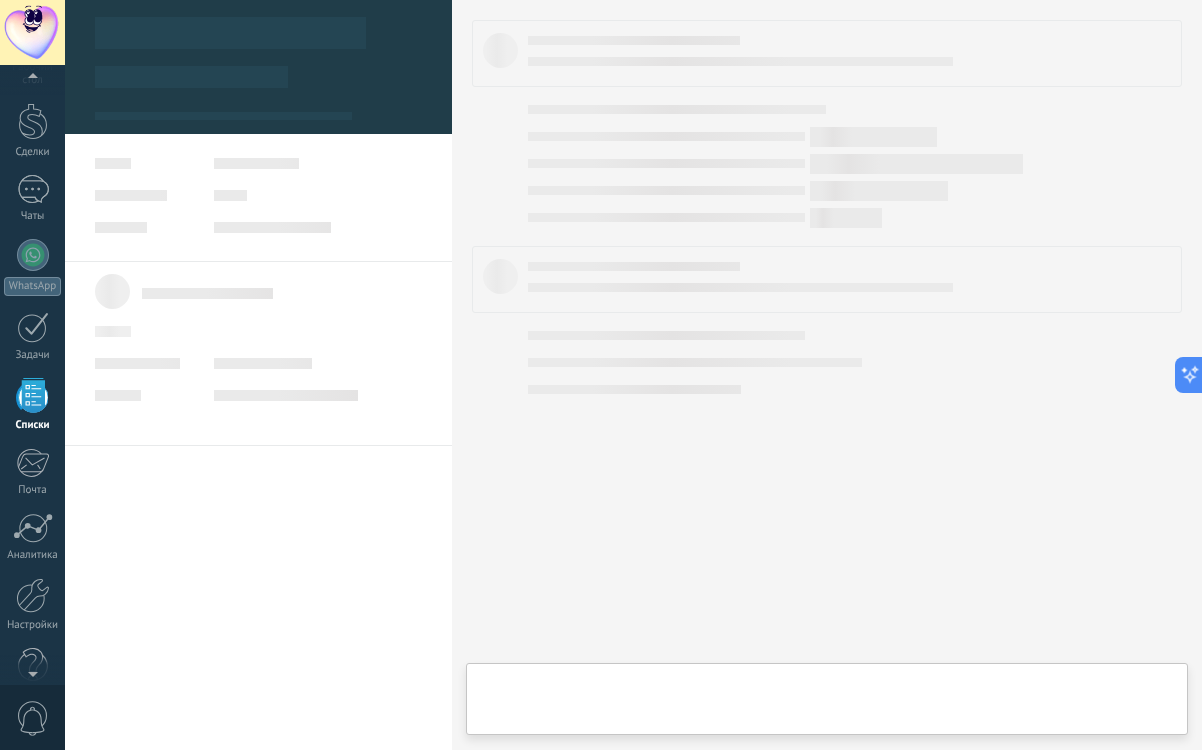 scroll, scrollTop: 65, scrollLeft: 0, axis: vertical 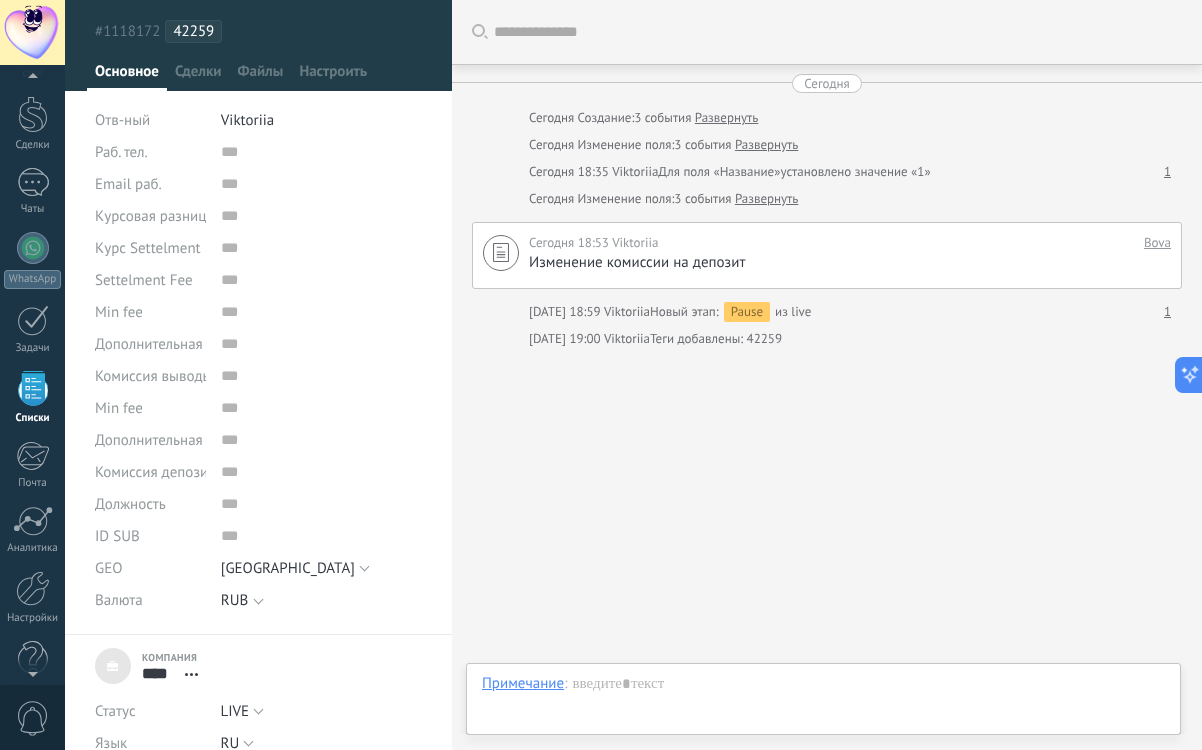 click on "Курсовая разница" at bounding box center [259, 216] 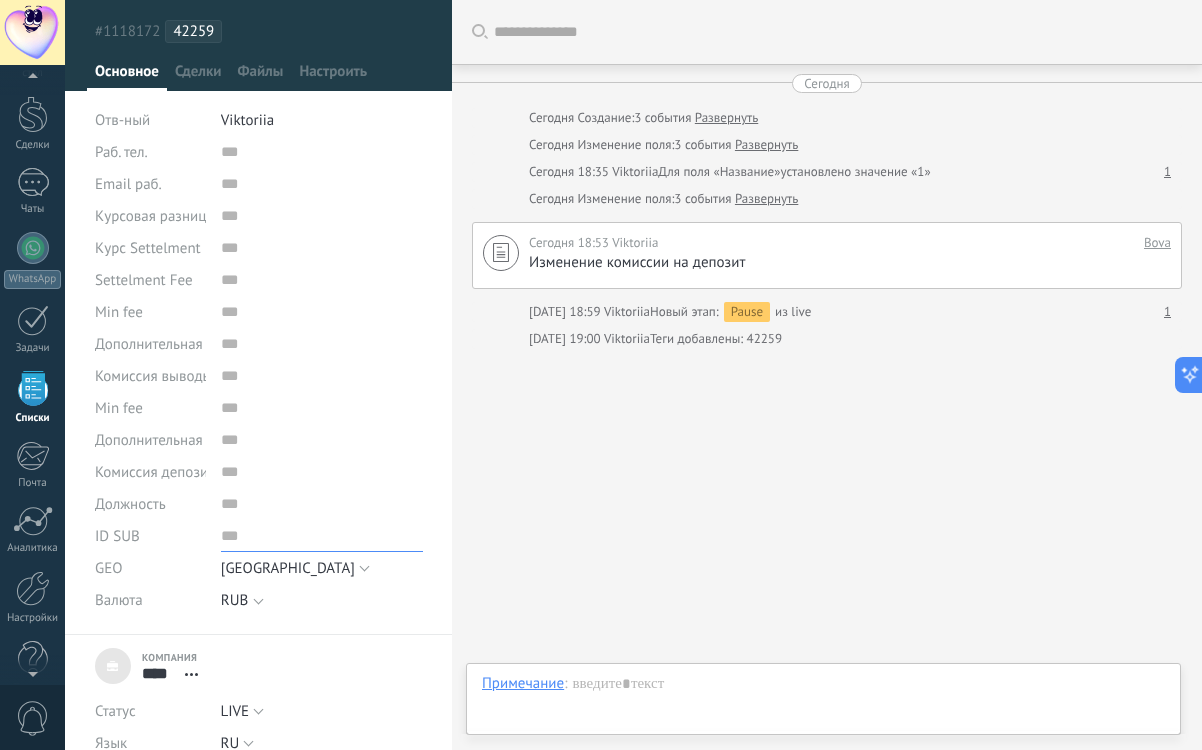 click at bounding box center [322, 536] 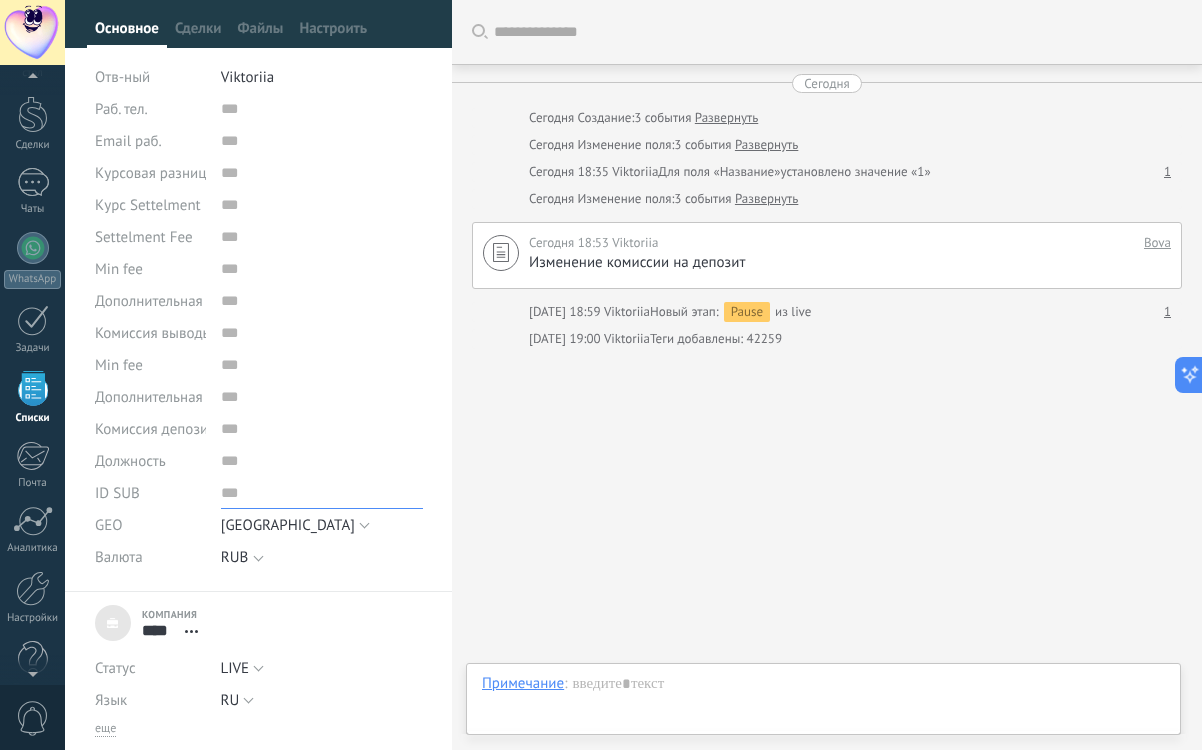 scroll, scrollTop: 0, scrollLeft: 0, axis: both 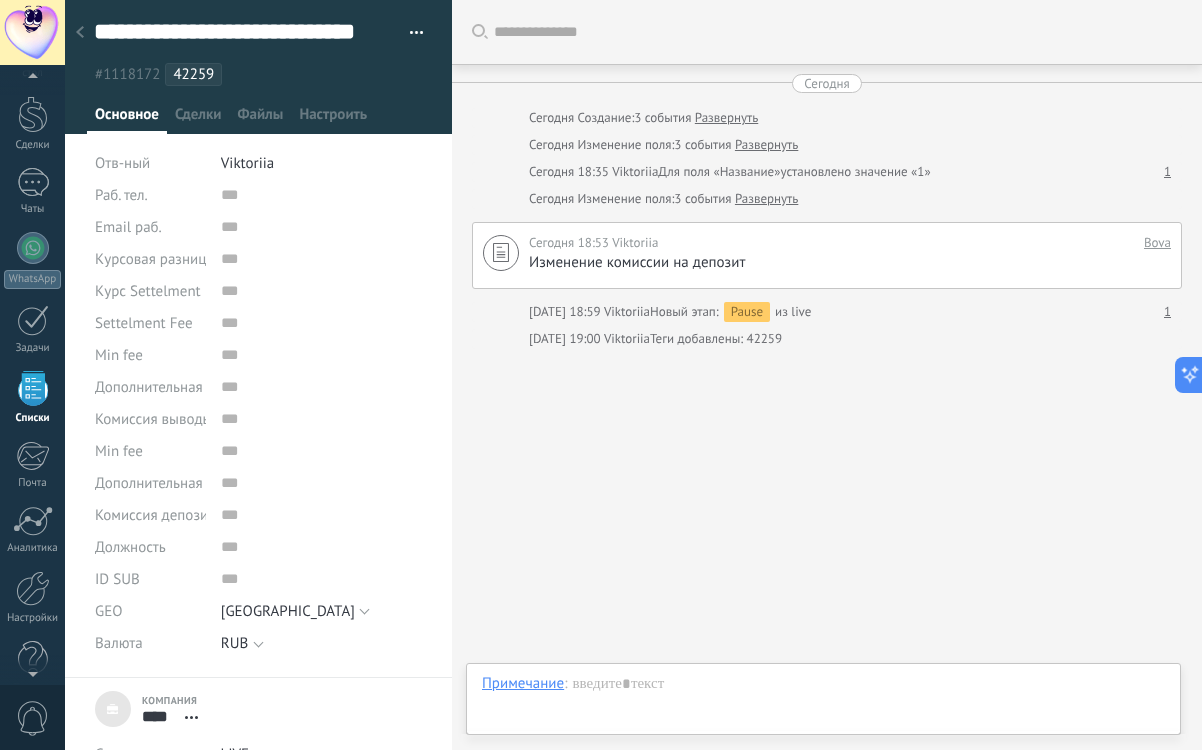 click on "Искать Загрузить еще [DATE] [DATE] Создание:  3 события   Развернуть [DATE] Изменение поля:  3 события   Развернуть [DATE] 18:35 Viktoriia  Для поля «Название»  установлено значение «1» 1 [DATE] Изменение поля:  3 события   Развернуть [DATE] 18:53 [PERSON_NAME] Изменение комиссии на депозит Удалить Изменить [DATE] 18:59 Viktoriia  Новый этап: Pause из live 1 [DATE] 19:00 Viktoriia  Теги добавлены: 42259 Участники:" at bounding box center (827, 375) 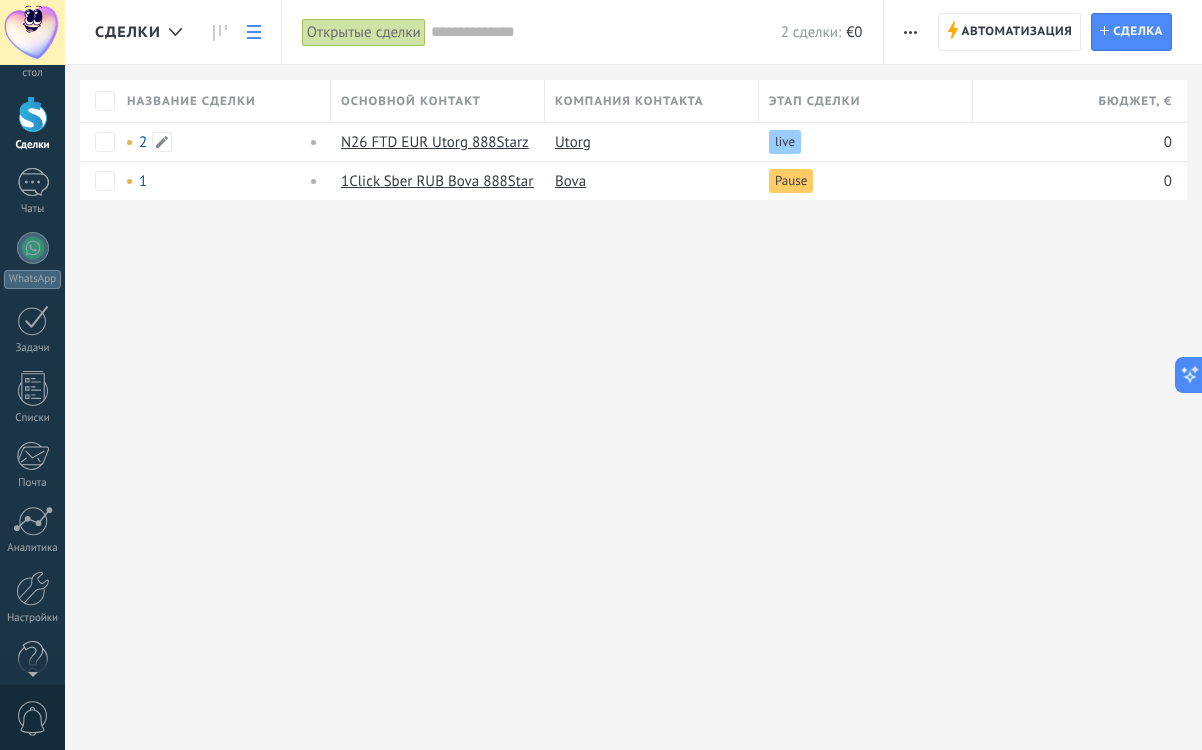 scroll, scrollTop: 0, scrollLeft: 0, axis: both 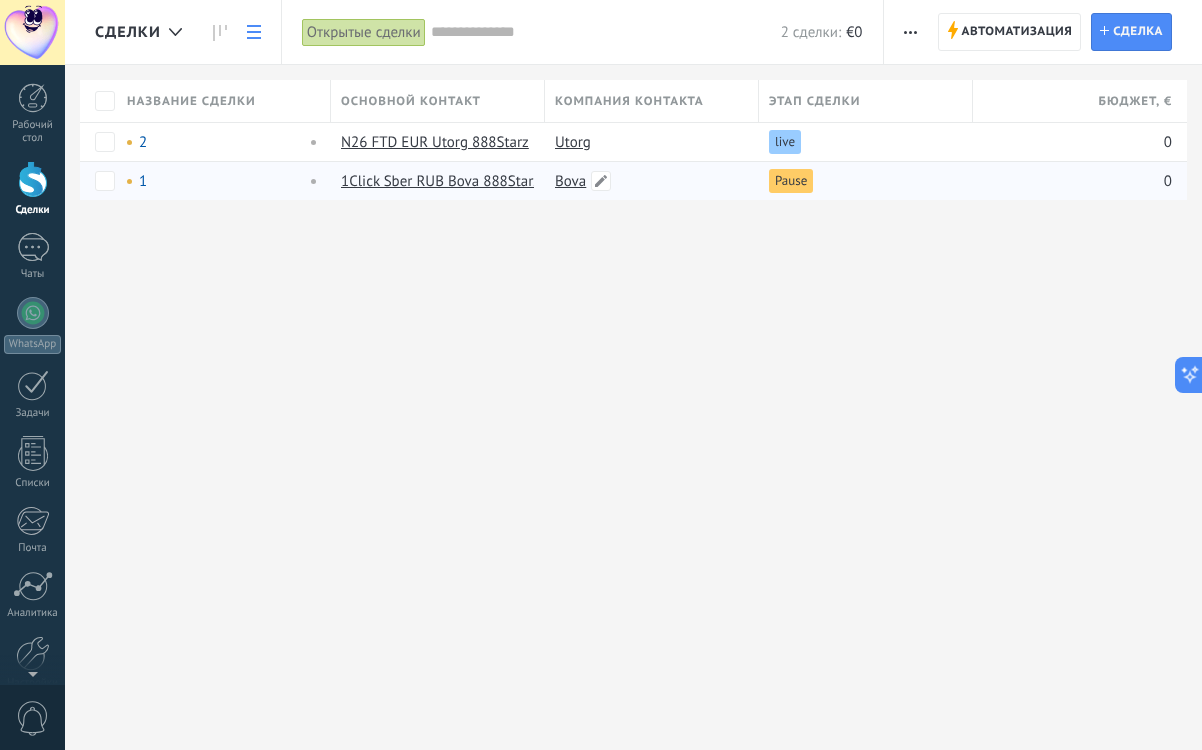 click on "Bova" at bounding box center (570, 181) 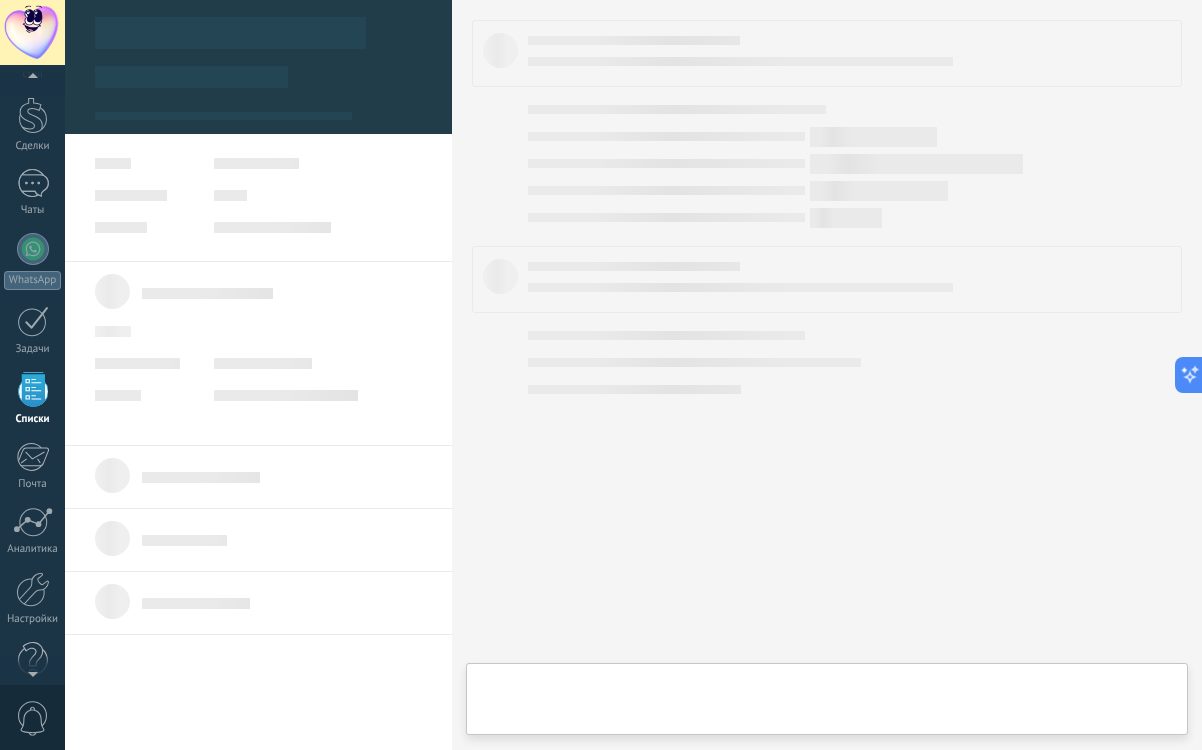scroll, scrollTop: 65, scrollLeft: 0, axis: vertical 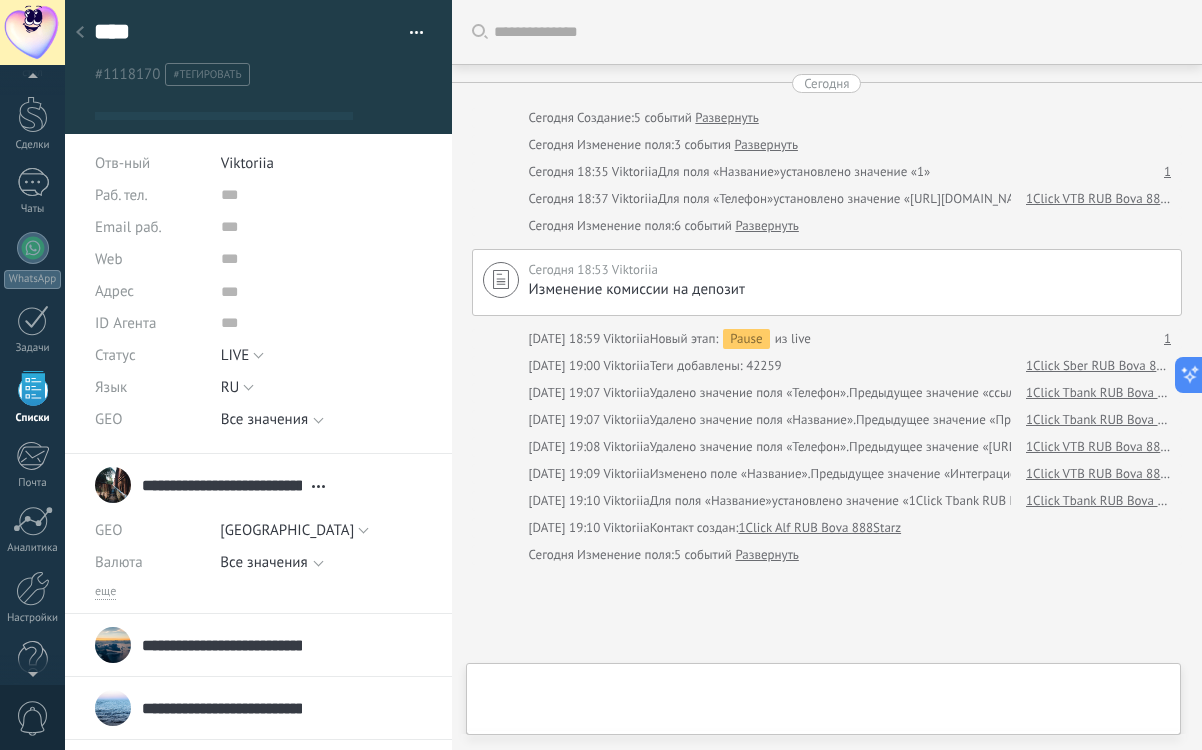 type on "***" 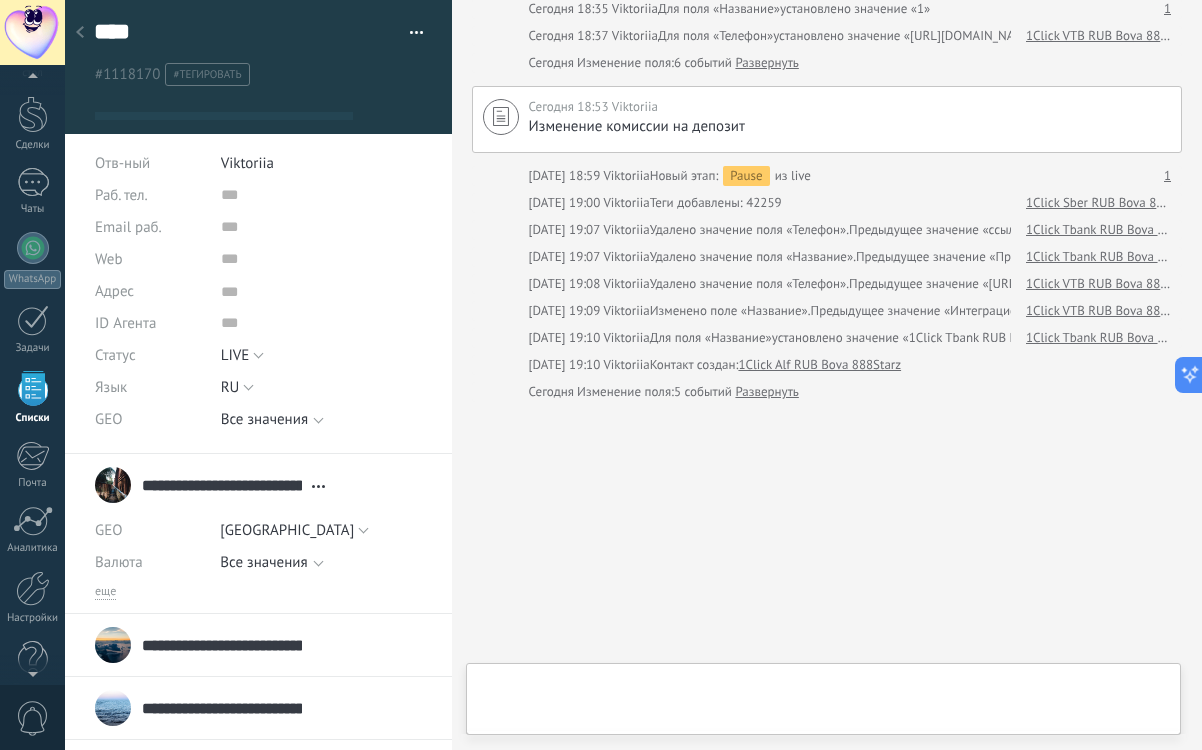 scroll, scrollTop: 20, scrollLeft: 0, axis: vertical 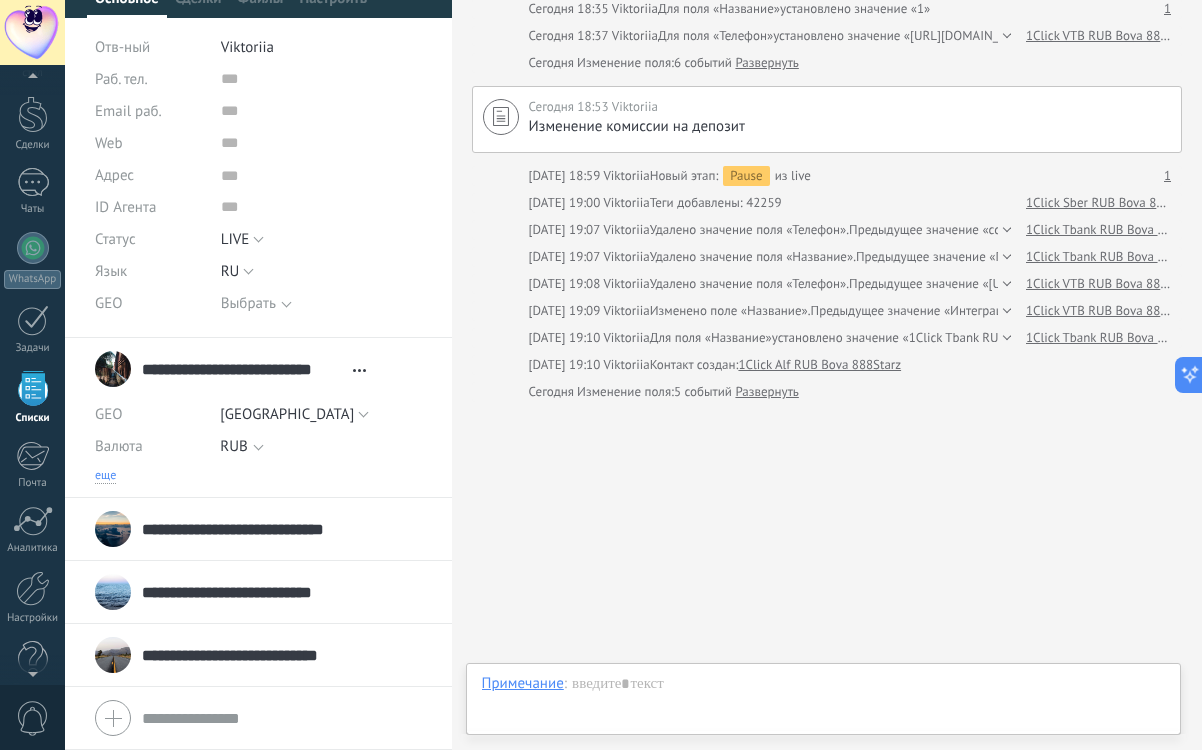click on "еще" at bounding box center [105, 476] 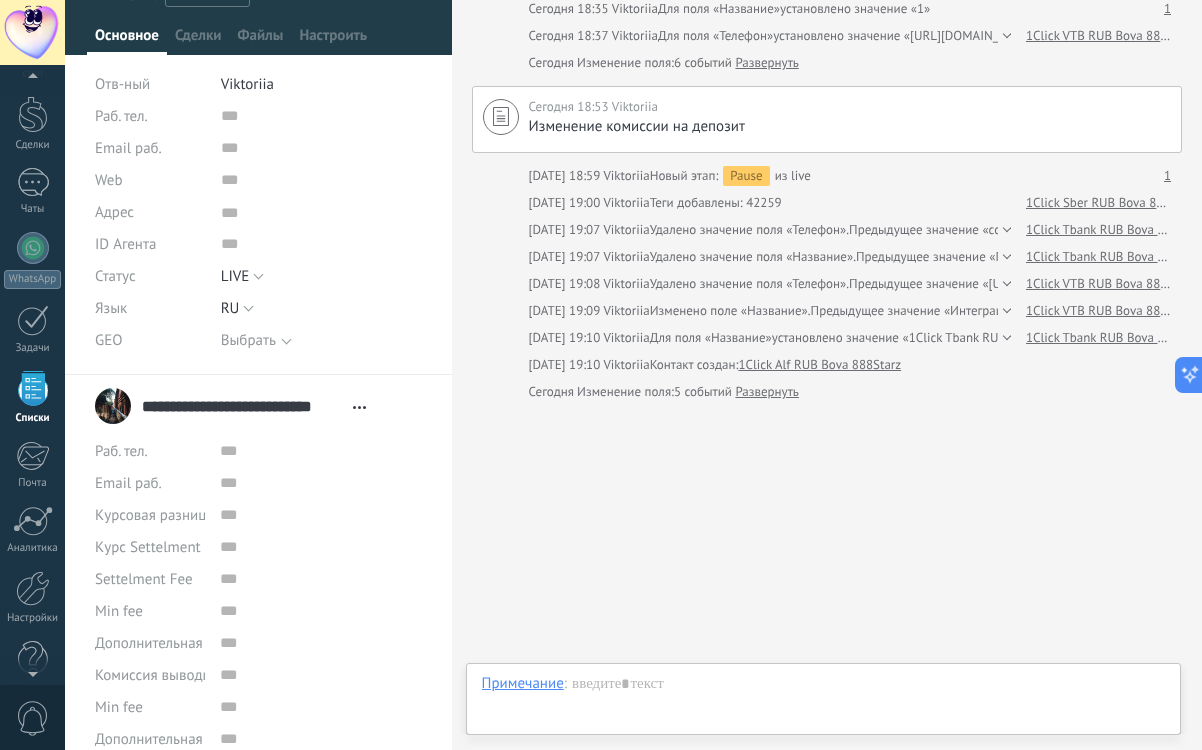 scroll, scrollTop: 0, scrollLeft: 0, axis: both 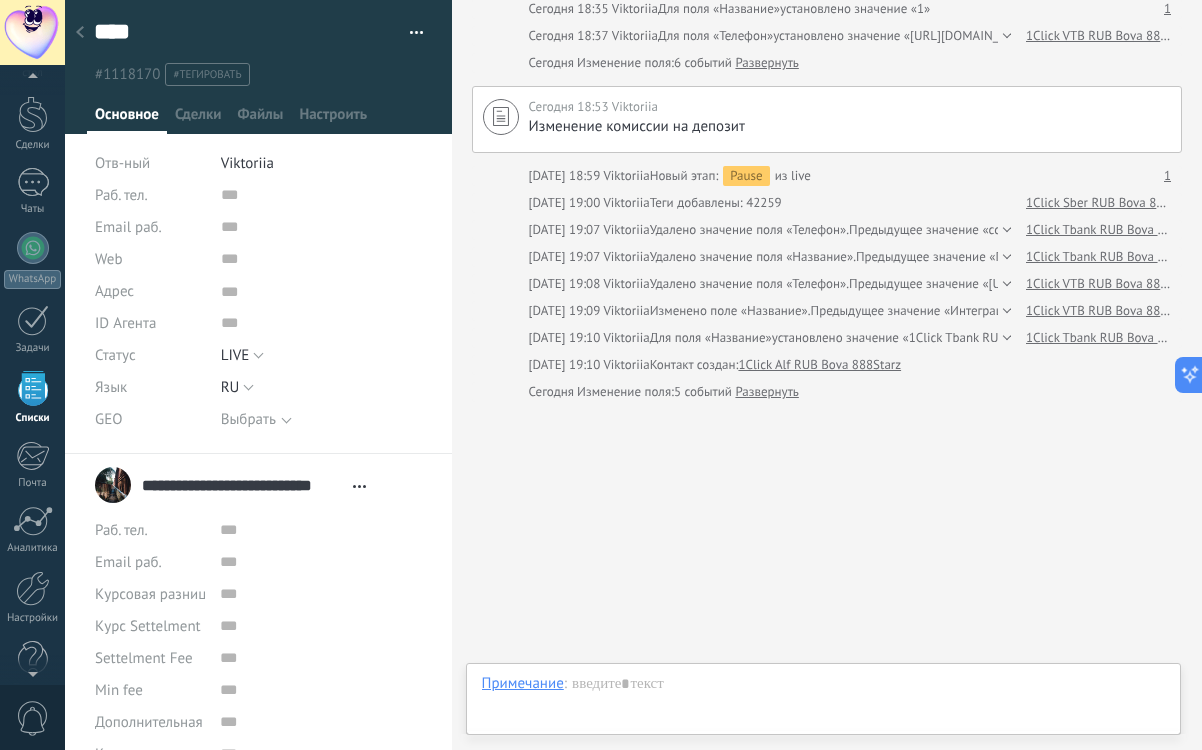 click at bounding box center (80, 33) 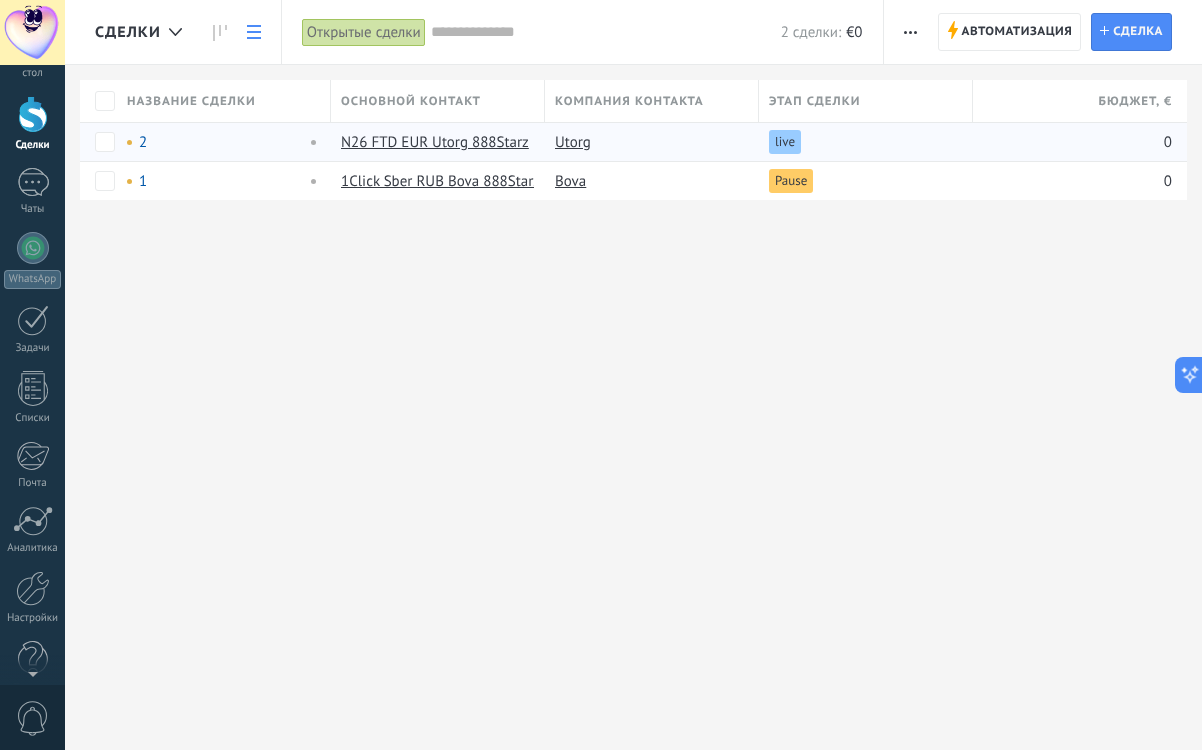 scroll, scrollTop: 0, scrollLeft: 0, axis: both 